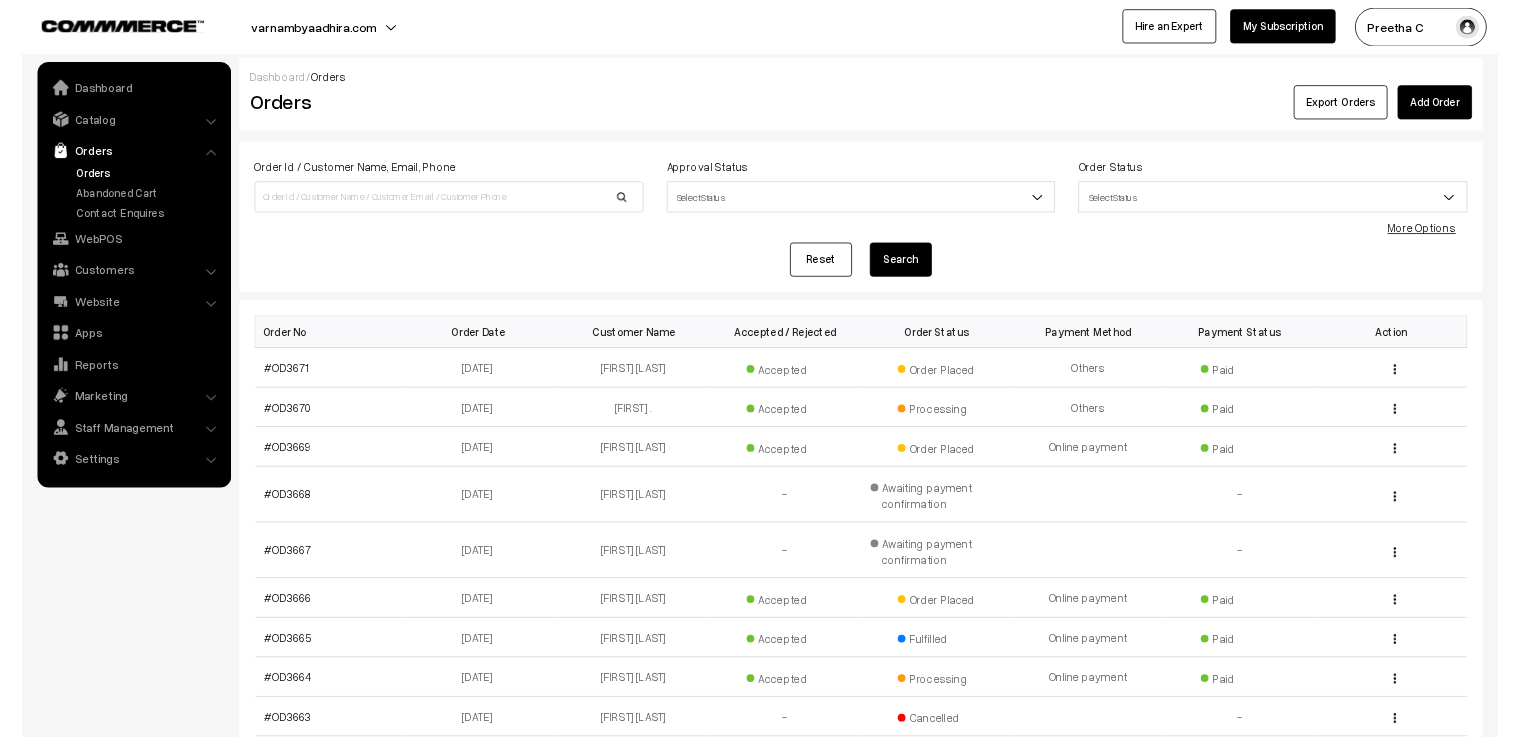 scroll, scrollTop: 0, scrollLeft: 0, axis: both 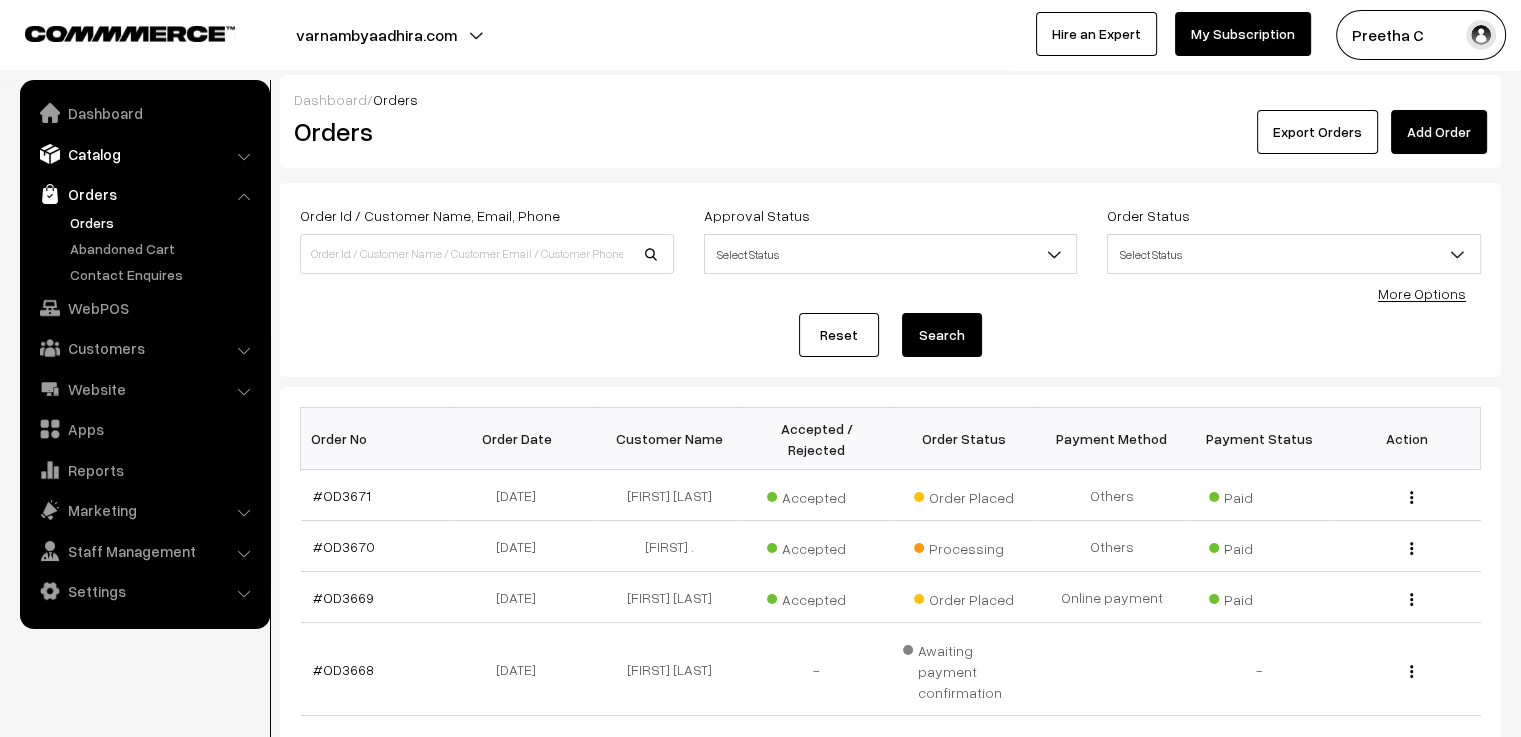 click on "Catalog" at bounding box center [144, 154] 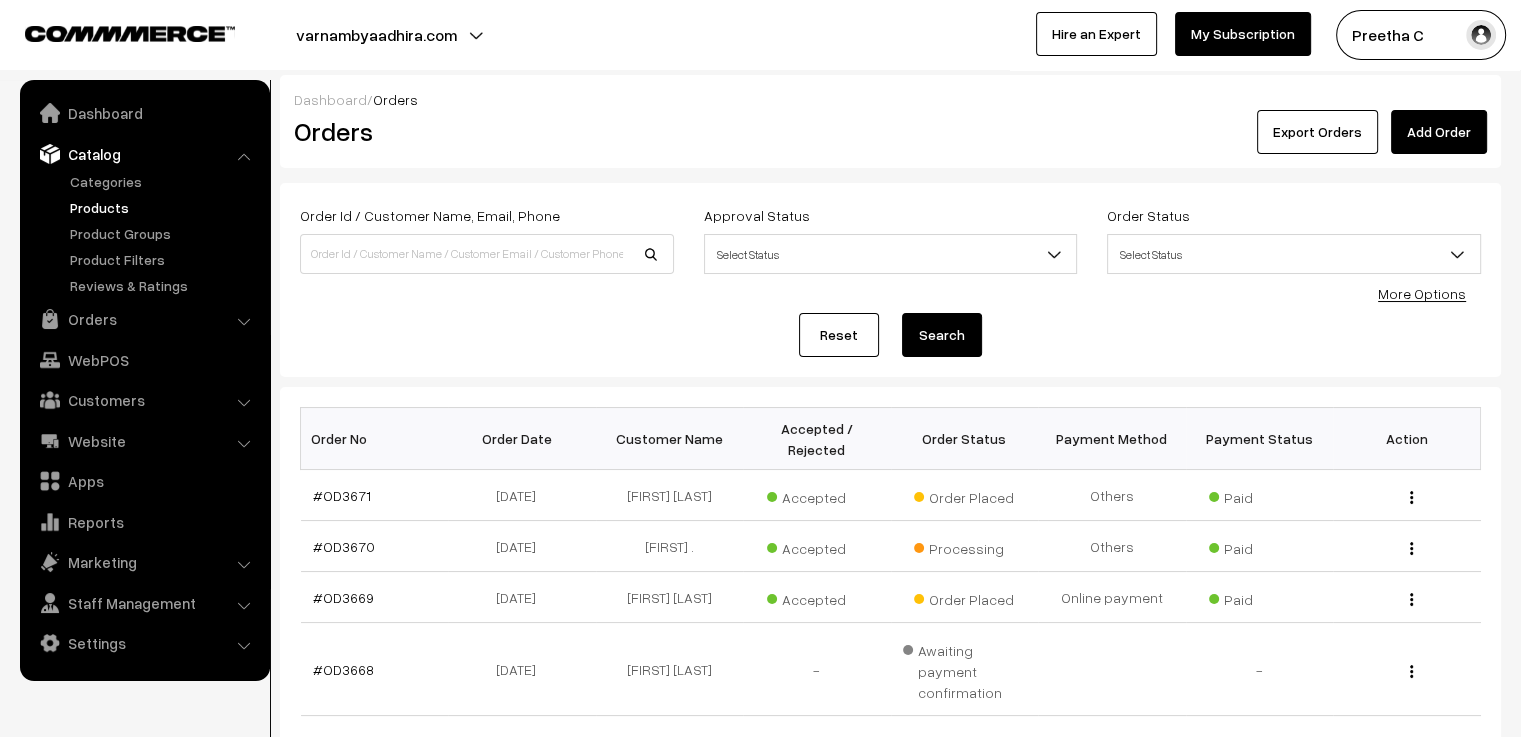 click on "Products" at bounding box center (164, 207) 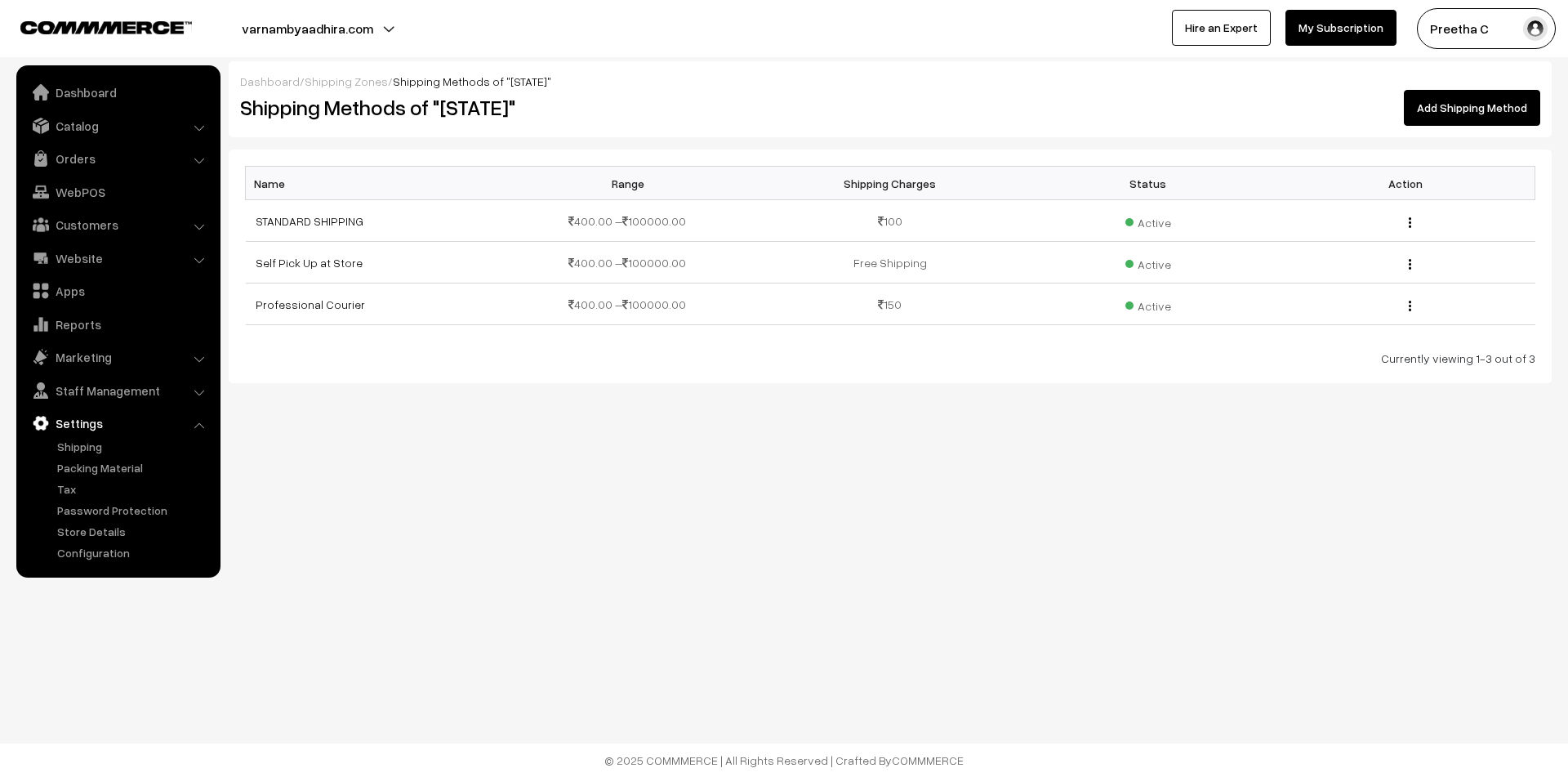 scroll, scrollTop: 0, scrollLeft: 0, axis: both 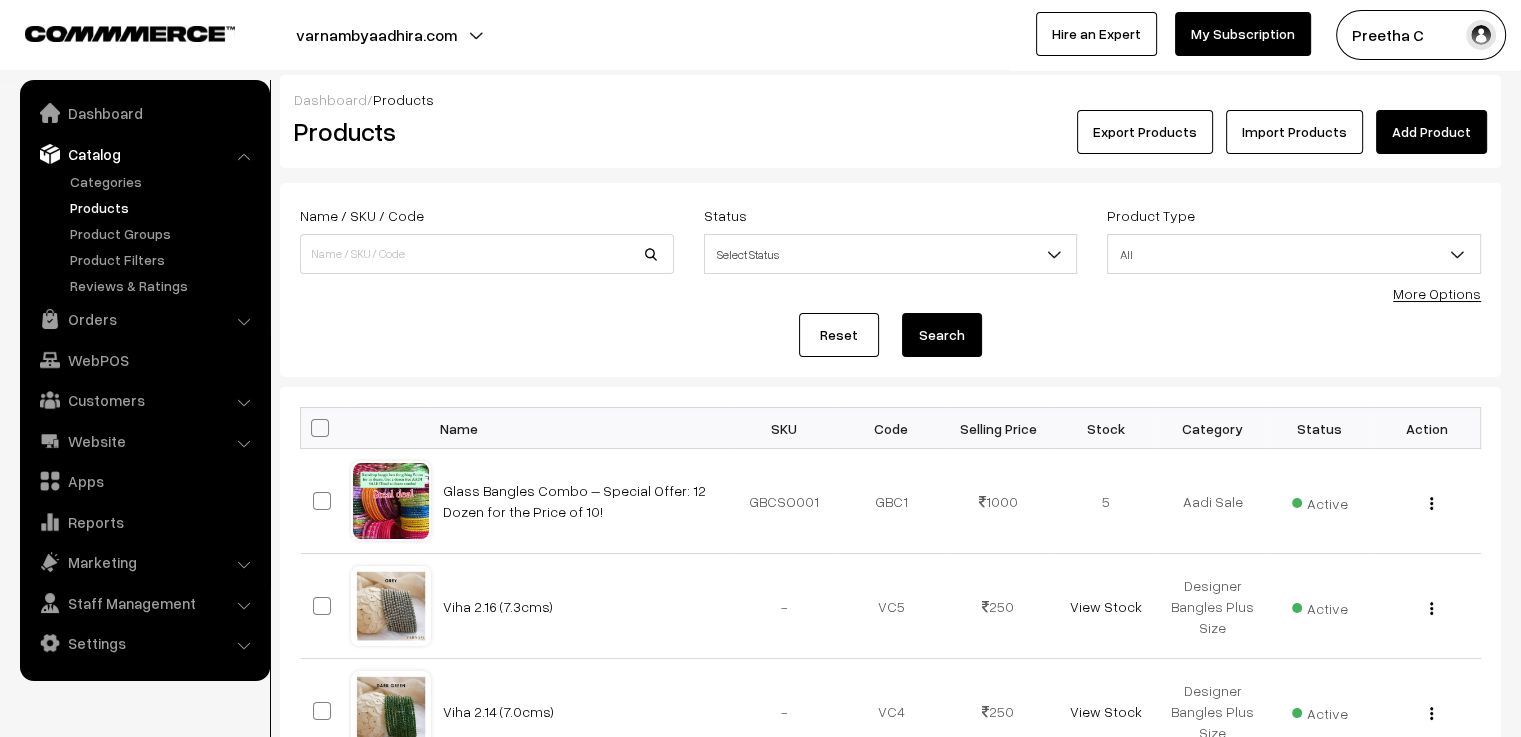 click on "Add Product" at bounding box center (1431, 132) 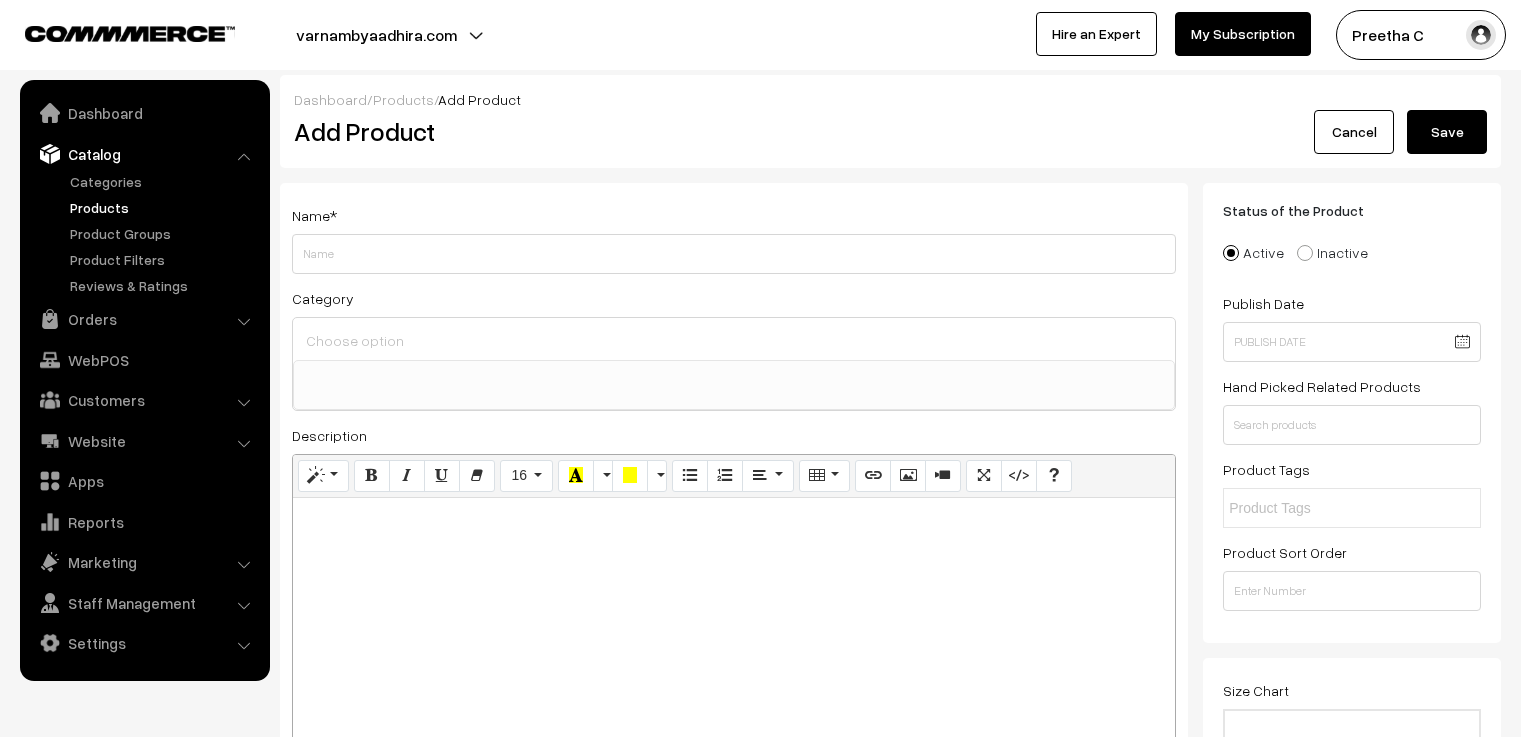 scroll, scrollTop: 0, scrollLeft: 0, axis: both 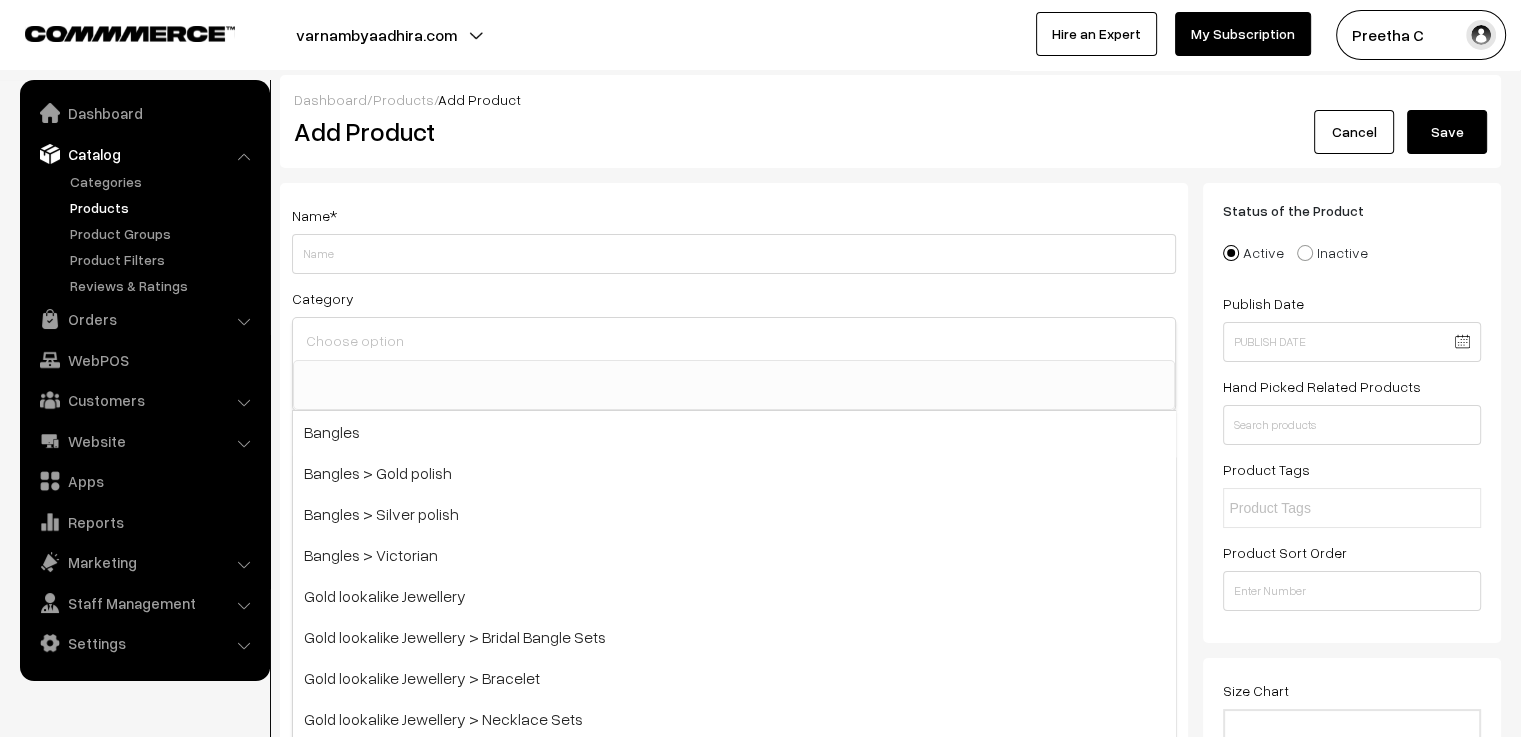 click at bounding box center [734, 340] 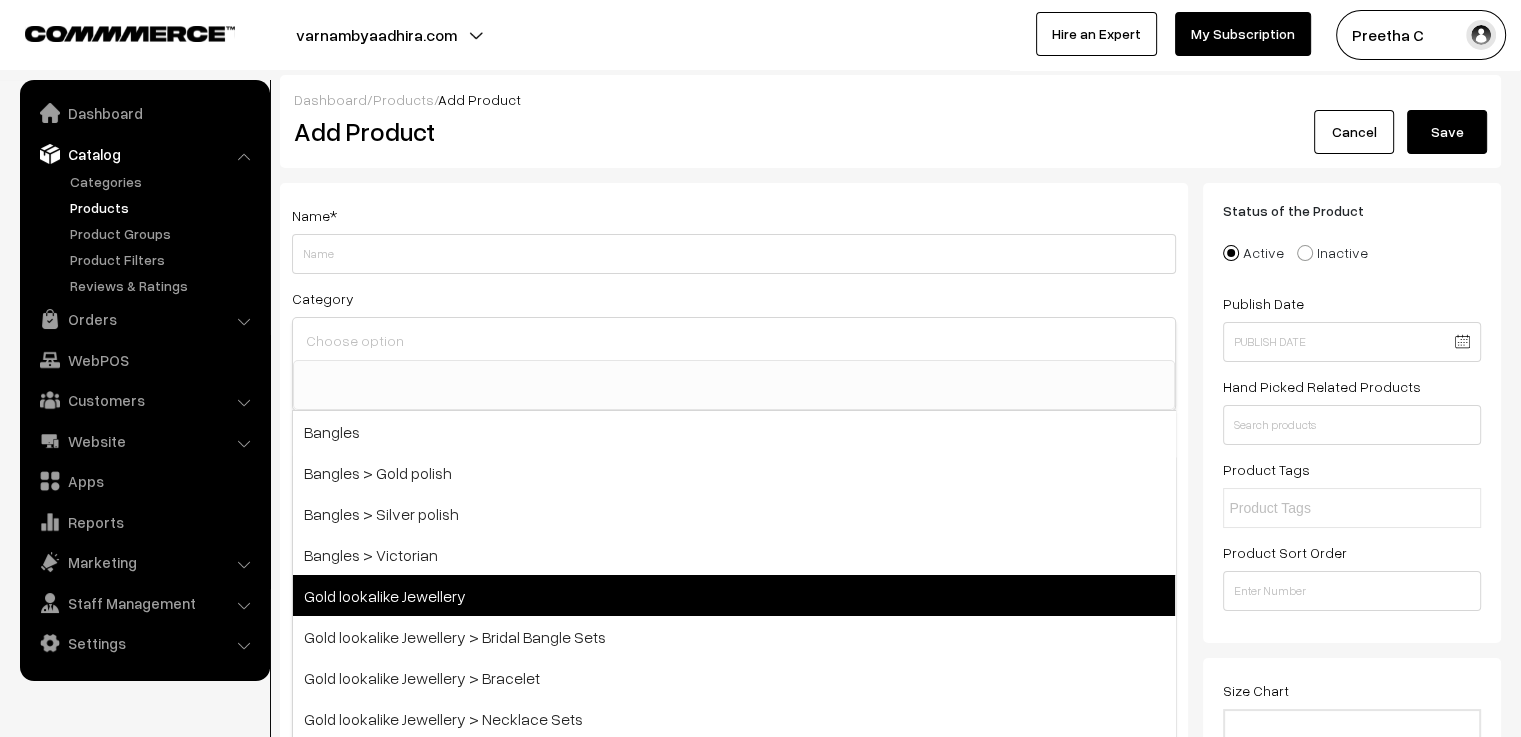 scroll, scrollTop: 100, scrollLeft: 0, axis: vertical 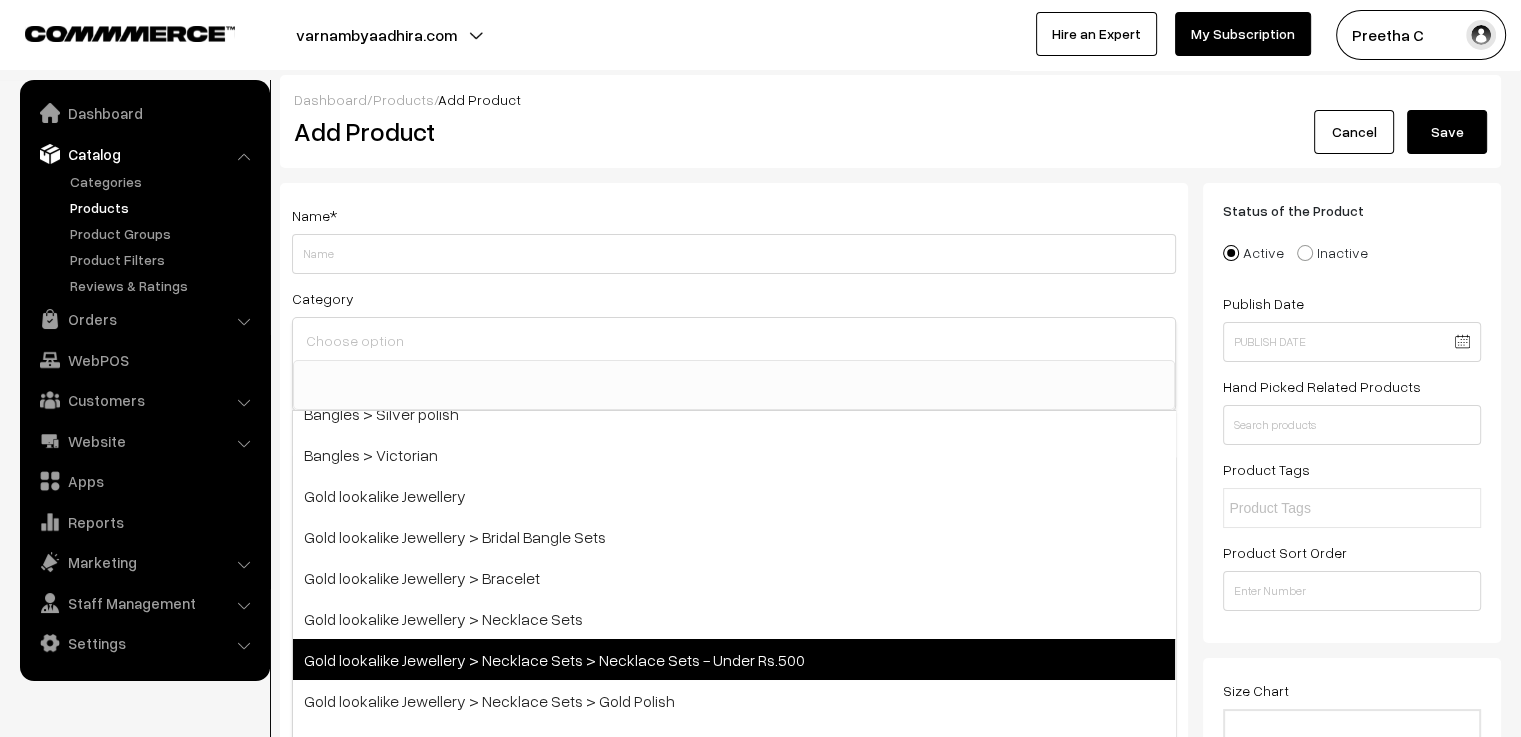 click on "Gold lookalike Jewellery > Necklace Sets > Necklace Sets - Under Rs.500" at bounding box center (734, 659) 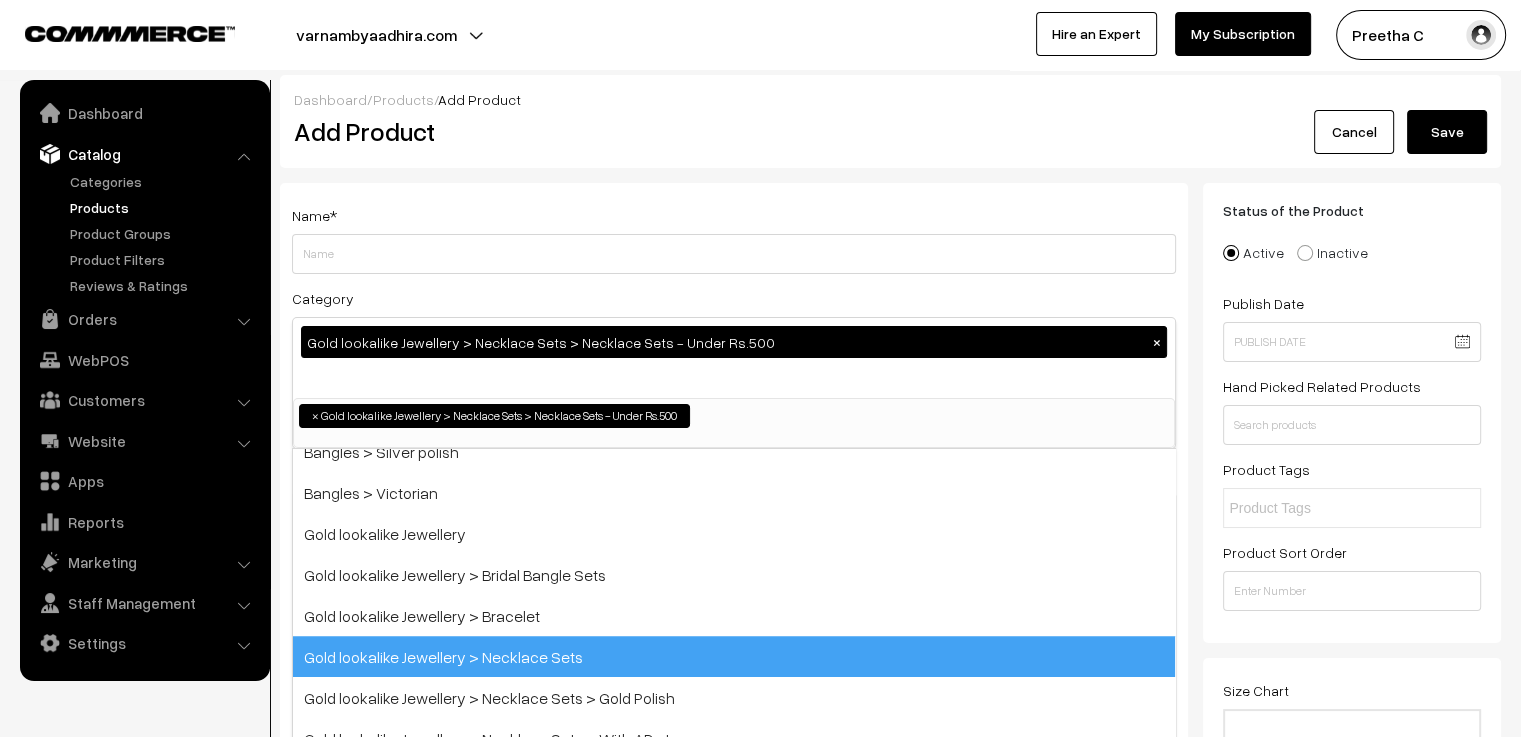 scroll, scrollTop: 85, scrollLeft: 0, axis: vertical 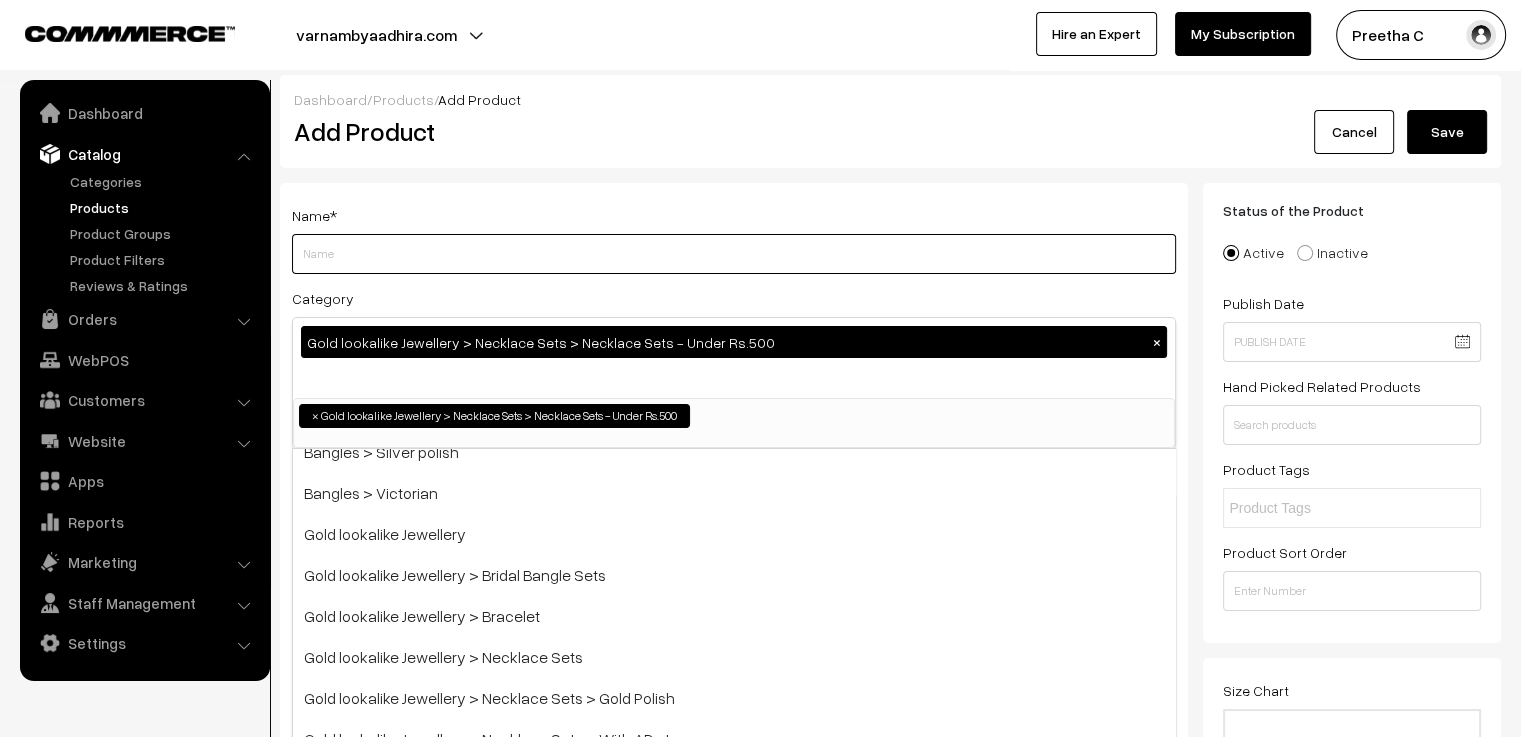 click on "Weight" at bounding box center (734, 254) 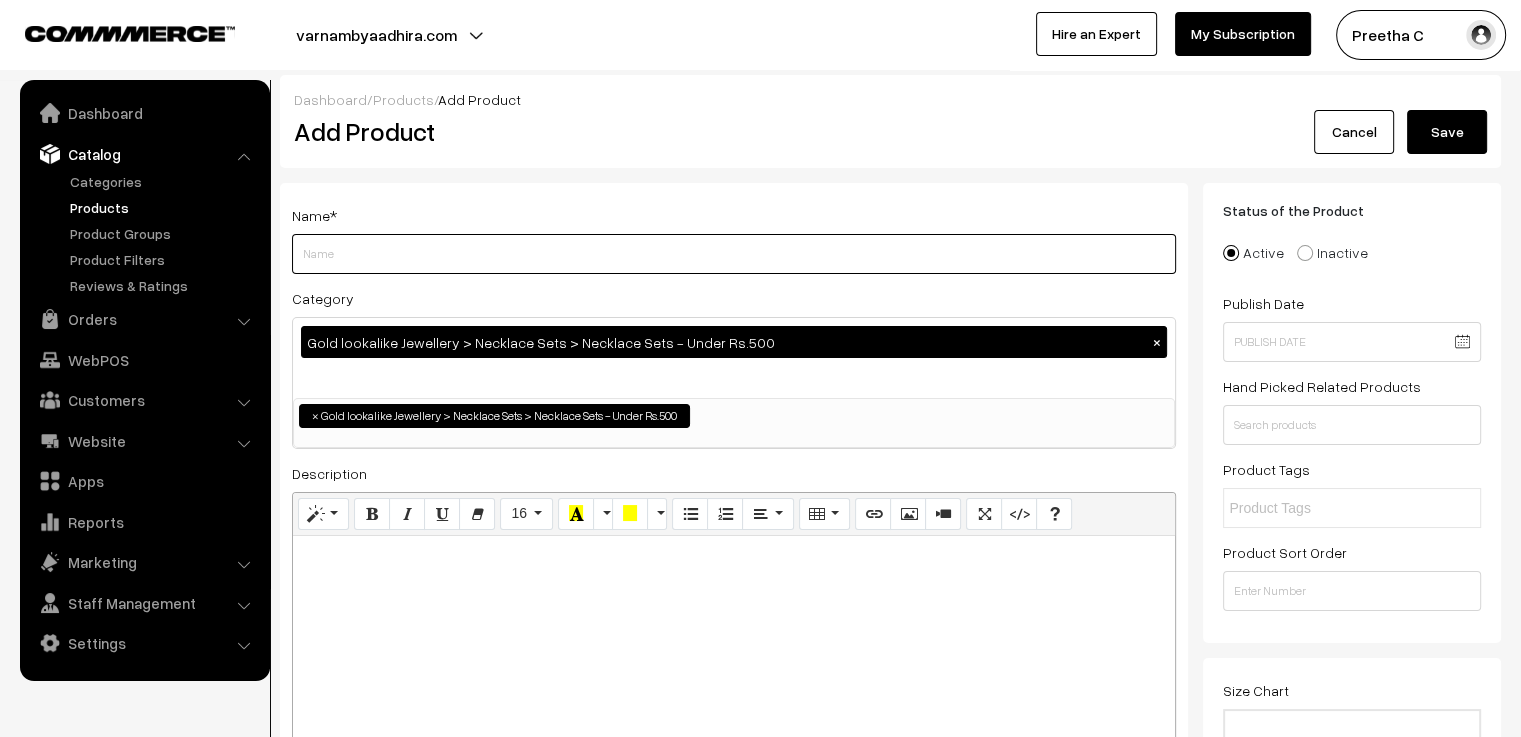 scroll, scrollTop: 200, scrollLeft: 0, axis: vertical 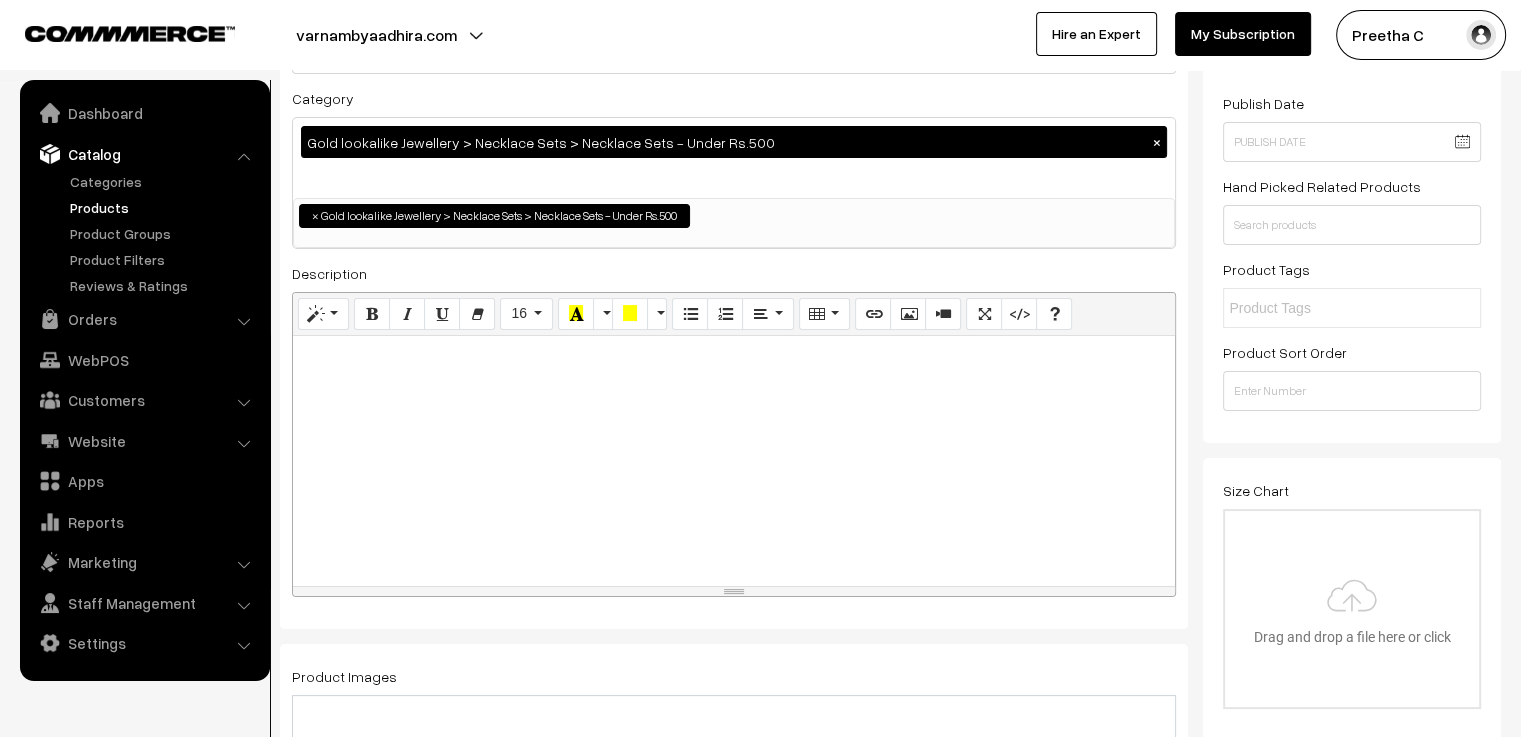 click at bounding box center (734, 358) 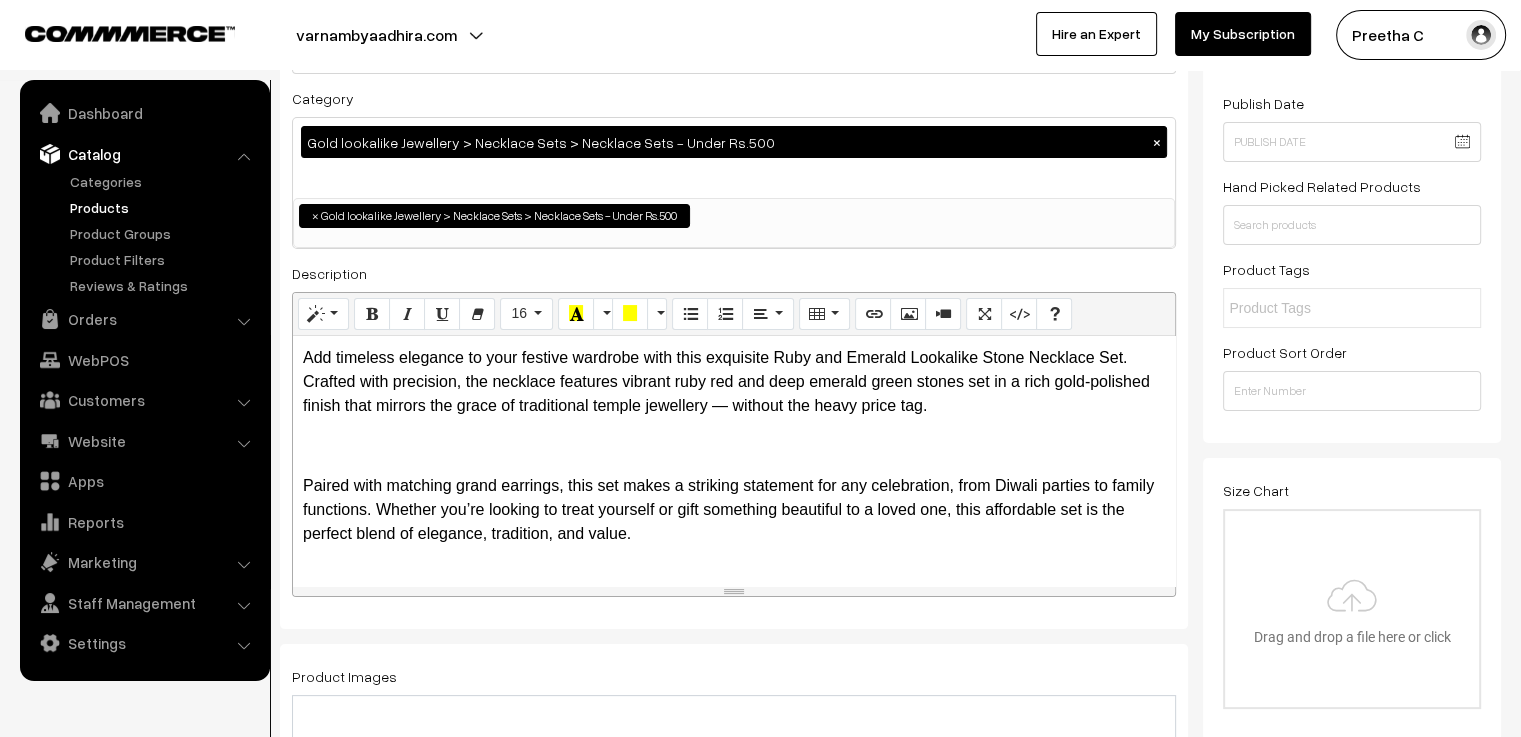 click on "Add timeless elegance to your festive wardrobe with this exquisite Ruby and Emerald Lookalike Stone Necklace Set. Crafted with precision, the necklace features vibrant ruby red and deep emerald green stones set in a rich gold-polished finish that mirrors the grace of traditional temple jewellery — without the heavy price tag. Paired with matching grand earrings, this set makes a striking statement for any celebration, from Diwali parties to family functions. Whether you’re looking to treat yourself or gift something beautiful to a loved one, this affordable set is the perfect blend of elegance, tradition, and value. ✨ Why you’ll love it: Ruby & Emerald lookalike stones Gold polish with antique finish Matching grand earrings included Pocket-friendly luxury Ideal for gifting and festive occasions" at bounding box center [734, 461] 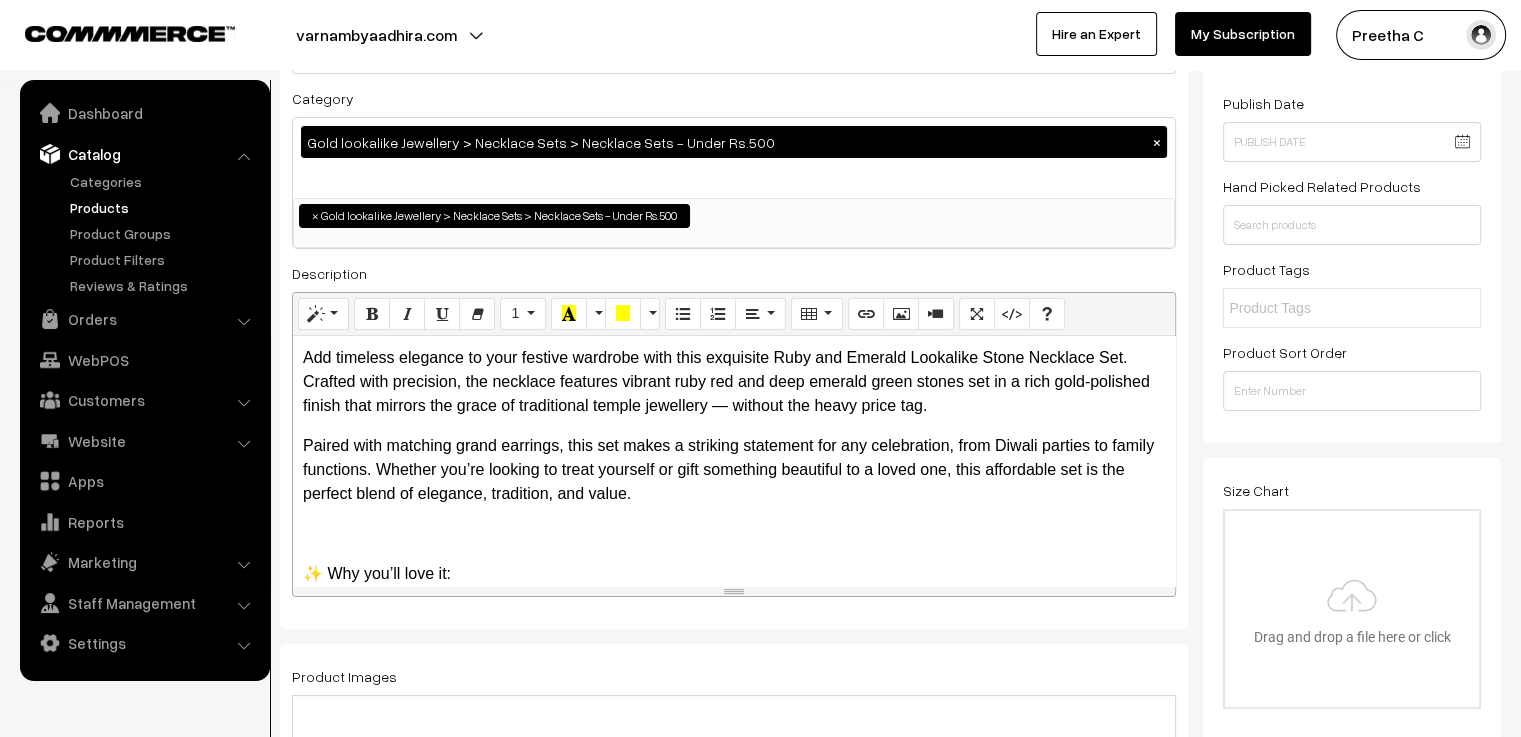 scroll, scrollTop: 300, scrollLeft: 0, axis: vertical 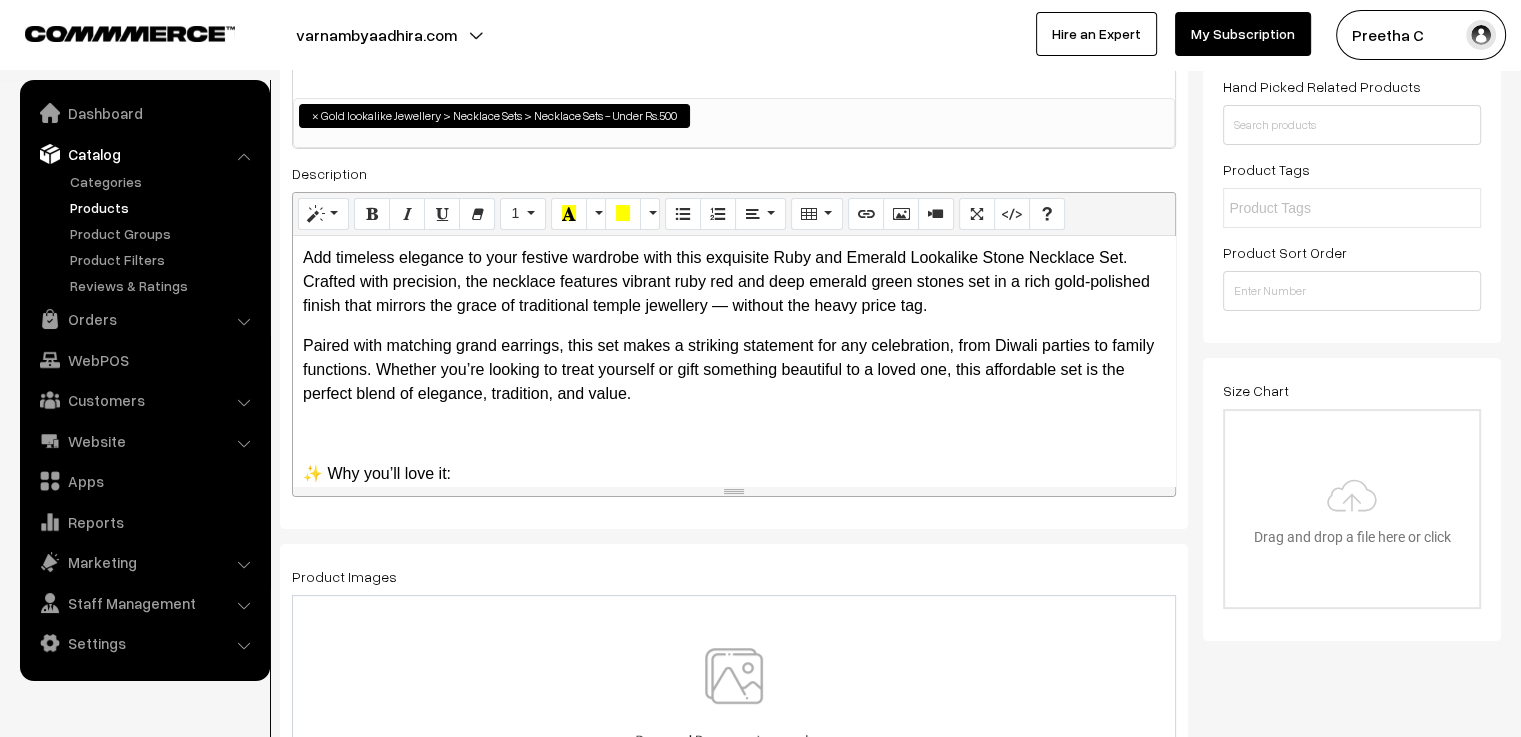 click on "Add timeless elegance to your festive wardrobe with this exquisite Ruby and Emerald Lookalike Stone Necklace Set. Crafted with precision, the necklace features vibrant ruby red and deep emerald green stones set in a rich gold-polished finish that mirrors the grace of traditional temple jewellery — without the heavy price tag. Paired with matching grand earrings, this set makes a striking statement for any celebration, from Diwali parties to family functions. Whether you’re looking to treat yourself or gift something beautiful to a loved one, this affordable set is the perfect blend of elegance, tradition, and value. ✨ Why you’ll love it: Ruby & Emerald lookalike stones Gold polish with antique finish Matching grand earrings included Pocket-friendly luxury Ideal for gifting and festive occasions" at bounding box center [734, 361] 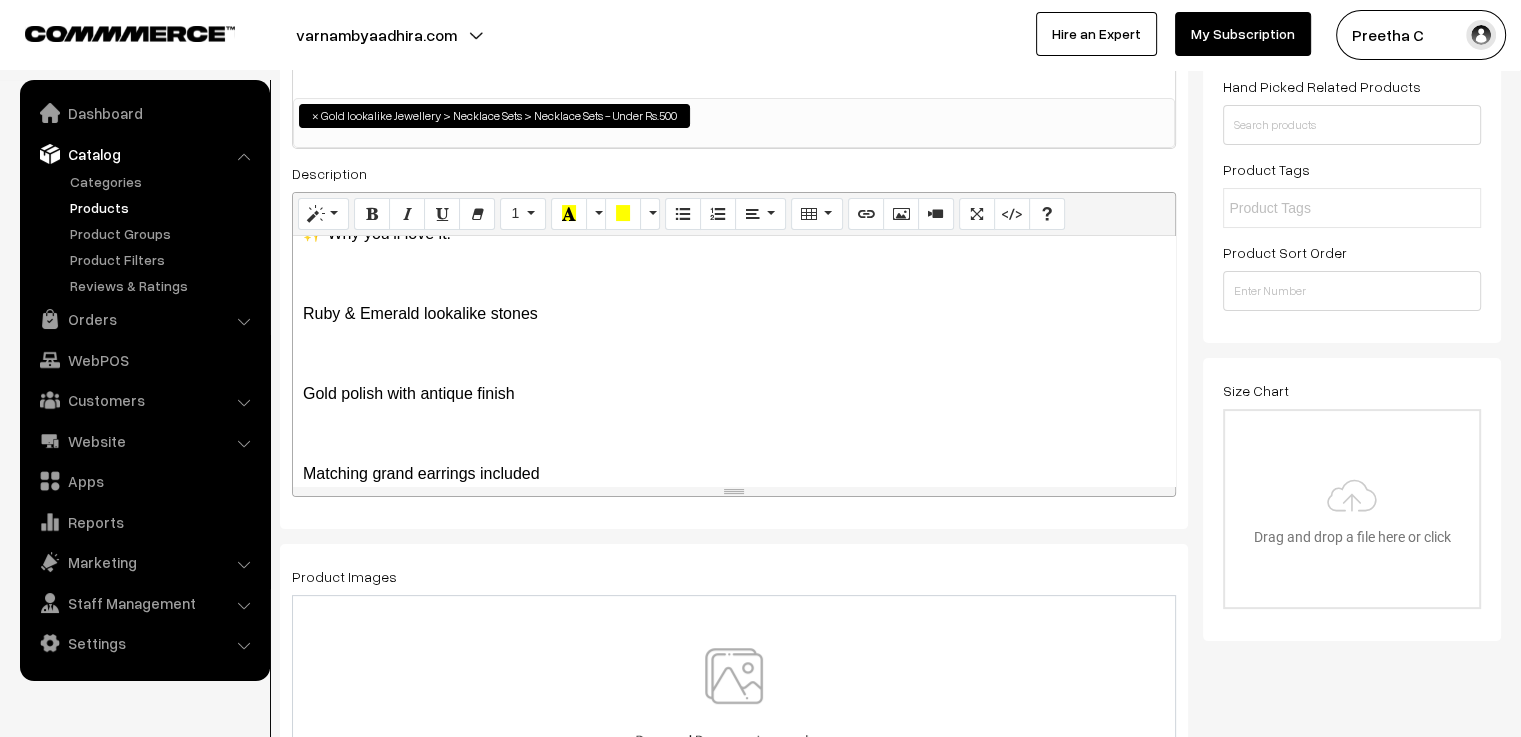 scroll, scrollTop: 100, scrollLeft: 0, axis: vertical 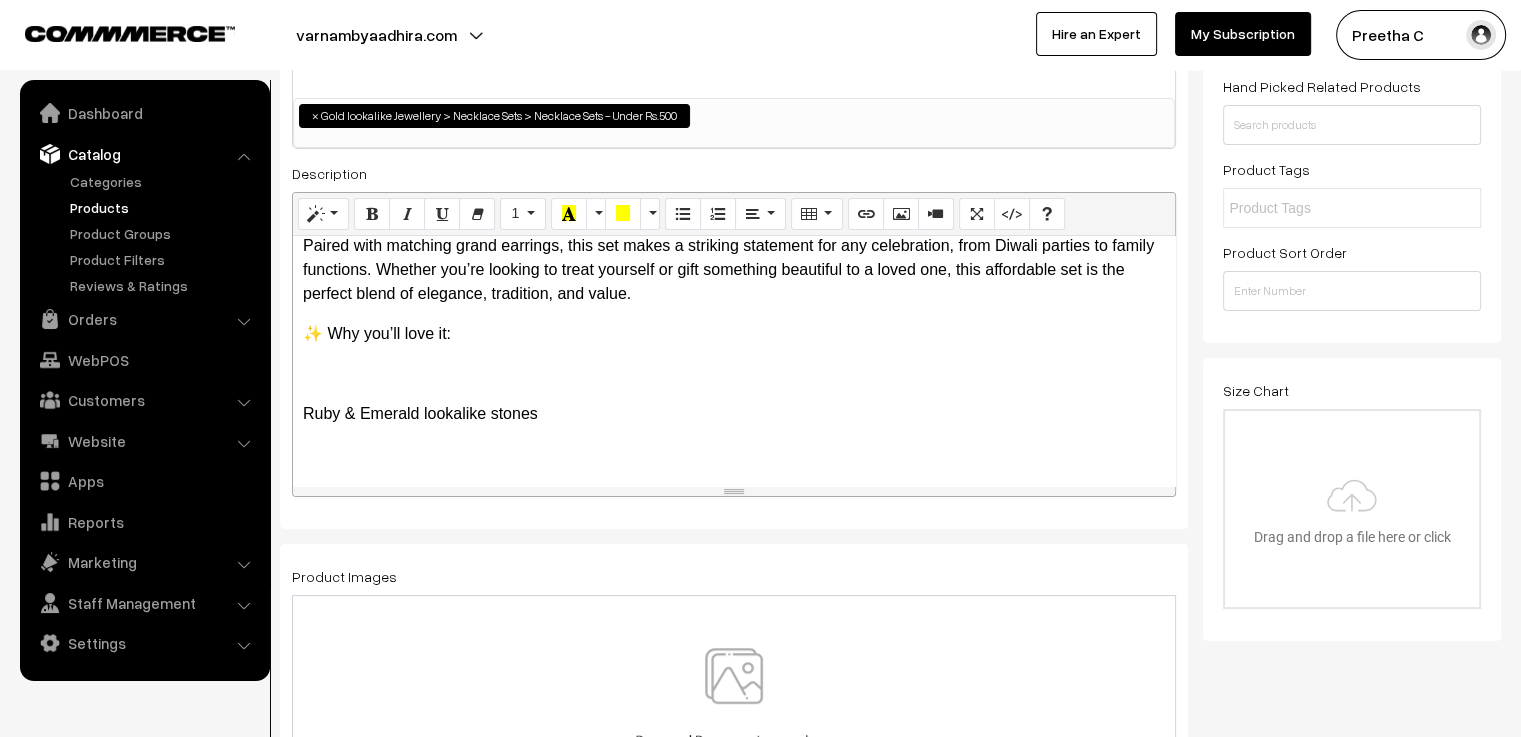click on "Add timeless elegance to your festive wardrobe with this exquisite Ruby and Emerald Lookalike Stone Necklace Set. Crafted with precision, the necklace features vibrant ruby red and deep emerald green stones set in a rich gold-polished finish that mirrors the grace of traditional temple jewellery — without the heavy price tag. Paired with matching grand earrings, this set makes a striking statement for any celebration, from Diwali parties to family functions. Whether you’re looking to treat yourself or gift something beautiful to a loved one, this affordable set is the perfect blend of elegance, tradition, and value. ✨ Why you’ll love it: Ruby & Emerald lookalike stones Gold polish with antique finish Matching grand earrings included Pocket-friendly luxury Ideal for gifting and festive occasions" at bounding box center [734, 361] 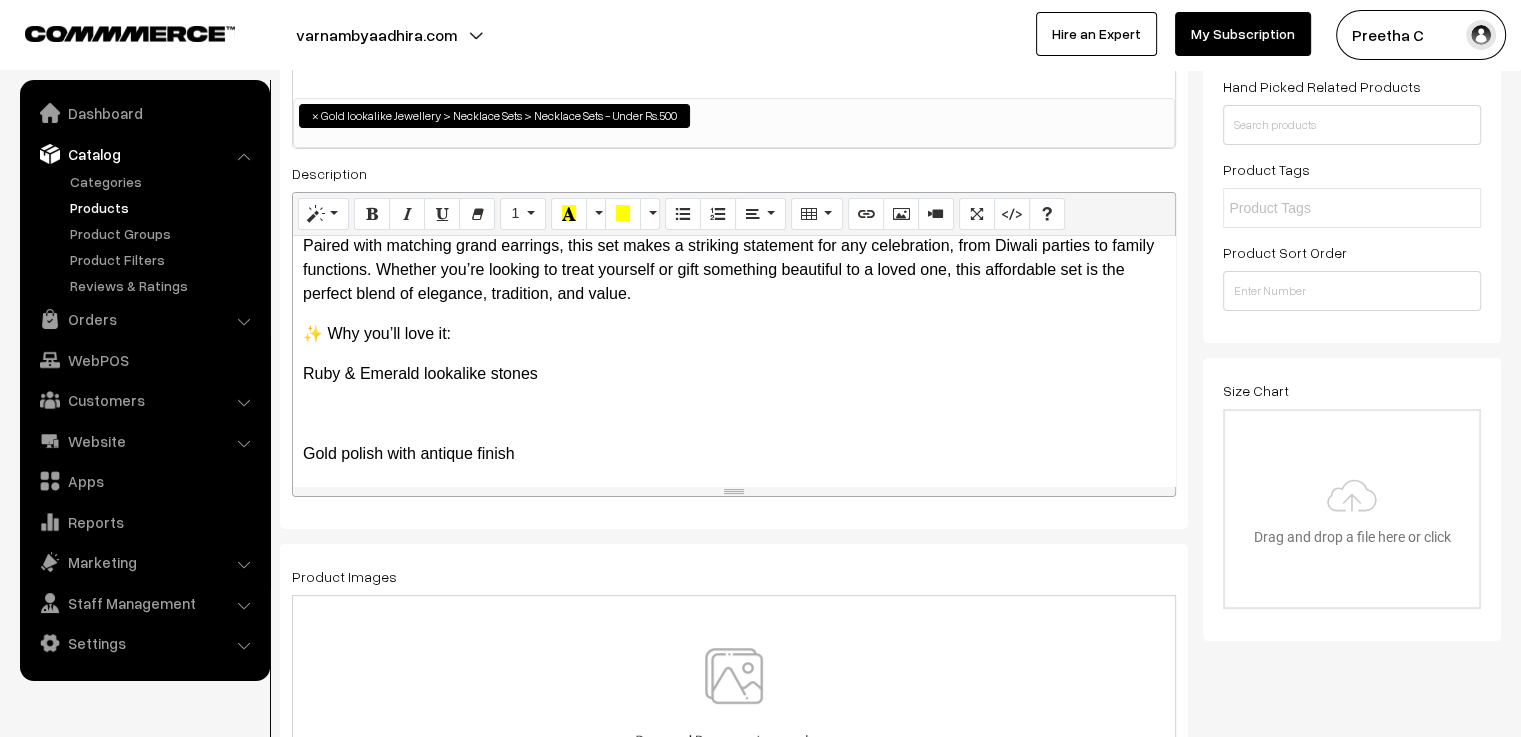click on "Add timeless elegance to your festive wardrobe with this exquisite Ruby and Emerald Lookalike Stone Necklace Set. Crafted with precision, the necklace features vibrant ruby red and deep emerald green stones set in a rich gold-polished finish that mirrors the grace of traditional temple jewellery — without the heavy price tag. Paired with matching grand earrings, this set makes a striking statement for any celebration, from Diwali parties to family functions. Whether you’re looking to treat yourself or gift something beautiful to a loved one, this affordable set is the perfect blend of elegance, tradition, and value. ✨ Why you’ll love it: Ruby & Emerald lookalike stones Gold polish with antique finish Matching grand earrings included Pocket-friendly luxury Ideal for gifting and festive occasions" at bounding box center (734, 361) 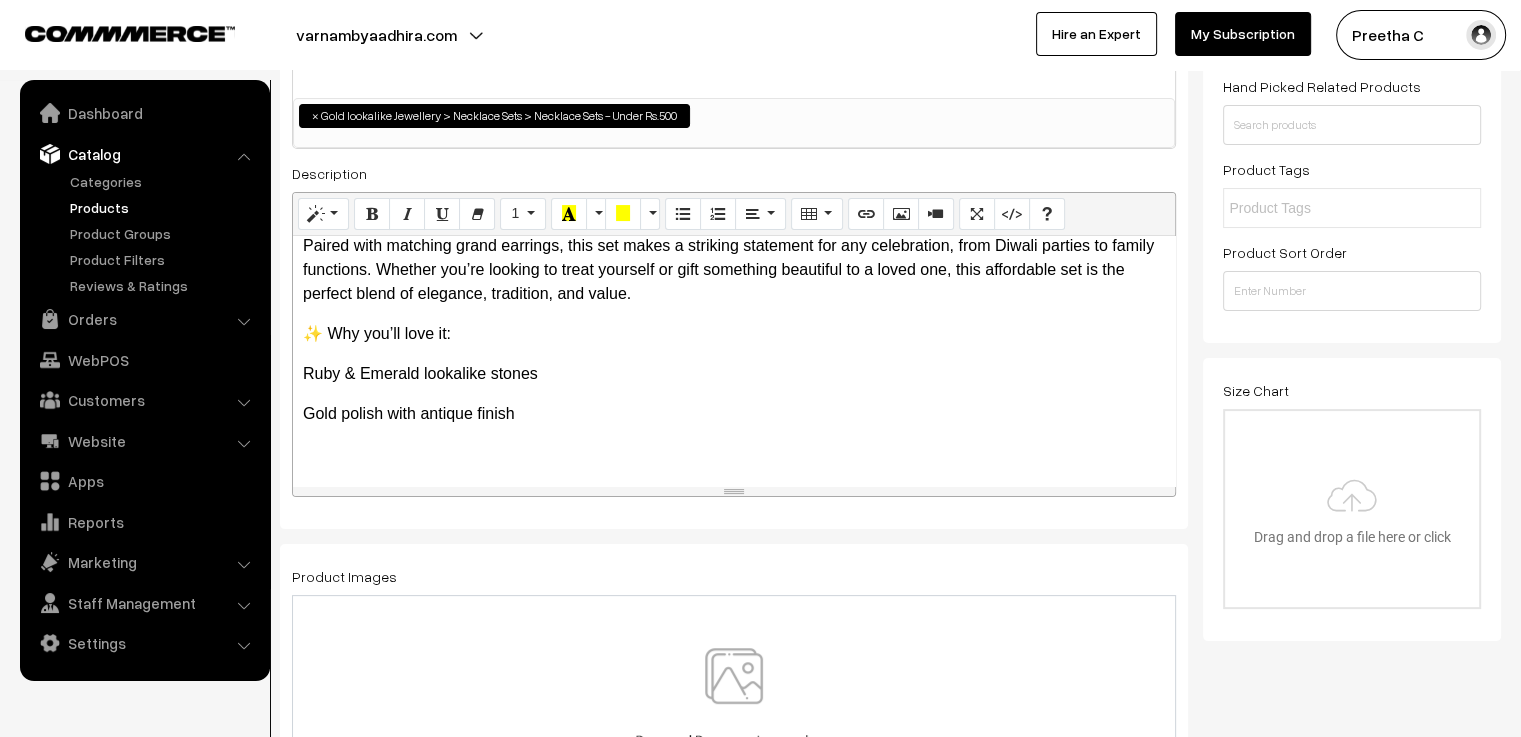 scroll, scrollTop: 200, scrollLeft: 0, axis: vertical 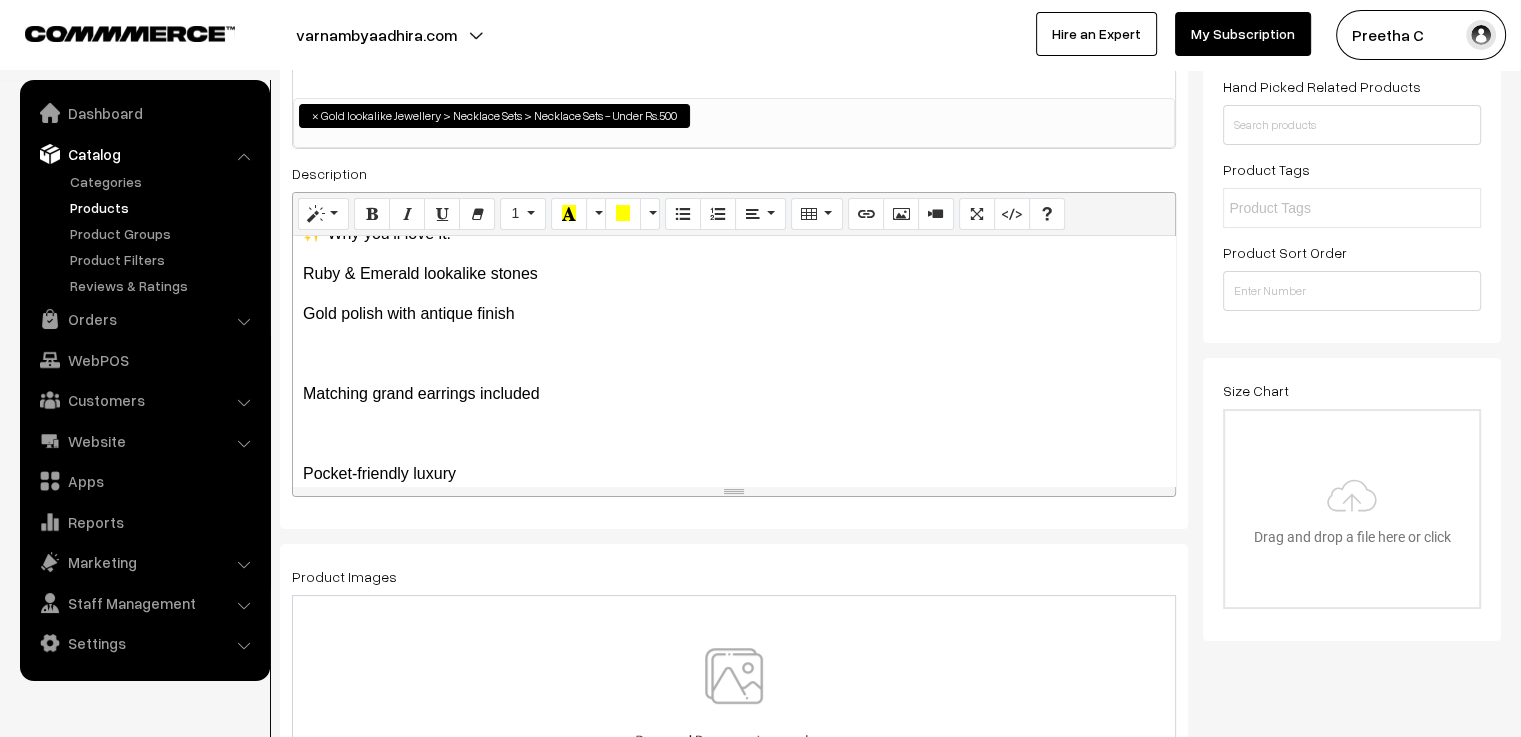 click on "Matching grand earrings included" at bounding box center [734, 394] 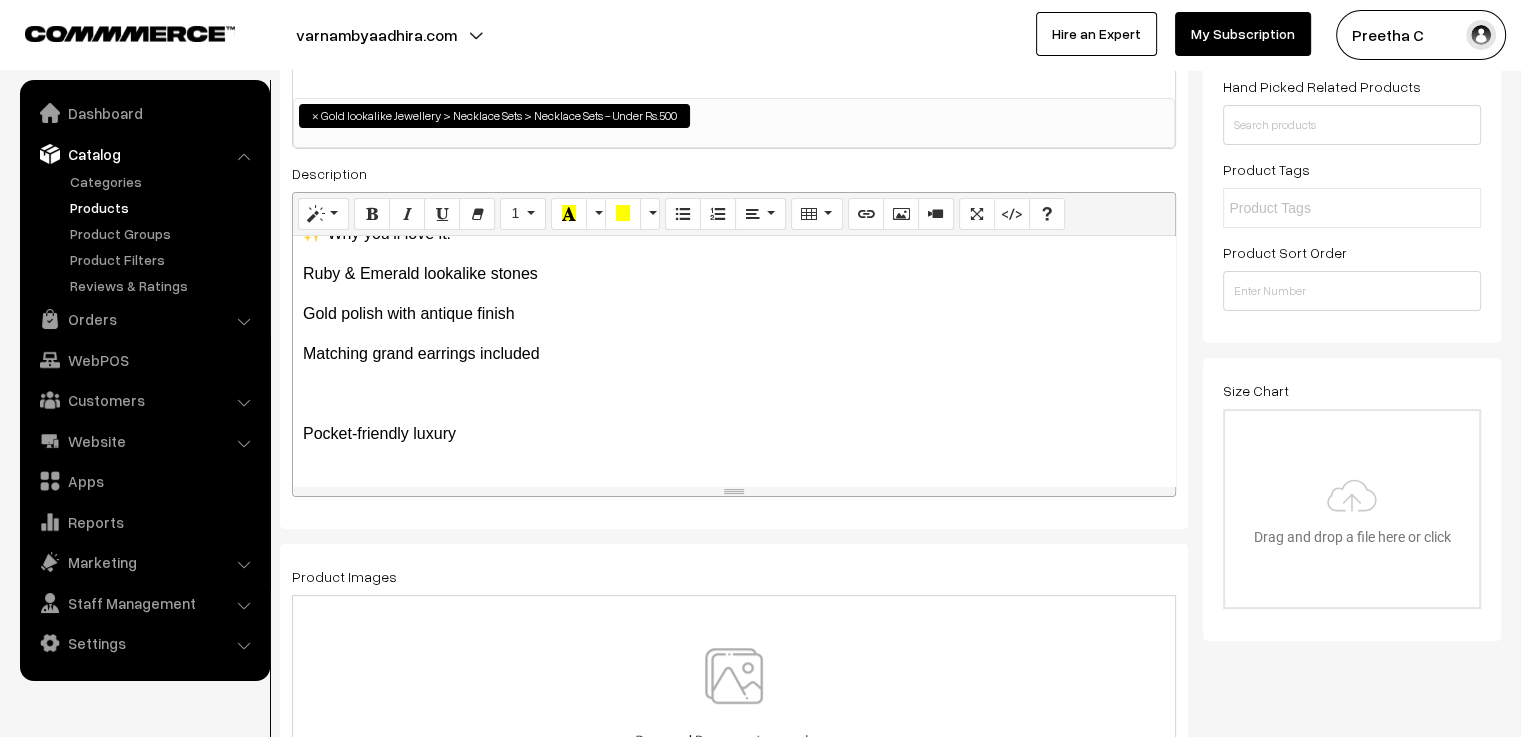 click on "Pocket-friendly luxury" at bounding box center [734, 434] 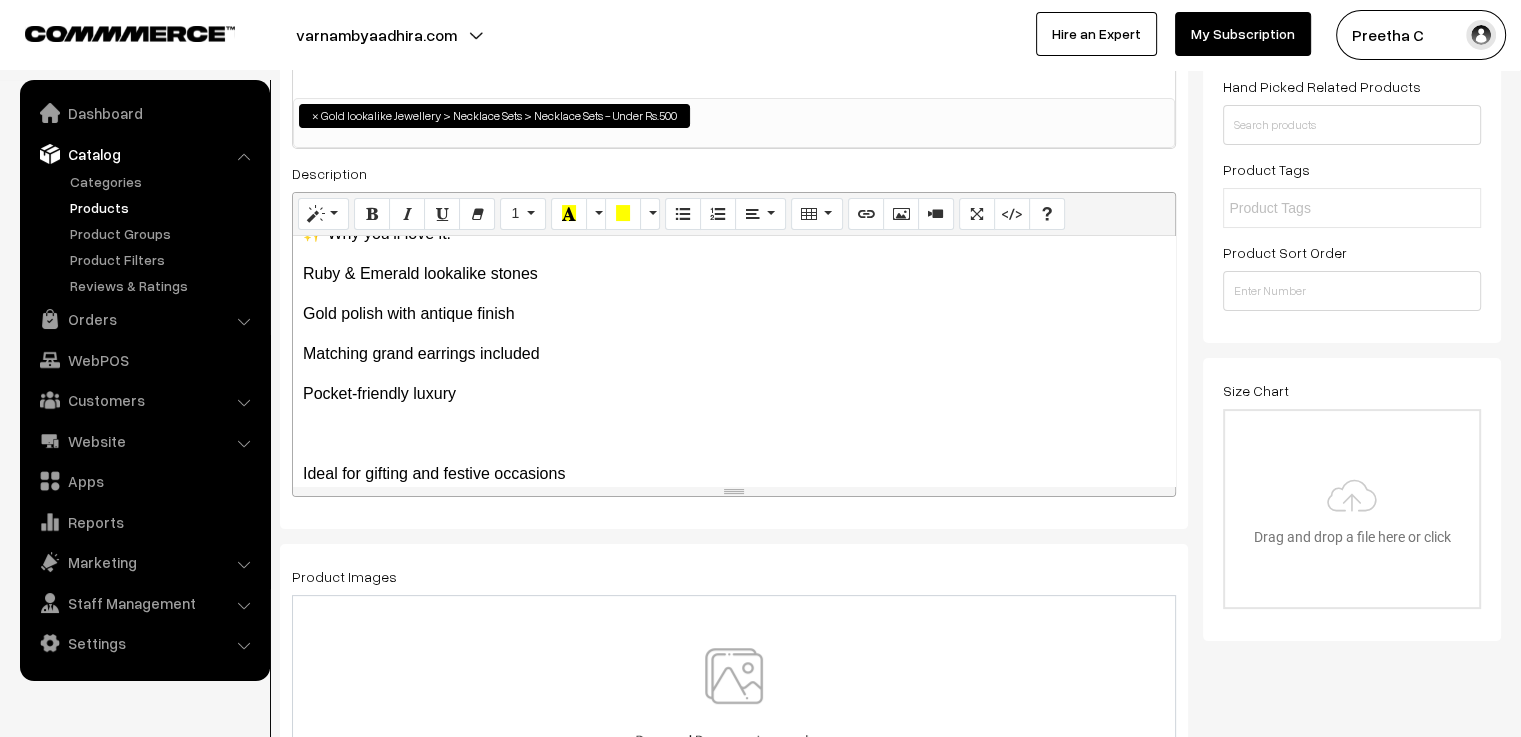 click on "Add timeless elegance to your festive wardrobe with this exquisite Ruby and Emerald Lookalike Stone Necklace Set. Crafted with precision, the necklace features vibrant ruby red and deep emerald green stones set in a rich gold-polished finish that mirrors the grace of traditional temple jewellery — without the heavy price tag. Paired with matching grand earrings, this set makes a striking statement for any celebration, from Diwali parties to family functions. Whether you’re looking to treat yourself or gift something beautiful to a loved one, this affordable set is the perfect blend of elegance, tradition, and value. ✨ Why you’ll love it: Ruby & Emerald lookalike stones Gold polish with antique finish Matching grand earrings included Pocket-friendly luxury Ideal for gifting and festive occasions" at bounding box center [734, 361] 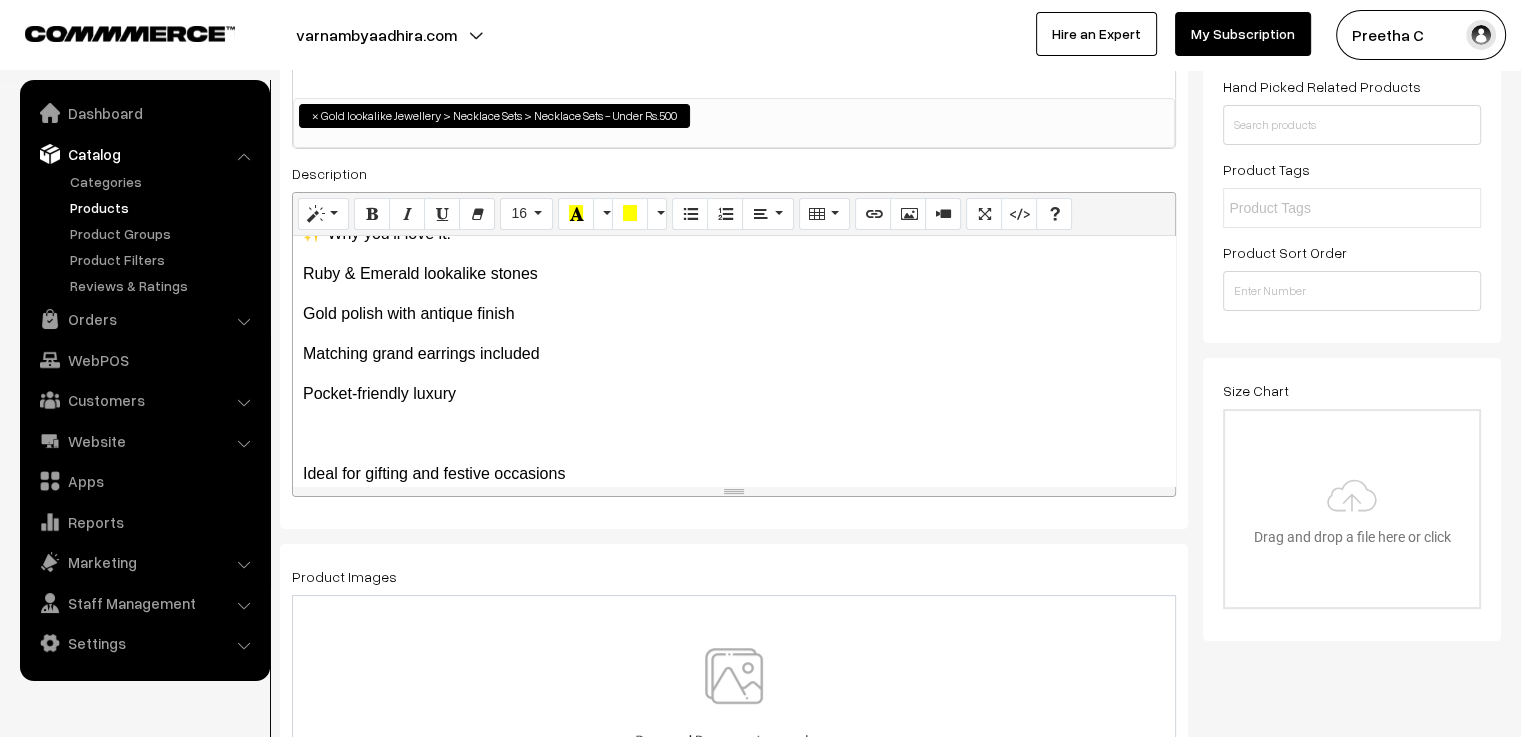 scroll, scrollTop: 186, scrollLeft: 0, axis: vertical 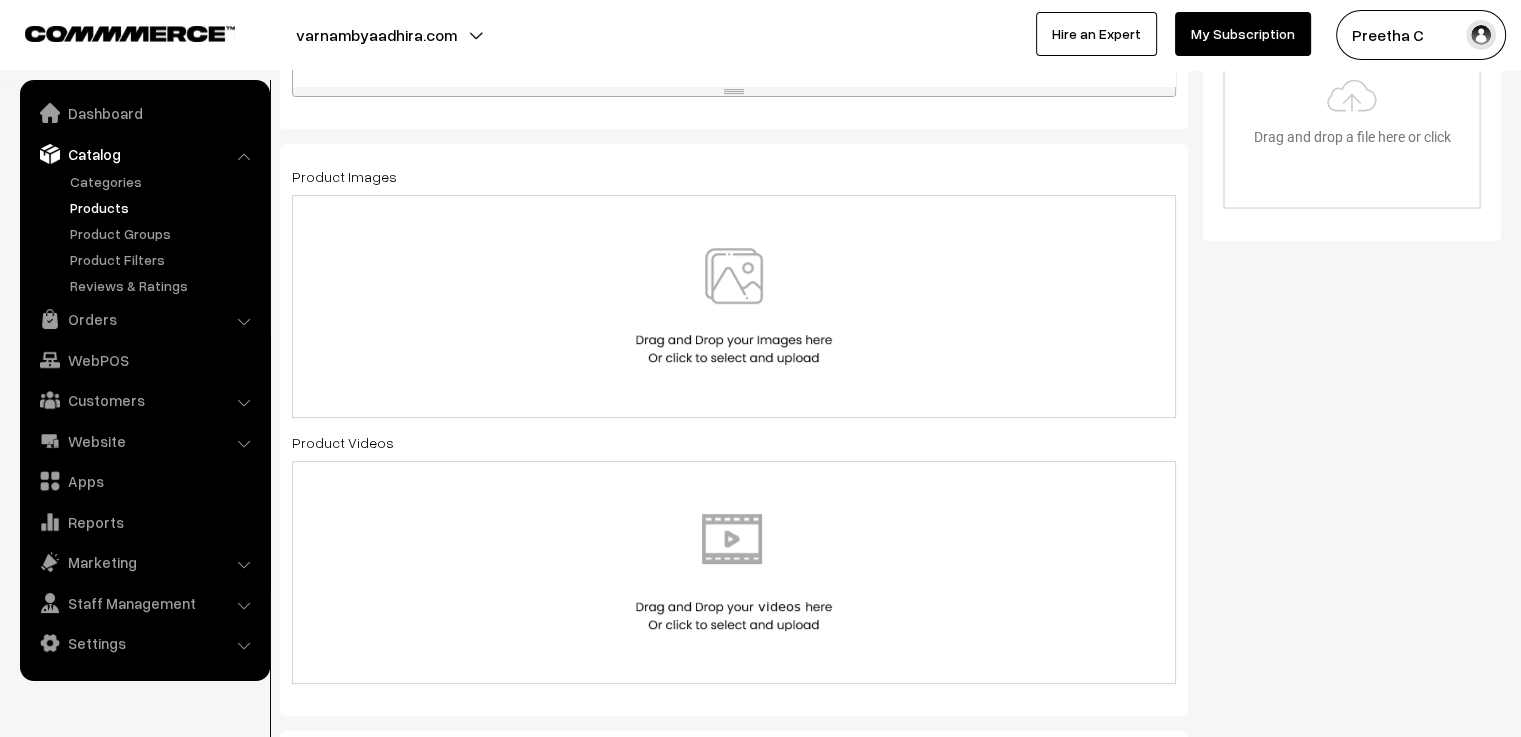 click at bounding box center [734, 306] 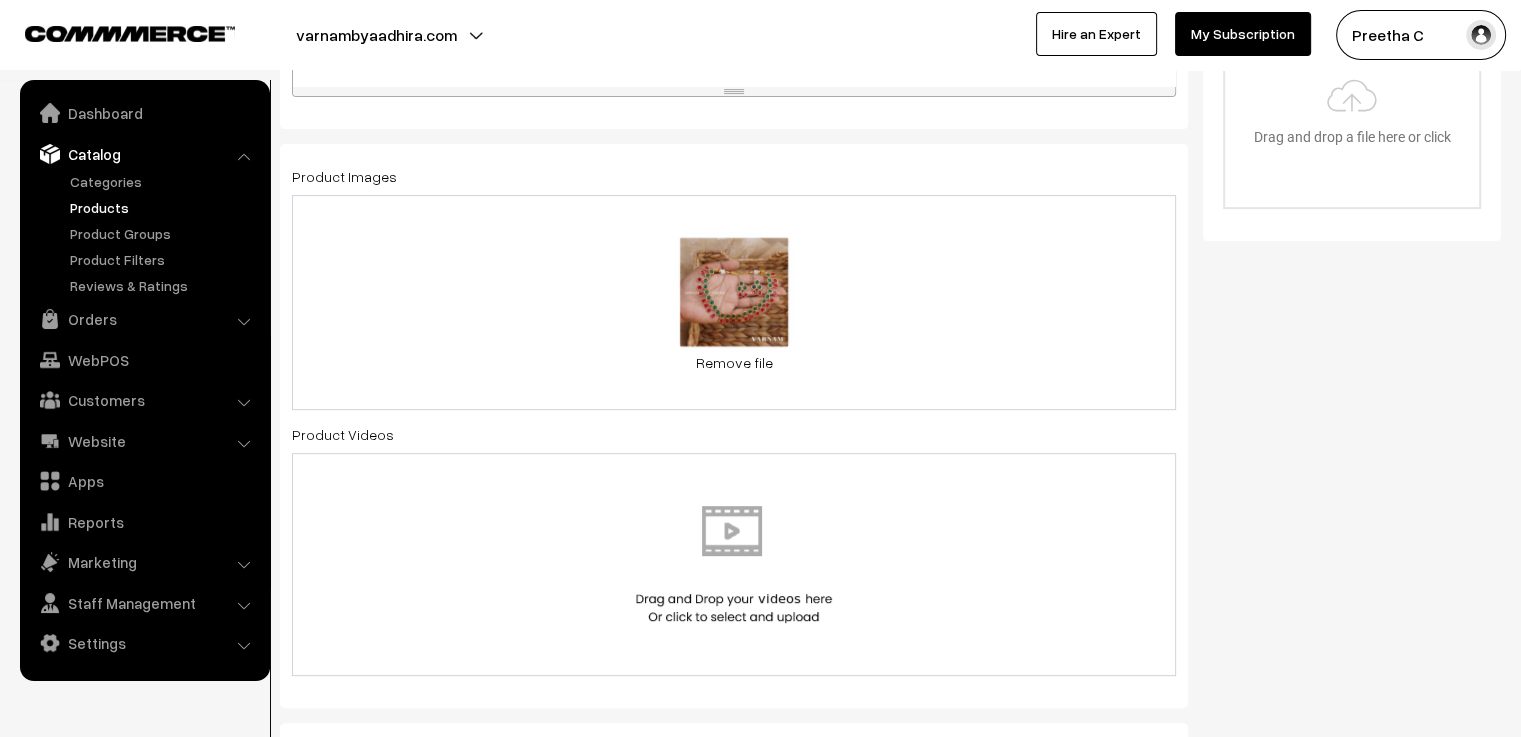 click on "0.2  MB      1.1.jpg                         Check                                                      Error                                                           Remove file" at bounding box center (734, 302) 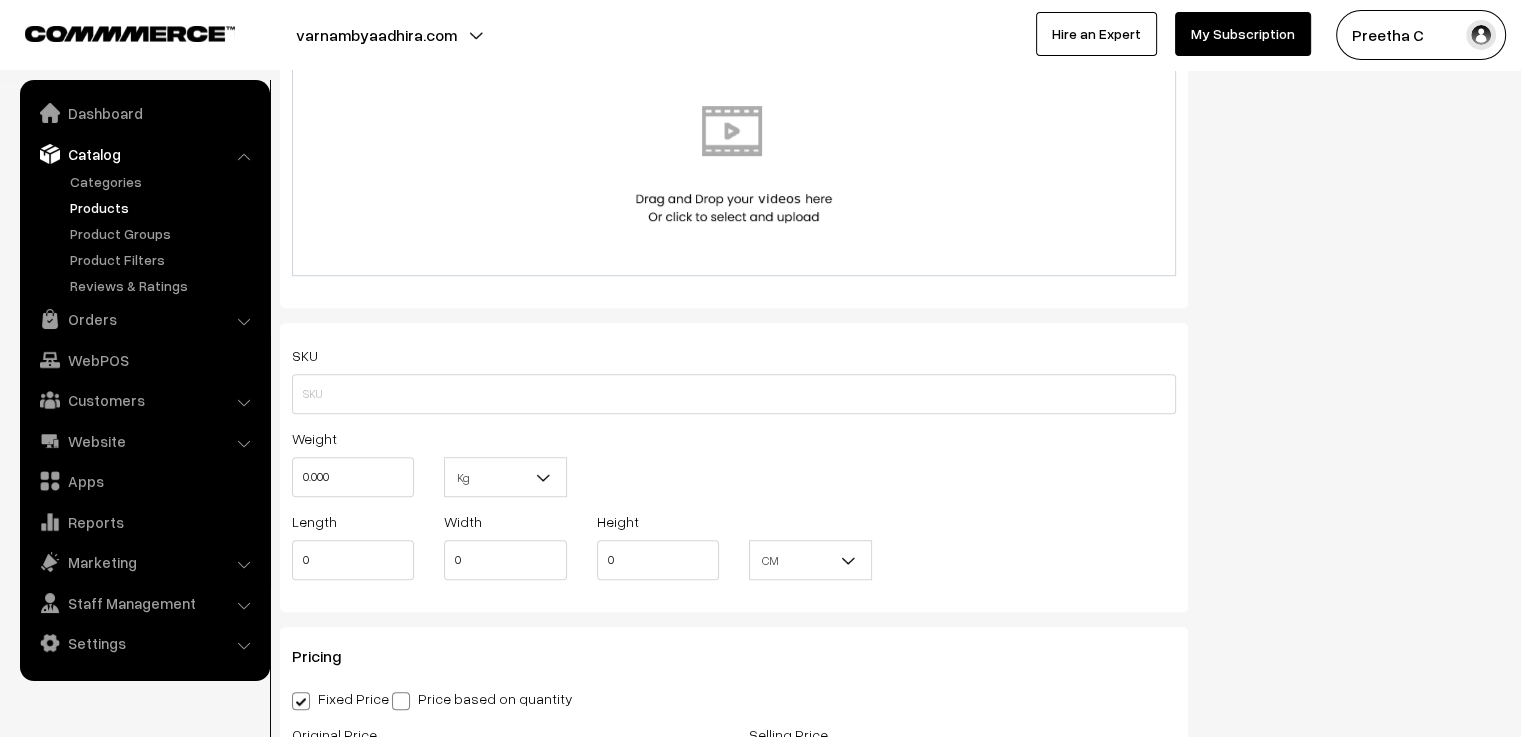 scroll, scrollTop: 1200, scrollLeft: 0, axis: vertical 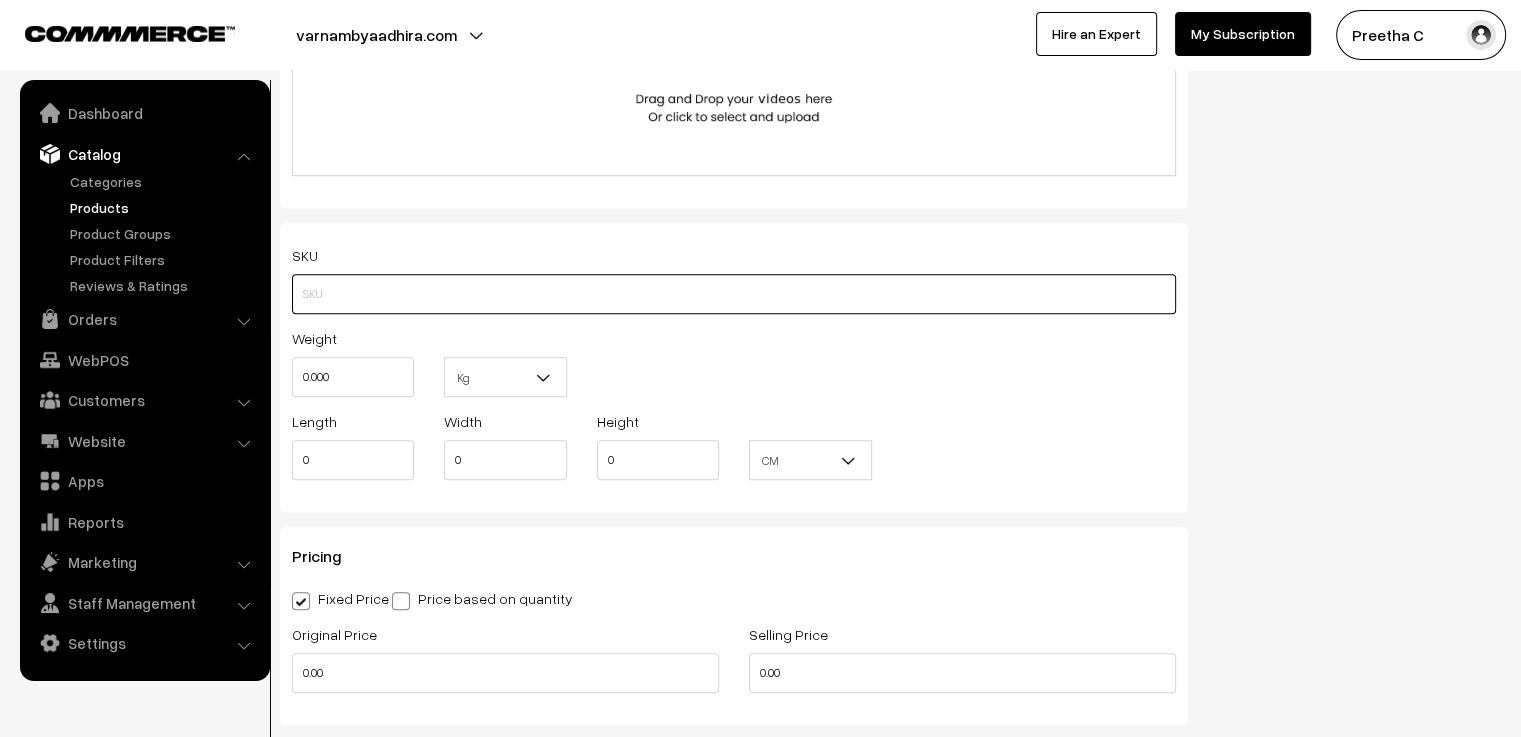 click at bounding box center (734, 294) 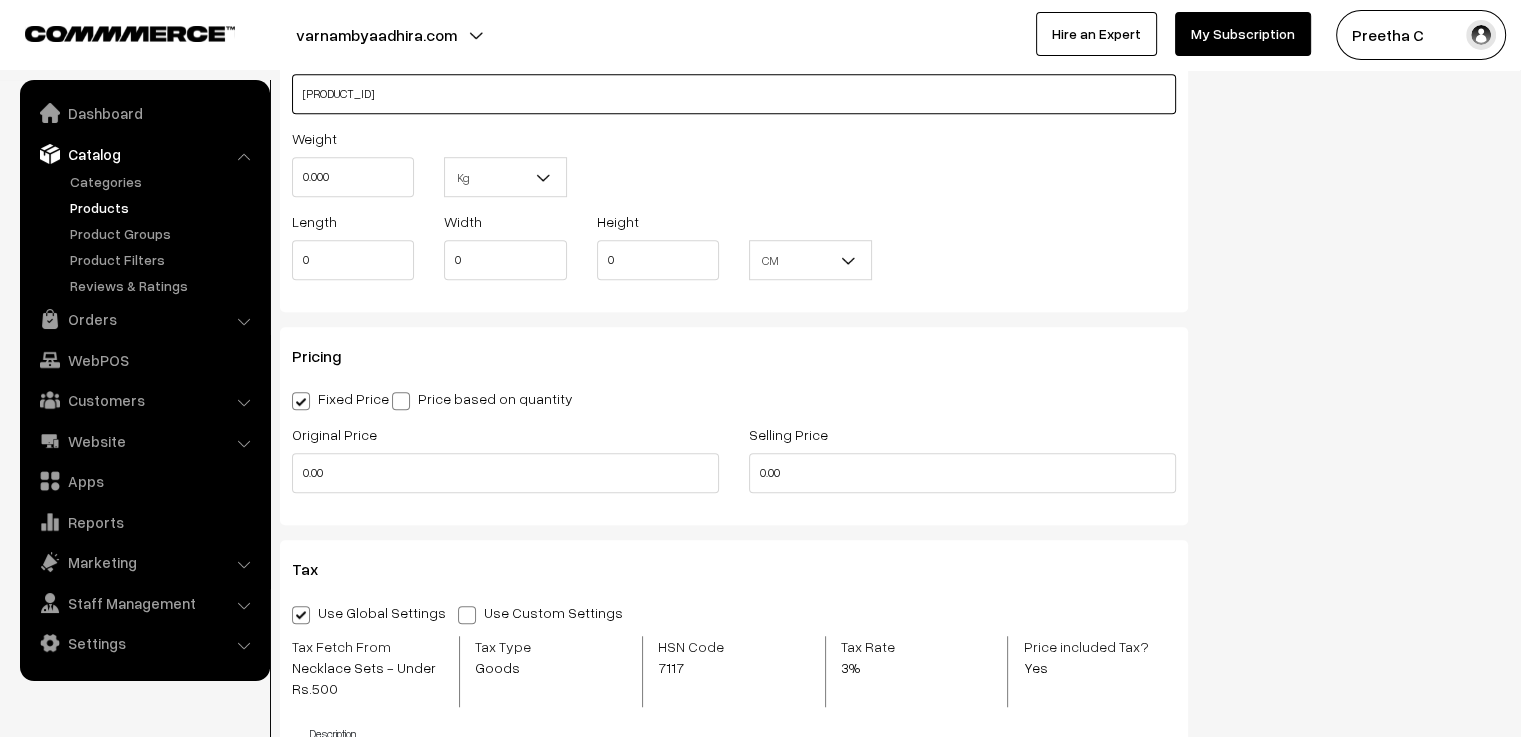 scroll, scrollTop: 1500, scrollLeft: 0, axis: vertical 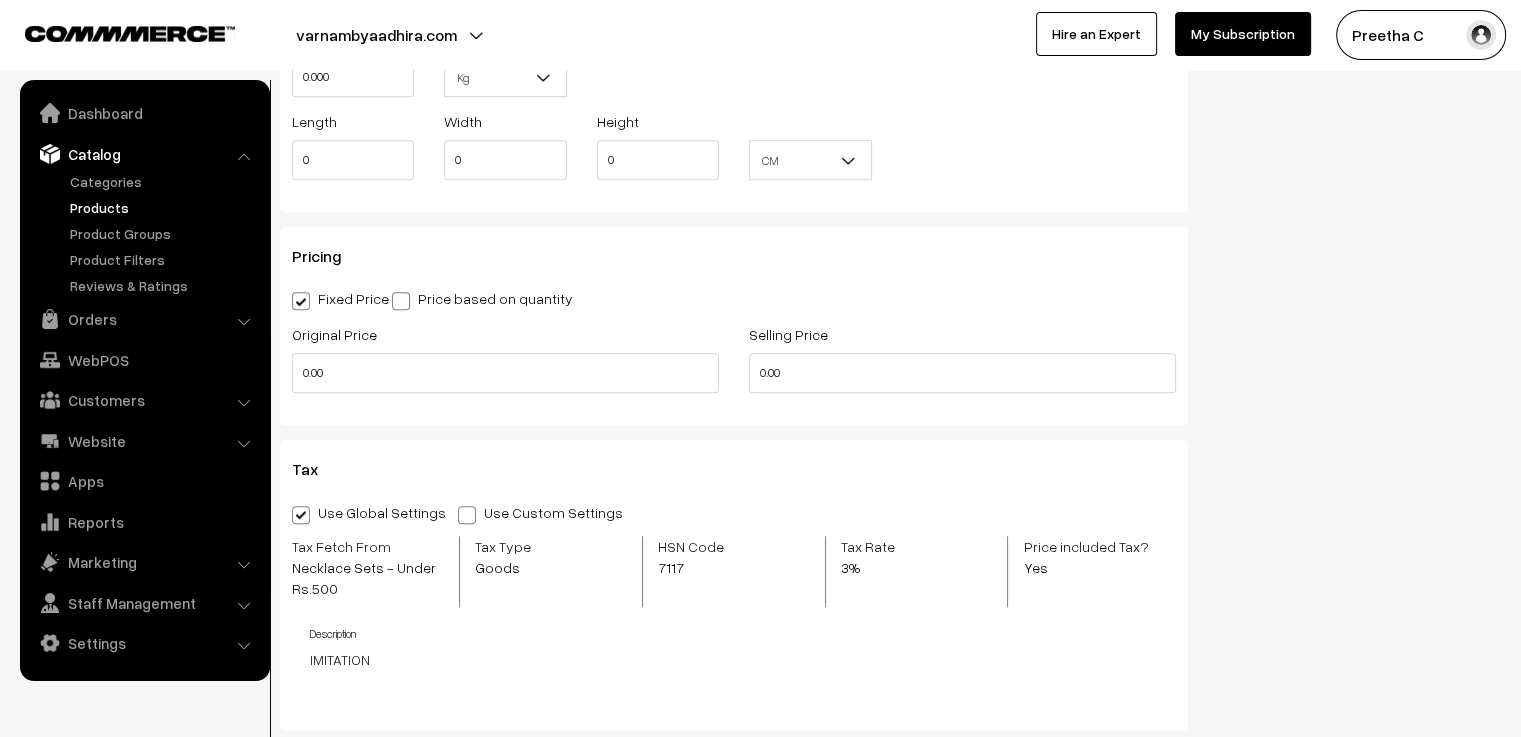 type on "GLJNU51" 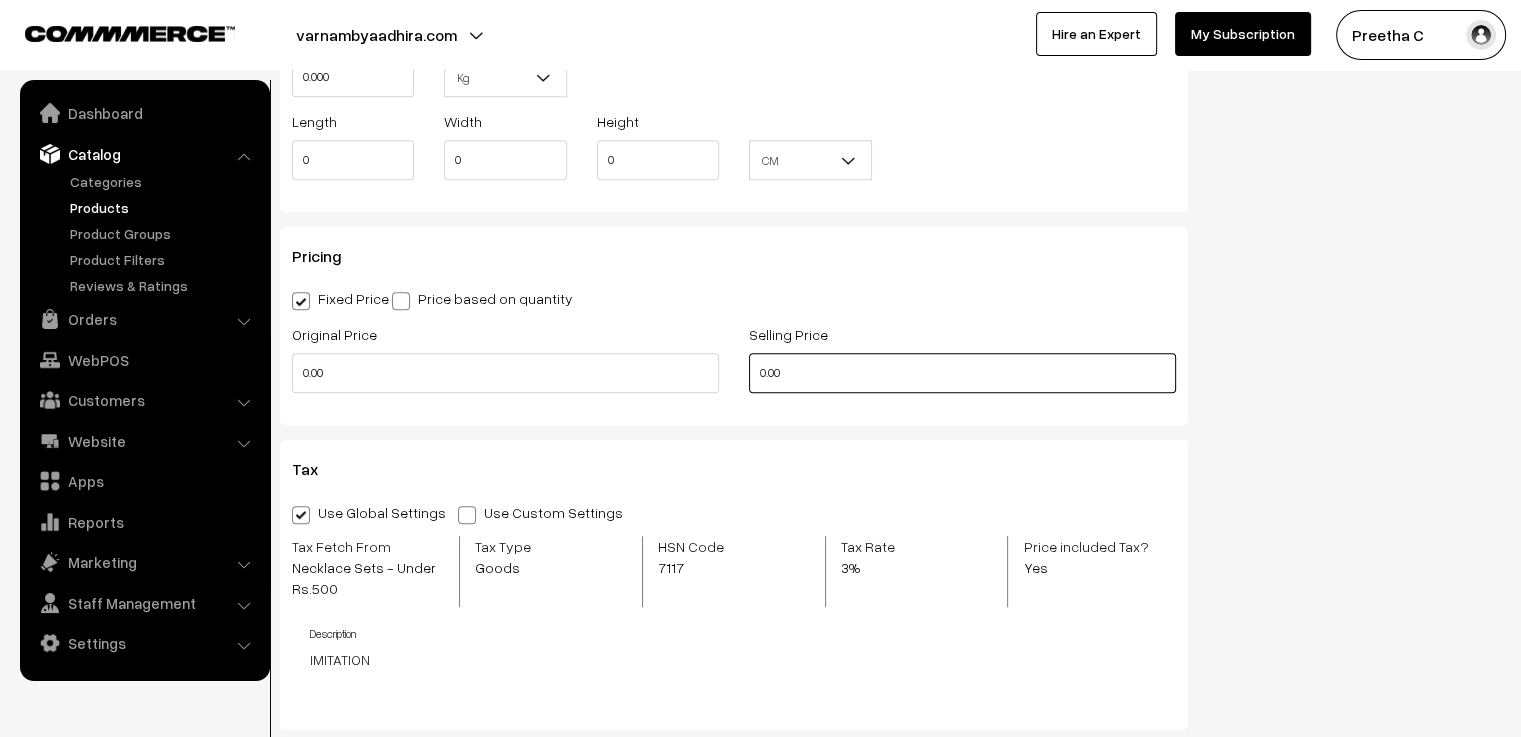 drag, startPoint x: 812, startPoint y: 373, endPoint x: 687, endPoint y: 372, distance: 125.004 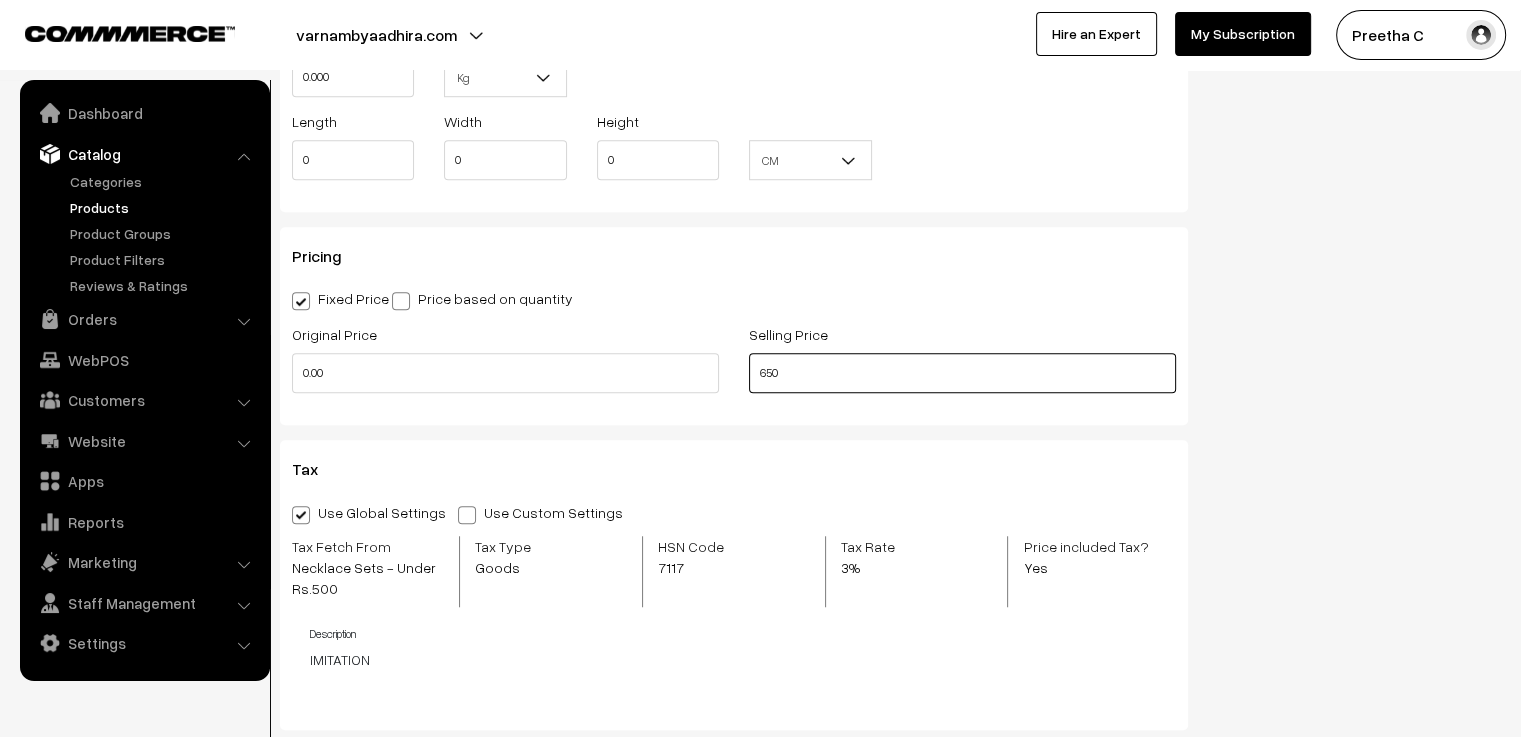 type on "650" 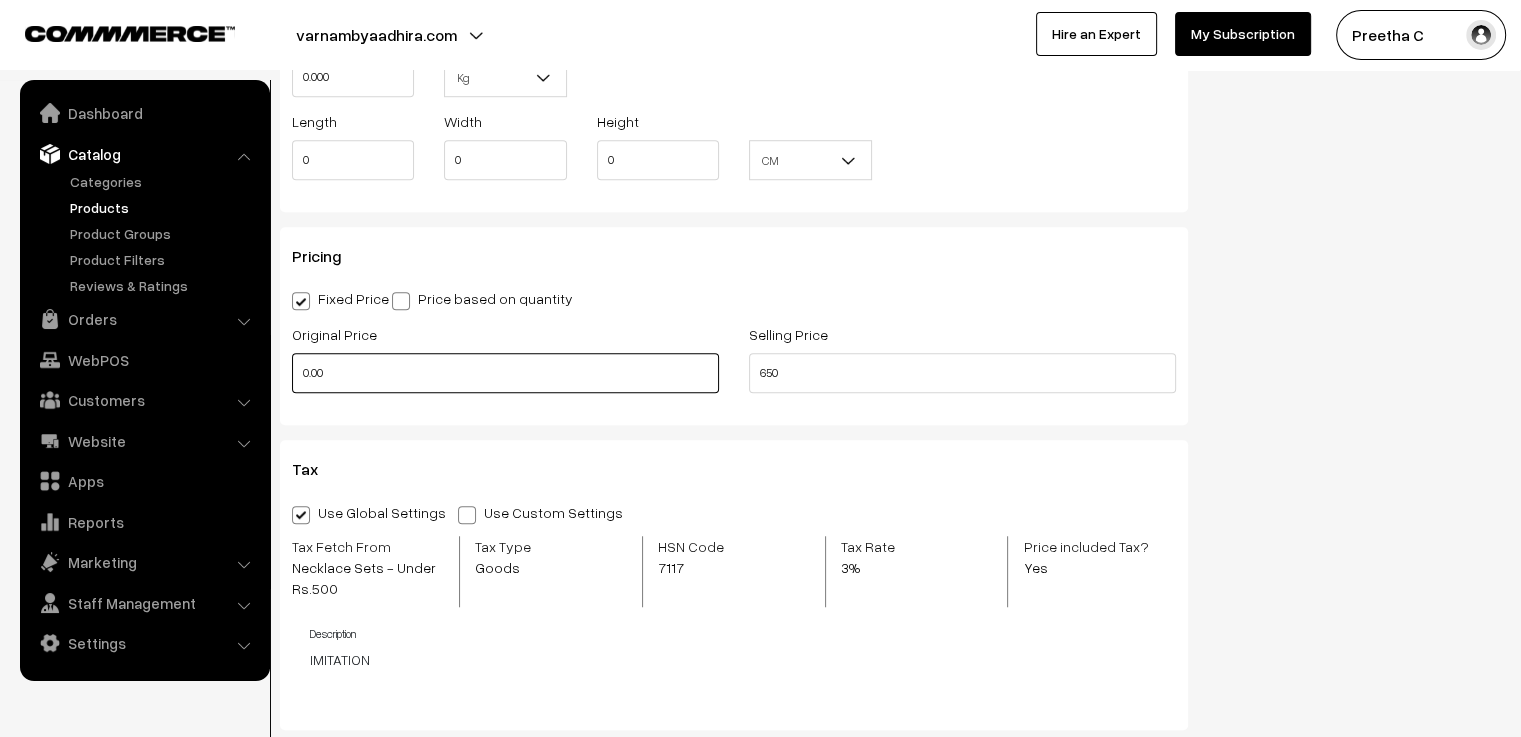 click on "0.00" at bounding box center [505, 373] 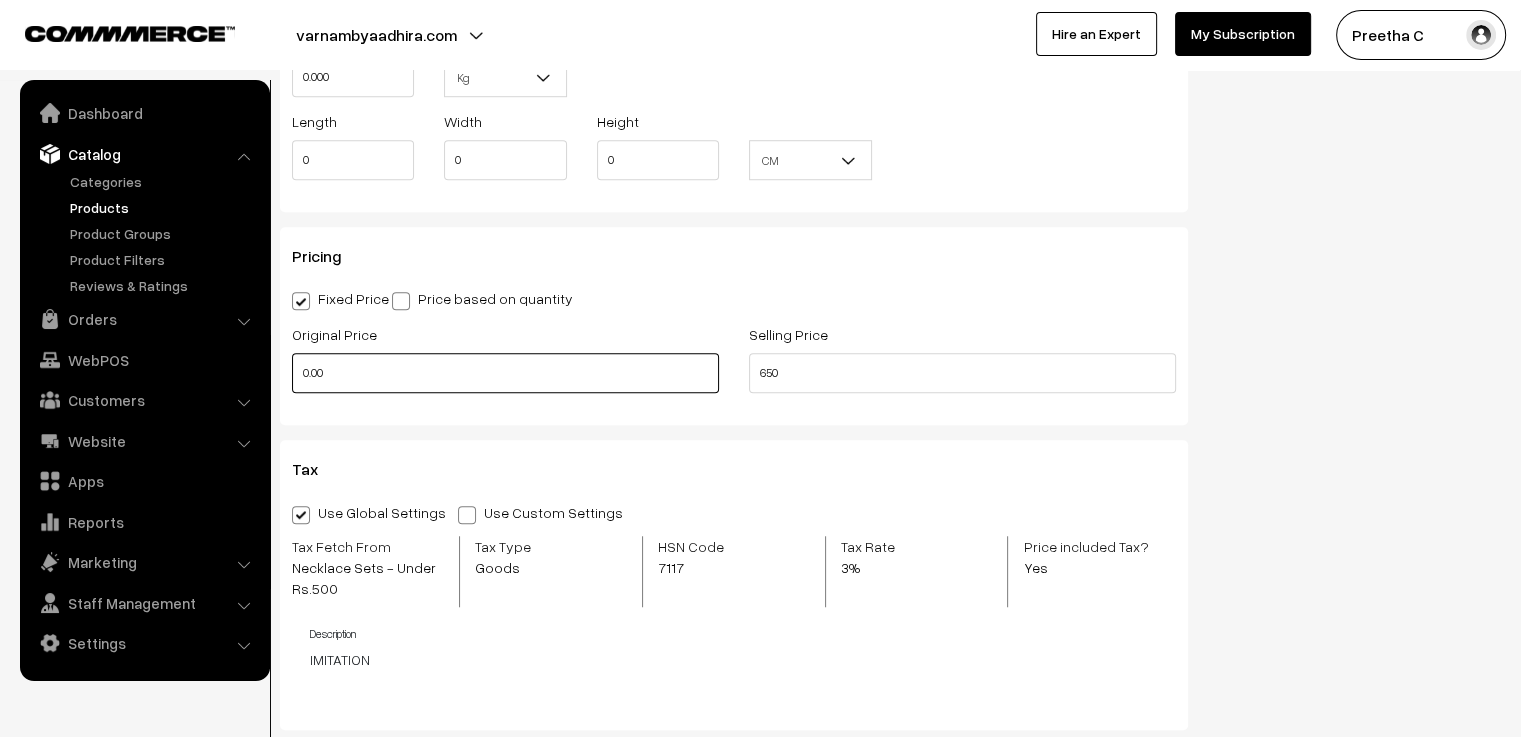 drag, startPoint x: 337, startPoint y: 379, endPoint x: 287, endPoint y: 372, distance: 50.48762 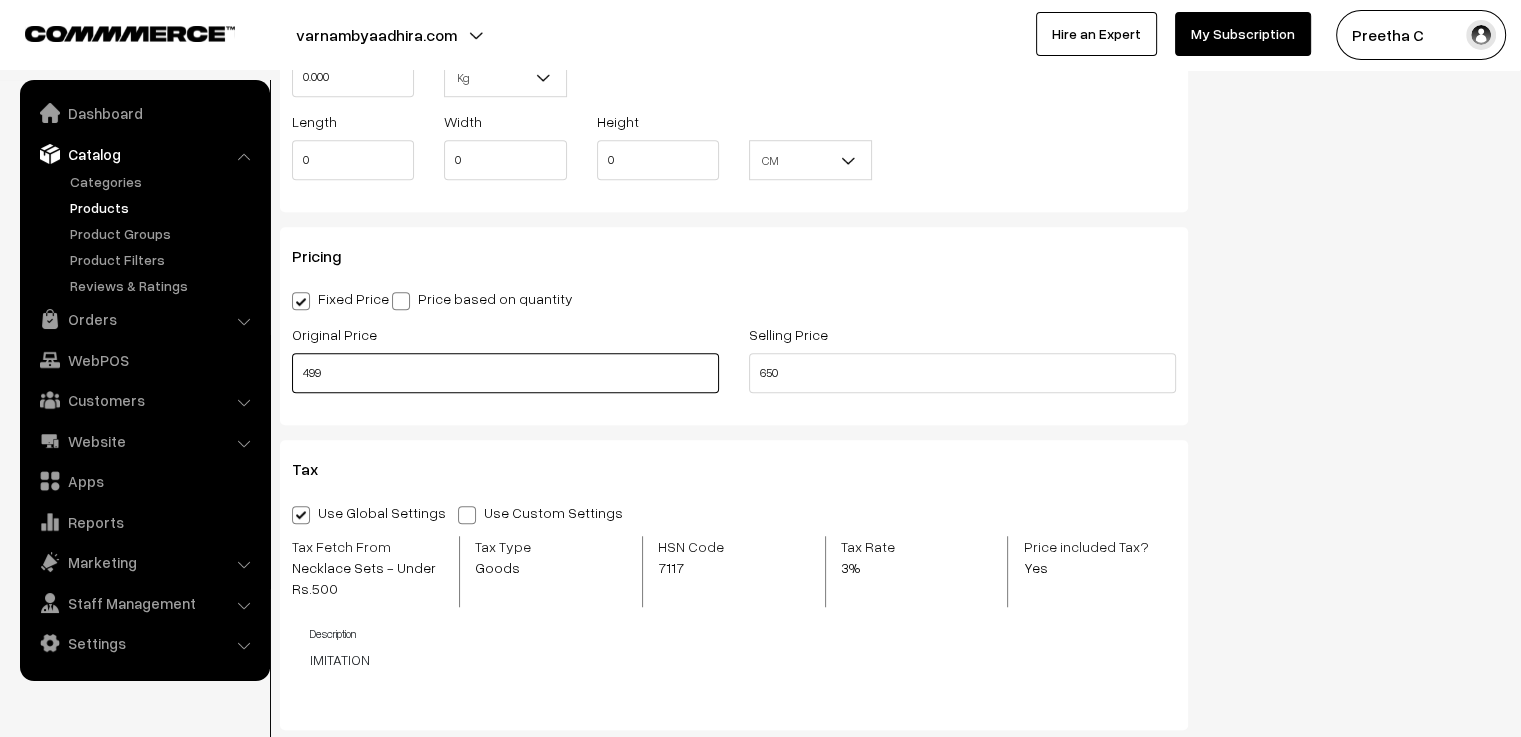type on "499" 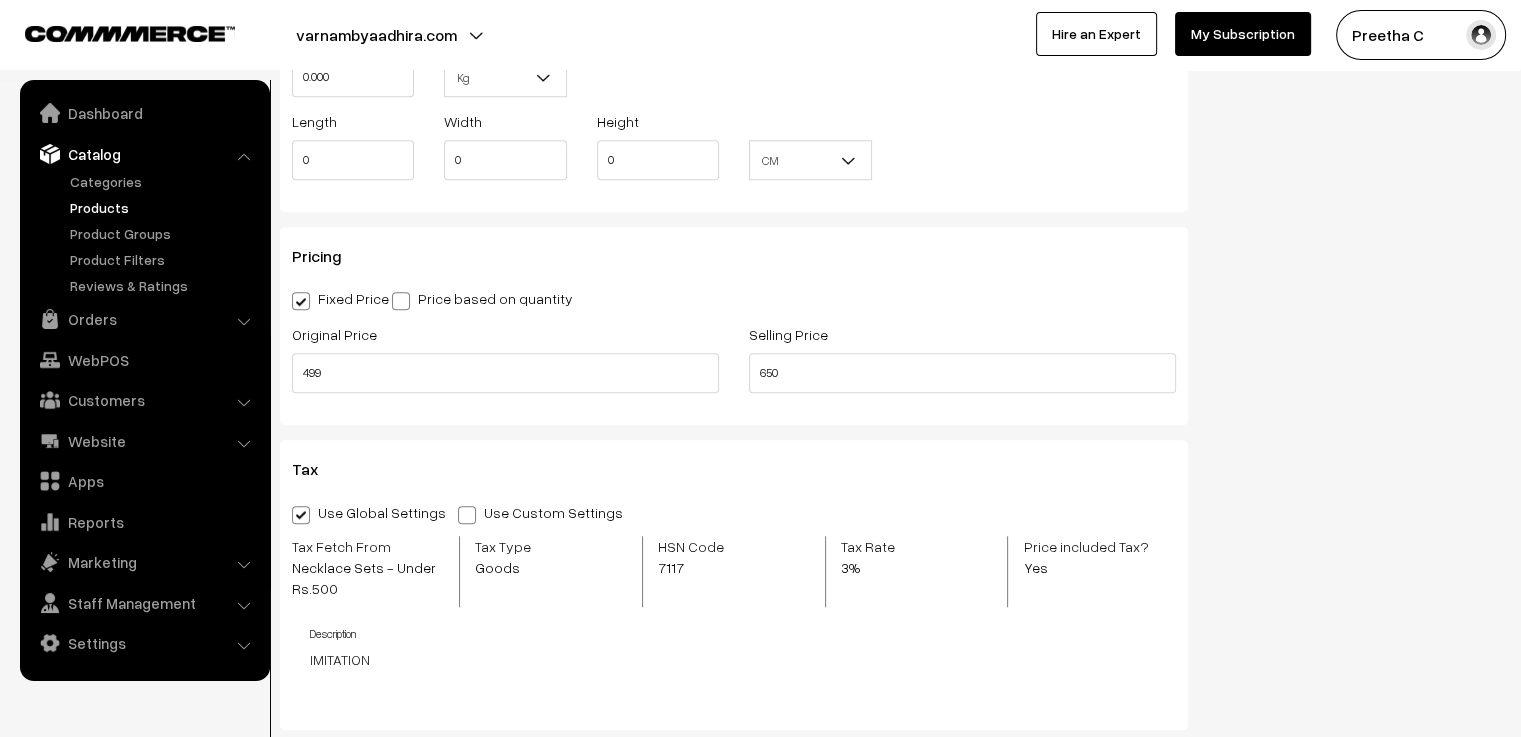 click on "Pricing" at bounding box center (734, 256) 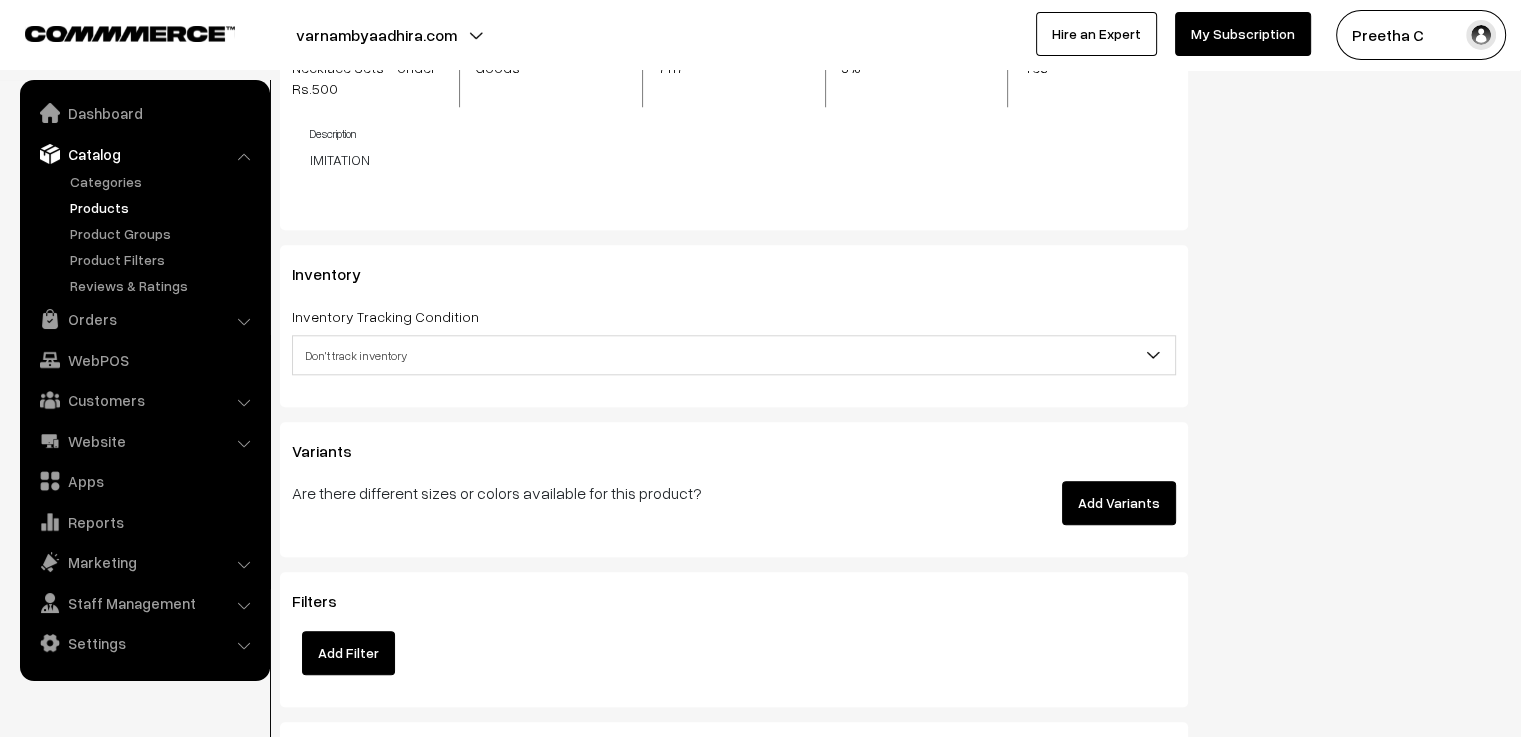 scroll, scrollTop: 2100, scrollLeft: 0, axis: vertical 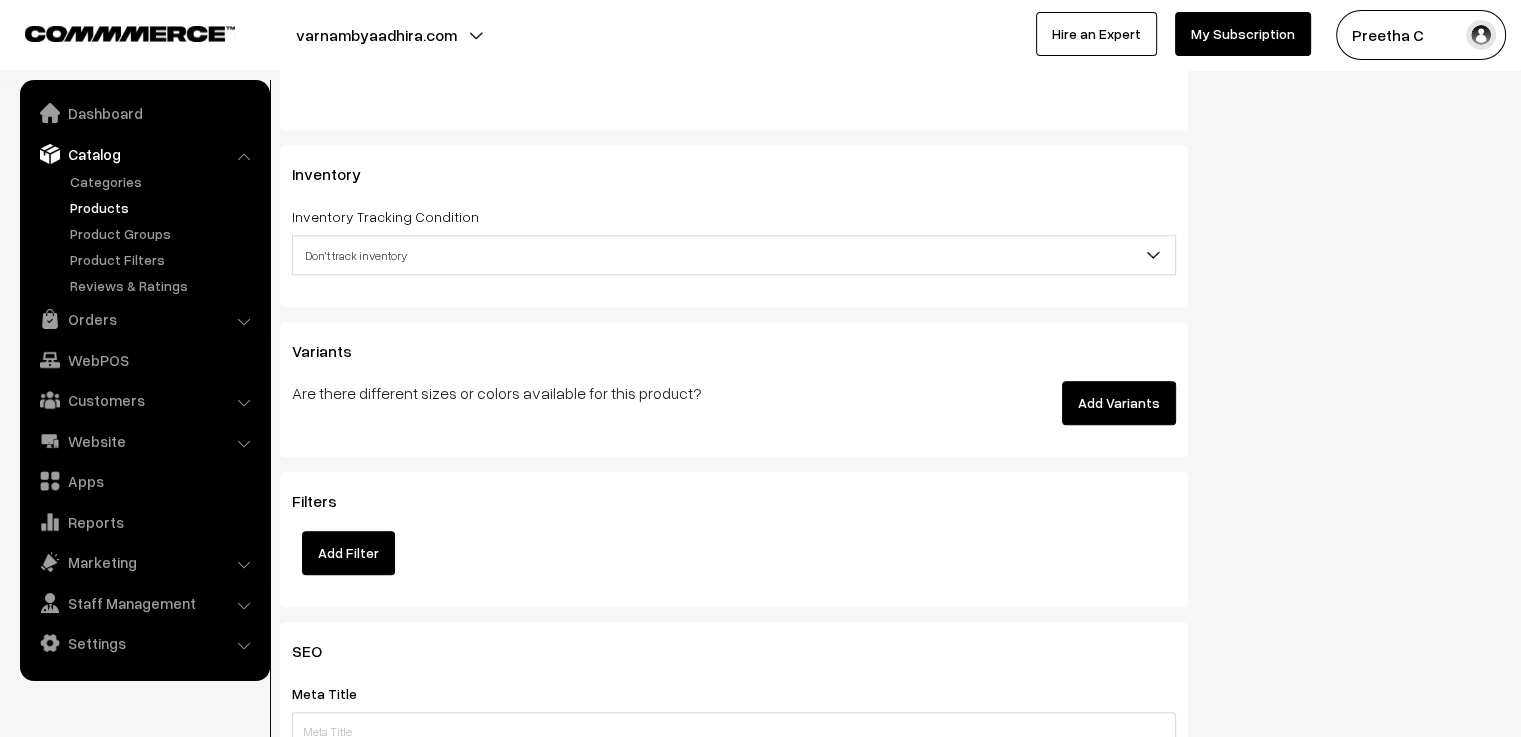 click on "Don't track inventory" at bounding box center (734, 255) 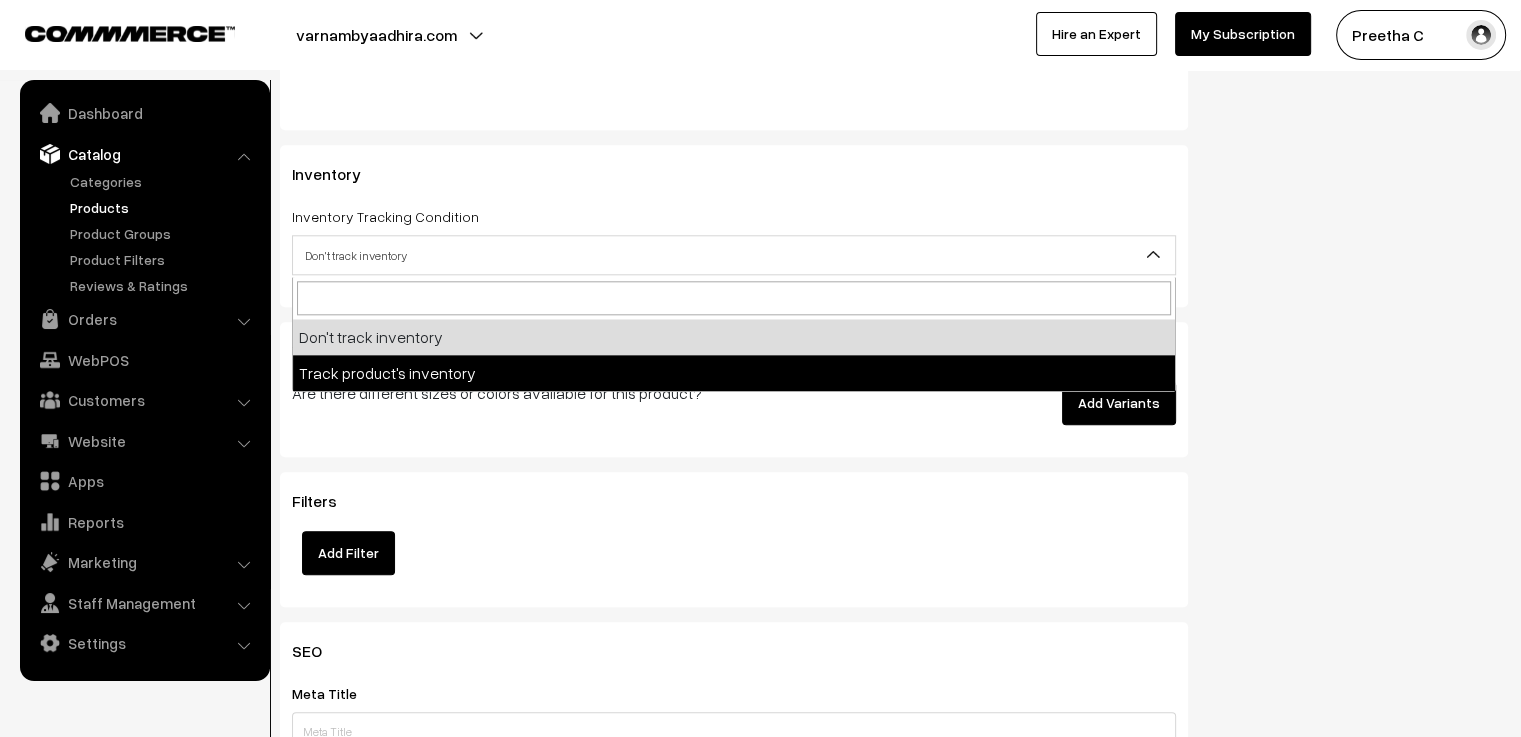 select on "2" 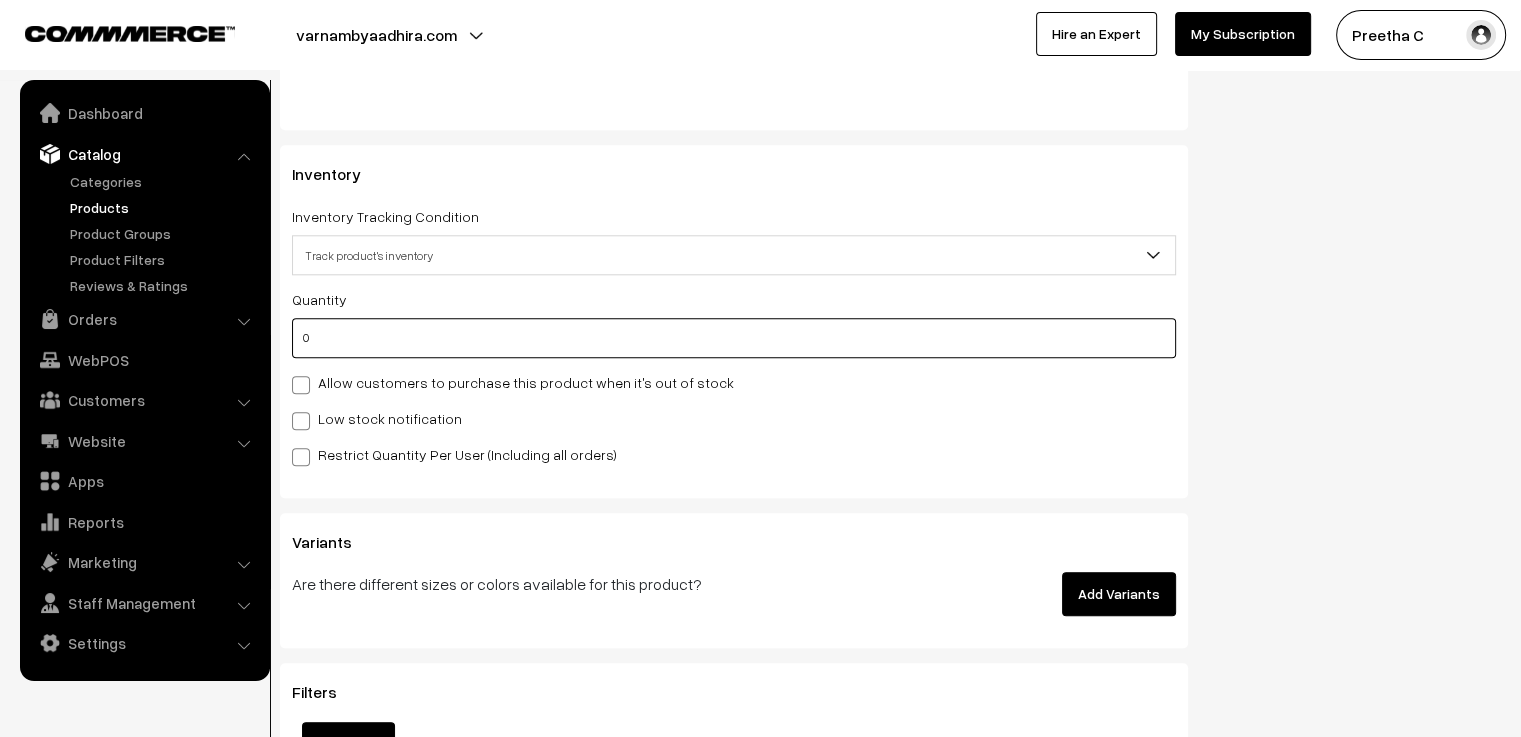 drag, startPoint x: 386, startPoint y: 337, endPoint x: 271, endPoint y: 327, distance: 115.43397 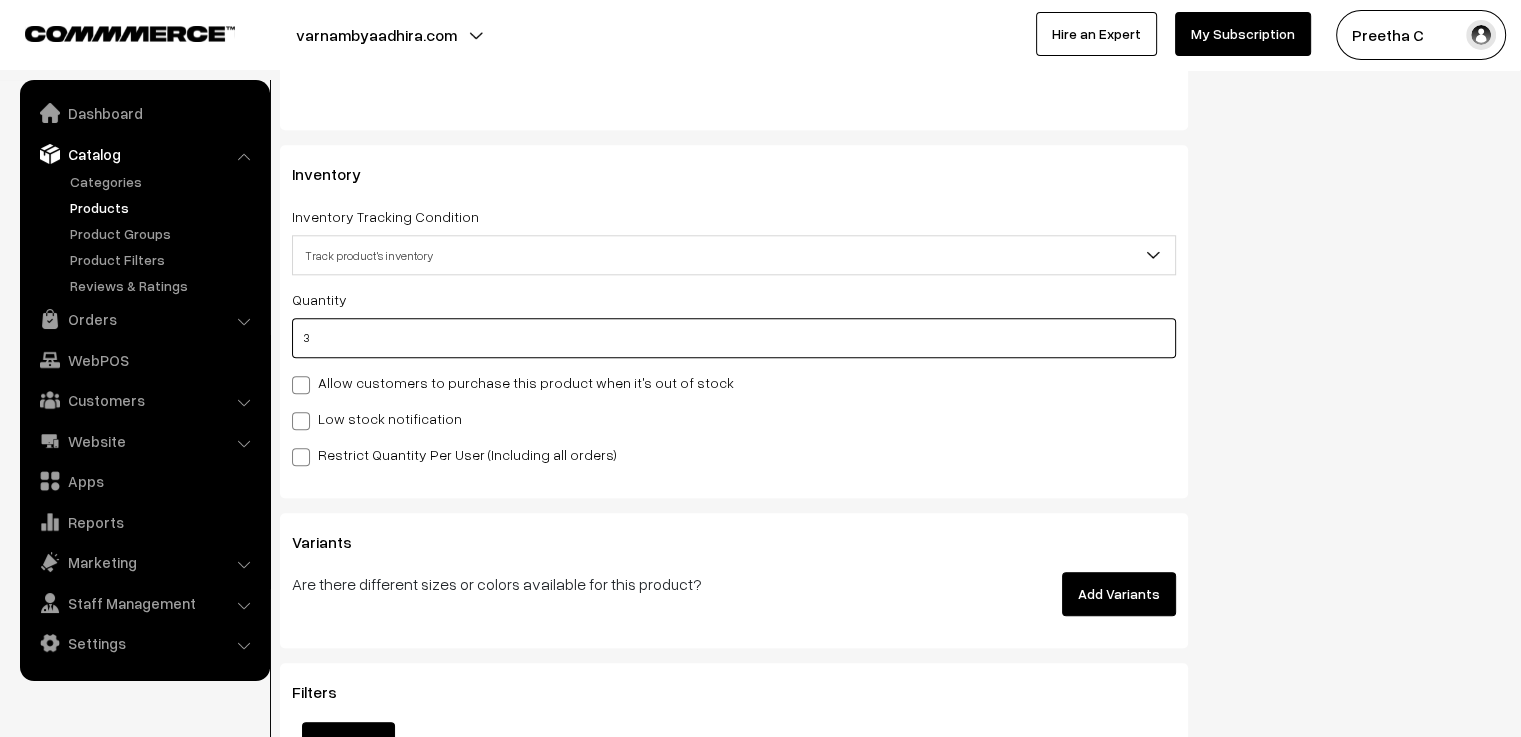 type on "3" 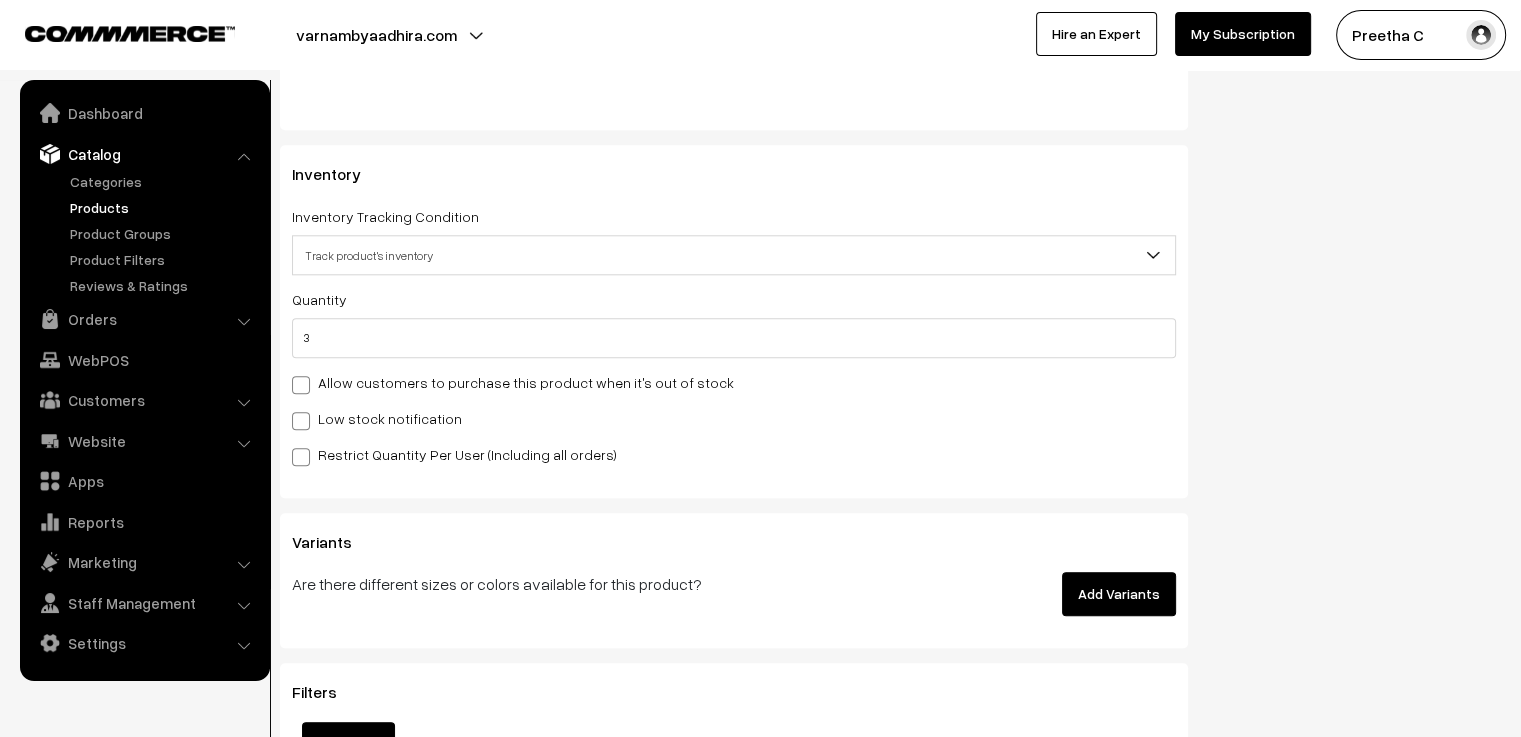 click on "Inventory
Inventory Tracking Condition
Don't track inventory
Track product's inventory
Track product's inventory
Quantity
3
Allow customers to purchase this product when it's out of stock
Stock Value" at bounding box center [734, 321] 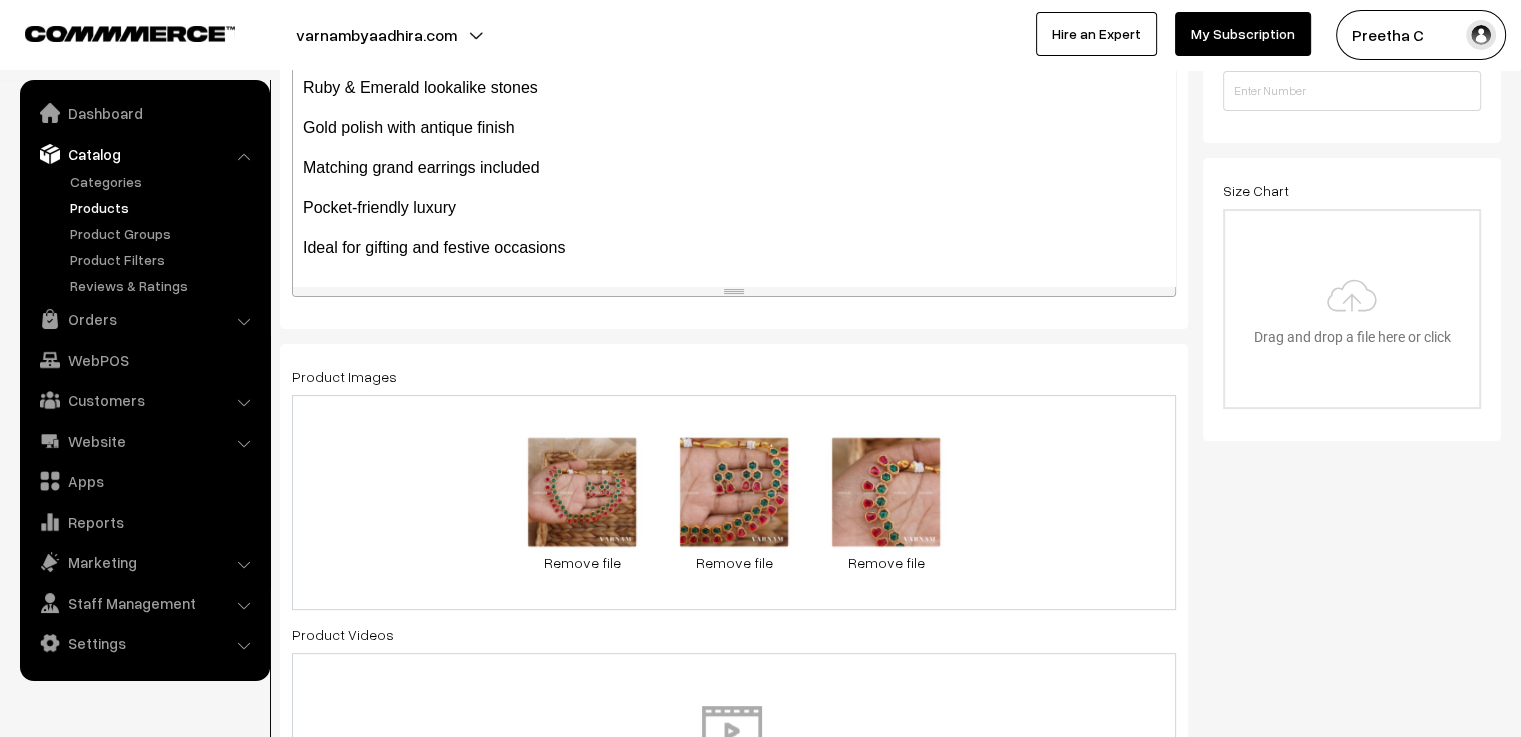 scroll, scrollTop: 0, scrollLeft: 0, axis: both 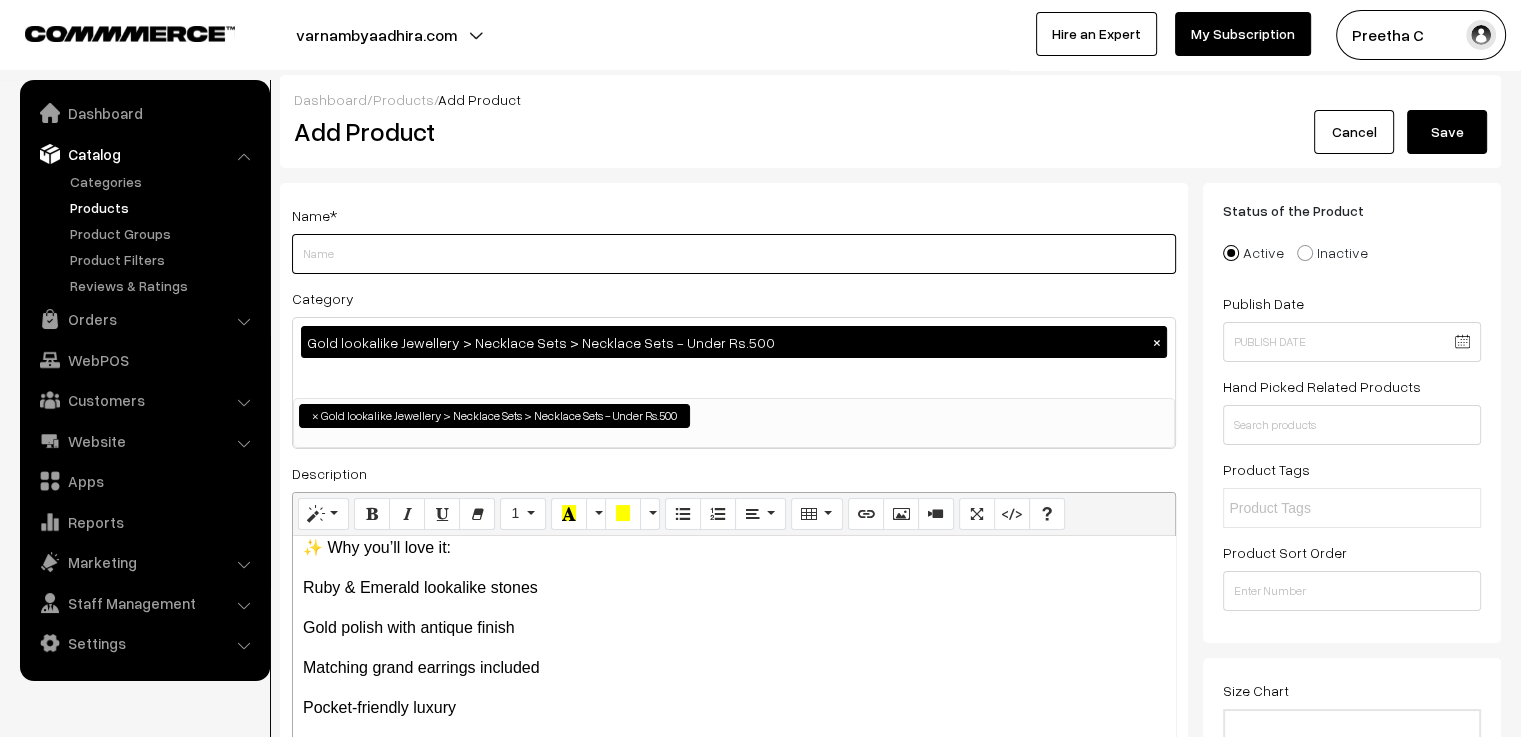 click on "Weight" at bounding box center (734, 254) 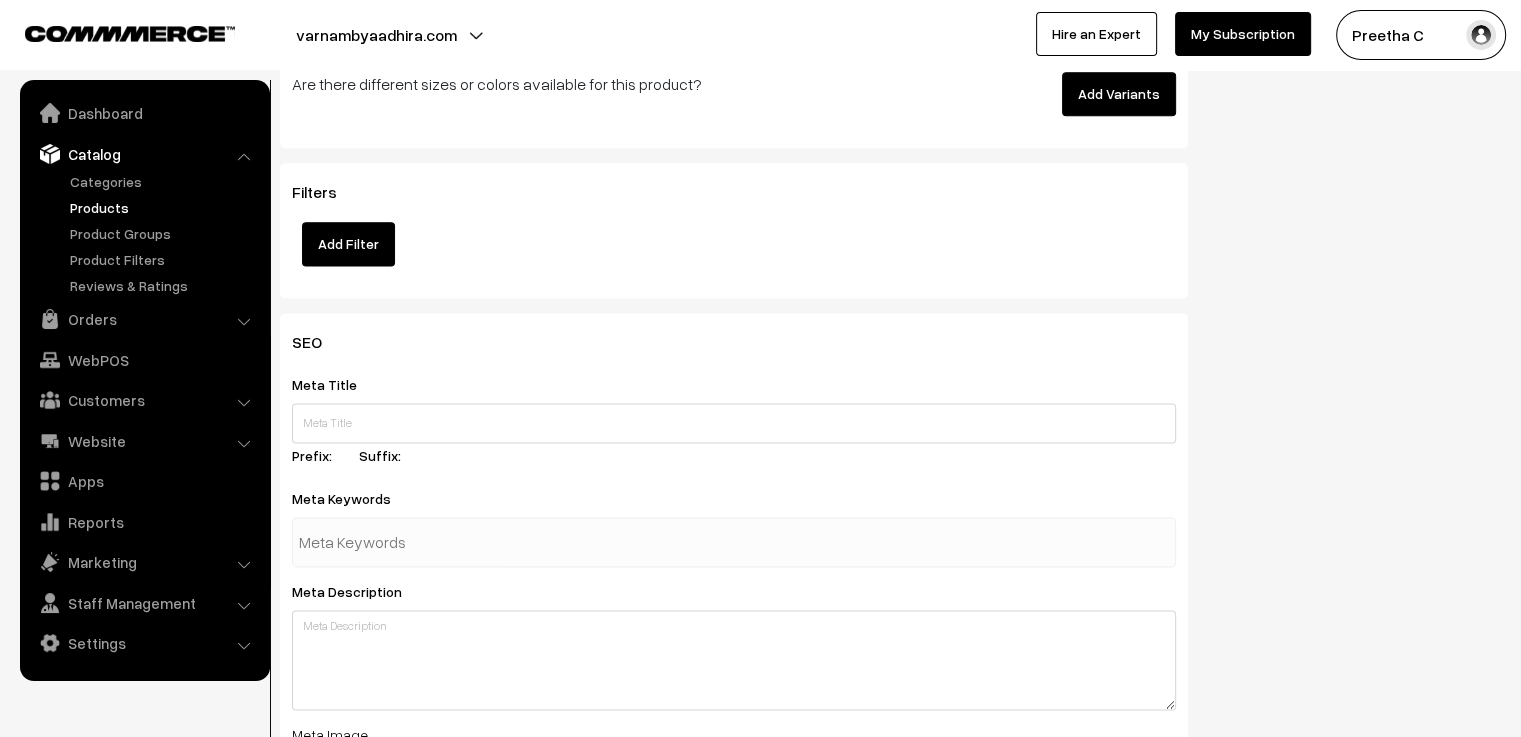 scroll, scrollTop: 2800, scrollLeft: 0, axis: vertical 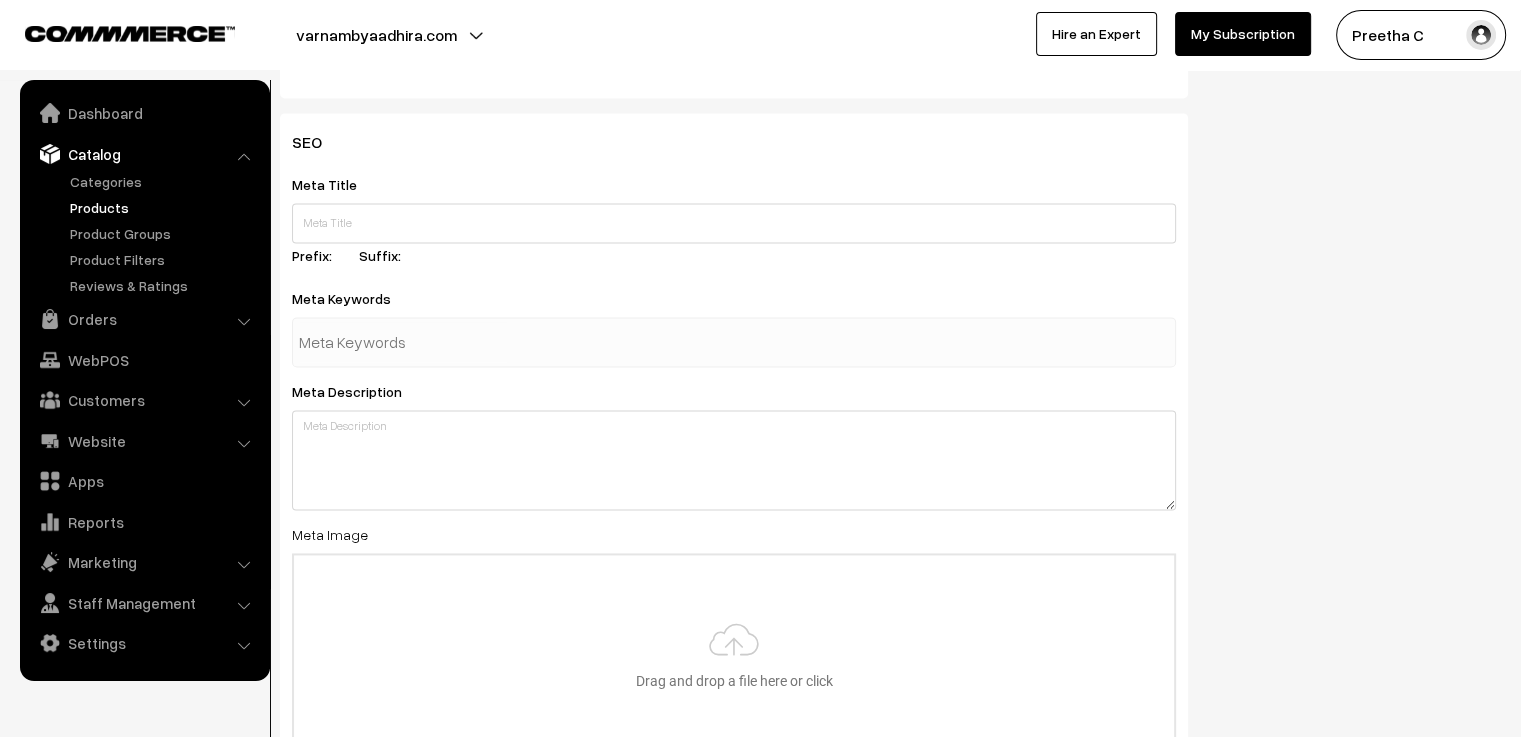 type on "Ruby & Emerald Stone Necklace Set with Matching Earrings" 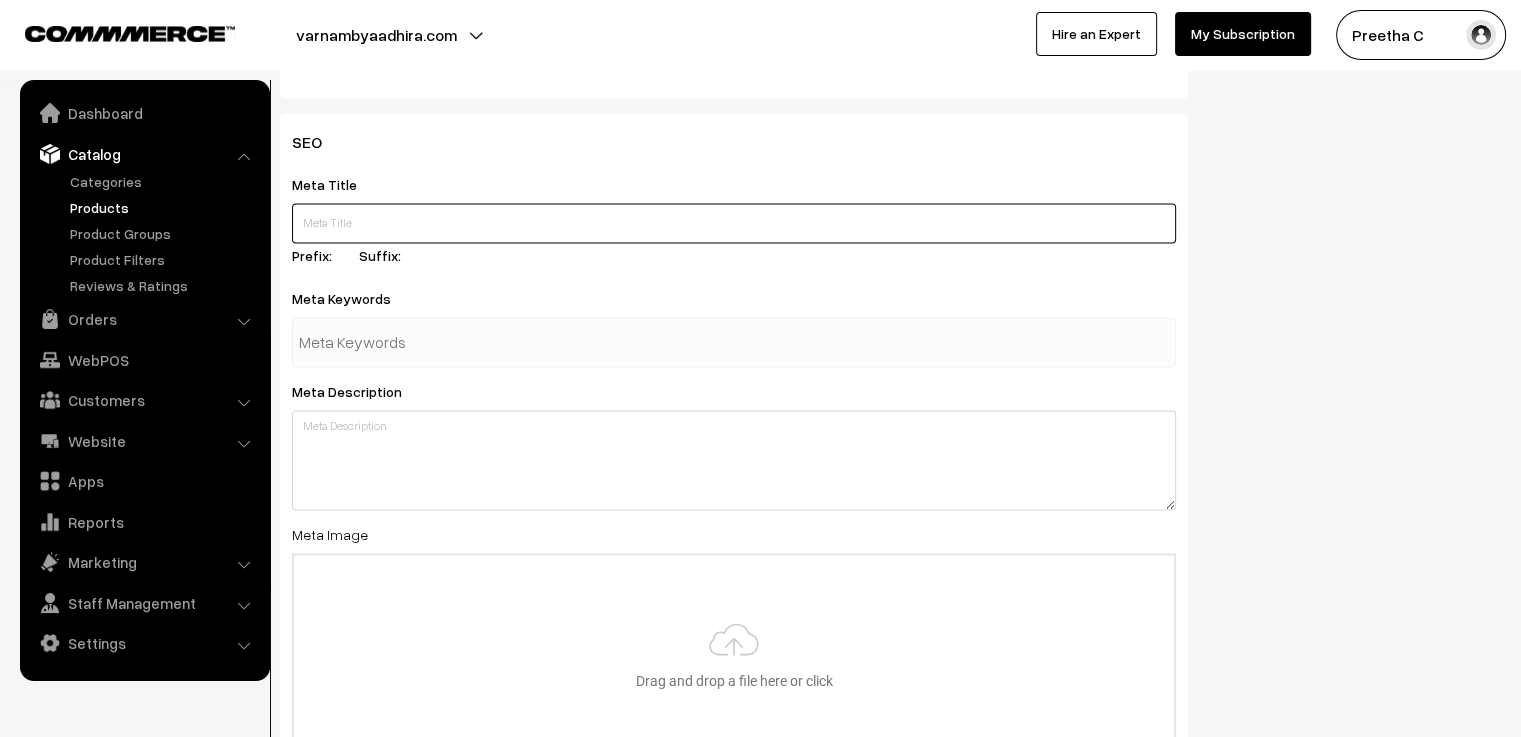 click at bounding box center (734, 223) 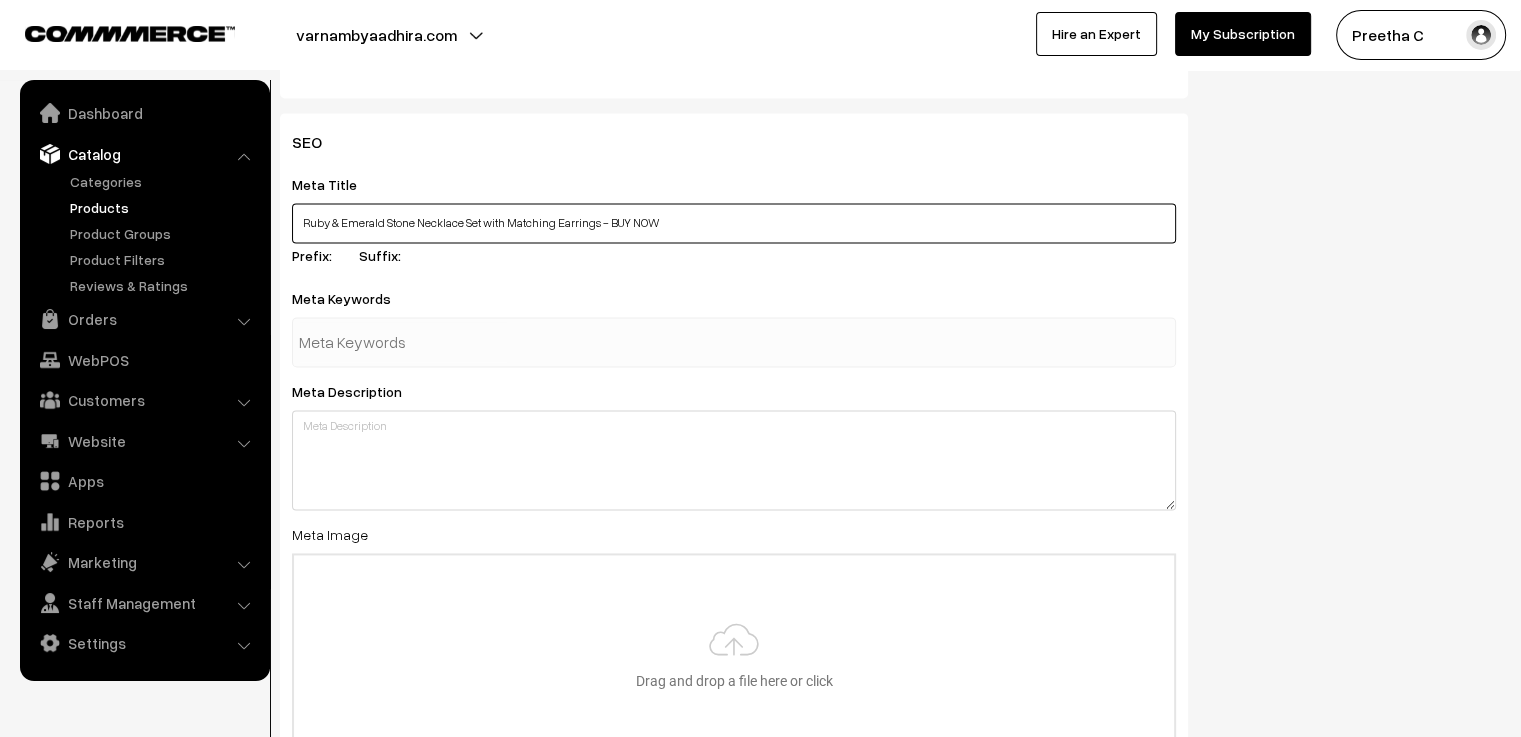 type on "Ruby & Emerald Stone Necklace Set with Matching Earrings - BUY NOW" 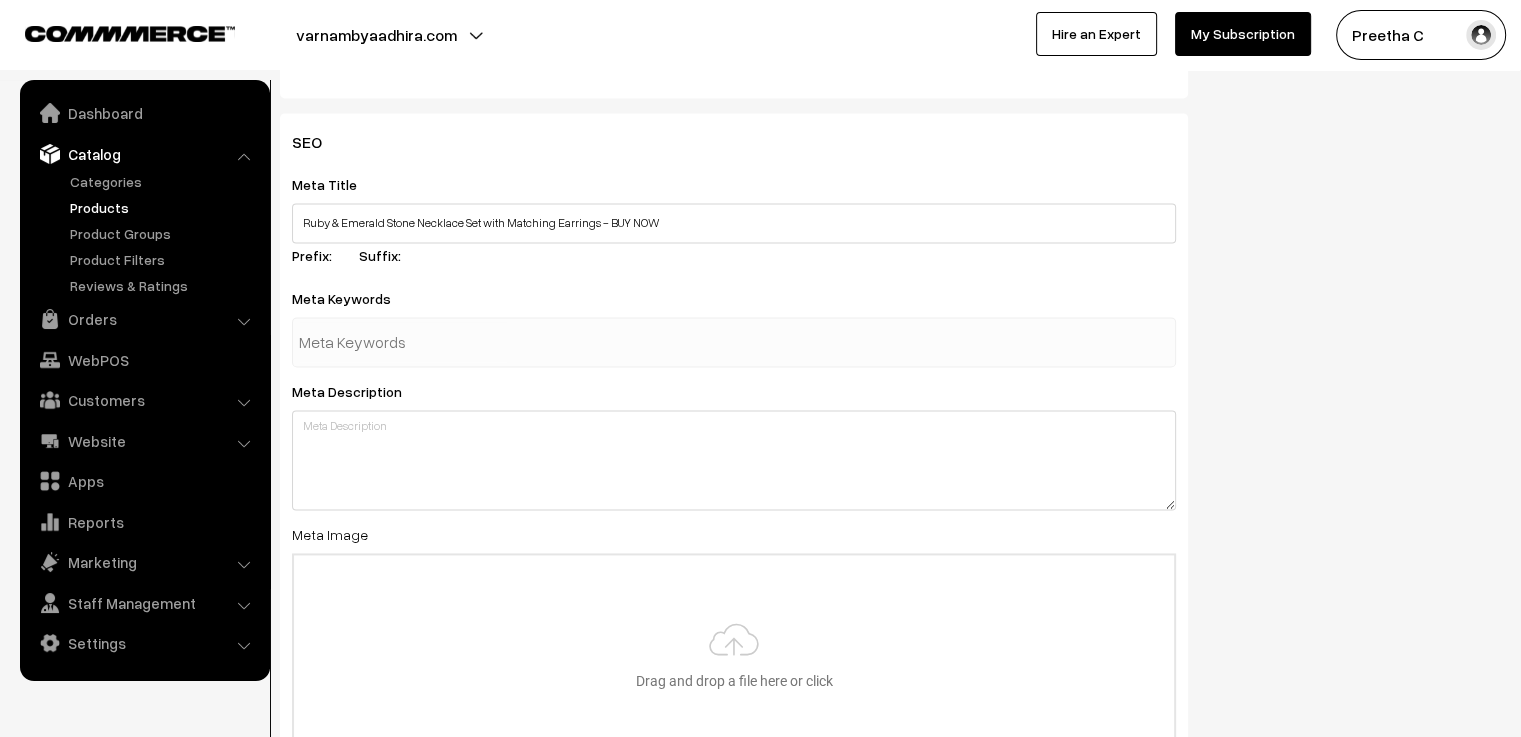 click at bounding box center (403, 342) 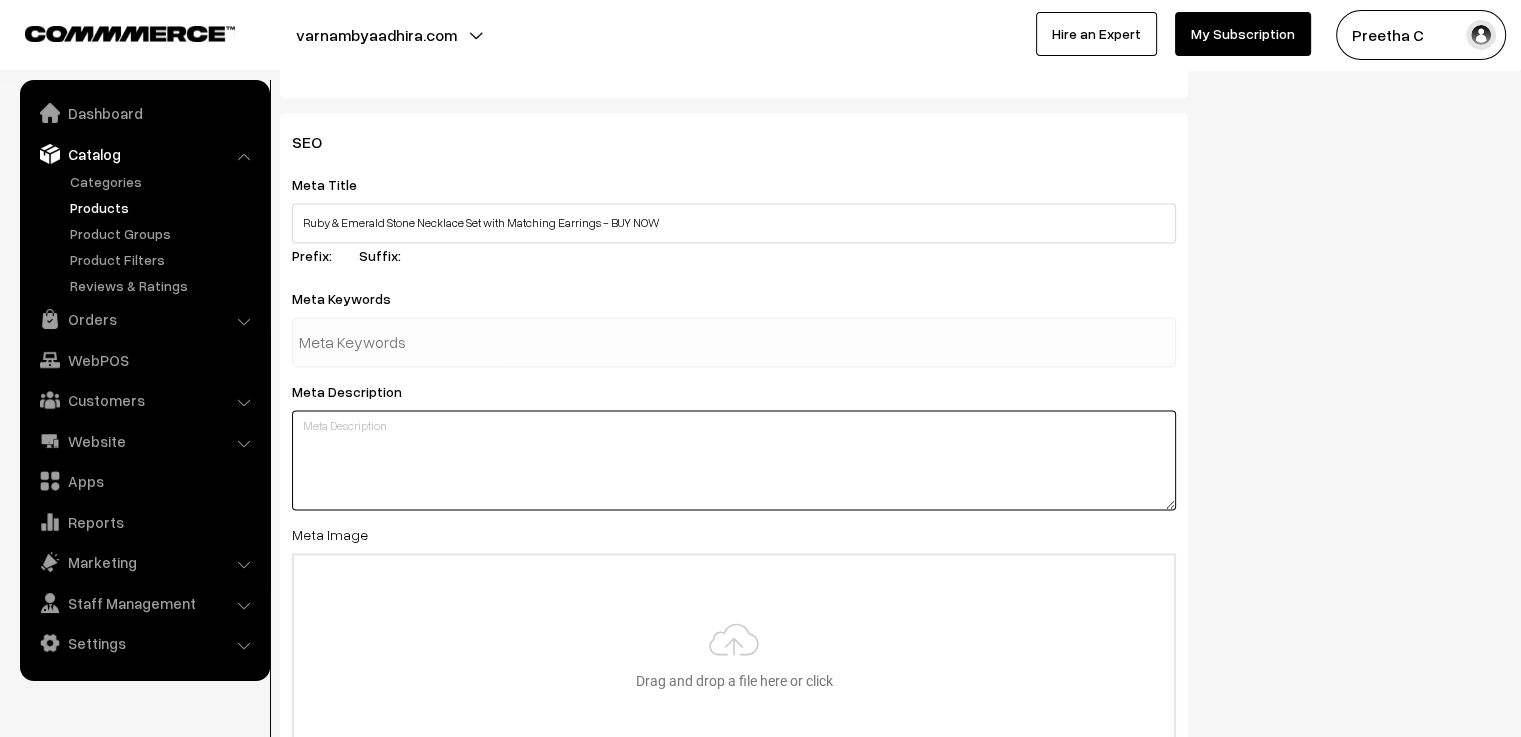 click at bounding box center (734, 460) 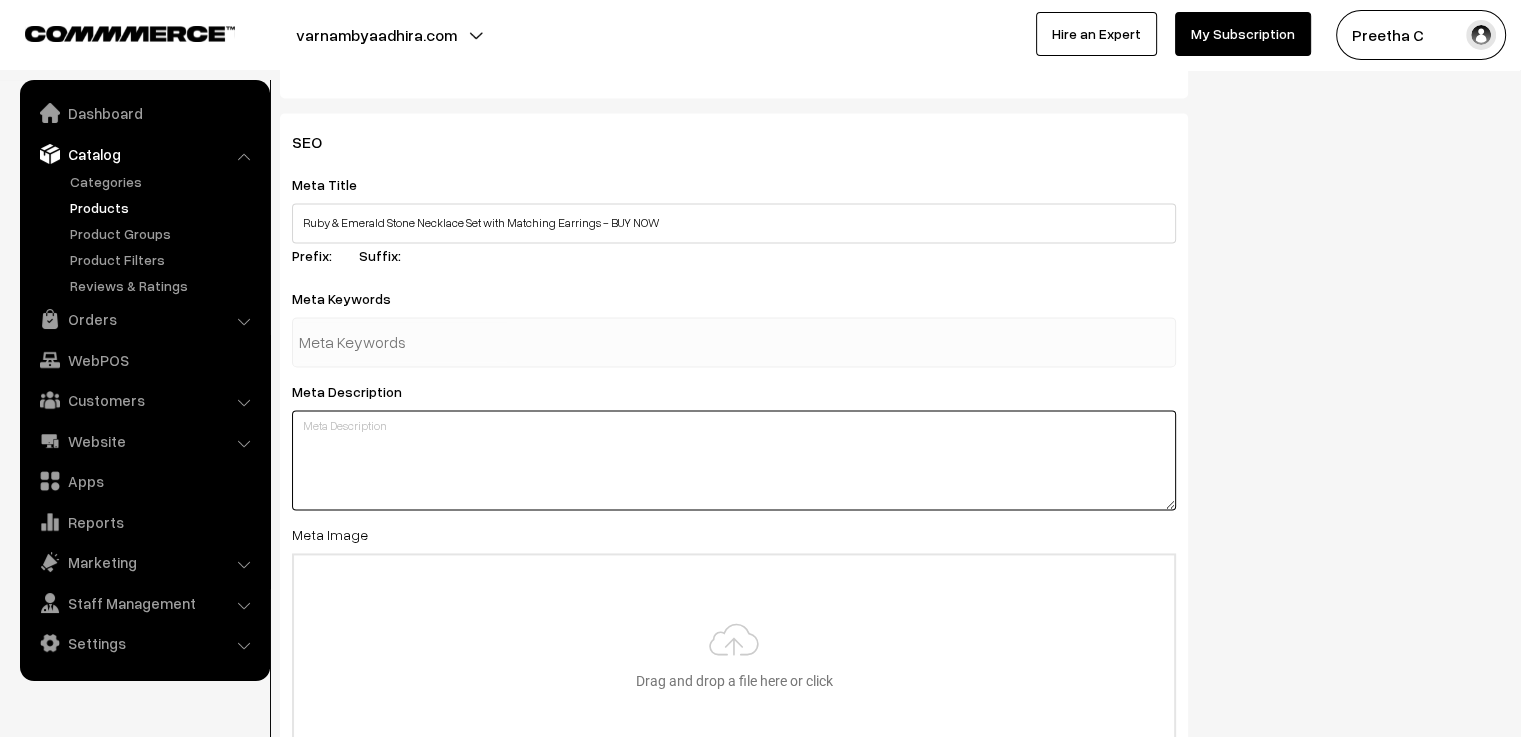 paste on "Shop this elegant ruby and emerald lookalike necklace set with grand matching earrings. Perfect for festive wear or gifting – affordable, stylish, and timeless." 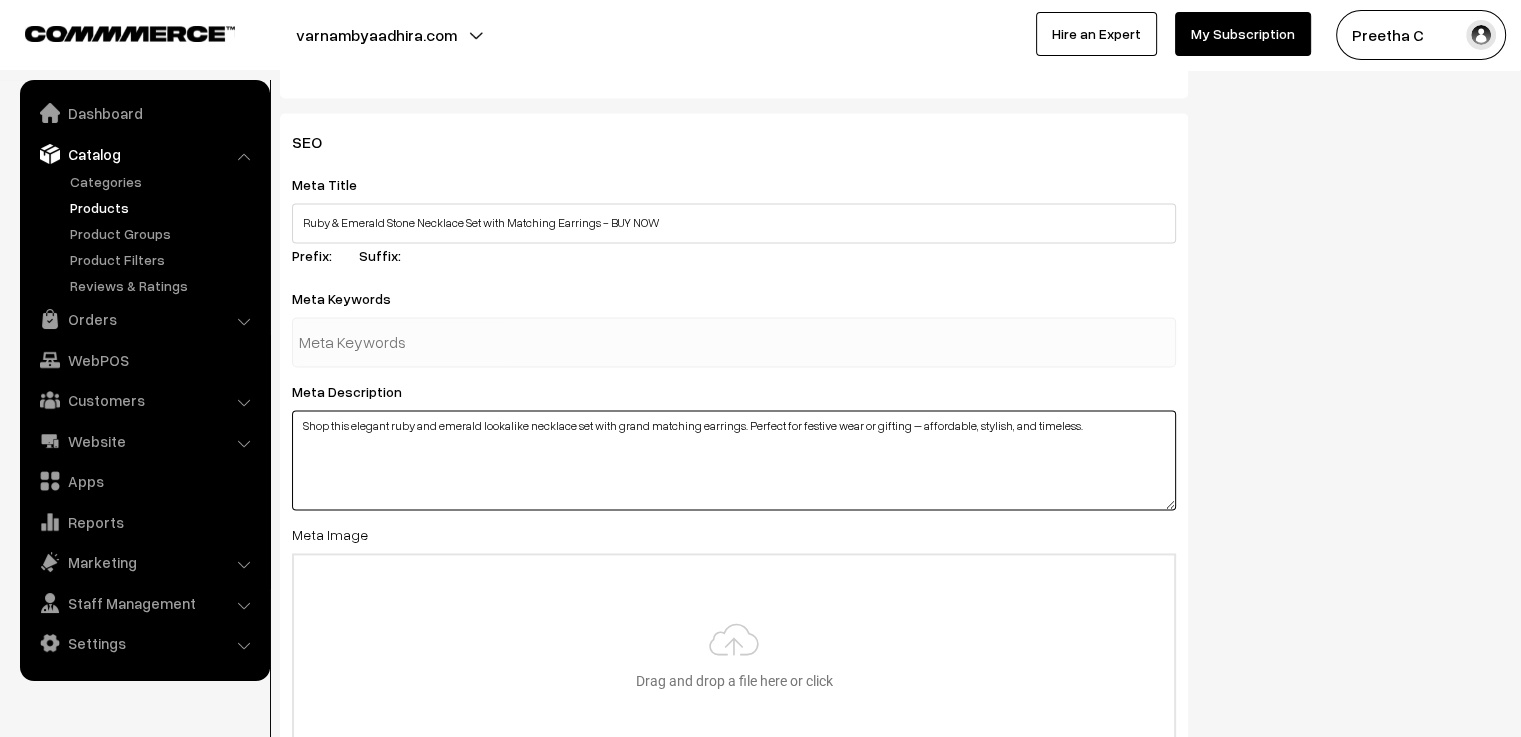 paste on "ruby emerald necklace set, festive jewellery set, budget friendly necklace, gold polished necklace, gifting jewellery, Indian festive jewellery, ruby green stone necklace, matching earrings set" 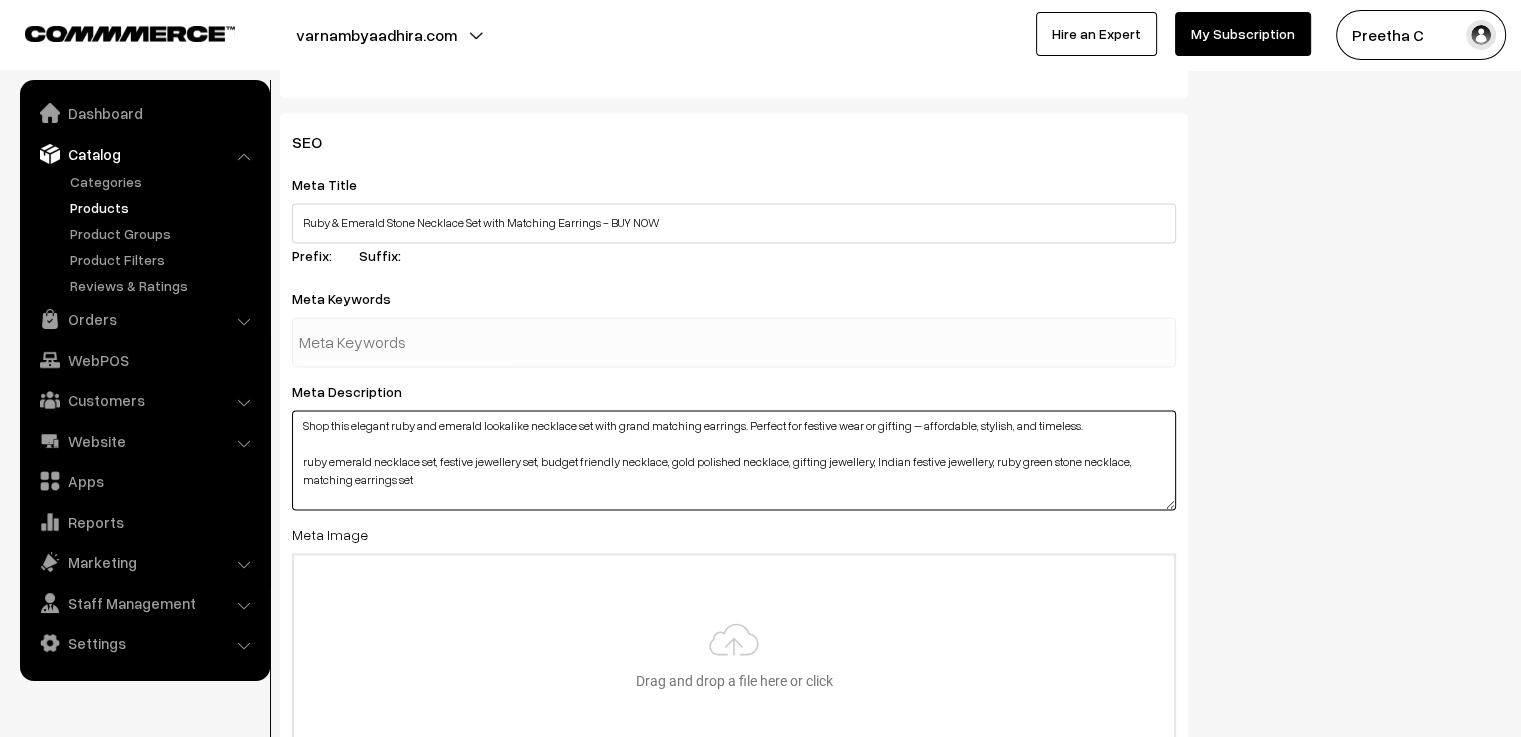 drag, startPoint x: 434, startPoint y: 463, endPoint x: 294, endPoint y: 466, distance: 140.03214 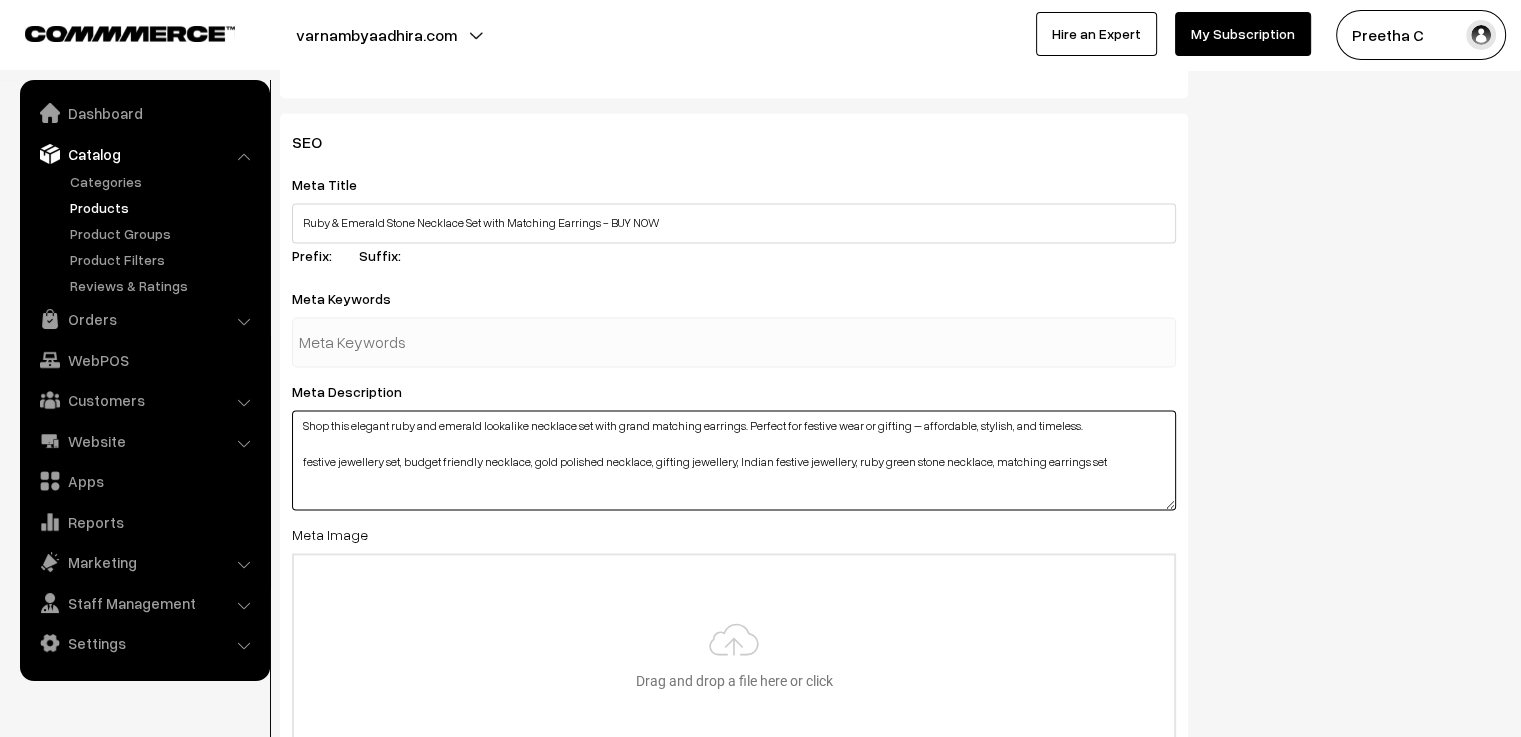 type on "Shop this elegant ruby and emerald lookalike necklace set with grand matching earrings. Perfect for festive wear or gifting – affordable, stylish, and timeless.
festive jewellery set, budget friendly necklace, gold polished necklace, gifting jewellery, Indian festive jewellery, ruby green stone necklace, matching earrings set" 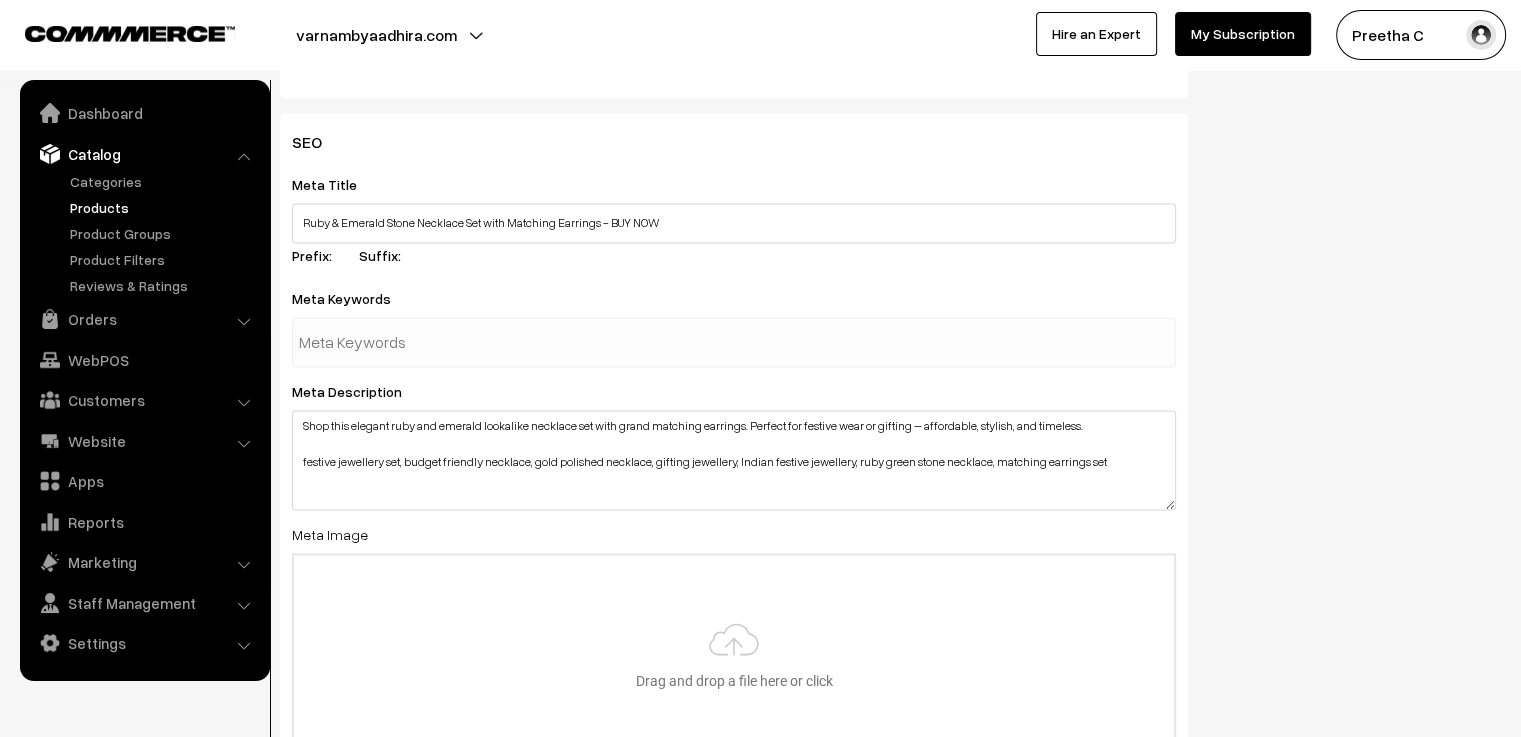 click at bounding box center [403, 342] 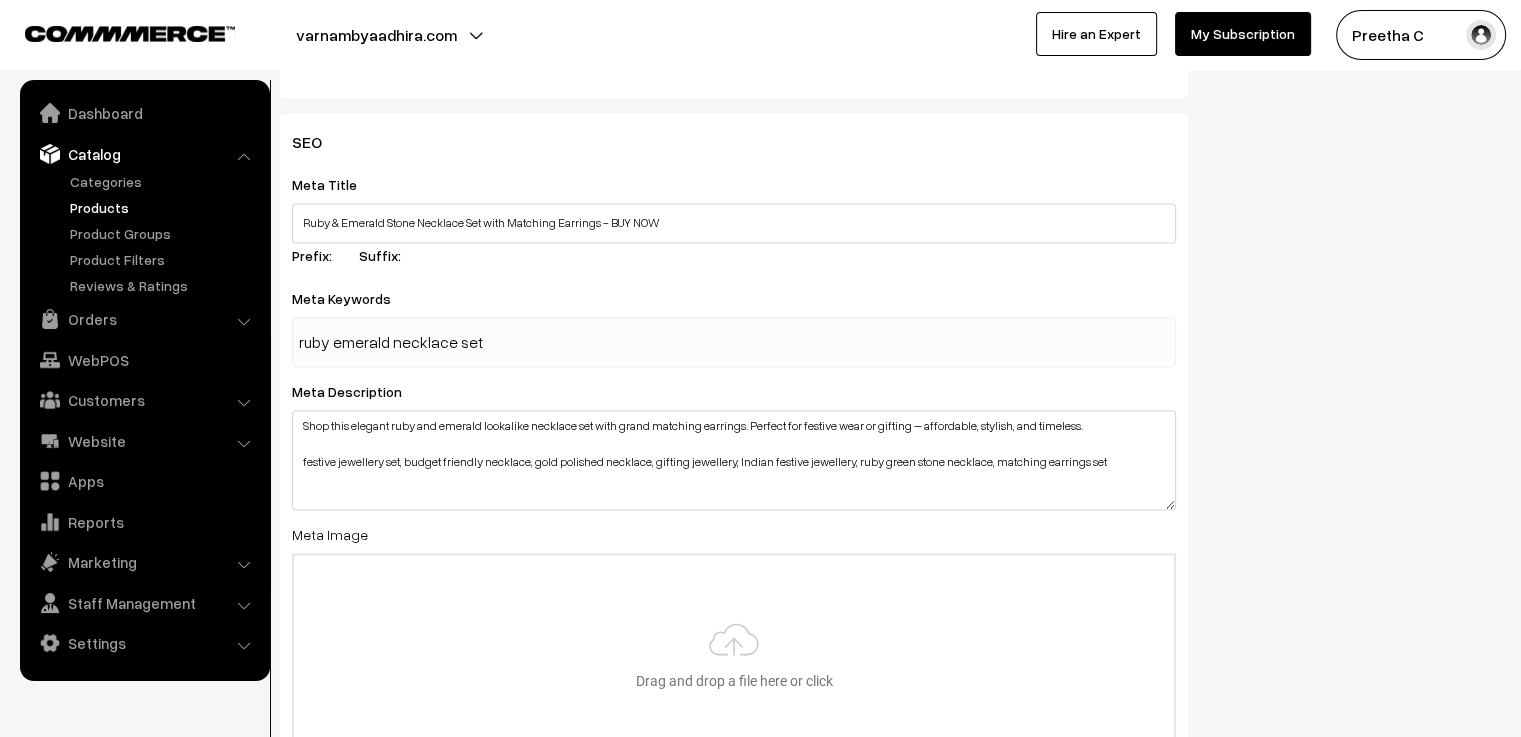 type 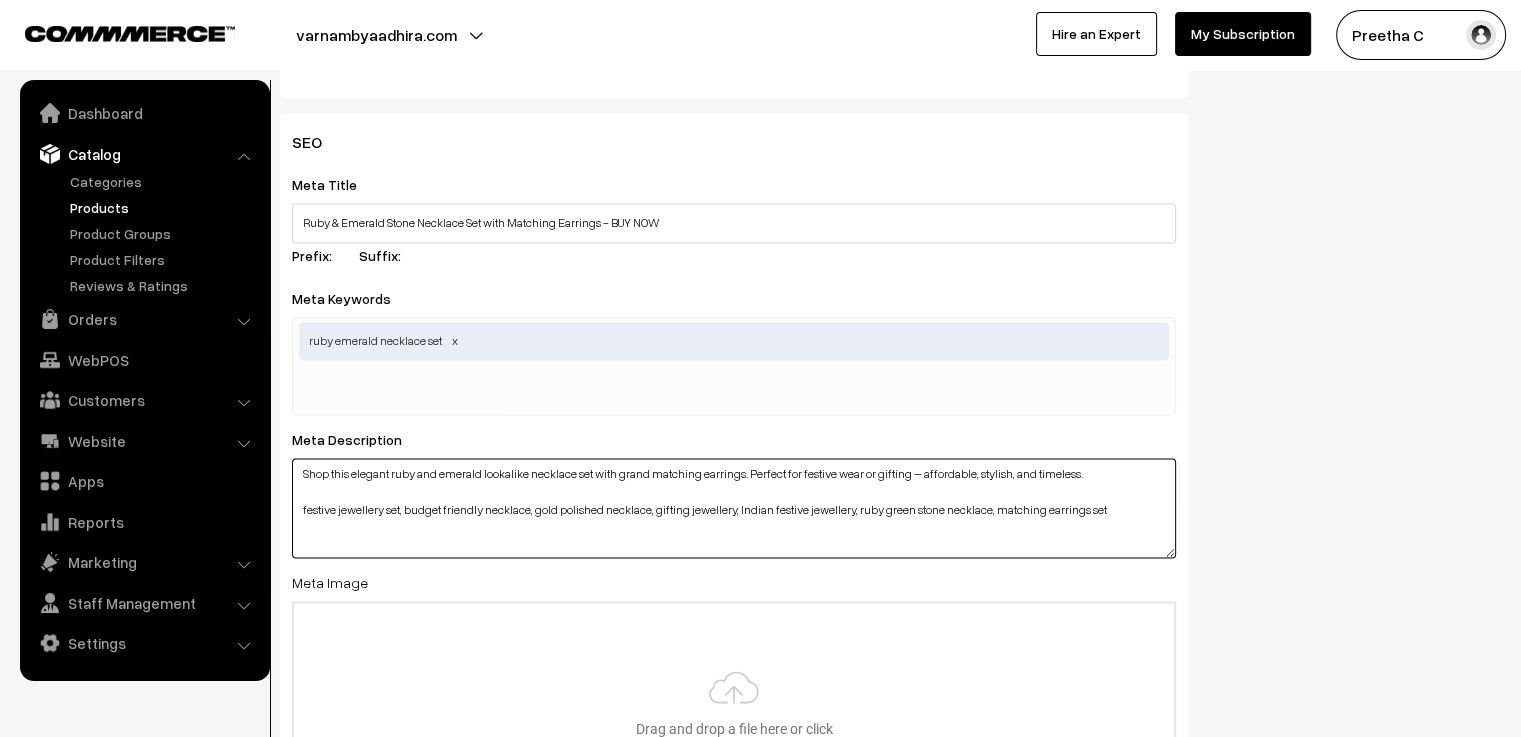 drag, startPoint x: 401, startPoint y: 513, endPoint x: 296, endPoint y: 519, distance: 105.17129 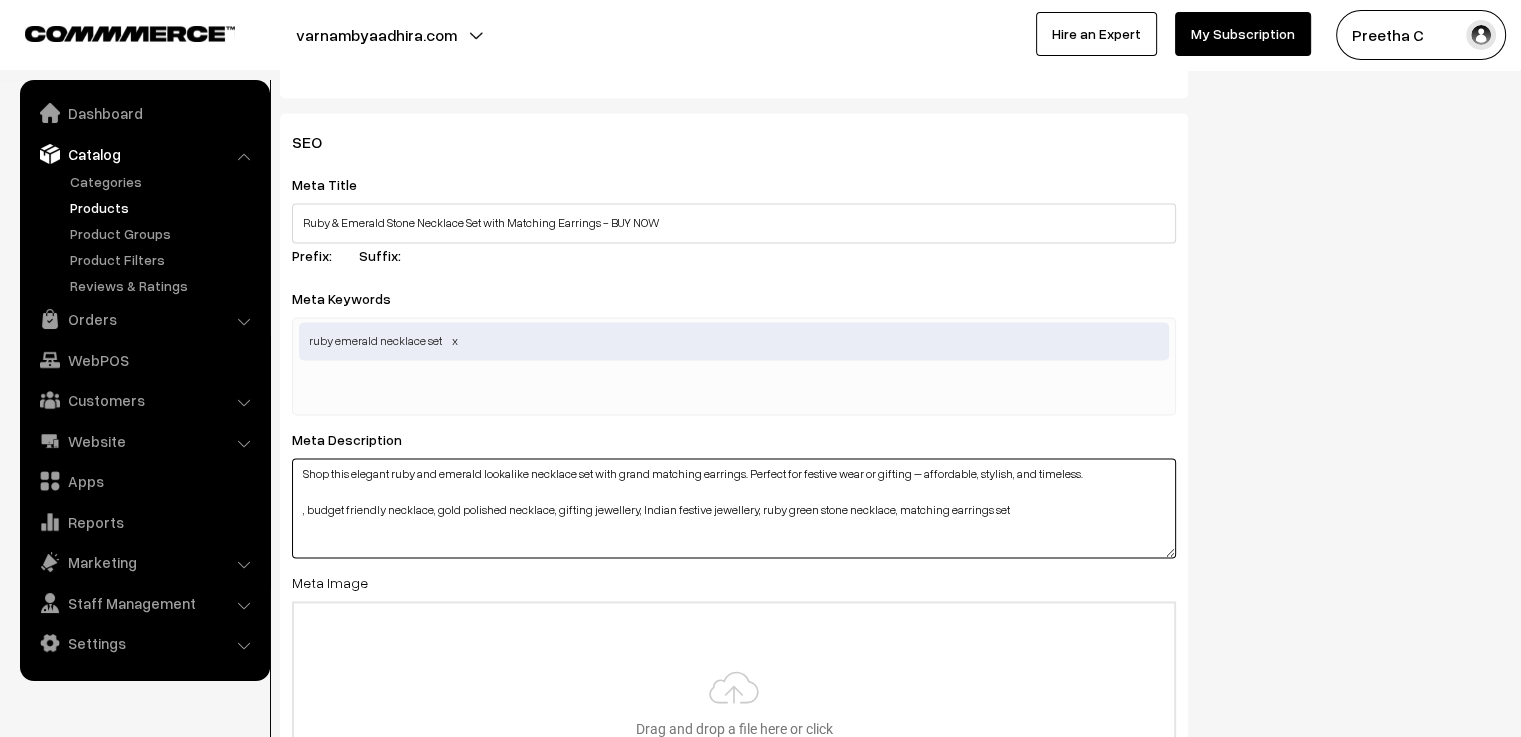 type on "Shop this elegant ruby and emerald lookalike necklace set with grand matching earrings. Perfect for festive wear or gifting – affordable, stylish, and timeless.
, budget friendly necklace, gold polished necklace, gifting jewellery, Indian festive jewellery, ruby green stone necklace, matching earrings set" 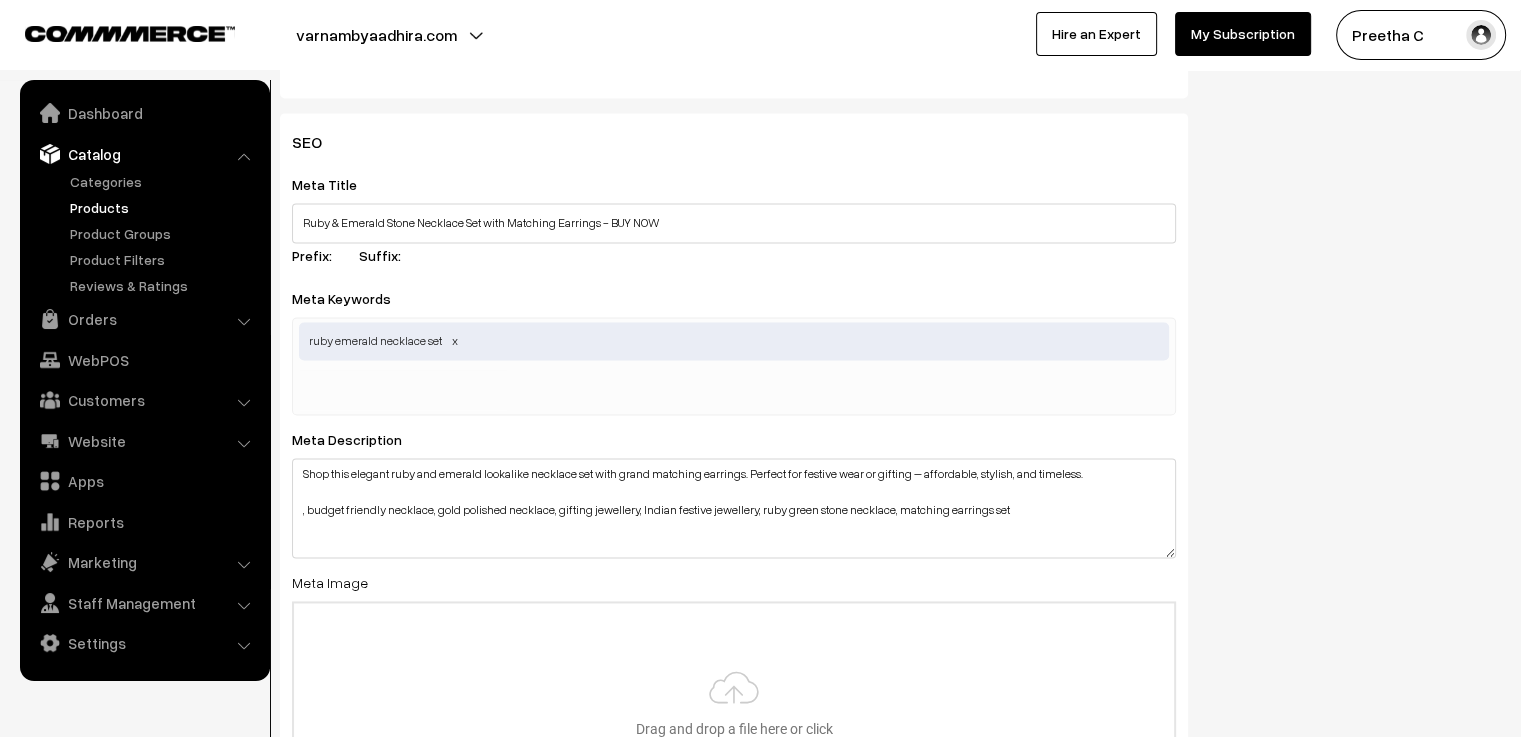 click at bounding box center (403, 390) 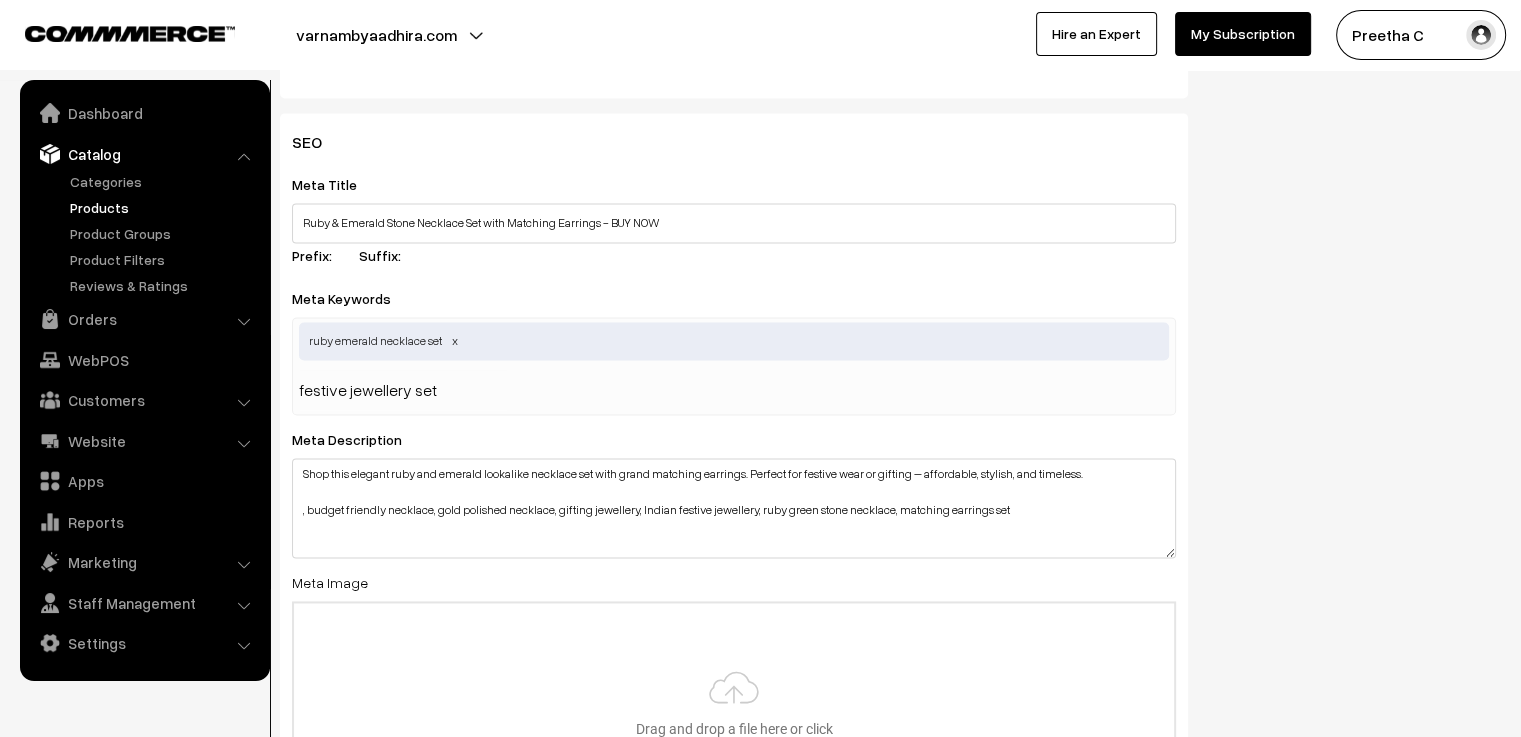 type 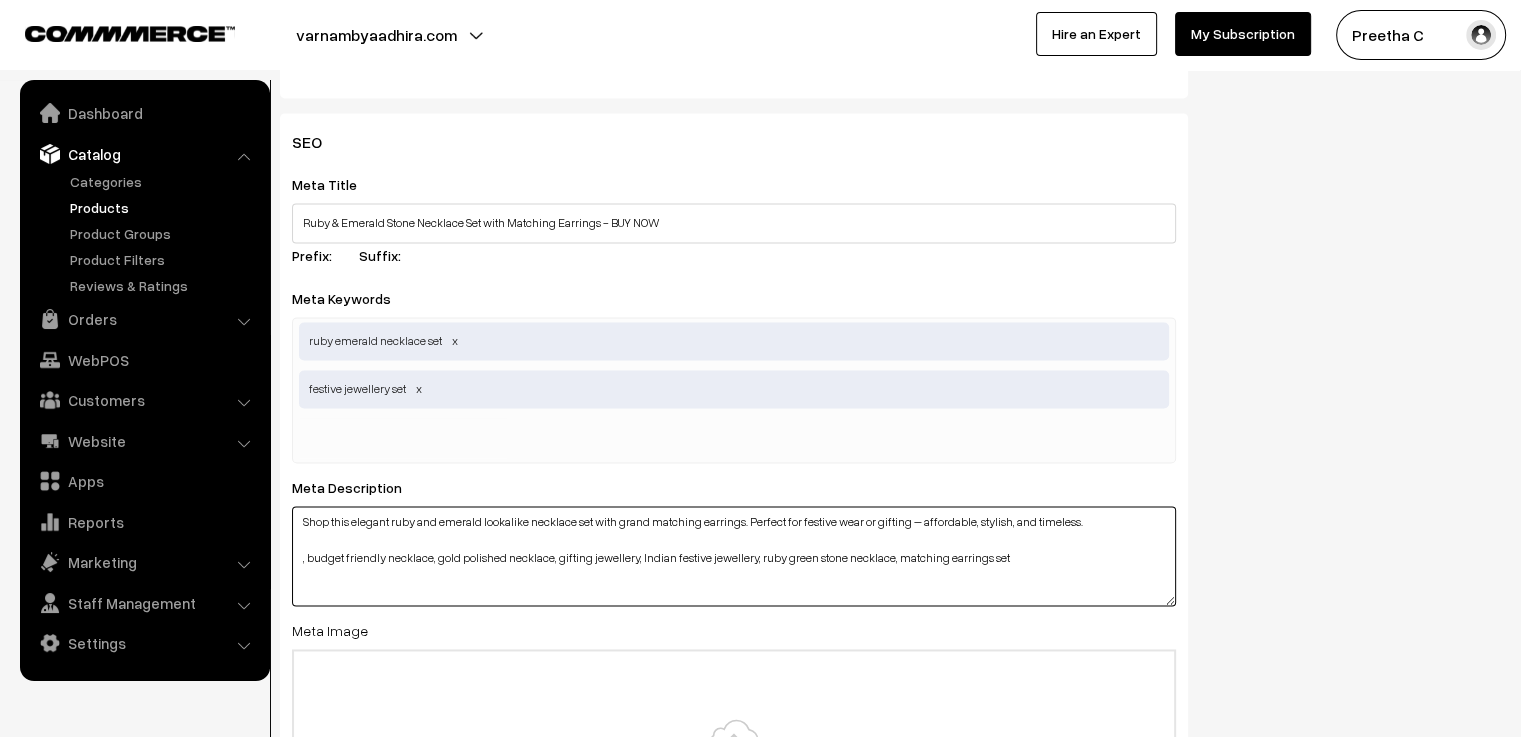 drag, startPoint x: 432, startPoint y: 563, endPoint x: 308, endPoint y: 575, distance: 124.57929 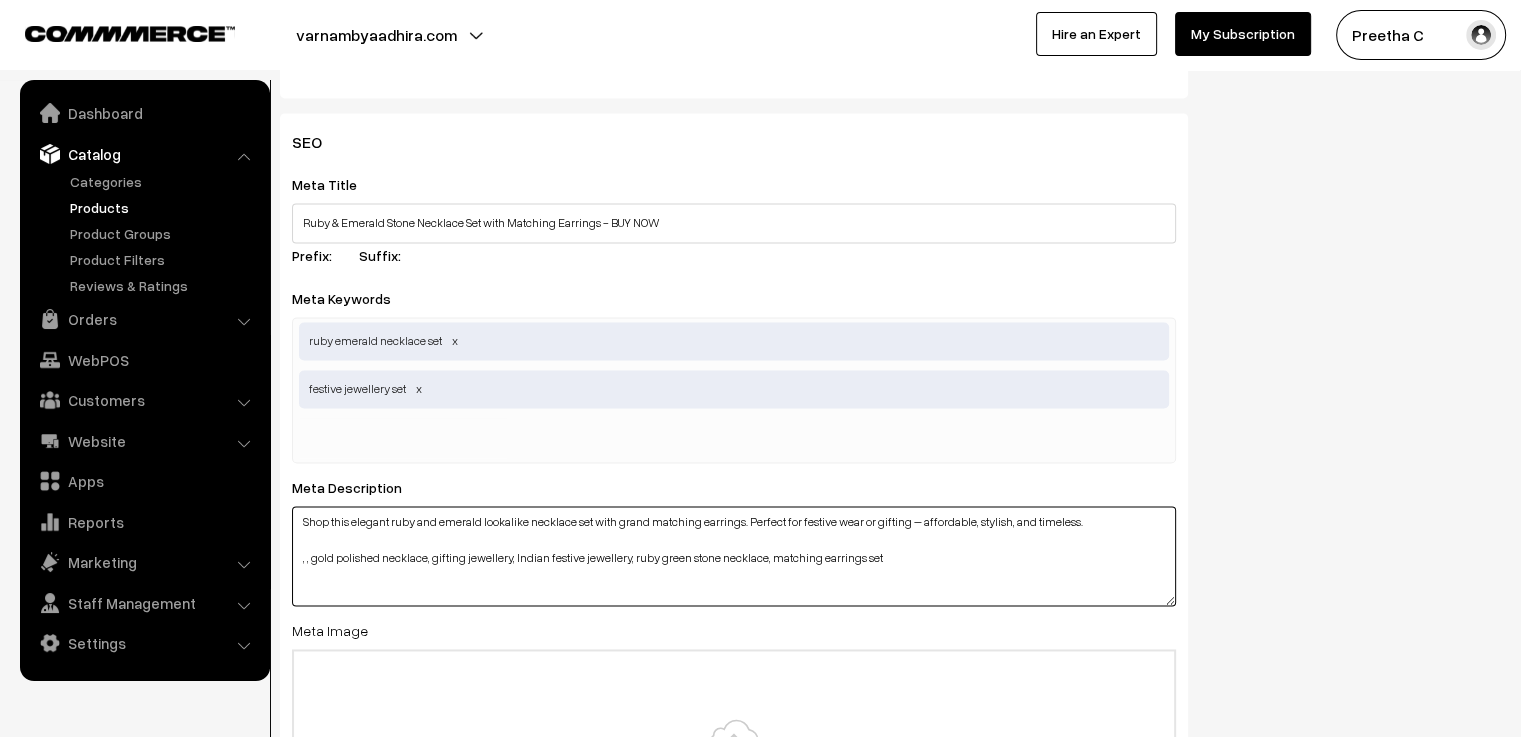 type on "Shop this elegant ruby and emerald lookalike necklace set with grand matching earrings. Perfect for festive wear or gifting – affordable, stylish, and timeless.
, , gold polished necklace, gifting jewellery, Indian festive jewellery, ruby green stone necklace, matching earrings set" 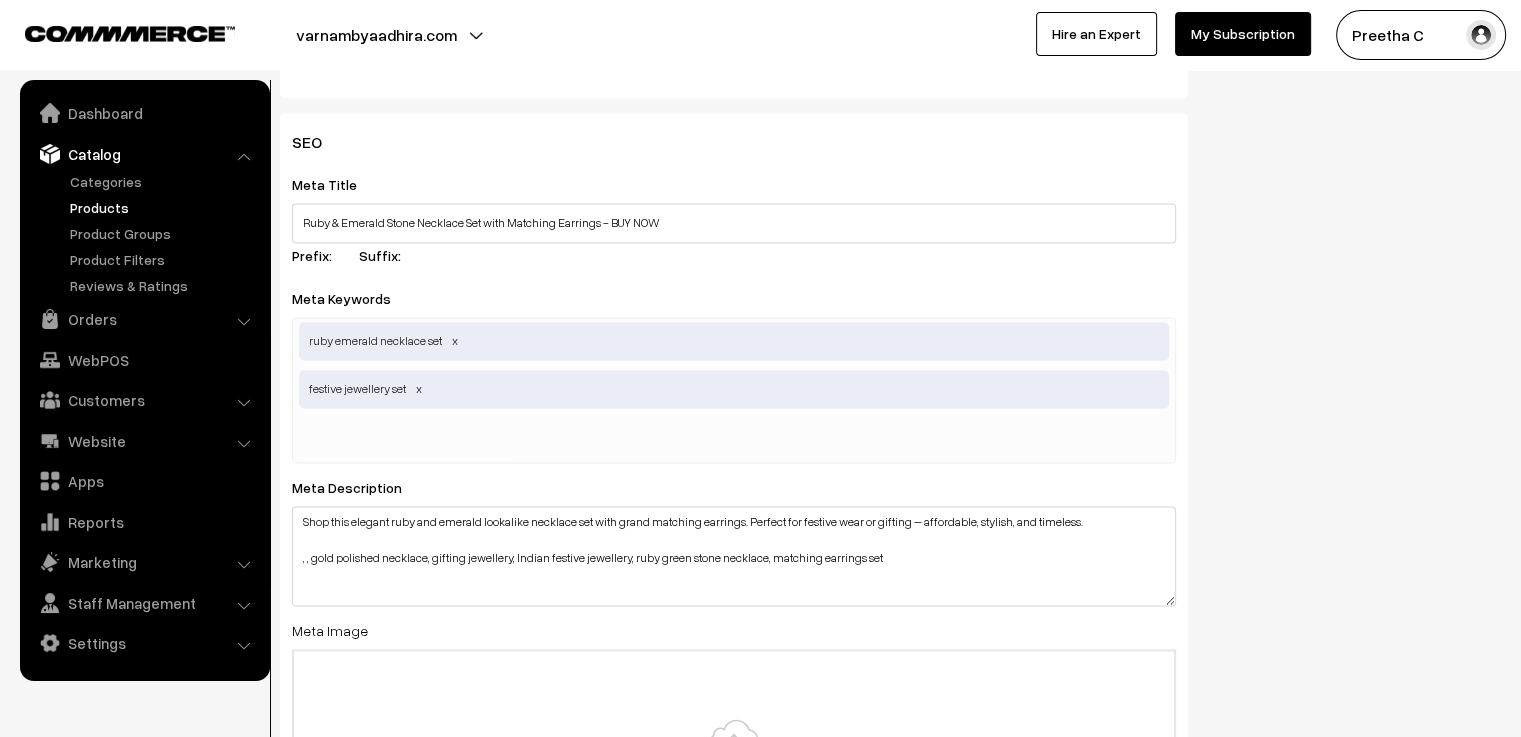 click at bounding box center (403, 438) 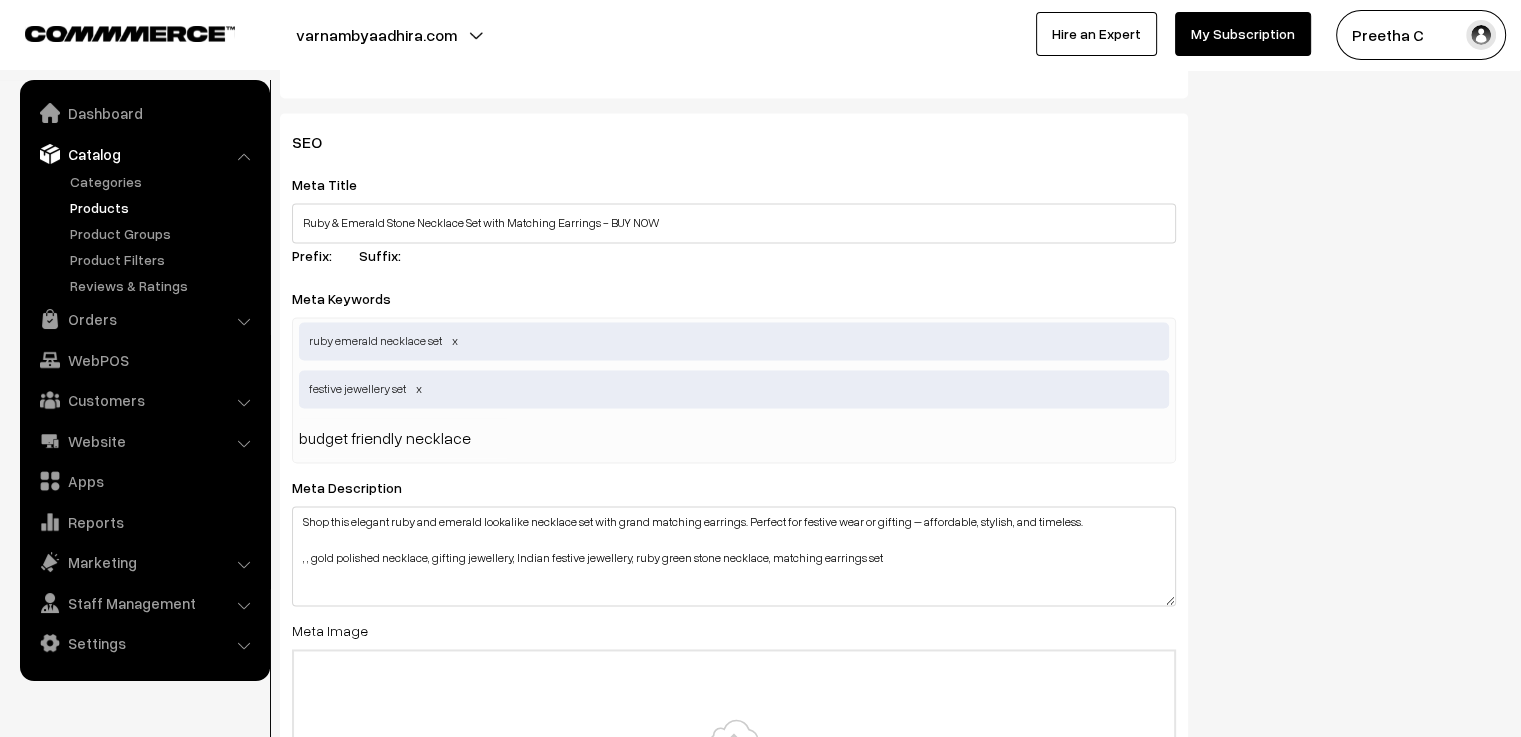 type 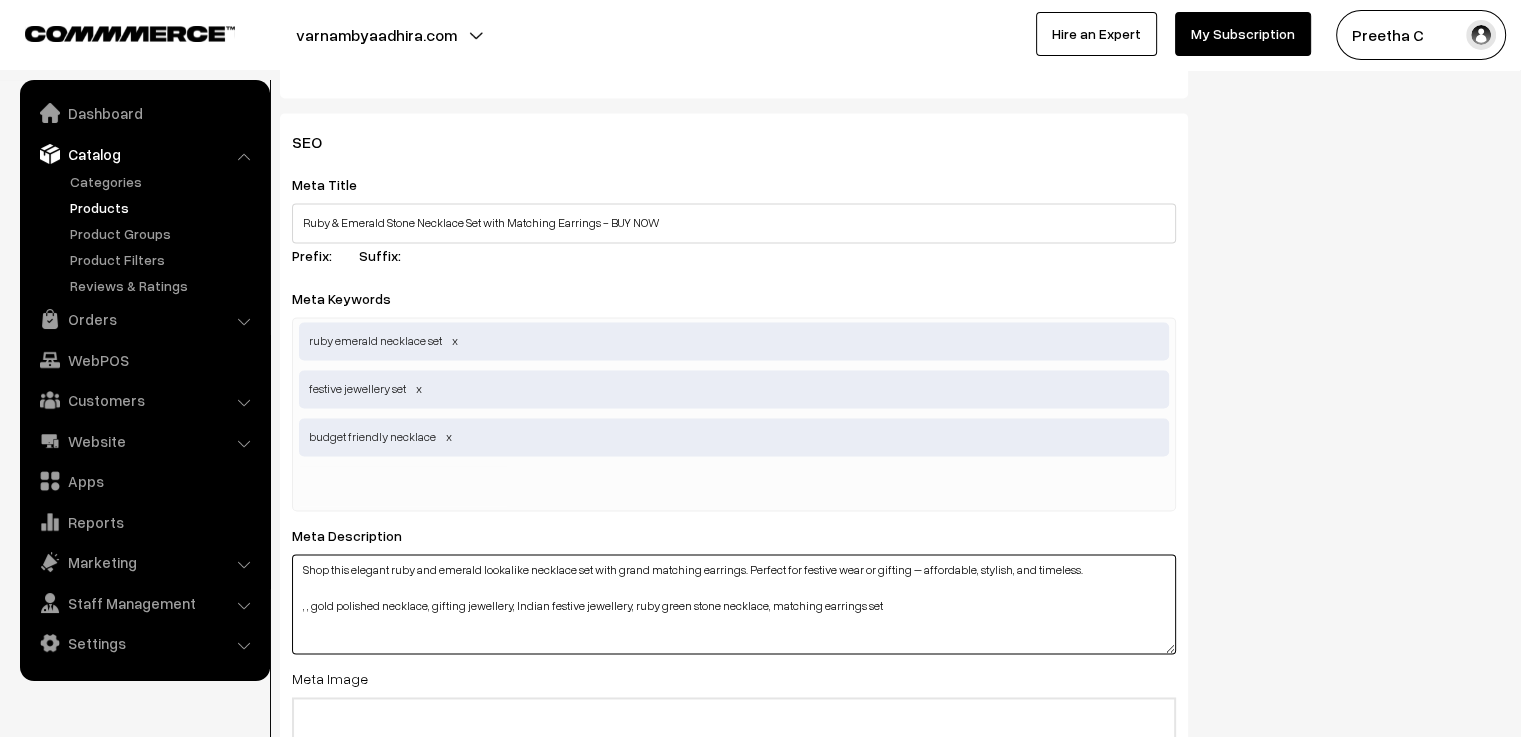 drag, startPoint x: 423, startPoint y: 610, endPoint x: 409, endPoint y: 613, distance: 14.3178215 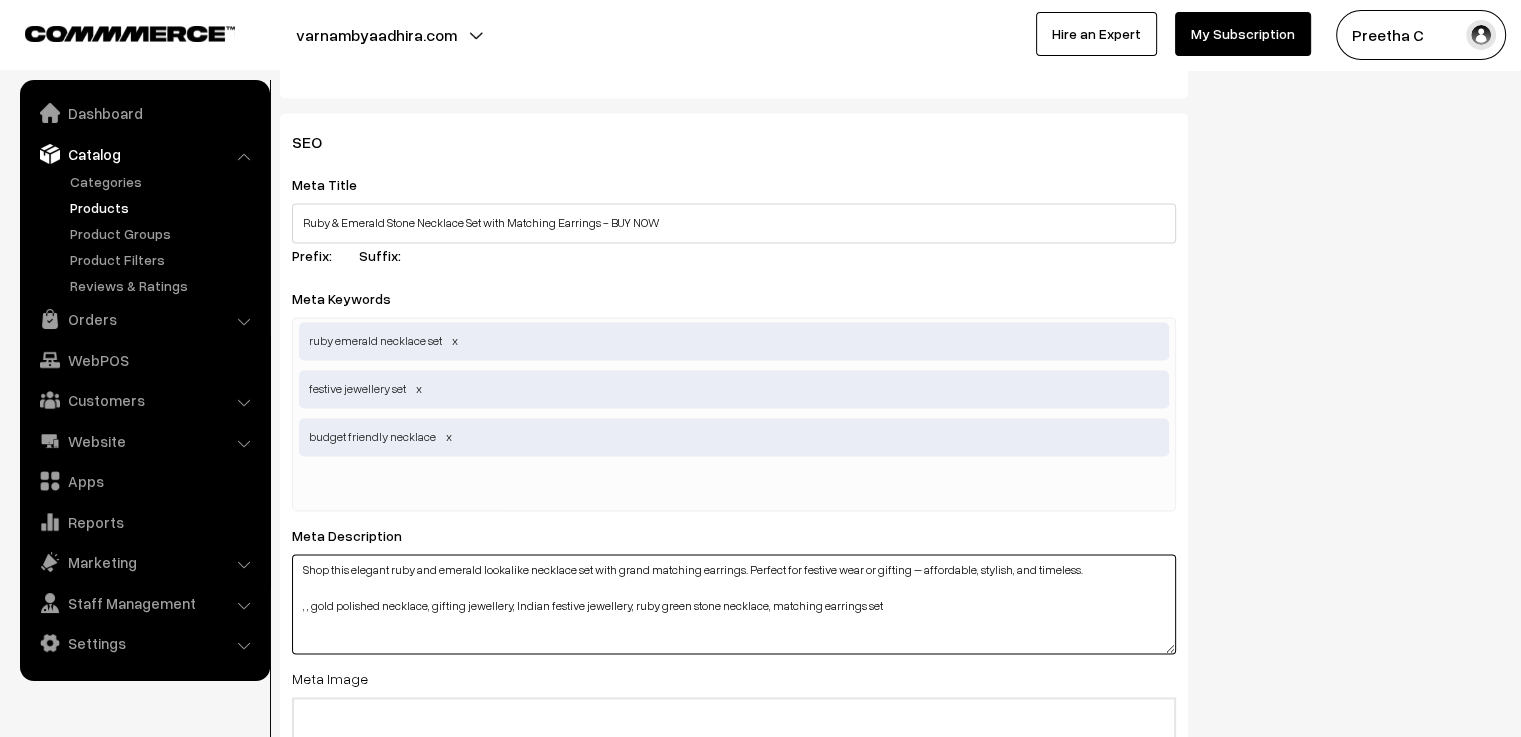 drag, startPoint x: 427, startPoint y: 609, endPoint x: 312, endPoint y: 623, distance: 115.84904 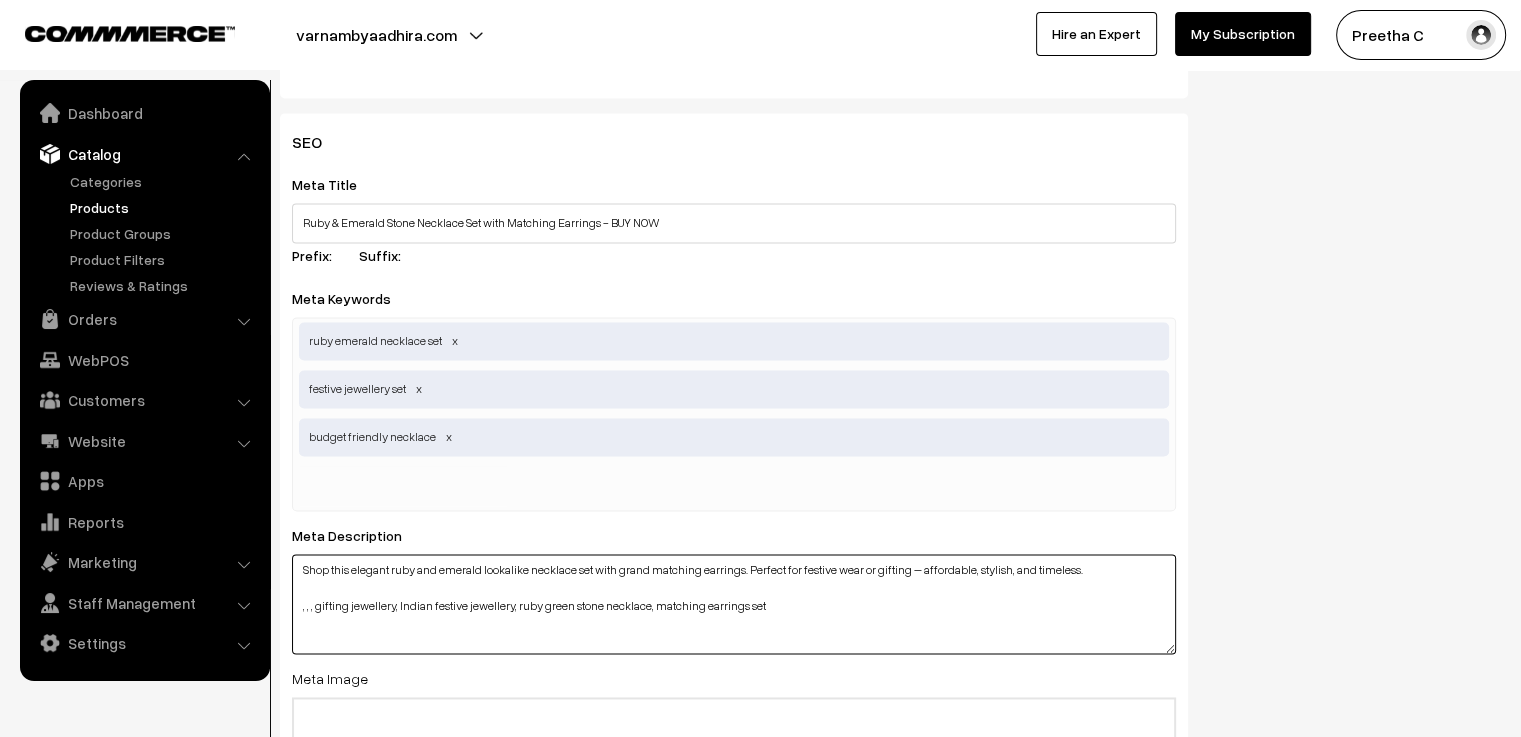 type on "Shop this elegant ruby and emerald lookalike necklace set with grand matching earrings. Perfect for festive wear or gifting – affordable, stylish, and timeless.
, , , gifting jewellery, Indian festive jewellery, ruby green stone necklace, matching earrings set" 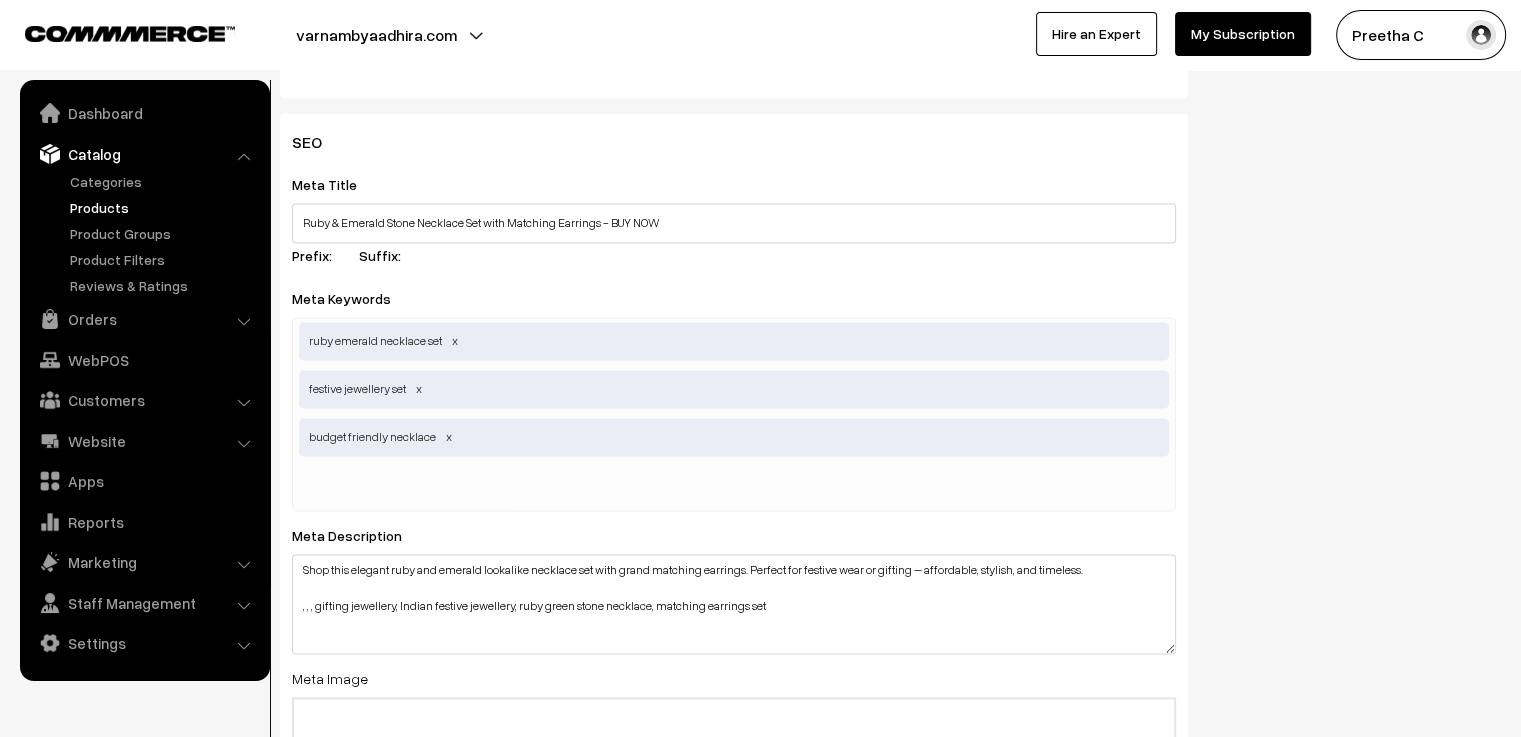 click at bounding box center [403, 486] 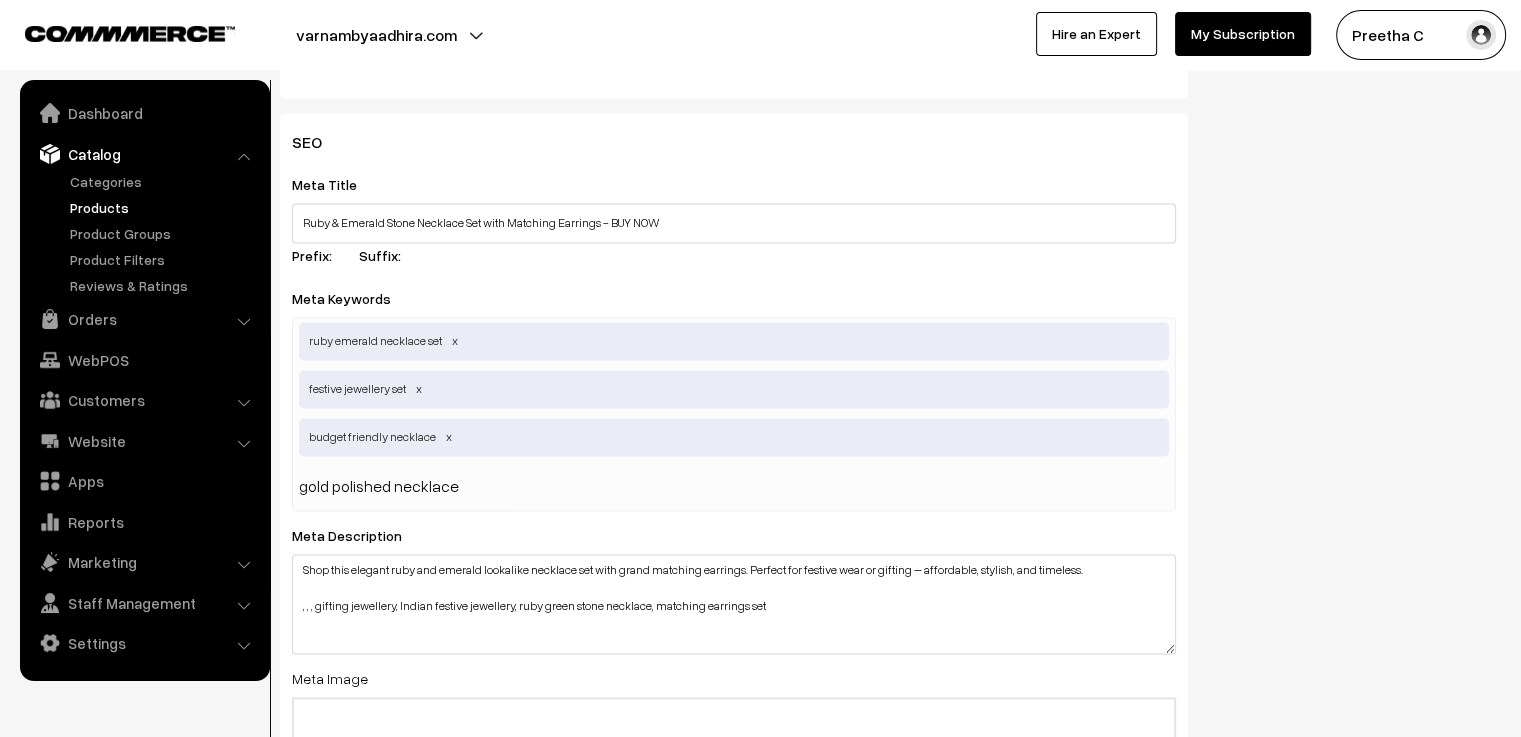 type 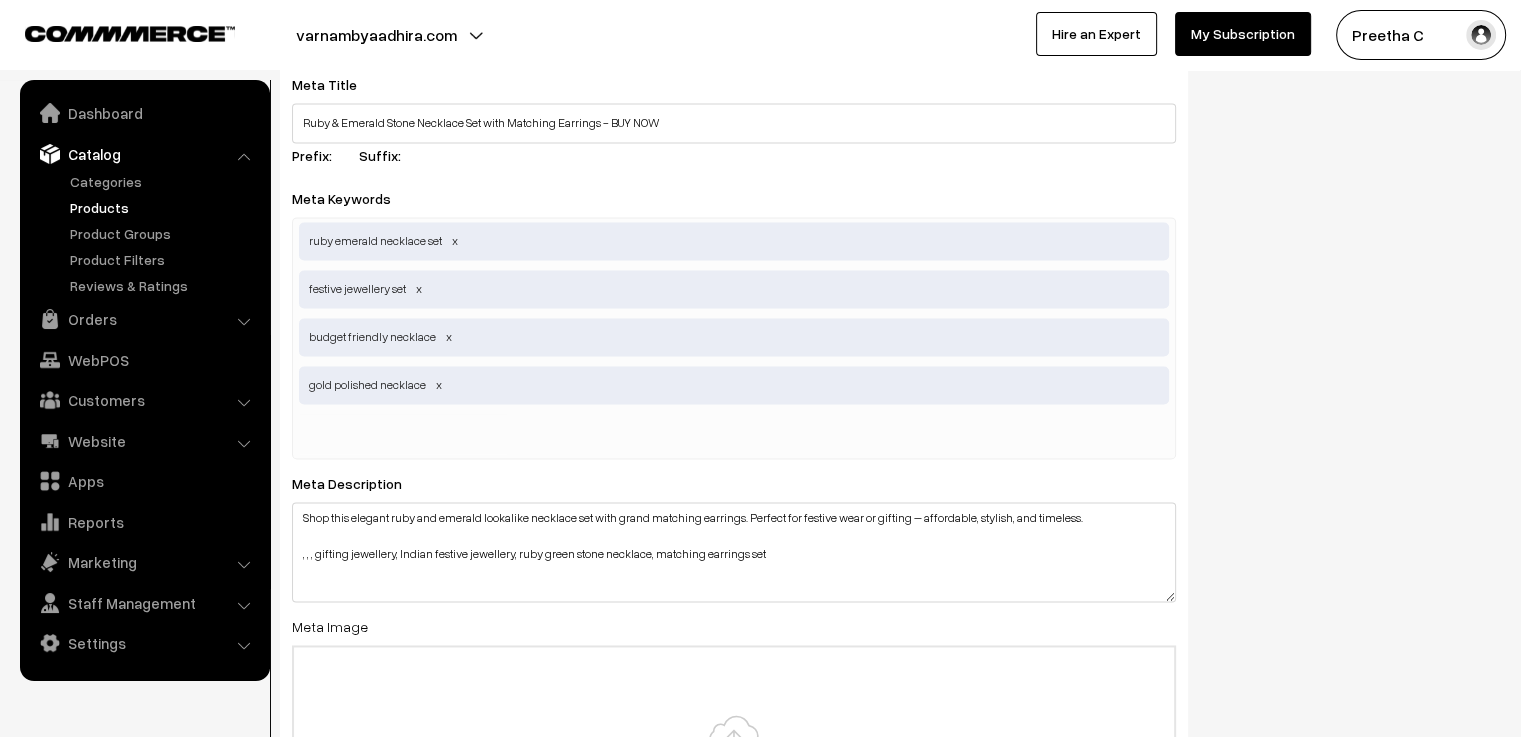 scroll, scrollTop: 3000, scrollLeft: 0, axis: vertical 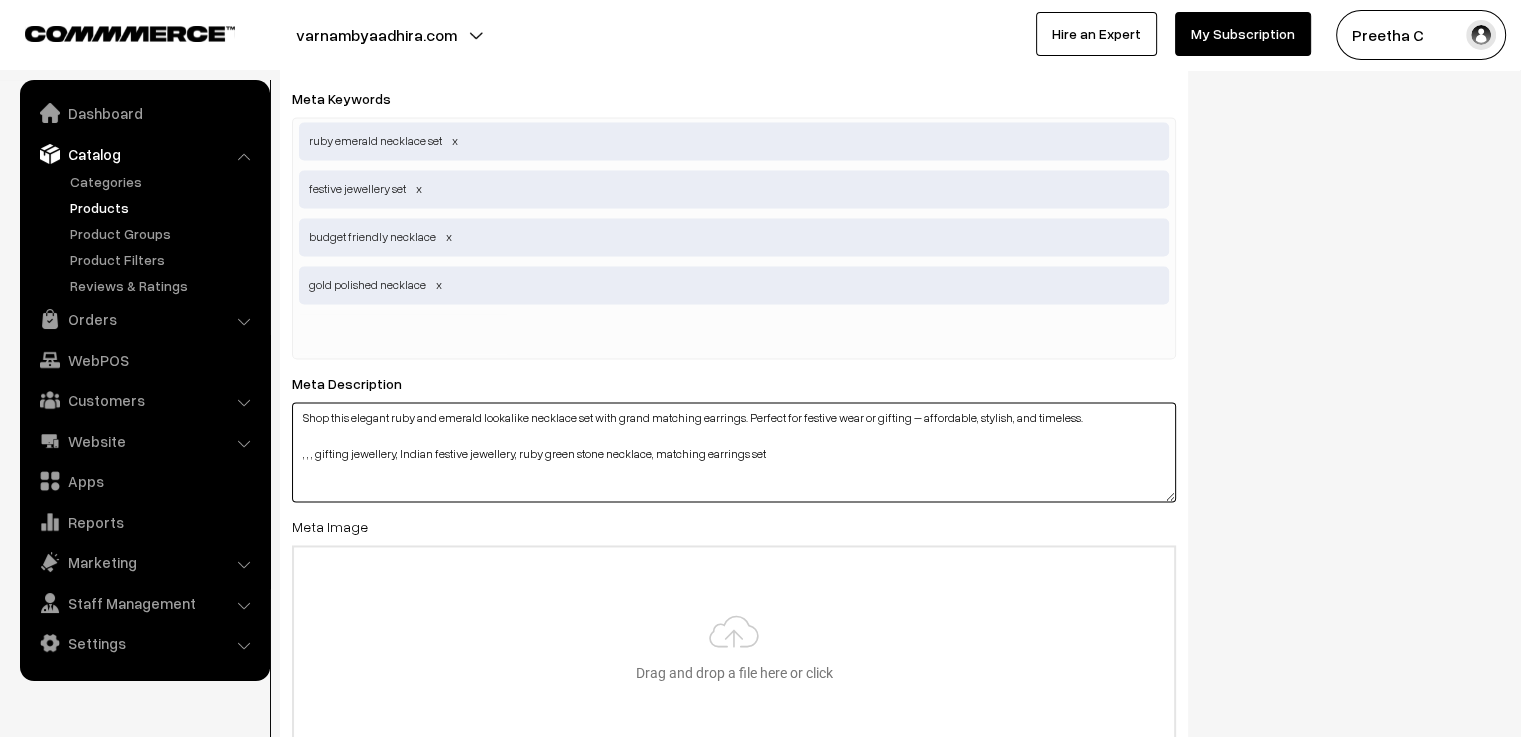 drag, startPoint x: 391, startPoint y: 456, endPoint x: 315, endPoint y: 481, distance: 80.00625 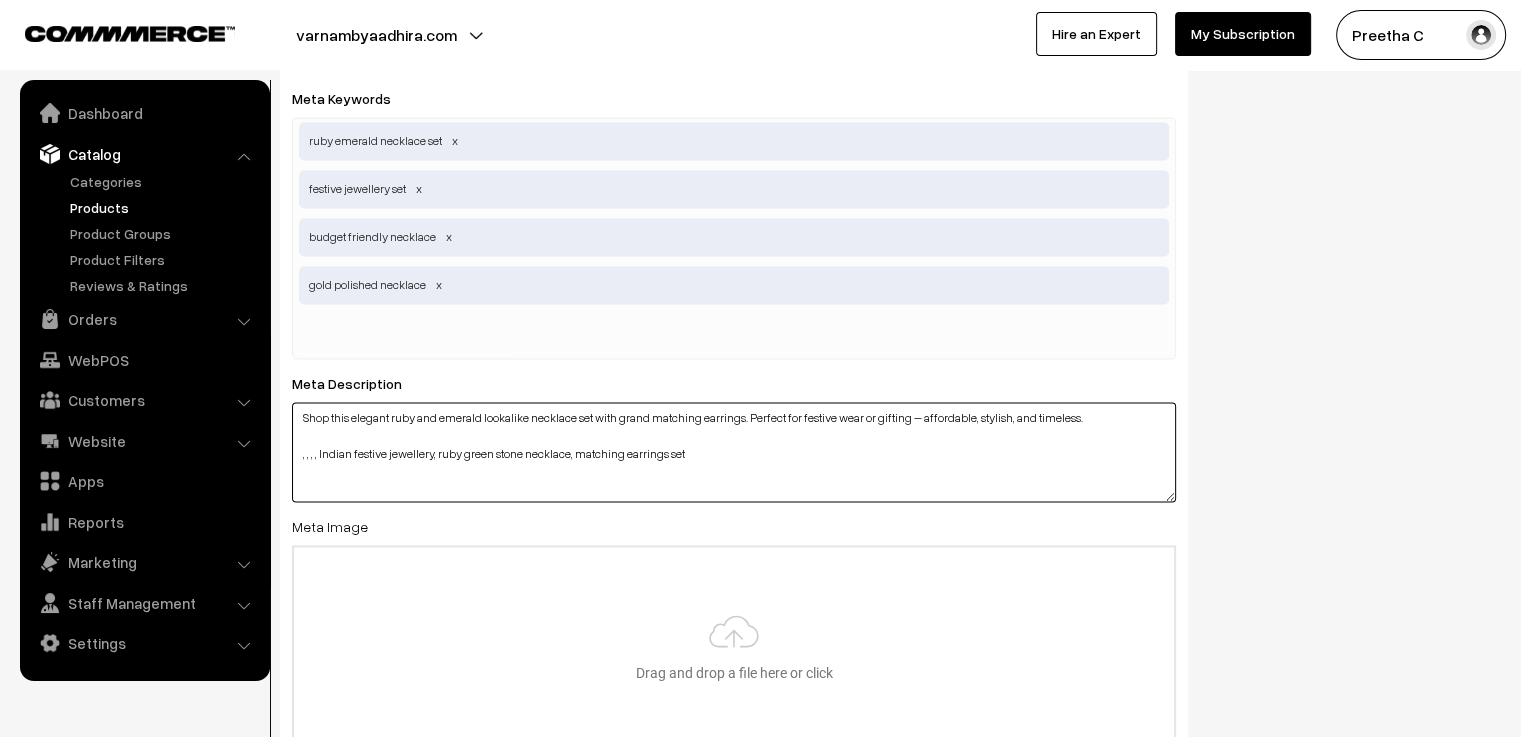 type on "Shop this elegant ruby and emerald lookalike necklace set with grand matching earrings. Perfect for festive wear or gifting – affordable, stylish, and timeless.
, , , , Indian festive jewellery, ruby green stone necklace, matching earrings set" 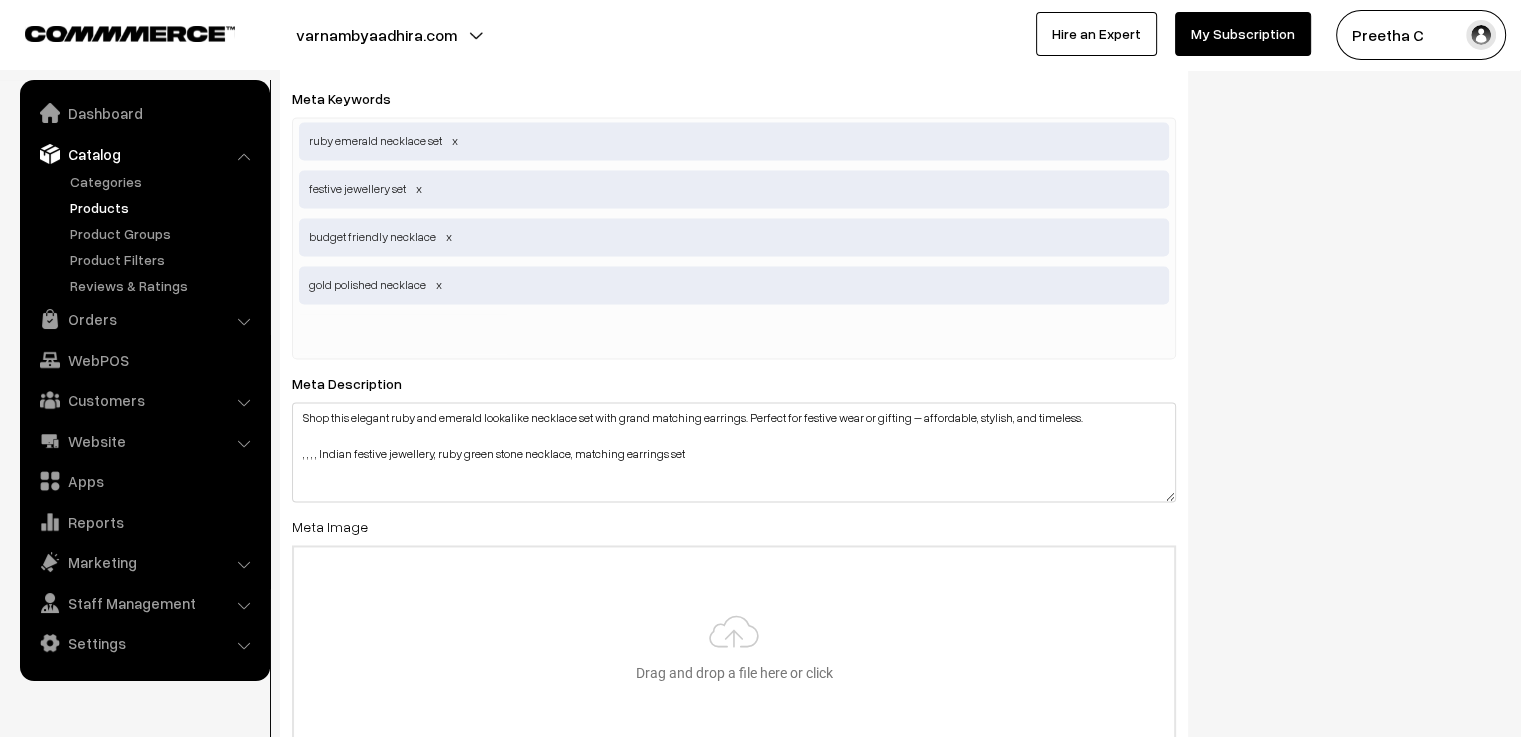 click at bounding box center (403, 334) 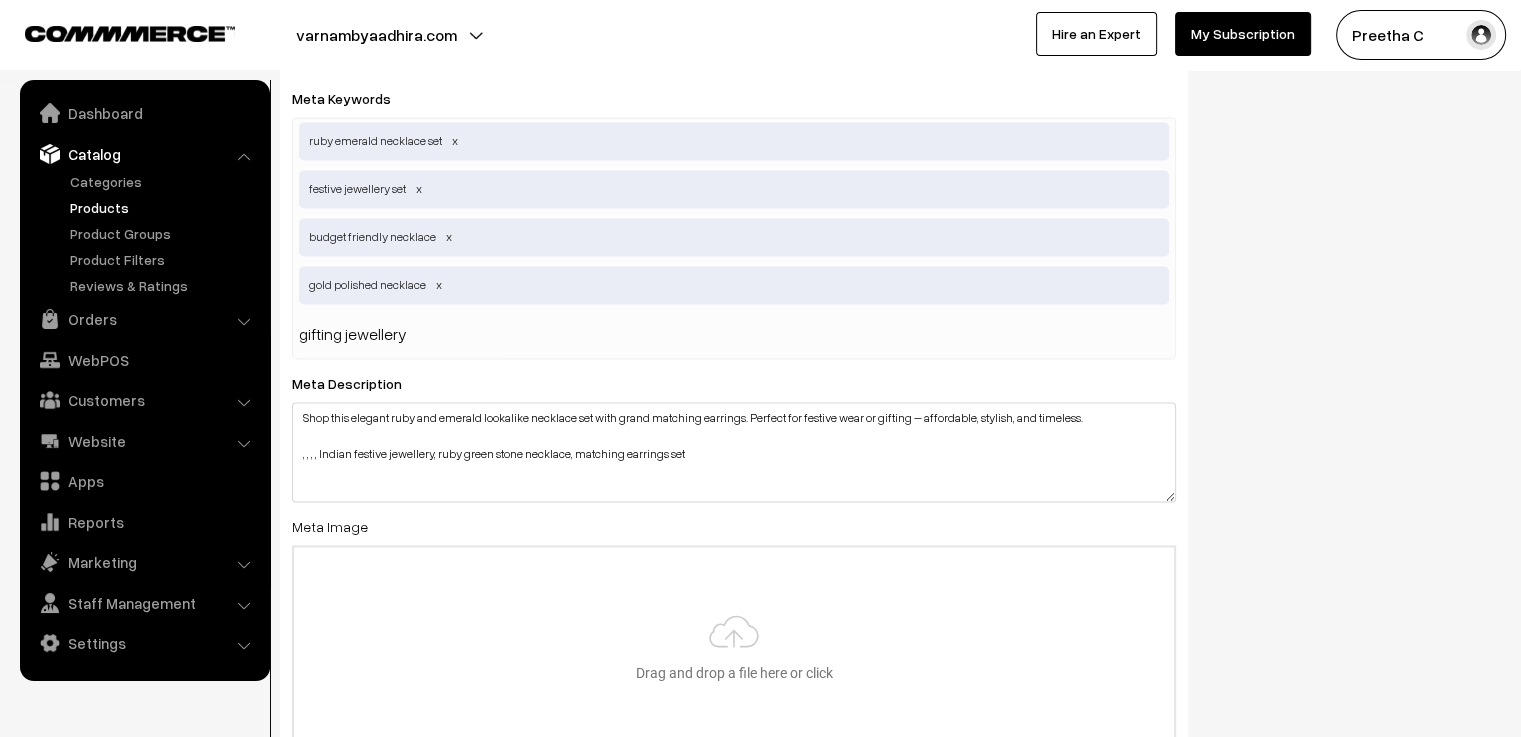 type 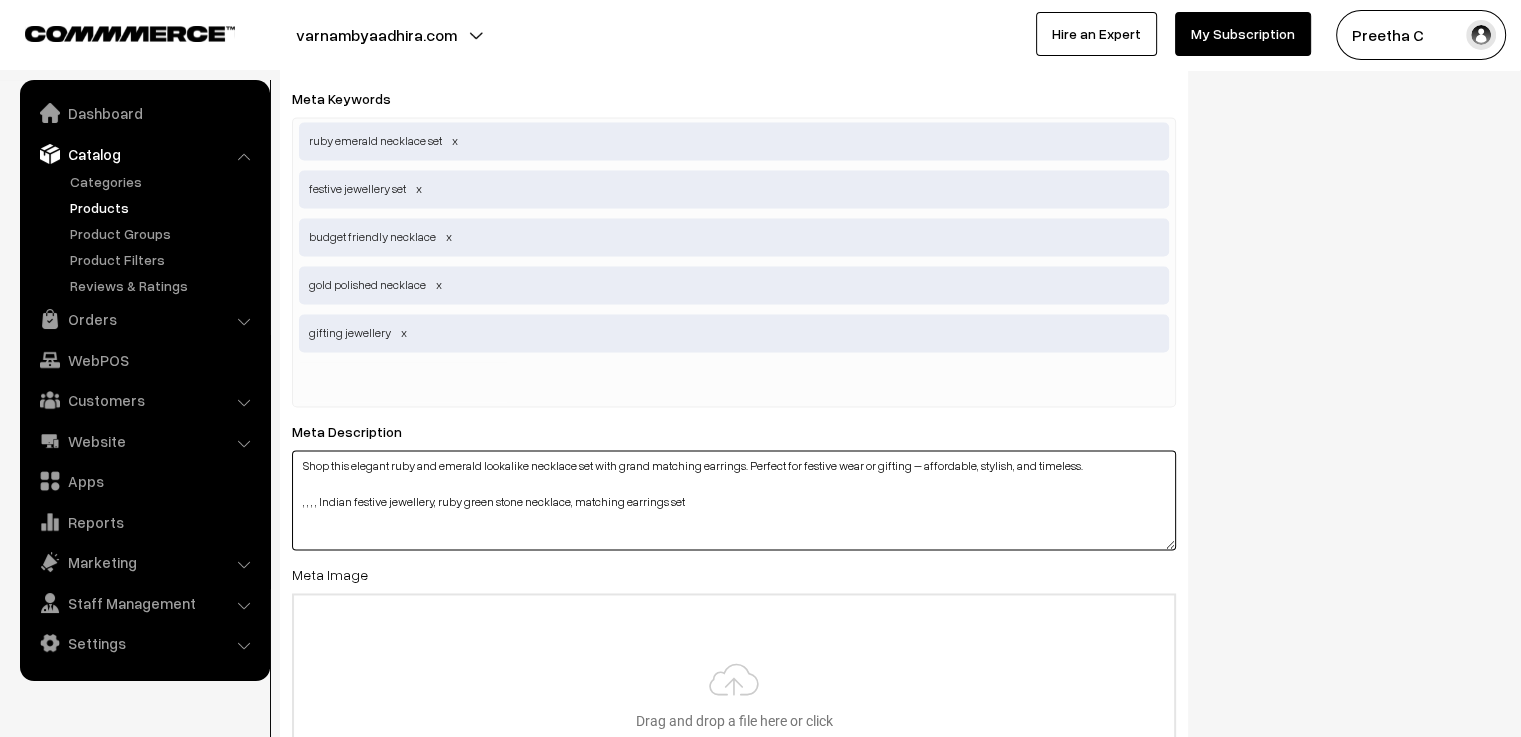 drag, startPoint x: 430, startPoint y: 507, endPoint x: 321, endPoint y: 521, distance: 109.89541 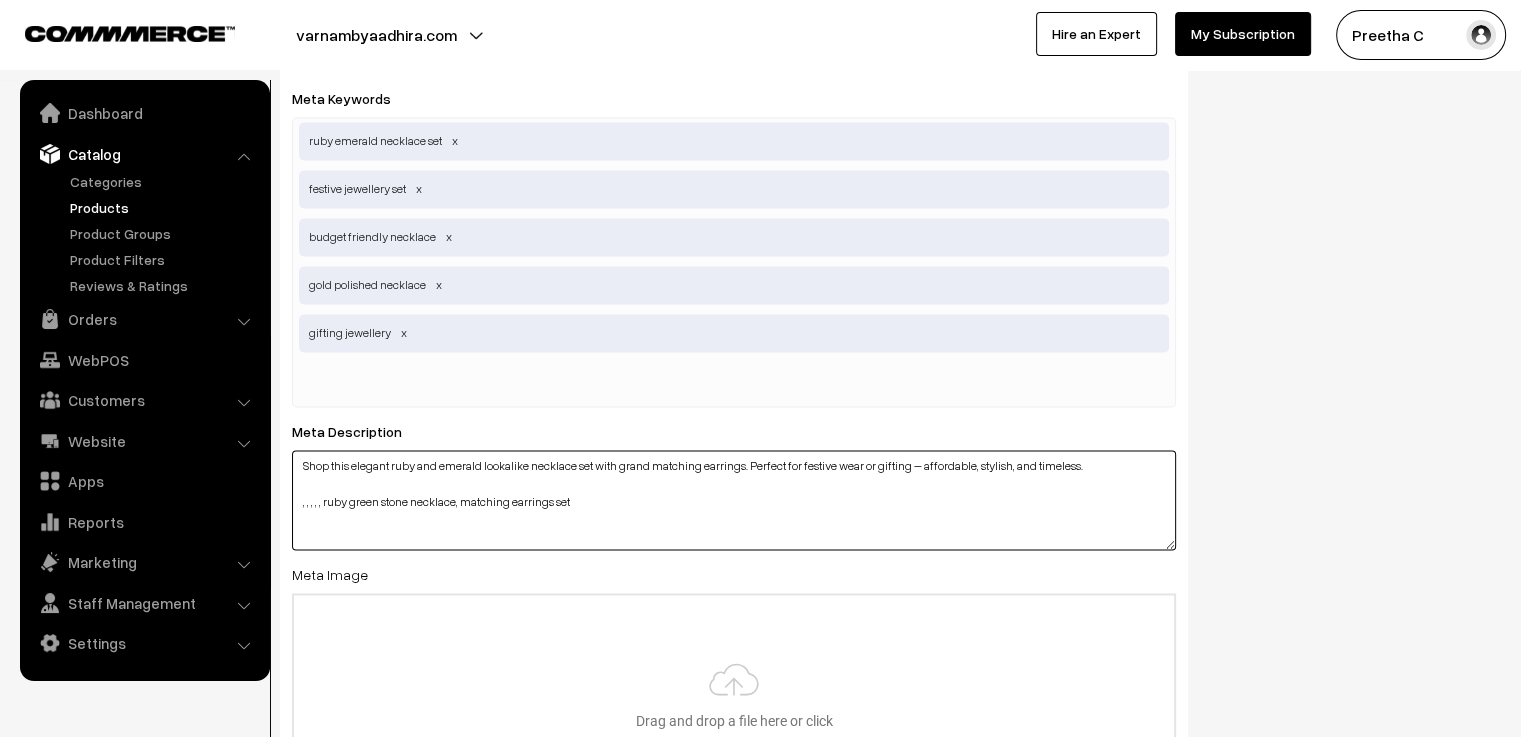 type on "Shop this elegant ruby and emerald lookalike necklace set with grand matching earrings. Perfect for festive wear or gifting – affordable, stylish, and timeless.
, , , , , ruby green stone necklace, matching earrings set" 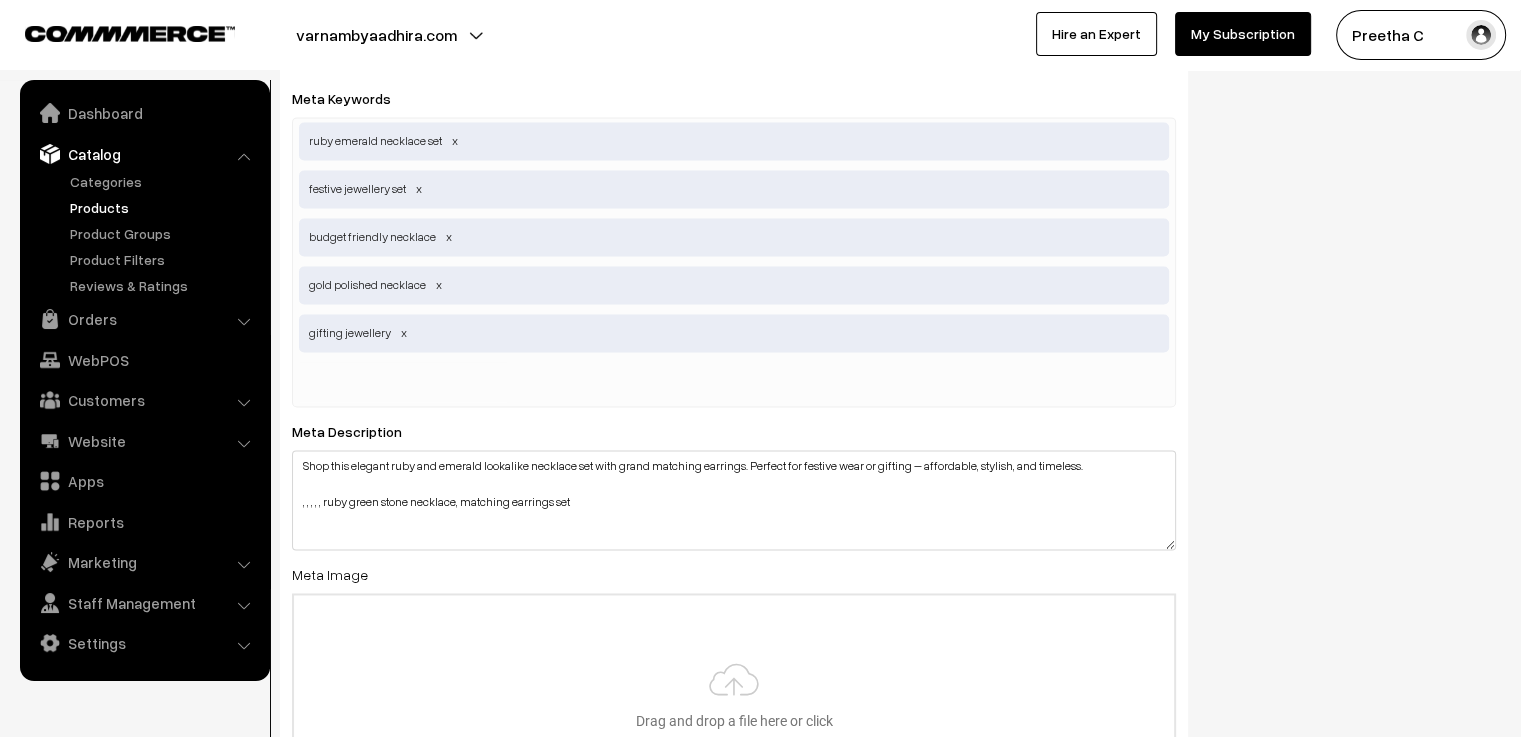click at bounding box center (403, 382) 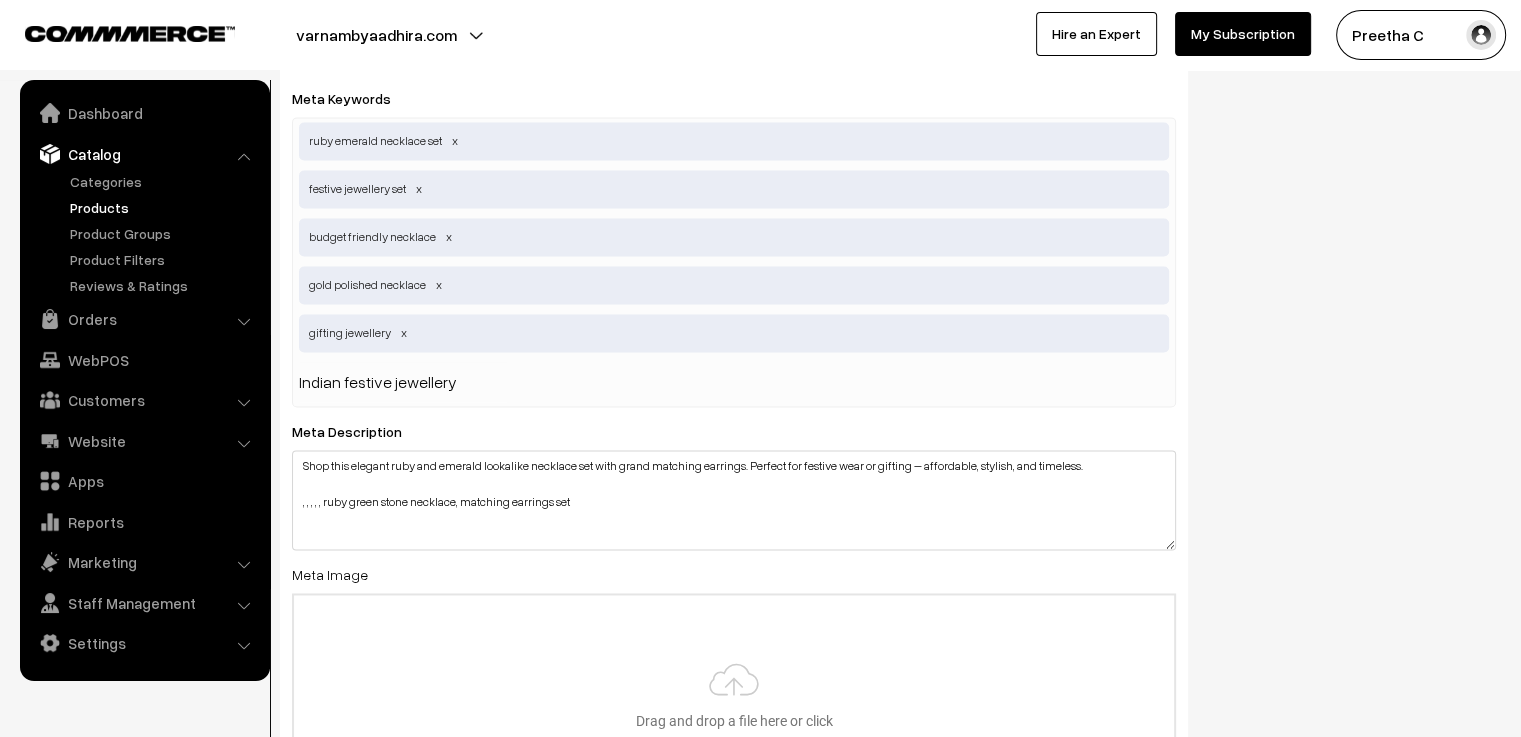 type 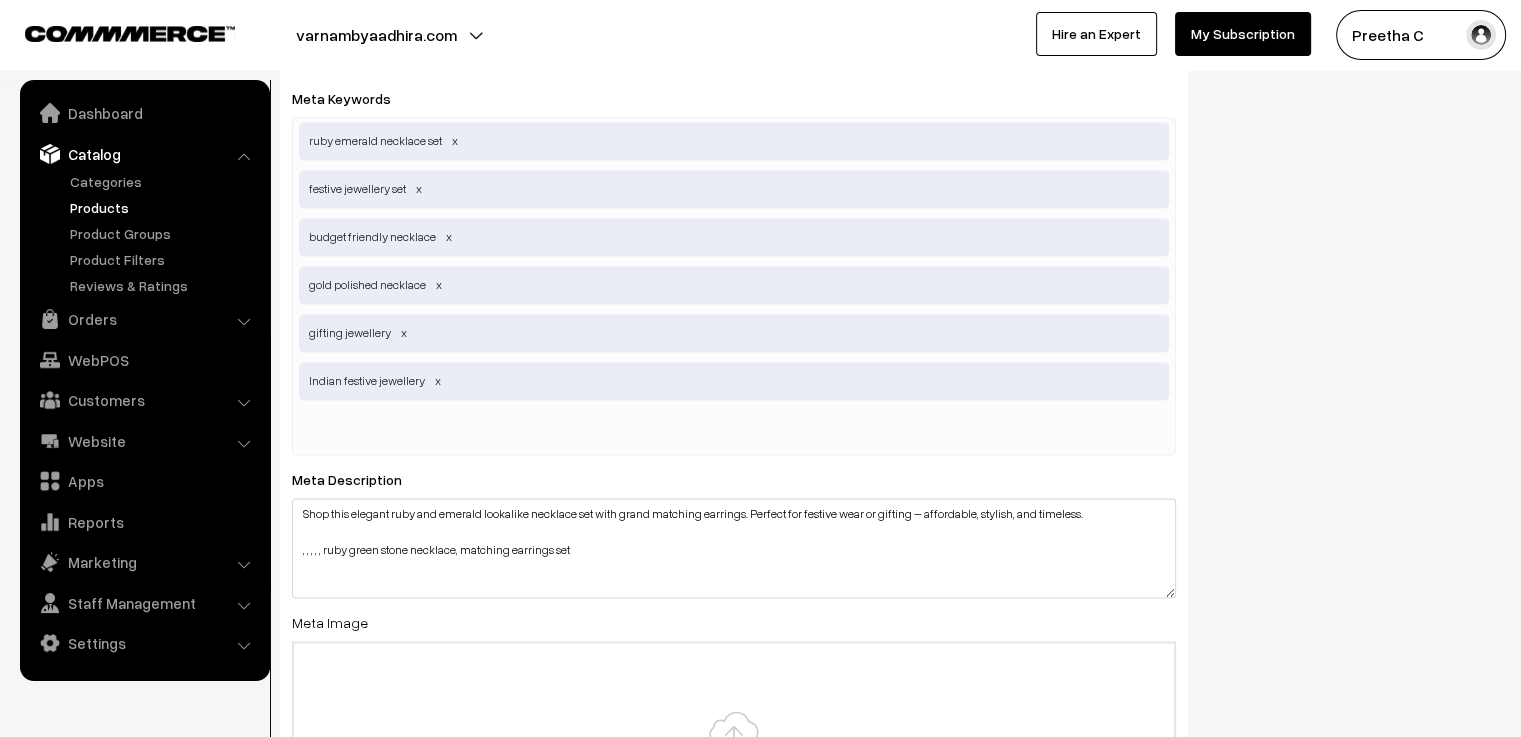 scroll, scrollTop: 3100, scrollLeft: 0, axis: vertical 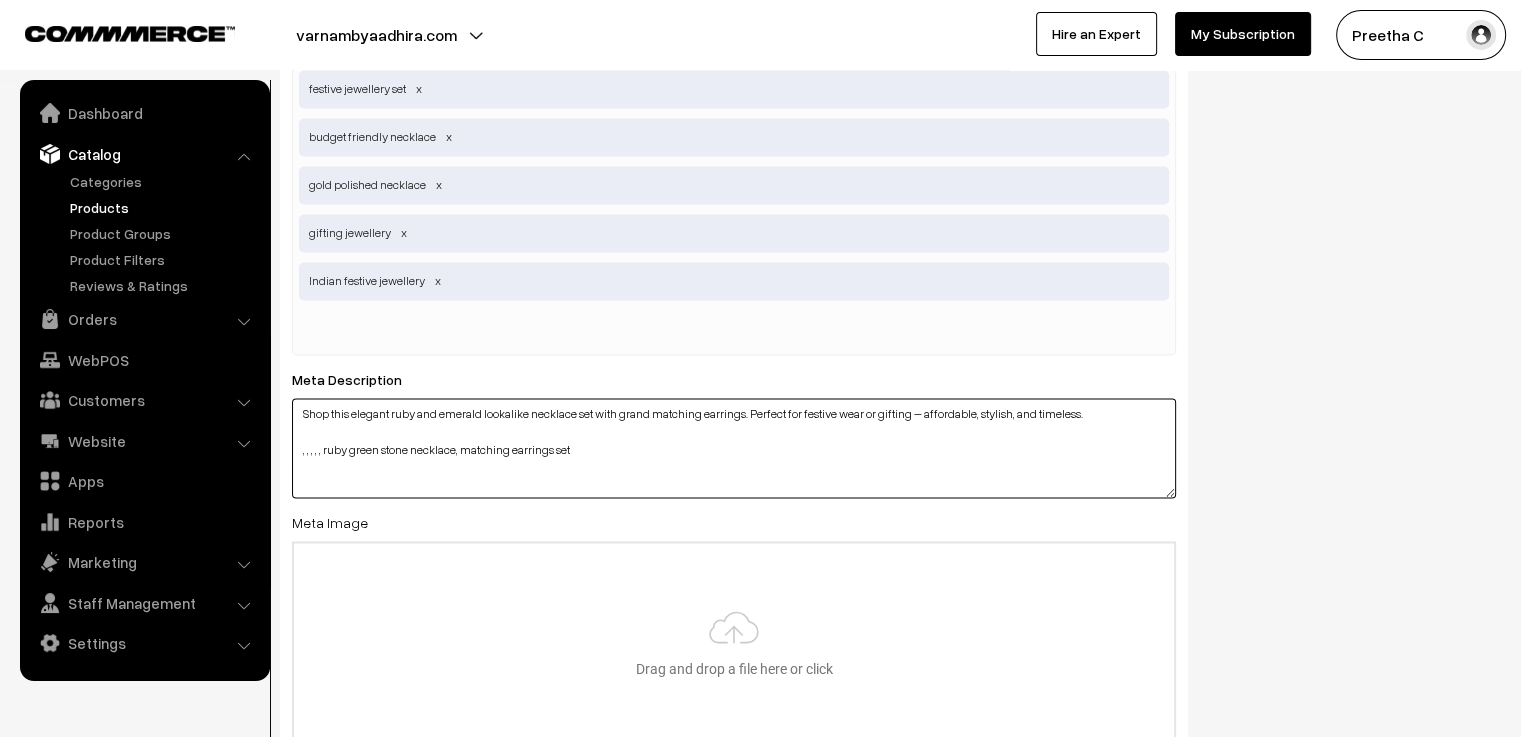 click on "Shop this elegant ruby and emerald lookalike necklace set with grand matching earrings. Perfect for festive wear or gifting – affordable, stylish, and timeless.
, , , , , ruby green stone necklace, matching earrings set" at bounding box center [734, 448] 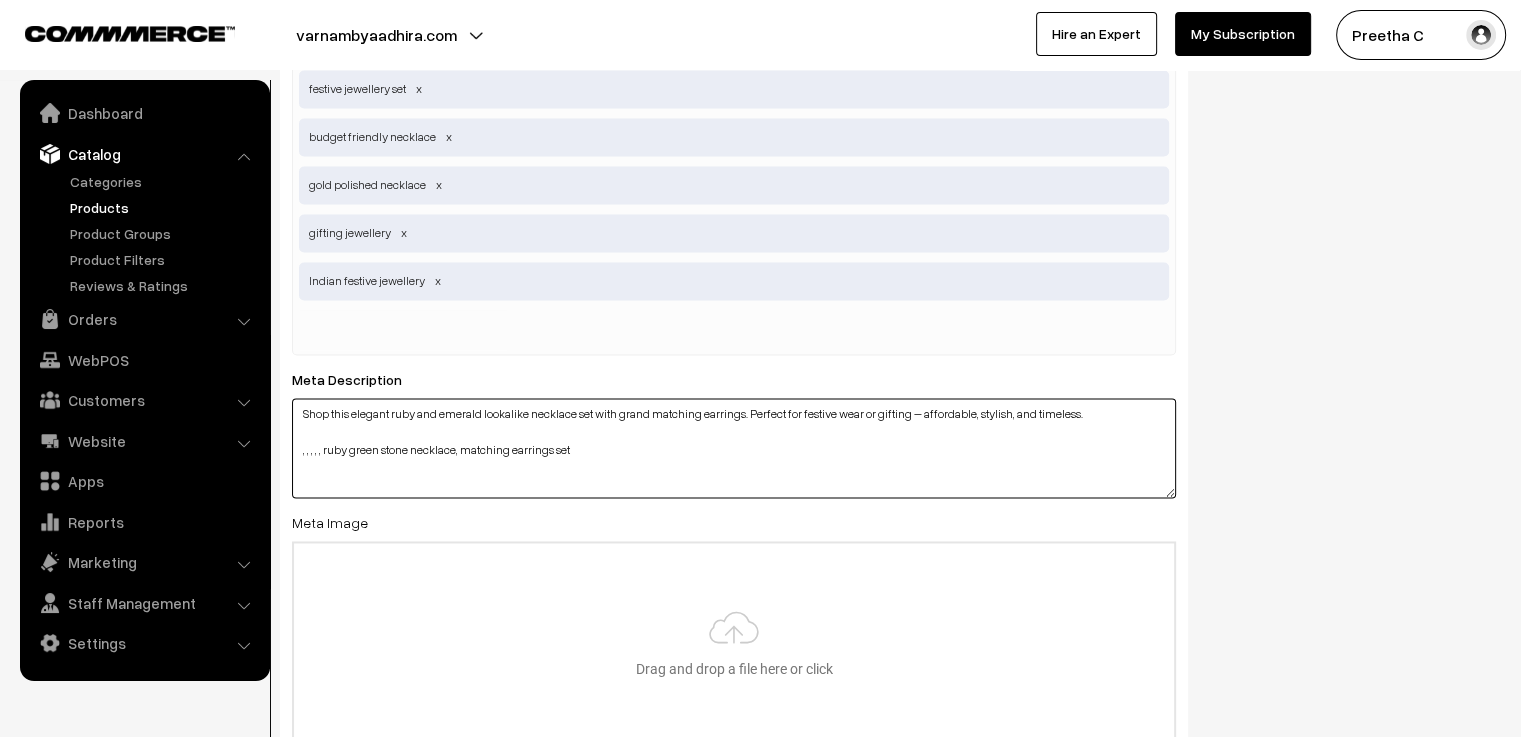 drag, startPoint x: 458, startPoint y: 454, endPoint x: 324, endPoint y: 485, distance: 137.53908 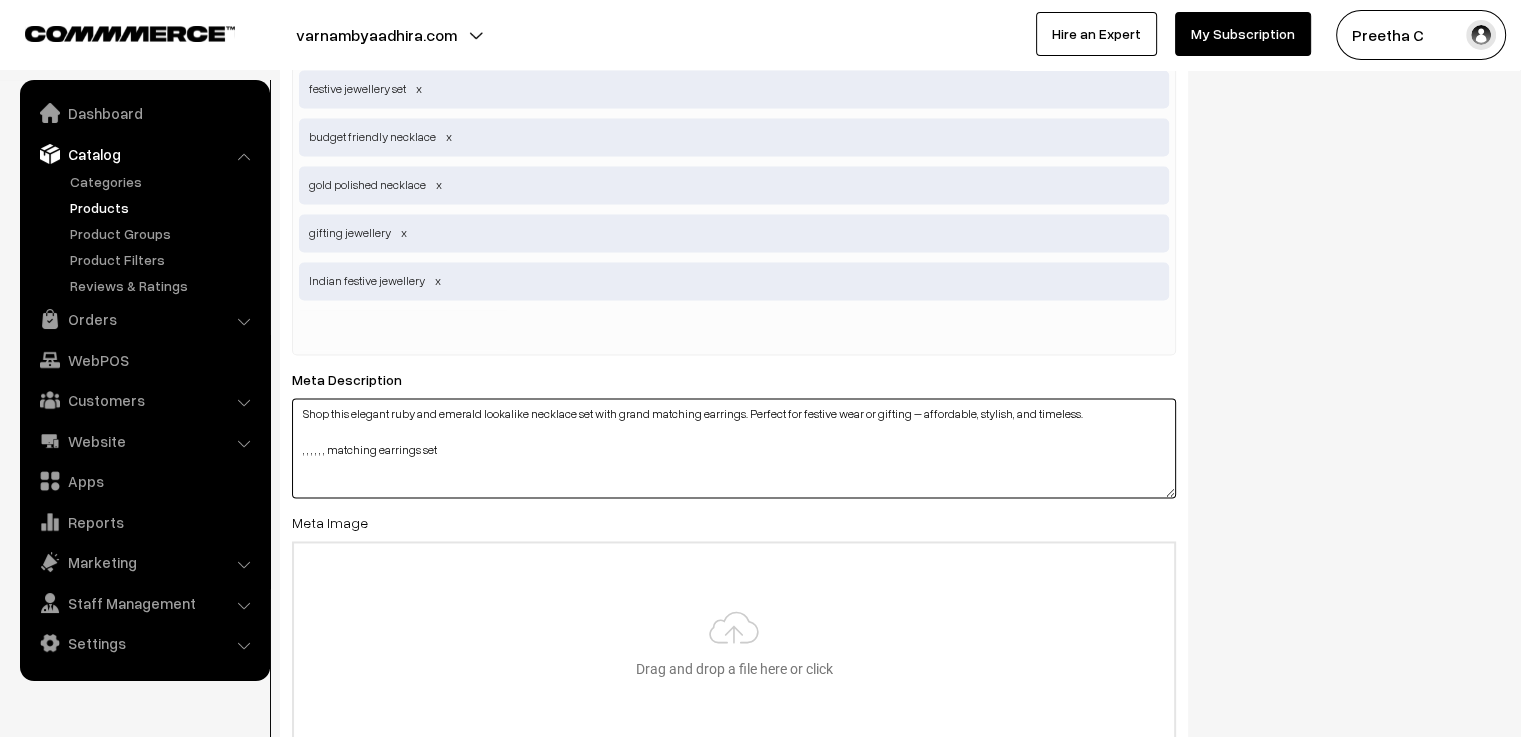 type on "Shop this elegant ruby and emerald lookalike necklace set with grand matching earrings. Perfect for festive wear or gifting – affordable, stylish, and timeless.
, , , , , , matching earrings set" 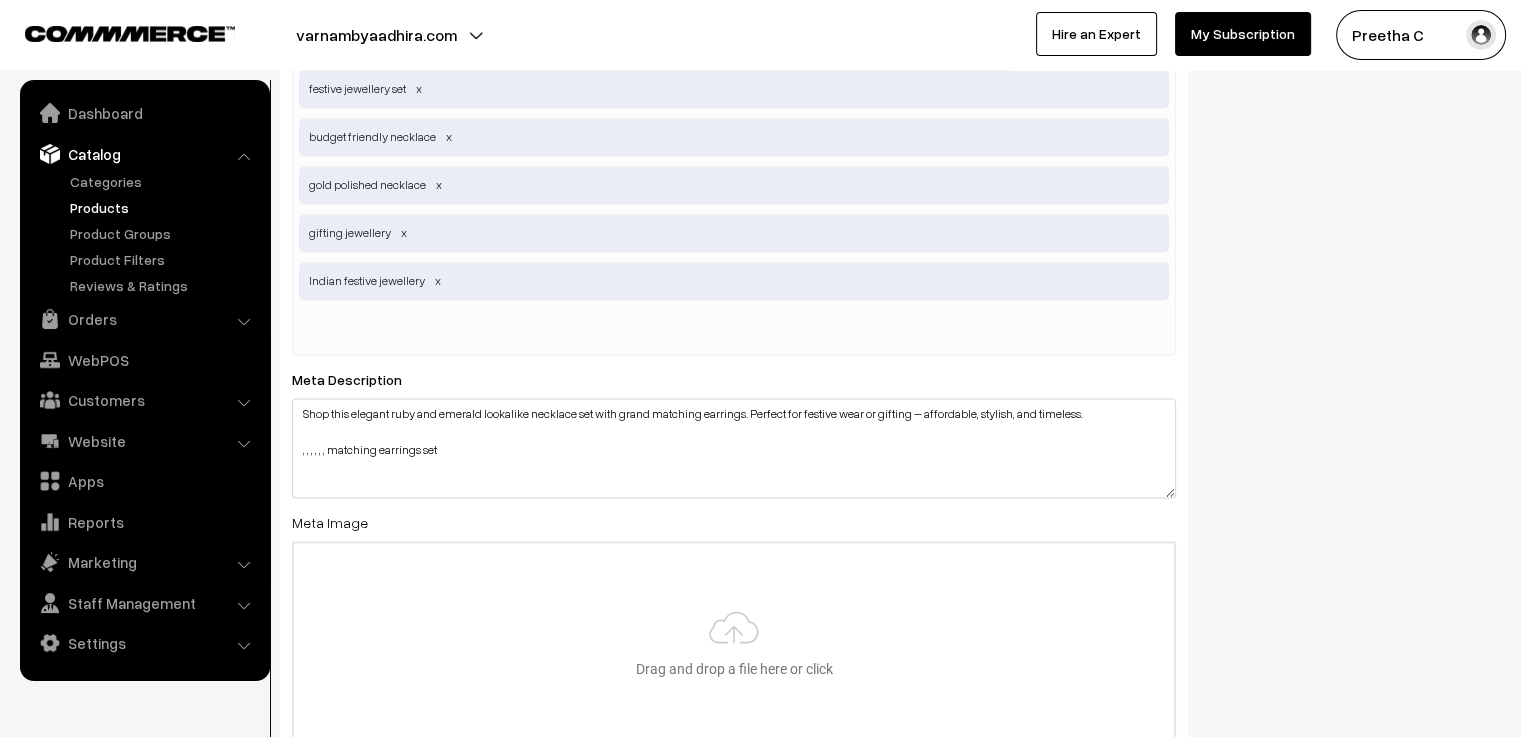 click on "ruby emerald necklace set   festive jewellery set   budget friendly necklace   gold polished necklace   gifting jewellery   Indian festive jewellery" at bounding box center (734, 186) 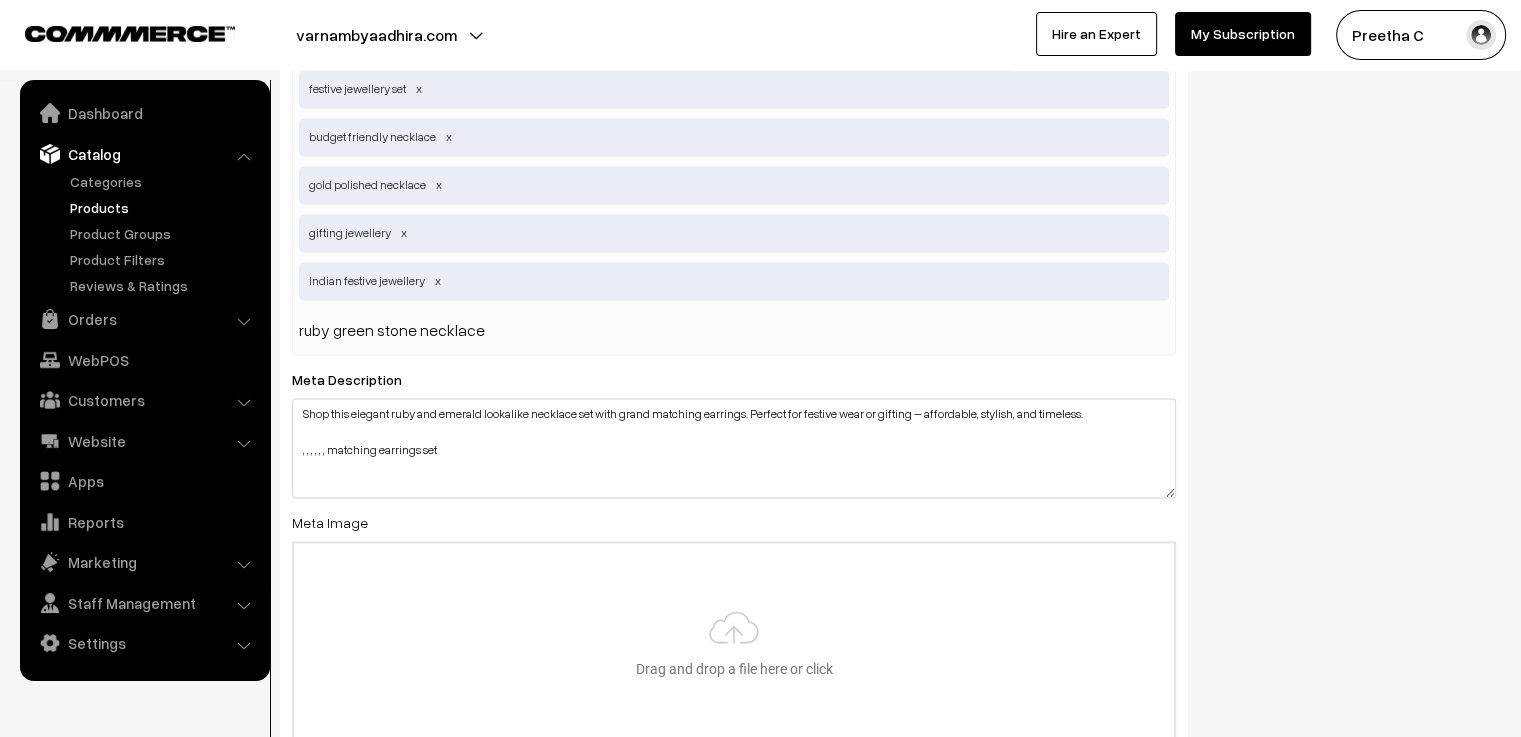type 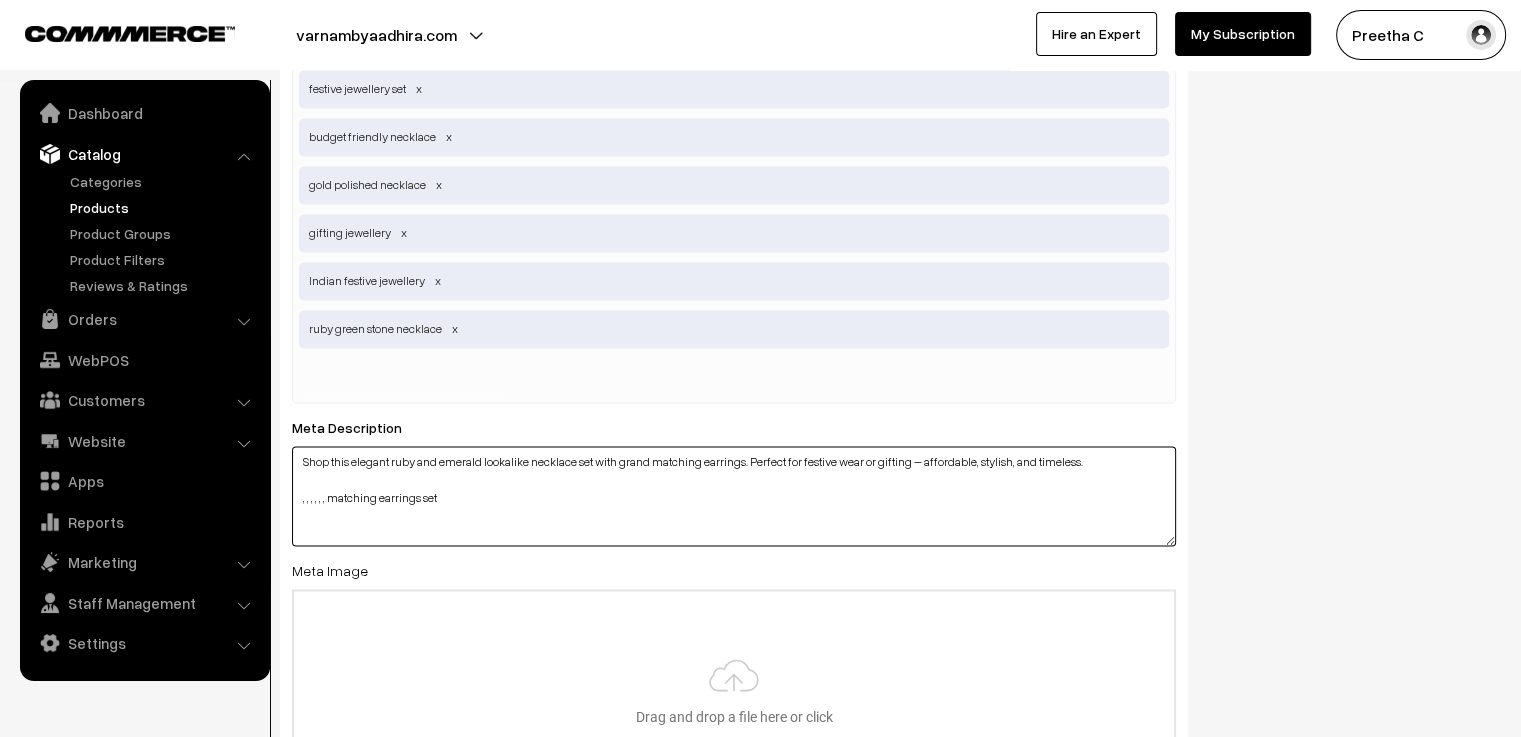drag, startPoint x: 465, startPoint y: 499, endPoint x: 329, endPoint y: 517, distance: 137.186 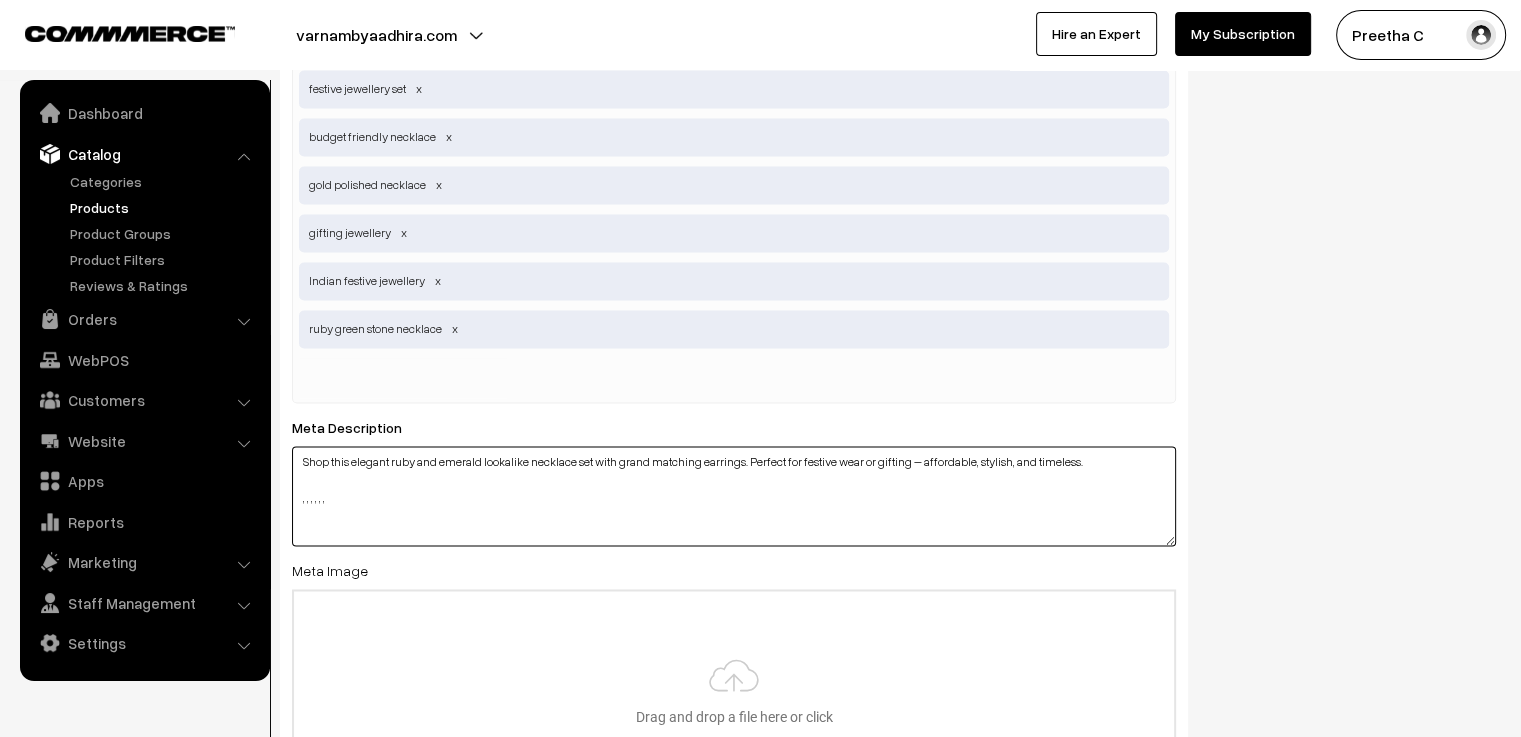 type on "Shop this elegant ruby and emerald lookalike necklace set with grand matching earrings. Perfect for festive wear or gifting – affordable, stylish, and timeless.
, , , , , ," 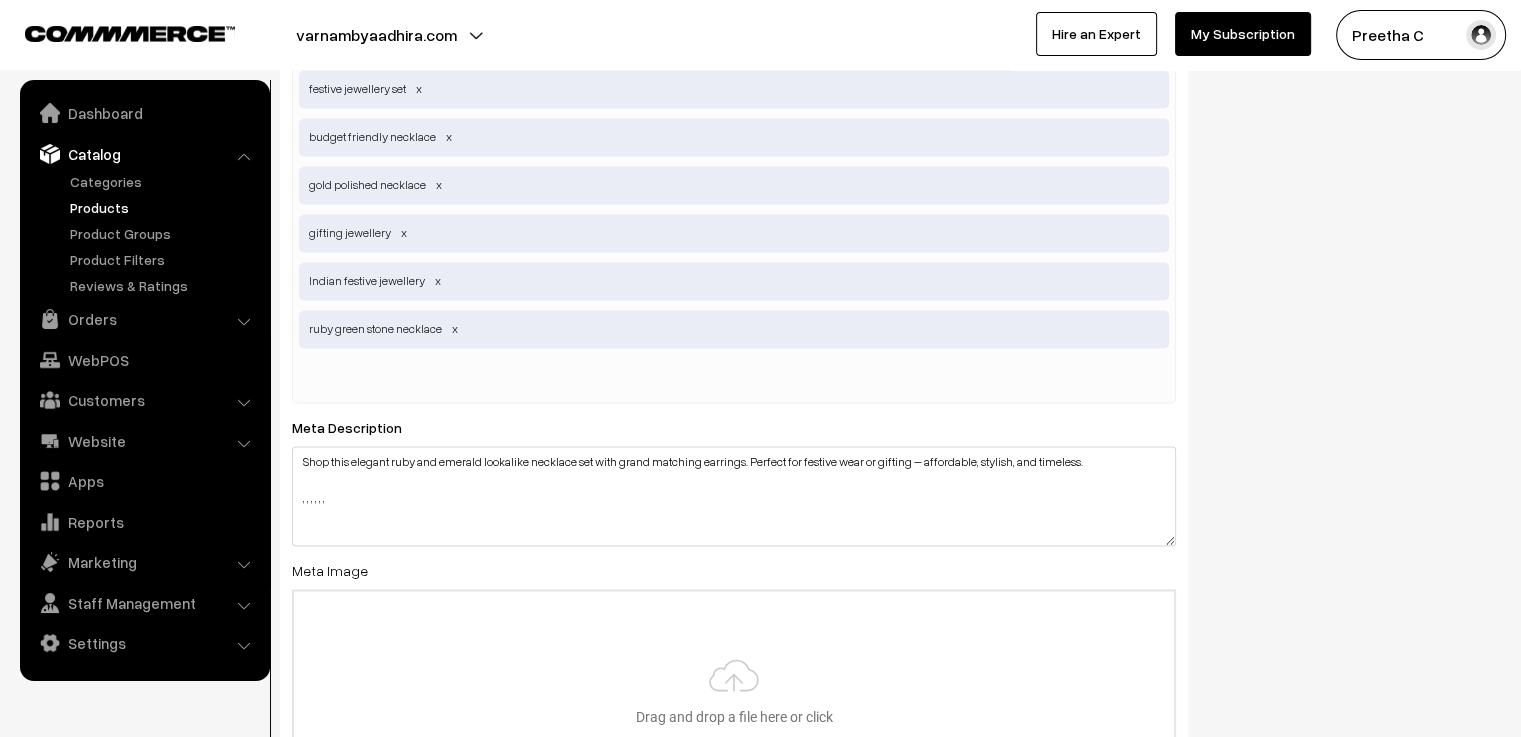 click at bounding box center (403, 378) 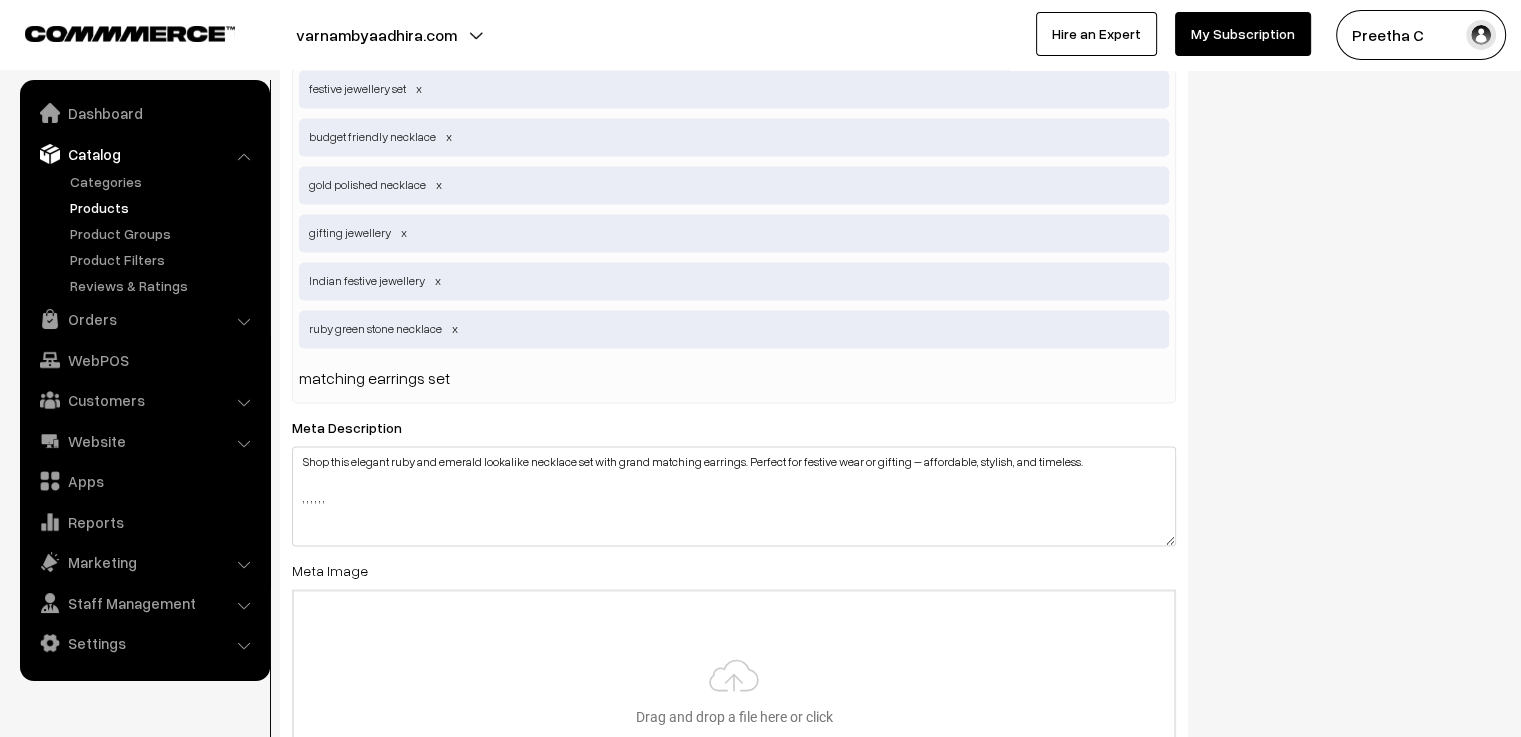 type 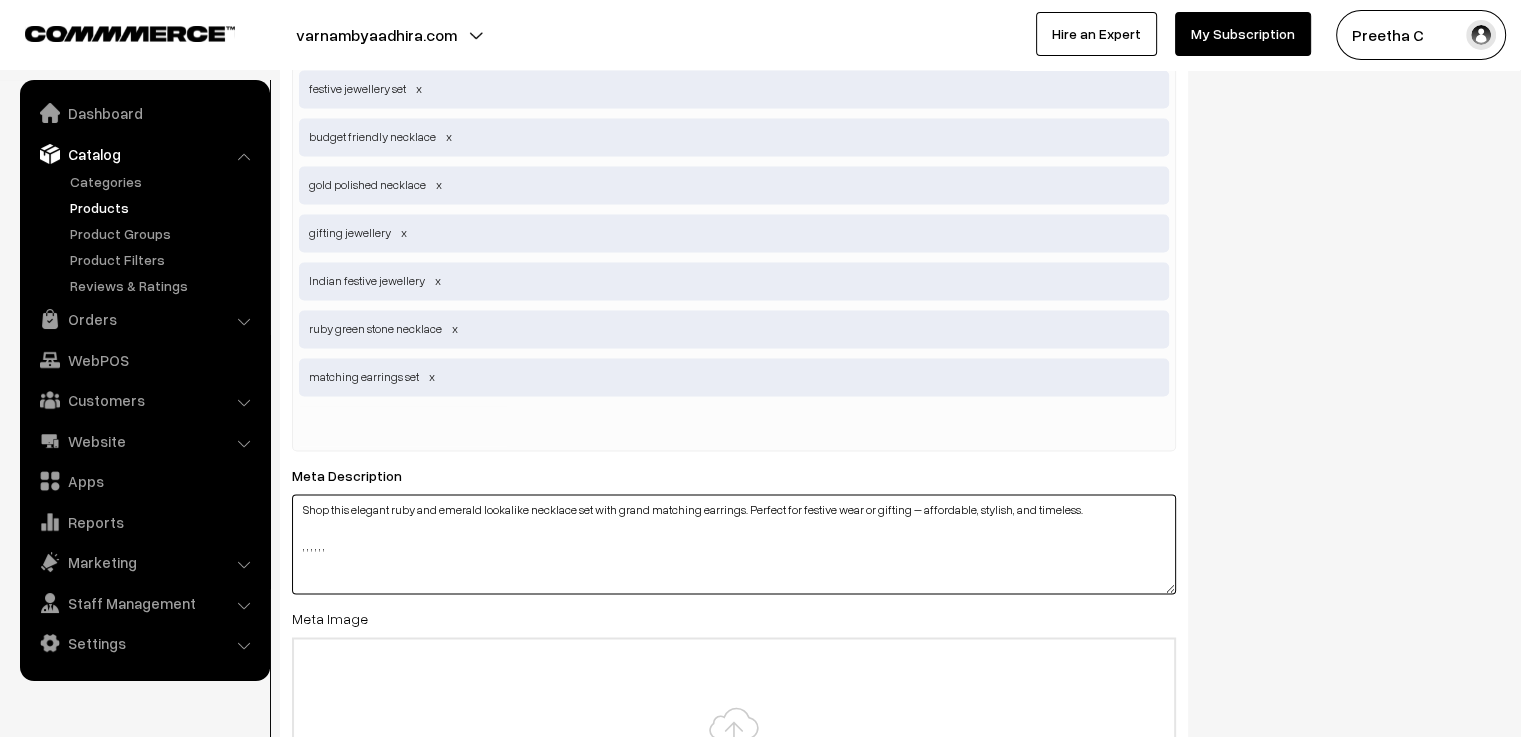 drag, startPoint x: 351, startPoint y: 548, endPoint x: 276, endPoint y: 548, distance: 75 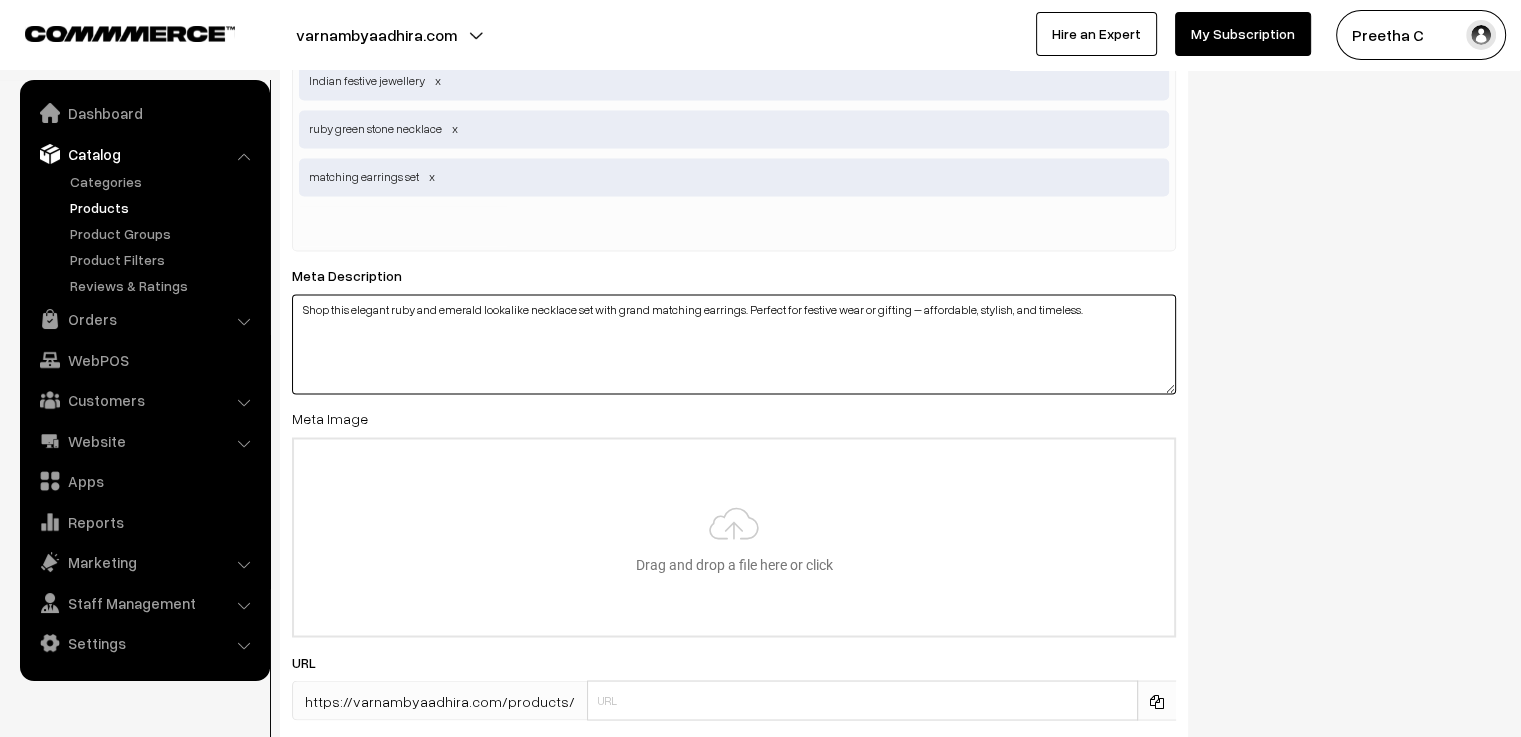 scroll, scrollTop: 3452, scrollLeft: 0, axis: vertical 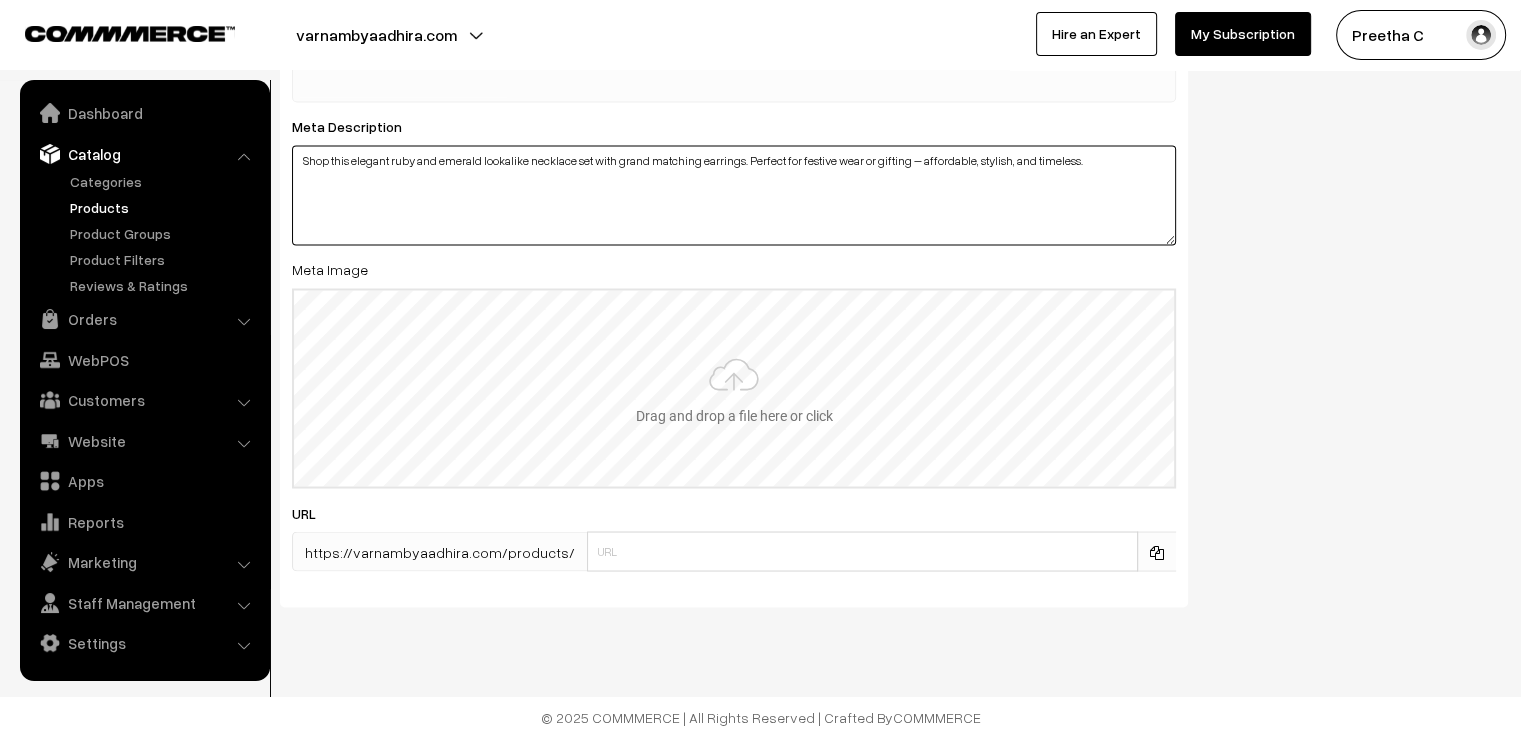 type on "Shop this elegant ruby and emerald lookalike necklace set with grand matching earrings. Perfect for festive wear or gifting – affordable, stylish, and timeless." 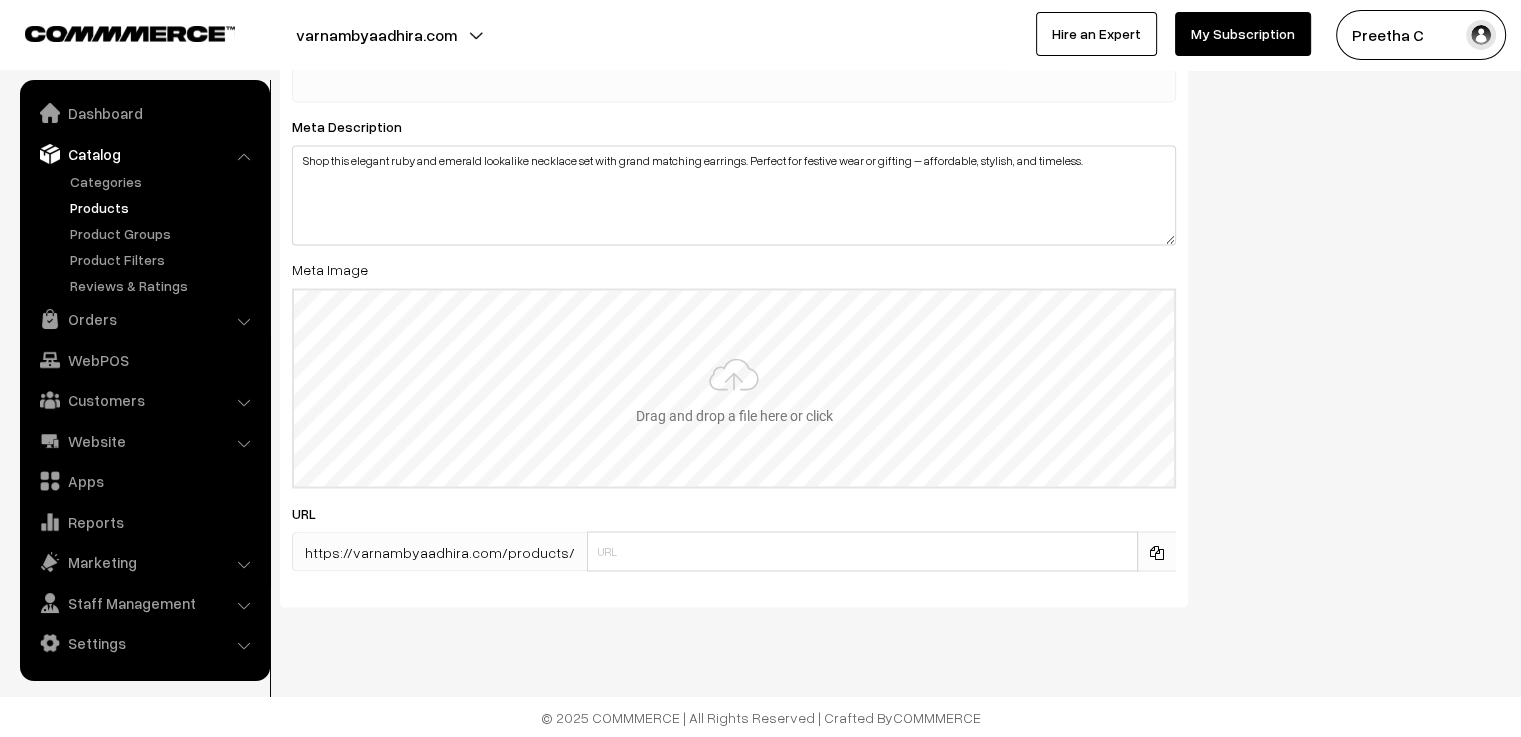 click at bounding box center [734, 388] 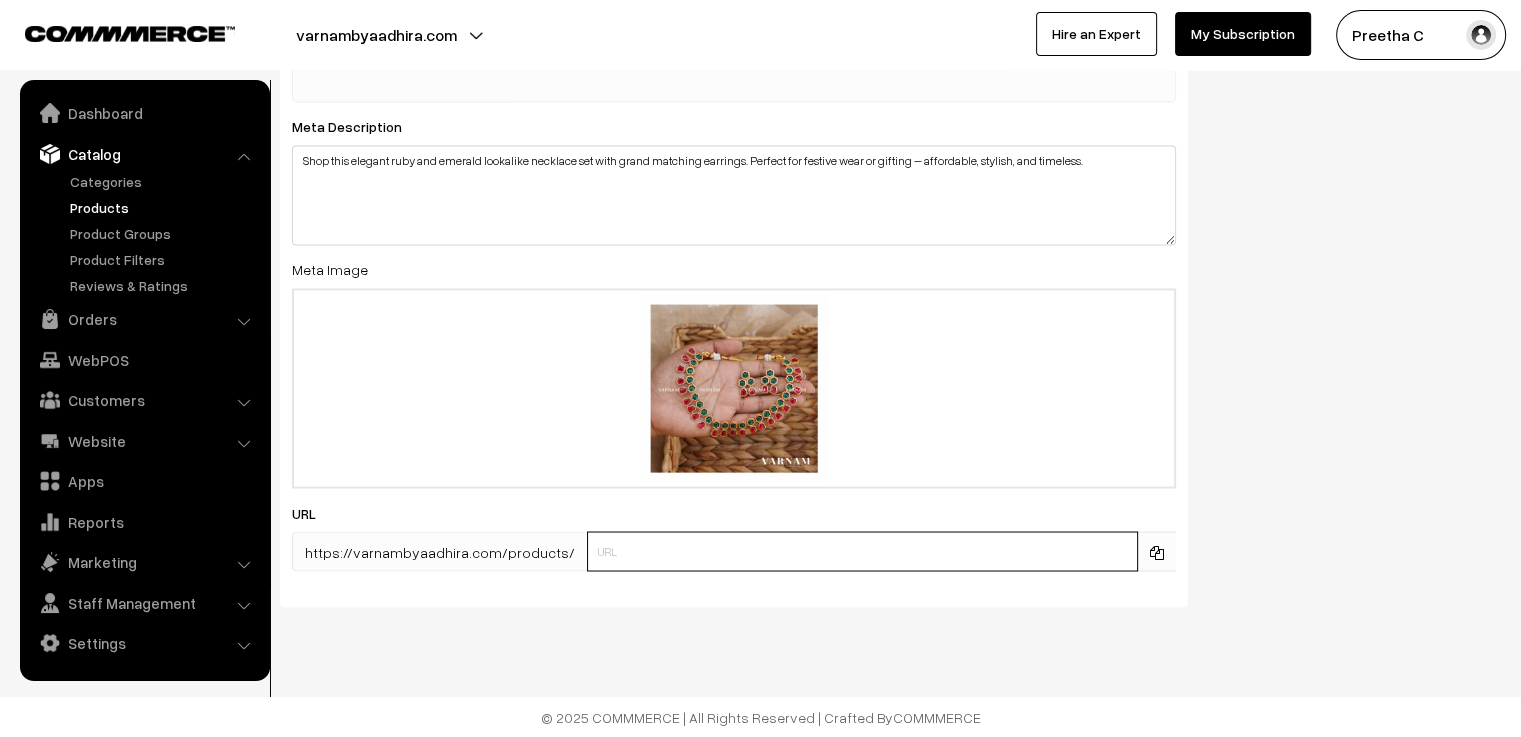 click at bounding box center [862, 551] 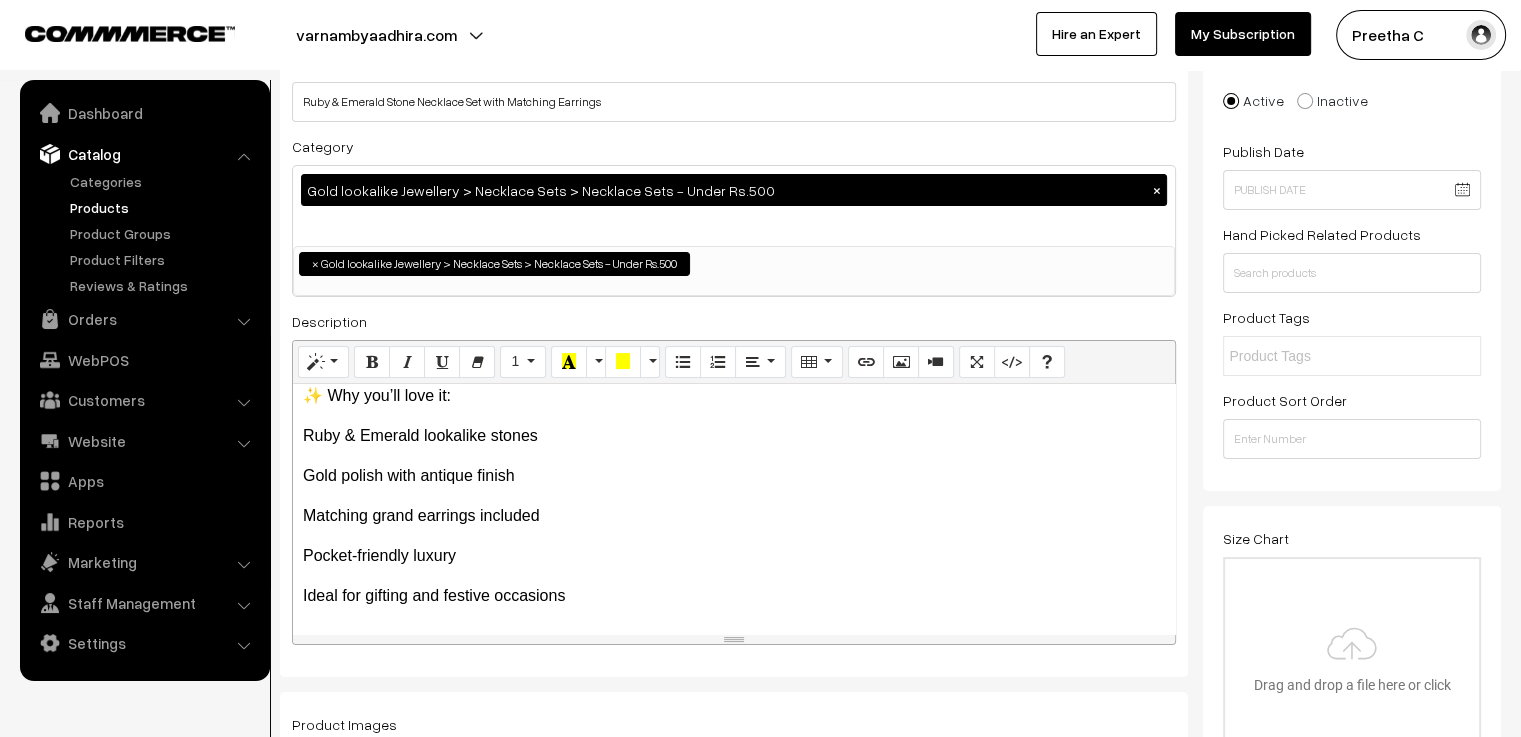 scroll, scrollTop: 0, scrollLeft: 0, axis: both 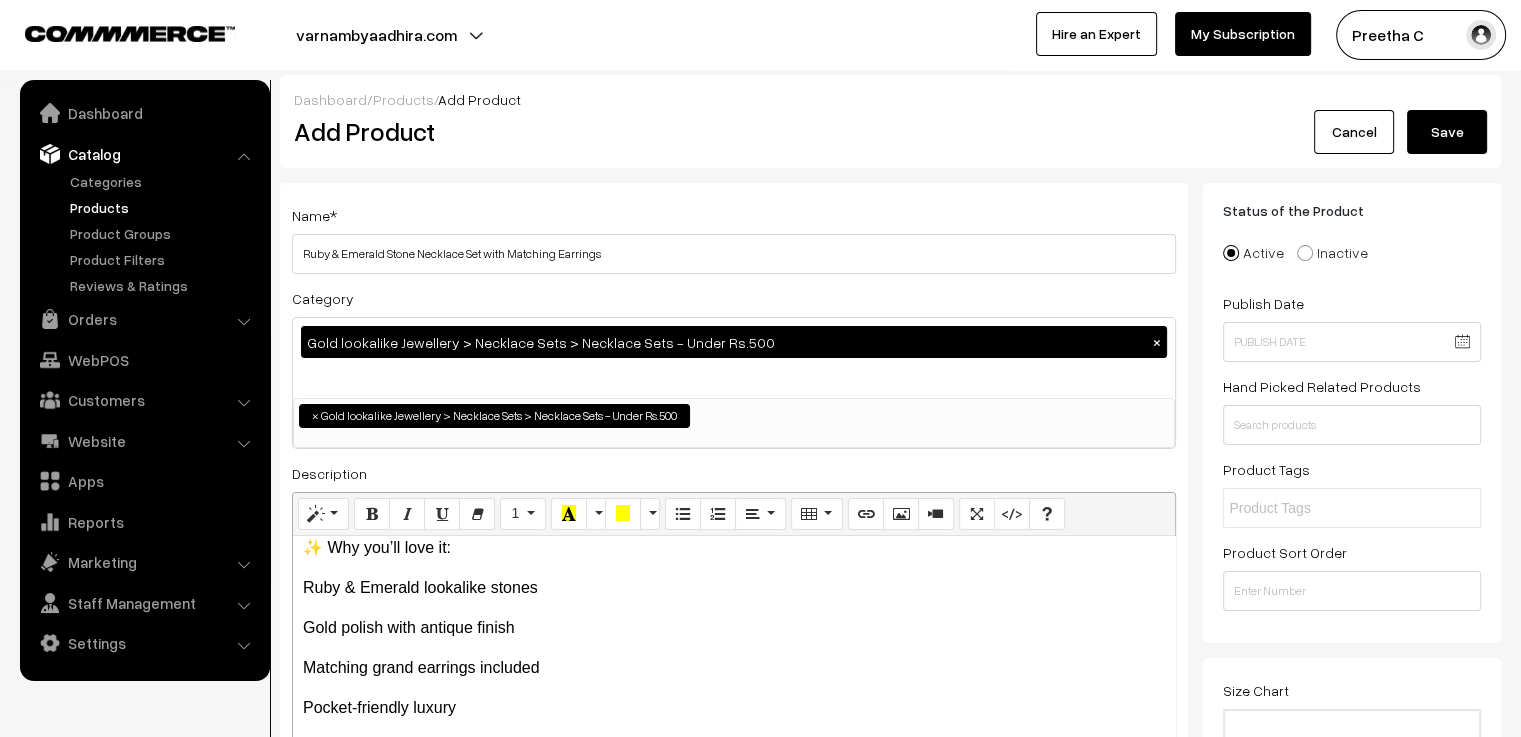 type on "n51" 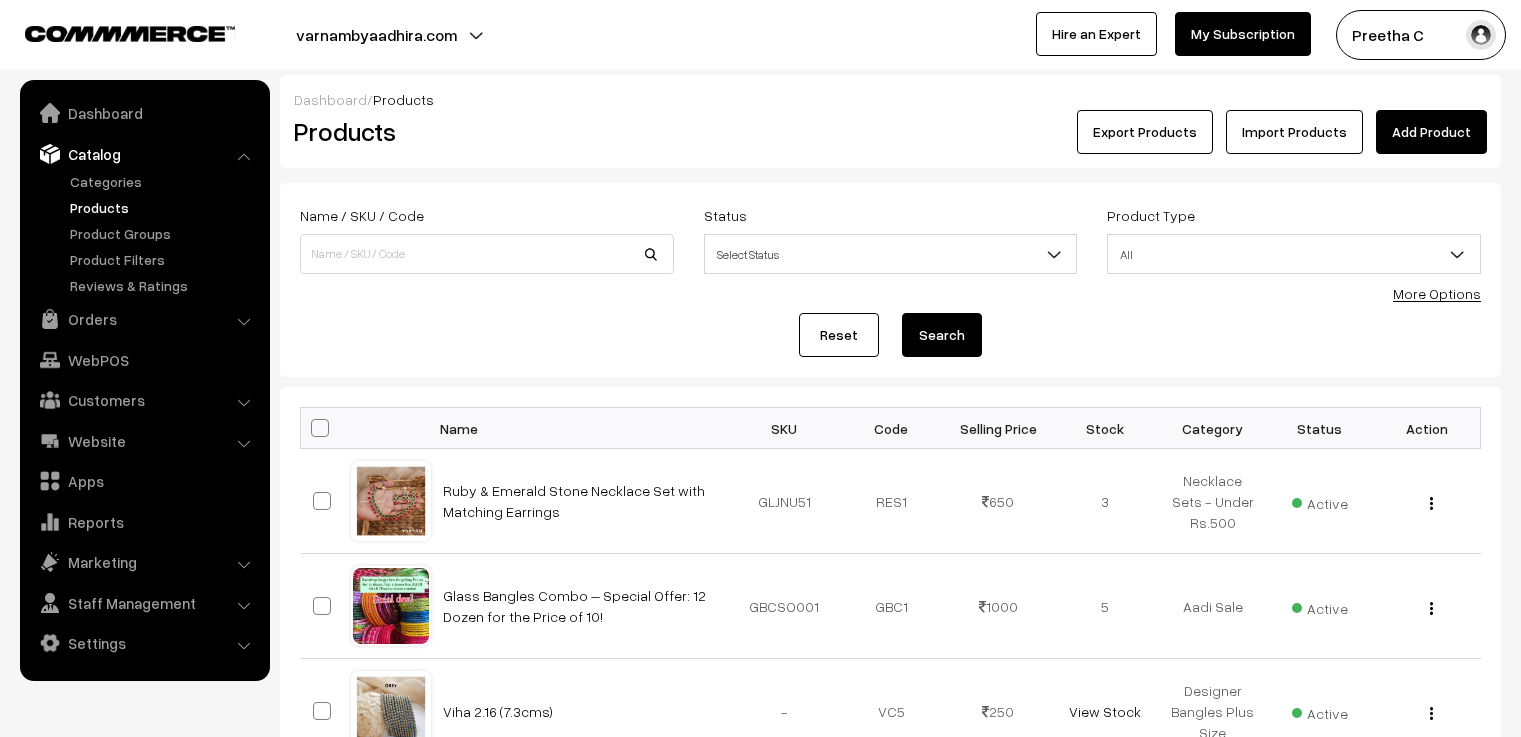 scroll, scrollTop: 0, scrollLeft: 0, axis: both 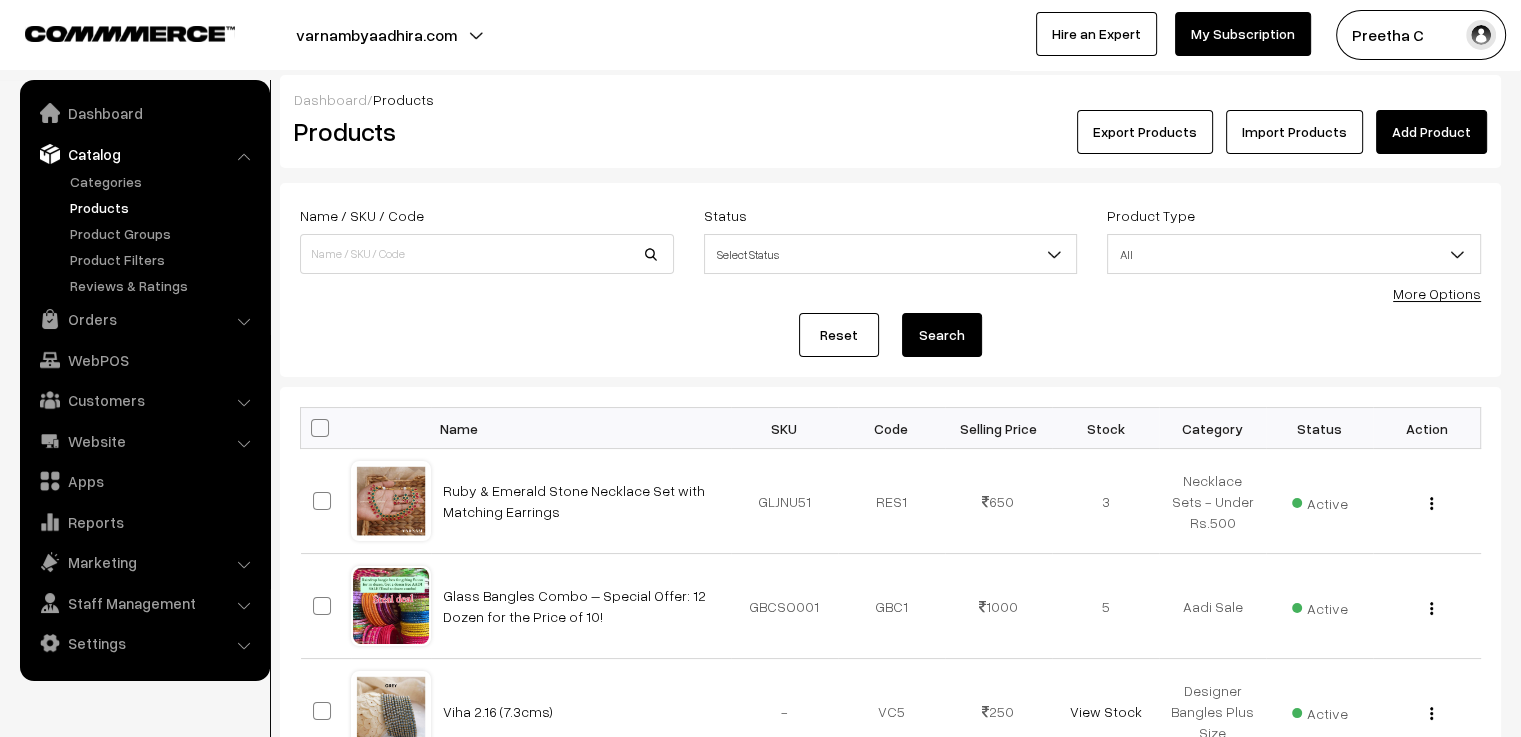 click on "Add Product" at bounding box center (1431, 132) 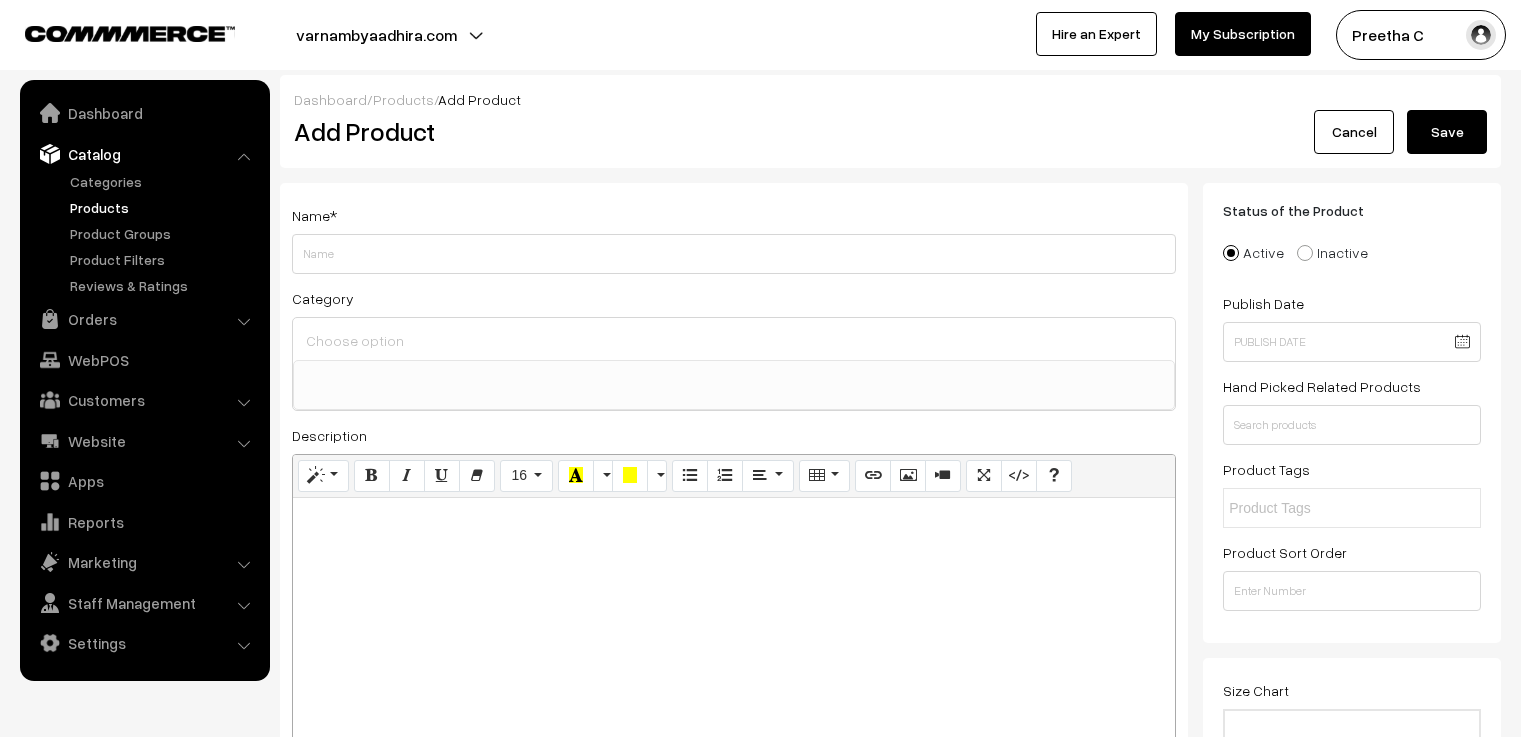 select 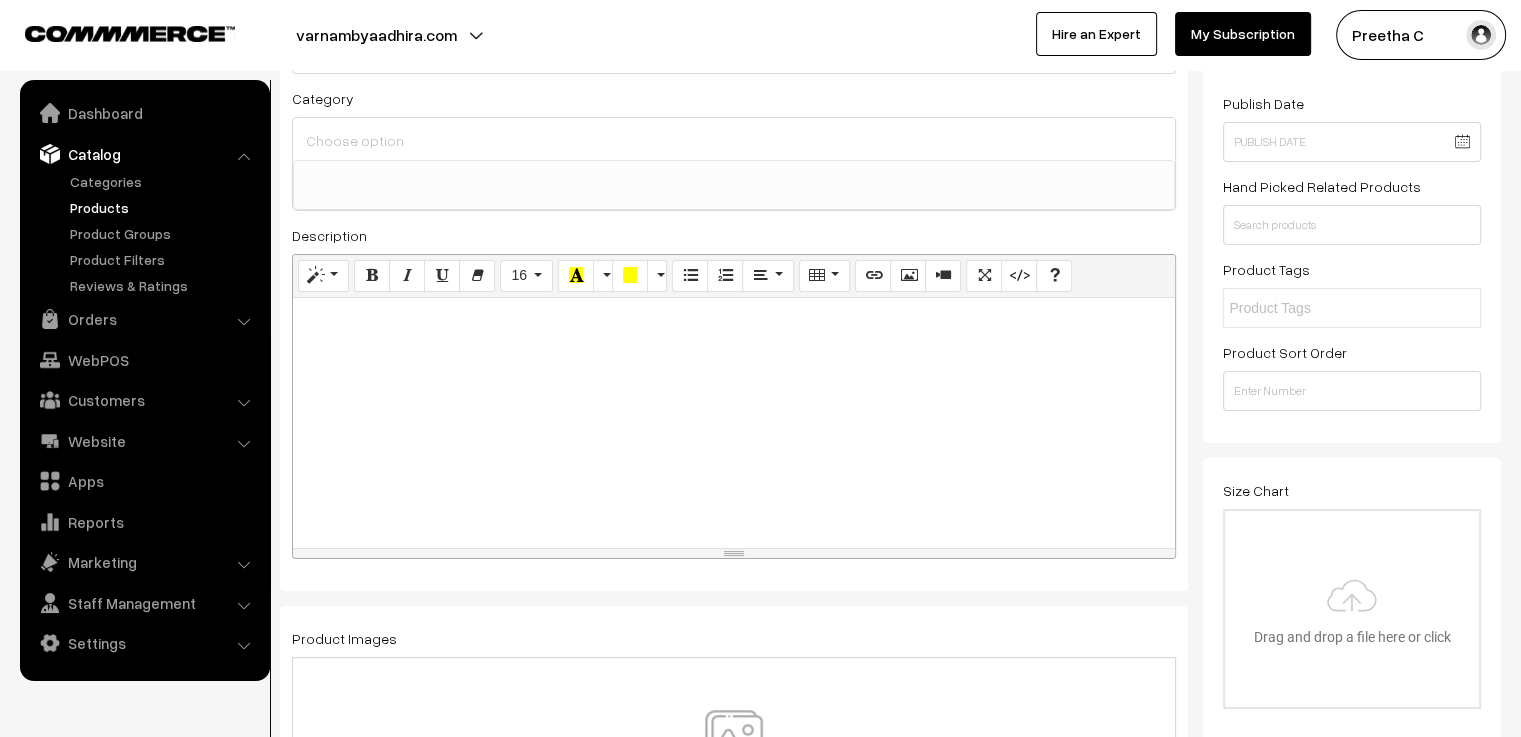 scroll, scrollTop: 600, scrollLeft: 0, axis: vertical 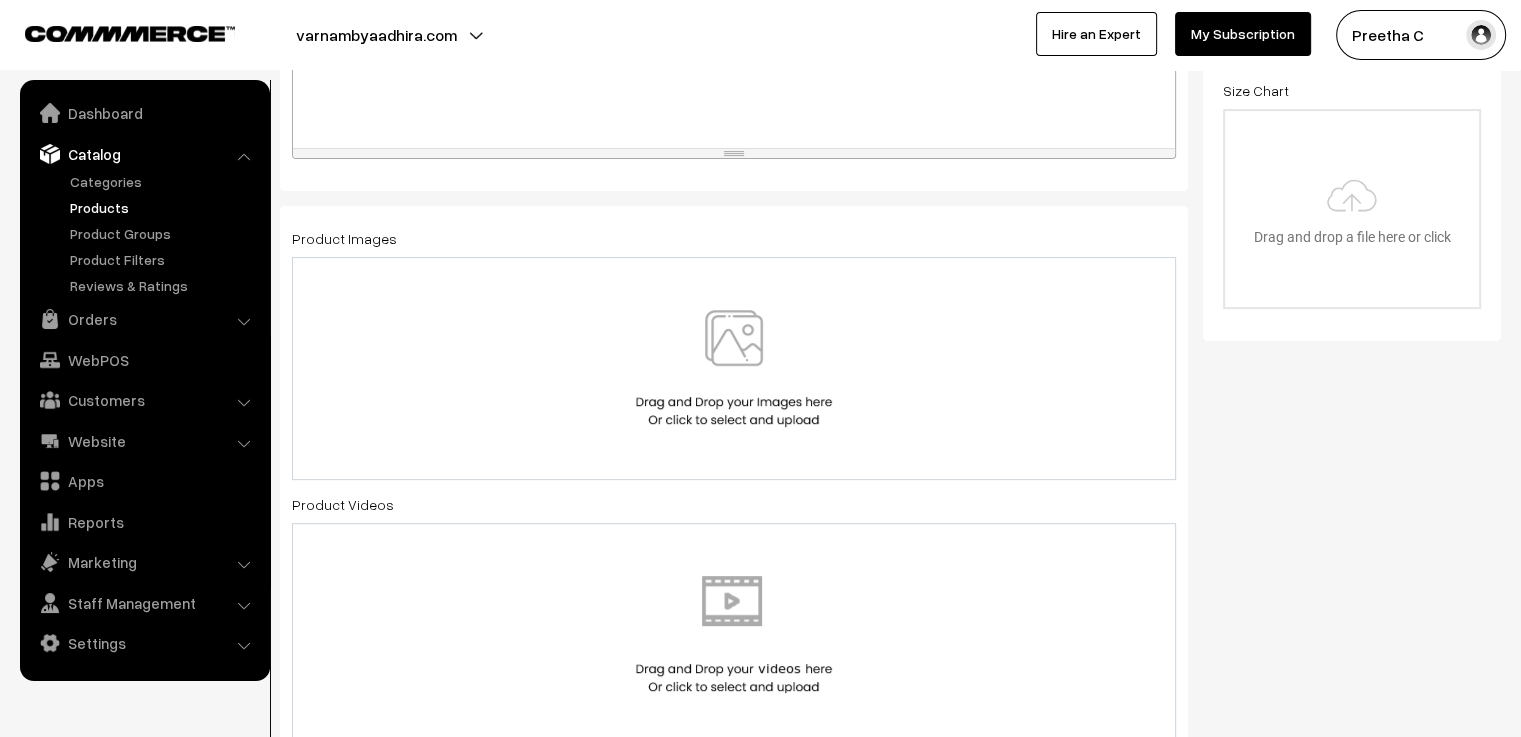 click at bounding box center (734, 368) 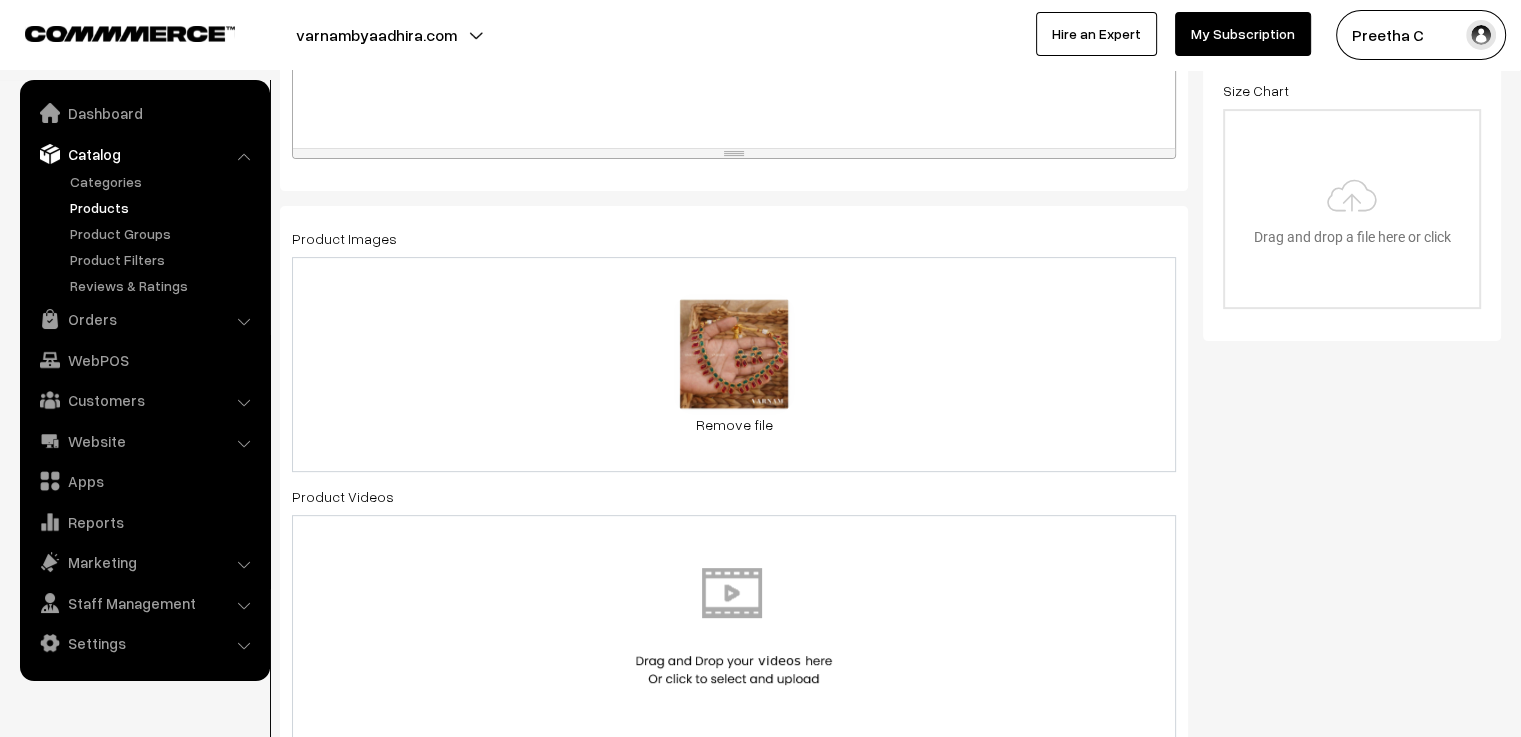 click on "0.2  MB      [ID].jpg                         Check                                                      Error                                                           Remove file" at bounding box center [734, 364] 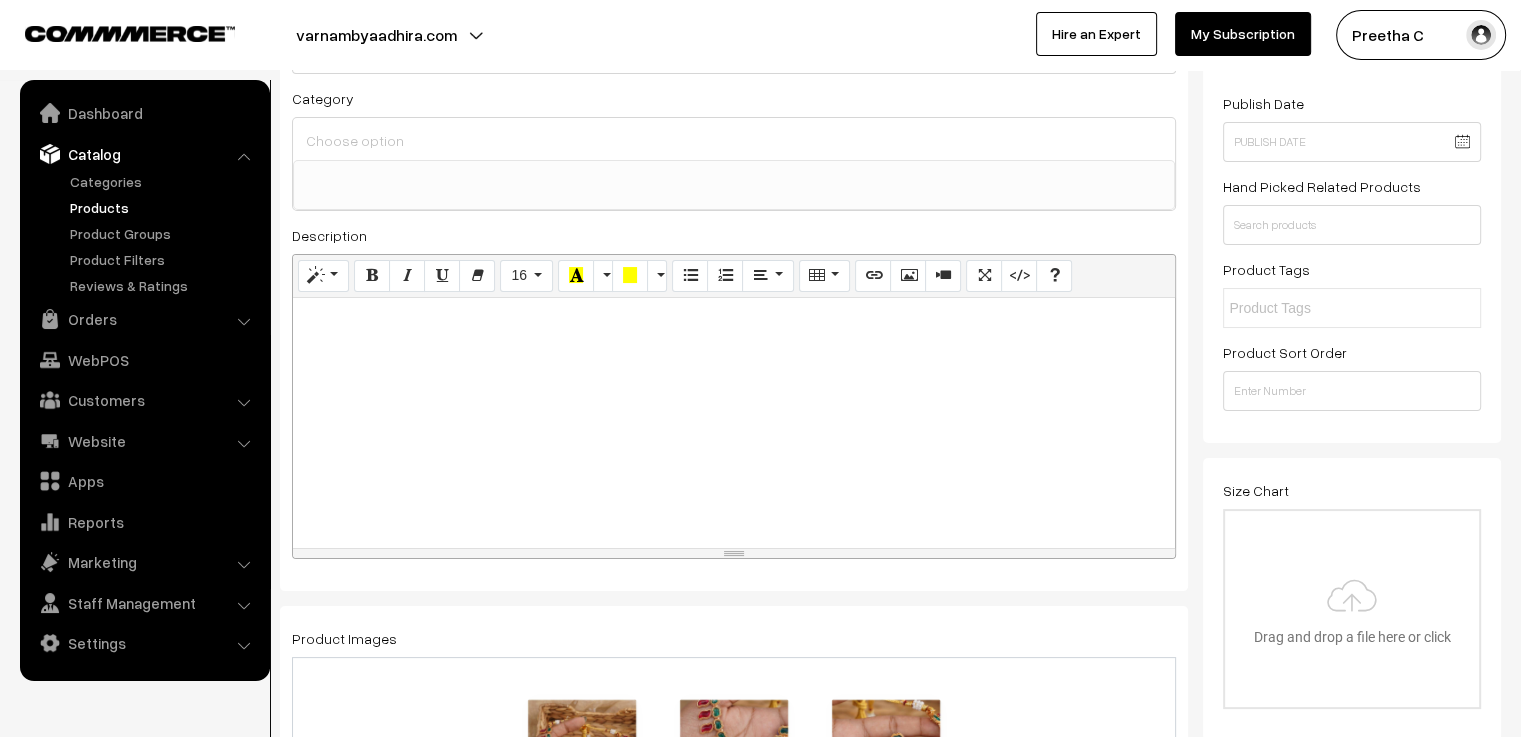 scroll, scrollTop: 0, scrollLeft: 0, axis: both 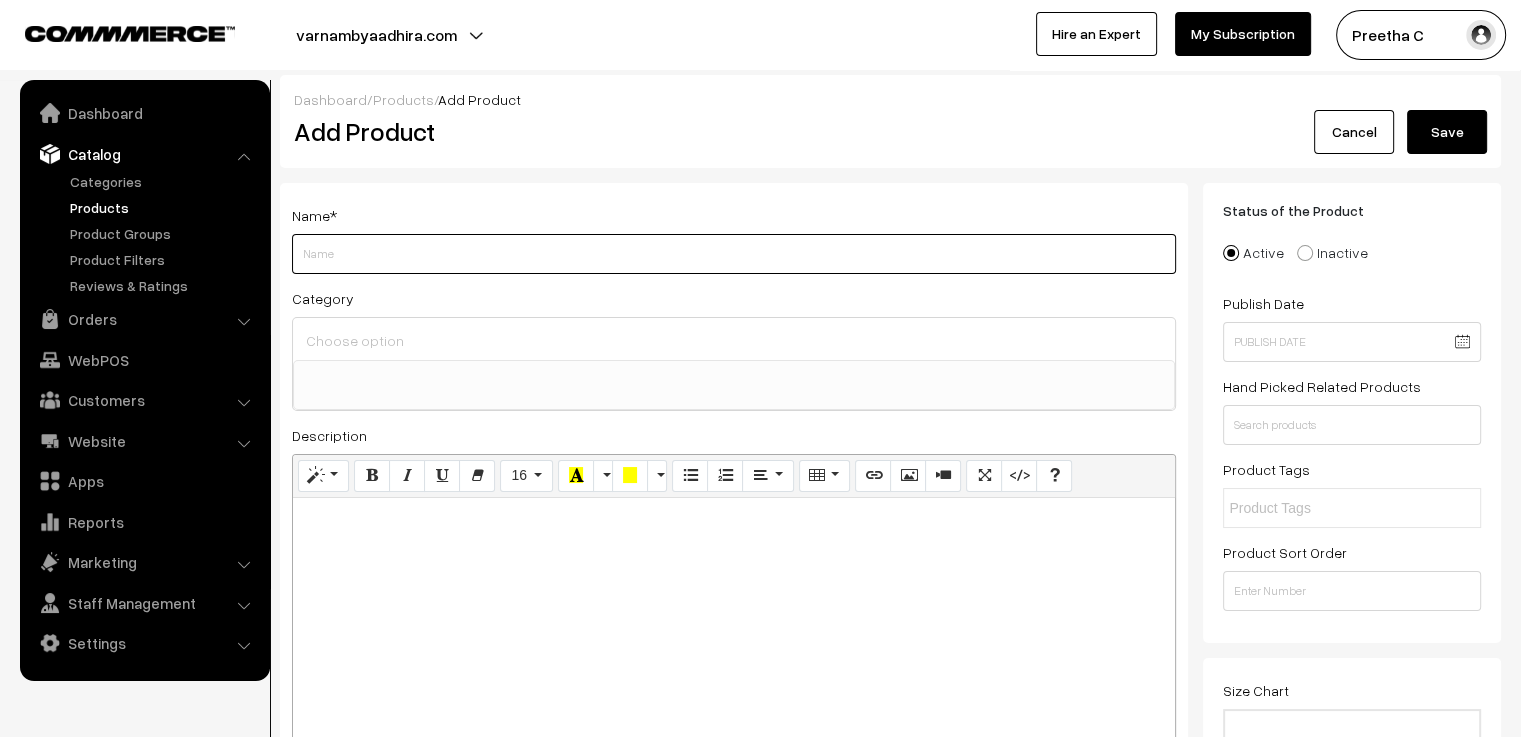 click on "Weight" at bounding box center (734, 254) 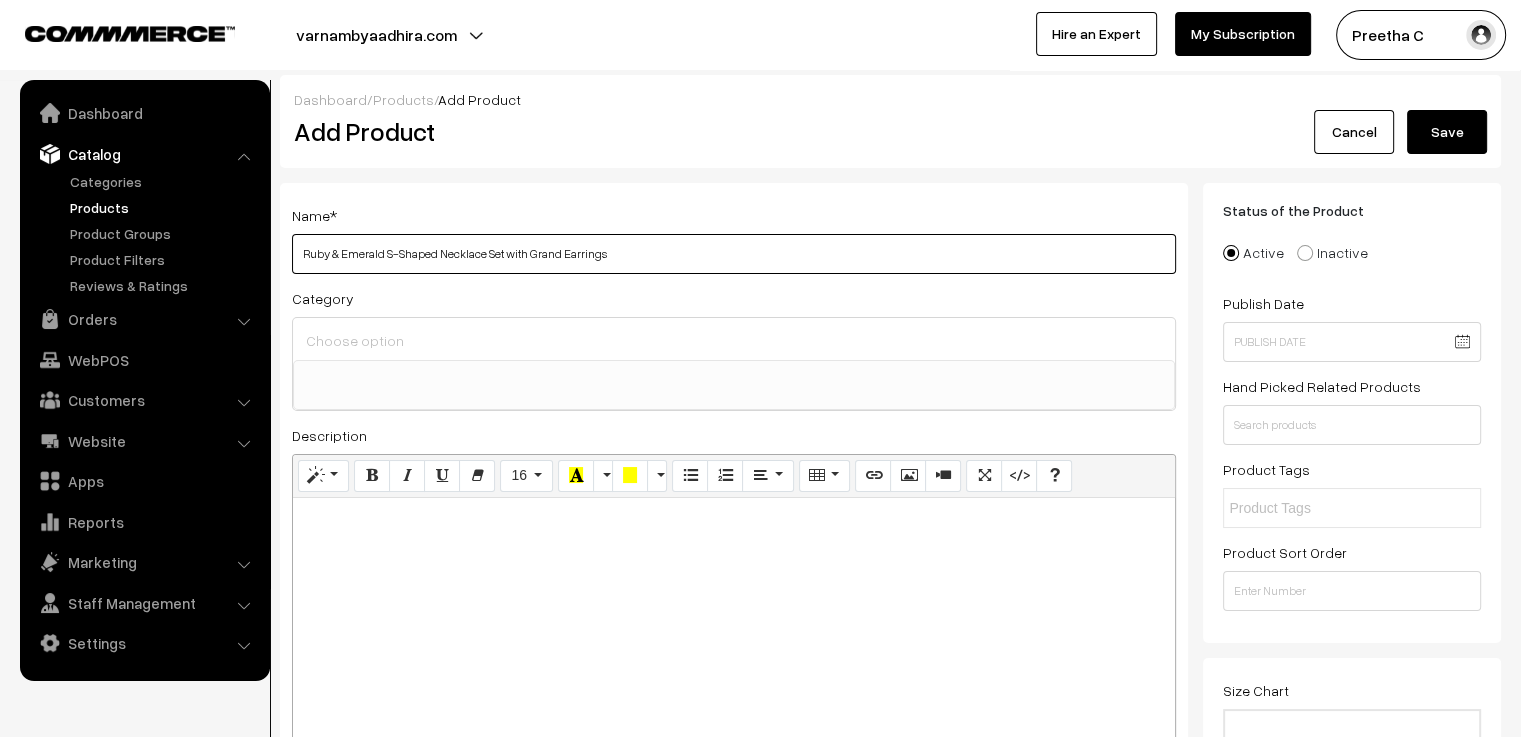 type on "Ruby & Emerald S-Shaped Necklace Set with Grand Earrings" 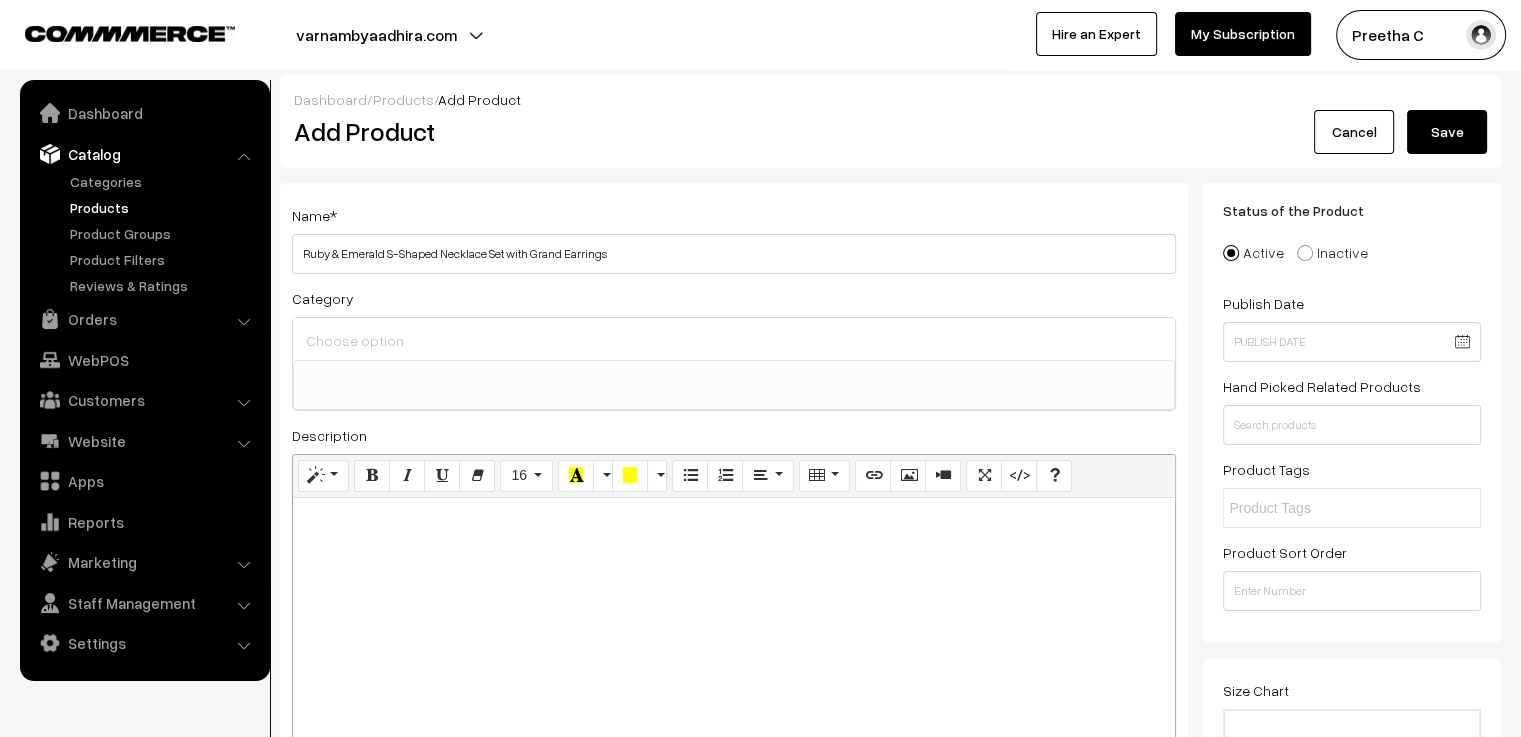 click at bounding box center (734, 340) 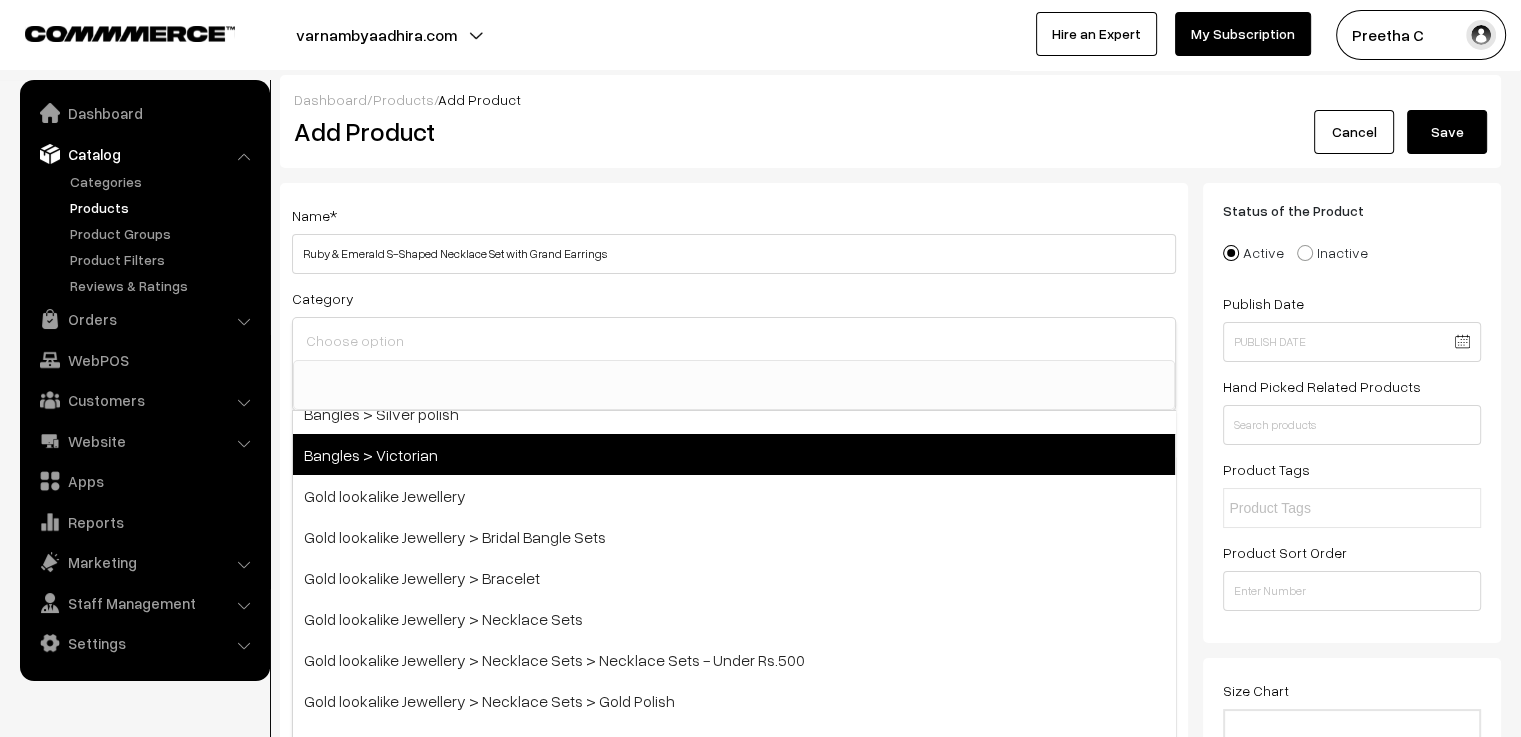 scroll, scrollTop: 200, scrollLeft: 0, axis: vertical 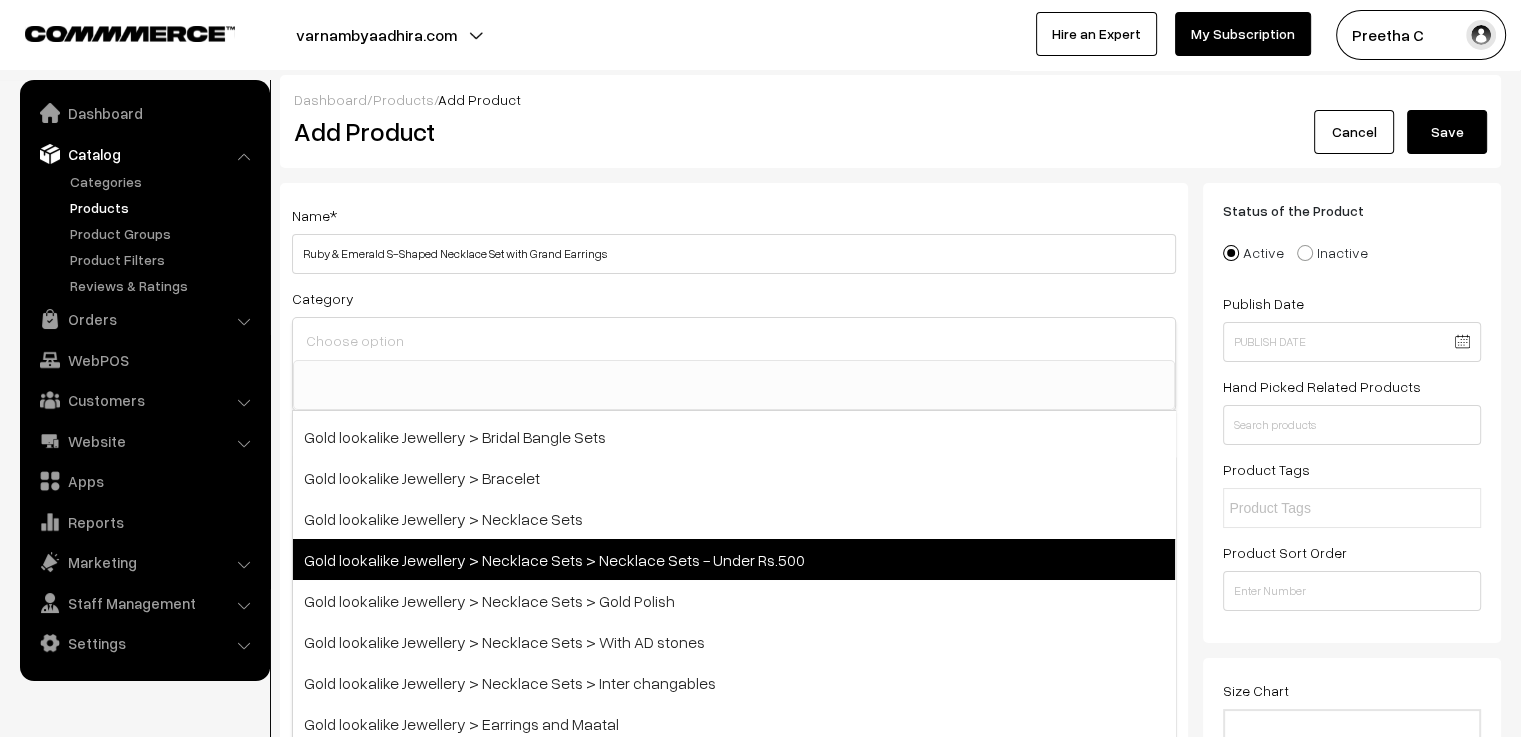 click on "Gold lookalike Jewellery > Necklace Sets > Necklace Sets - Under Rs.500" at bounding box center [734, 559] 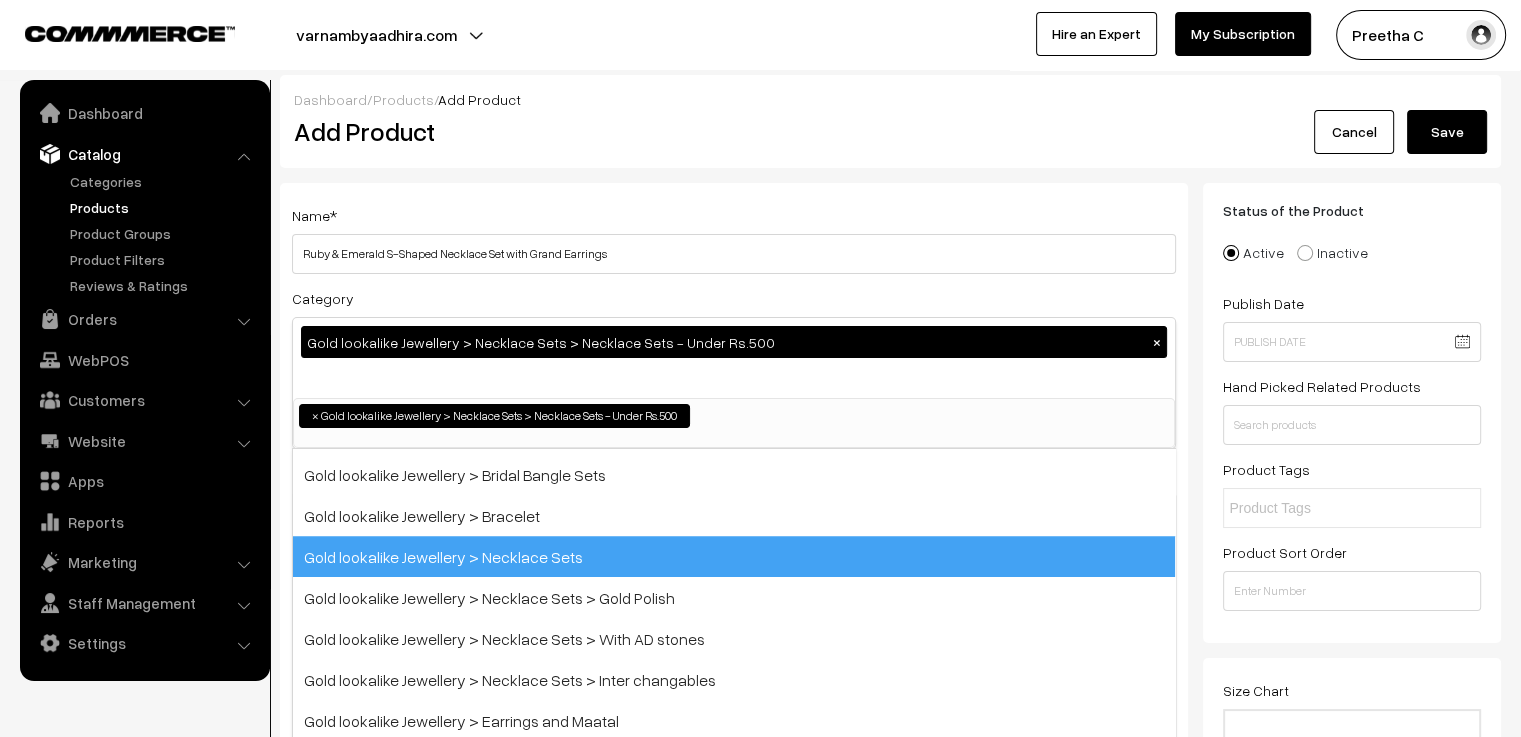 scroll, scrollTop: 85, scrollLeft: 0, axis: vertical 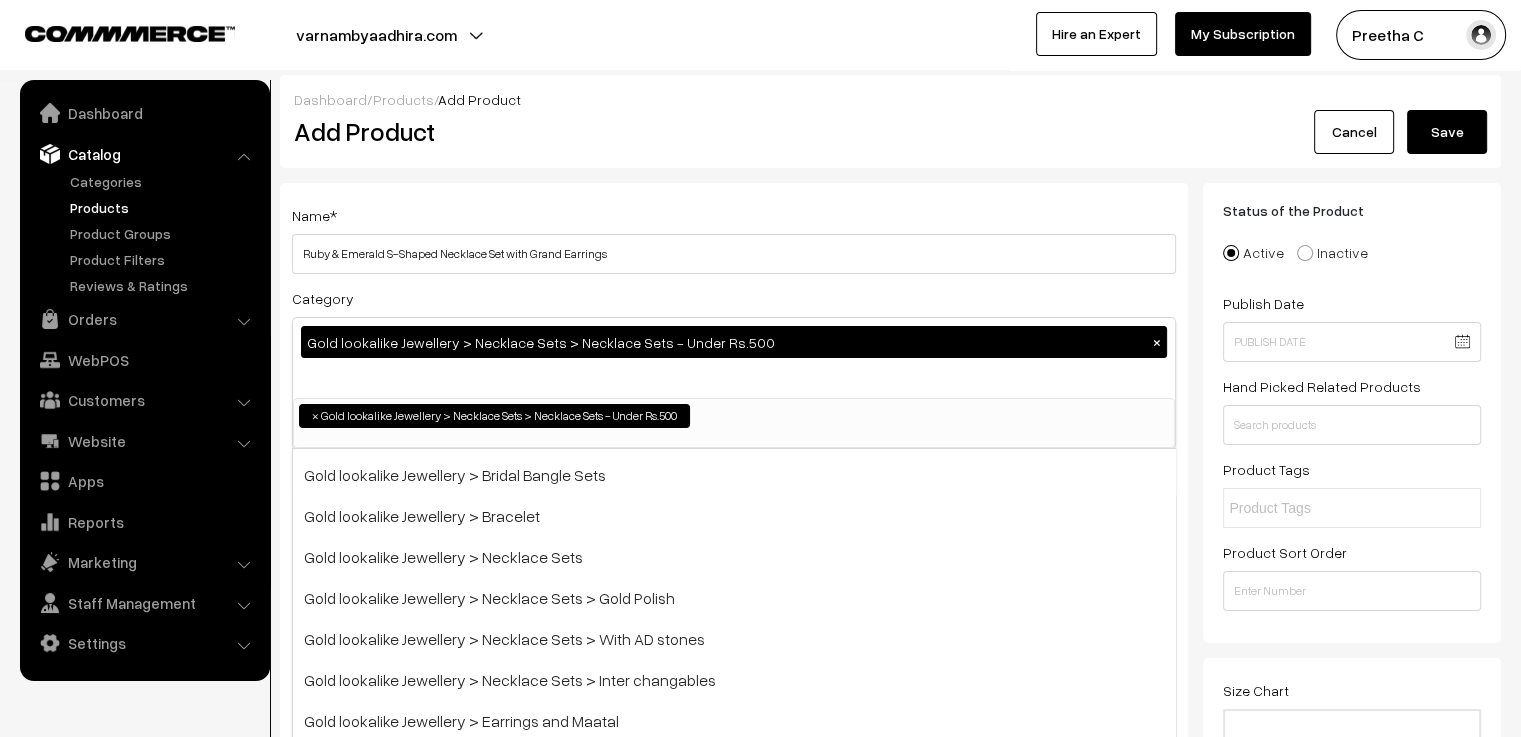 click on "Name  *
Ruby & Emerald S-Shaped Necklace Set with Grand Earrings
Category
Gold lookalike Jewellery > Necklace Sets > Necklace Sets - Under Rs.500 ×
Bangles
Bangles > Gold polish
Bangles > Silver polish
Bangles > Victorian
Gold lookalike Jewellery
Gold lookalike Jewellery > Bridal Bangle Sets
Gold lookalike Jewellery > Bracelet × Brand" at bounding box center [734, 506] 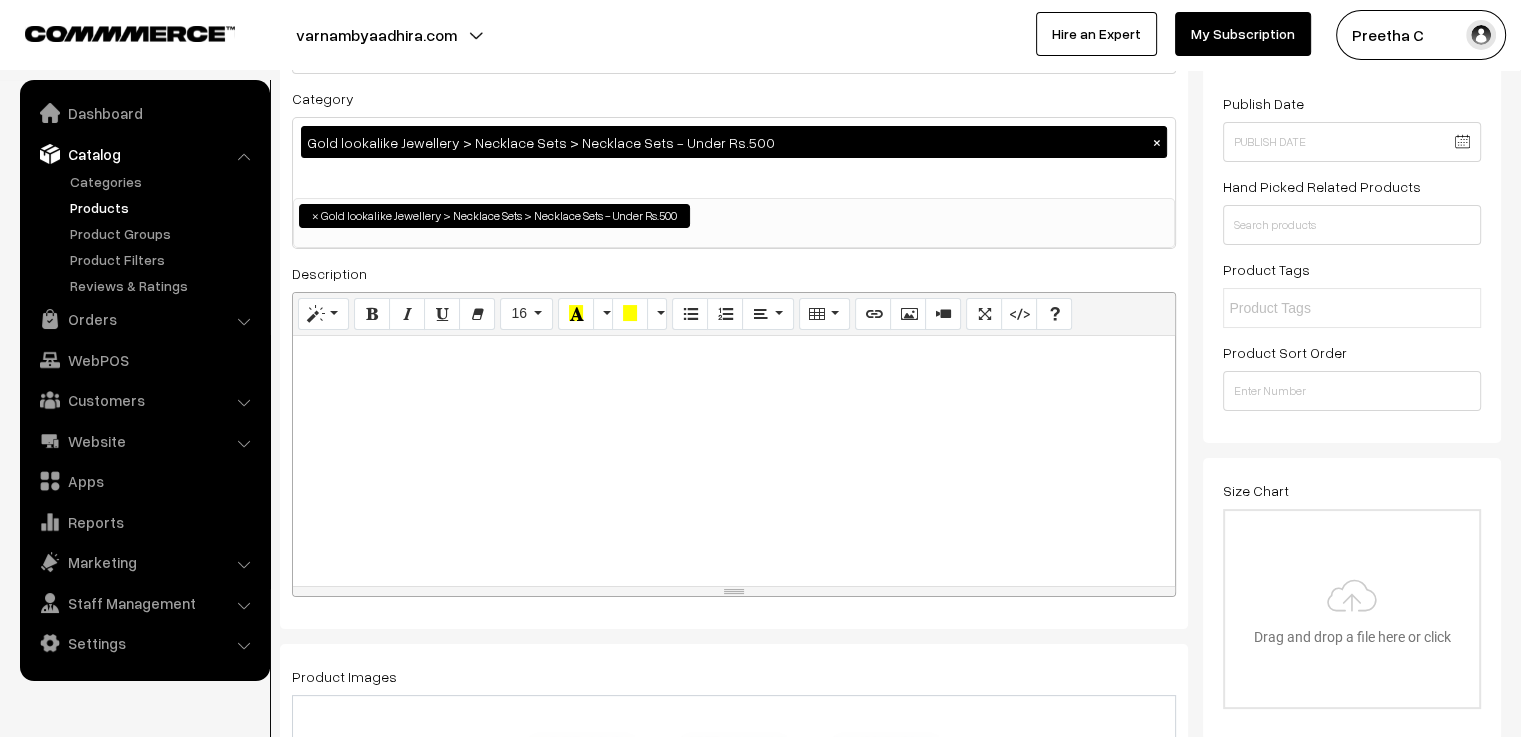 scroll, scrollTop: 300, scrollLeft: 0, axis: vertical 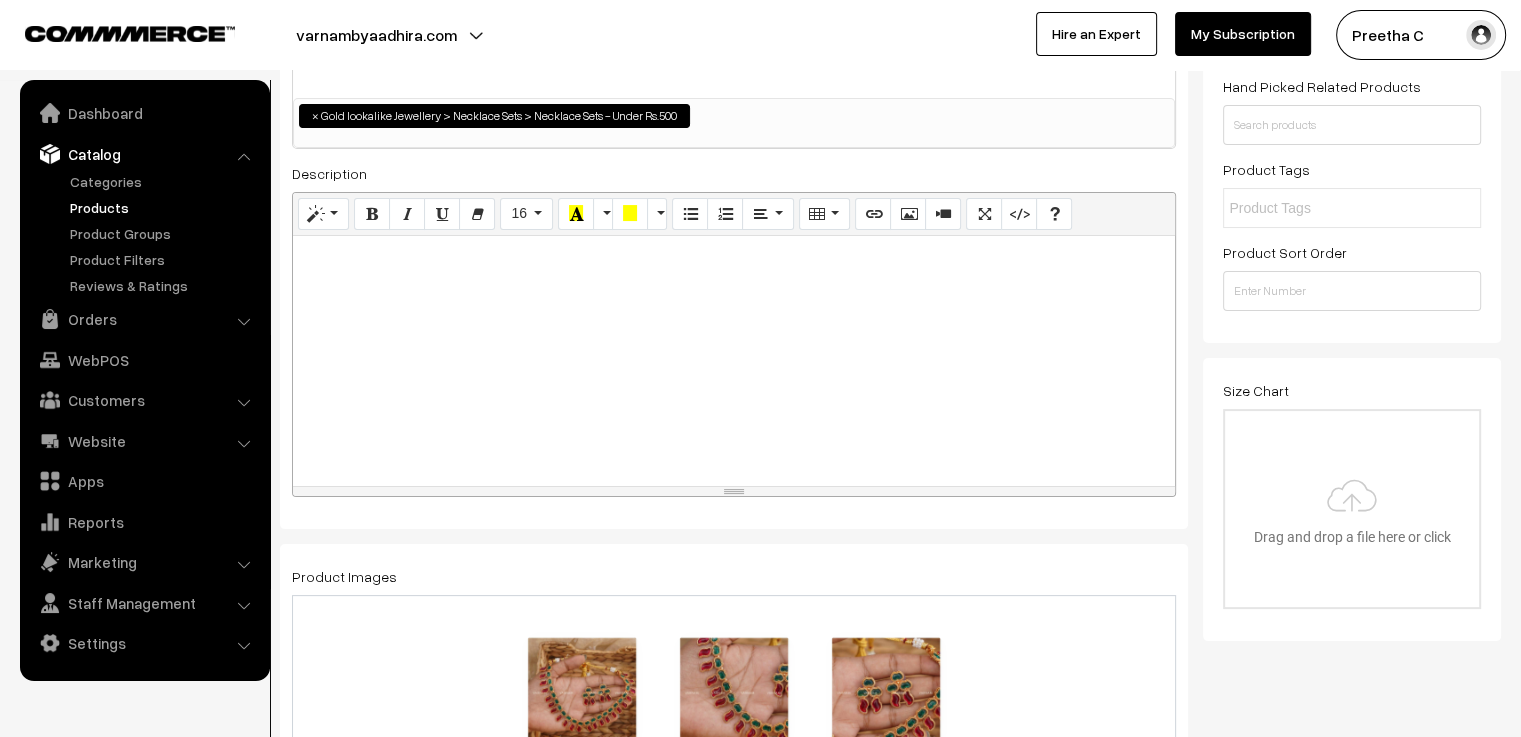click at bounding box center [734, 361] 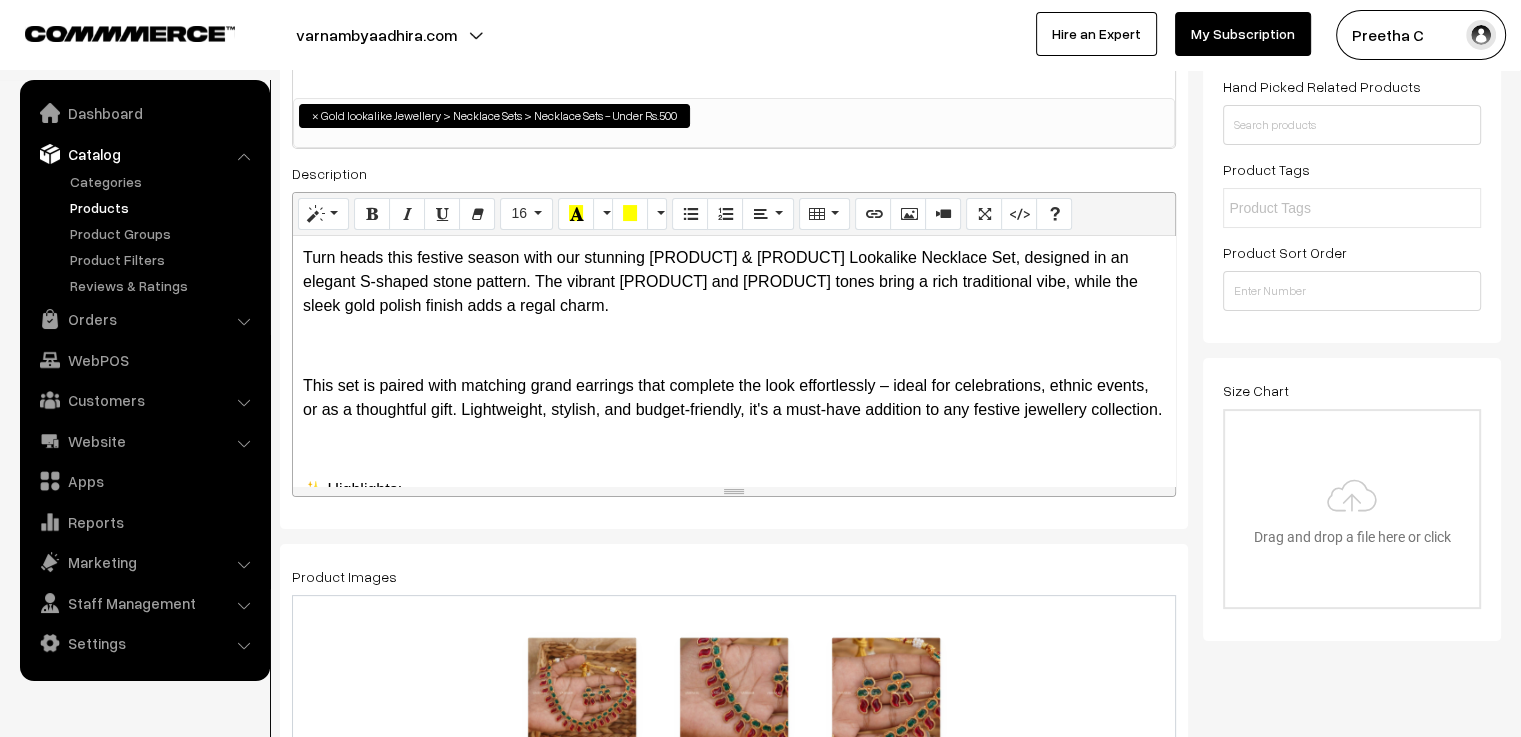 click on "Turn heads this festive season with our stunning Ruby & Emerald Lookalike Necklace Set, designed in an elegant S-shaped stone pattern. The vibrant ruby and emerald tones bring a rich traditional vibe, while the sleek gold polish finish adds a regal charm. This set is paired with matching grand earrings that complete the look effortlessly – ideal for celebrations, ethnic events, or as a thoughtful gift. Lightweight, stylish, and budget-friendly, it's a must-have addition to any festive jewellery collection. ✨ Highlights: Unique S-shaped ruby & emerald lookalike stones Premium gold polish finish Comes with grand statement earrings Festive-perfect and gifting-friendly Elegant look at an affordable price" at bounding box center [734, 361] 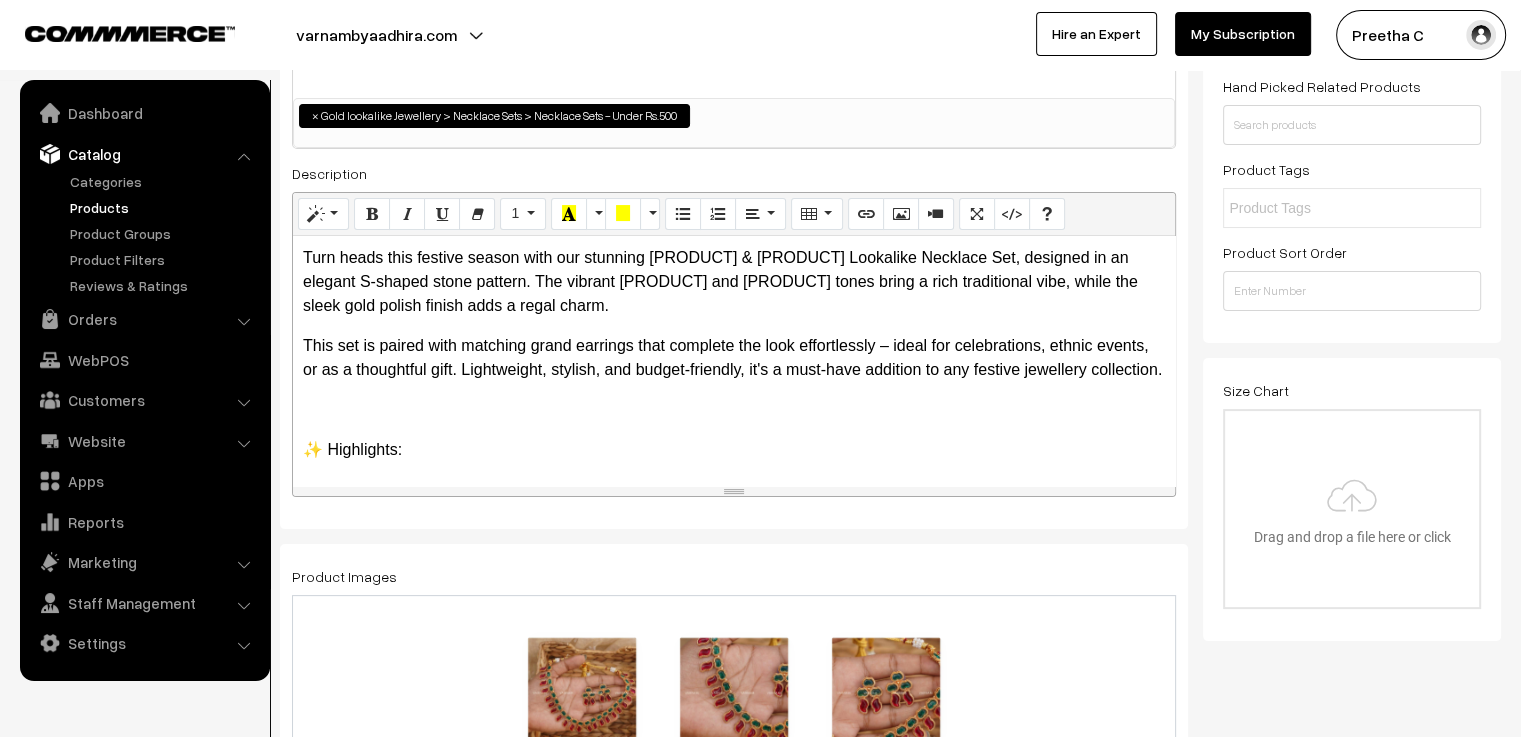 click on "✨ Highlights:" at bounding box center (734, 450) 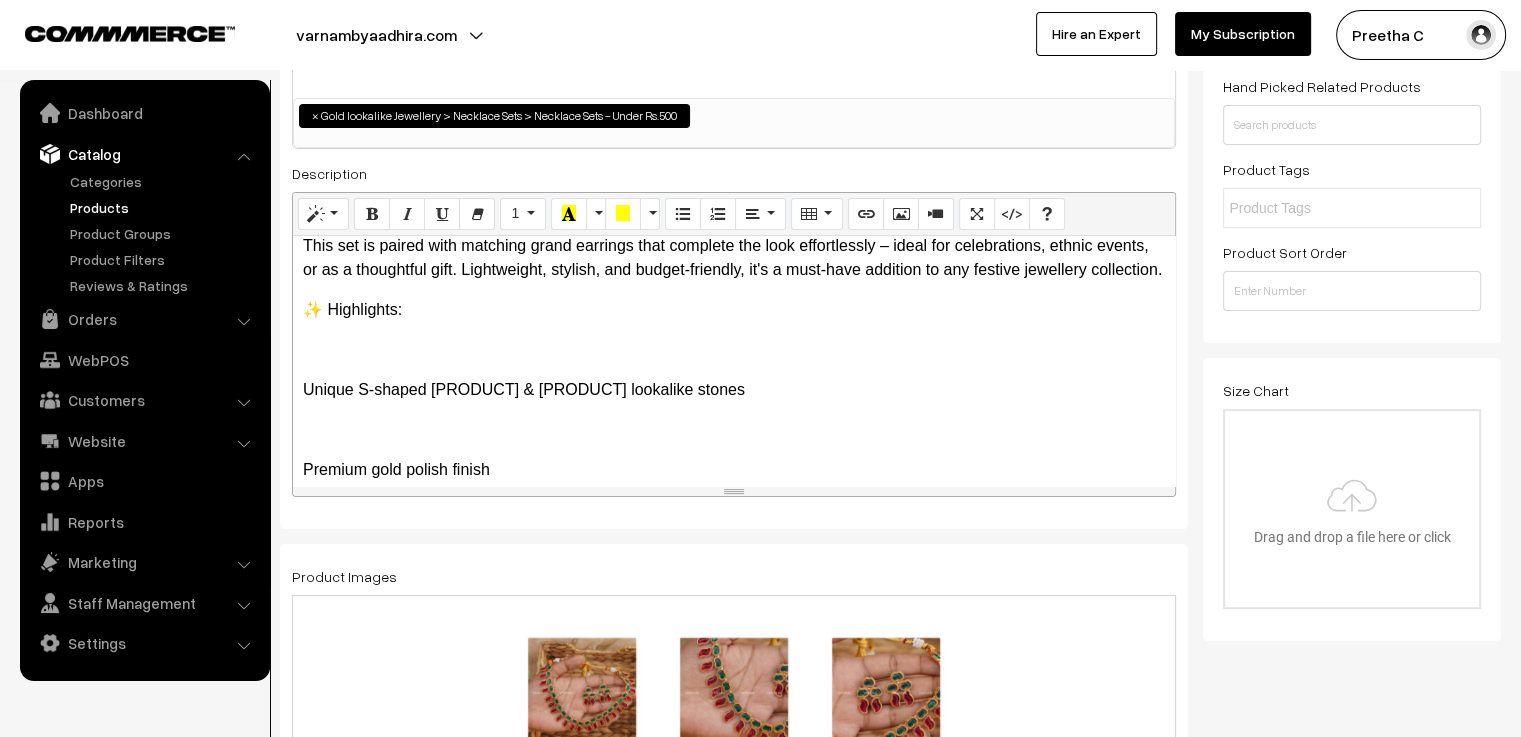 scroll, scrollTop: 200, scrollLeft: 0, axis: vertical 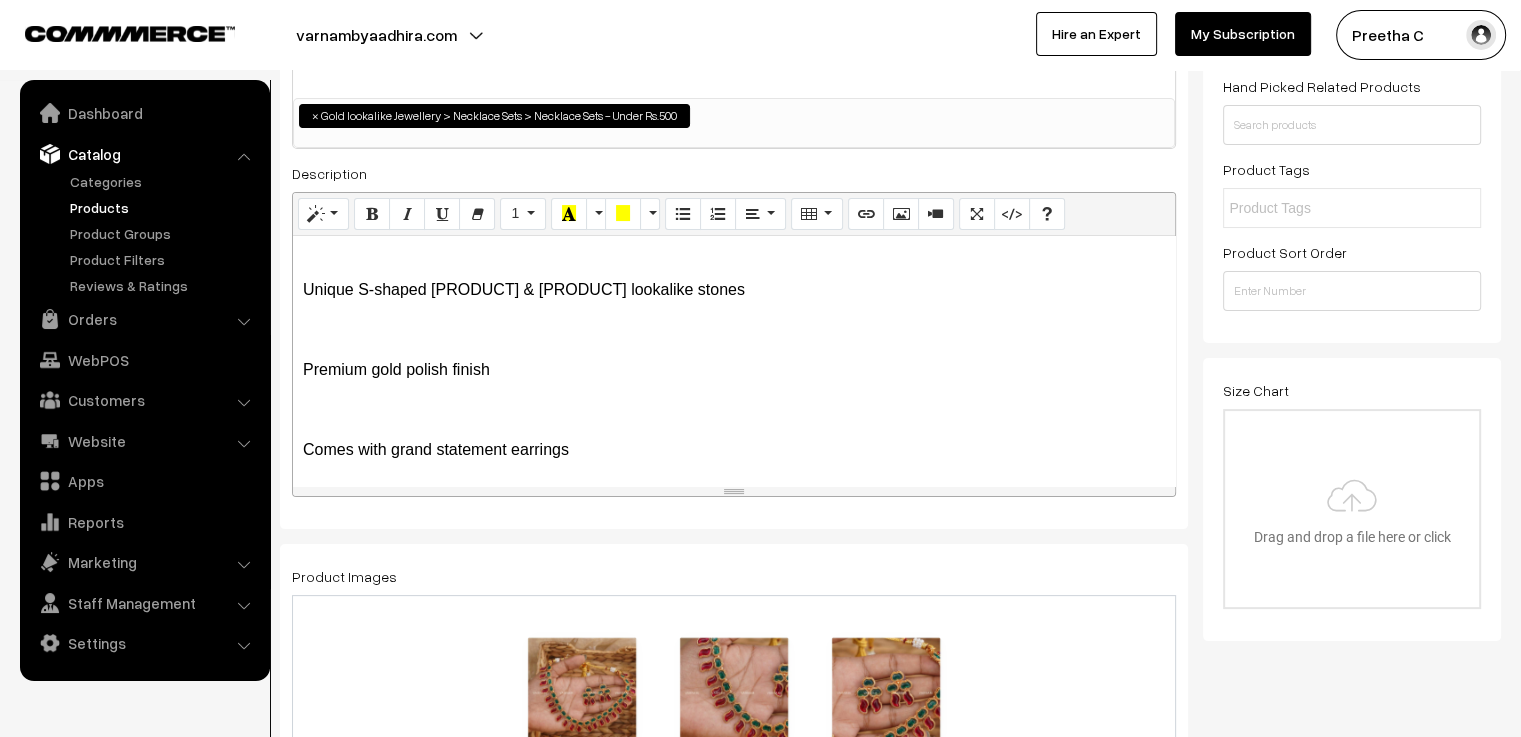 click on "Unique S-shaped ruby & emerald lookalike stones" at bounding box center (734, 290) 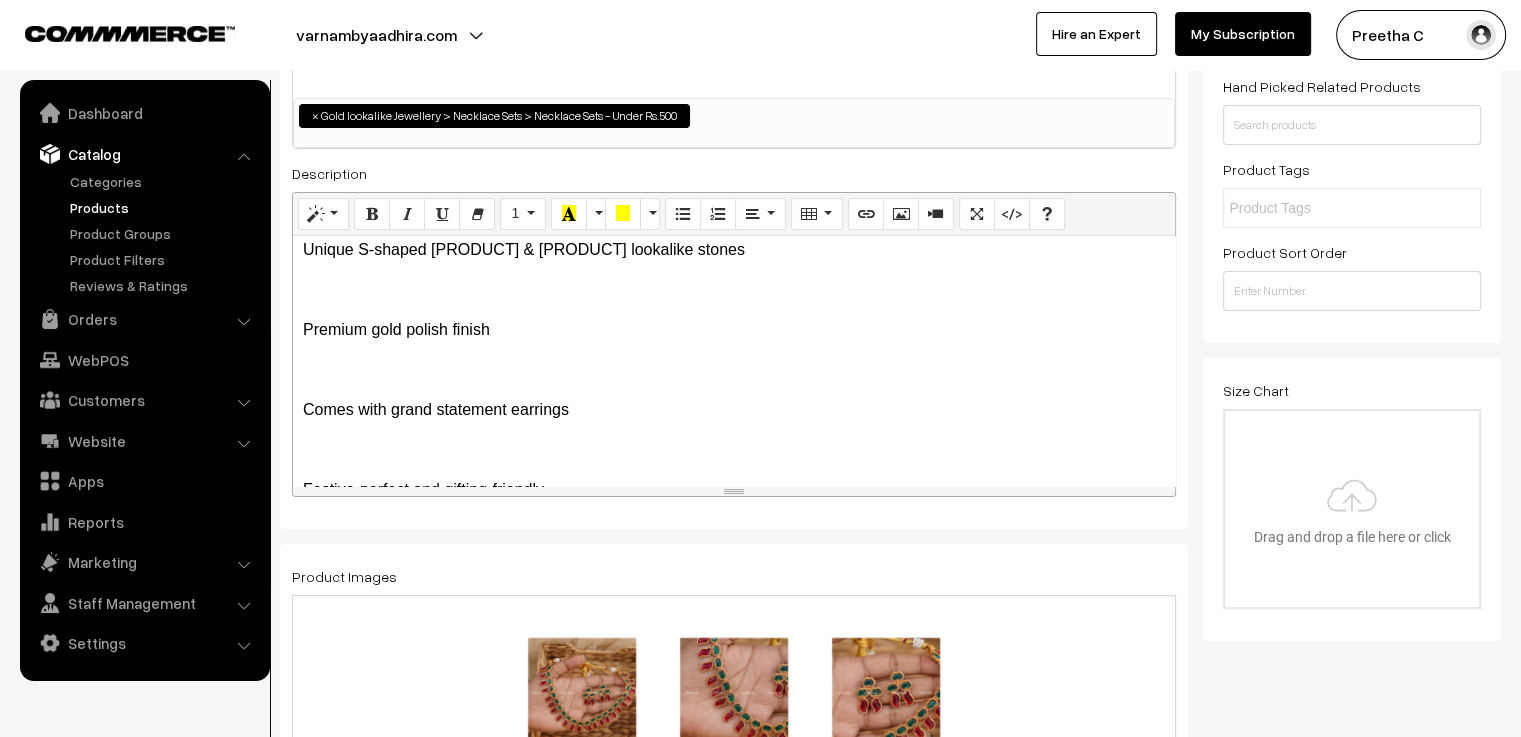click on "Premium gold polish finish" at bounding box center (734, 330) 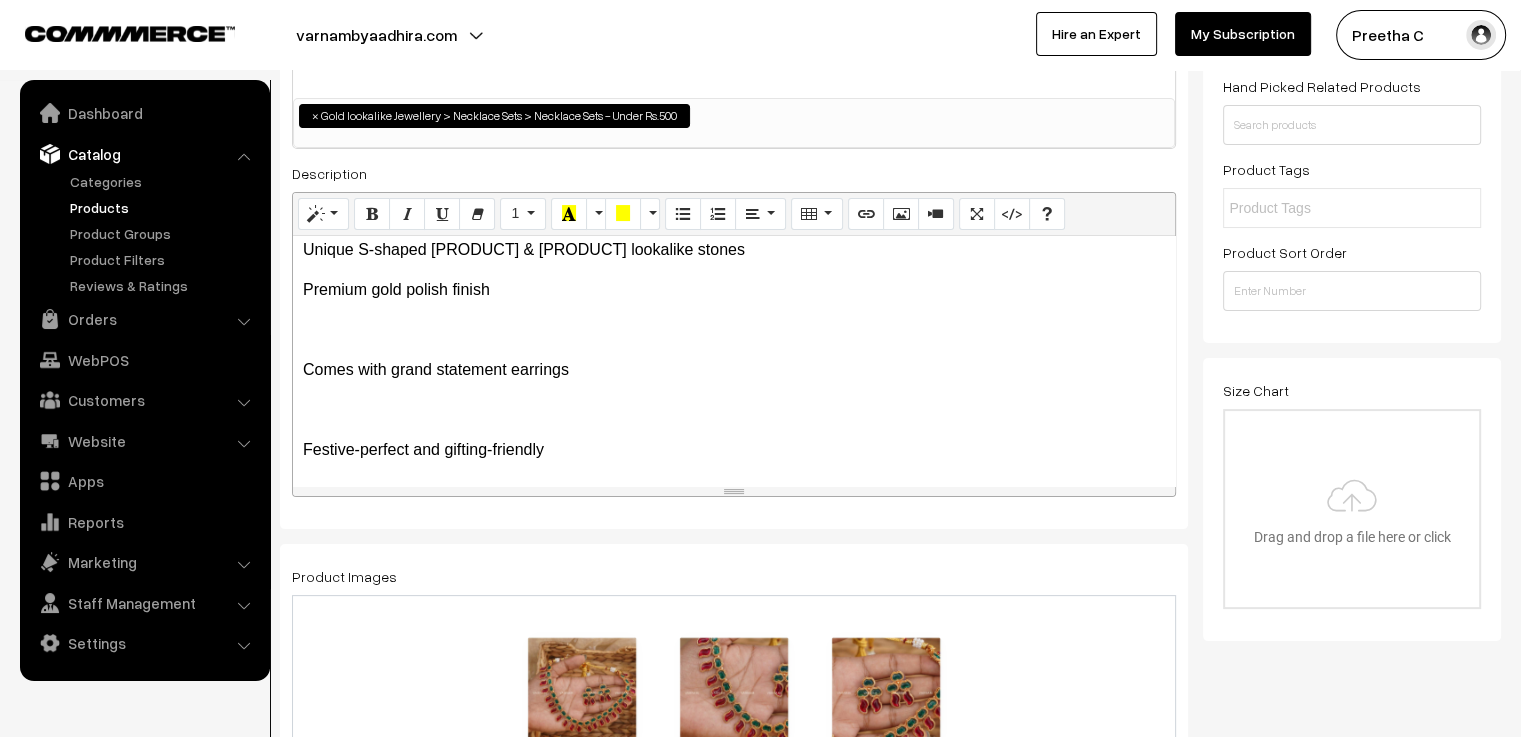 click on "Turn heads this festive season with our stunning Ruby & Emerald Lookalike Necklace Set, designed in an elegant S-shaped stone pattern. The vibrant ruby and emerald tones bring a rich traditional vibe, while the sleek gold polish finish adds a regal charm. This set is paired with matching grand earrings that complete the look effortlessly – ideal for celebrations, ethnic events, or as a thoughtful gift. Lightweight, stylish, and budget-friendly, it's a must-have addition to any festive jewellery collection. ✨ Highlights: Unique S-shaped ruby & emerald lookalike stones Premium gold polish finish Comes with grand statement earrings Festive-perfect and gifting-friendly Elegant look at an affordable price" at bounding box center [734, 361] 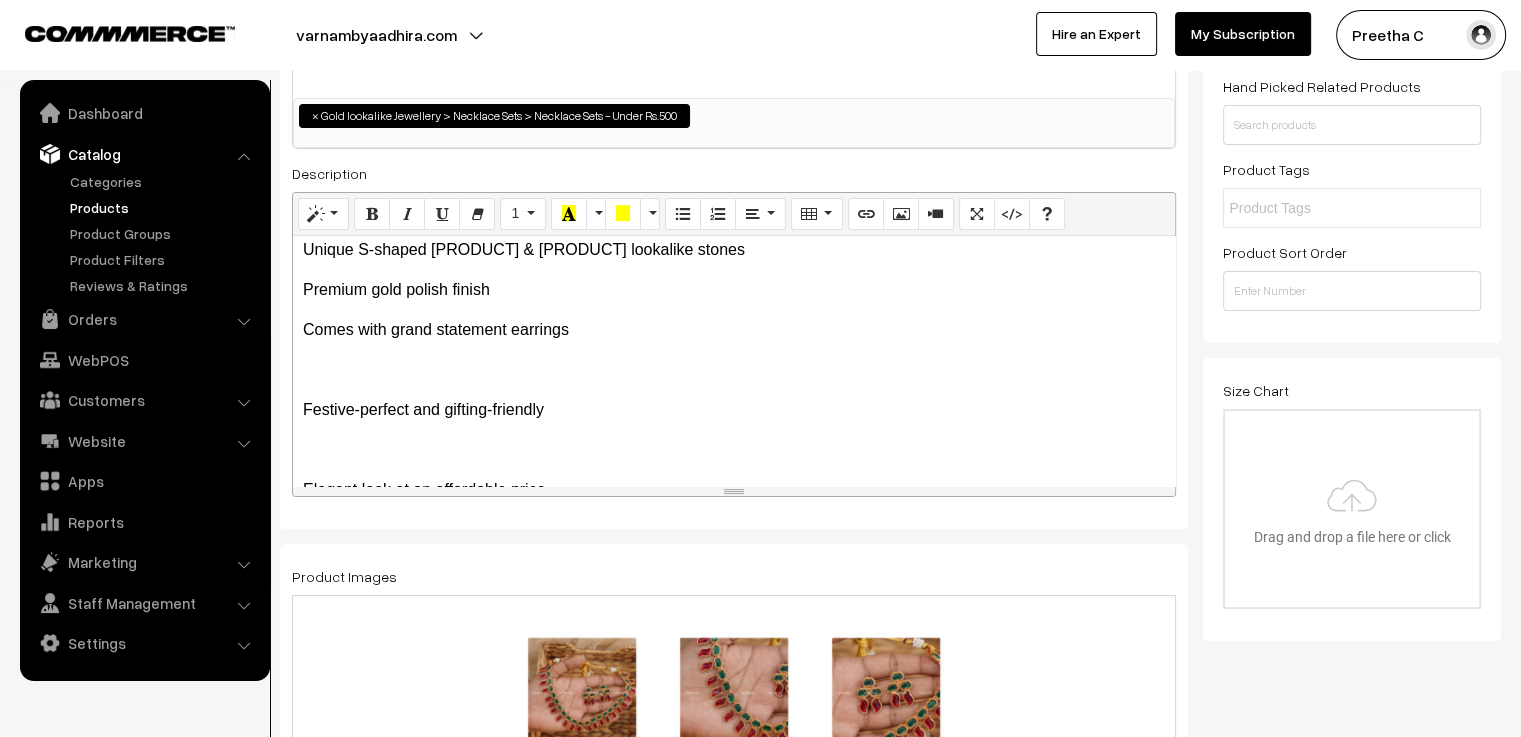 click on "Festive-perfect and gifting-friendly" at bounding box center [734, 410] 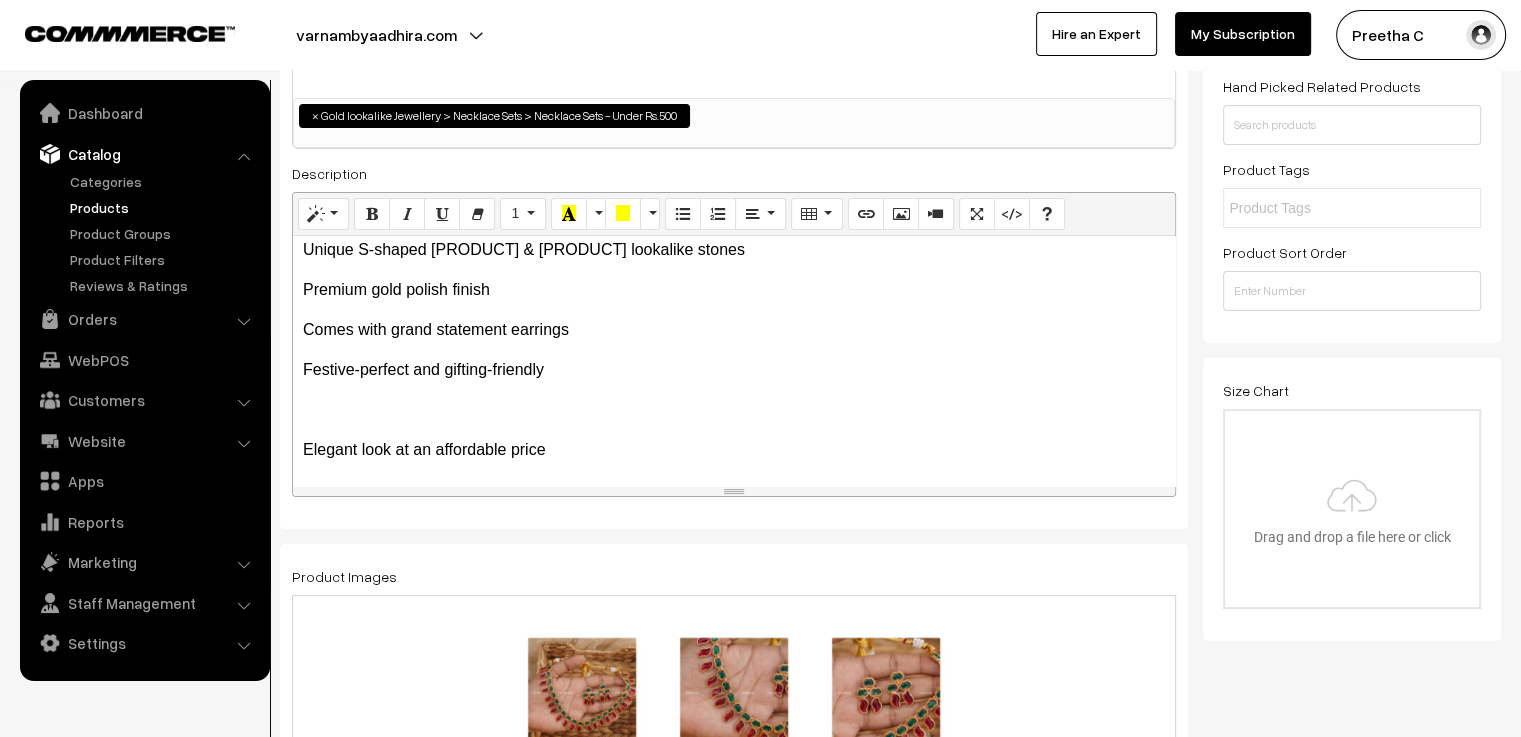 click on "Elegant look at an affordable price" at bounding box center [734, 450] 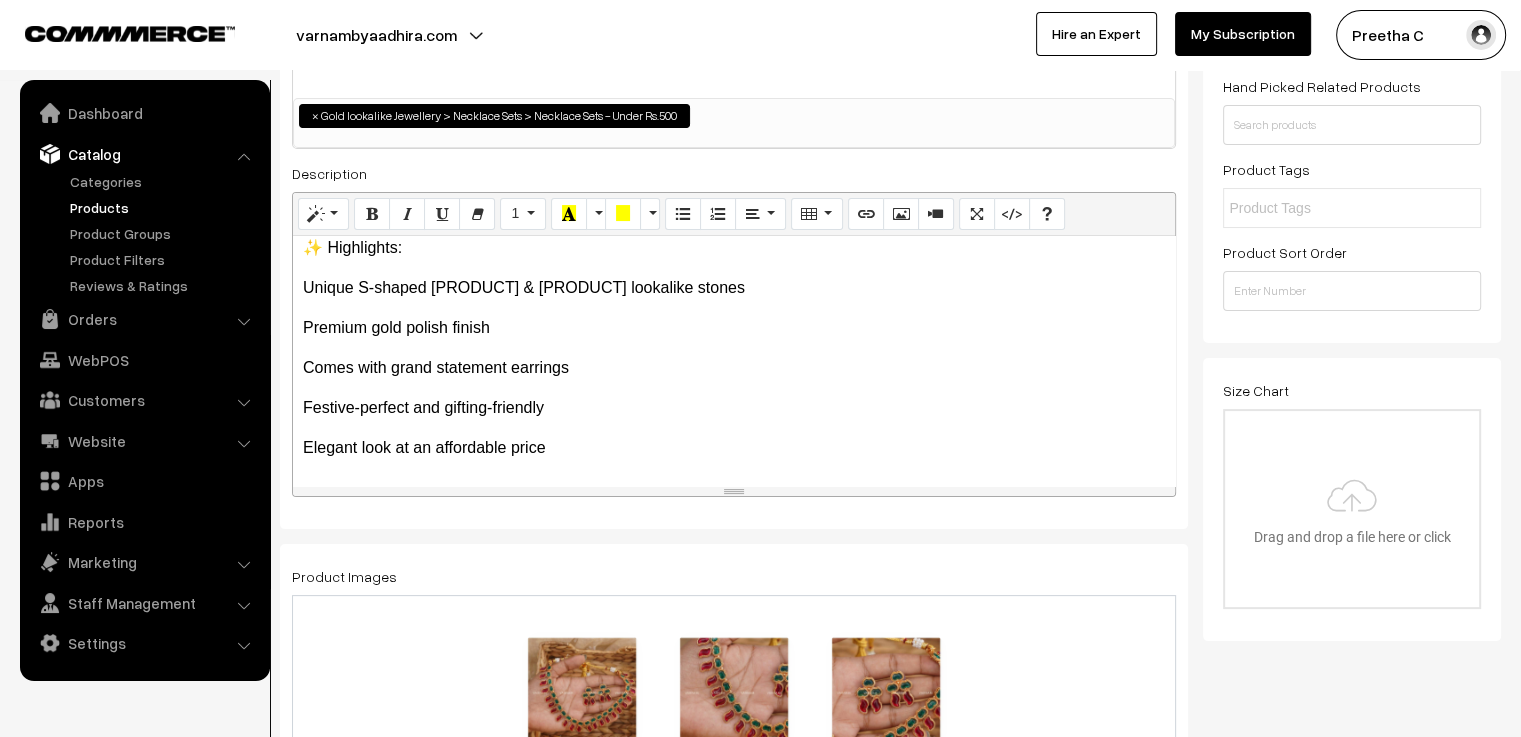 scroll, scrollTop: 0, scrollLeft: 0, axis: both 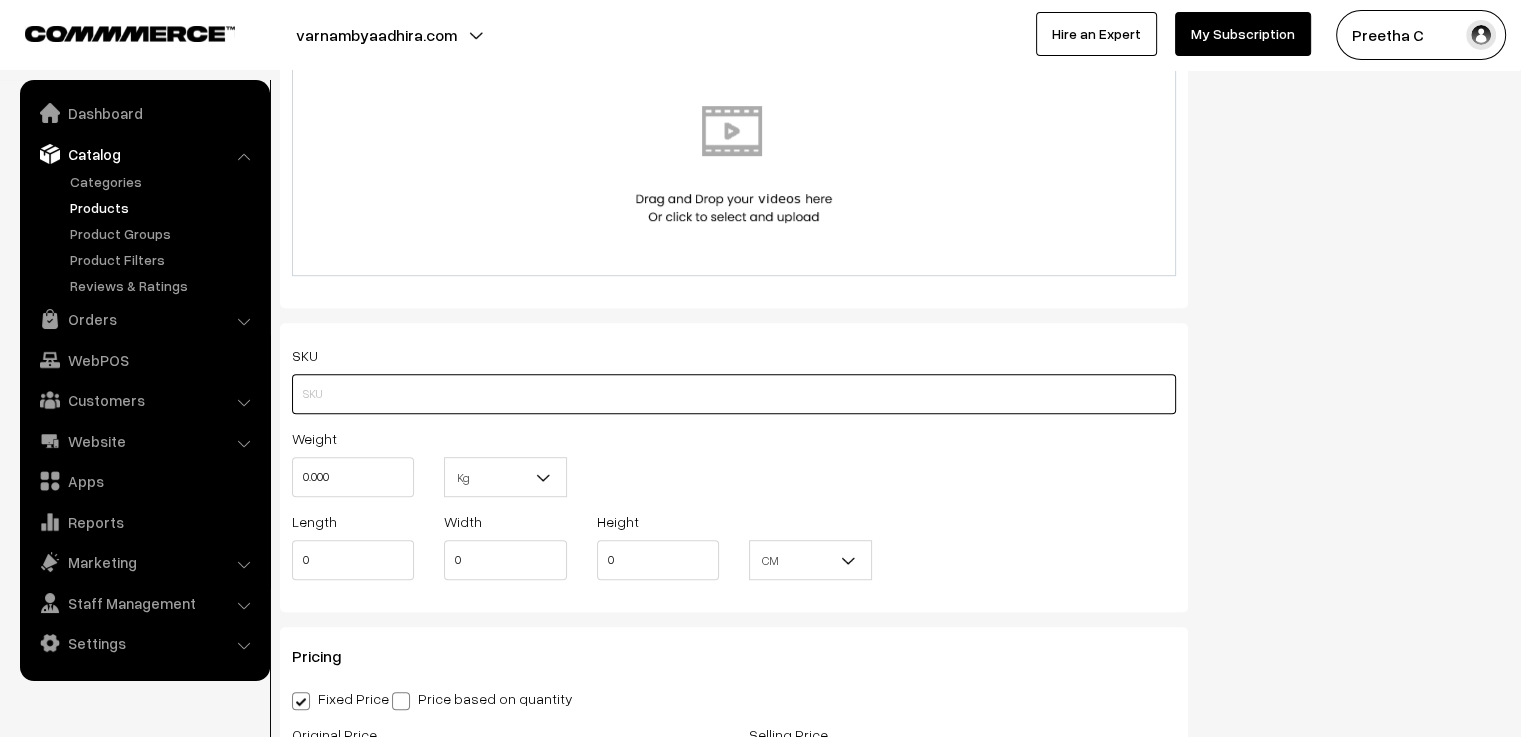click at bounding box center [734, 394] 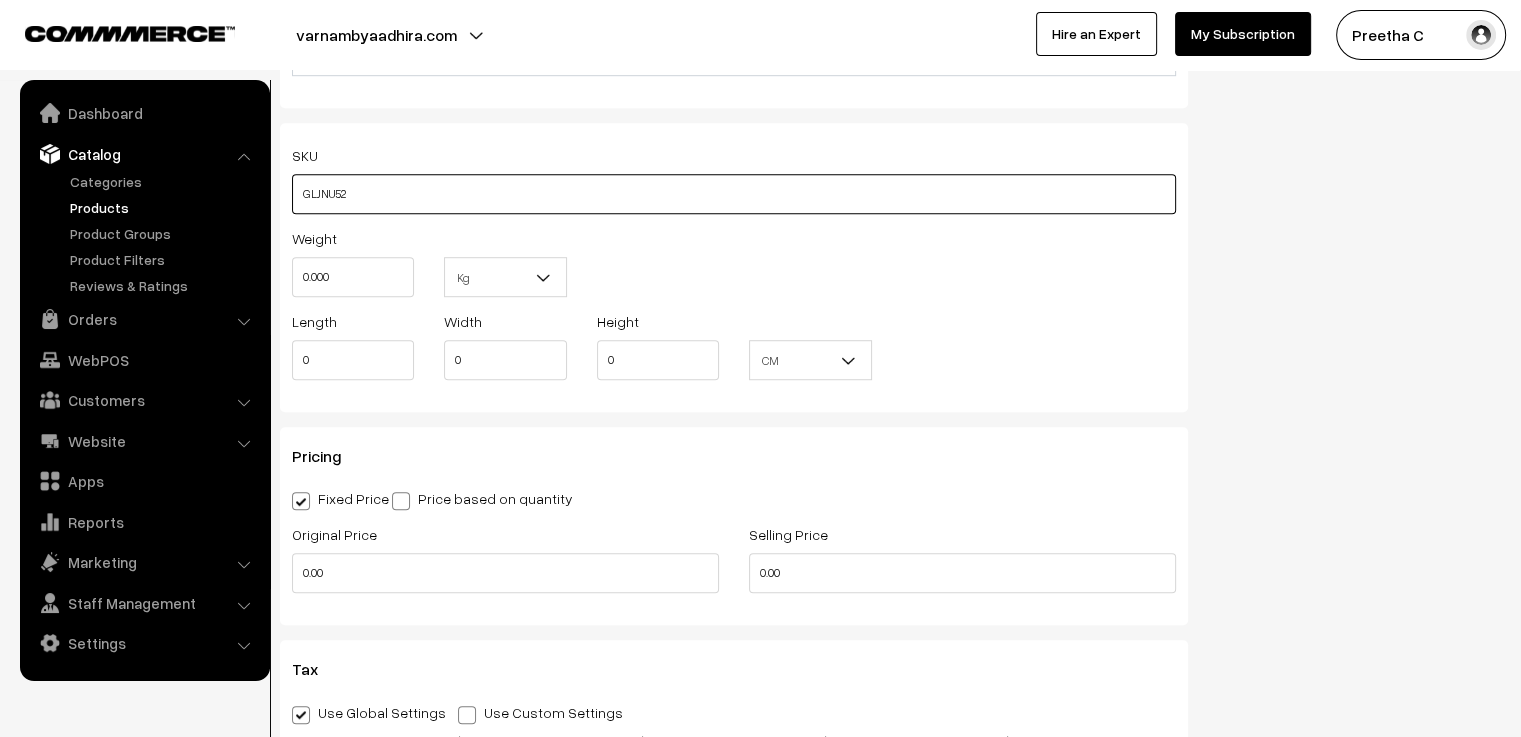 scroll, scrollTop: 1400, scrollLeft: 0, axis: vertical 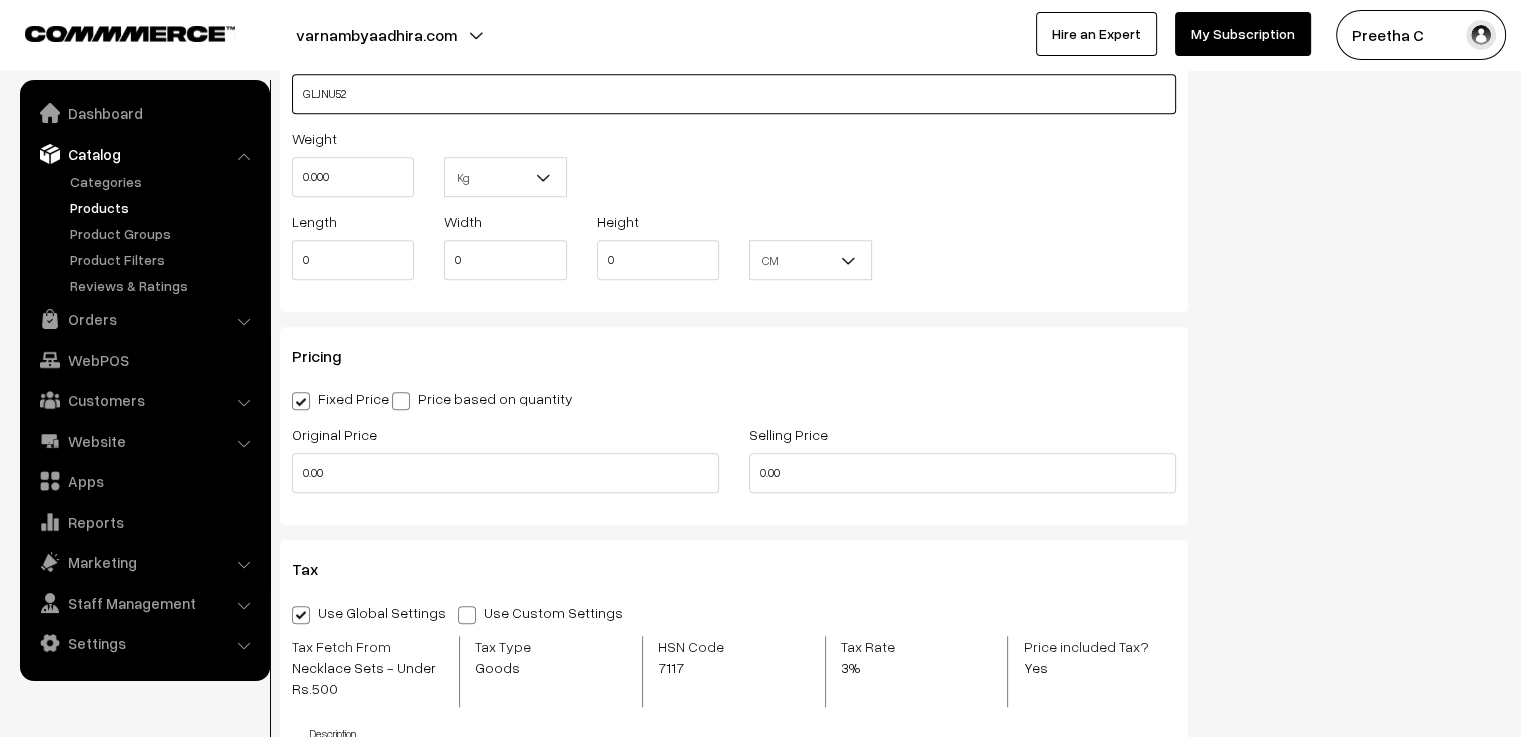 type on "GLJNU52" 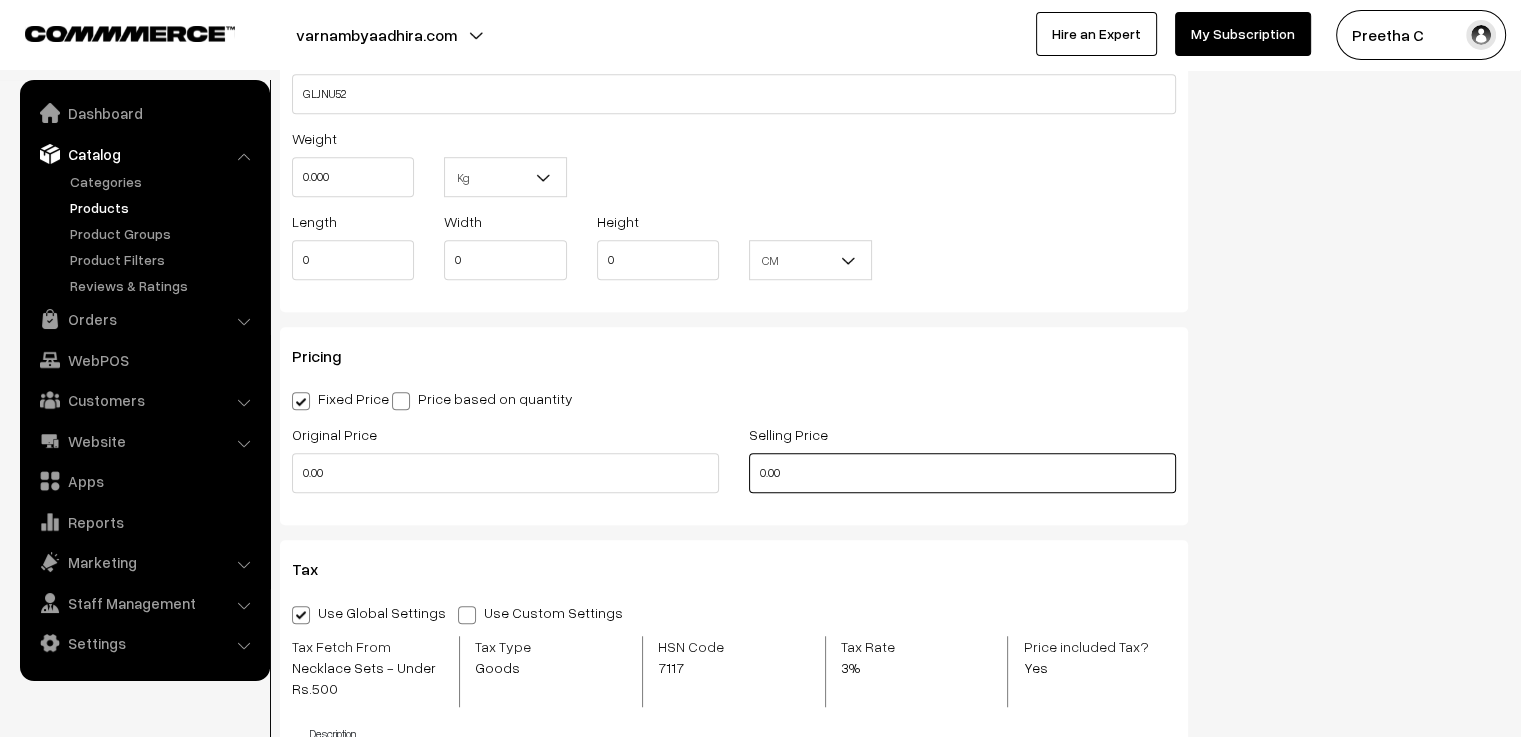 drag, startPoint x: 750, startPoint y: 481, endPoint x: 726, endPoint y: 480, distance: 24.020824 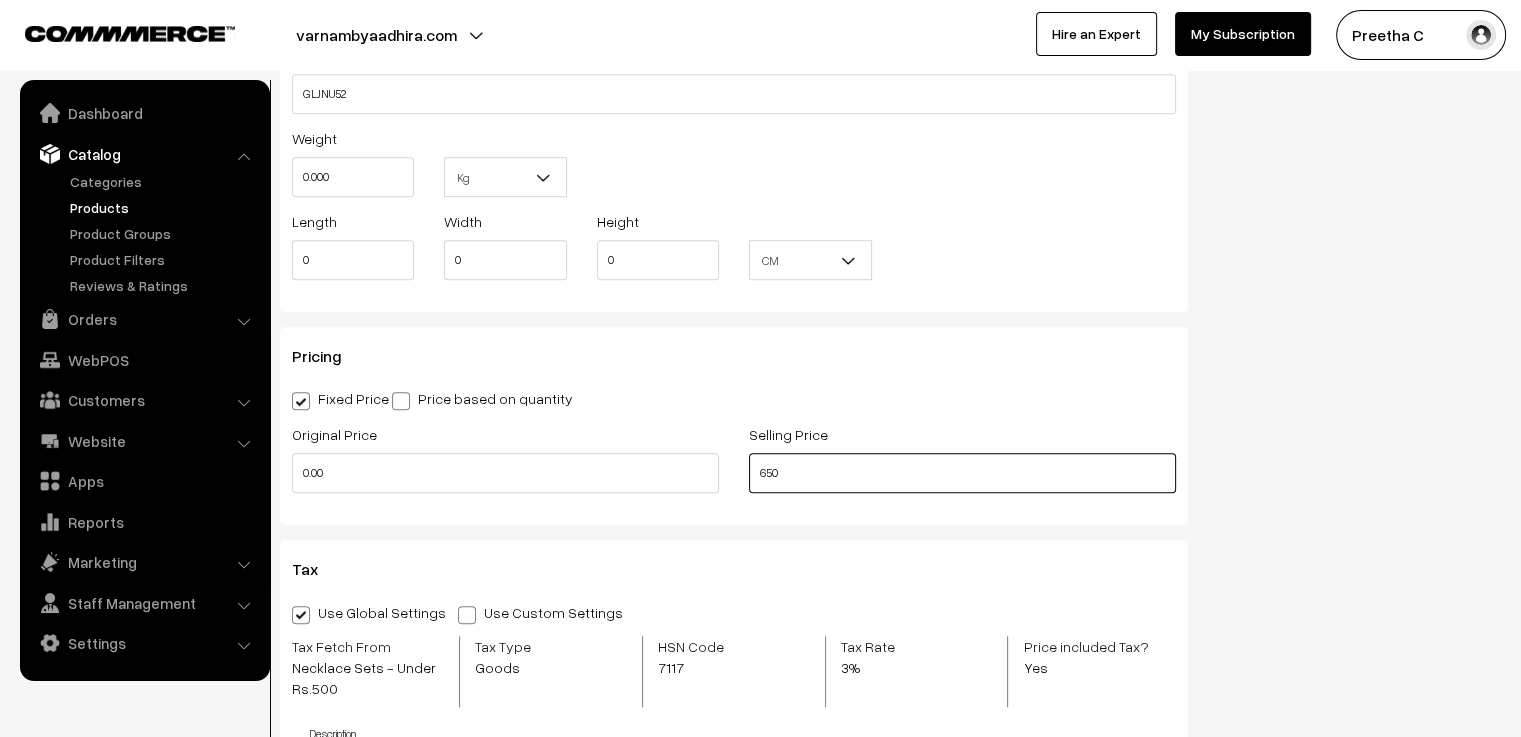 type on "650" 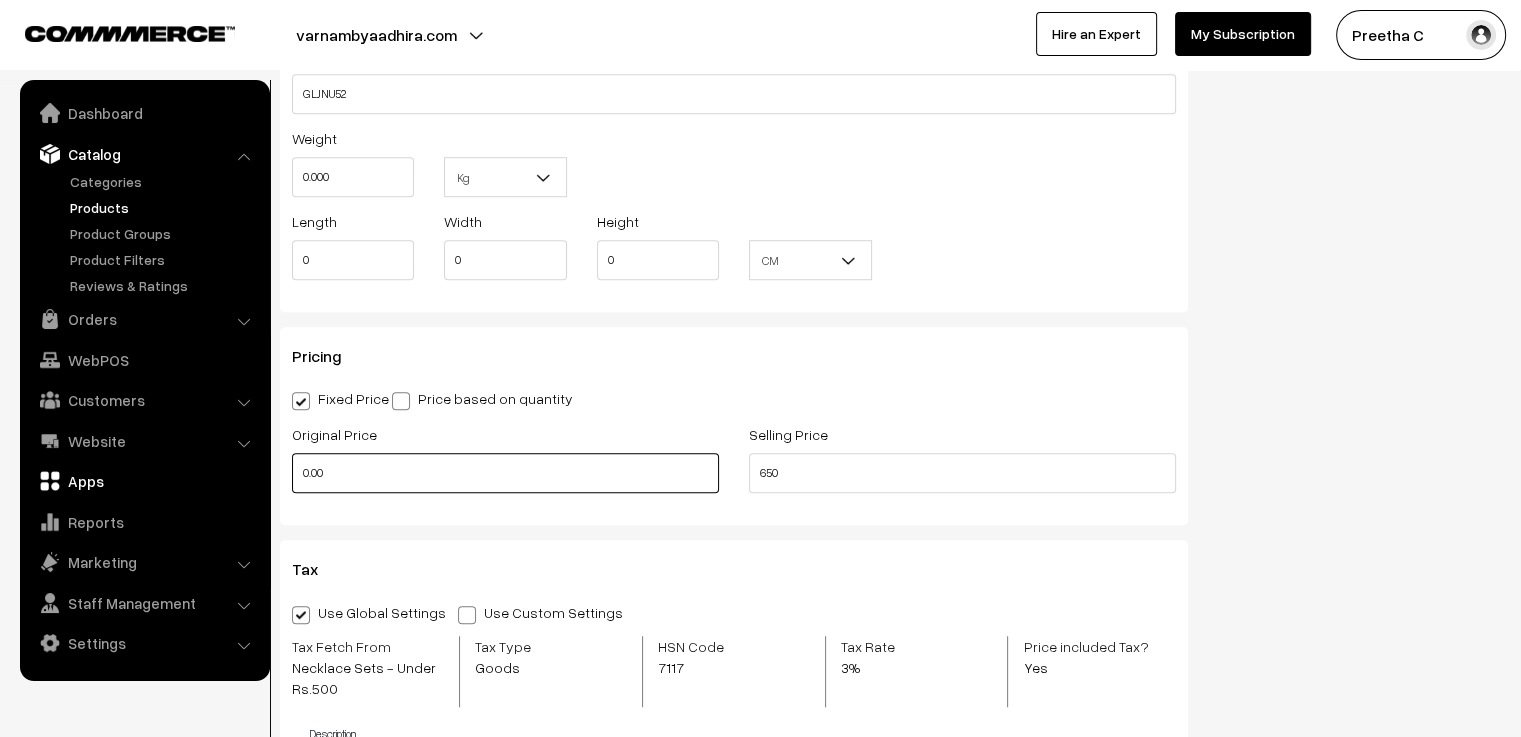 drag, startPoint x: 352, startPoint y: 476, endPoint x: 262, endPoint y: 475, distance: 90.005554 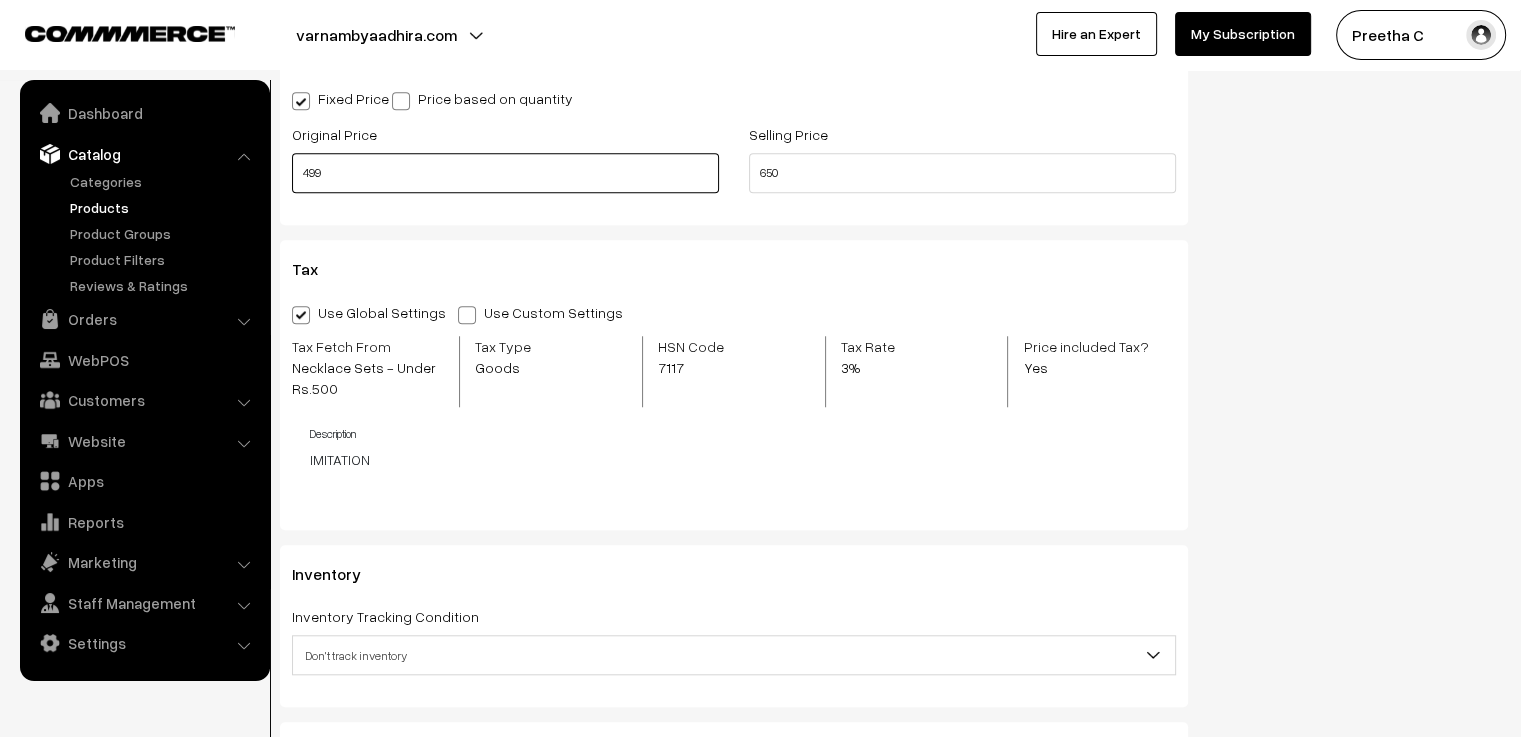 scroll, scrollTop: 1900, scrollLeft: 0, axis: vertical 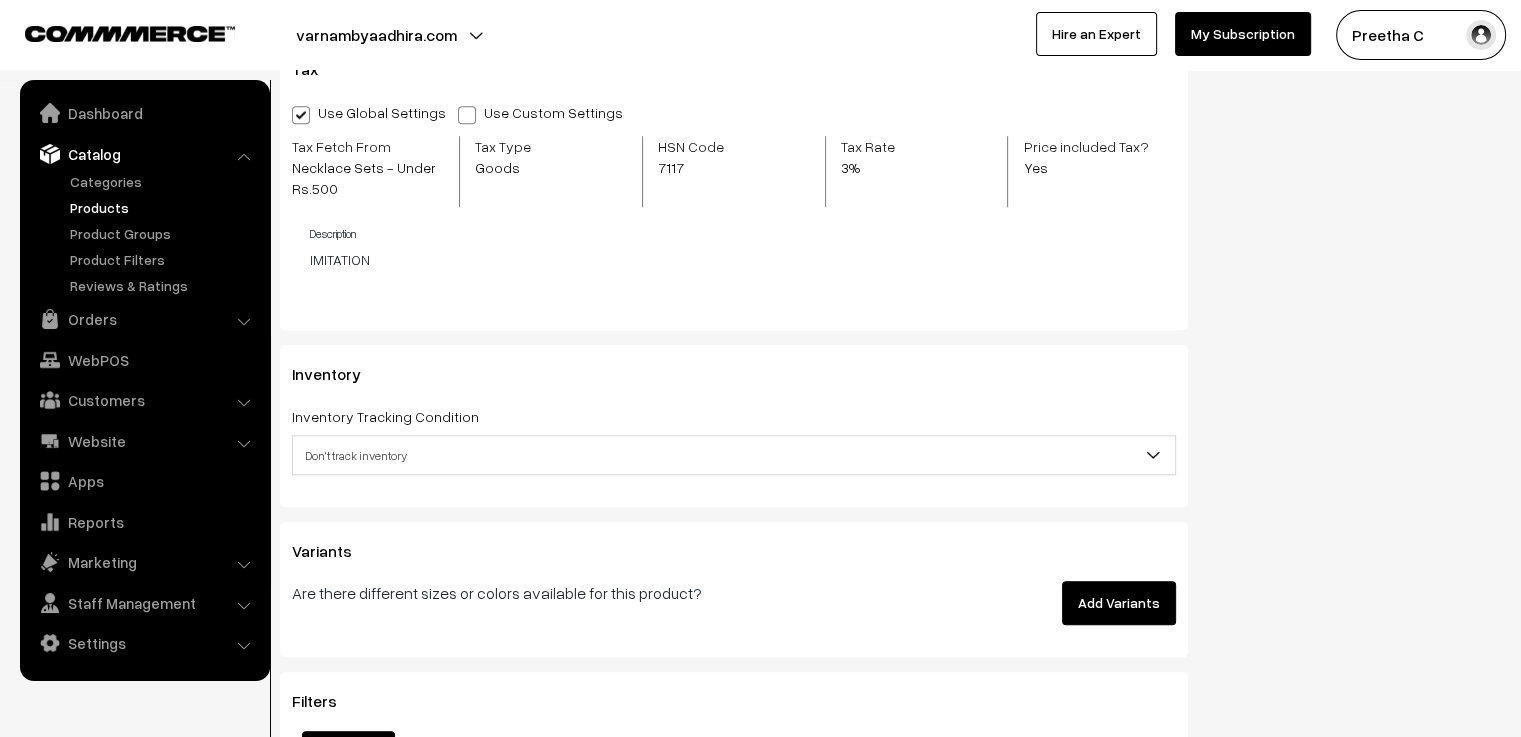type on "499" 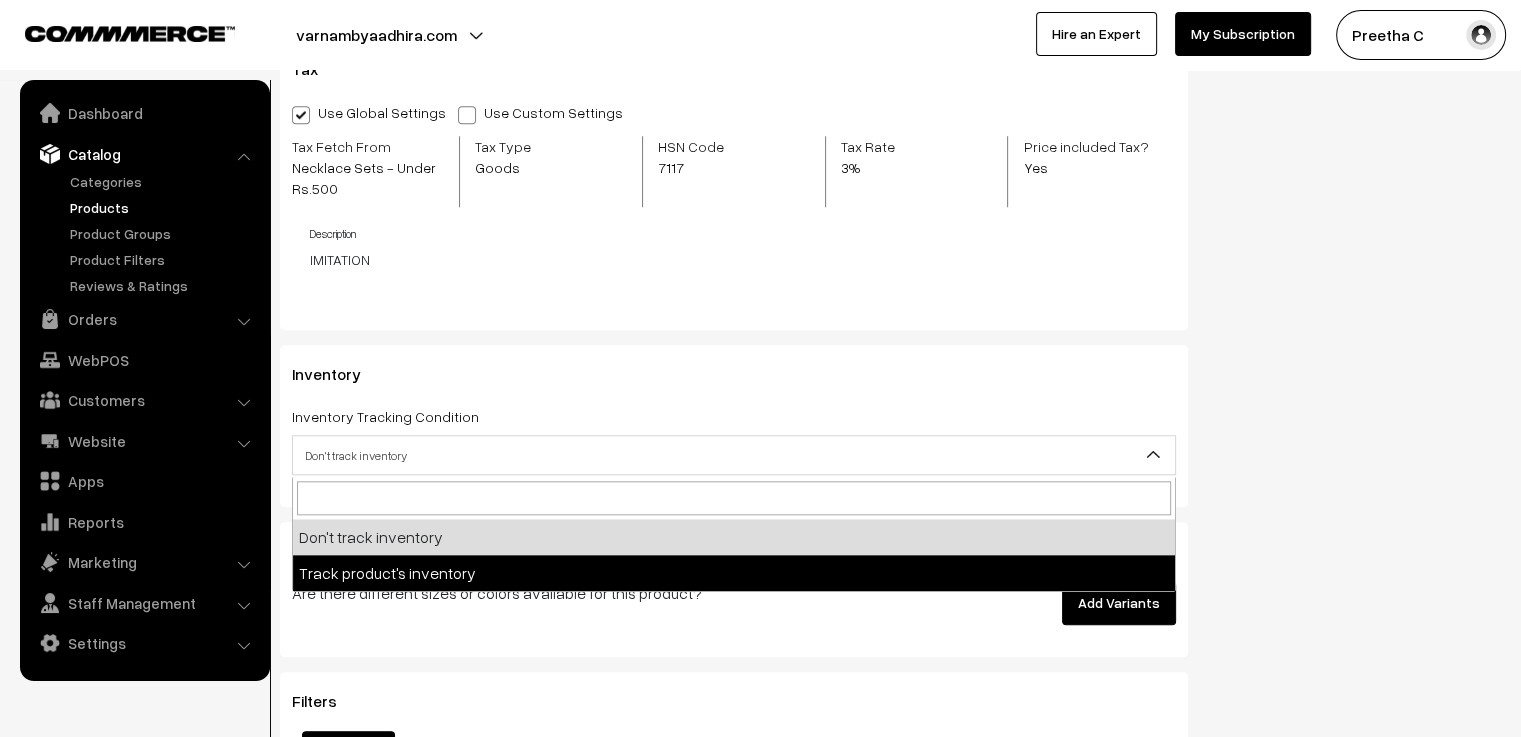 select on "2" 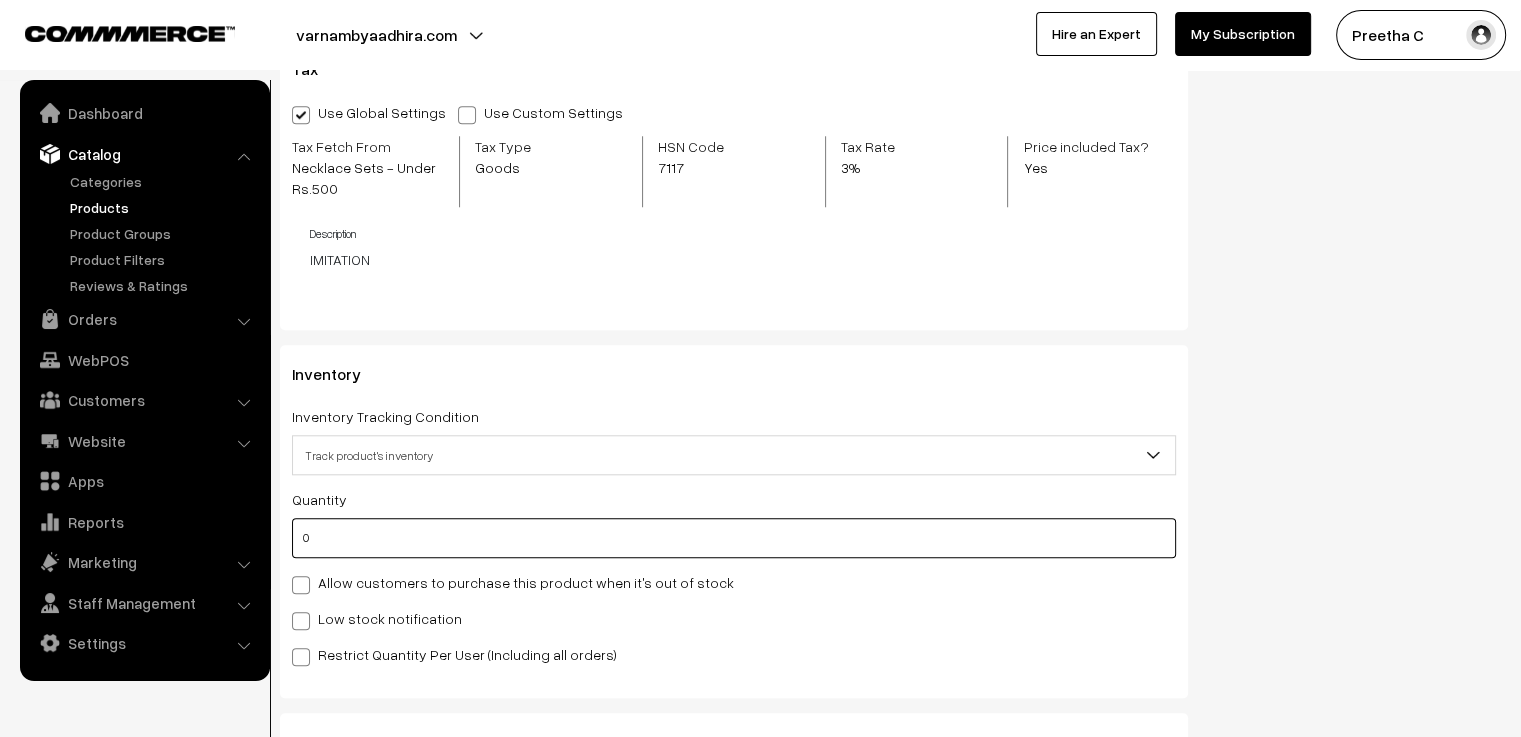 click on "0" at bounding box center [734, 538] 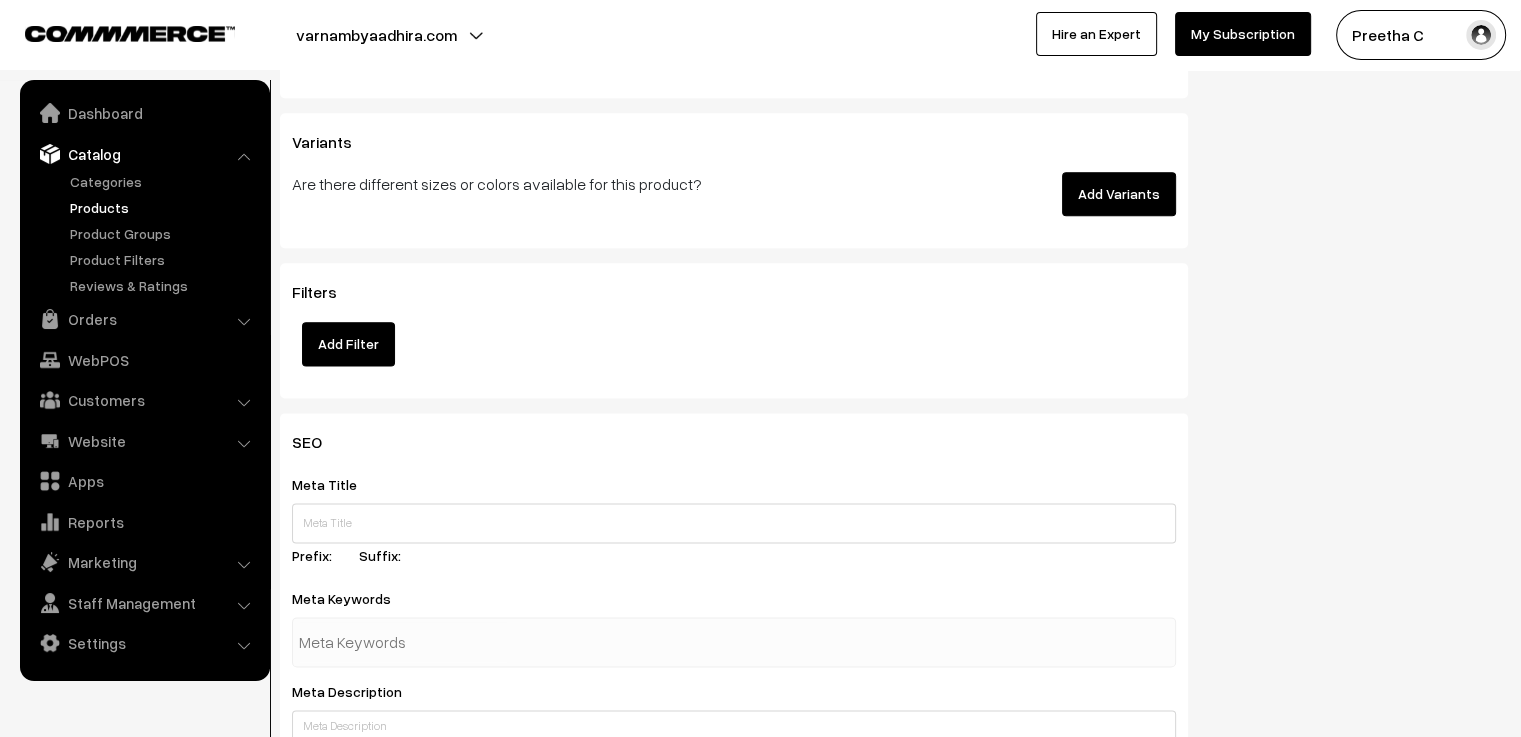 scroll, scrollTop: 2600, scrollLeft: 0, axis: vertical 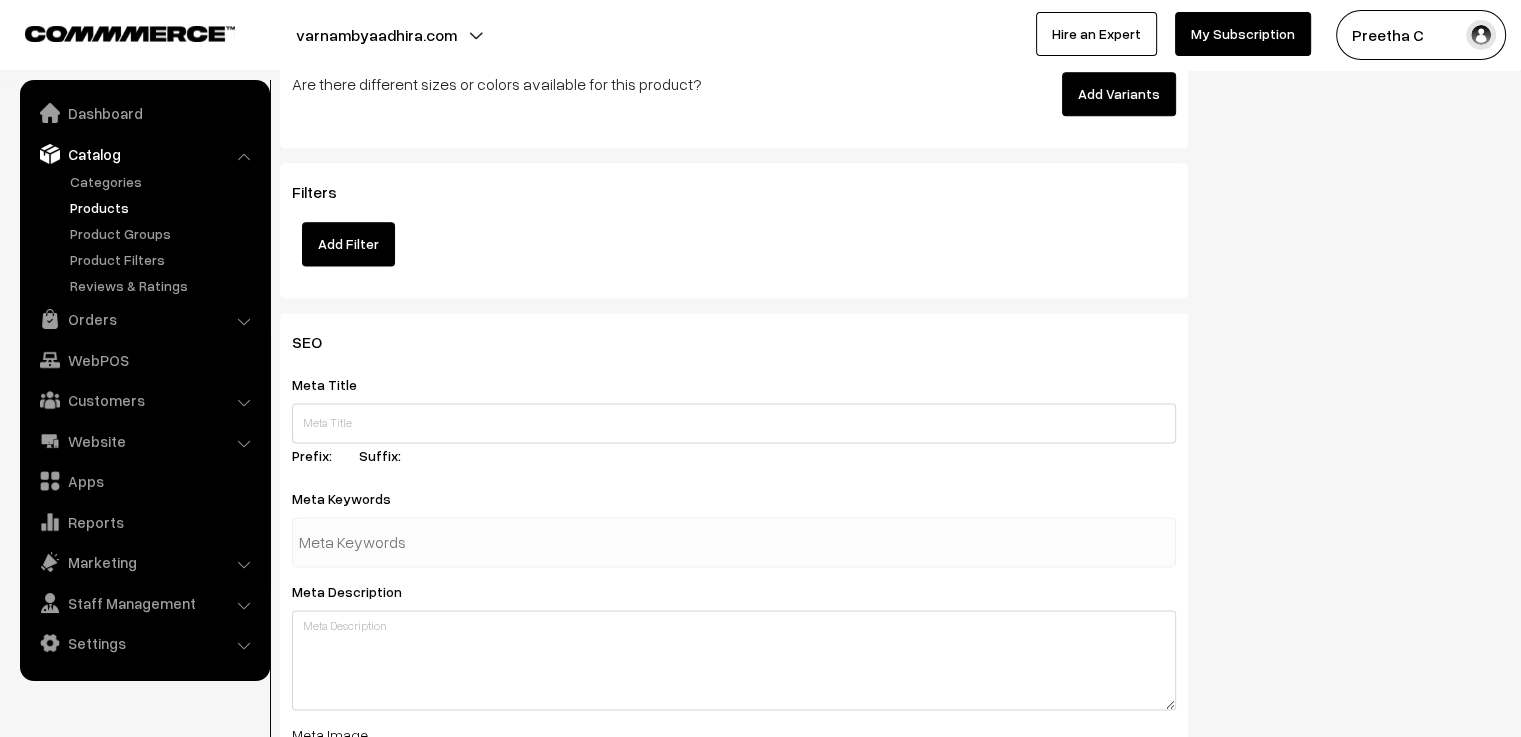 type on "3" 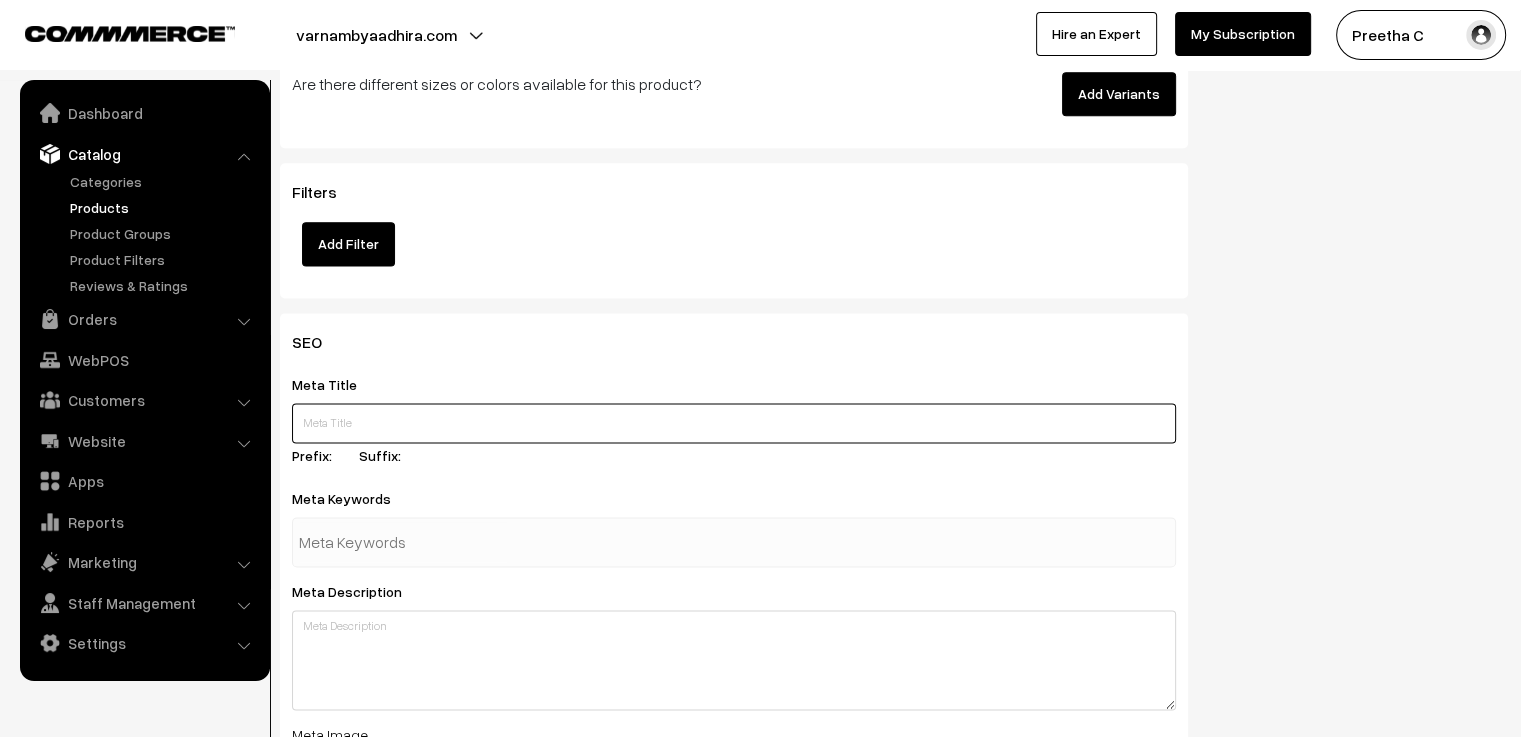 click at bounding box center (734, 423) 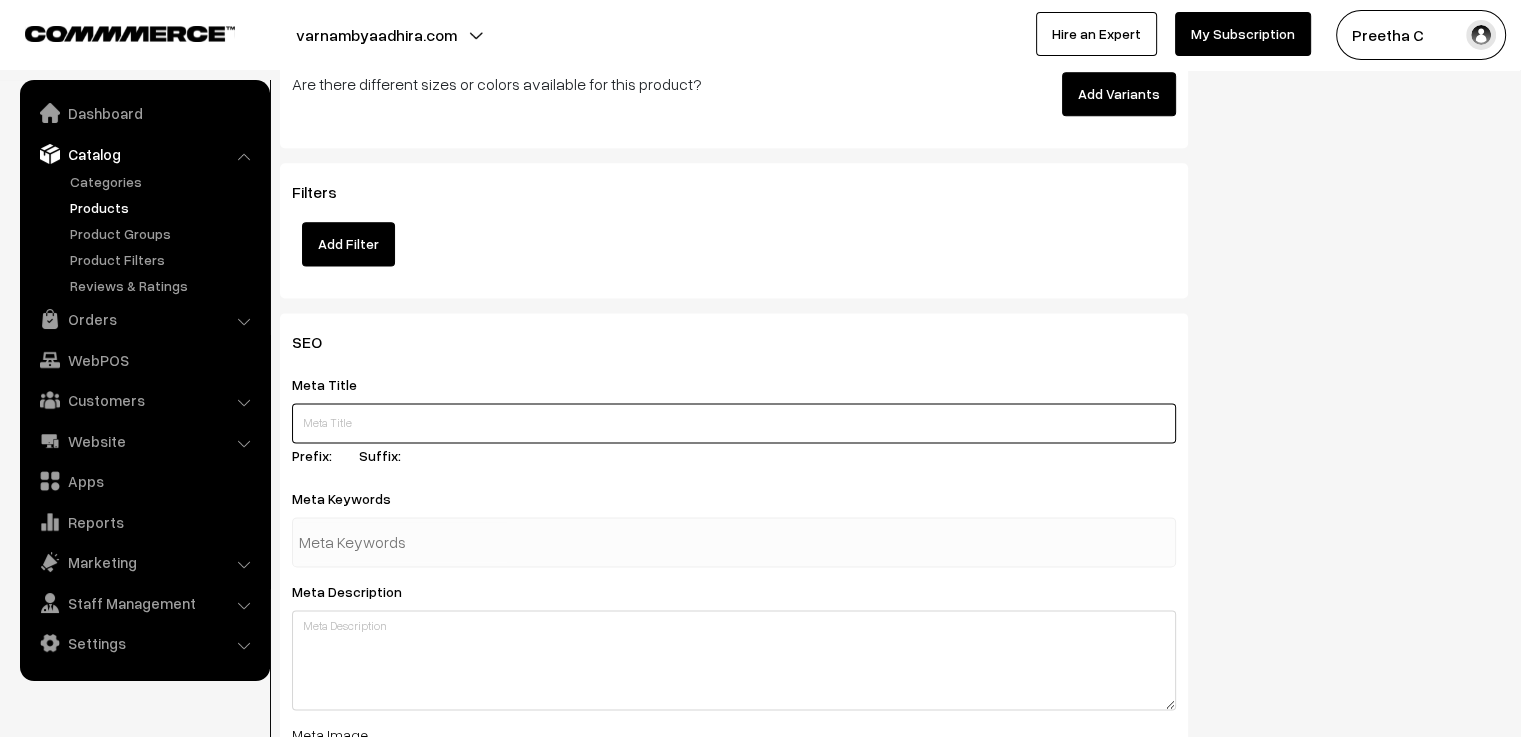 paste on "Ruby & Emerald S-Shaped Necklace Set with Grand Earrings" 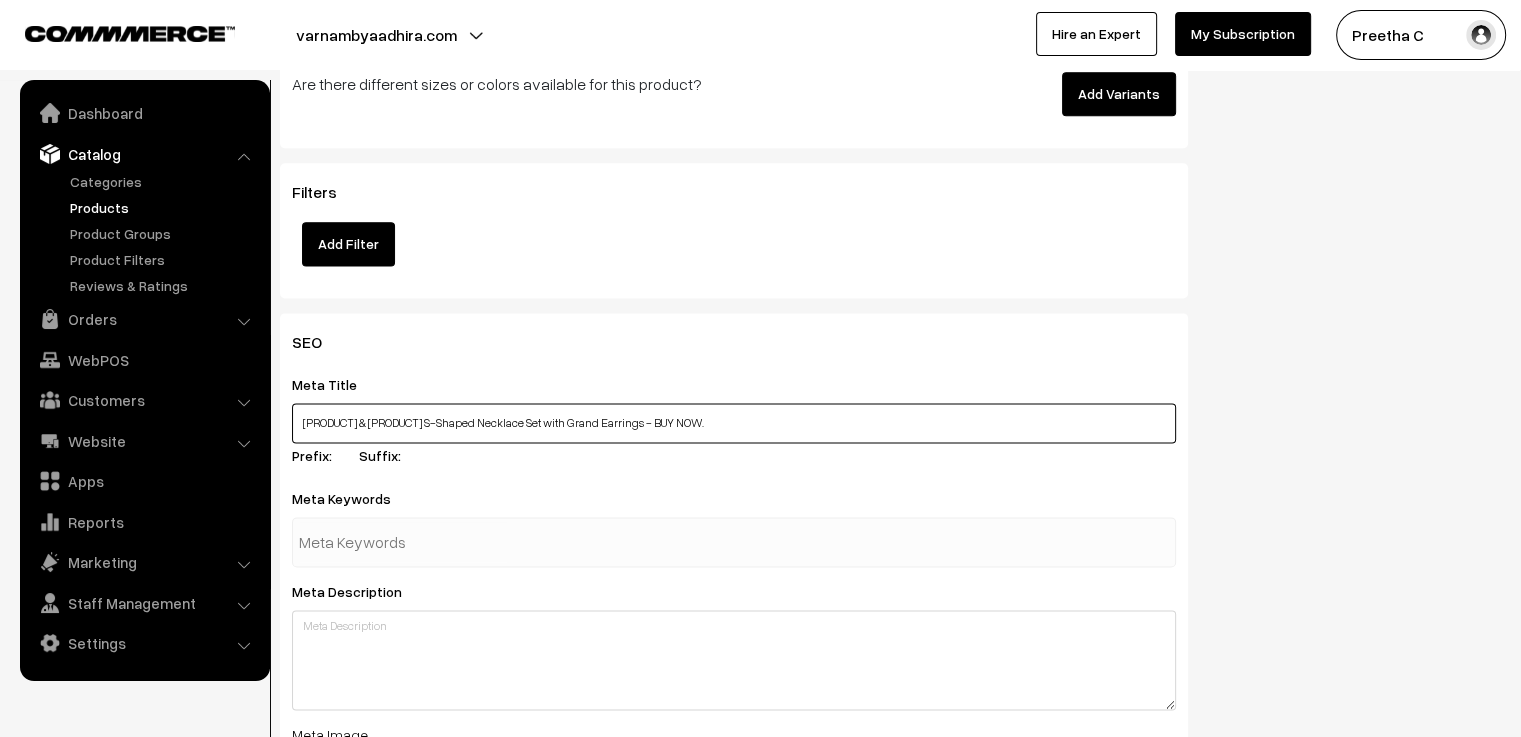 scroll, scrollTop: 2700, scrollLeft: 0, axis: vertical 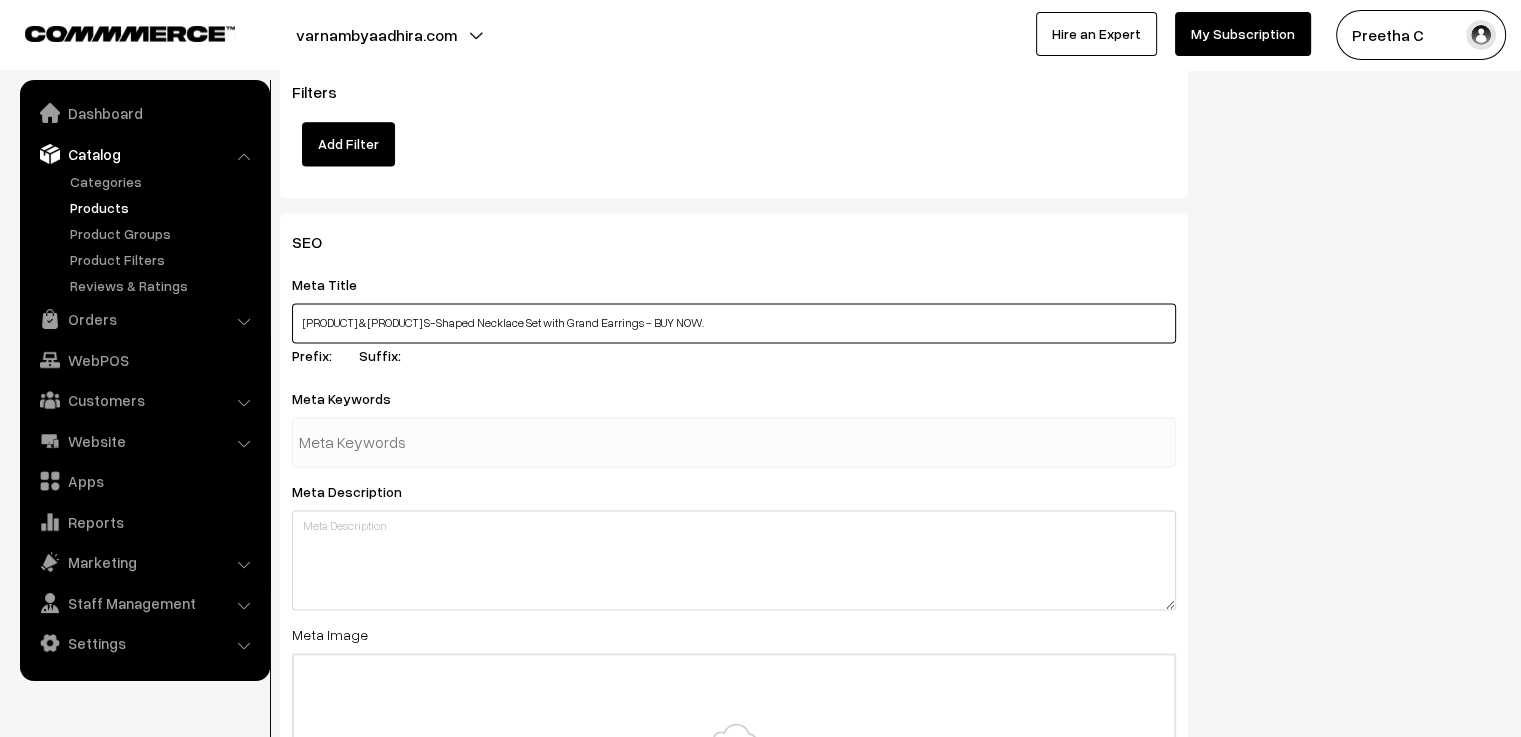type on "Ruby & Emerald S-Shaped Necklace Set with Grand Earrings - BUY NOW." 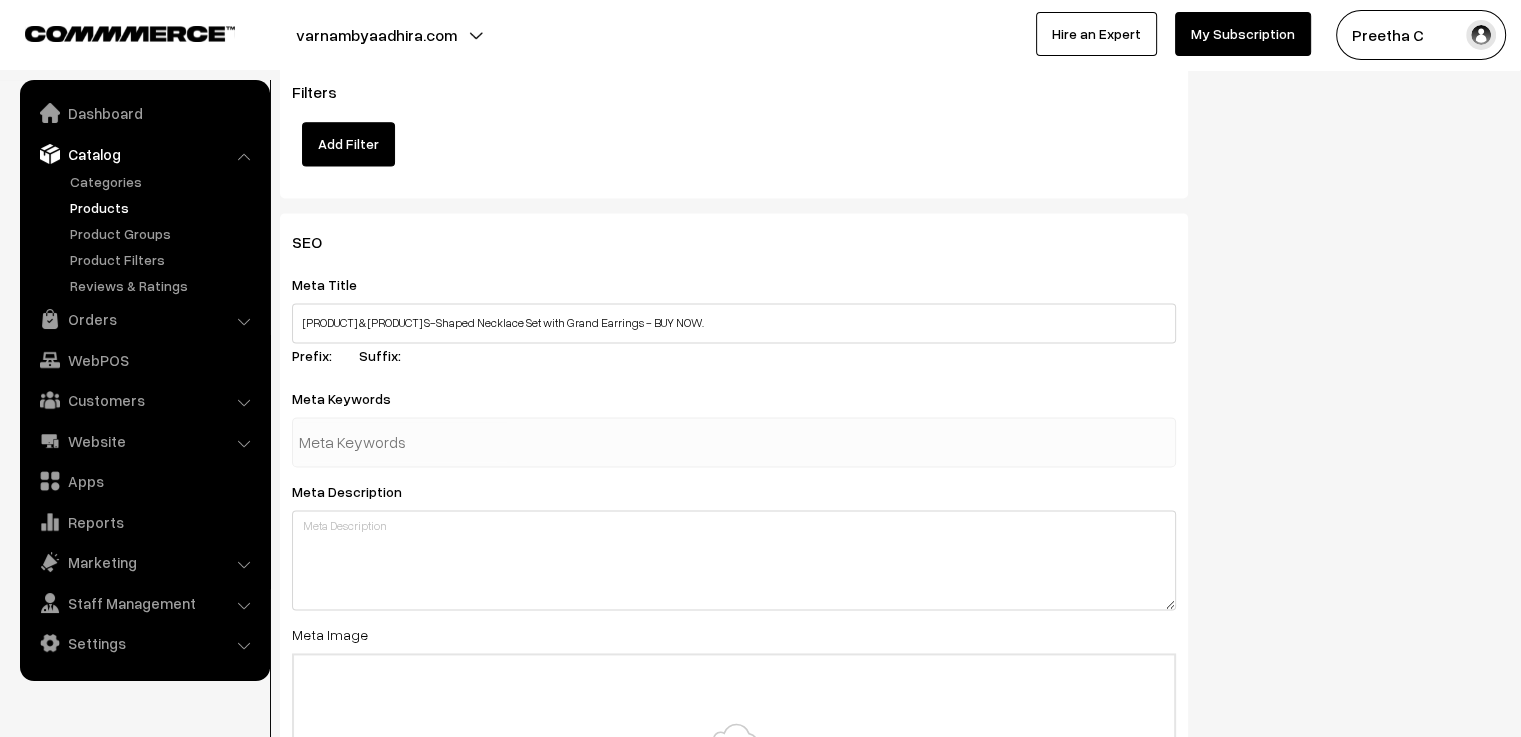 click at bounding box center [403, 442] 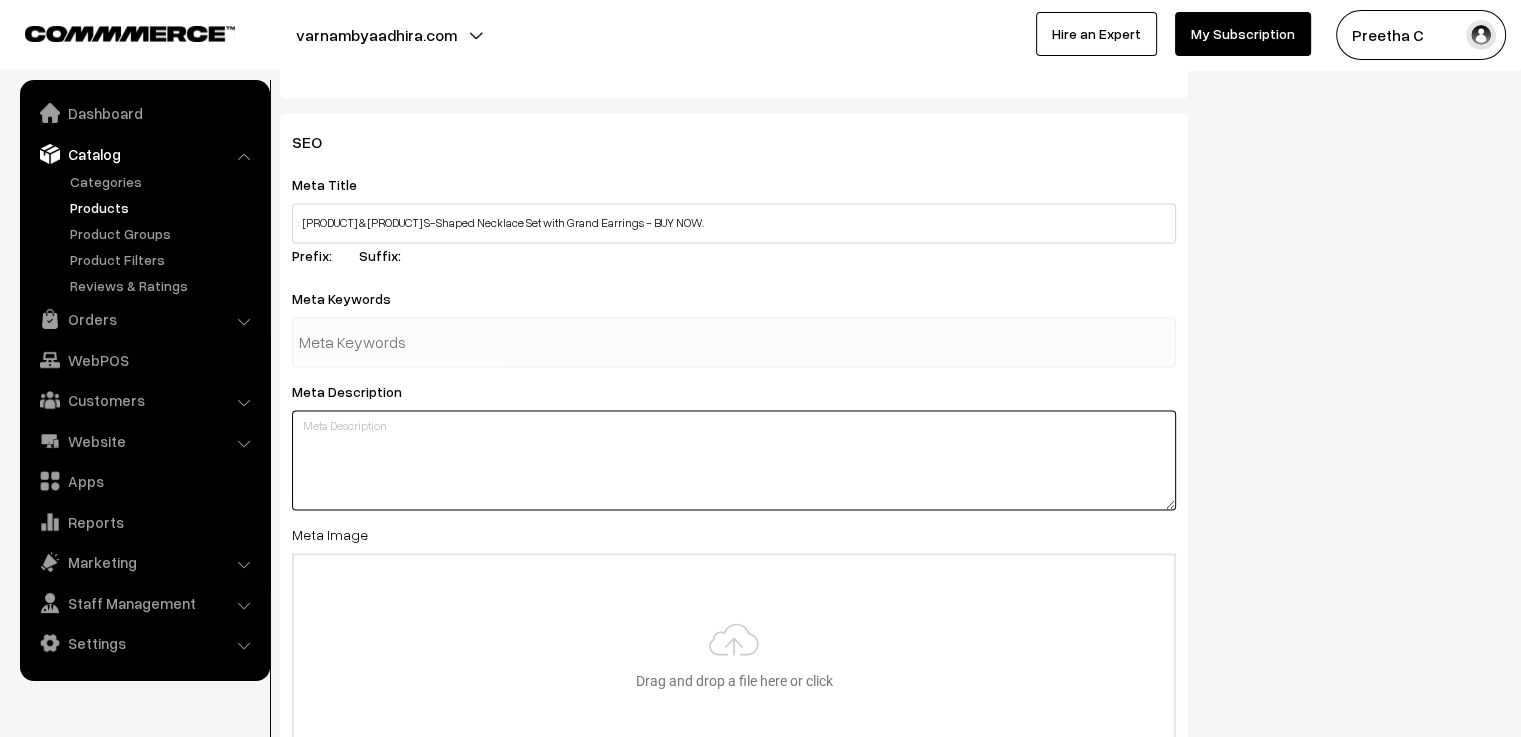 click at bounding box center (734, 460) 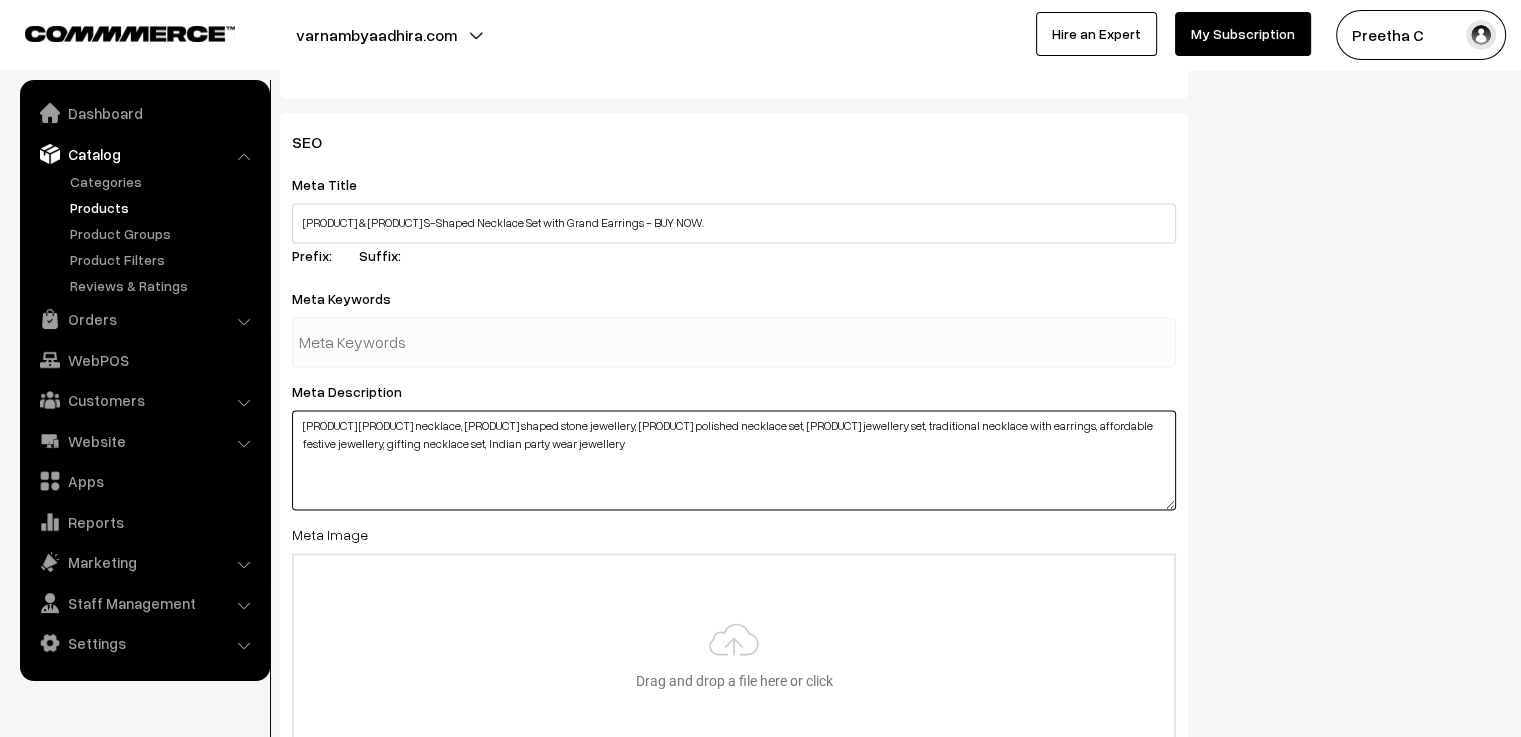 drag, startPoint x: 417, startPoint y: 432, endPoint x: 299, endPoint y: 434, distance: 118.016945 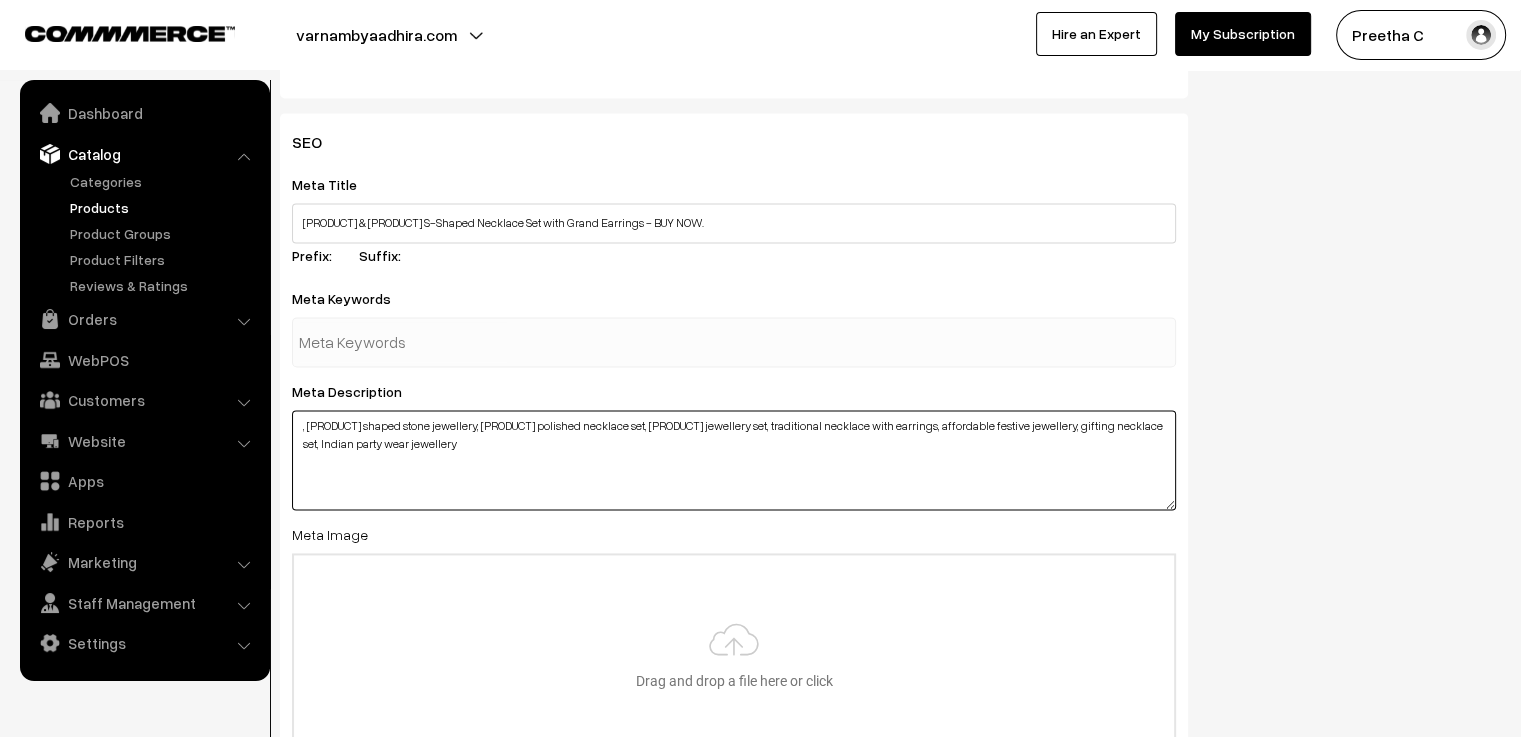 type on ", s shaped stone jewellery, gold polished necklace set, festive jewellery set, traditional necklace with earrings, affordable festive jewellery, gifting necklace set, Indian party wear jewellery" 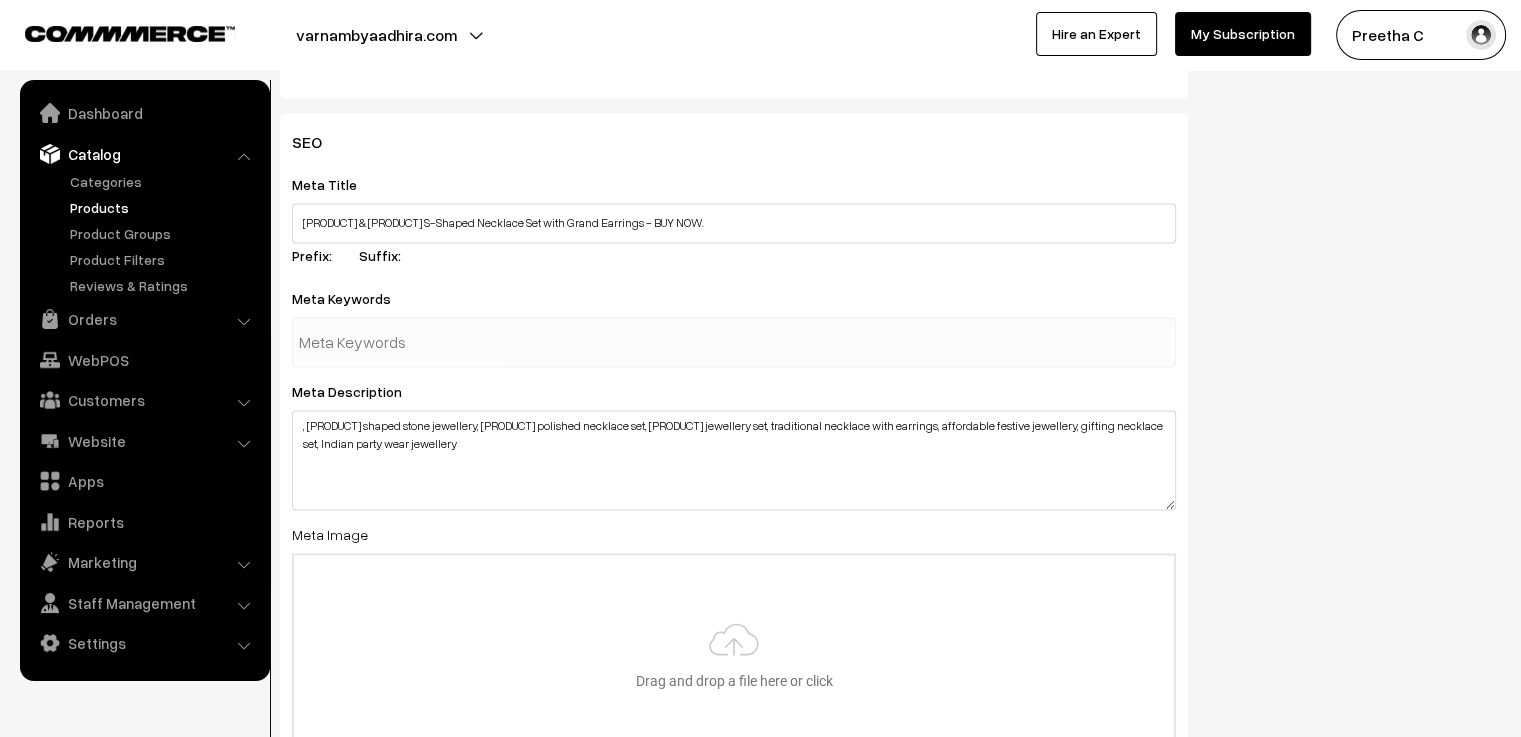 click at bounding box center (403, 342) 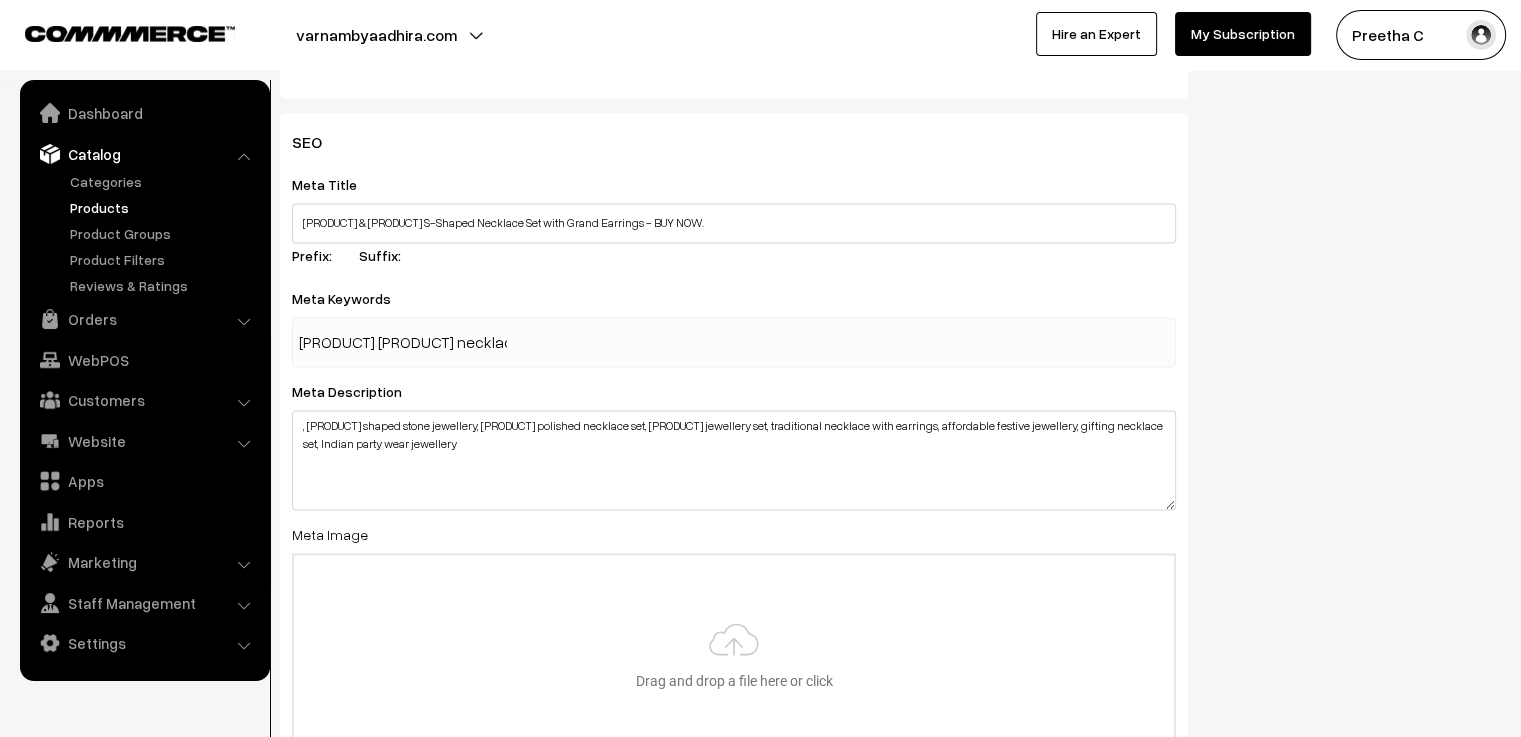 type 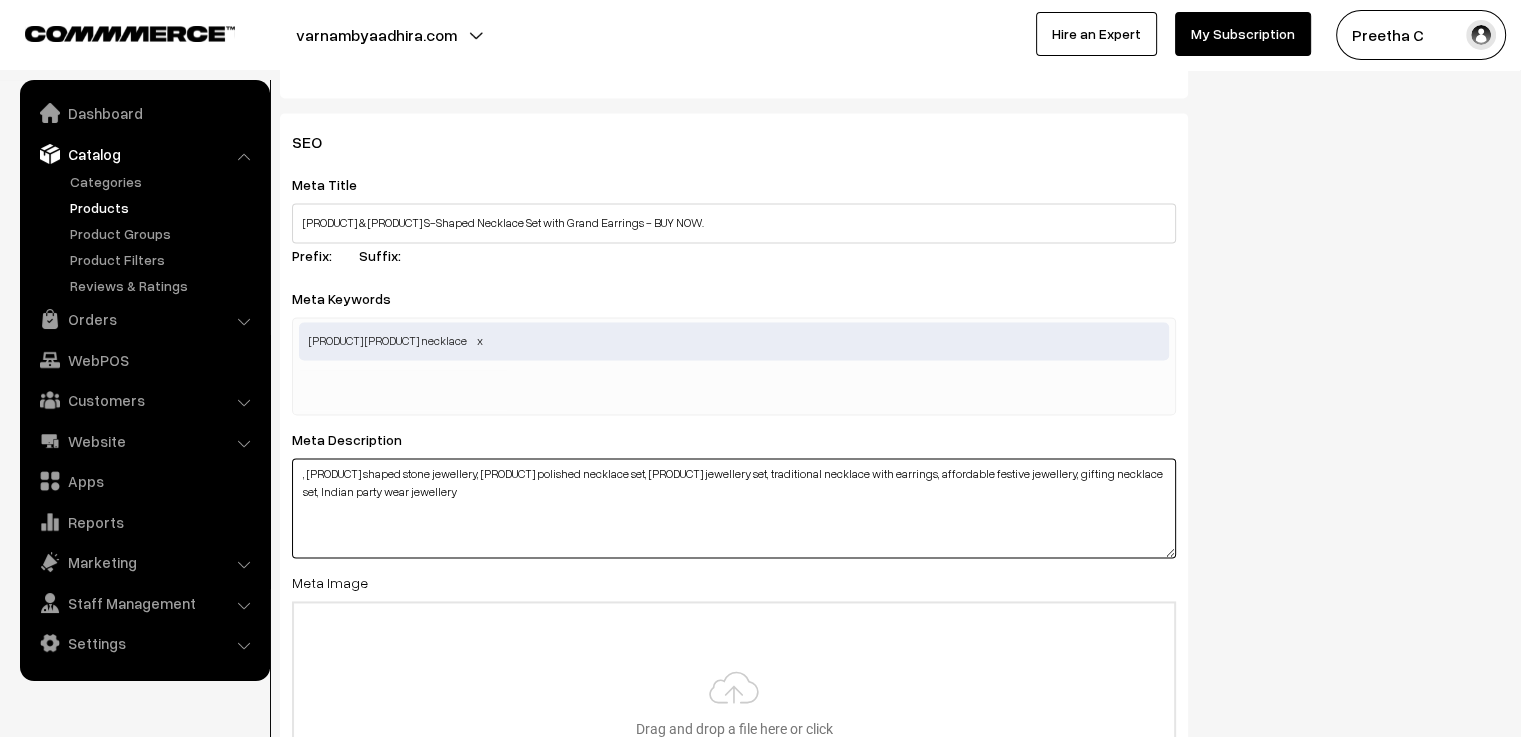 drag, startPoint x: 428, startPoint y: 478, endPoint x: 309, endPoint y: 482, distance: 119.06721 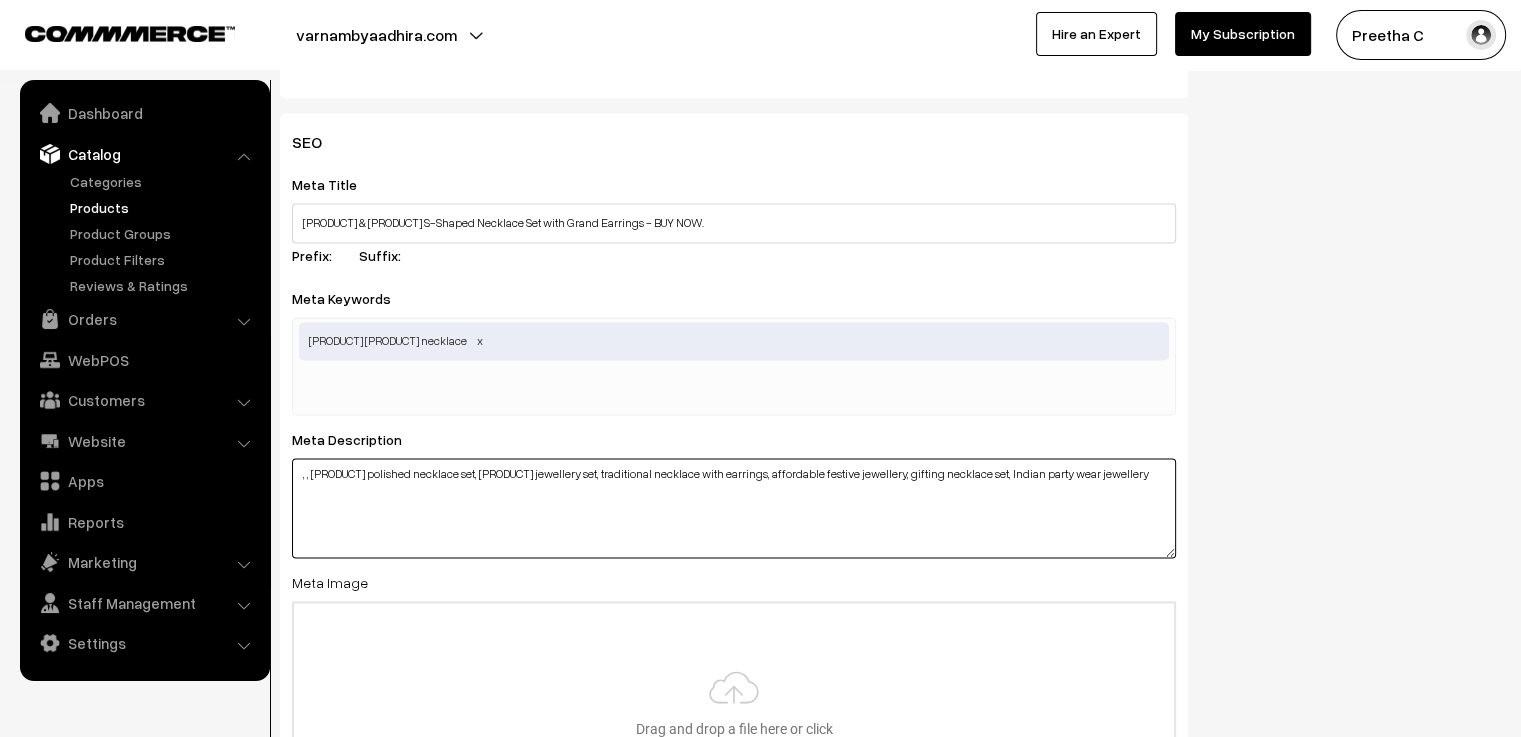 type on ", , gold polished necklace set, festive jewellery set, traditional necklace with earrings, affordable festive jewellery, gifting necklace set, Indian party wear jewellery" 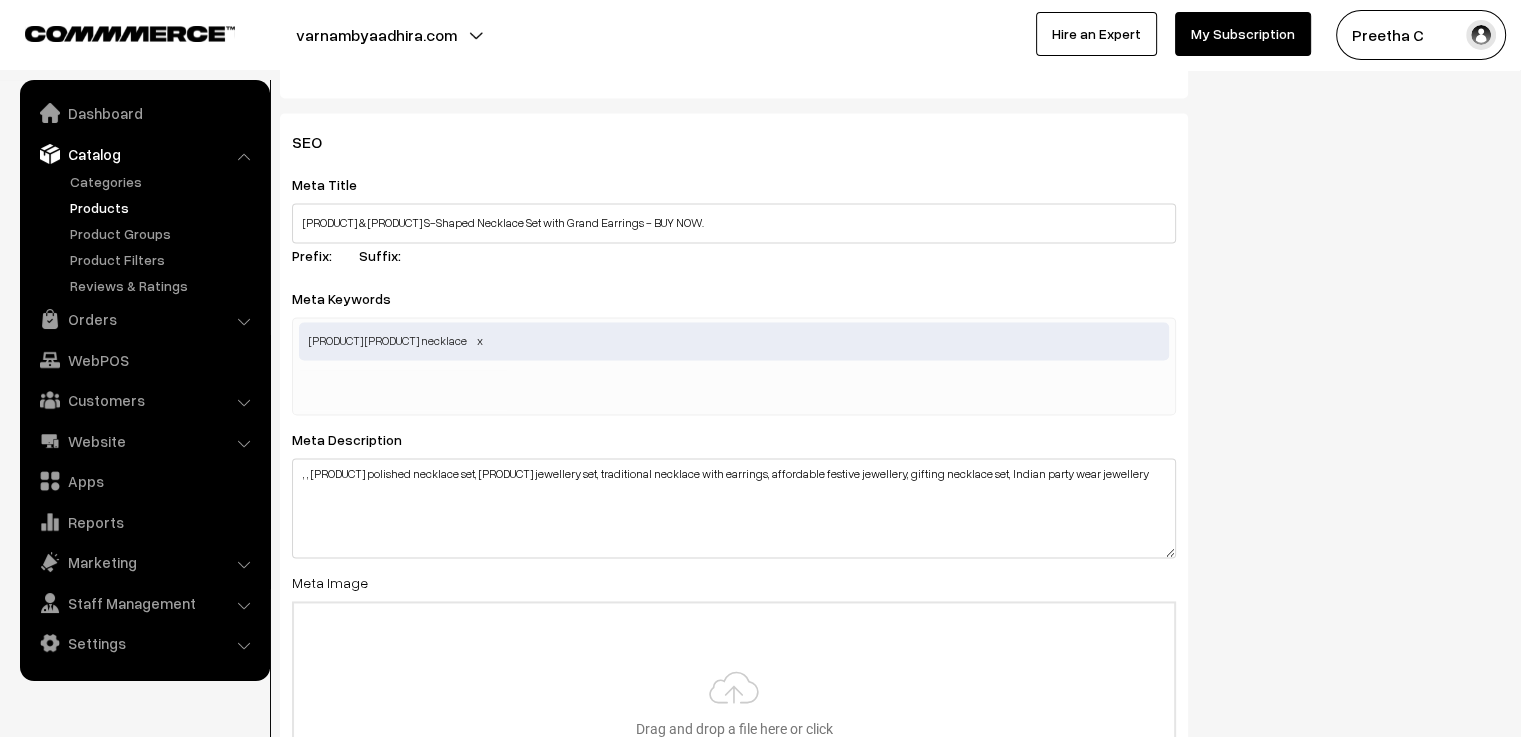 click at bounding box center (403, 390) 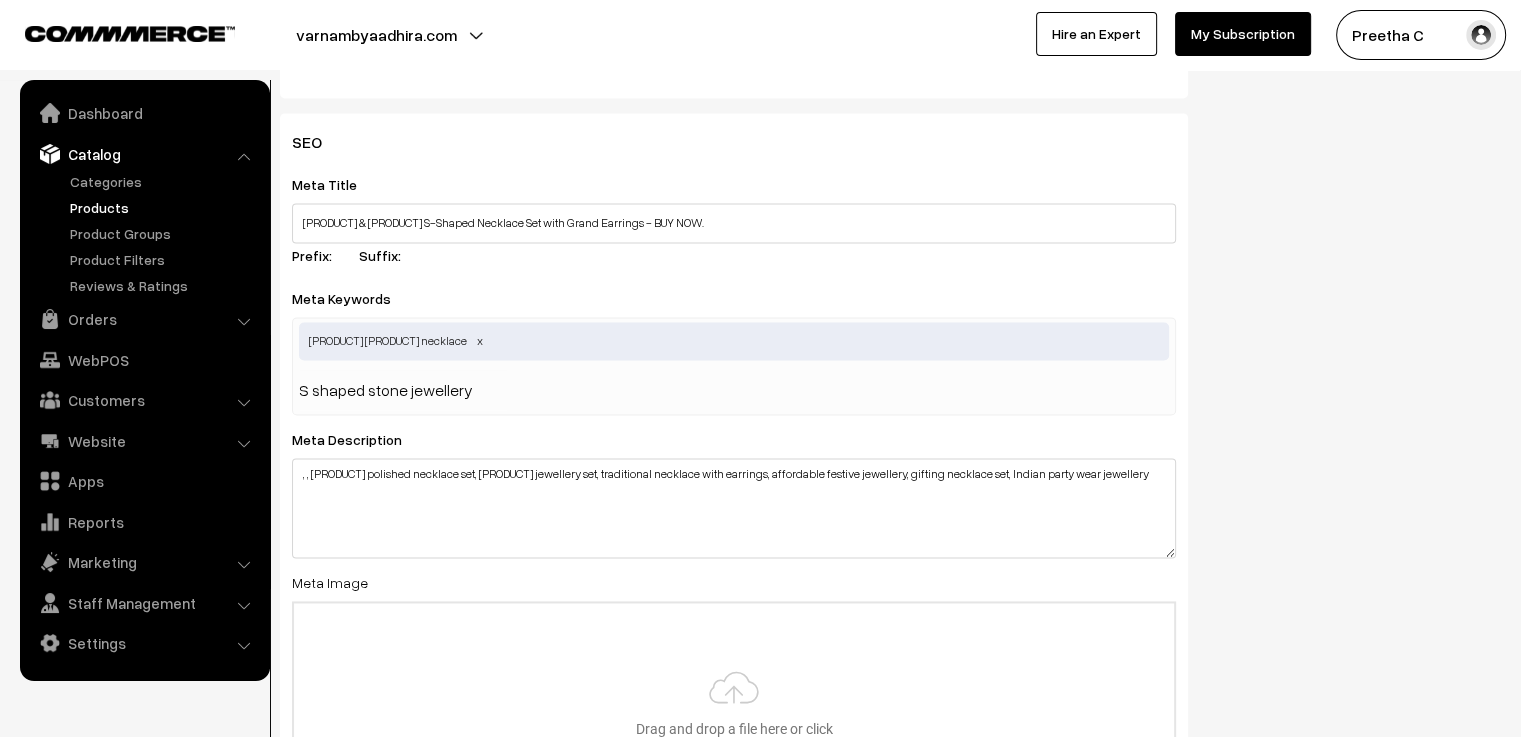 type 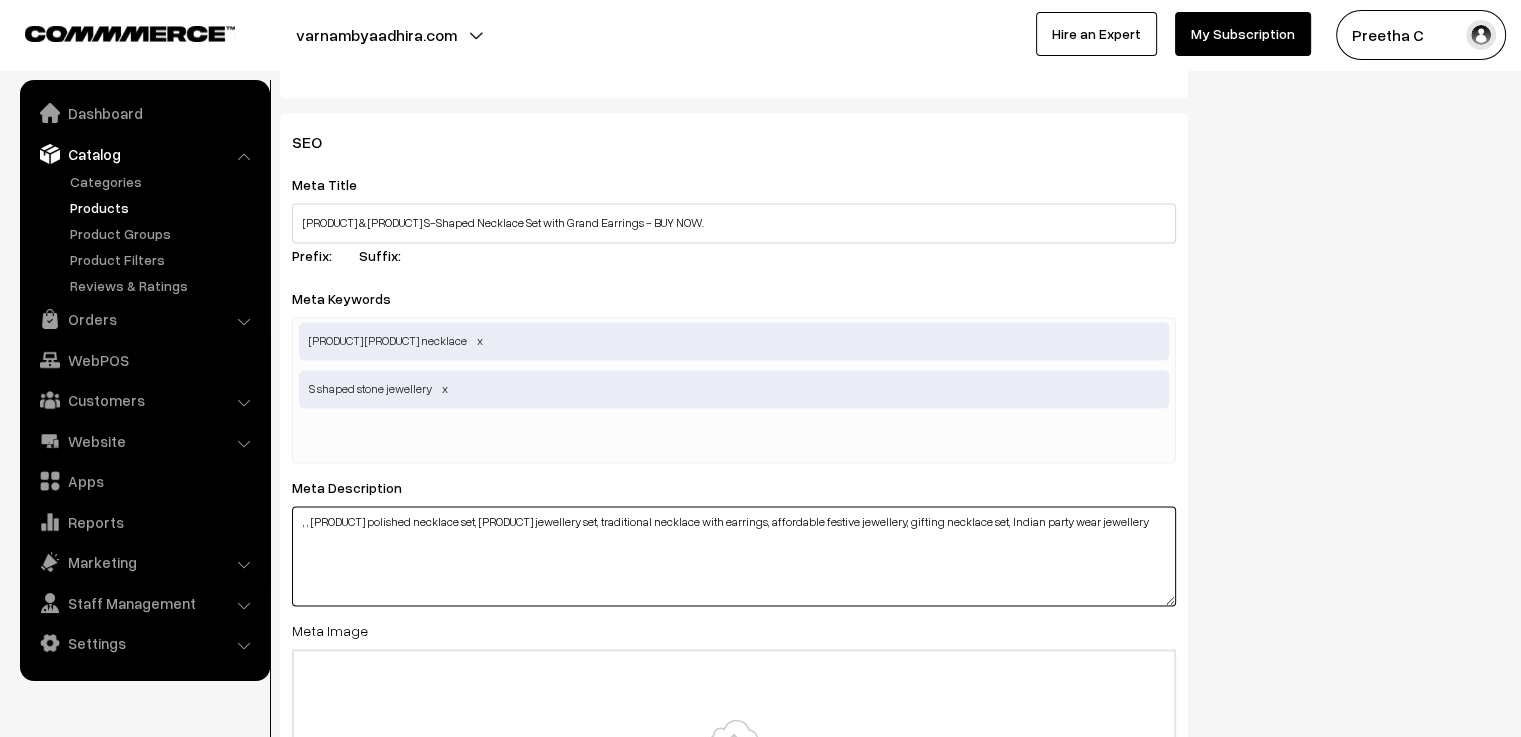drag, startPoint x: 445, startPoint y: 527, endPoint x: 314, endPoint y: 547, distance: 132.51793 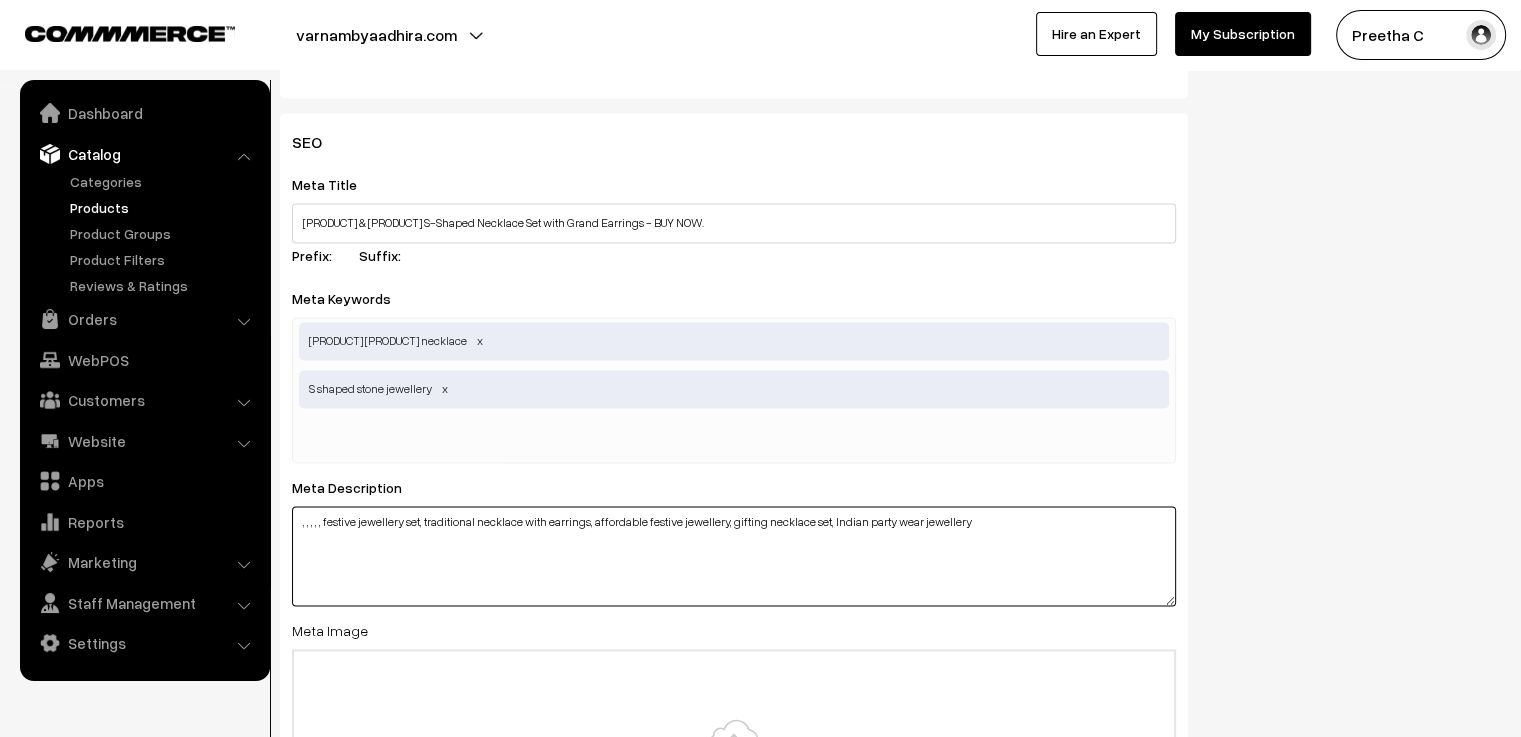 type on ", , , festive jewellery set, traditional necklace with earrings, affordable festive jewellery, gifting necklace set, Indian party wear jewellery" 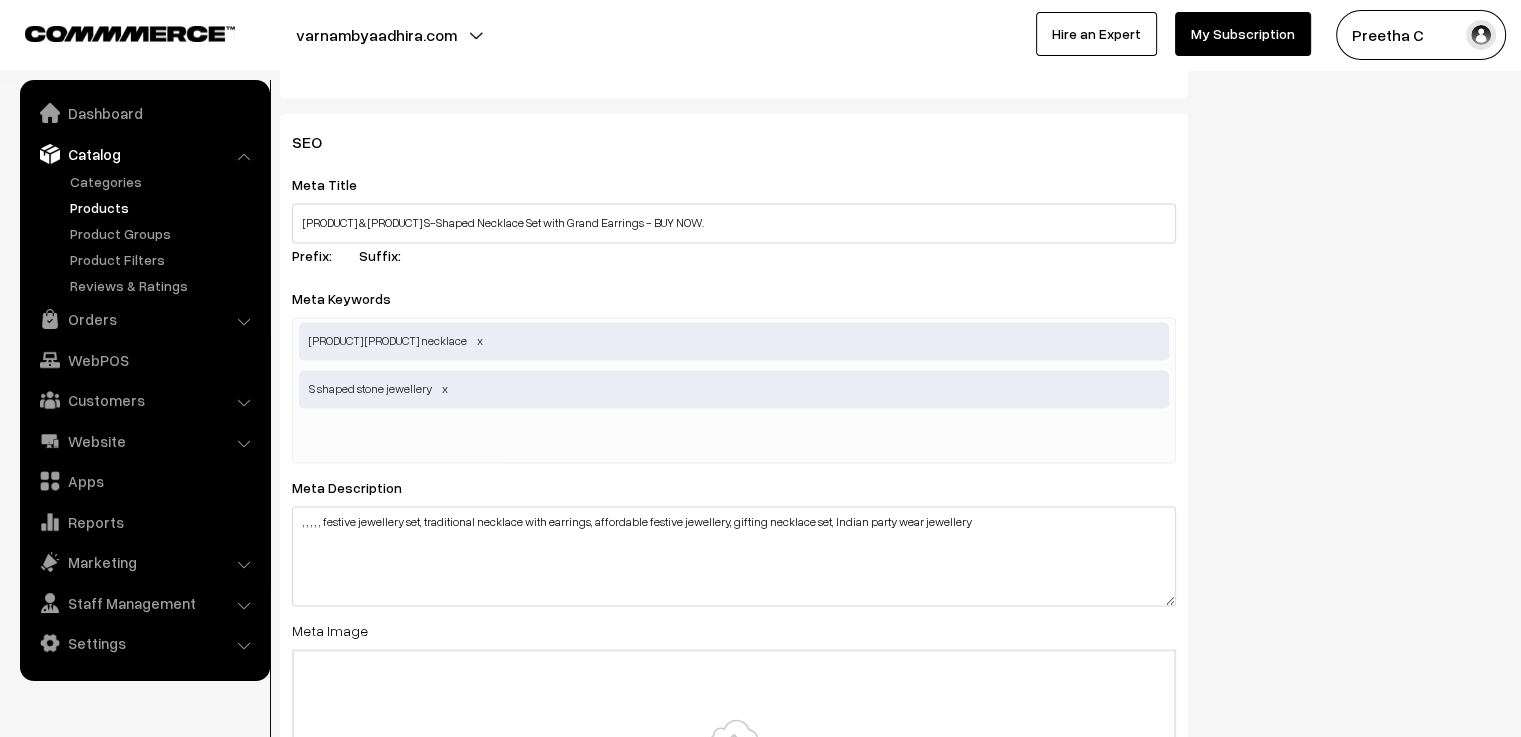 click at bounding box center [403, 438] 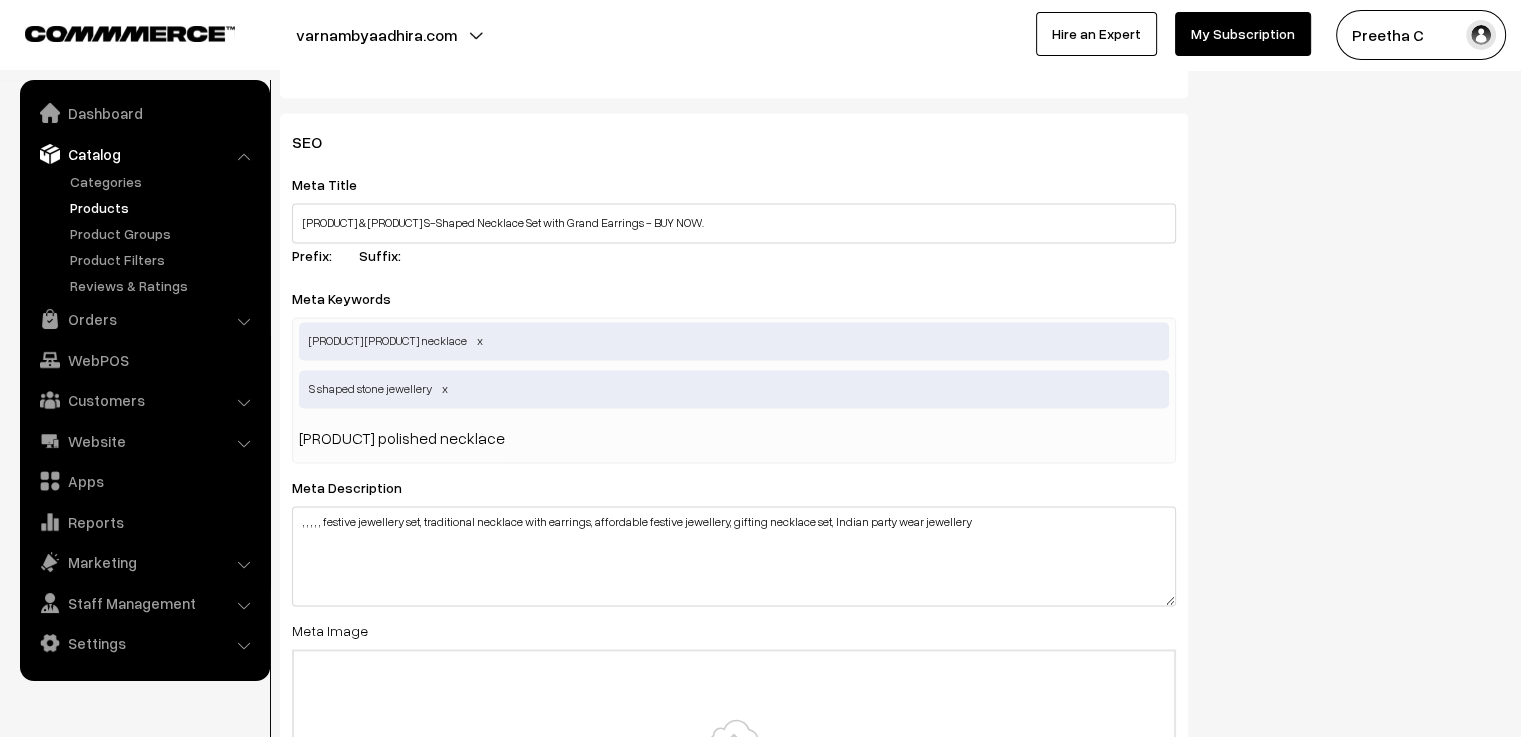 type 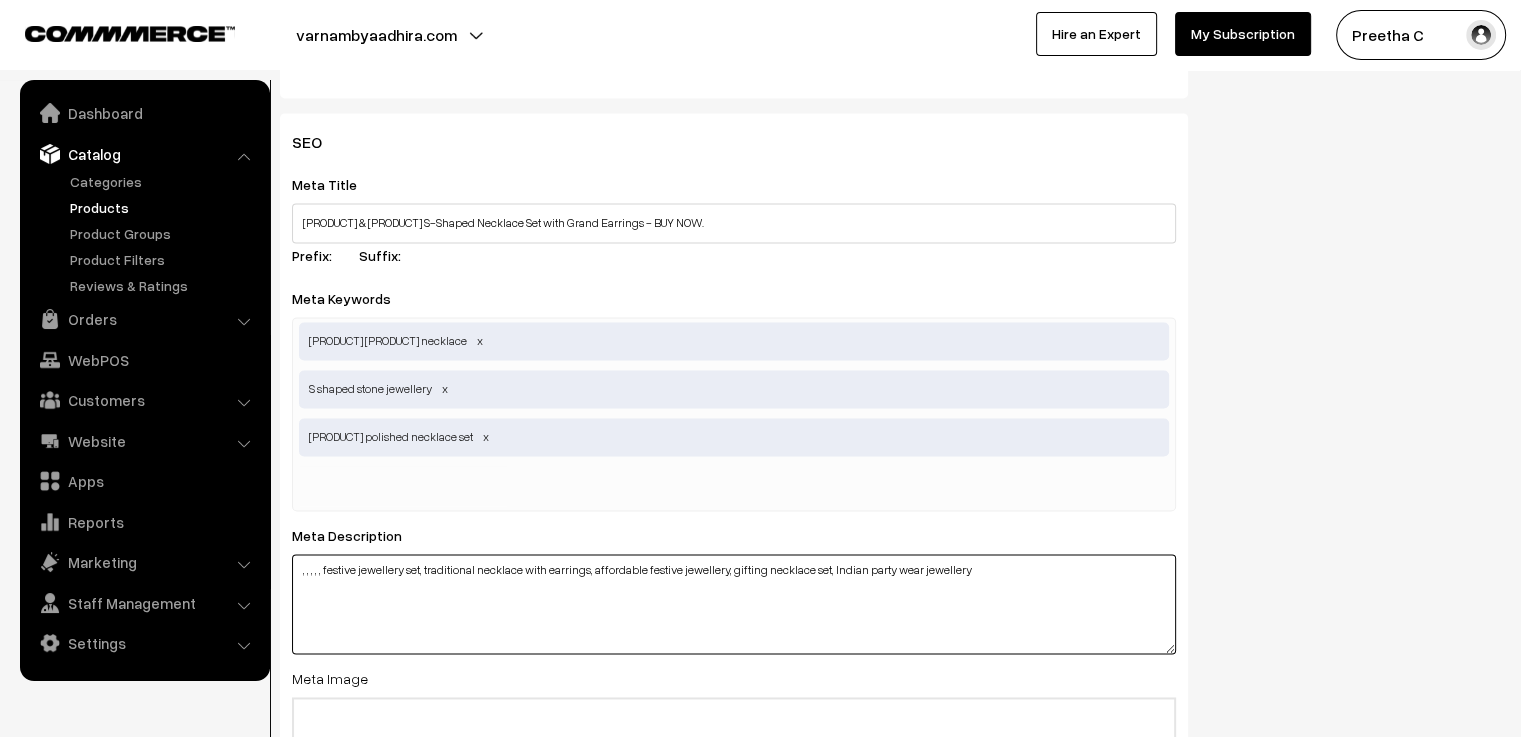 drag, startPoint x: 416, startPoint y: 572, endPoint x: 315, endPoint y: 590, distance: 102.59142 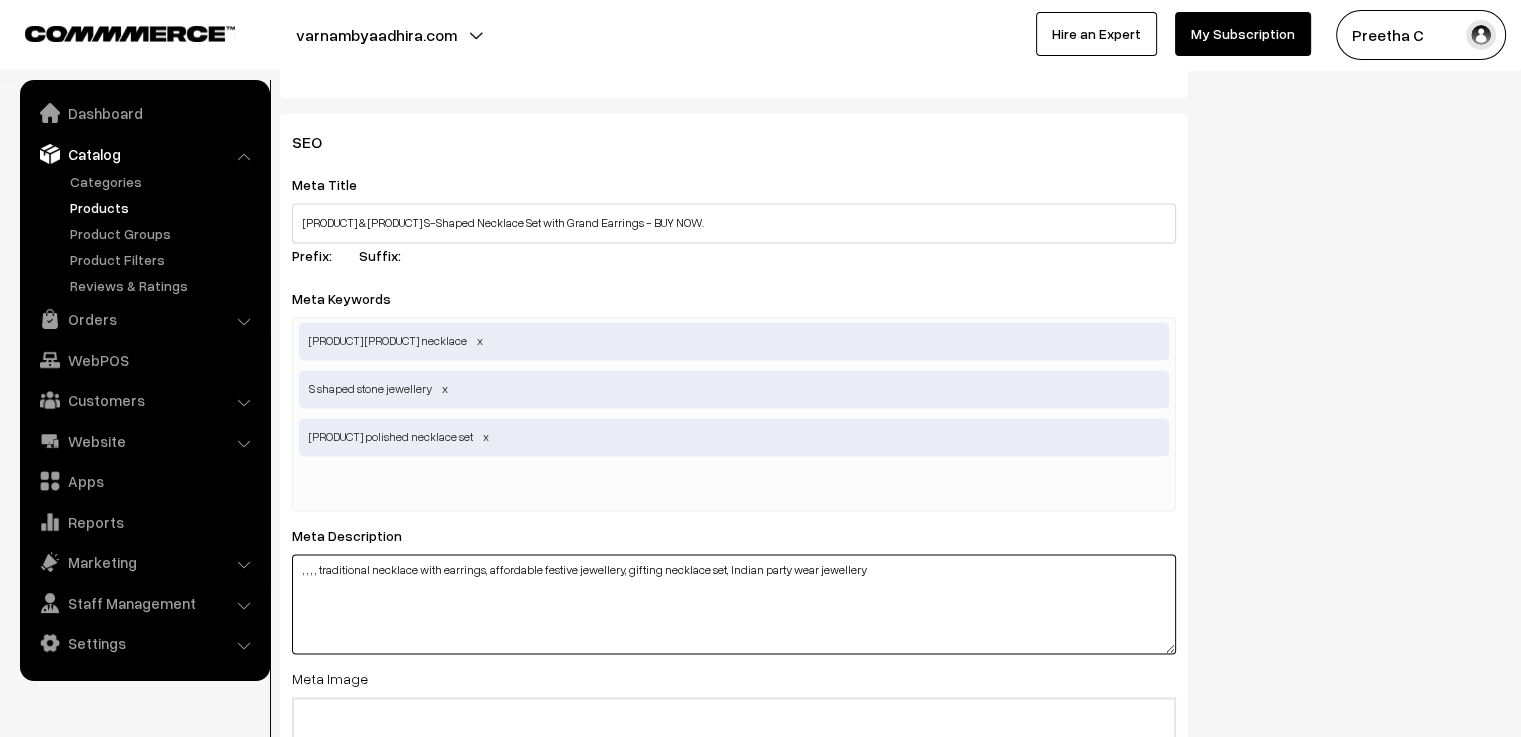type on ", , , , traditional necklace with earrings, affordable festive jewellery, gifting necklace set, Indian party wear jewellery" 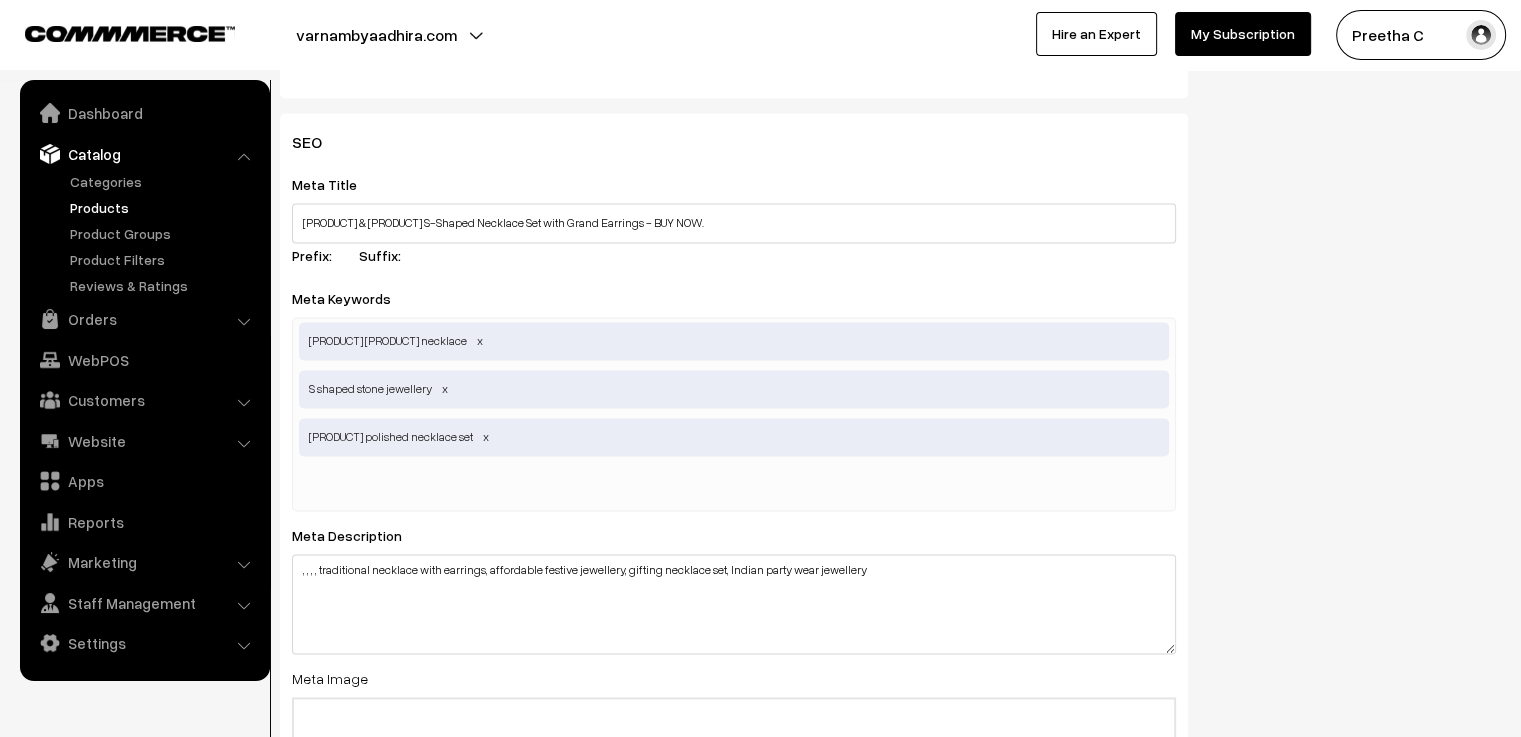 click on "ruby emerald necklace   s shaped stone jewellery   gold polished necklace set" at bounding box center [734, 414] 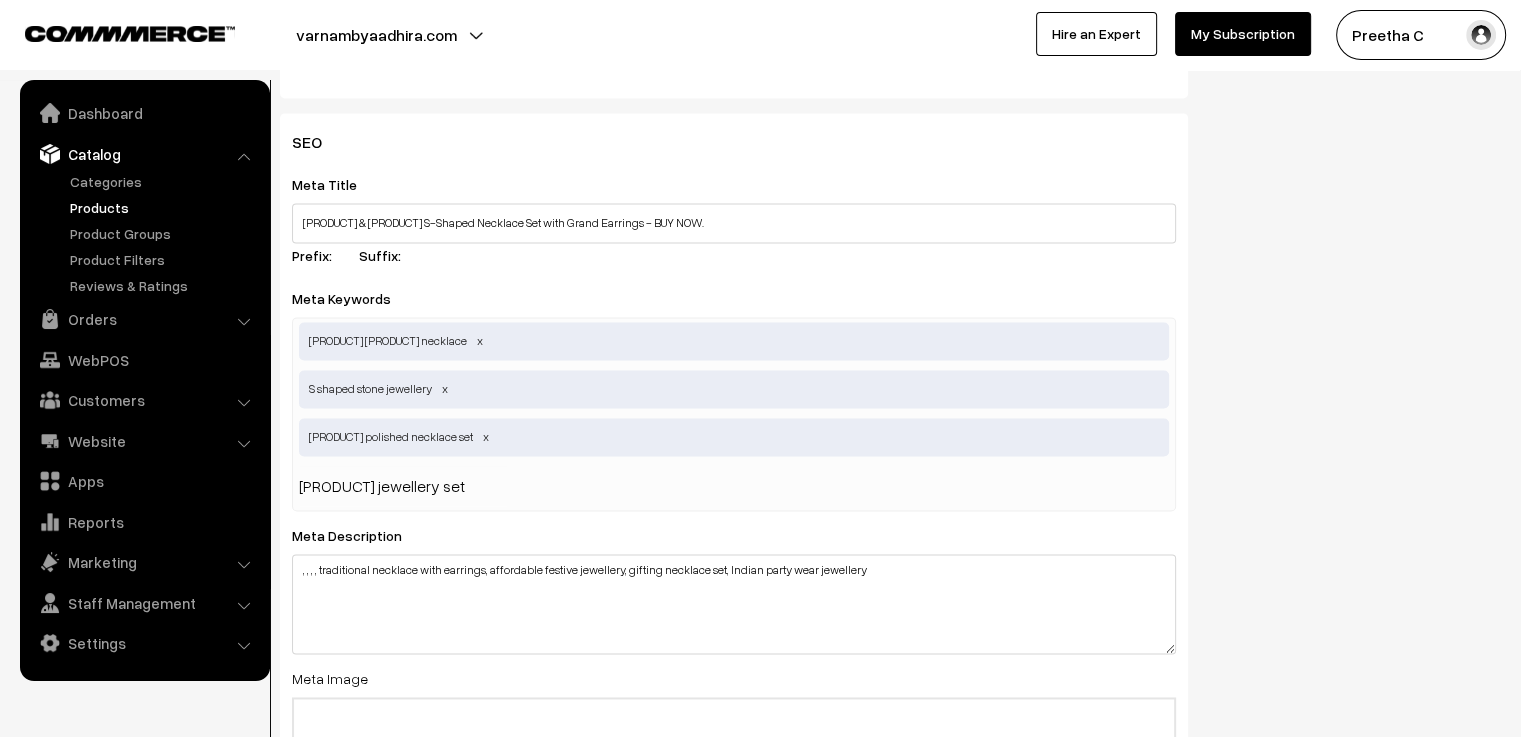 type 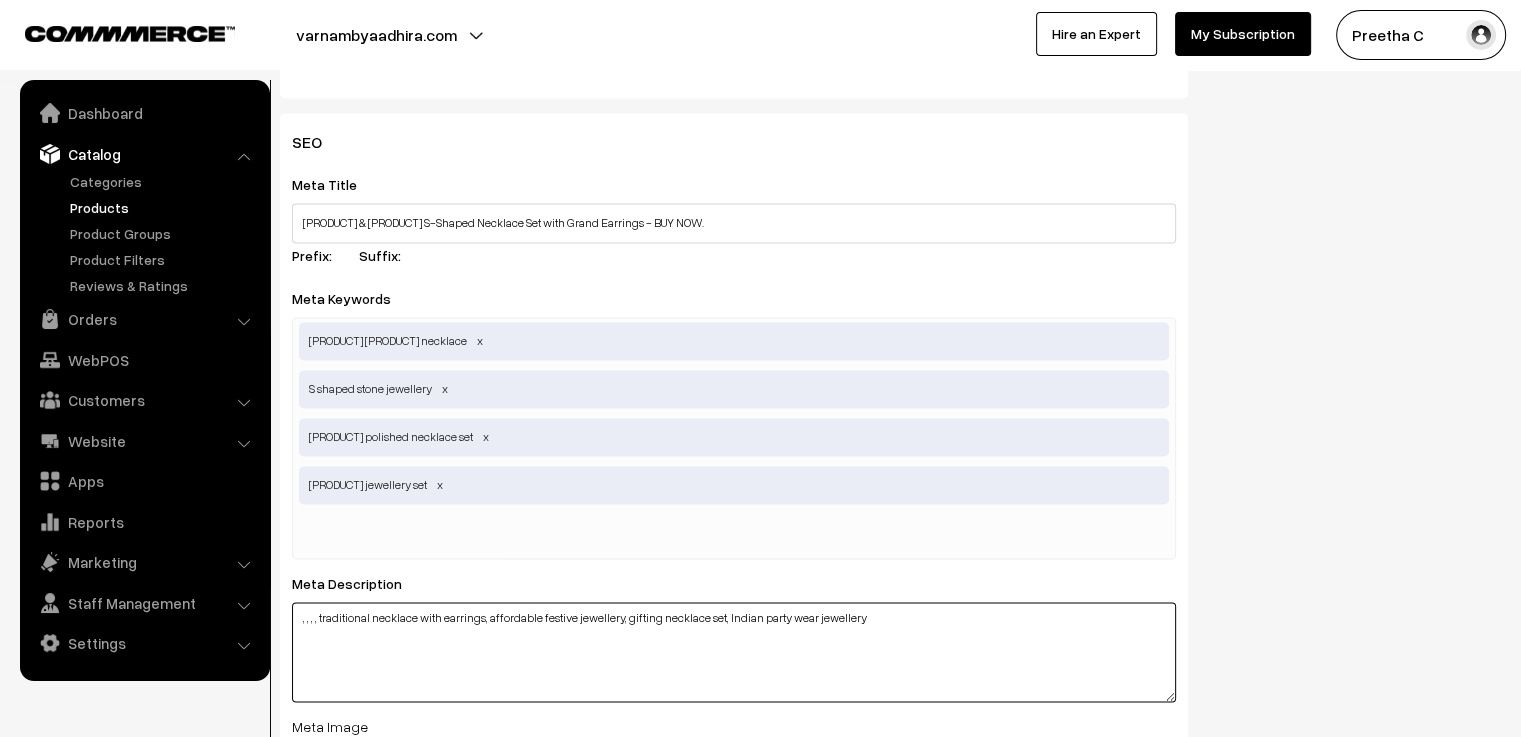 drag, startPoint x: 484, startPoint y: 622, endPoint x: 319, endPoint y: 643, distance: 166.331 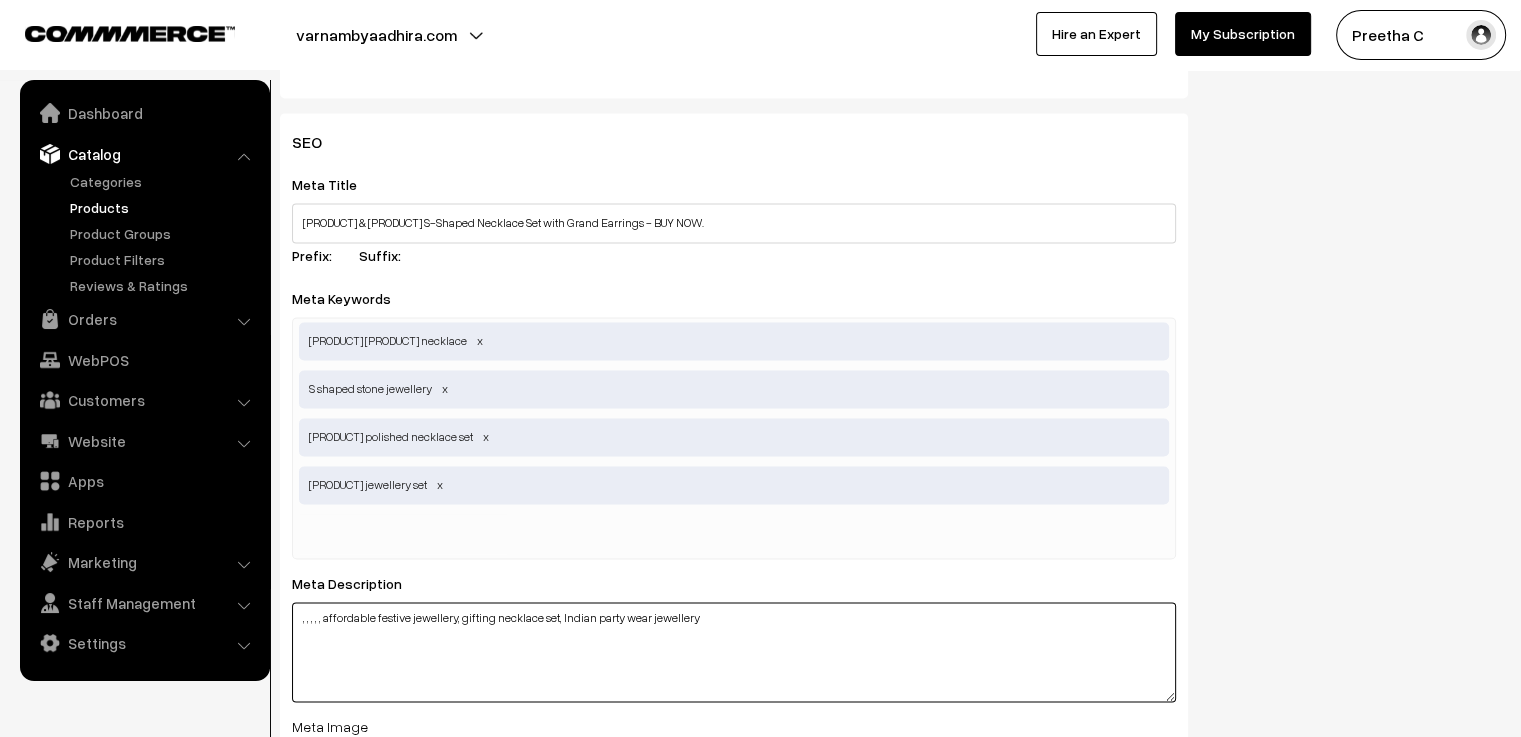 type on ", , , , , affordable festive jewellery, gifting necklace set, Indian party wear jewellery" 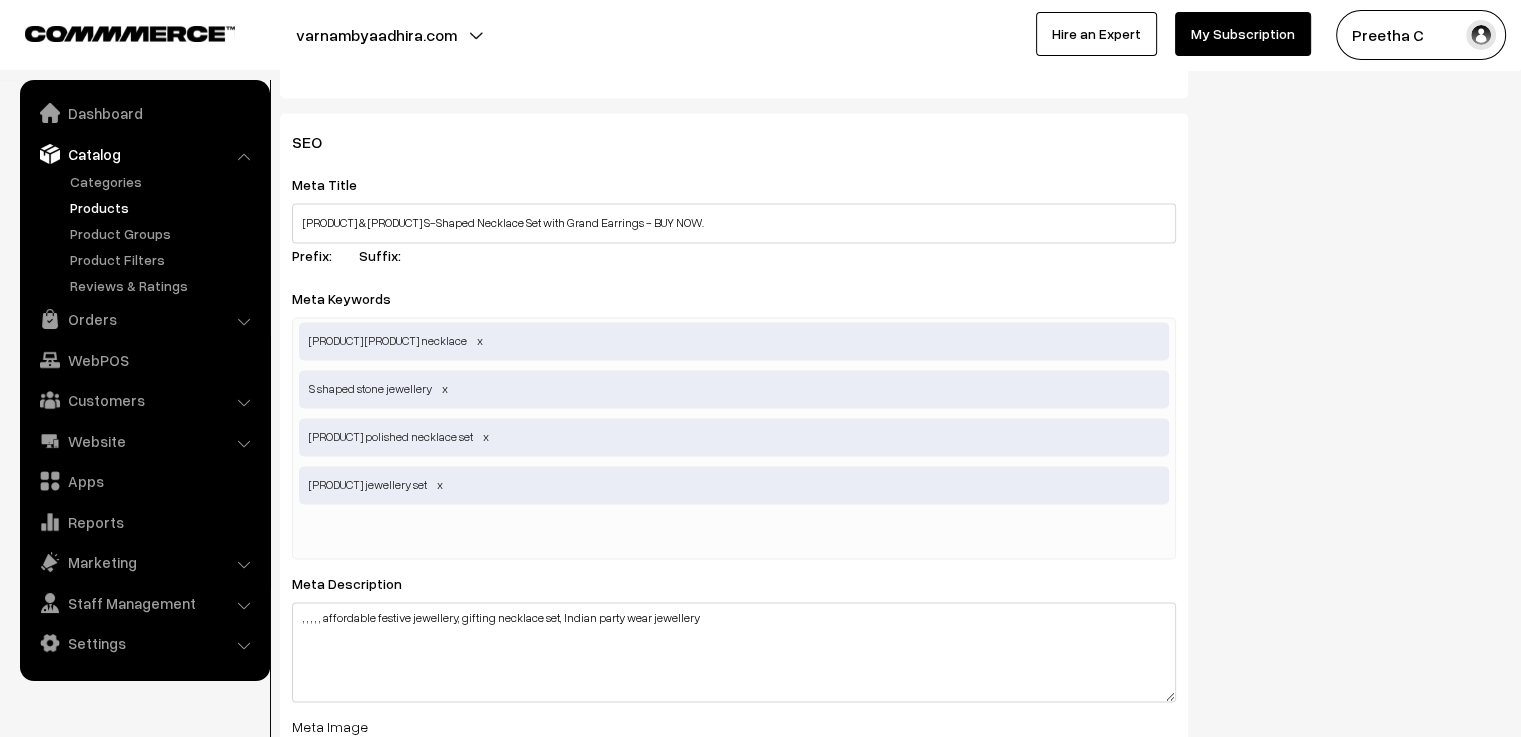 click at bounding box center [403, 534] 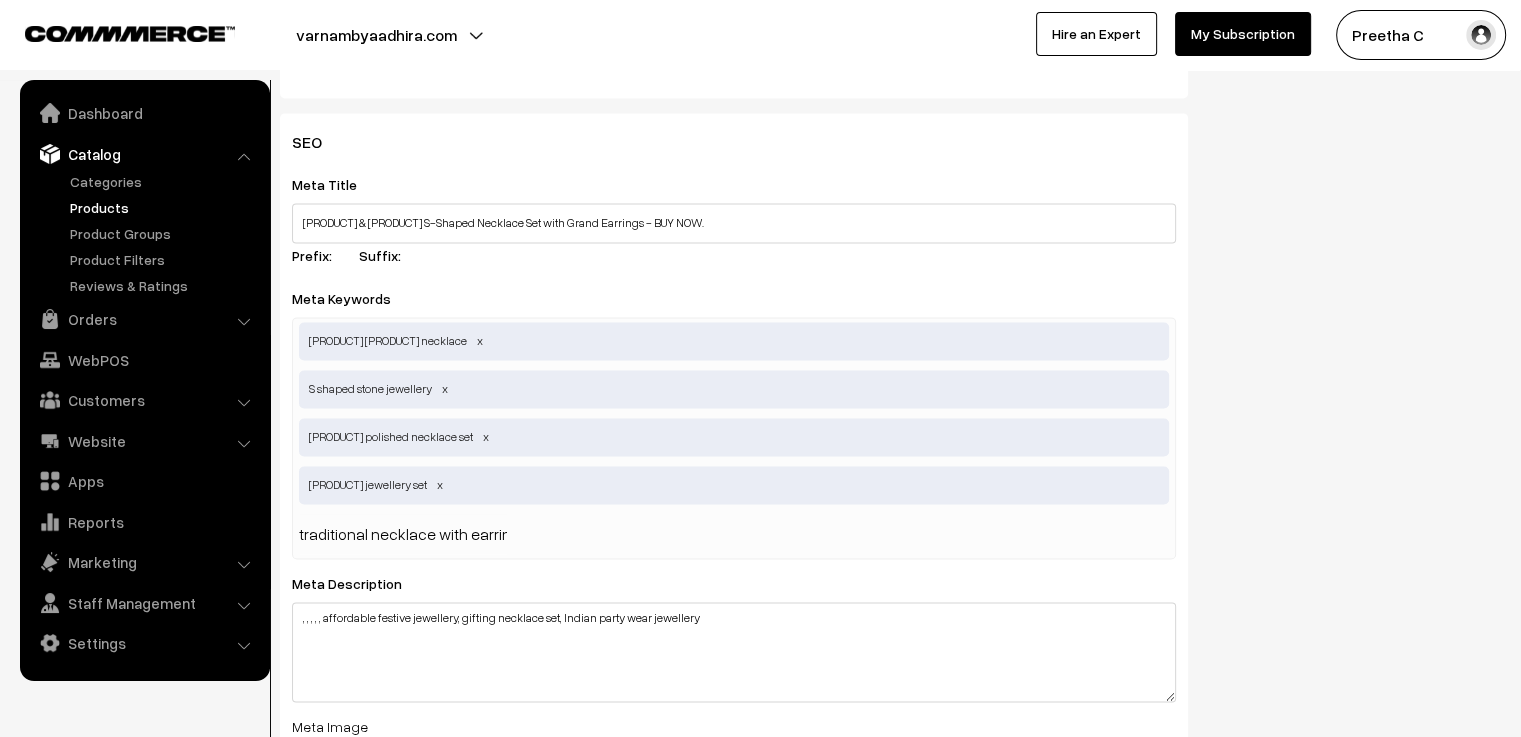 scroll, scrollTop: 0, scrollLeft: 11, axis: horizontal 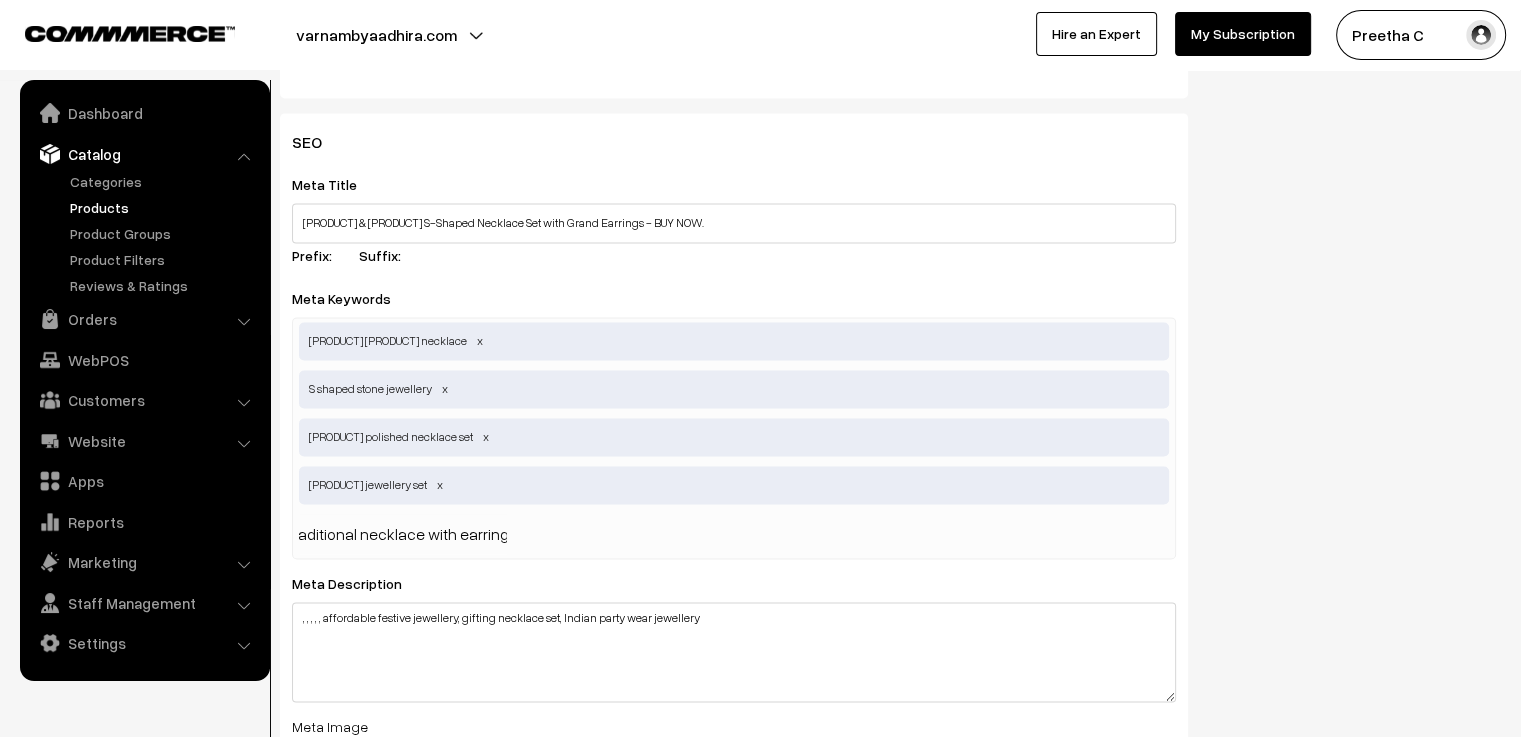type 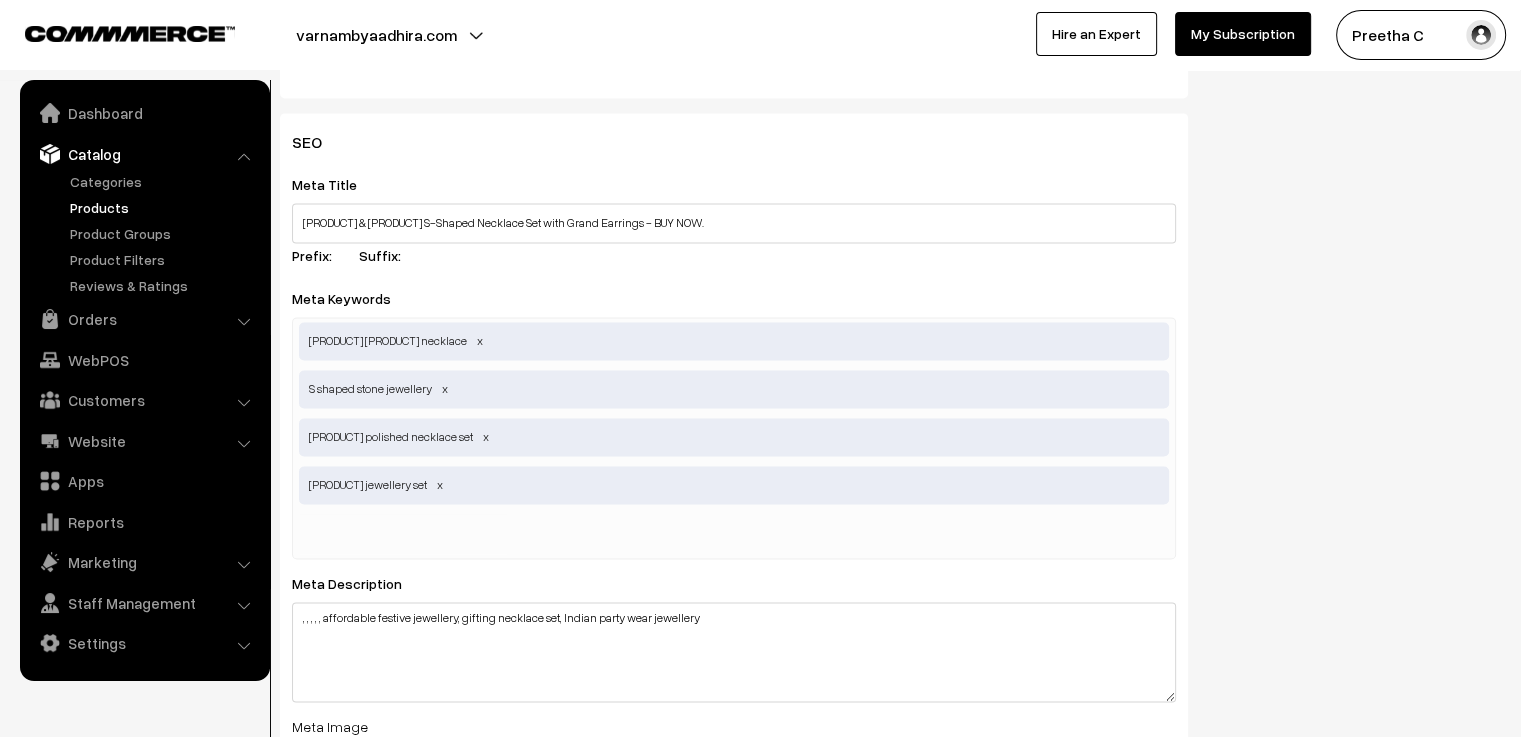 scroll, scrollTop: 0, scrollLeft: 0, axis: both 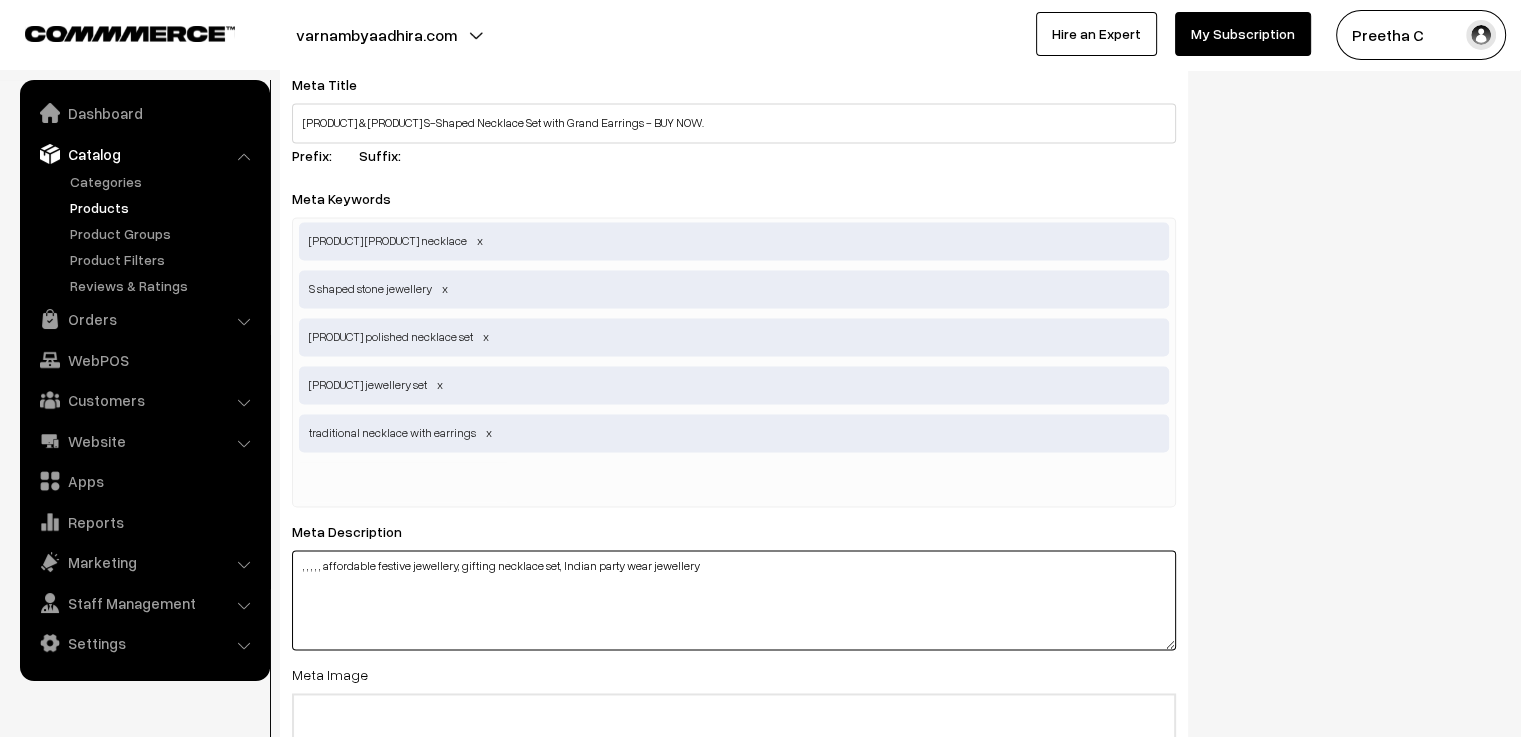 drag, startPoint x: 458, startPoint y: 569, endPoint x: 327, endPoint y: 587, distance: 132.23087 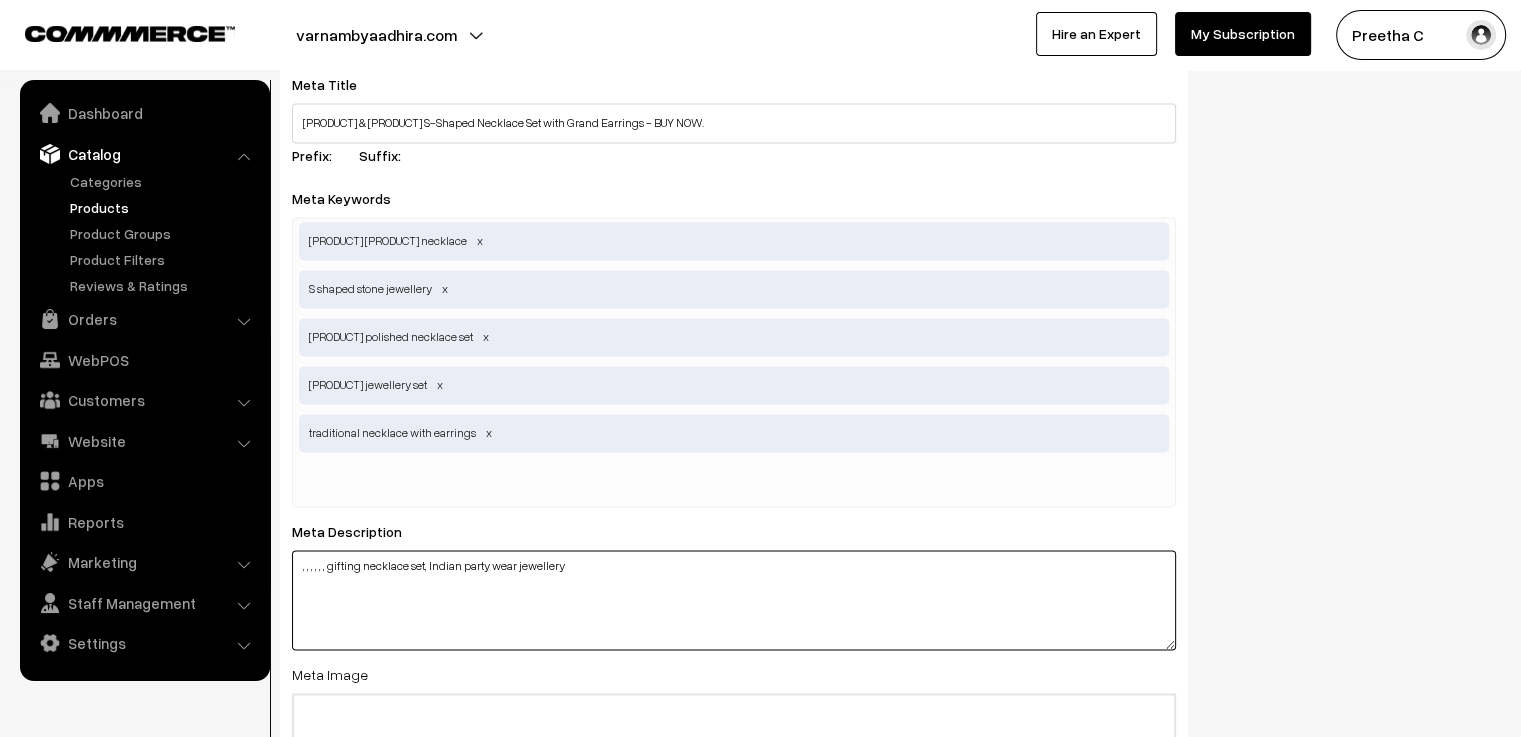 type on ", , , , , , gifting necklace set, Indian party wear jewellery" 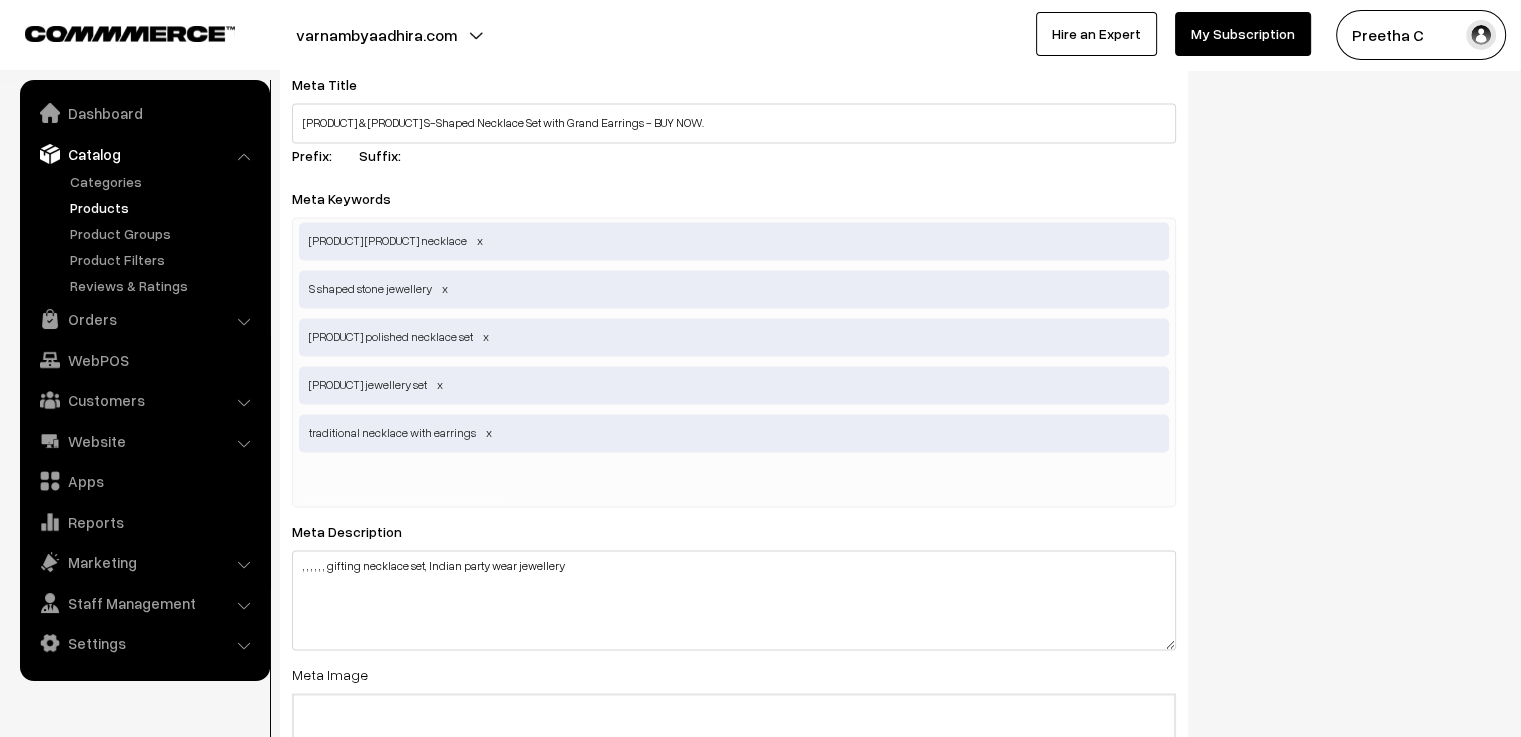 click at bounding box center [403, 482] 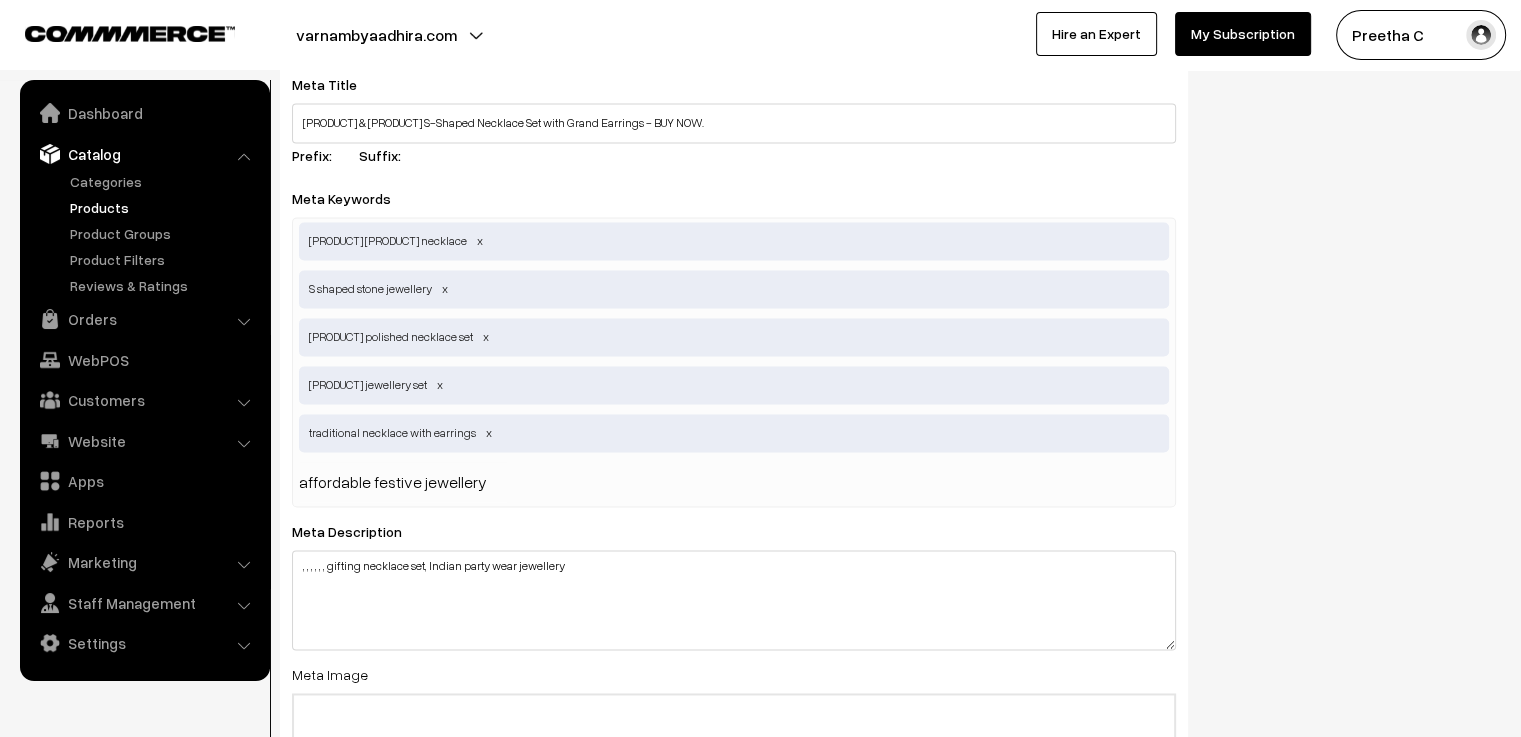 type 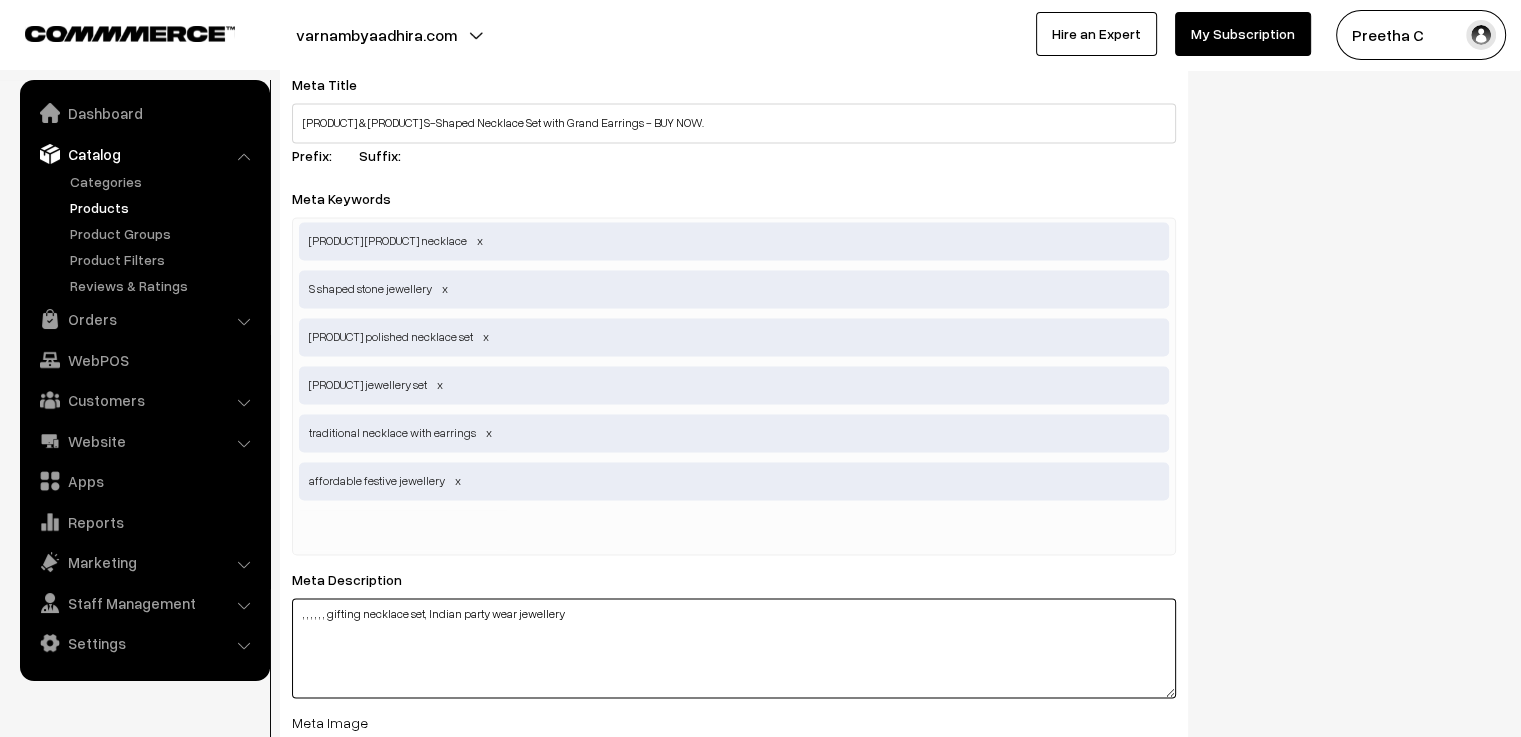 click on ", , , , , , gifting necklace set, Indian party wear jewellery" at bounding box center (734, 648) 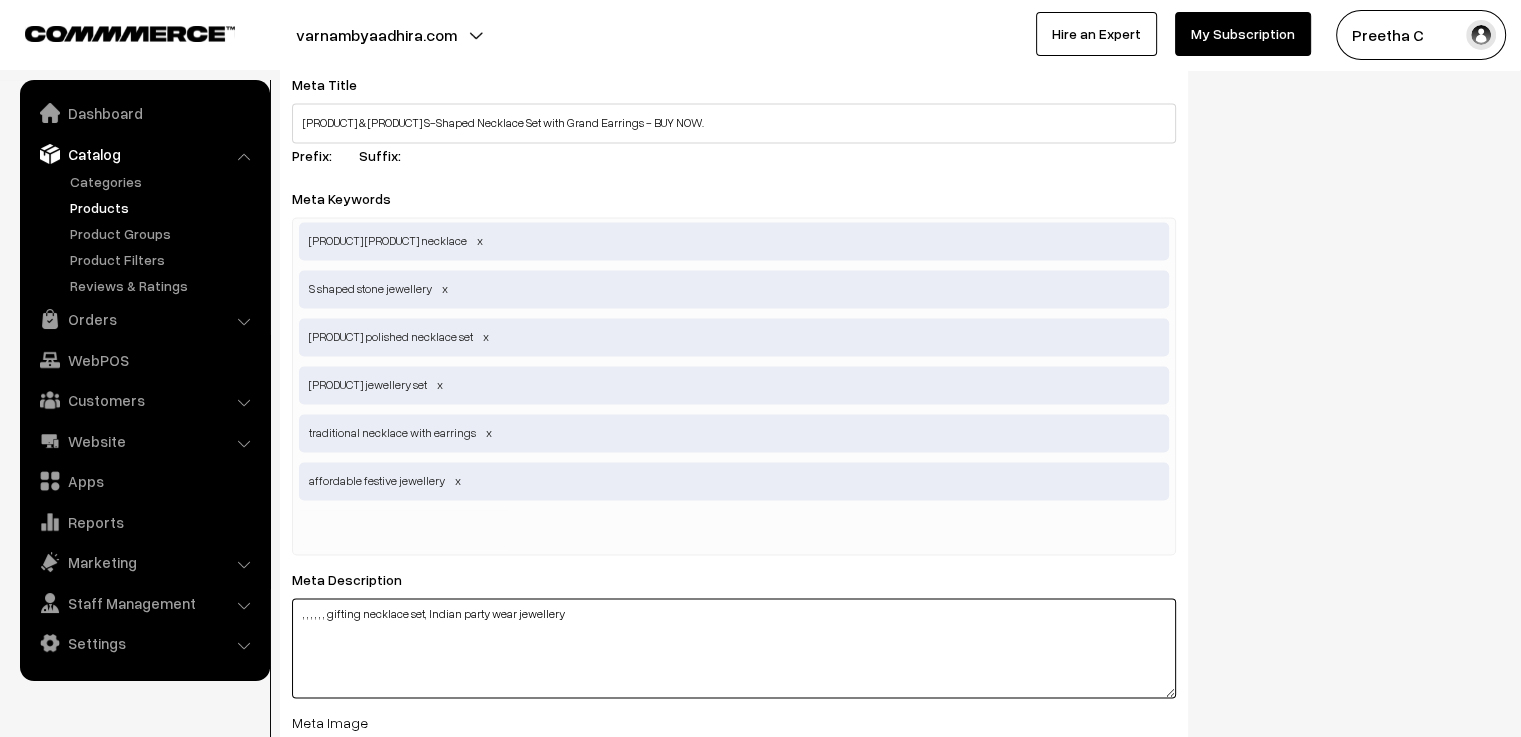 drag, startPoint x: 426, startPoint y: 614, endPoint x: 331, endPoint y: 651, distance: 101.950966 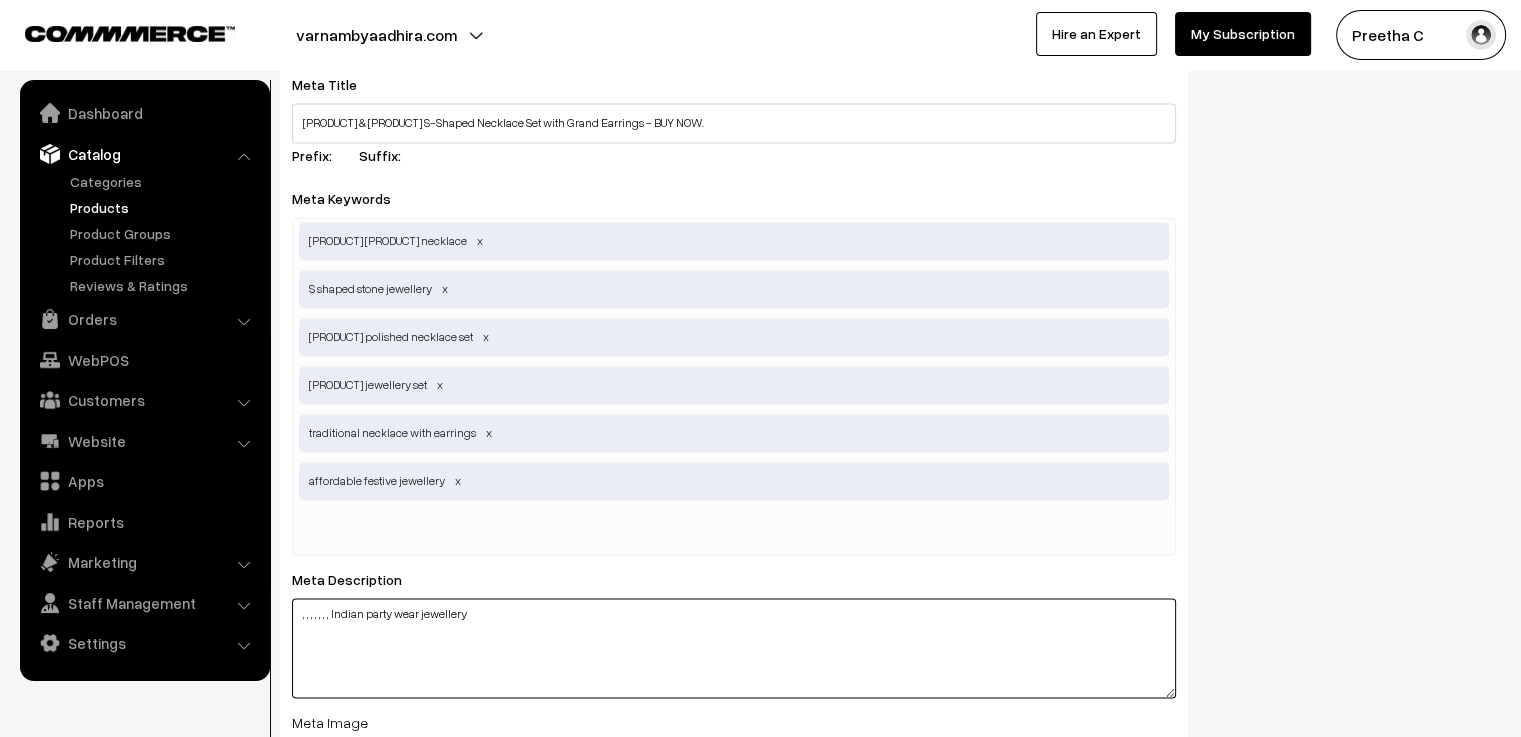 type on ", , , , , , , Indian party wear jewellery" 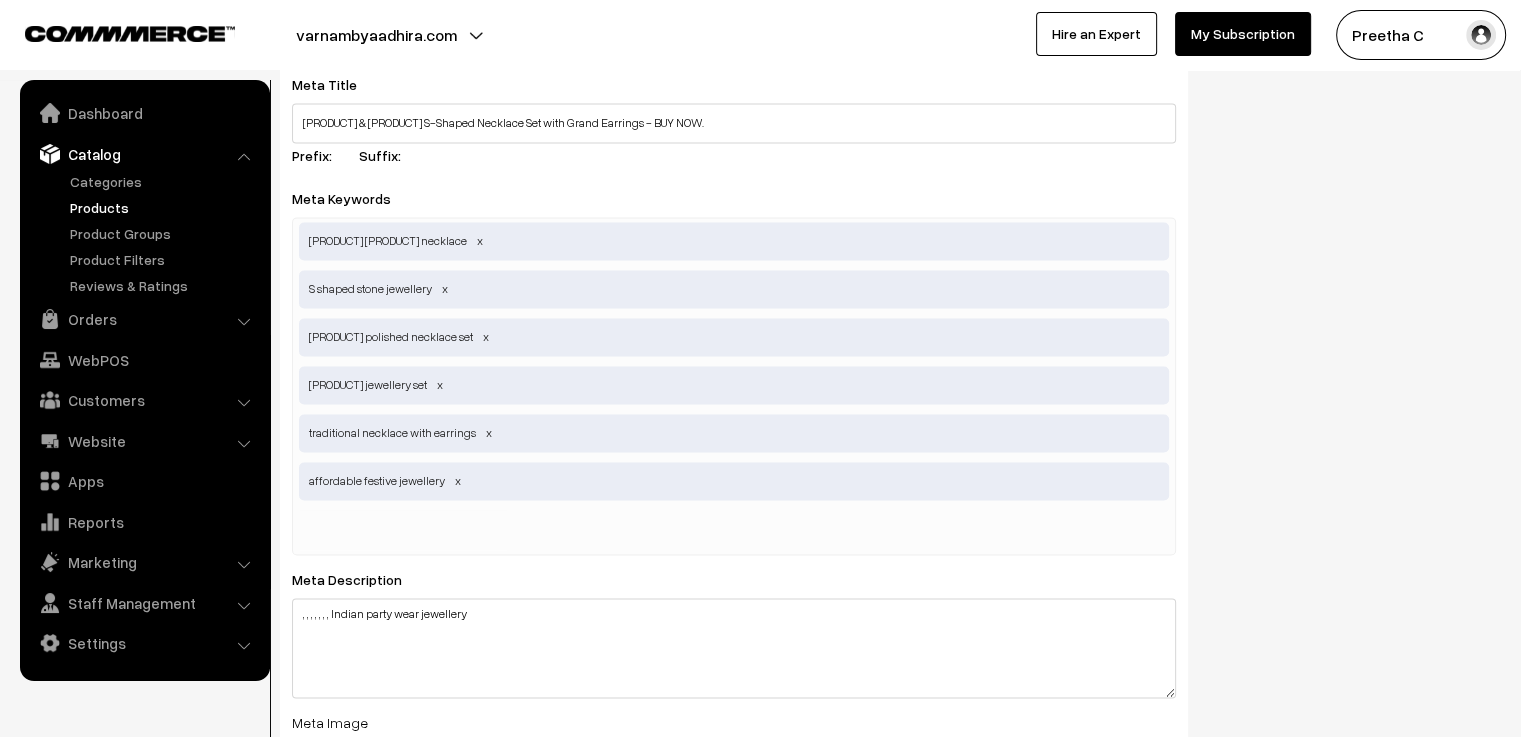 click at bounding box center [403, 530] 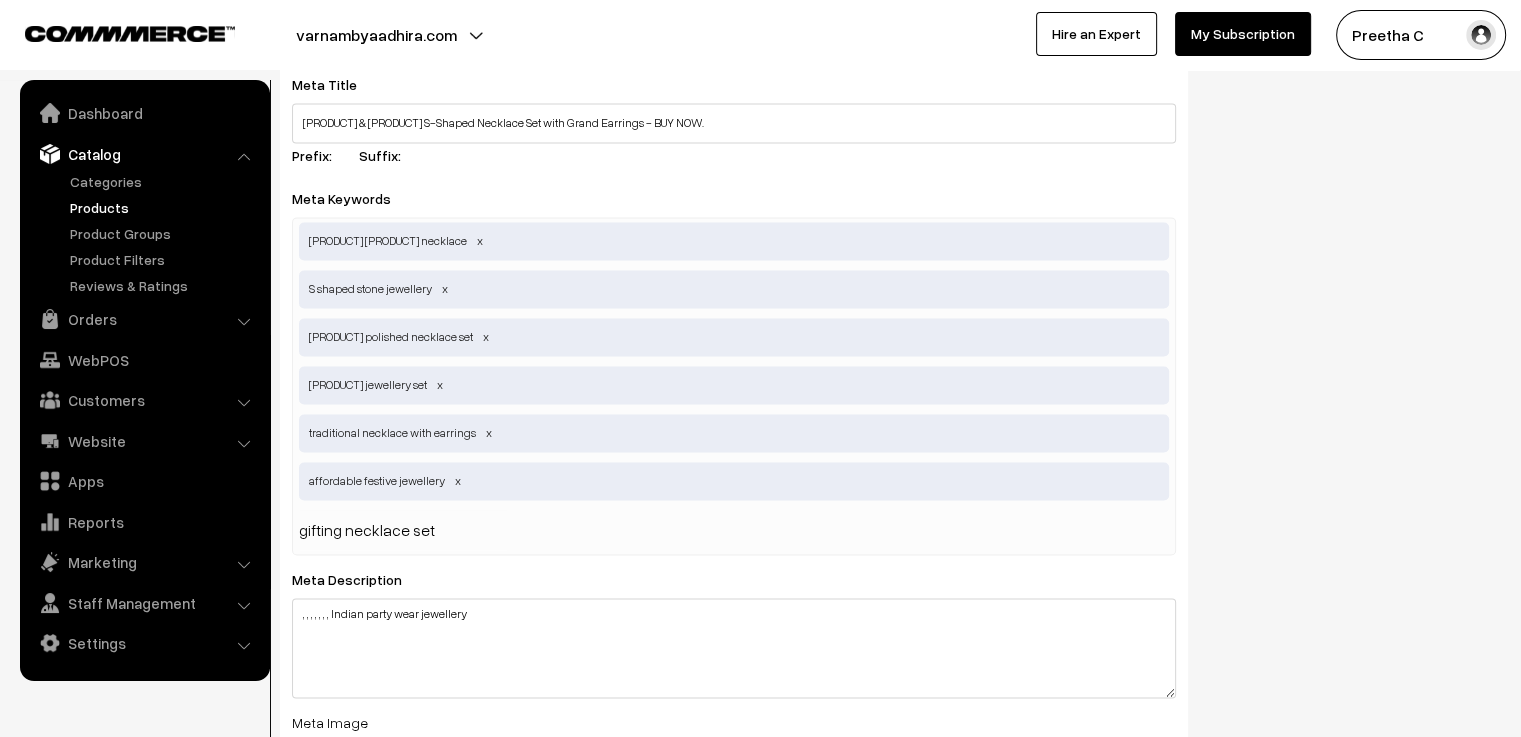 type 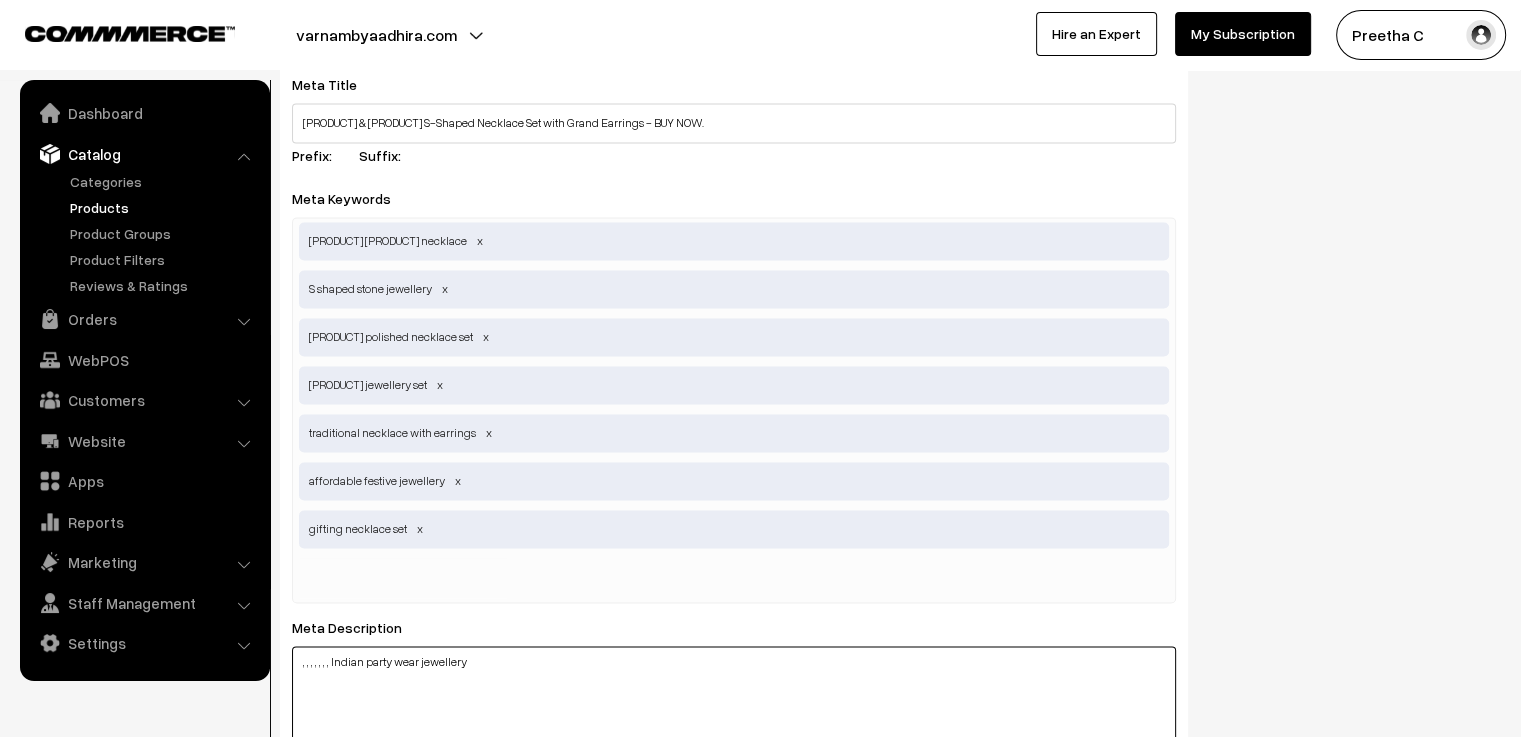 drag, startPoint x: 502, startPoint y: 670, endPoint x: 332, endPoint y: 683, distance: 170.49634 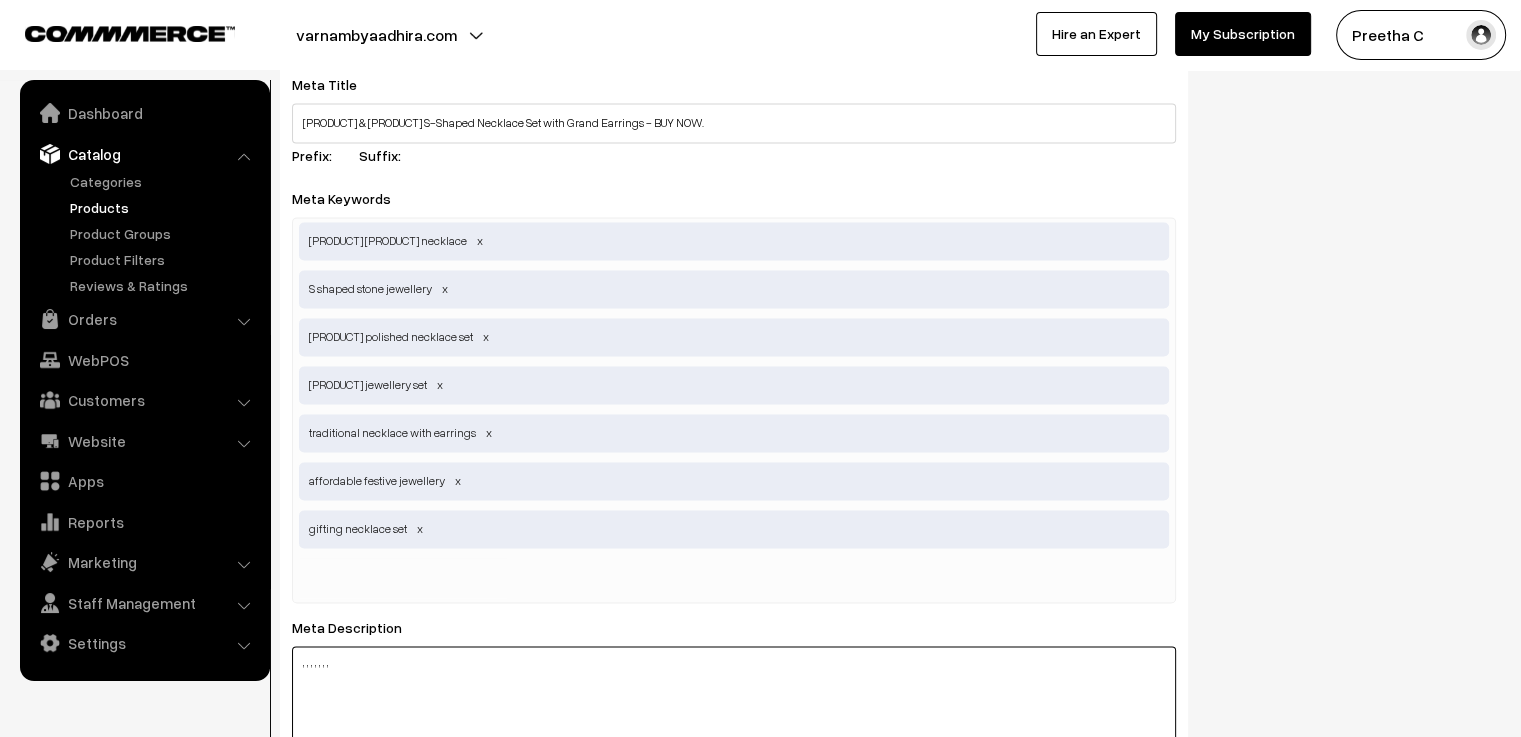 type on ", , , , , , ," 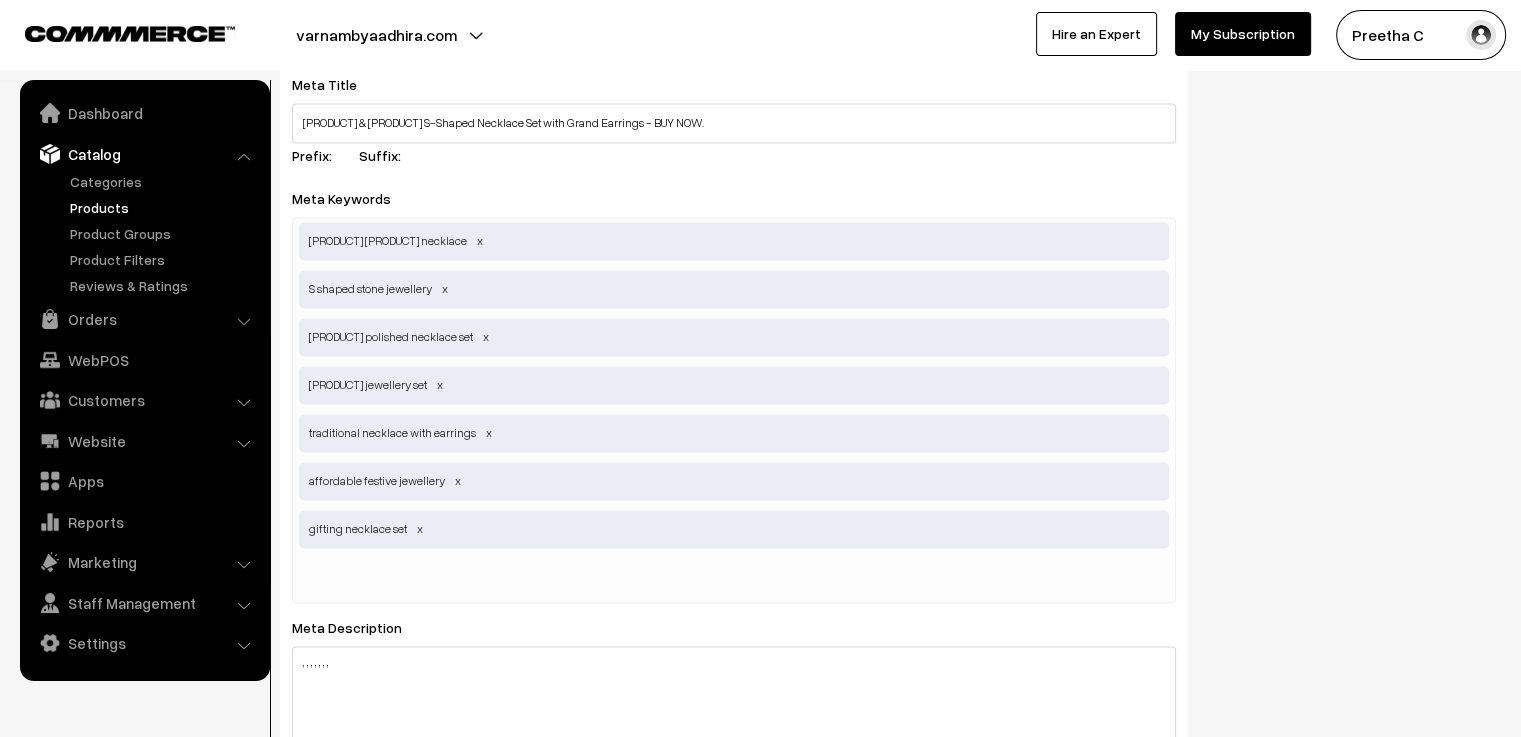 click on "ruby emerald necklace   s shaped stone jewellery   gold polished necklace set   festive jewellery set   traditional necklace with earrings   affordable festive jewellery   gifting necklace set" at bounding box center [734, 410] 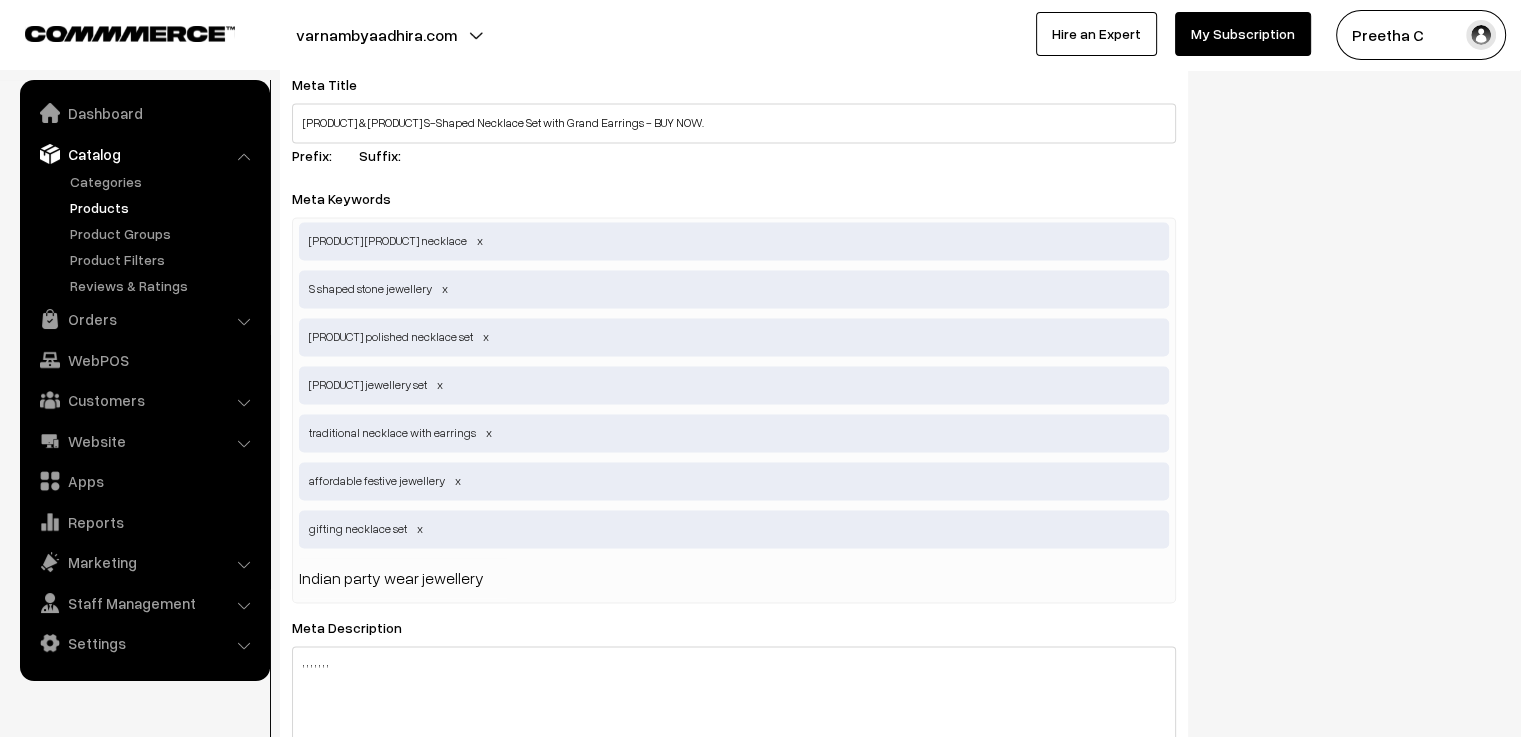 type 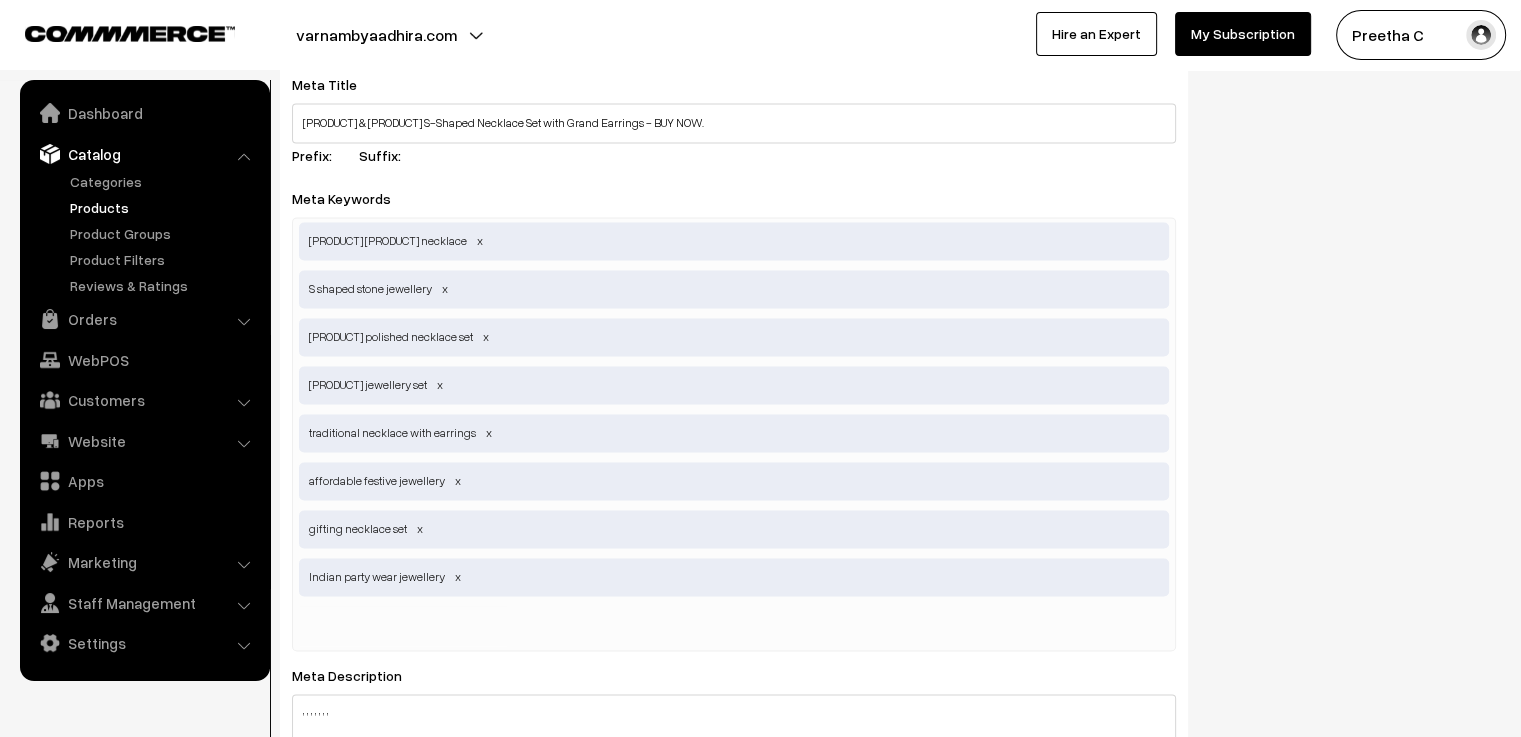 scroll, scrollTop: 3200, scrollLeft: 0, axis: vertical 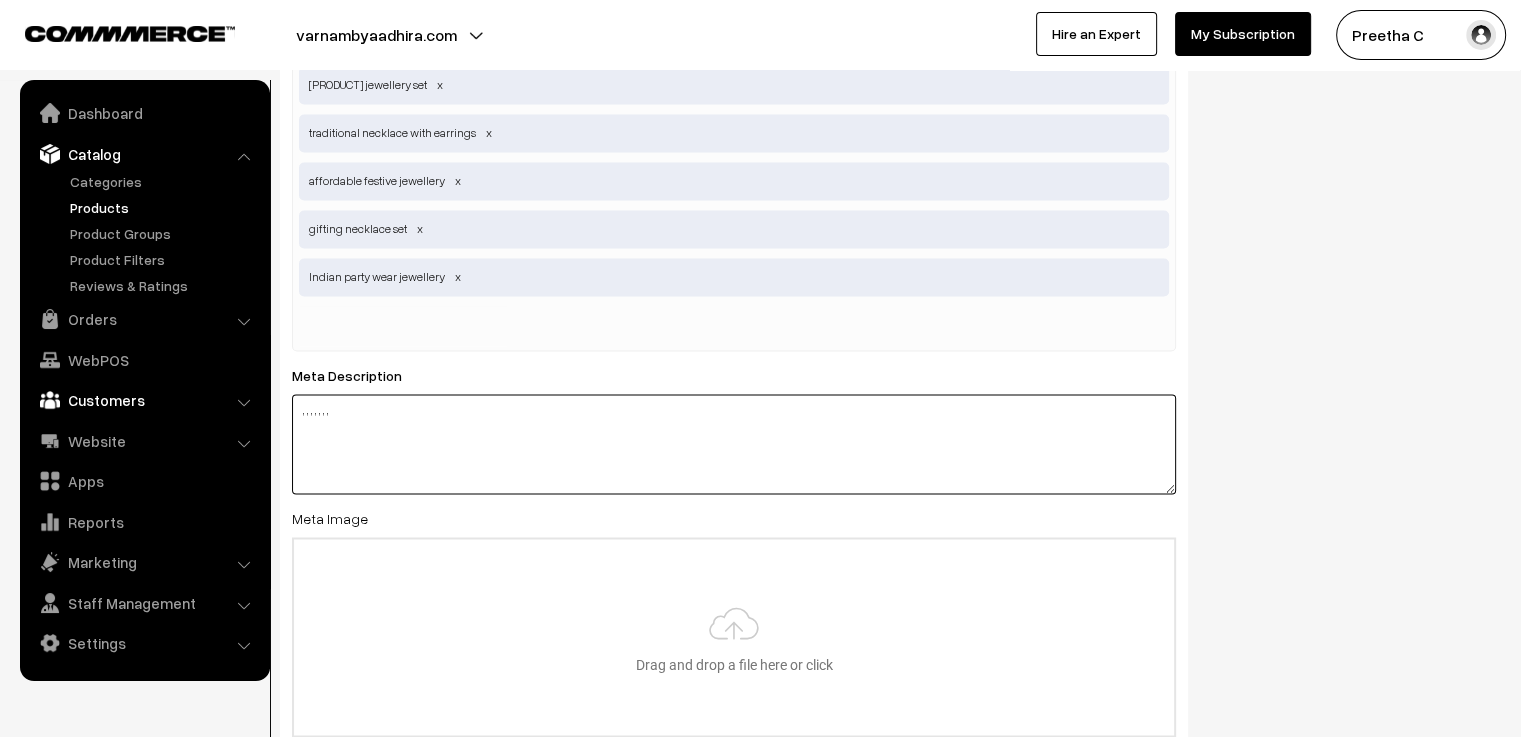 drag, startPoint x: 381, startPoint y: 427, endPoint x: 222, endPoint y: 403, distance: 160.80112 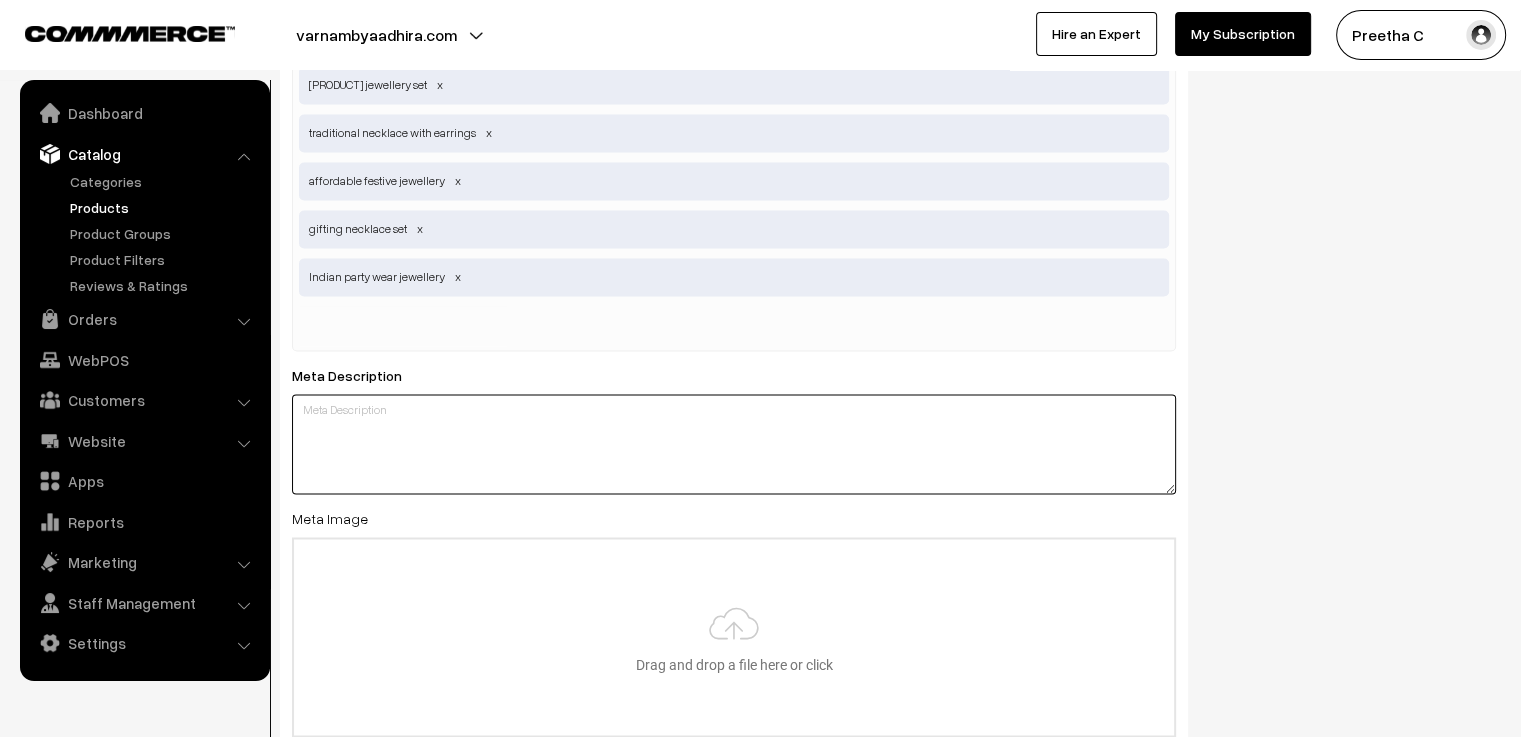 paste on "Shop our S-shaped ruby and emerald lookalike necklace set with matching grand earrings. Gold polished, festive-ready, and perfect for gifting – all at an affordable price." 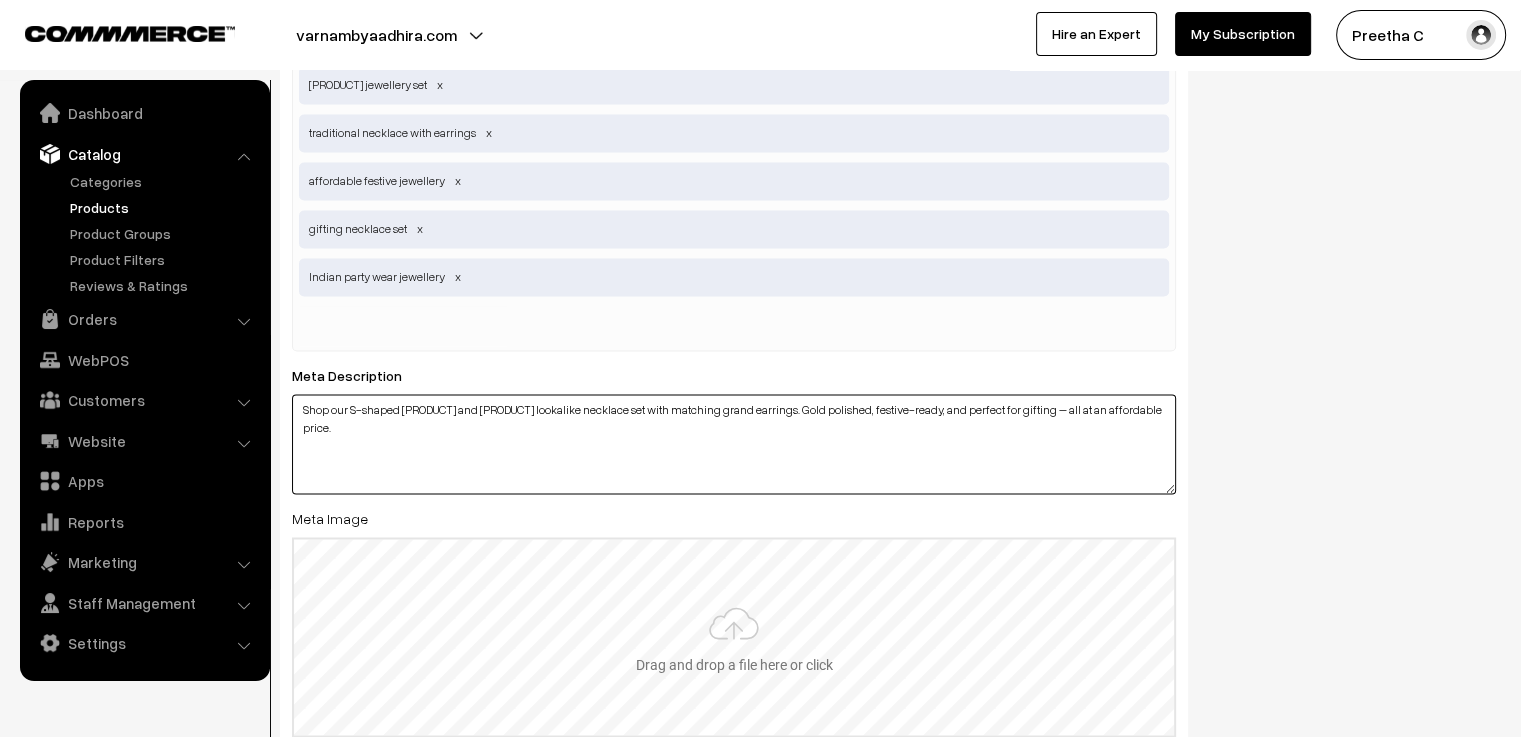 type on "Shop our S-shaped ruby and emerald lookalike necklace set with matching grand earrings. Gold polished, festive-ready, and perfect for gifting – all at an affordable price." 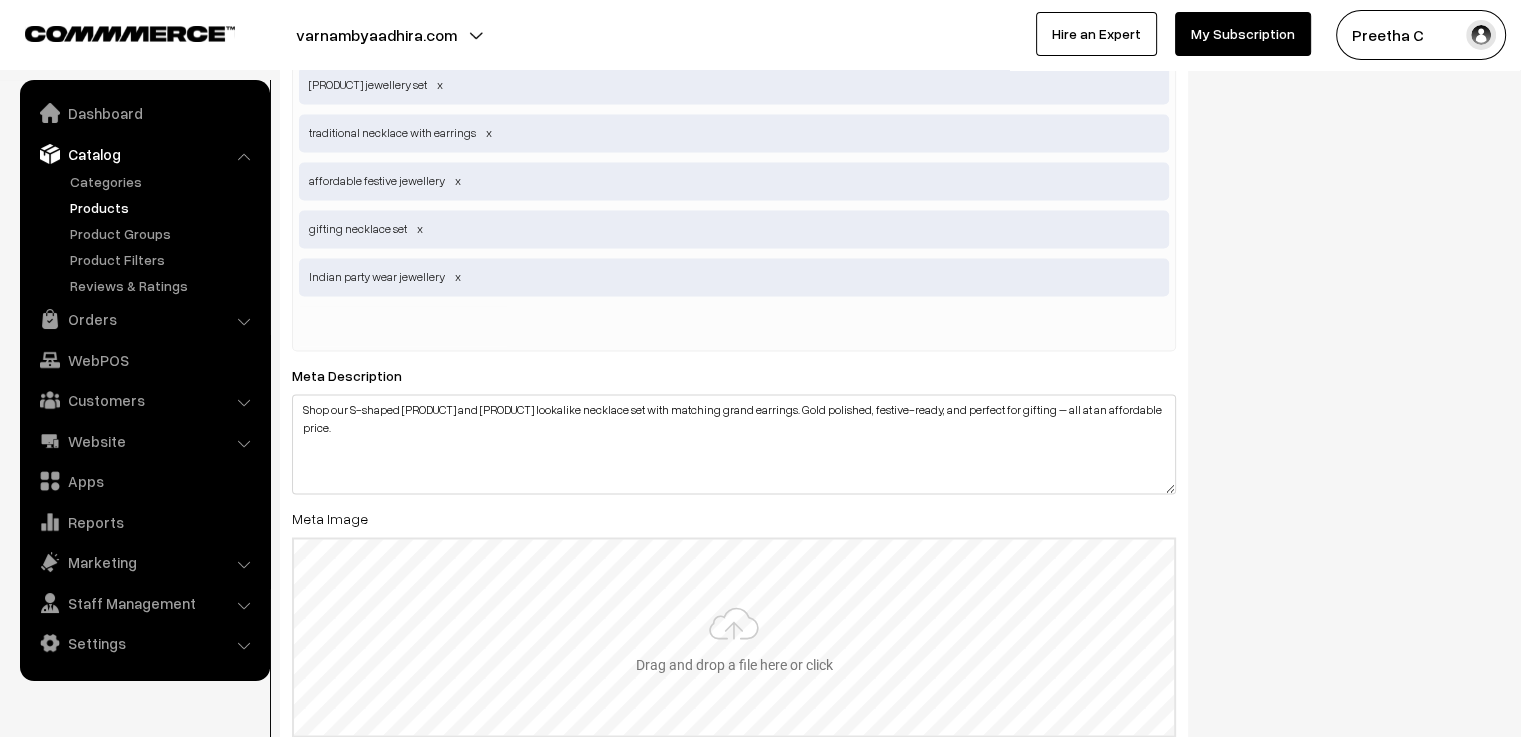 click at bounding box center [734, 637] 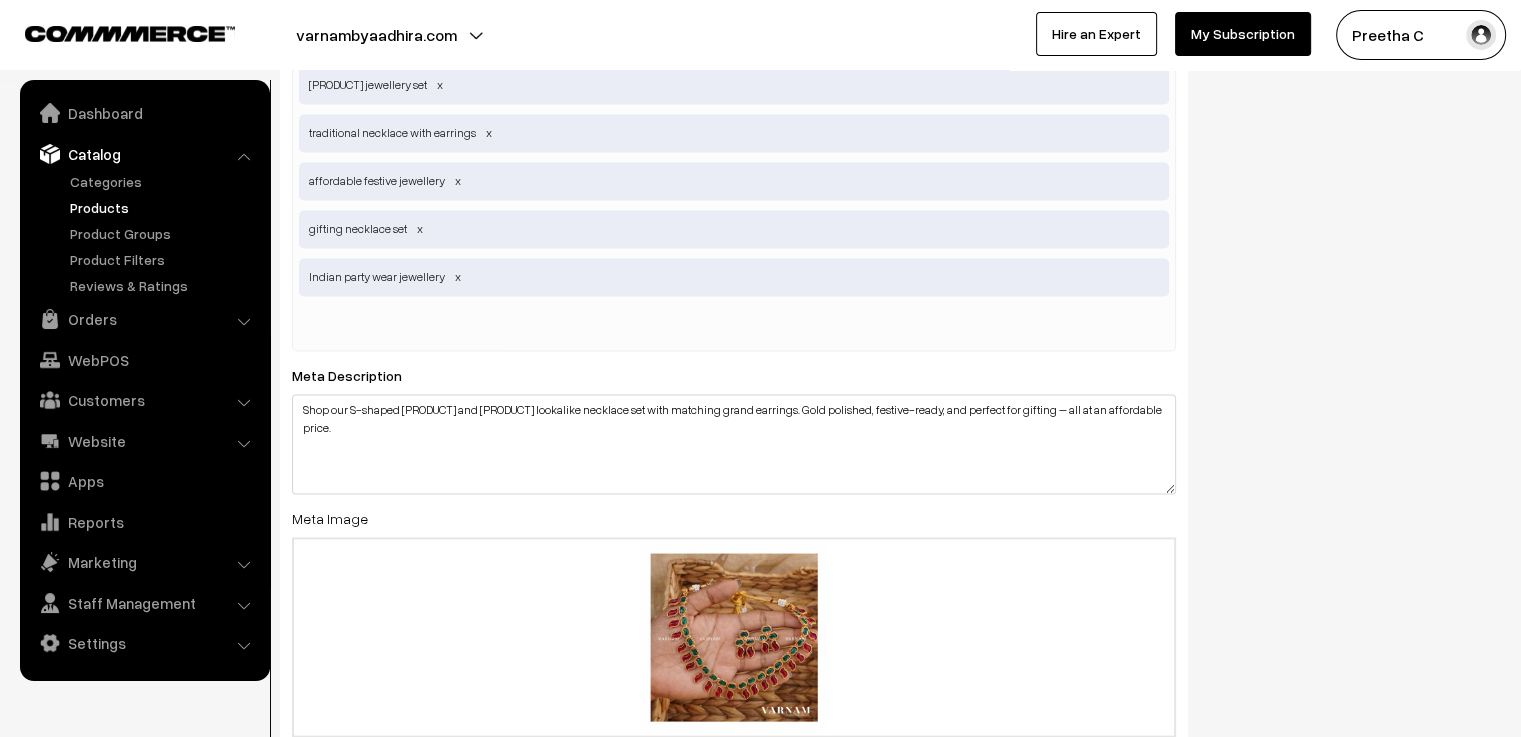 scroll, scrollTop: 3452, scrollLeft: 0, axis: vertical 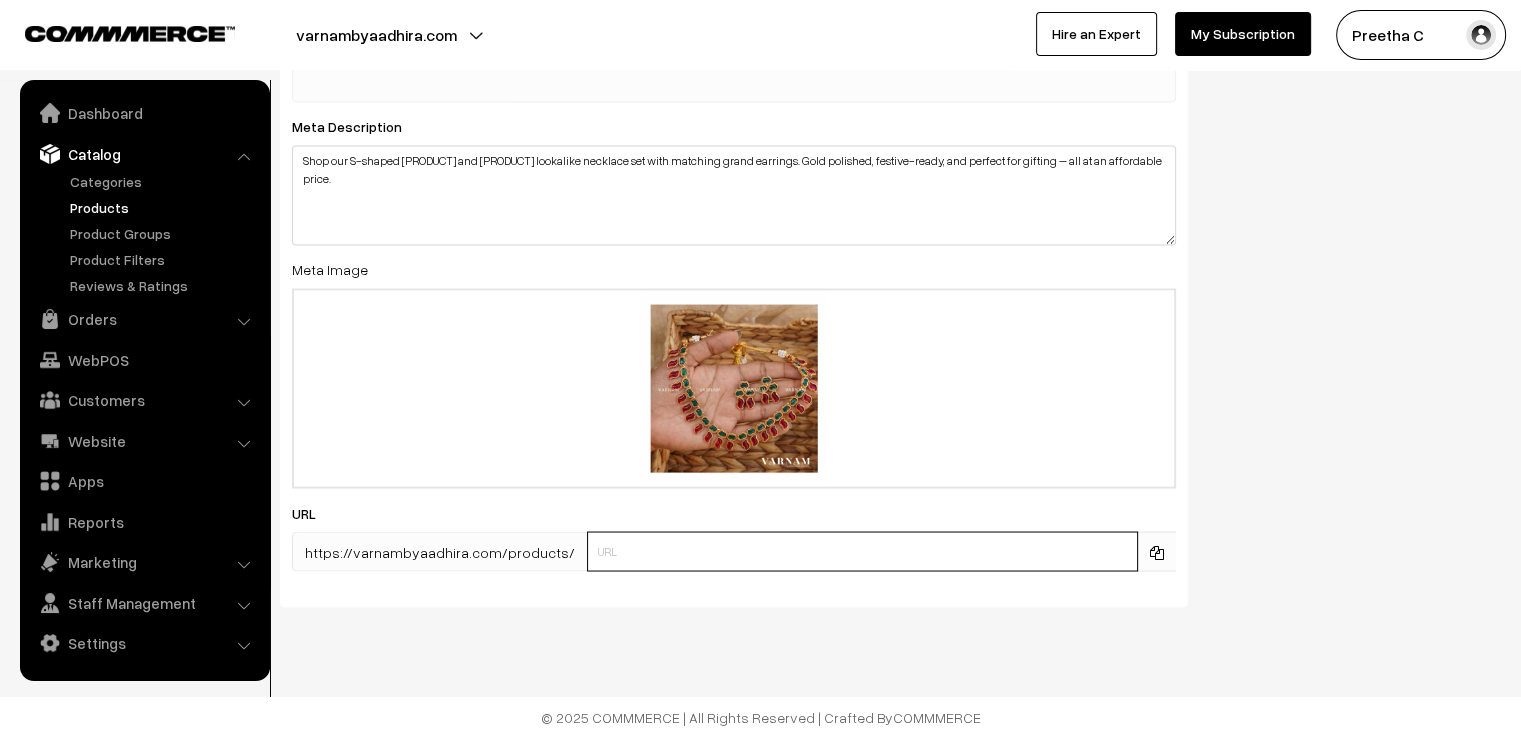 click at bounding box center (862, 551) 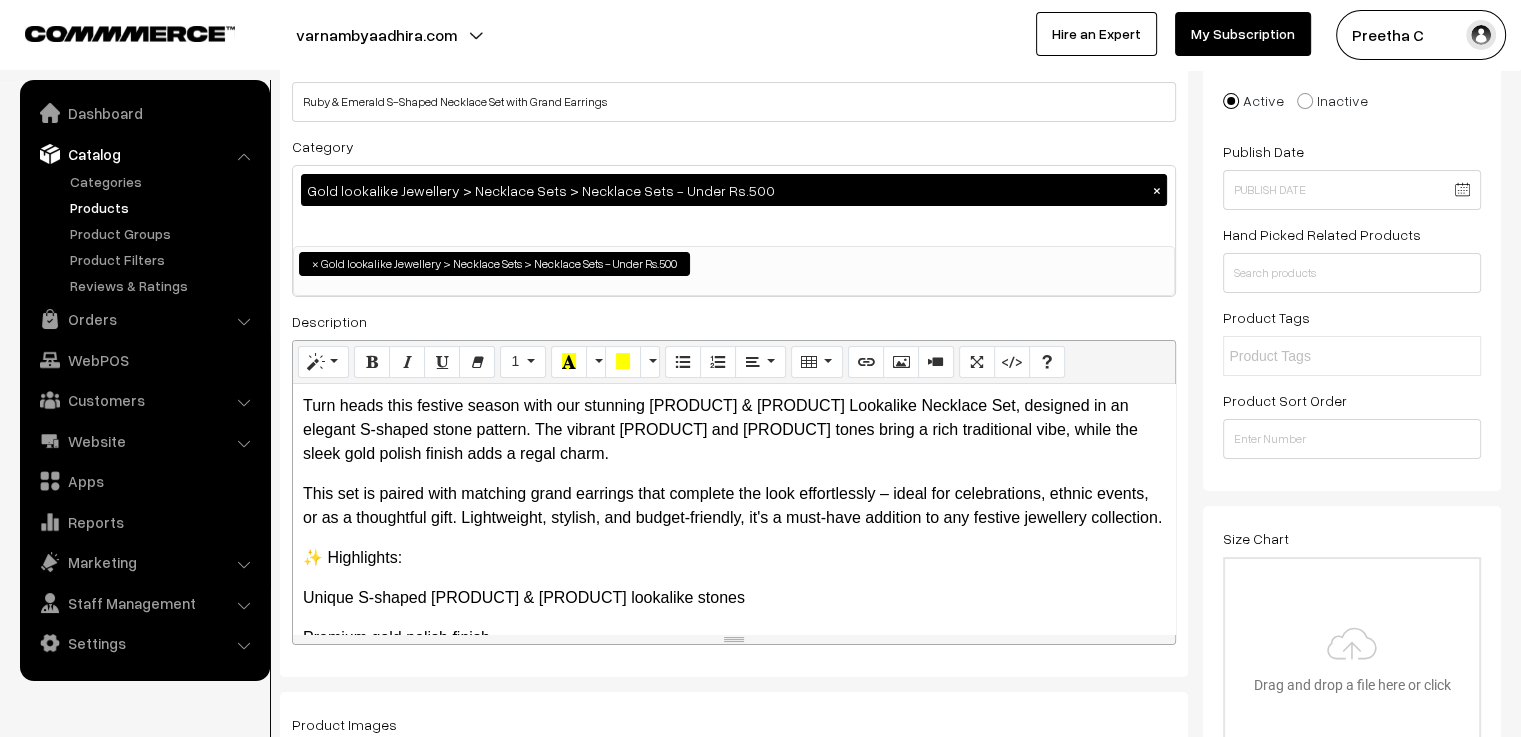 scroll, scrollTop: 0, scrollLeft: 0, axis: both 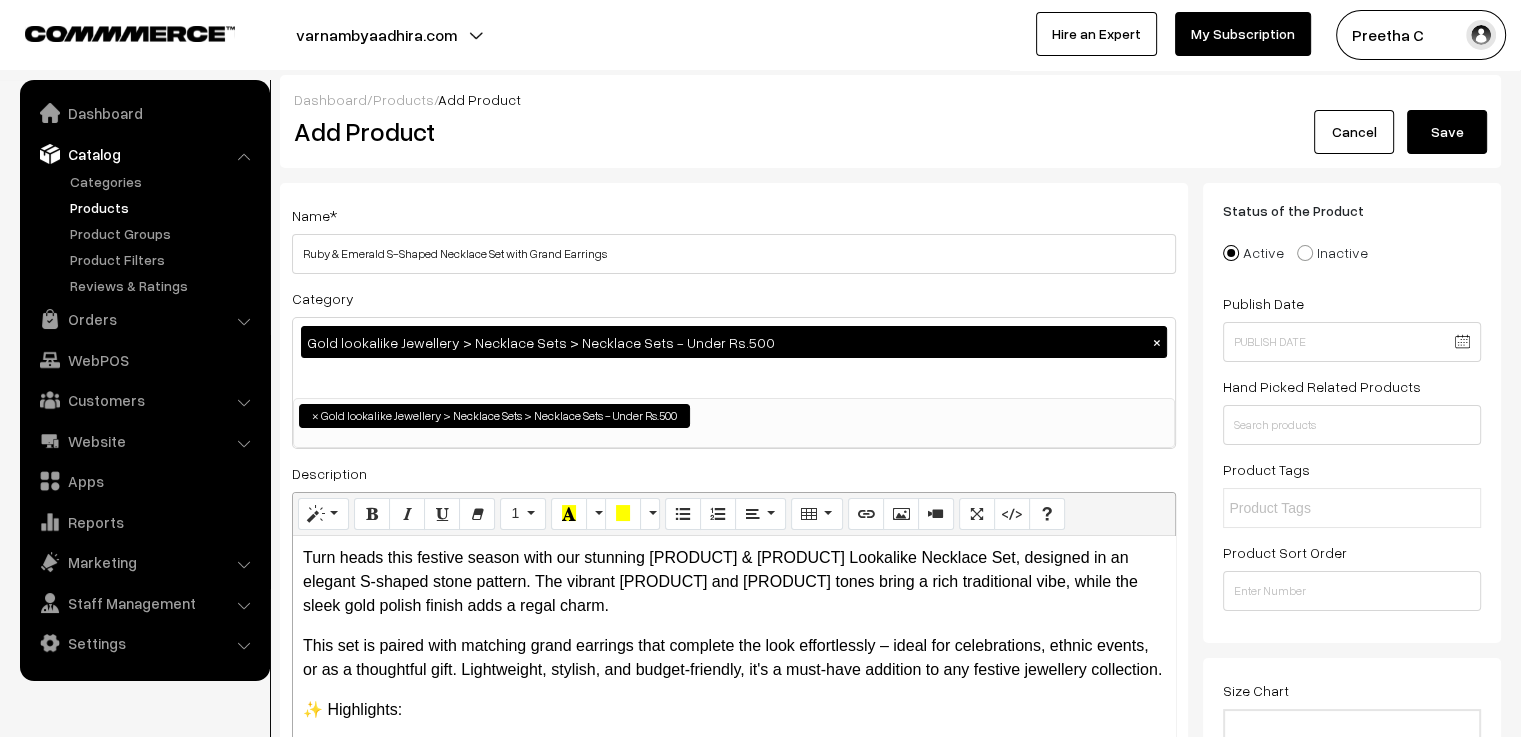 type on "N52" 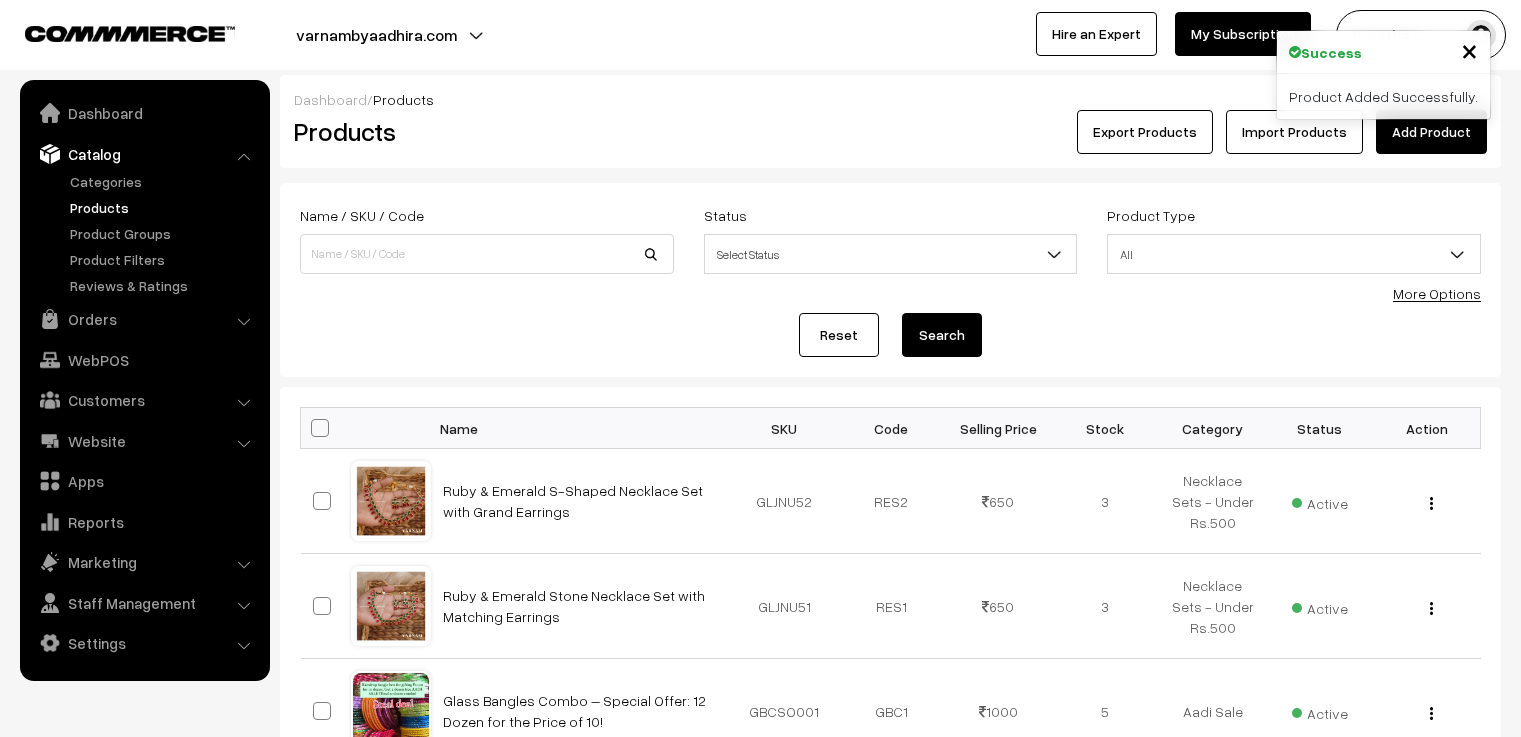 scroll, scrollTop: 0, scrollLeft: 0, axis: both 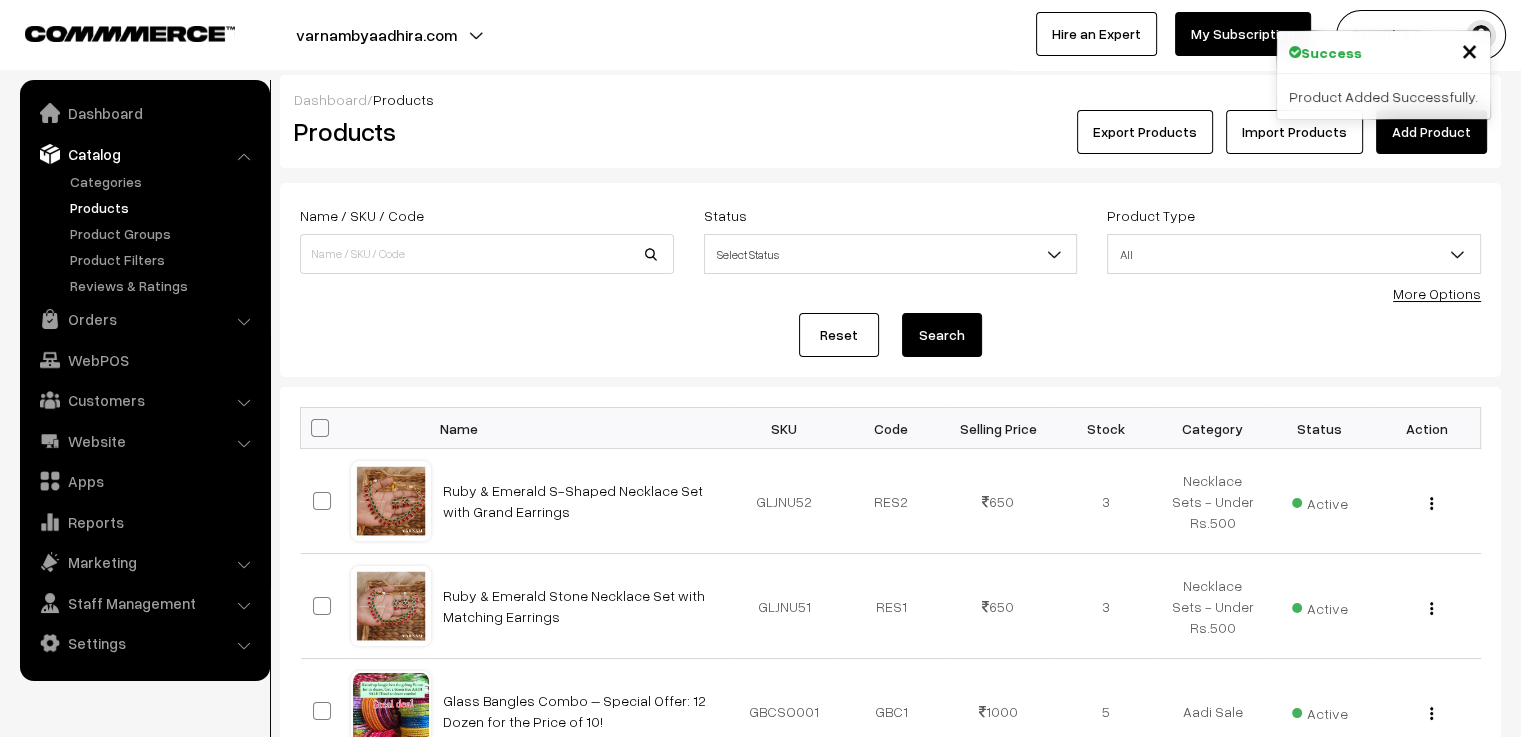 click on "Add Product" at bounding box center [1431, 132] 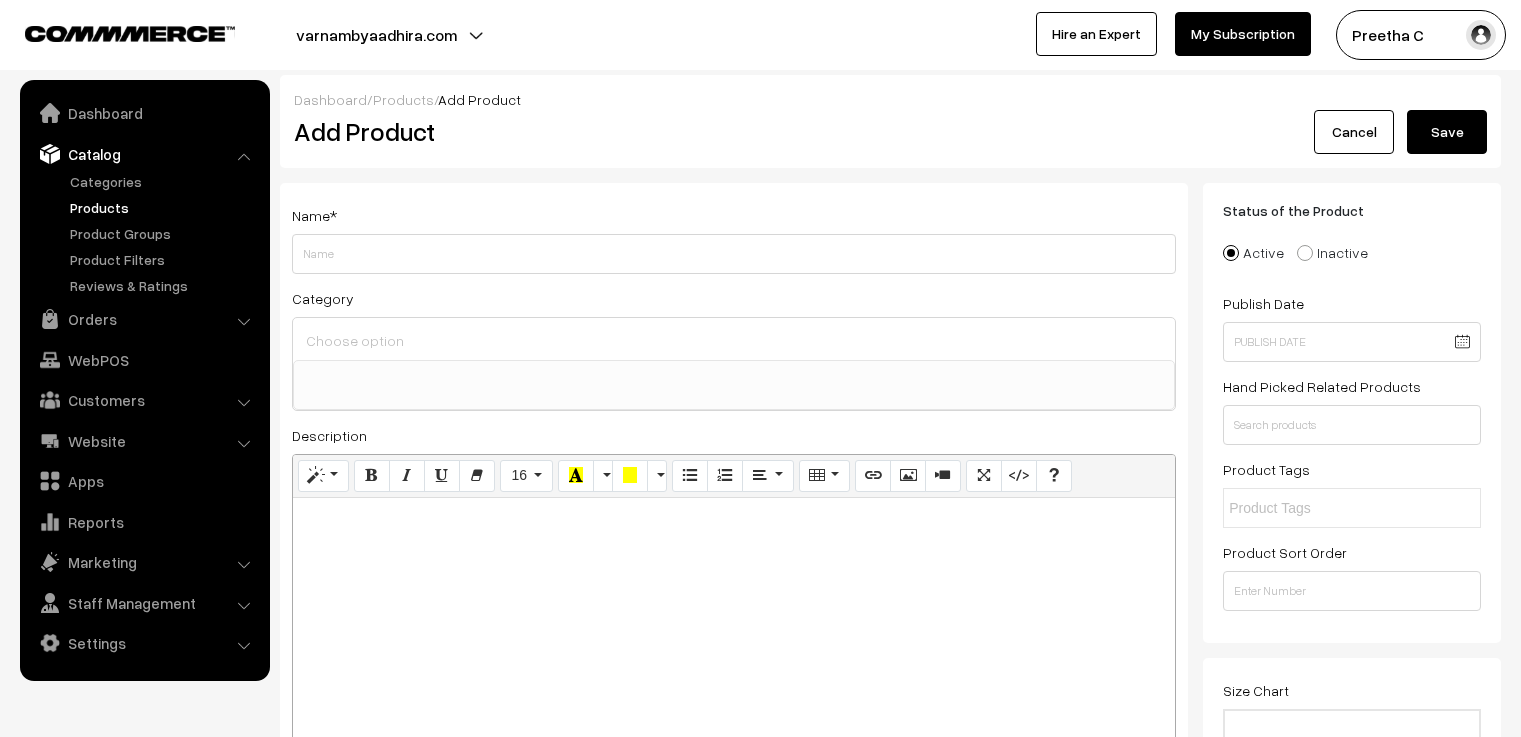 select 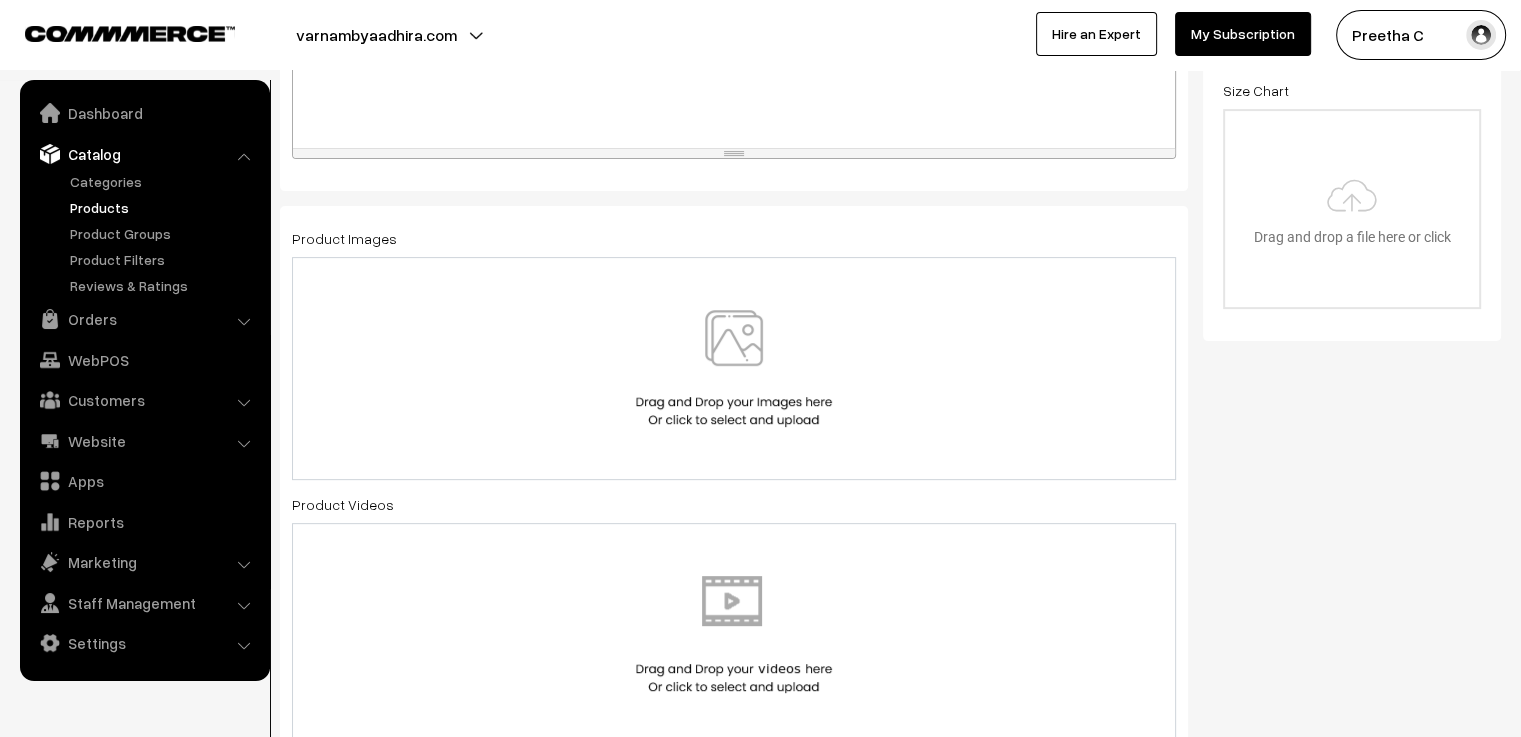 scroll, scrollTop: 0, scrollLeft: 0, axis: both 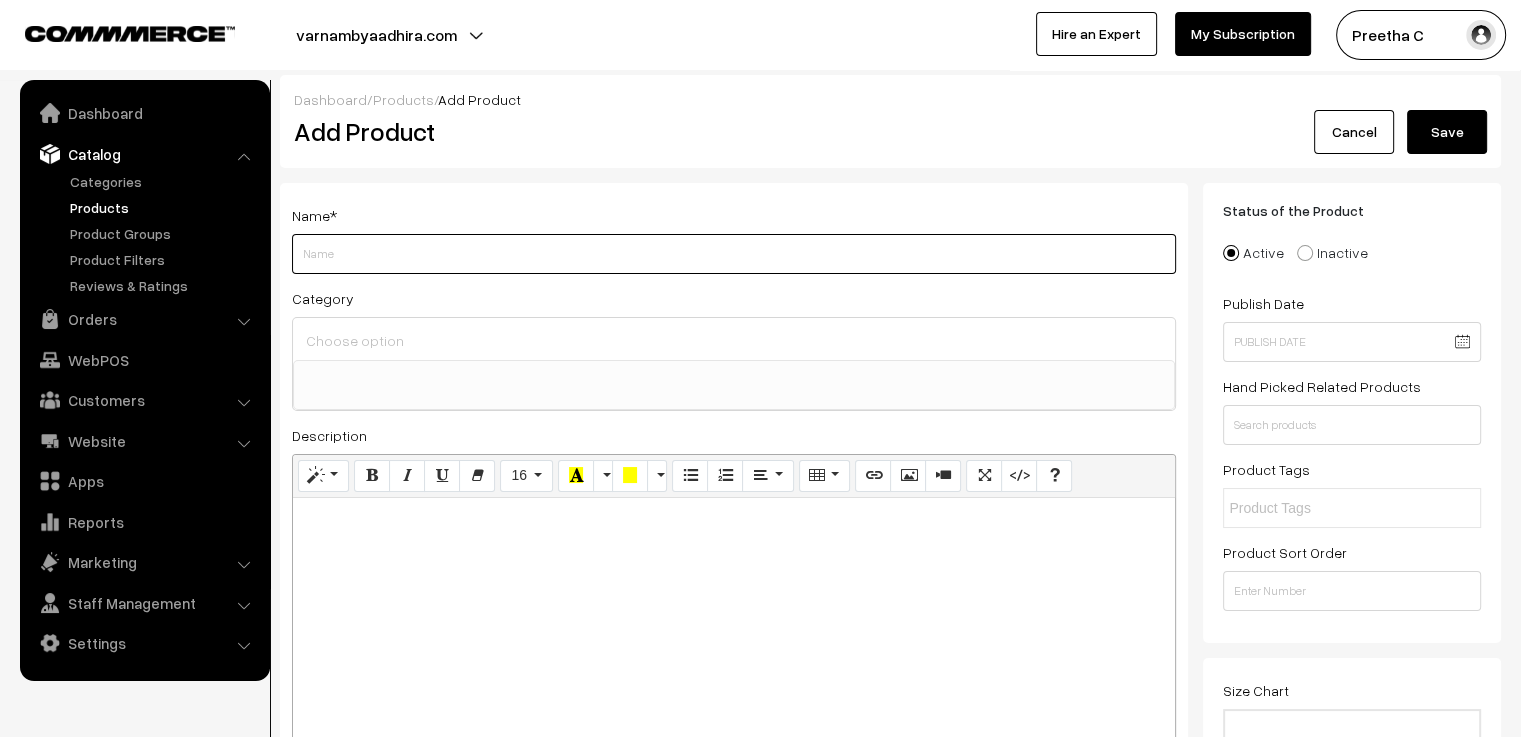 click on "Weight" at bounding box center [734, 254] 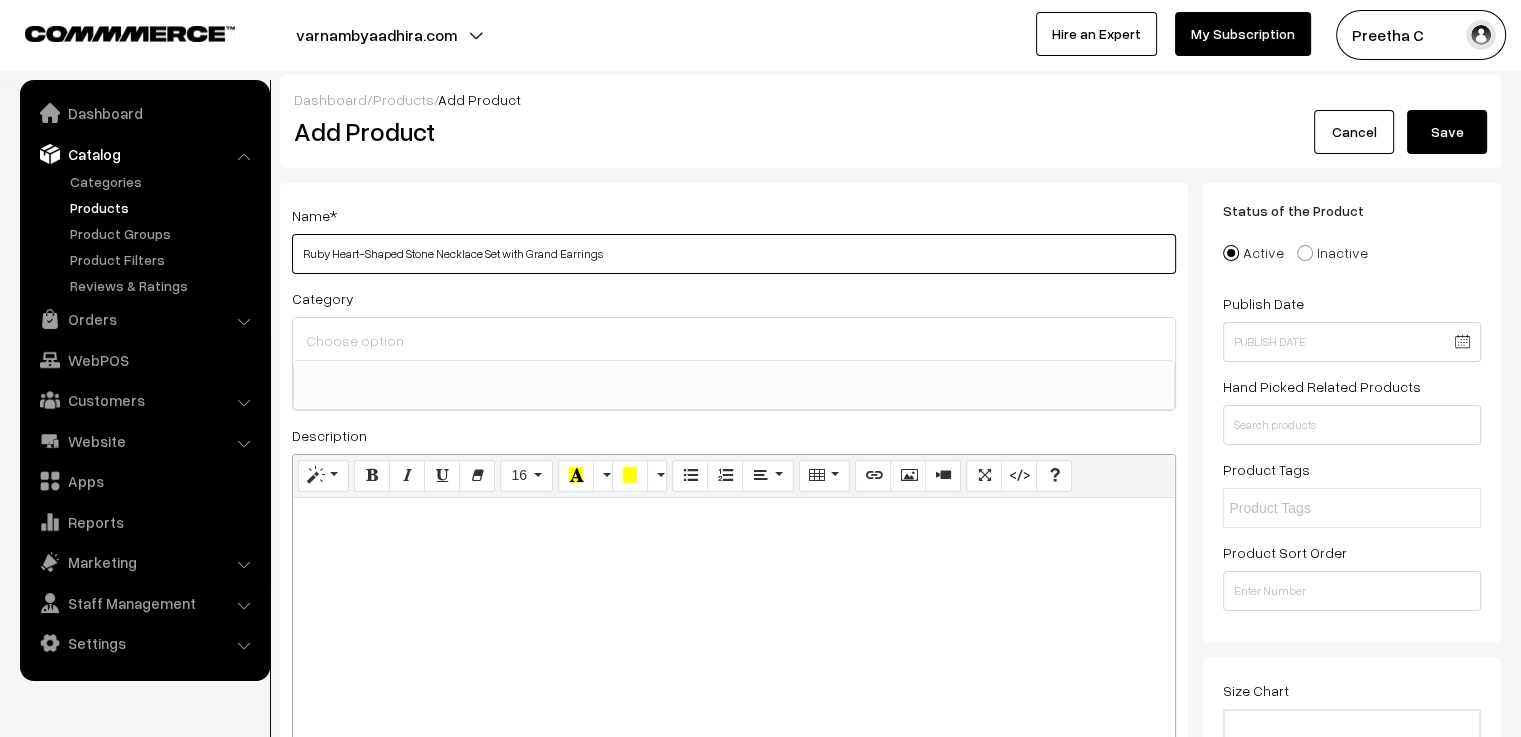 type on "Ruby Heart-Shaped Stone Necklace Set with Grand Earrings" 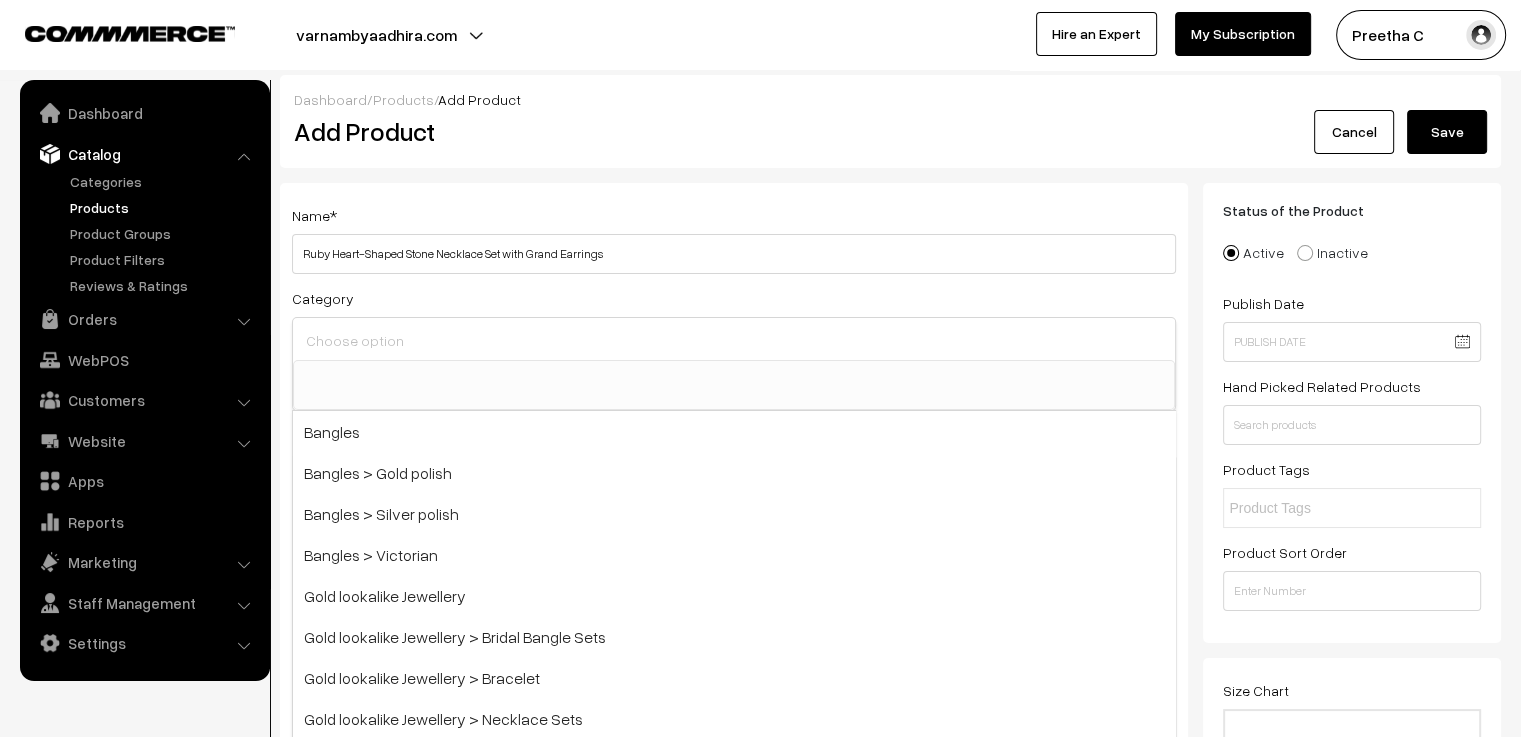 click at bounding box center [734, 340] 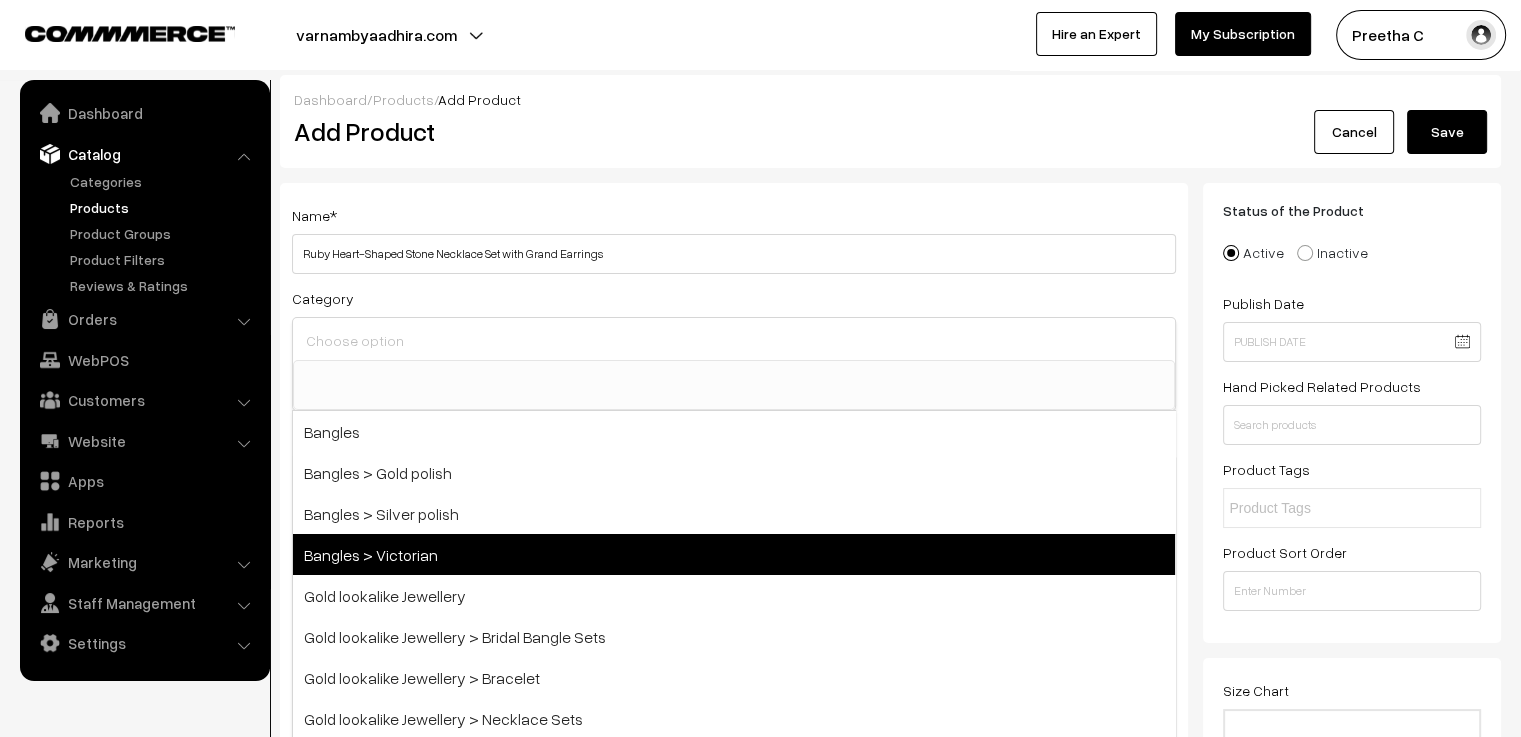 scroll, scrollTop: 100, scrollLeft: 0, axis: vertical 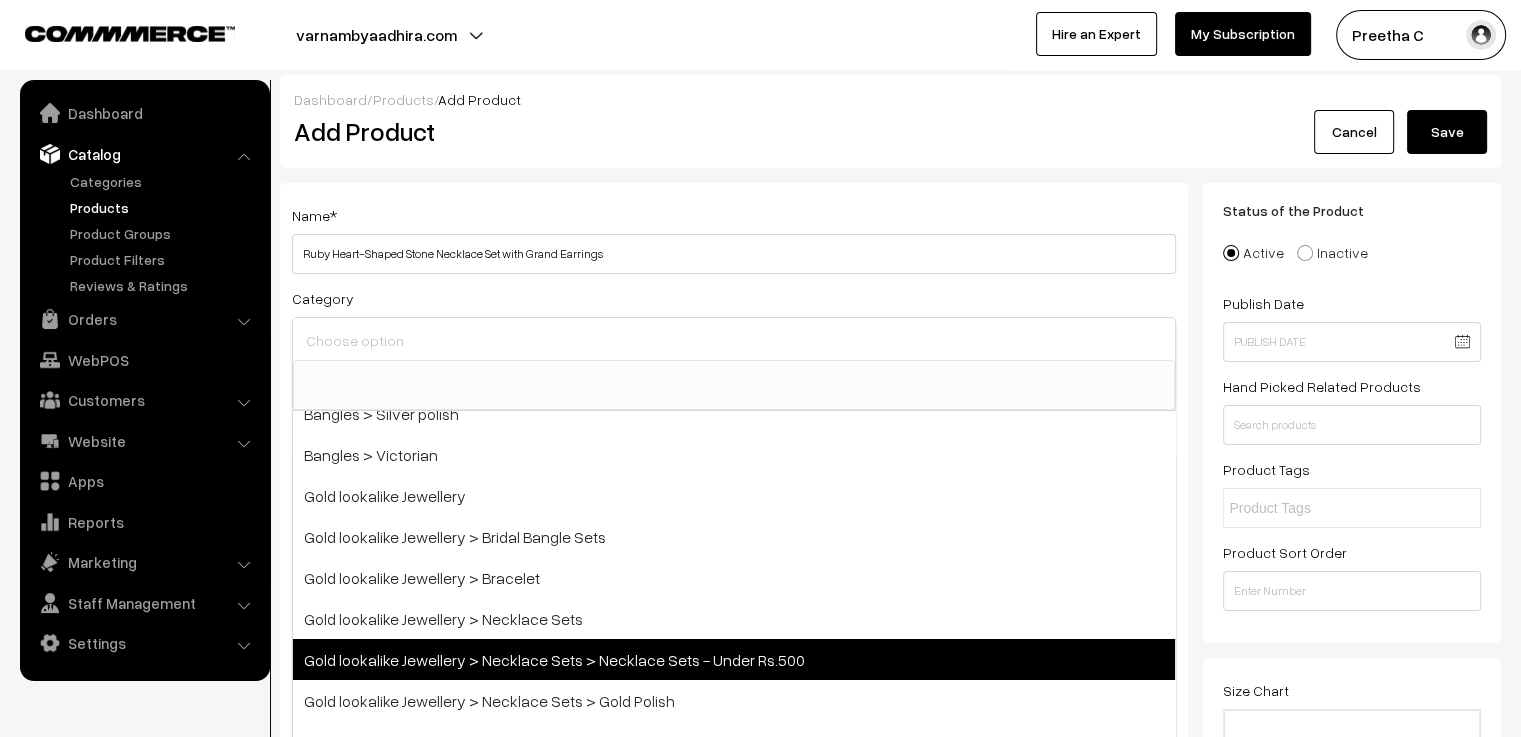 click on "Gold lookalike Jewellery > Necklace Sets > Necklace Sets - Under Rs.500" at bounding box center (734, 659) 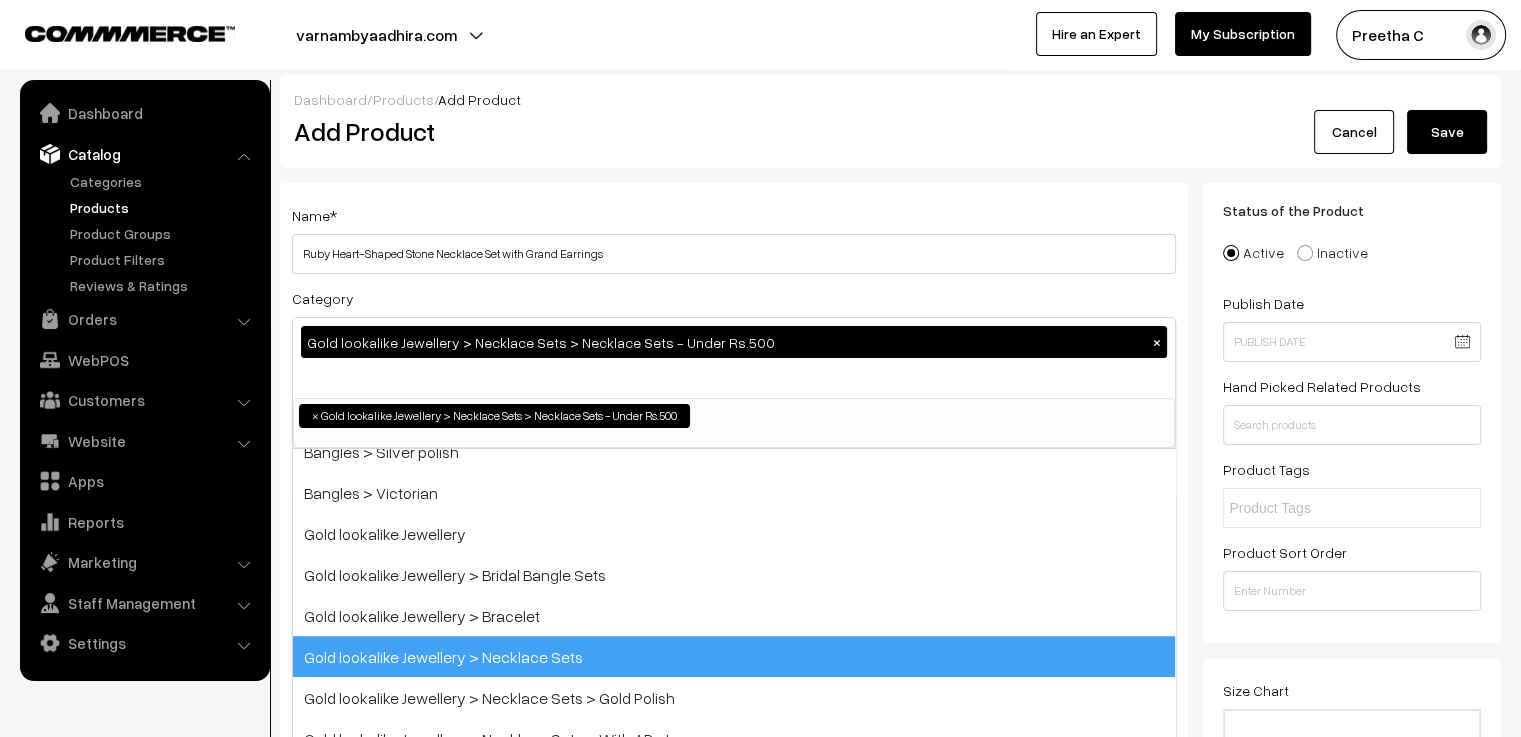 scroll, scrollTop: 85, scrollLeft: 0, axis: vertical 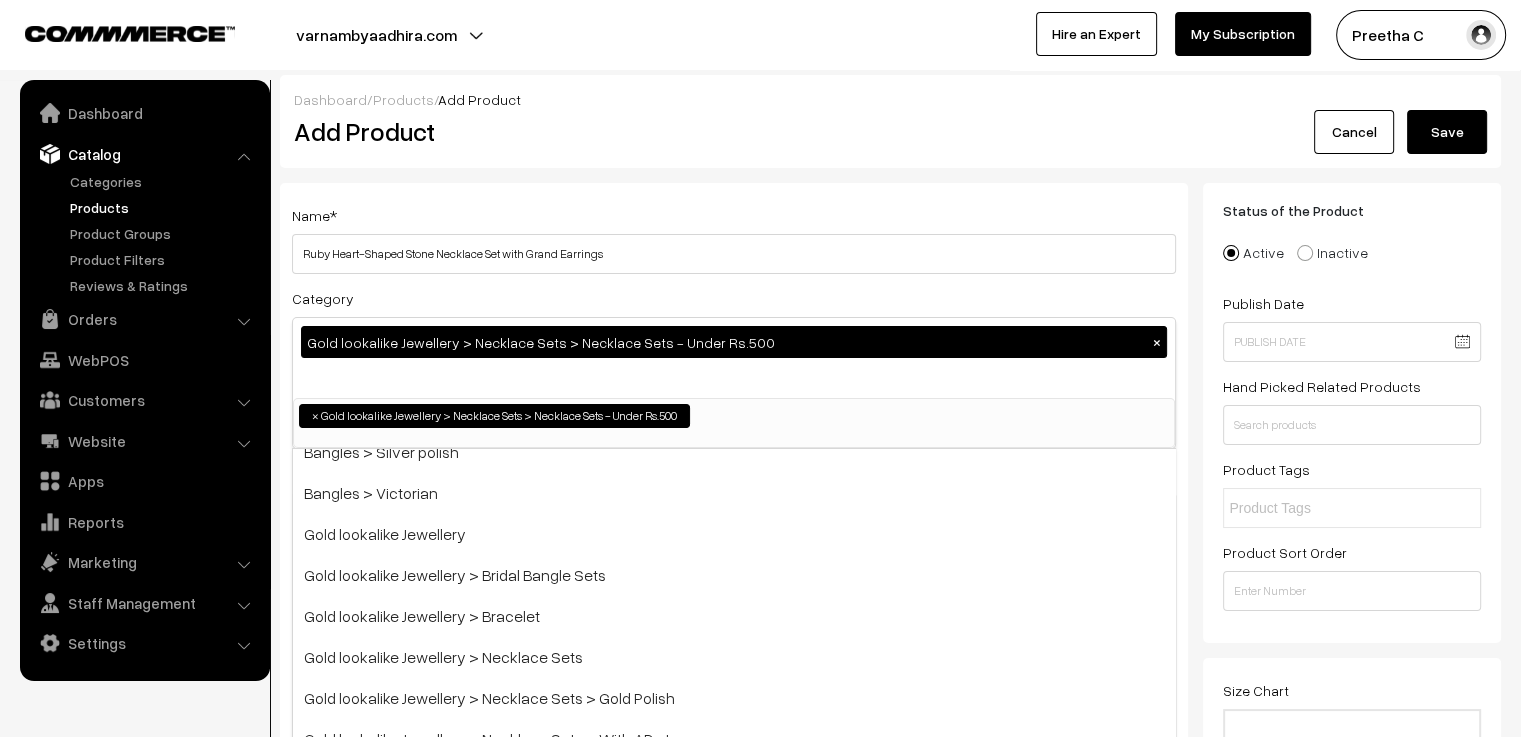 click on "Name  *
Ruby Heart-Shaped Stone Necklace Set with Grand Earrings
Category
Gold lookalike Jewellery > Necklace Sets > Necklace Sets - Under Rs.500 ×
Bangles
Bangles > Gold polish
Bangles > Silver polish
Bangles > Victorian
Gold lookalike Jewellery
Gold lookalike Jewellery > Bridal Bangle Sets
Gold lookalike Jewellery > Bracelet × Brand" at bounding box center [734, 506] 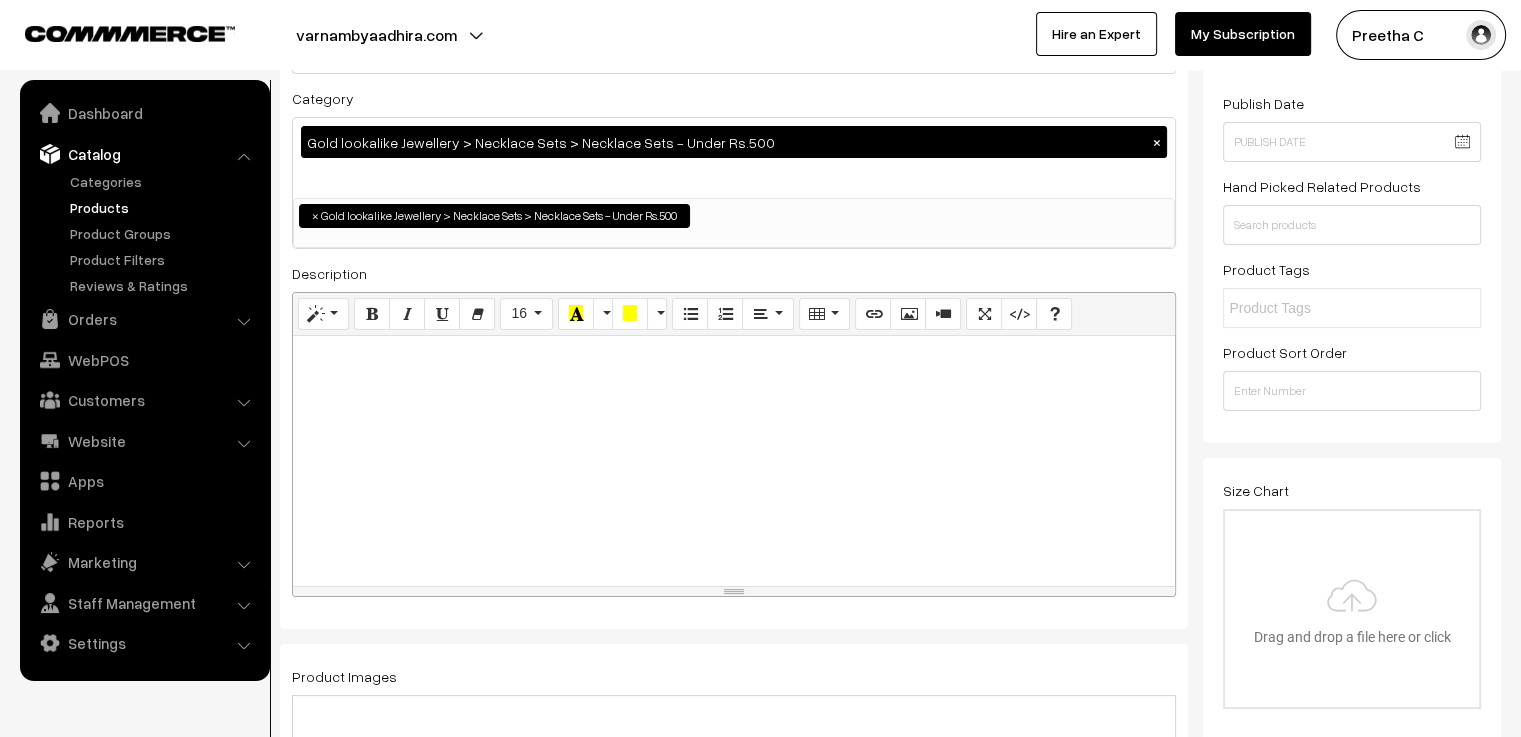 scroll, scrollTop: 0, scrollLeft: 0, axis: both 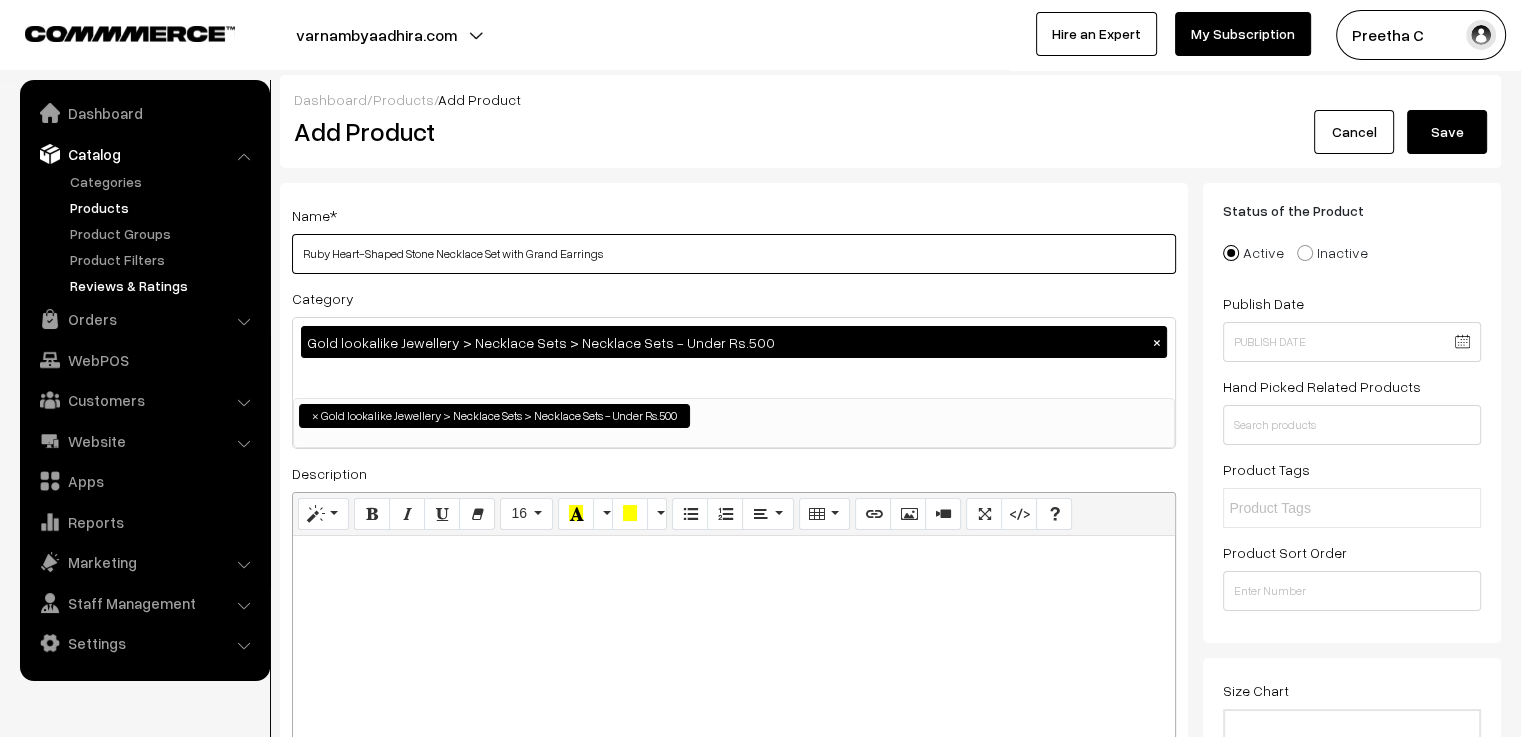 drag, startPoint x: 634, startPoint y: 256, endPoint x: 258, endPoint y: 281, distance: 376.8302 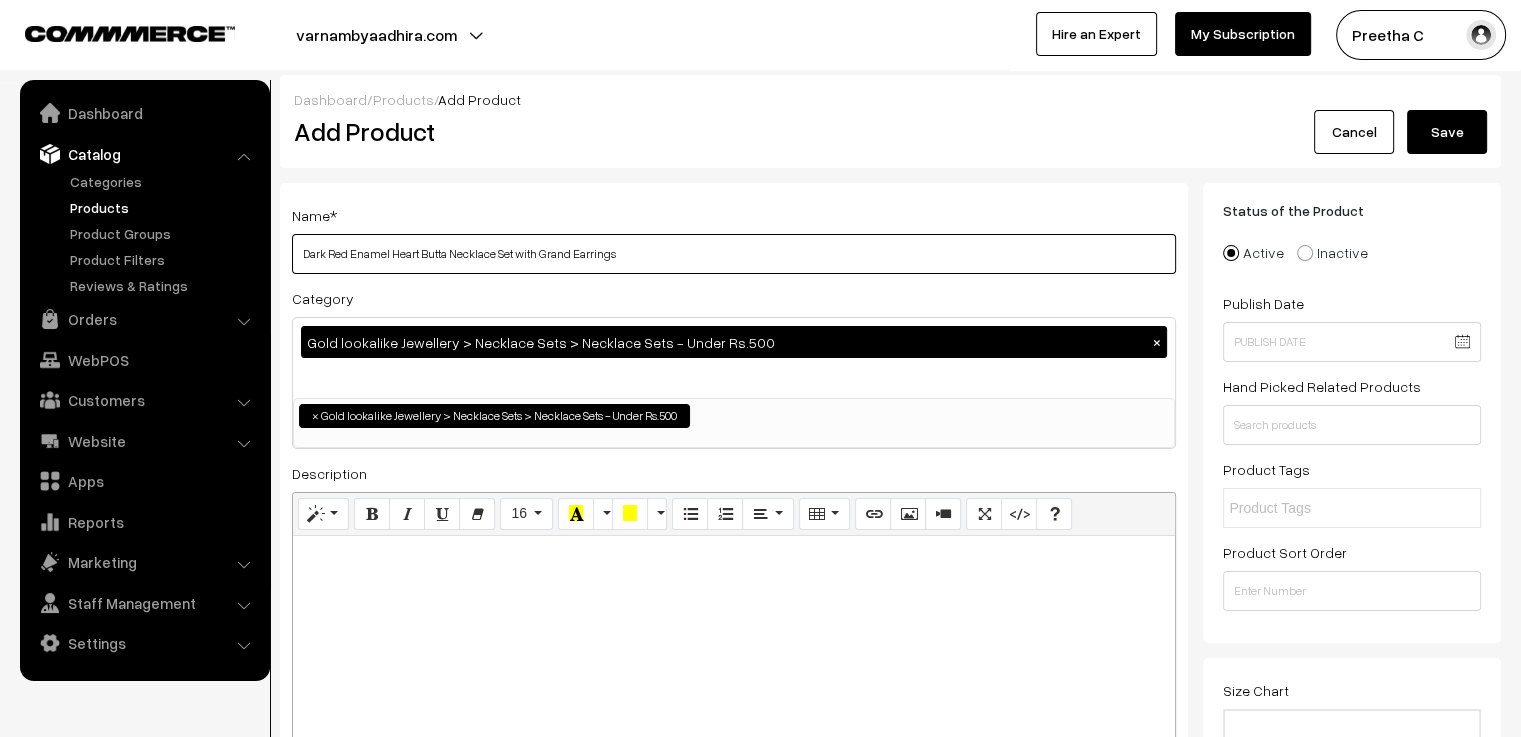 type on "Dark Red Enamel Heart Butta Necklace Set with Grand Earrings" 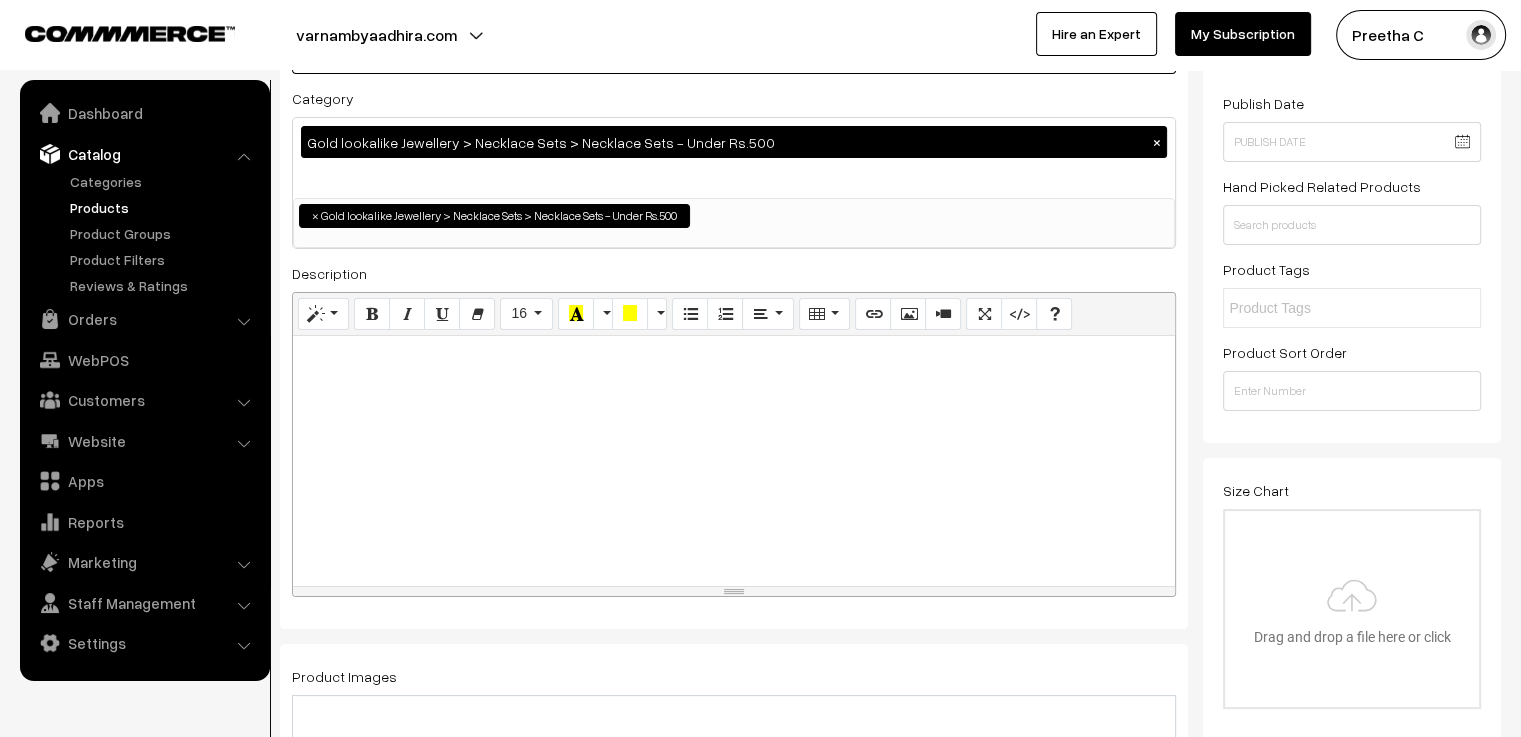 scroll, scrollTop: 300, scrollLeft: 0, axis: vertical 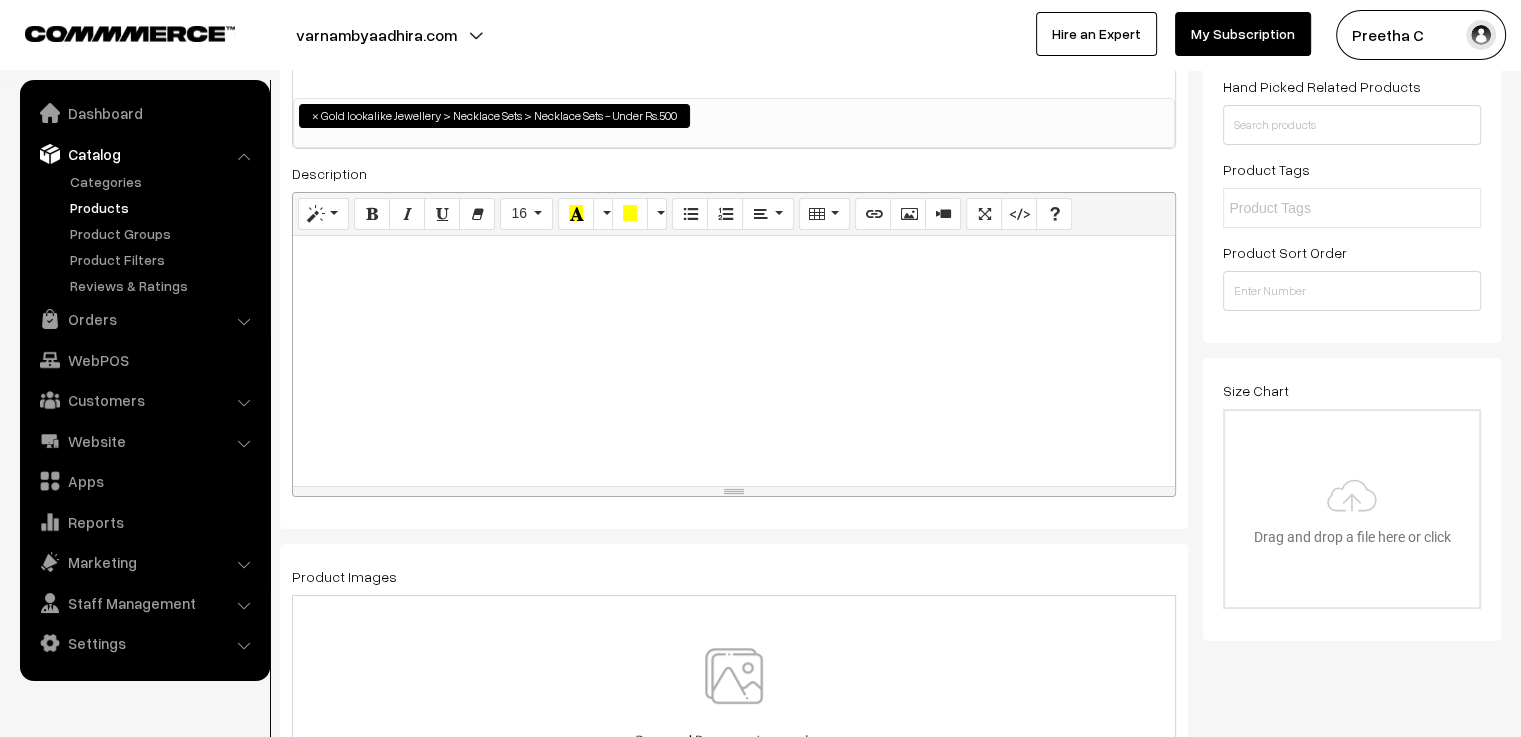 click at bounding box center [734, 361] 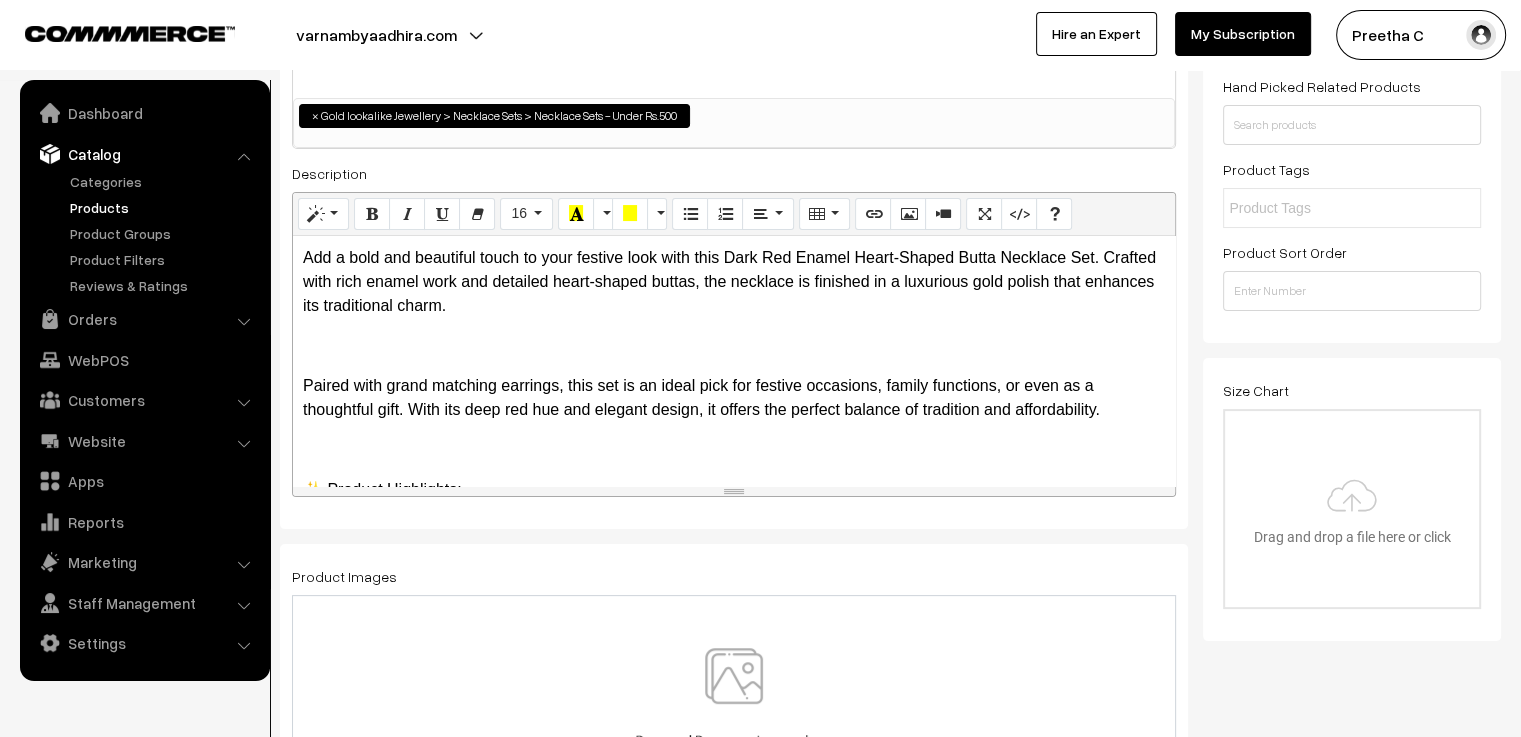 click on "Paired with grand matching earrings, this set is an ideal pick for festive occasions, family functions, or even as a thoughtful gift. With its deep red hue and elegant design, it offers the perfect balance of tradition and affordability." at bounding box center (734, 398) 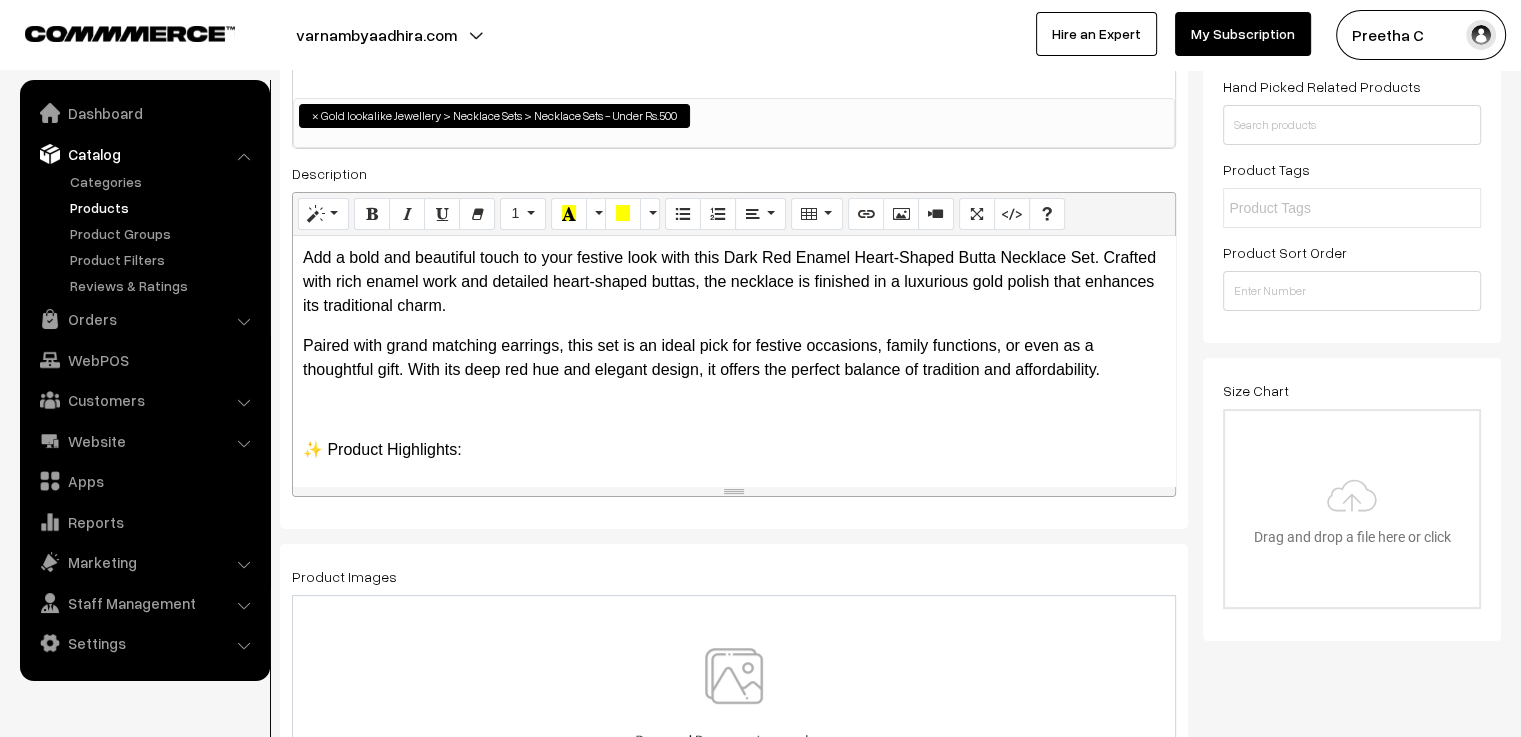 click on "Add a bold and beautiful touch to your festive look with this Dark Red Enamel Heart-Shaped Butta Necklace Set. Crafted with rich enamel work and detailed heart-shaped buttas, the necklace is finished in a luxurious gold polish that enhances its traditional charm. Paired with grand matching earrings, this set is an ideal pick for festive occasions, family functions, or even as a thoughtful gift. With its deep red hue and elegant design, it offers the perfect balance of tradition and affordability. ✨ Product Highlights: Striking dark red enamel finish Heart-shaped butta design Rich gold polish detailing Comes with grand matching earrings Pocket-friendly festive accessory Great option for gifting" at bounding box center [734, 361] 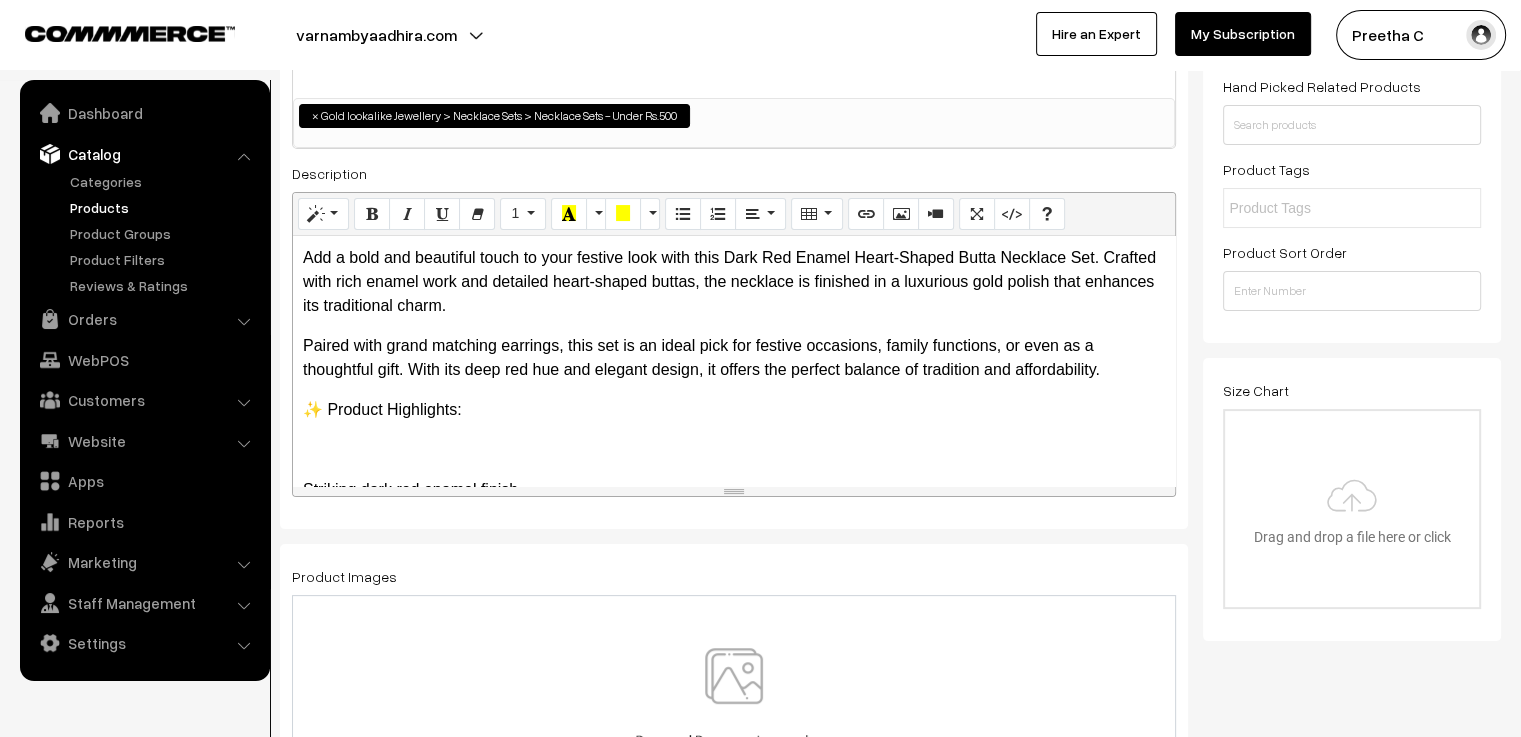 click on "Add a bold and beautiful touch to your festive look with this Dark Red Enamel Heart-Shaped Butta Necklace Set. Crafted with rich enamel work and detailed heart-shaped buttas, the necklace is finished in a luxurious gold polish that enhances its traditional charm. Paired with grand matching earrings, this set is an ideal pick for festive occasions, family functions, or even as a thoughtful gift. With its deep red hue and elegant design, it offers the perfect balance of tradition and affordability. ✨ Product Highlights: Striking dark red enamel finish Heart-shaped butta design Rich gold polish detailing Comes with grand matching earrings Pocket-friendly festive accessory Great option for gifting" at bounding box center [734, 361] 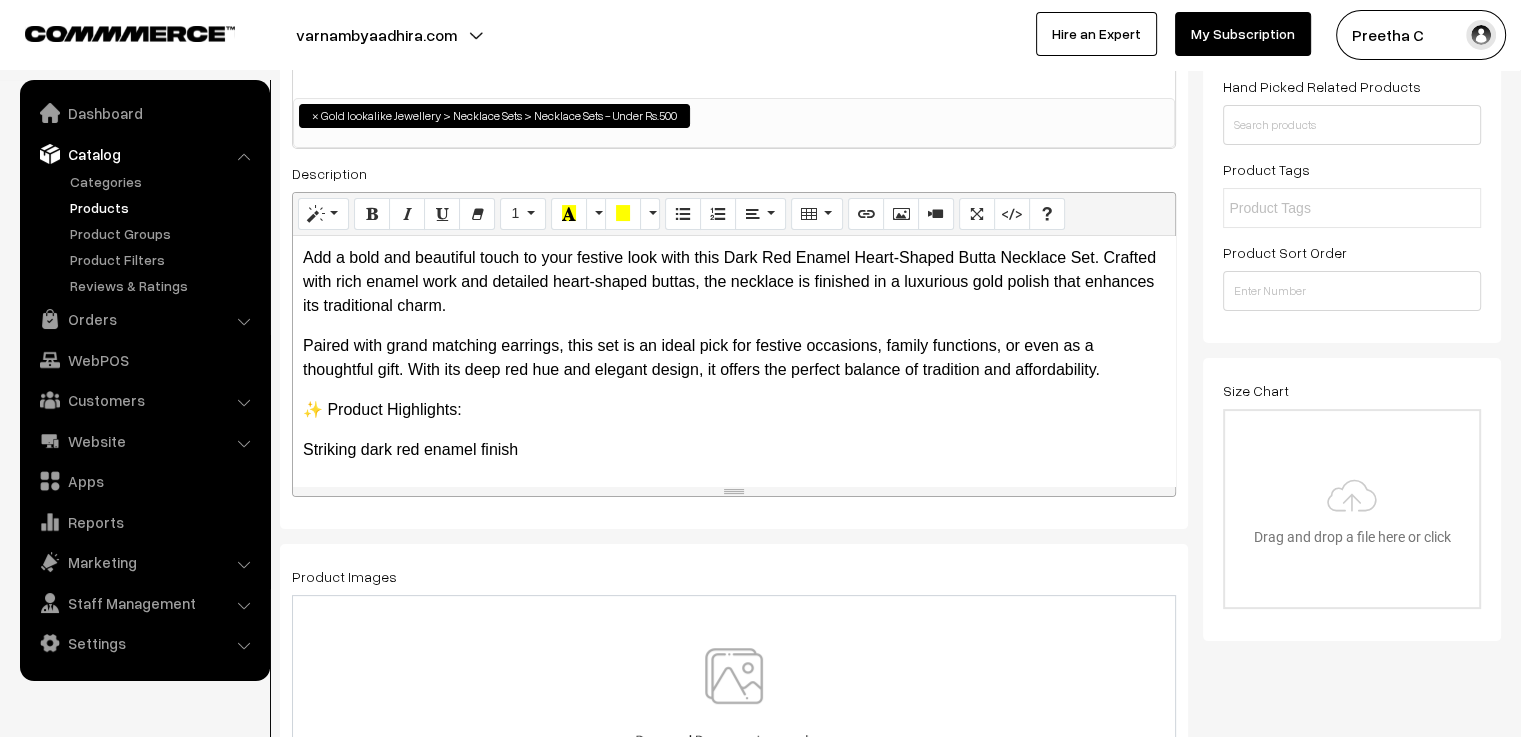 scroll, scrollTop: 200, scrollLeft: 0, axis: vertical 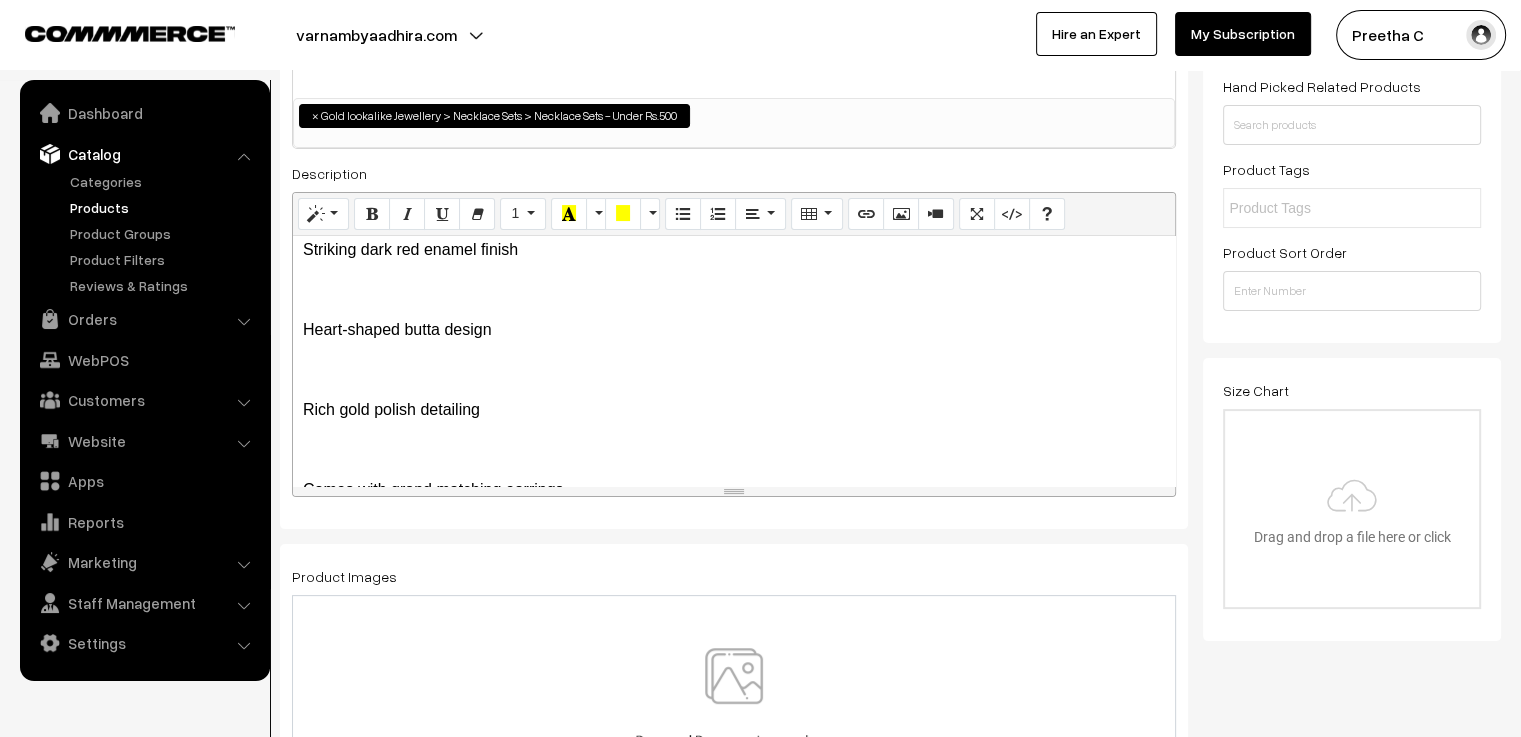 click on "Add a bold and beautiful touch to your festive look with this Dark Red Enamel Heart-Shaped Butta Necklace Set. Crafted with rich enamel work and detailed heart-shaped buttas, the necklace is finished in a luxurious gold polish that enhances its traditional charm. Paired with grand matching earrings, this set is an ideal pick for festive occasions, family functions, or even as a thoughtful gift. With its deep red hue and elegant design, it offers the perfect balance of tradition and affordability. ✨ Product Highlights: Striking dark red enamel finish Heart-shaped butta design Rich gold polish detailing Comes with grand matching earrings Pocket-friendly festive accessory Great option for gifting" at bounding box center (734, 361) 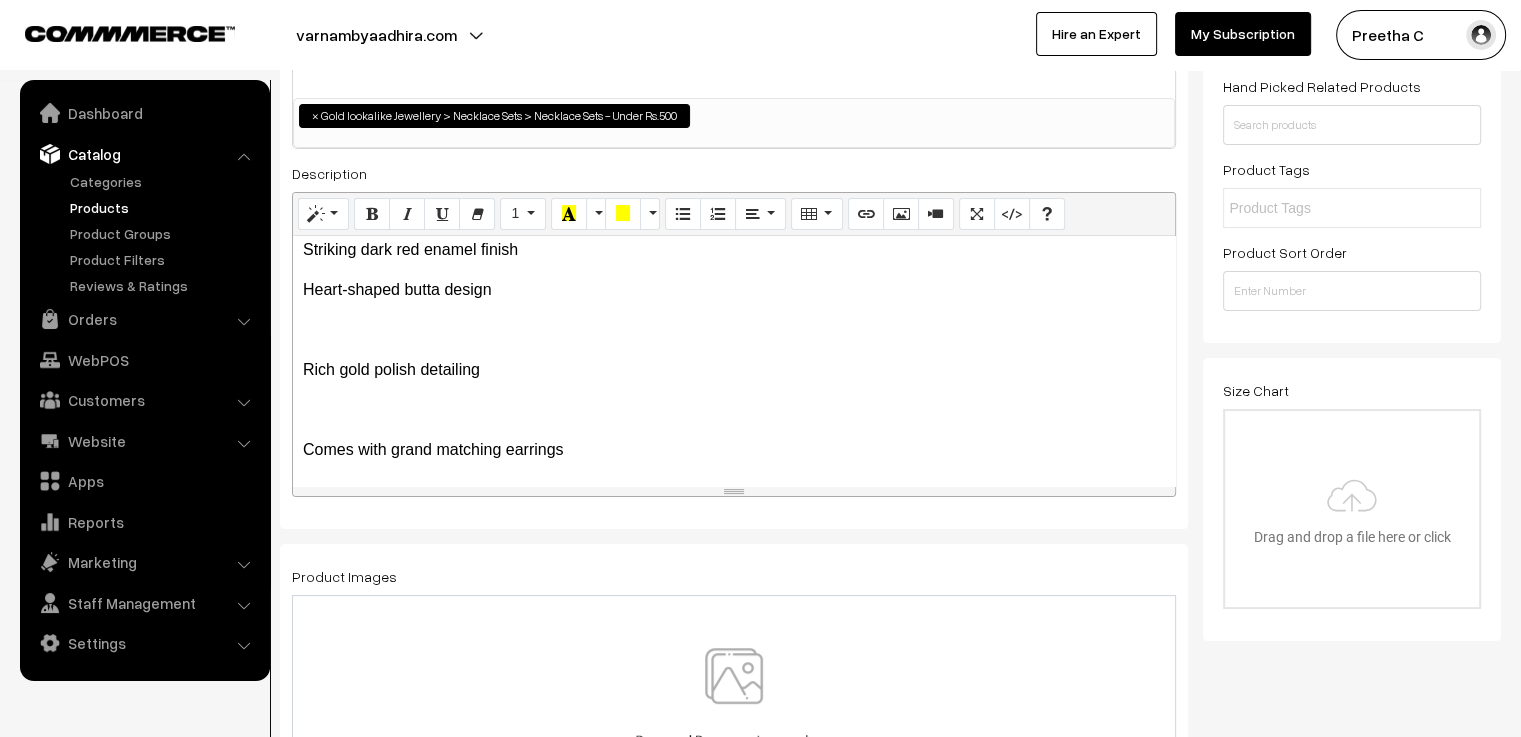click on "Add a bold and beautiful touch to your festive look with this Dark Red Enamel Heart-Shaped Butta Necklace Set. Crafted with rich enamel work and detailed heart-shaped buttas, the necklace is finished in a luxurious gold polish that enhances its traditional charm. Paired with grand matching earrings, this set is an ideal pick for festive occasions, family functions, or even as a thoughtful gift. With its deep red hue and elegant design, it offers the perfect balance of tradition and affordability. ✨ Product Highlights: Striking dark red enamel finish Heart-shaped butta design Rich gold polish detailing Comes with grand matching earrings Pocket-friendly festive accessory Great option for gifting" at bounding box center (734, 361) 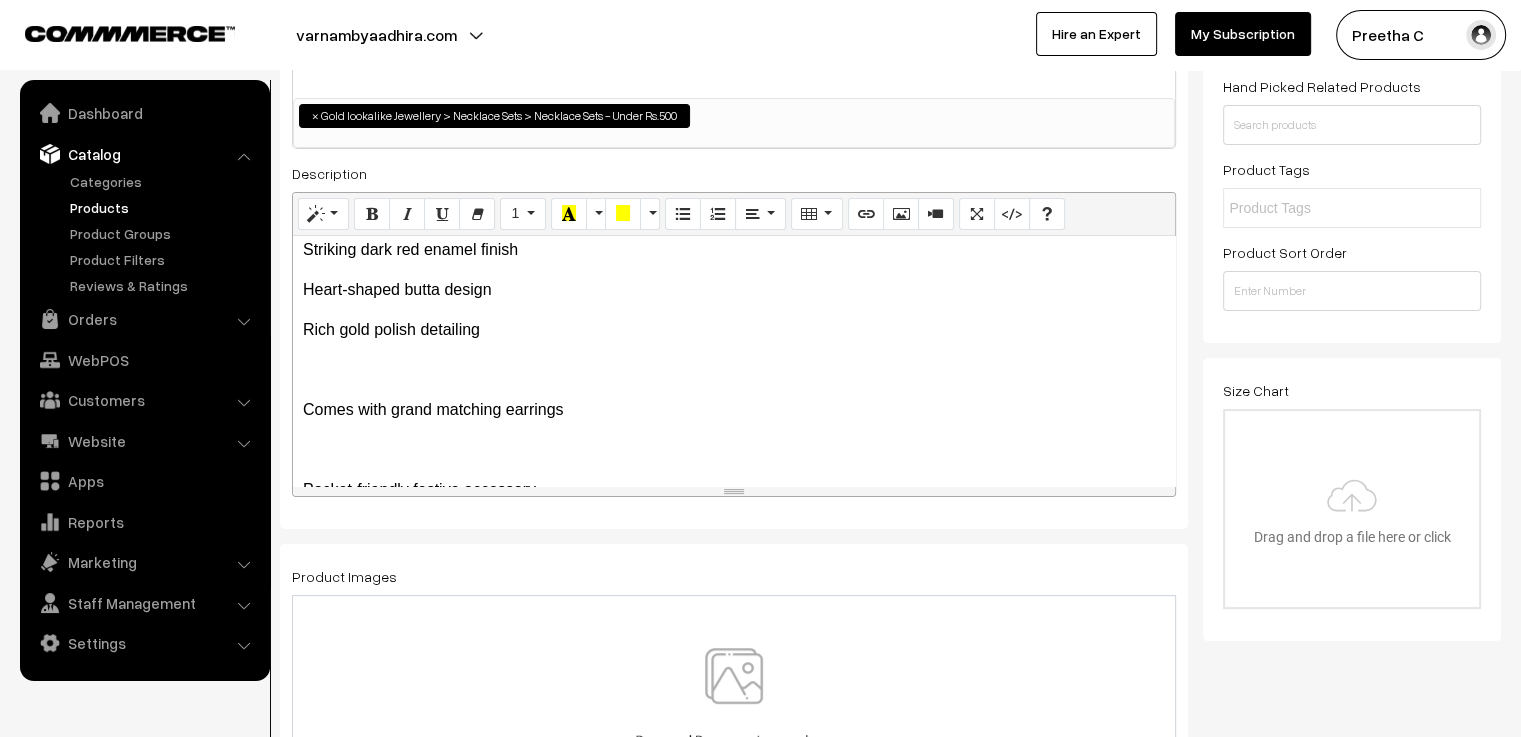 click on "Comes with grand matching earrings" at bounding box center (734, 410) 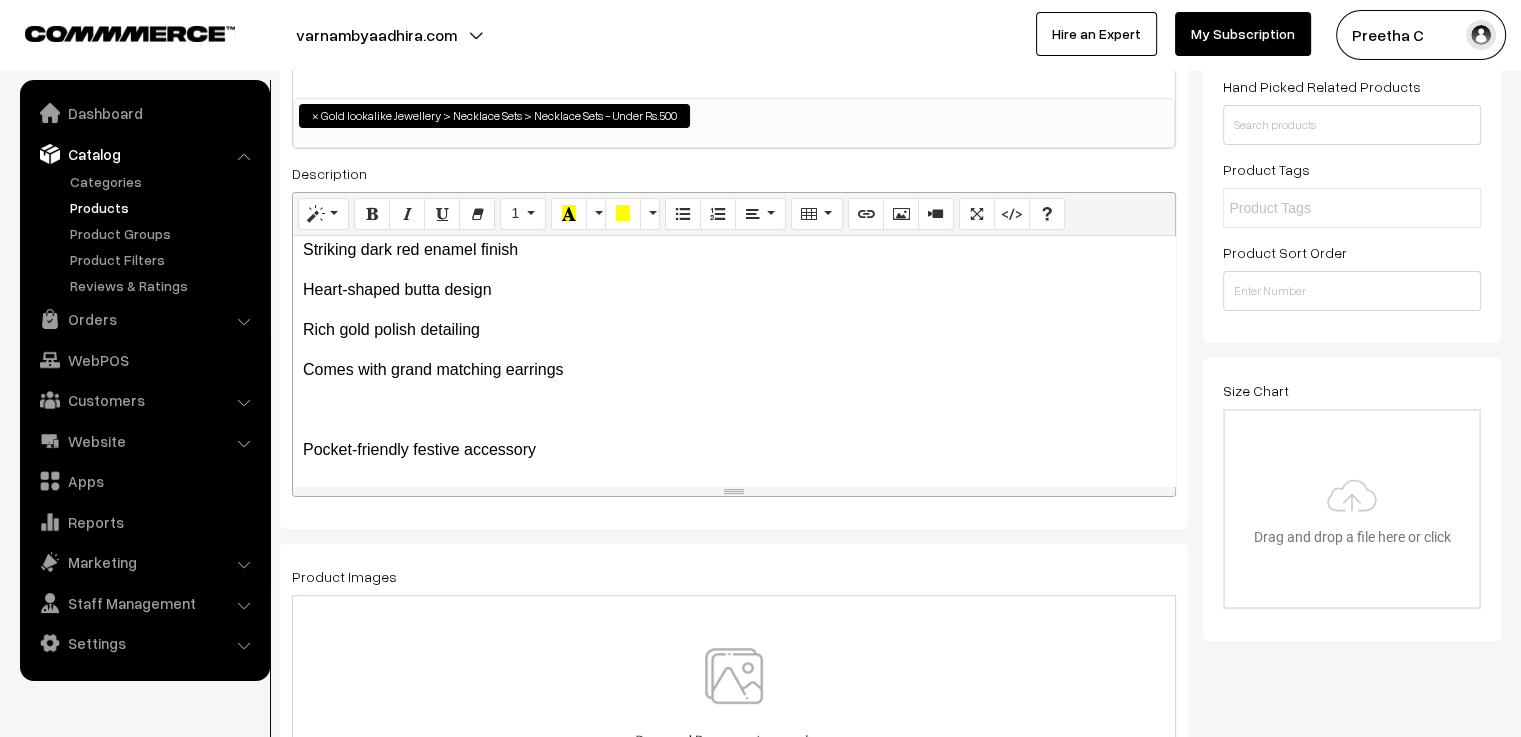 click on "Add a bold and beautiful touch to your festive look with this Dark Red Enamel Heart-Shaped Butta Necklace Set. Crafted with rich enamel work and detailed heart-shaped buttas, the necklace is finished in a luxurious gold polish that enhances its traditional charm. Paired with grand matching earrings, this set is an ideal pick for festive occasions, family functions, or even as a thoughtful gift. With its deep red hue and elegant design, it offers the perfect balance of tradition and affordability. ✨ Product Highlights: Striking dark red enamel finish Heart-shaped butta design Rich gold polish detailing Comes with grand matching earrings Pocket-friendly festive accessory Great option for gifting" at bounding box center (734, 361) 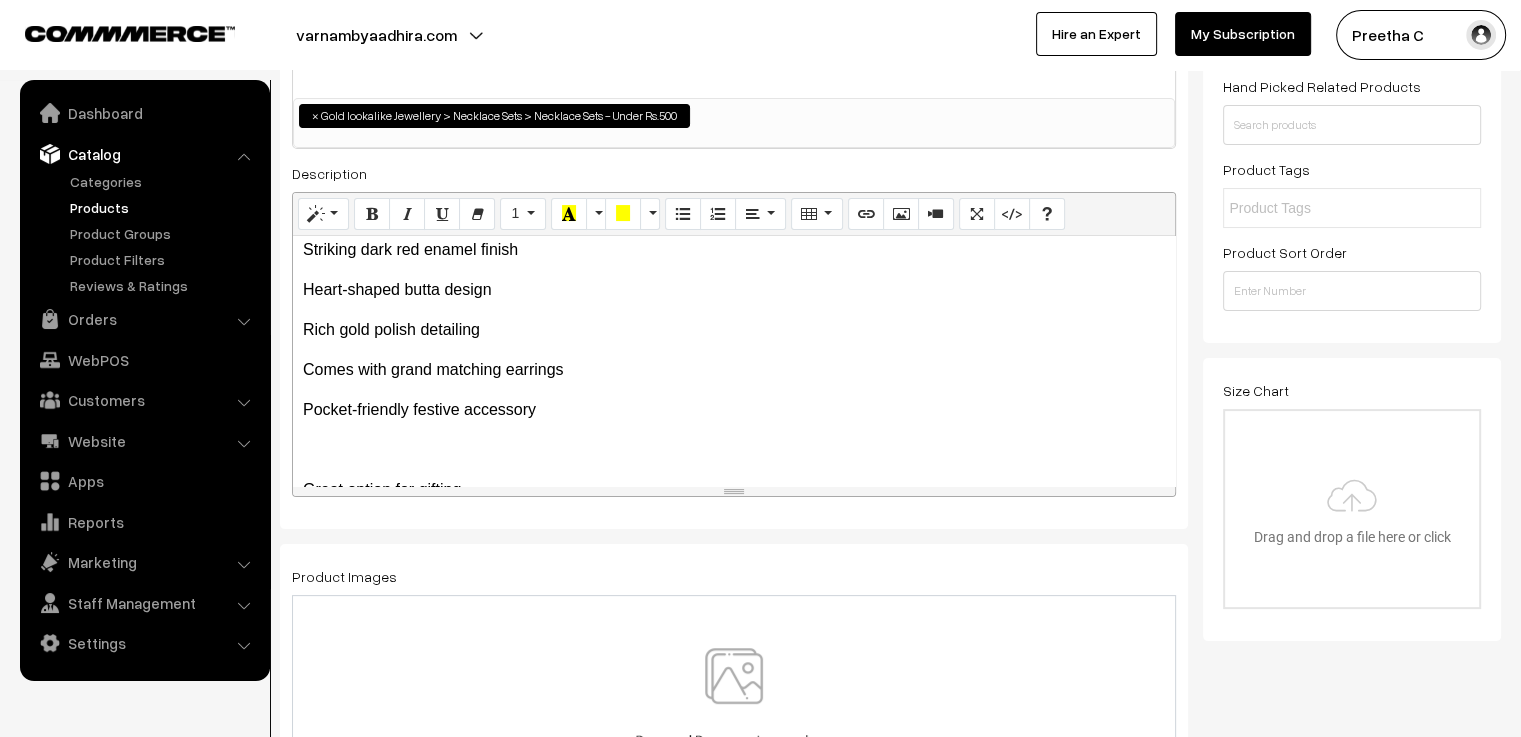 scroll, scrollTop: 242, scrollLeft: 0, axis: vertical 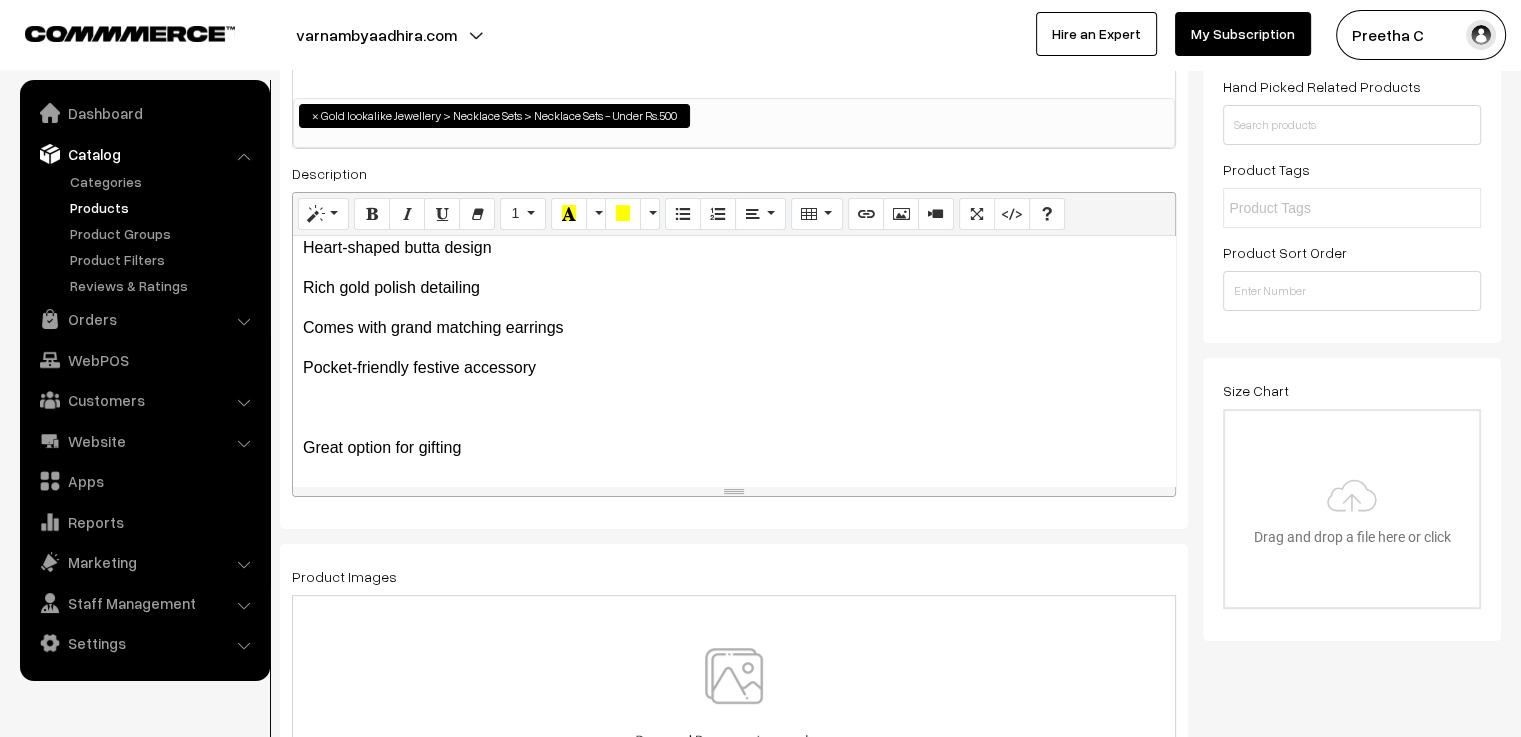 click on "Great option for gifting" at bounding box center (734, 448) 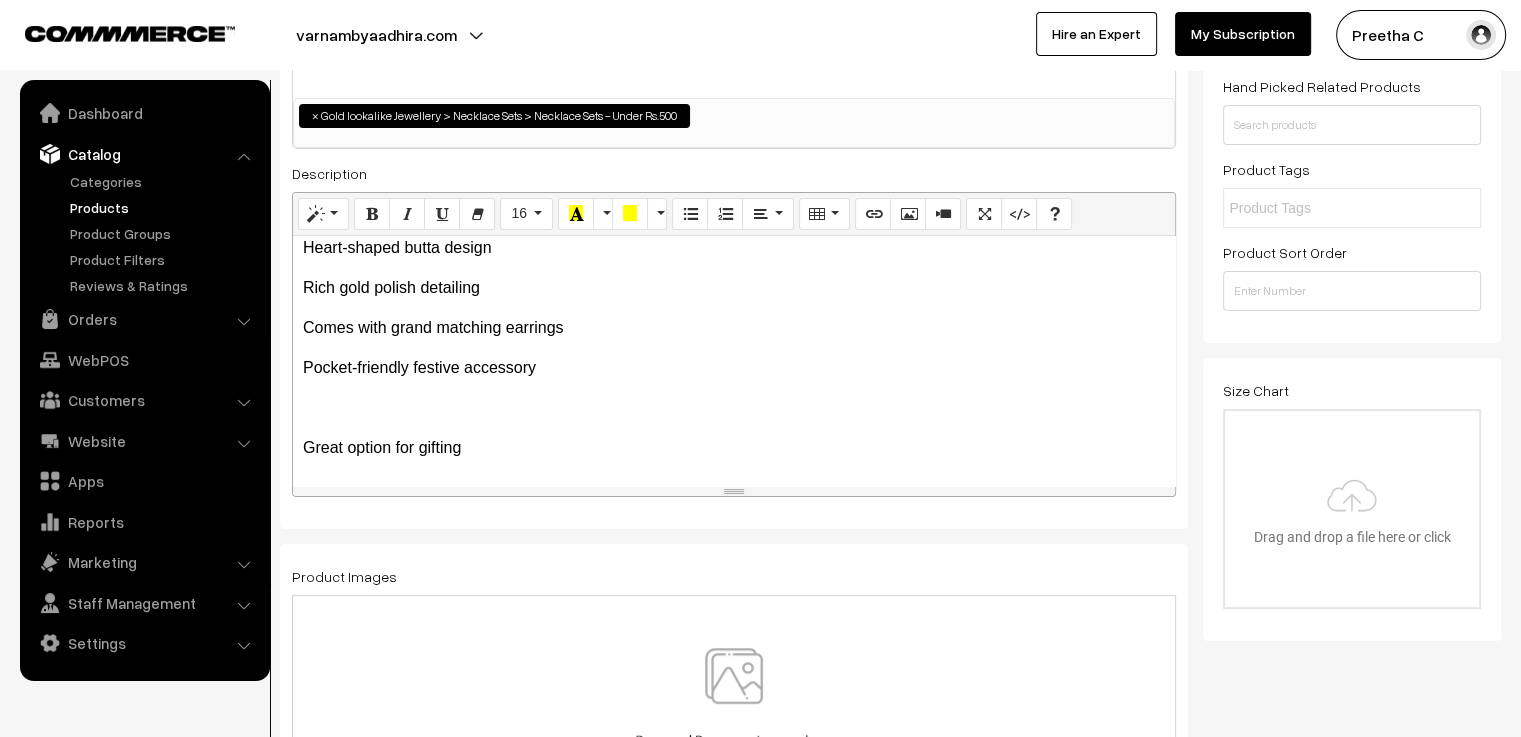 scroll, scrollTop: 202, scrollLeft: 0, axis: vertical 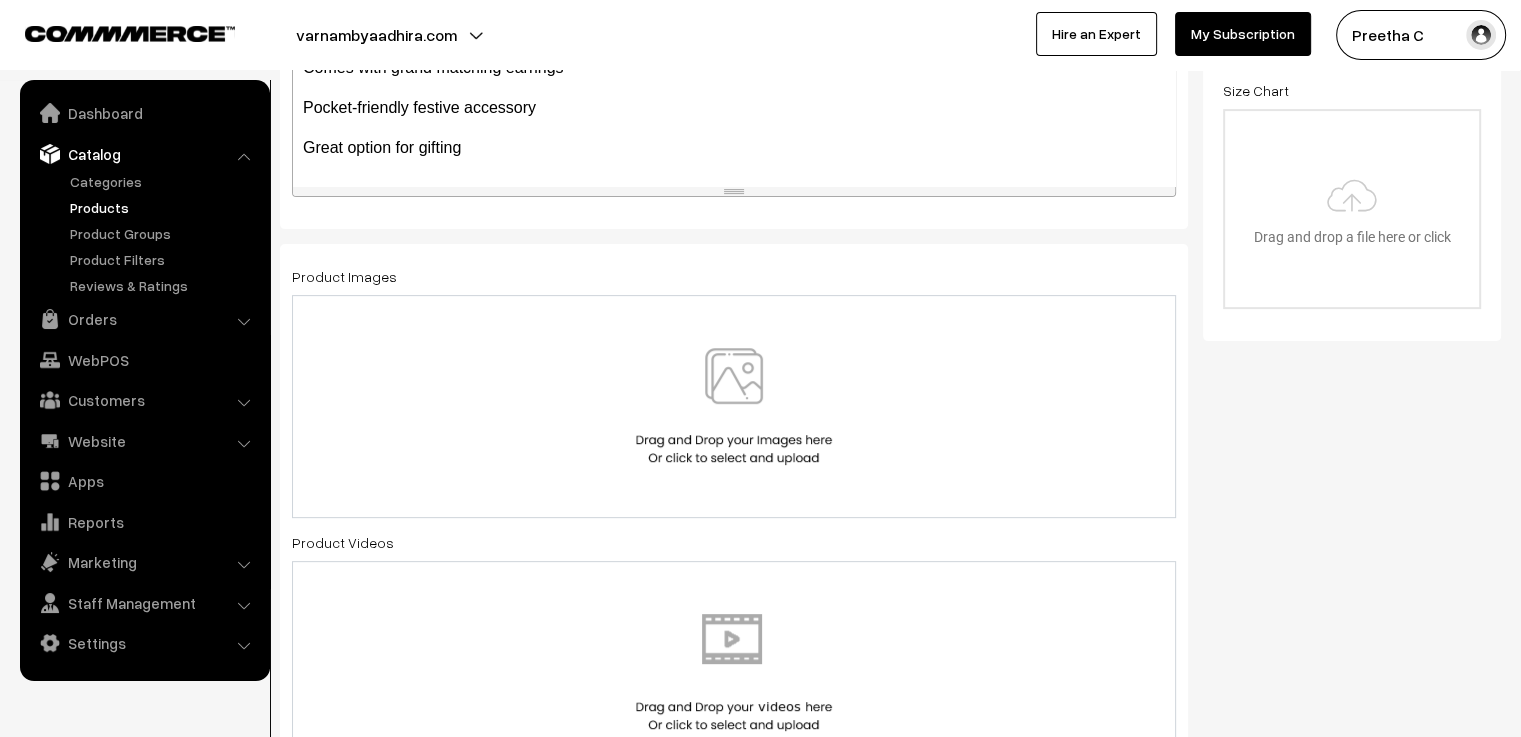 click at bounding box center (734, 406) 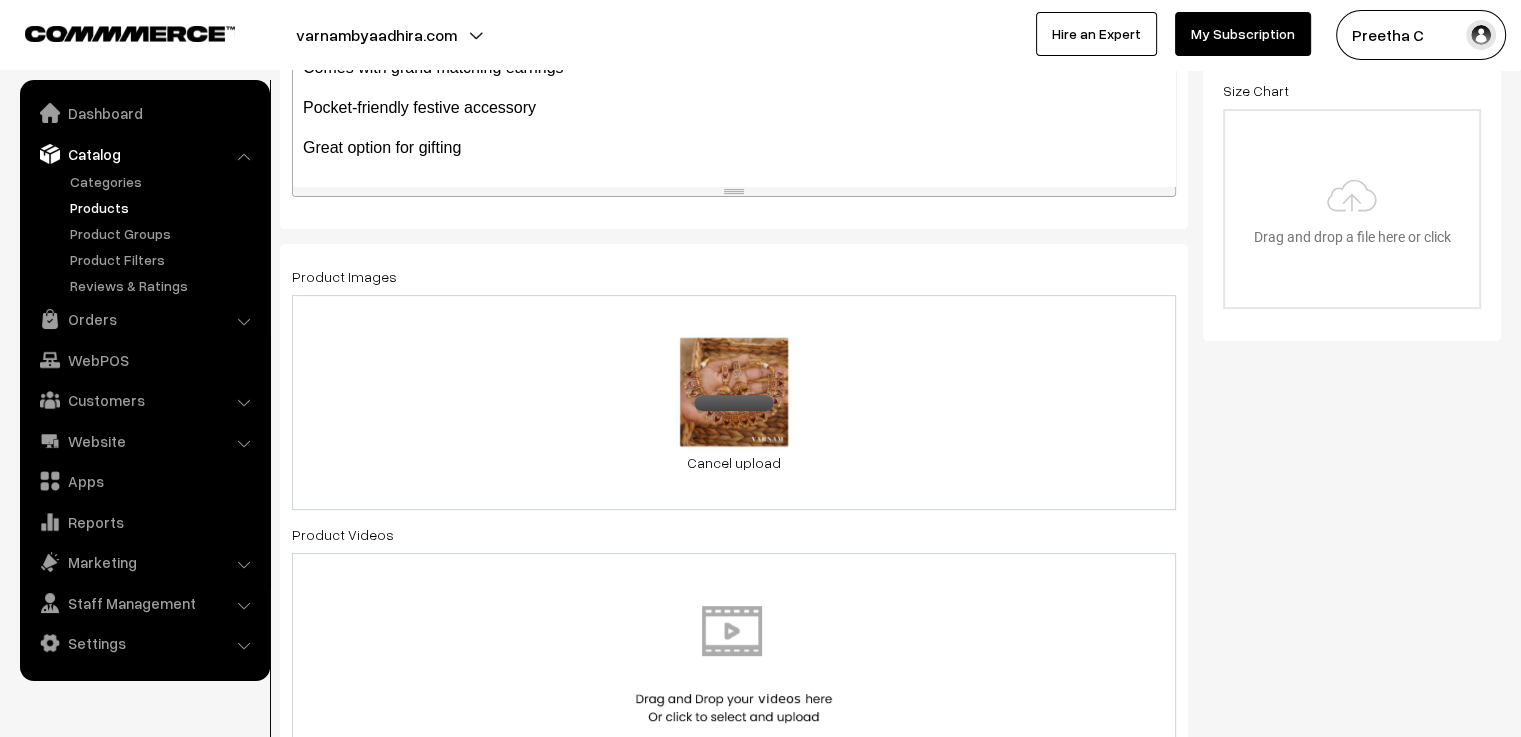 click on "0.3  MB      6.1.jpg                         Check                                                      Error                                                           Cancel upload" at bounding box center [734, 402] 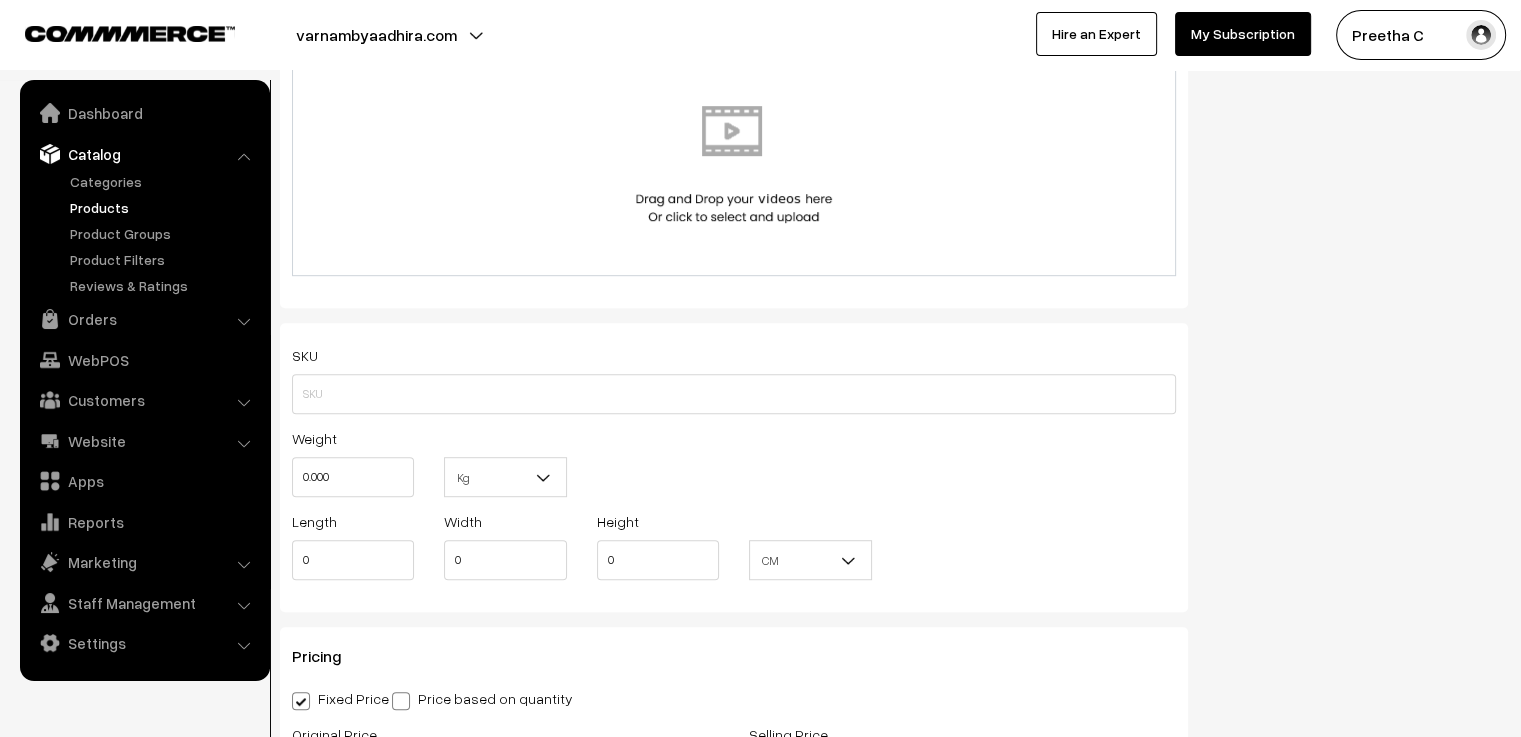 scroll, scrollTop: 1200, scrollLeft: 0, axis: vertical 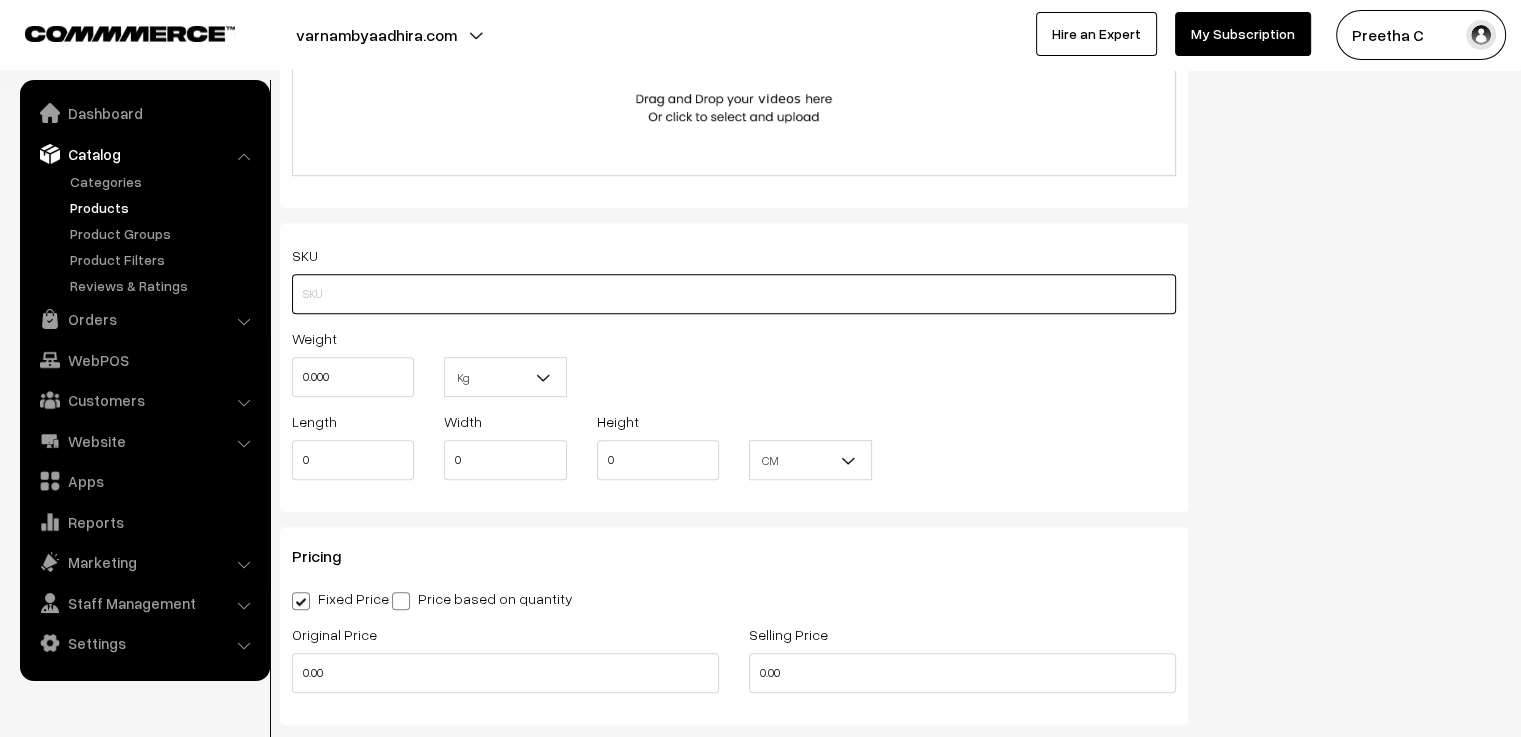 click at bounding box center (734, 294) 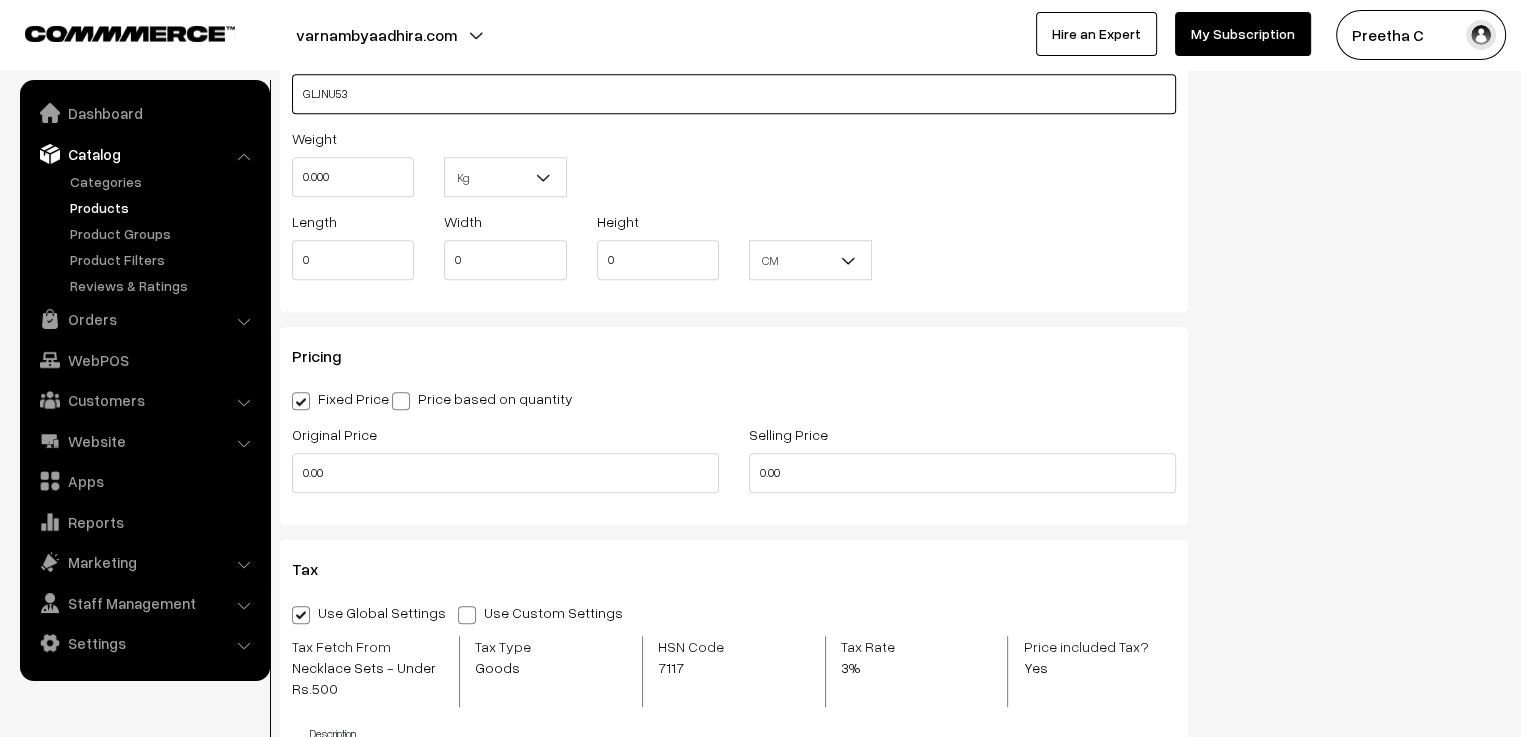 scroll, scrollTop: 1500, scrollLeft: 0, axis: vertical 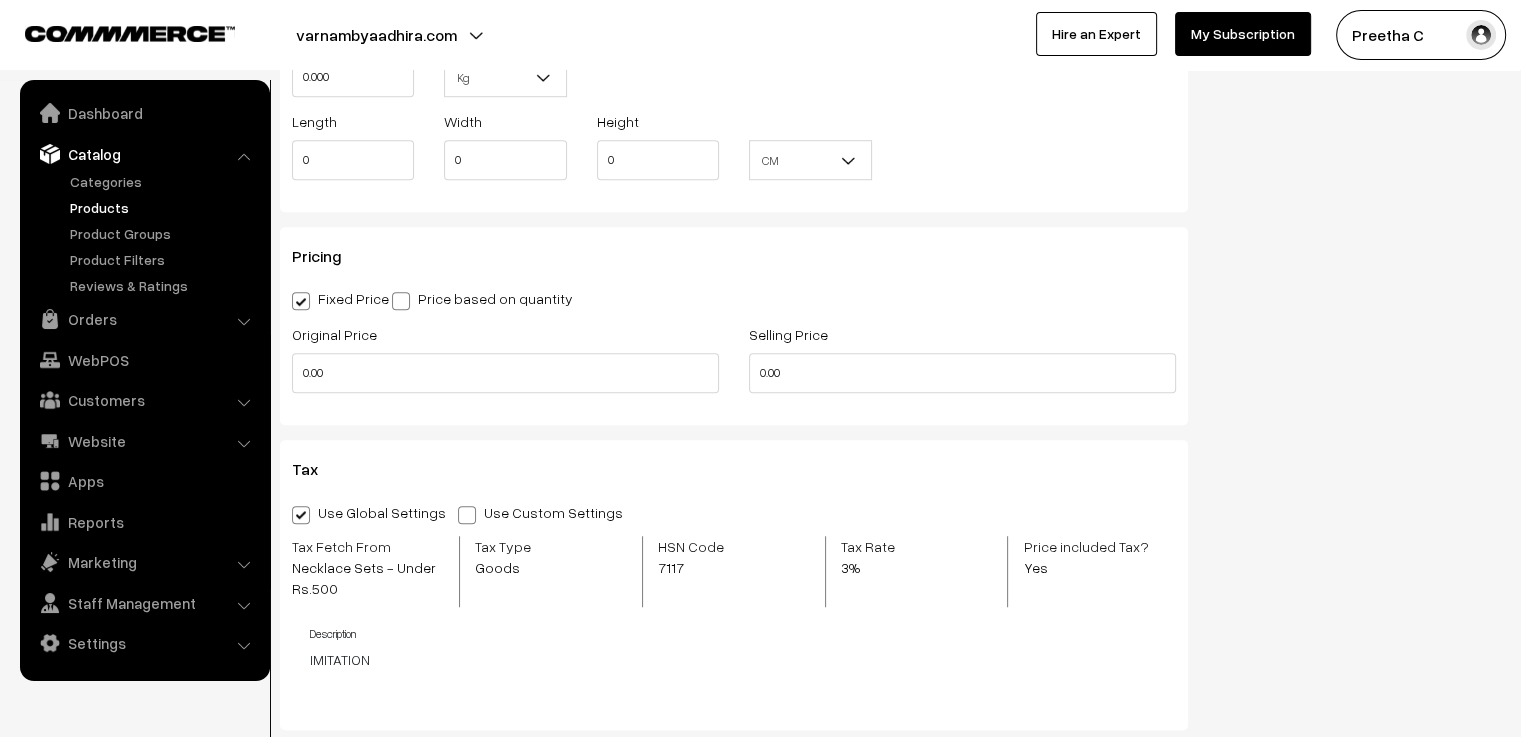 type on "GLJNU53" 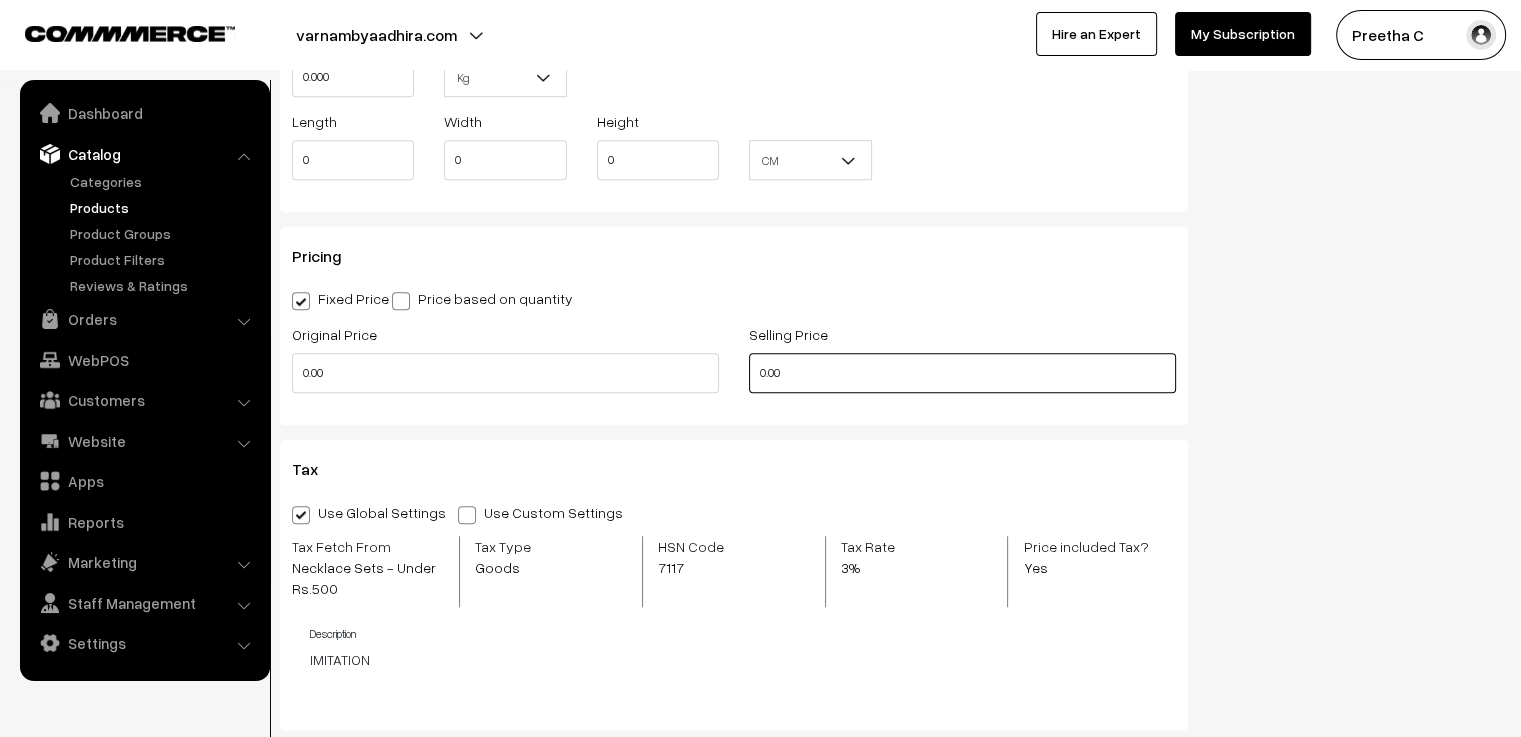 drag, startPoint x: 818, startPoint y: 369, endPoint x: 694, endPoint y: 367, distance: 124.01613 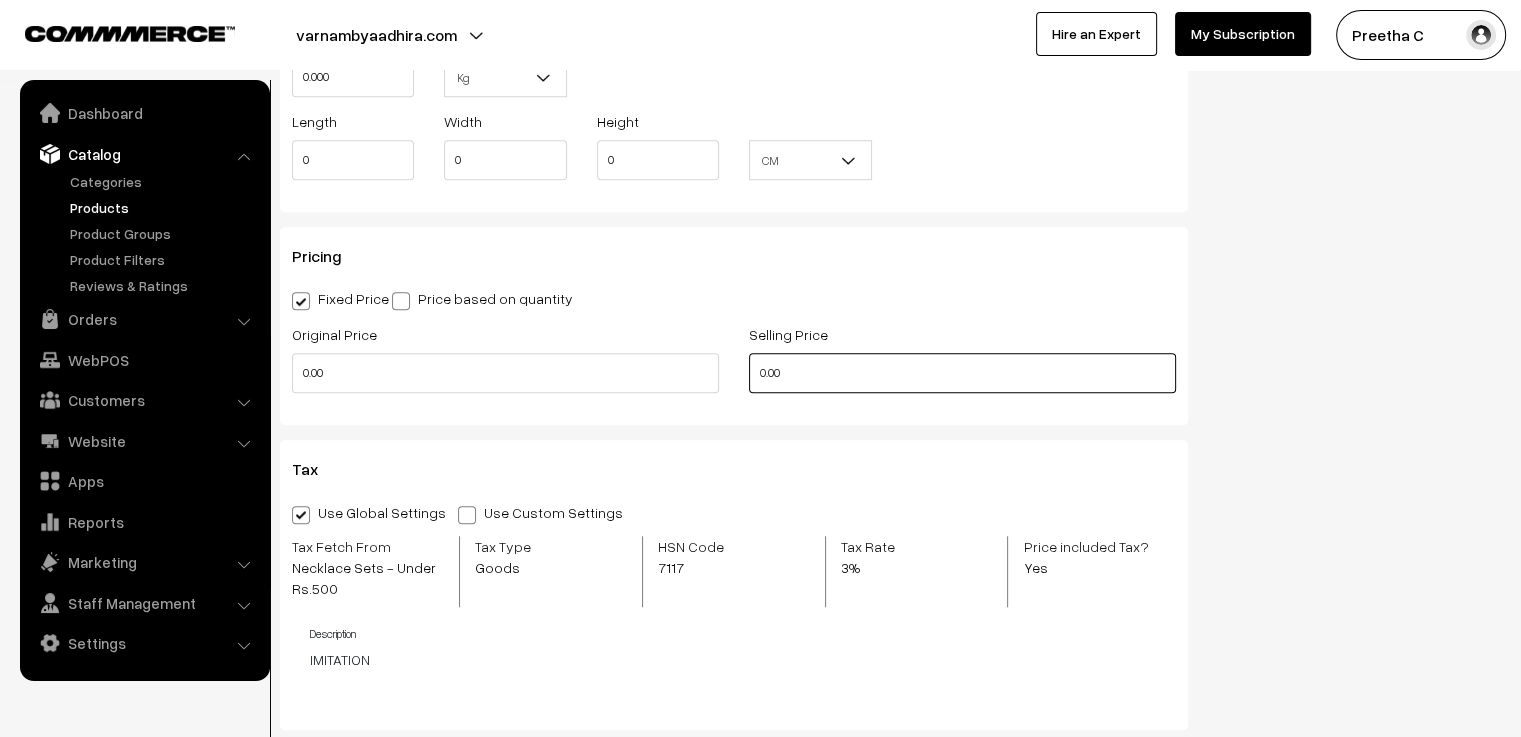 click on "Original Price
0.00
Selling Price
0.00" at bounding box center [734, 363] 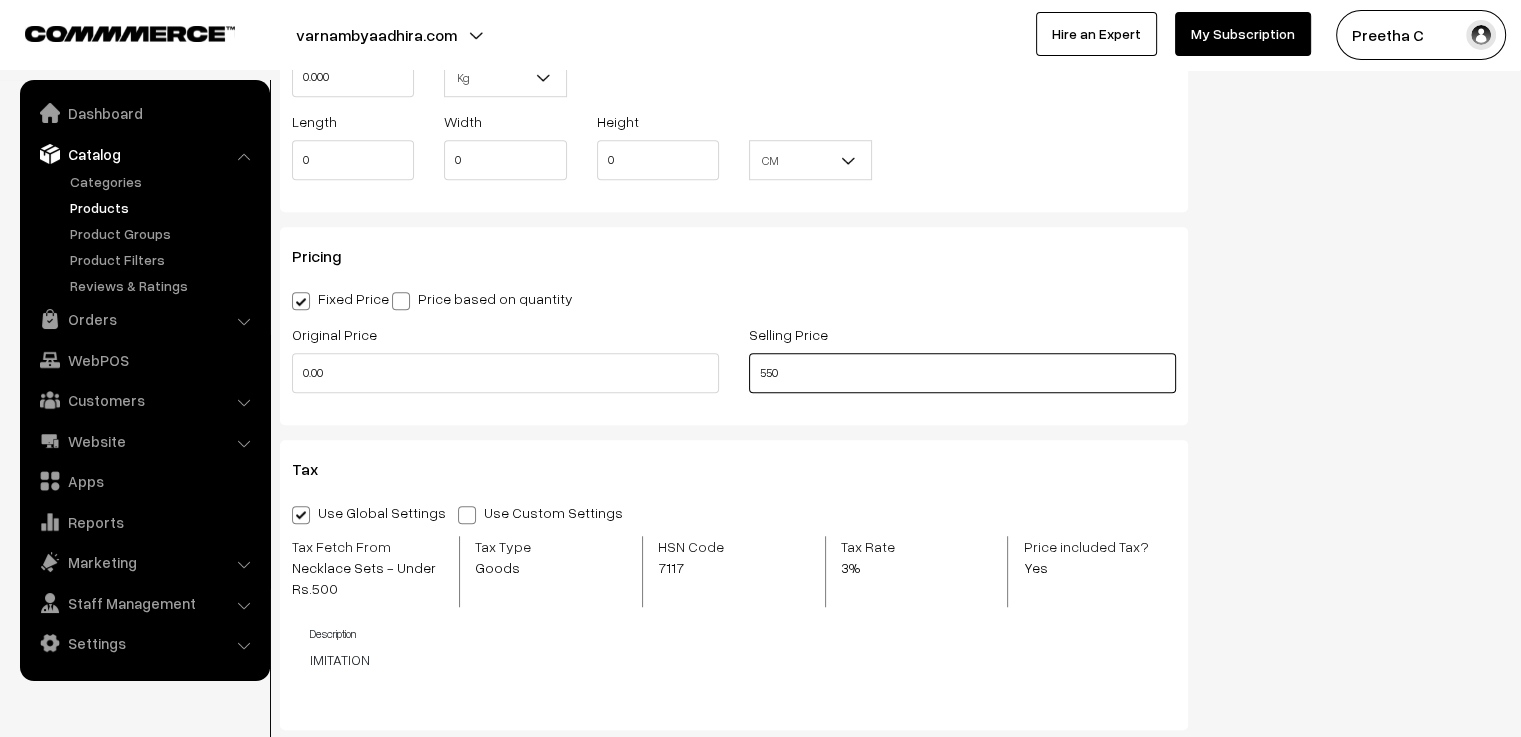 type on "550" 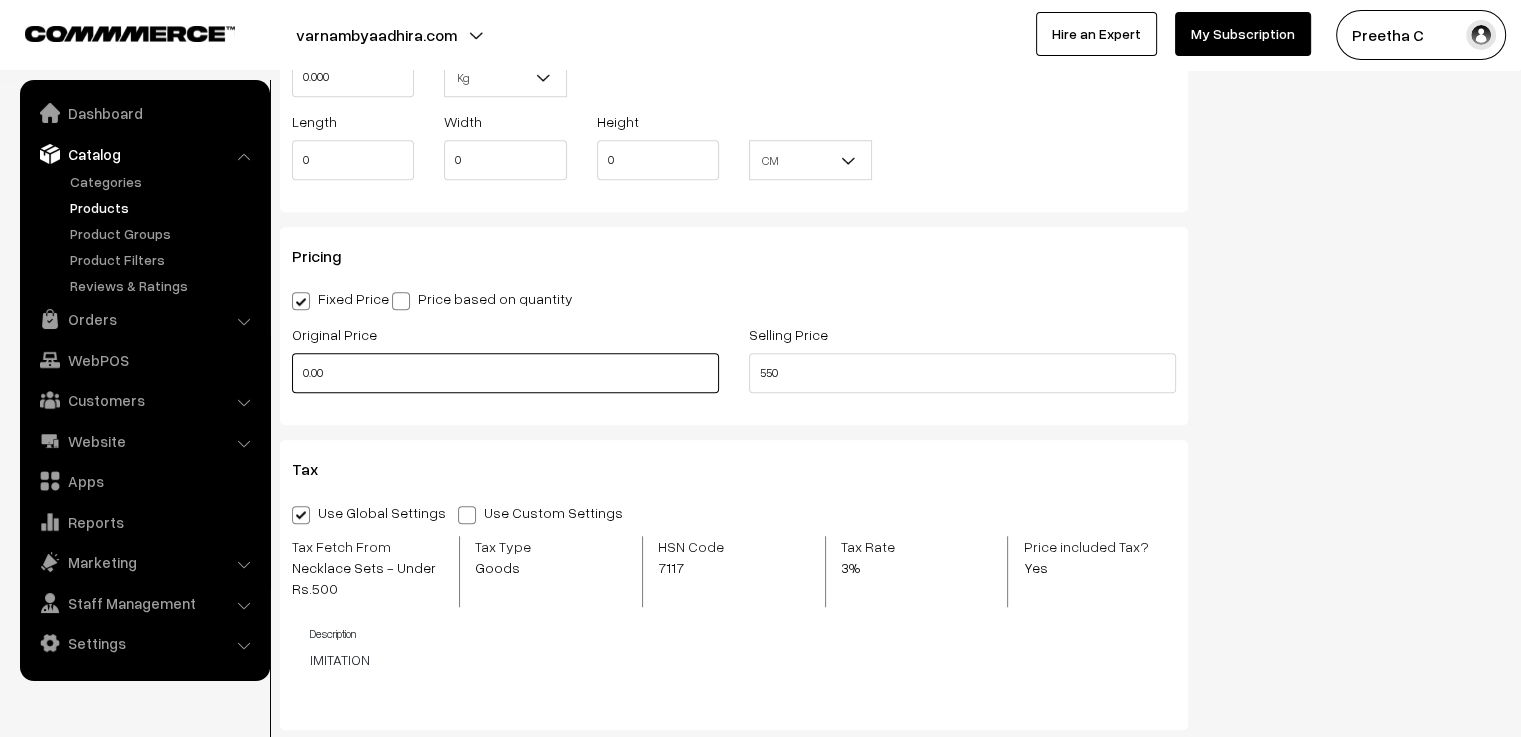 drag, startPoint x: 335, startPoint y: 377, endPoint x: 280, endPoint y: 377, distance: 55 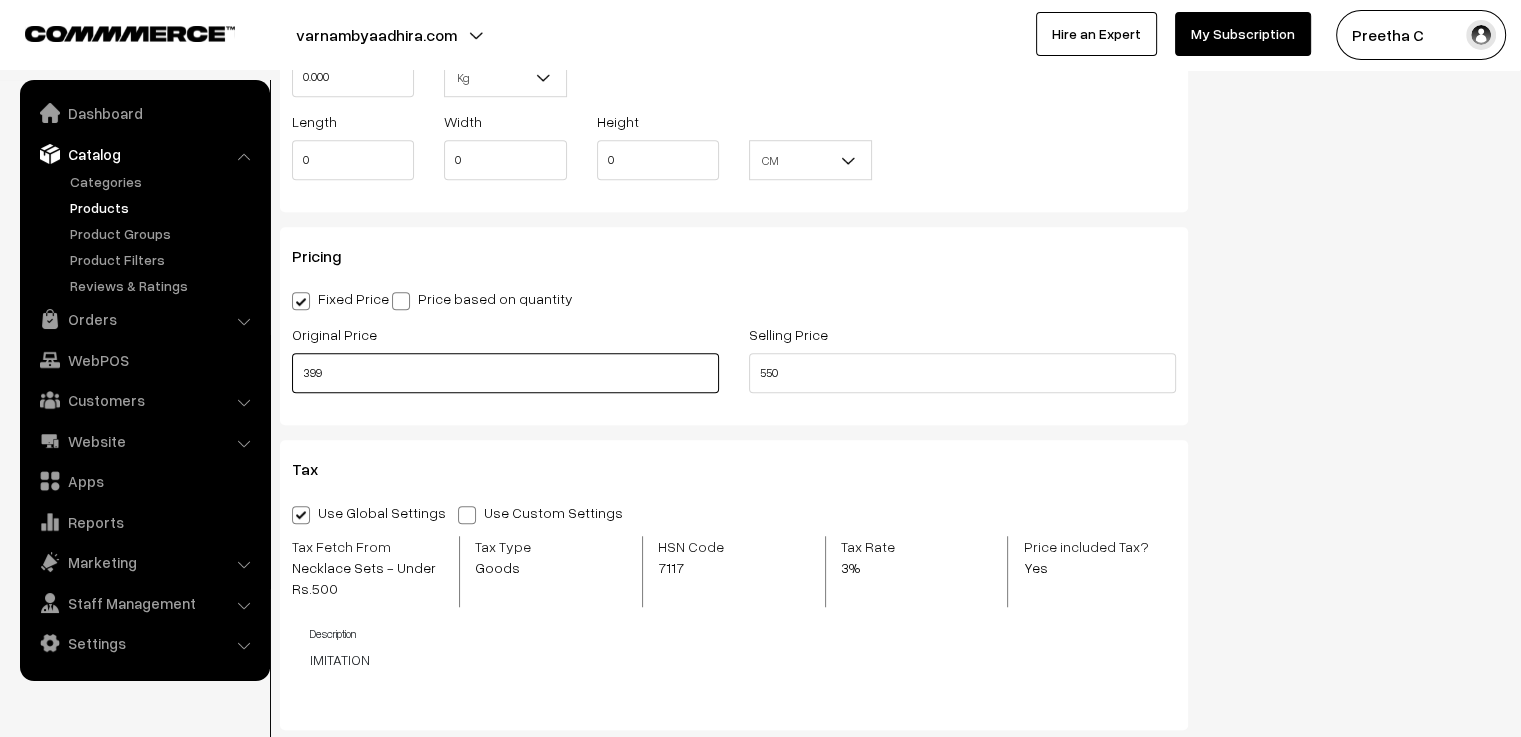 type on "399" 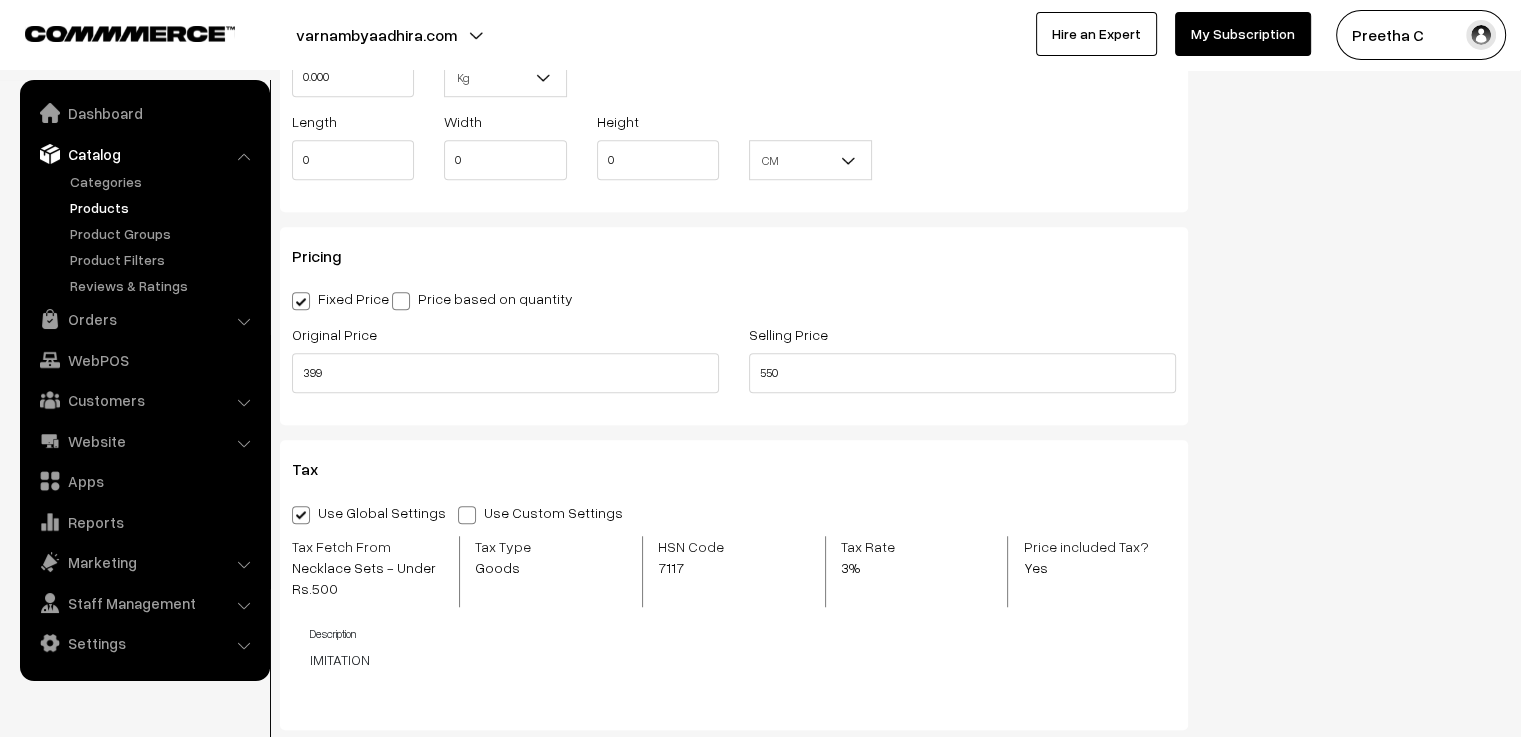 click on "Pricing
Fixed Price
Price based on quantity
Original Price
399
Selling Price
550
Qty From Qty To" at bounding box center (734, 326) 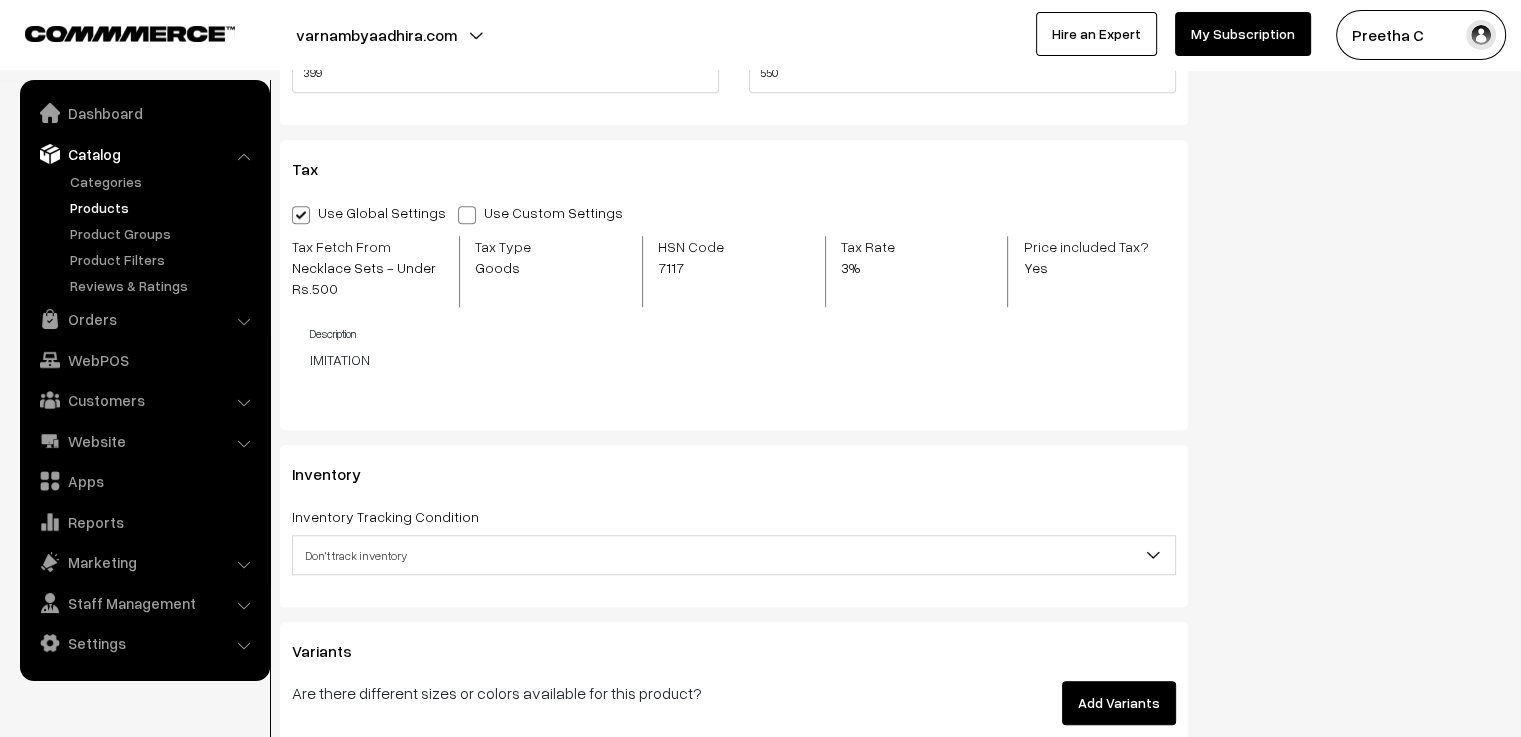 scroll, scrollTop: 1900, scrollLeft: 0, axis: vertical 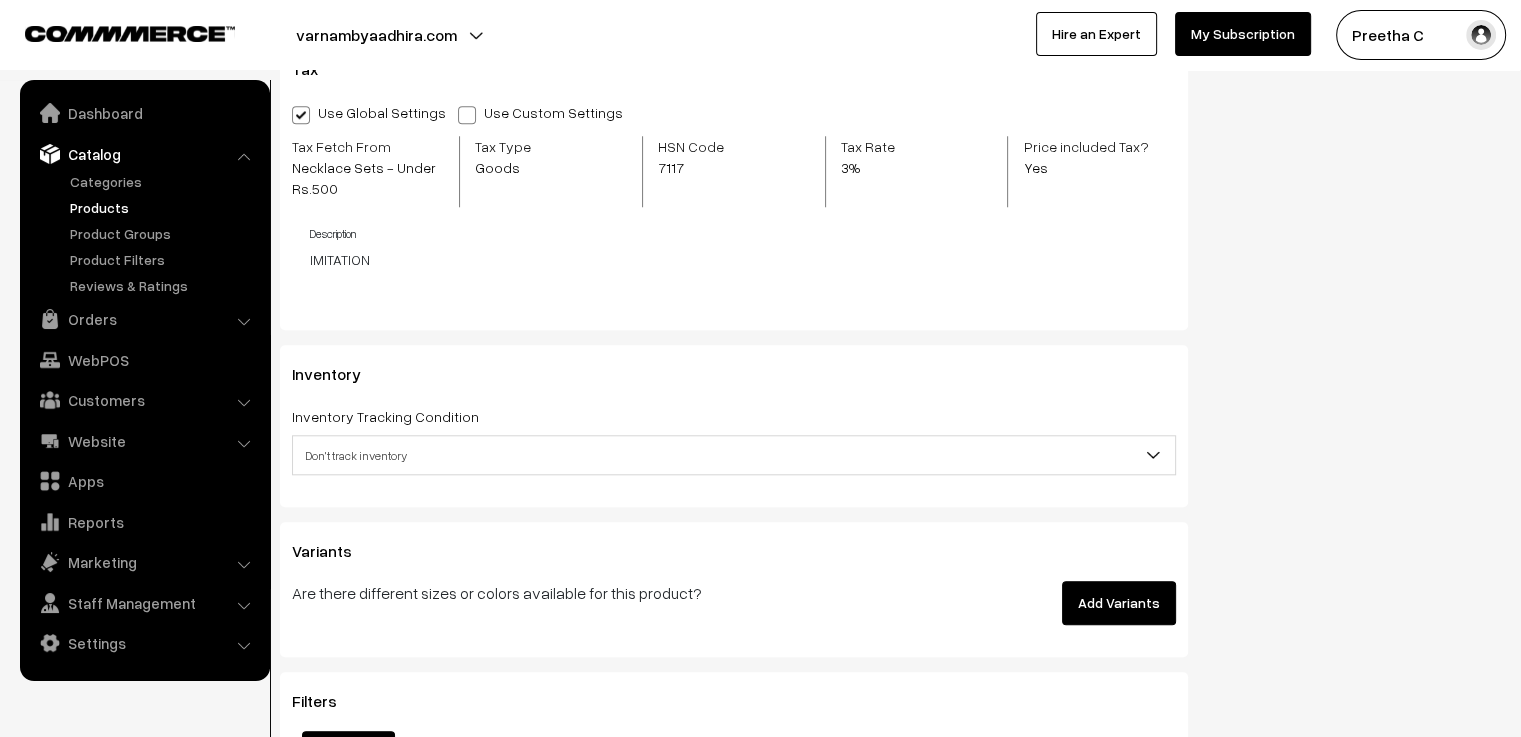 click on "Don't track inventory" at bounding box center (734, 455) 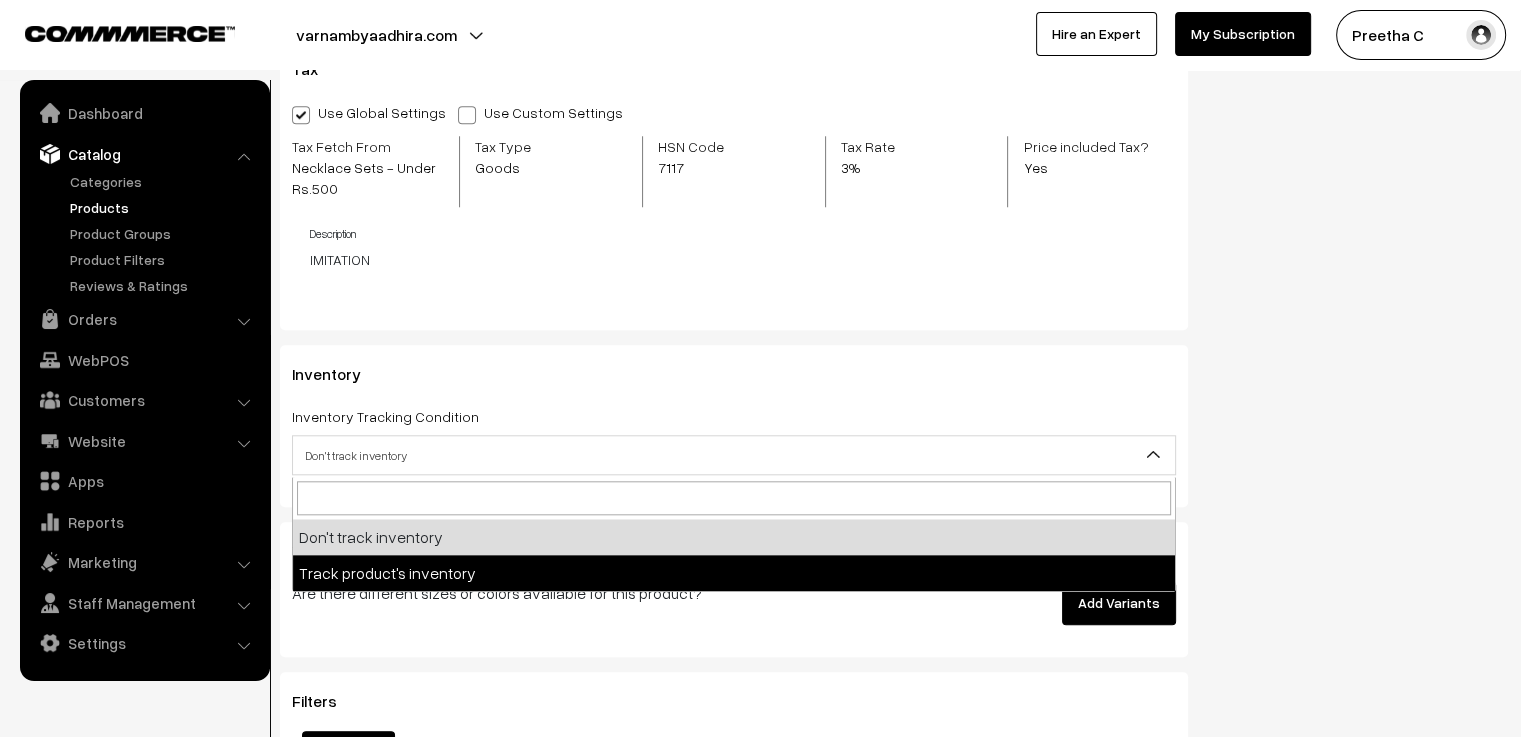 select on "2" 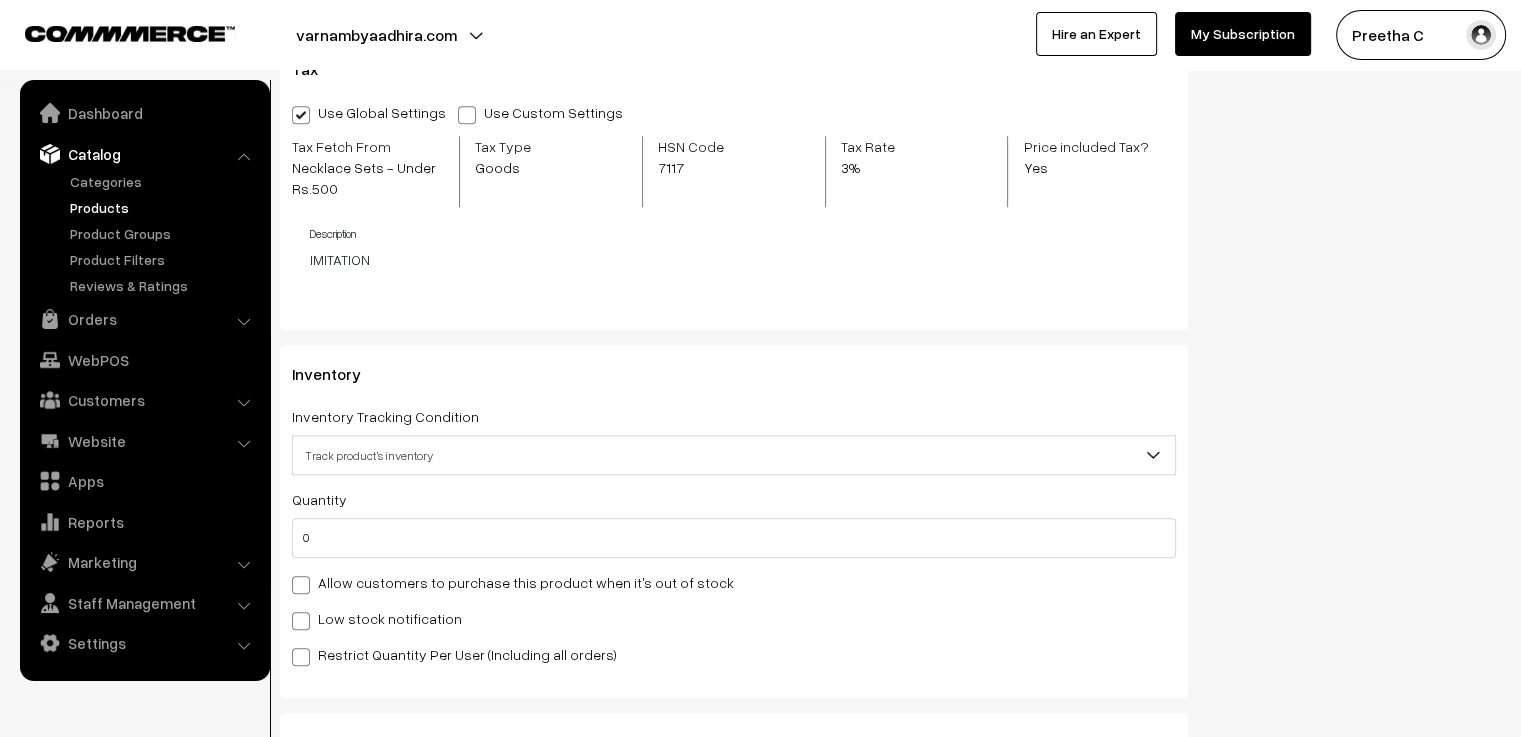 scroll, scrollTop: 2000, scrollLeft: 0, axis: vertical 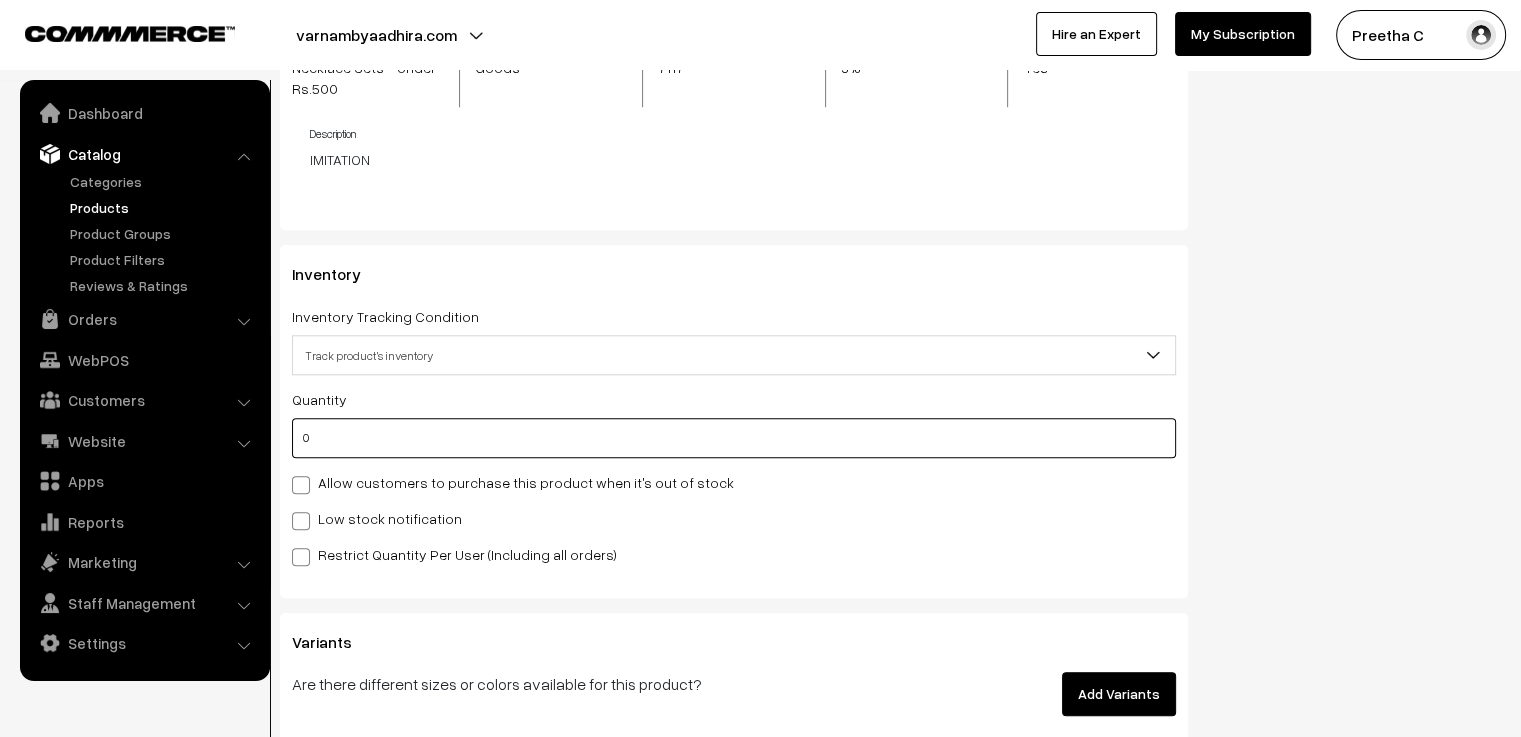 drag, startPoint x: 318, startPoint y: 441, endPoint x: 296, endPoint y: 442, distance: 22.022715 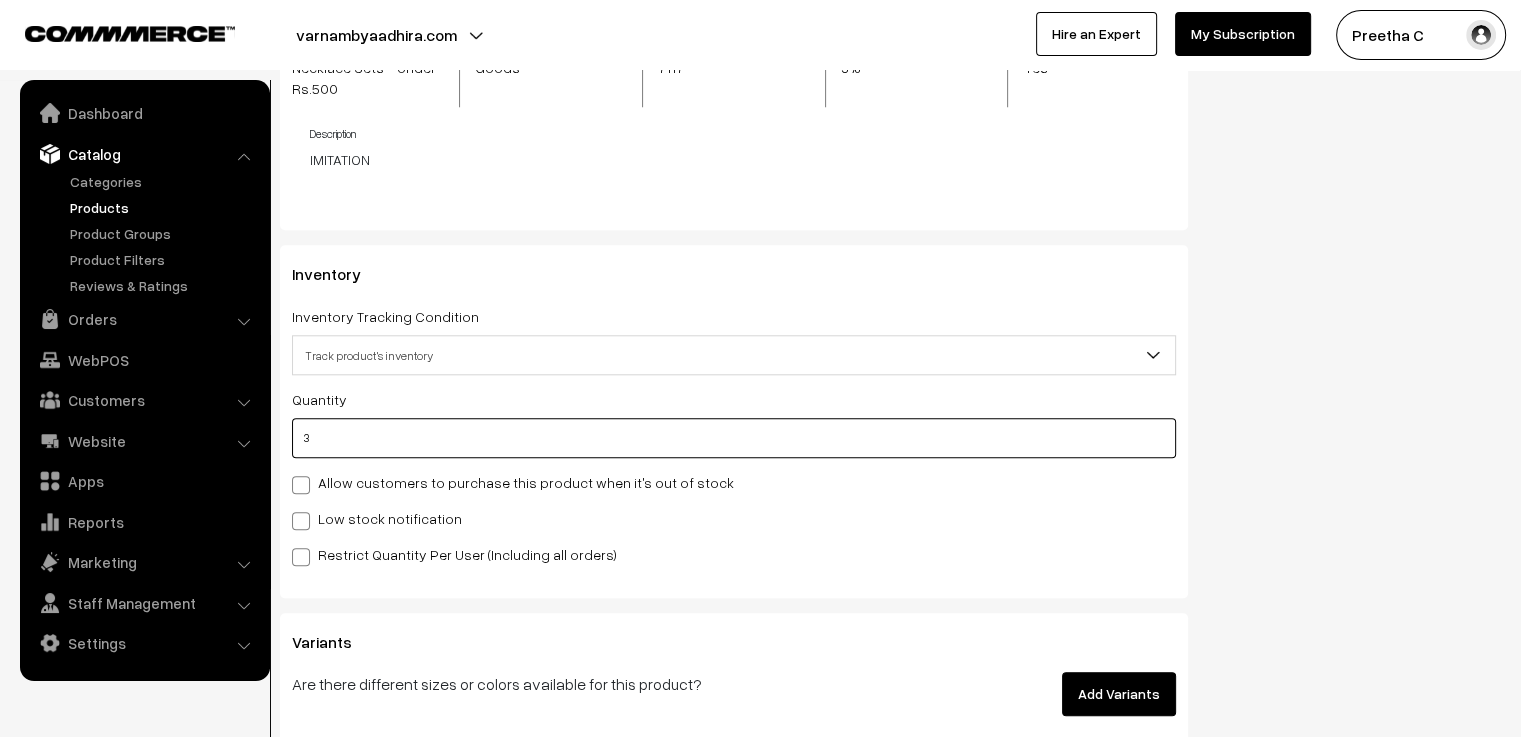 type on "3" 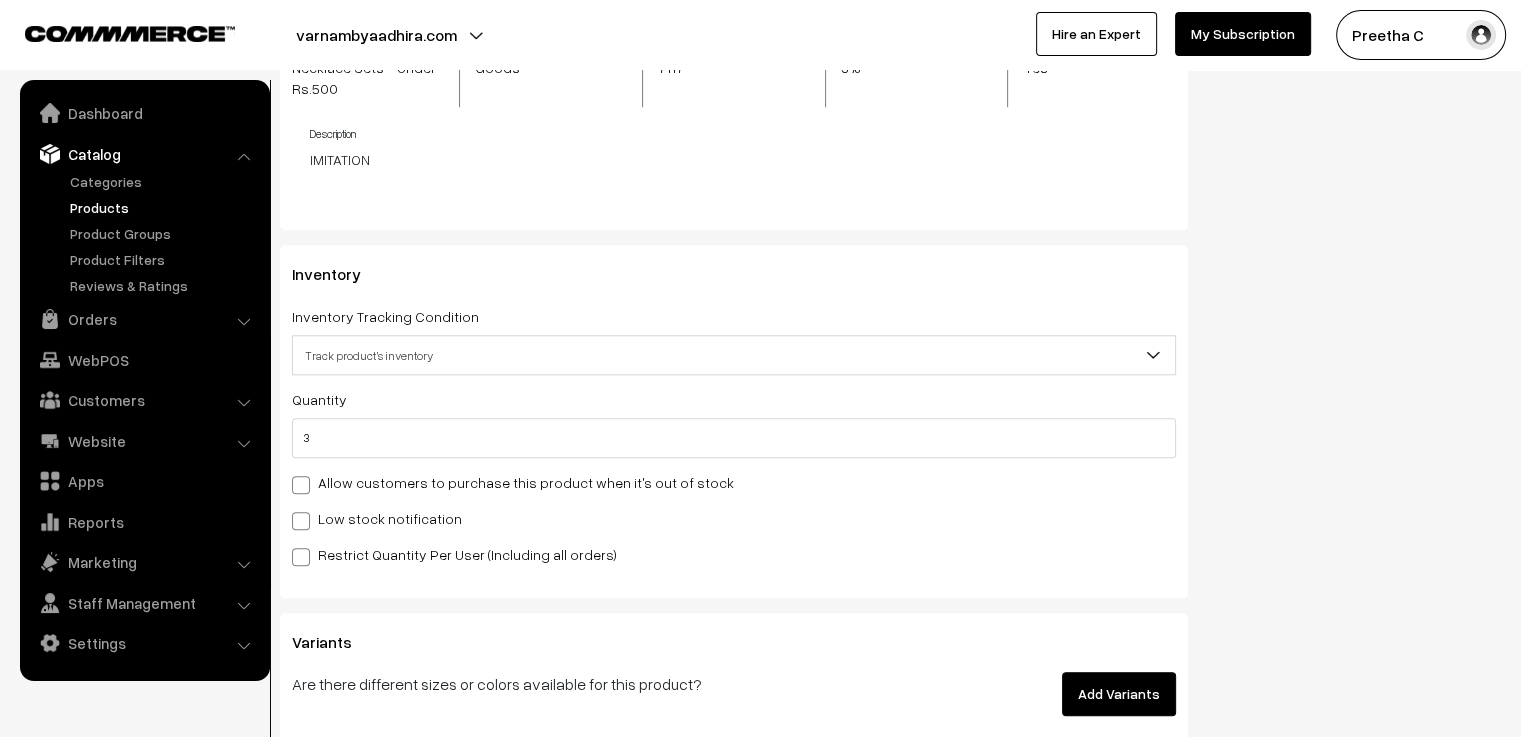 click on "Allow customers to purchase this product when it's out of stock" at bounding box center [734, 482] 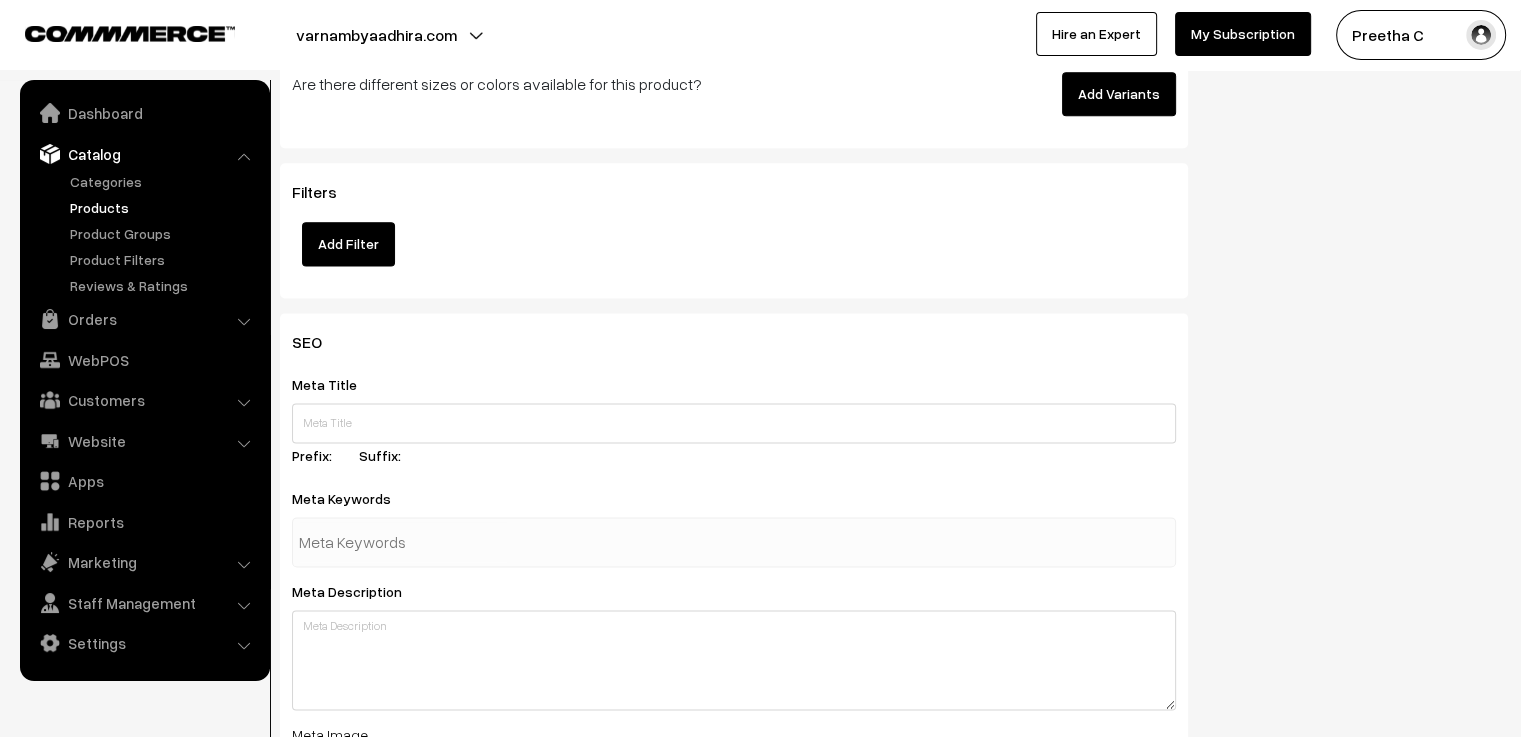 scroll, scrollTop: 2700, scrollLeft: 0, axis: vertical 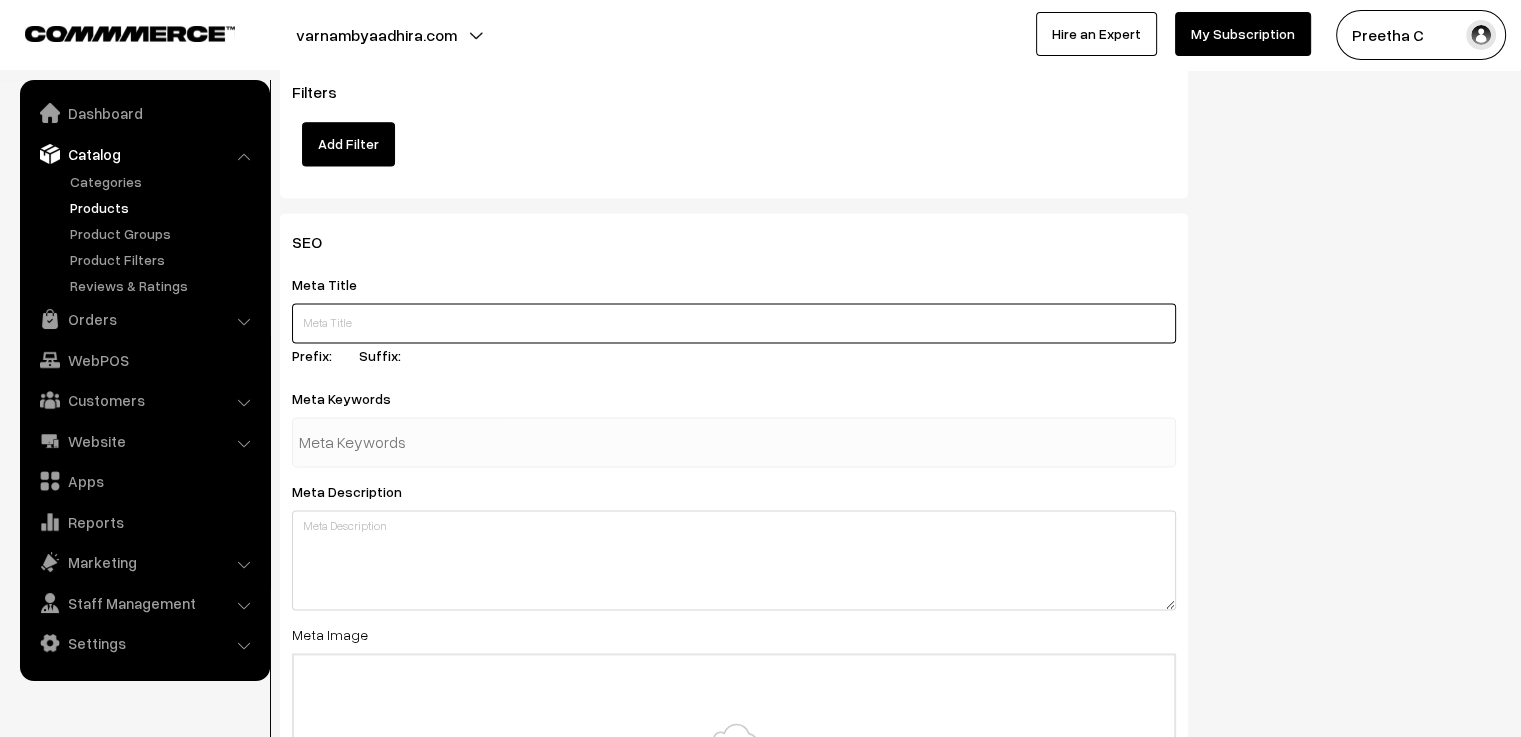 click at bounding box center (734, 323) 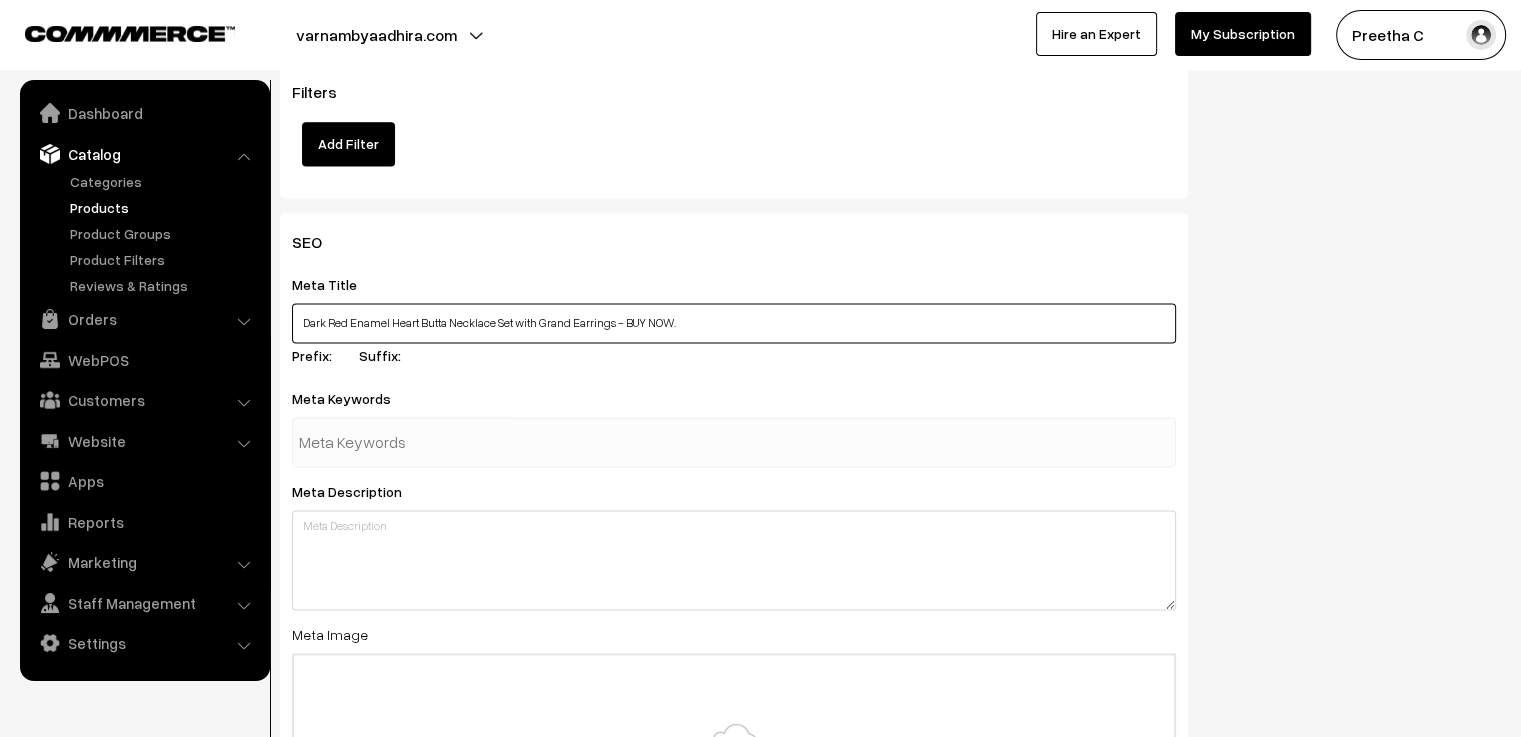 type on "Dark Red Enamel Heart Butta Necklace Set with Grand Earrings - BUY NOW." 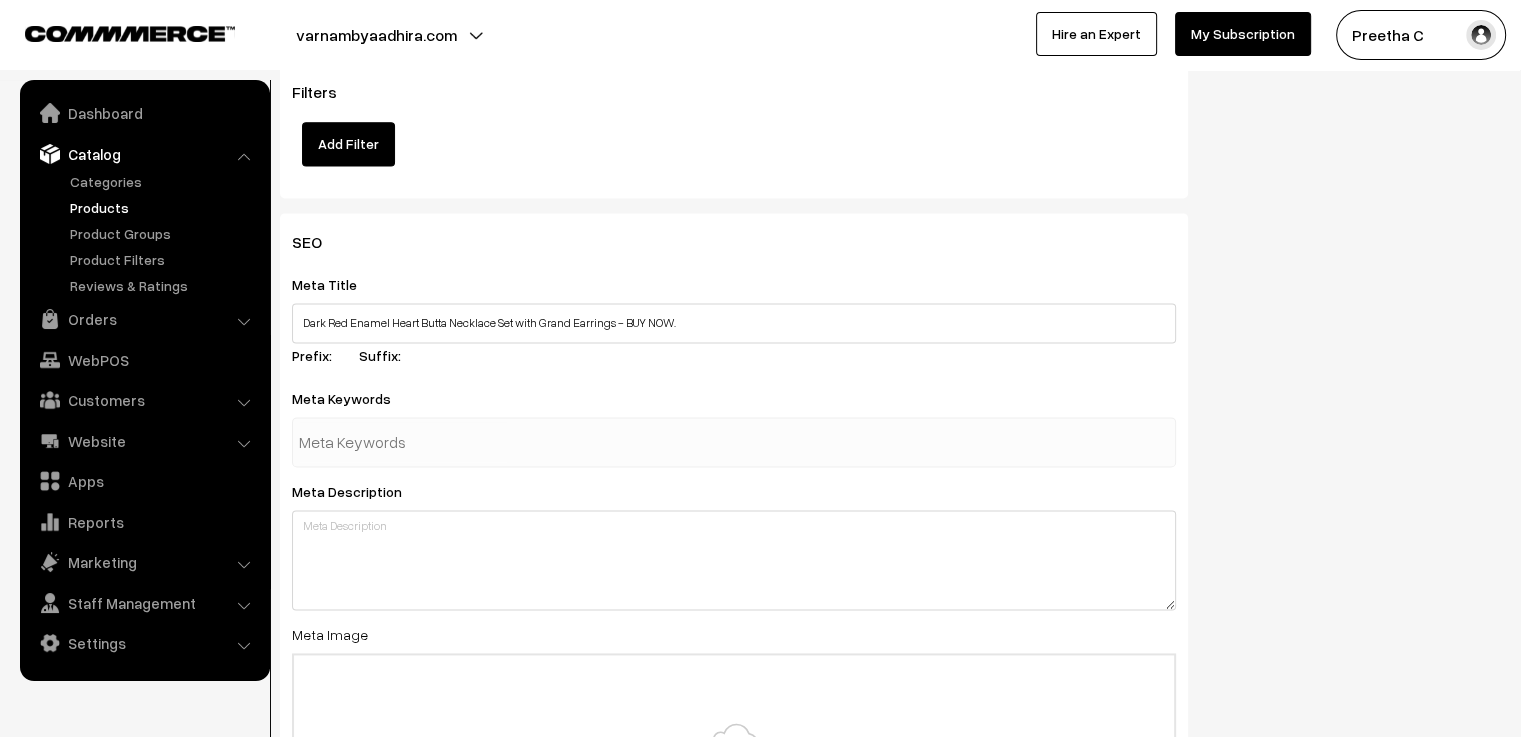 click at bounding box center [403, 442] 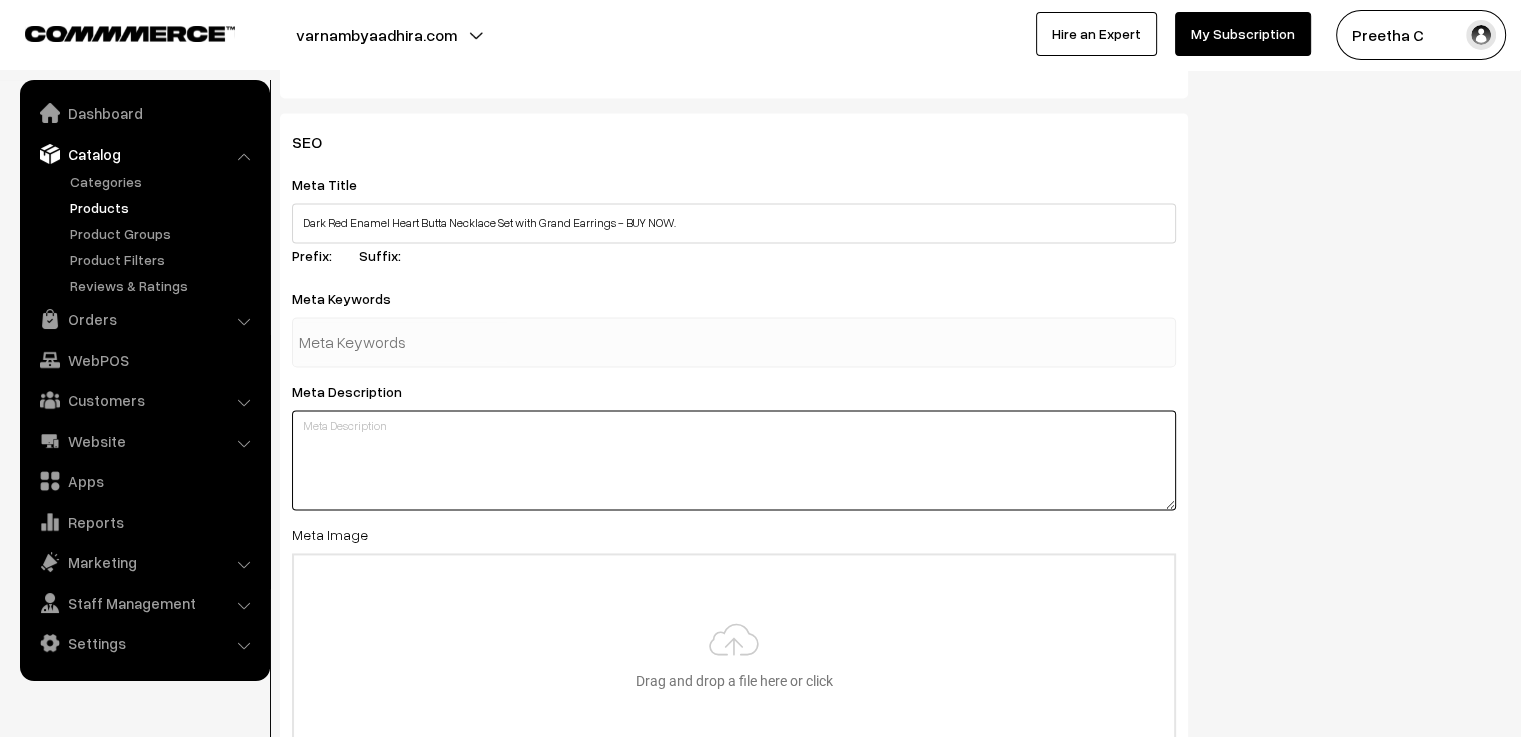 click at bounding box center (734, 460) 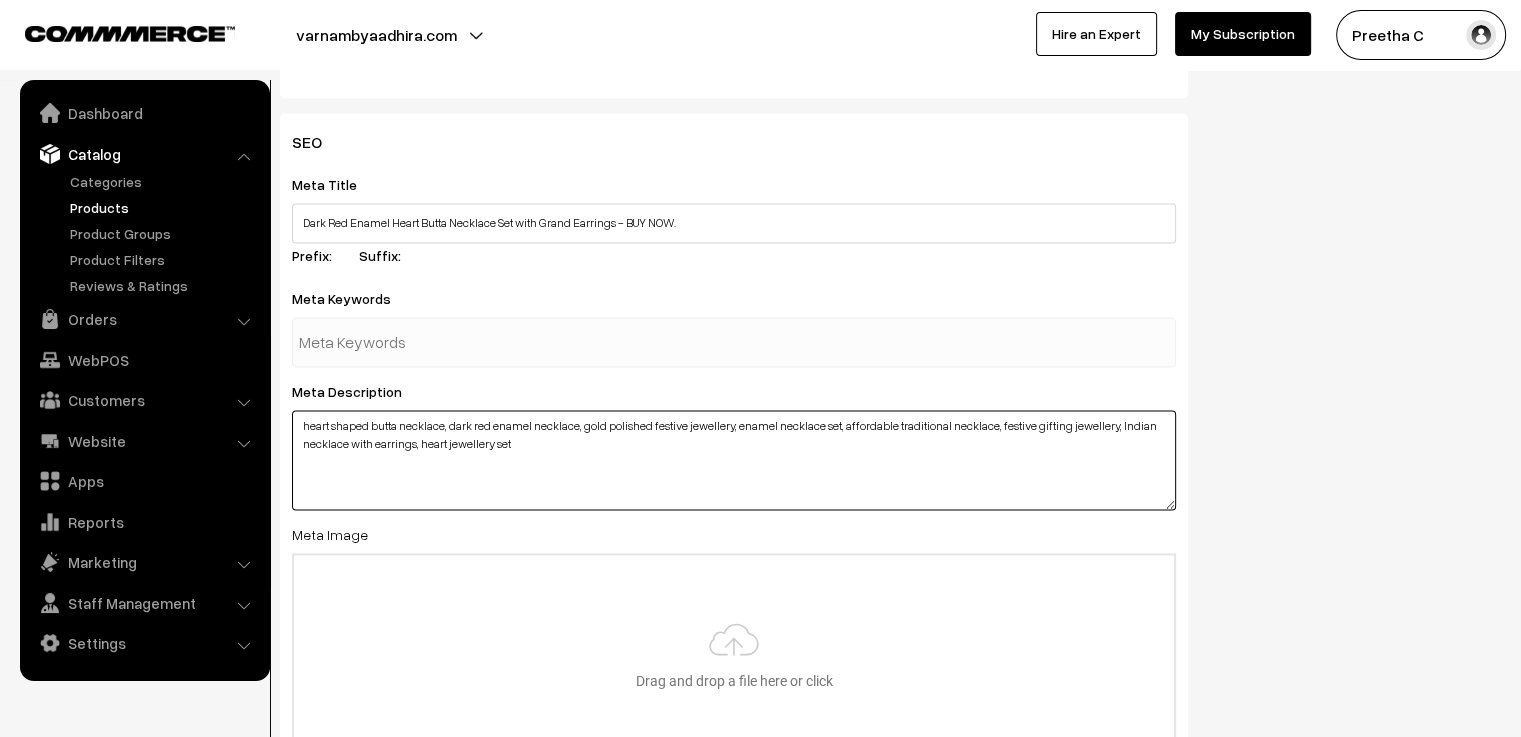 drag, startPoint x: 445, startPoint y: 431, endPoint x: 301, endPoint y: 435, distance: 144.05554 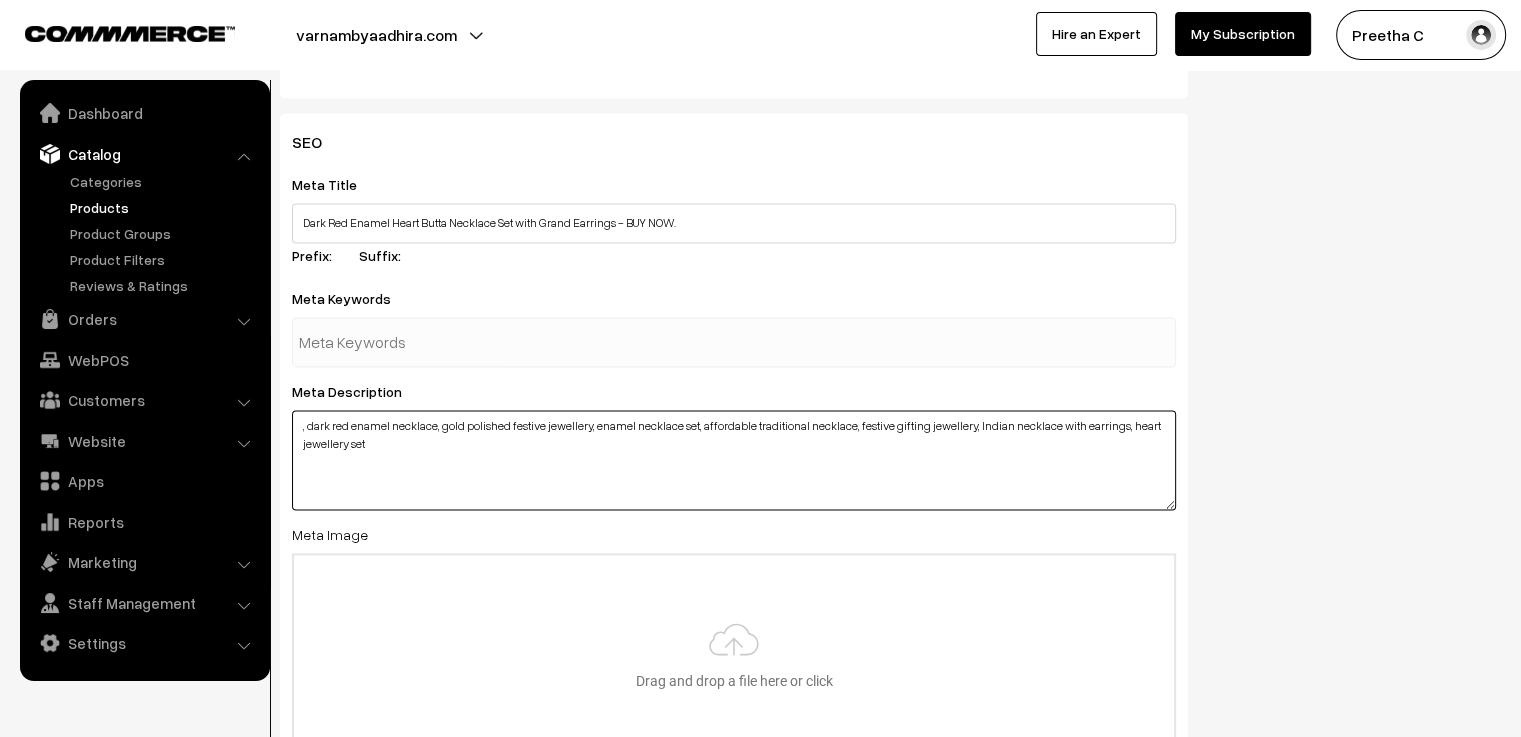 type on ", dark red enamel necklace, gold polished festive jewellery, enamel necklace set, affordable traditional necklace, festive gifting jewellery, Indian necklace with earrings, heart jewellery set" 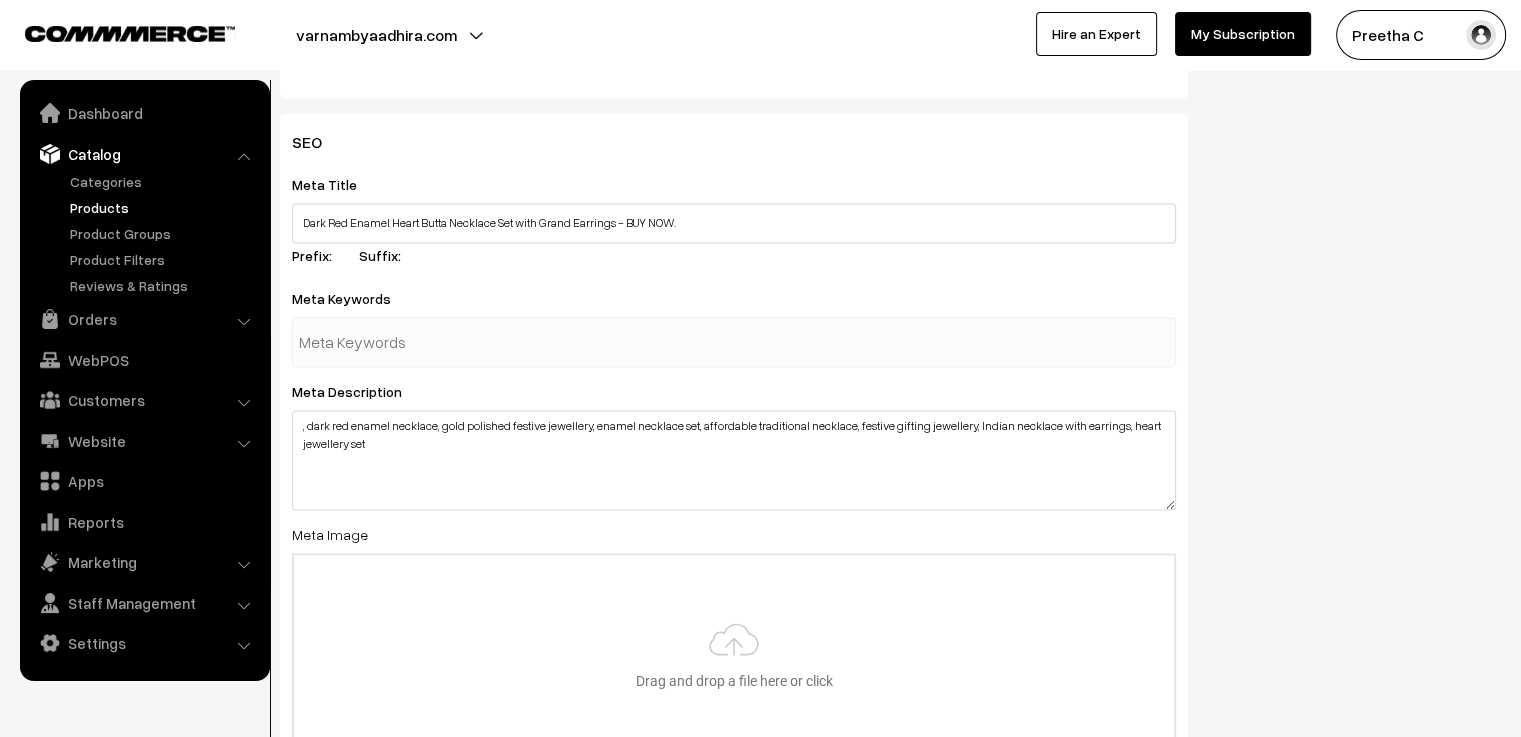 click at bounding box center [403, 342] 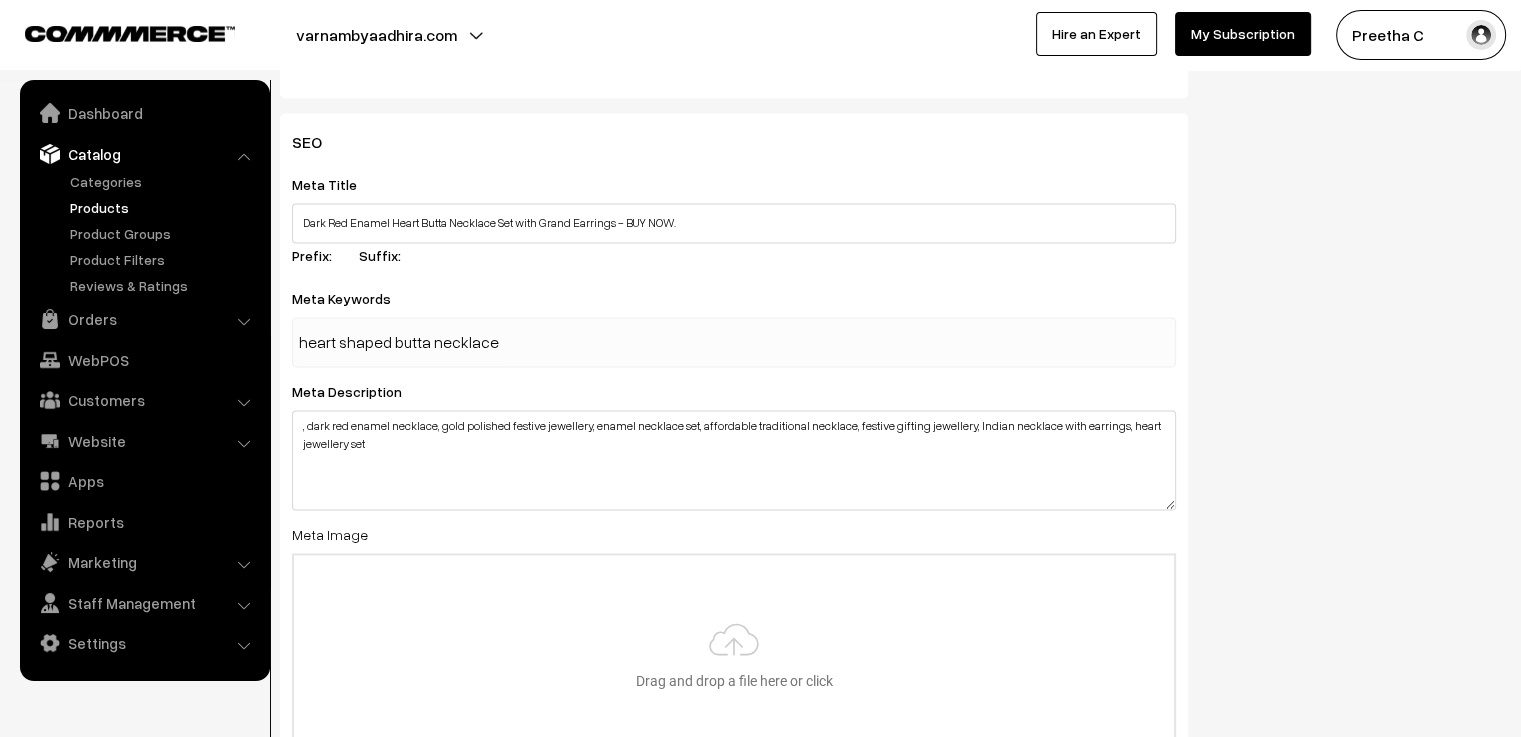 type 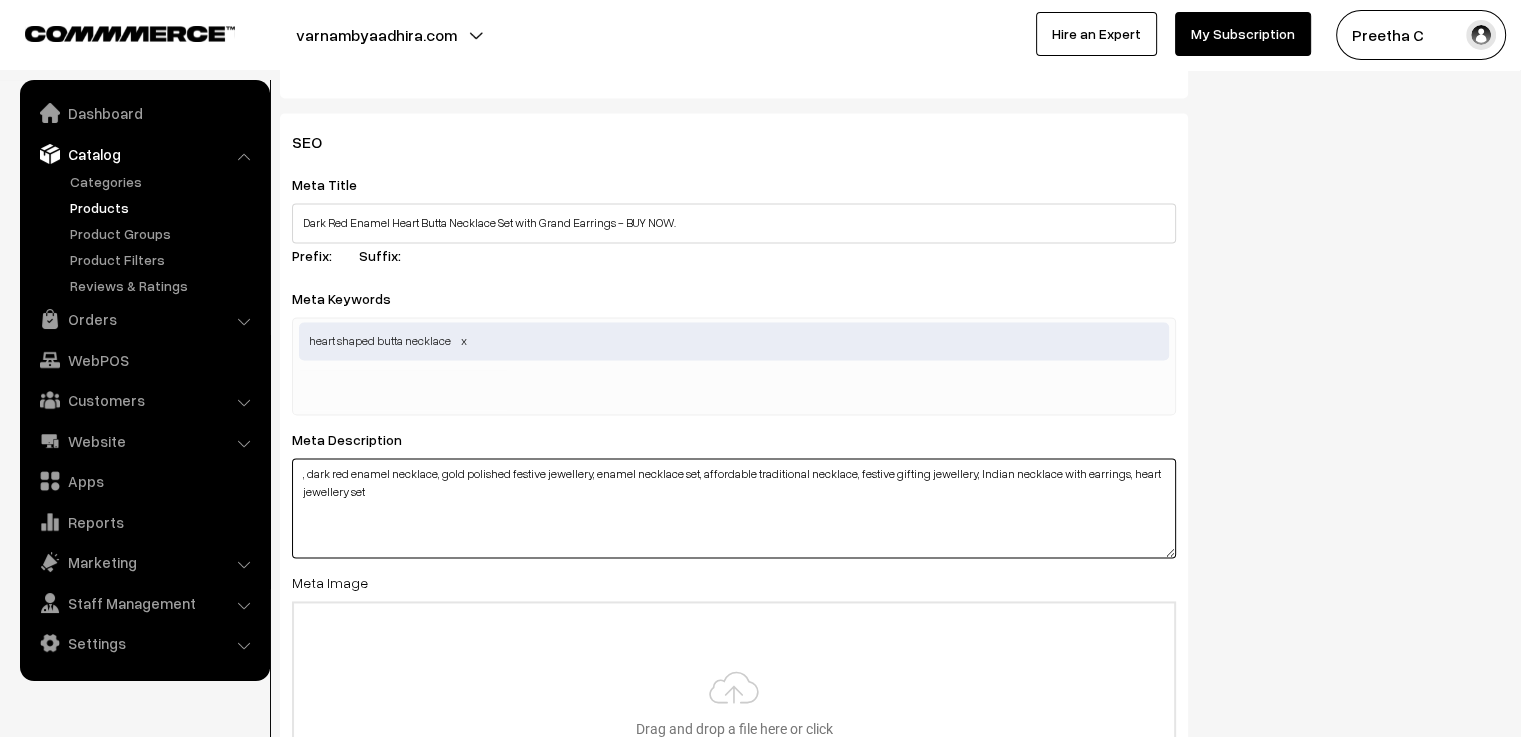 drag, startPoint x: 436, startPoint y: 480, endPoint x: 310, endPoint y: 482, distance: 126.01587 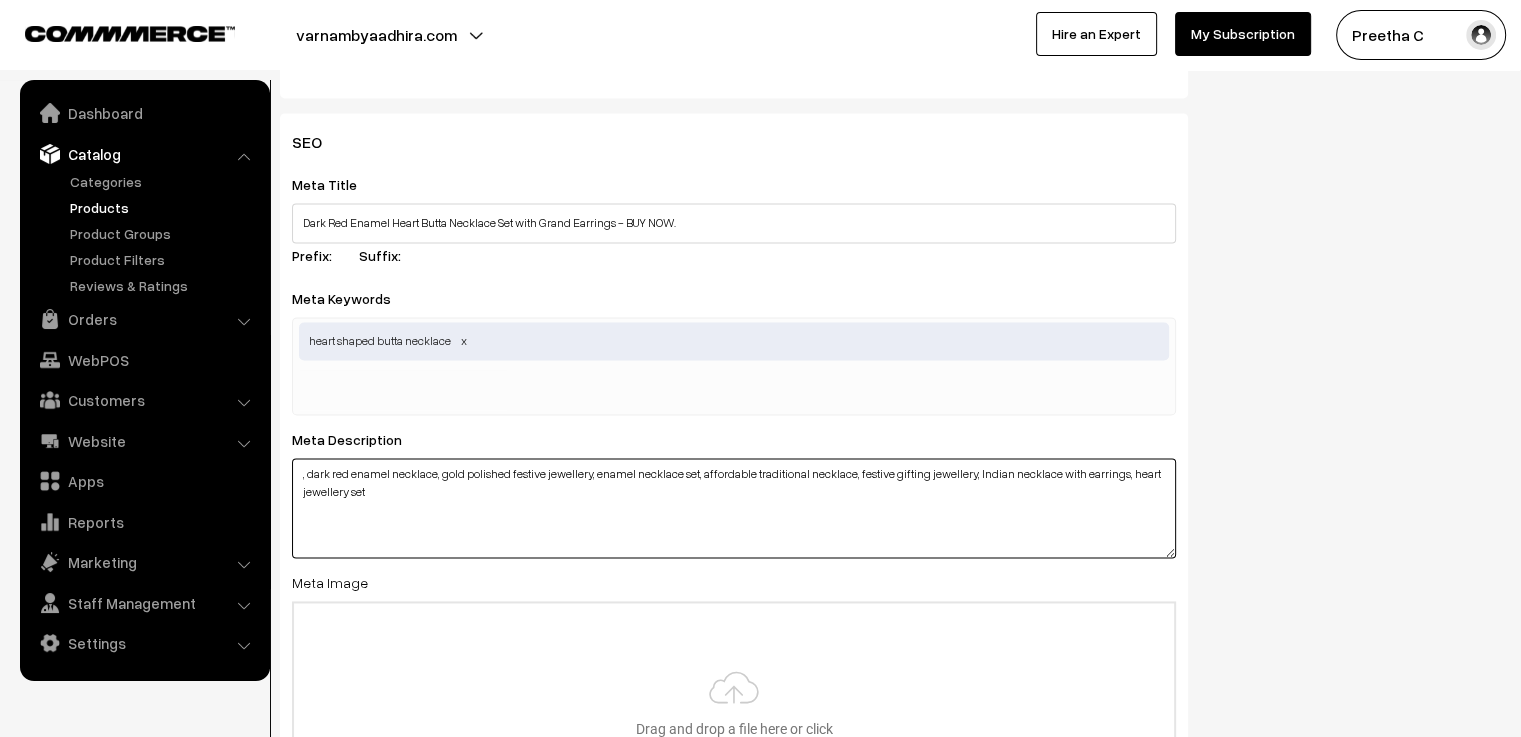 click on ", dark red enamel necklace, gold polished festive jewellery, enamel necklace set, affordable traditional necklace, festive gifting jewellery, Indian necklace with earrings, heart jewellery set" at bounding box center [734, 508] 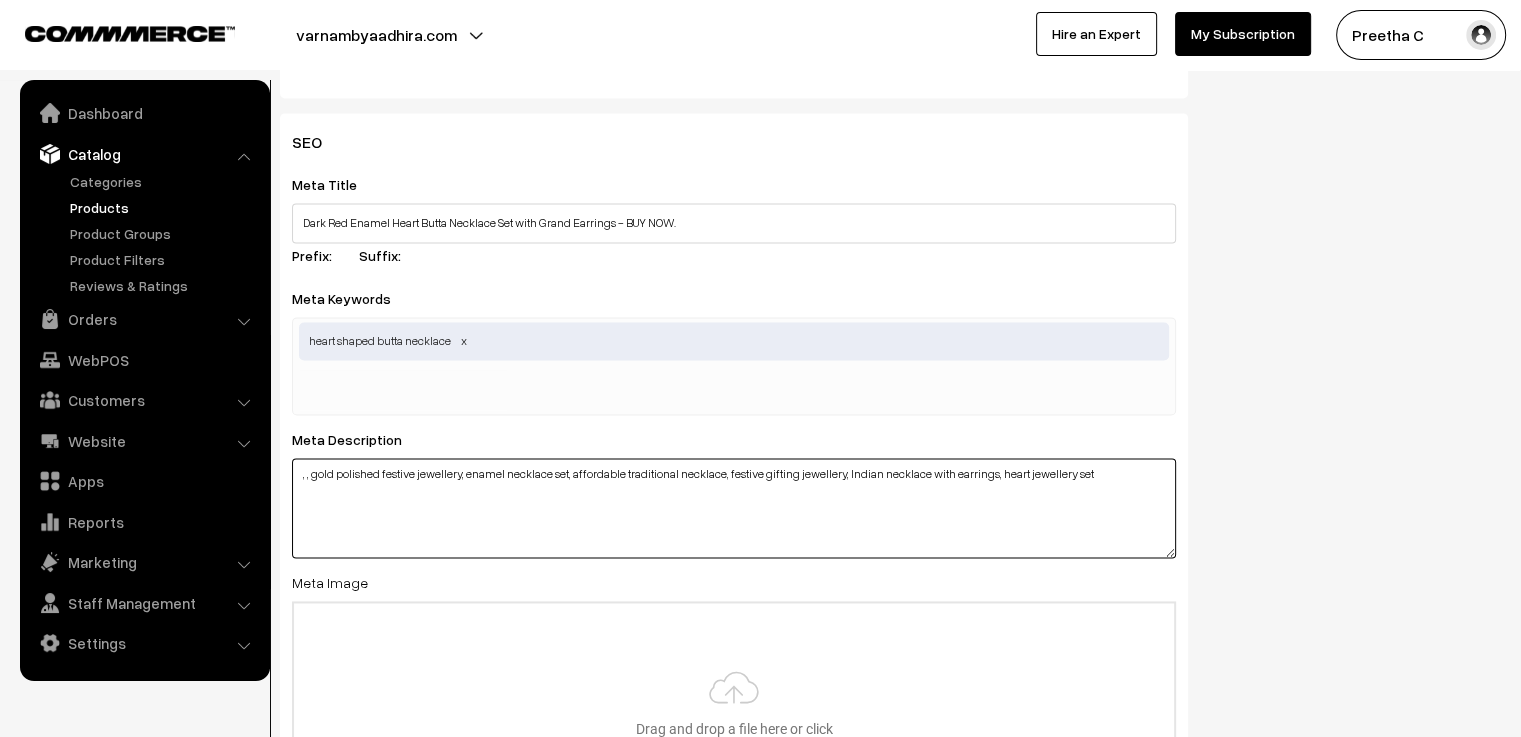type on ", , gold polished festive jewellery, enamel necklace set, affordable traditional necklace, festive gifting jewellery, Indian necklace with earrings, heart jewellery set" 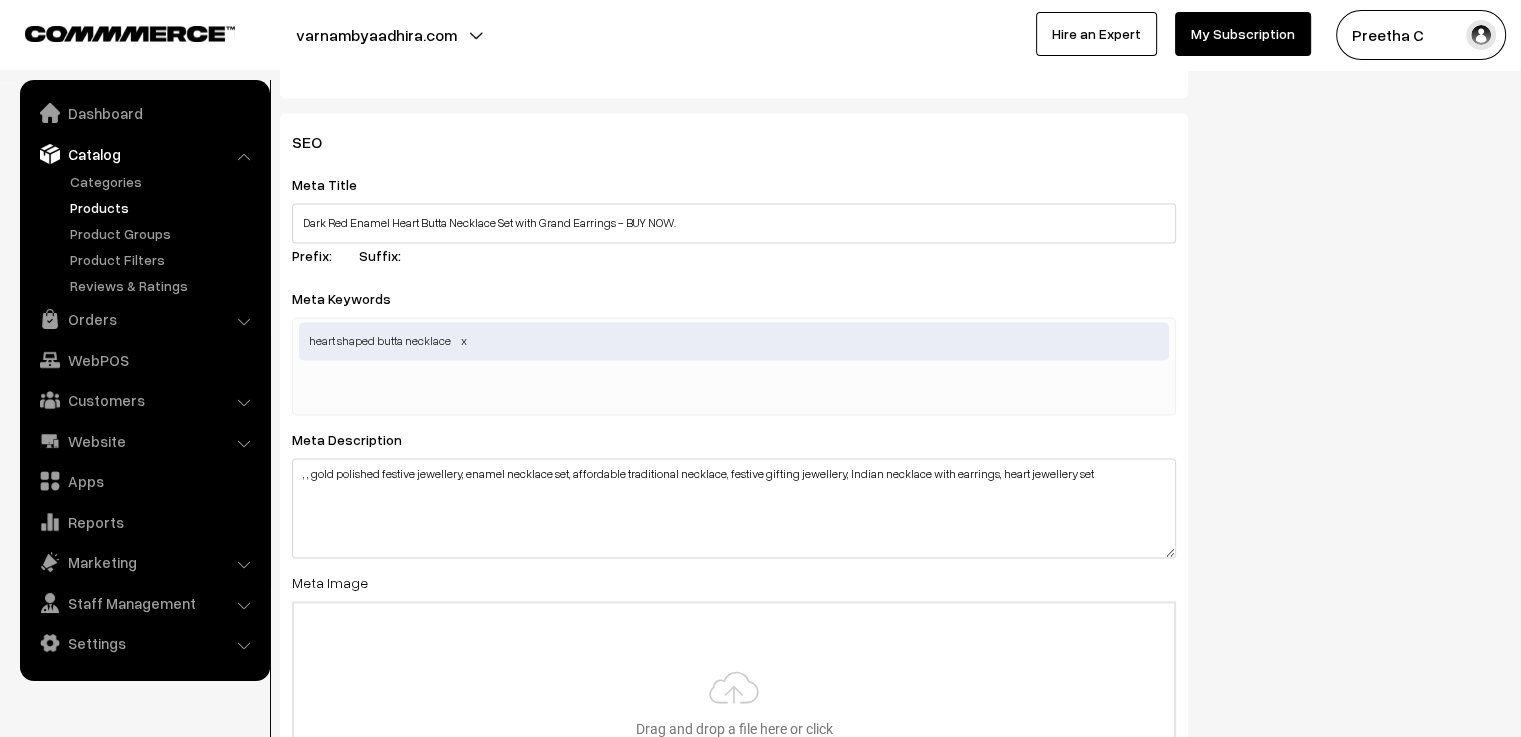 click at bounding box center (403, 390) 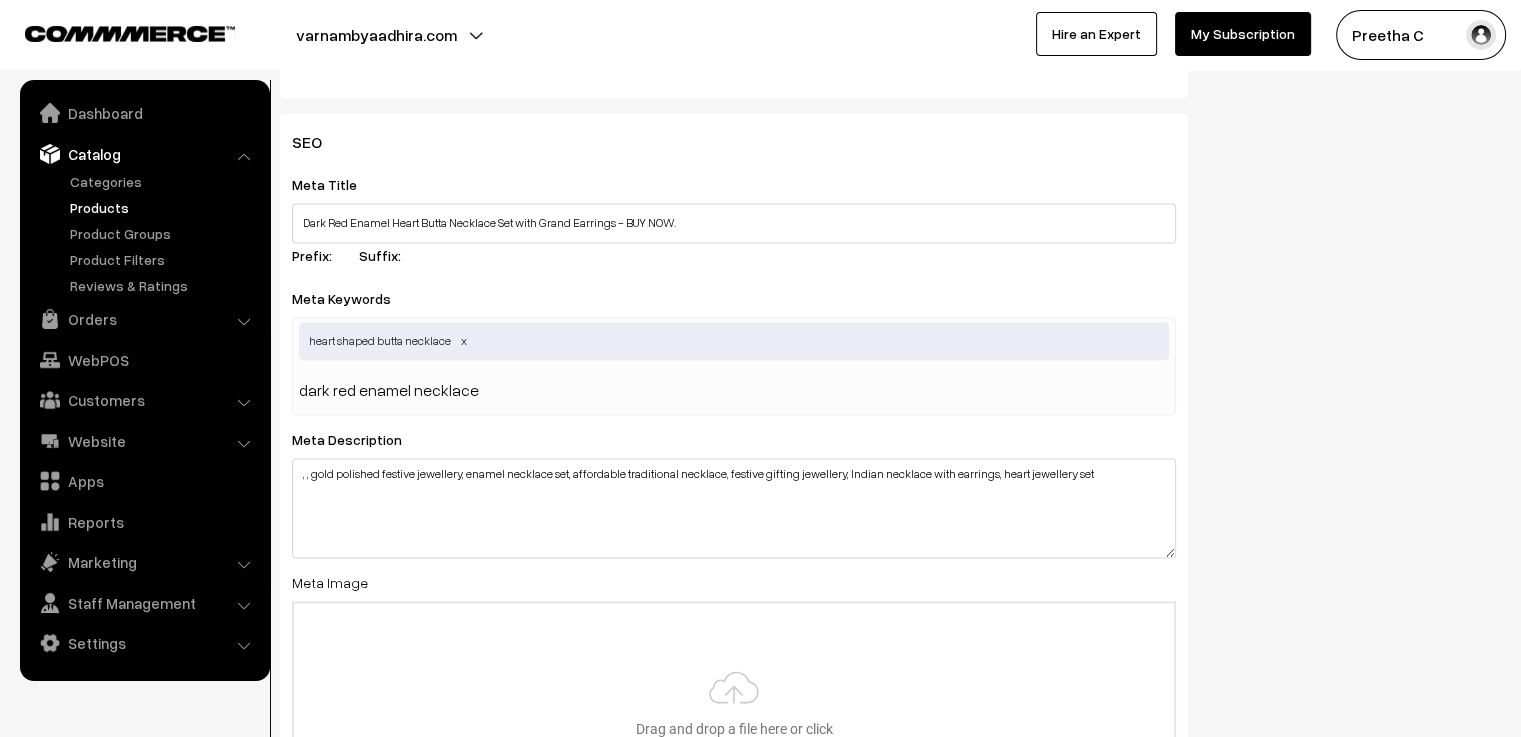 type 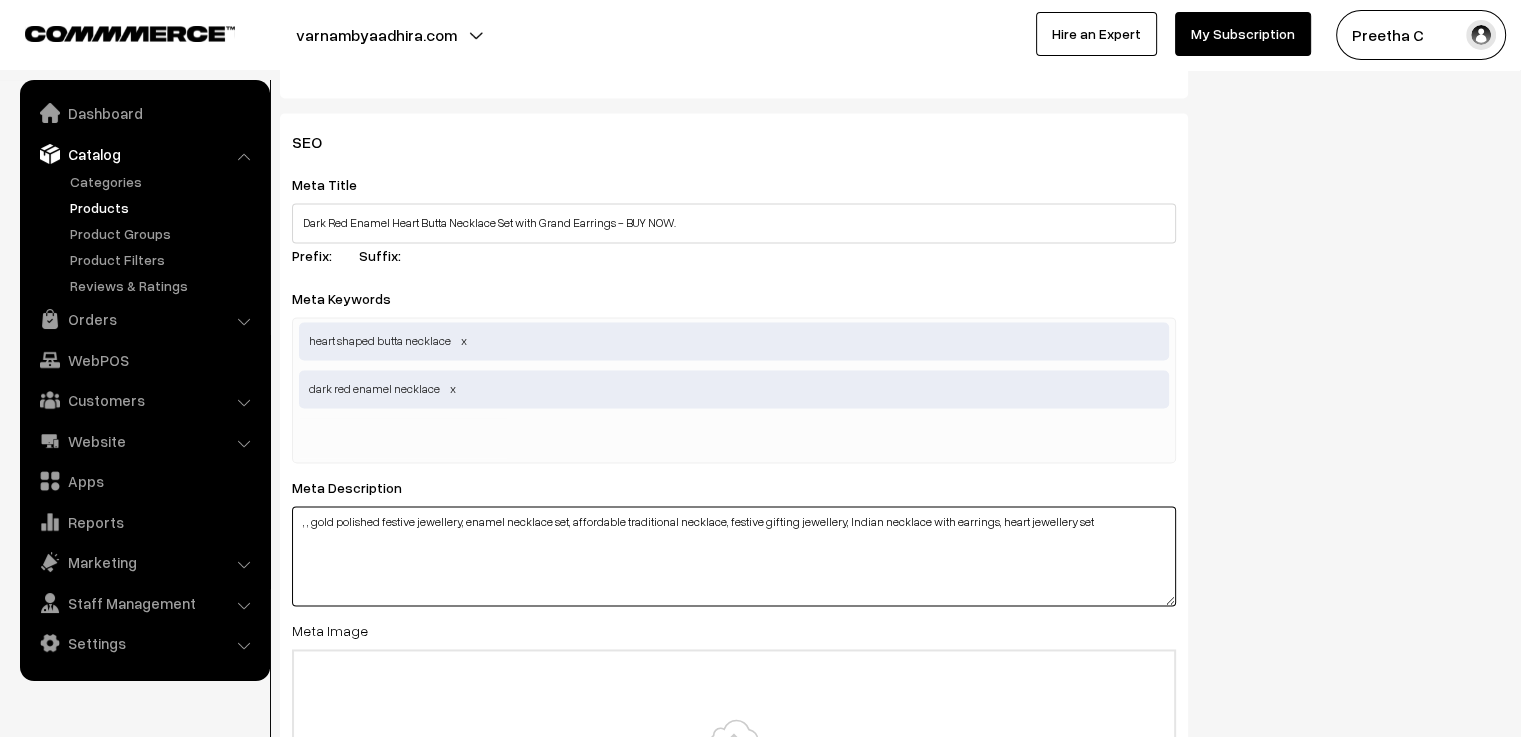 drag, startPoint x: 461, startPoint y: 528, endPoint x: 311, endPoint y: 549, distance: 151.46286 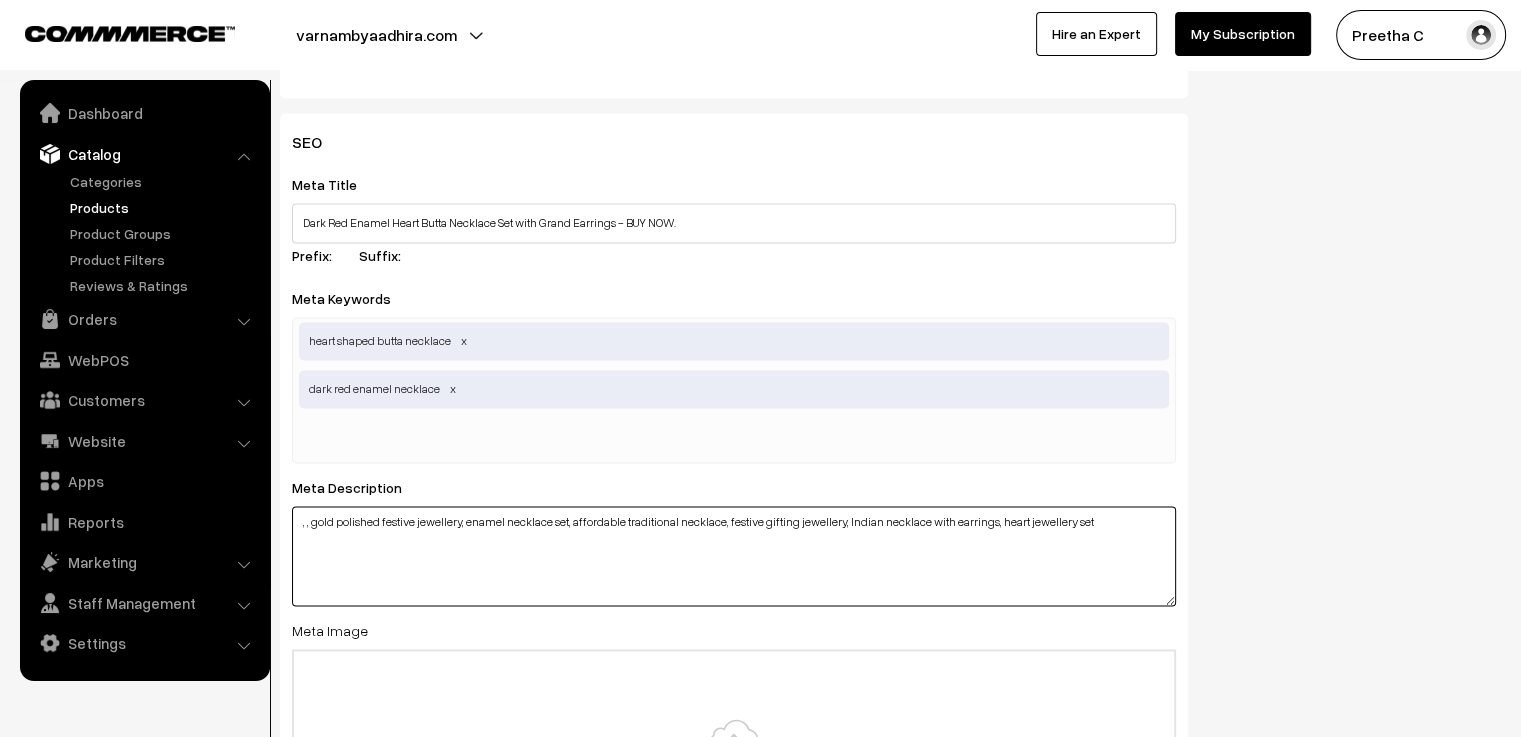 click on ", , gold polished festive jewellery, enamel necklace set, affordable traditional necklace, festive gifting jewellery, Indian necklace with earrings, heart jewellery set" at bounding box center [734, 556] 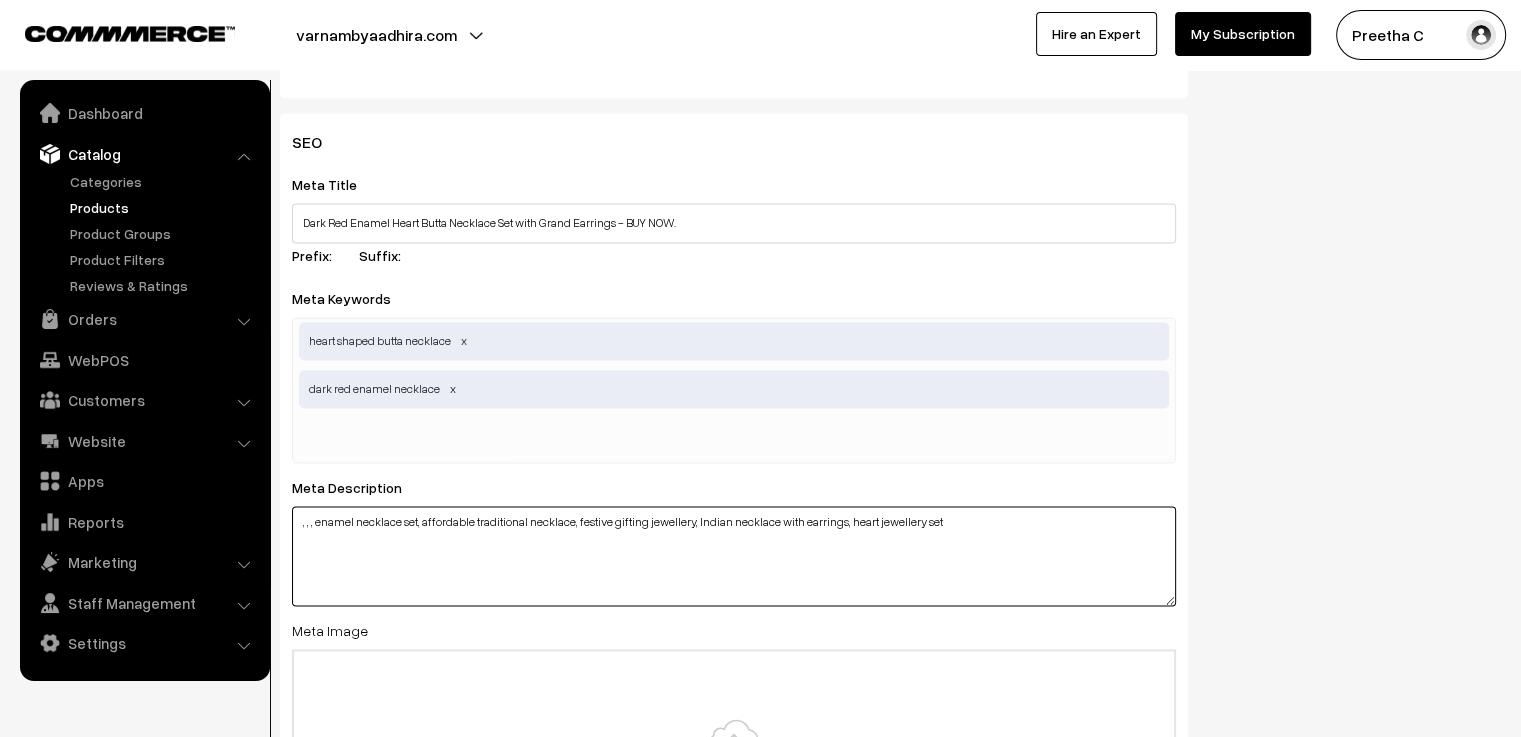 type on ", , , enamel necklace set, affordable traditional necklace, festive gifting jewellery, Indian necklace with earrings, heart jewellery set" 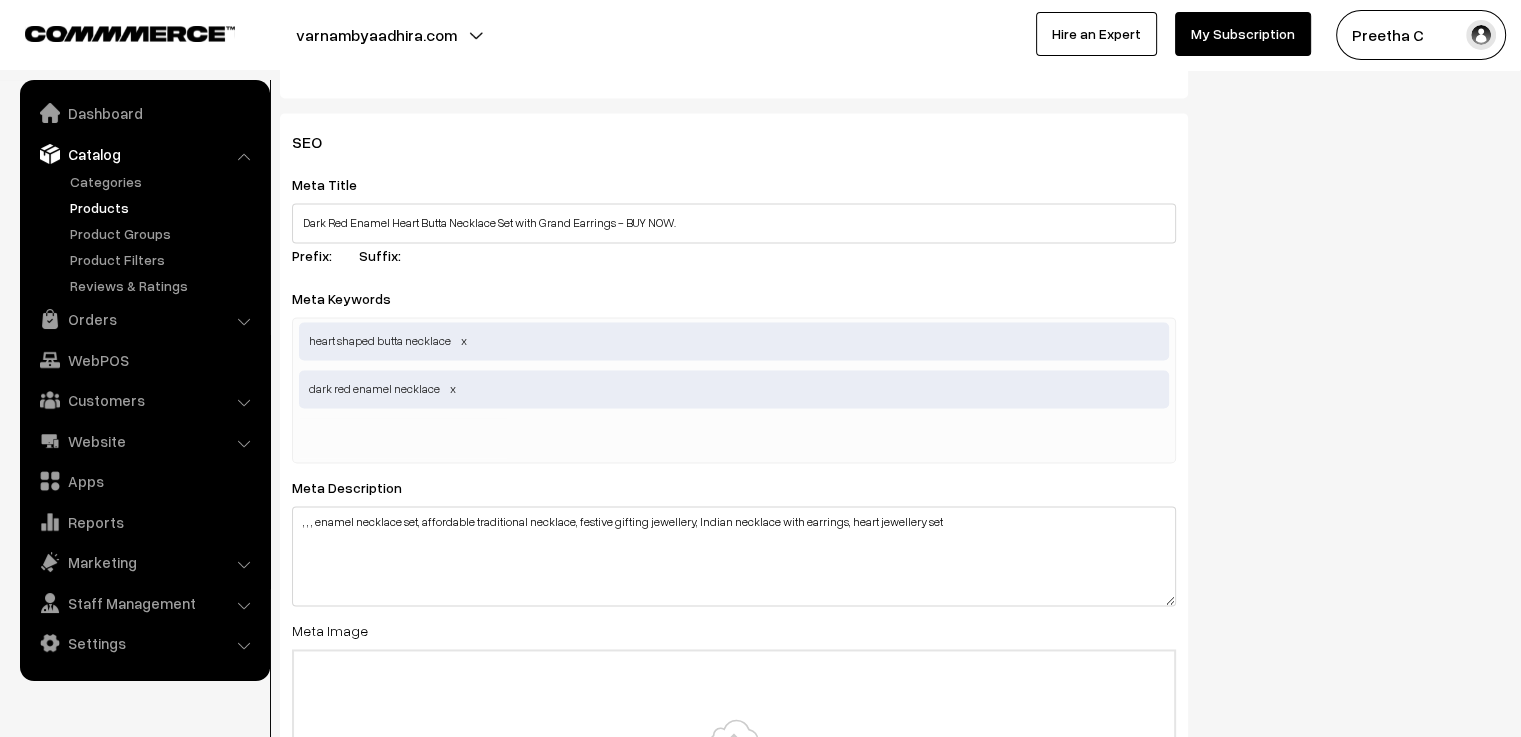 click at bounding box center (403, 438) 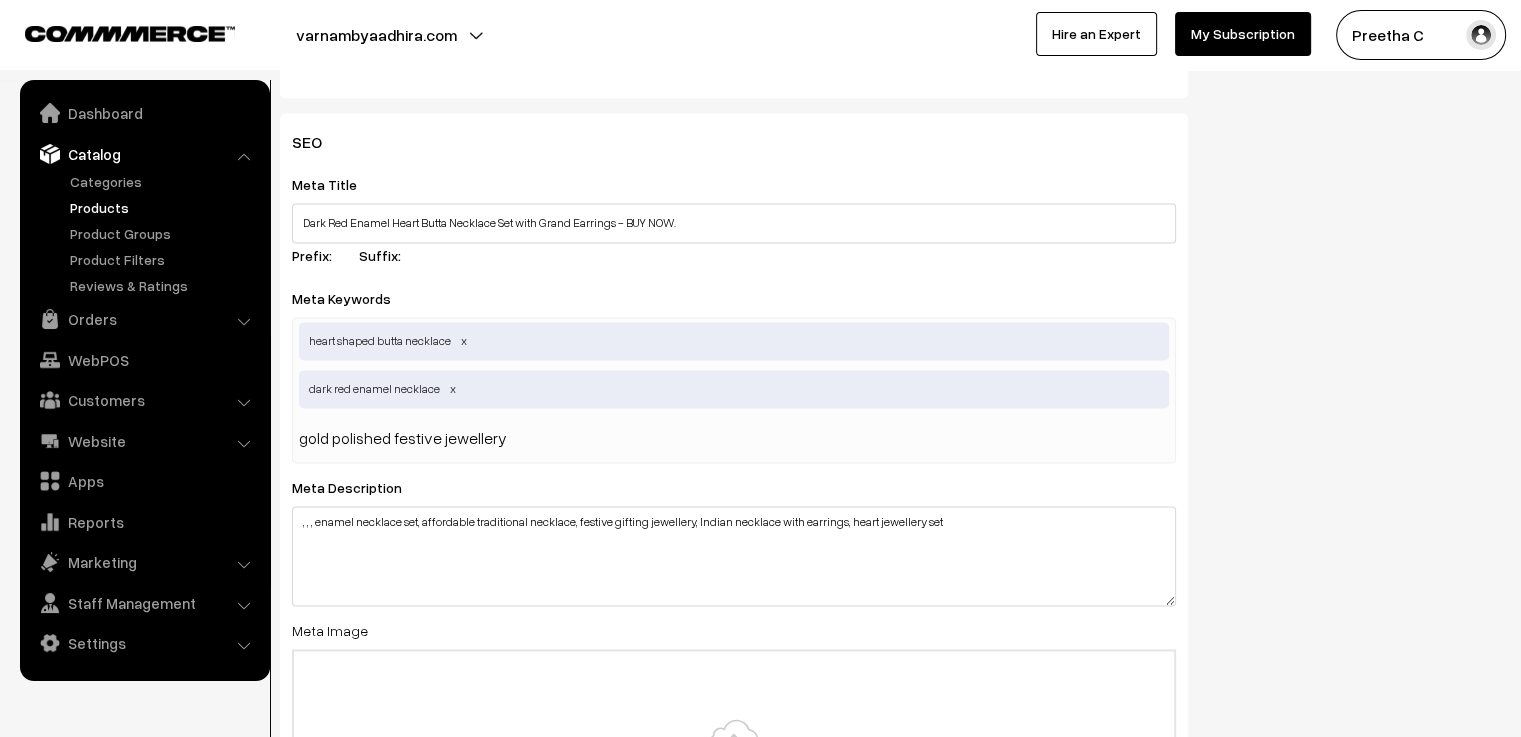 type 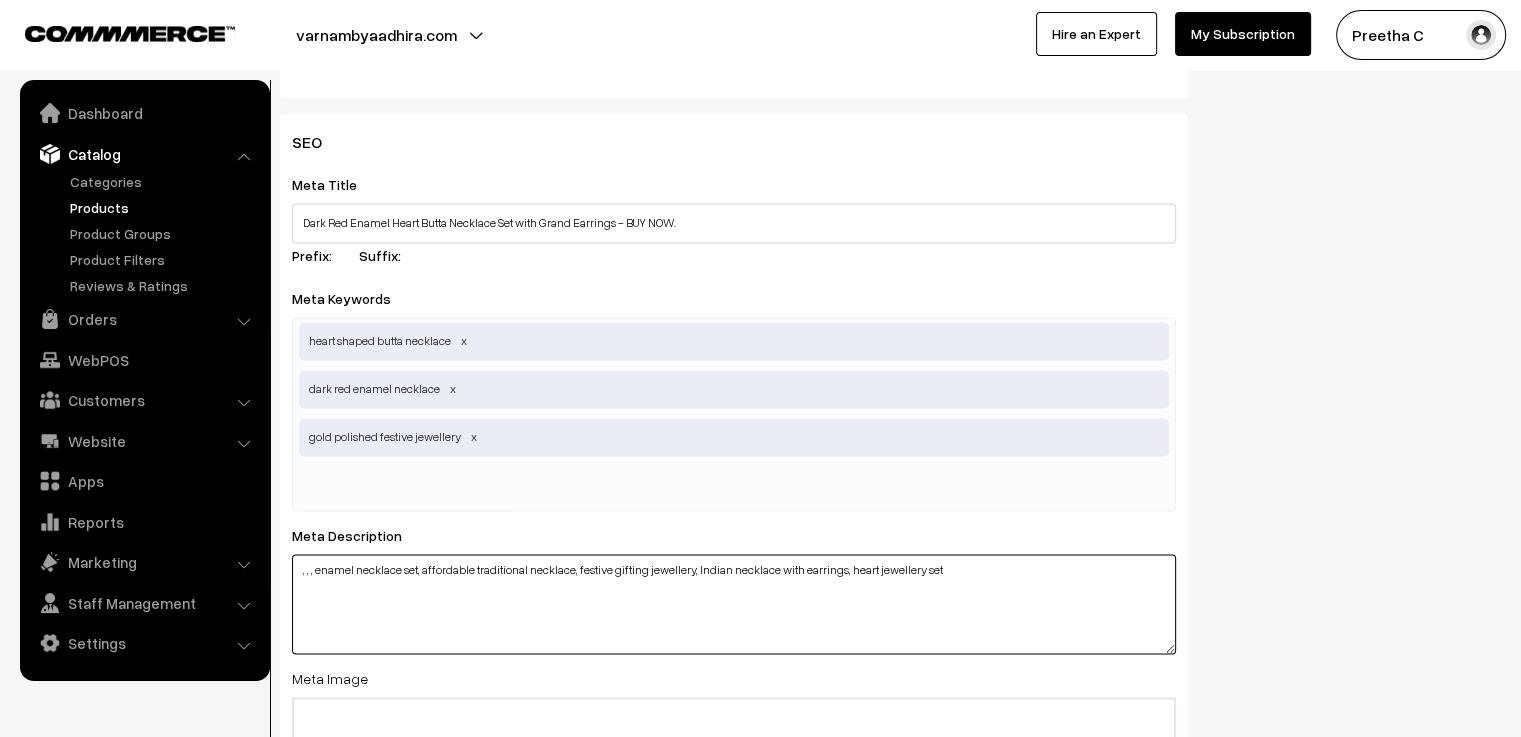 drag, startPoint x: 420, startPoint y: 570, endPoint x: 316, endPoint y: 600, distance: 108.24047 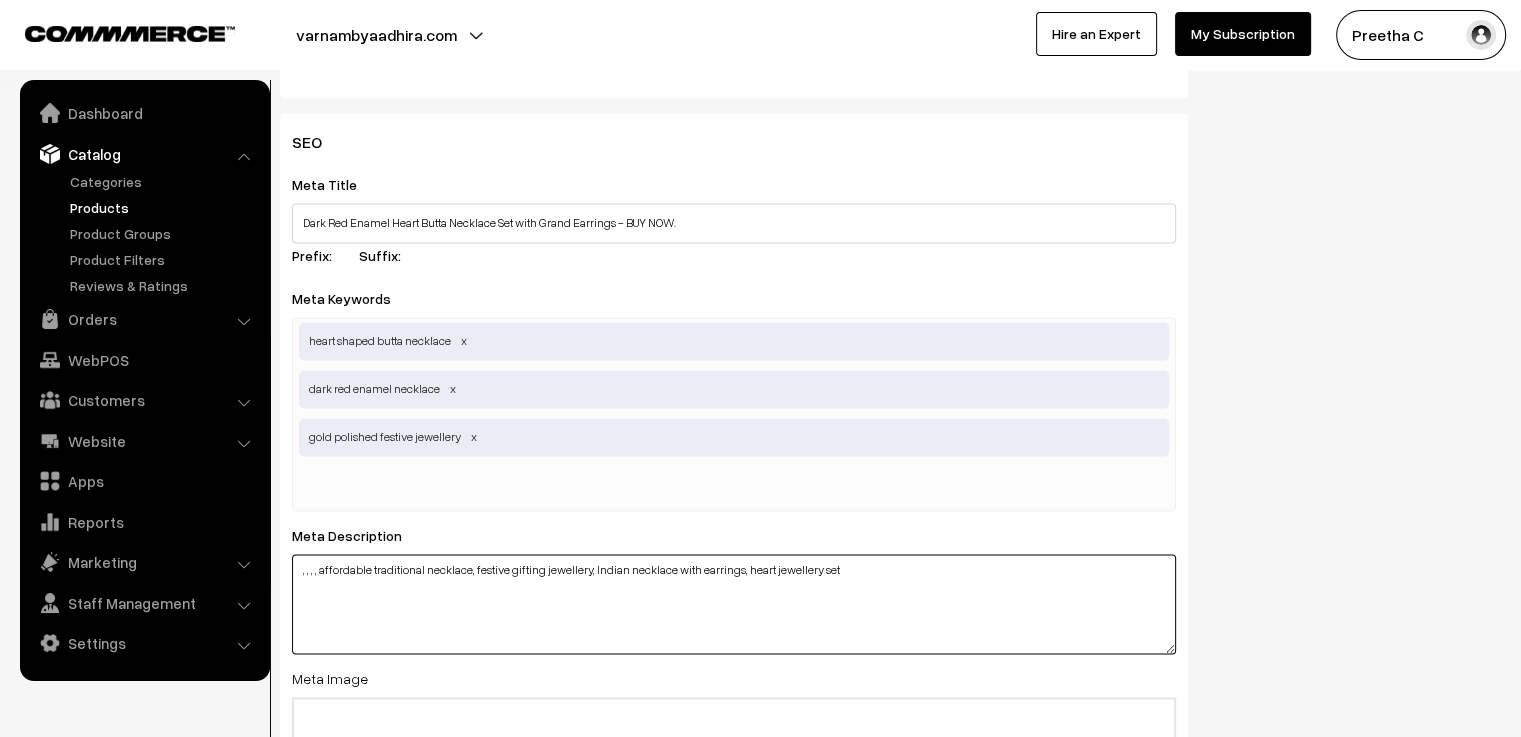 type on ", , , , affordable traditional necklace, festive gifting jewellery, Indian necklace with earrings, heart jewellery set" 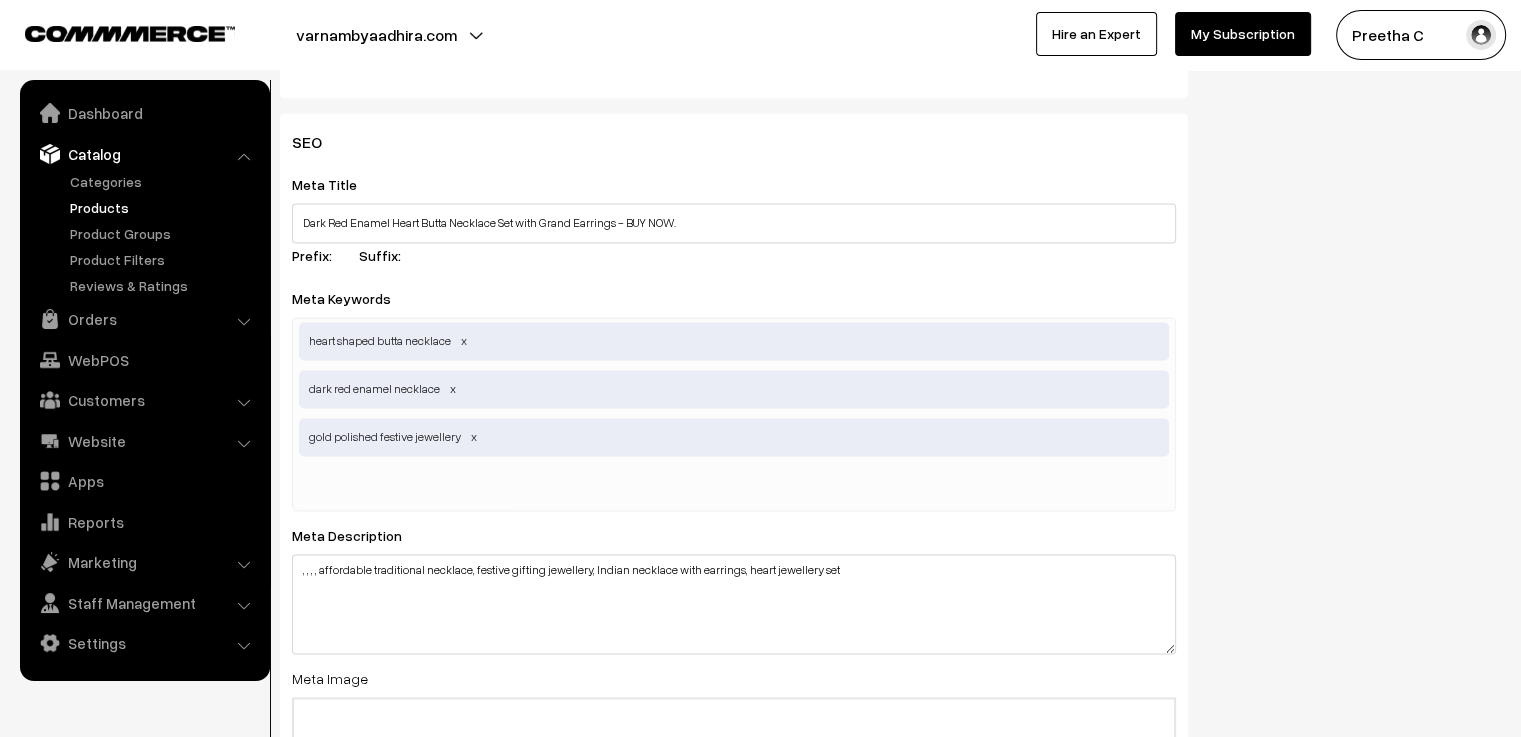 click at bounding box center [403, 486] 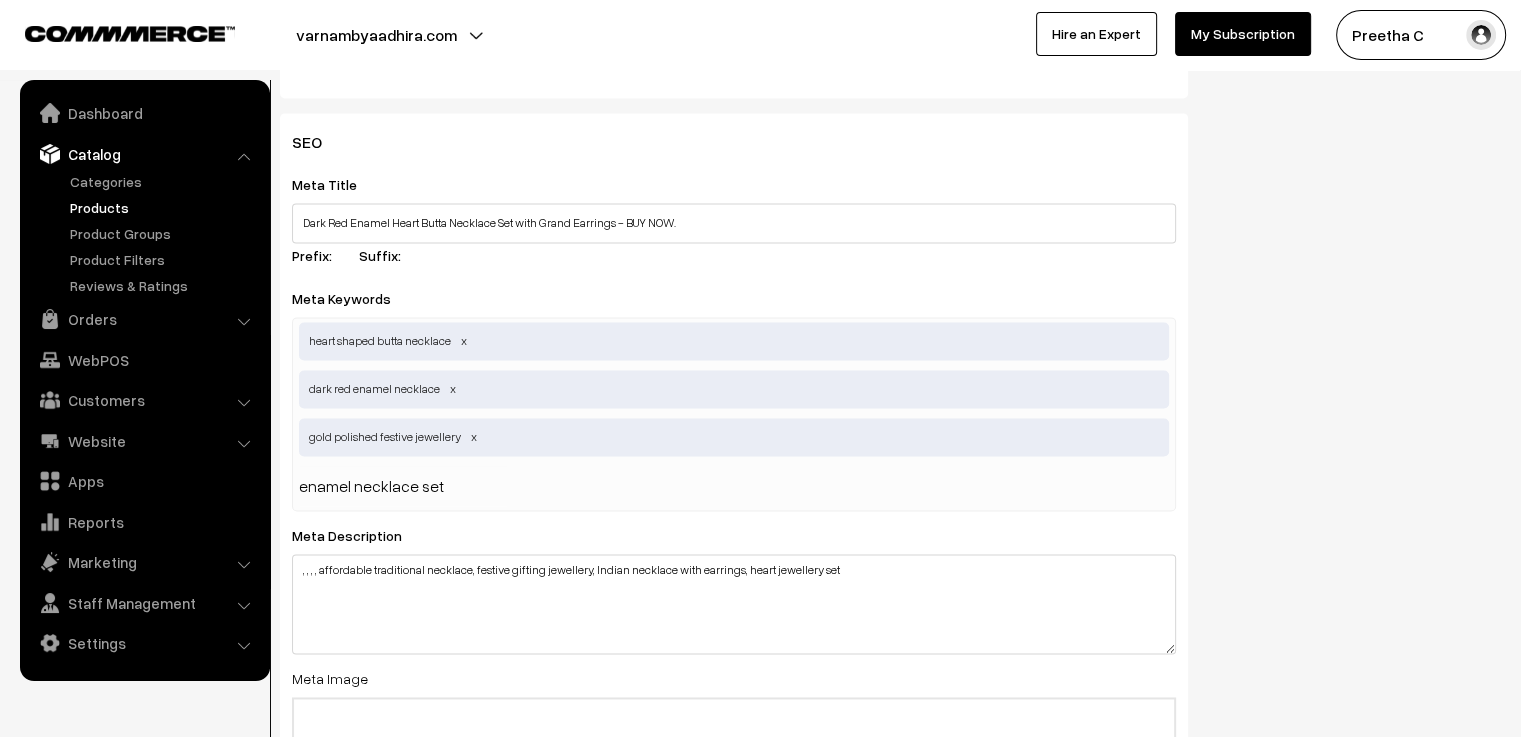 type 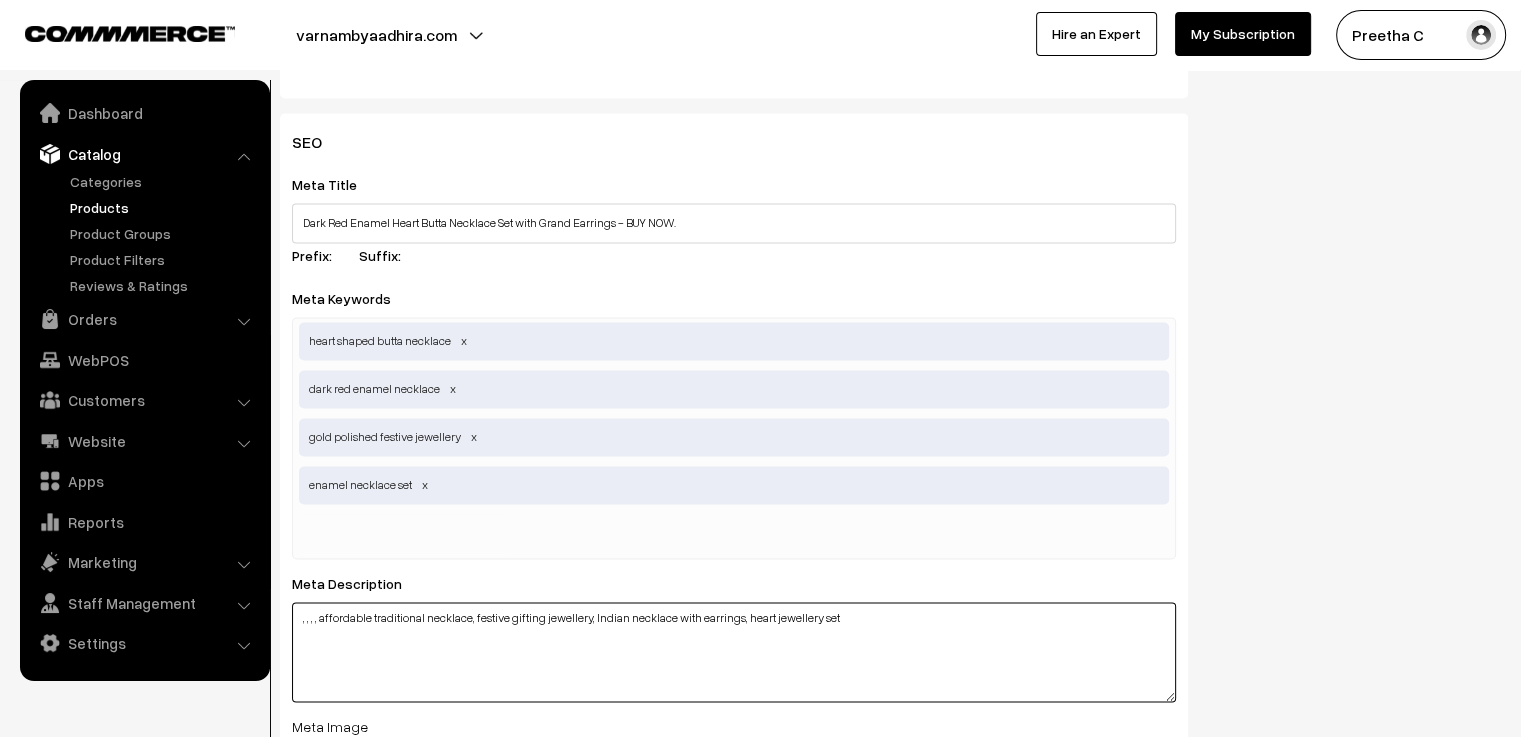 drag, startPoint x: 468, startPoint y: 621, endPoint x: 321, endPoint y: 654, distance: 150.65855 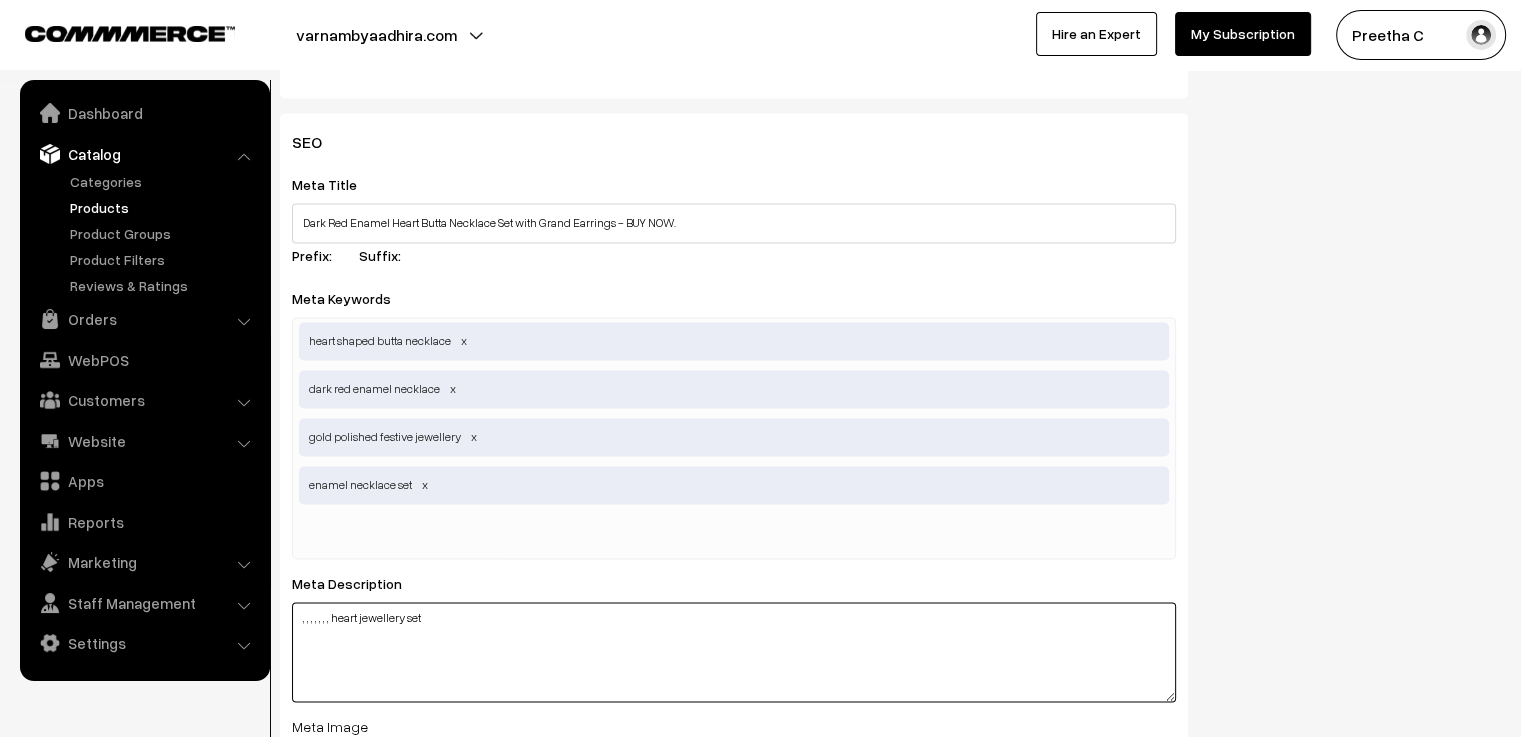 type on ", , , , , festive gifting jewellery, Indian necklace with earrings, heart jewellery set" 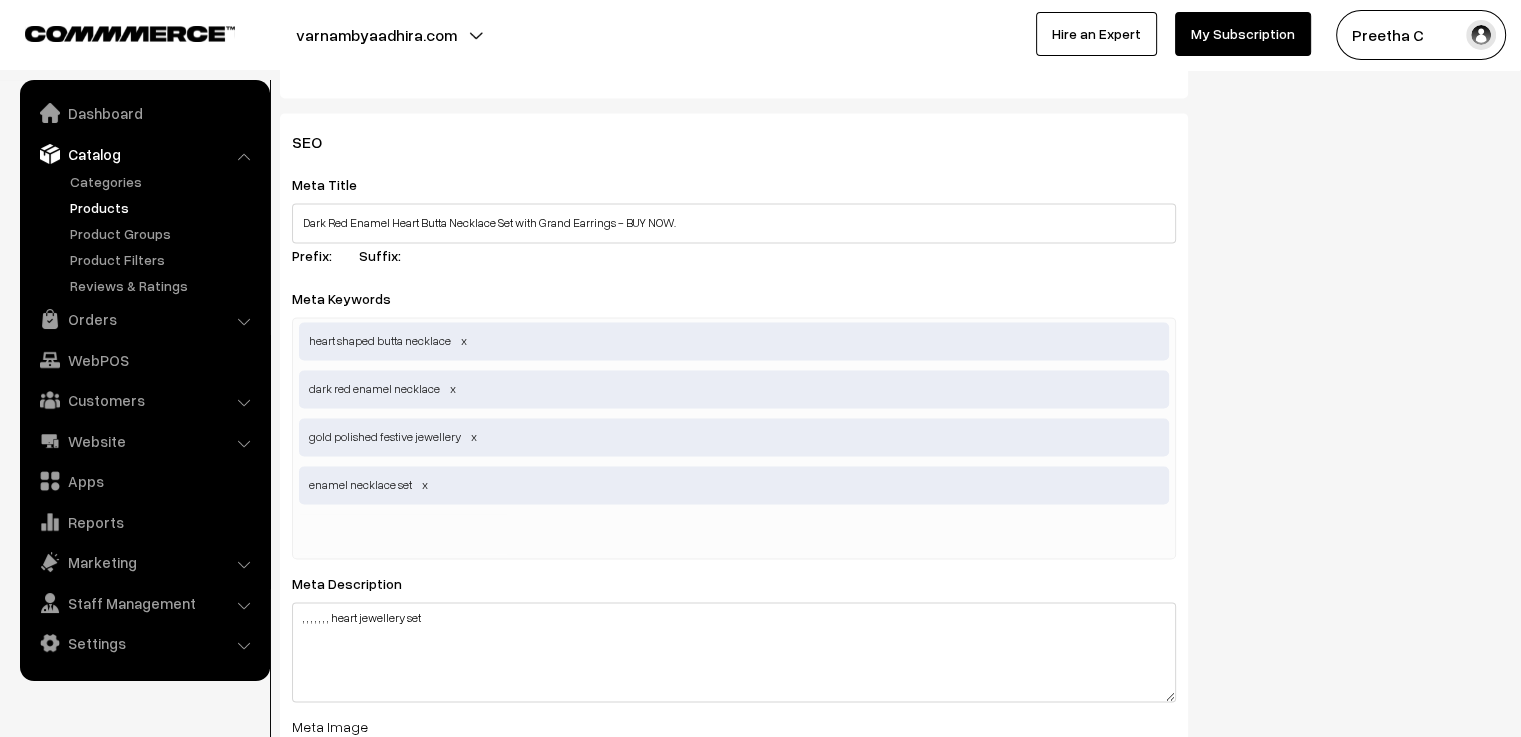 click at bounding box center [403, 534] 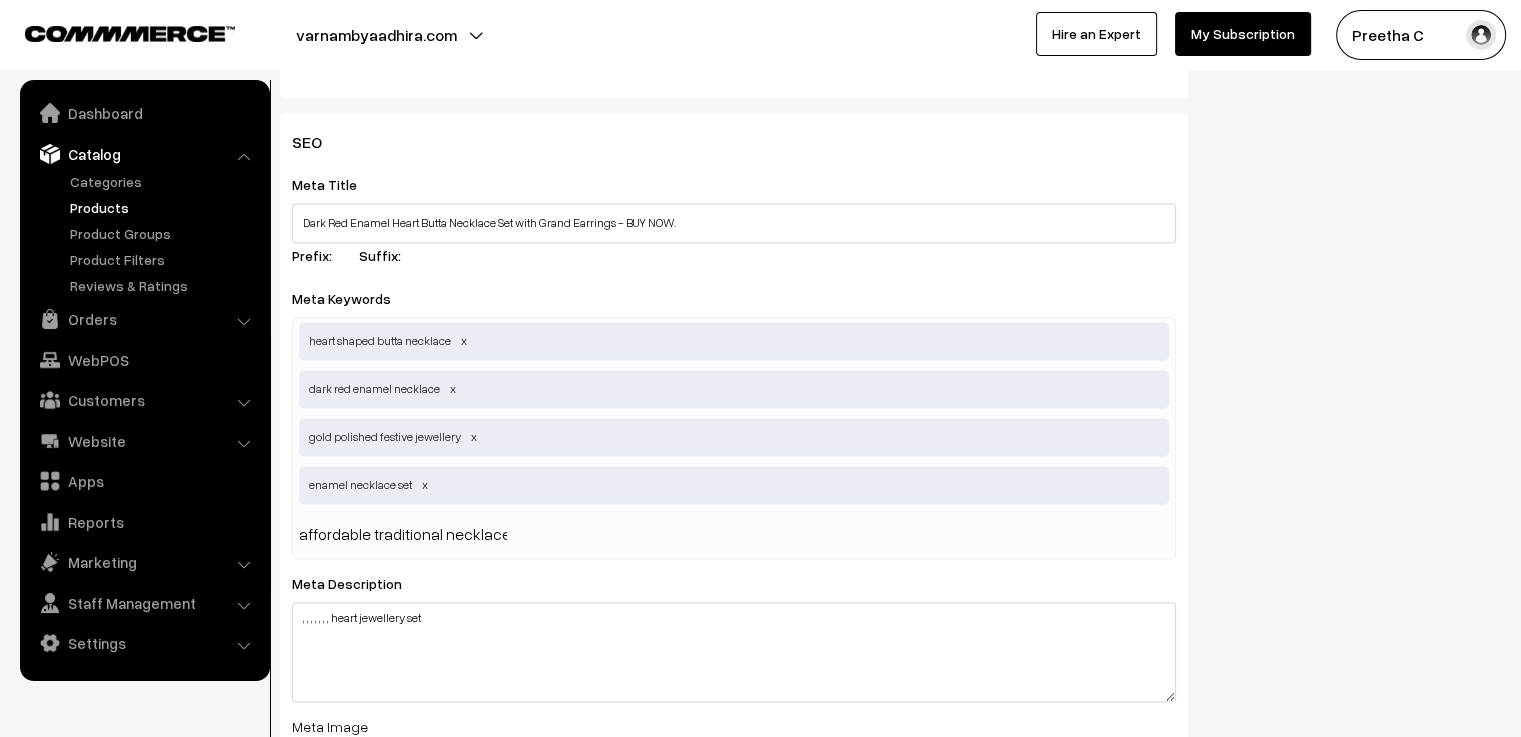 type 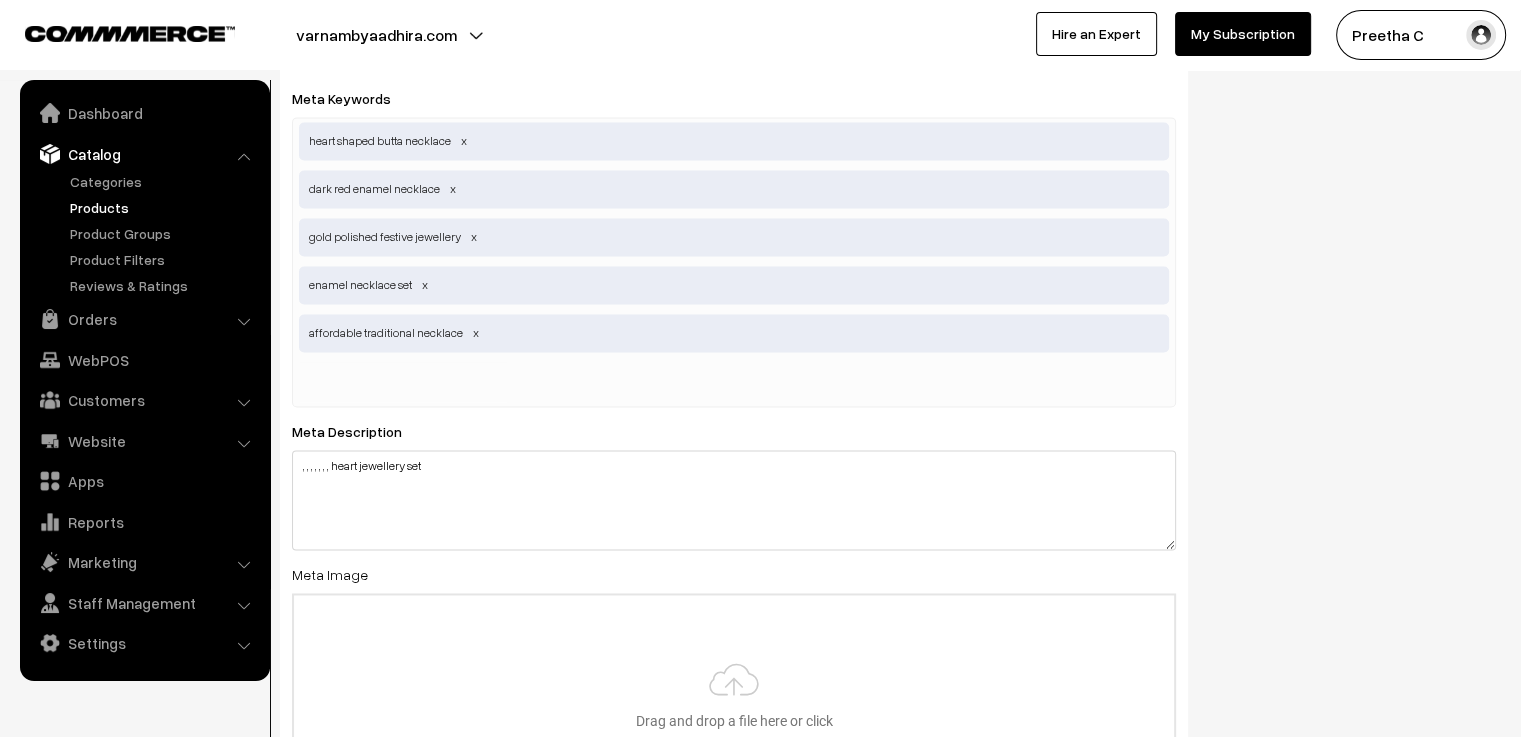 scroll, scrollTop: 3100, scrollLeft: 0, axis: vertical 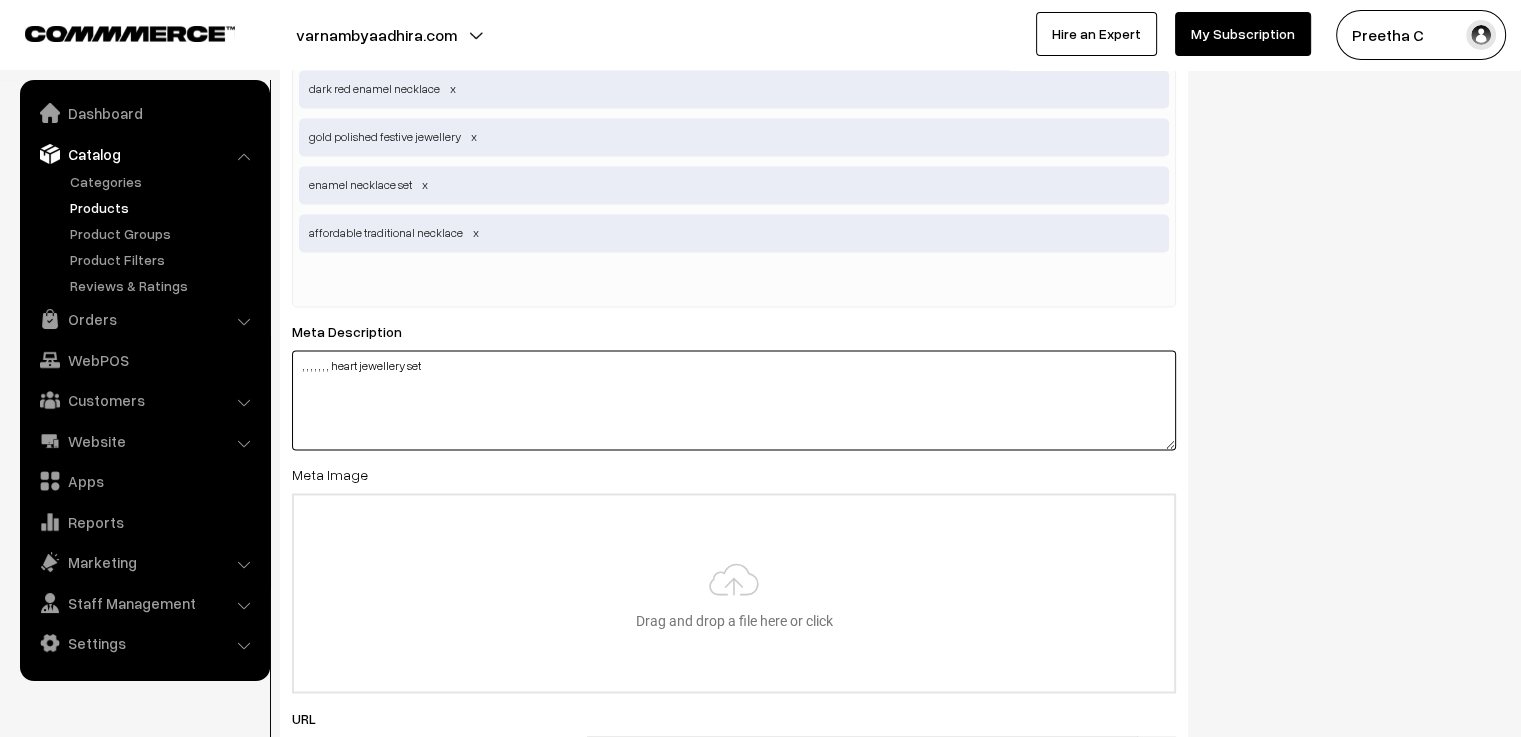 drag, startPoint x: 437, startPoint y: 375, endPoint x: 326, endPoint y: 393, distance: 112.44999 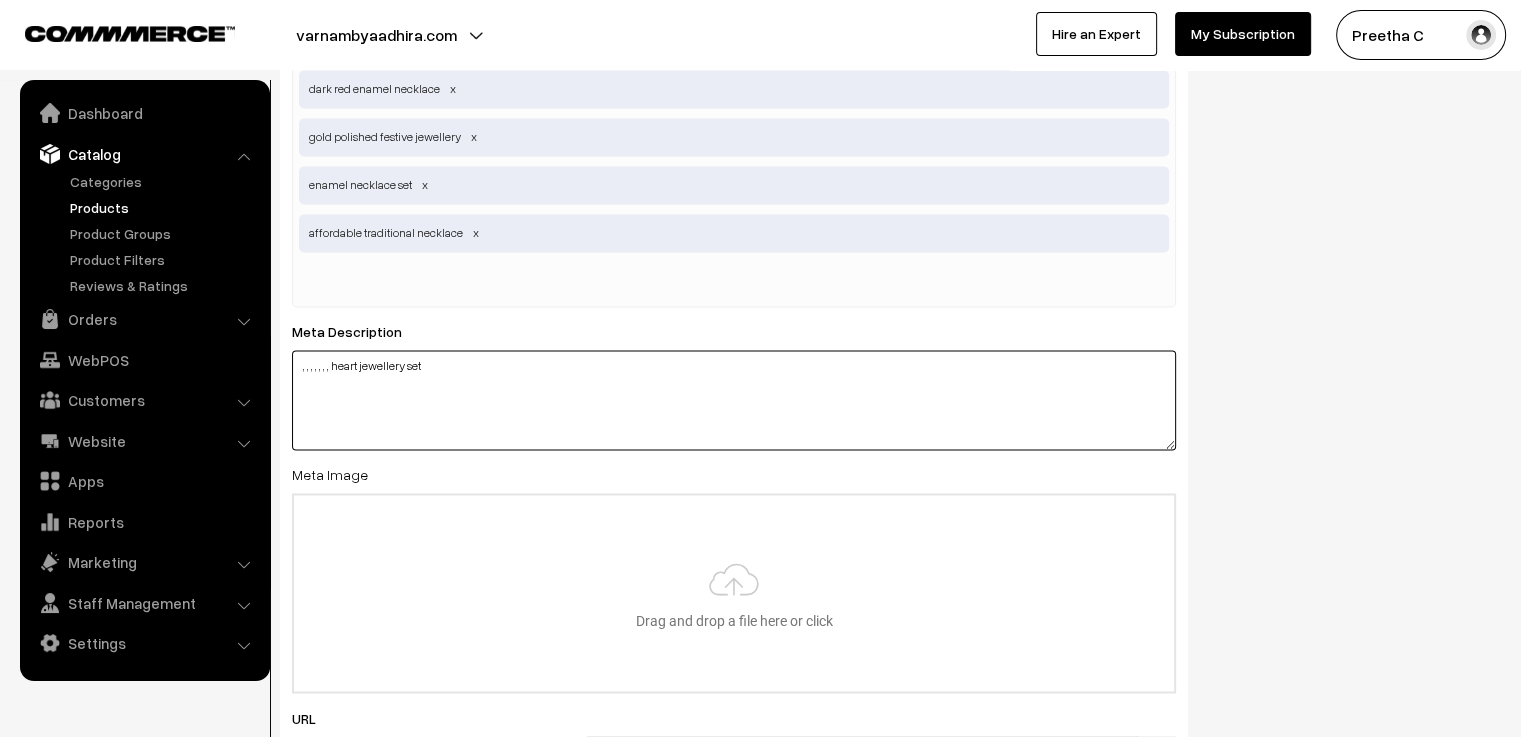 click on ", , , , , festive gifting jewellery, Indian necklace with earrings, heart jewellery set" at bounding box center (734, 400) 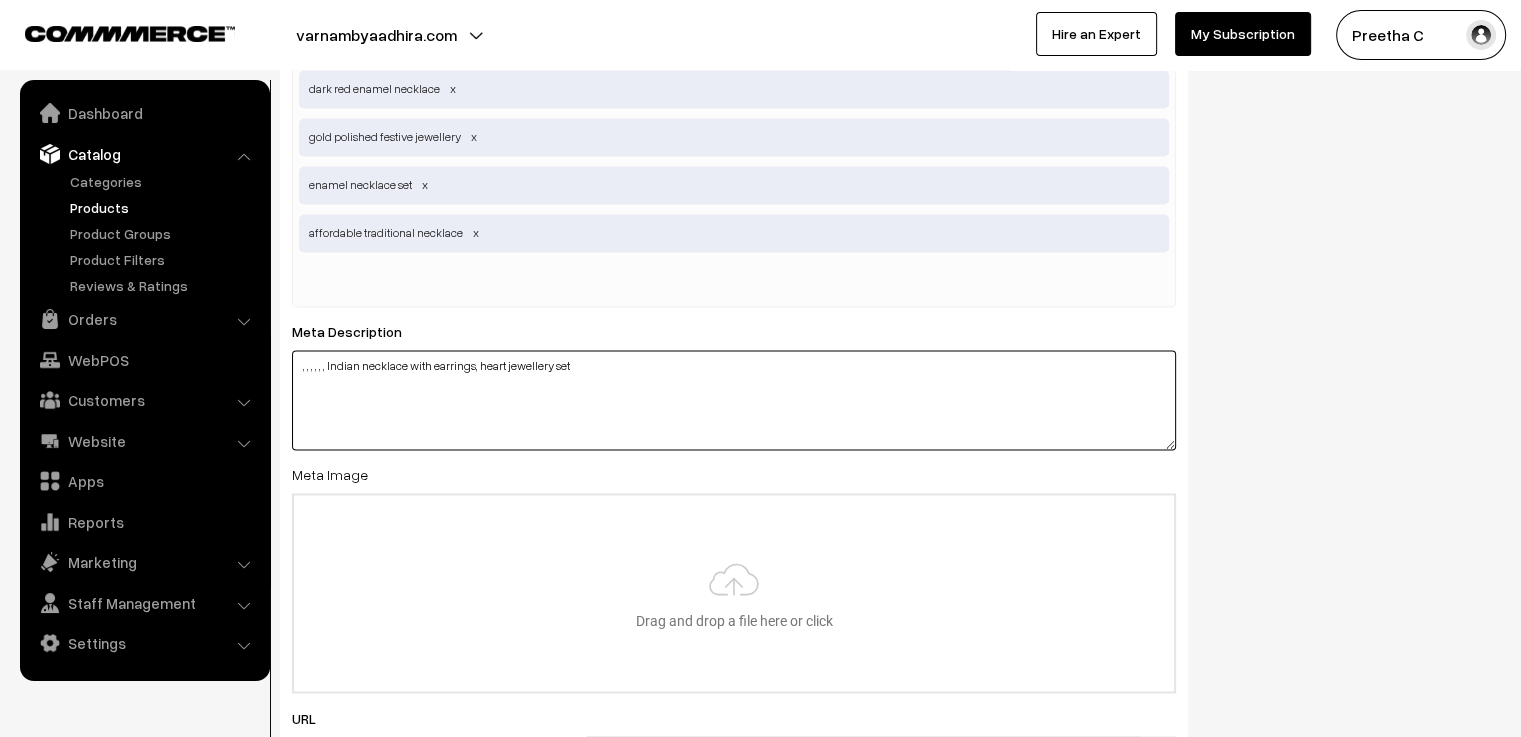 type on ", , , , , , Indian necklace with earrings, heart jewellery set" 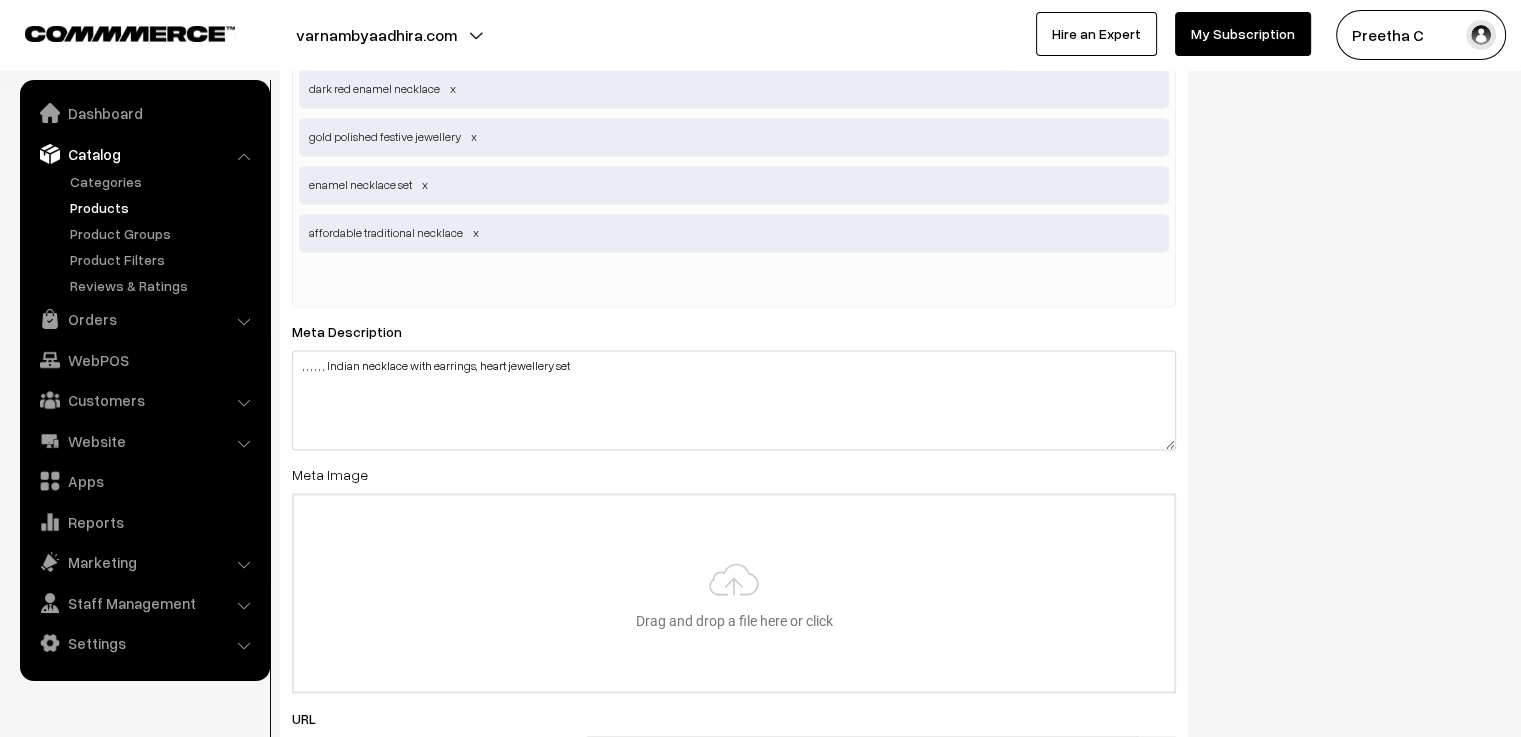 click at bounding box center (403, 282) 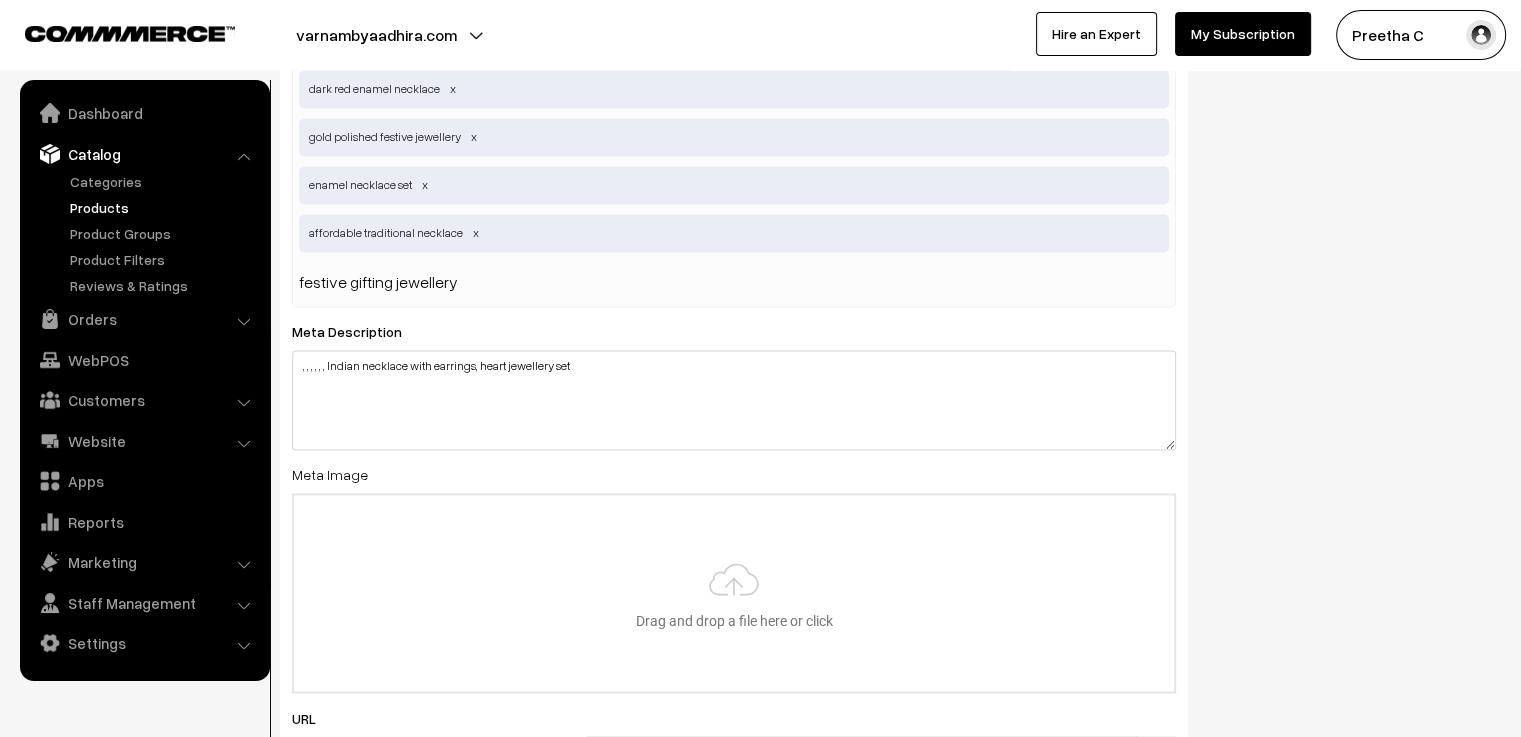 type 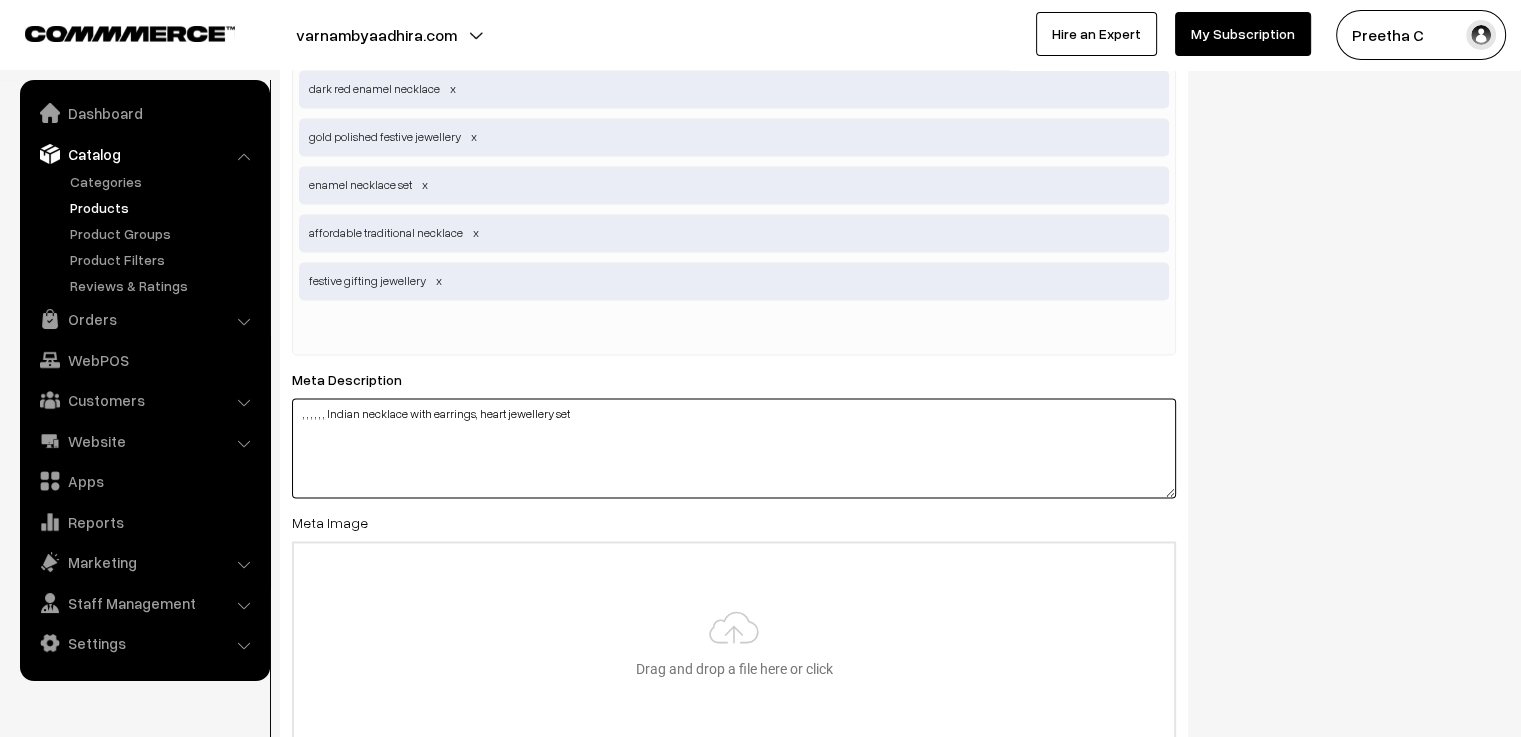 drag, startPoint x: 472, startPoint y: 419, endPoint x: 328, endPoint y: 451, distance: 147.51271 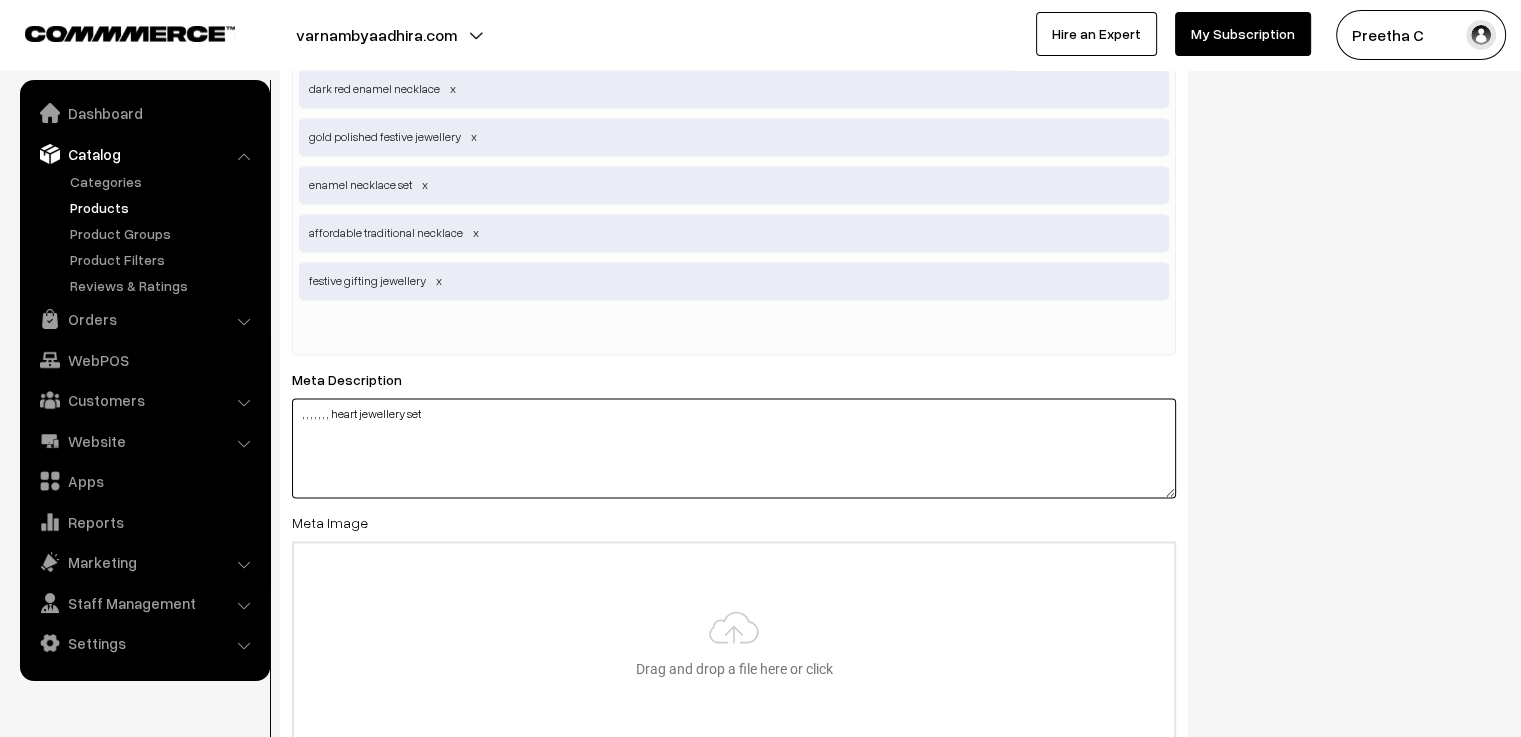 type on ", , , , , , , heart jewellery set" 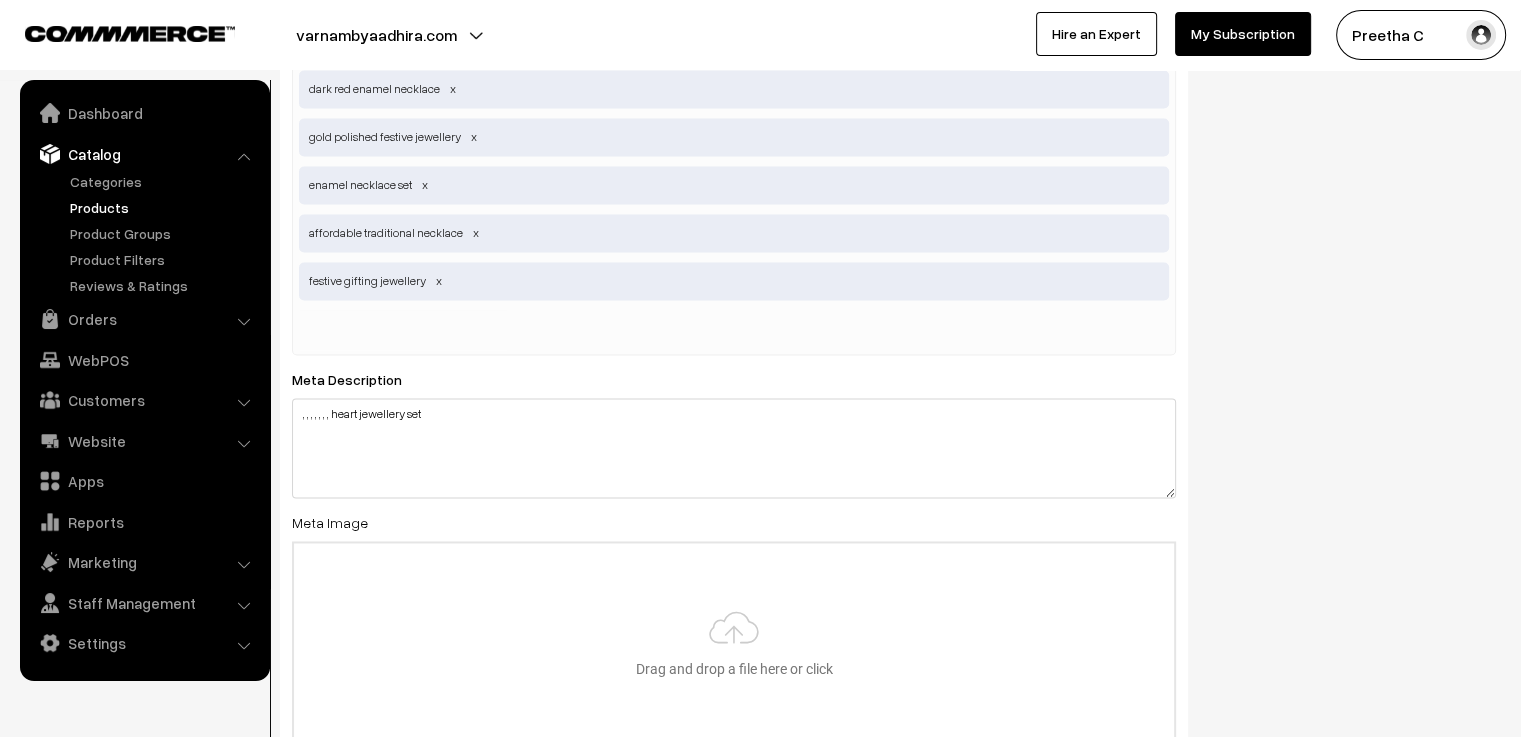 click at bounding box center [403, 330] 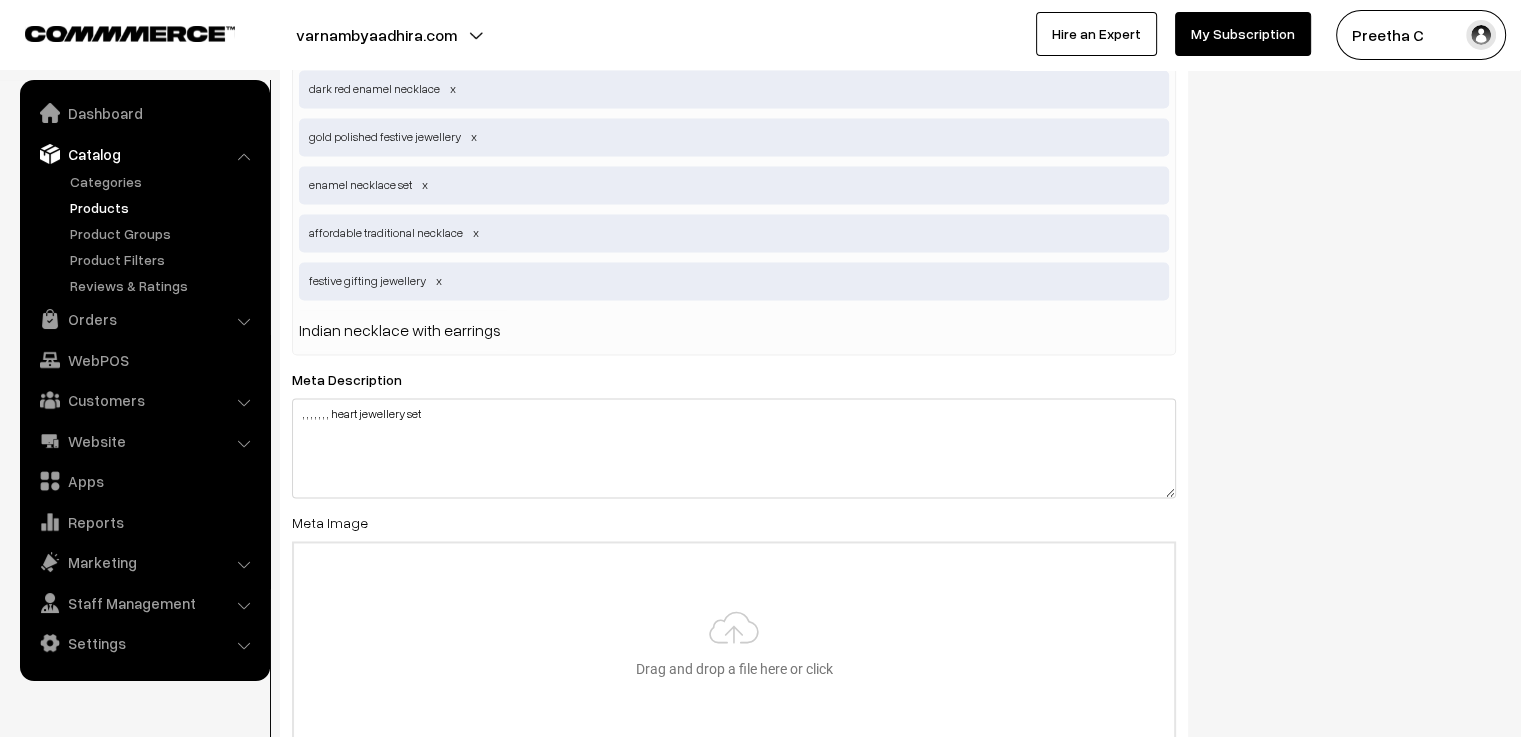 type 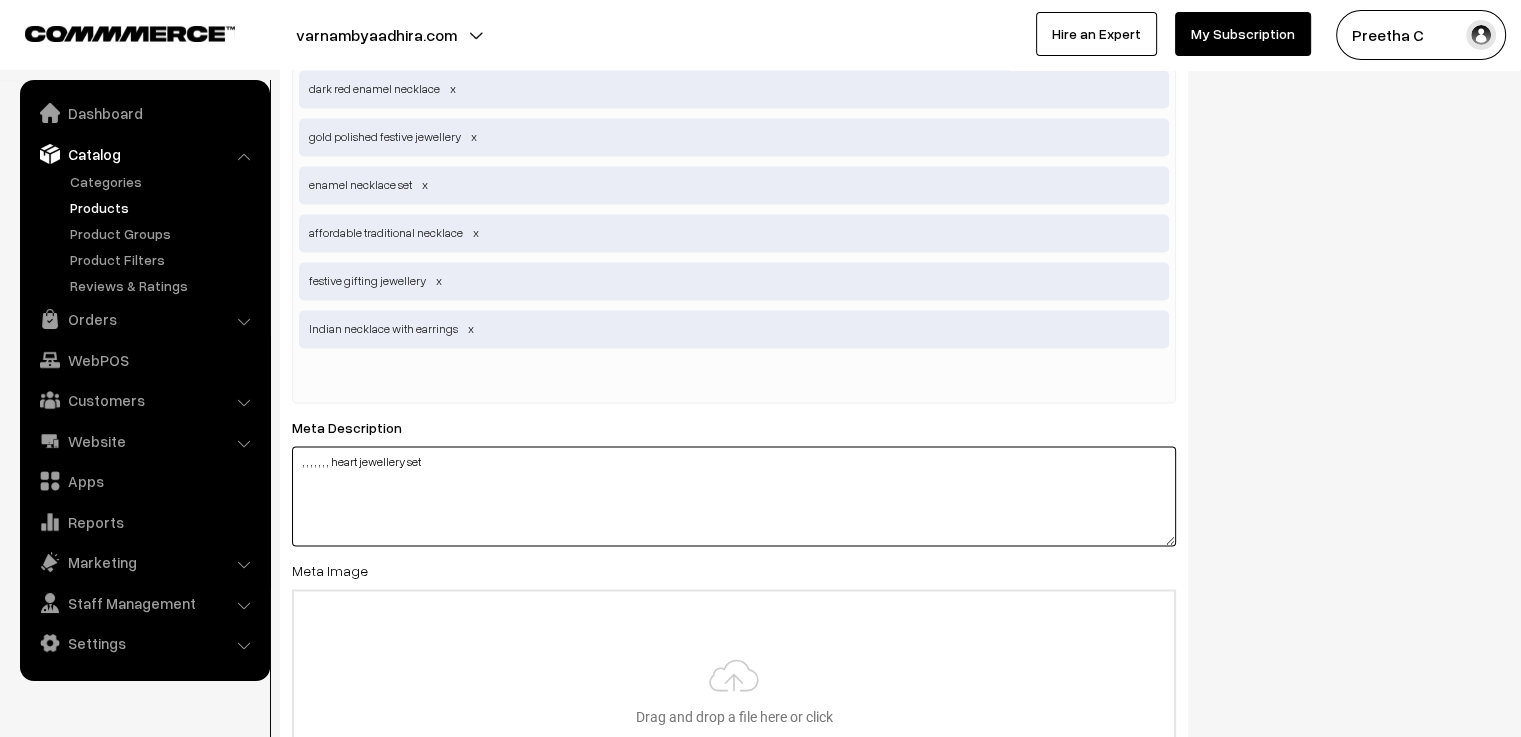 drag, startPoint x: 436, startPoint y: 467, endPoint x: 333, endPoint y: 500, distance: 108.157295 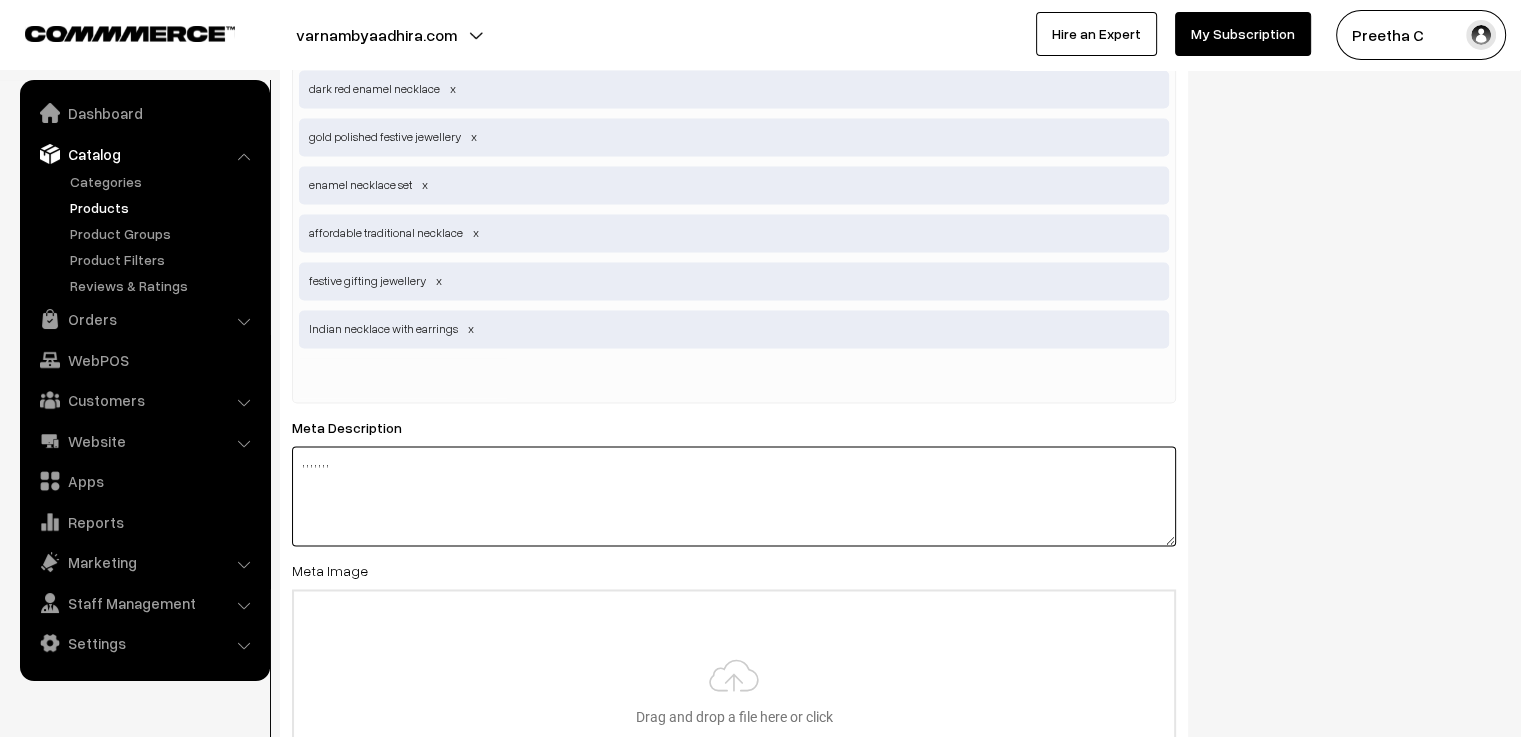 type on ", , , , , , ," 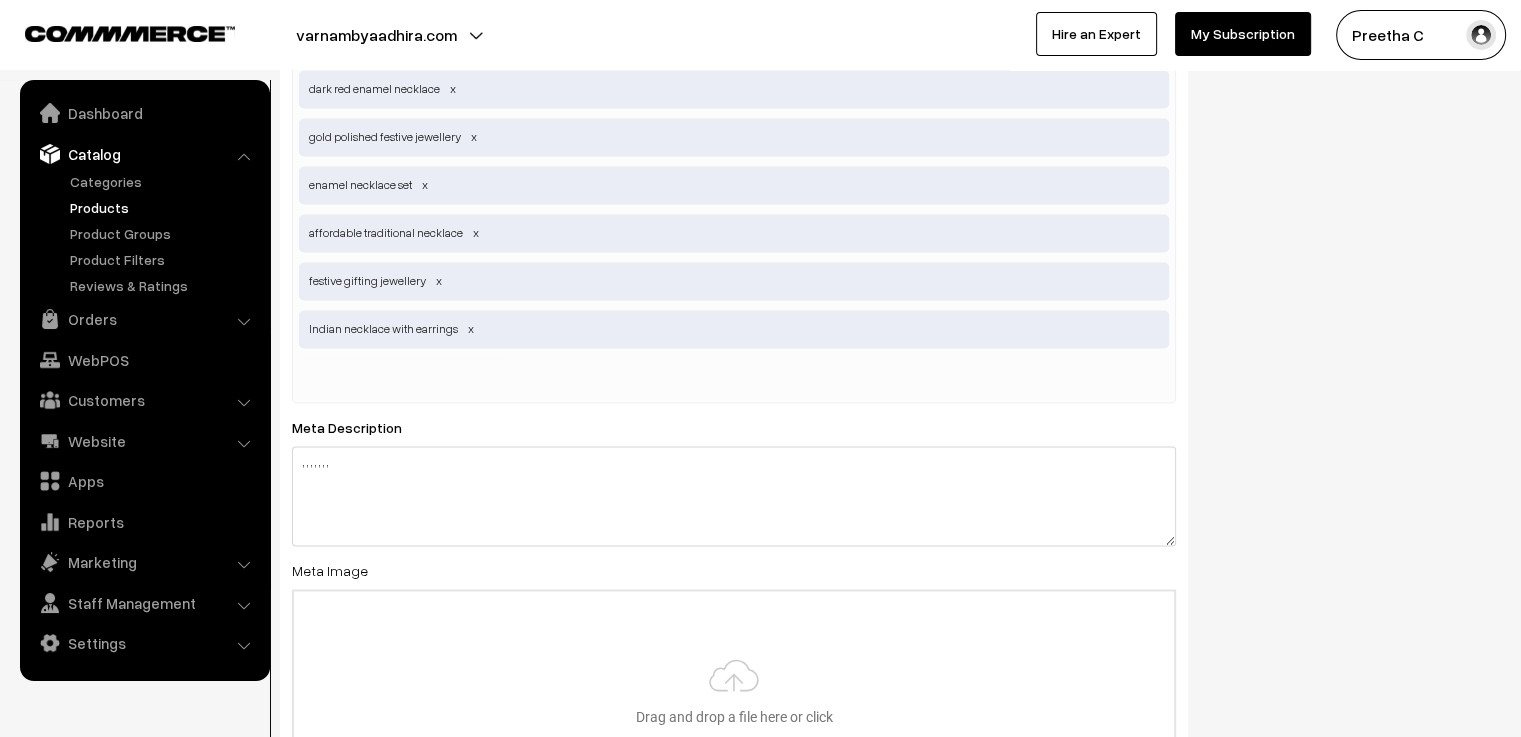 click on "heart shaped butta necklace   dark red enamel necklace   gold polished festive jewellery   enamel necklace set   affordable traditional necklace   festive gifting jewellery   Indian necklace with earrings" at bounding box center [734, 210] 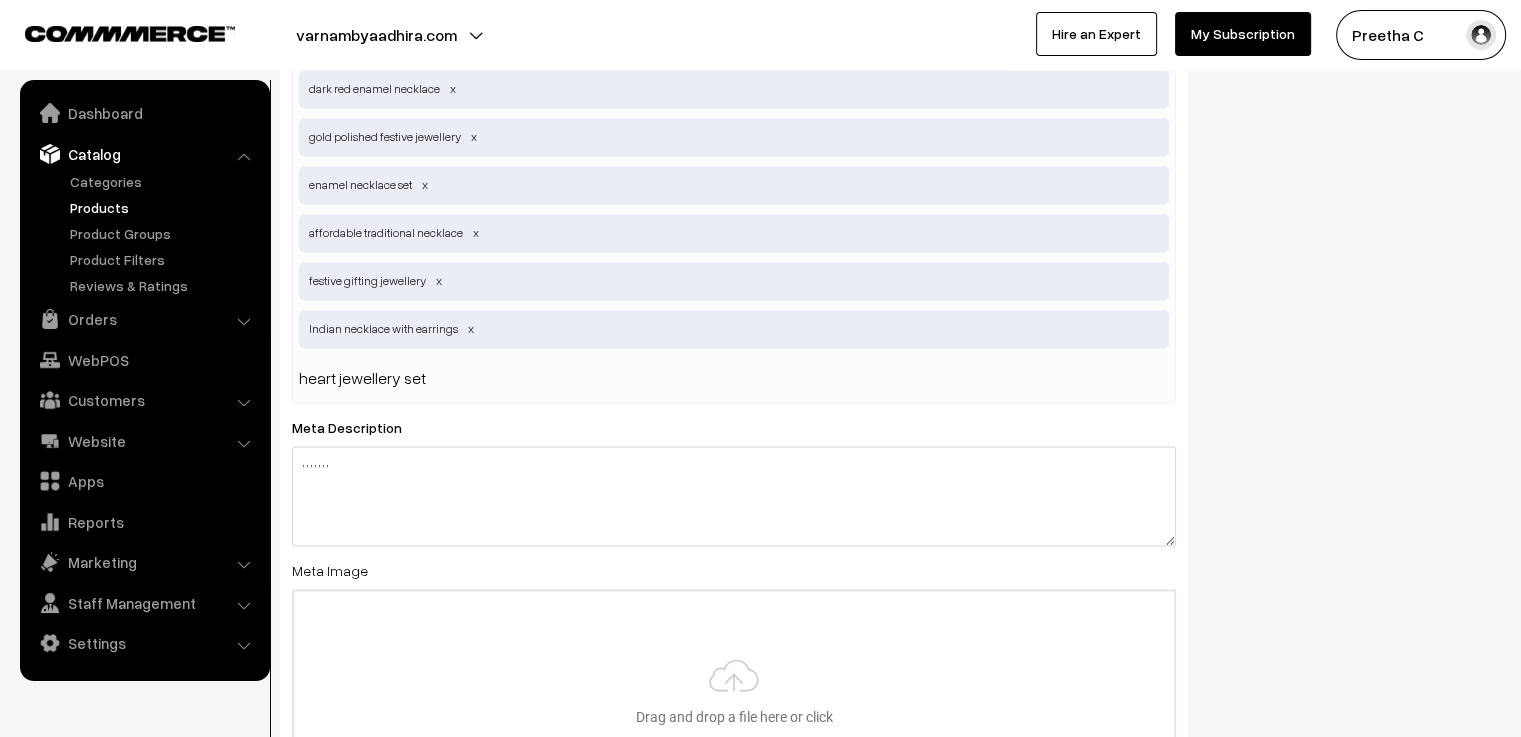 type 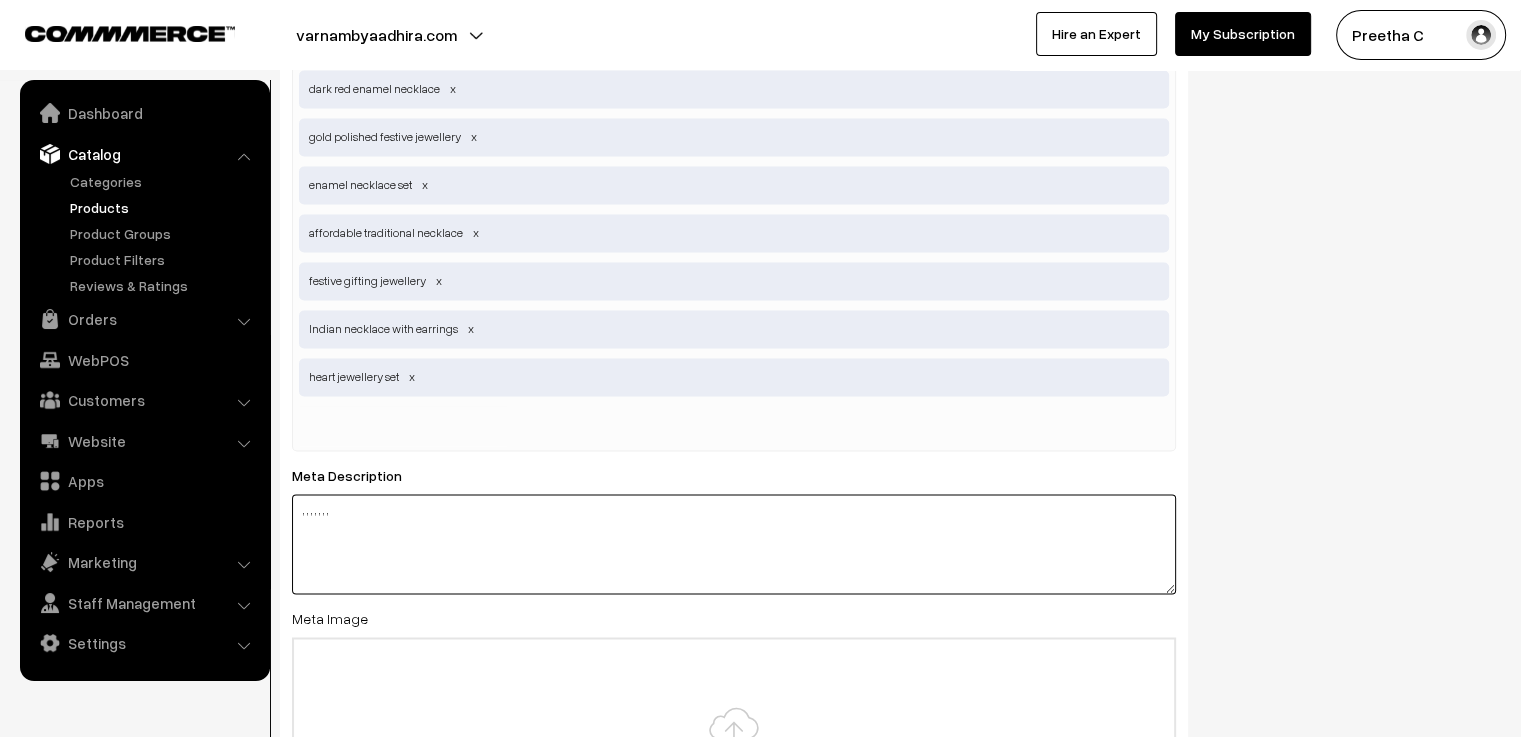 drag, startPoint x: 344, startPoint y: 516, endPoint x: 269, endPoint y: 520, distance: 75.10659 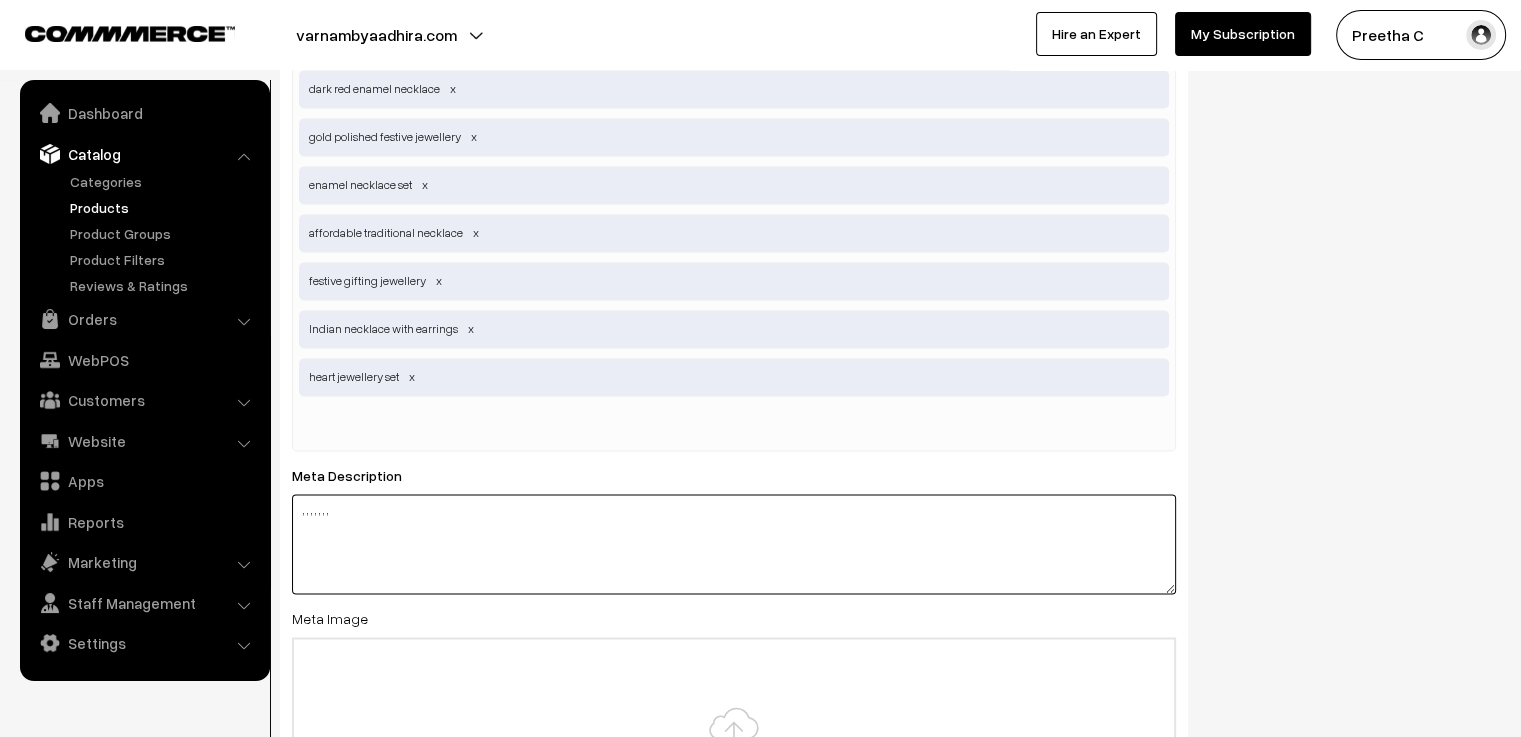 click on "Thank you for showing interest. Our team will call you shortly.
Close
varnambyaadhira.com
Go to Website
Create New Store" at bounding box center [760, -1007] 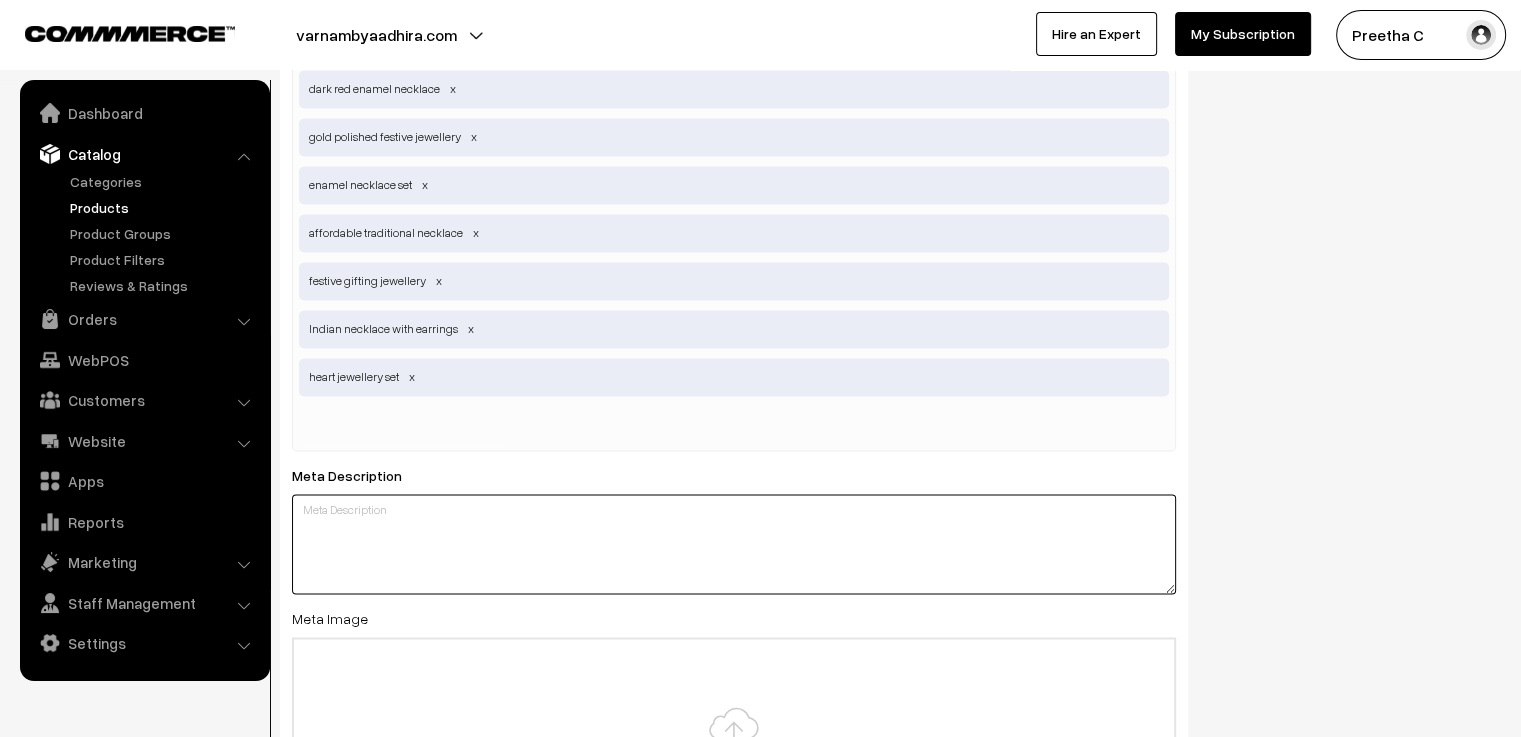 paste on "Explore our dark red enamel heart-shaped butta necklace with matching grand earrings. Gold polished, festive-perfect, and great for gifting — all at an affordable price." 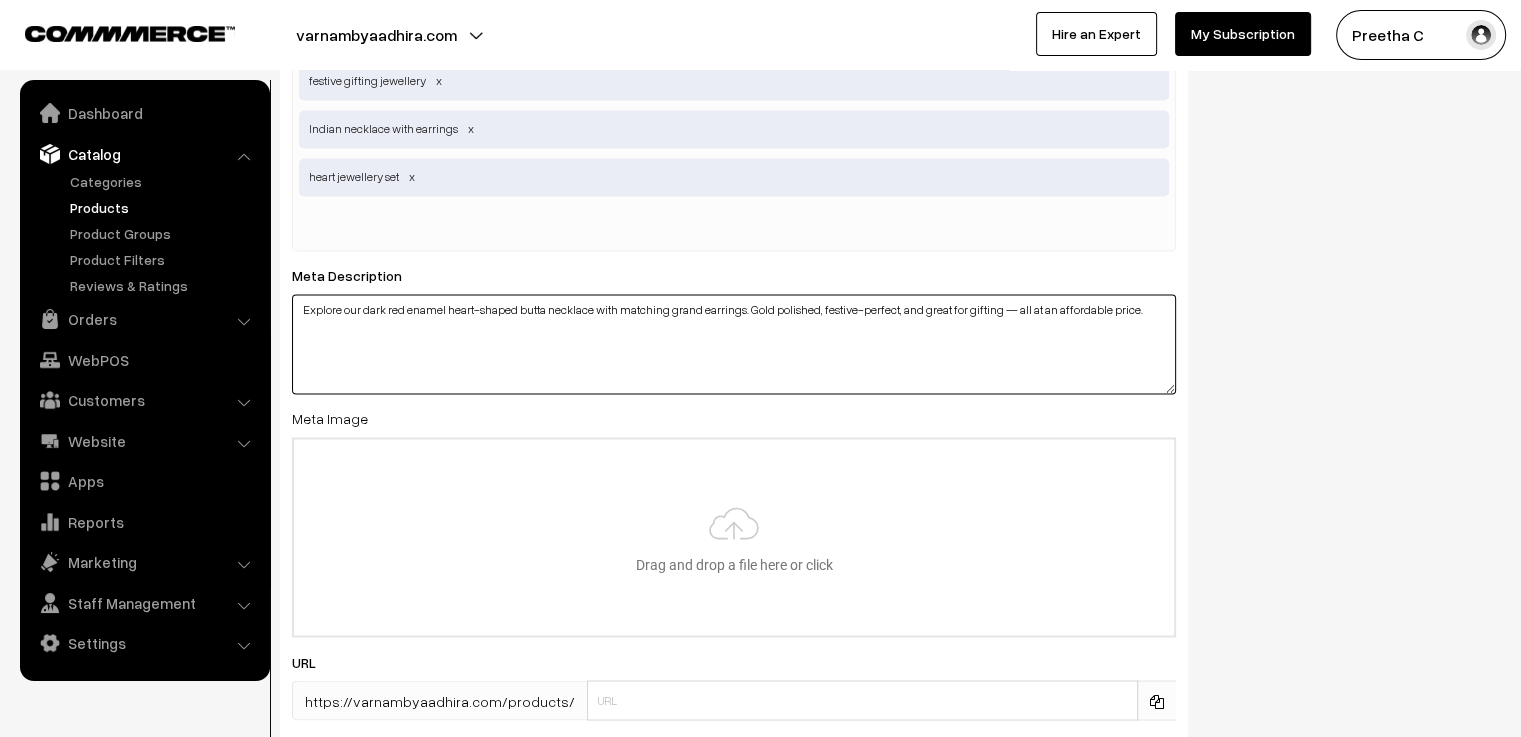 scroll, scrollTop: 3400, scrollLeft: 0, axis: vertical 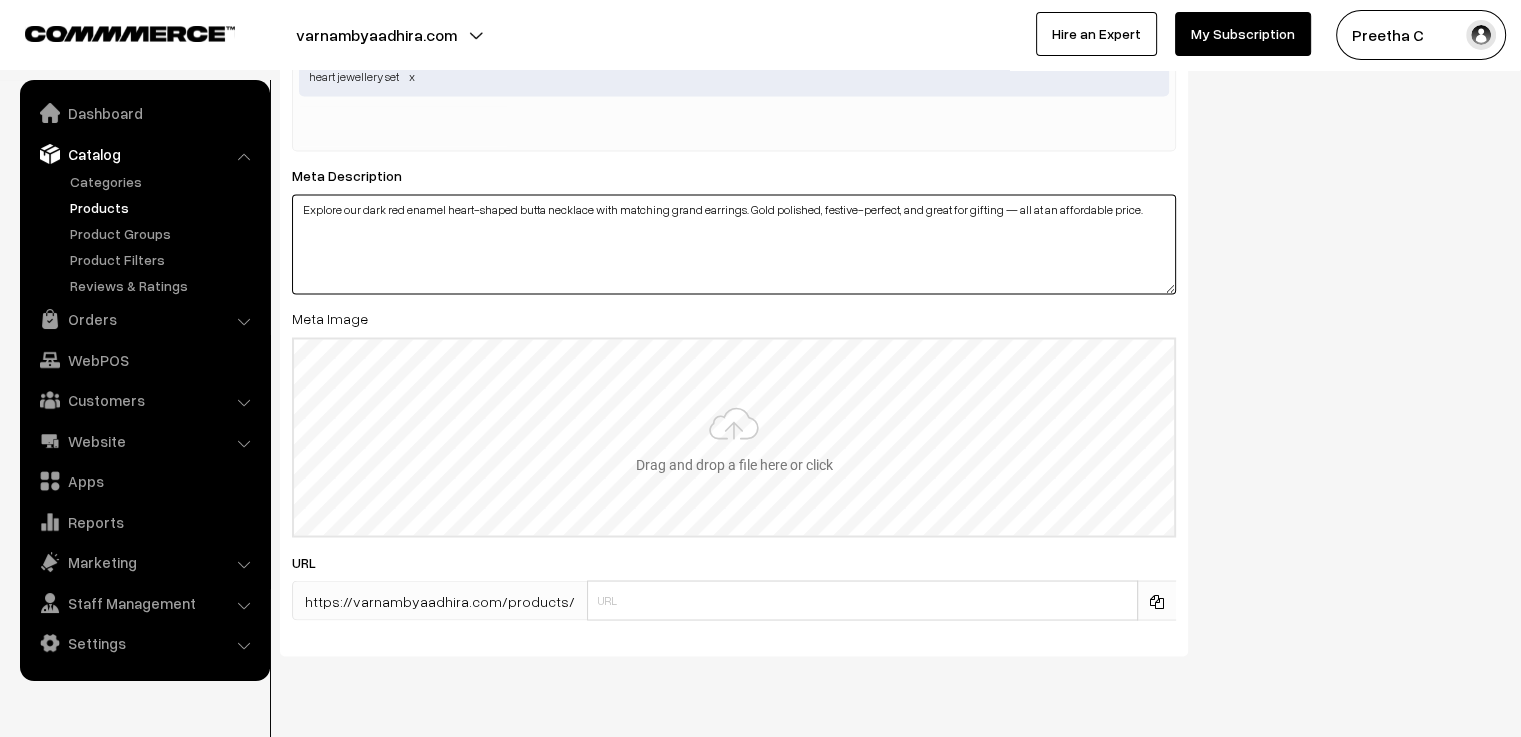 type on "Explore our dark red enamel heart-shaped butta necklace with matching grand earrings. Gold polished, festive-perfect, and great for gifting — all at an affordable price." 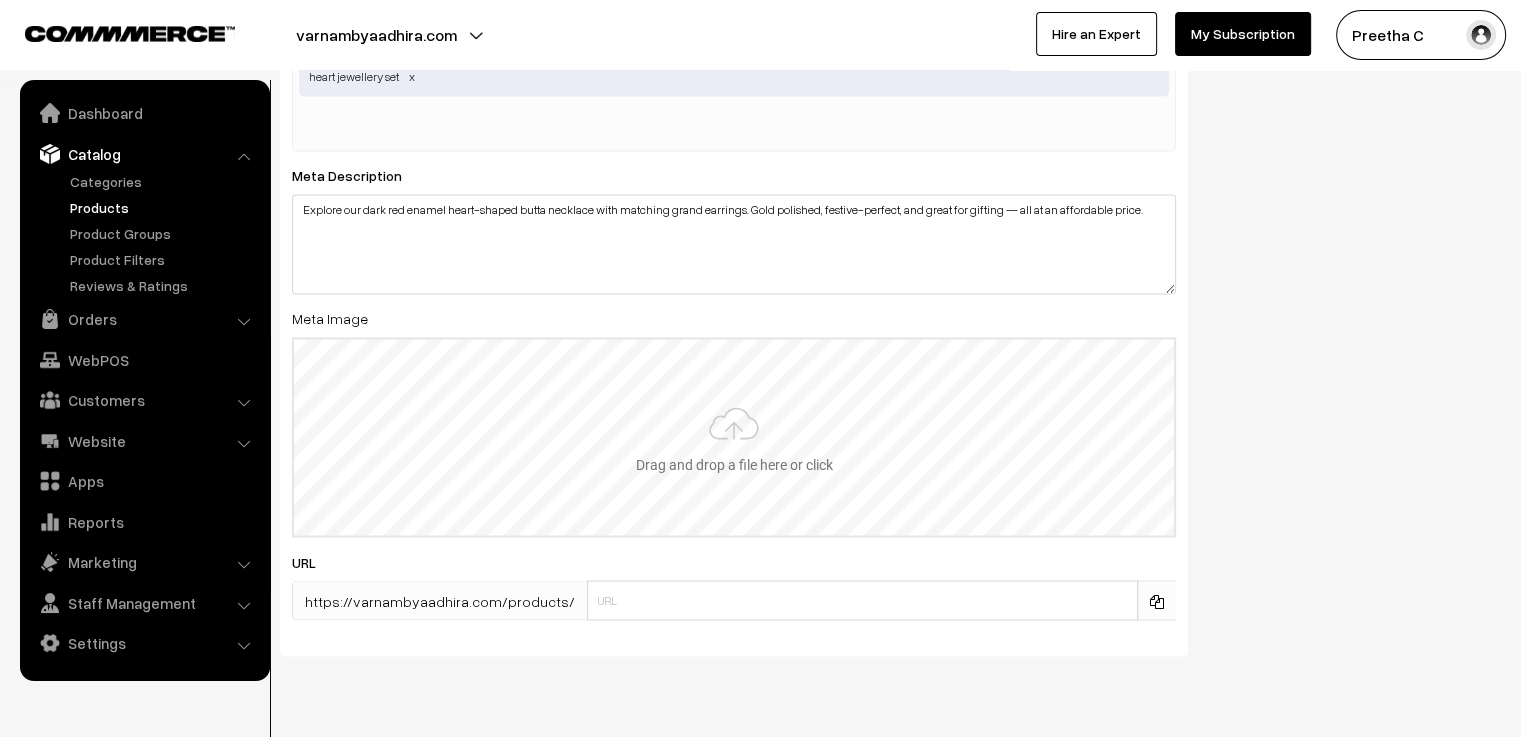 click at bounding box center (734, 437) 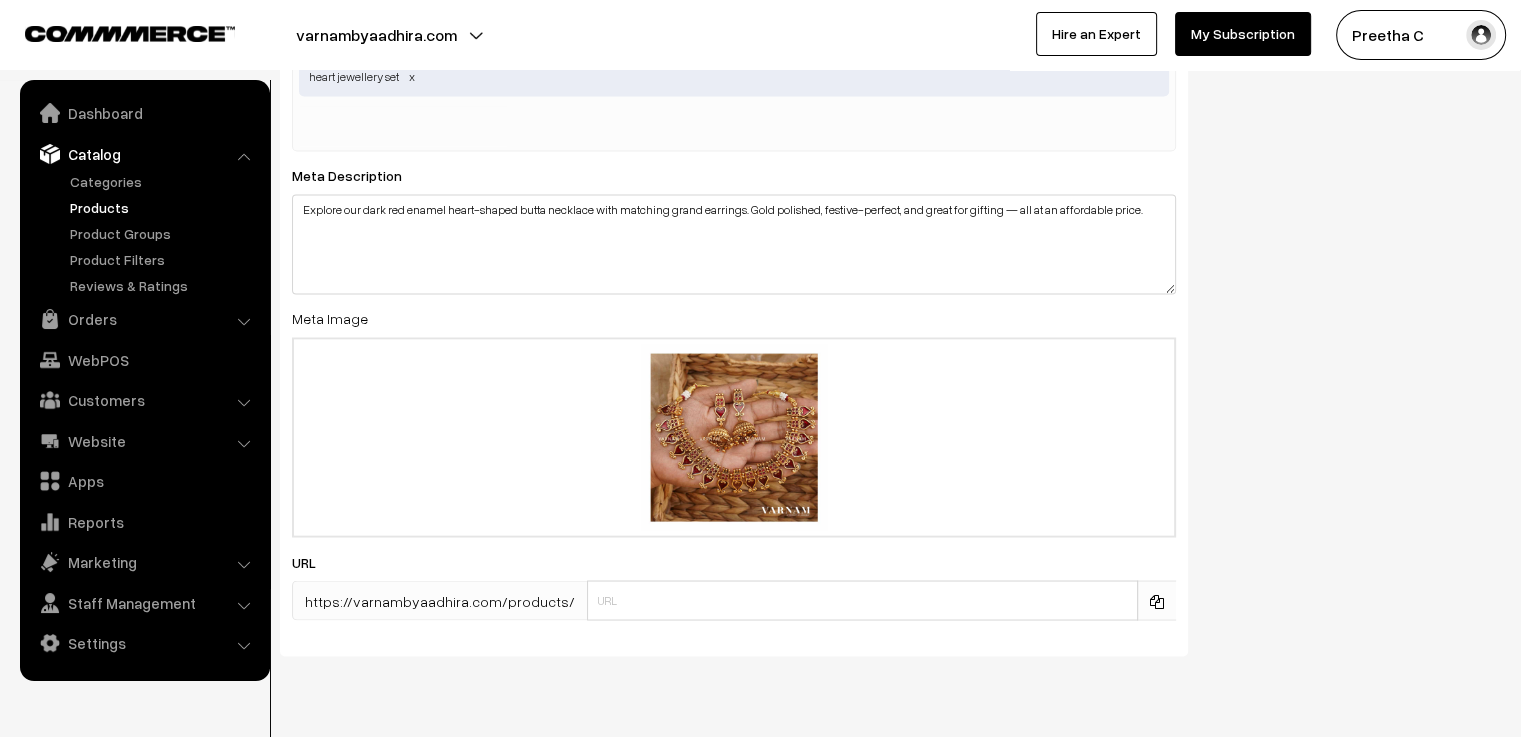 scroll, scrollTop: 3452, scrollLeft: 0, axis: vertical 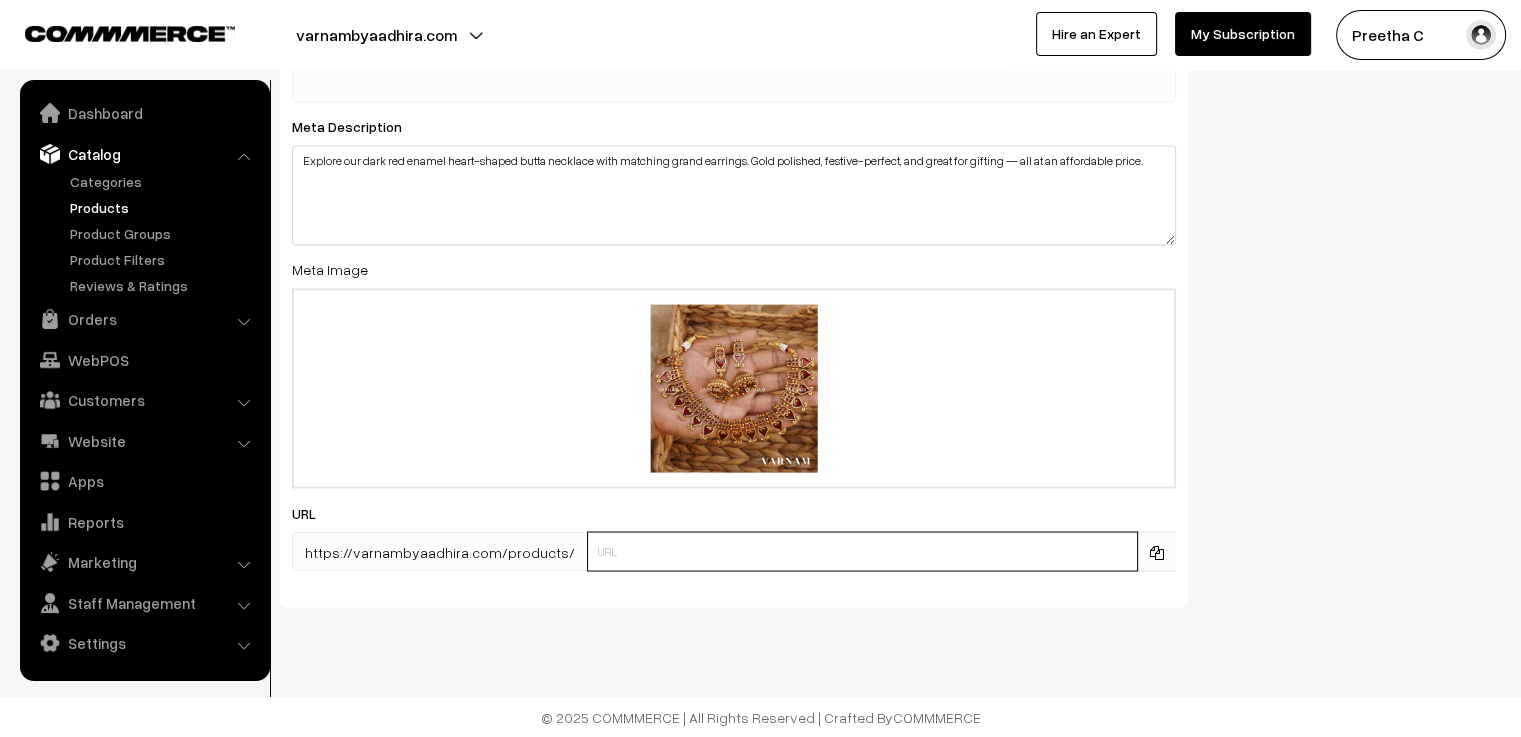 click at bounding box center (862, 551) 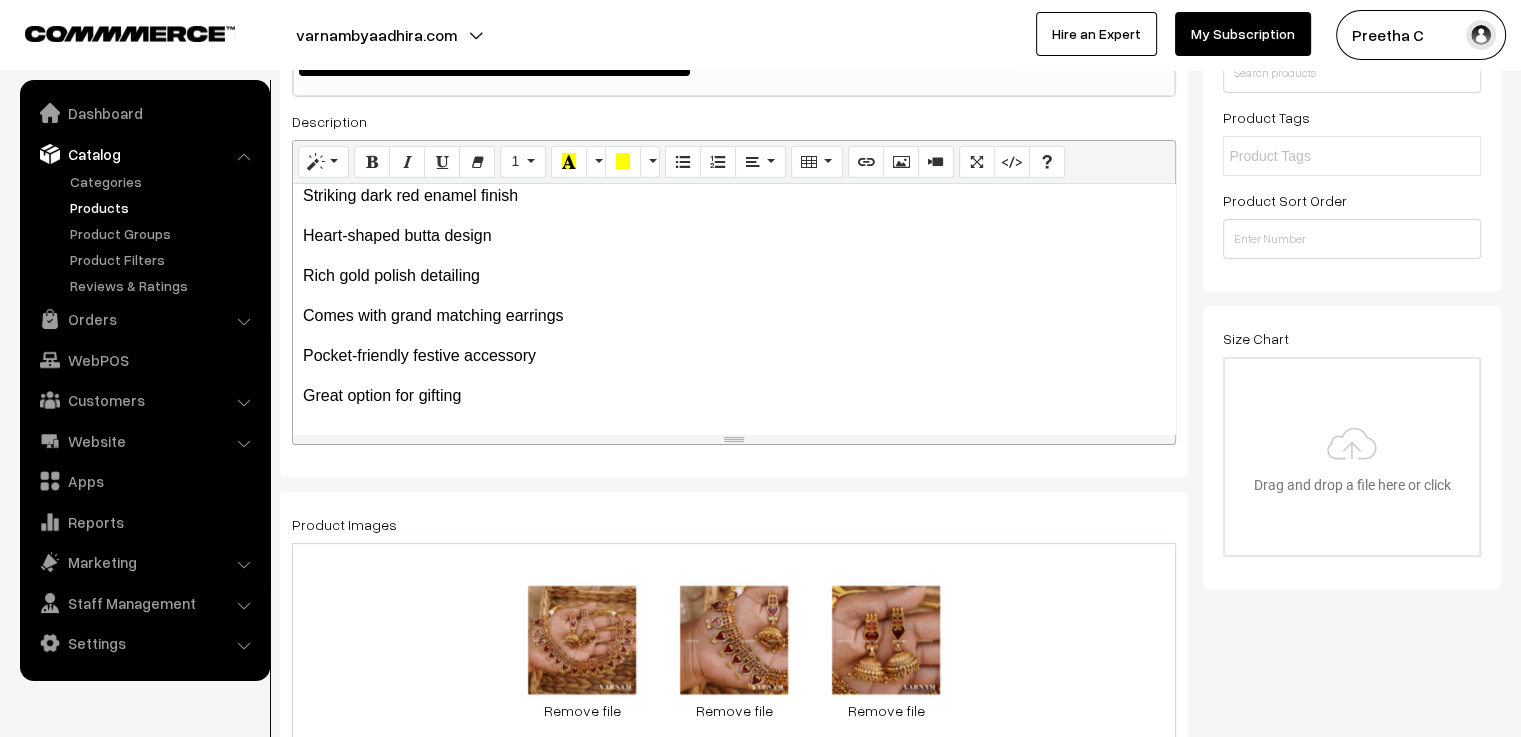 scroll, scrollTop: 0, scrollLeft: 0, axis: both 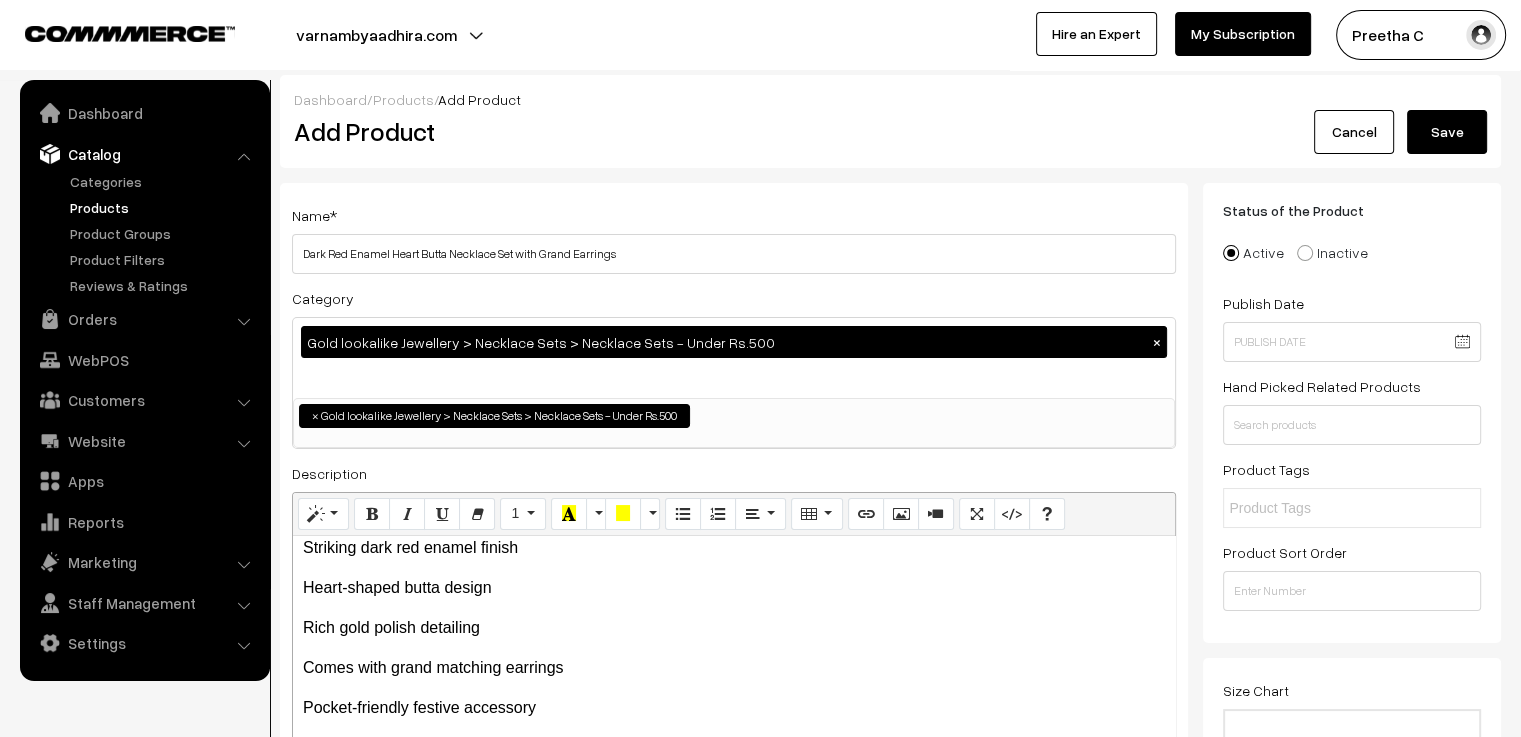 type on "N53" 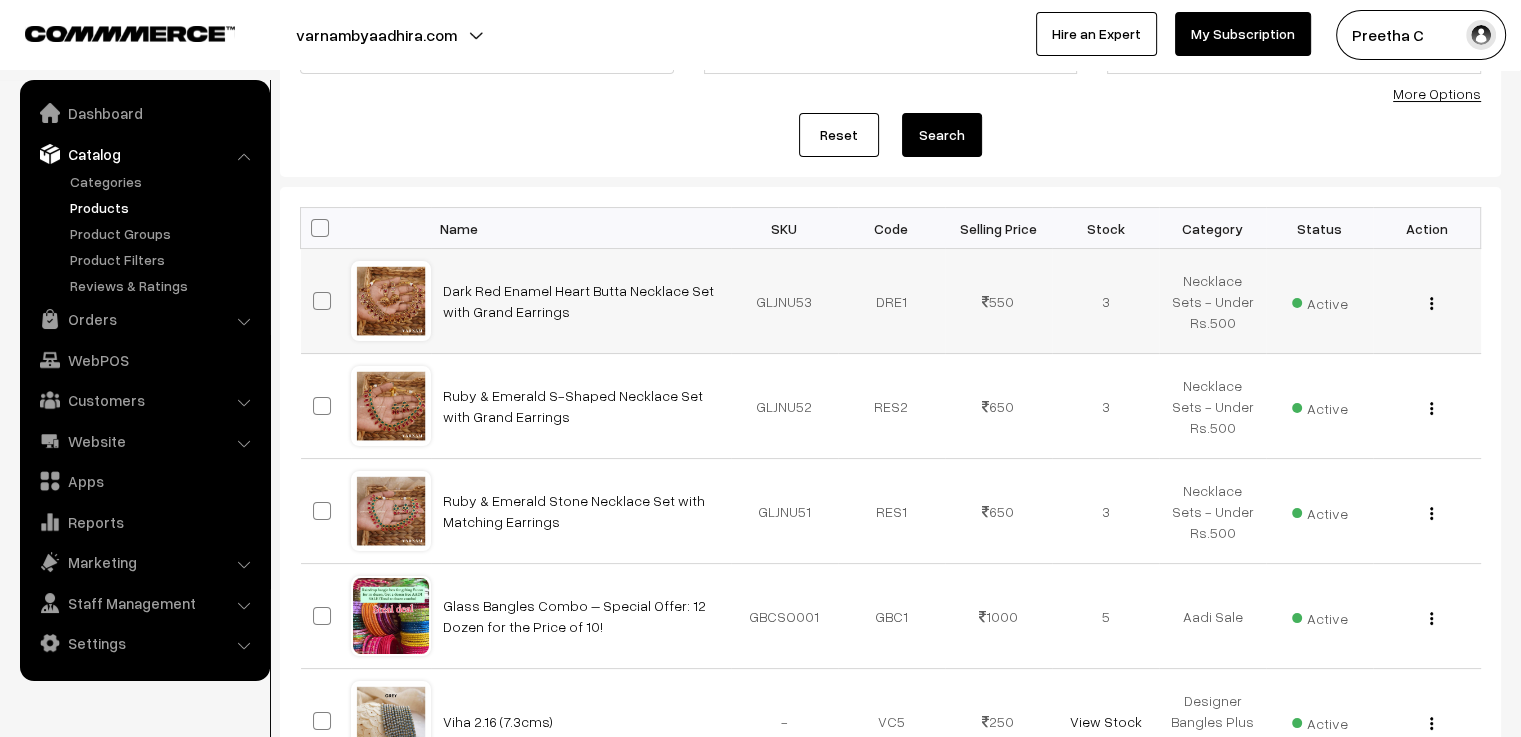 scroll, scrollTop: 0, scrollLeft: 0, axis: both 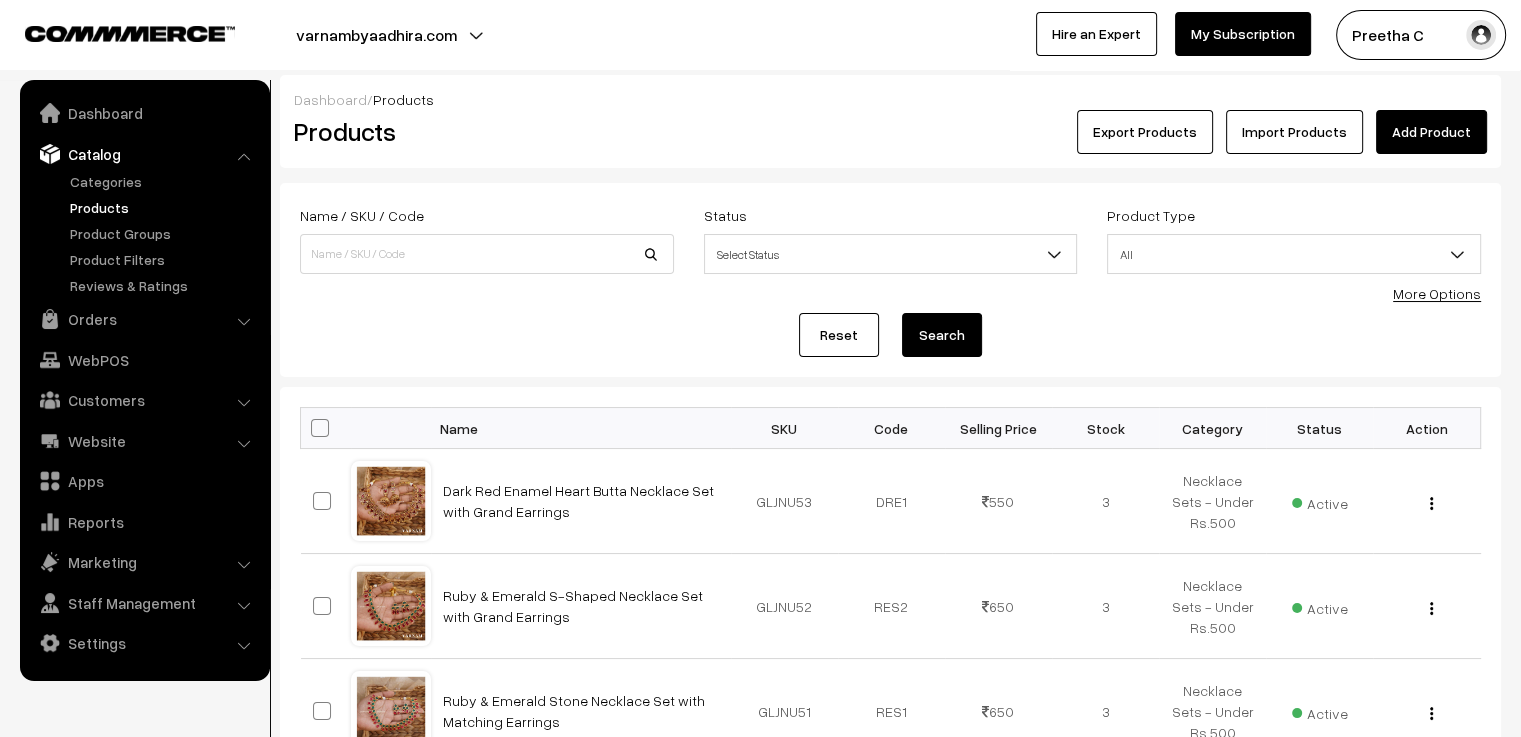 click on "Add Product" at bounding box center [1431, 132] 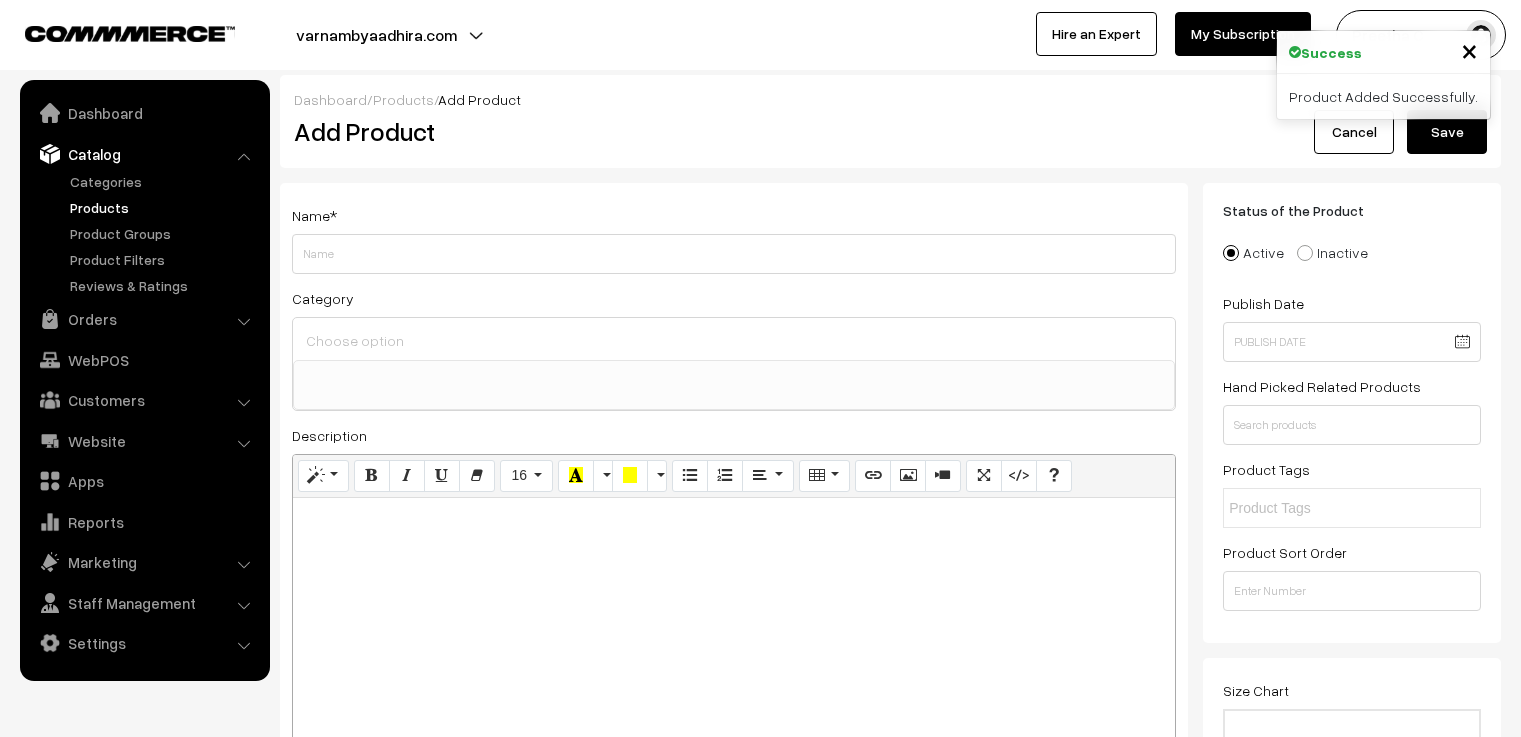 select 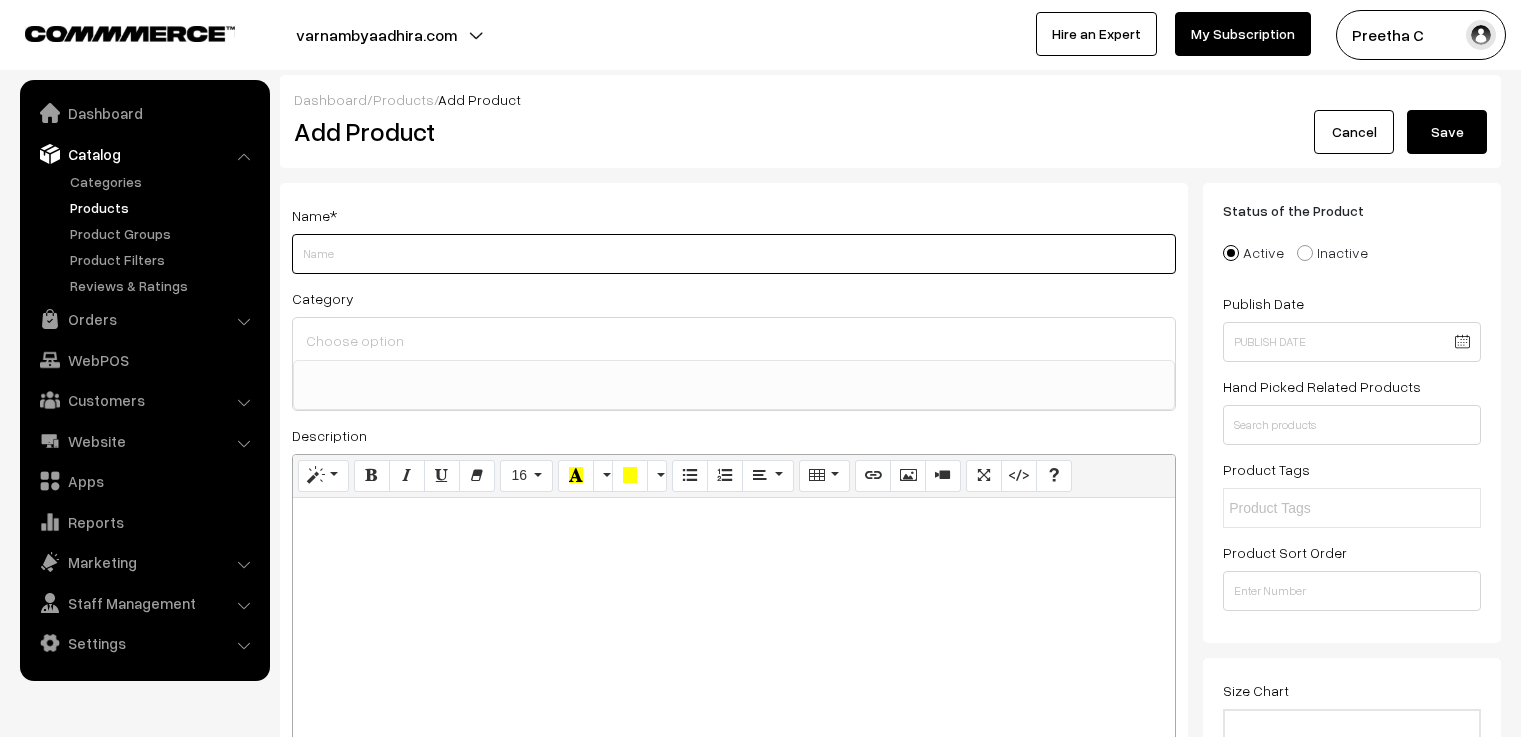 scroll, scrollTop: 0, scrollLeft: 0, axis: both 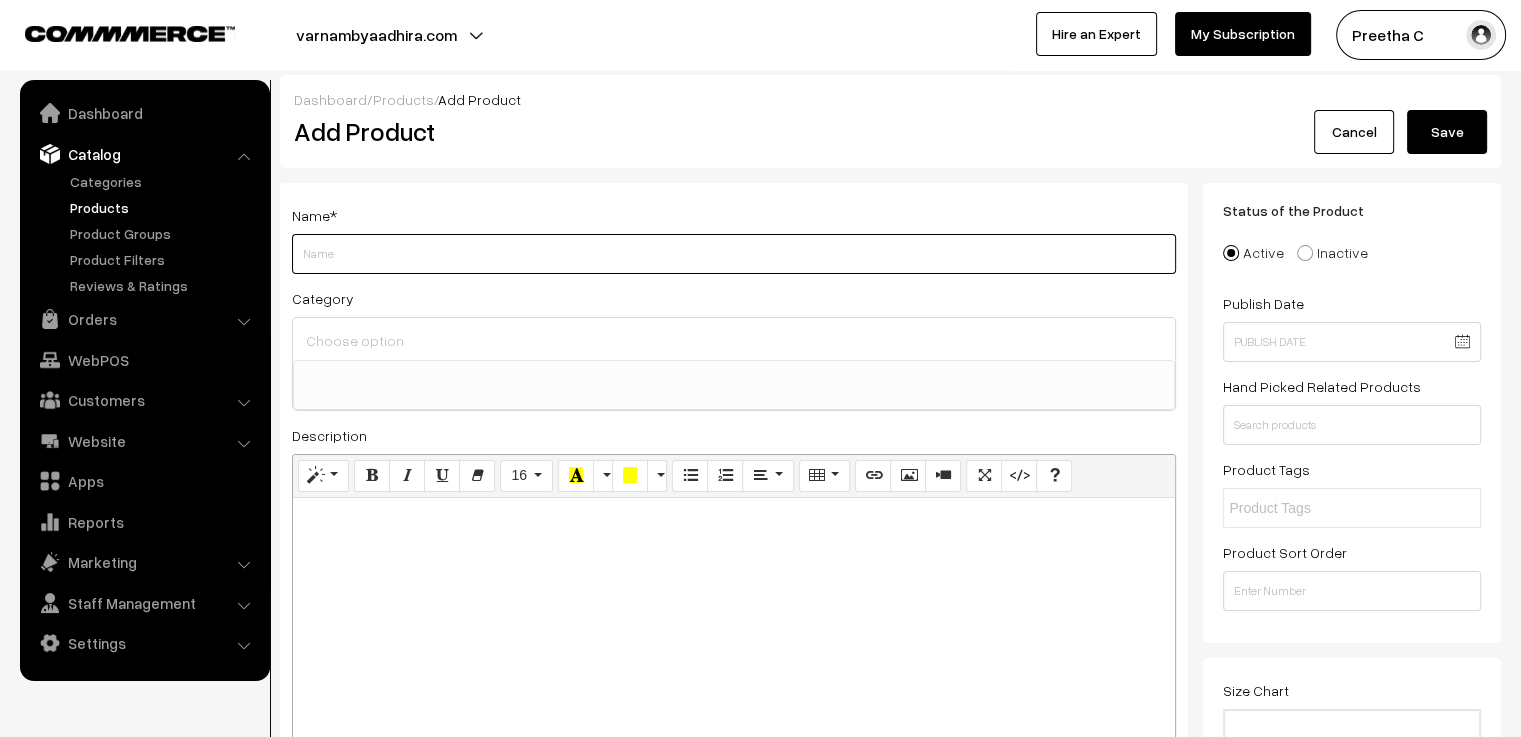 paste on "Dark Green Enamel Heart Butta Necklace Set with Grand Earrings" 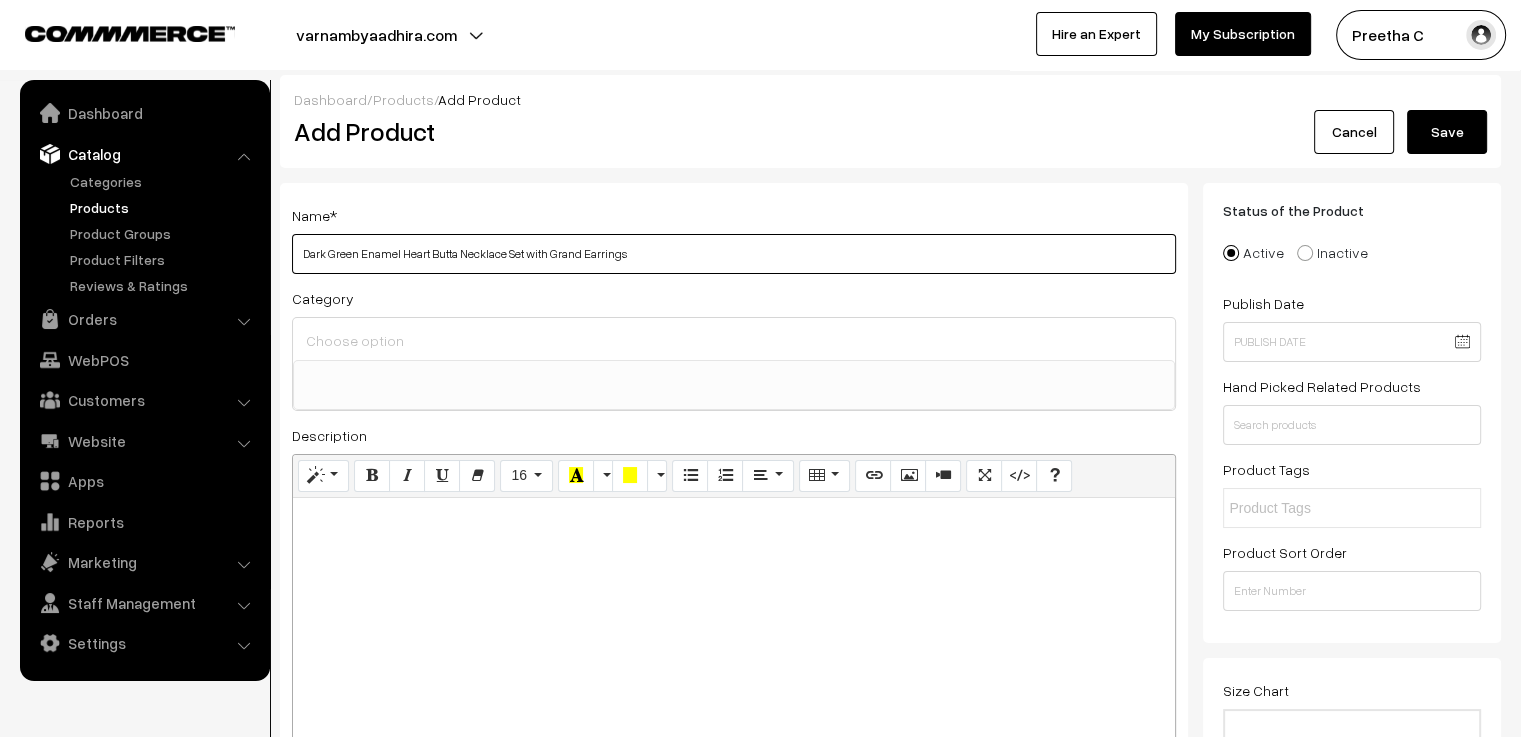 type on "Dark Green Enamel Heart Butta Necklace Set with Grand Earrings" 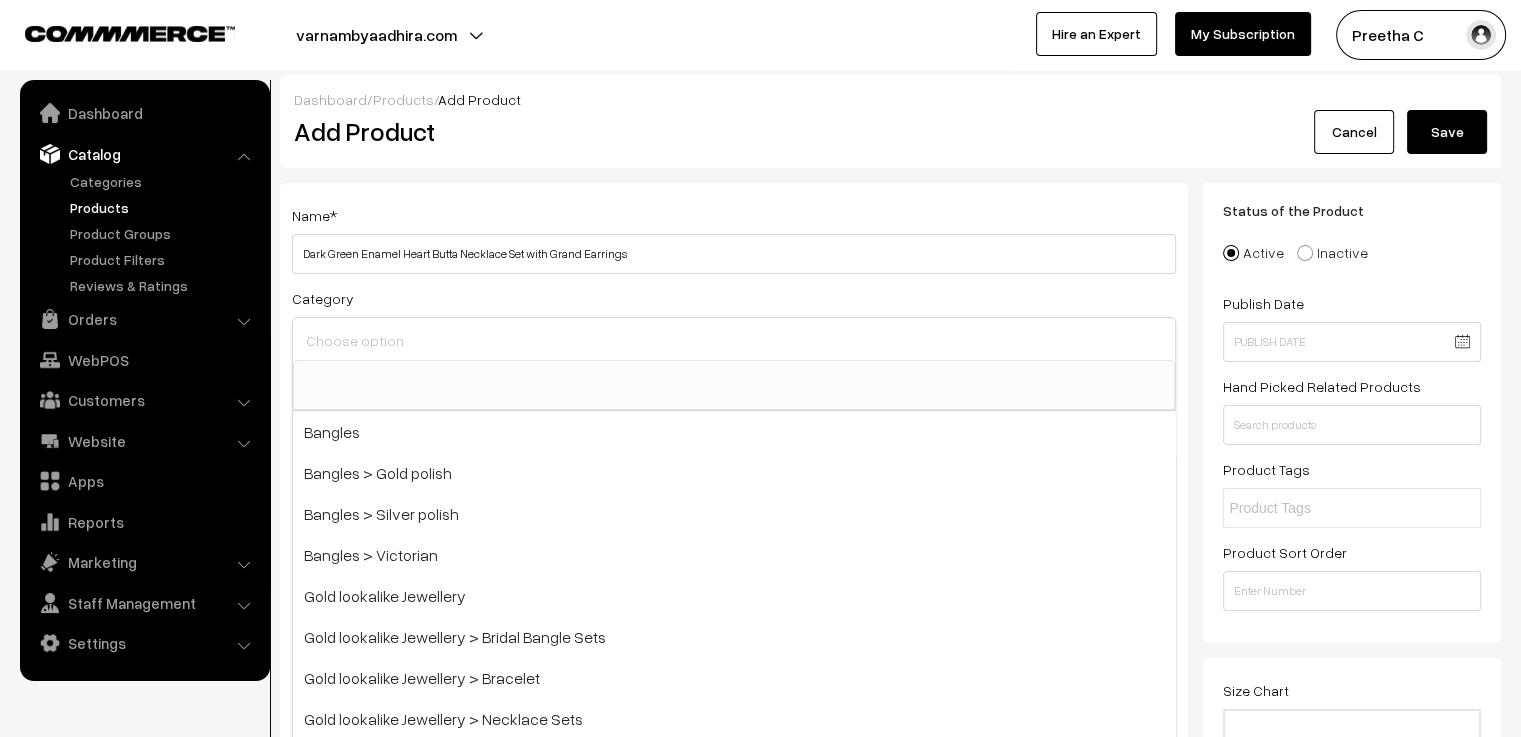 click at bounding box center (734, 340) 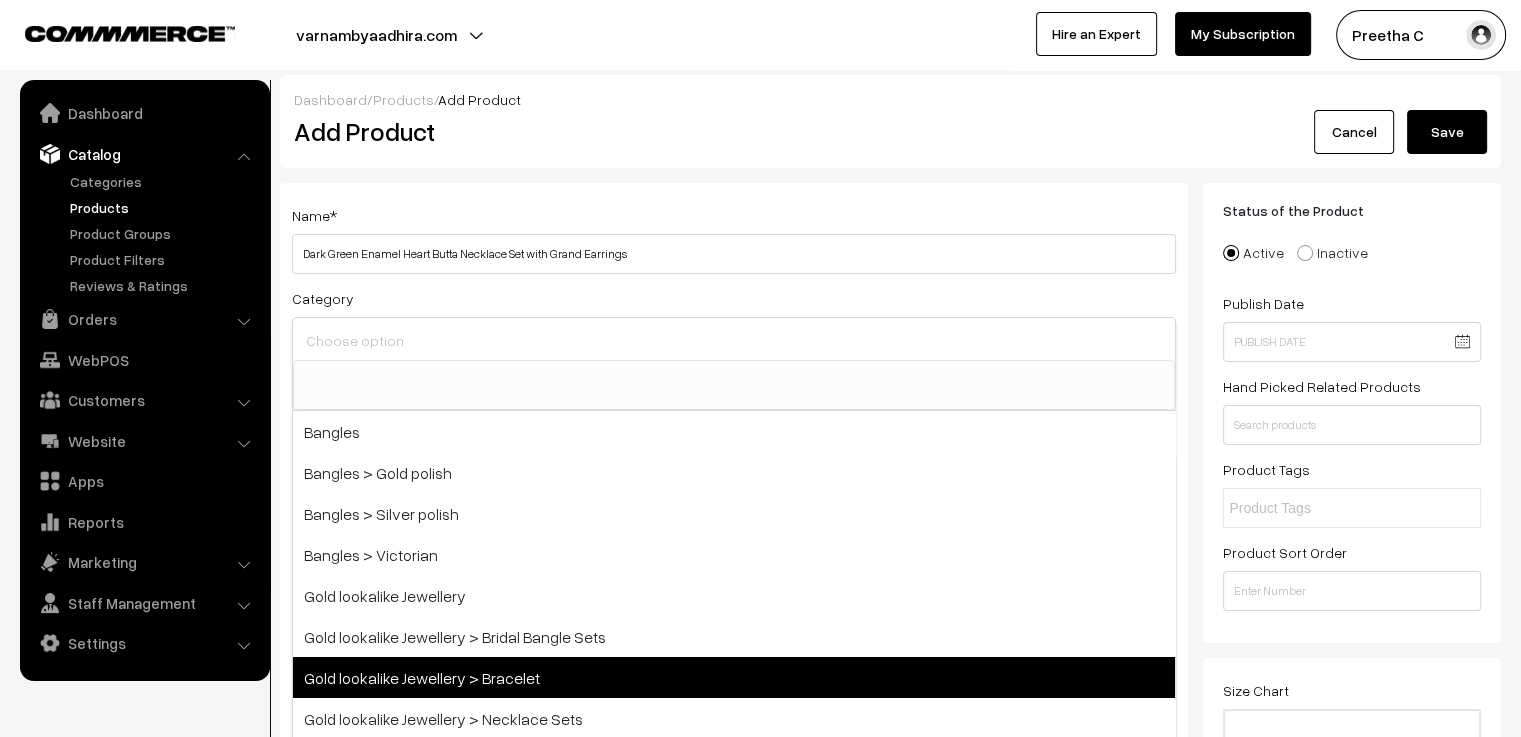 scroll, scrollTop: 100, scrollLeft: 0, axis: vertical 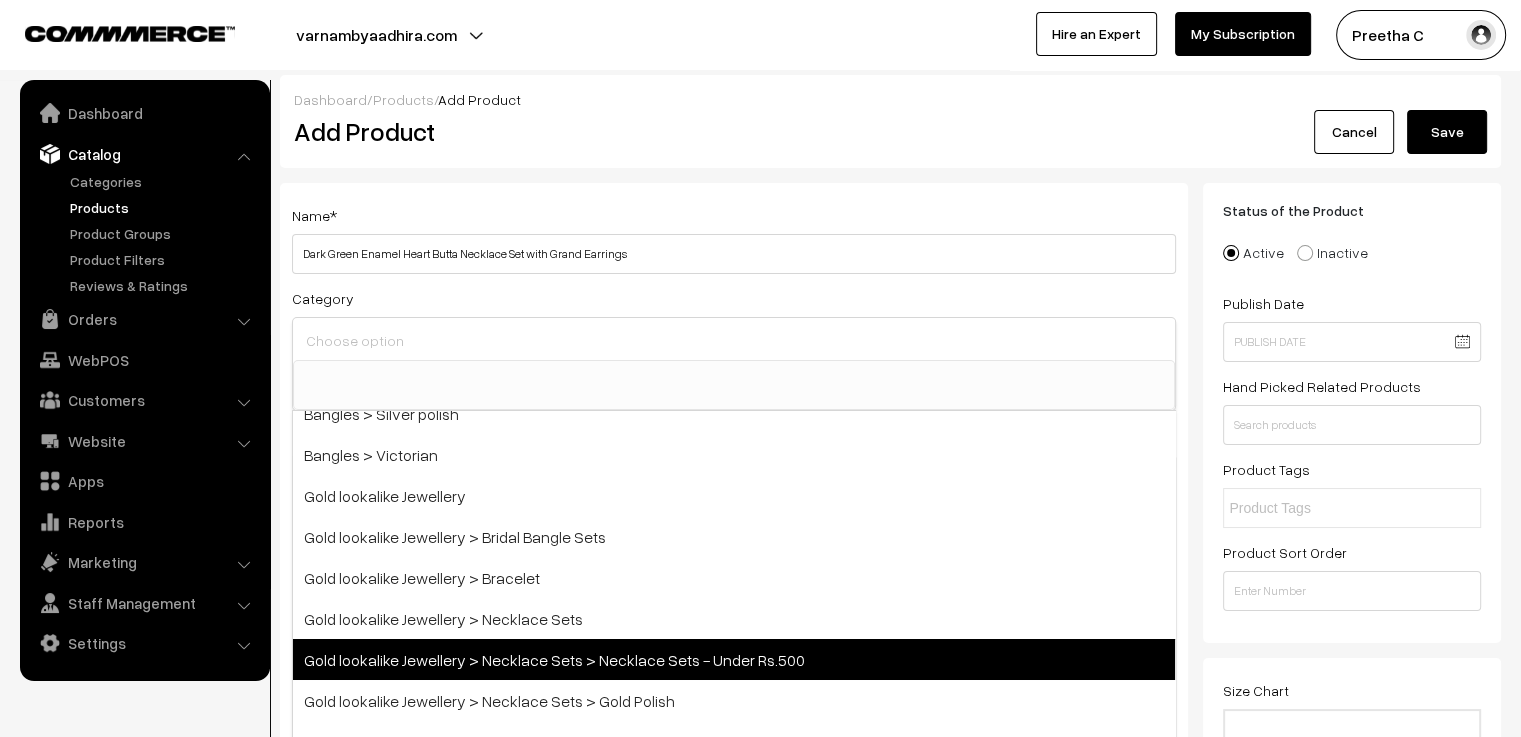 click on "Gold lookalike Jewellery > Necklace Sets > Necklace Sets - Under Rs.500" at bounding box center (734, 659) 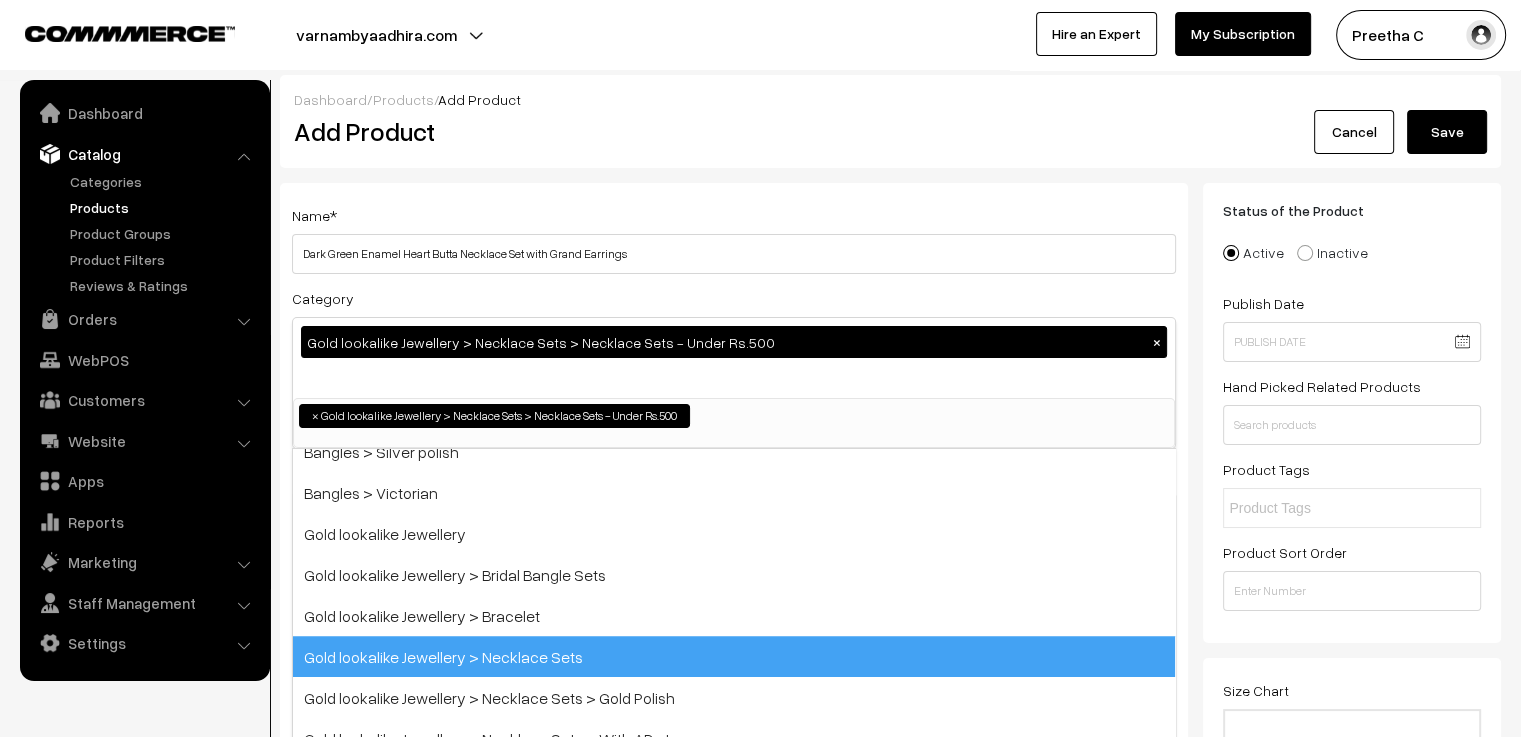 scroll, scrollTop: 85, scrollLeft: 0, axis: vertical 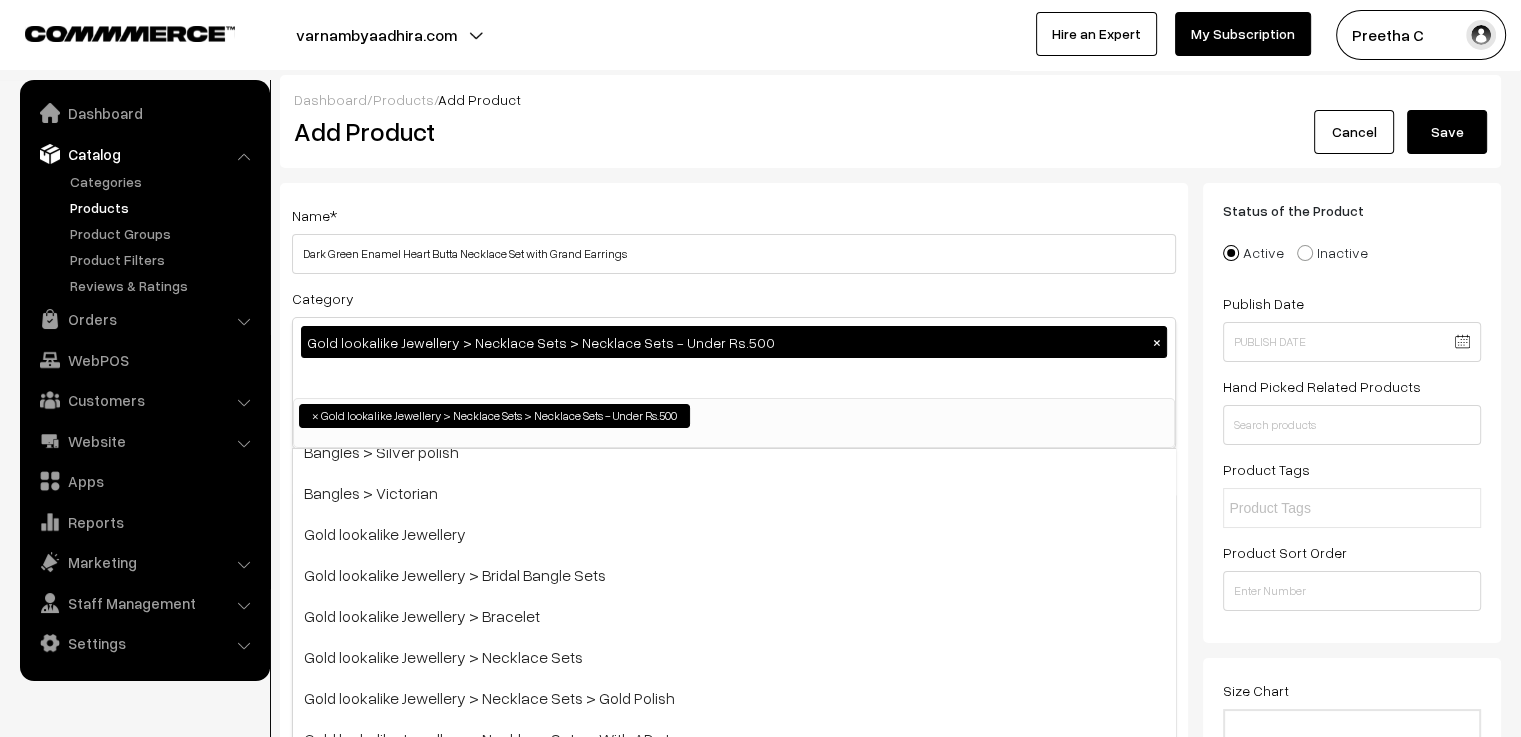 click on "Name *
Dark Green Enamel Heart Butta Necklace Set with Grand Earrings
Category
Gold lookalike Jewellery > Necklace Sets > Necklace Sets - Under Rs.500 ×
Bangles
Bangles > Gold polish
Bangles > Silver polish
Bangles > Victorian
Gold lookalike Jewellery
Gold lookalike Jewellery > Bridal Bangle Sets
Gold lookalike Jewellery > Bracelet ×" at bounding box center [734, 506] 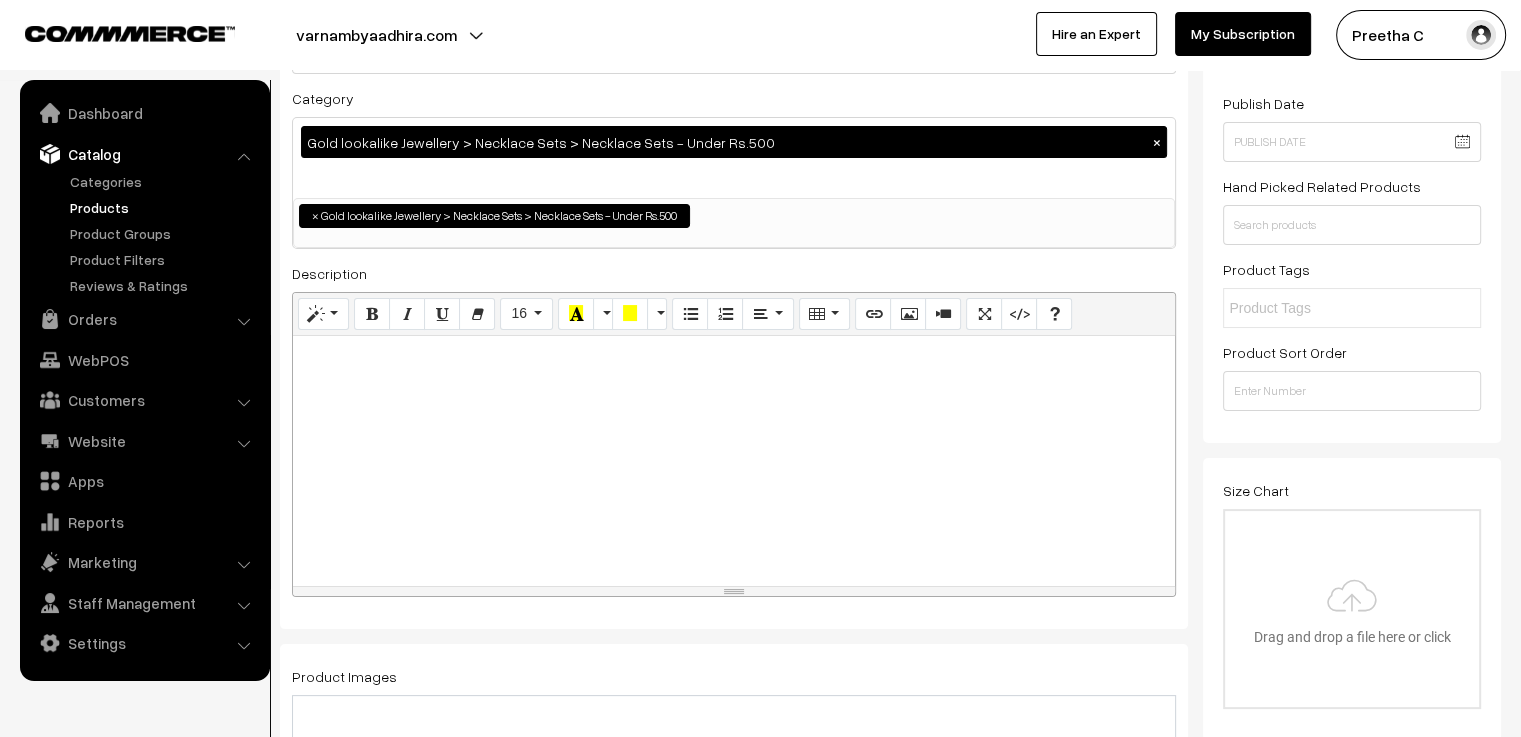 scroll, scrollTop: 300, scrollLeft: 0, axis: vertical 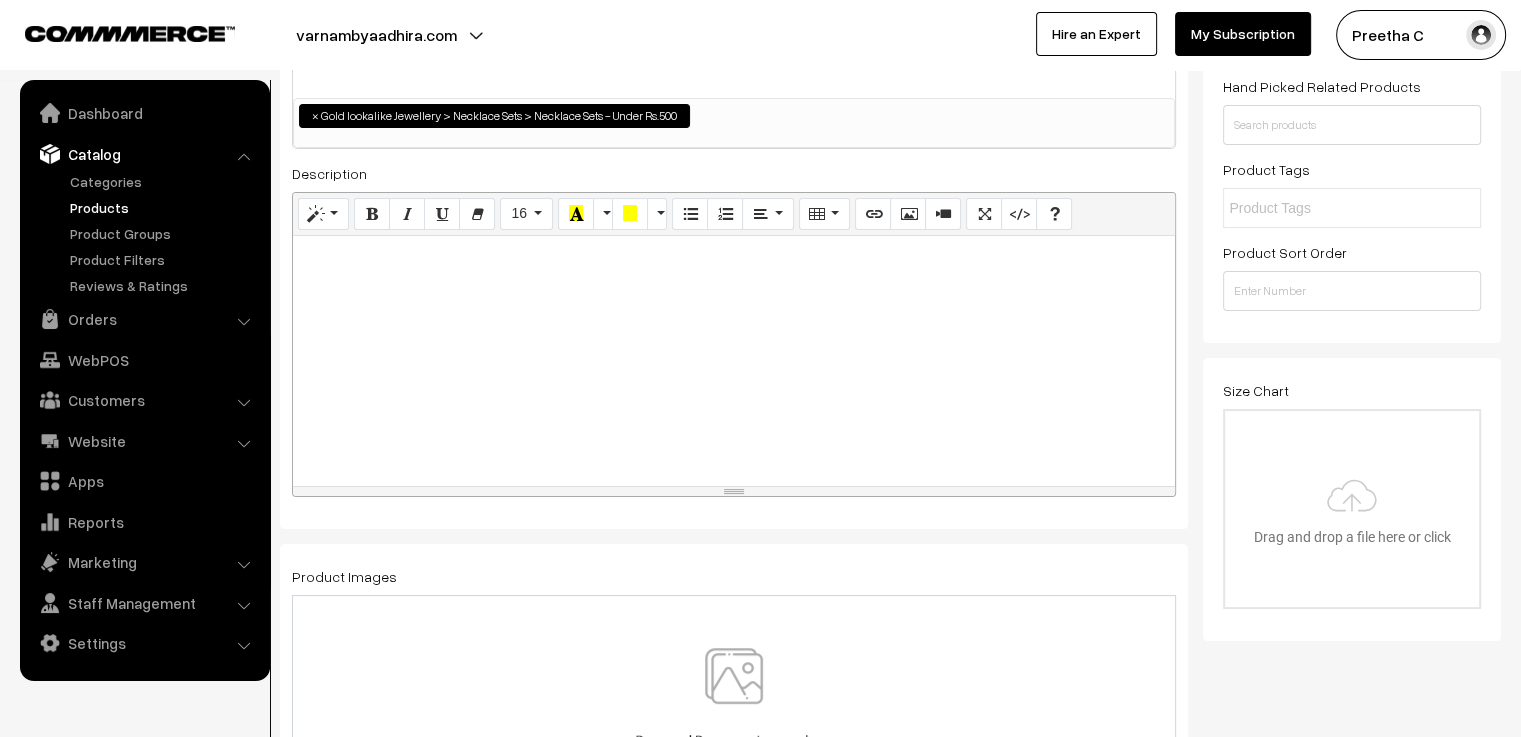 click at bounding box center (734, 361) 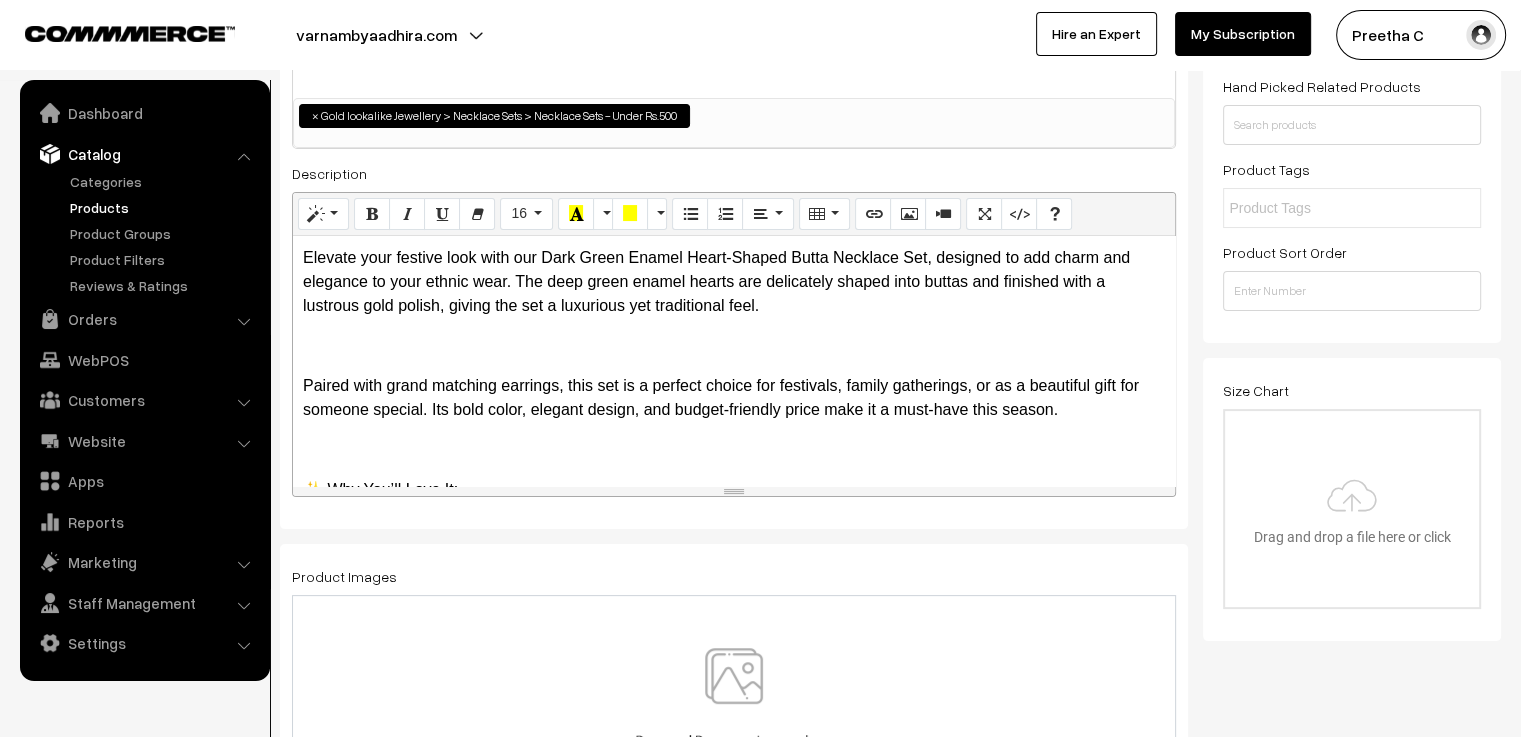 click on "Paired with grand matching earrings, this set is a perfect choice for festivals, family gatherings, or as a beautiful gift for someone special. Its bold color, elegant design, and budget-friendly price make it a must-have this season." at bounding box center (734, 398) 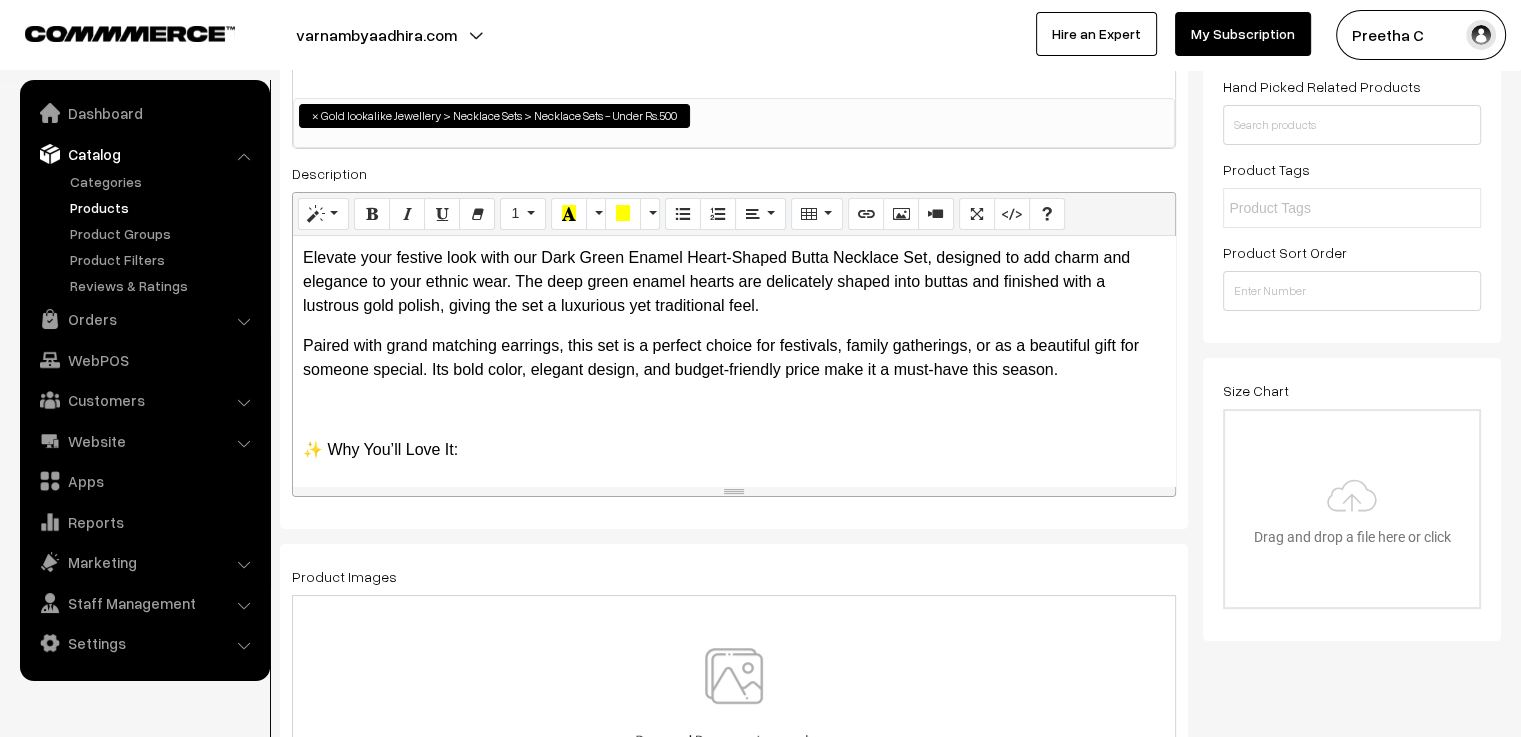 click on "Elevate your festive look with our Dark Green Enamel Heart-Shaped Butta Necklace Set, designed to add charm and elegance to your ethnic wear. The deep green enamel hearts are delicately shaped into buttas and finished with a lustrous gold polish, giving the set a luxurious yet traditional feel. Paired with grand matching earrings, this set is a perfect choice for festivals, family gatherings, or as a beautiful gift for someone special. Its bold color, elegant design, and budget-friendly price make it a must-have this season. ✨ Why You’ll Love It: Rich dark green enamel heart buttas Traditional gold polish finish Includes matching grand earrings Perfect for festive wear or gifting Elegant look at an affordable price" at bounding box center (734, 361) 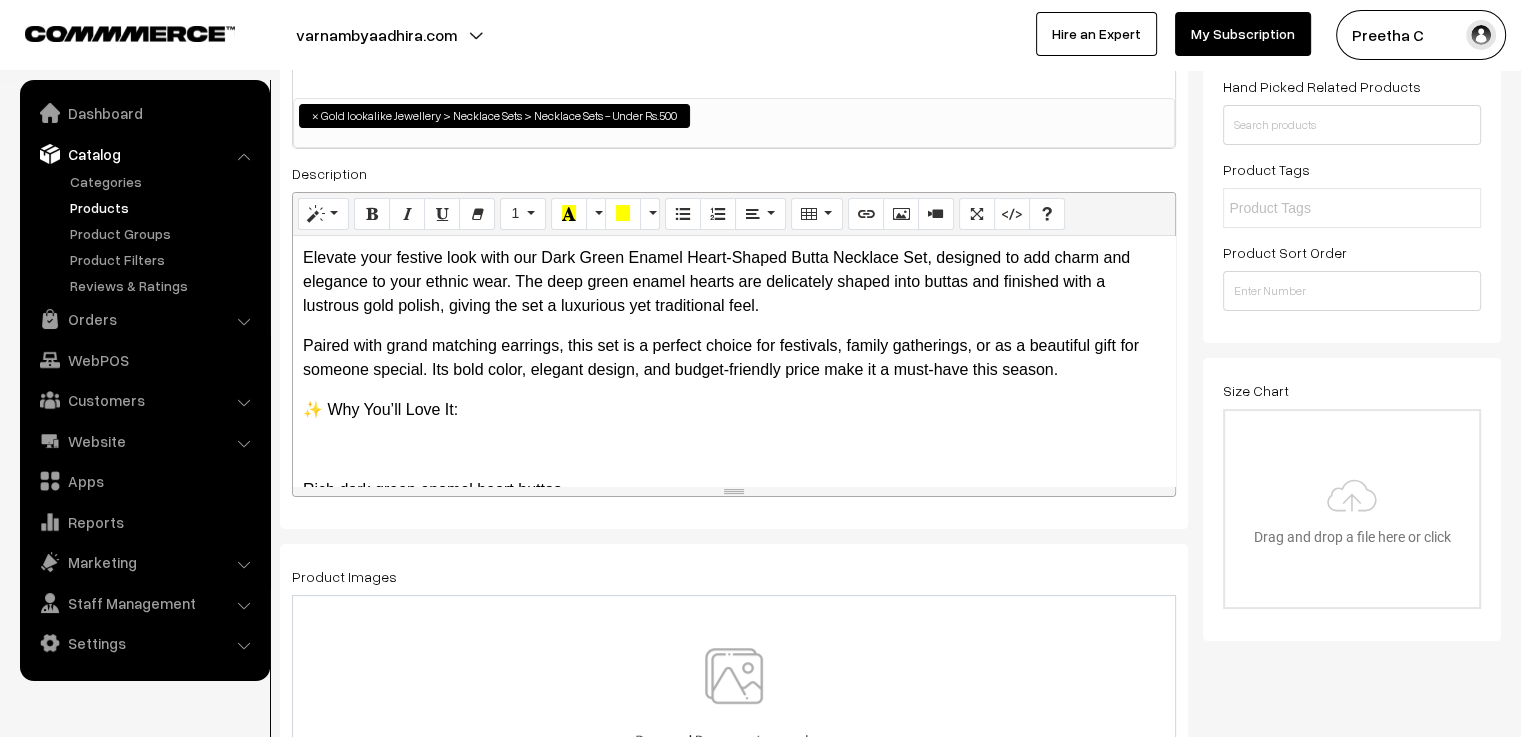 scroll, scrollTop: 100, scrollLeft: 0, axis: vertical 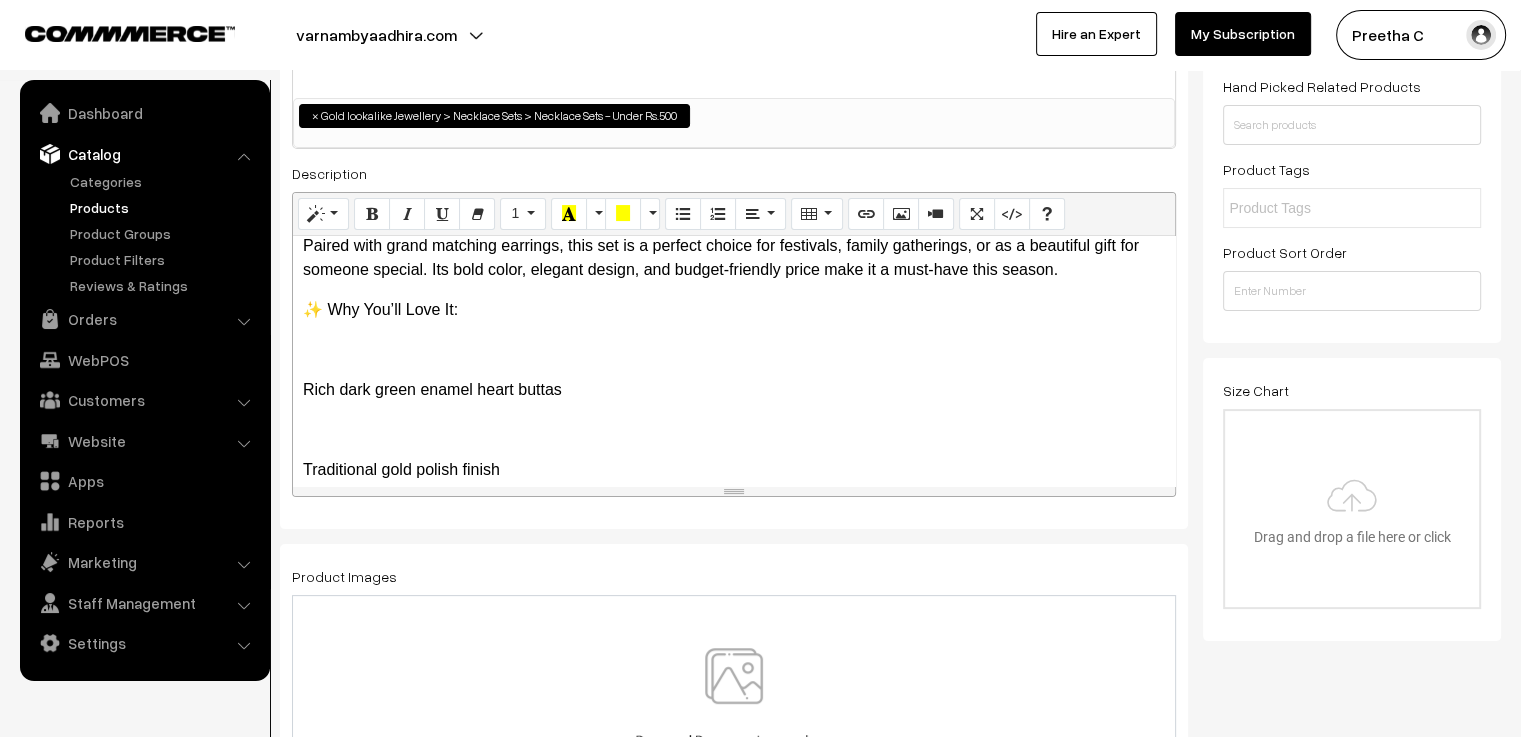 click on "Elevate your festive look with our Dark Green Enamel Heart-Shaped Butta Necklace Set, designed to add charm and elegance to your ethnic wear. The deep green enamel hearts are delicately shaped into buttas and finished with a lustrous gold polish, giving the set a luxurious yet traditional feel. Paired with grand matching earrings, this set is a perfect choice for festivals, family gatherings, or as a beautiful gift for someone special. Its bold color, elegant design, and budget-friendly price make it a must-have this season. ✨ Why You’ll Love It: Rich dark green enamel heart buttas Traditional gold polish finish Includes matching grand earrings Perfect for festive wear or gifting Elegant look at an affordable price" at bounding box center [734, 361] 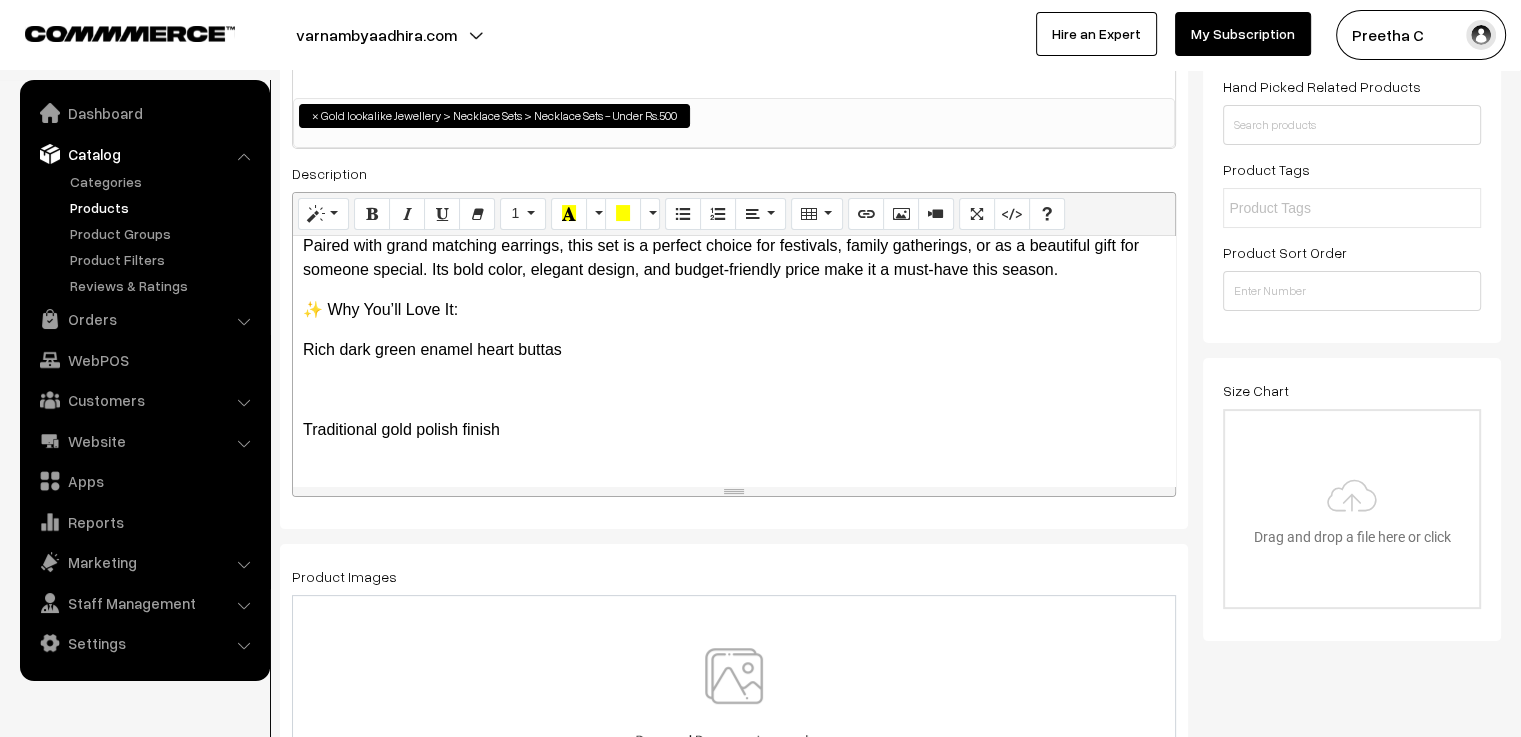 click on "Elevate your festive look with our Dark Green Enamel Heart-Shaped Butta Necklace Set, designed to add charm and elegance to your ethnic wear. The deep green enamel hearts are delicately shaped into buttas and finished with a lustrous gold polish, giving the set a luxurious yet traditional feel. Paired with grand matching earrings, this set is a perfect choice for festivals, family gatherings, or as a beautiful gift for someone special. Its bold color, elegant design, and budget-friendly price make it a must-have this season. ✨ Why You’ll Love It: Rich dark green enamel heart buttas Traditional gold polish finish Includes matching grand earrings Perfect for festive wear or gifting Elegant look at an affordable price" at bounding box center (734, 361) 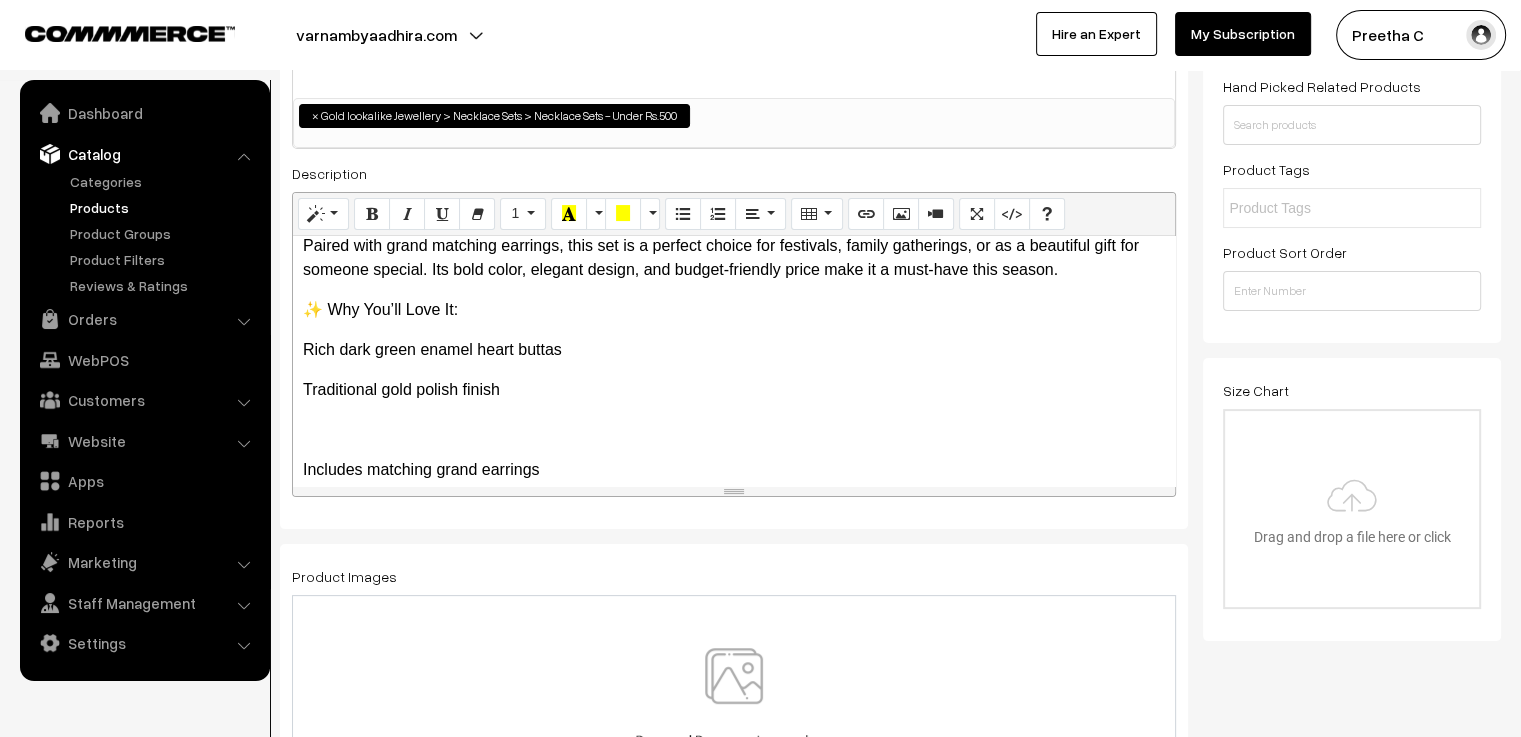 click on "Elevate your festive look with our Dark Green Enamel Heart-Shaped Butta Necklace Set, designed to add charm and elegance to your ethnic wear. The deep green enamel hearts are delicately shaped into buttas and finished with a lustrous gold polish, giving the set a luxurious yet traditional feel. Paired with grand matching earrings, this set is a perfect choice for festivals, family gatherings, or as a beautiful gift for someone special. Its bold color, elegant design, and budget-friendly price make it a must-have this season. ✨ Why You’ll Love It: Rich dark green enamel heart buttas Traditional gold polish finish Includes matching grand earrings Perfect for festive wear or gifting Elegant look at an affordable price" at bounding box center [734, 361] 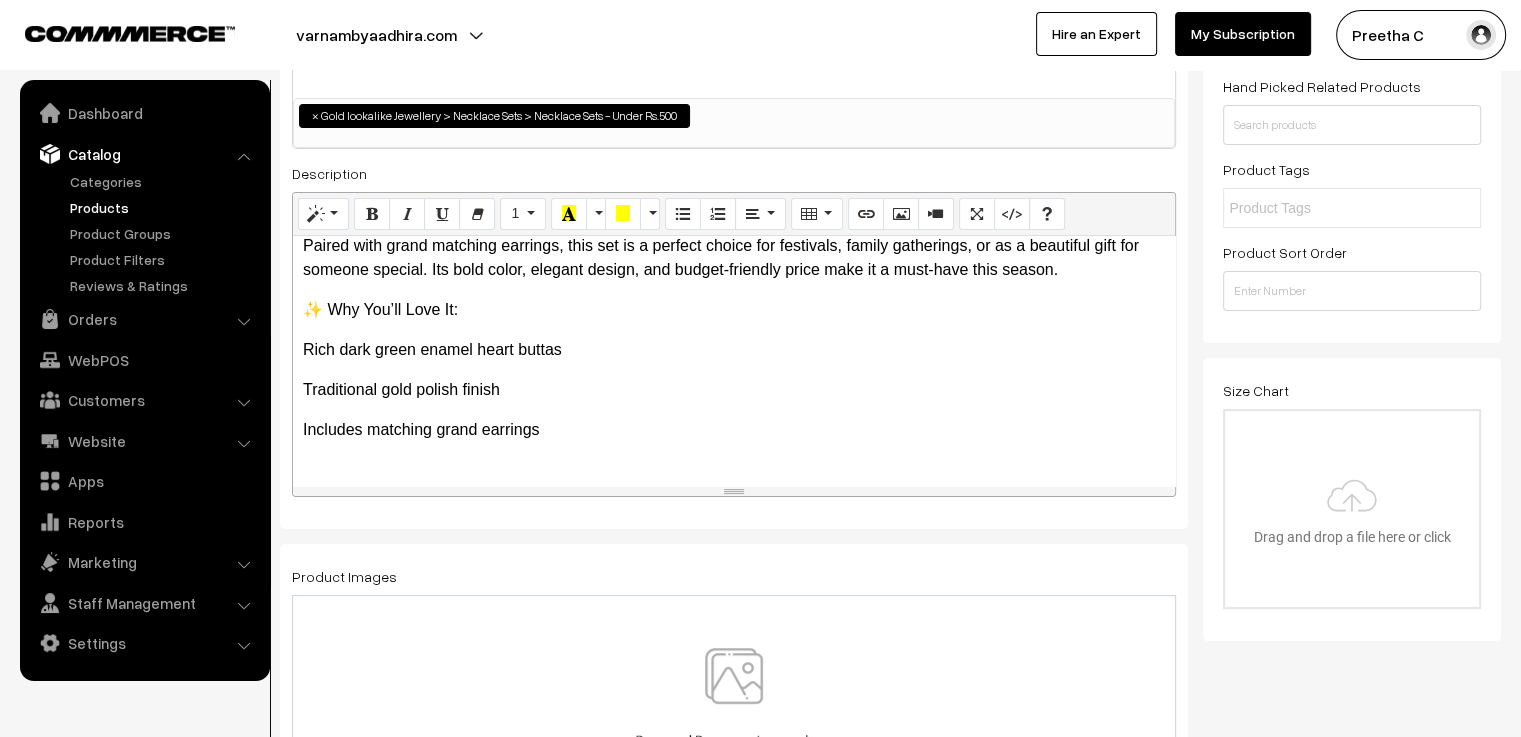 scroll, scrollTop: 200, scrollLeft: 0, axis: vertical 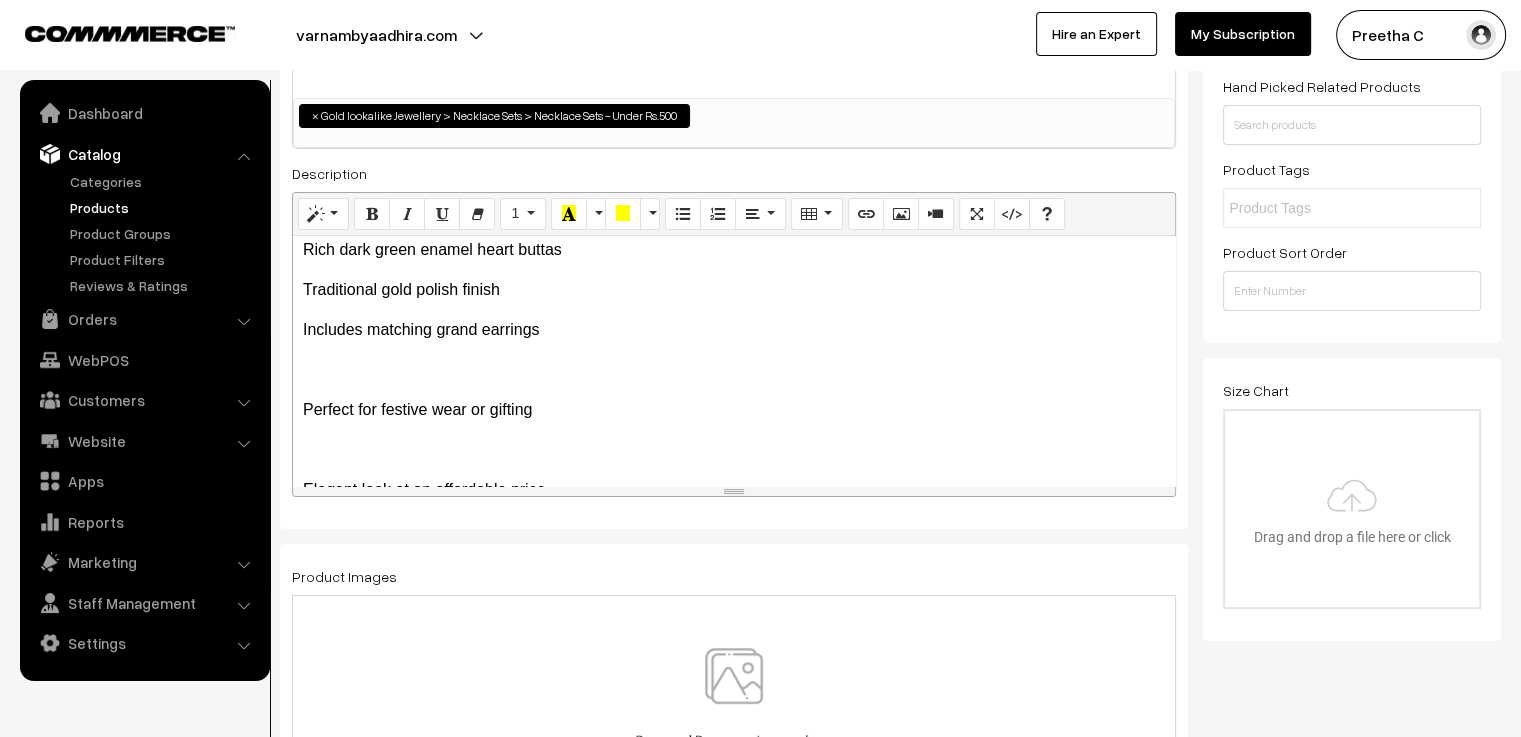 click on "Elevate your festive look with our Dark Green Enamel Heart-Shaped Butta Necklace Set, designed to add charm and elegance to your ethnic wear. The deep green enamel hearts are delicately shaped into buttas and finished with a lustrous gold polish, giving the set a luxurious yet traditional feel. Paired with grand matching earrings, this set is a perfect choice for festivals, family gatherings, or as a beautiful gift for someone special. Its bold color, elegant design, and budget-friendly price make it a must-have this season. ✨ Why You’ll Love It: Rich dark green enamel heart buttas Traditional gold polish finish Includes matching grand earrings Perfect for festive wear or gifting Elegant look at an affordable price" at bounding box center (734, 361) 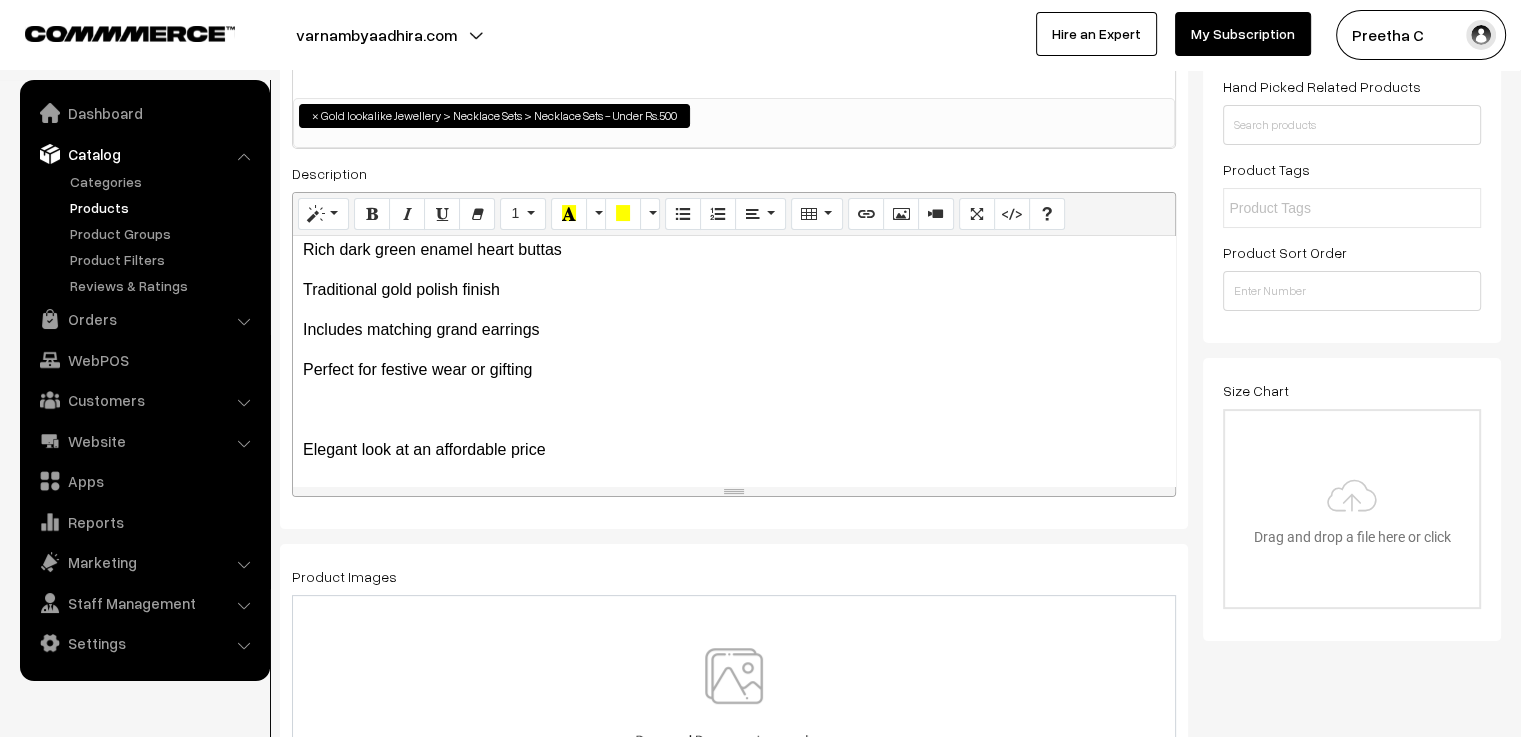 click on "Elevate your festive look with our Dark Green Enamel Heart-Shaped Butta Necklace Set, designed to add charm and elegance to your ethnic wear. The deep green enamel hearts are delicately shaped into buttas and finished with a lustrous gold polish, giving the set a luxurious yet traditional feel. Paired with grand matching earrings, this set is a perfect choice for festivals, family gatherings, or as a beautiful gift for someone special. Its bold color, elegant design, and budget-friendly price make it a must-have this season. ✨ Why You’ll Love It: Rich dark green enamel heart buttas Traditional gold polish finish Includes matching grand earrings Perfect for festive wear or gifting Elegant look at an affordable price" at bounding box center [734, 361] 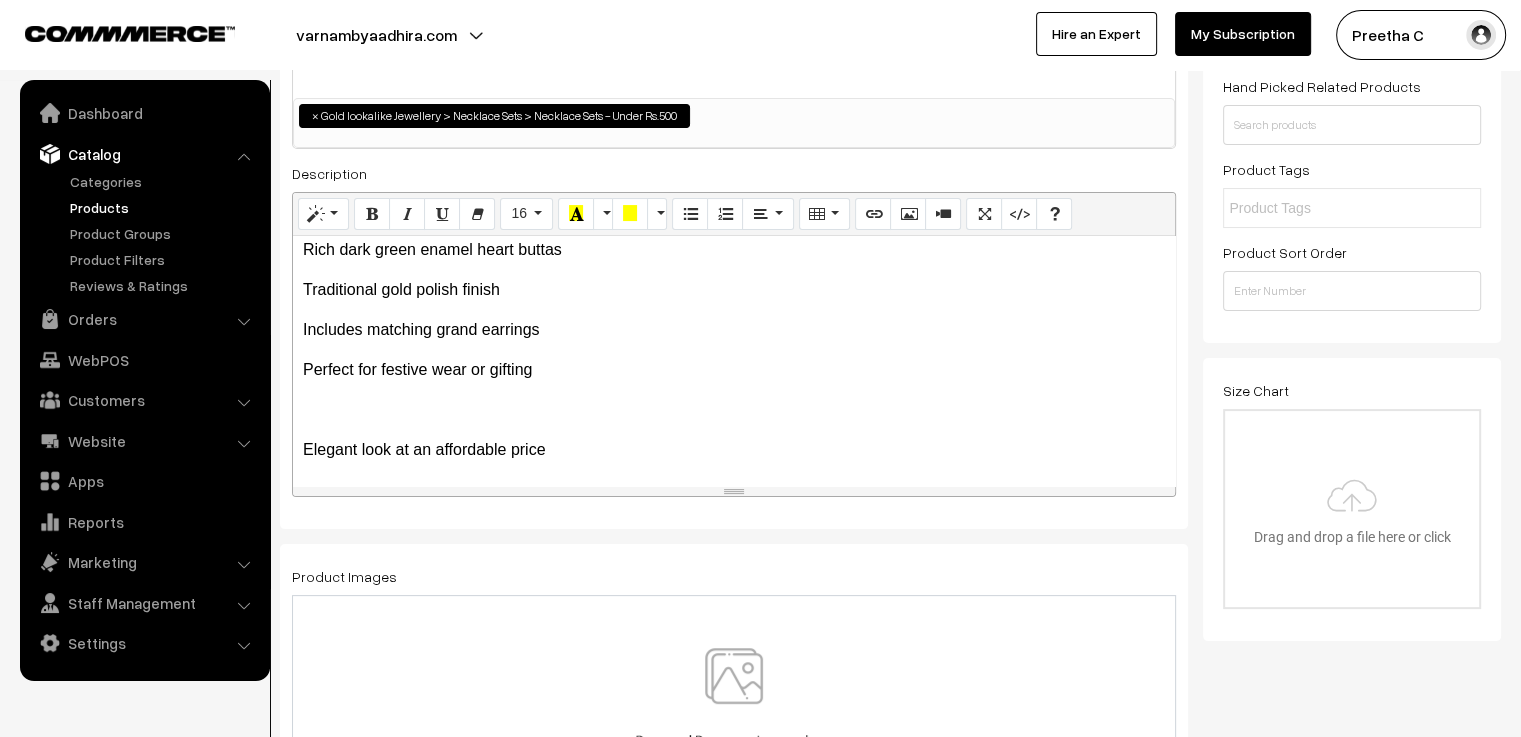 scroll, scrollTop: 162, scrollLeft: 0, axis: vertical 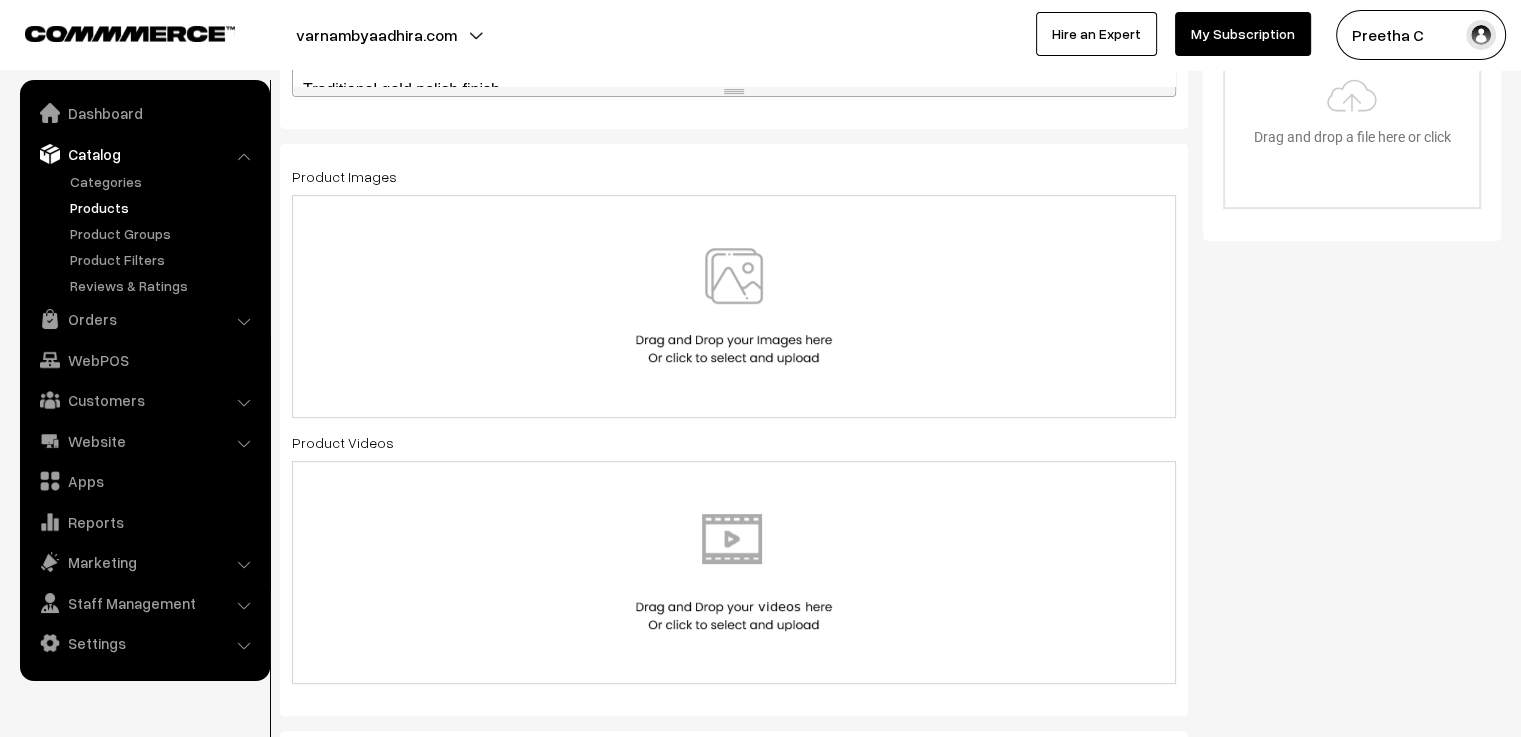 click at bounding box center (734, 306) 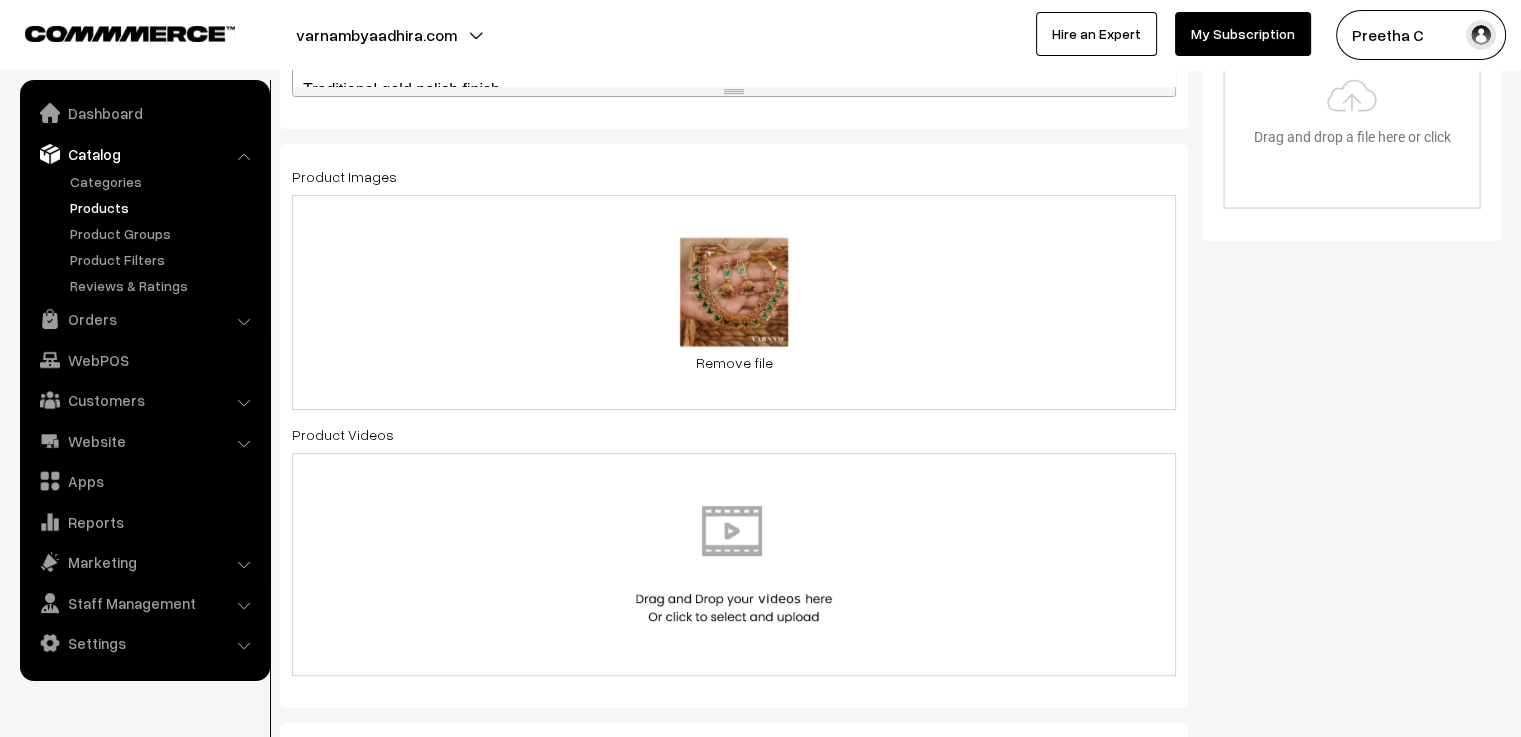 click on "0.3  MB      3.1.jpg                         Check                                                      Error                                                           Remove file" at bounding box center (734, 302) 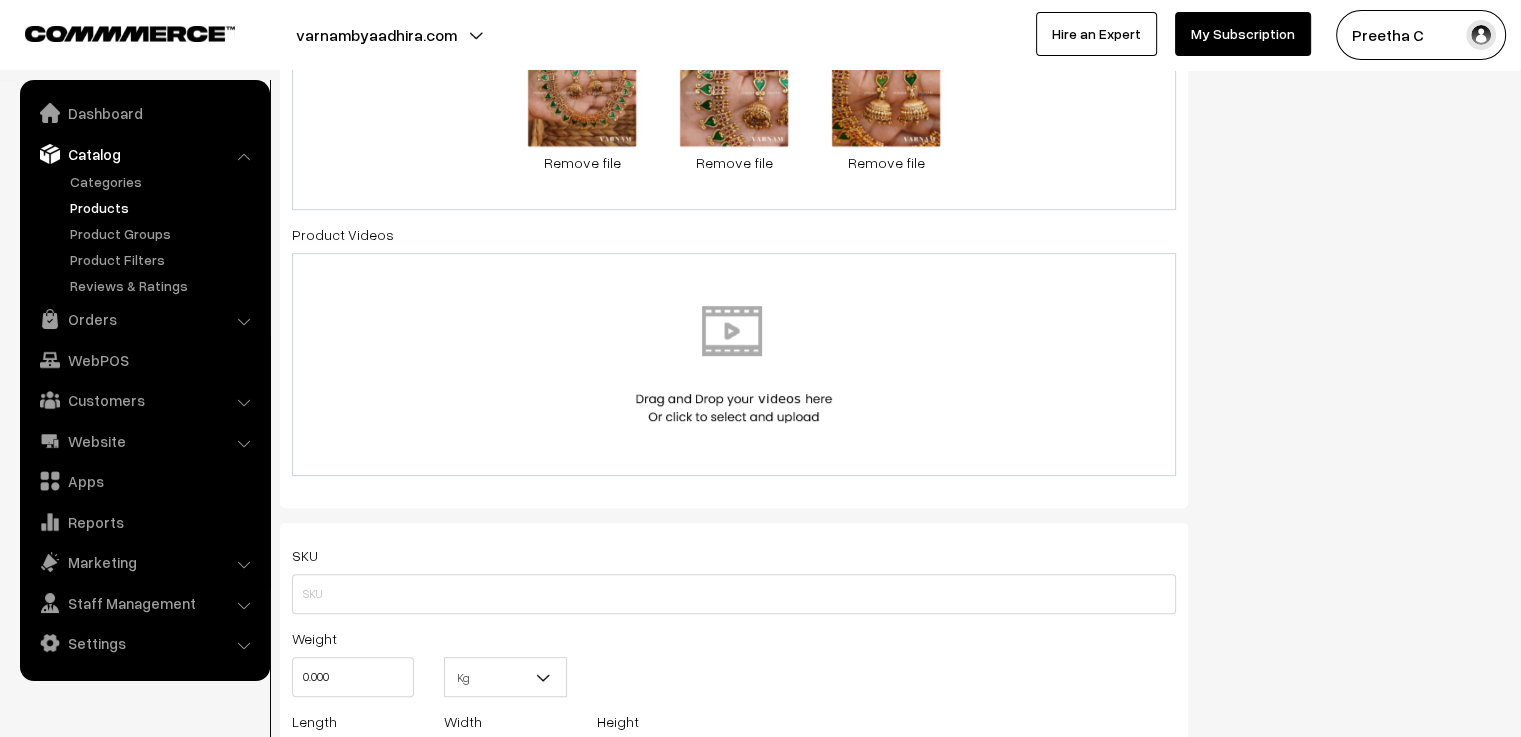 scroll, scrollTop: 1200, scrollLeft: 0, axis: vertical 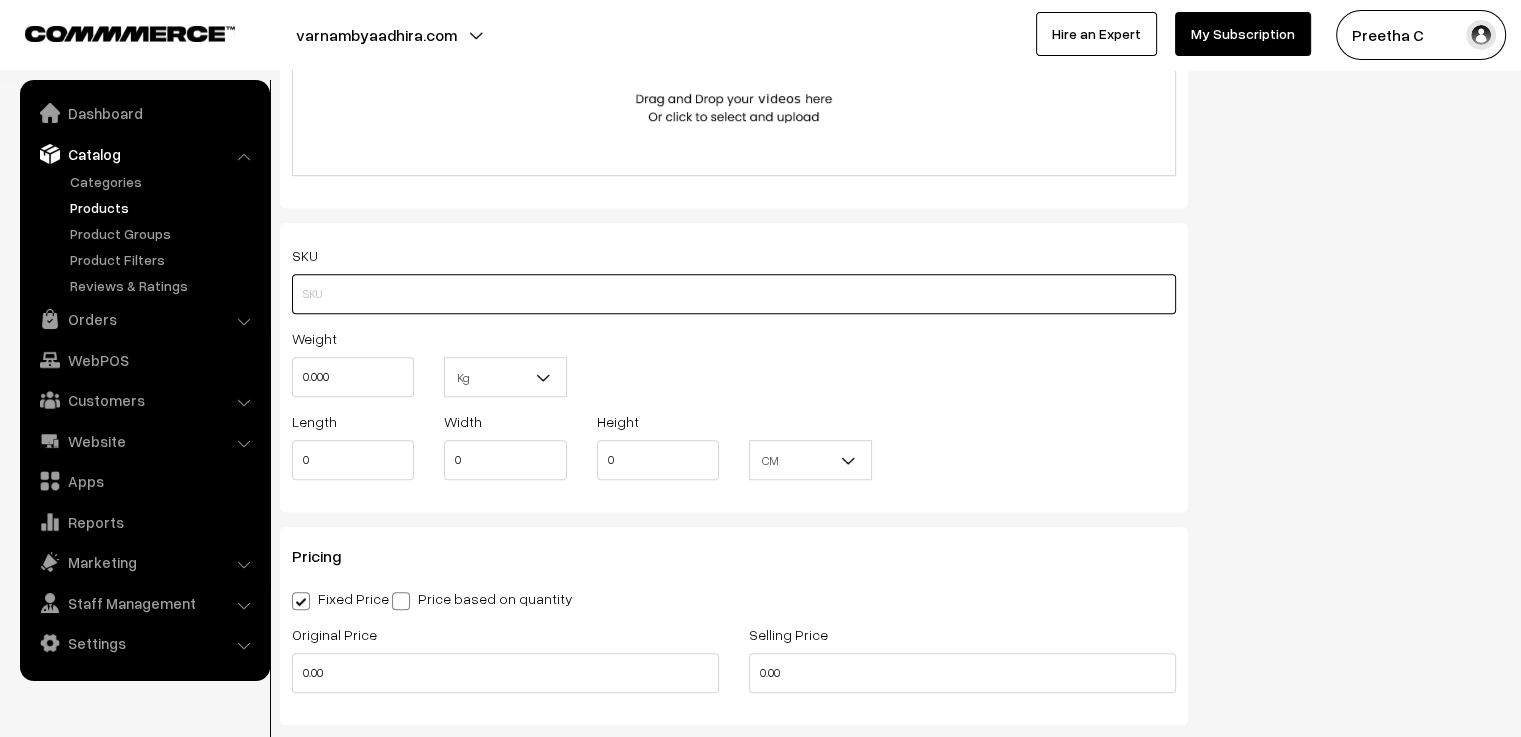 click at bounding box center (734, 294) 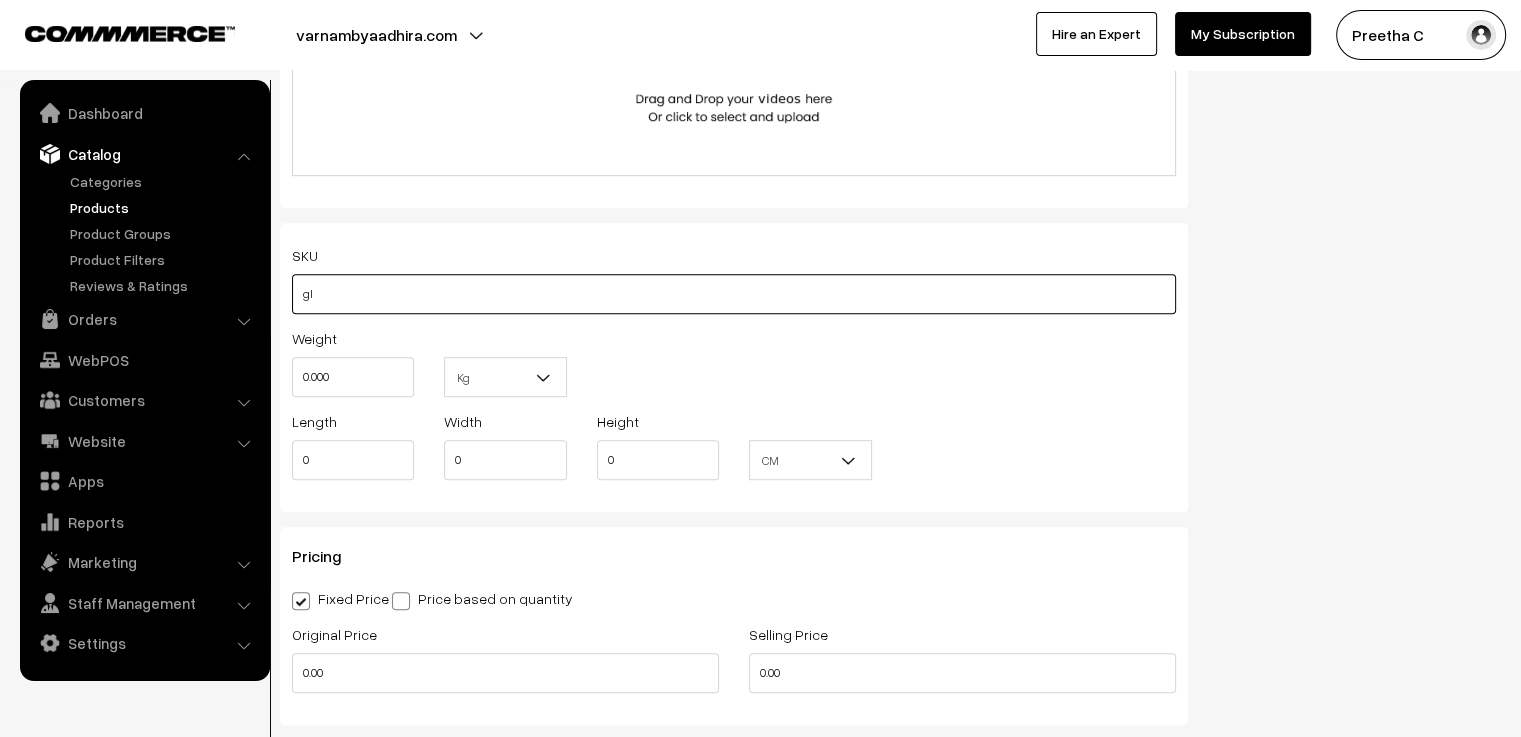type on "g" 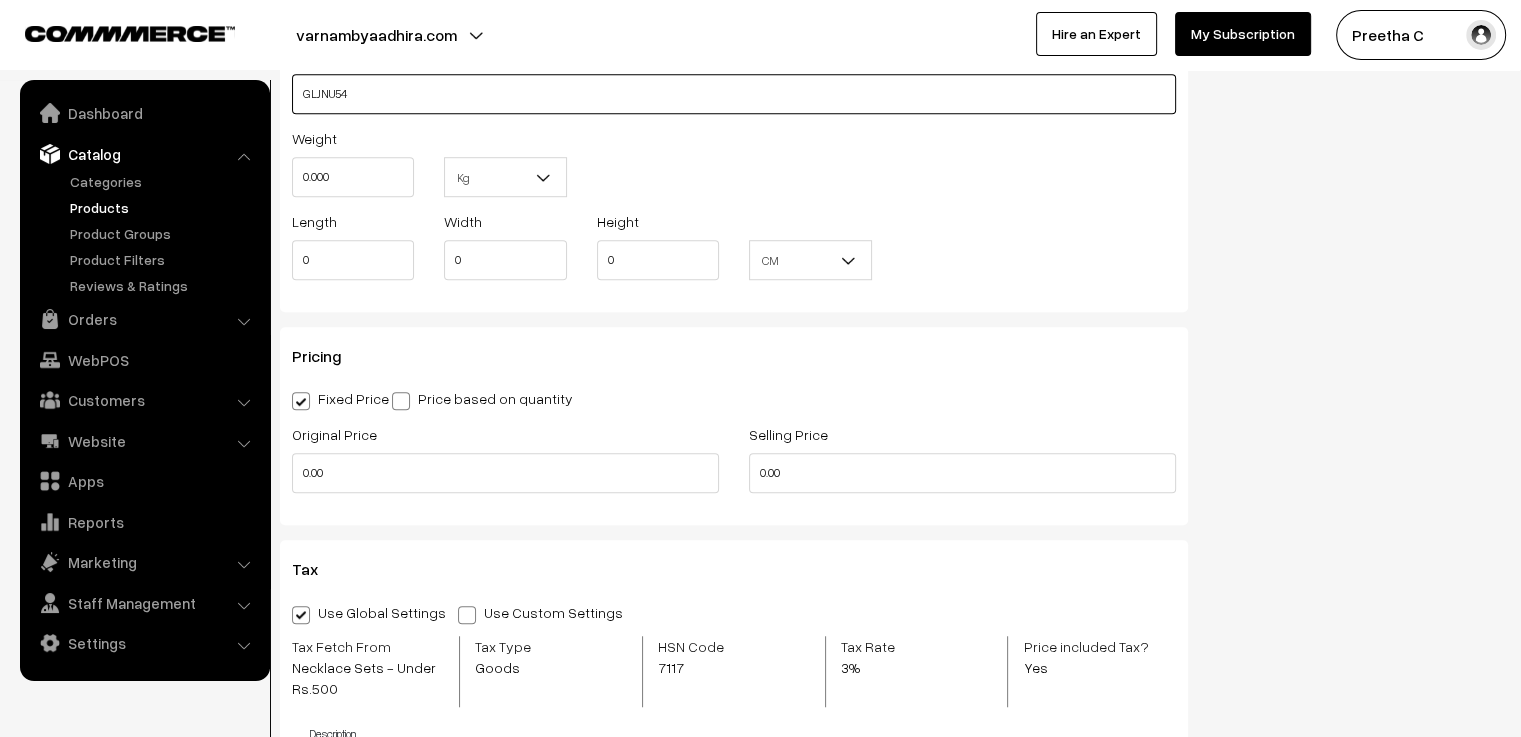 scroll, scrollTop: 1500, scrollLeft: 0, axis: vertical 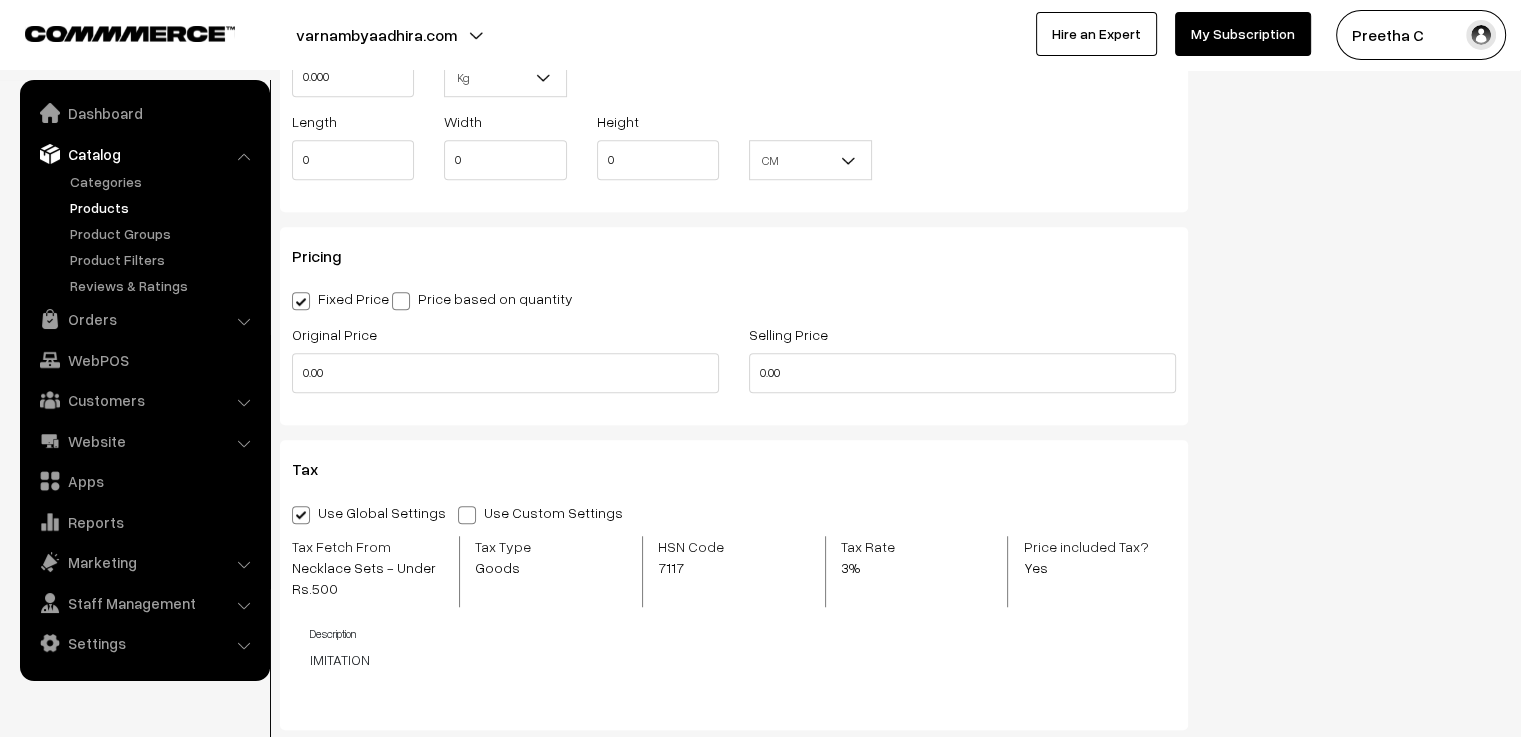 type on "GLJNU54" 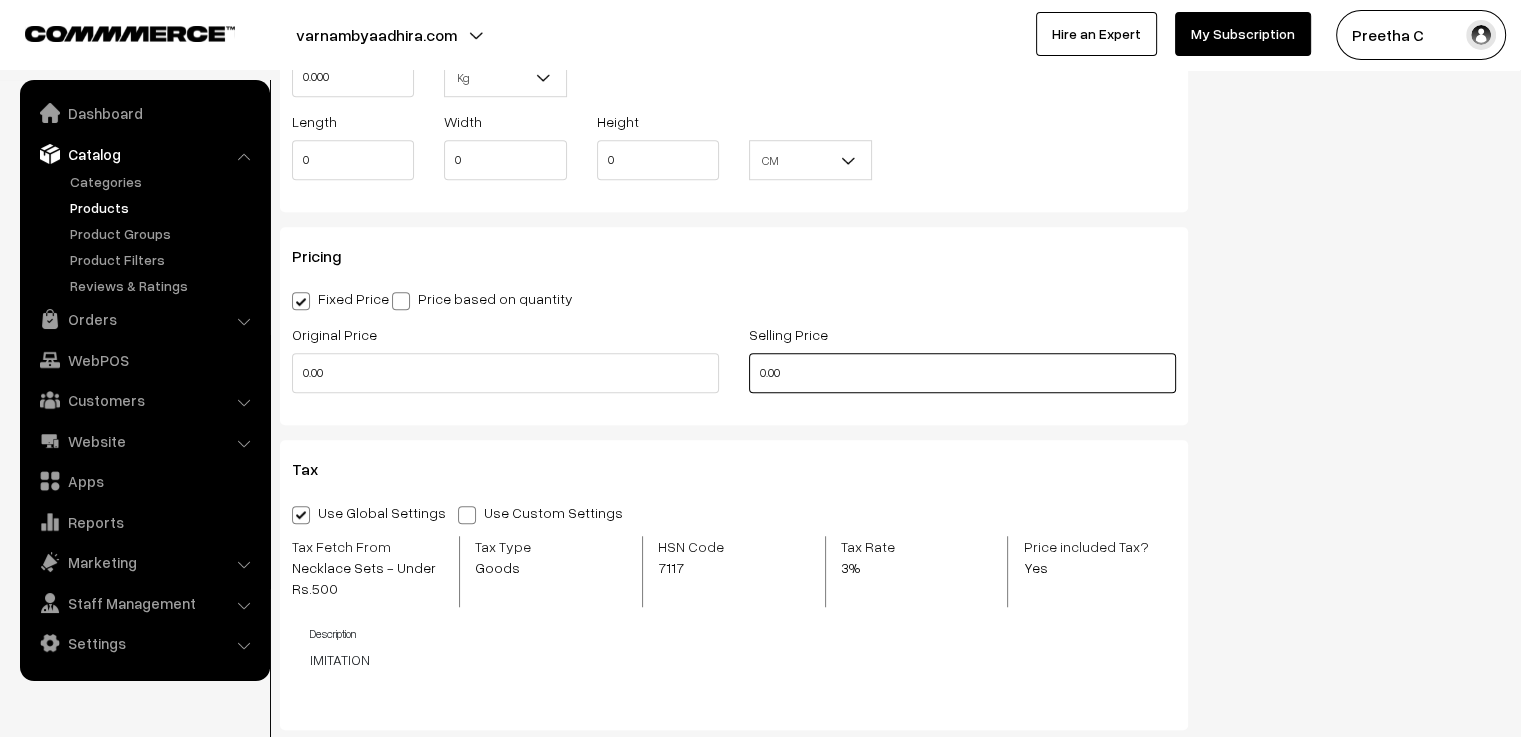 drag, startPoint x: 802, startPoint y: 375, endPoint x: 740, endPoint y: 376, distance: 62.008064 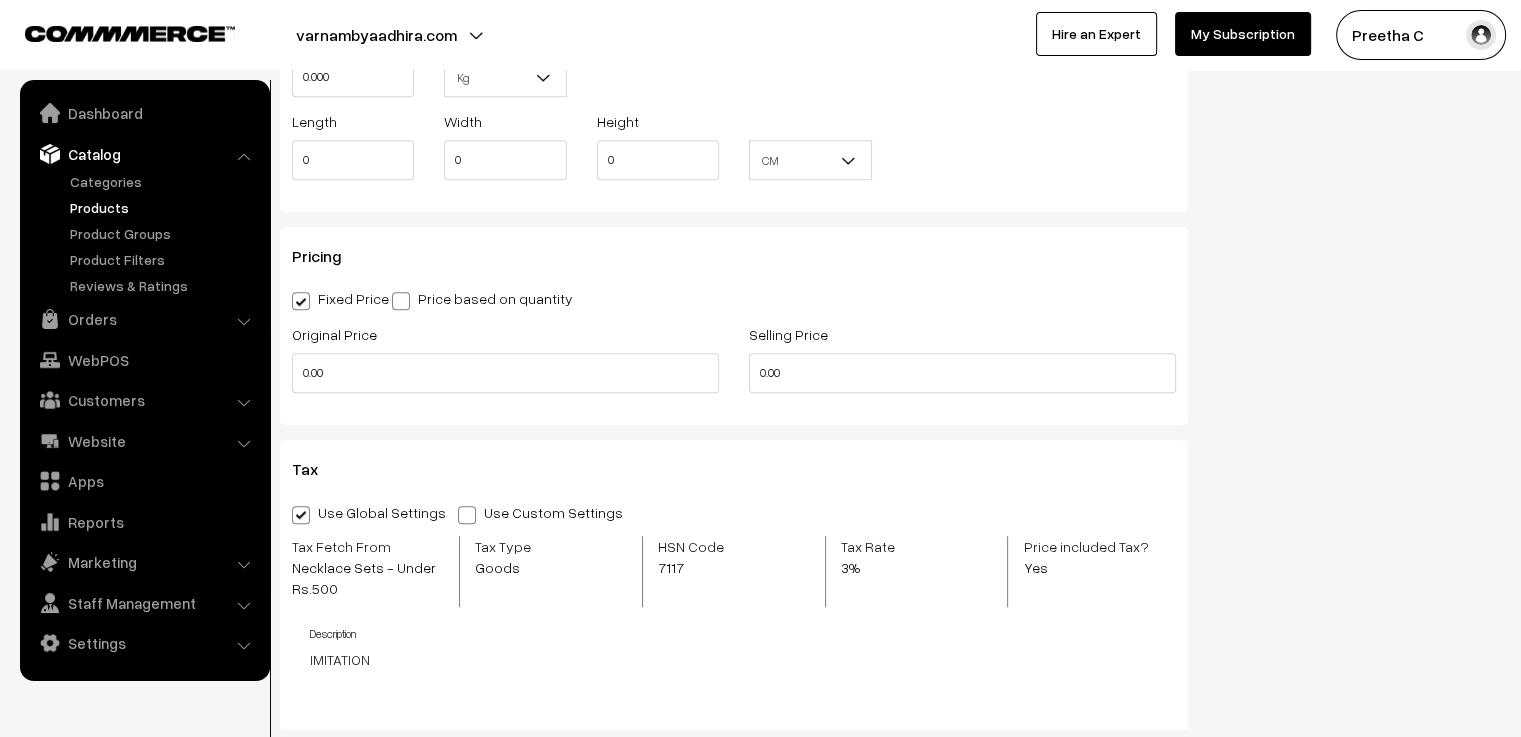 type on "0" 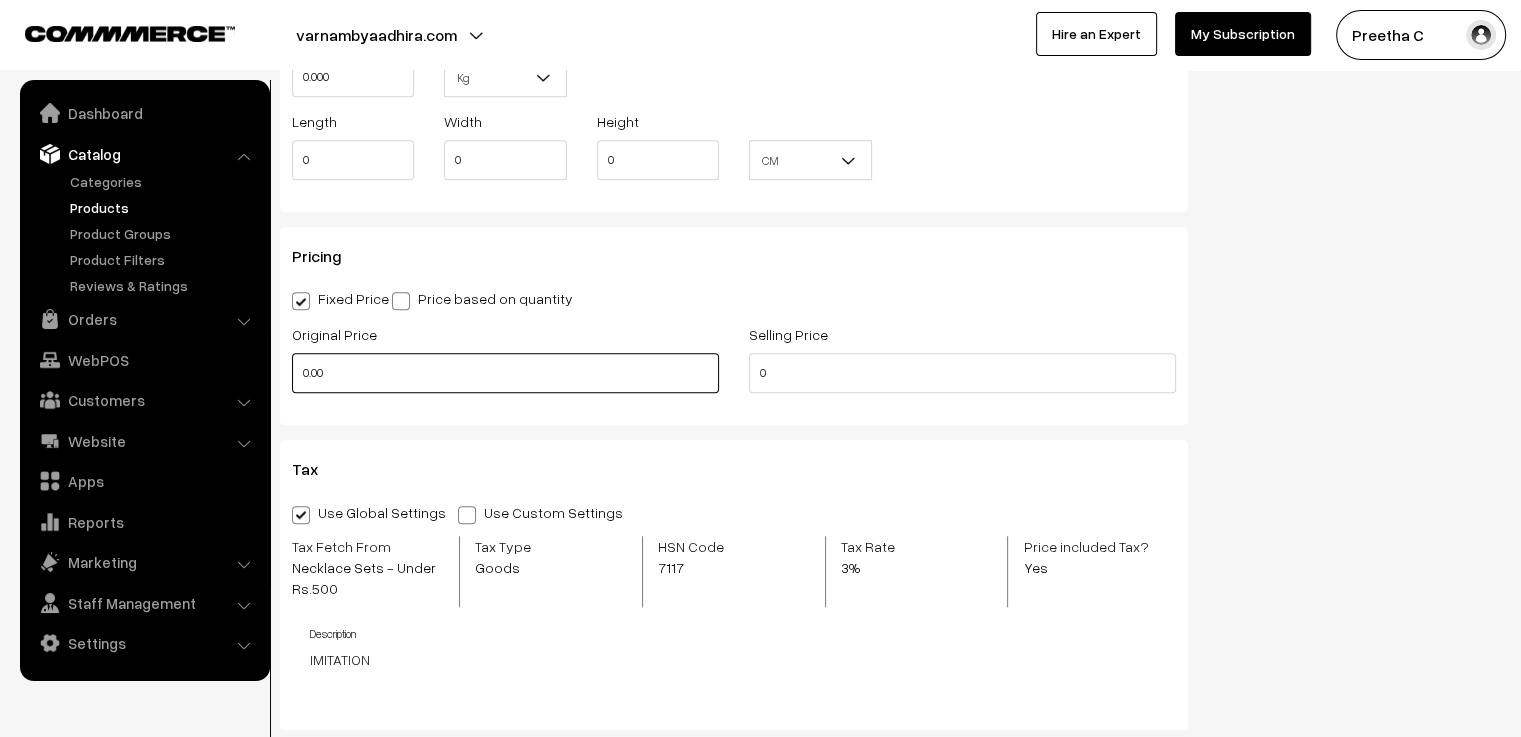 drag, startPoint x: 368, startPoint y: 375, endPoint x: 286, endPoint y: 381, distance: 82.219215 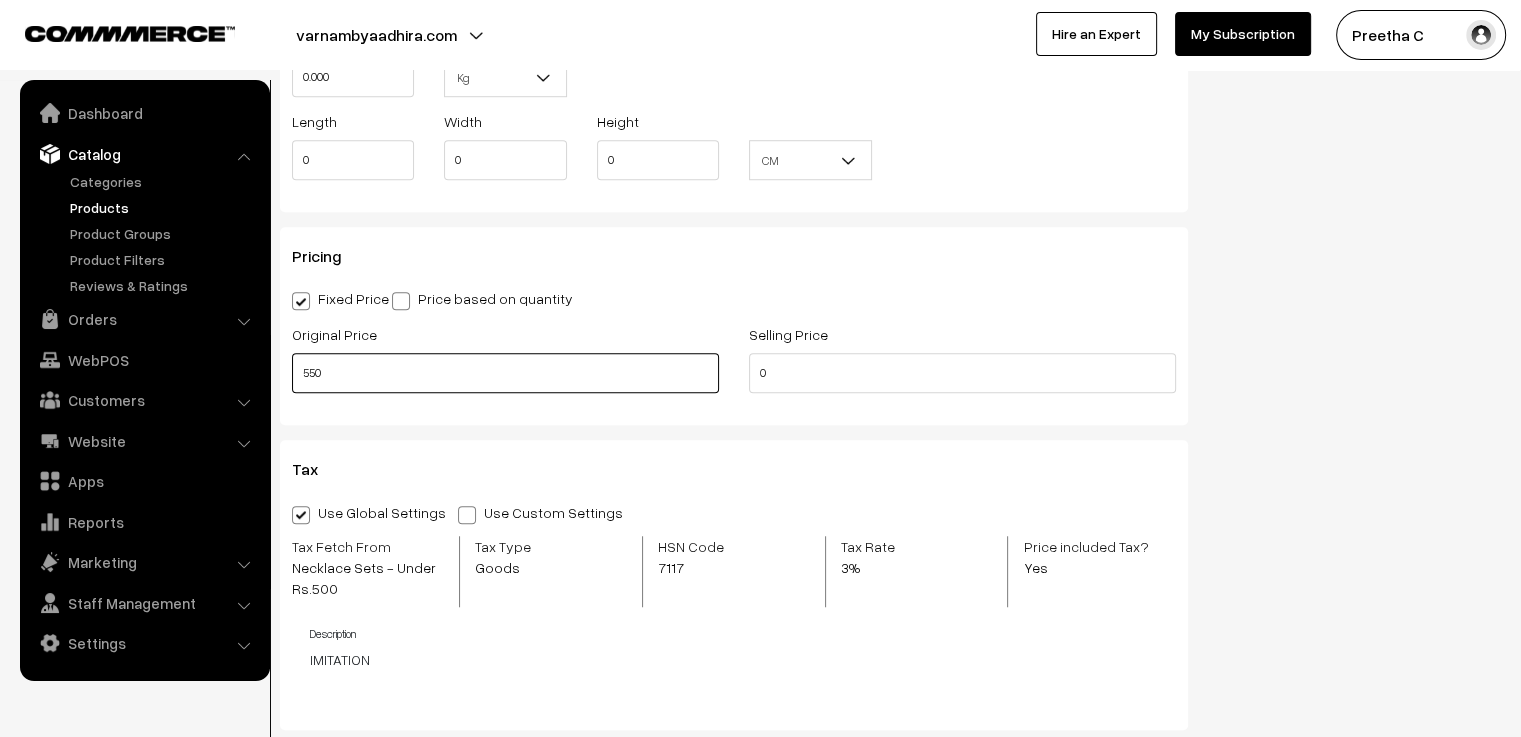 type on "550" 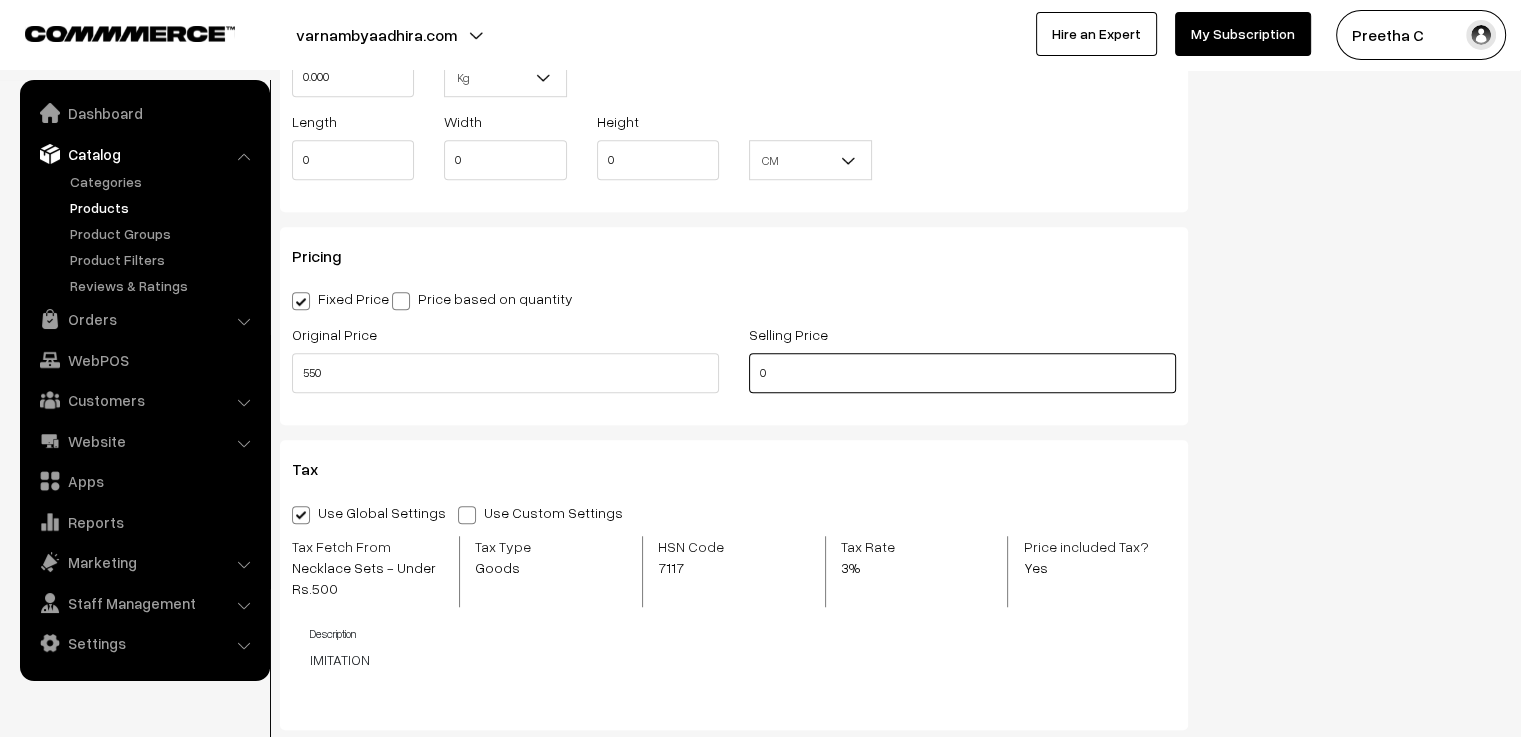 drag, startPoint x: 776, startPoint y: 383, endPoint x: 732, endPoint y: 383, distance: 44 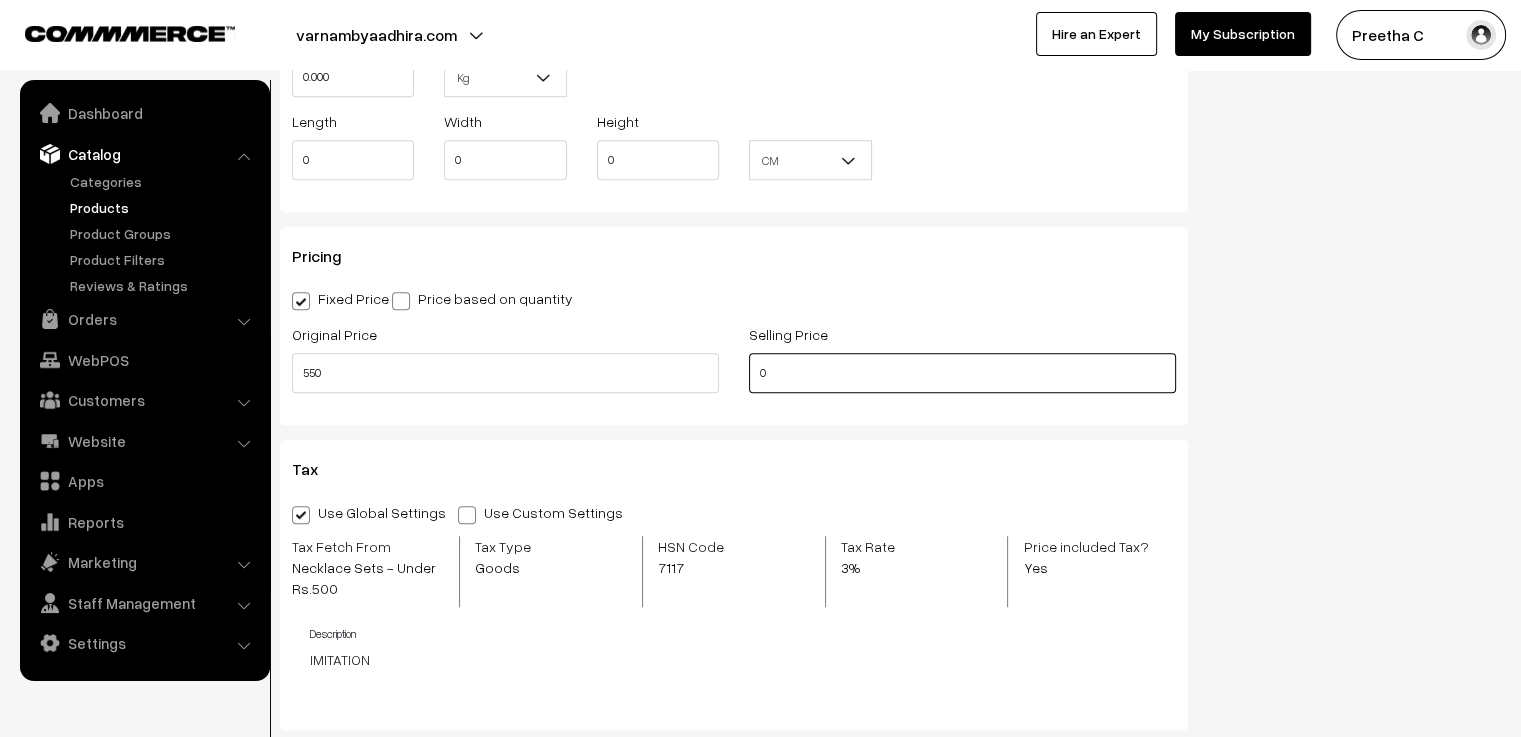 click on "Original Price
550
Selling Price
0" at bounding box center (734, 363) 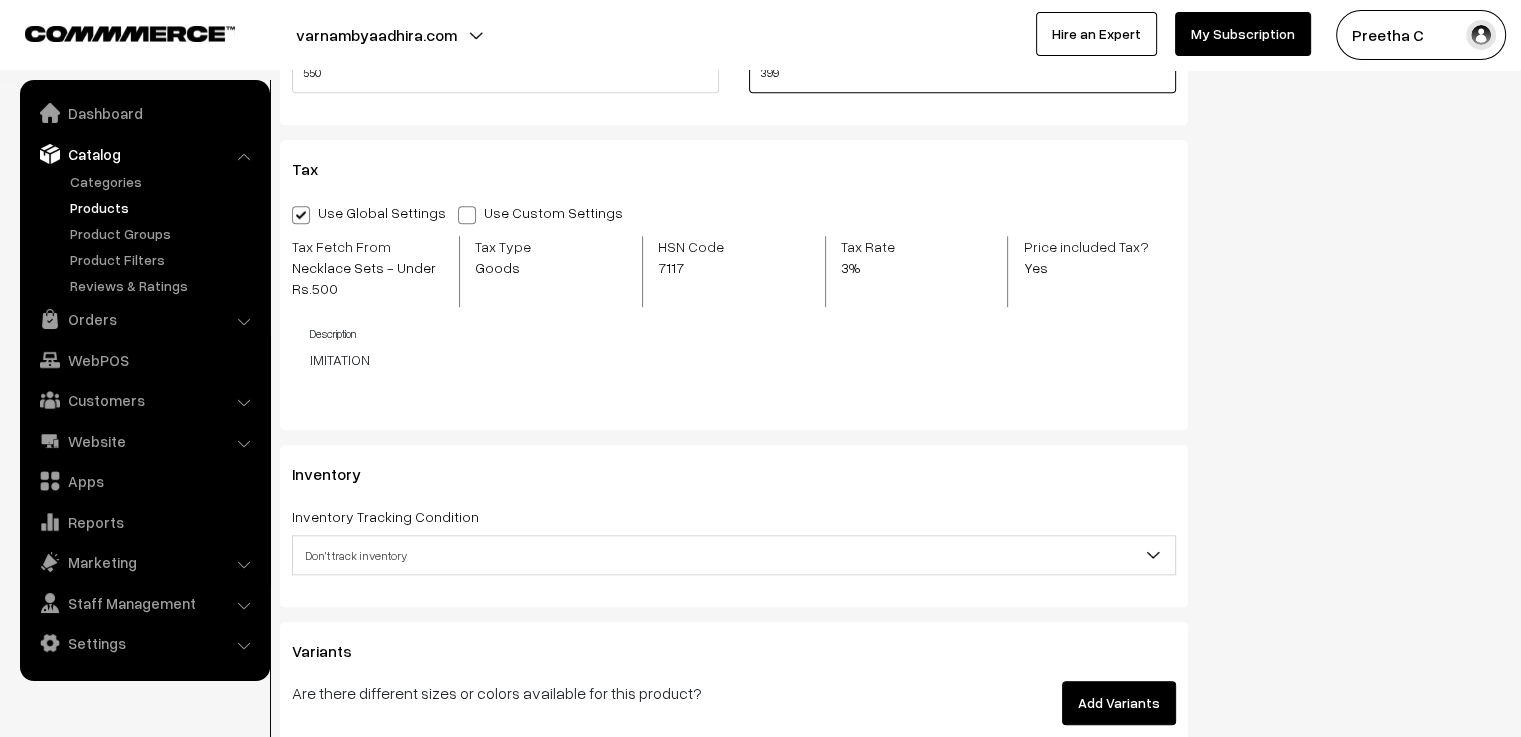 scroll, scrollTop: 1900, scrollLeft: 0, axis: vertical 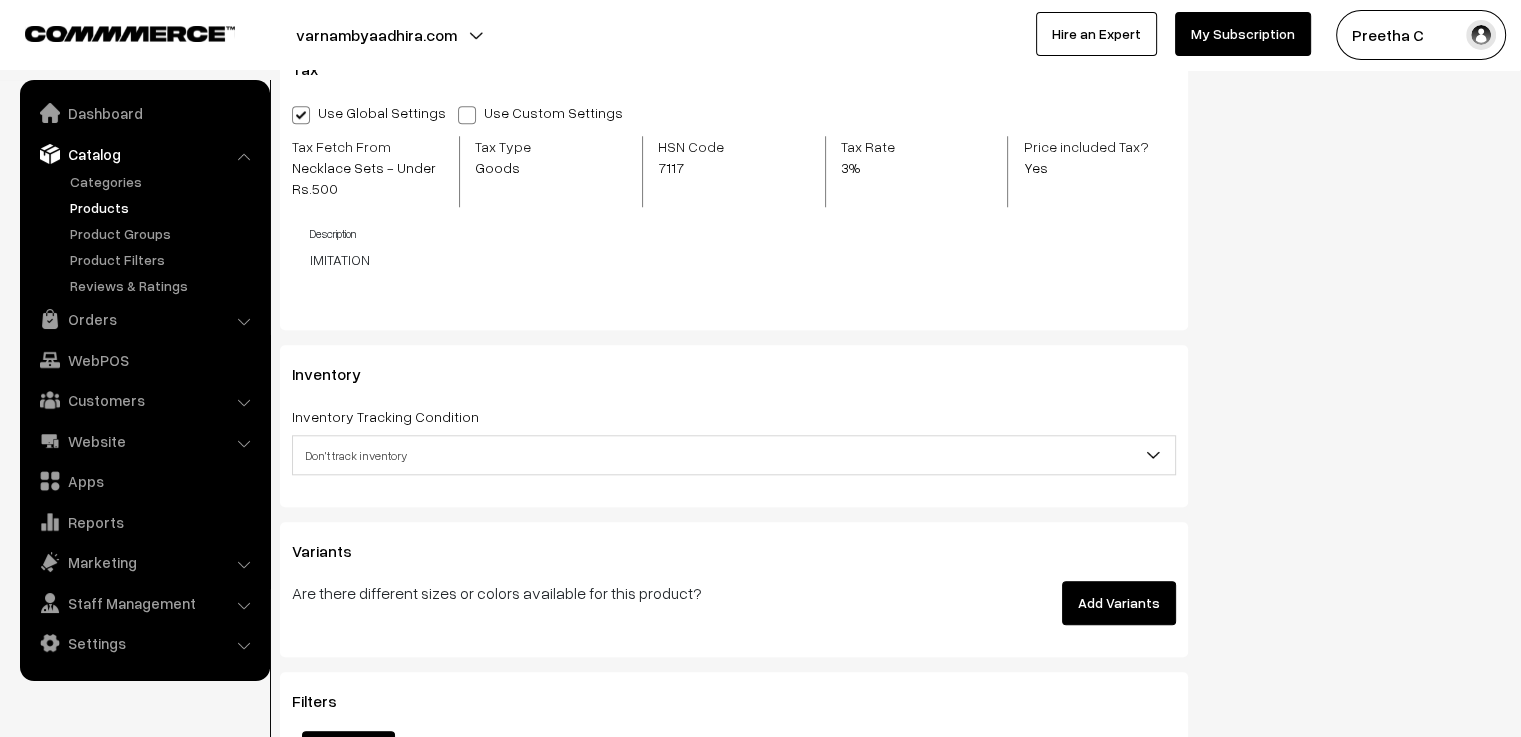 type on "399" 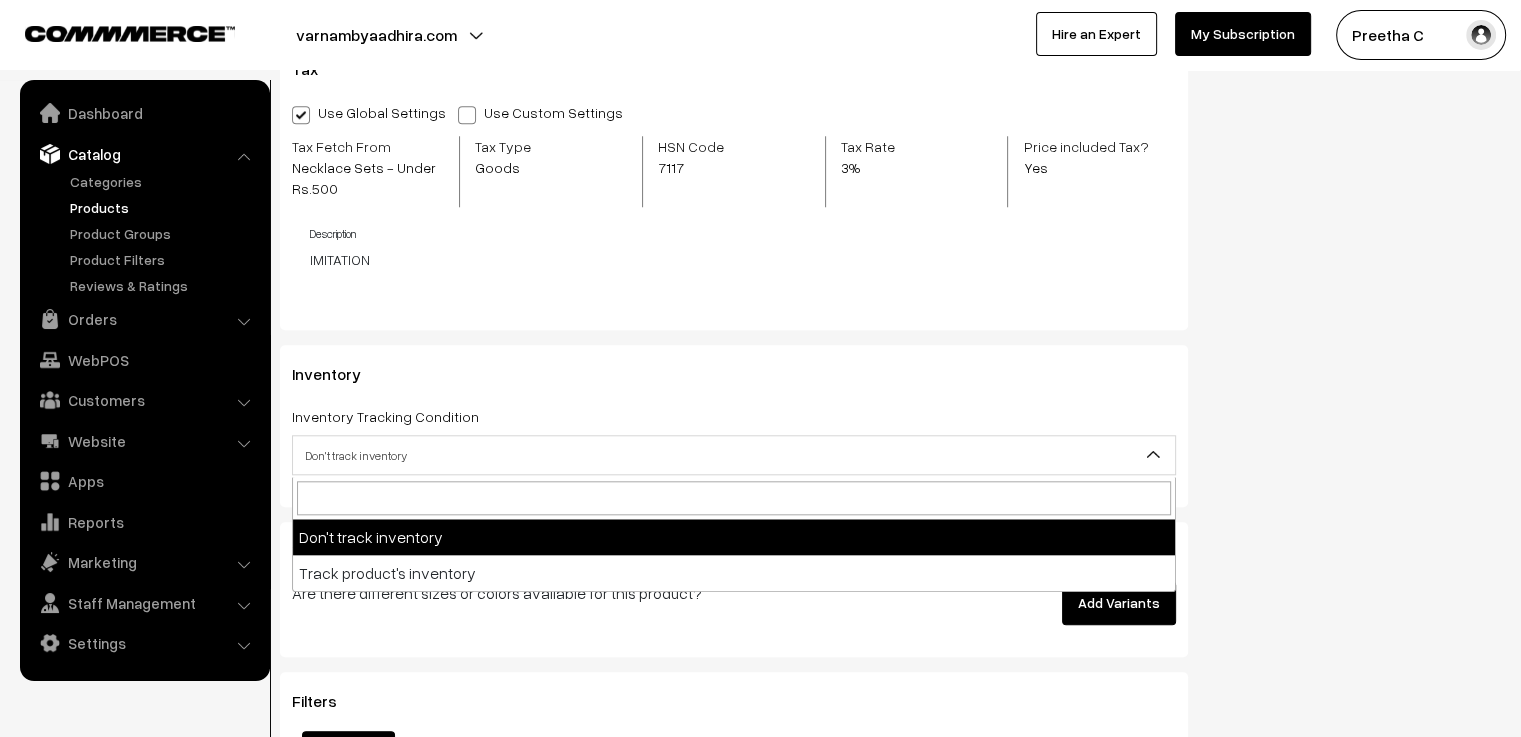 click on "Don't track inventory" at bounding box center (734, 455) 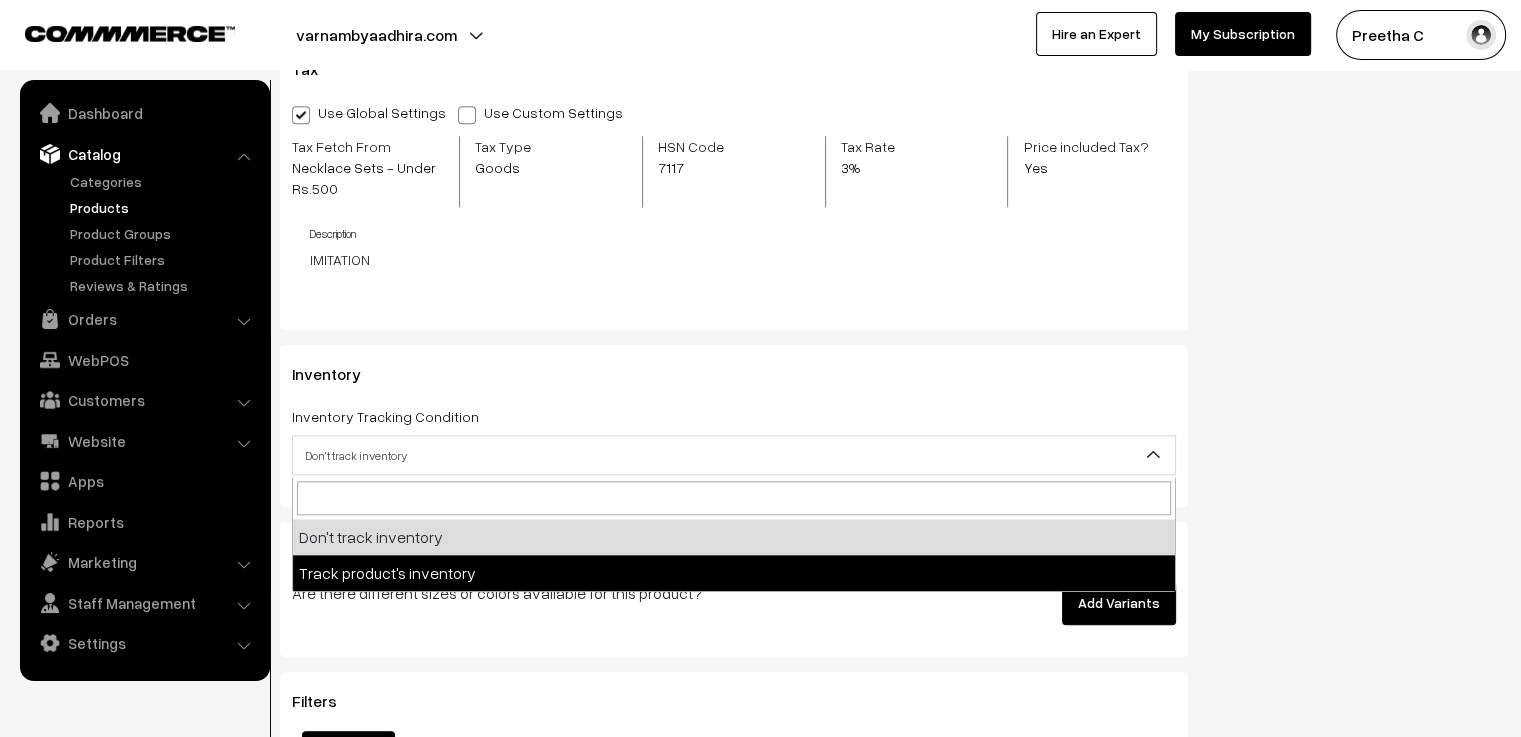 select on "2" 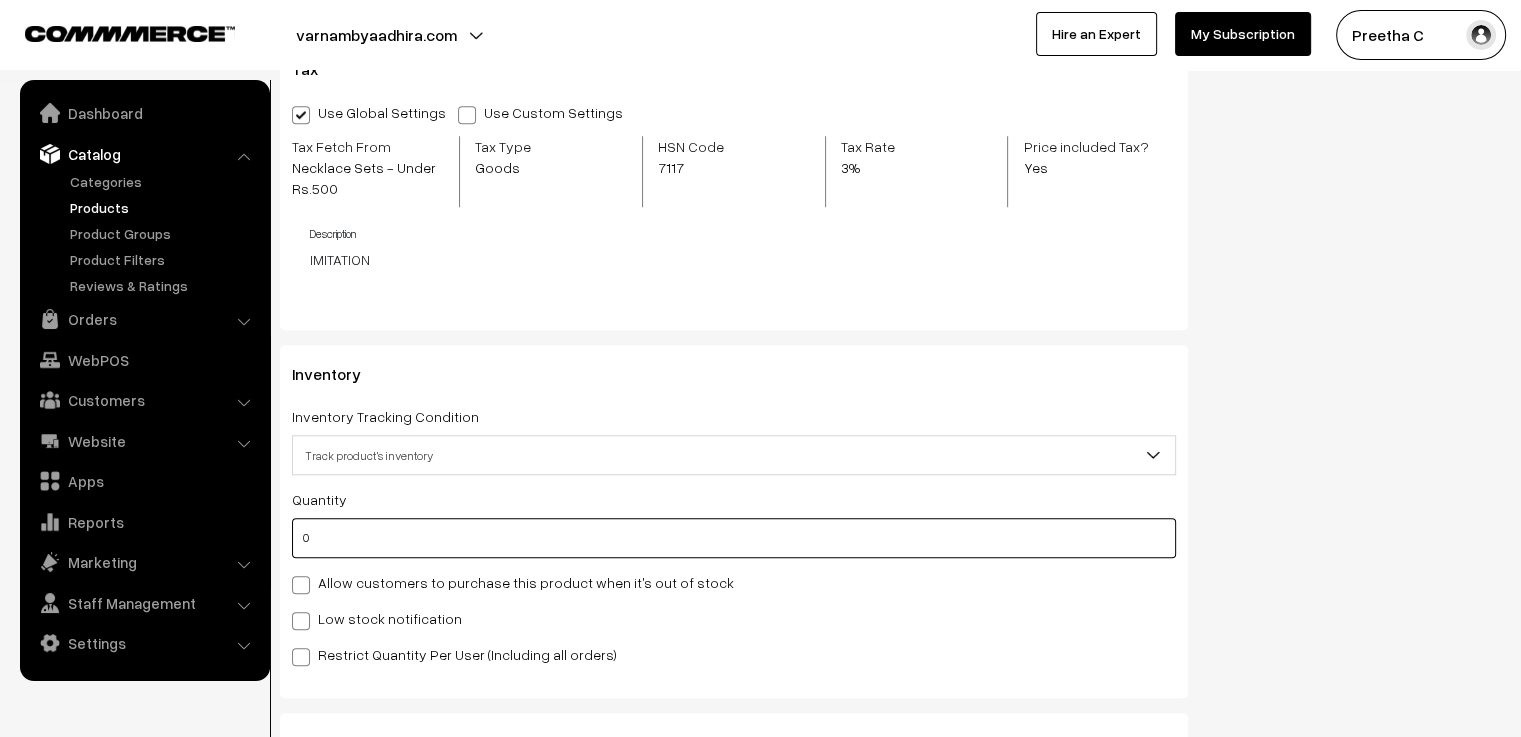 click on "0" at bounding box center [734, 538] 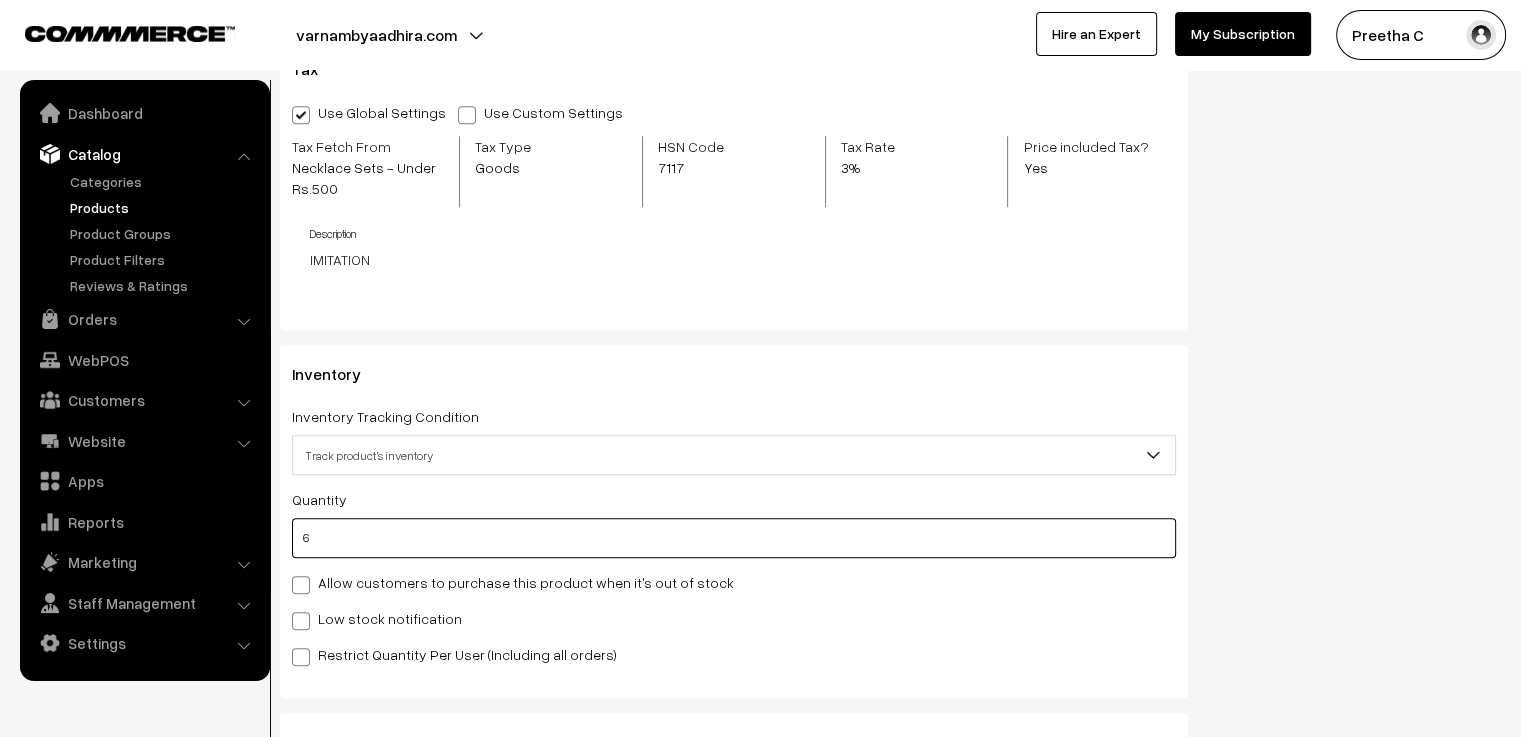 type on "6" 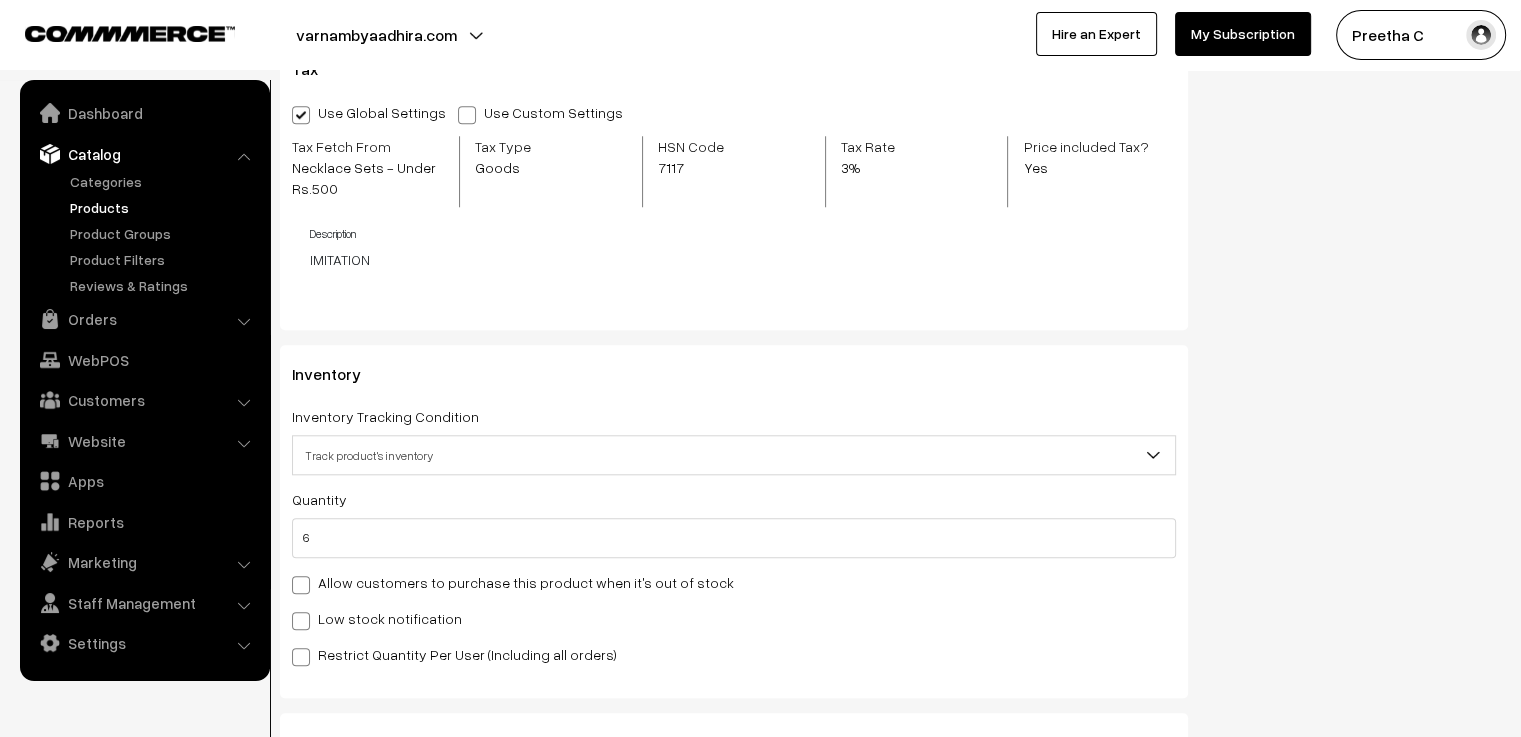 click on "Inventory
Inventory Tracking Condition
Don't track inventory
Track product's inventory
Track product's inventory
Quantity
6
Allow customers to purchase this product when it's out of stock
Stock Value" at bounding box center [734, 521] 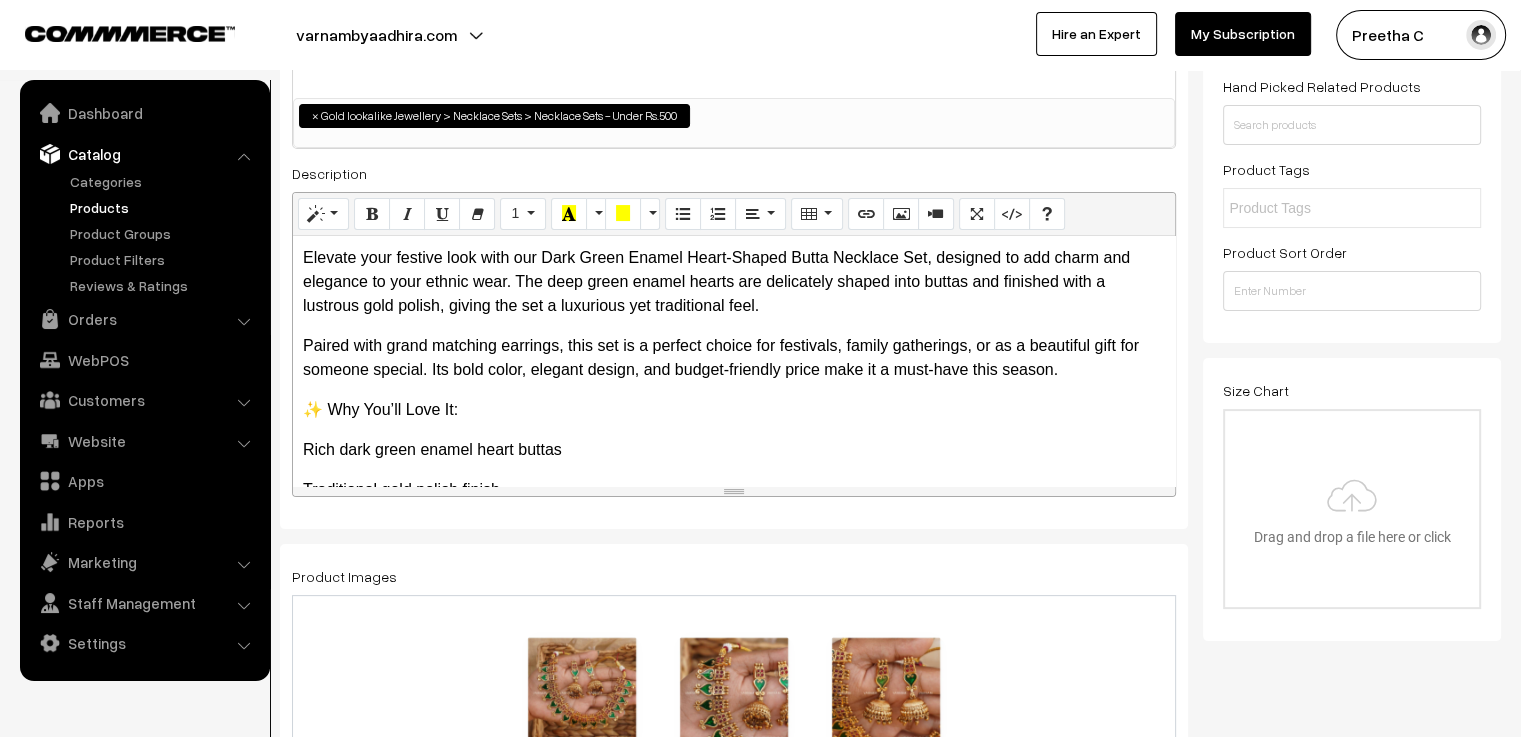 scroll, scrollTop: 200, scrollLeft: 0, axis: vertical 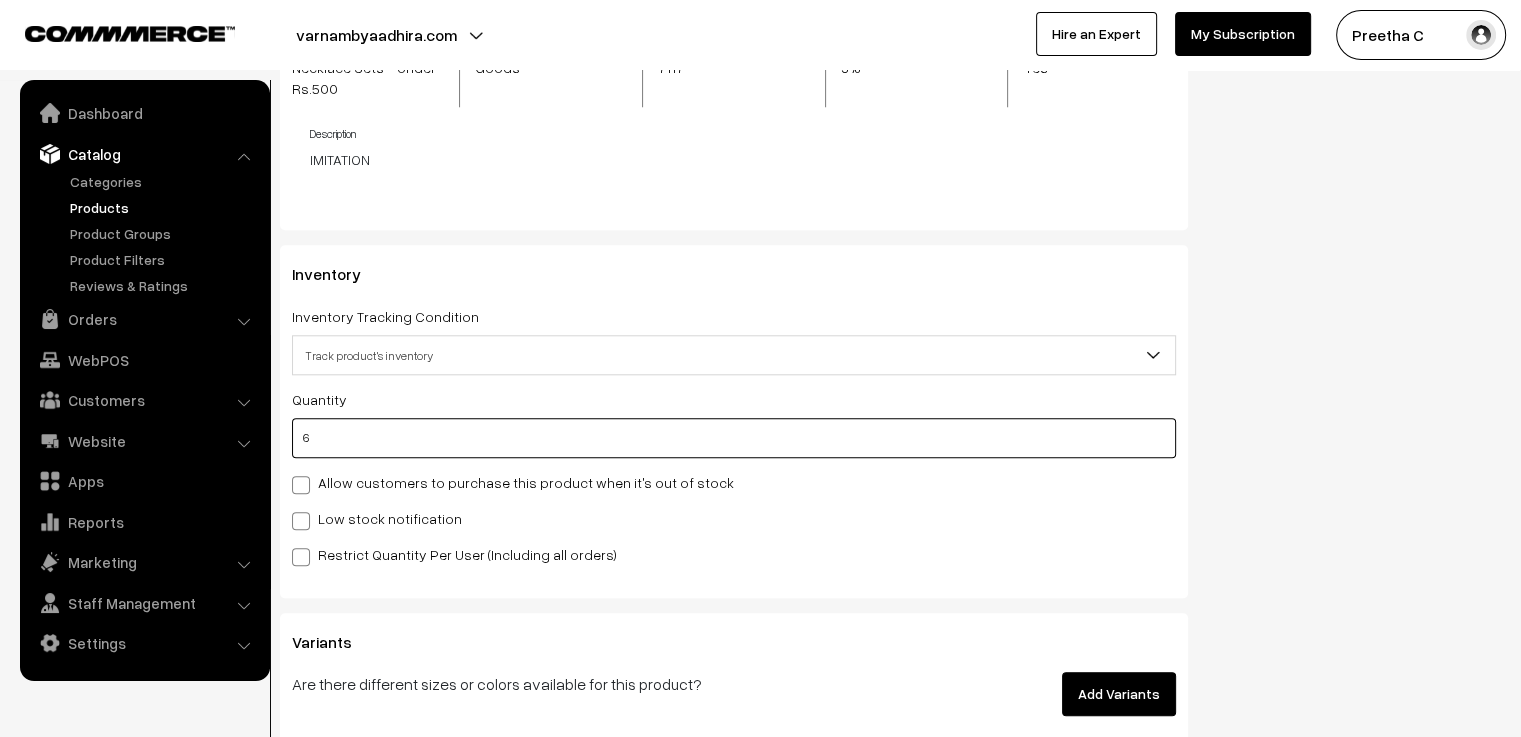 drag, startPoint x: 338, startPoint y: 442, endPoint x: 269, endPoint y: 453, distance: 69.87131 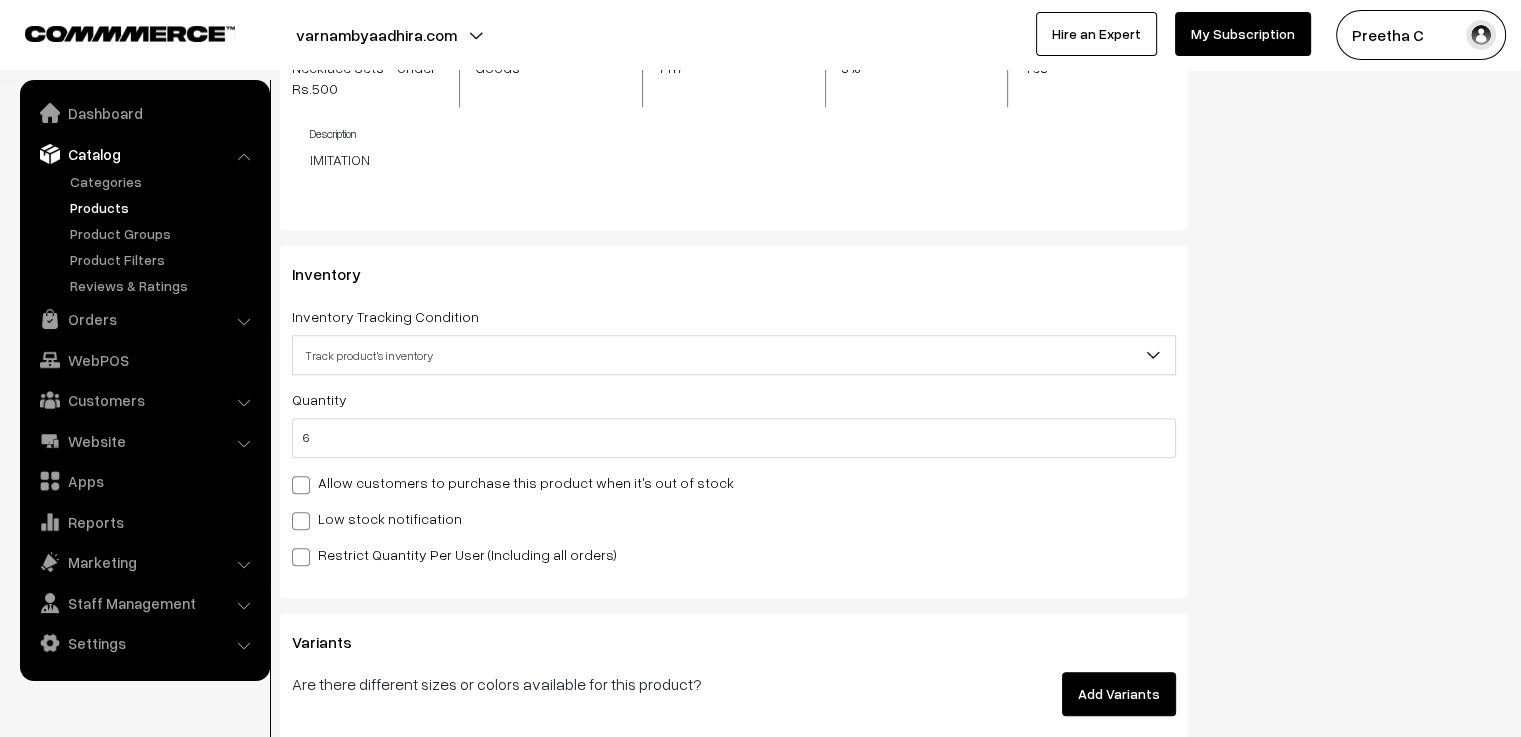 click on "Quantity
6" at bounding box center (734, 422) 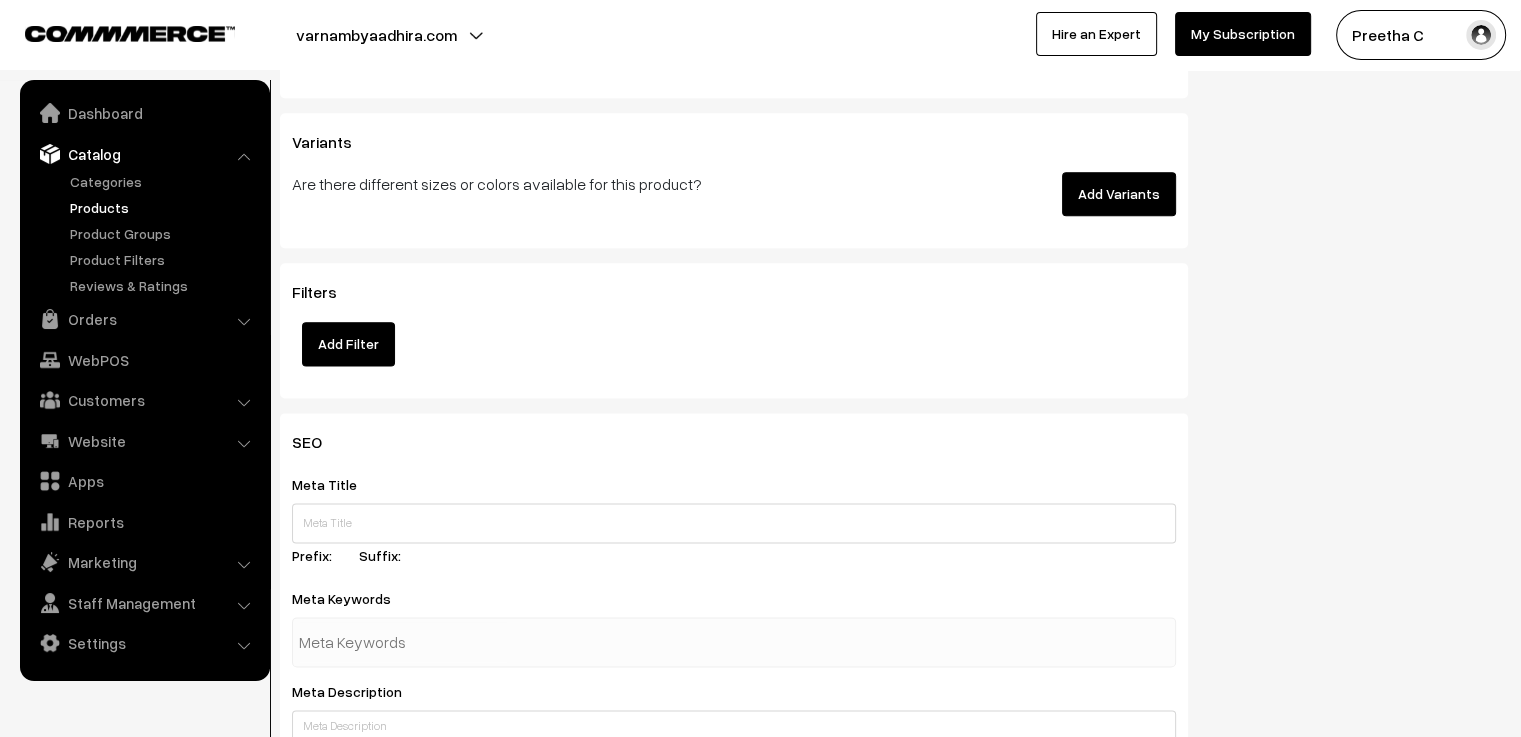 scroll, scrollTop: 2600, scrollLeft: 0, axis: vertical 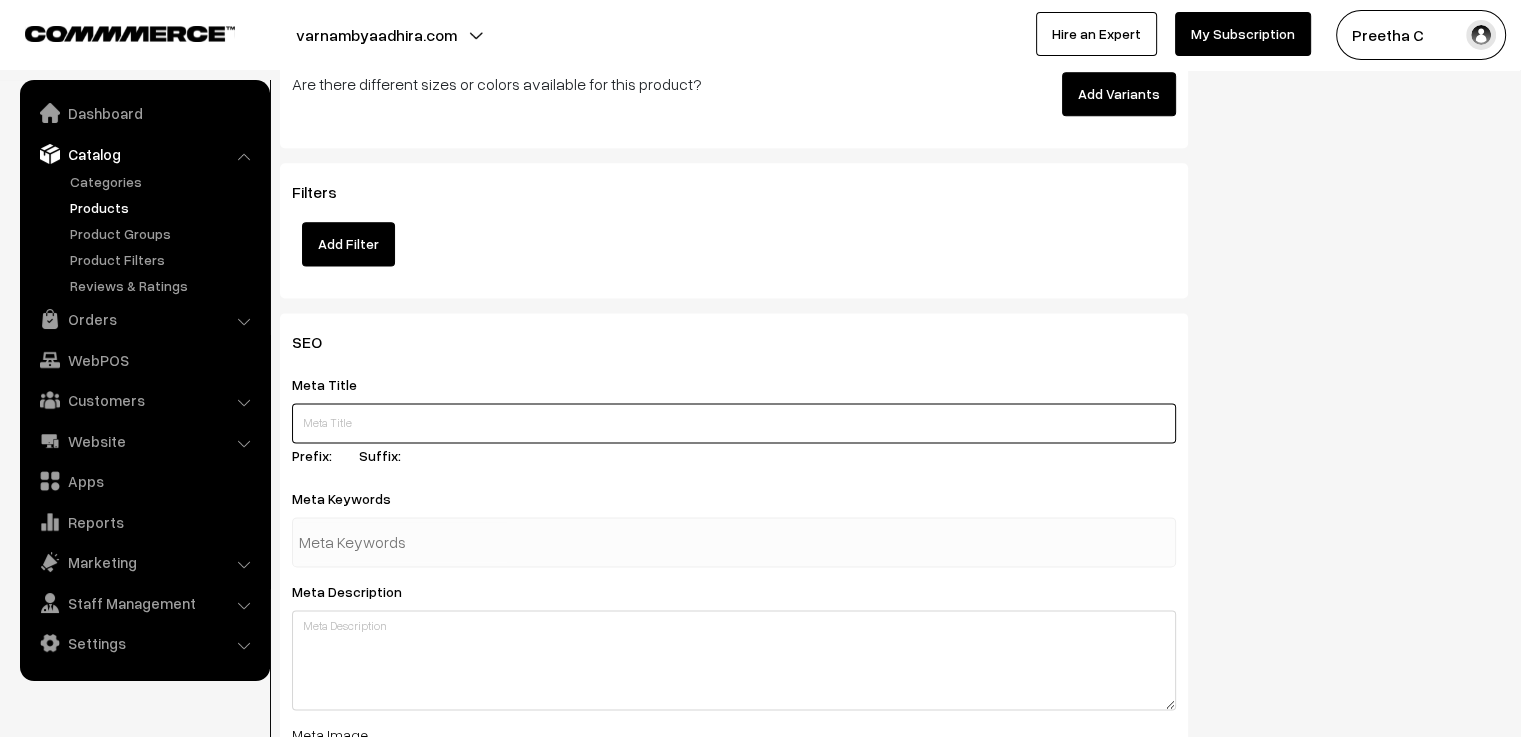 click at bounding box center [734, 423] 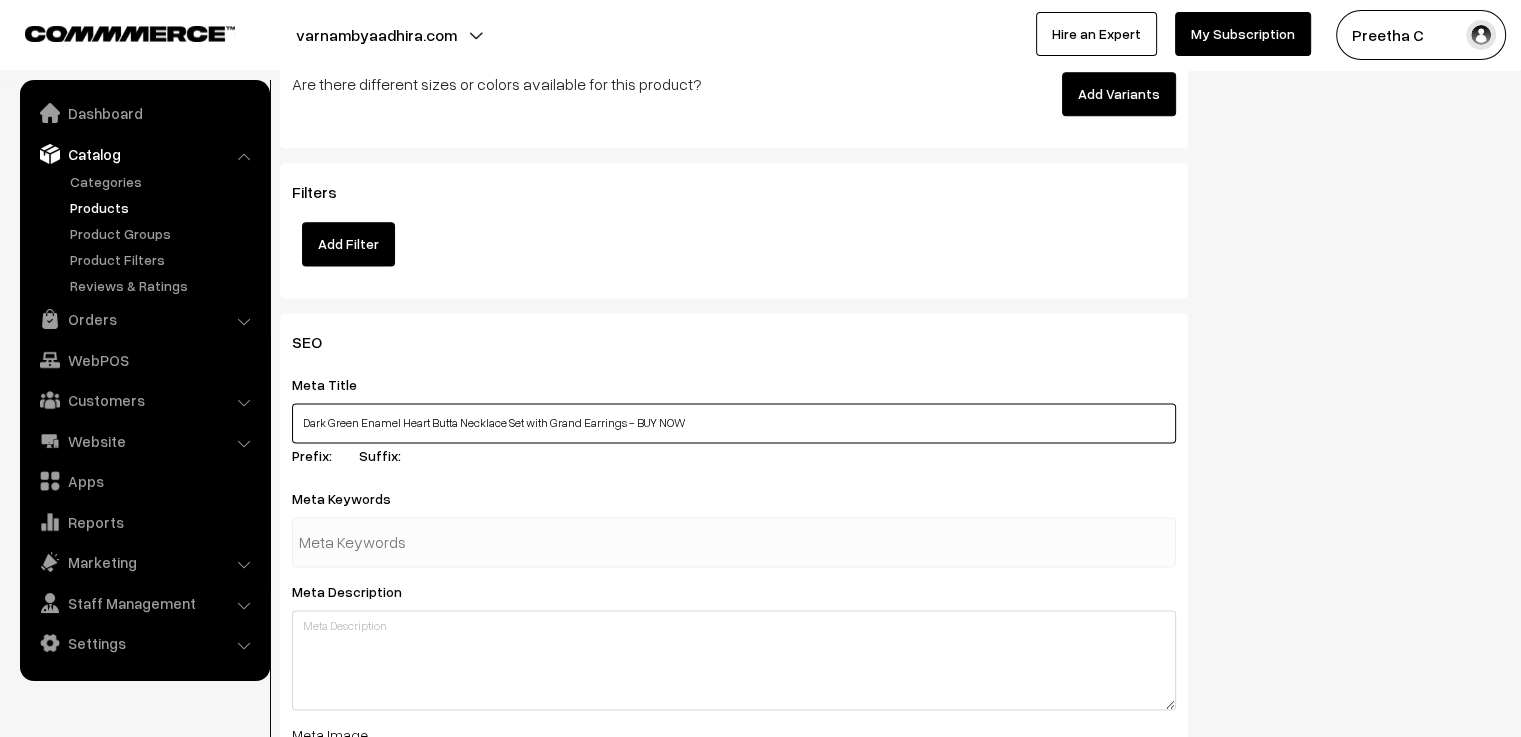 scroll, scrollTop: 2700, scrollLeft: 0, axis: vertical 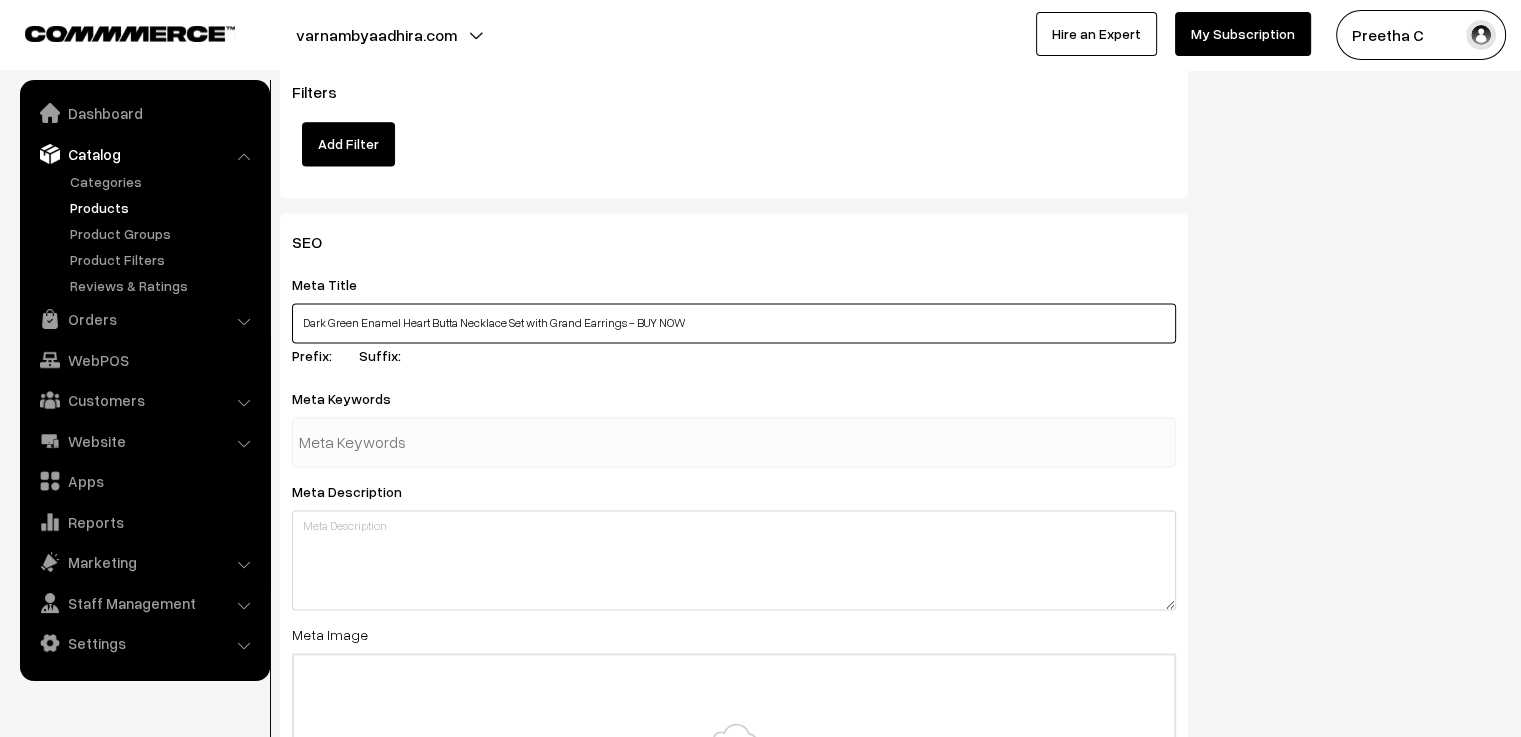type on "Dark Green Enamel Heart Butta Necklace Set with Grand Earrings - BUY NOW" 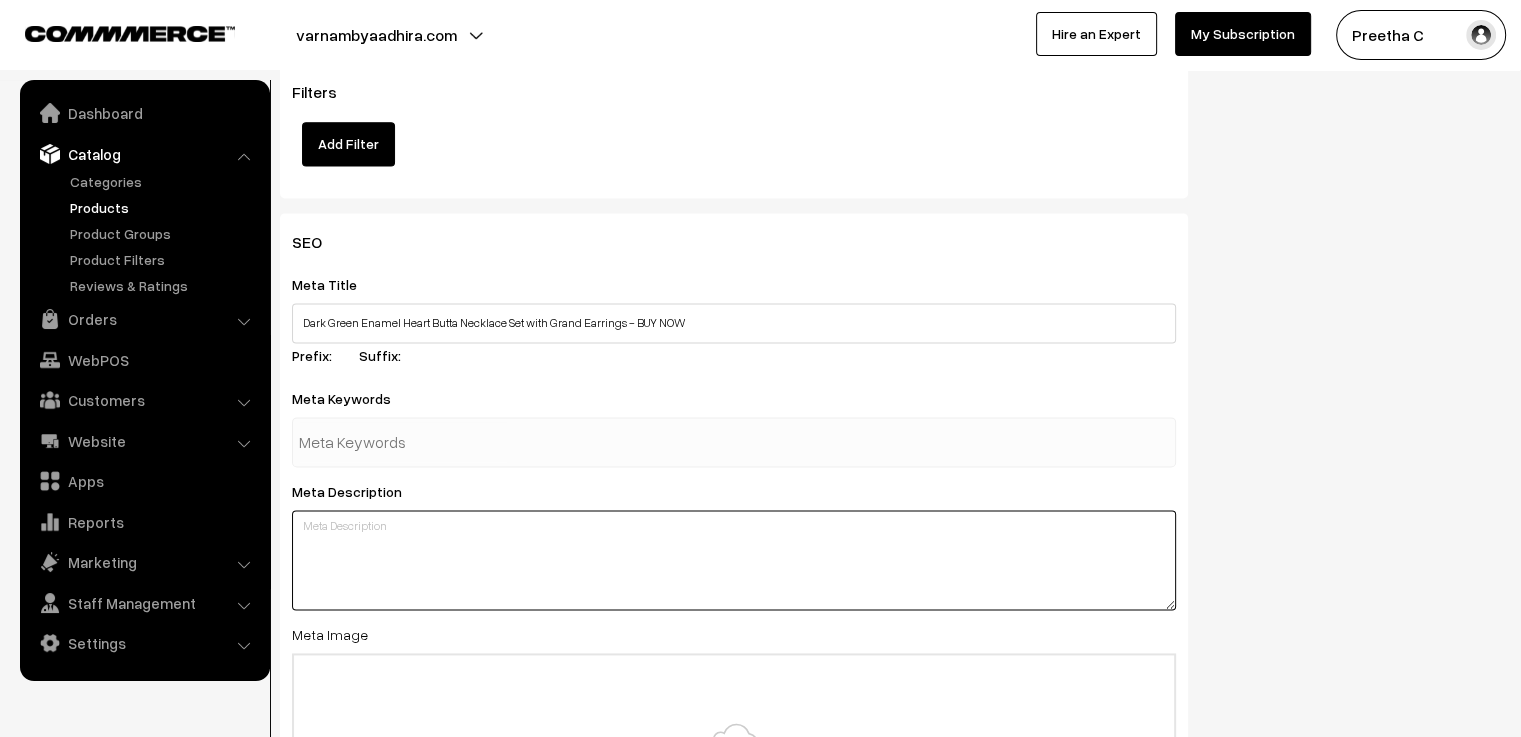 click at bounding box center (734, 560) 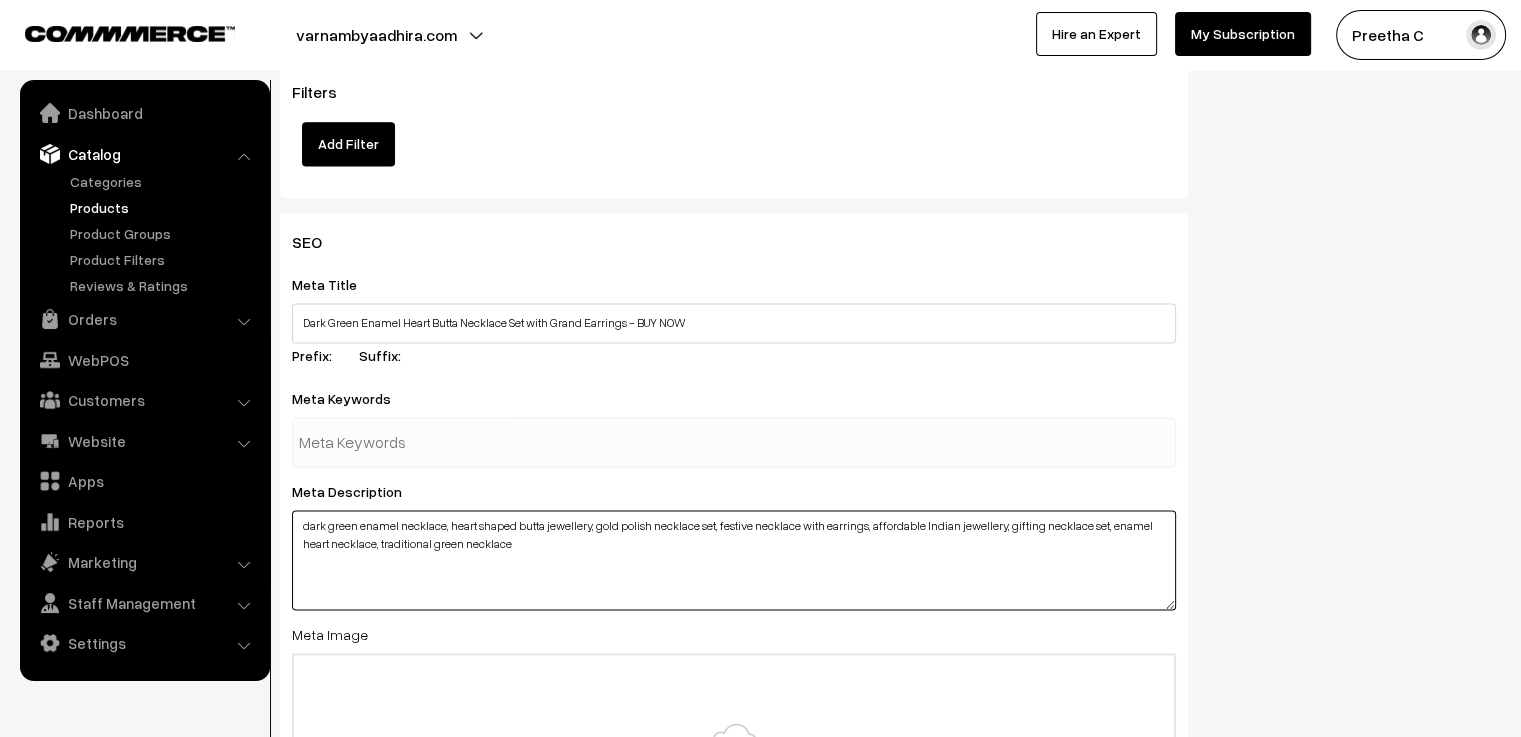 drag, startPoint x: 446, startPoint y: 530, endPoint x: 304, endPoint y: 537, distance: 142.17242 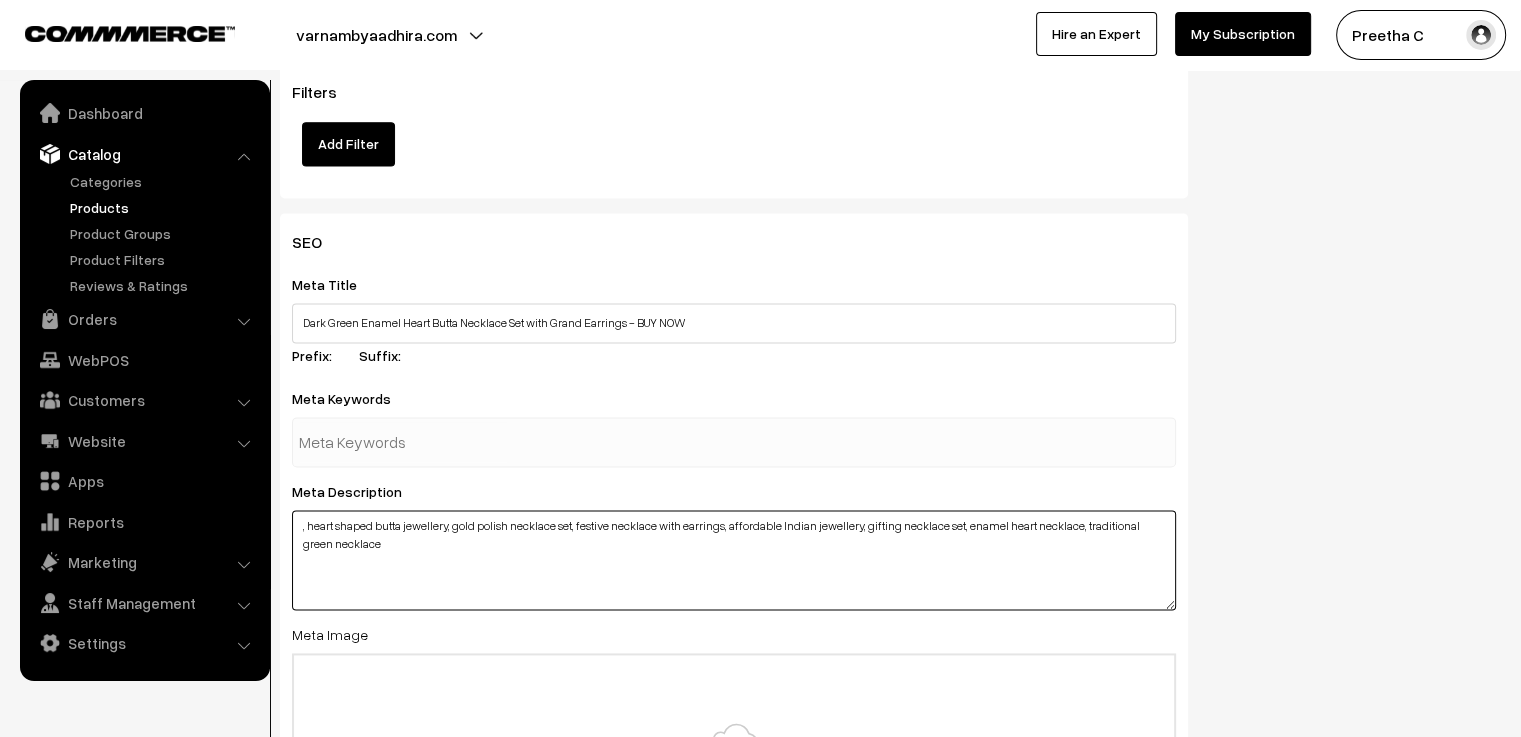 type on ", heart shaped butta jewellery, gold polish necklace set, festive necklace with earrings, affordable Indian jewellery, gifting necklace set, enamel heart necklace, traditional green necklace" 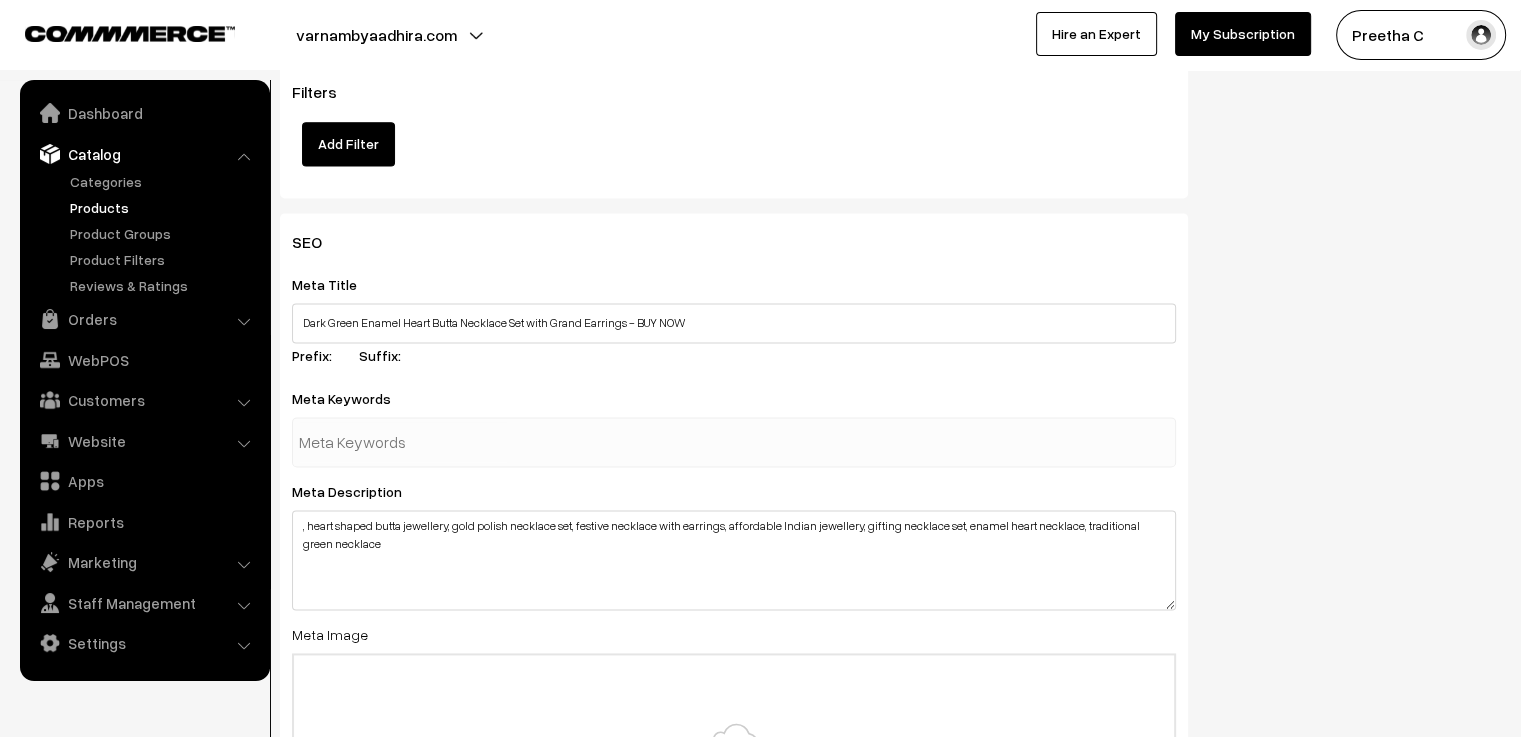 click at bounding box center [403, 442] 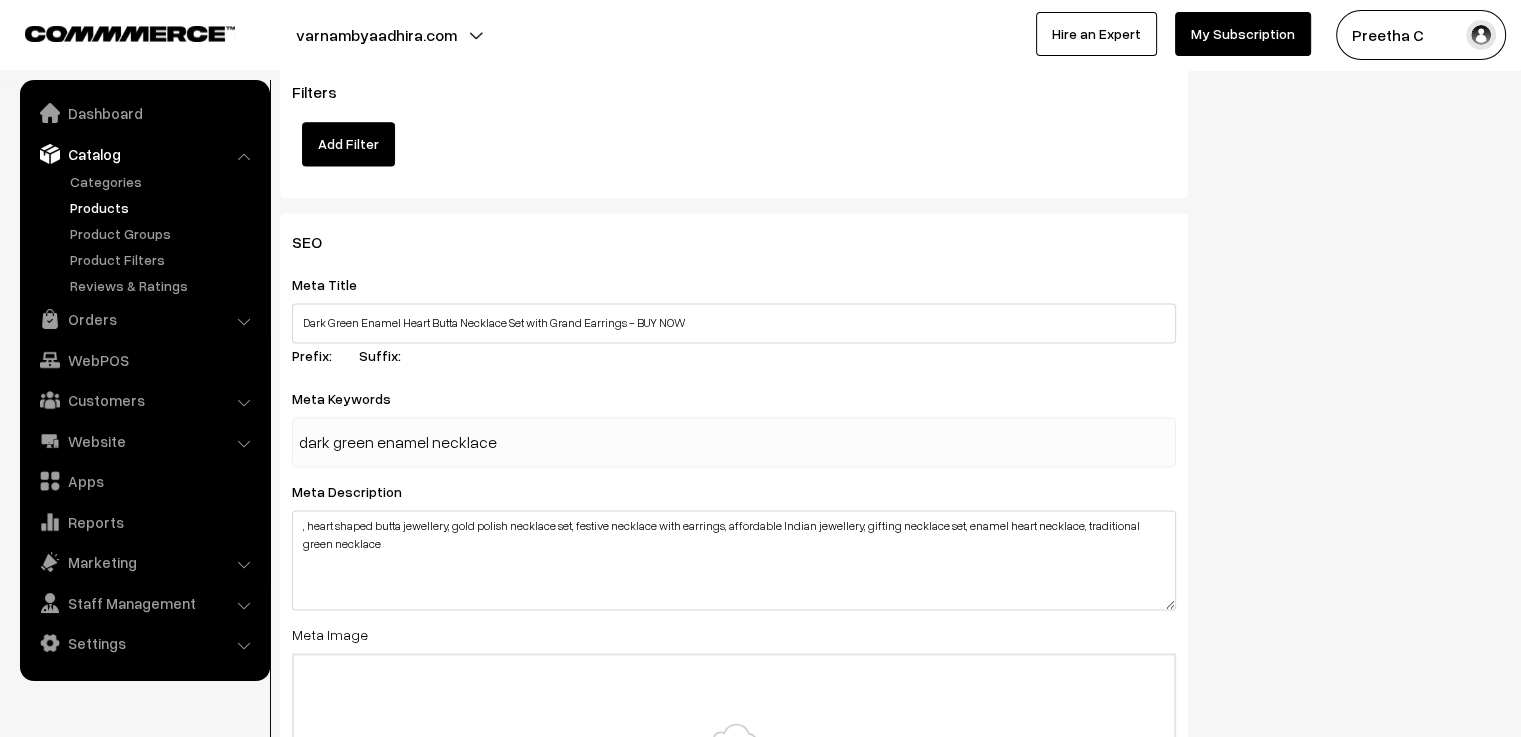 type 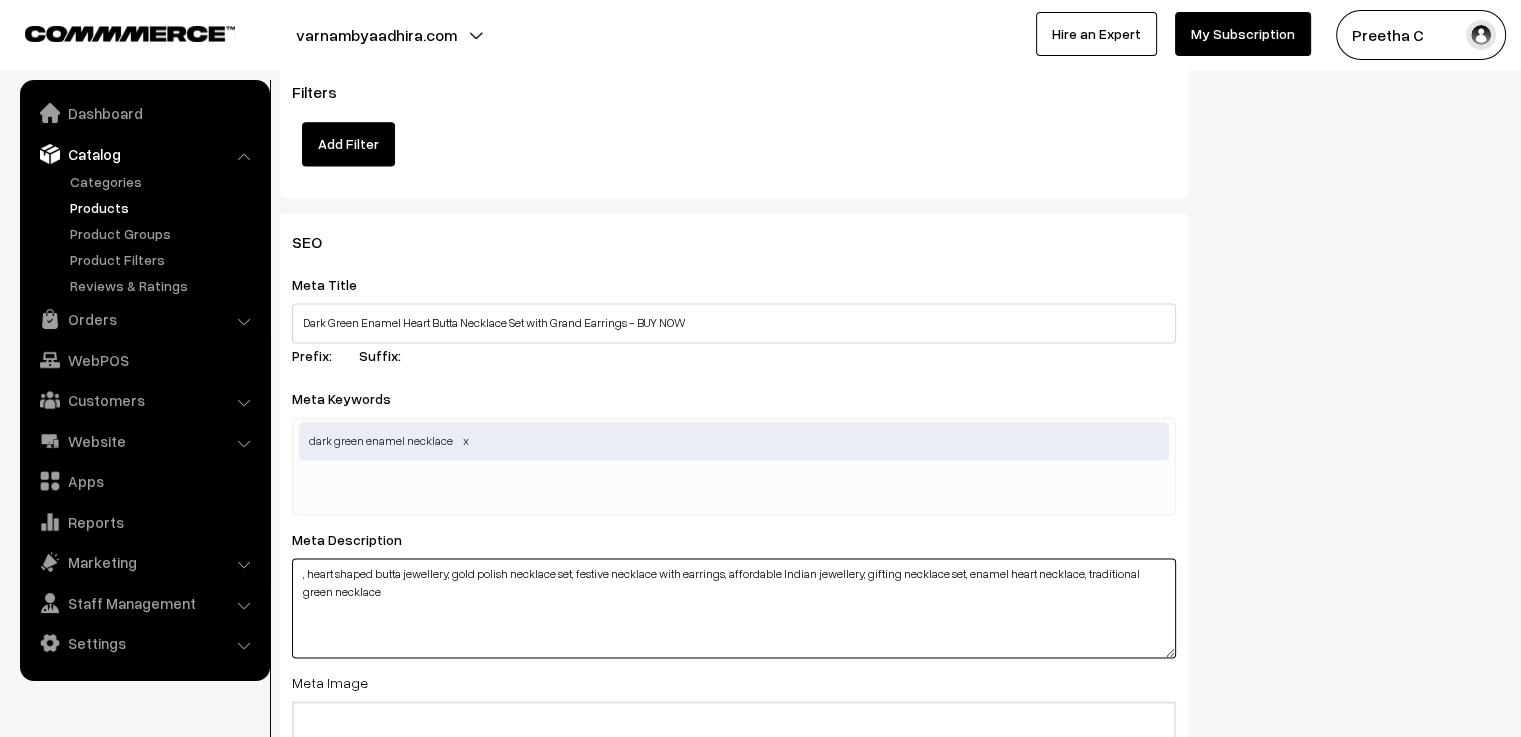 drag, startPoint x: 448, startPoint y: 576, endPoint x: 306, endPoint y: 577, distance: 142.00352 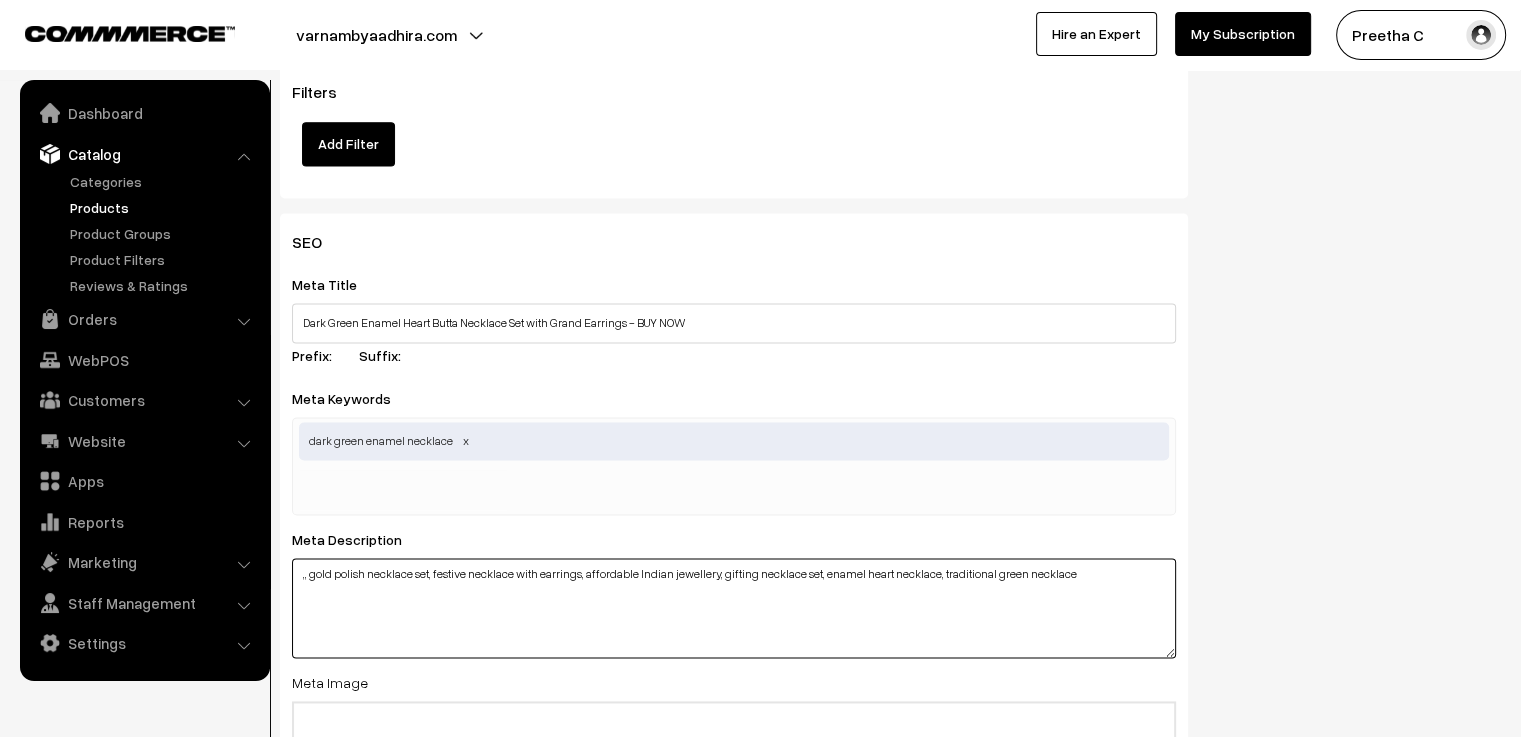type on ",, gold polish necklace set, festive necklace with earrings, affordable Indian jewellery, gifting necklace set, enamel heart necklace, traditional green necklace" 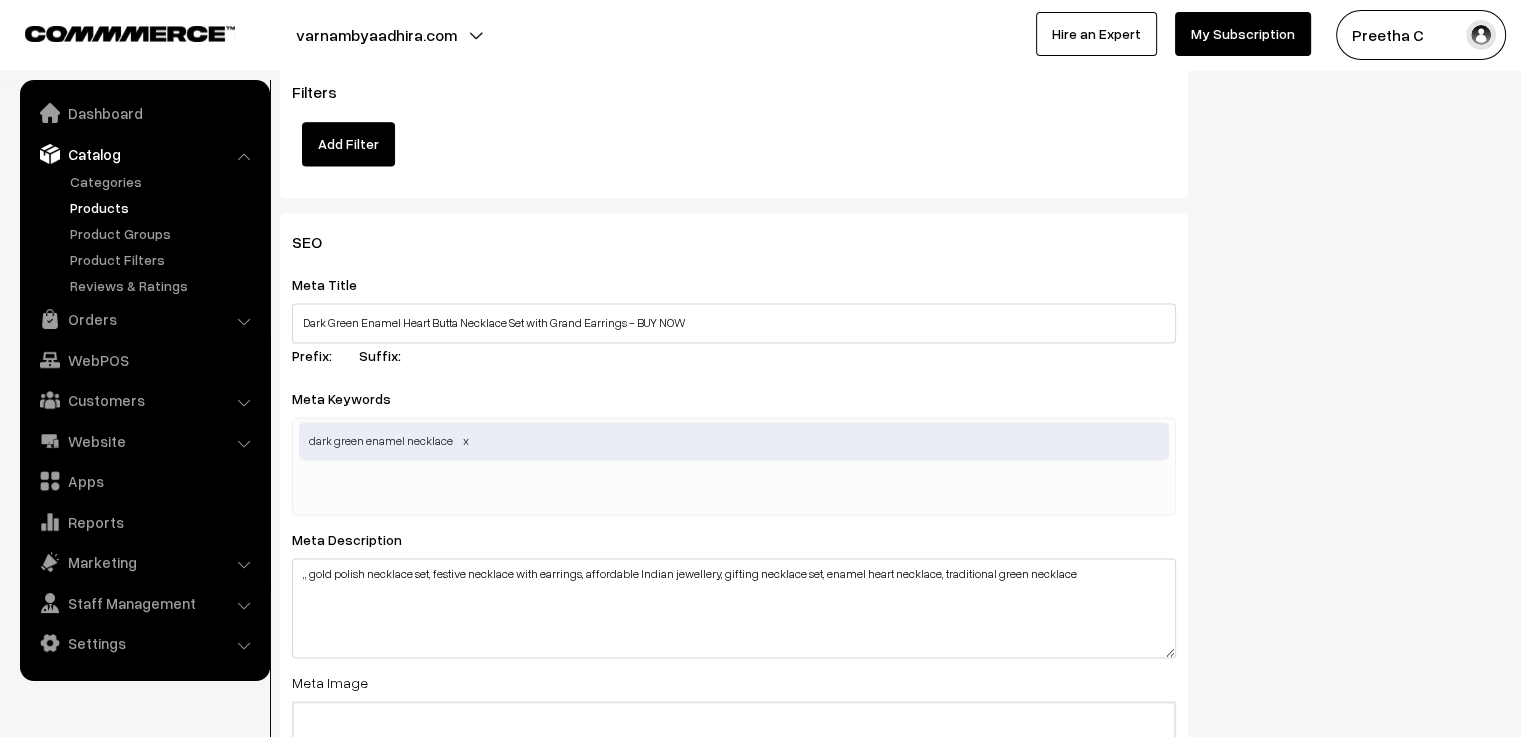 click at bounding box center [403, 490] 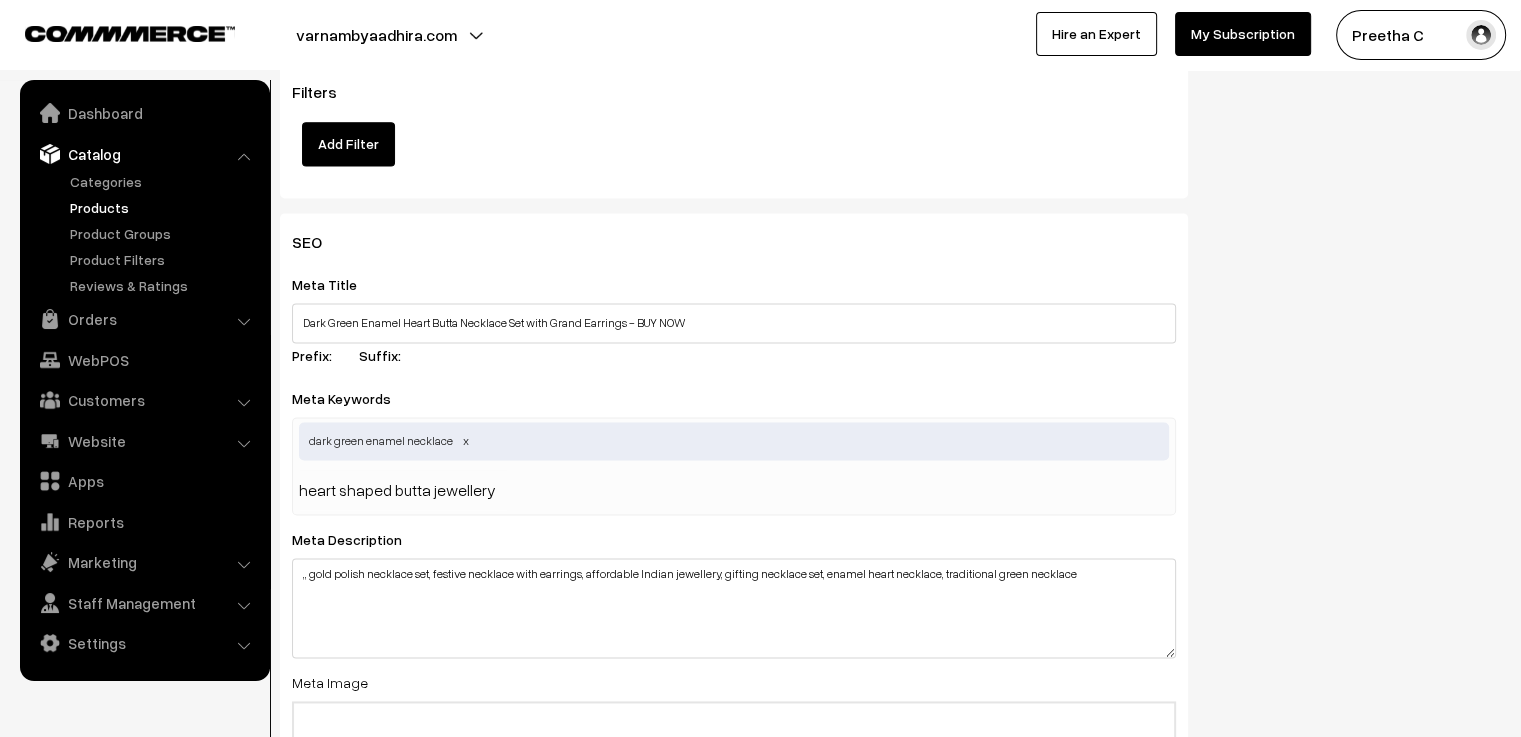 type 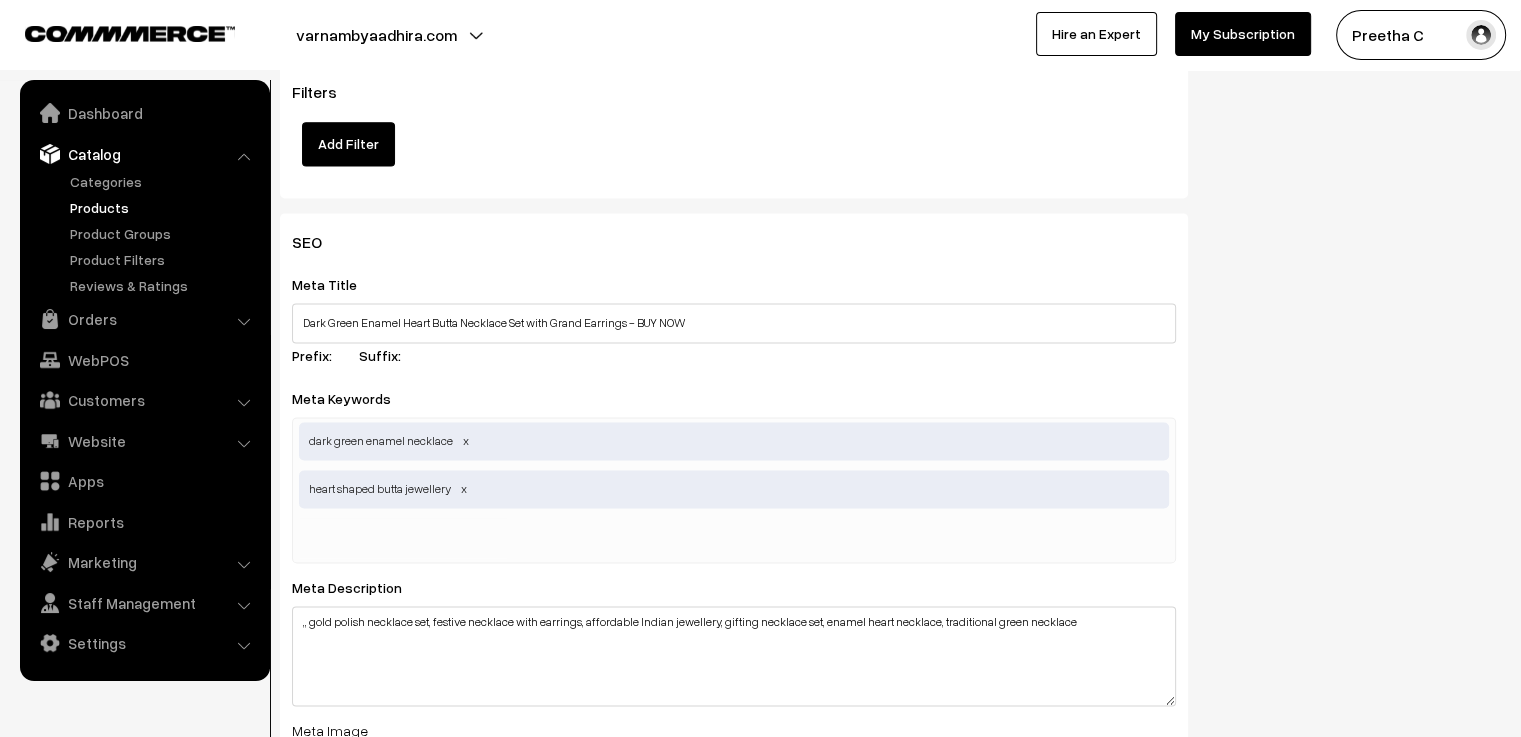 scroll, scrollTop: 2800, scrollLeft: 0, axis: vertical 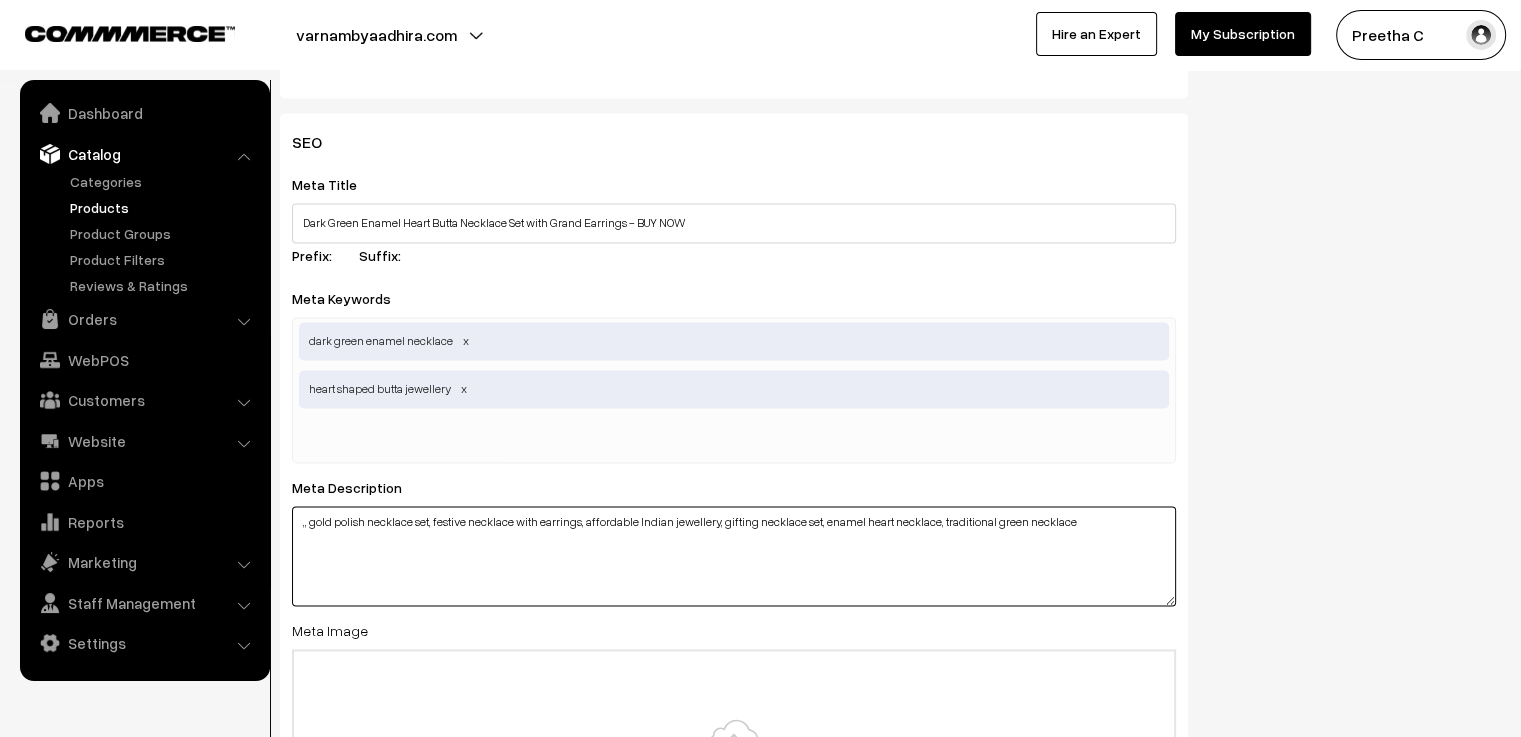 drag, startPoint x: 429, startPoint y: 525, endPoint x: 308, endPoint y: 560, distance: 125.96031 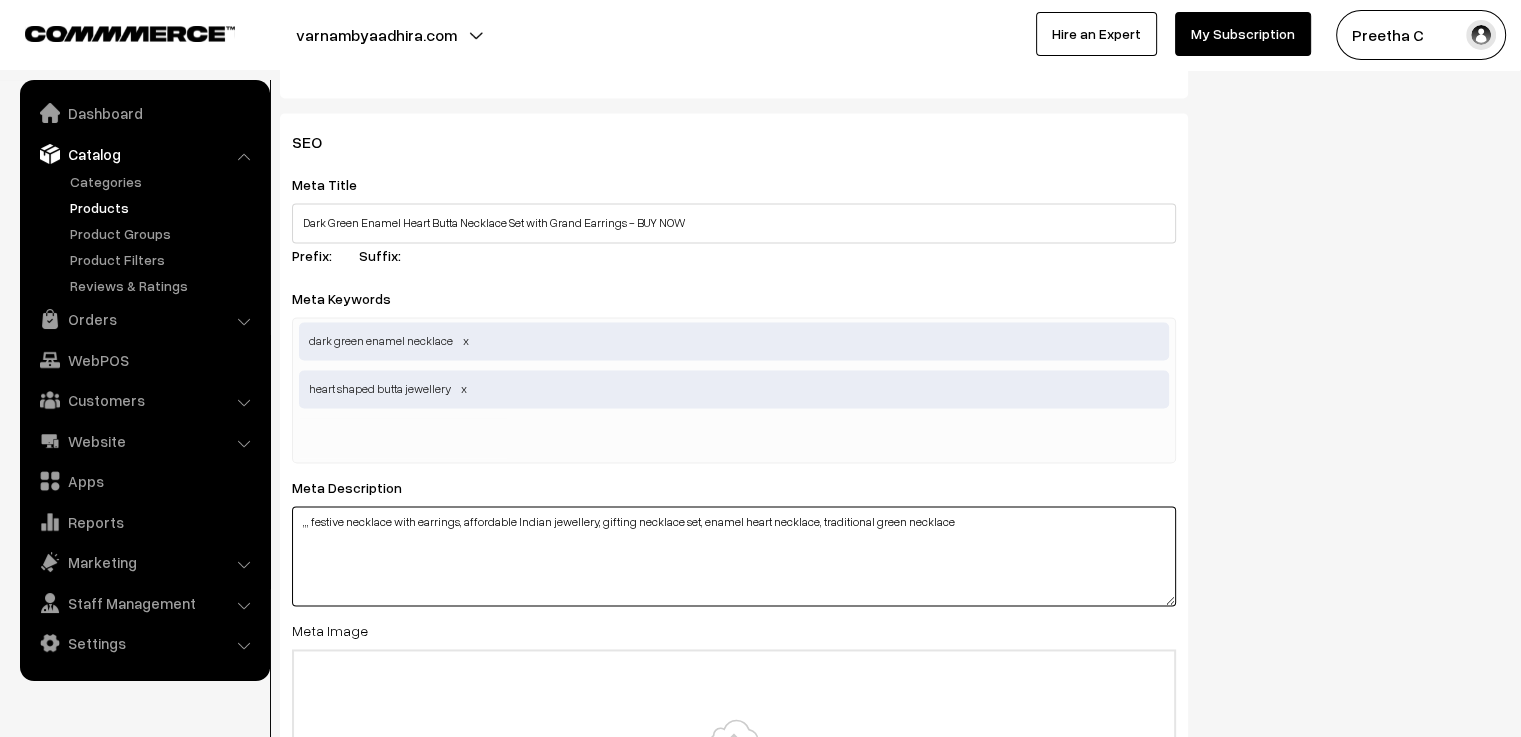 type on ",,, festive necklace with earrings, affordable Indian jewellery, gifting necklace set, enamel heart necklace, traditional green necklace" 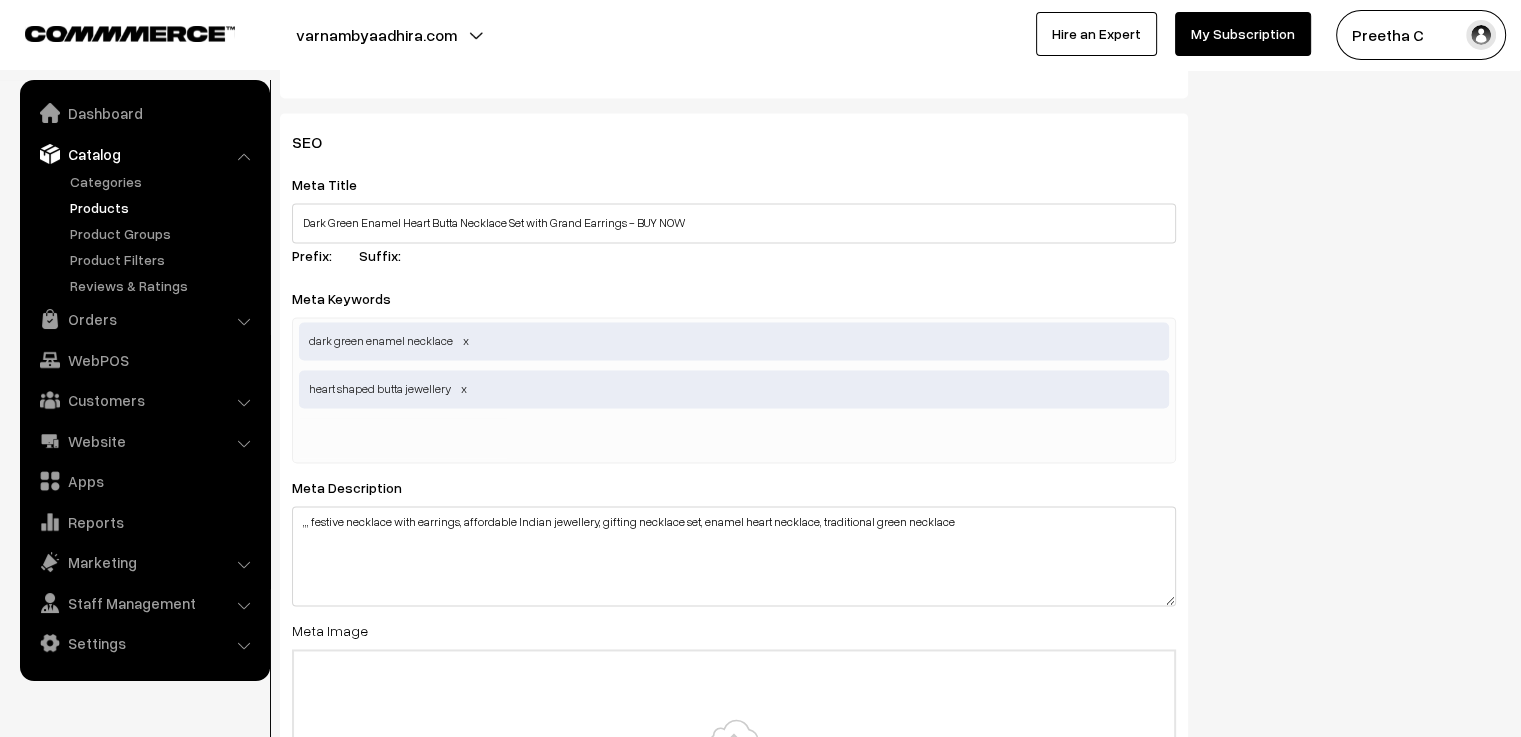 click on "dark green enamel necklace    heart shaped butta jewellery" at bounding box center (734, 390) 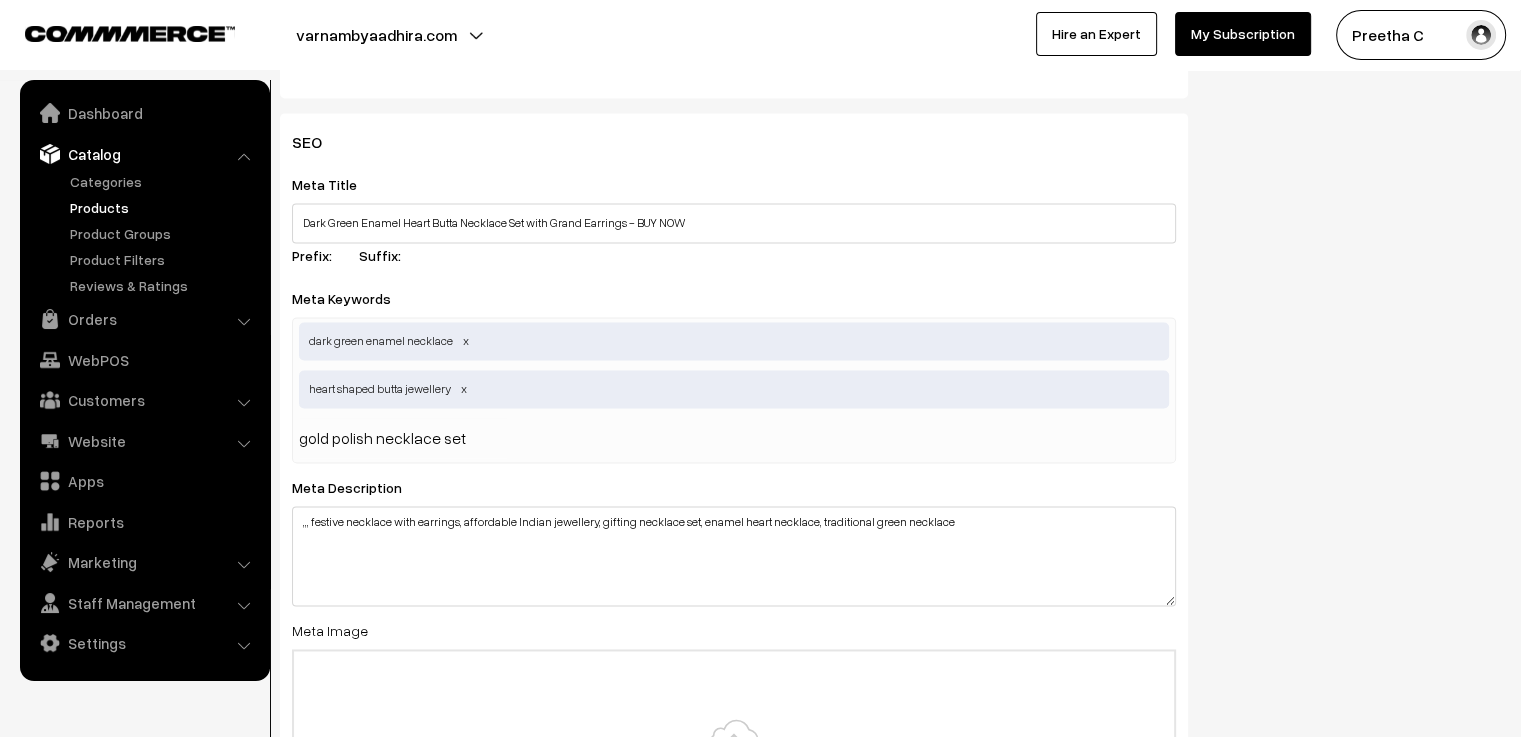 type 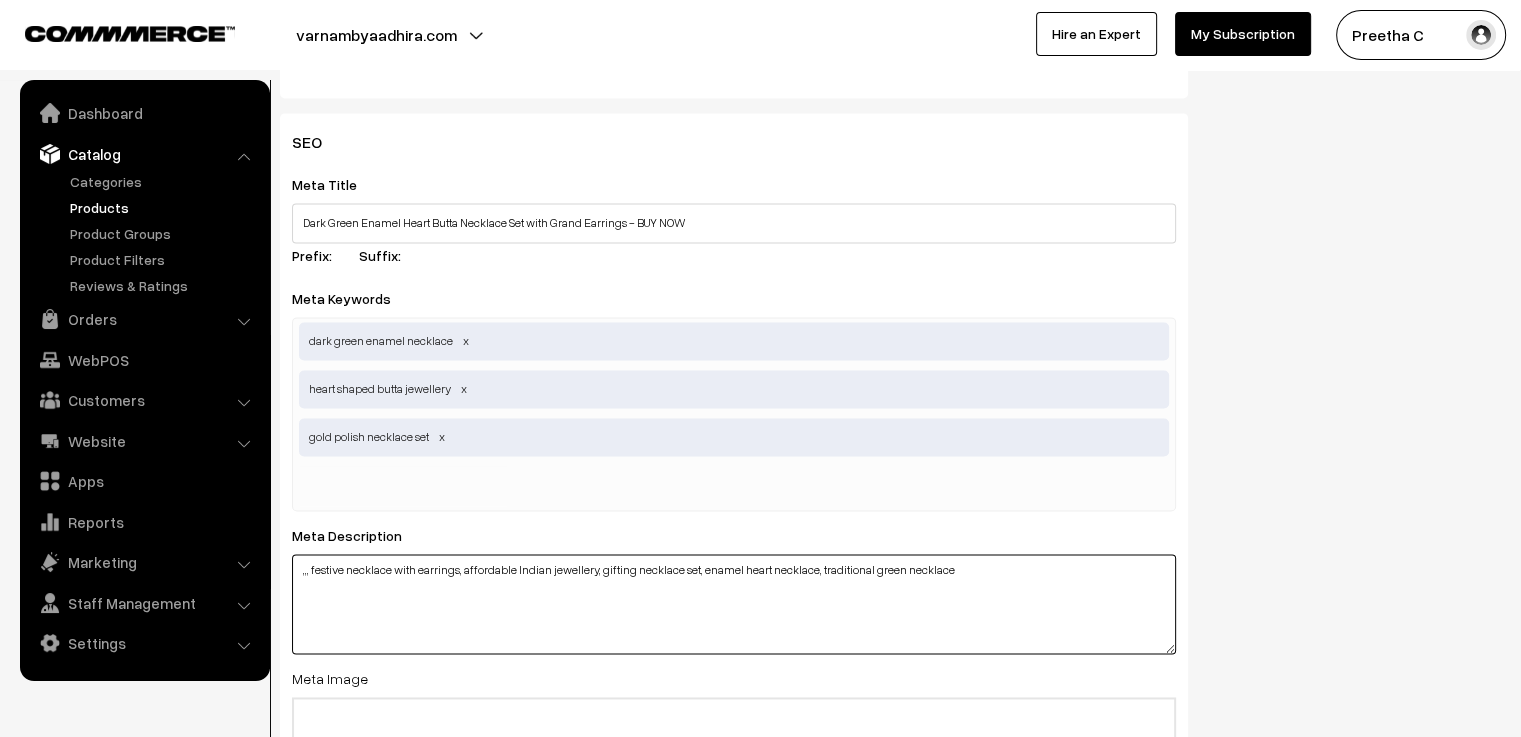 drag, startPoint x: 459, startPoint y: 577, endPoint x: 310, endPoint y: 594, distance: 149.96666 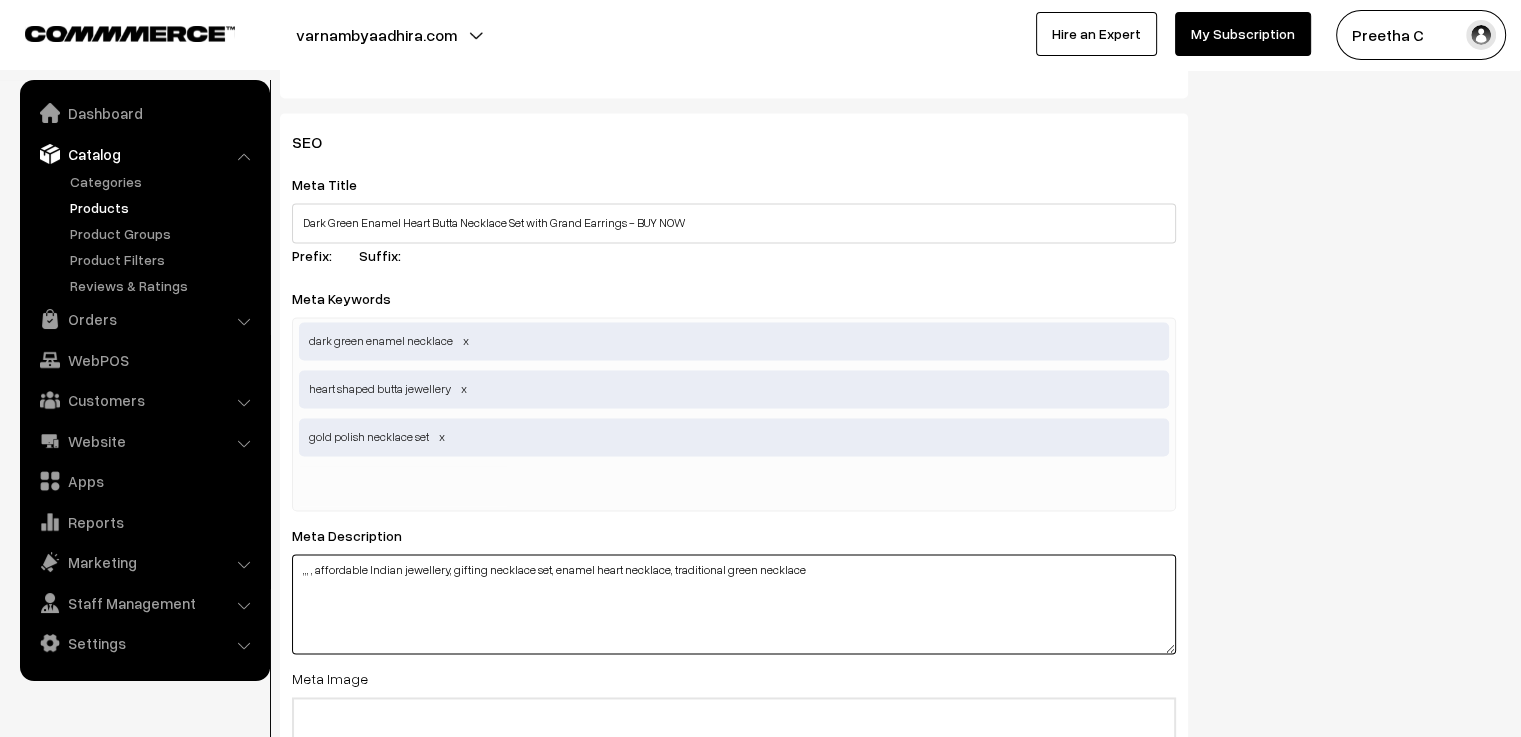 type on ",,, , affordable Indian jewellery, gifting necklace set, enamel heart necklace, traditional green necklace" 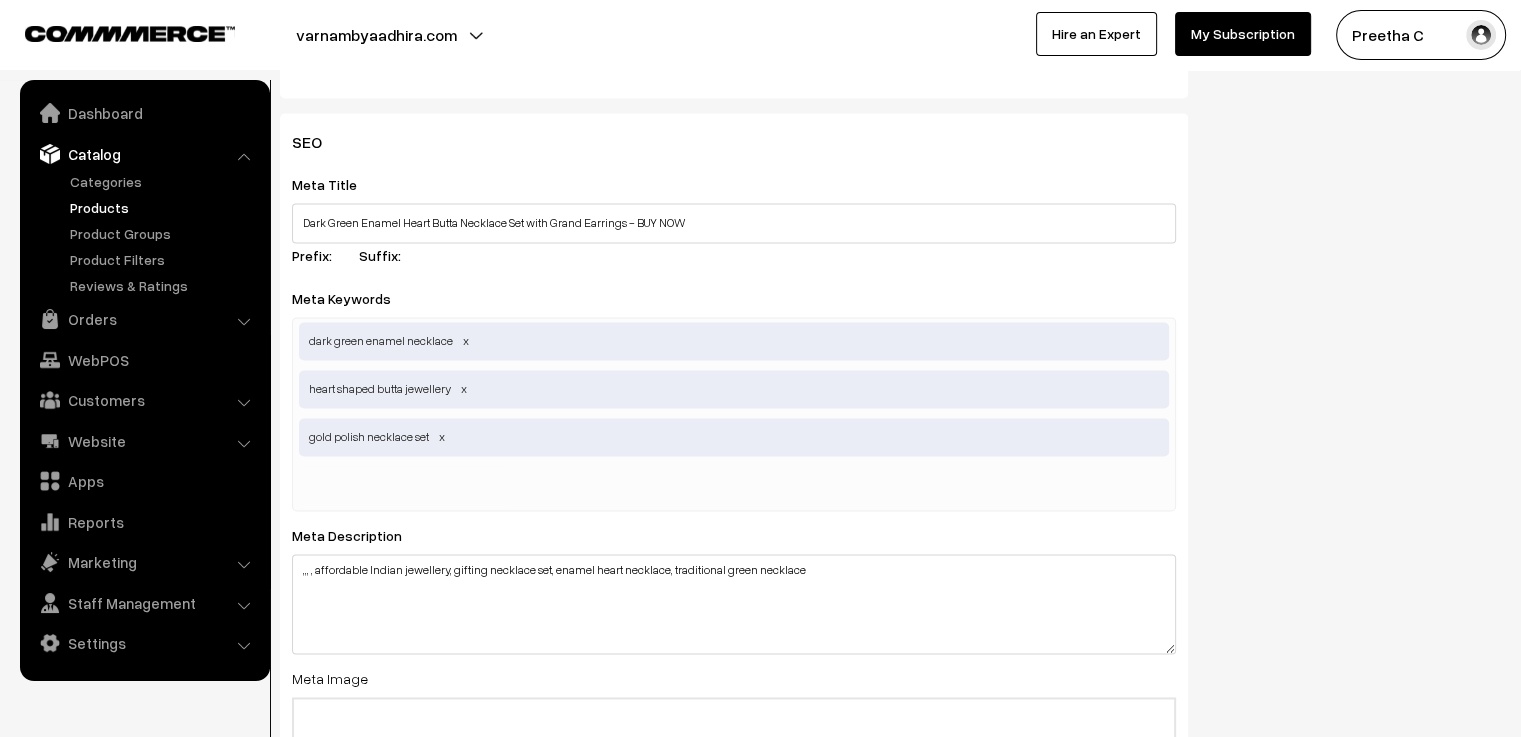 click at bounding box center (403, 486) 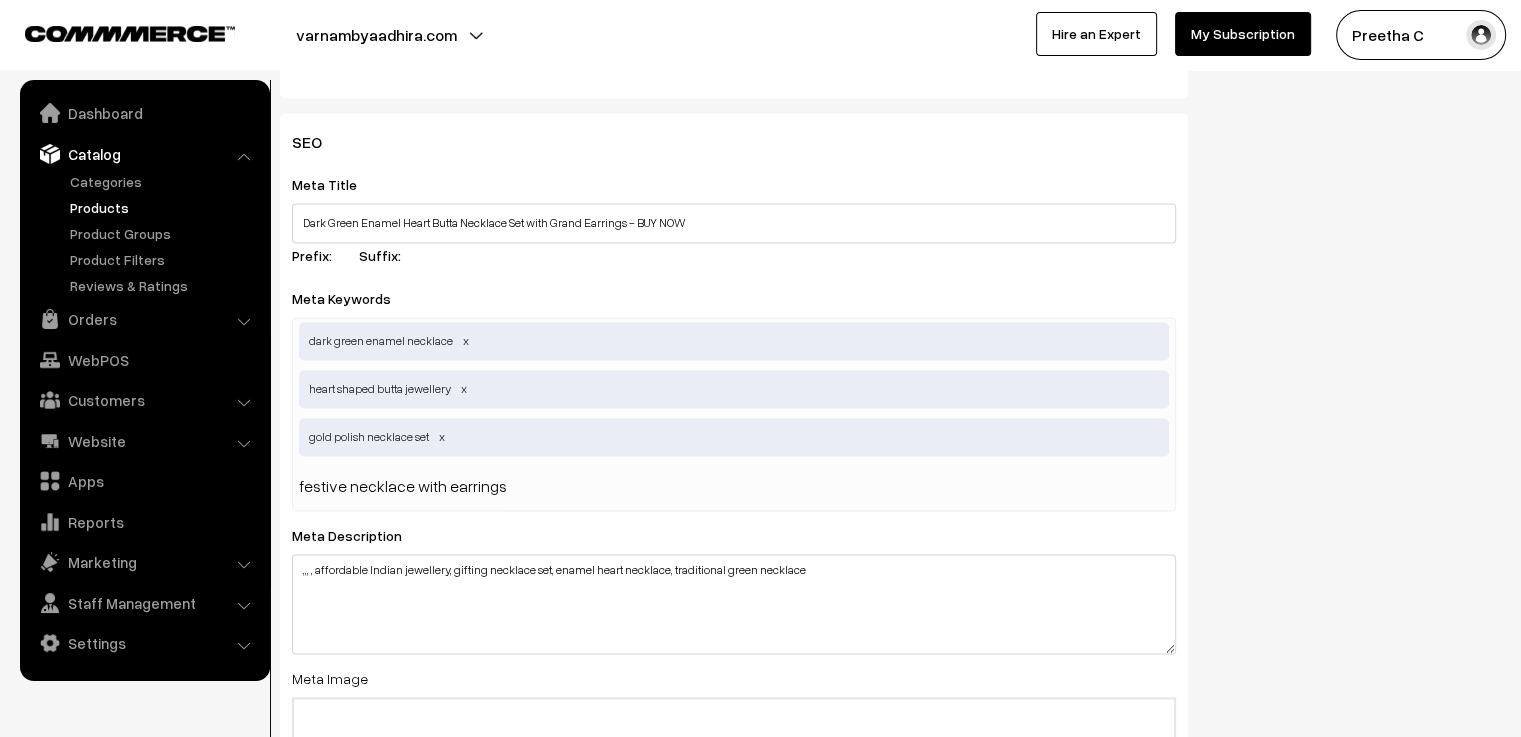 type 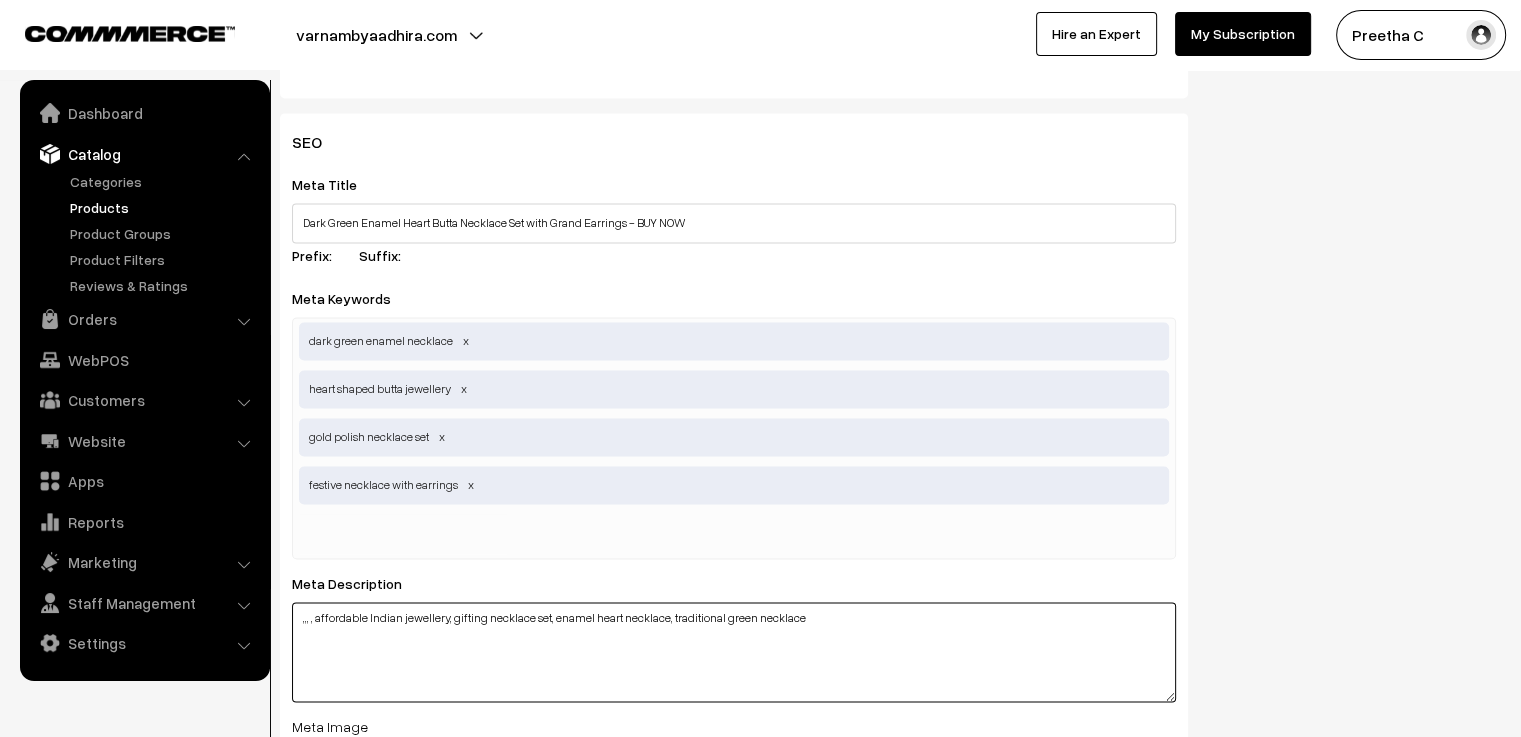 drag, startPoint x: 443, startPoint y: 626, endPoint x: 318, endPoint y: 651, distance: 127.47549 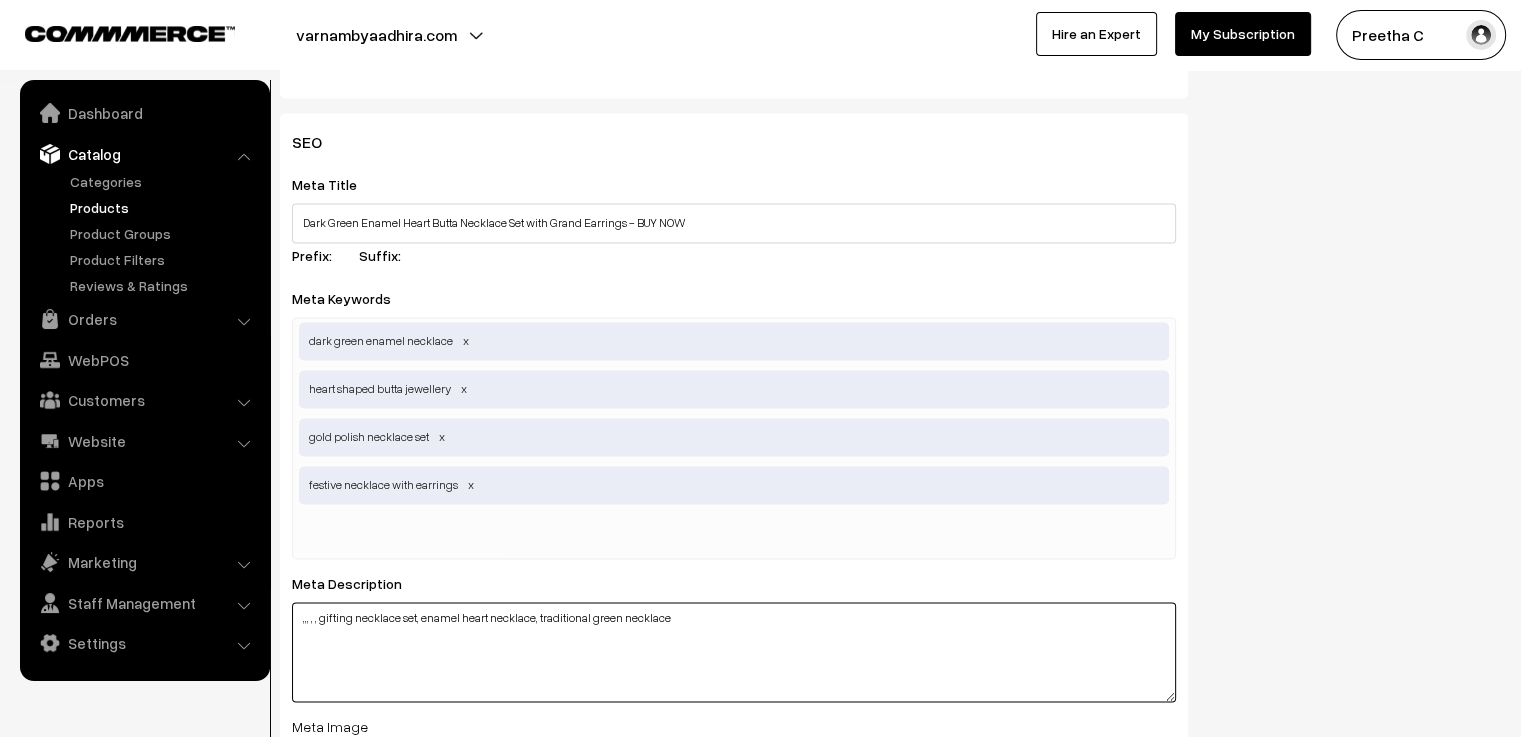type on ",,, , , gifting necklace set, enamel heart necklace, traditional green necklace" 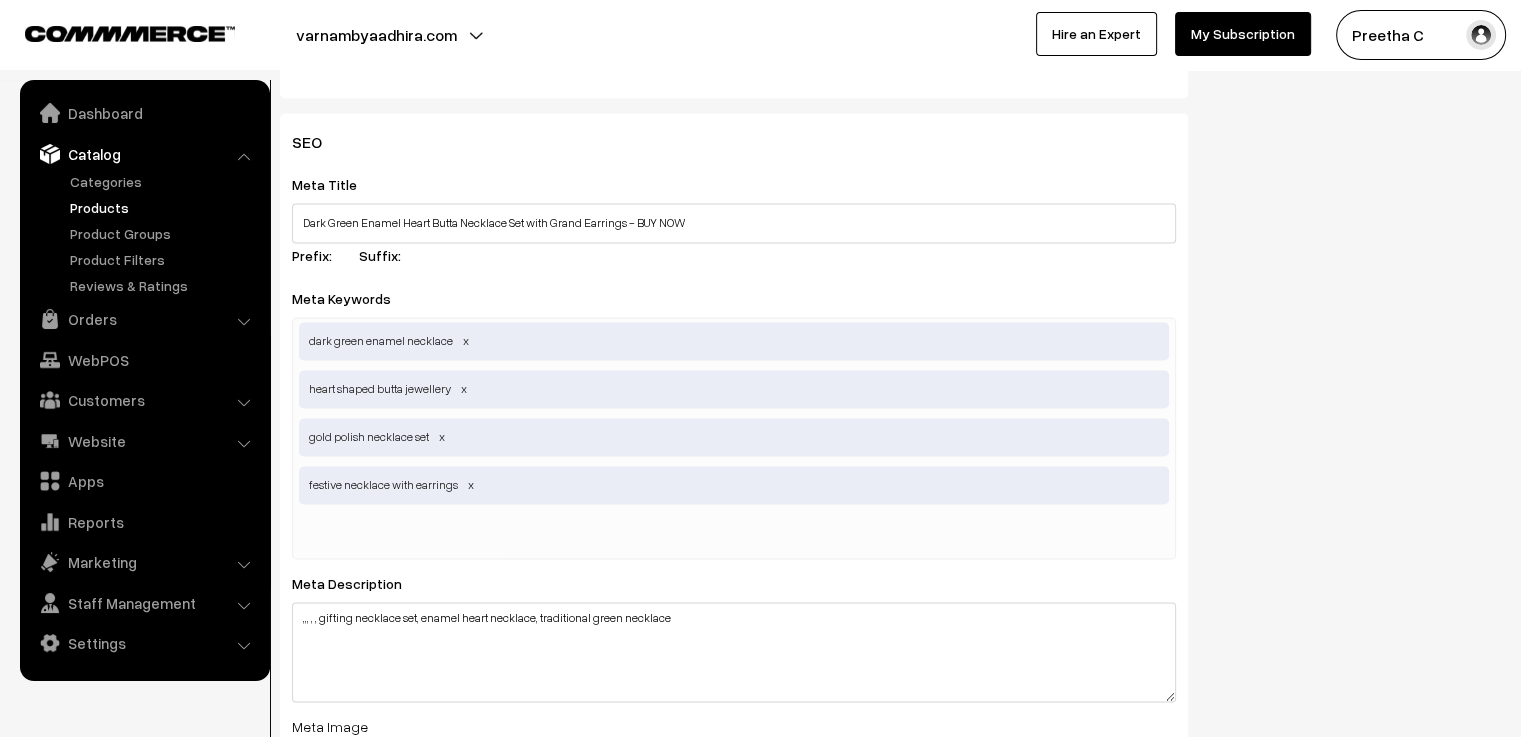 click at bounding box center (403, 534) 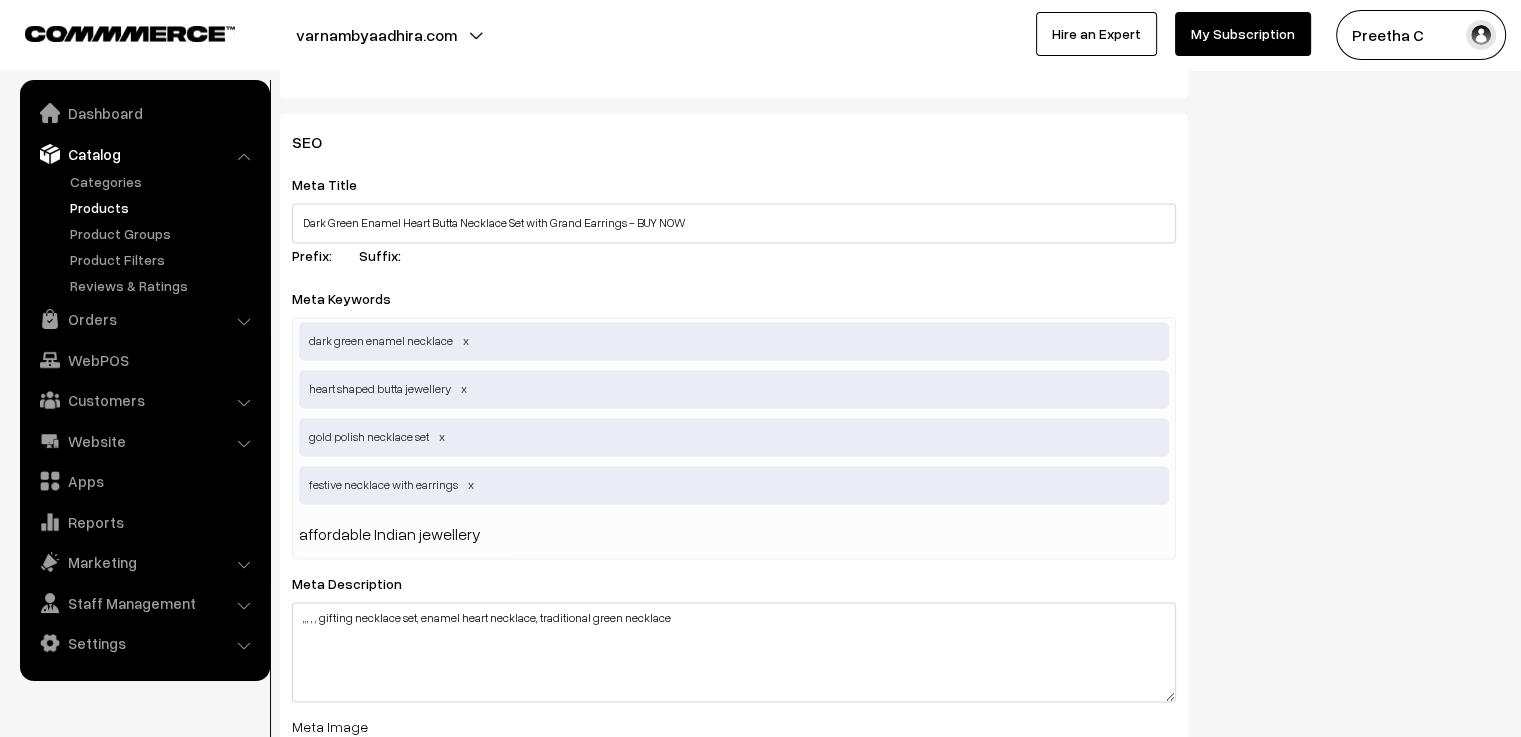 type 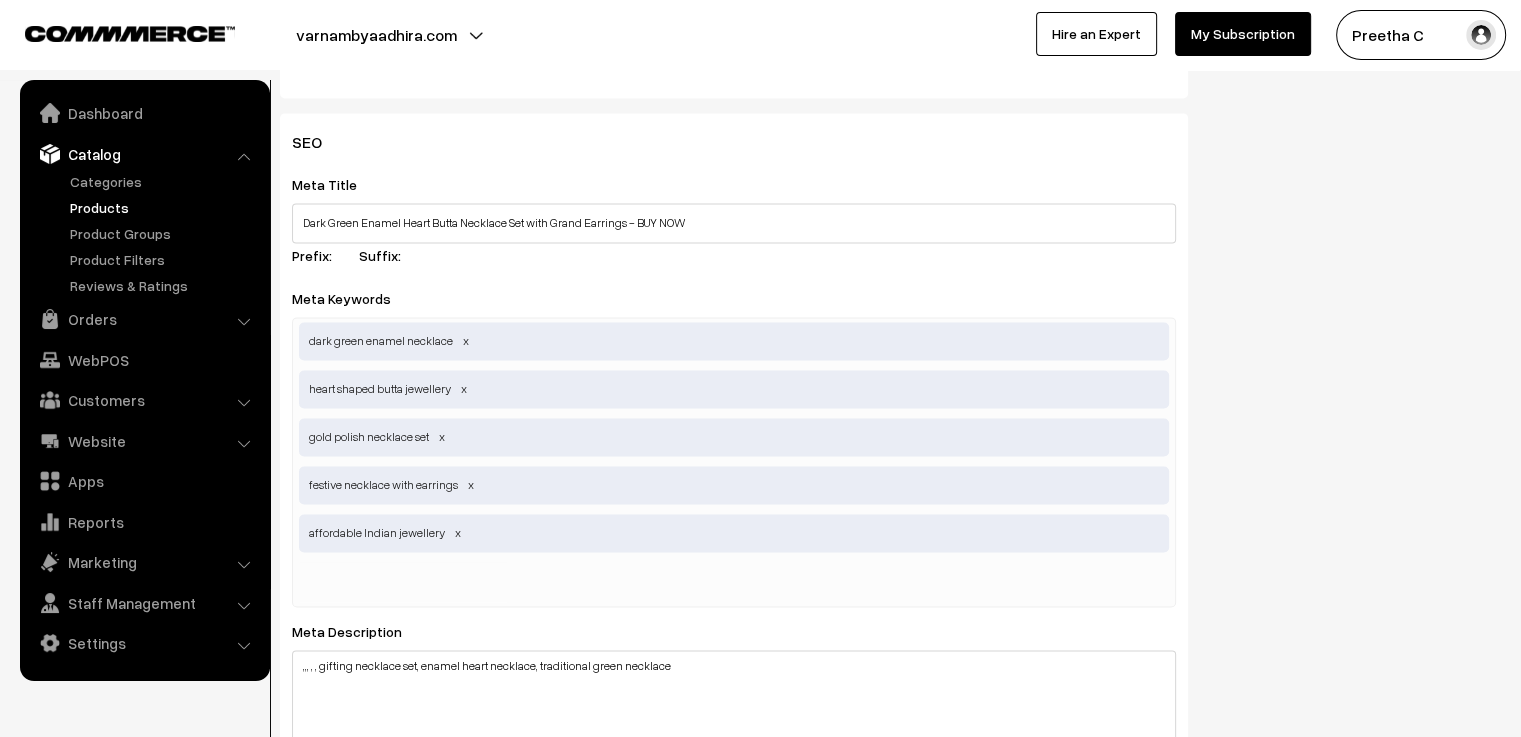 scroll, scrollTop: 3000, scrollLeft: 0, axis: vertical 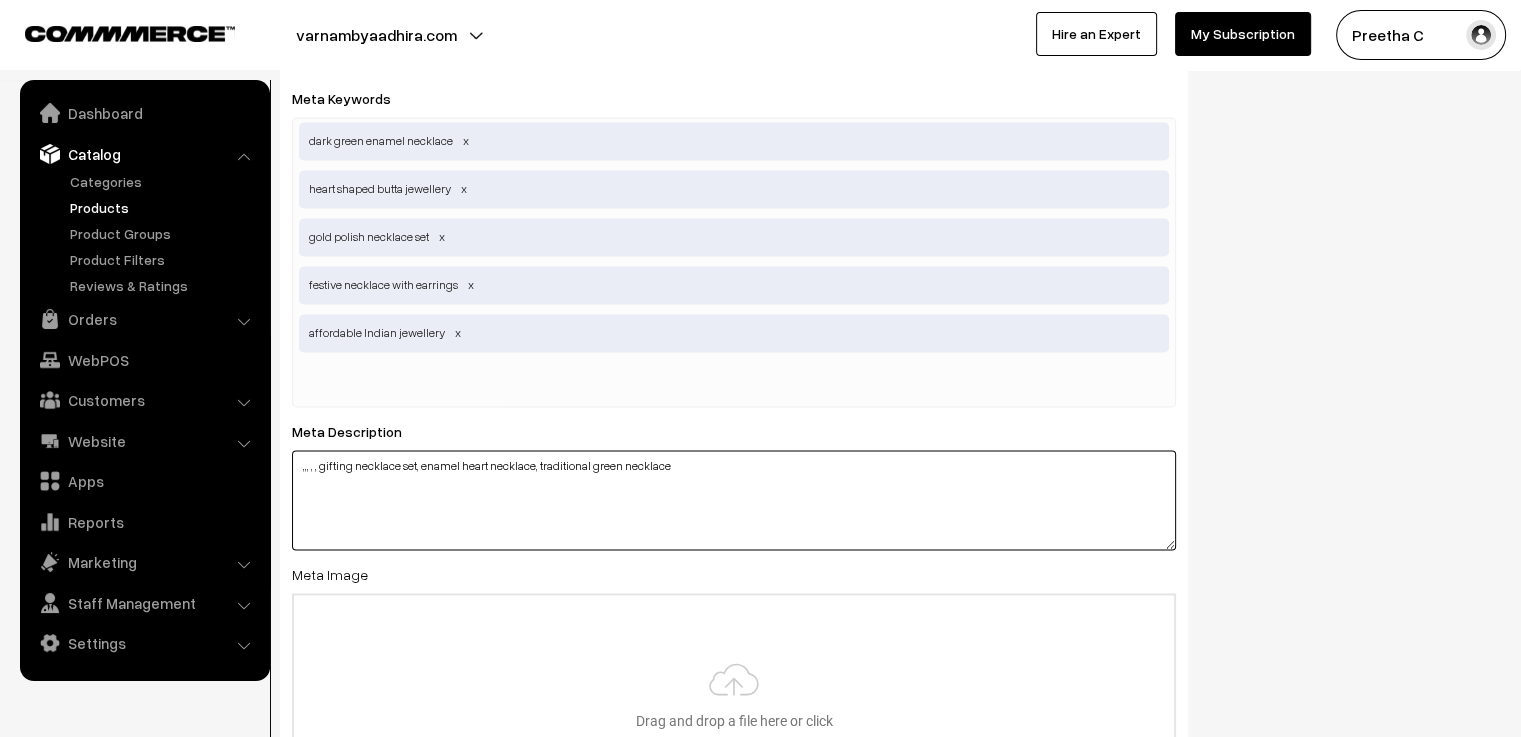 drag, startPoint x: 417, startPoint y: 471, endPoint x: 320, endPoint y: 495, distance: 99.92497 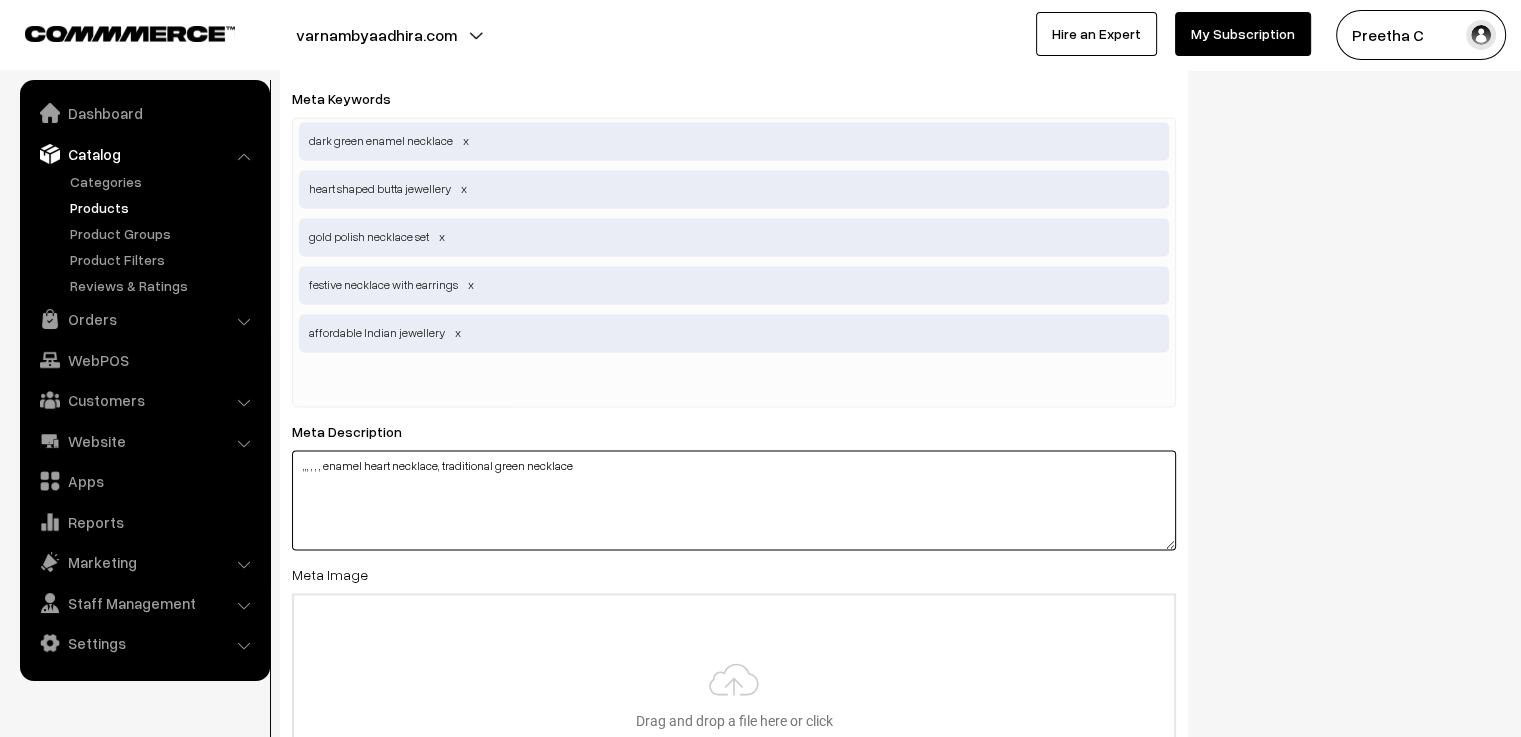 type on ",,, , , , enamel heart necklace, traditional green necklace" 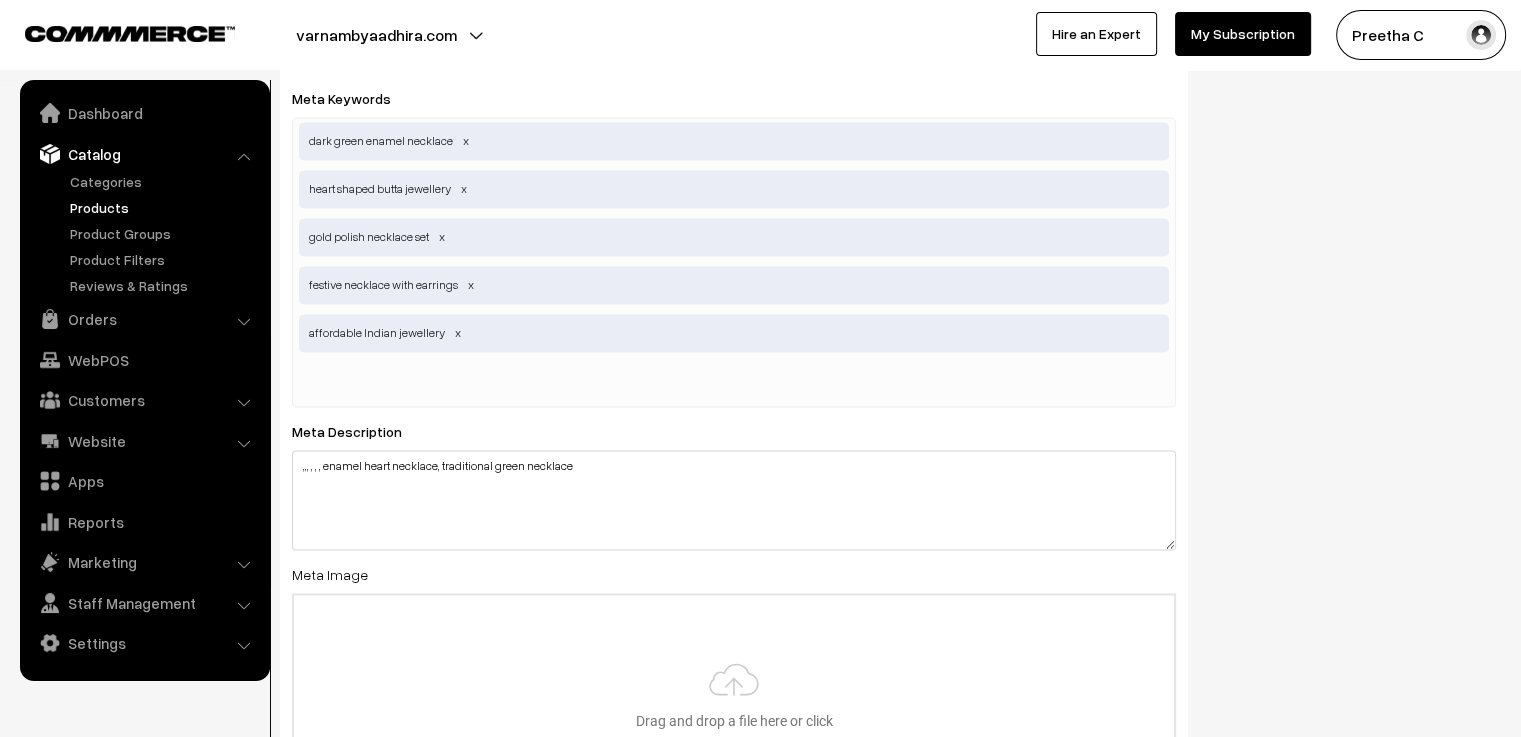 click at bounding box center (403, 382) 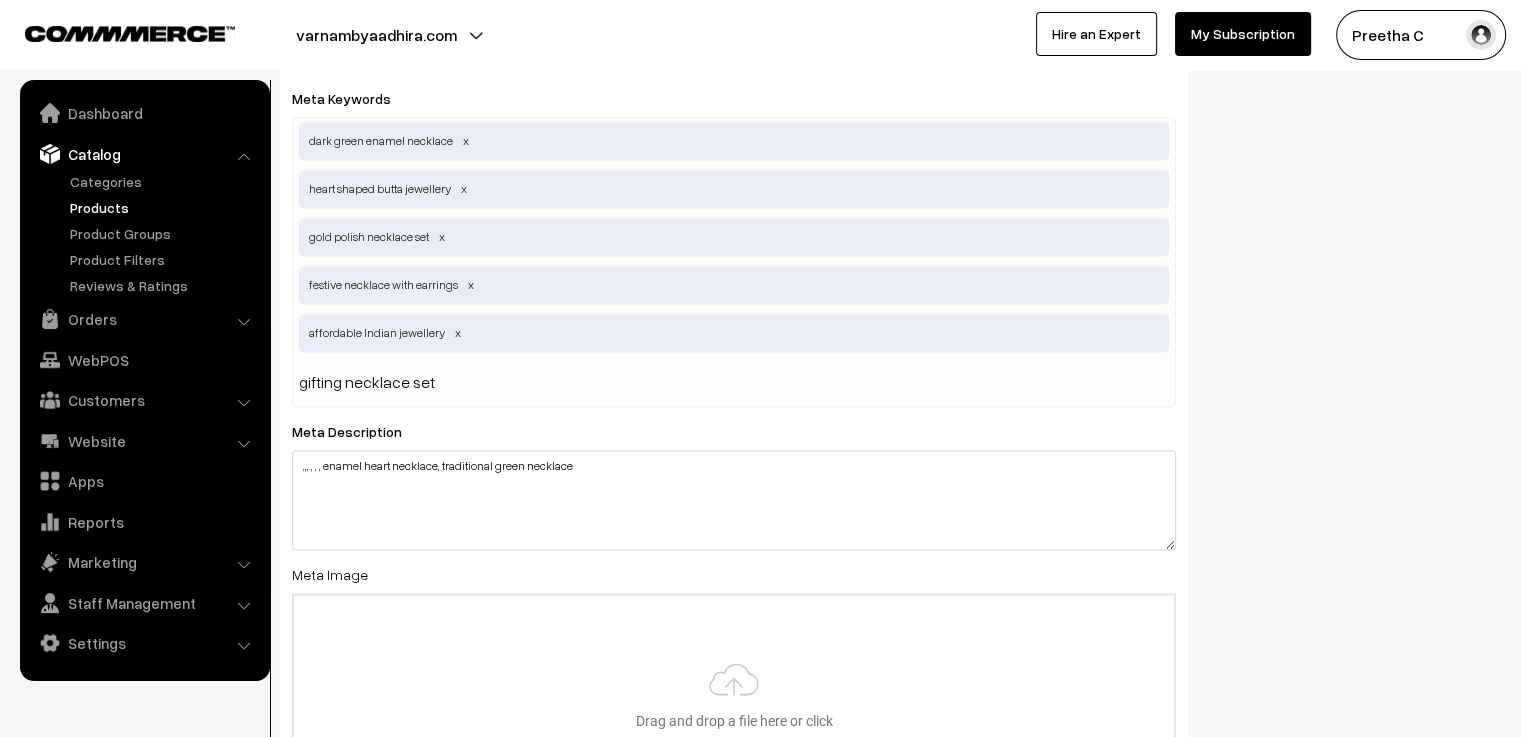 type 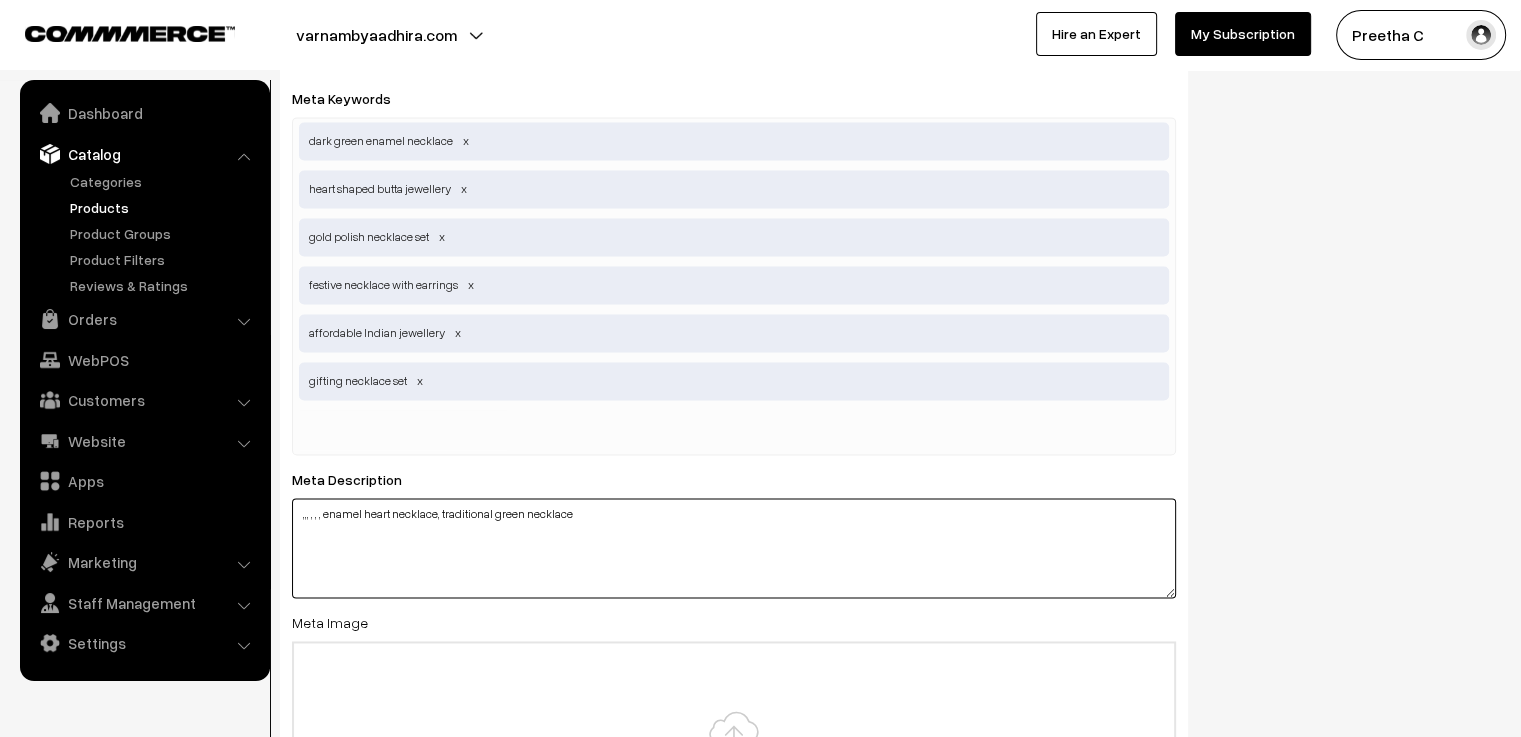 drag, startPoint x: 438, startPoint y: 518, endPoint x: 323, endPoint y: 535, distance: 116.24973 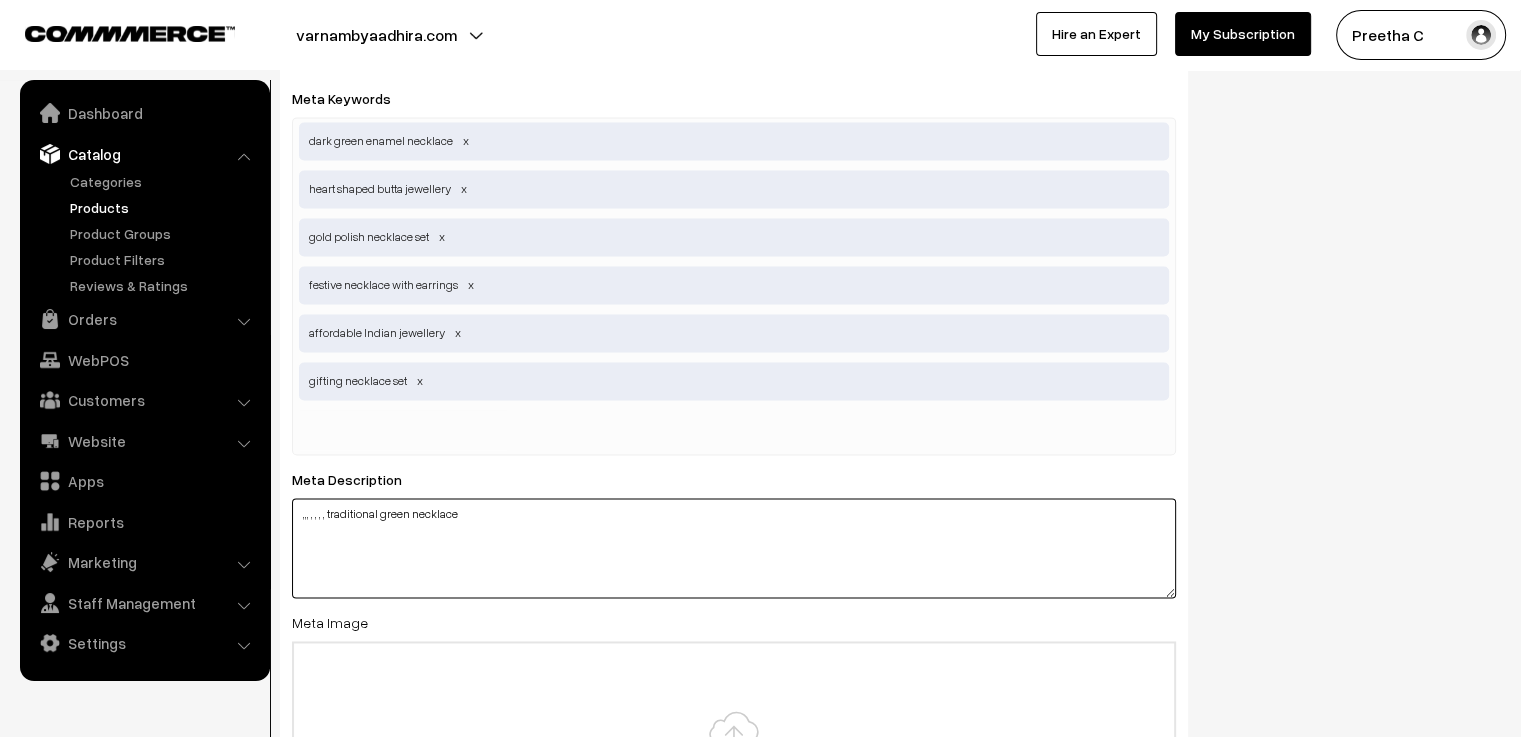 type on ",,, , , , , traditional green necklace" 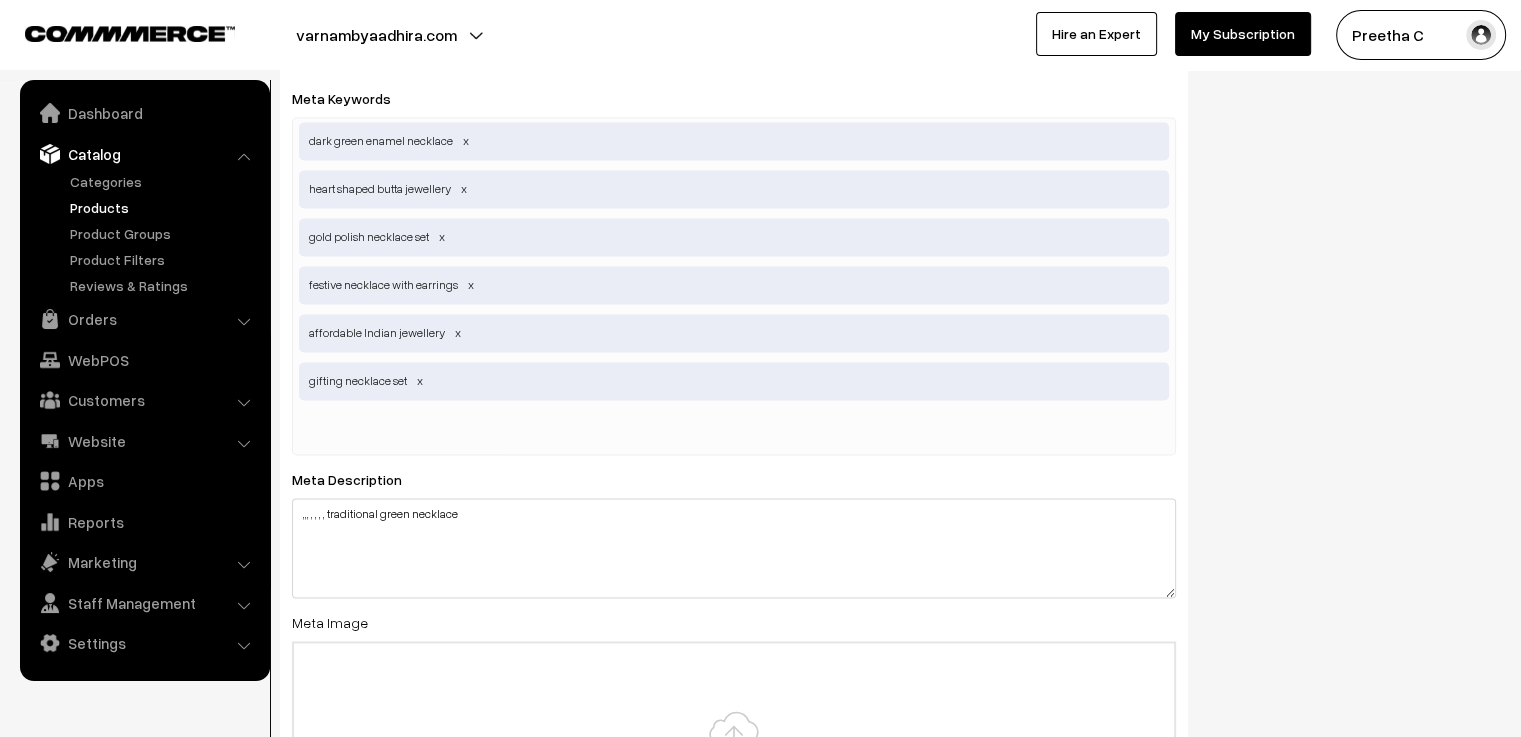 click at bounding box center (403, 430) 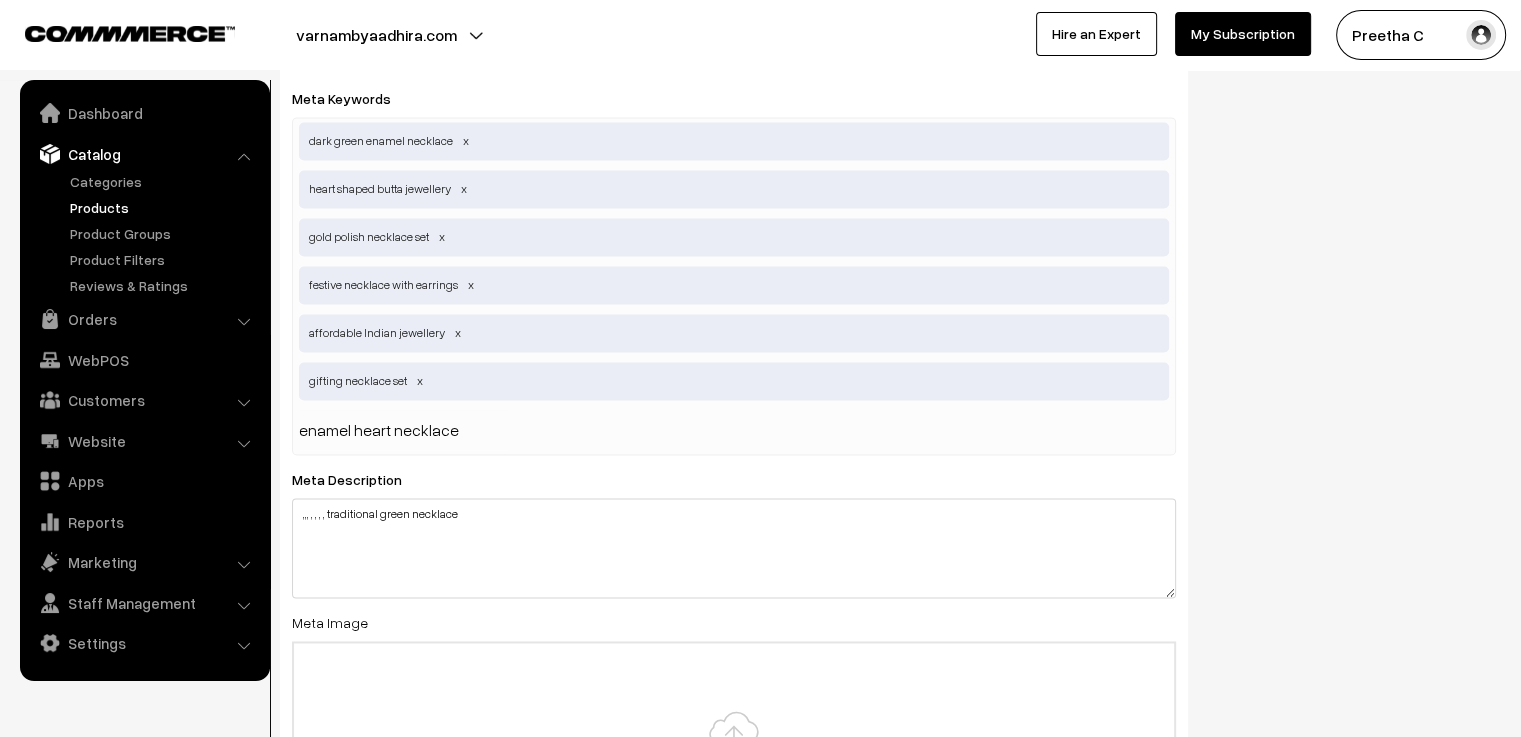 type 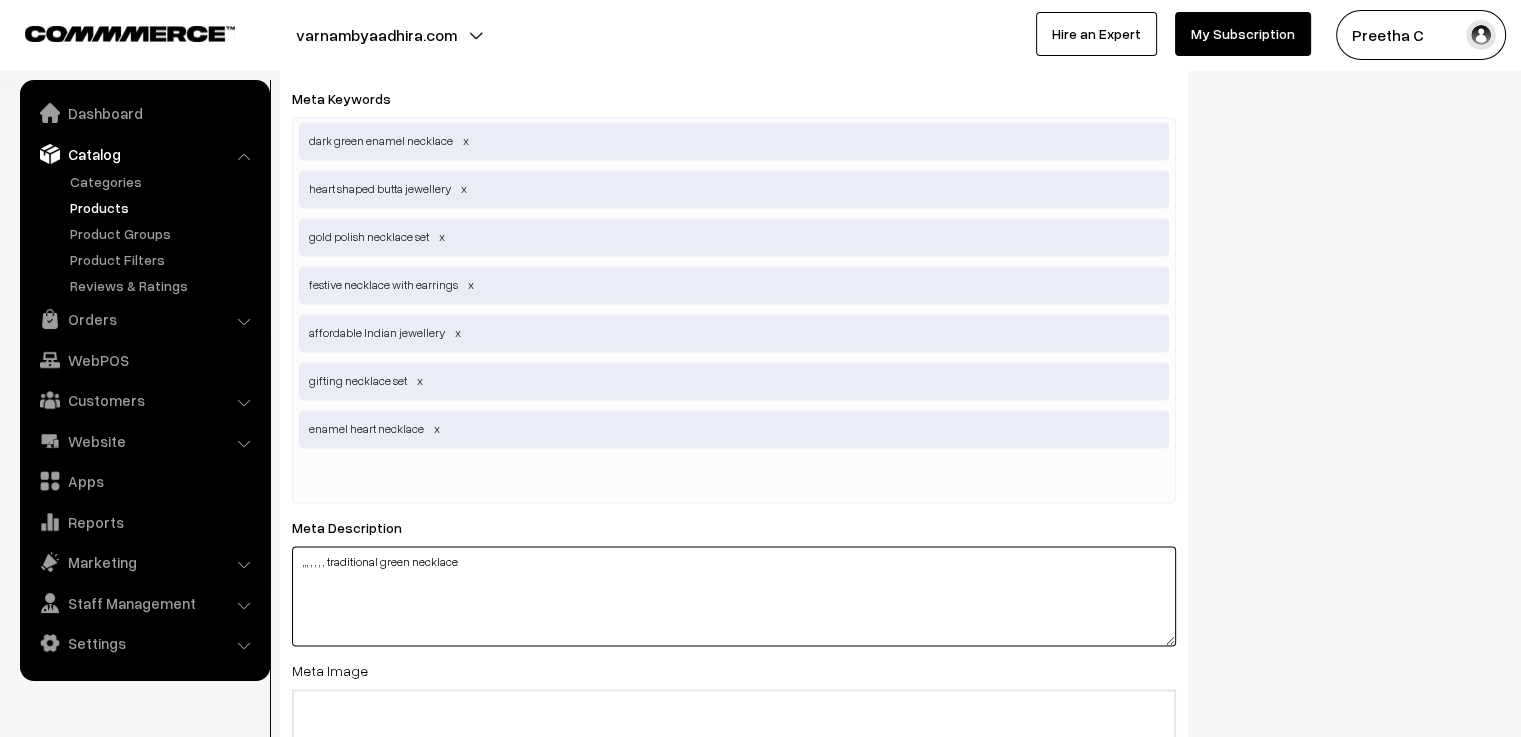 drag, startPoint x: 473, startPoint y: 580, endPoint x: 329, endPoint y: 593, distance: 144.58562 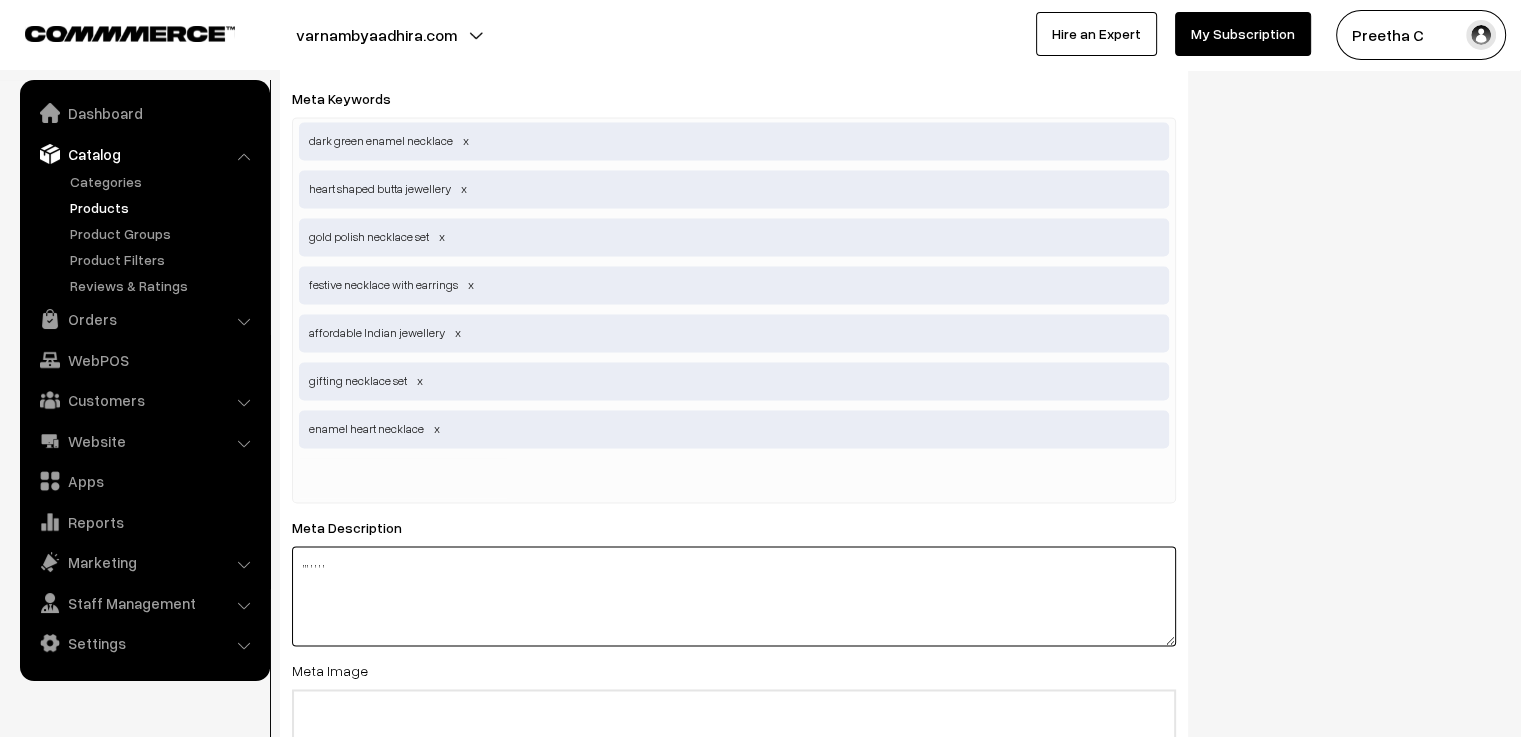 type on ",,, , , , ," 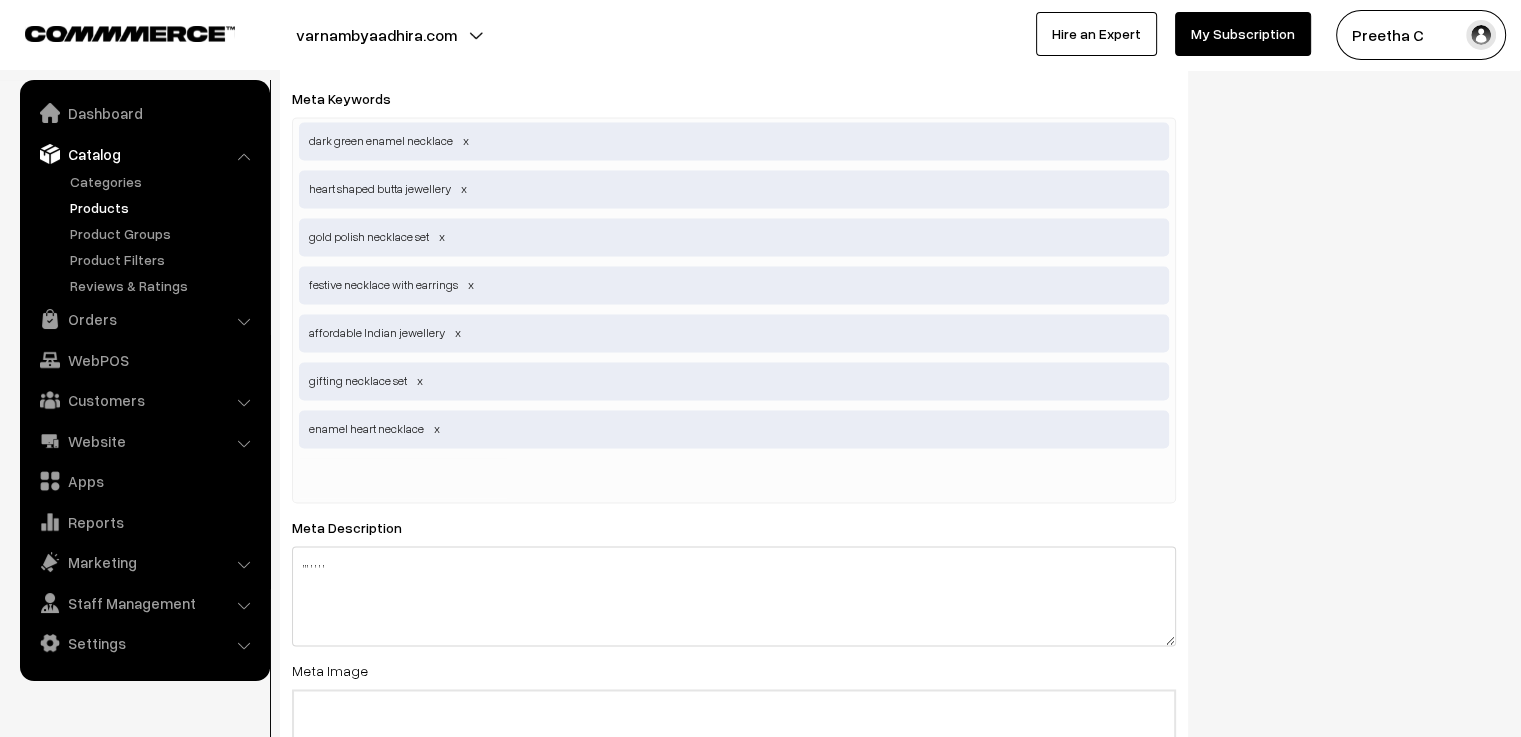 click at bounding box center (403, 478) 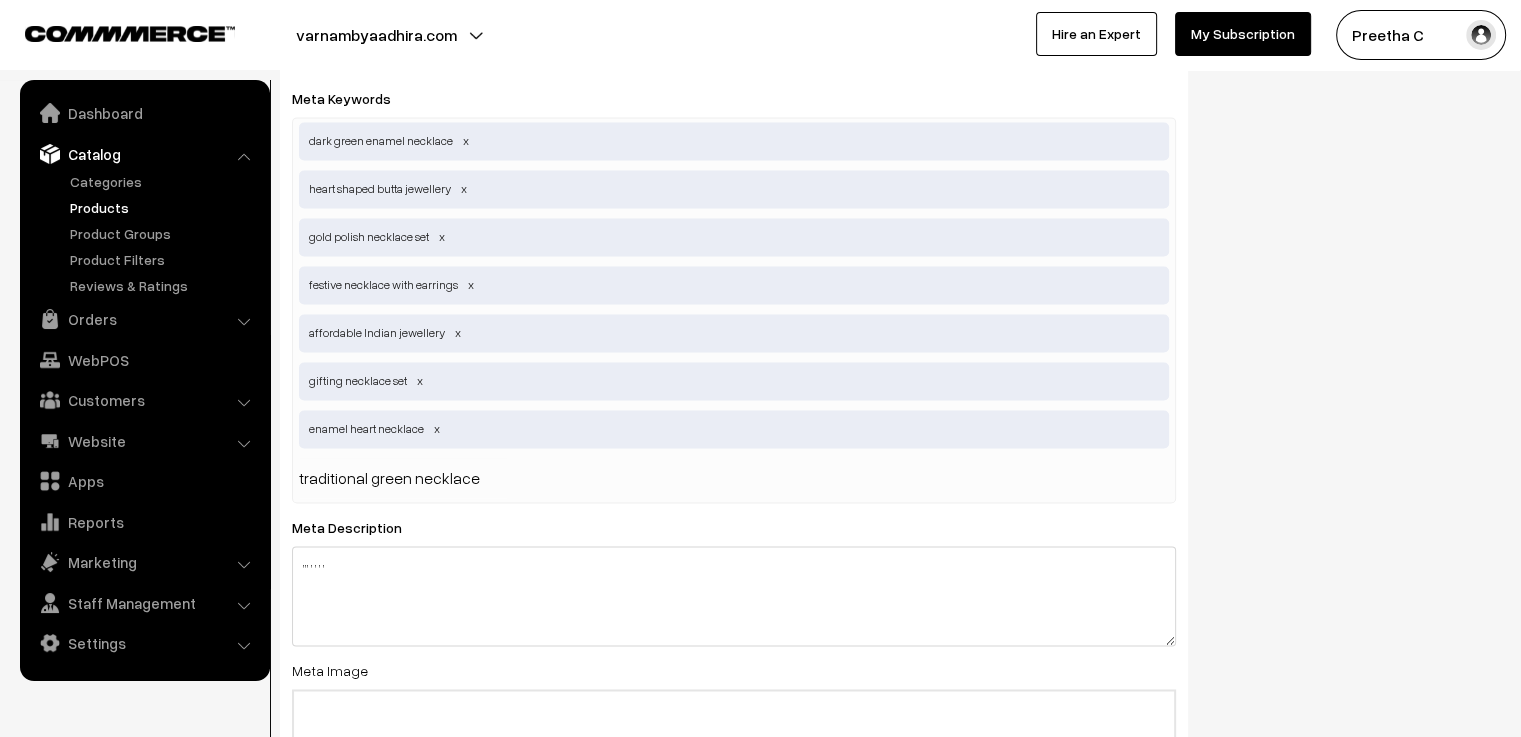 type 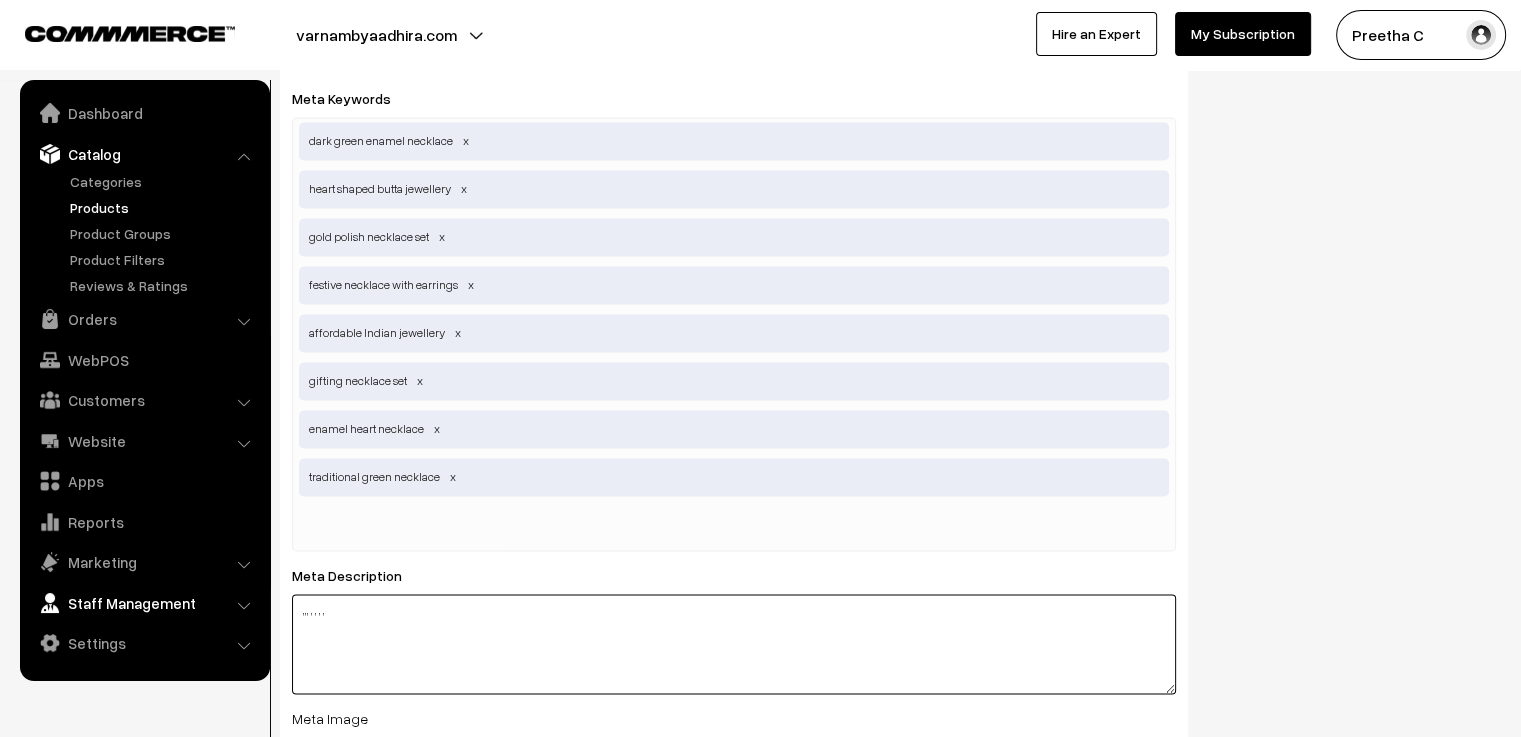 drag, startPoint x: 376, startPoint y: 628, endPoint x: 212, endPoint y: 617, distance: 164.36848 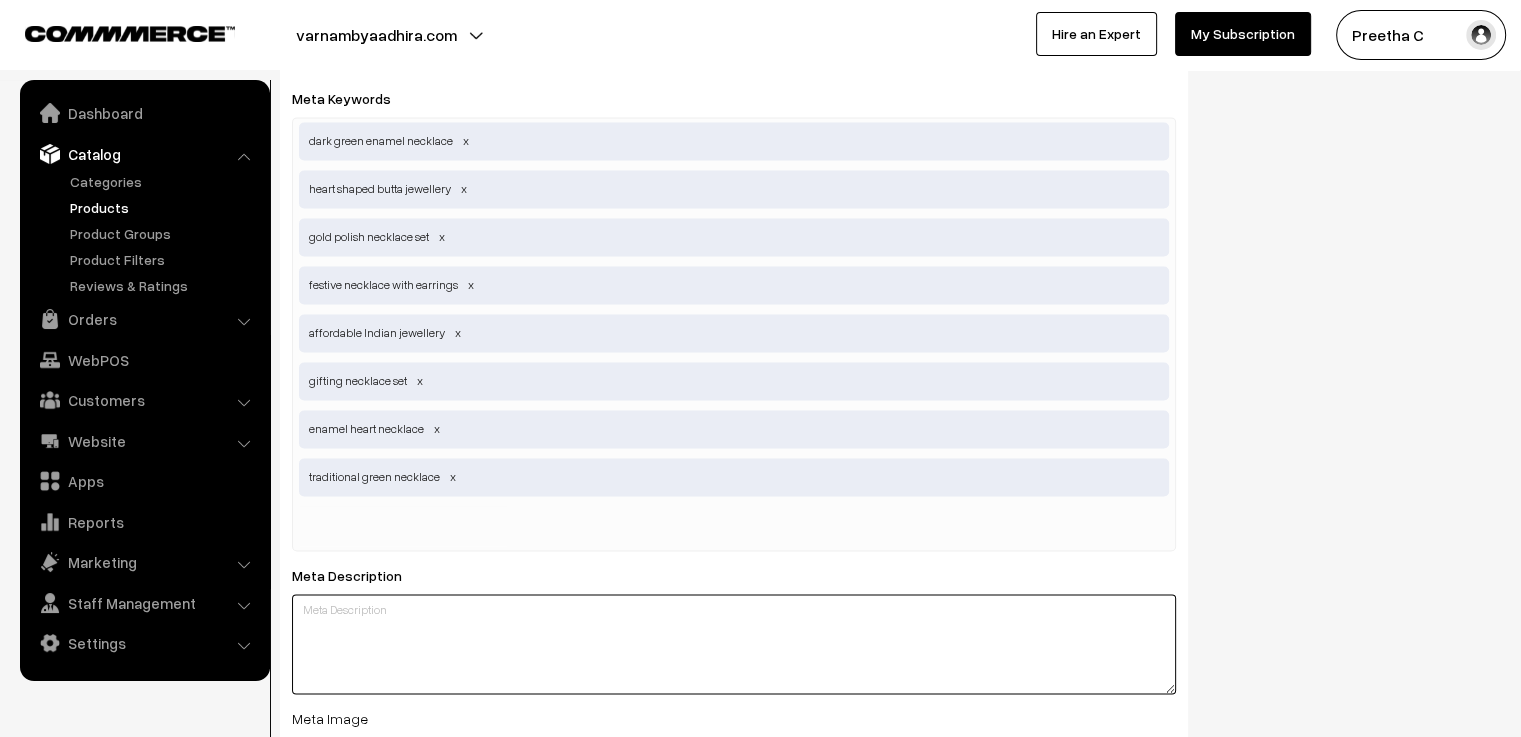 scroll, scrollTop: 3200, scrollLeft: 0, axis: vertical 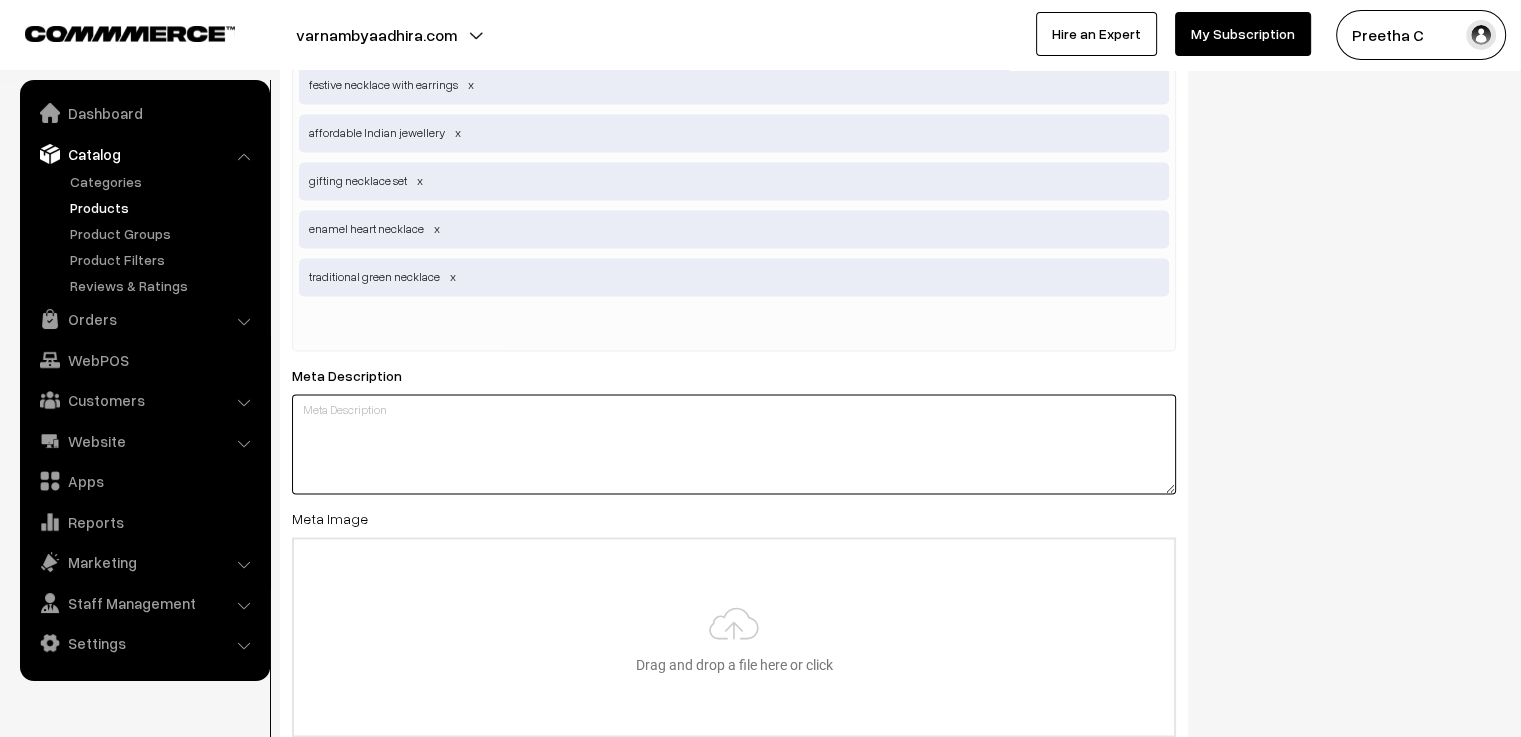 click at bounding box center [734, 444] 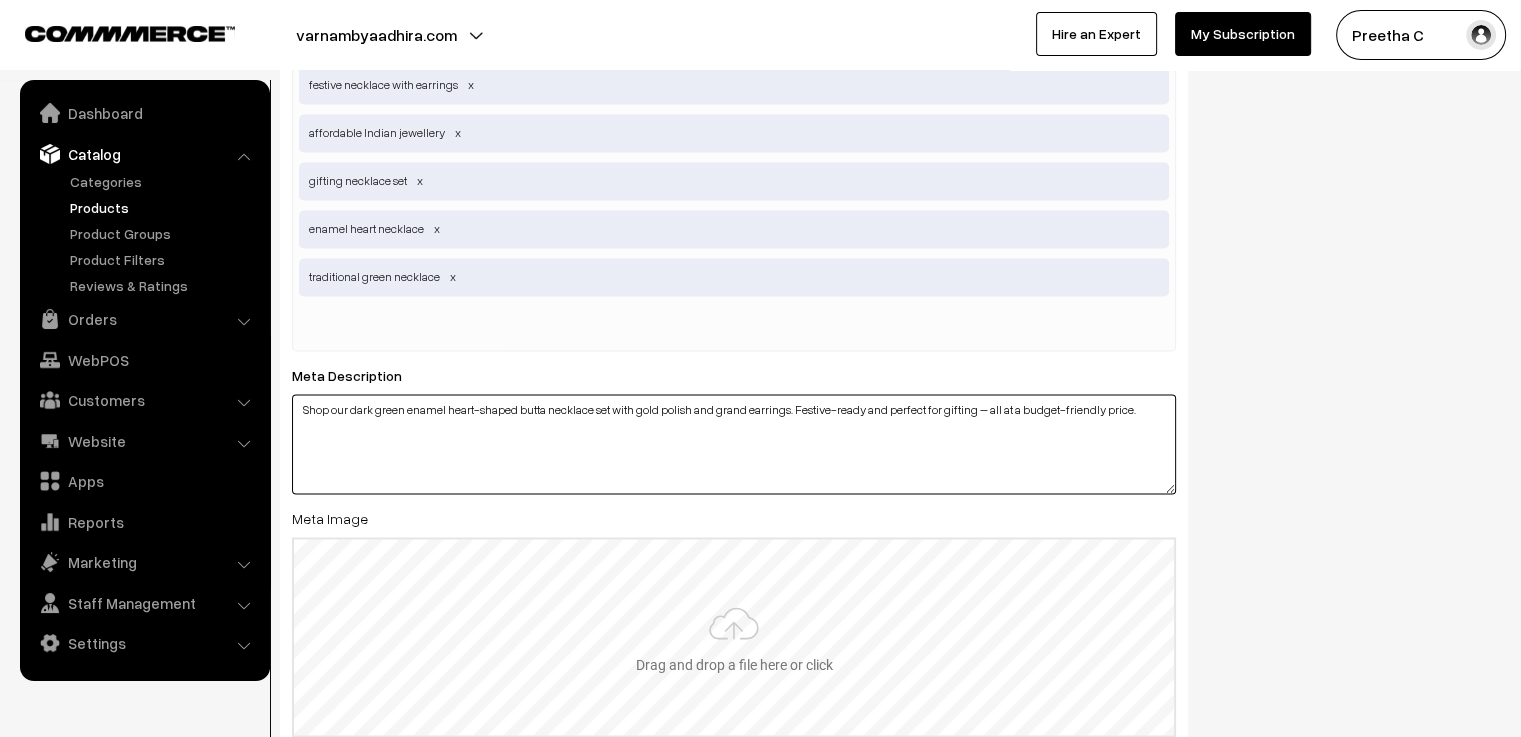 type on "Shop our dark green enamel heart-shaped butta necklace set with gold polish and grand earrings. Festive-ready and perfect for gifting – all at a budget-friendly price." 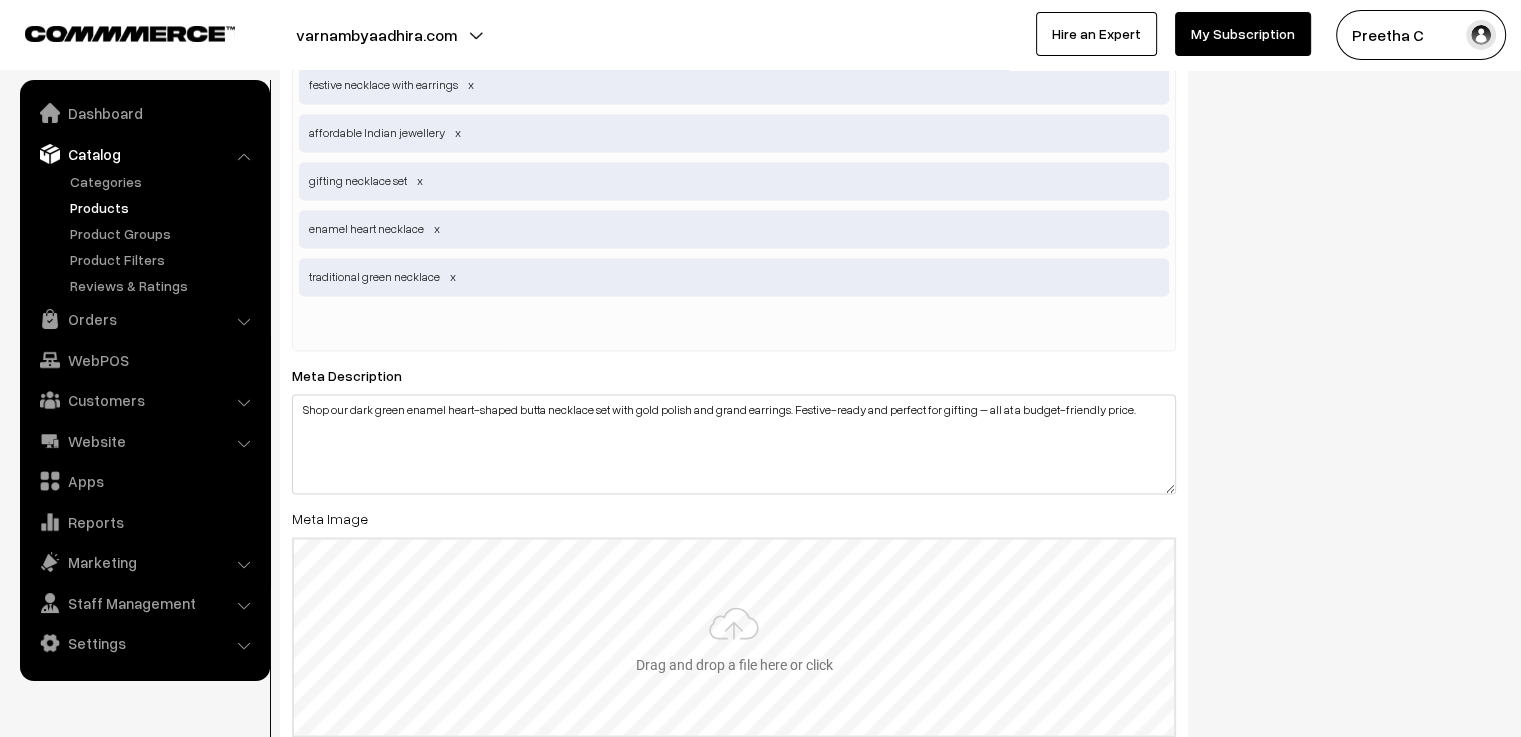 click at bounding box center [734, 637] 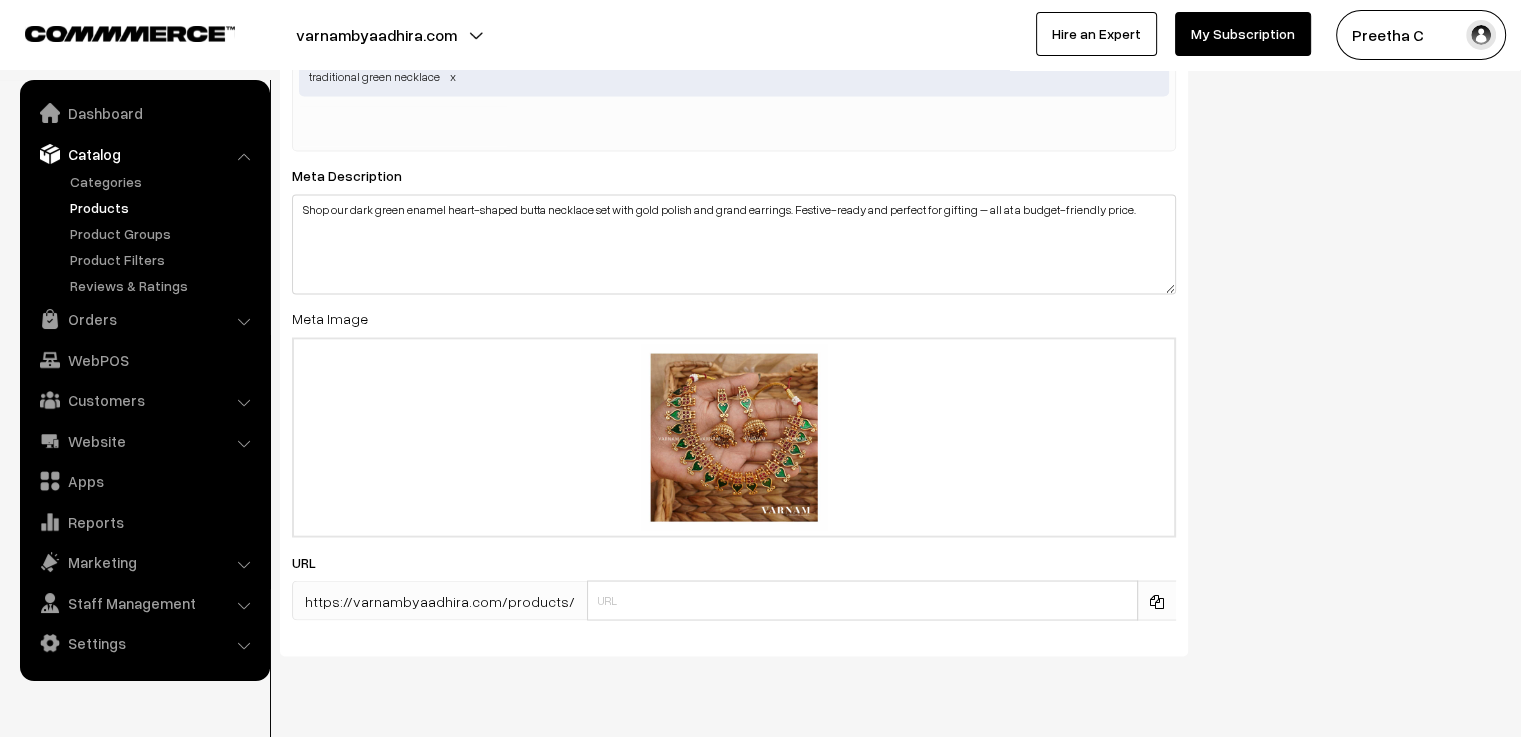 scroll, scrollTop: 3452, scrollLeft: 0, axis: vertical 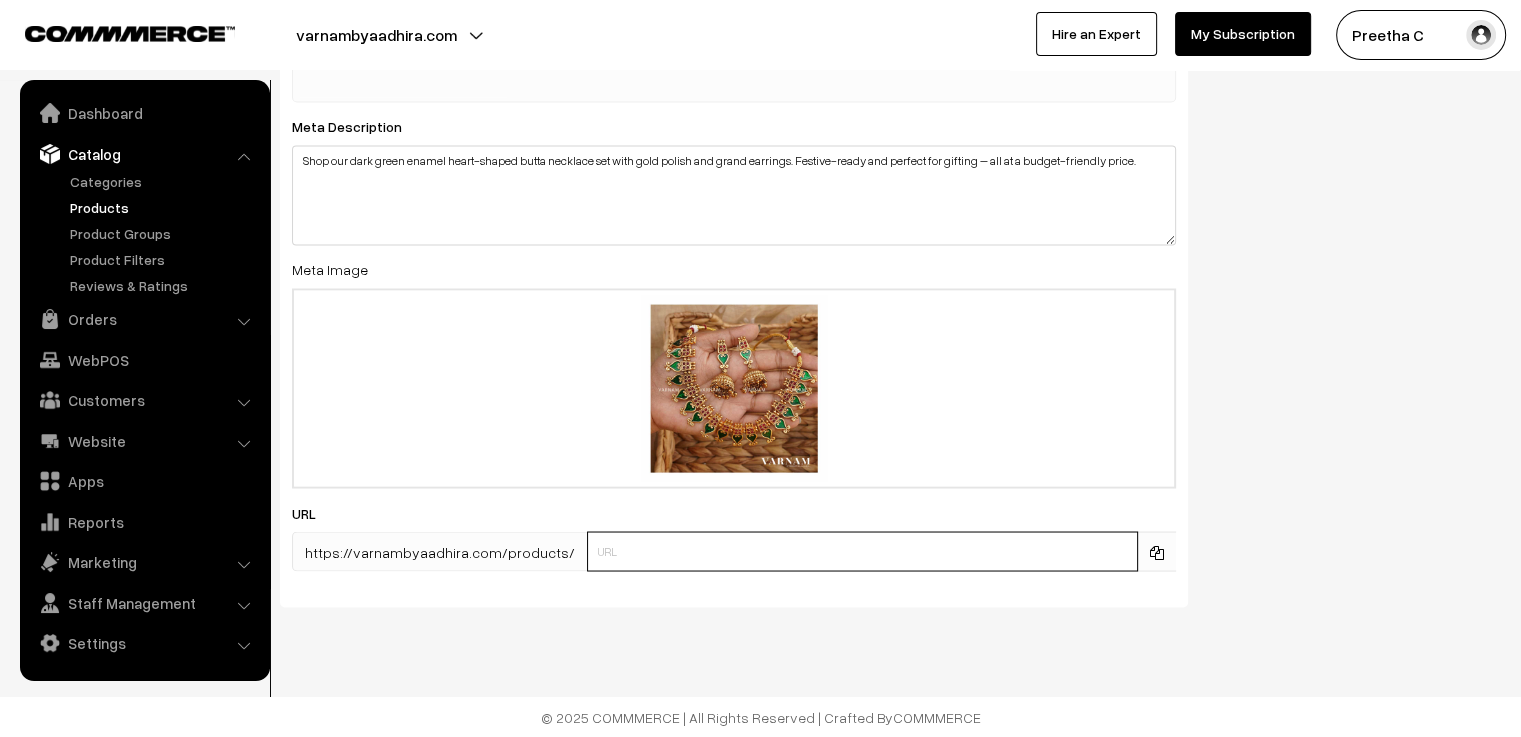 click at bounding box center [862, 551] 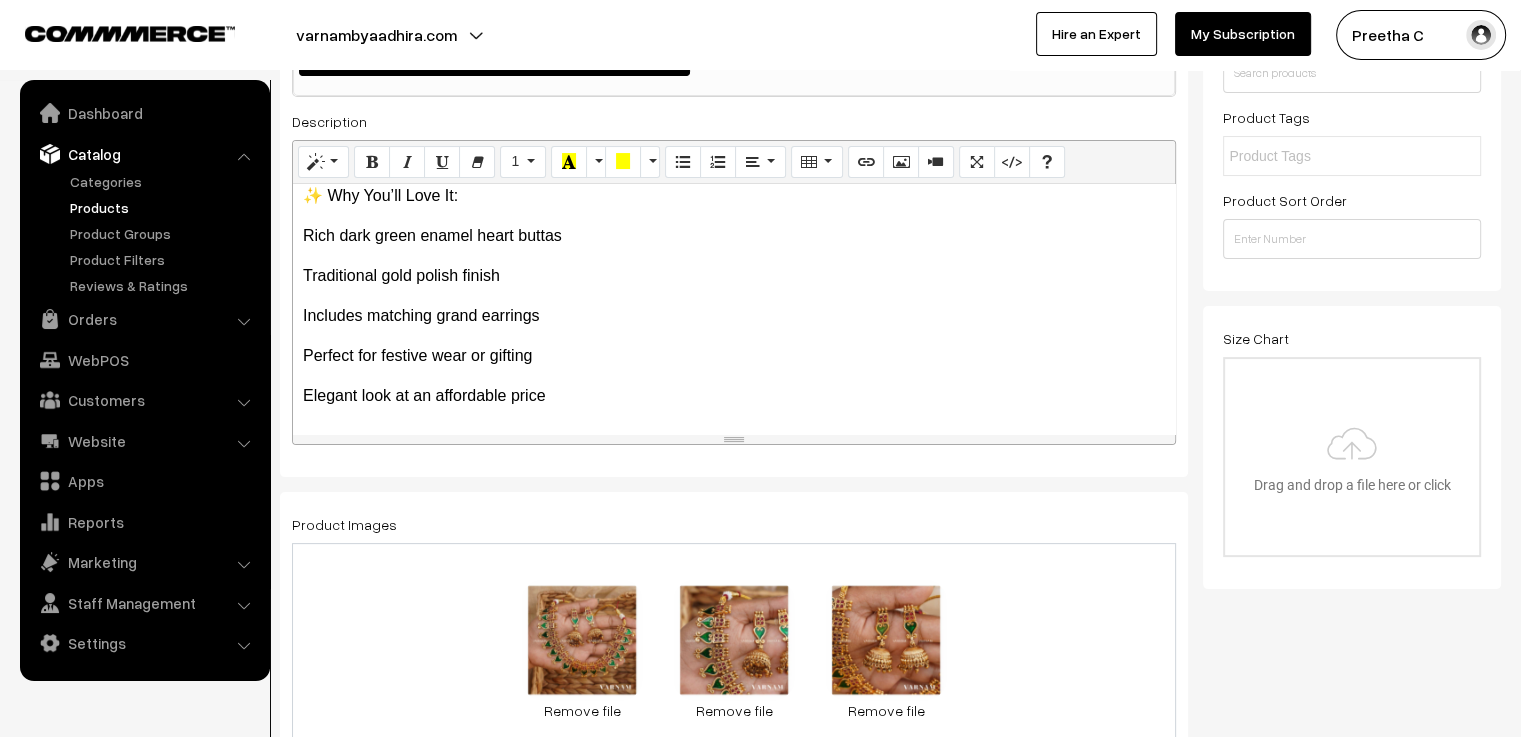 scroll, scrollTop: 0, scrollLeft: 0, axis: both 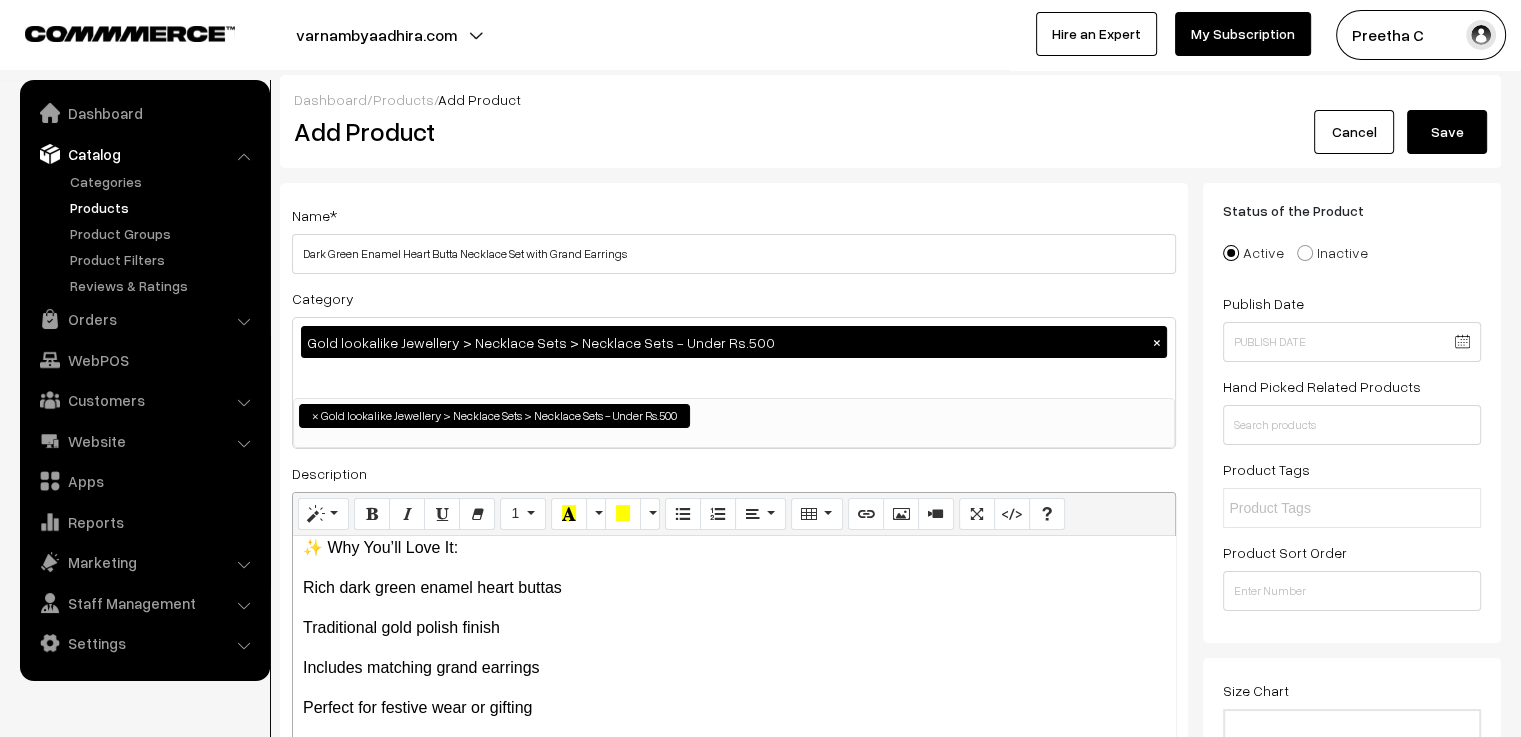 type on "n54" 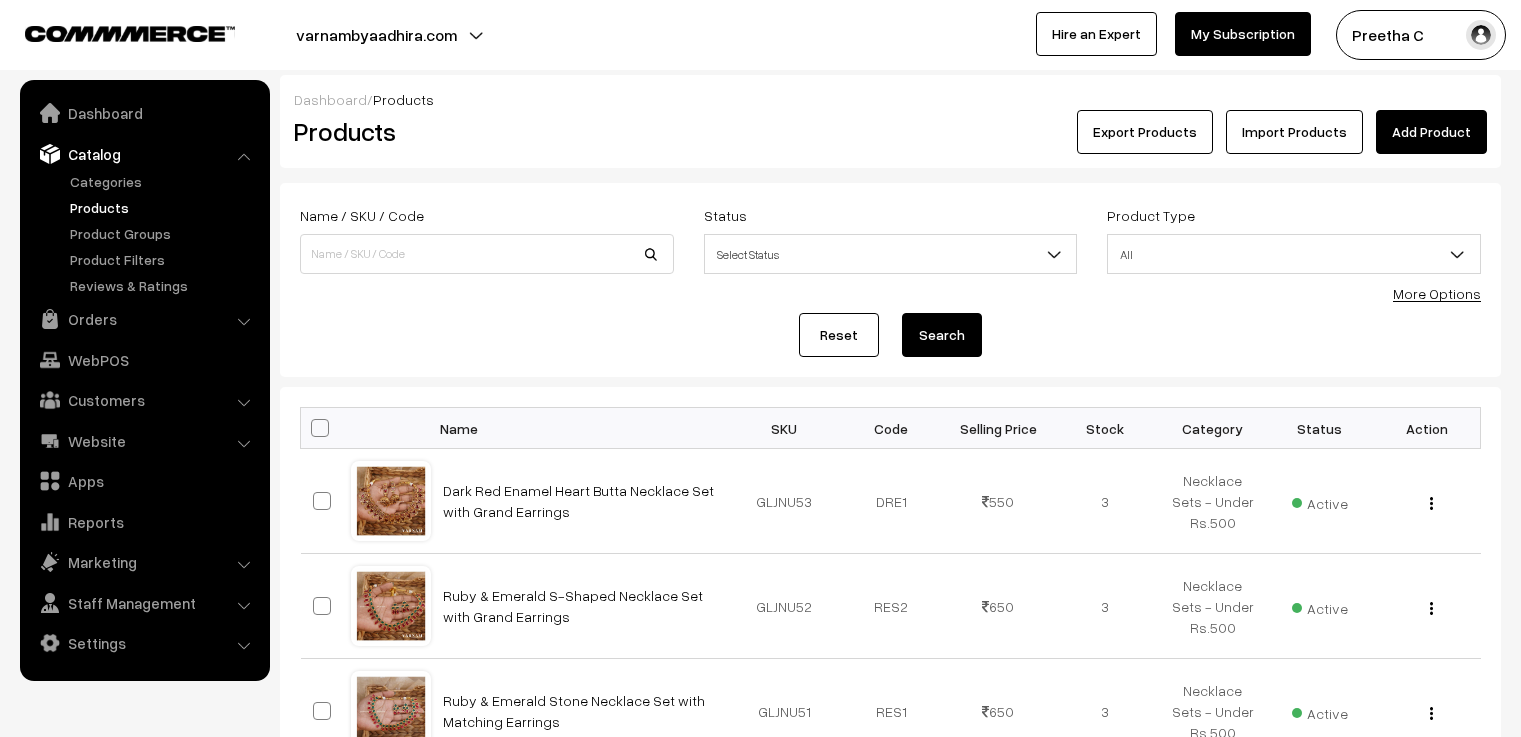 scroll, scrollTop: 0, scrollLeft: 0, axis: both 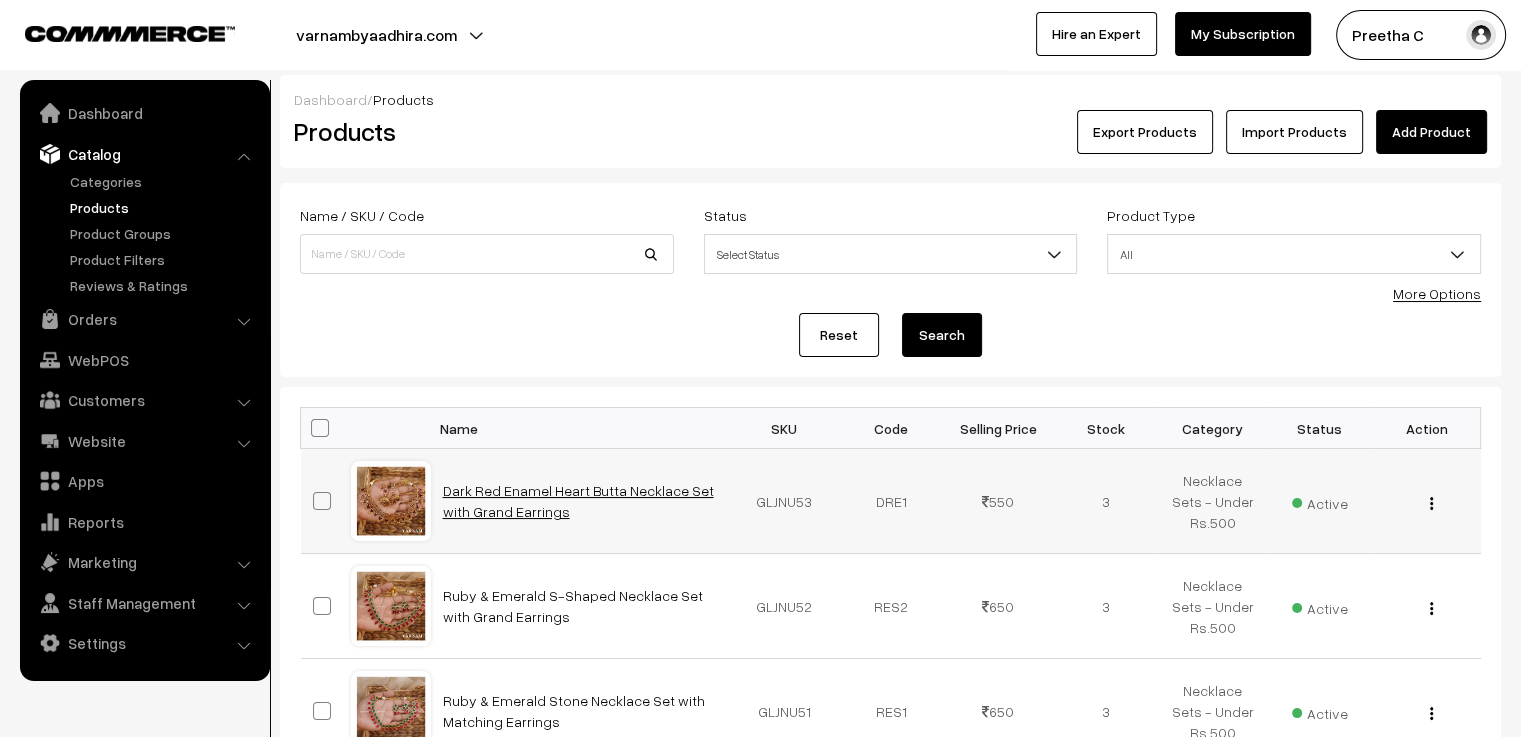 click on "Dark Red Enamel Heart Butta Necklace Set with Grand Earrings" at bounding box center [578, 501] 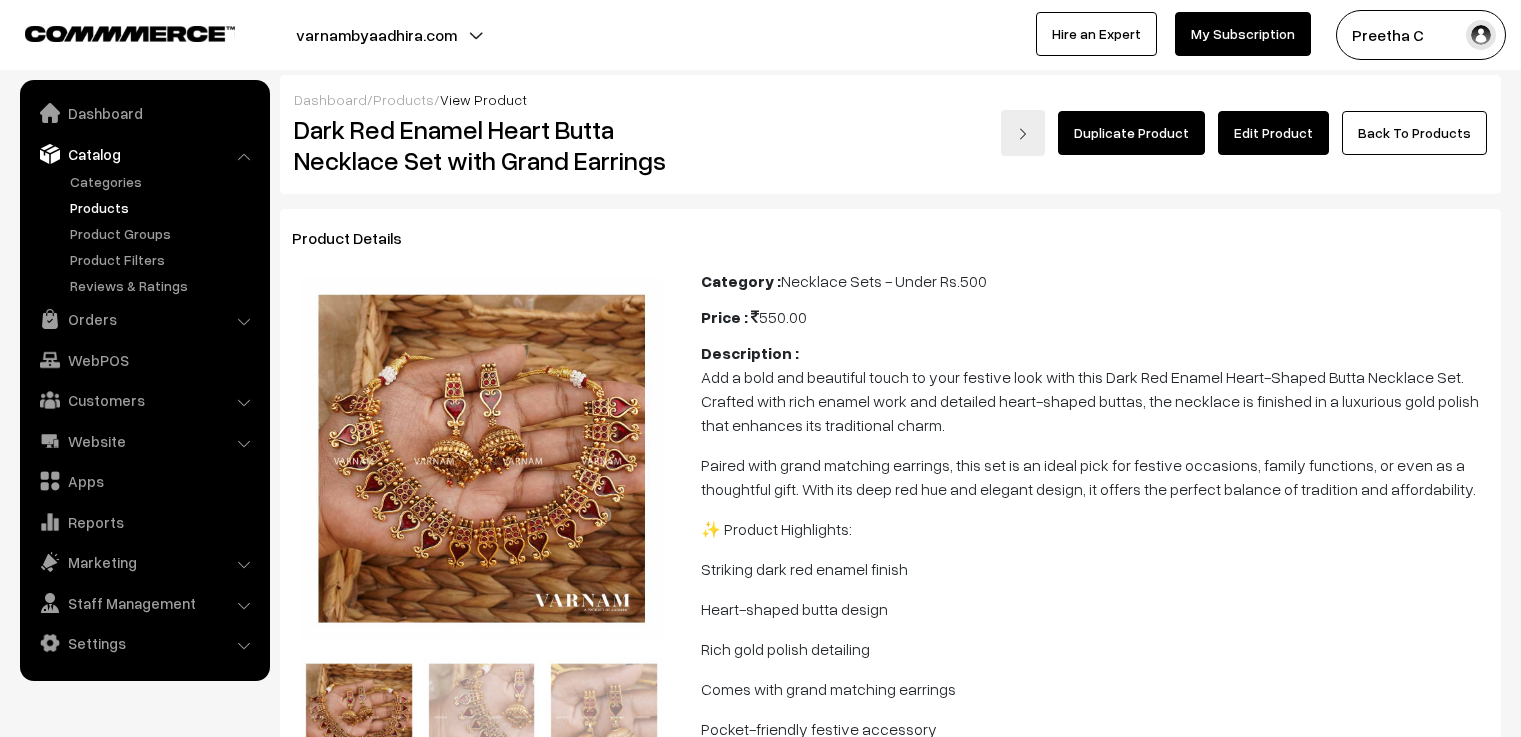 scroll, scrollTop: 0, scrollLeft: 0, axis: both 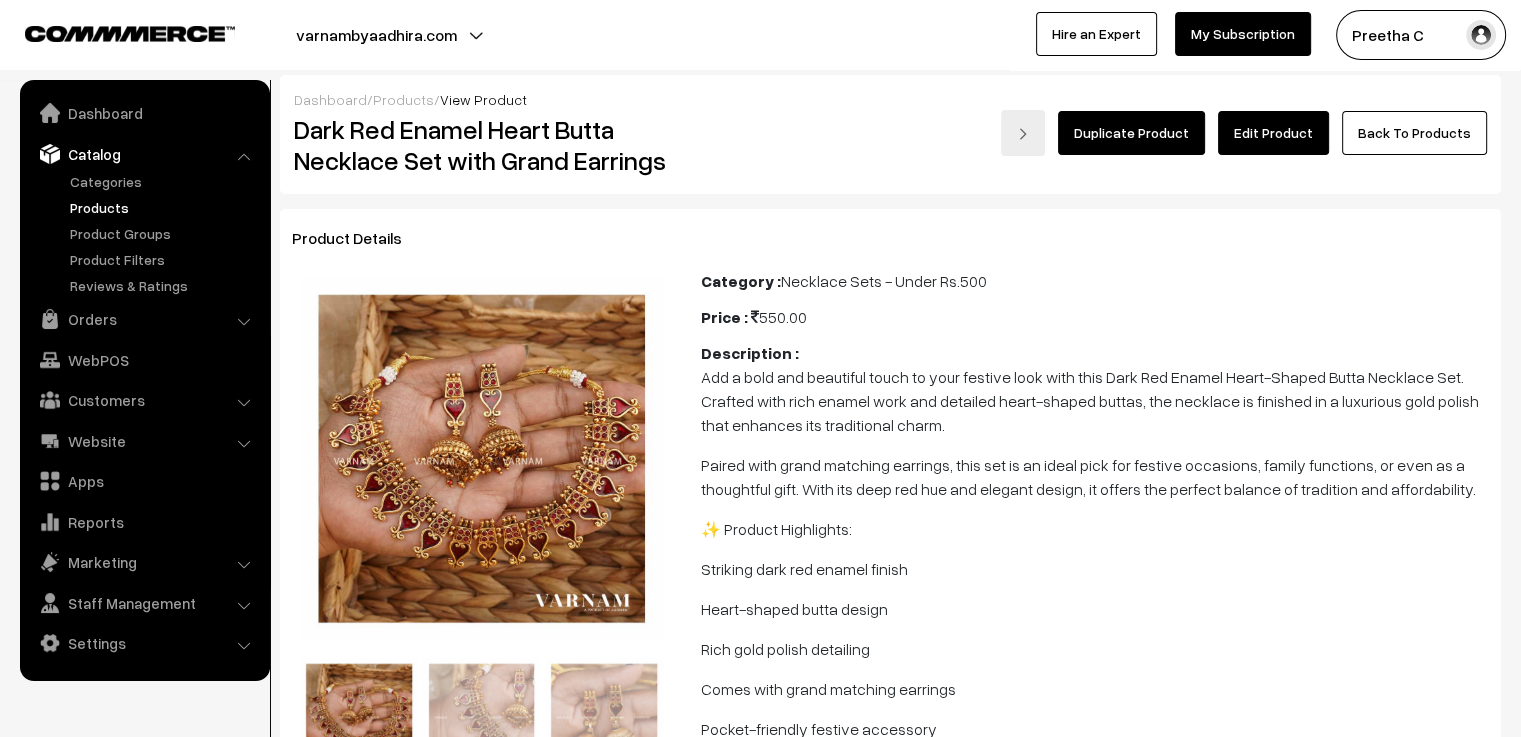 click on "Edit Product" at bounding box center (1273, 133) 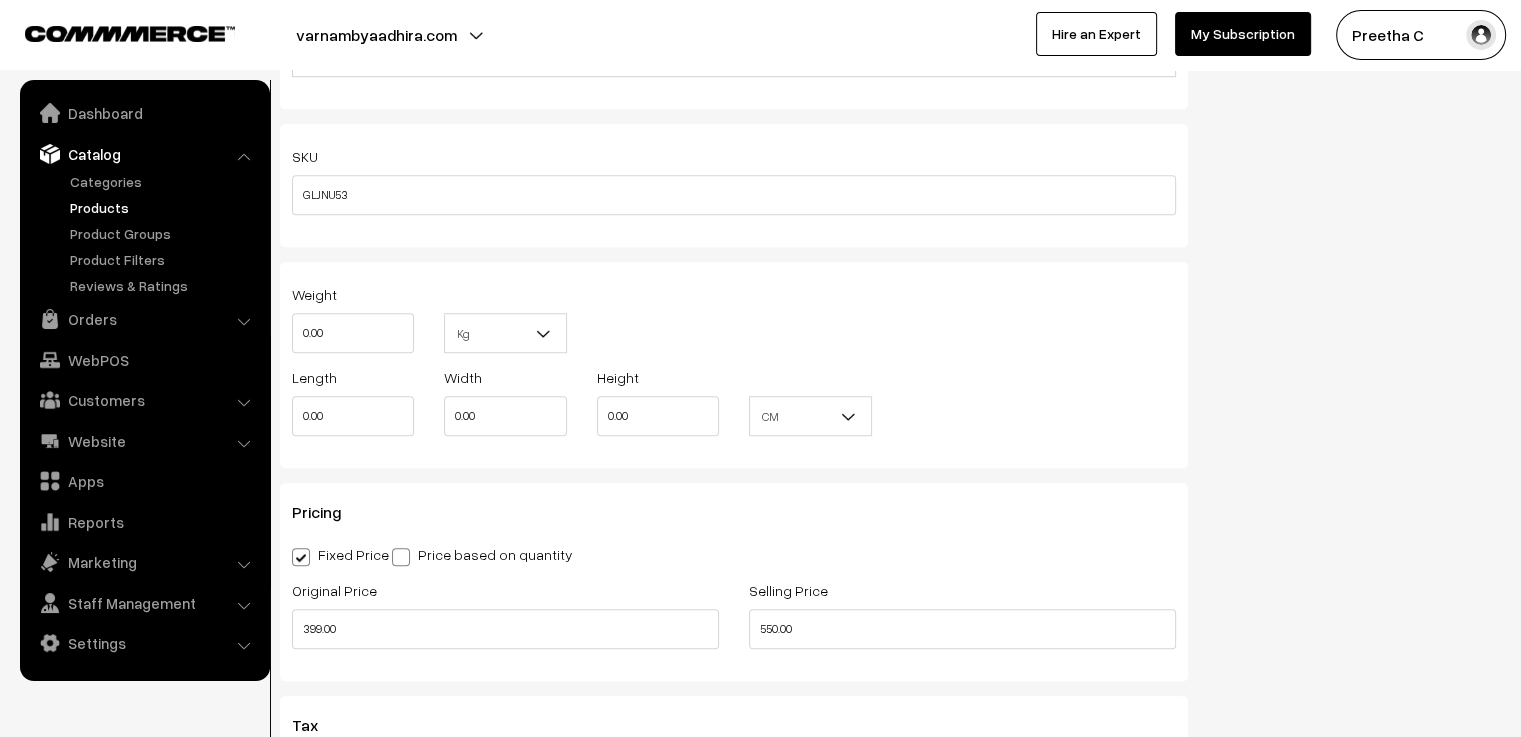 scroll, scrollTop: 1500, scrollLeft: 0, axis: vertical 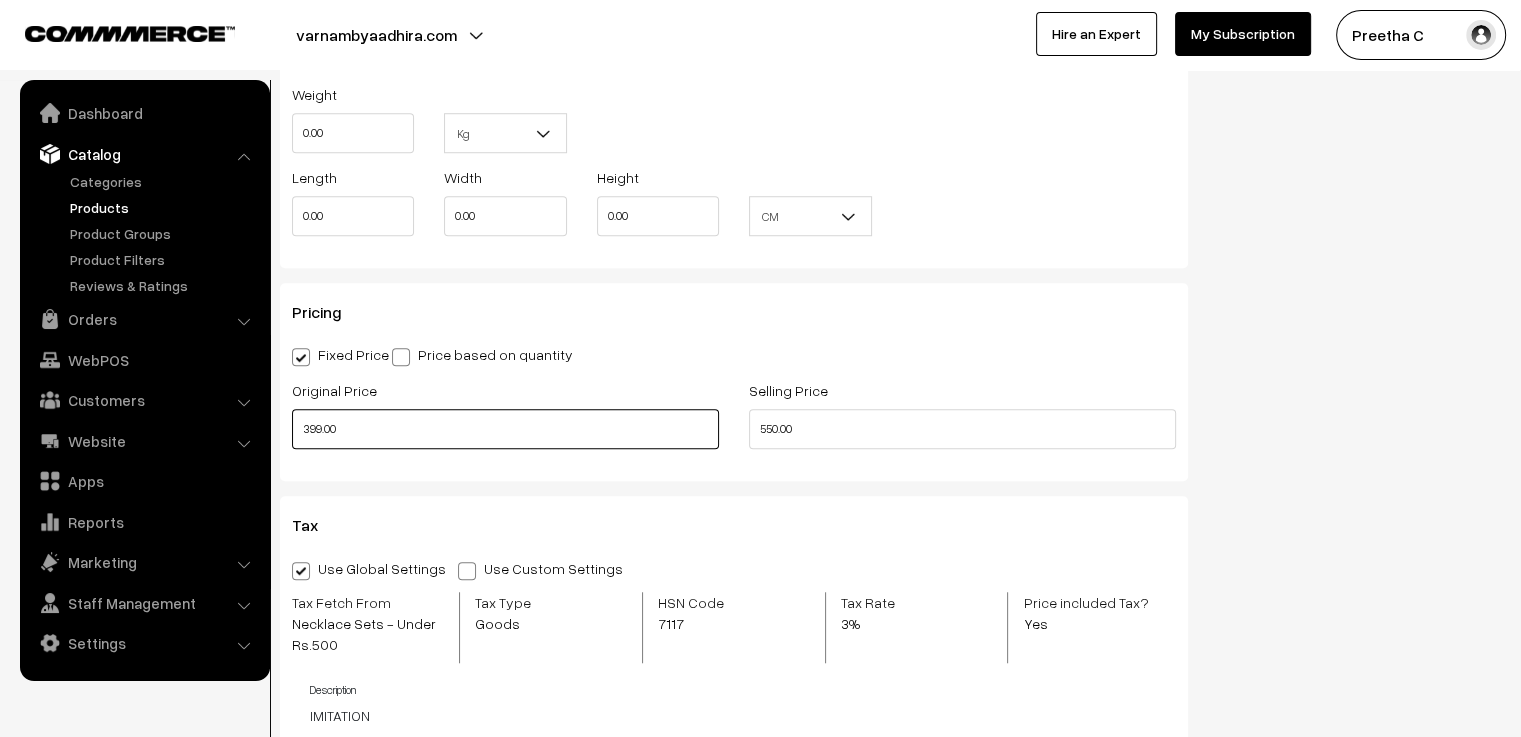drag, startPoint x: 363, startPoint y: 438, endPoint x: 266, endPoint y: 423, distance: 98.15294 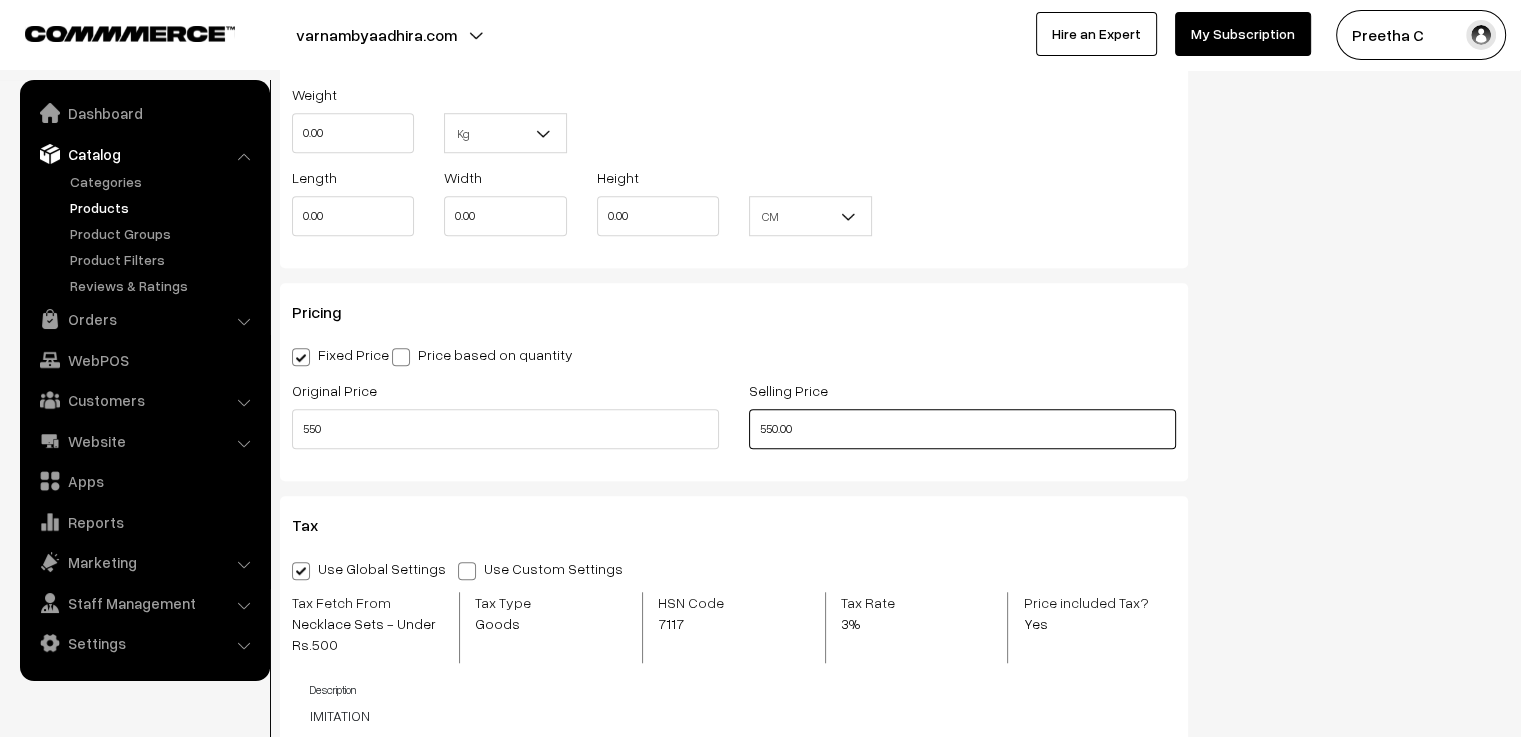 type on "550.00" 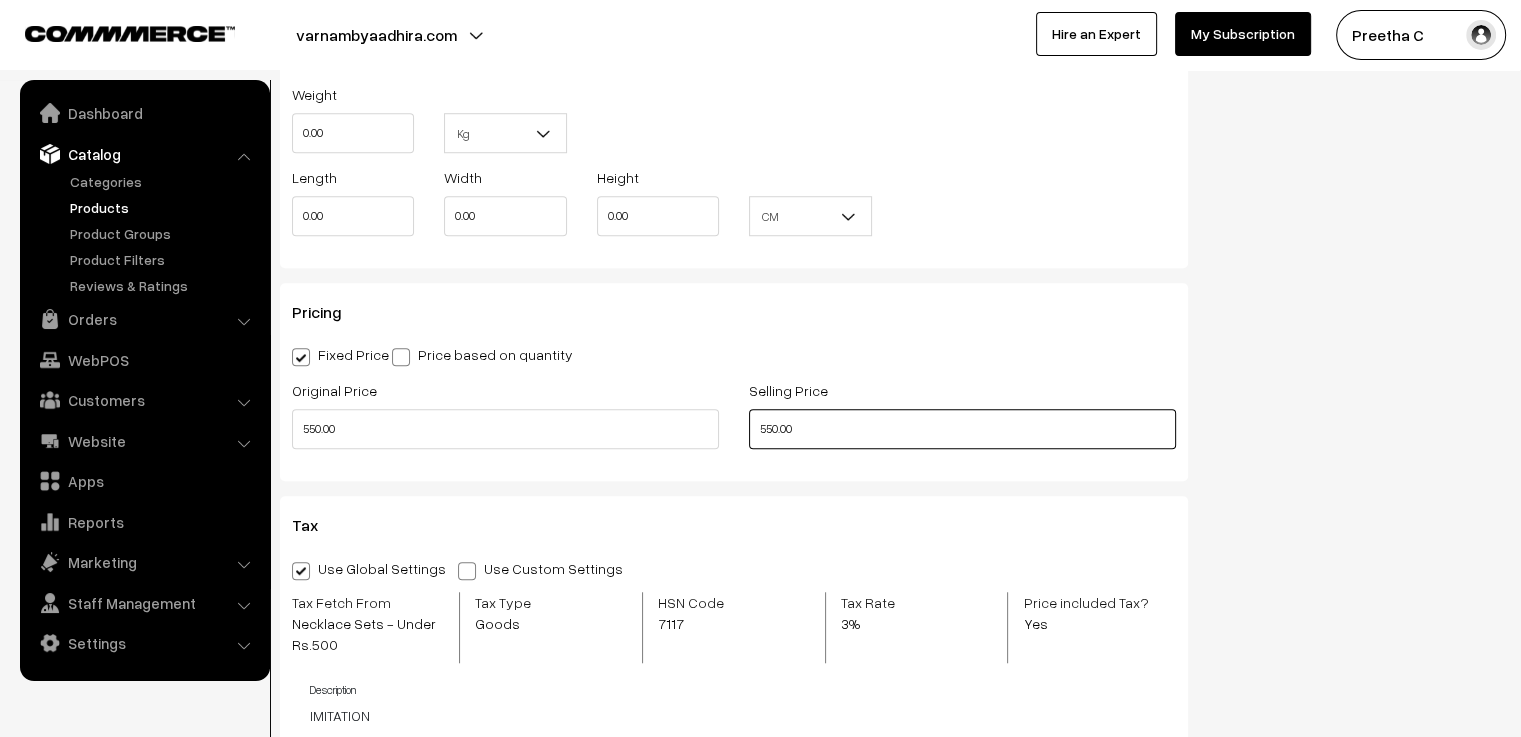 drag, startPoint x: 819, startPoint y: 440, endPoint x: 758, endPoint y: 443, distance: 61.073727 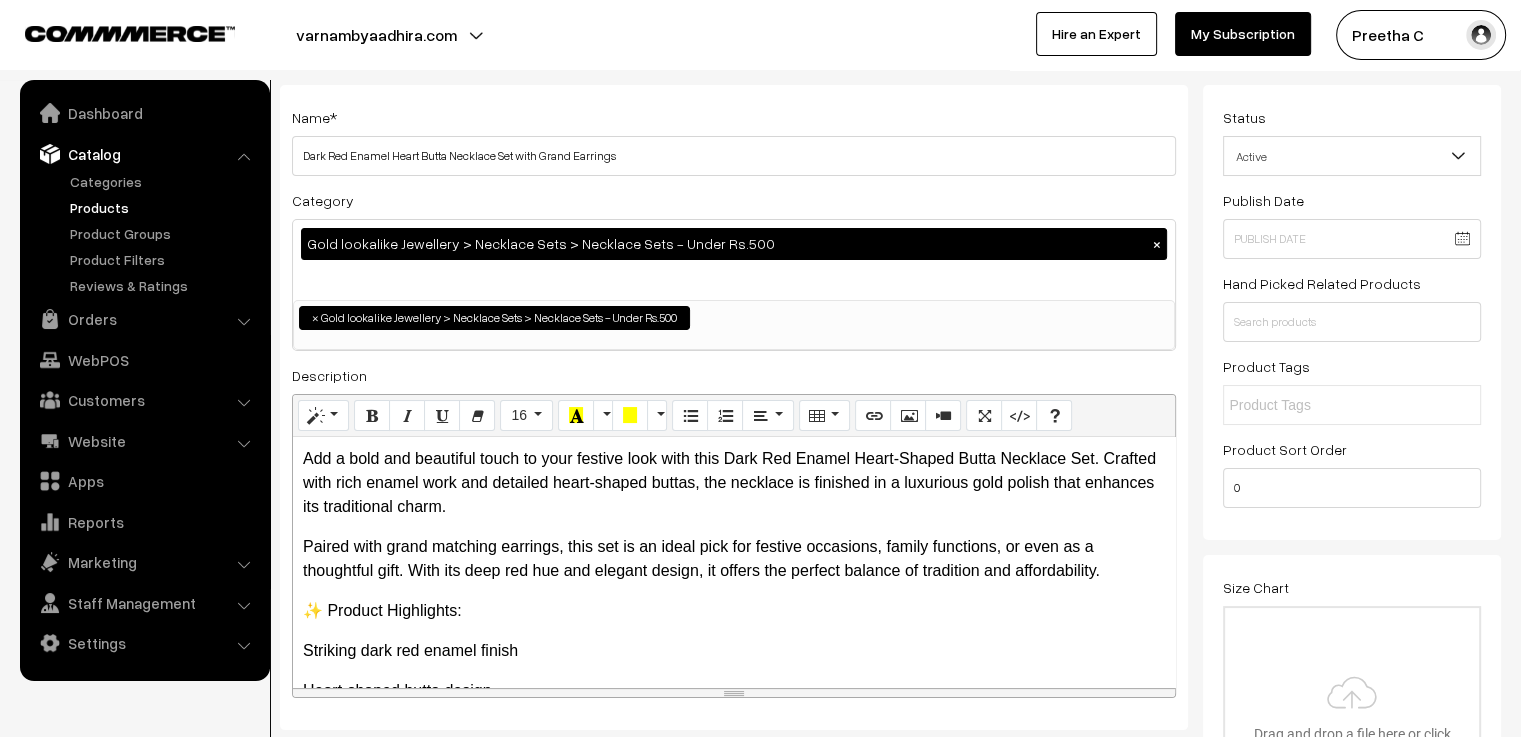 scroll, scrollTop: 0, scrollLeft: 0, axis: both 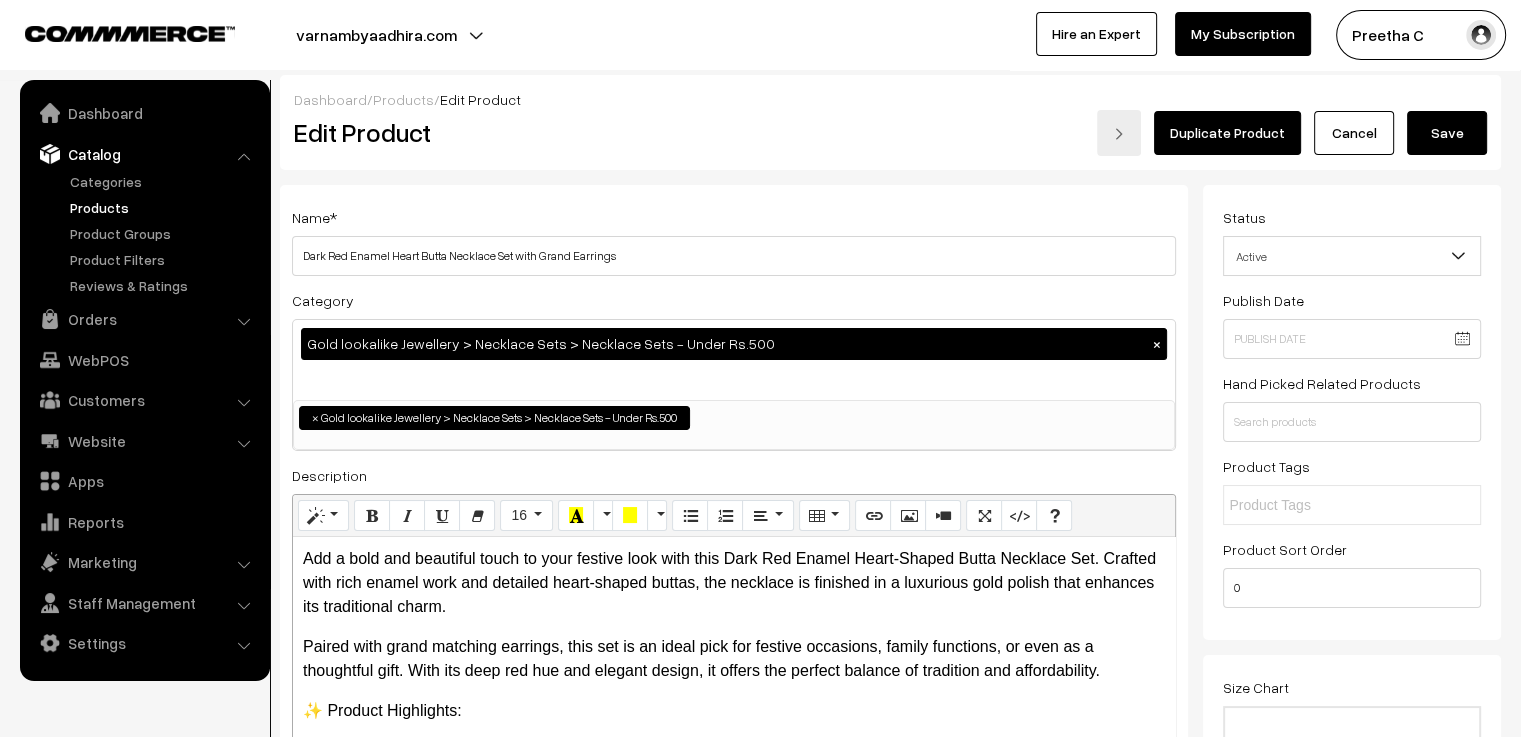 type on "399.00" 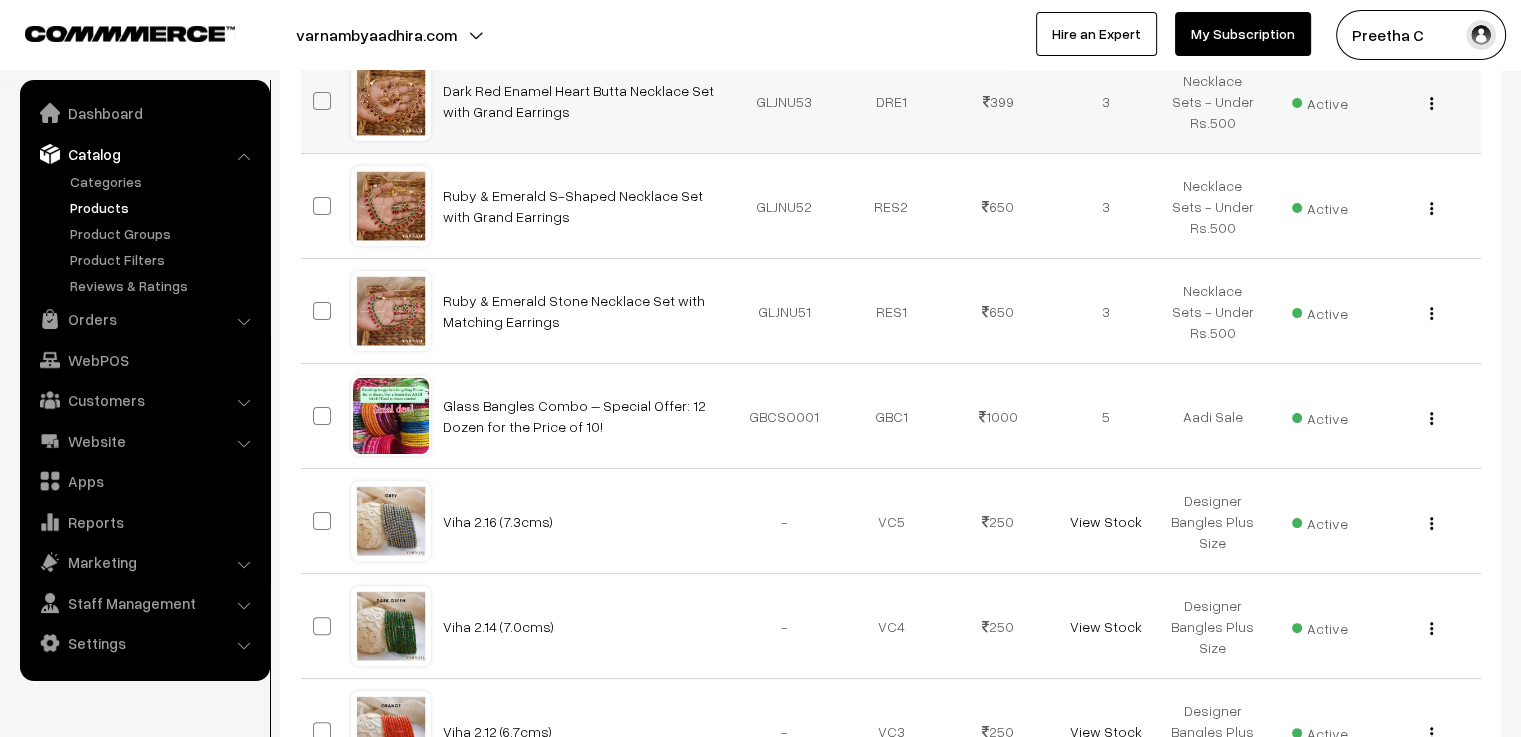 scroll, scrollTop: 0, scrollLeft: 0, axis: both 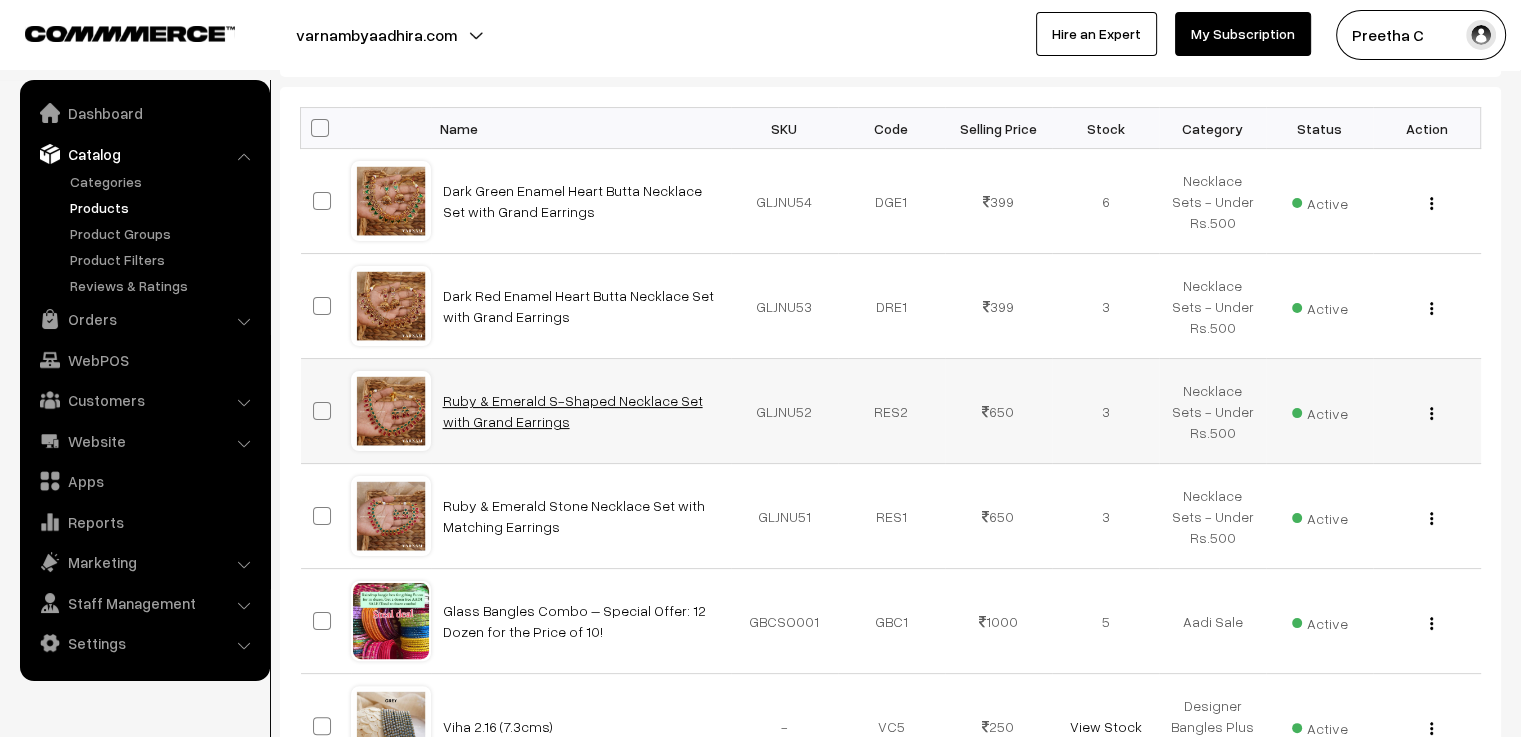 click on "Ruby & Emerald S-Shaped Necklace Set with Grand Earrings" at bounding box center [573, 411] 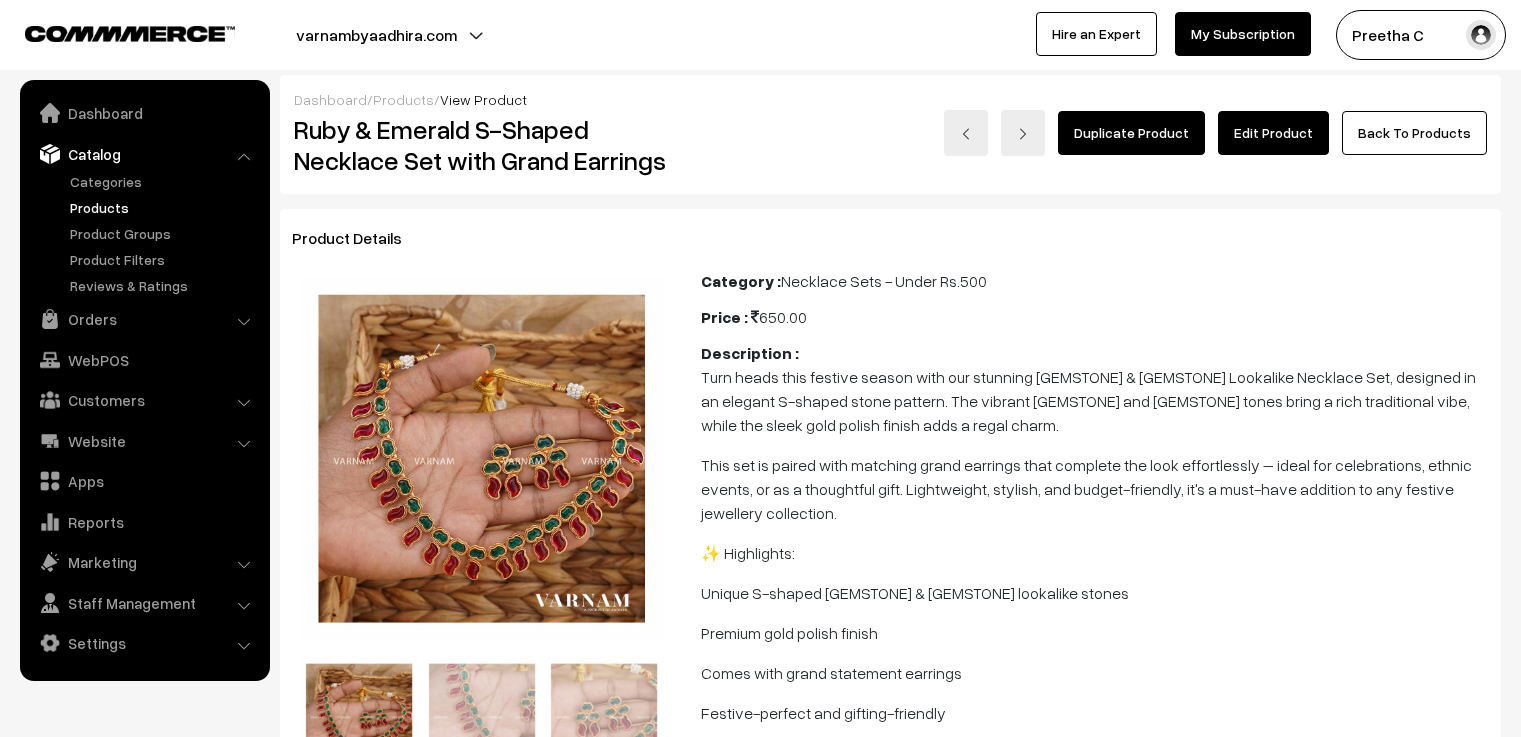 scroll, scrollTop: 0, scrollLeft: 0, axis: both 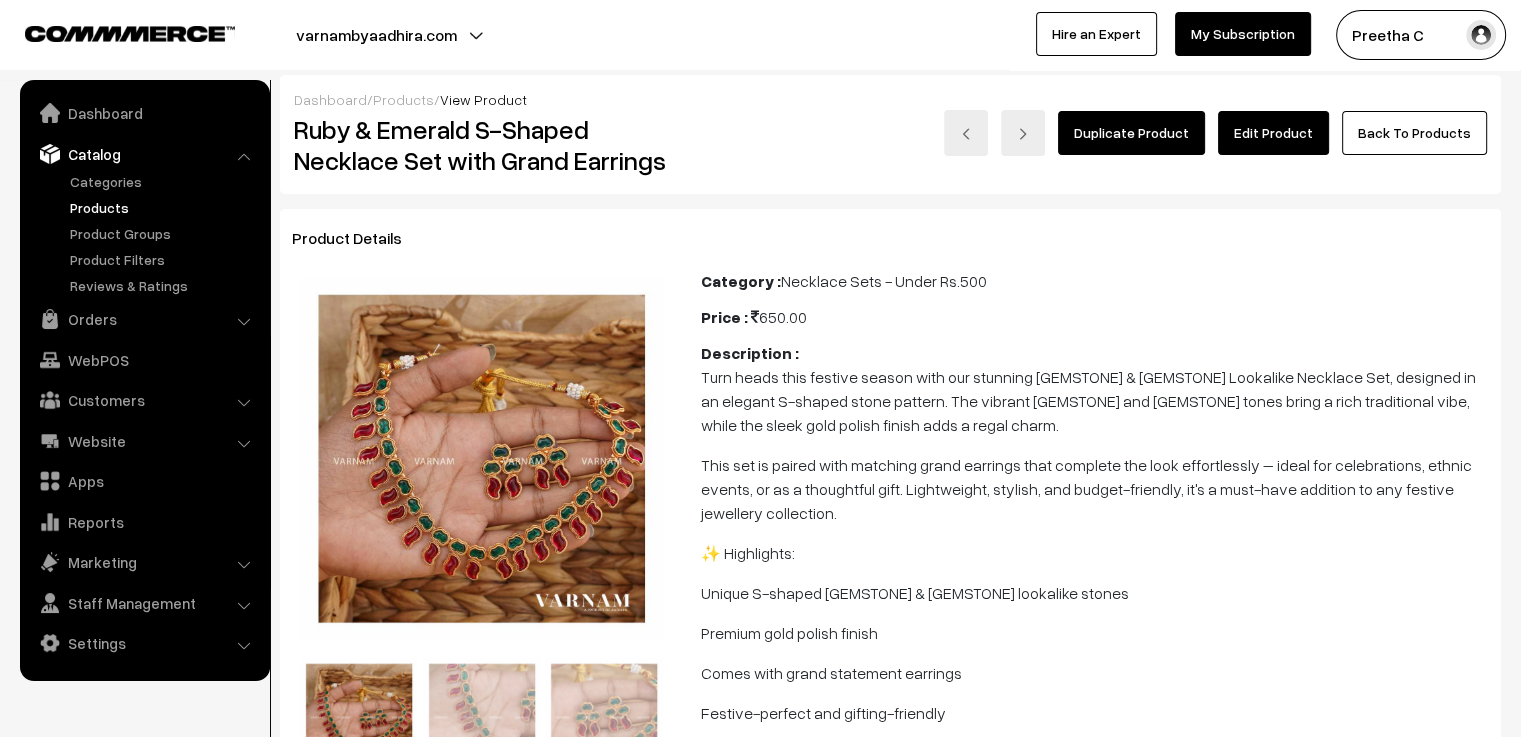 click on "Edit Product" at bounding box center (1273, 133) 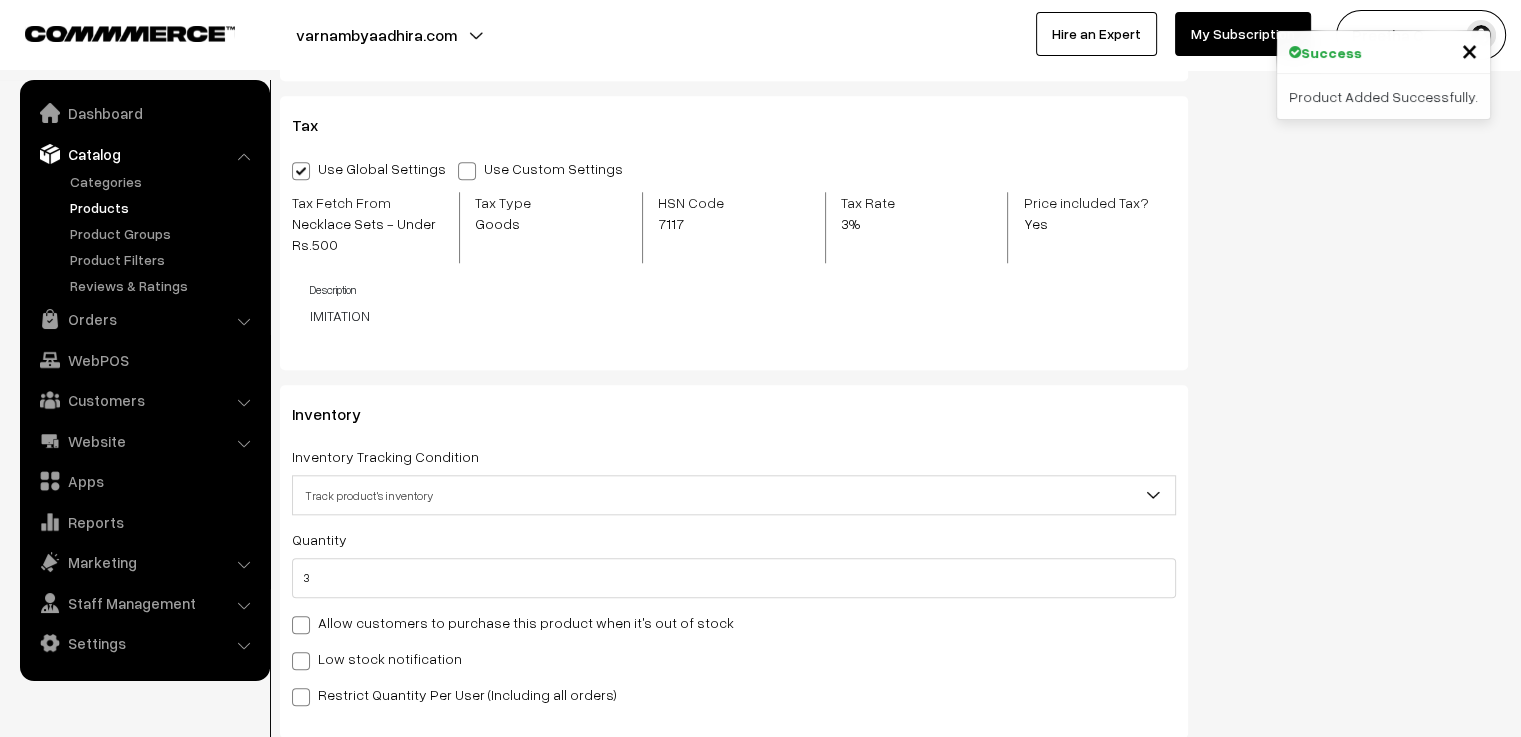 scroll, scrollTop: 1600, scrollLeft: 0, axis: vertical 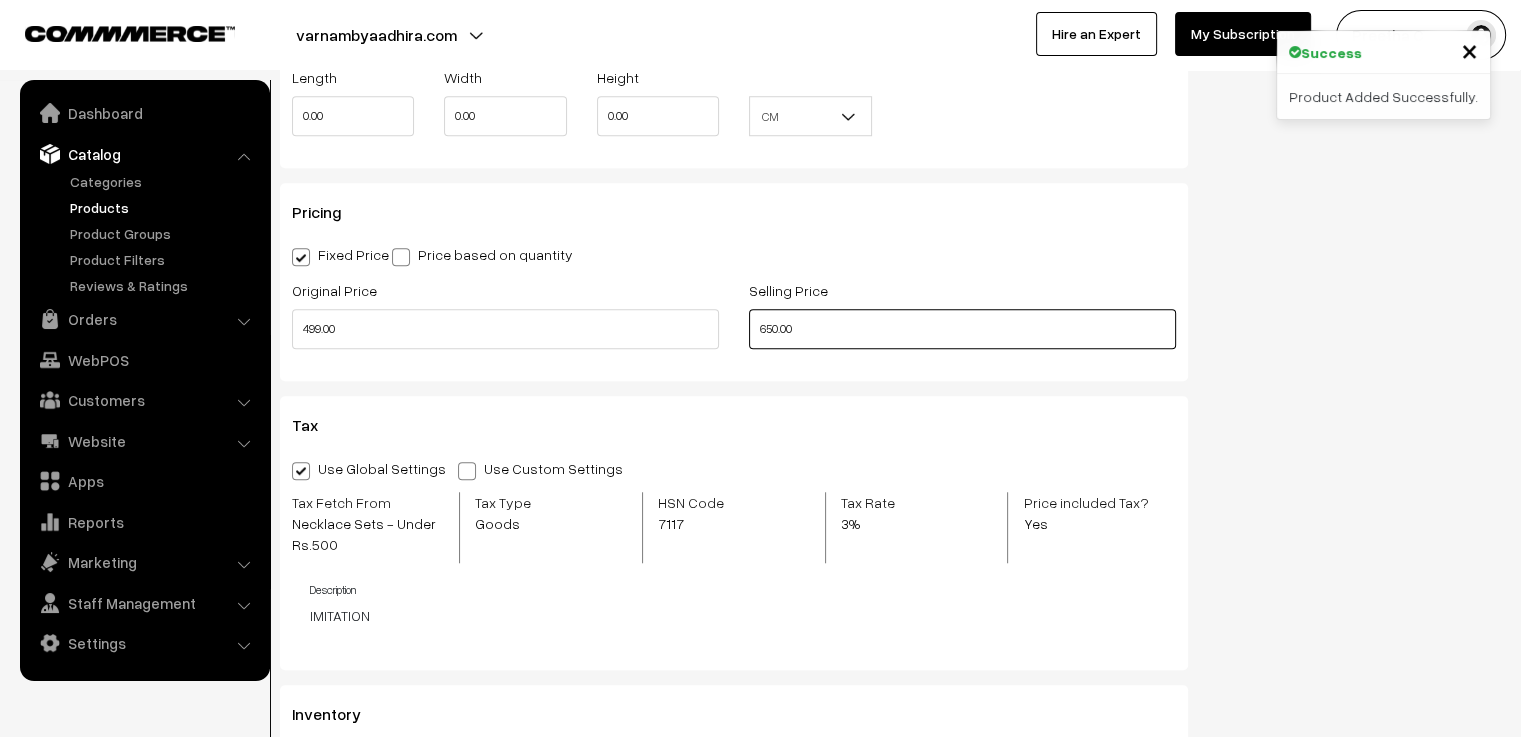drag, startPoint x: 829, startPoint y: 333, endPoint x: 740, endPoint y: 342, distance: 89.453896 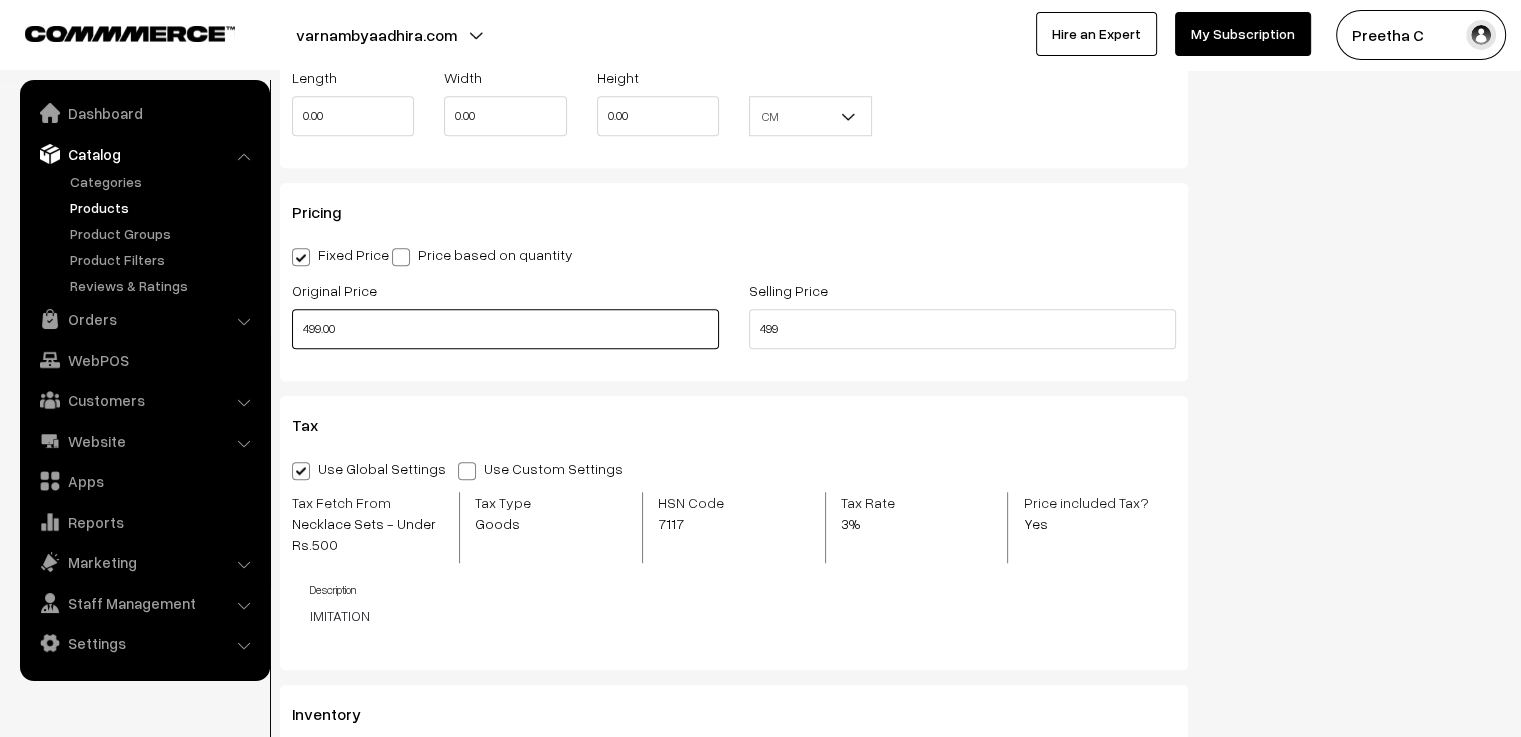 type on "499.00" 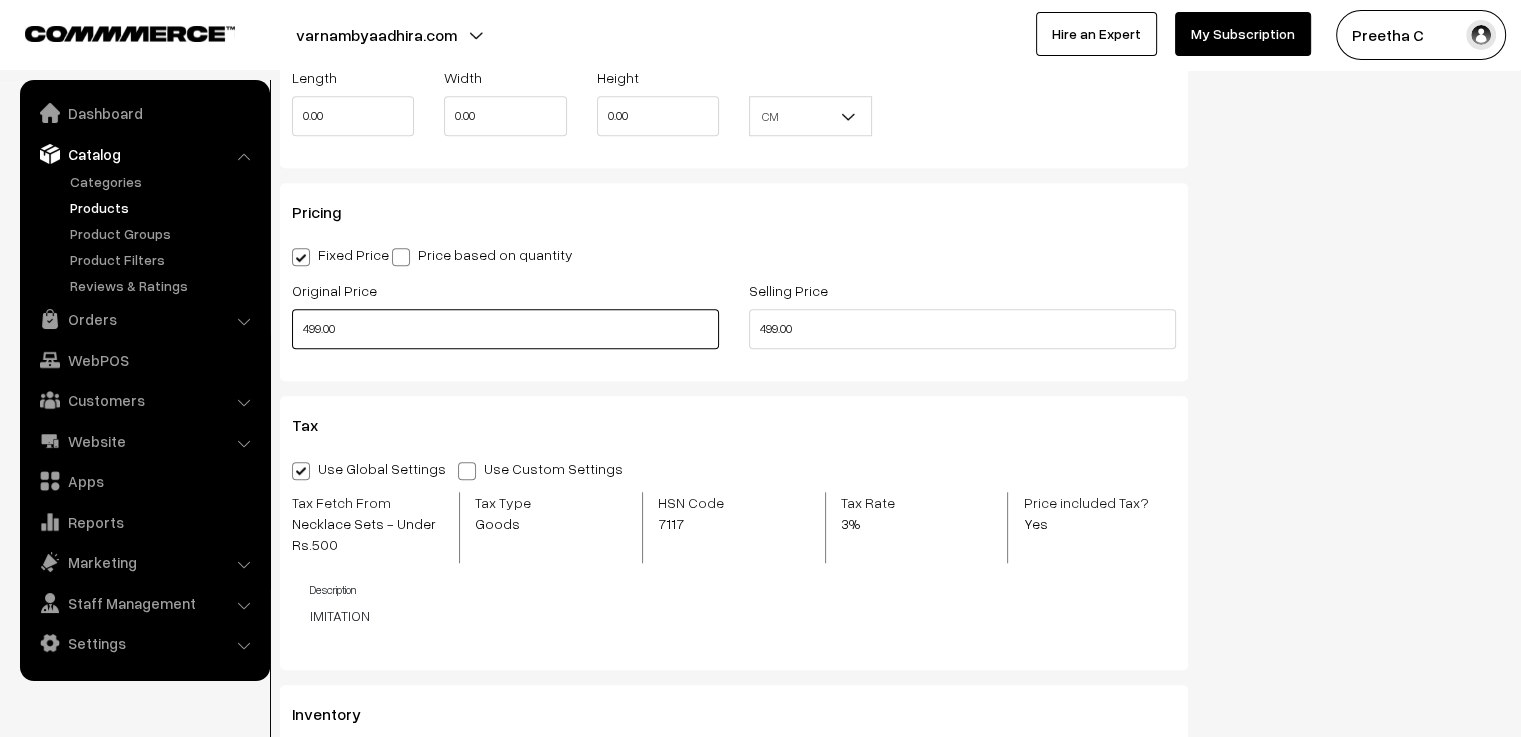 drag, startPoint x: 389, startPoint y: 335, endPoint x: 283, endPoint y: 338, distance: 106.04244 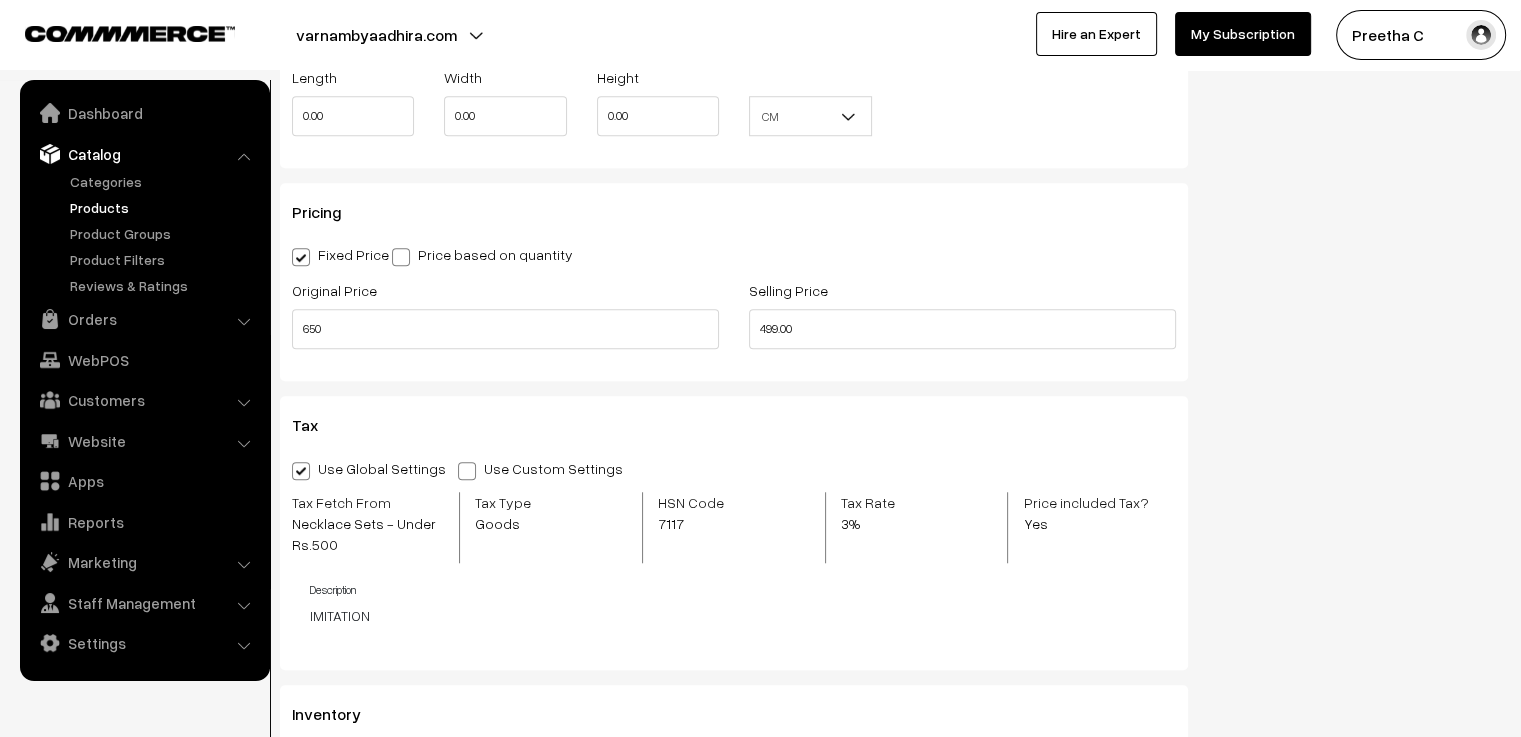 type on "650.00" 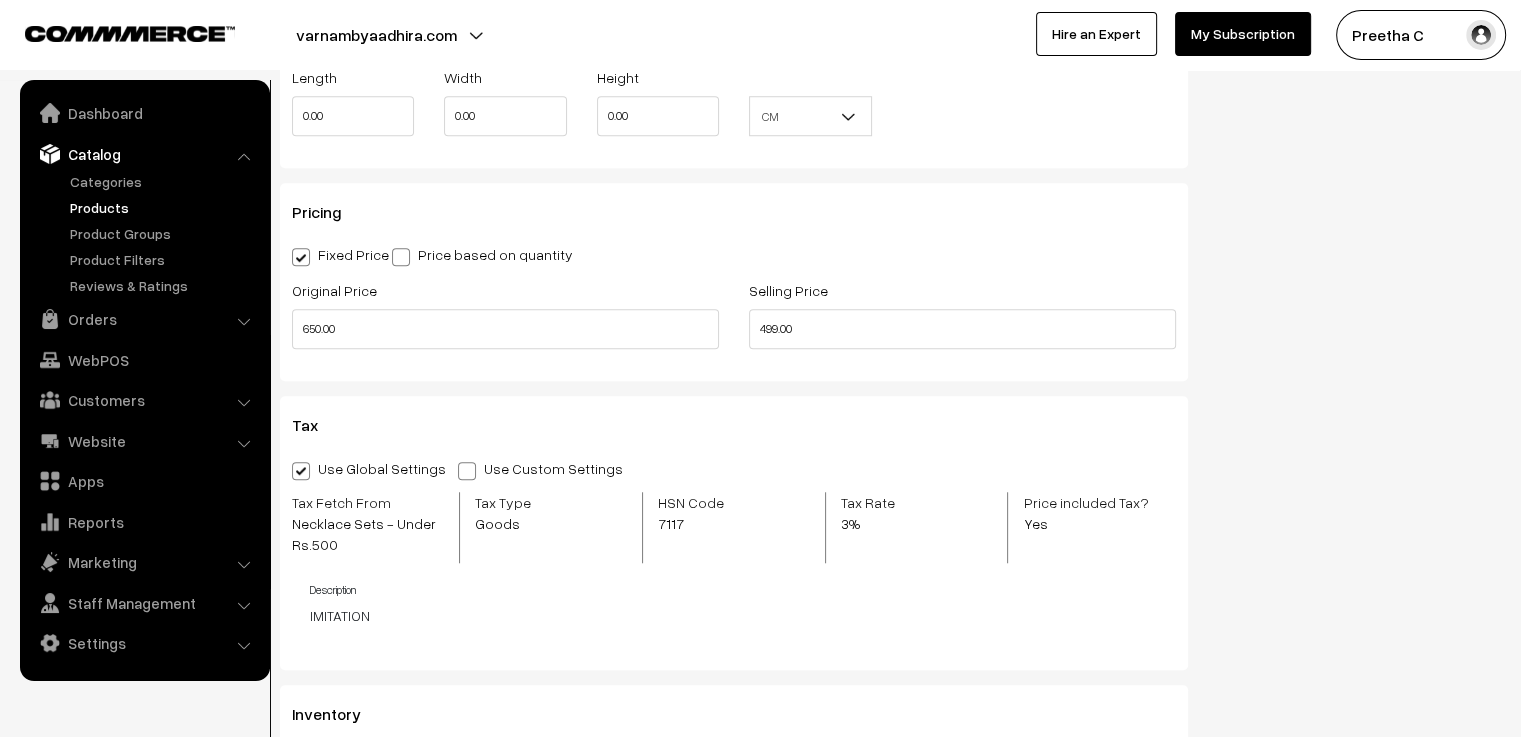 click on "Status
Active
Inactive
Active
Publish Date
Product Type
-- Select --
-- Select --
Filter Color
Hand Picked Related Products
0" at bounding box center (1359, -31) 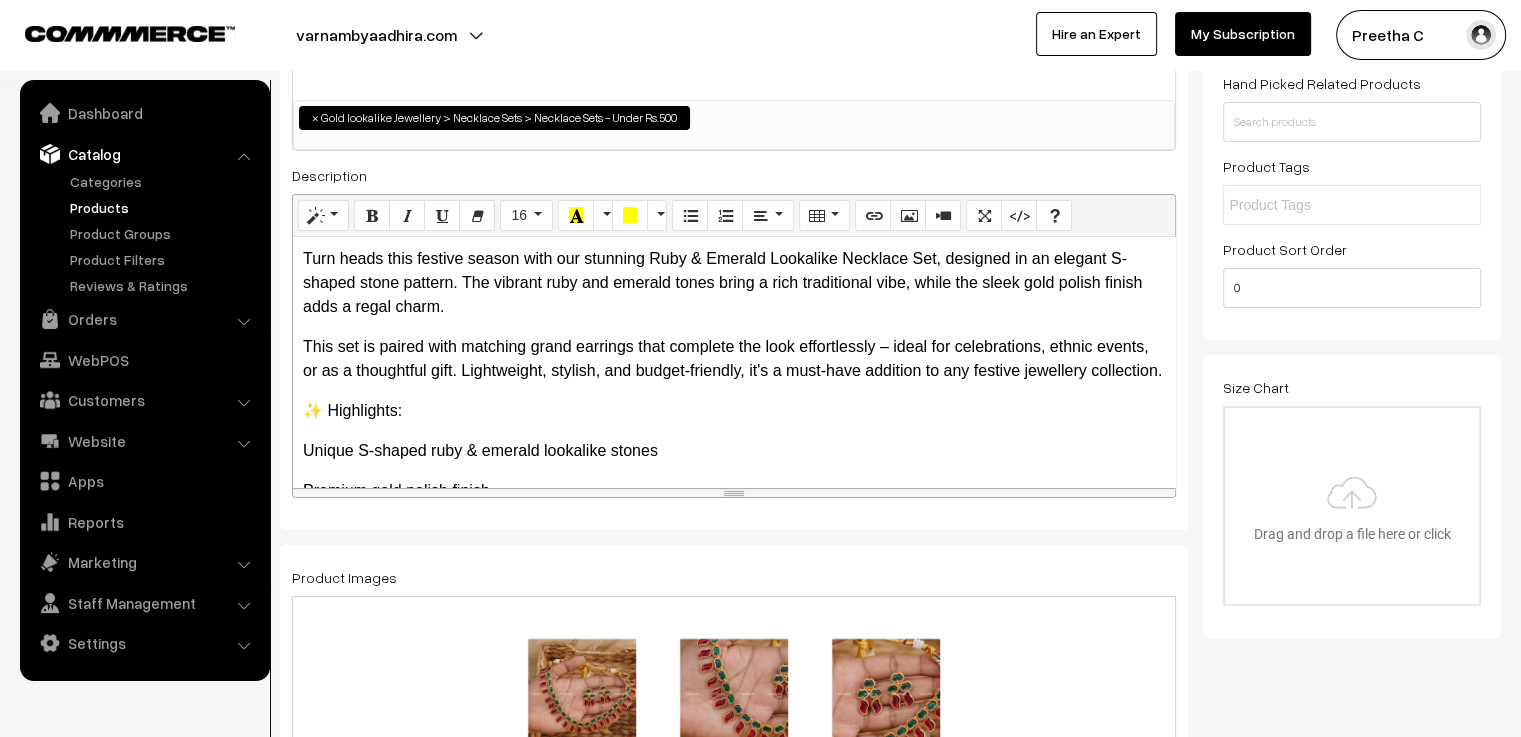 scroll, scrollTop: 0, scrollLeft: 0, axis: both 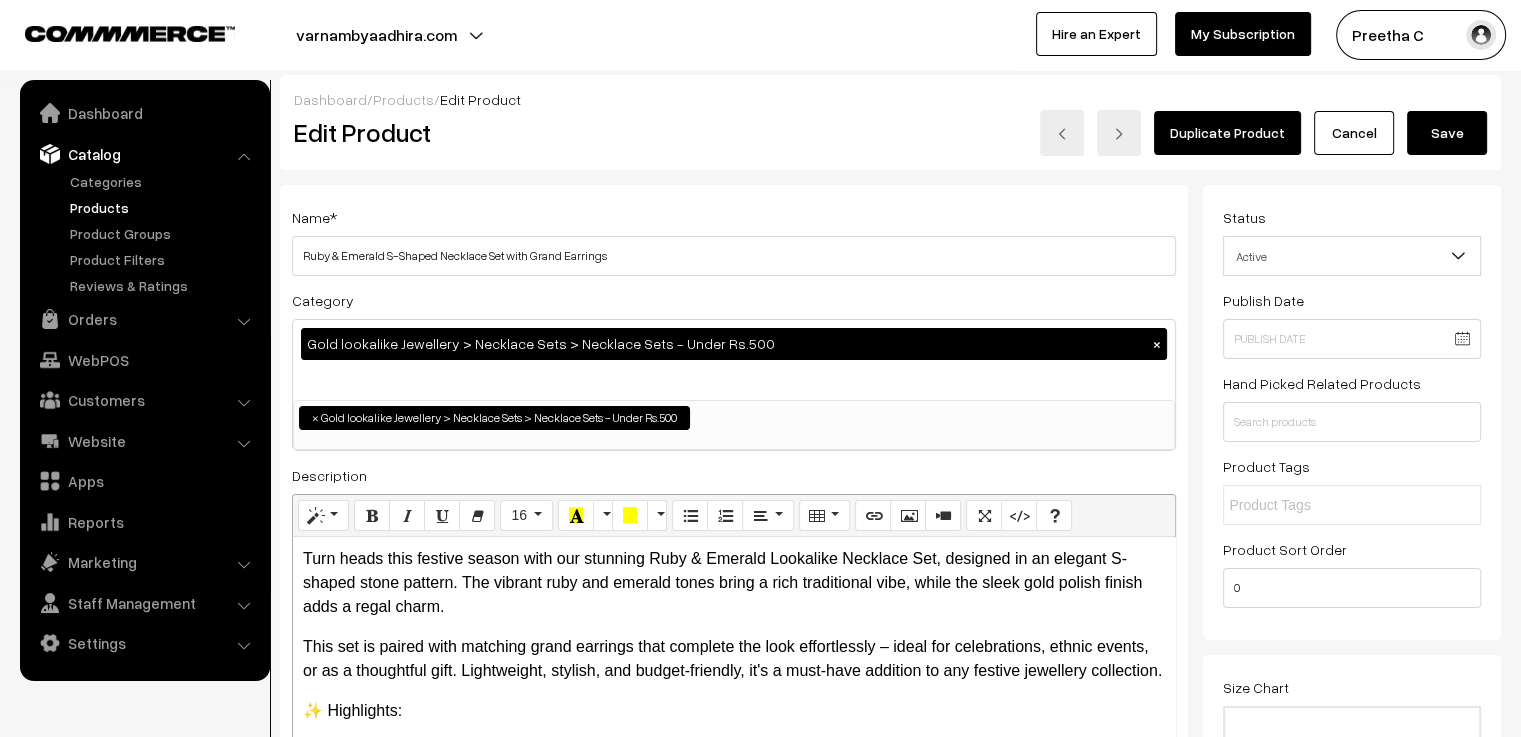 click on "Save" at bounding box center (1447, 133) 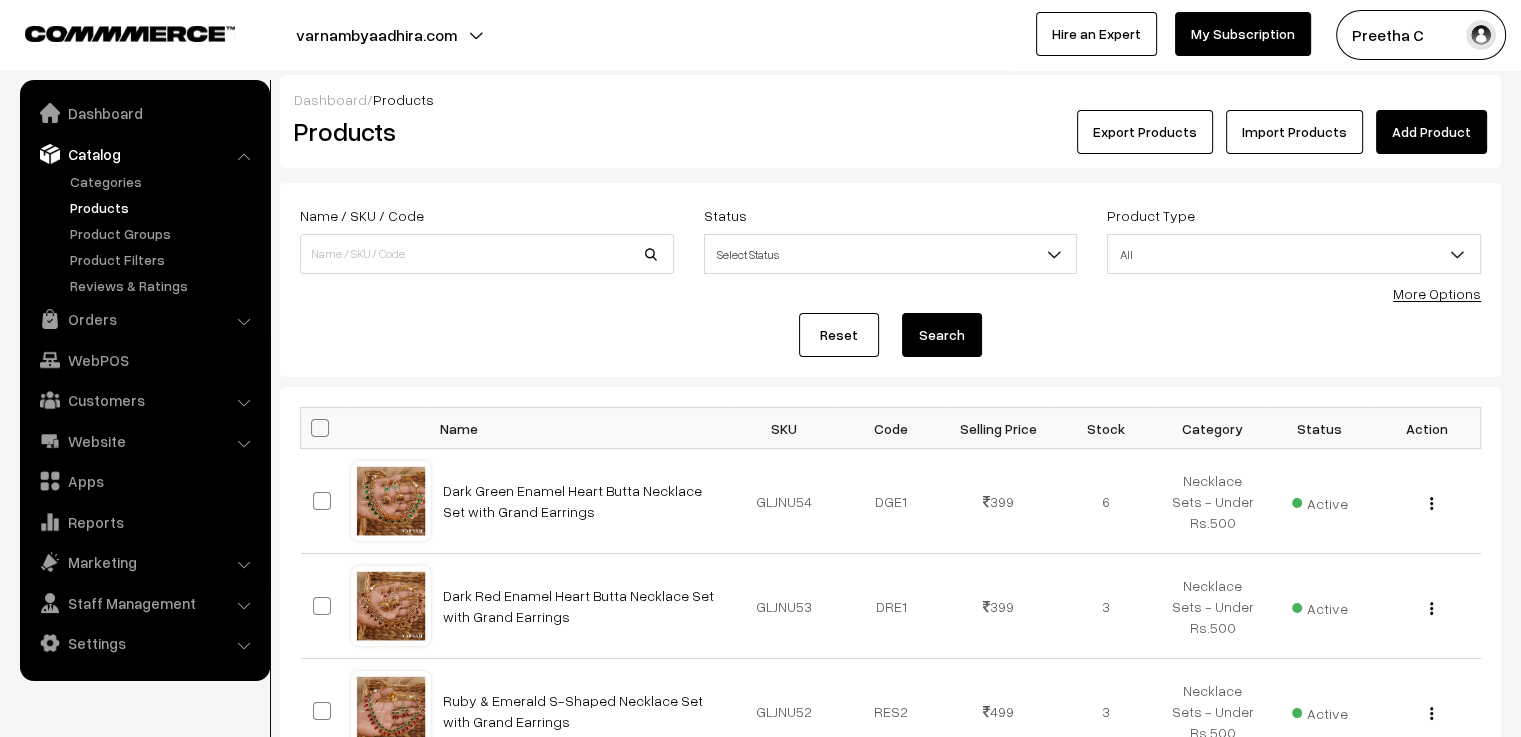 scroll, scrollTop: 300, scrollLeft: 0, axis: vertical 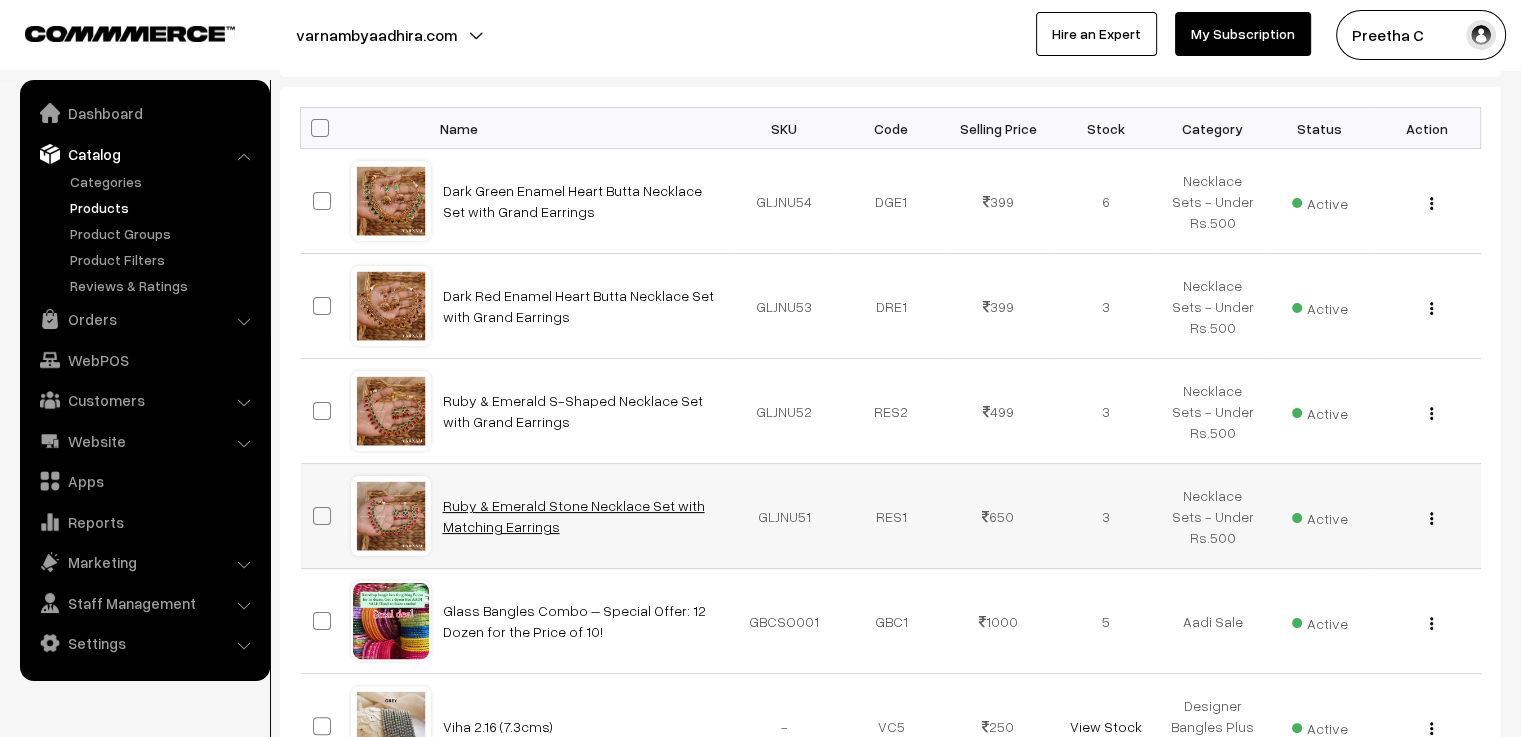 click on "Ruby & Emerald Stone Necklace Set with Matching Earrings" at bounding box center [574, 516] 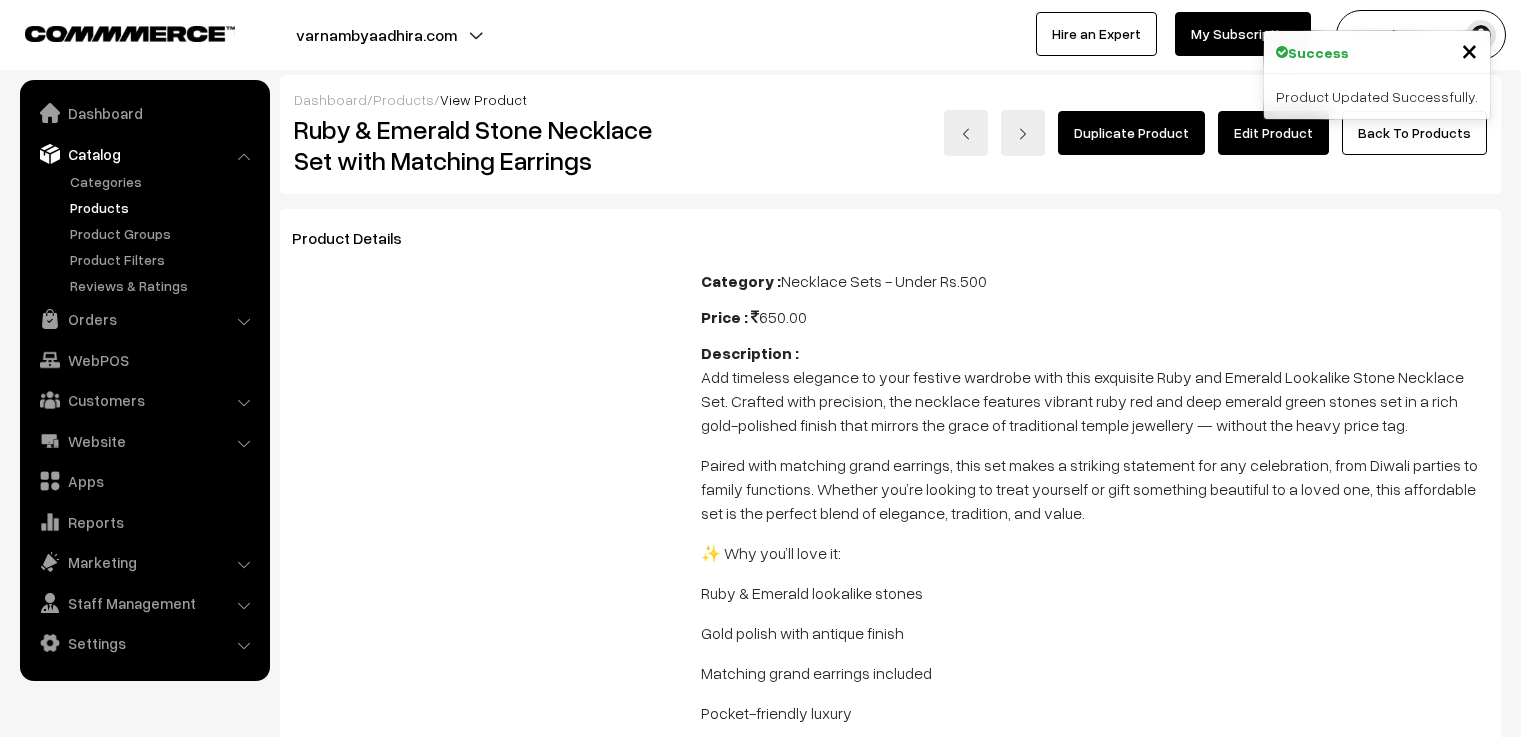 scroll, scrollTop: 0, scrollLeft: 0, axis: both 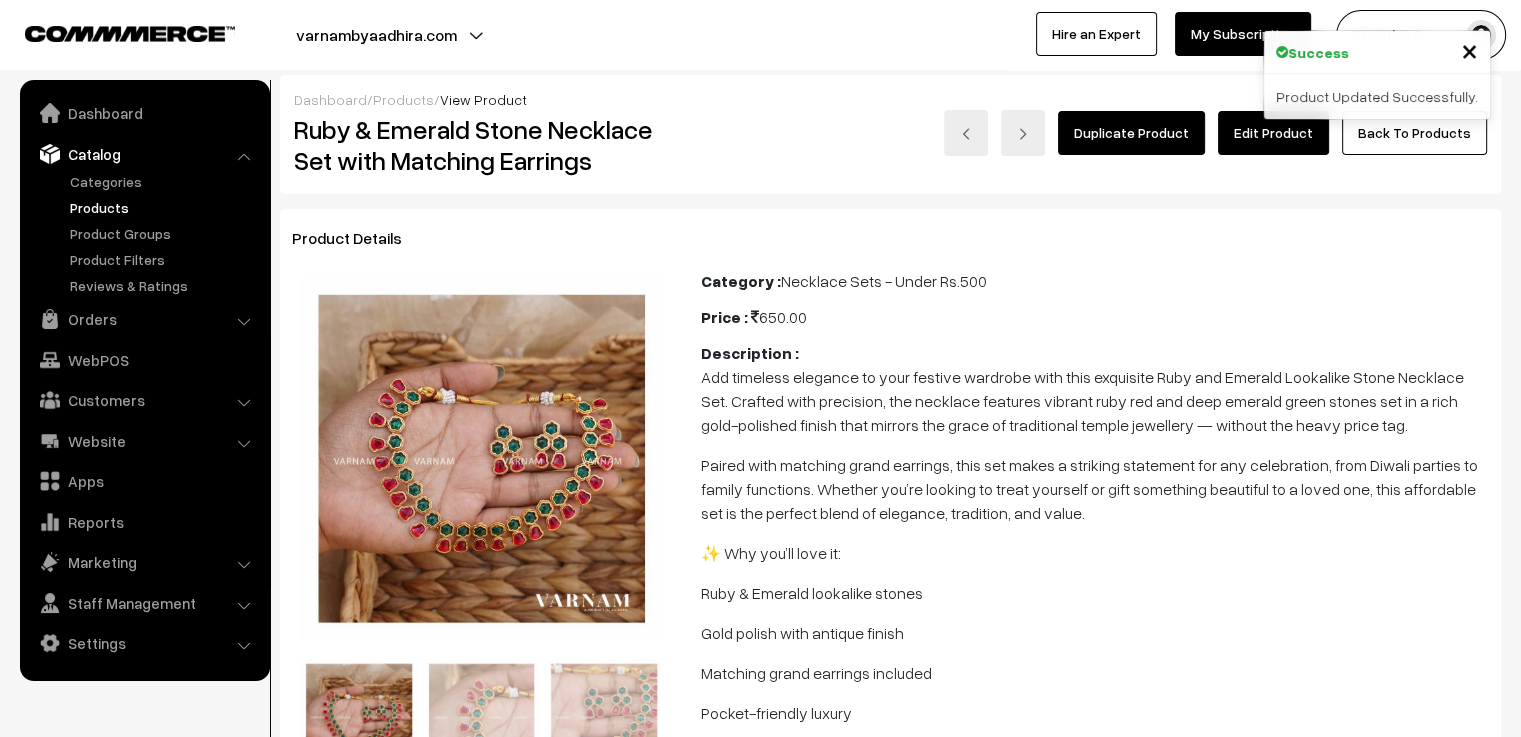 click on "Edit Product" at bounding box center (1273, 133) 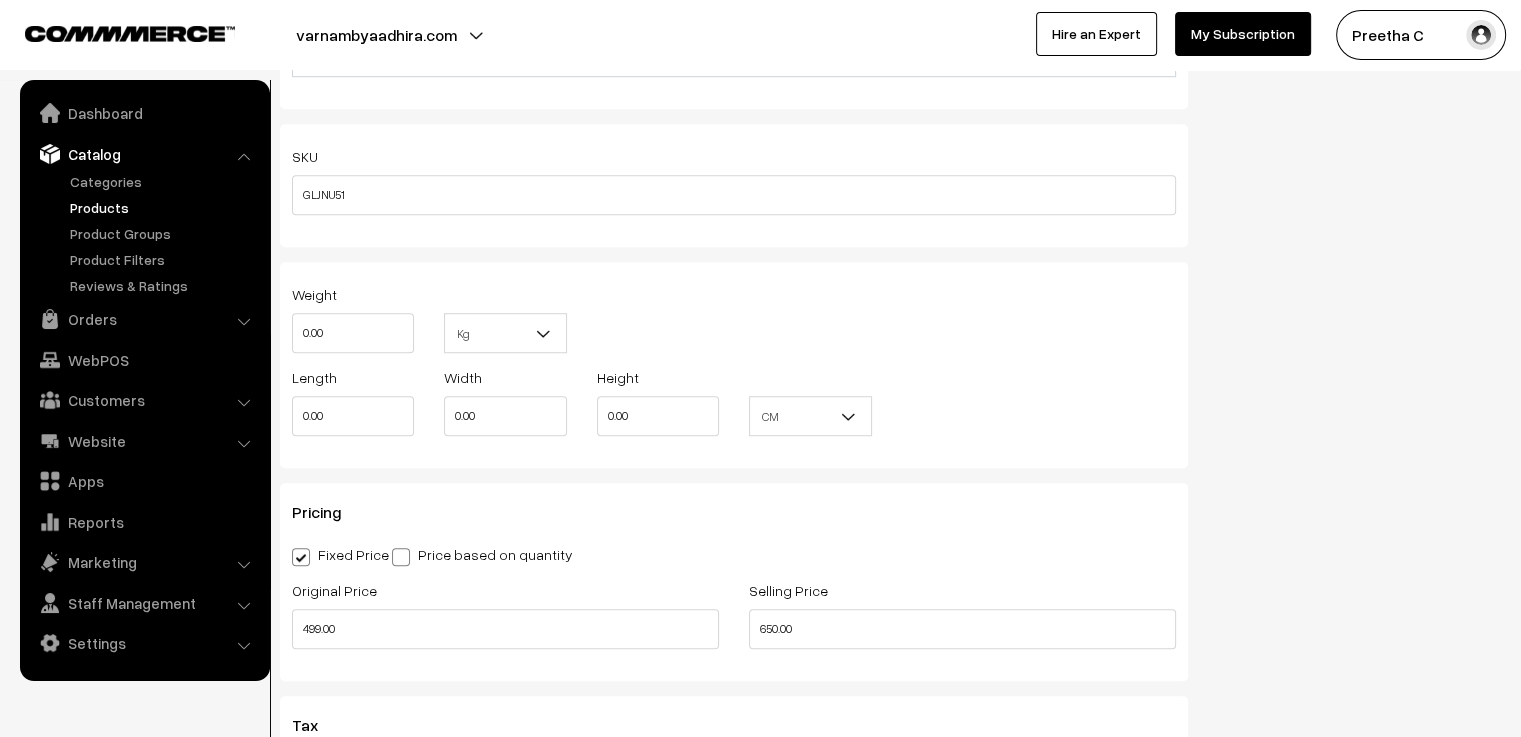 scroll, scrollTop: 1500, scrollLeft: 0, axis: vertical 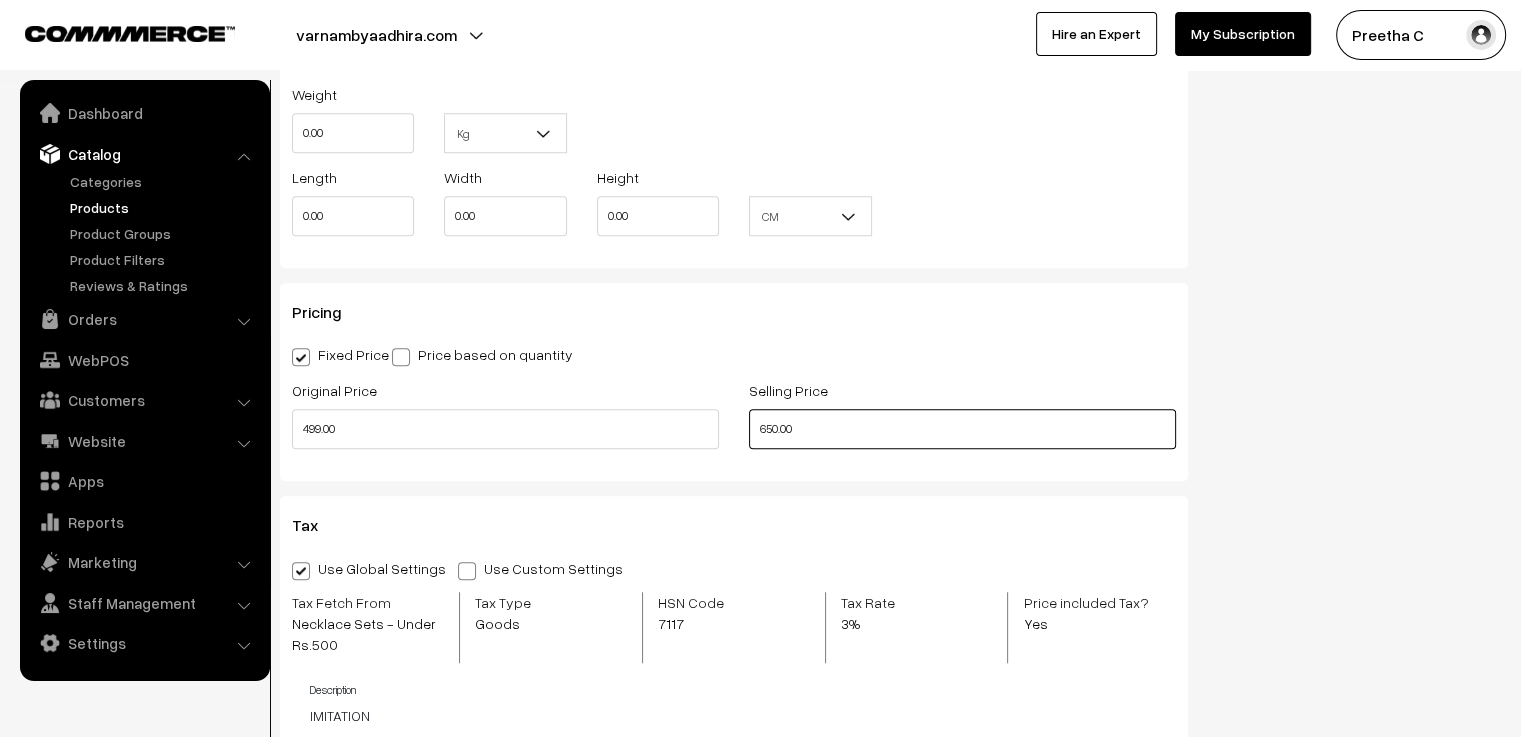 drag, startPoint x: 824, startPoint y: 435, endPoint x: 715, endPoint y: 438, distance: 109.041275 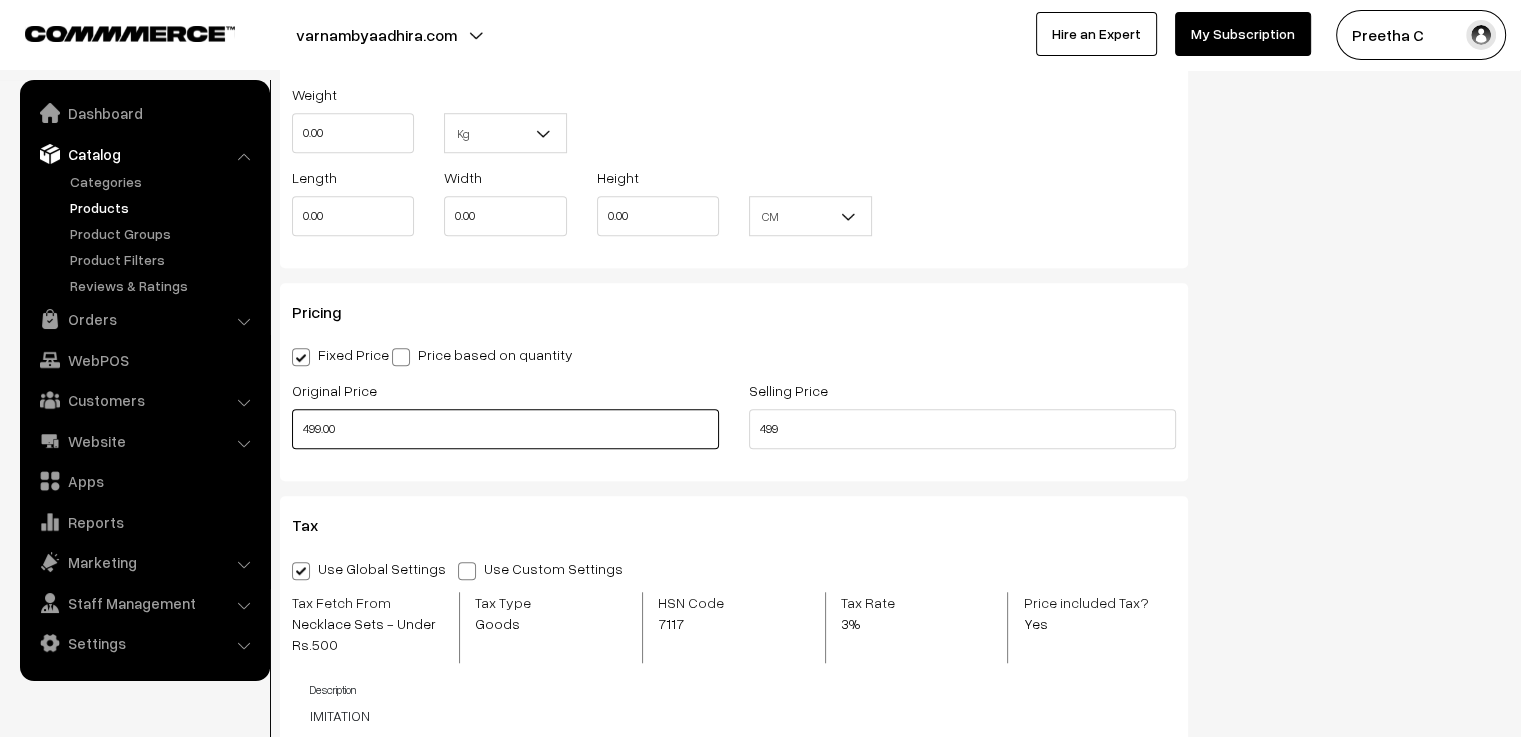 type on "499.00" 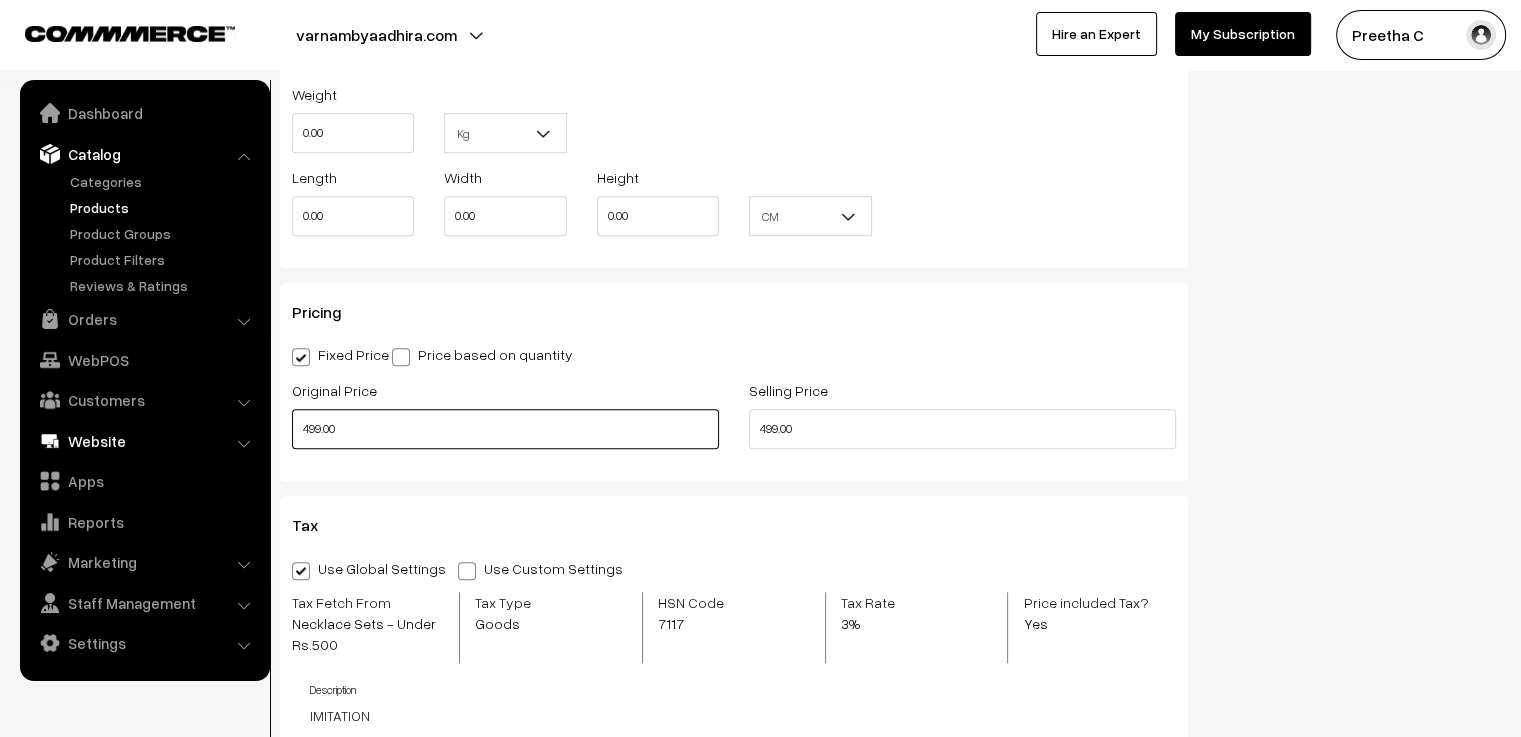drag, startPoint x: 358, startPoint y: 439, endPoint x: 235, endPoint y: 437, distance: 123.01626 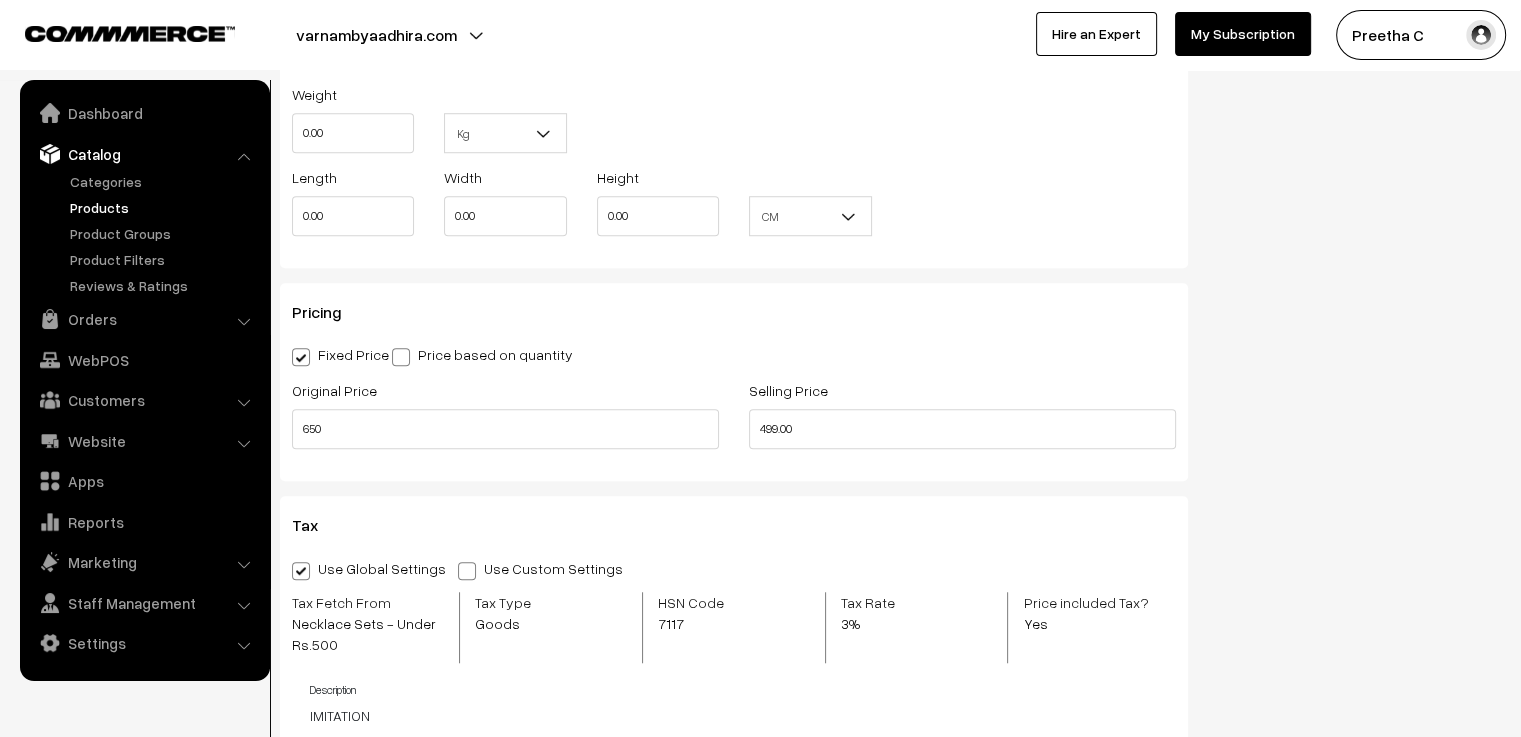 type on "650.00" 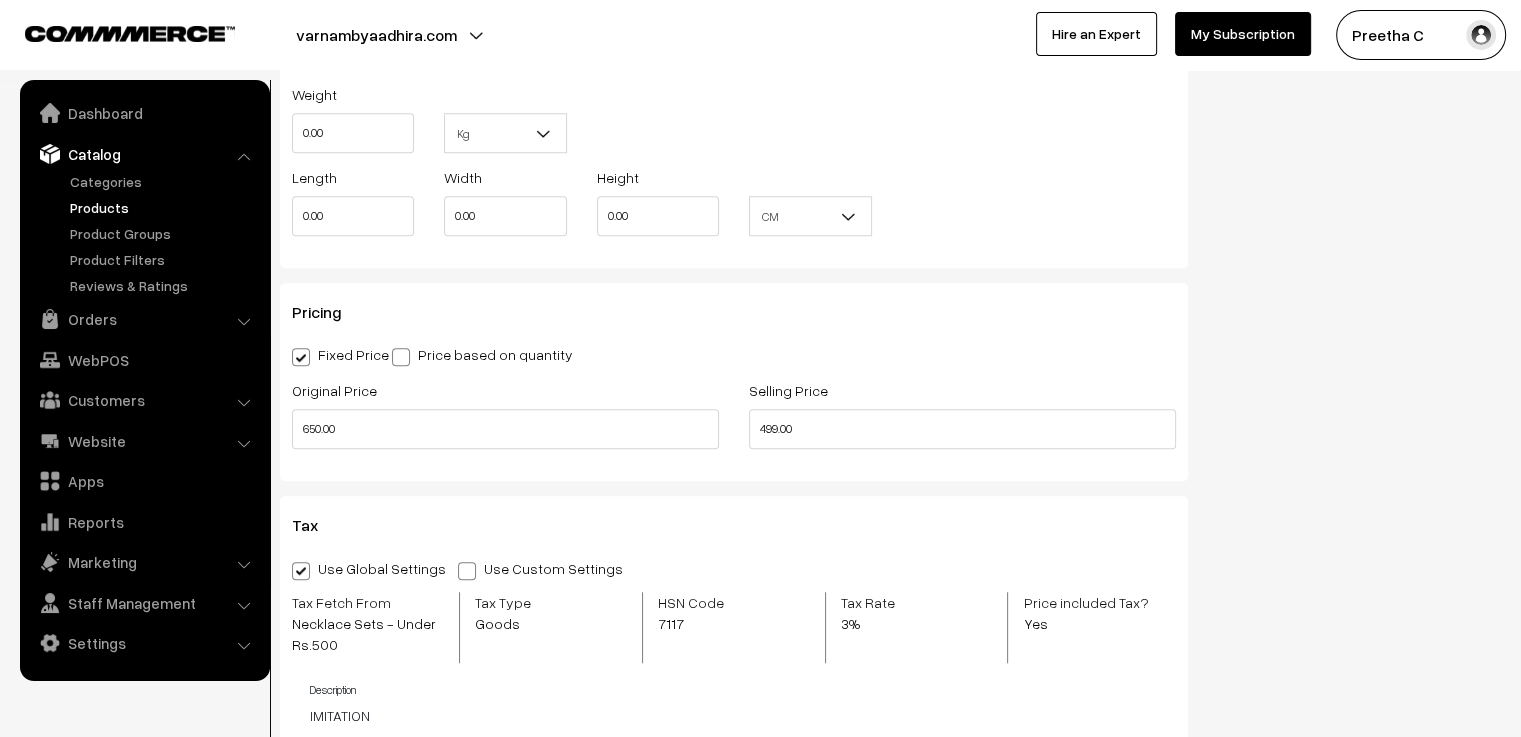 click on "Status
Active
Inactive
Active
Publish Date
Product Type
-- Select --
-- Select --
Filter Color
Hand Picked Related Products
0" at bounding box center [1359, 69] 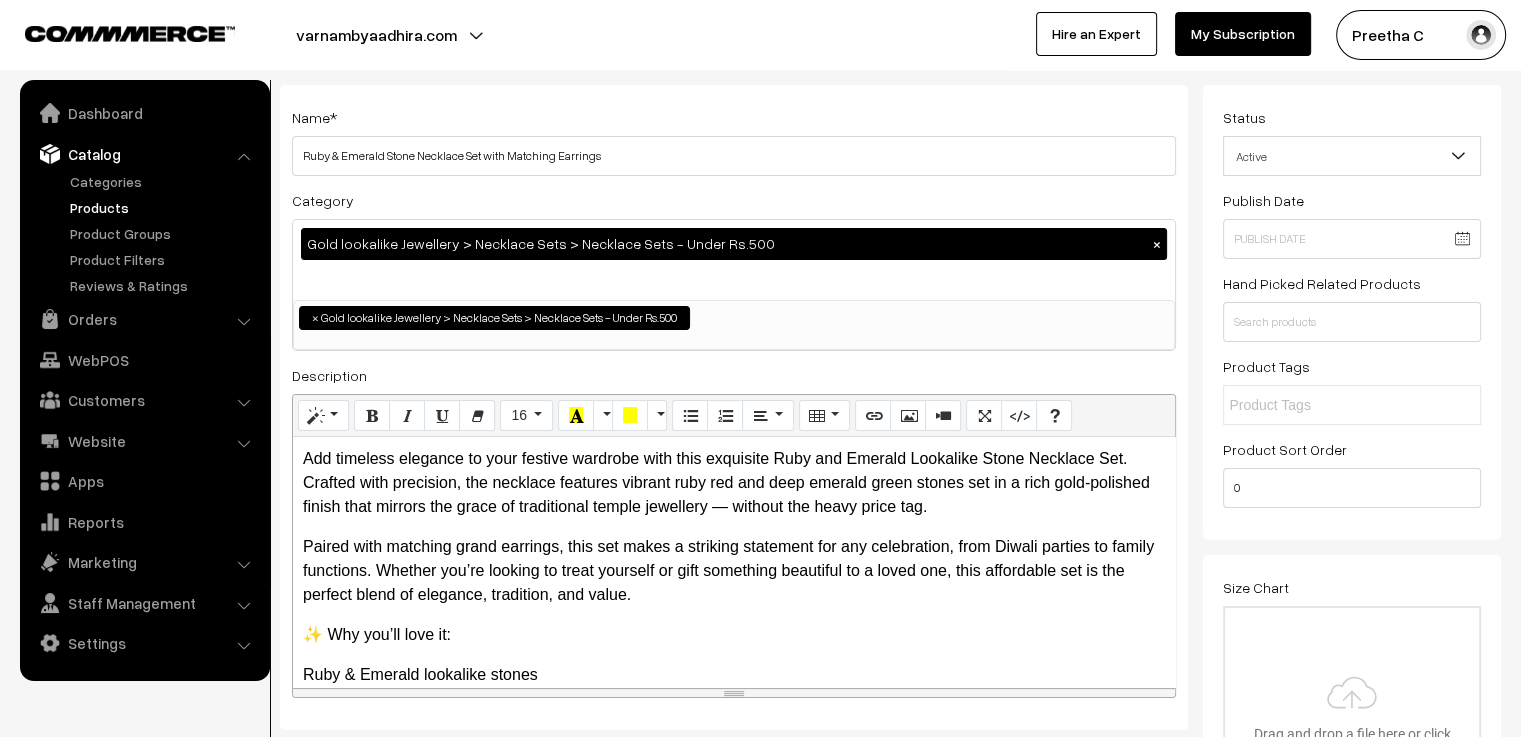 scroll, scrollTop: 0, scrollLeft: 0, axis: both 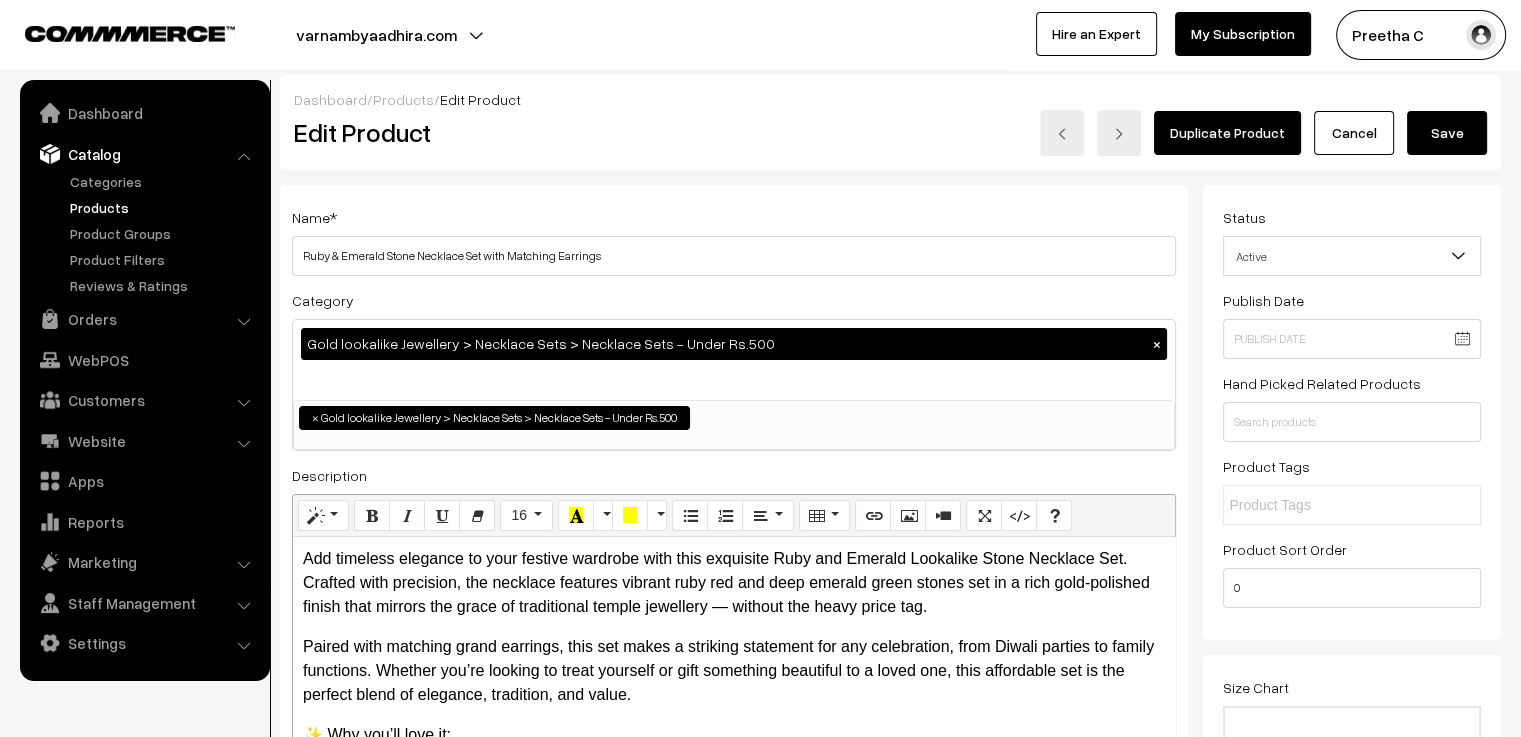 click on "Save" at bounding box center [1447, 133] 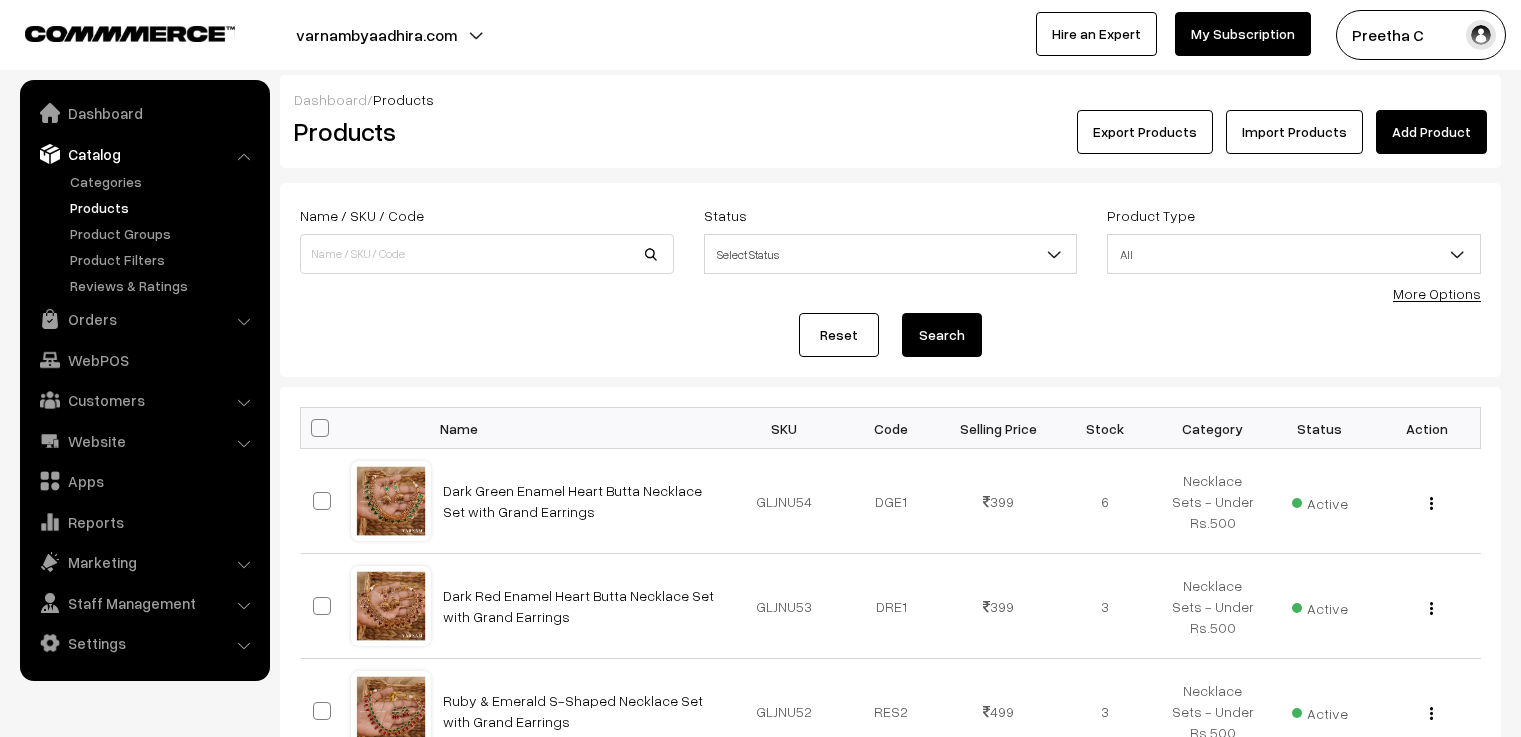 scroll, scrollTop: 0, scrollLeft: 0, axis: both 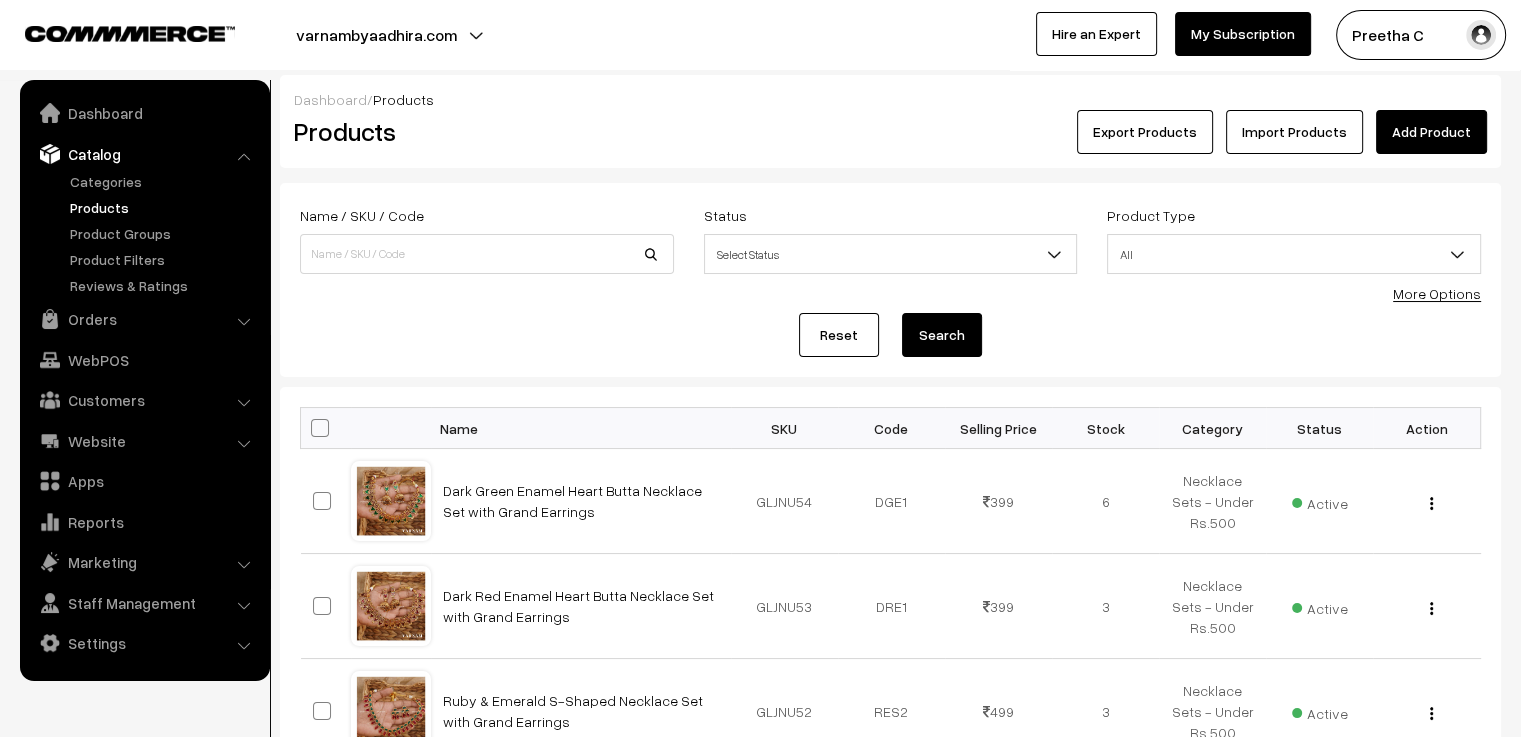 click on "Add Product" at bounding box center (1431, 132) 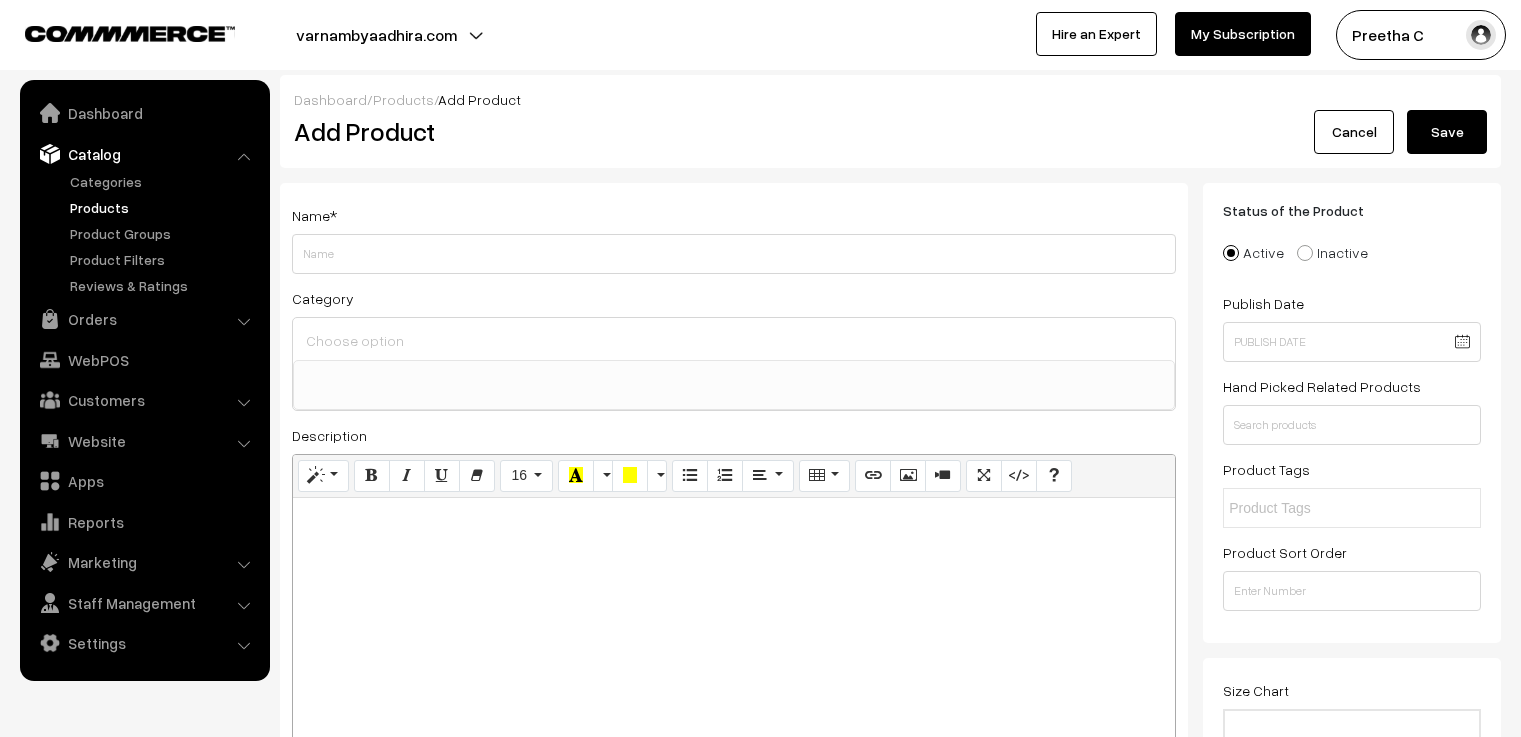 select 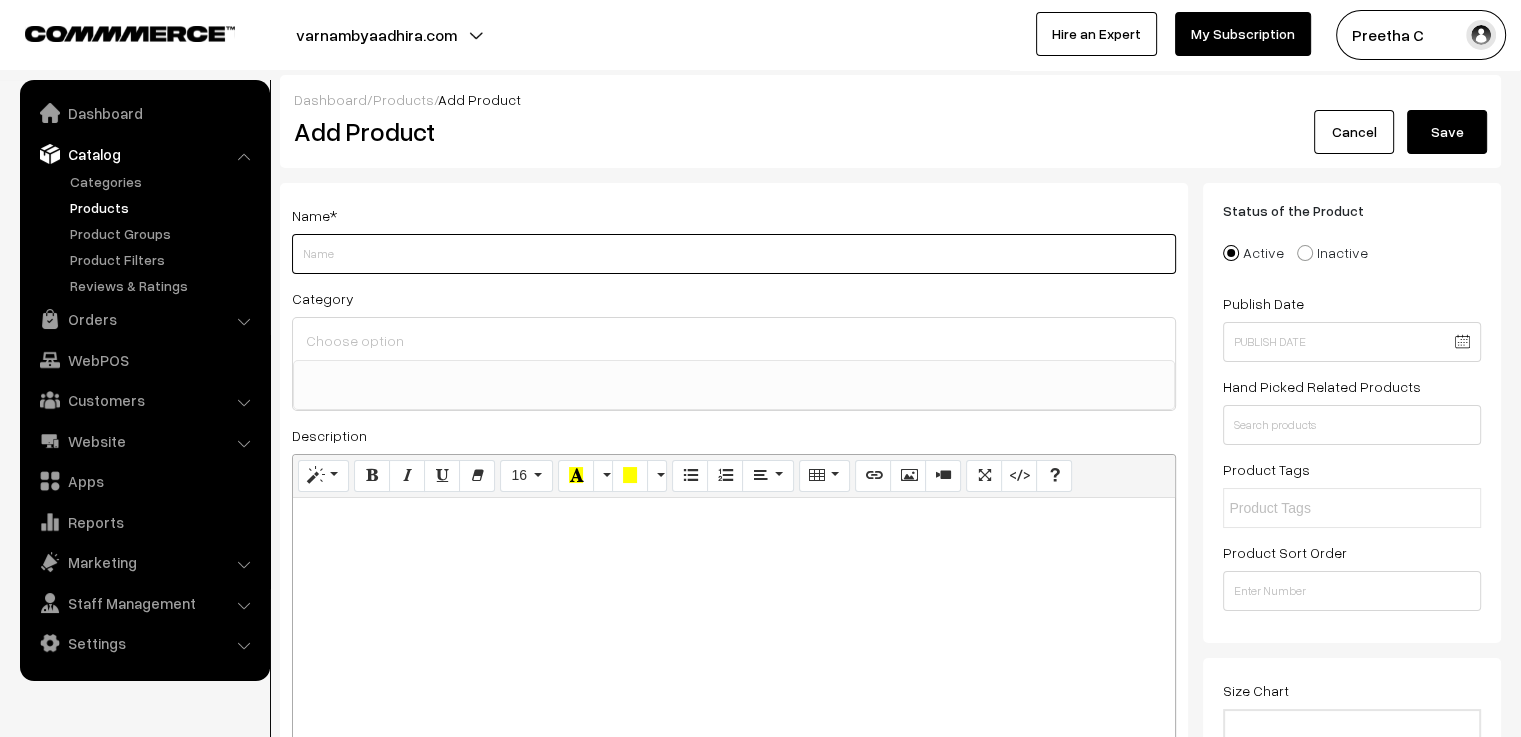 click on "Weight" at bounding box center [734, 254] 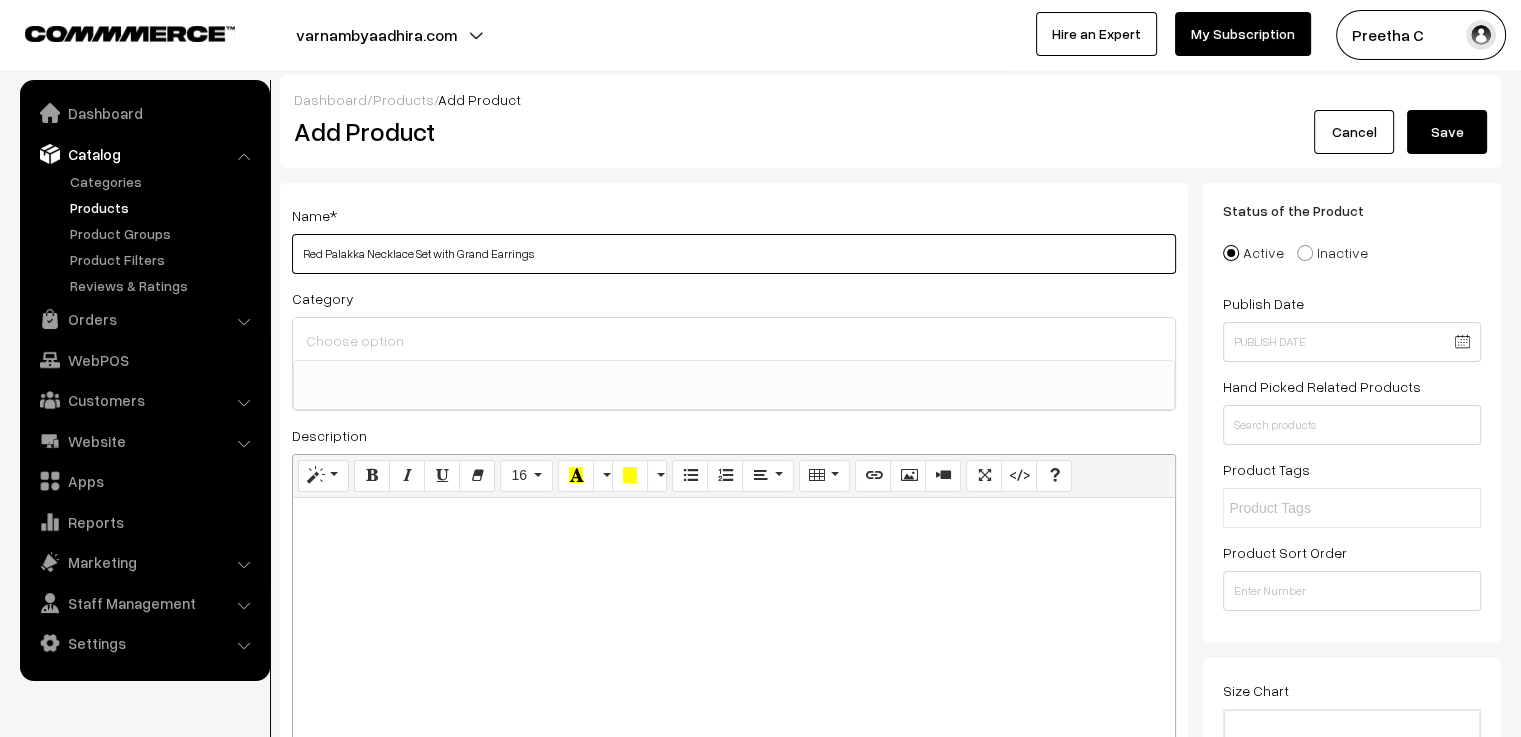 type on "Red Palakka Necklace Set with Grand Earrings" 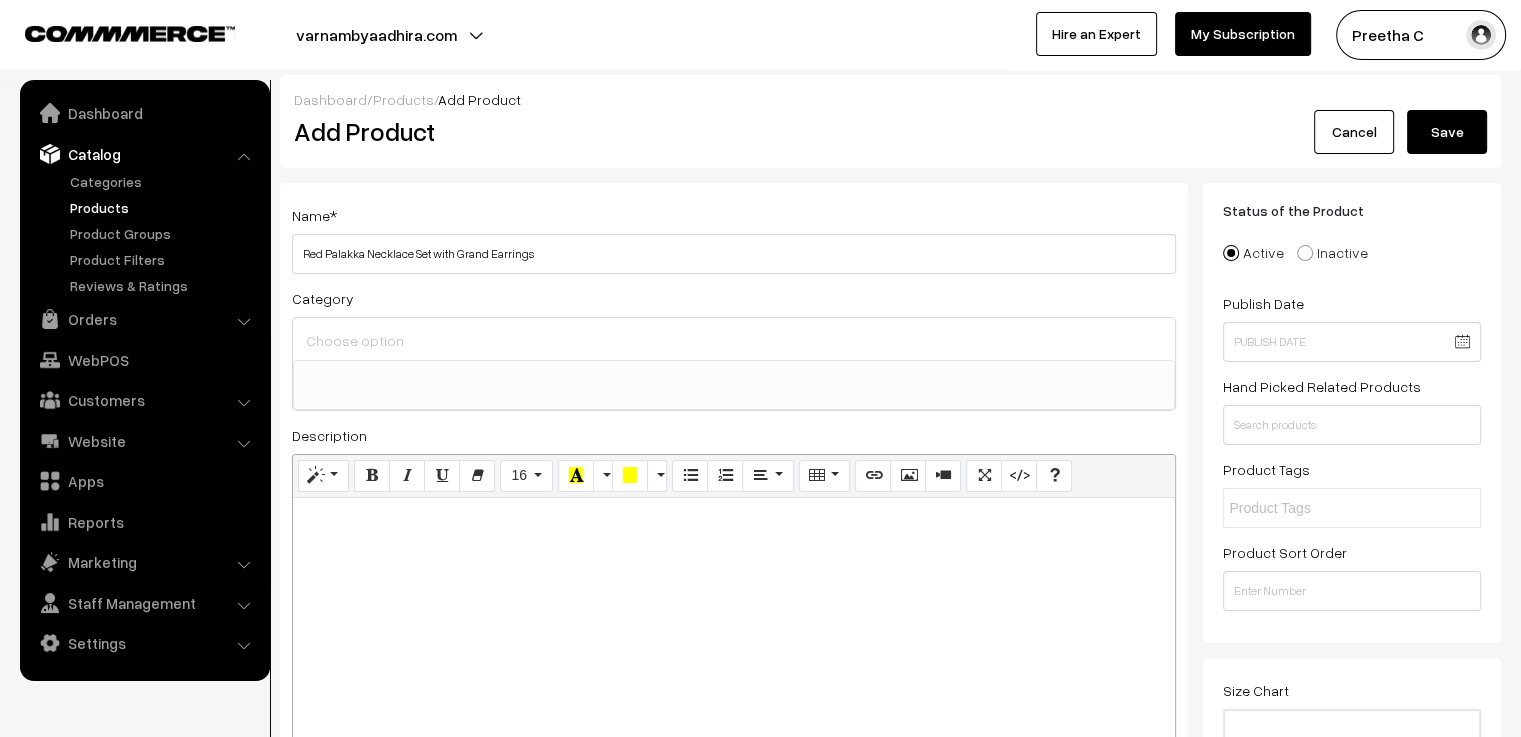click at bounding box center [734, 340] 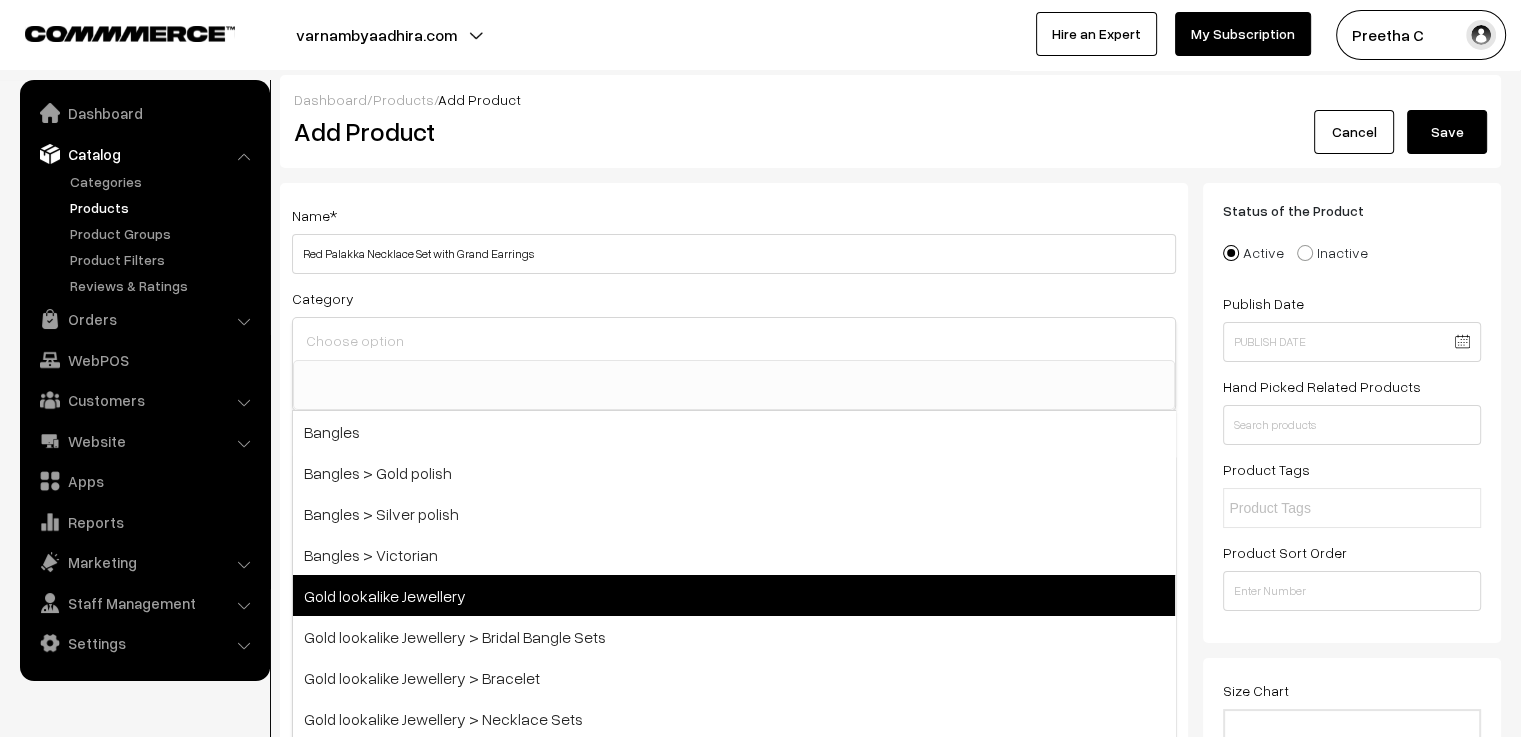 scroll, scrollTop: 100, scrollLeft: 0, axis: vertical 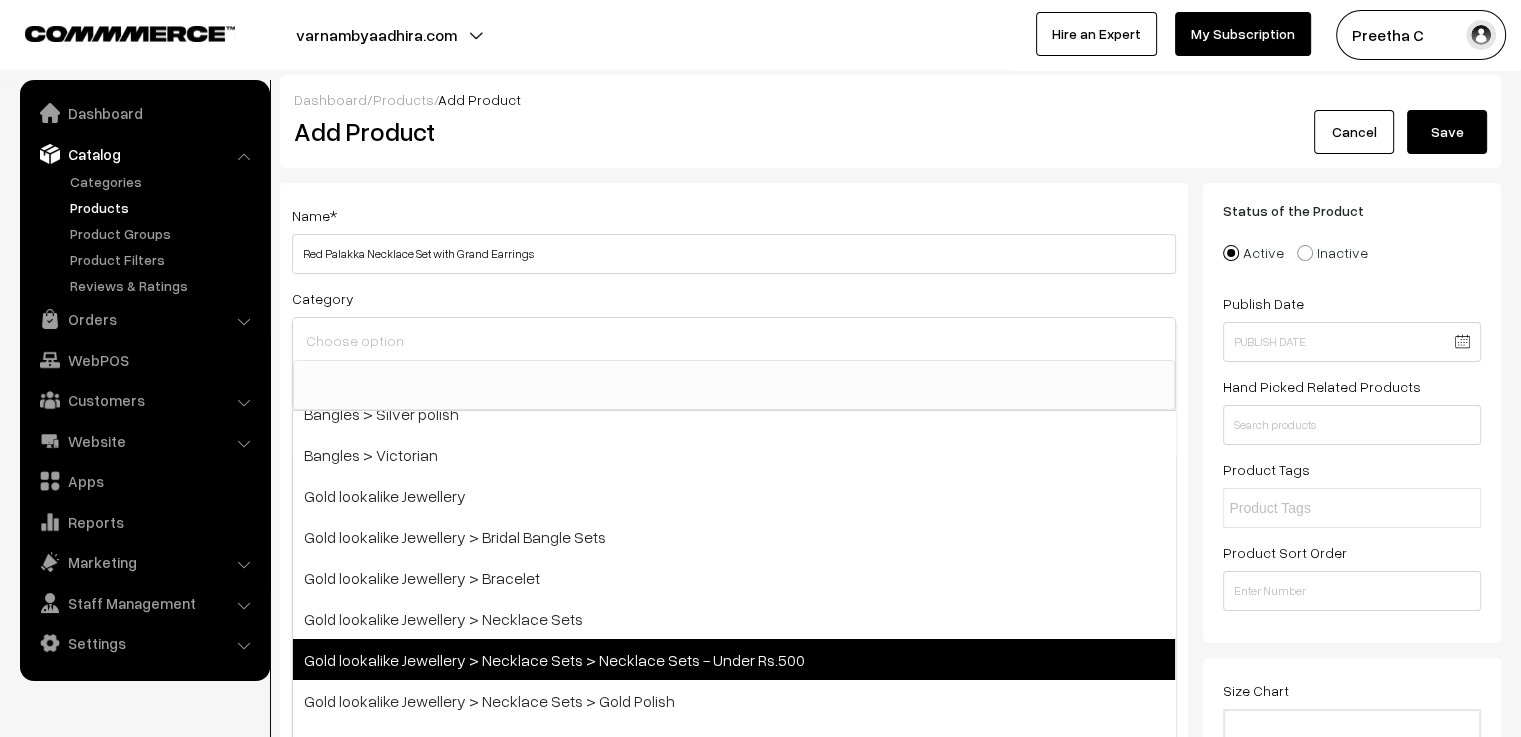 click on "Gold lookalike Jewellery > Necklace Sets > Necklace Sets - Under Rs.500" at bounding box center [734, 659] 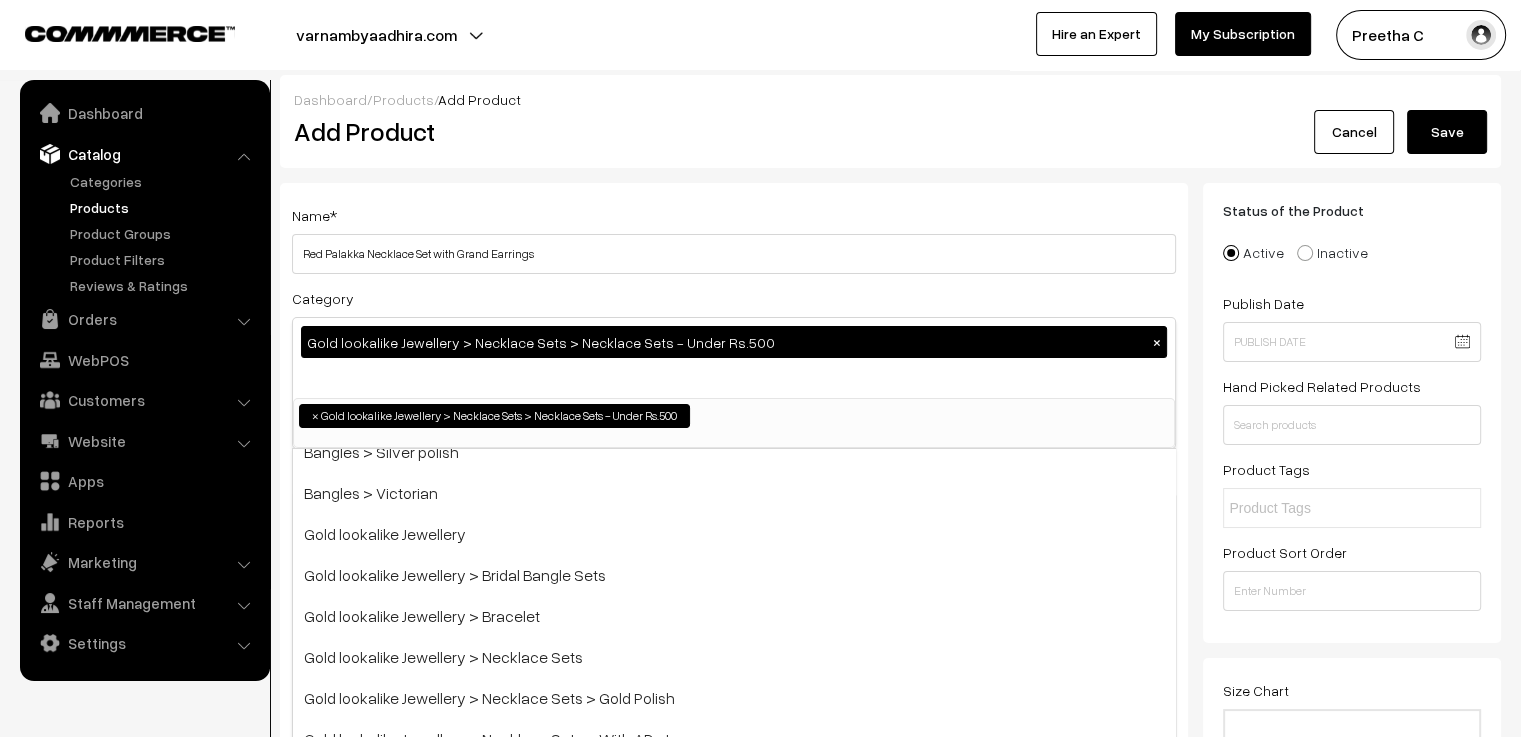 click on "Category
Gold lookalike Jewellery > Necklace Sets > Necklace Sets - Under Rs.500 ×
Bangles
Bangles > Gold polish
Bangles > Silver polish
Bangles > Victorian
Gold lookalike Jewellery
Gold lookalike Jewellery > Bridal Bangle Sets
Gold lookalike Jewellery > Bracelet
Gold lookalike Jewellery > Necklace Sets
×" at bounding box center (734, 367) 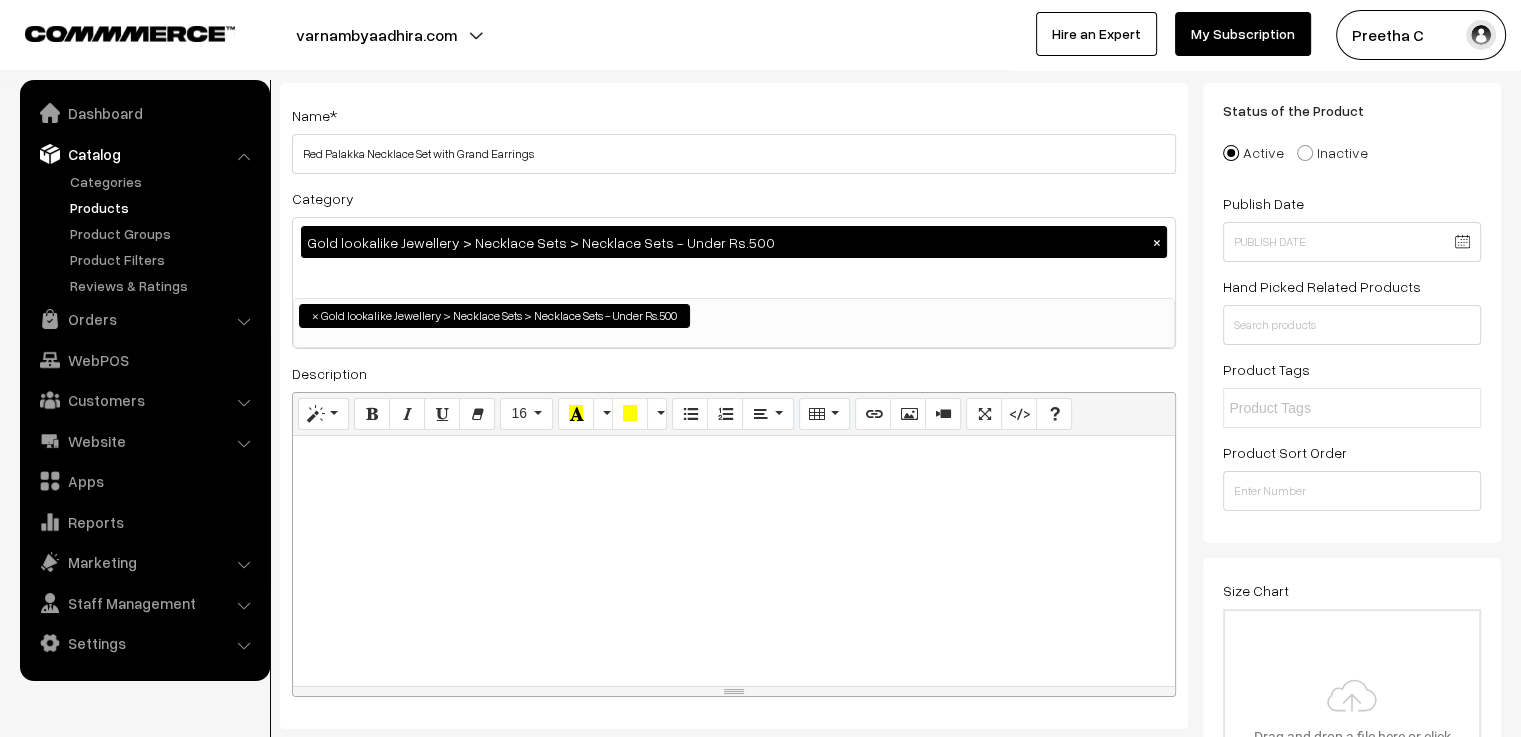 scroll, scrollTop: 200, scrollLeft: 0, axis: vertical 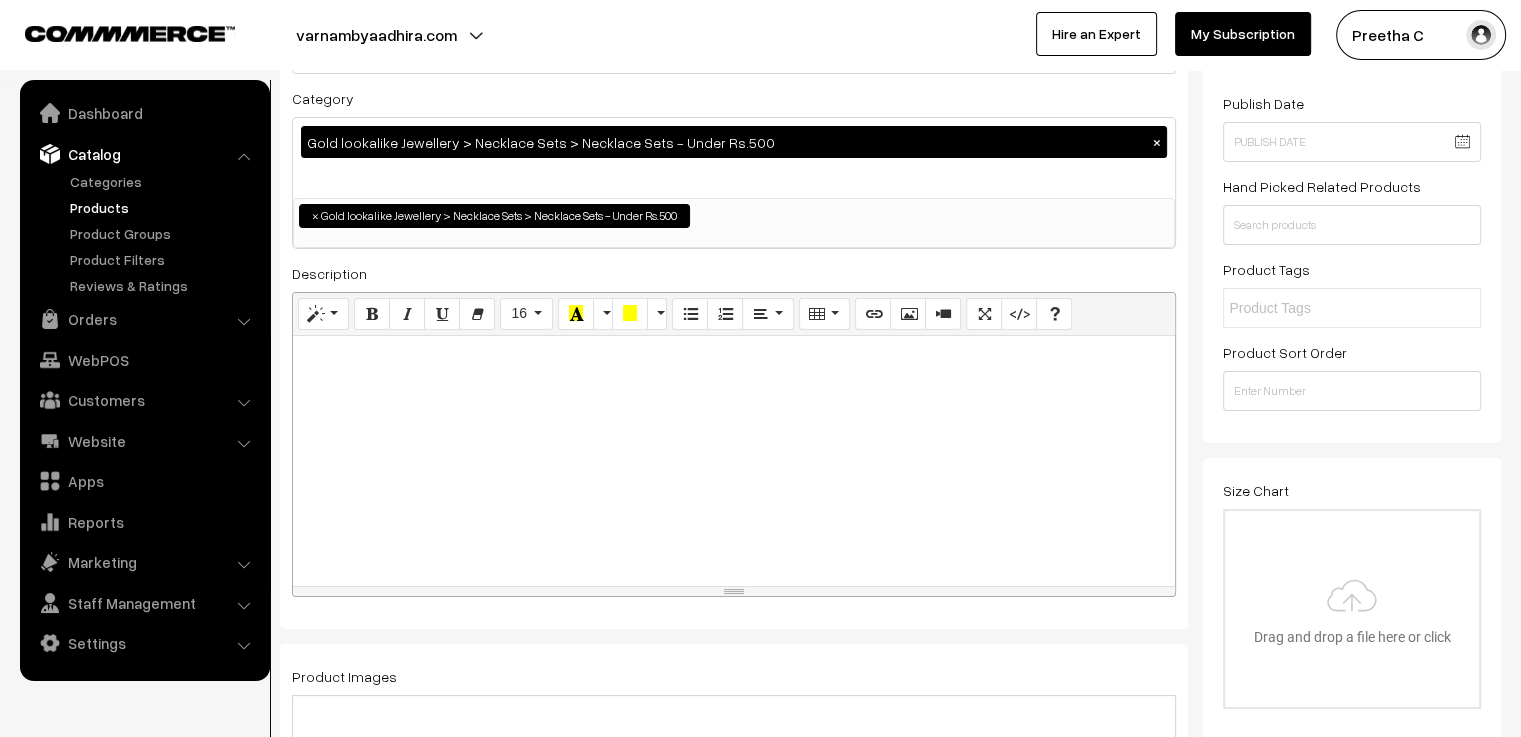 click at bounding box center [734, 461] 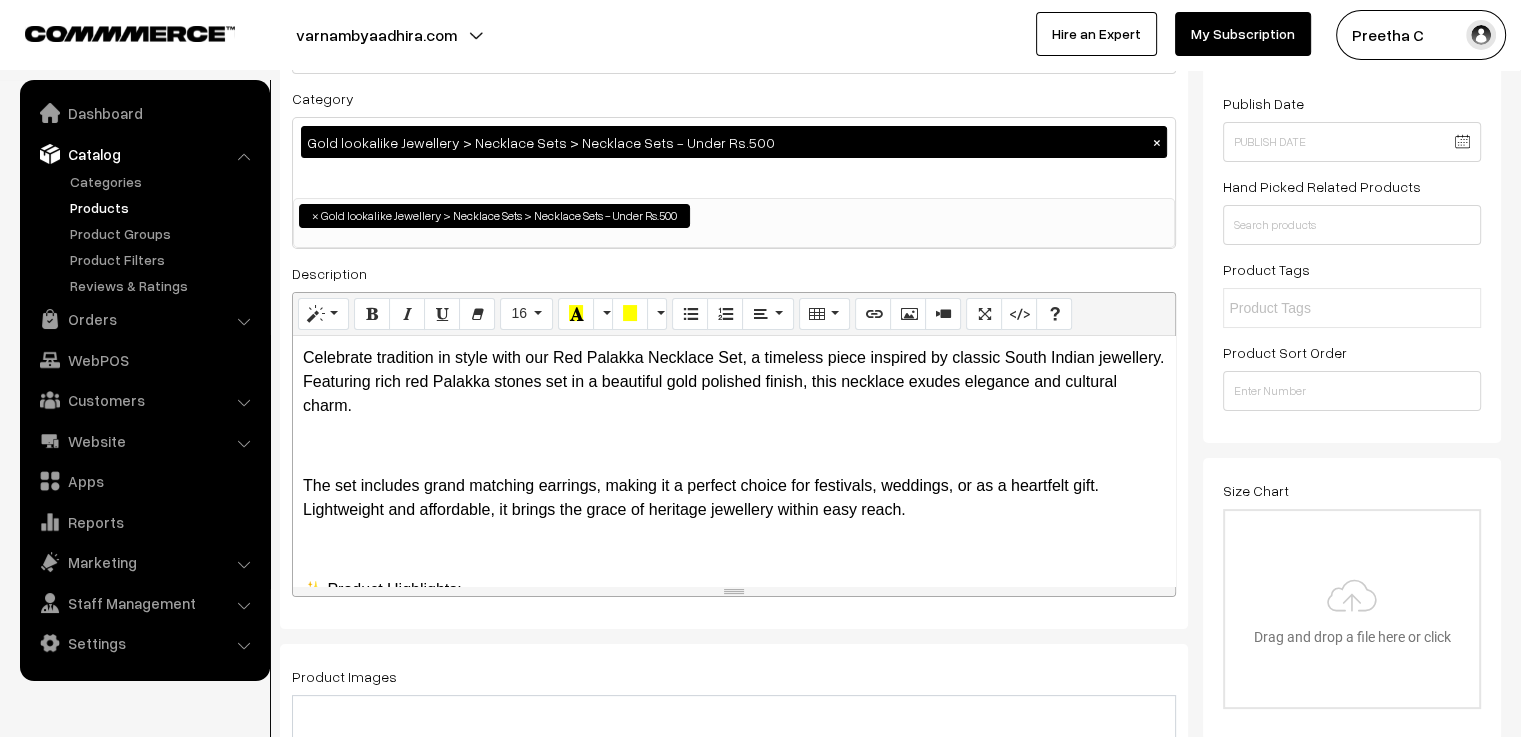 click on "Celebrate tradition in style with our Red Palakka Necklace Set, a timeless piece inspired by classic South Indian jewellery. Featuring rich red Palakka stones set in a beautiful gold polished finish, this necklace exudes elegance and cultural charm. The set includes grand matching earrings, making it a perfect choice for festivals, weddings, or as a heartfelt gift. Lightweight and affordable, it brings the grace of heritage jewellery within easy reach. ✨ Product Highlights: Classic red Palakka stones Elegant gold polish finish Includes grand matching earrings Ideal for festivals, family events, or gifting Traditional design at a pocket-friendly price" at bounding box center [734, 461] 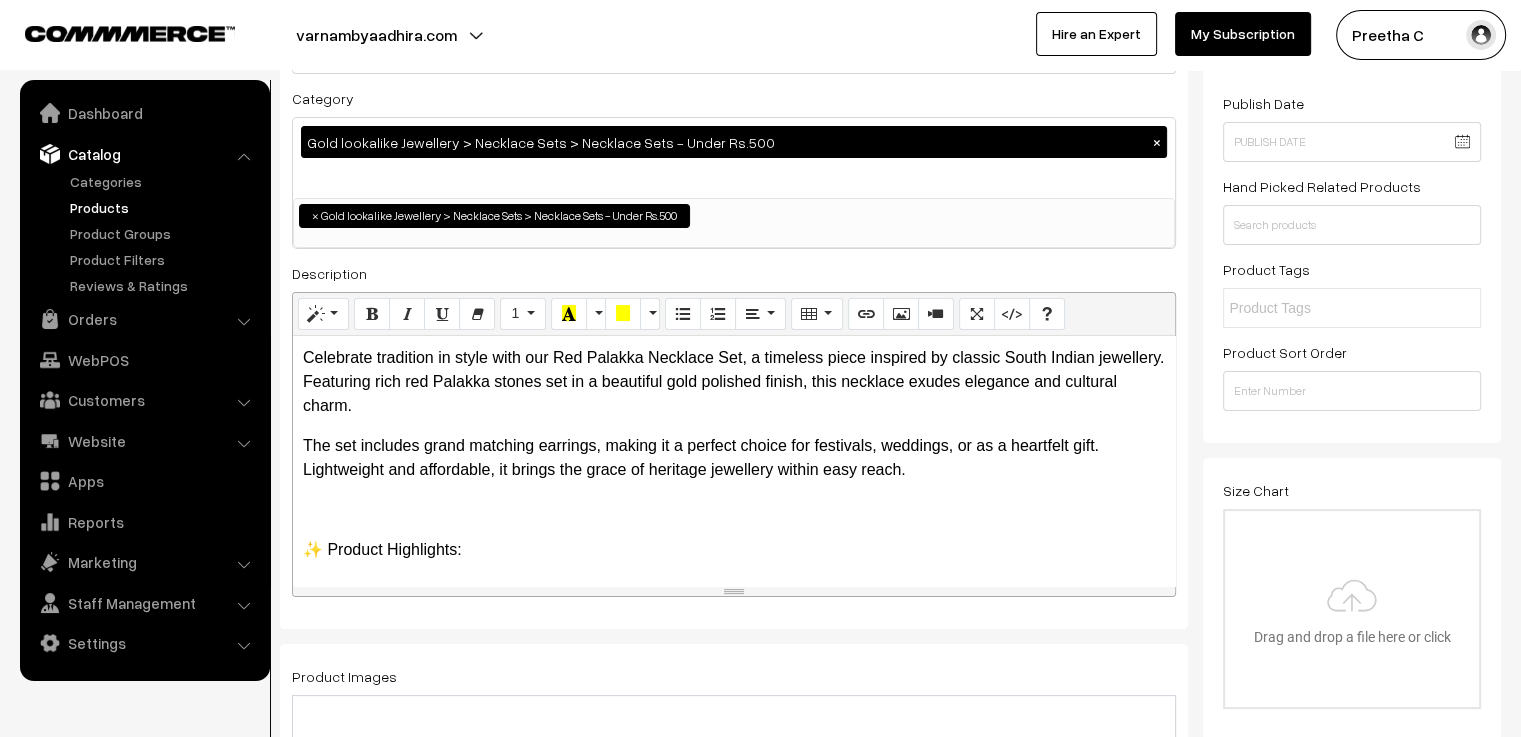 click on "✨ Product Highlights:" at bounding box center [734, 550] 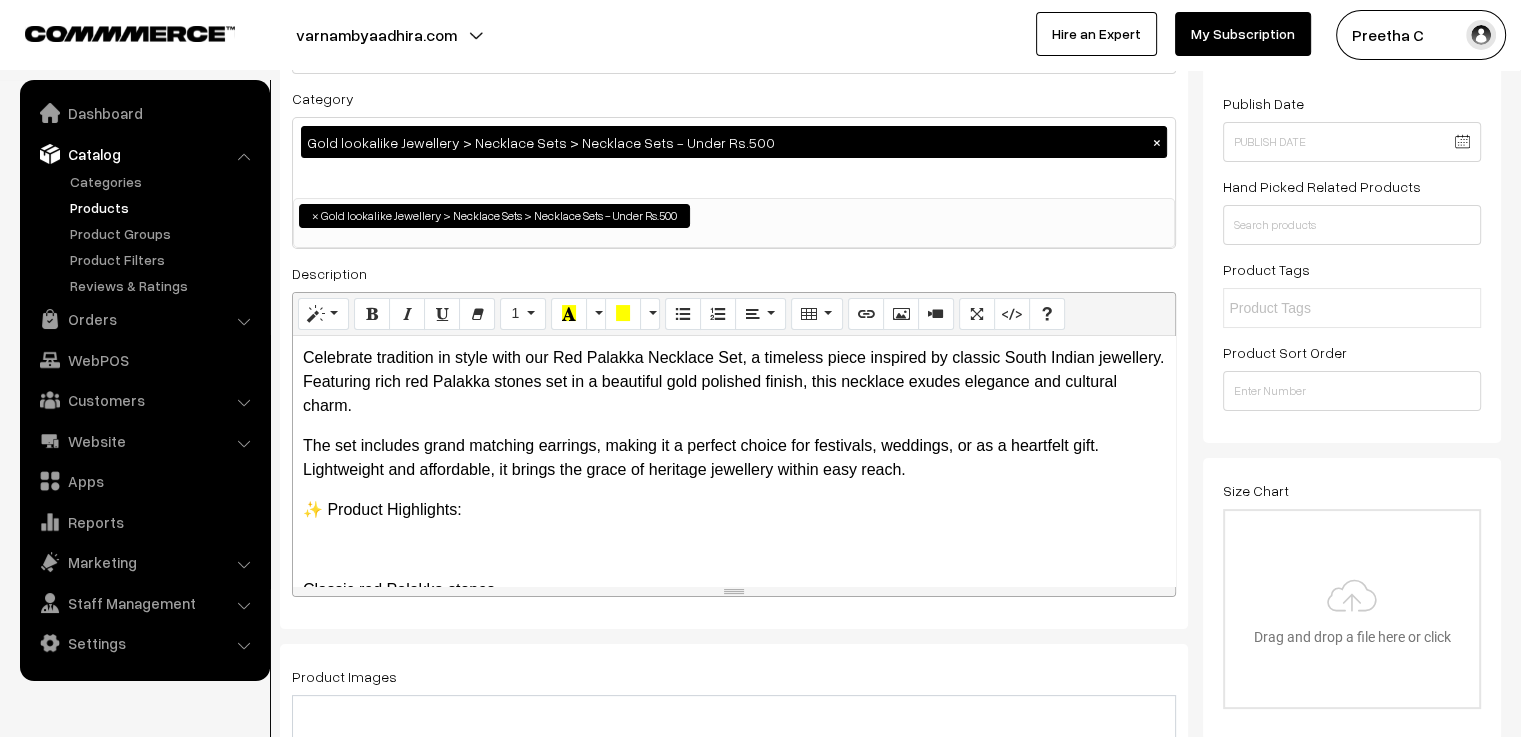 click on "Celebrate tradition in style with our Red Palakka Necklace Set, a timeless piece inspired by classic South Indian jewellery. Featuring rich red Palakka stones set in a beautiful gold polished finish, this necklace exudes elegance and cultural charm. The set includes grand matching earrings, making it a perfect choice for festivals, weddings, or as a heartfelt gift. Lightweight and affordable, it brings the grace of heritage jewellery within easy reach. ✨ Product Highlights: Classic red Palakka stones Elegant gold polish finish Includes grand matching earrings Ideal for festivals, family events, or gifting Traditional design at a pocket-friendly price" at bounding box center (734, 461) 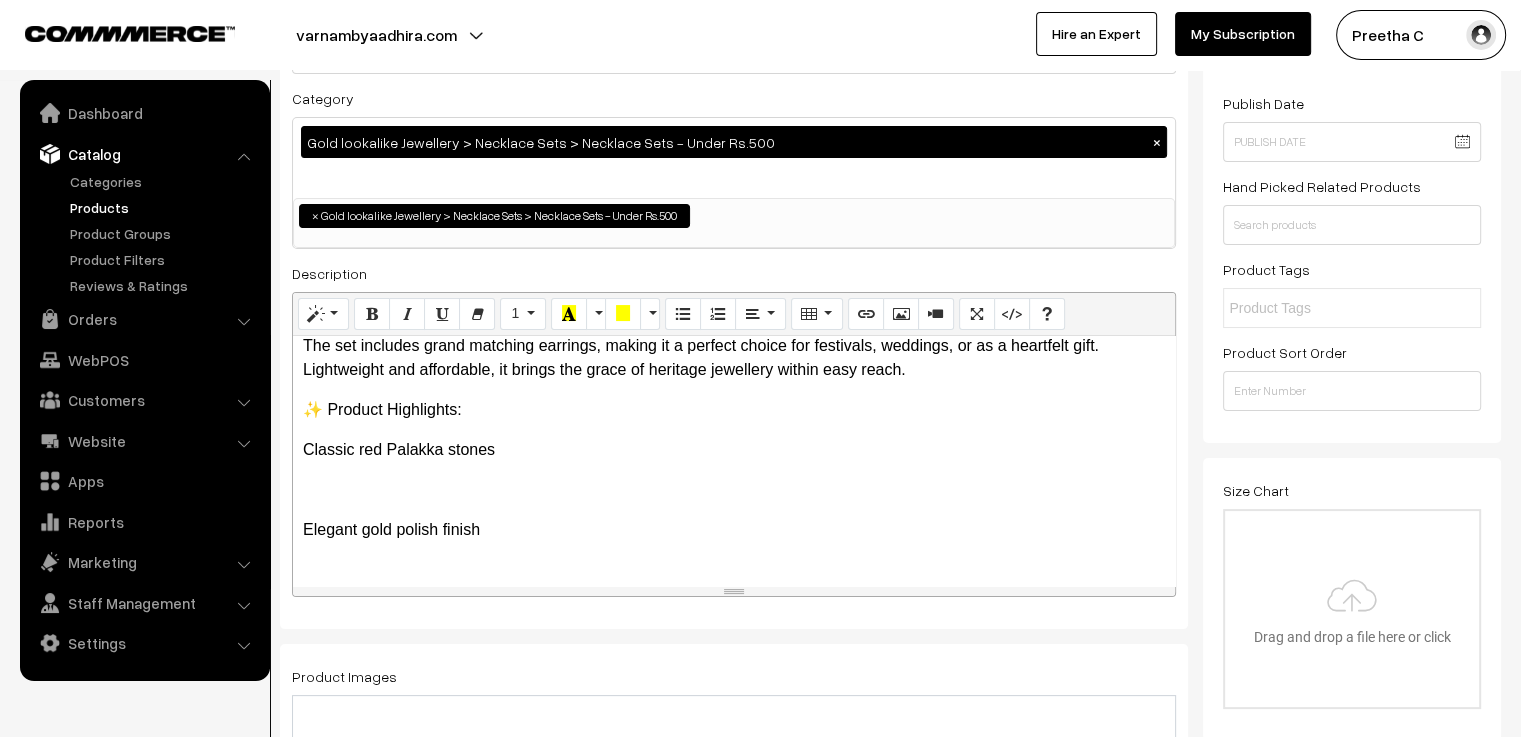 scroll, scrollTop: 200, scrollLeft: 0, axis: vertical 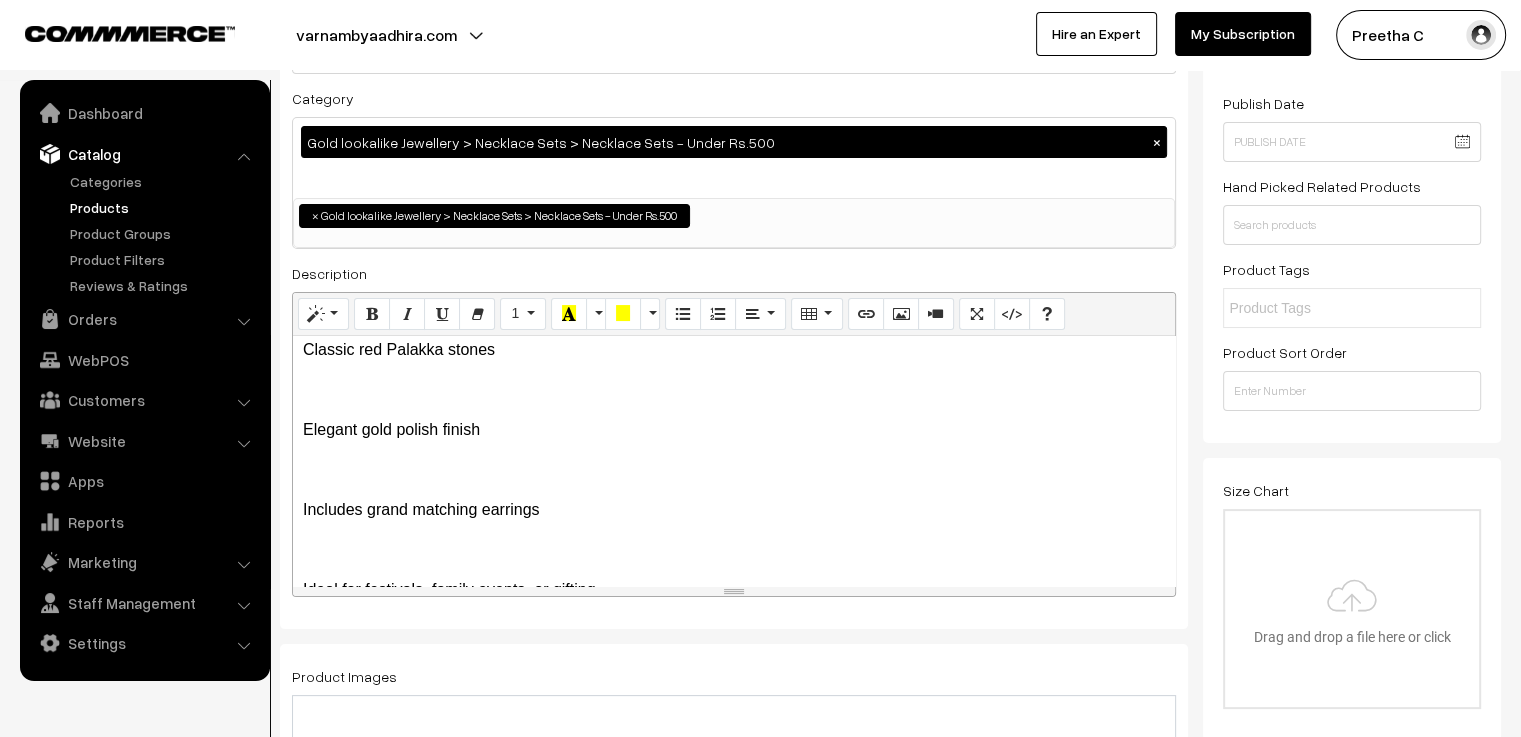 click on "Celebrate tradition in style with our Red Palakka Necklace Set, a timeless piece inspired by classic South Indian jewellery. Featuring rich red Palakka stones set in a beautiful gold polished finish, this necklace exudes elegance and cultural charm. The set includes grand matching earrings, making it a perfect choice for festivals, weddings, or as a heartfelt gift. Lightweight and affordable, it brings the grace of heritage jewellery within easy reach. ✨ Product Highlights: Classic red Palakka stones Elegant gold polish finish Includes grand matching earrings Ideal for festivals, family events, or gifting Traditional design at a pocket-friendly price" at bounding box center (734, 461) 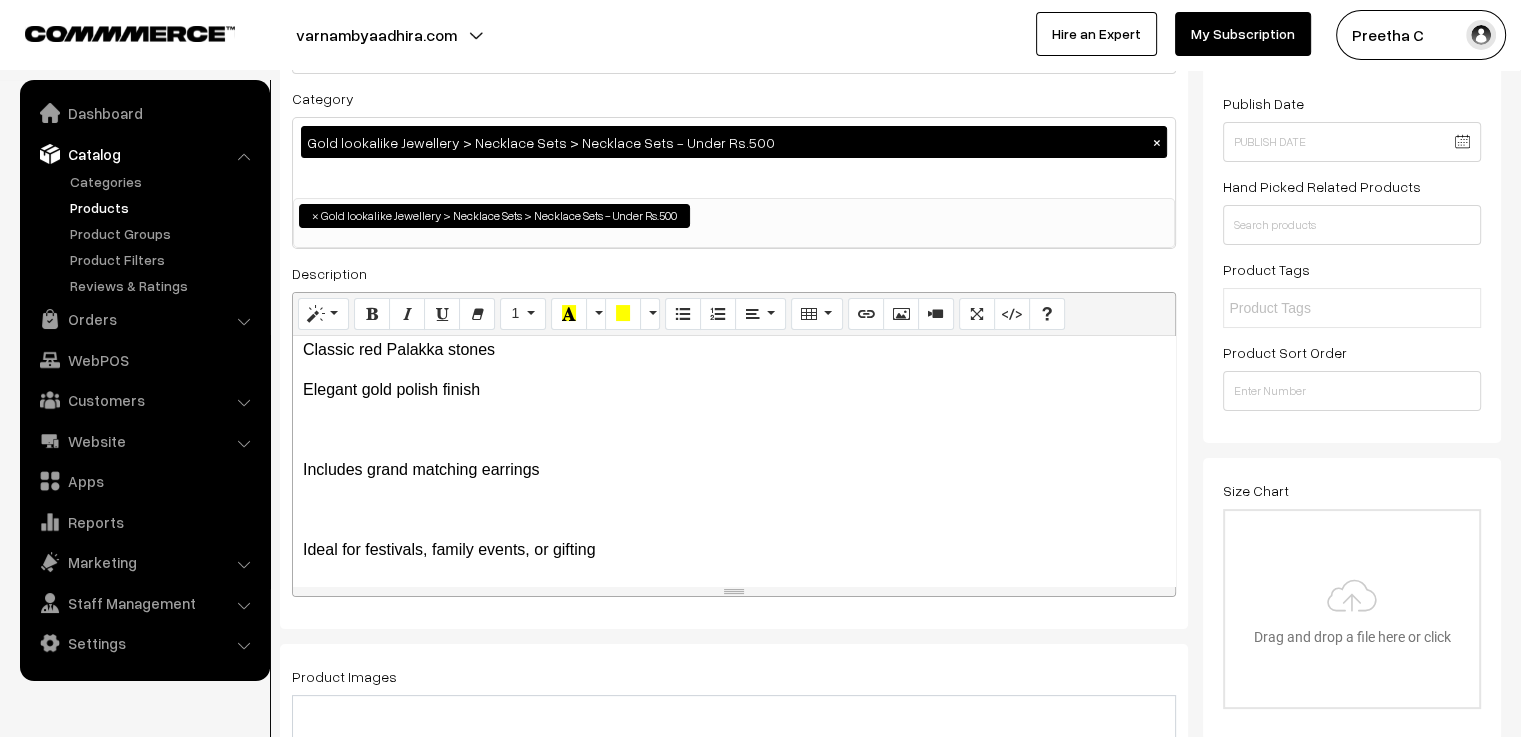 click on "Includes grand matching earrings" at bounding box center (734, 470) 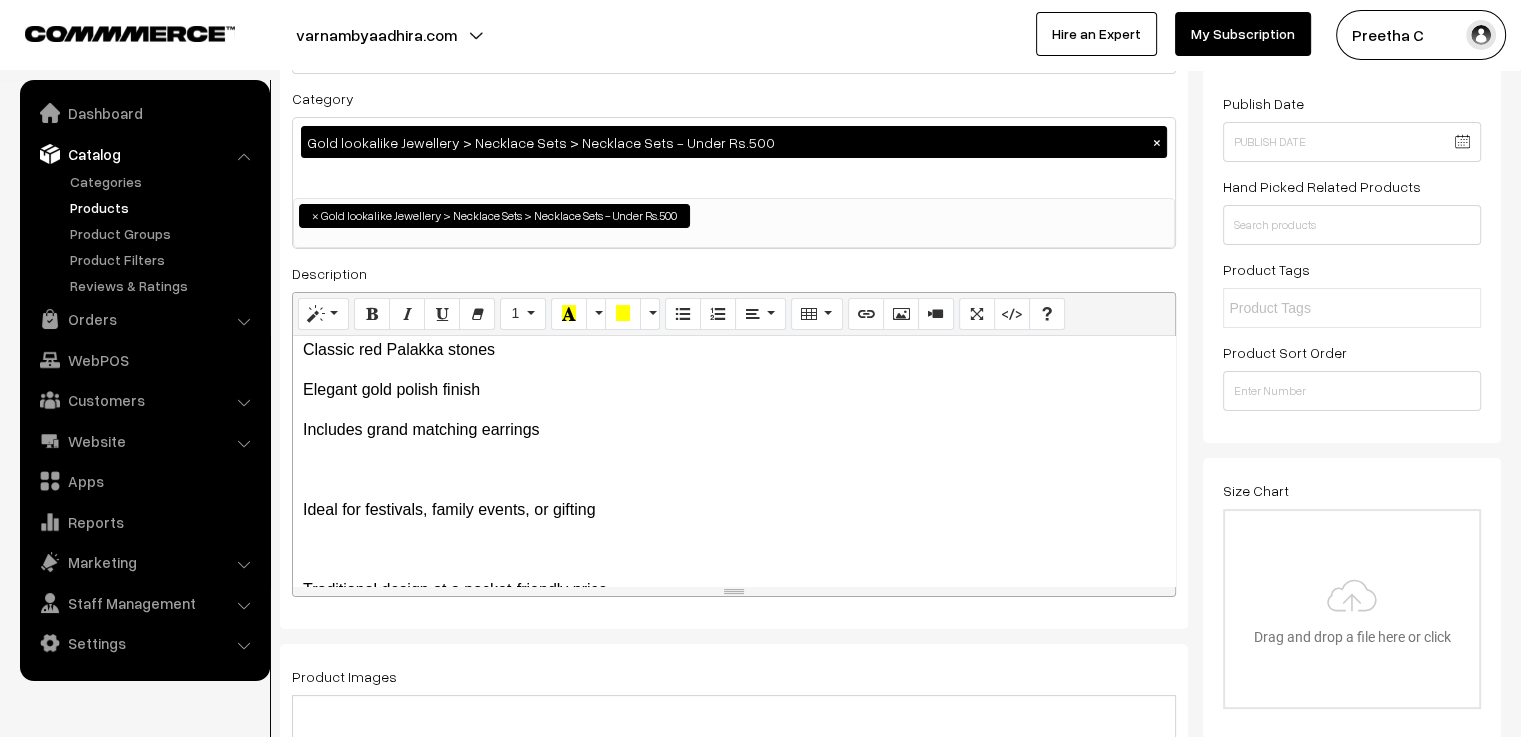 click on "Celebrate tradition in style with our Red Palakka Necklace Set, a timeless piece inspired by classic South Indian jewellery. Featuring rich red Palakka stones set in a beautiful gold polished finish, this necklace exudes elegance and cultural charm. The set includes grand matching earrings, making it a perfect choice for festivals, weddings, or as a heartfelt gift. Lightweight and affordable, it brings the grace of heritage jewellery within easy reach. ✨ Product Highlights: Classic red Palakka stones Elegant gold polish finish Includes grand matching earrings Ideal for festivals, family events, or gifting Traditional design at a pocket-friendly price" at bounding box center [734, 461] 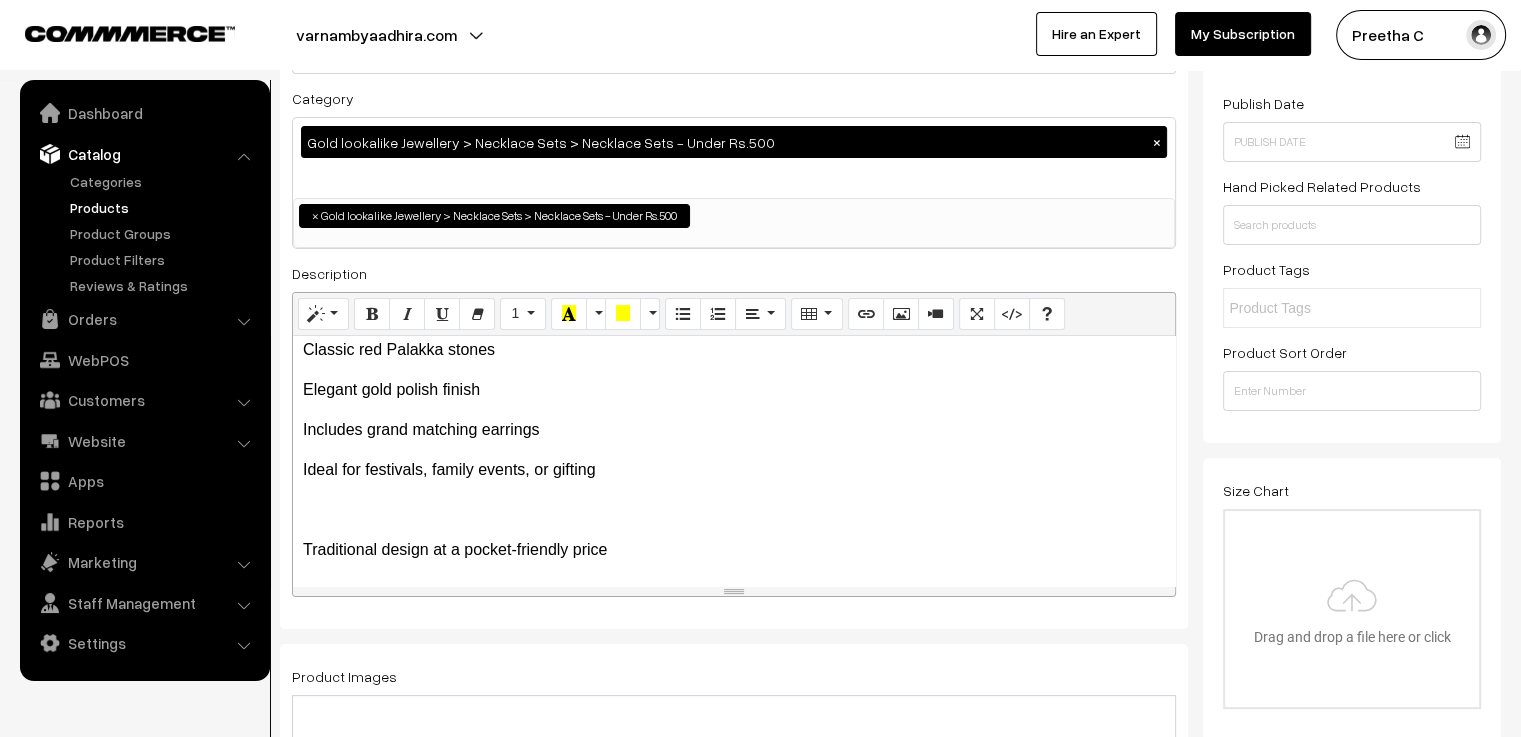 click on "Celebrate tradition in style with our Red Palakka Necklace Set, a timeless piece inspired by classic South Indian jewellery. Featuring rich red Palakka stones set in a beautiful gold polished finish, this necklace exudes elegance and cultural charm. The set includes grand matching earrings, making it a perfect choice for festivals, weddings, or as a heartfelt gift. Lightweight and affordable, it brings the grace of heritage jewellery within easy reach. ✨ Product Highlights: Classic red Palakka stones Elegant gold polish finish Includes grand matching earrings Ideal for festivals, family events, or gifting Traditional design at a pocket-friendly price" at bounding box center (734, 461) 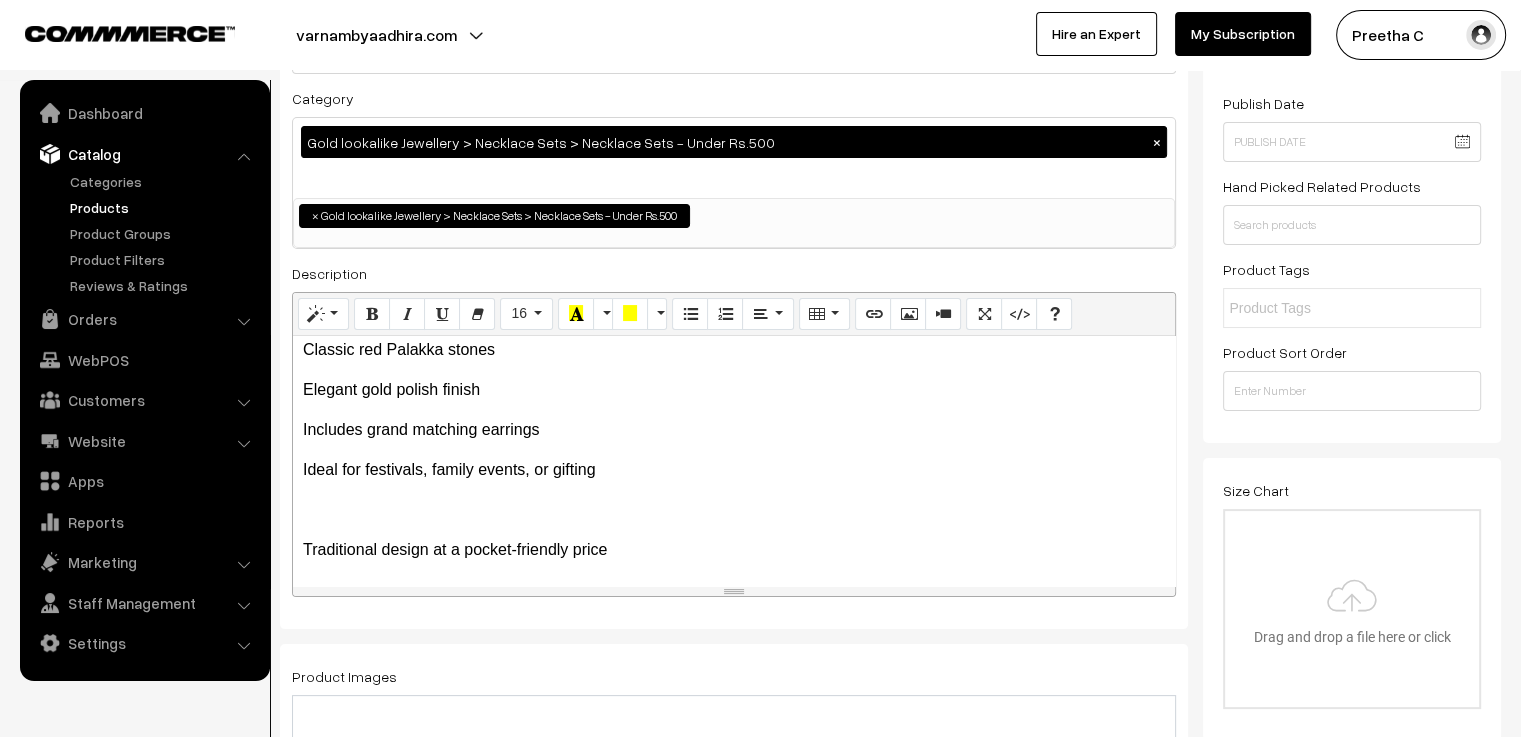scroll, scrollTop: 162, scrollLeft: 0, axis: vertical 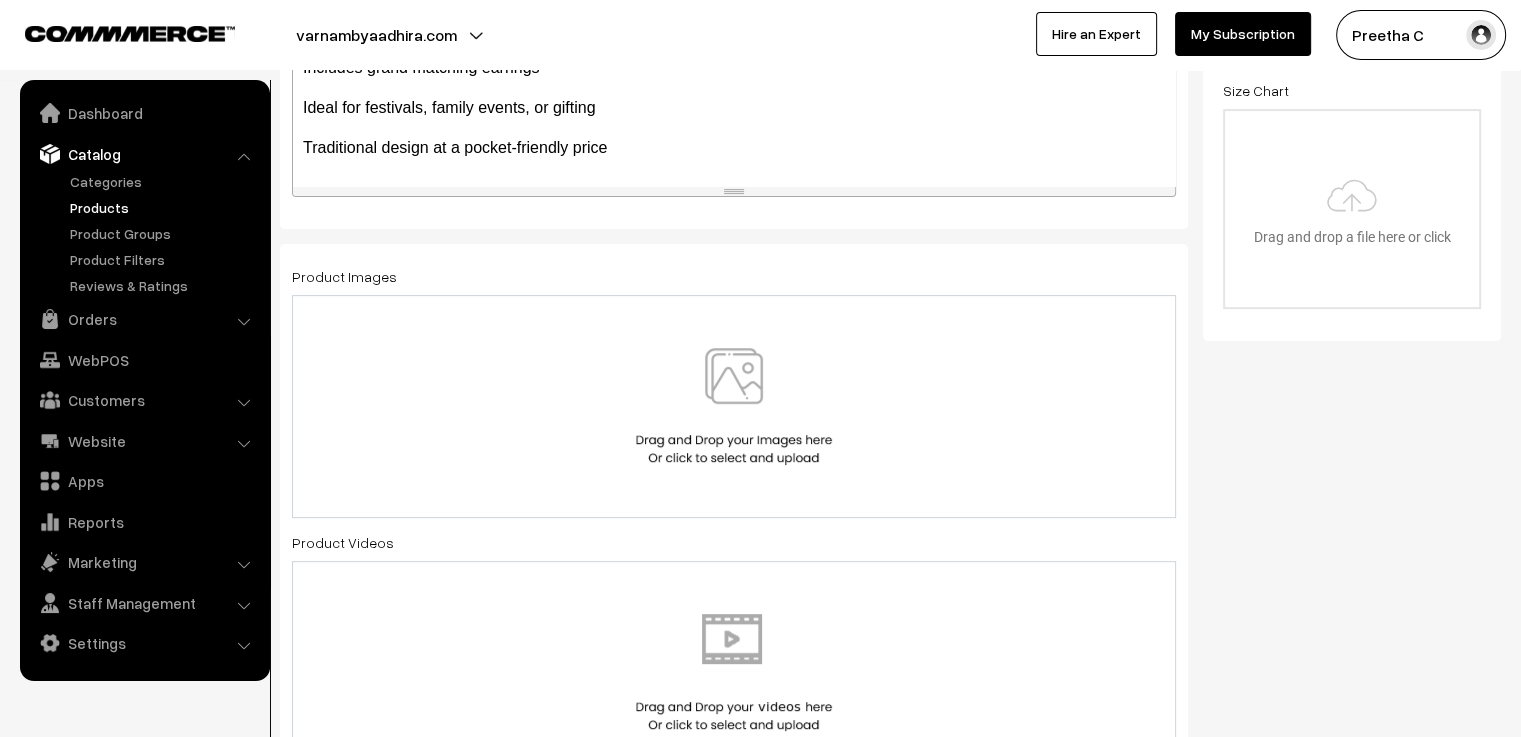 click at bounding box center (734, 406) 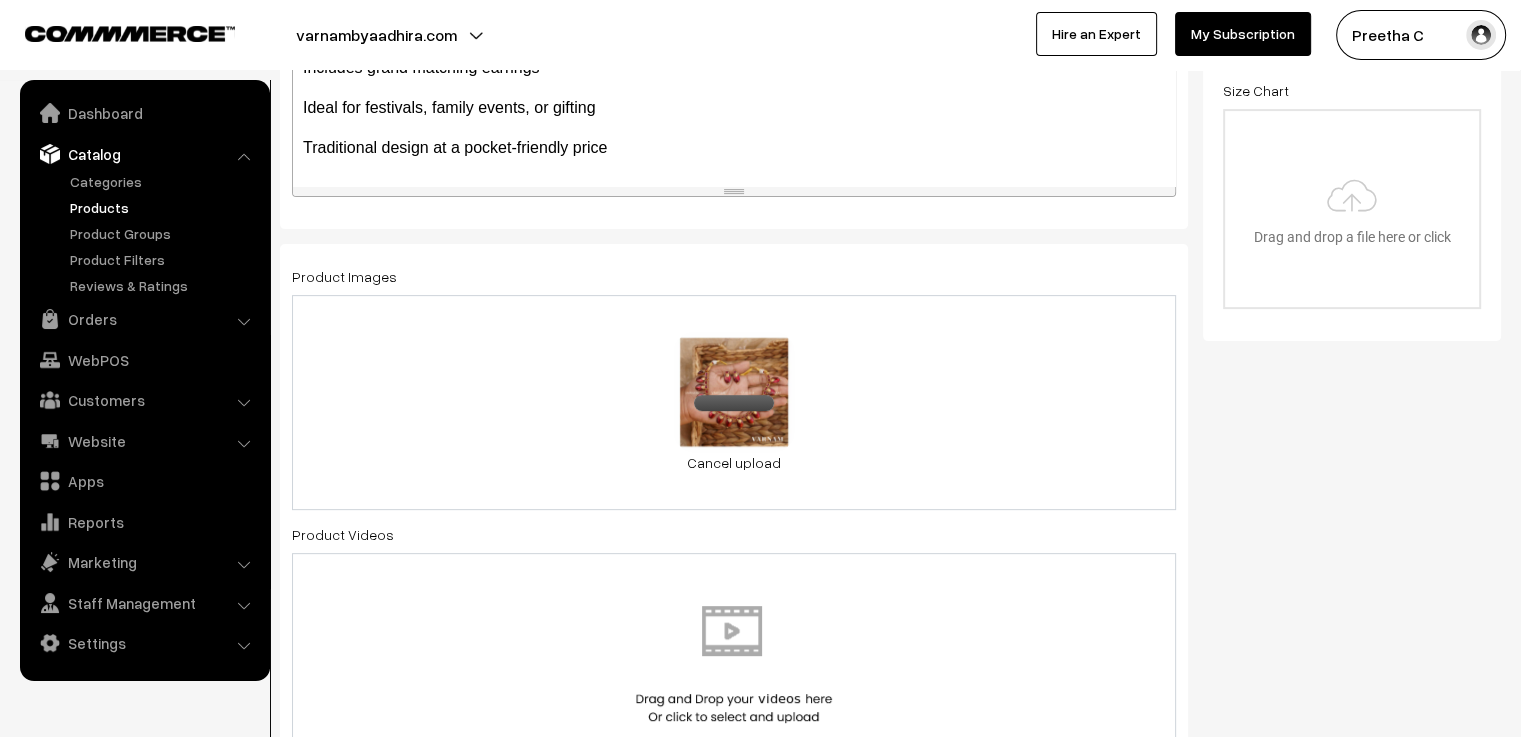 click on "0.2  MB      2.1.jpg                         Check                                                      Error                                                           Cancel upload" at bounding box center (734, 402) 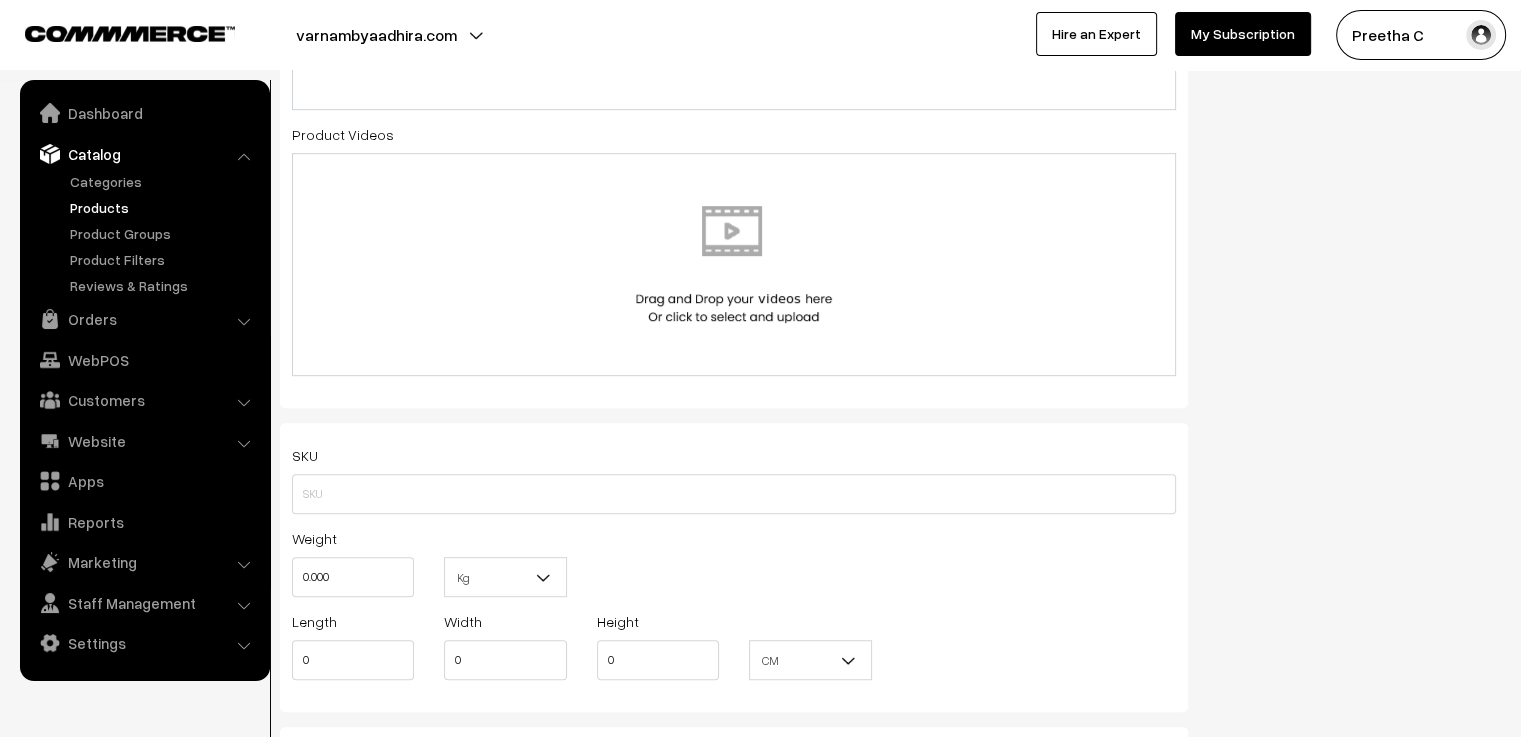 scroll, scrollTop: 1100, scrollLeft: 0, axis: vertical 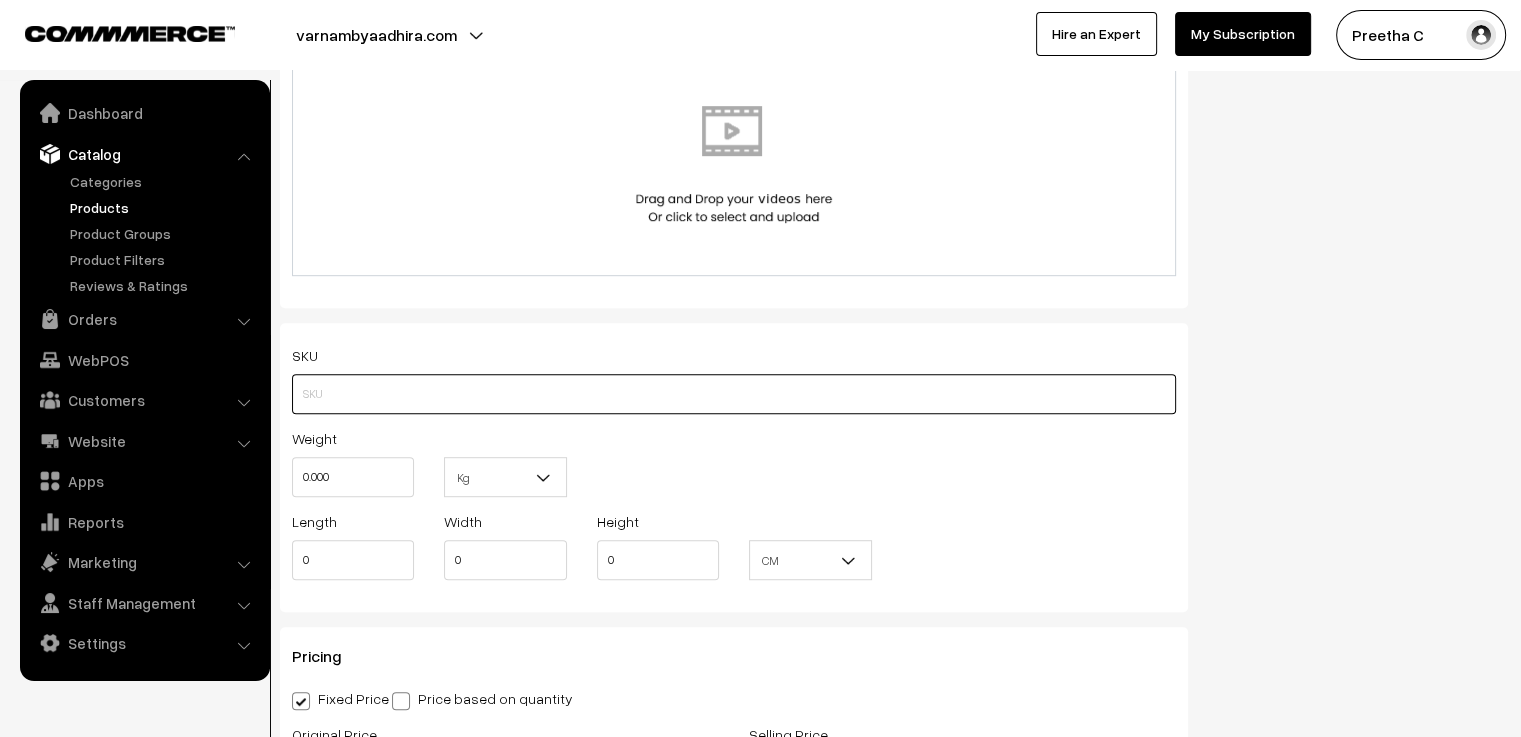 click at bounding box center (734, 394) 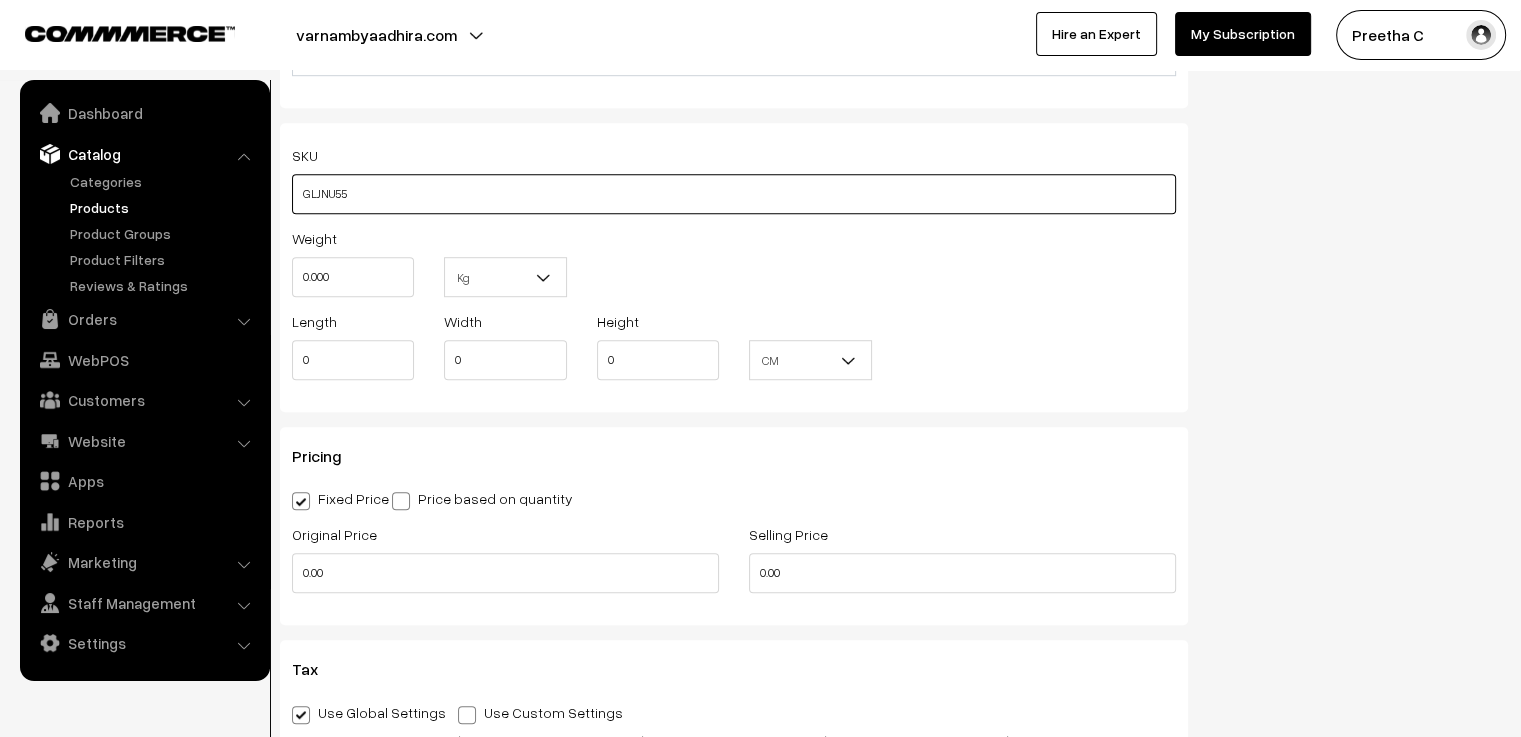 scroll, scrollTop: 1400, scrollLeft: 0, axis: vertical 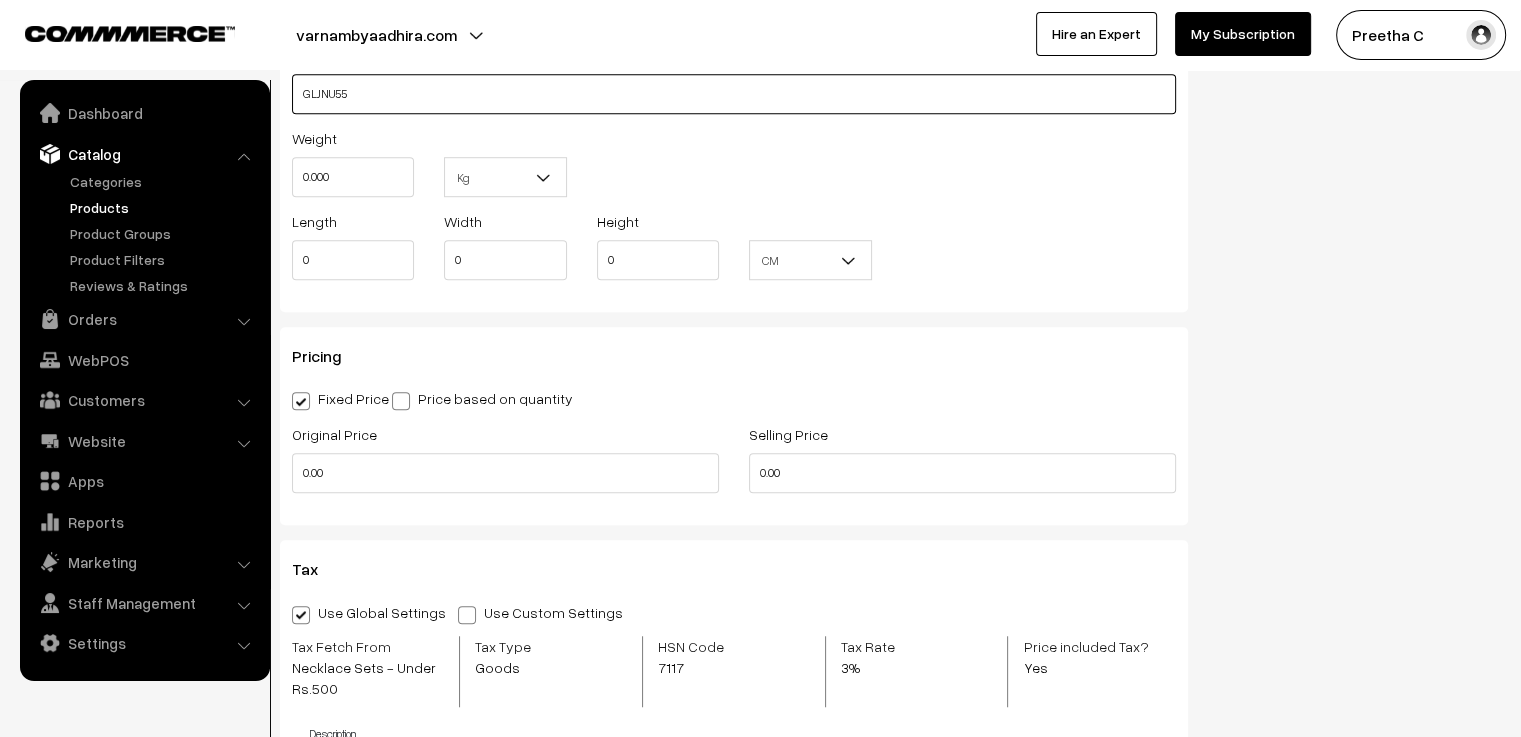 type on "GLJNU55" 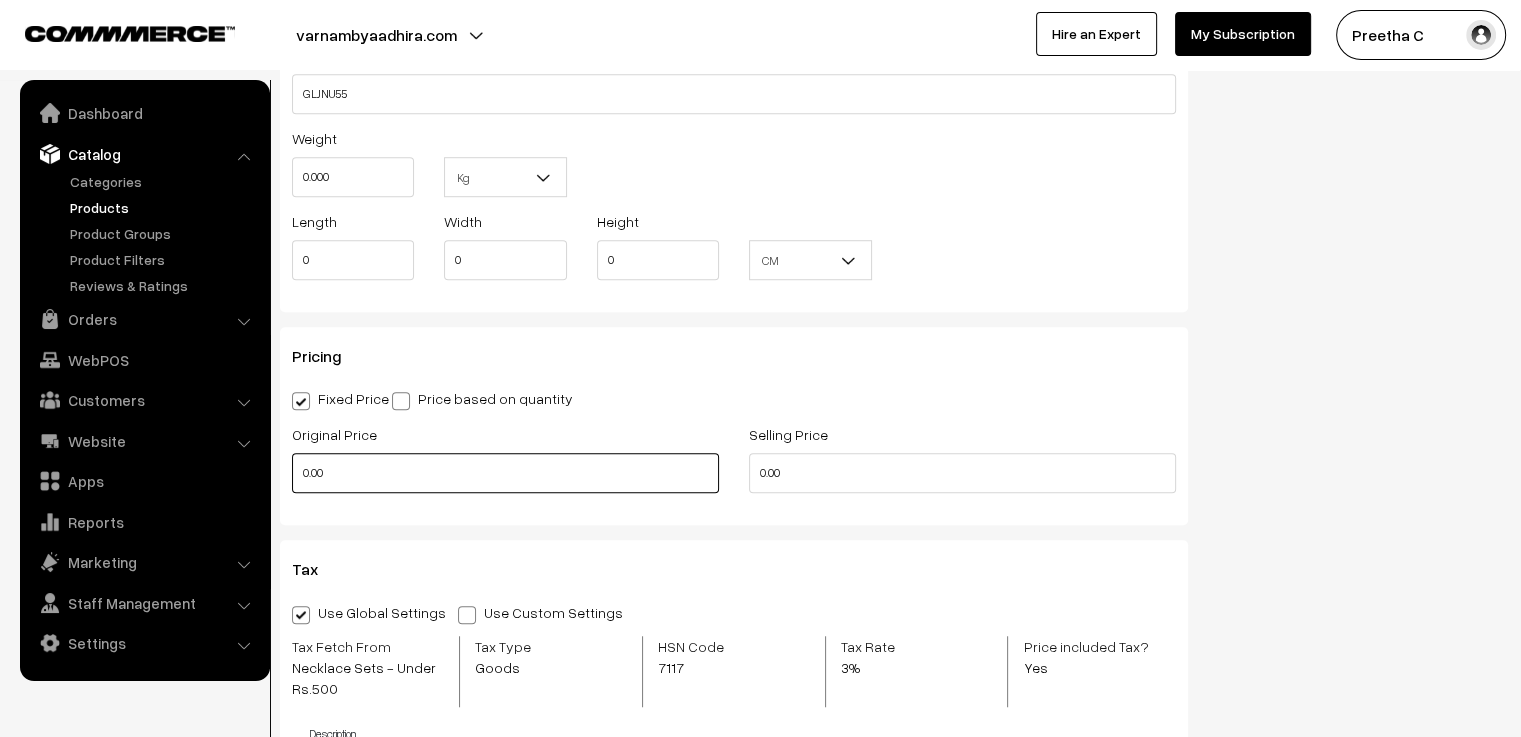 drag, startPoint x: 327, startPoint y: 476, endPoint x: 278, endPoint y: 486, distance: 50.01 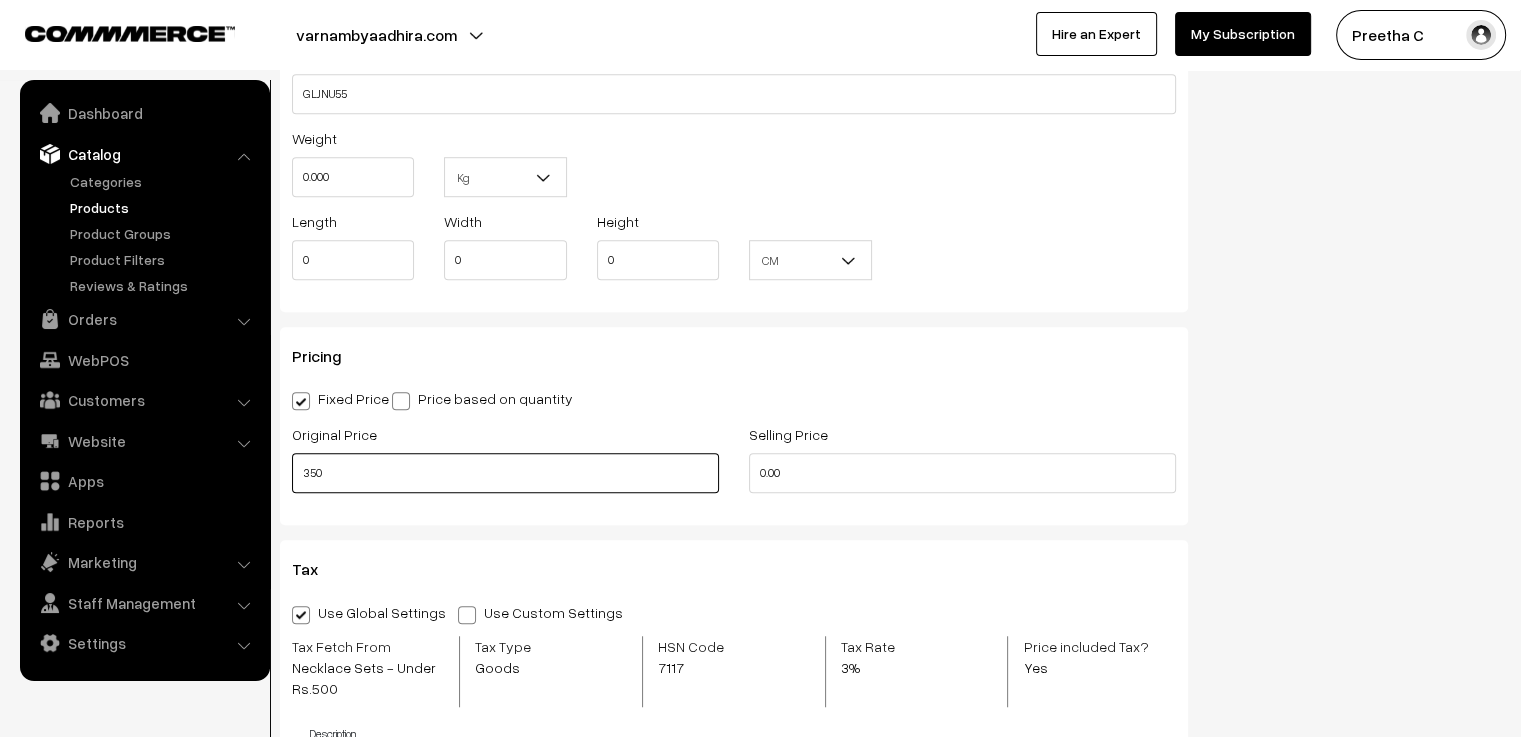 type on "350" 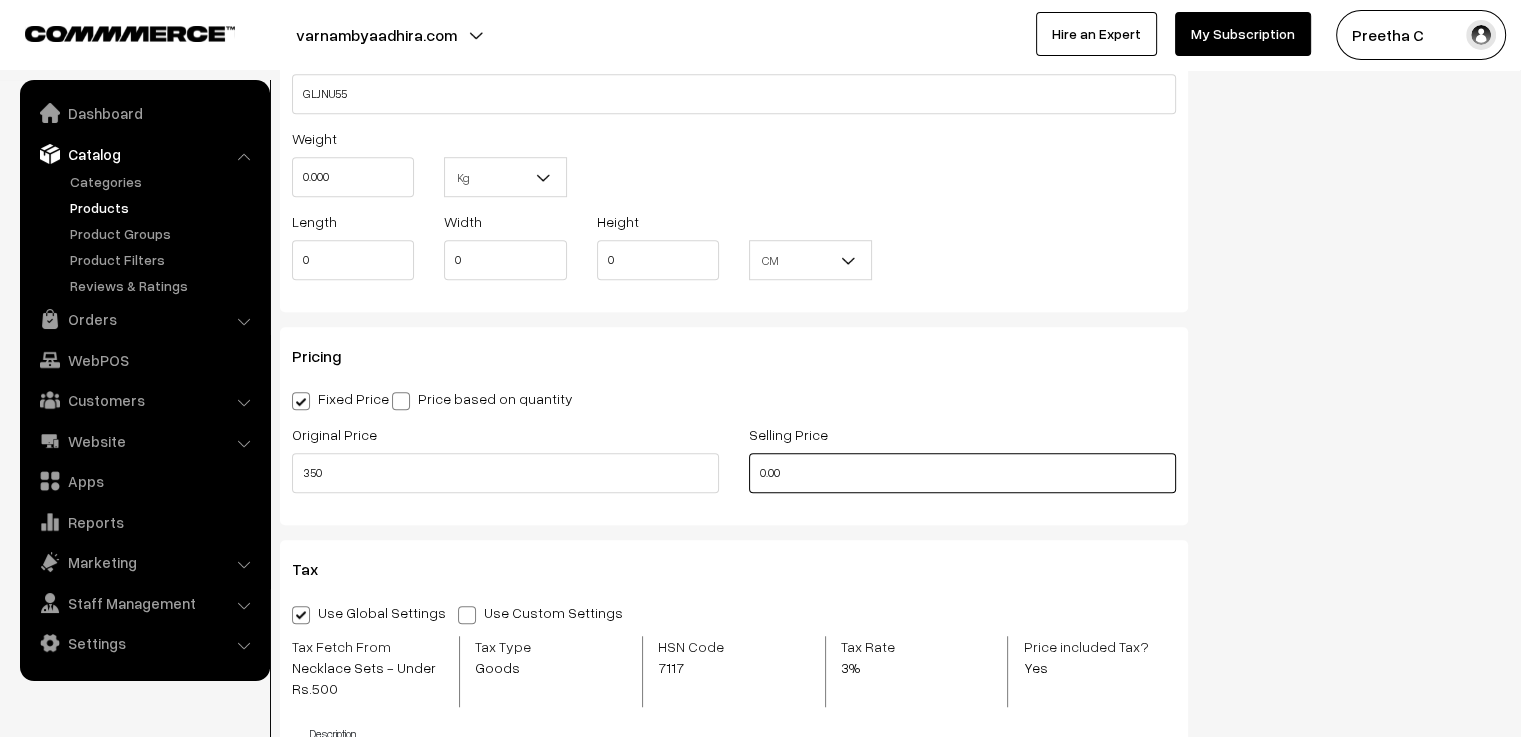 drag, startPoint x: 795, startPoint y: 476, endPoint x: 750, endPoint y: 479, distance: 45.099888 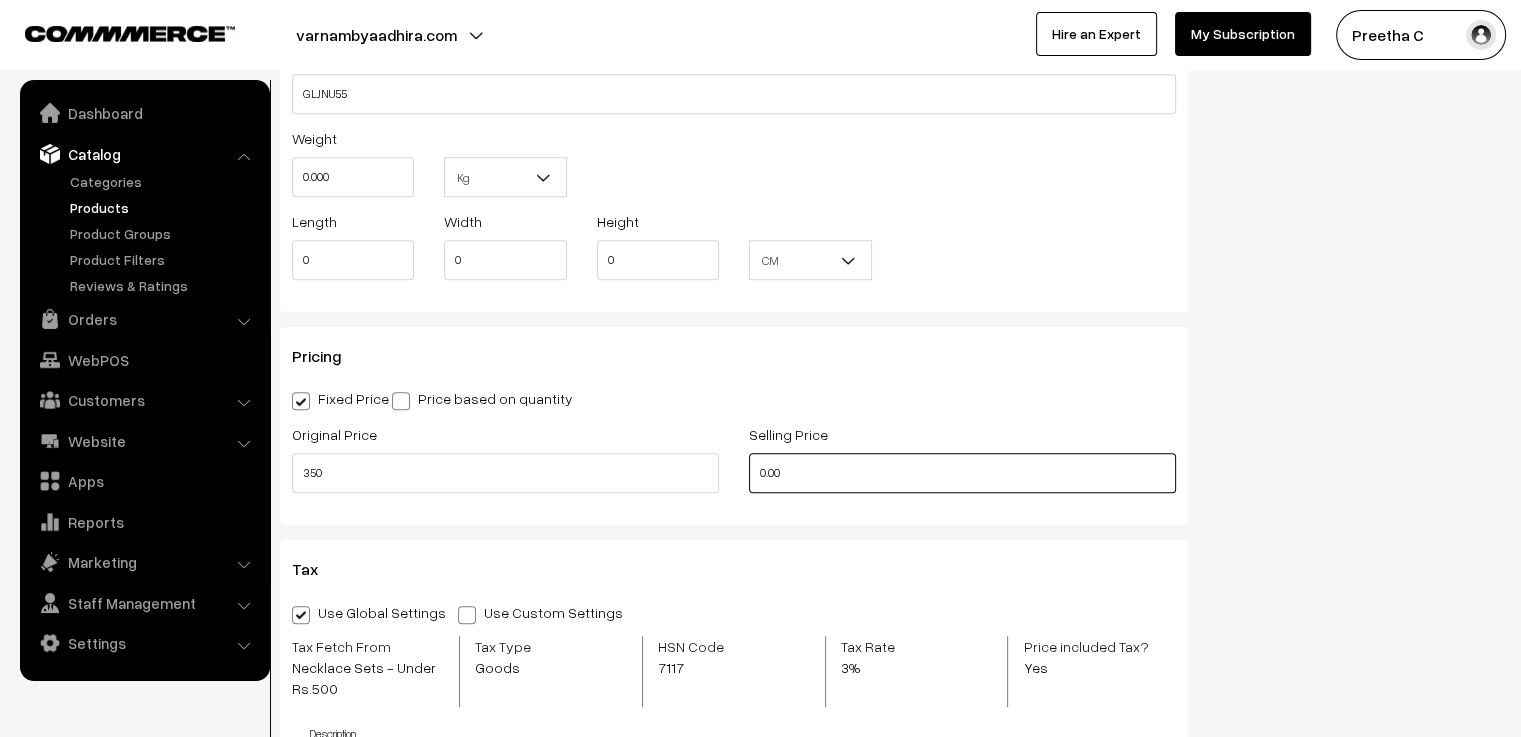click on "0.00" at bounding box center [962, 473] 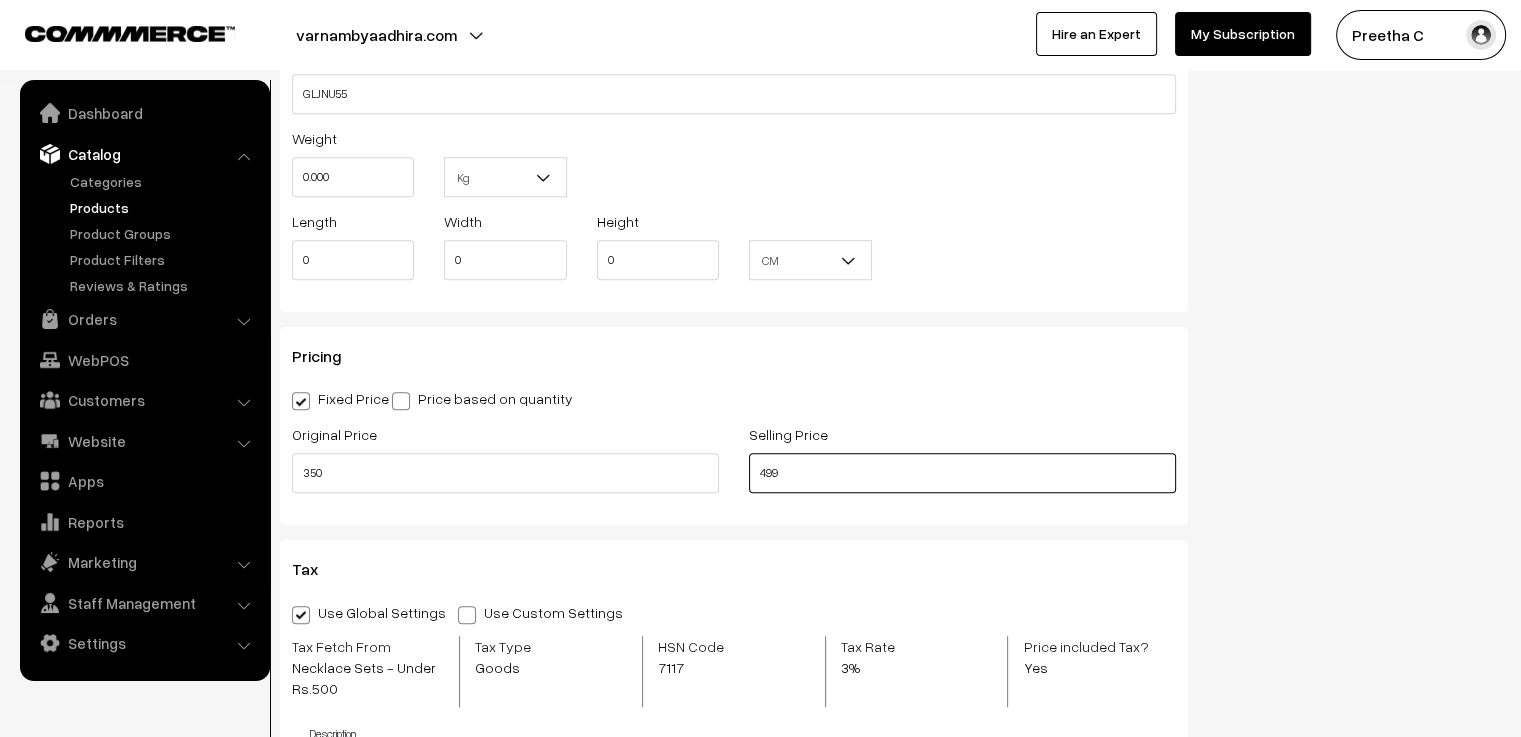 type on "499" 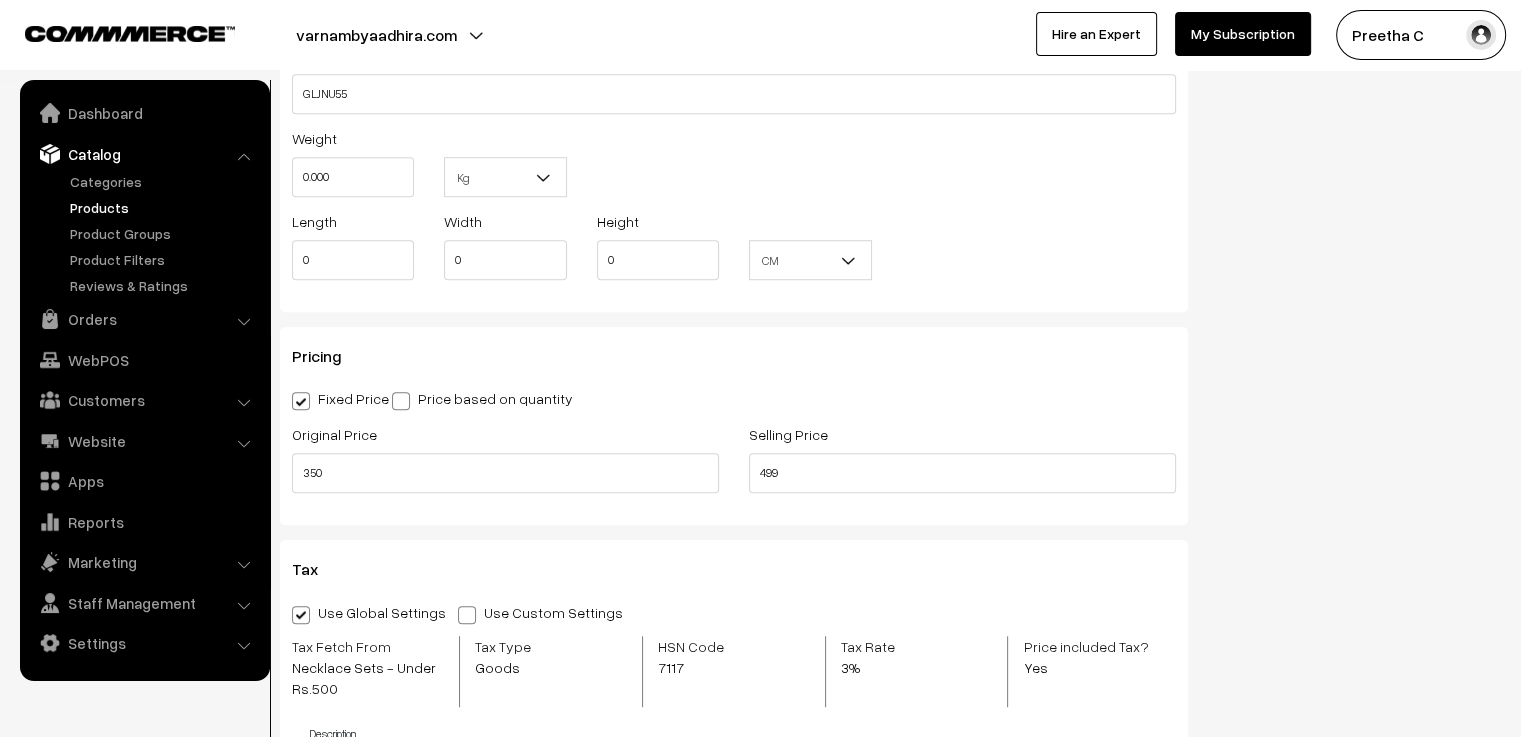 click on "Name  *
Red Palakka Necklace Set with Grand Earrings
Category
Gold lookalike Jewellery > Necklace Sets > Necklace Sets - Under Rs.500 ×
Bangles
Bangles > Gold polish
Bangles > Silver polish
Bangles > Victorian
Gold lookalike Jewellery
Gold lookalike Jewellery > Bridal Bangle Sets
Gold lookalike Jewellery > Bracelet ×   1" at bounding box center [734, 52] 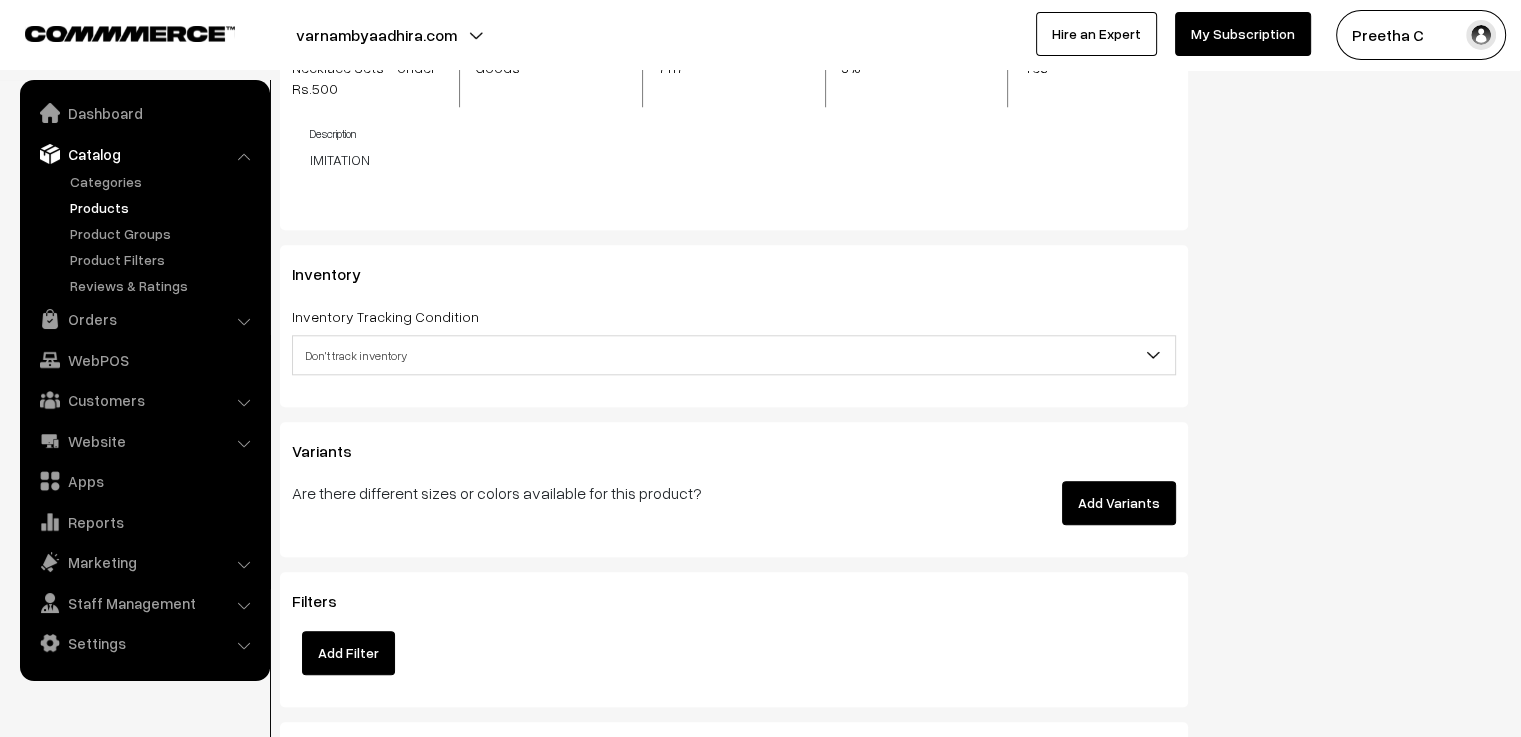 scroll, scrollTop: 1700, scrollLeft: 0, axis: vertical 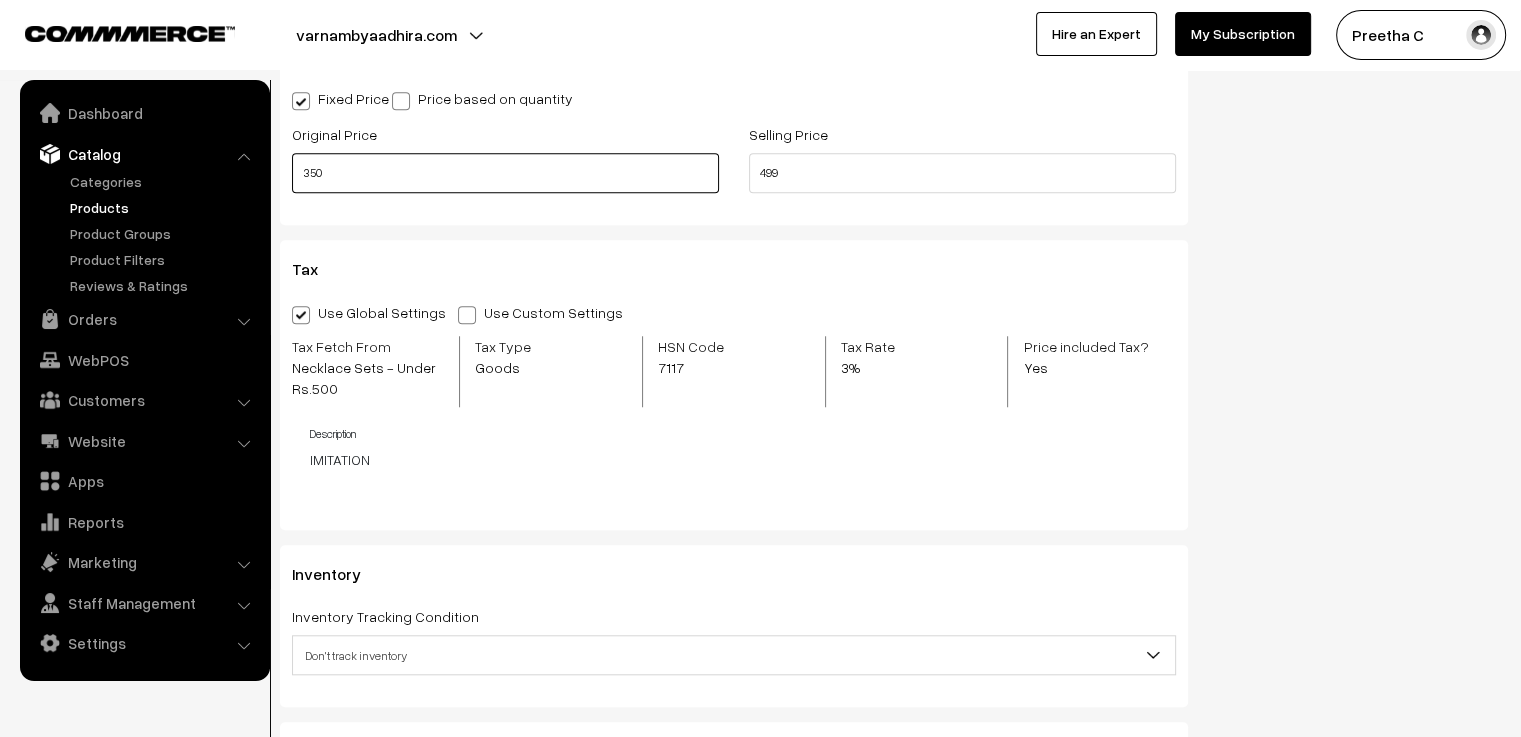 drag, startPoint x: 340, startPoint y: 173, endPoint x: 242, endPoint y: 160, distance: 98.85848 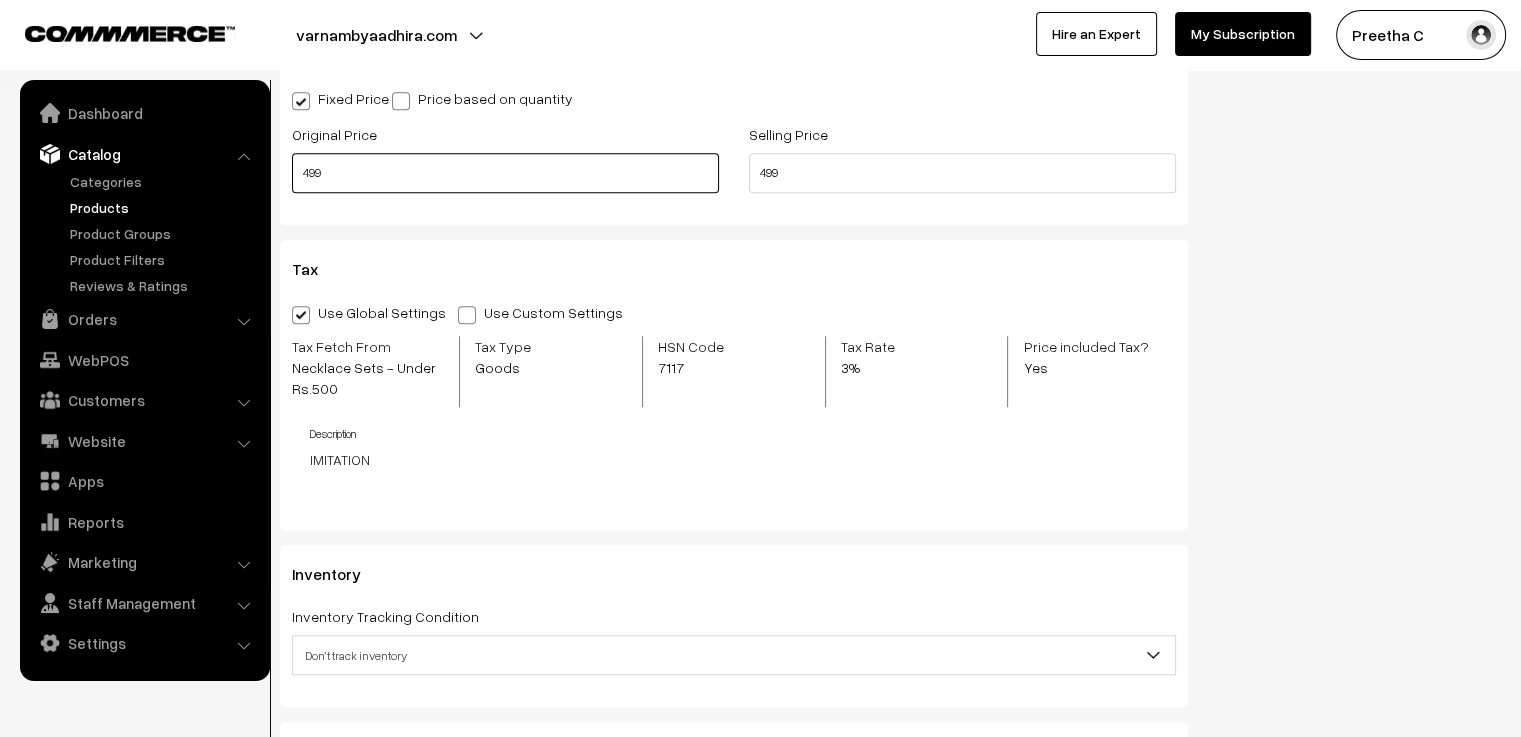 type on "499" 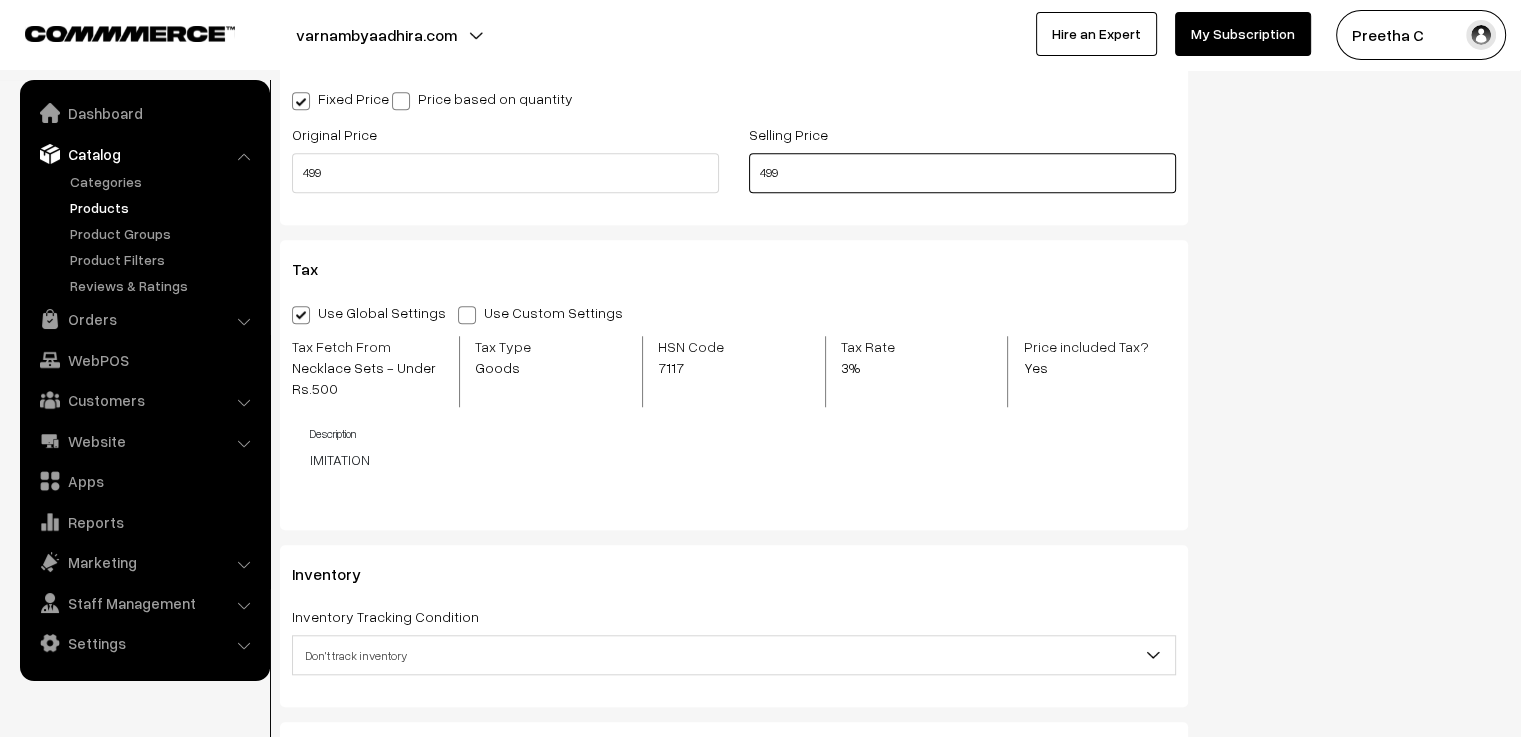 drag, startPoint x: 825, startPoint y: 176, endPoint x: 730, endPoint y: 171, distance: 95.131485 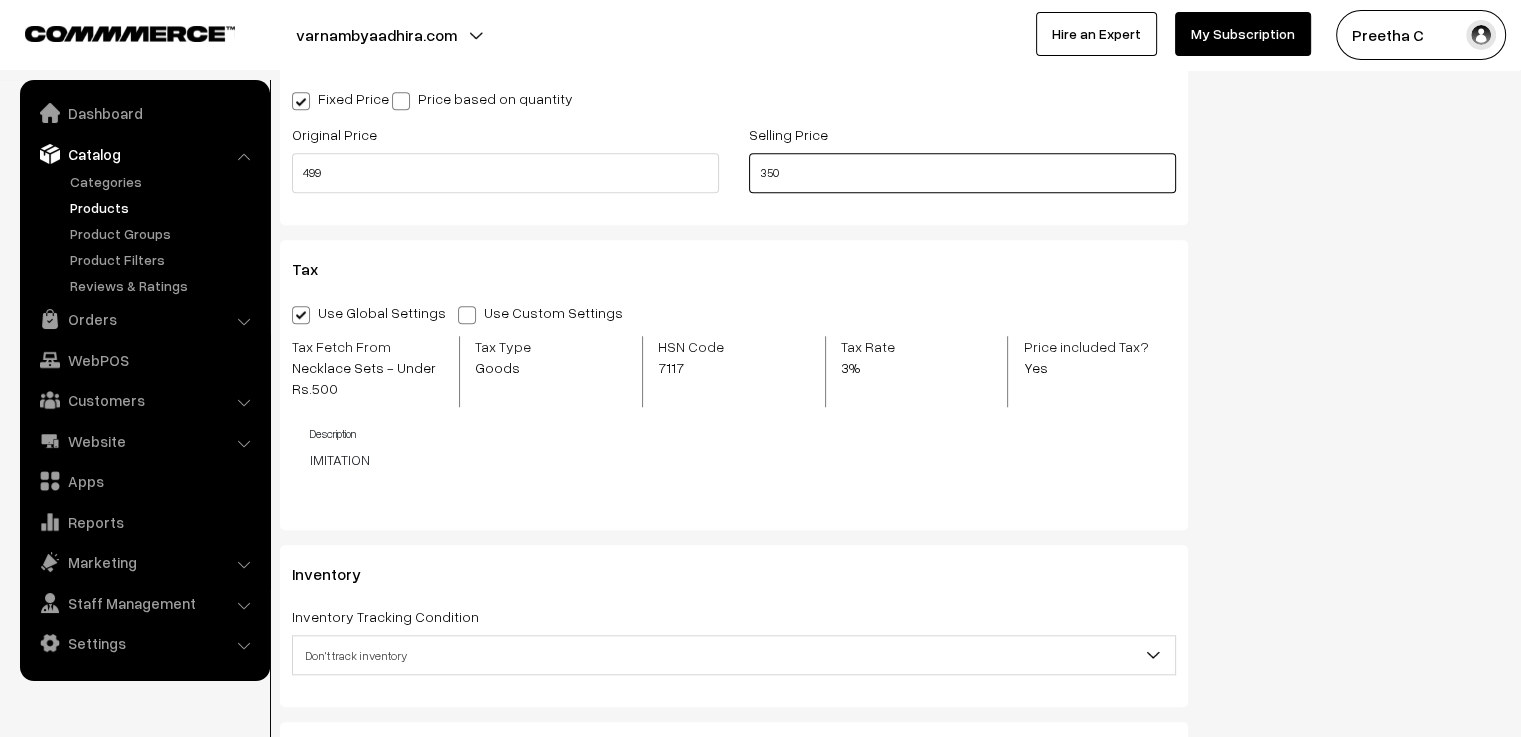 type on "350" 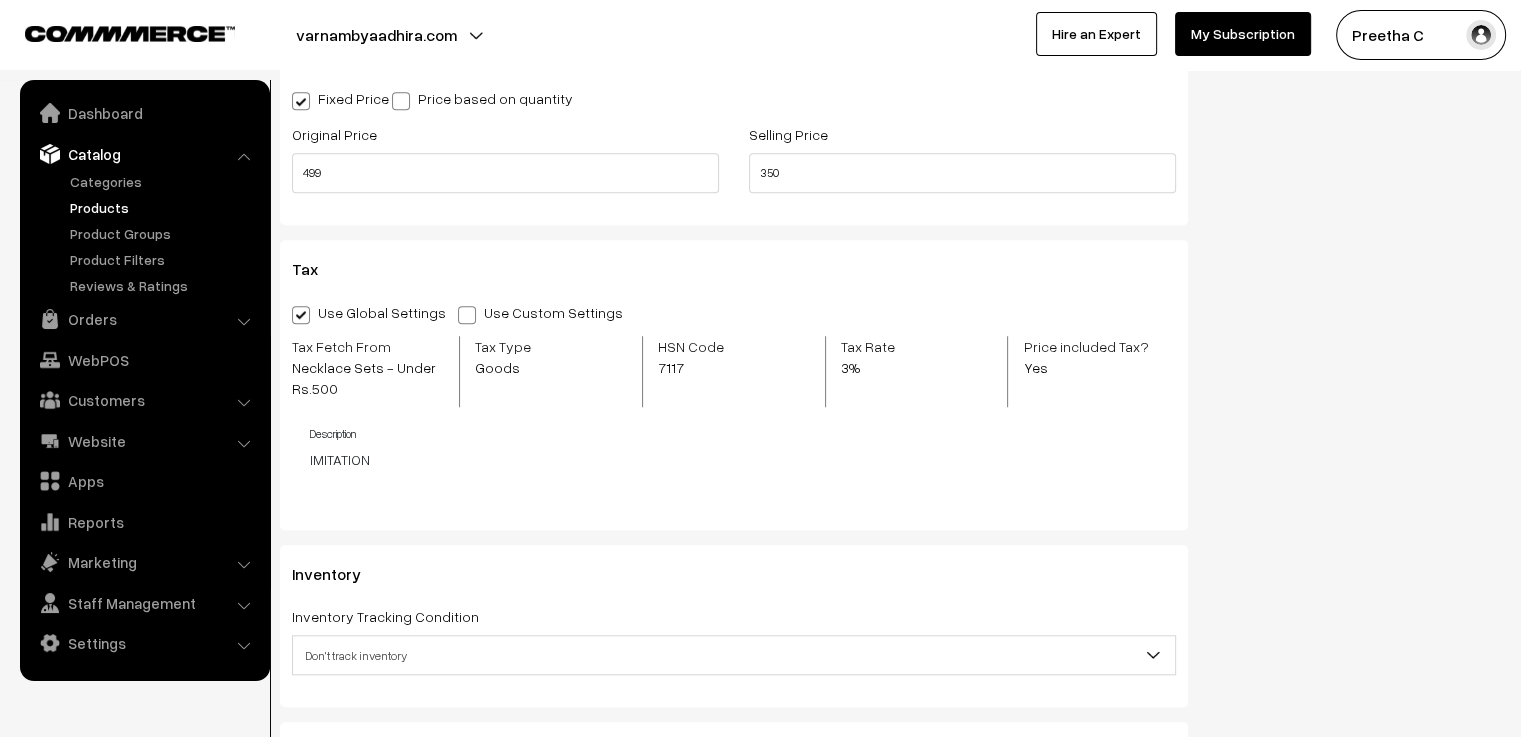 click on "Original Price
499" at bounding box center (505, 163) 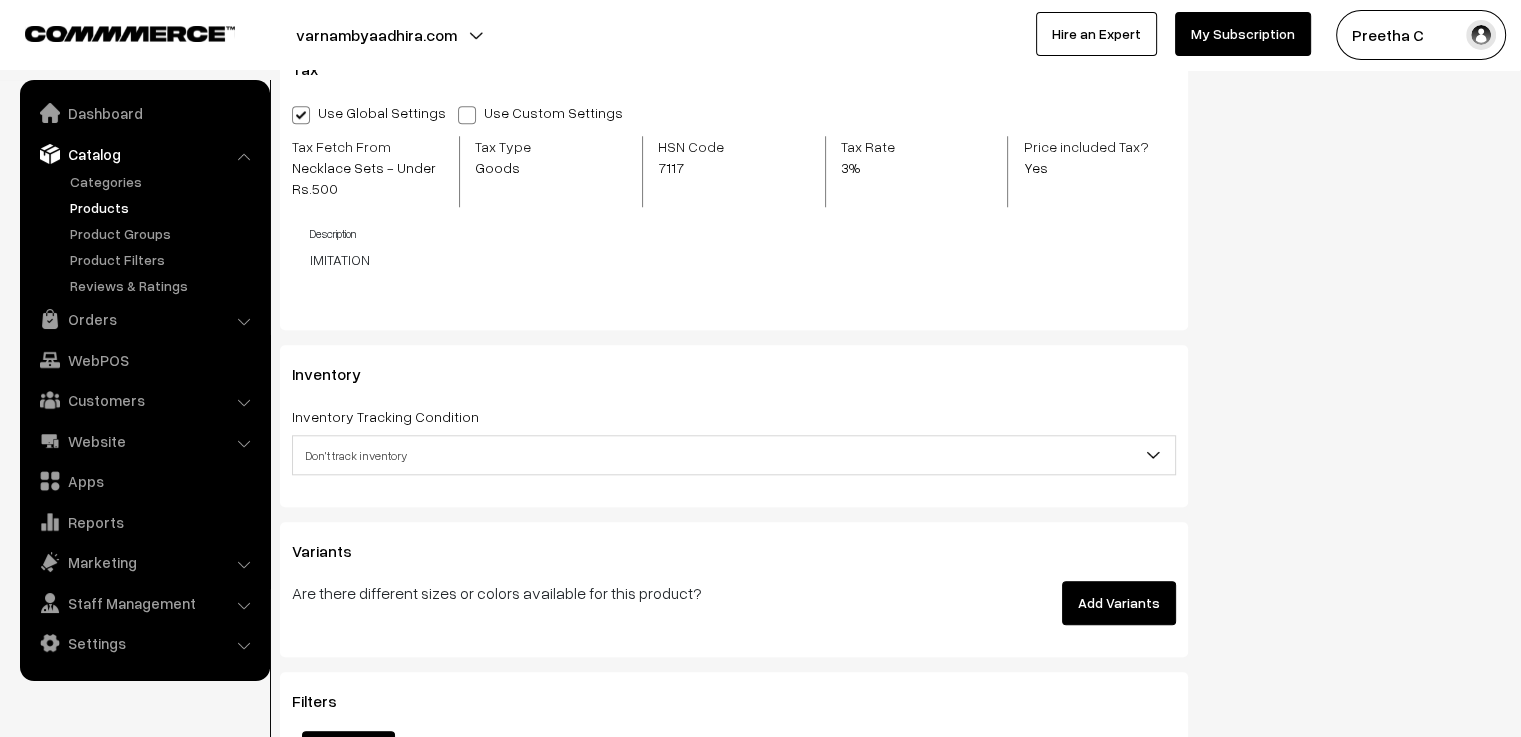 scroll, scrollTop: 2000, scrollLeft: 0, axis: vertical 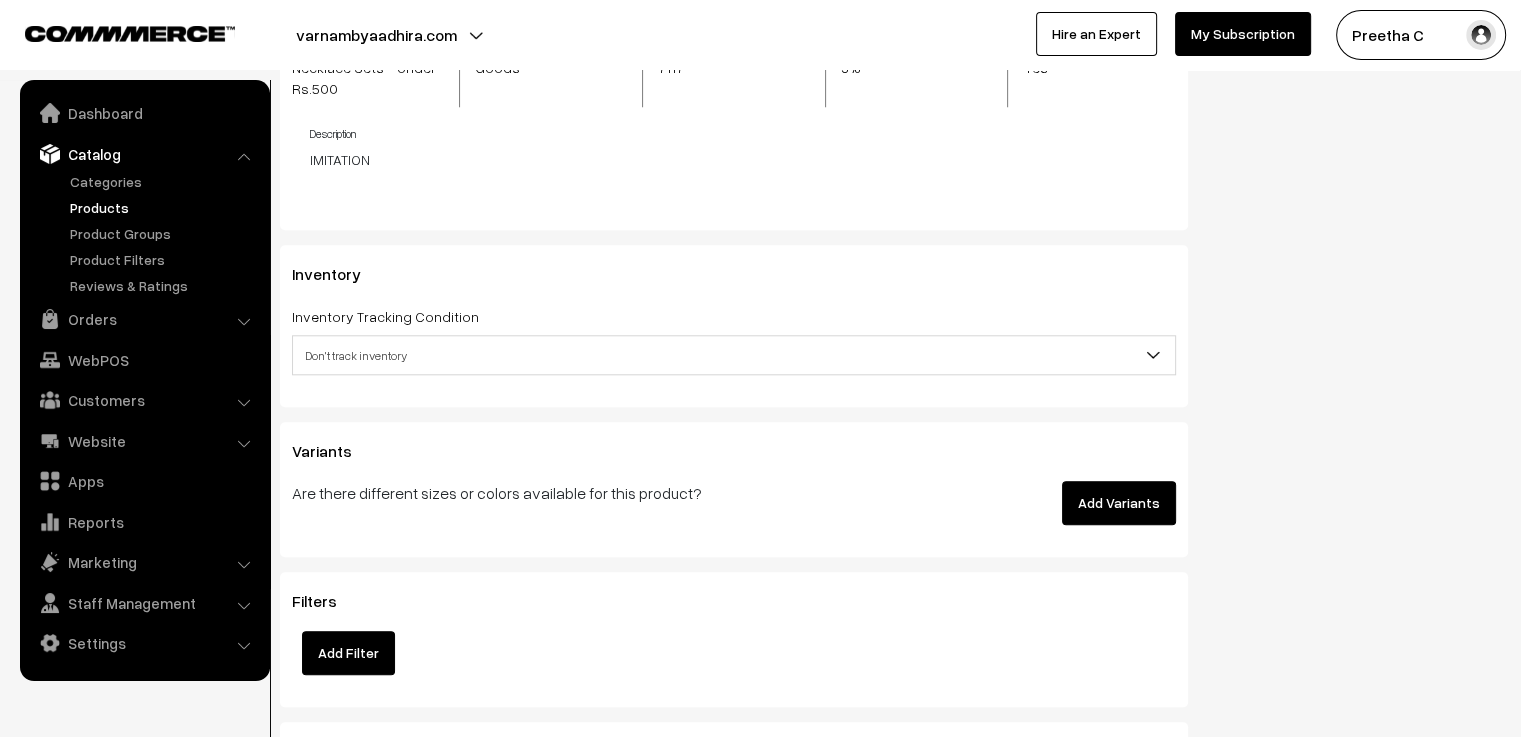 click on "Don't track inventory" at bounding box center (734, 355) 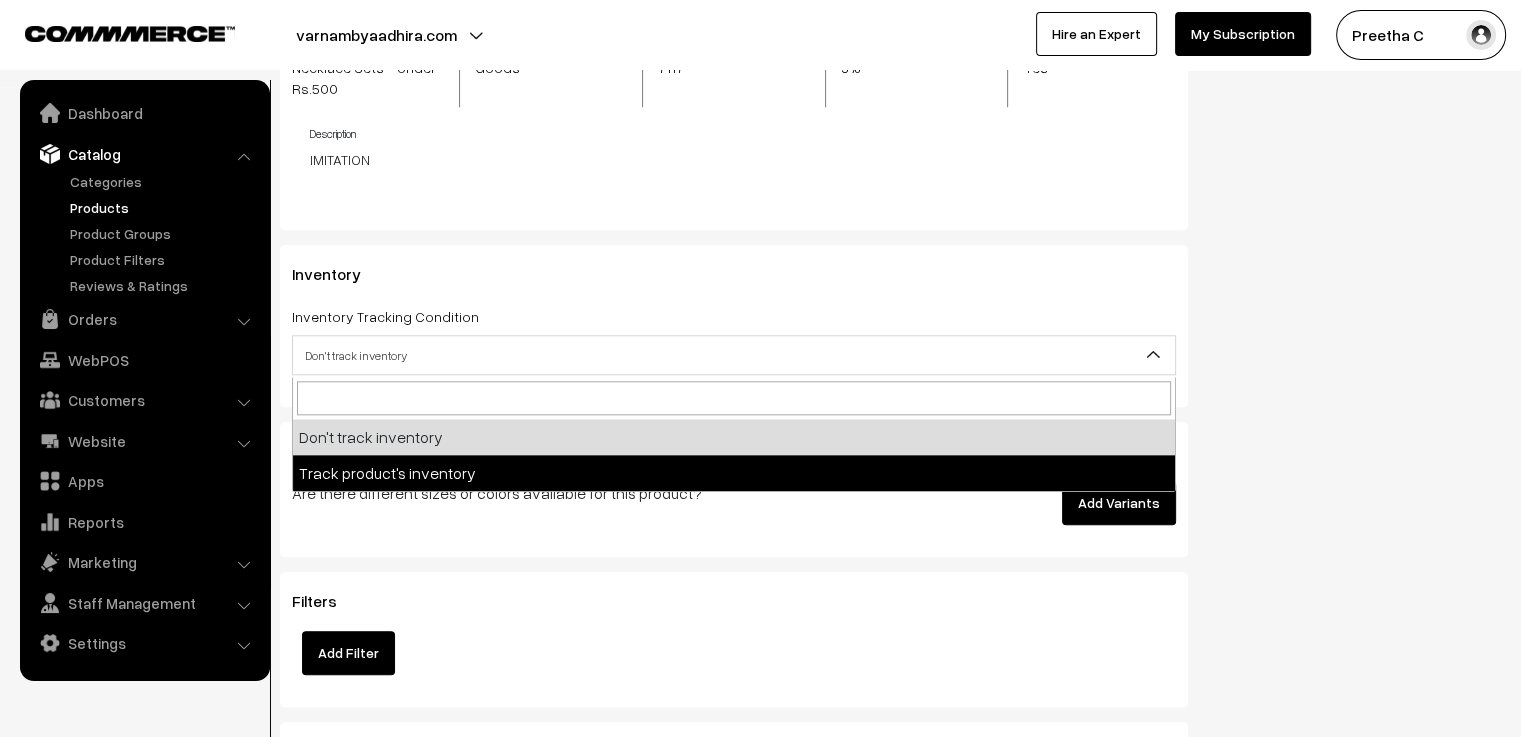 select on "2" 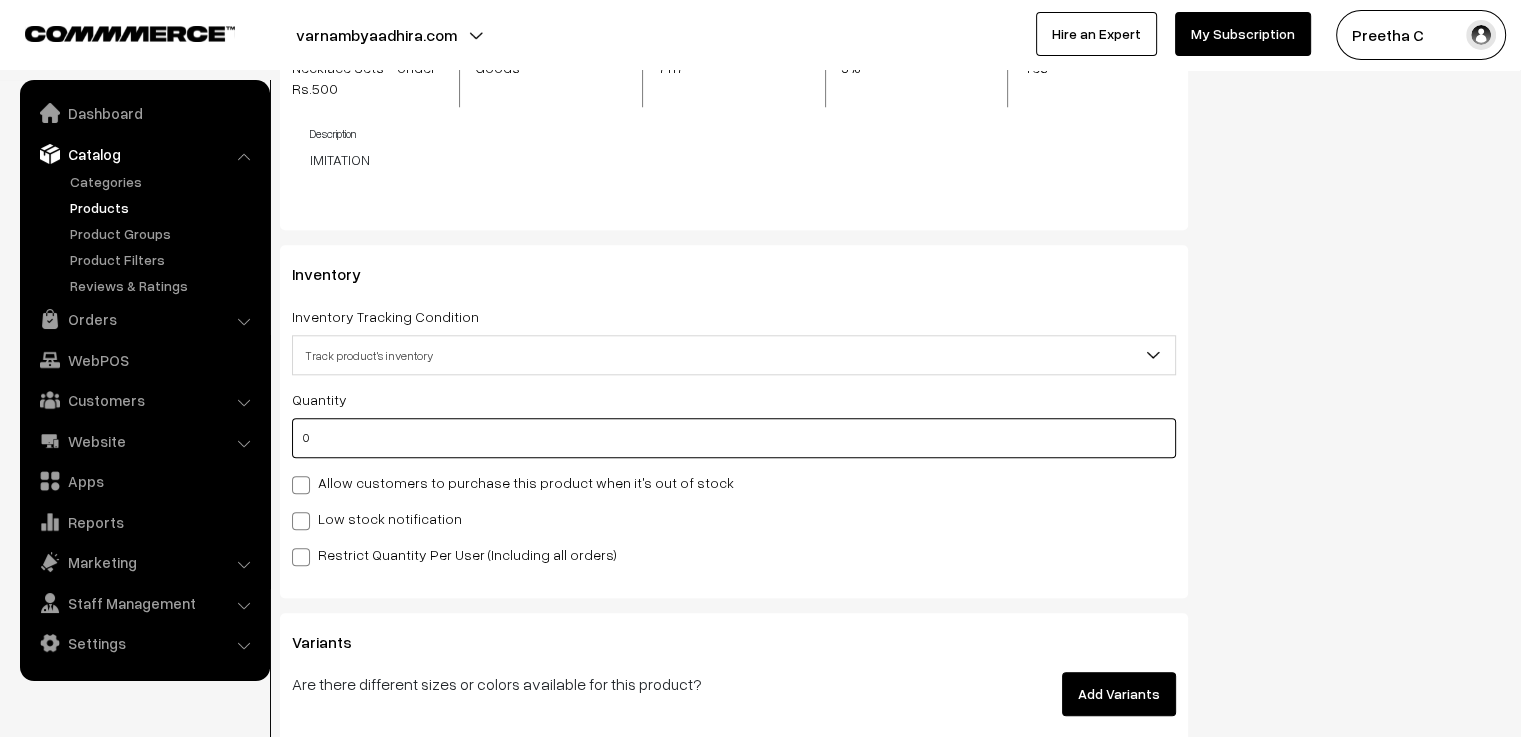 click on "0" at bounding box center [734, 438] 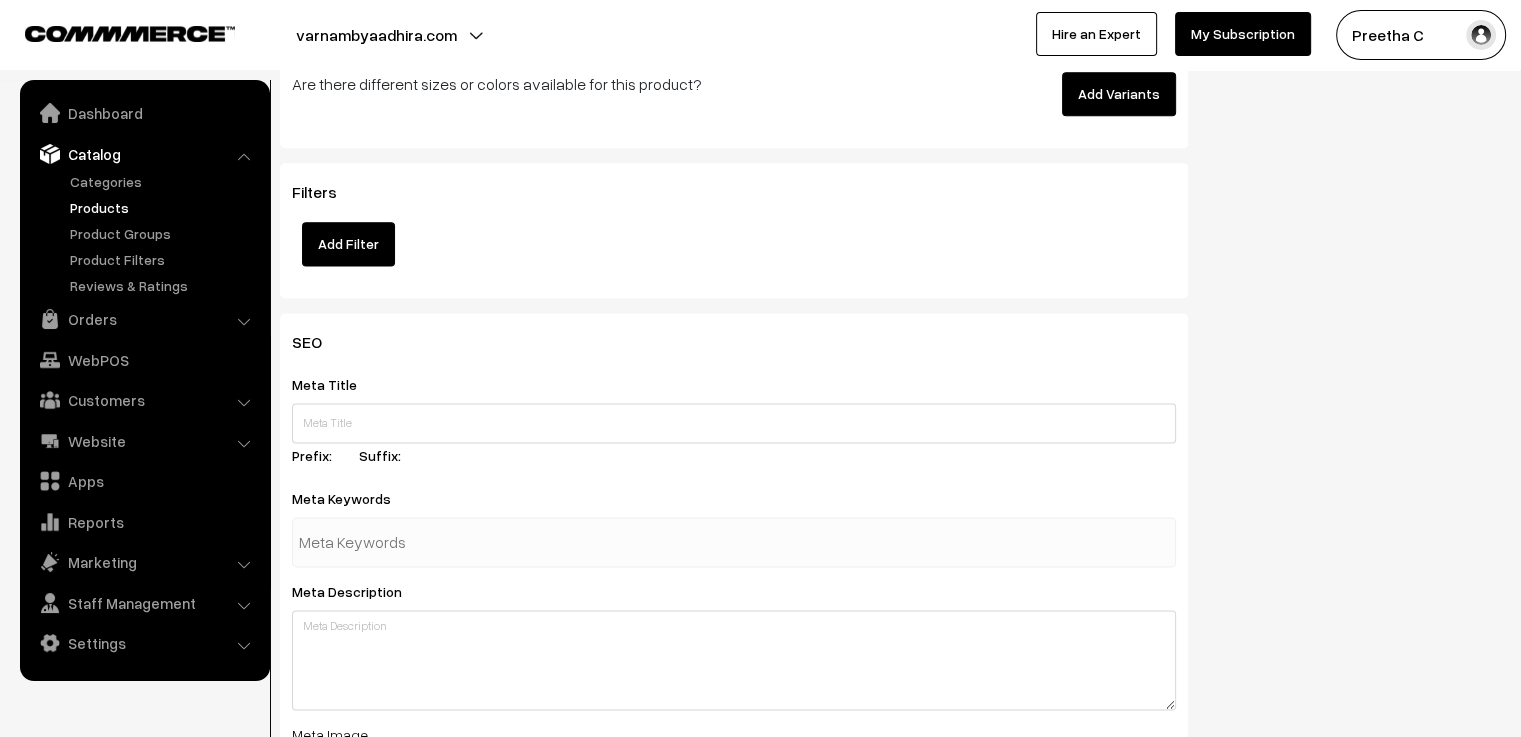 scroll, scrollTop: 2700, scrollLeft: 0, axis: vertical 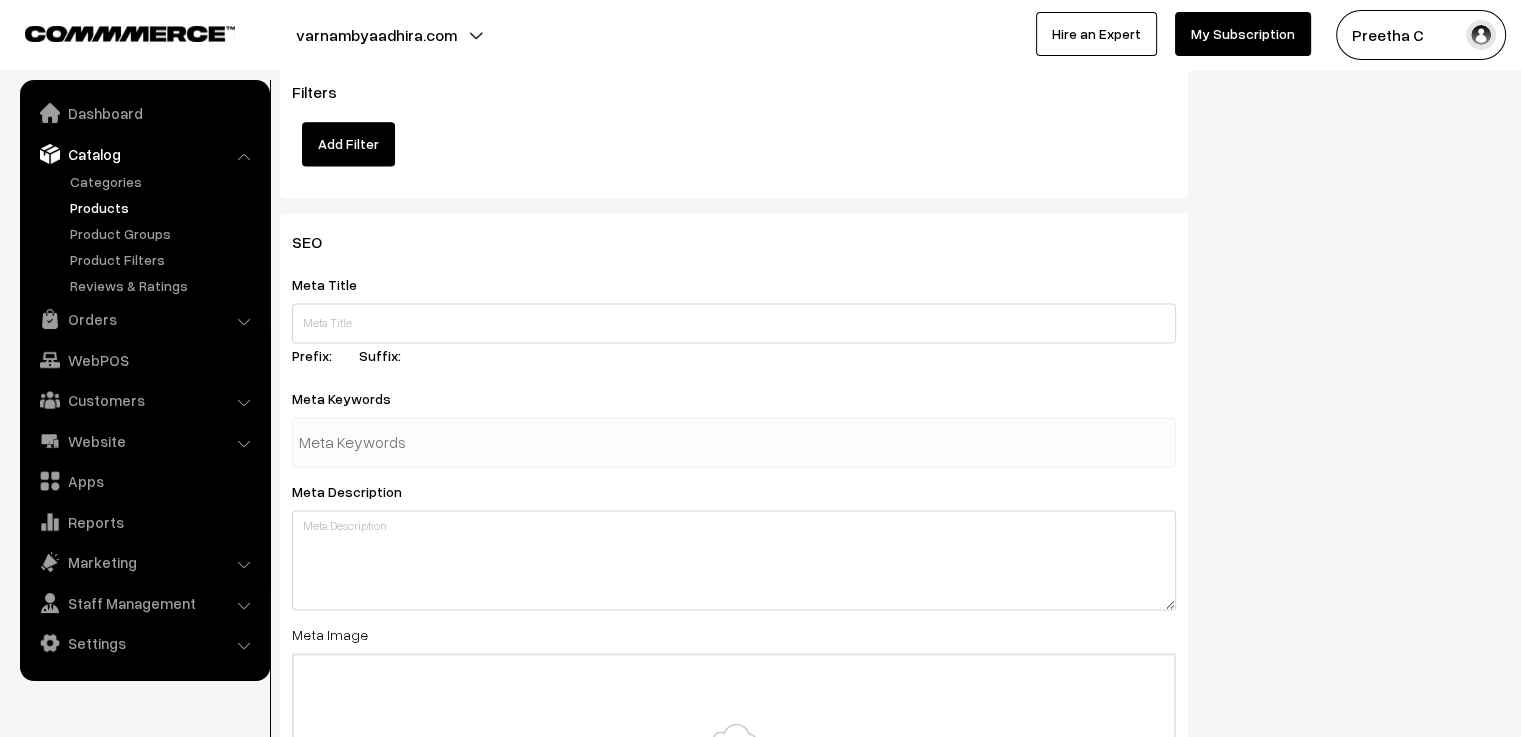 type on "2" 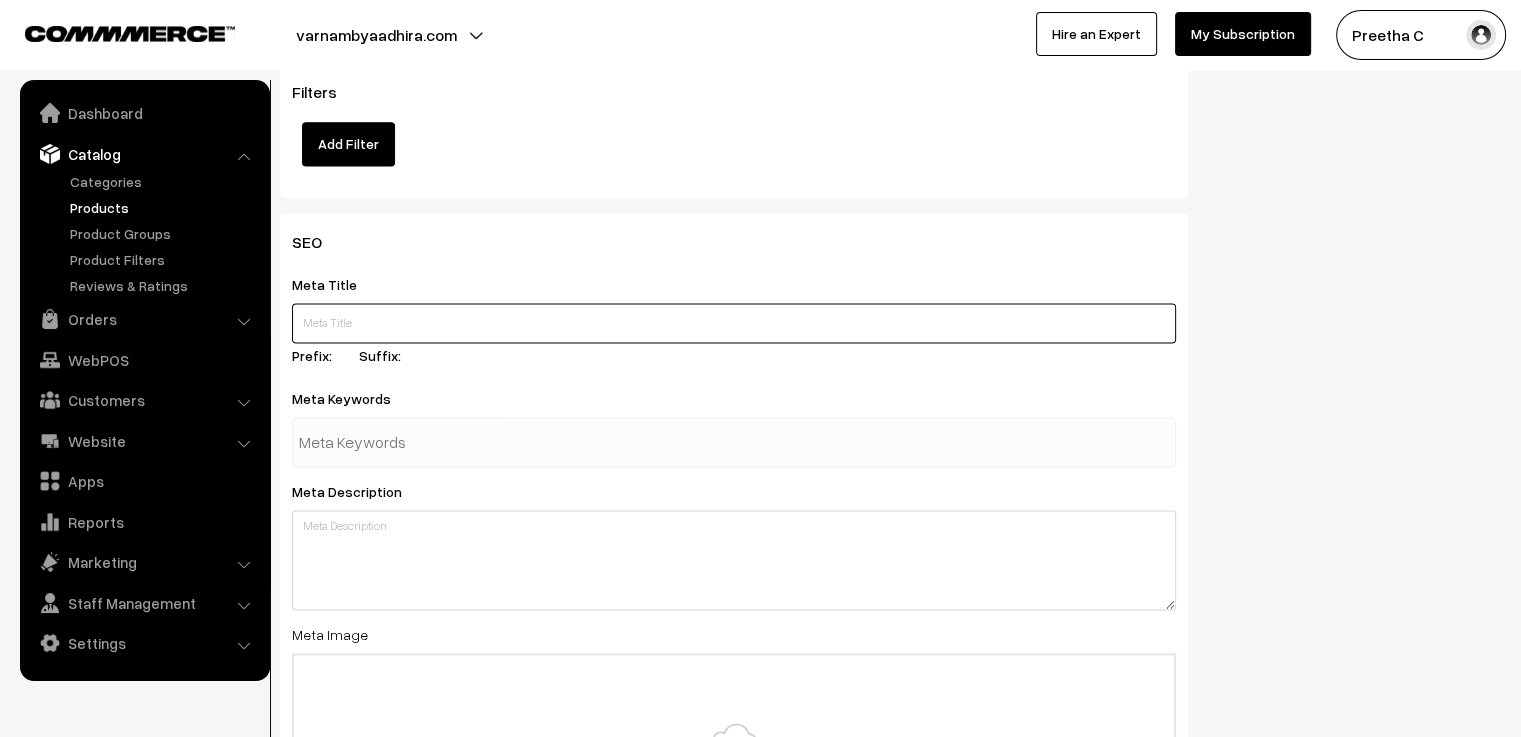 click at bounding box center (734, 323) 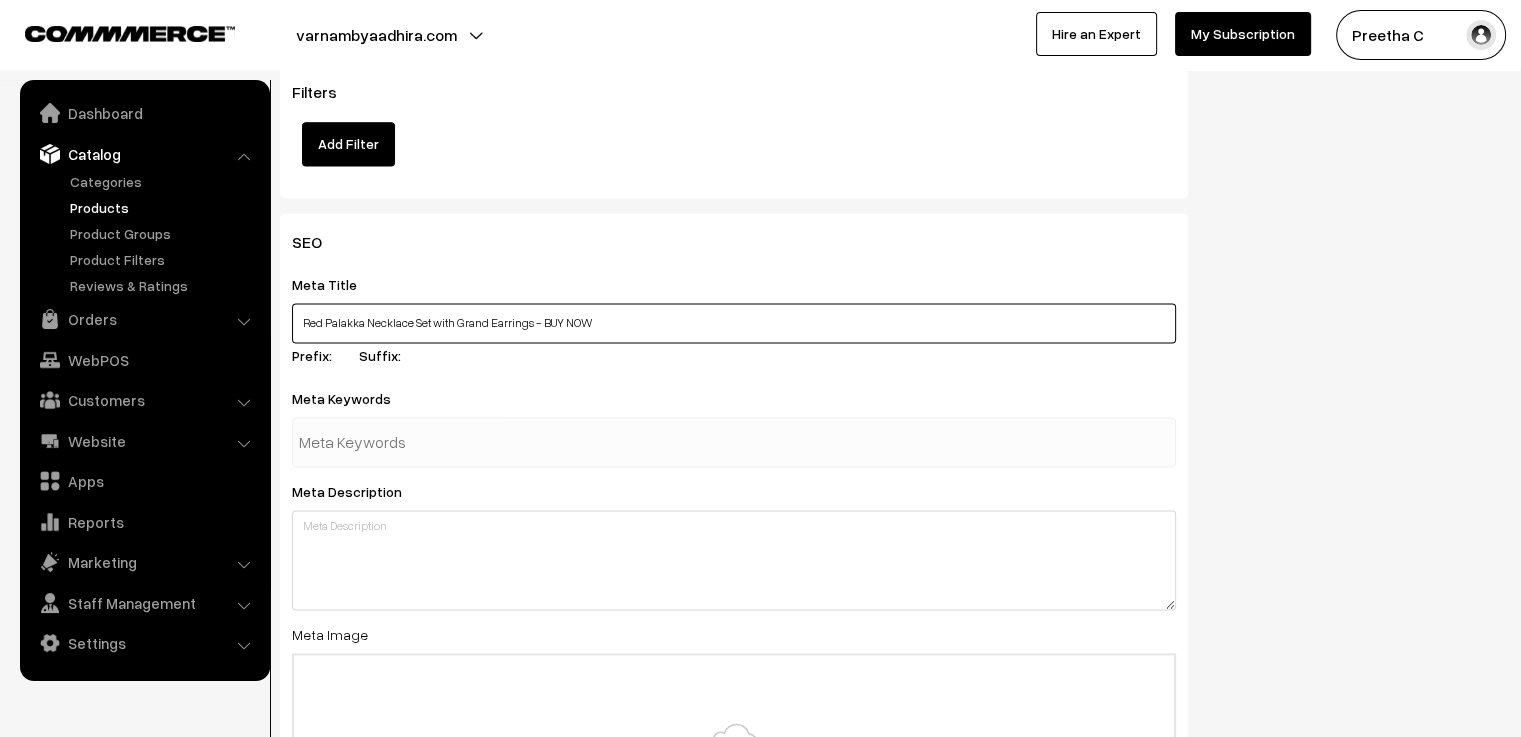 type on "Red Palakka Necklace Set with Grand Earrings - BUY NOW" 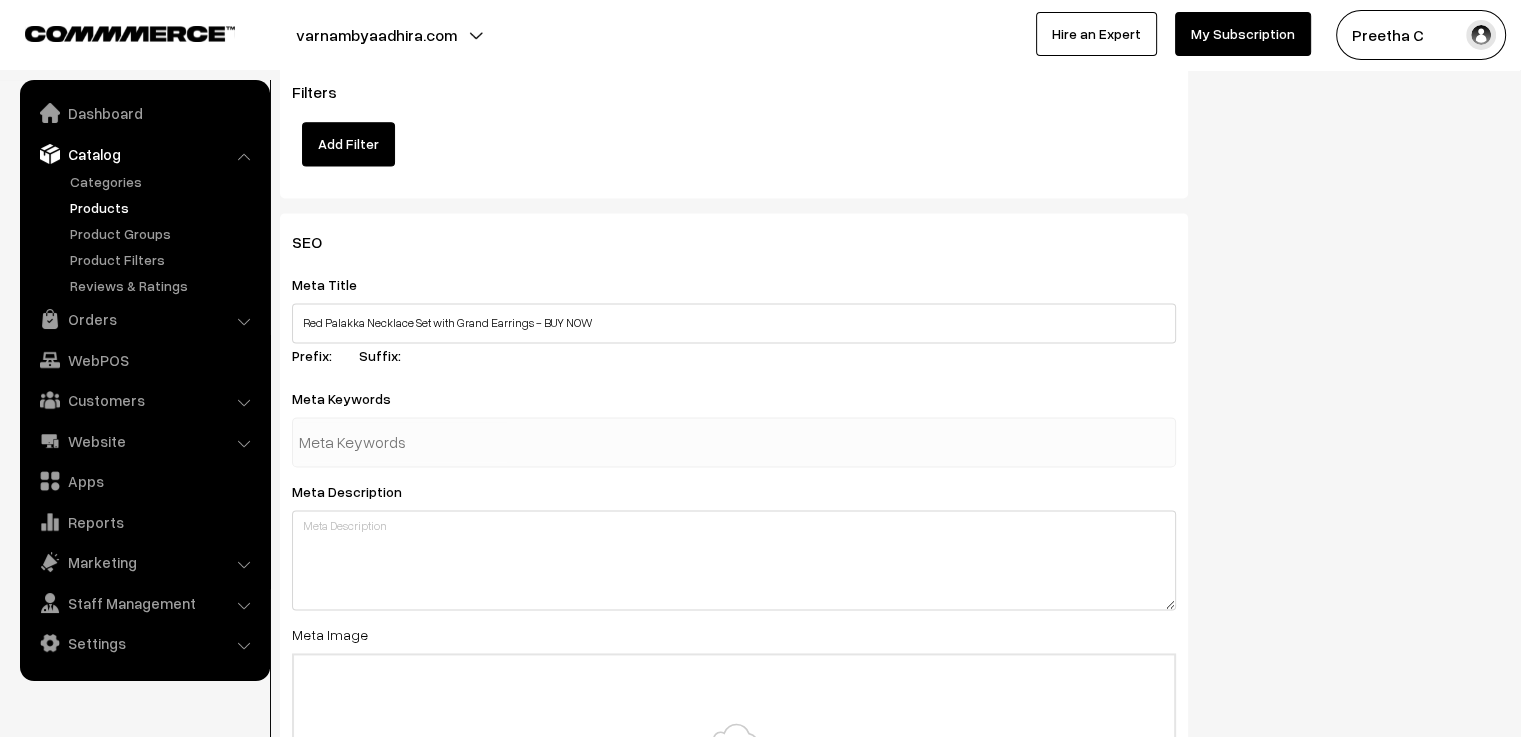 click at bounding box center (403, 442) 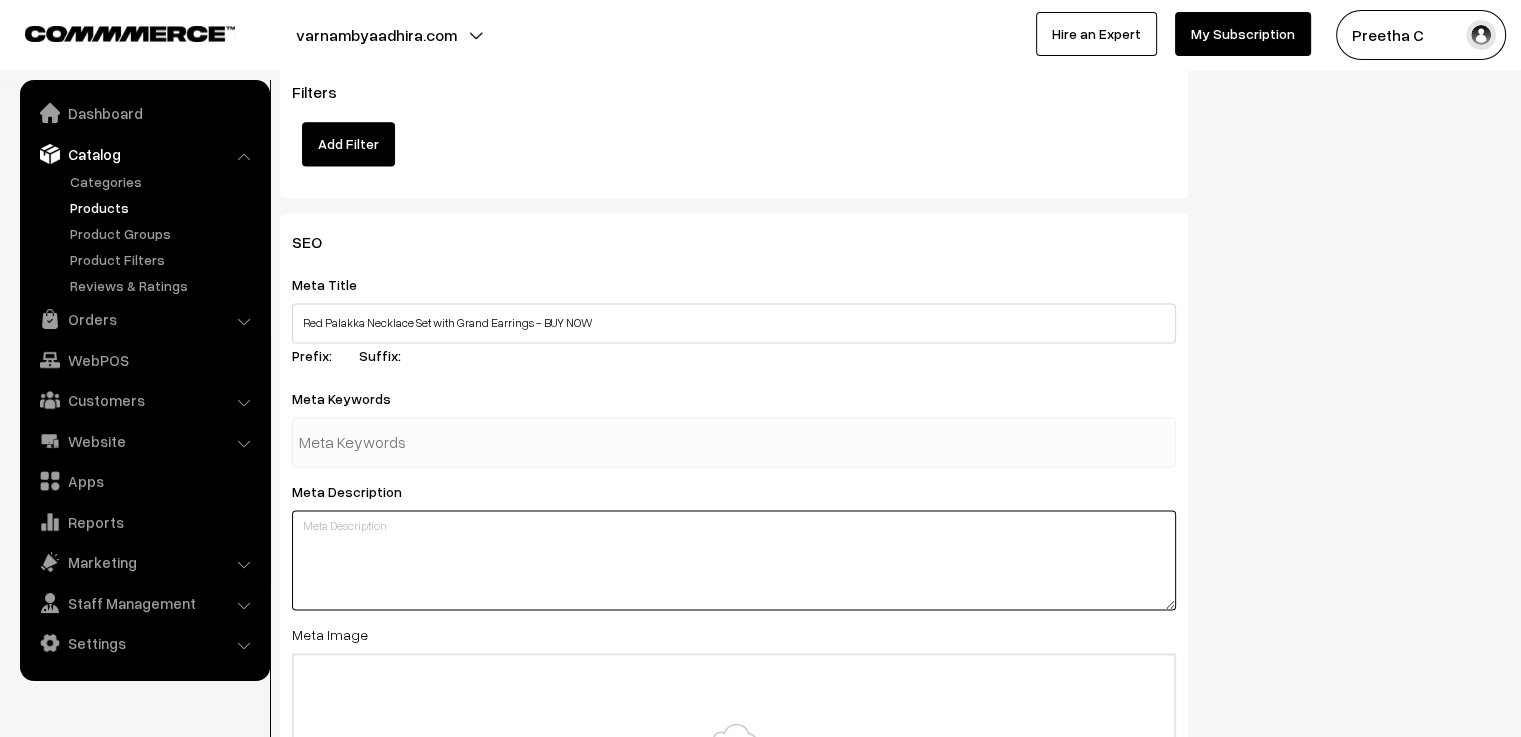 click at bounding box center [734, 560] 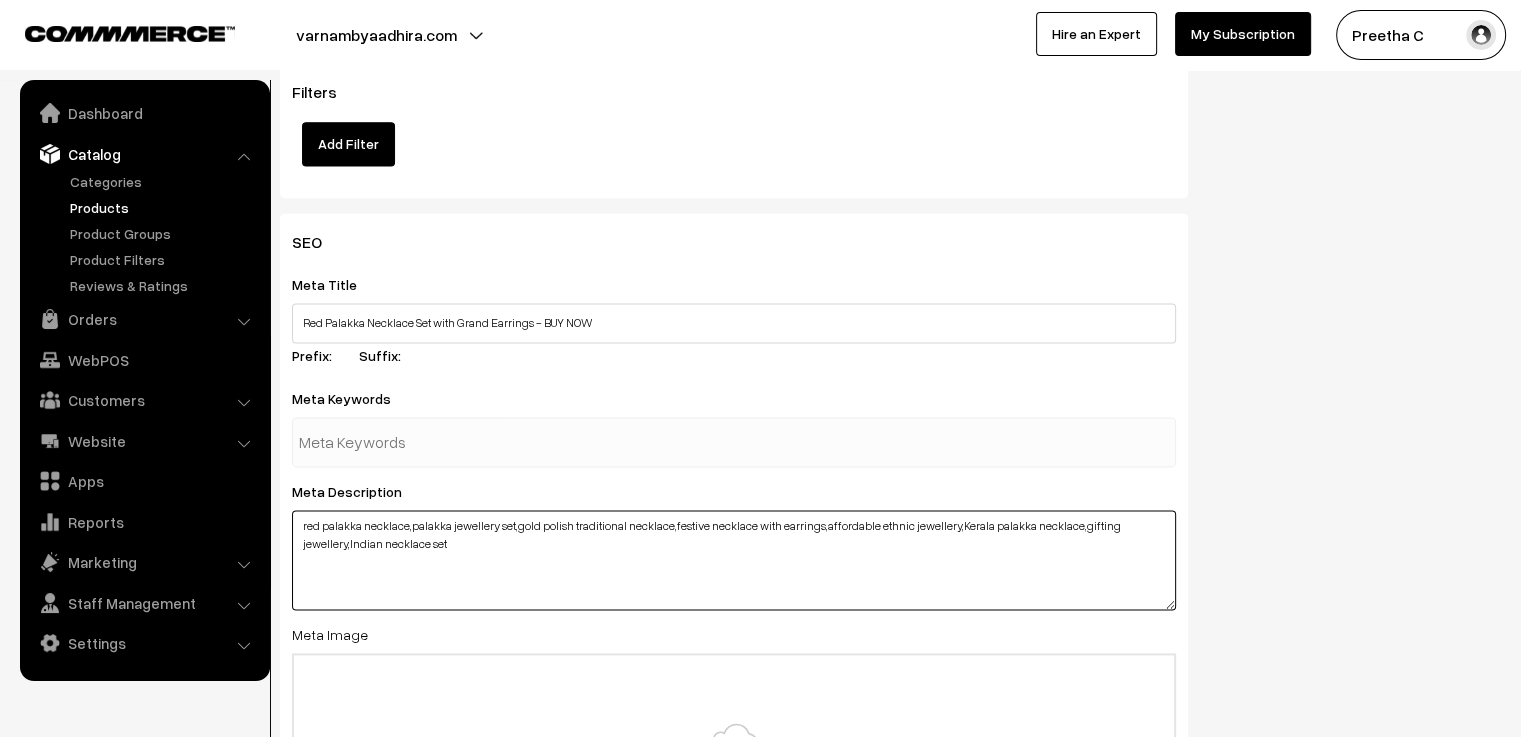 drag, startPoint x: 405, startPoint y: 531, endPoint x: 288, endPoint y: 523, distance: 117.273186 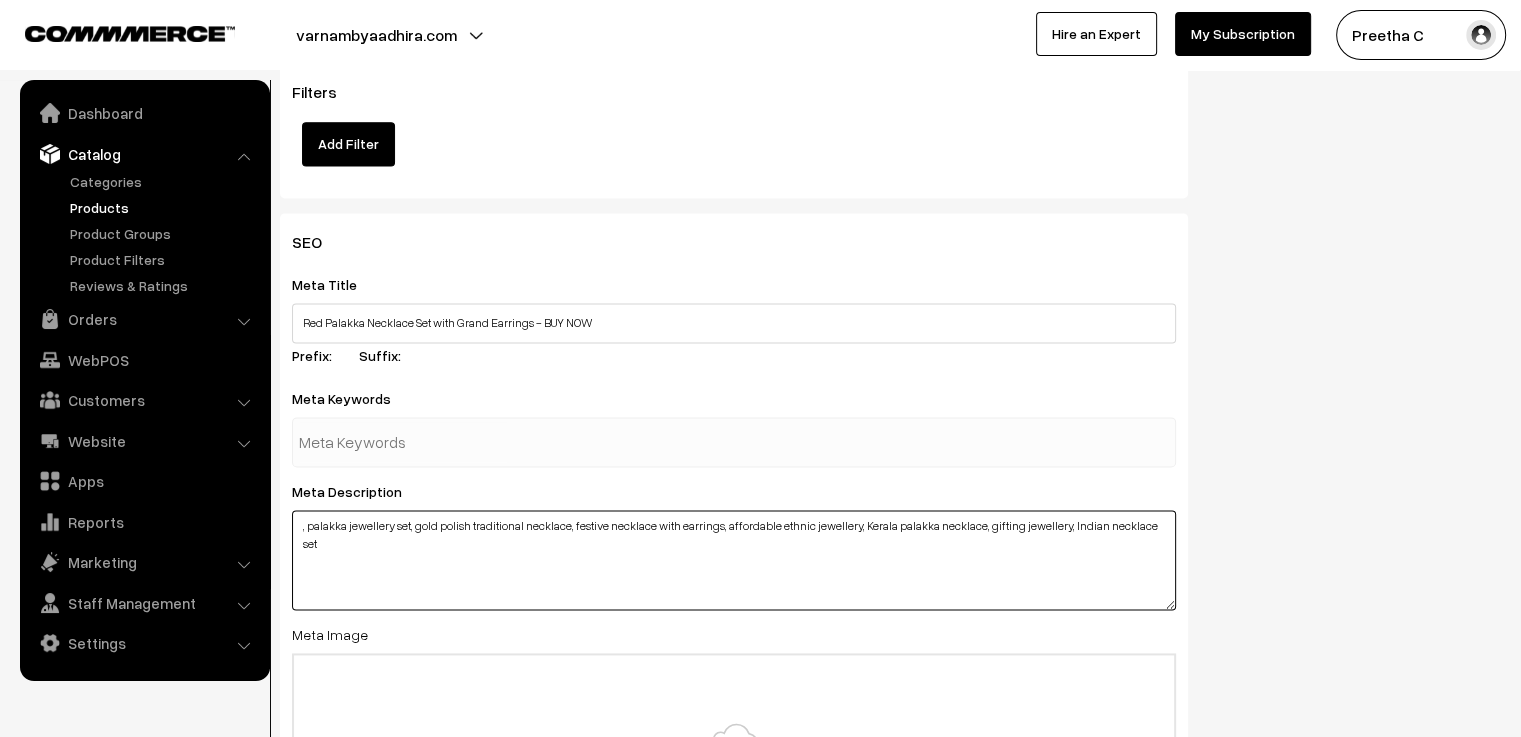 type on ", palakka jewellery set, gold polish traditional necklace, festive necklace with earrings, affordable ethnic jewellery, Kerala palakka necklace, gifting jewellery, Indian necklace set" 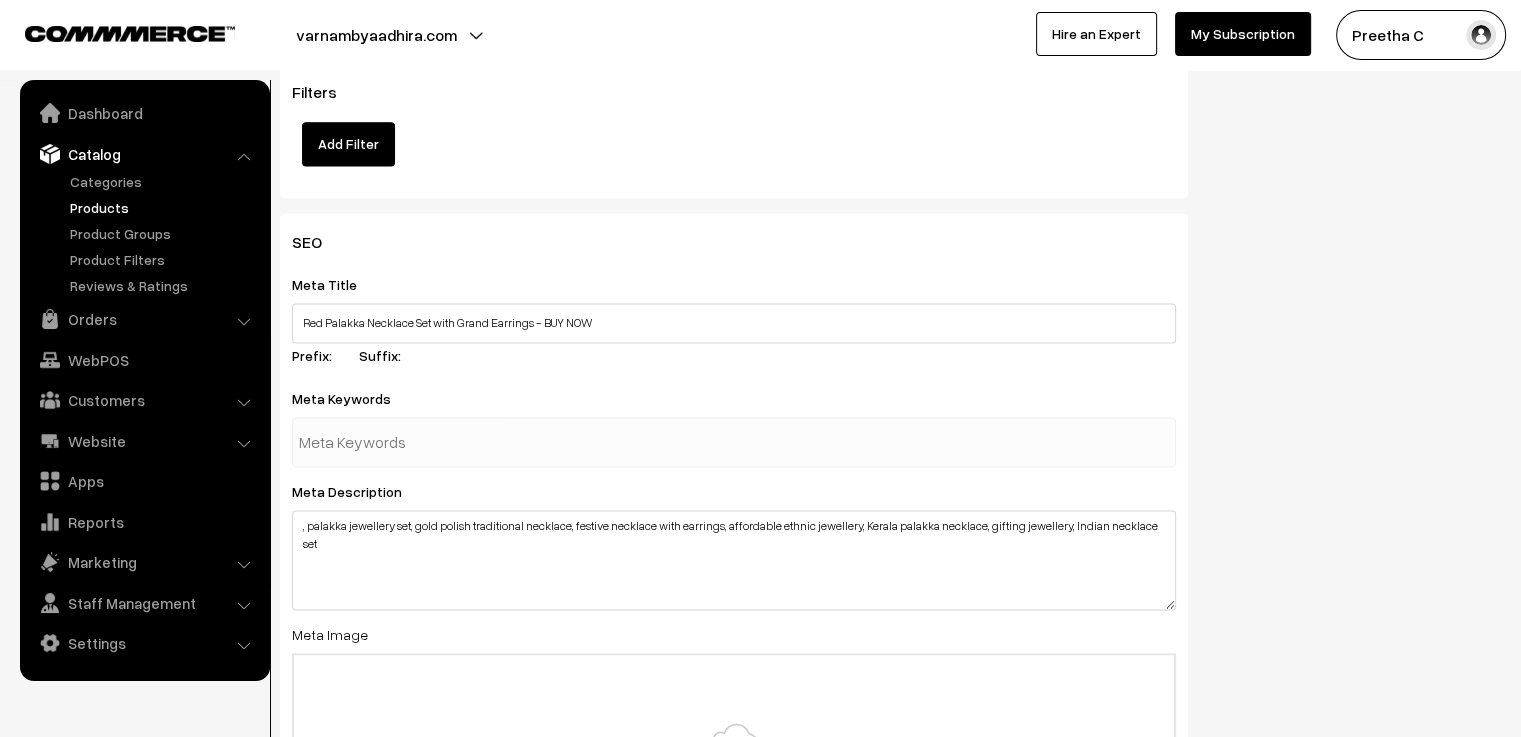click at bounding box center [403, 442] 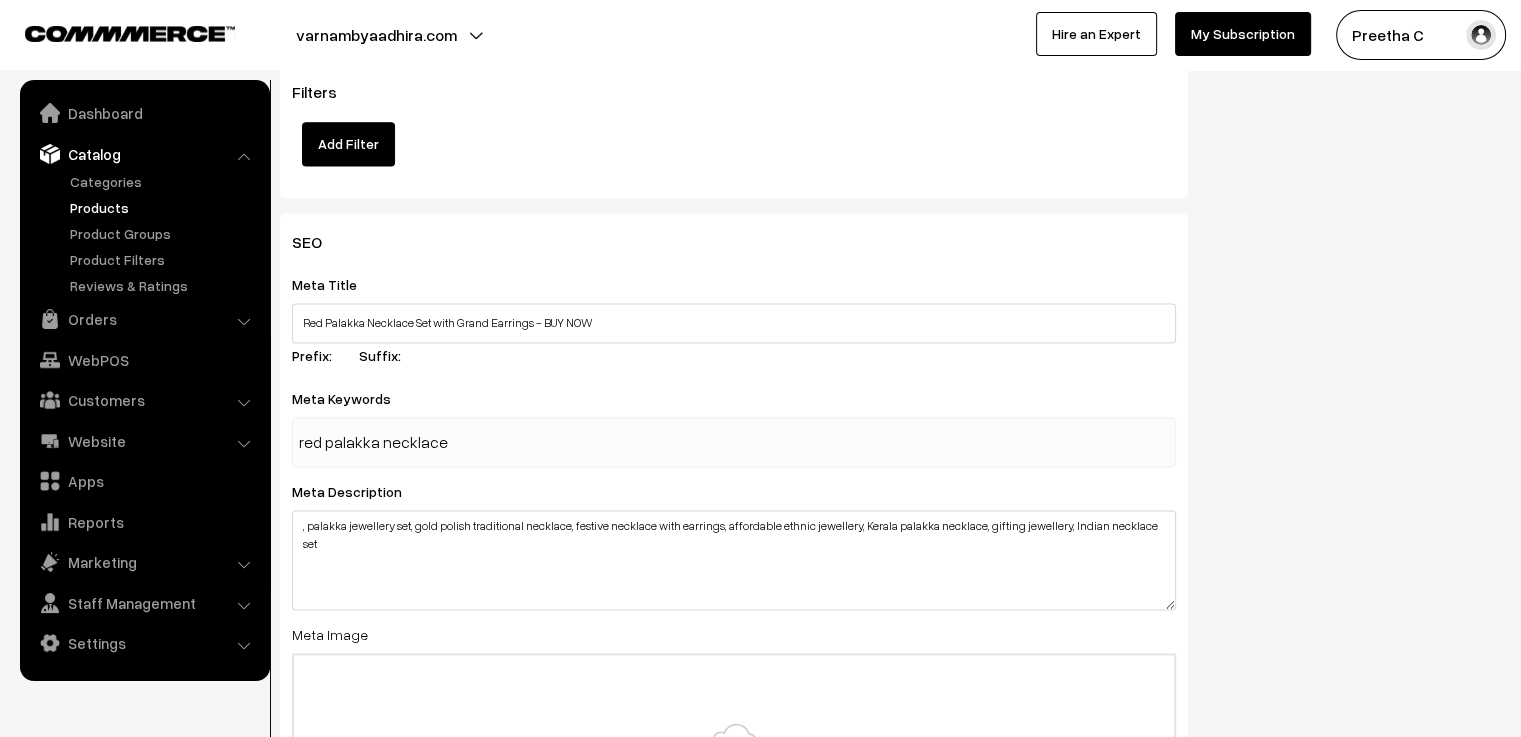 type 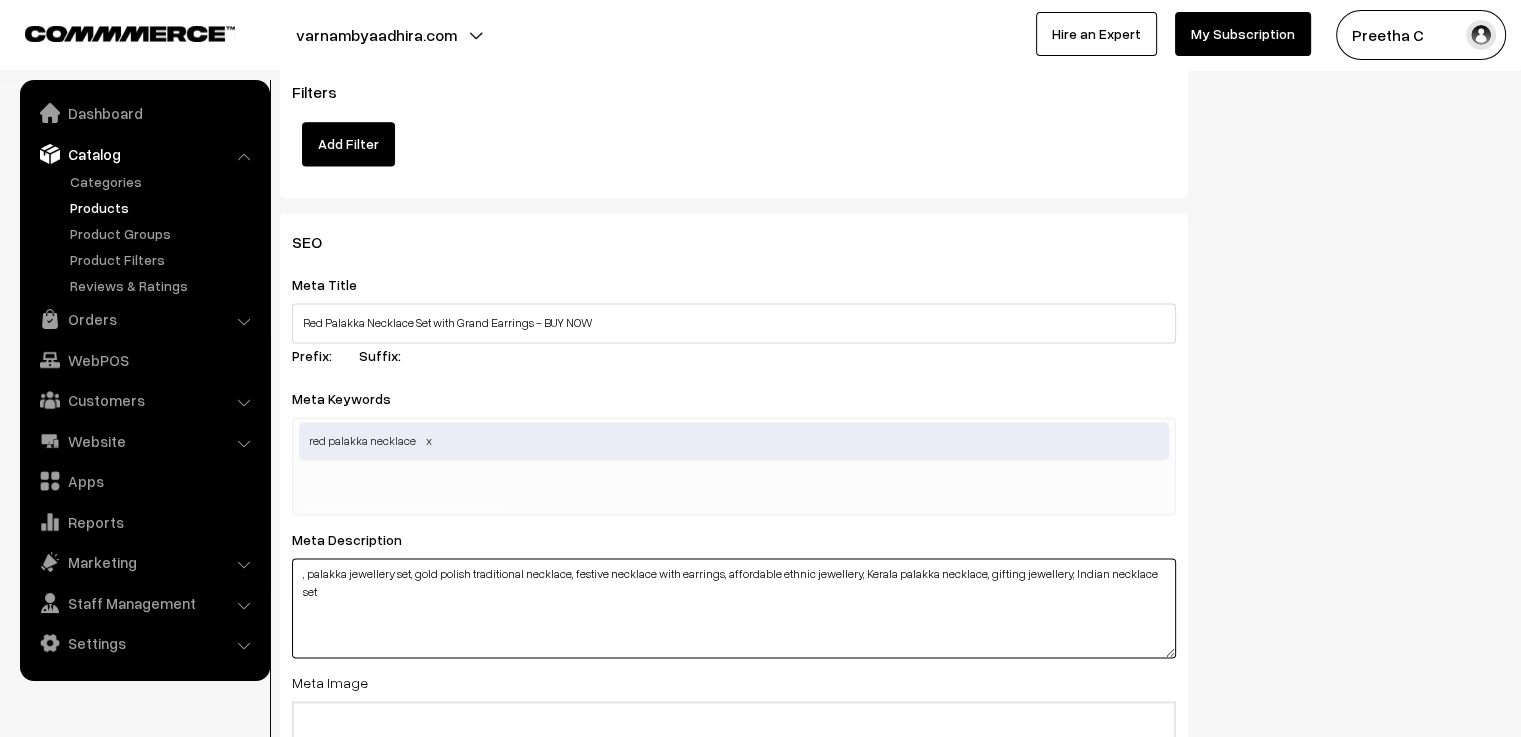 click on ", palakka jewellery set, gold polish traditional necklace, festive necklace with earrings, affordable ethnic jewellery, Kerala palakka necklace, gifting jewellery, Indian necklace set" at bounding box center [734, 608] 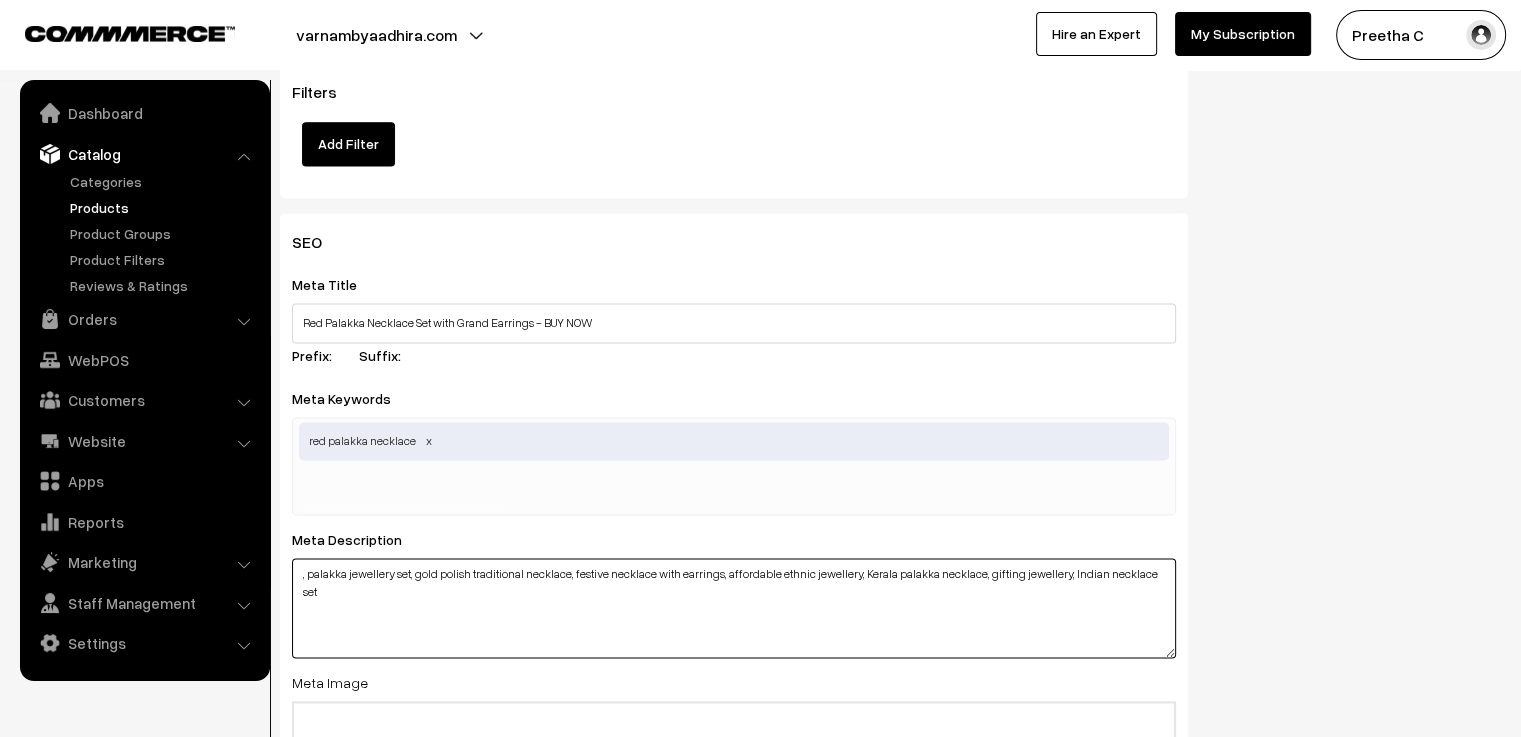 drag, startPoint x: 410, startPoint y: 580, endPoint x: 308, endPoint y: 580, distance: 102 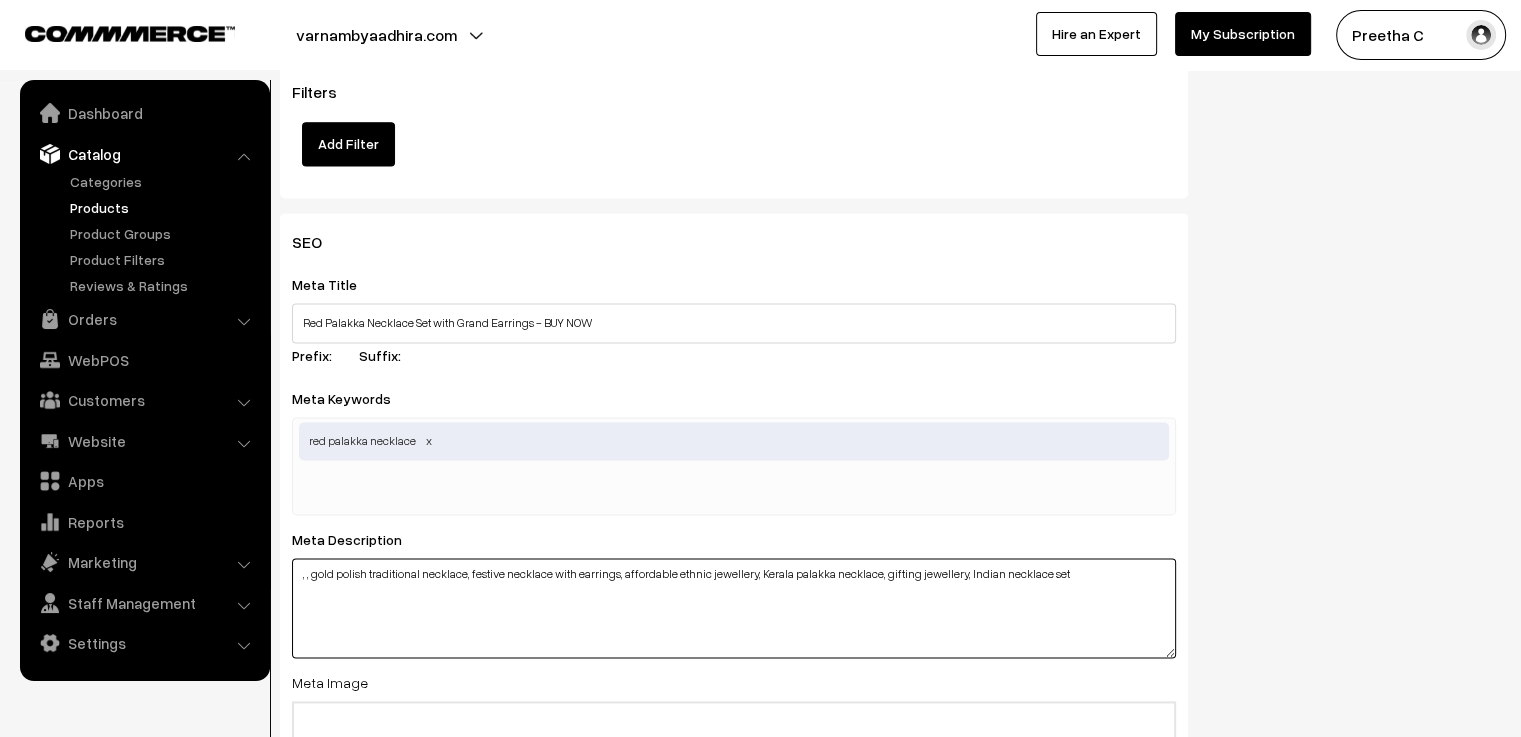 type on ", , gold polish traditional necklace, festive necklace with earrings, affordable ethnic jewellery, Kerala palakka necklace, gifting jewellery, Indian necklace set" 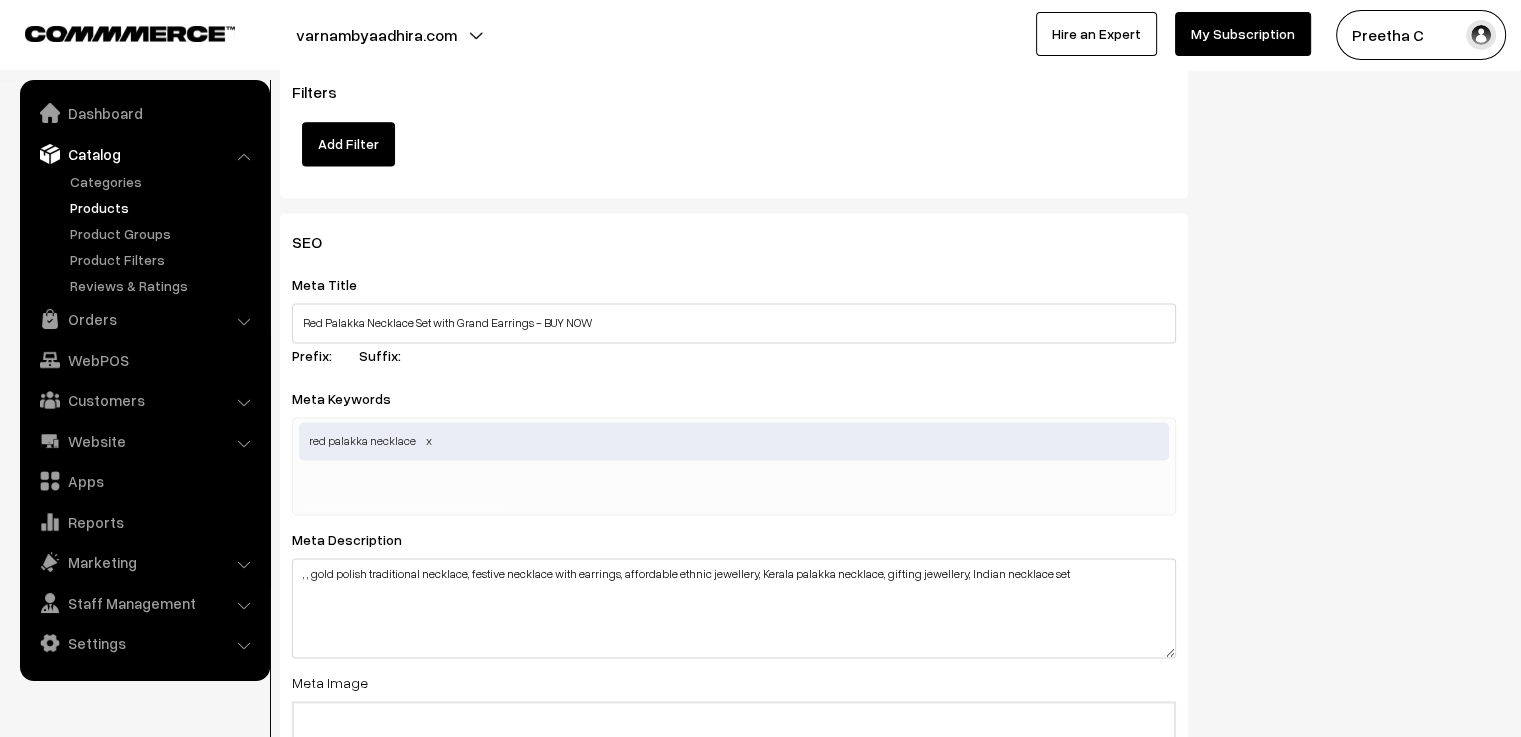 click at bounding box center [403, 490] 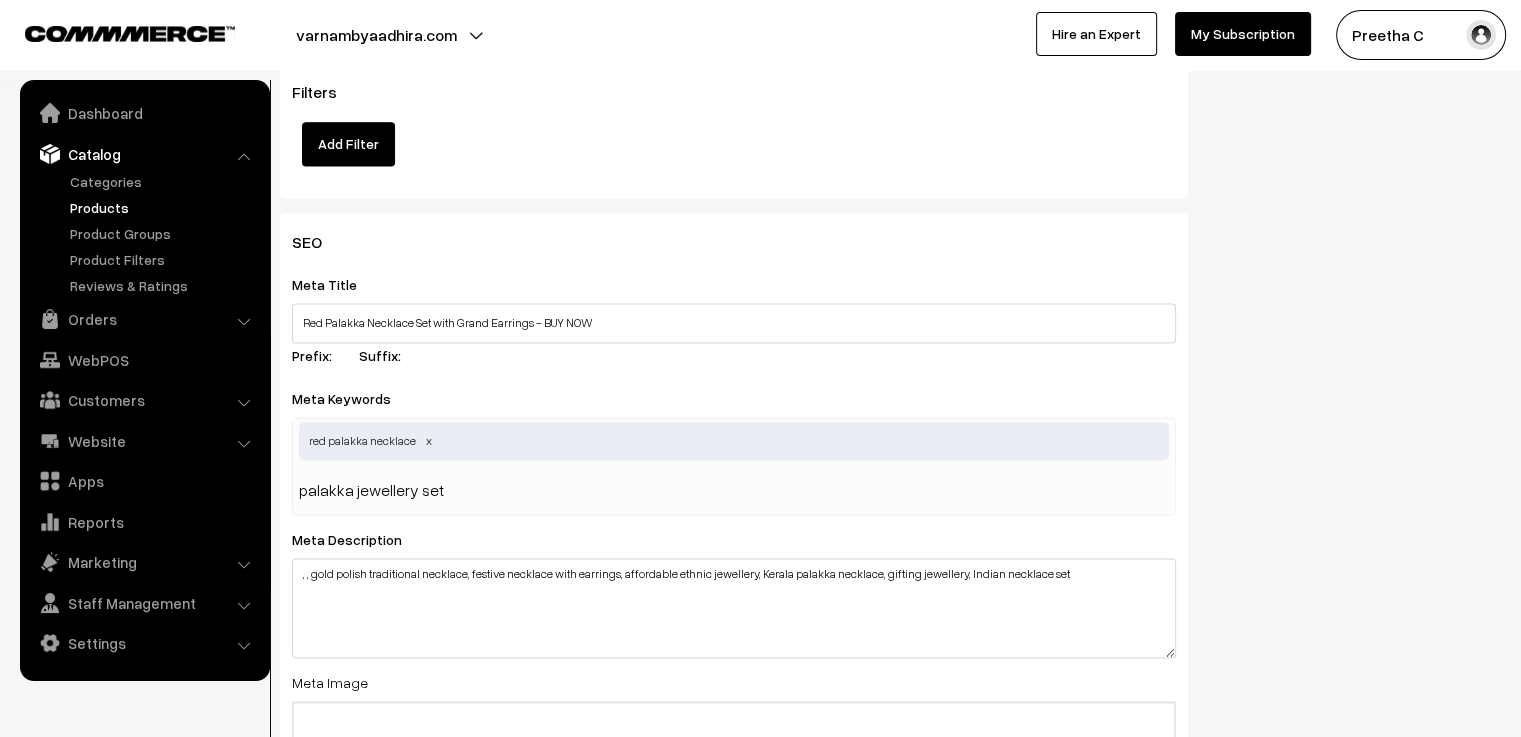 type 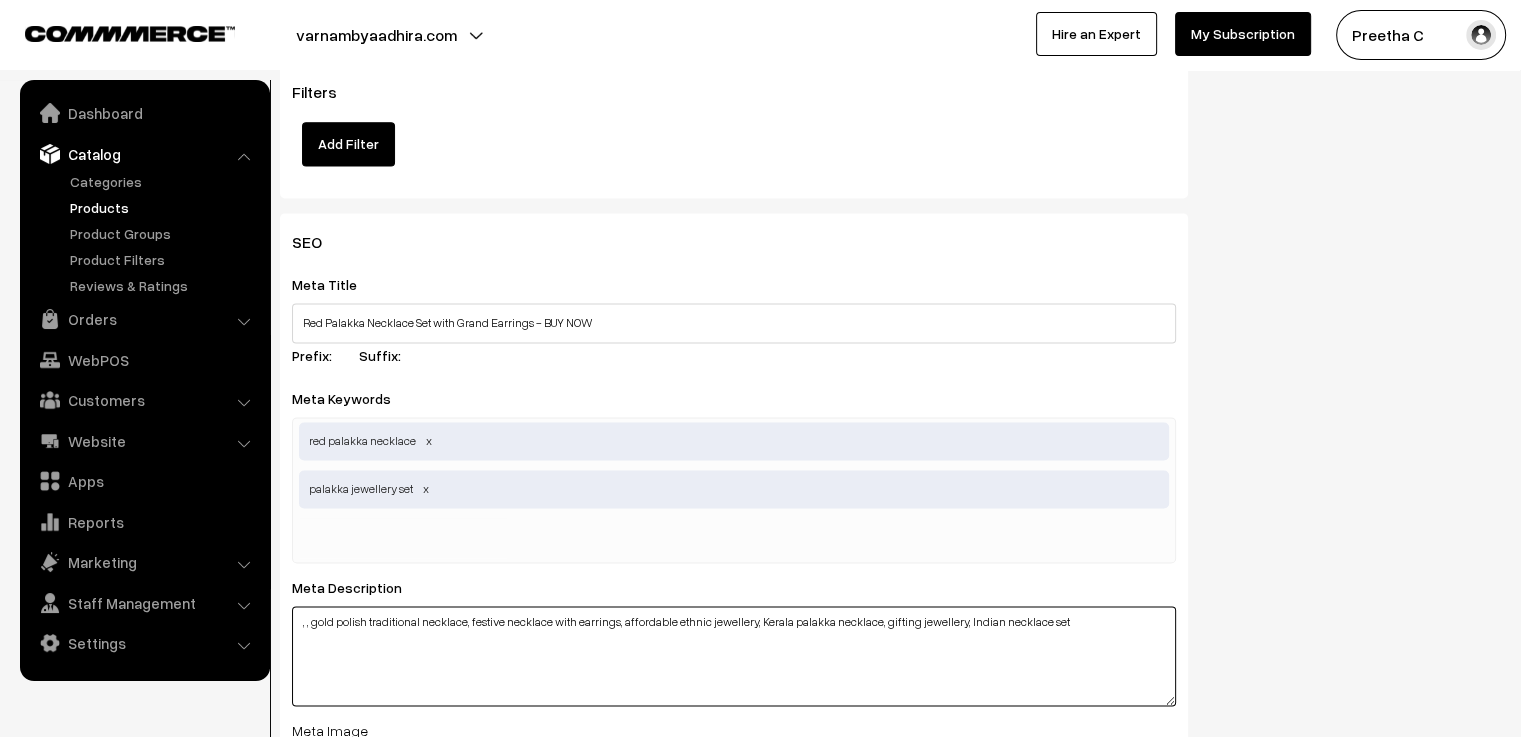 drag, startPoint x: 464, startPoint y: 625, endPoint x: 314, endPoint y: 629, distance: 150.05333 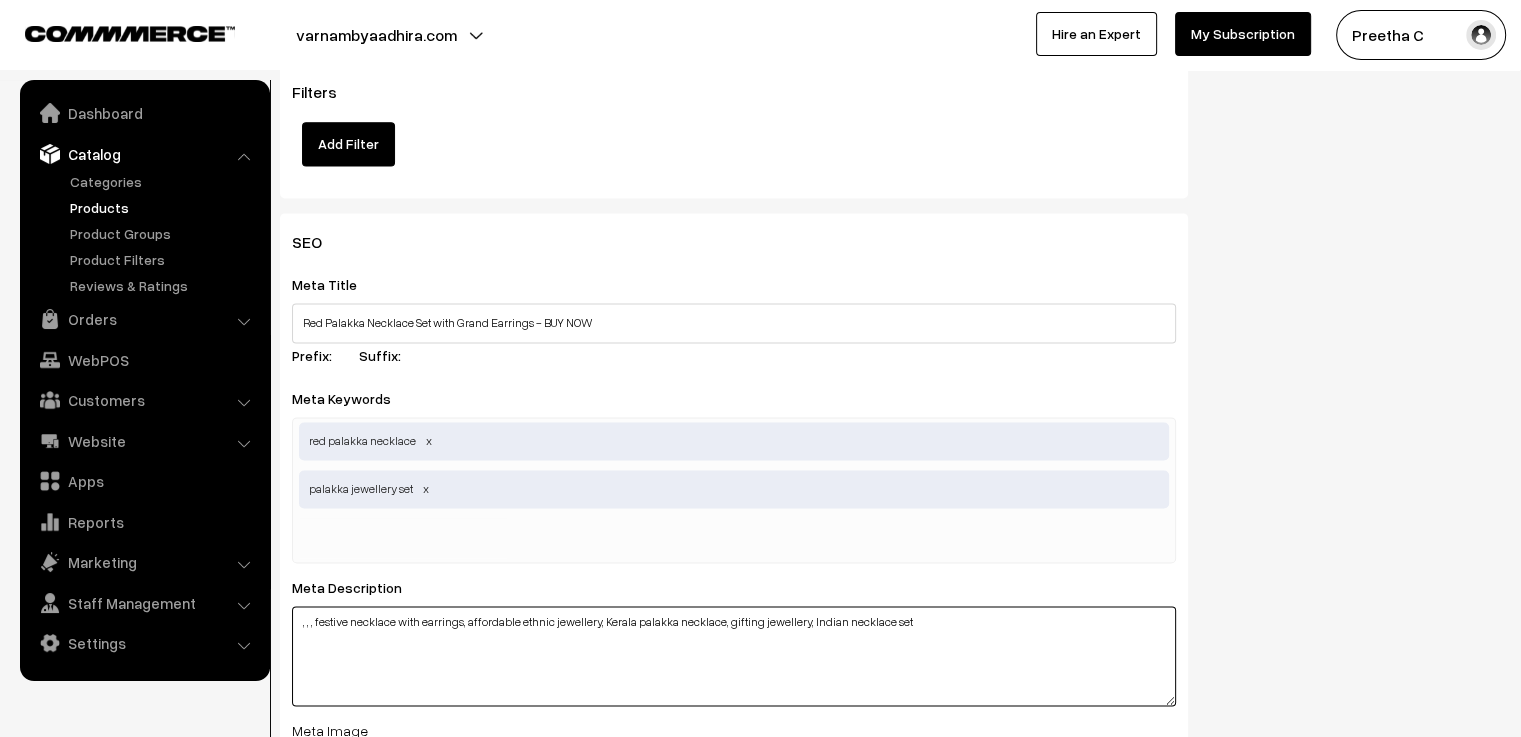 type on ", , , festive necklace with earrings, affordable ethnic jewellery, Kerala palakka necklace, gifting jewellery, Indian necklace set" 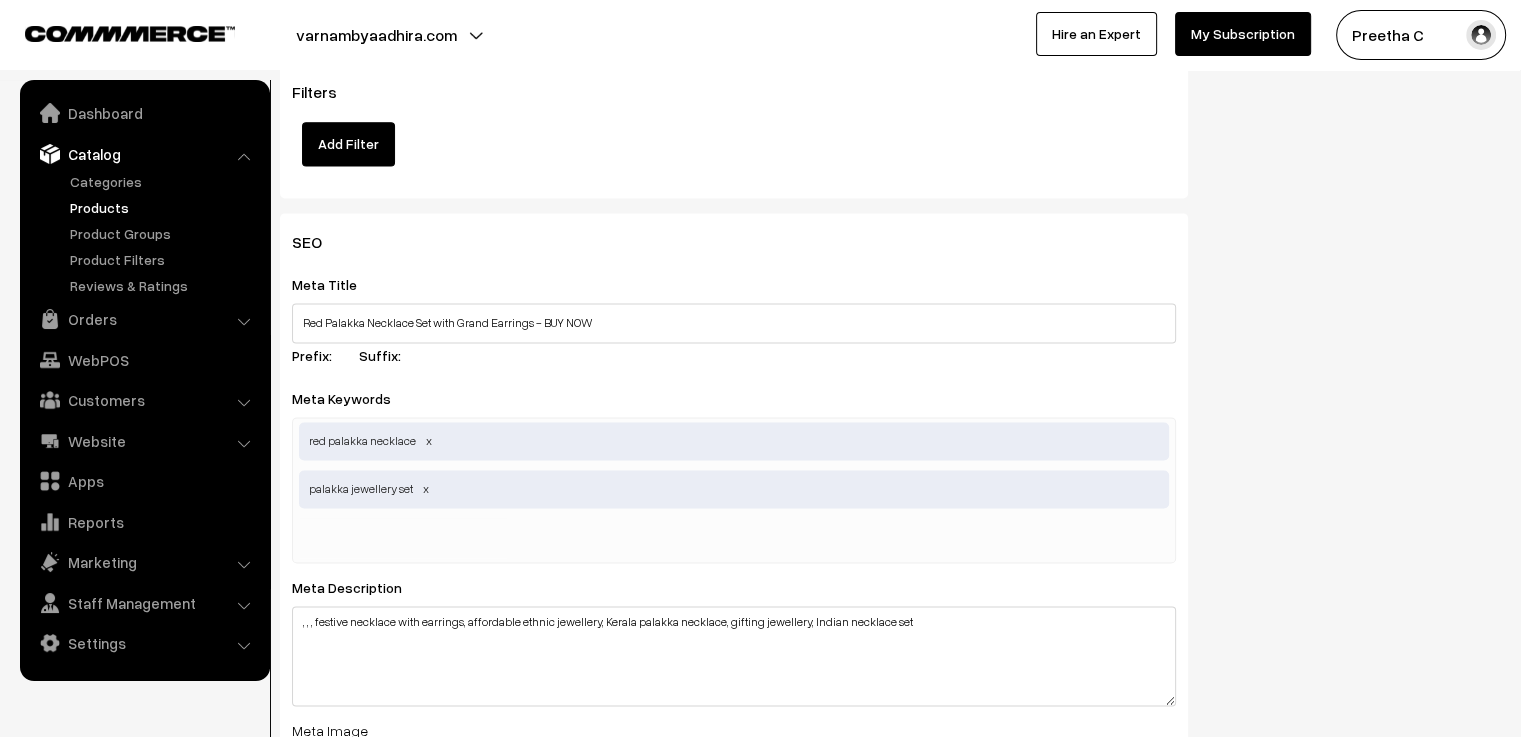 click at bounding box center (403, 538) 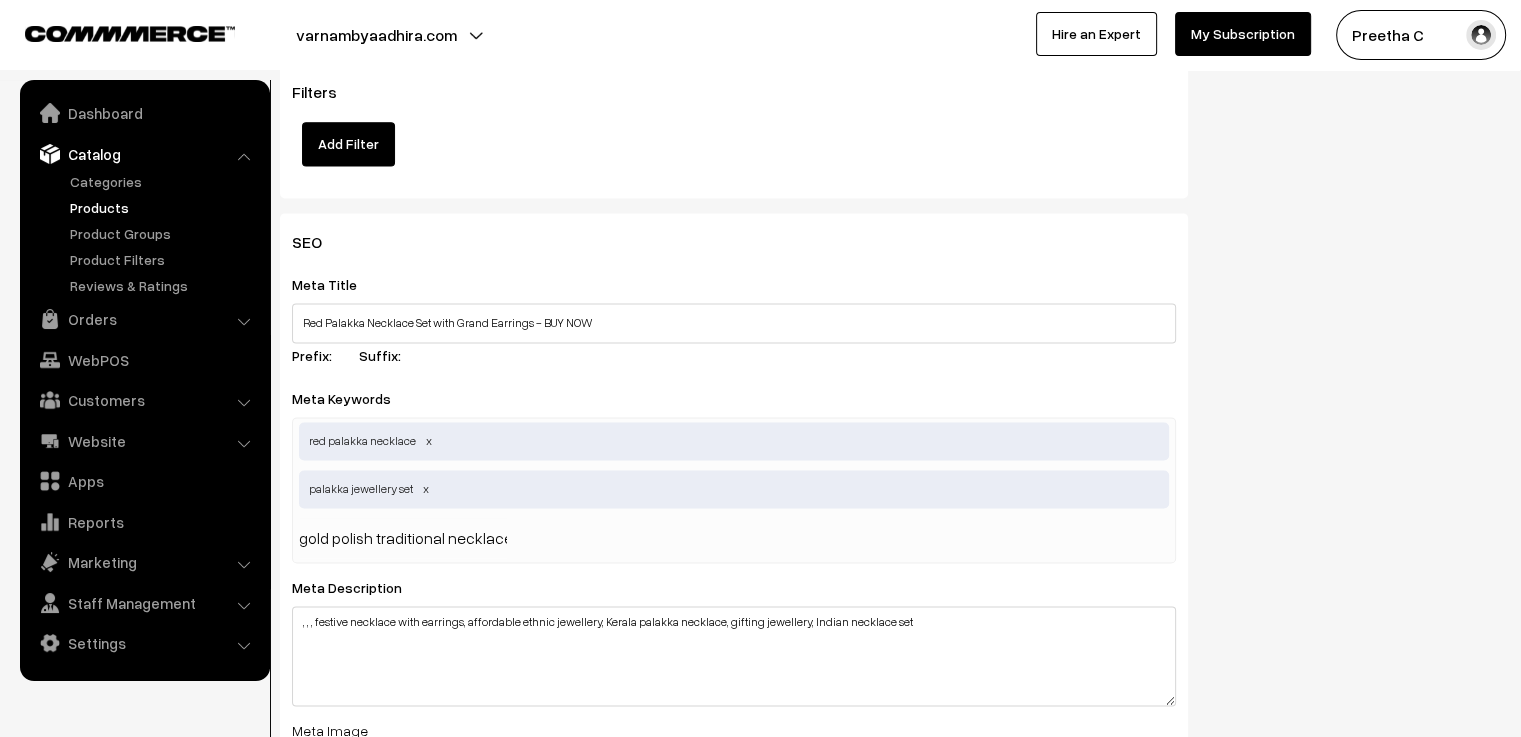 type 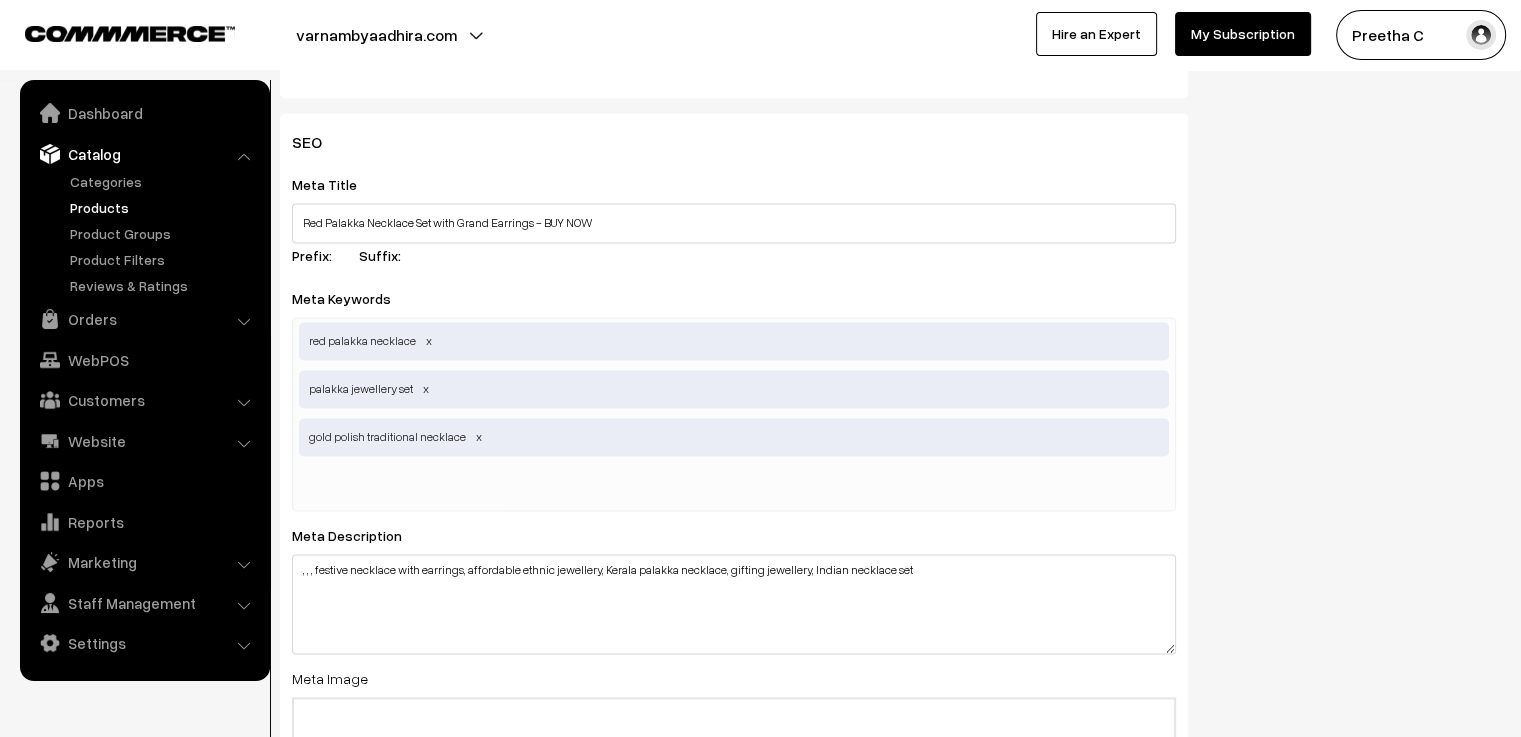 scroll, scrollTop: 2900, scrollLeft: 0, axis: vertical 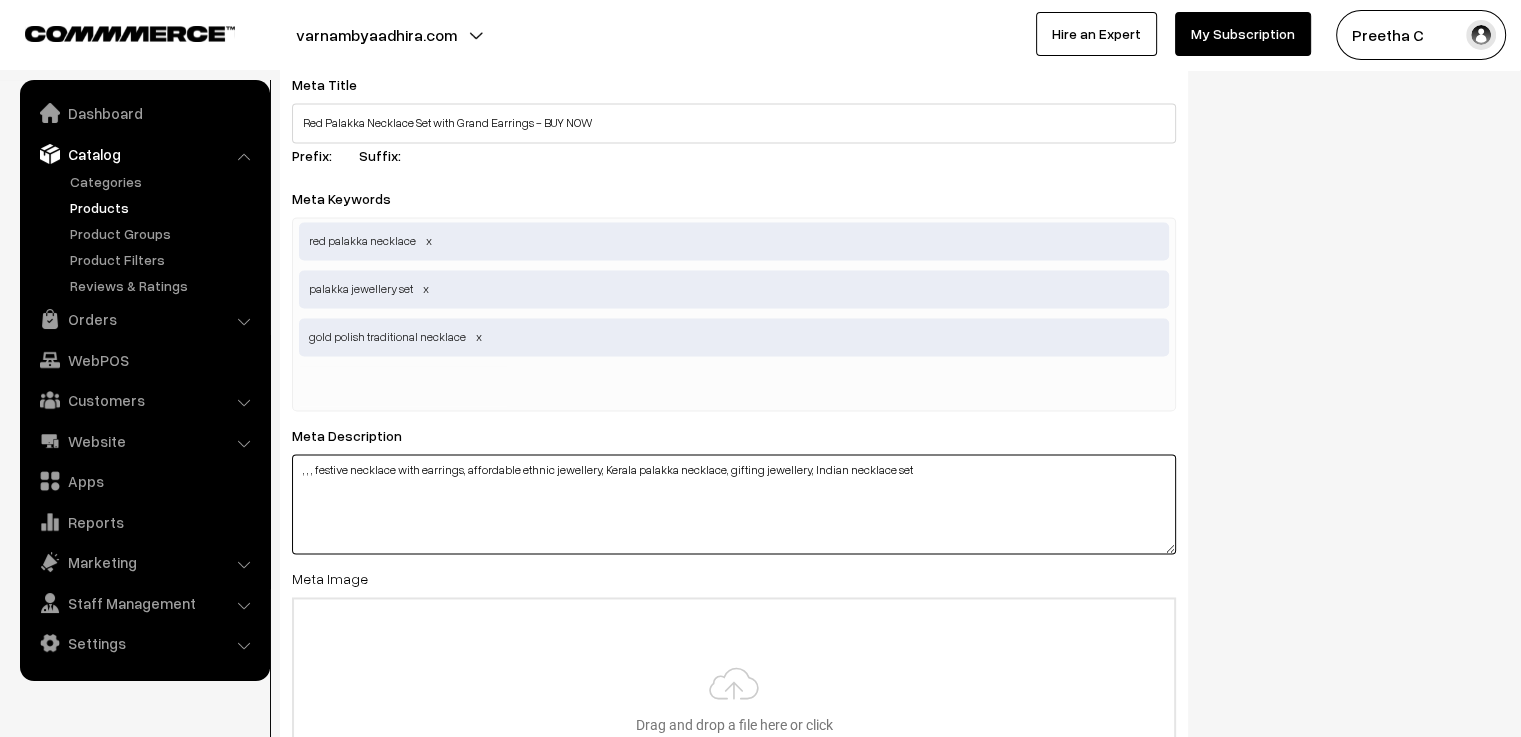 drag, startPoint x: 466, startPoint y: 477, endPoint x: 316, endPoint y: 476, distance: 150.00333 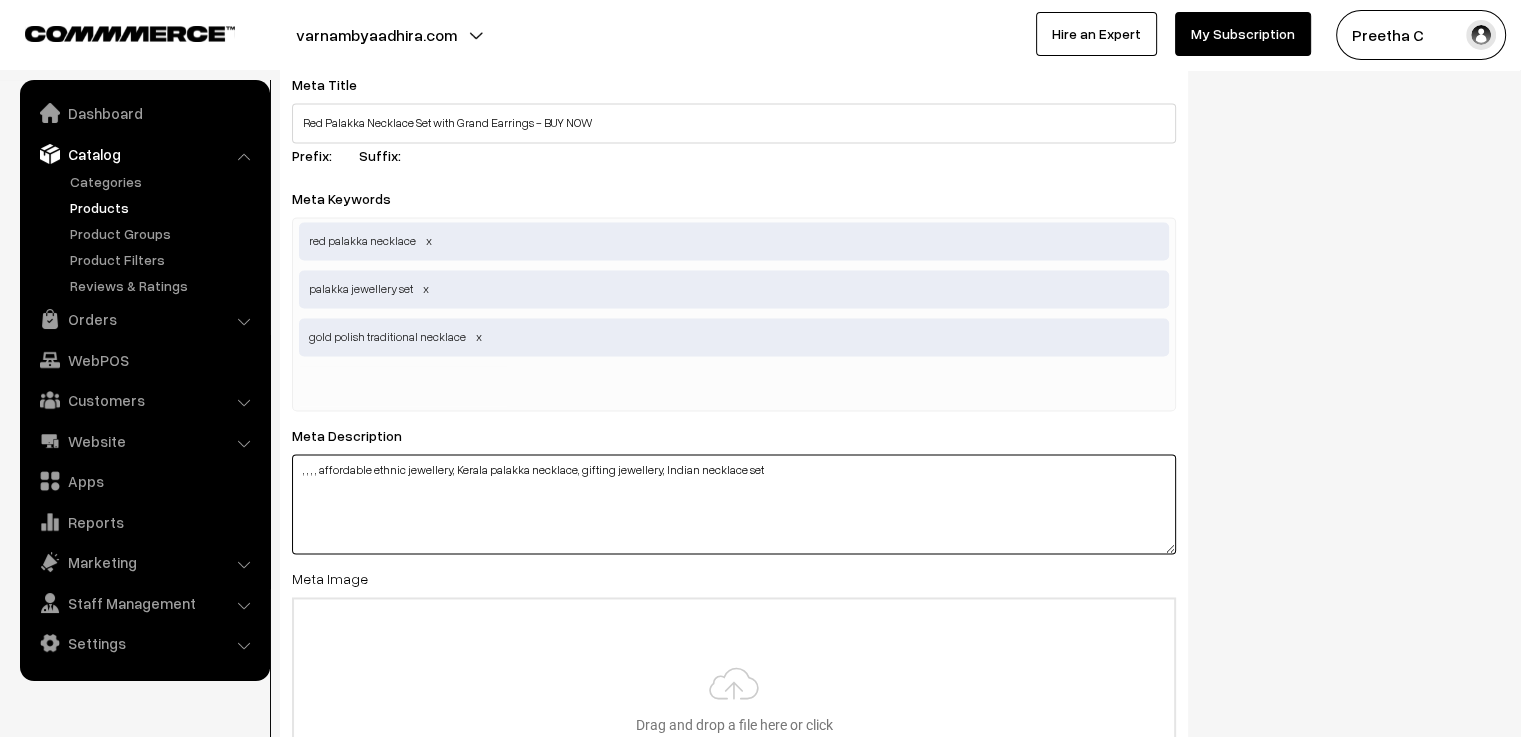 type on ", , , , affordable ethnic jewellery, Kerala palakka necklace, gifting jewellery, Indian necklace set" 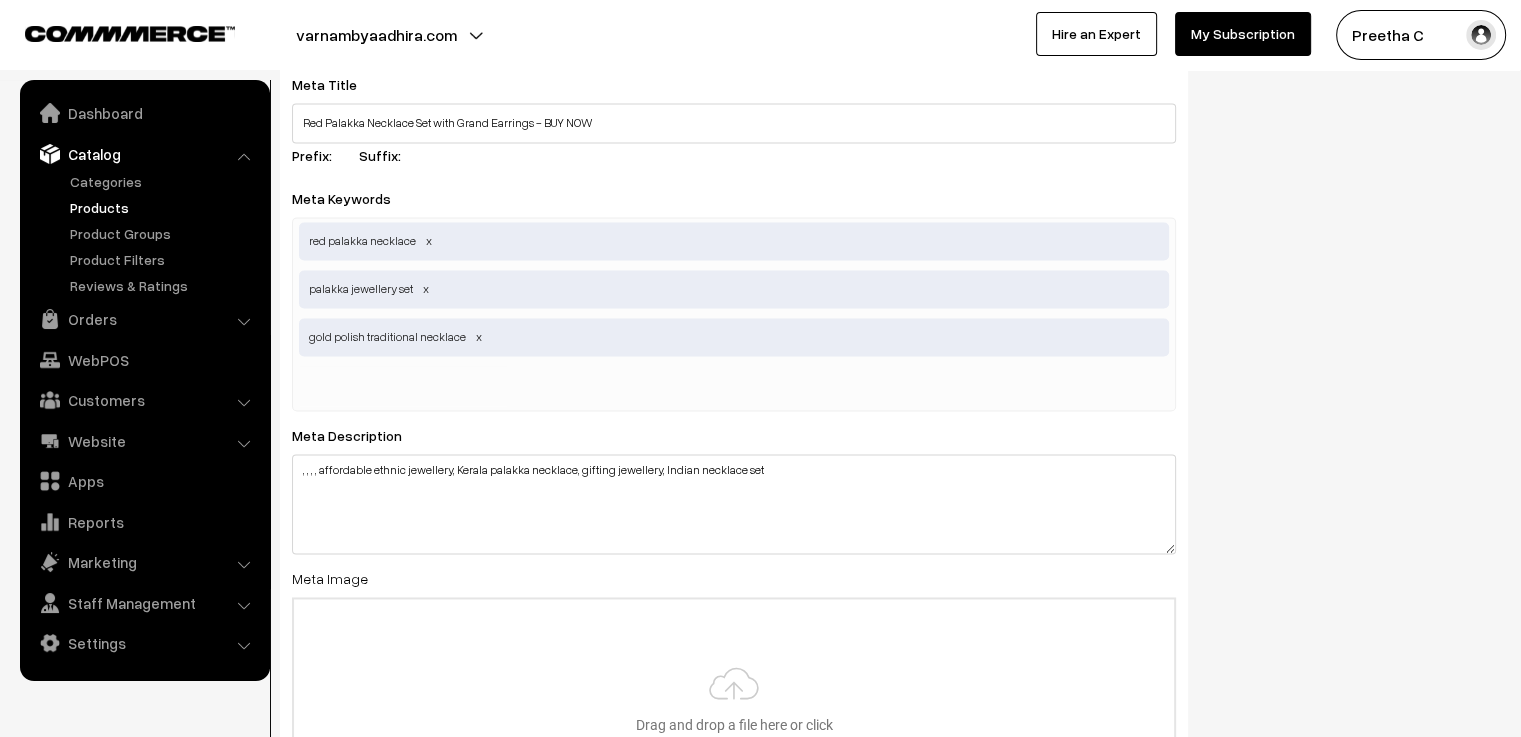 click on "red palakka necklace   palakka jewellery set   gold polish traditional necklace" at bounding box center [734, 314] 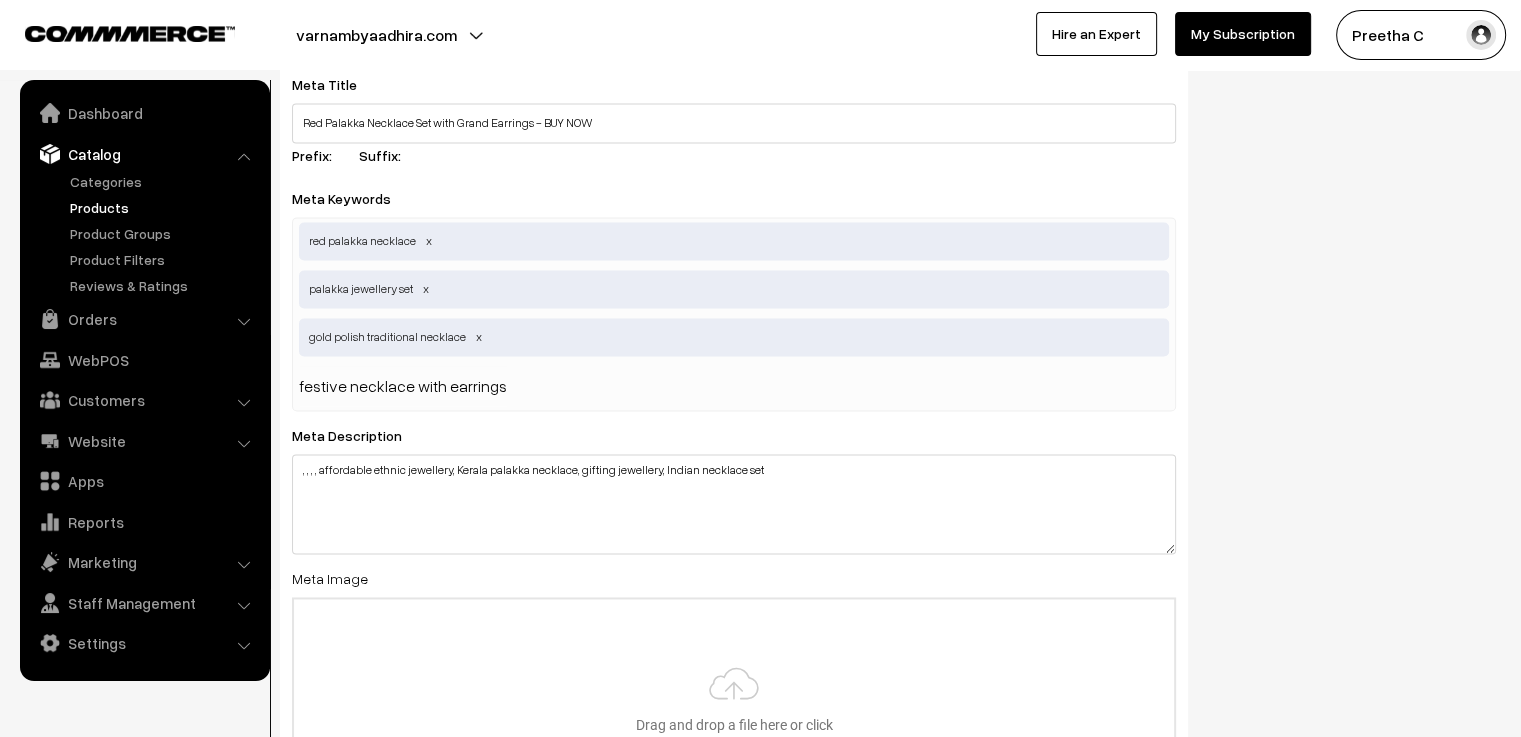 type 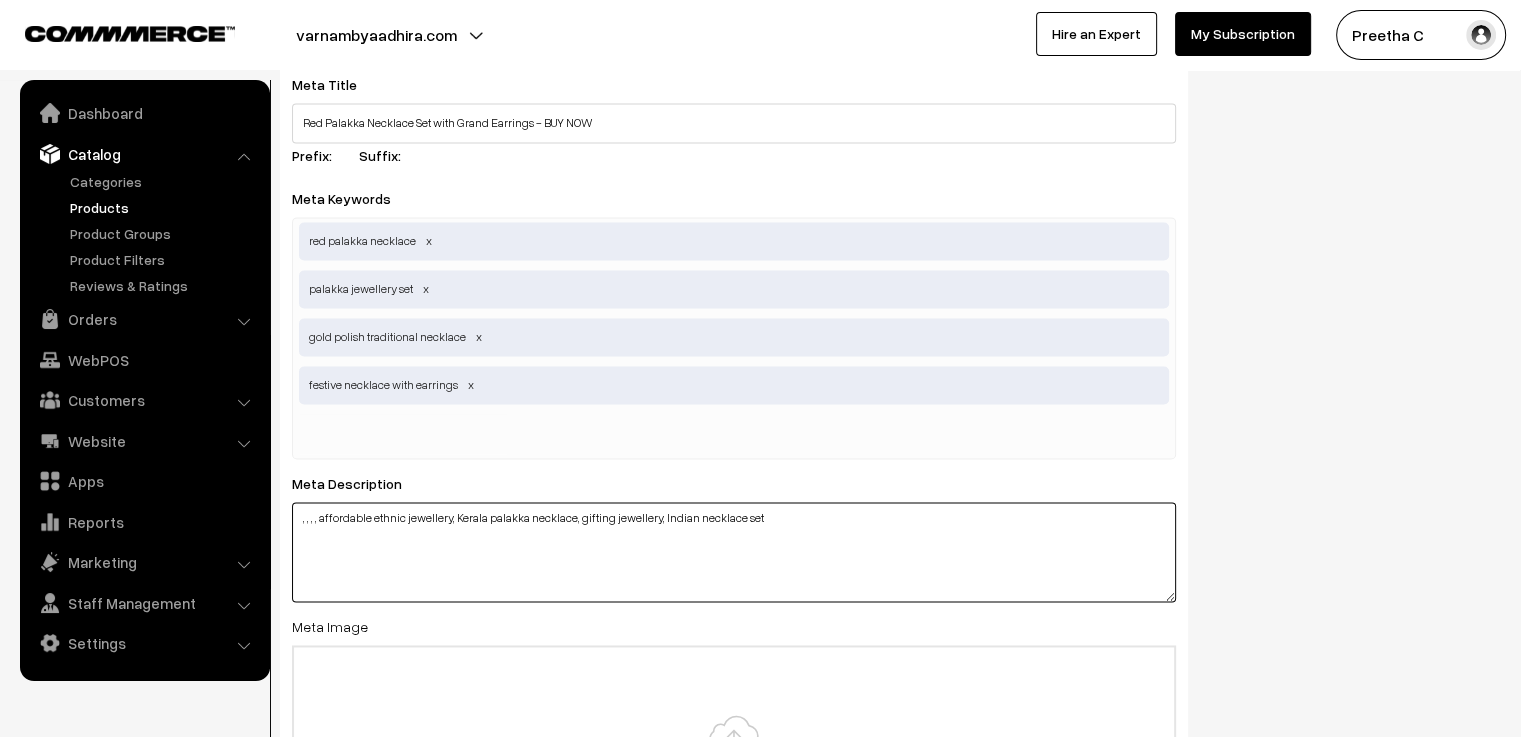 click on ", , , , affordable ethnic jewellery, Kerala palakka necklace, gifting jewellery, Indian necklace set" at bounding box center (734, 552) 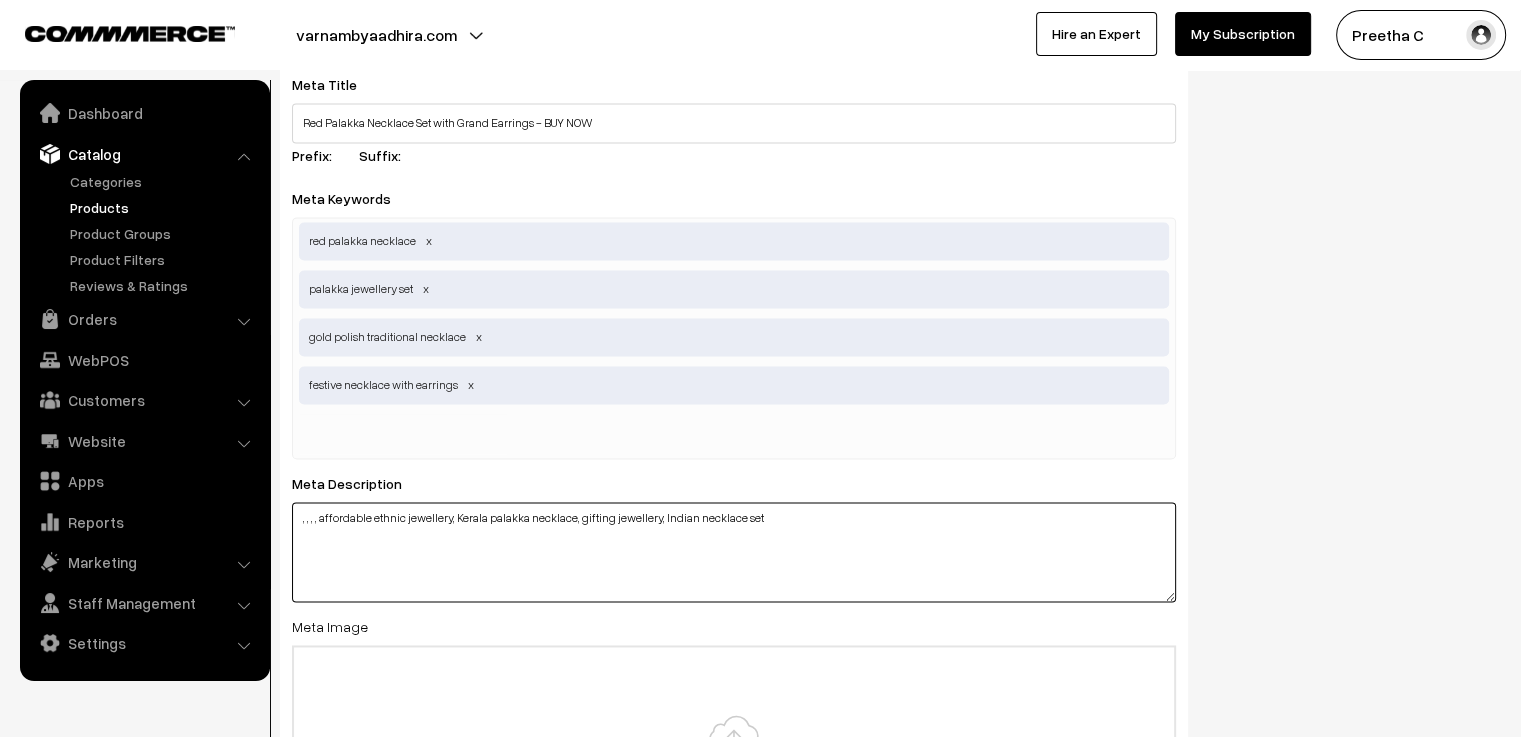 drag, startPoint x: 450, startPoint y: 521, endPoint x: 322, endPoint y: 524, distance: 128.03516 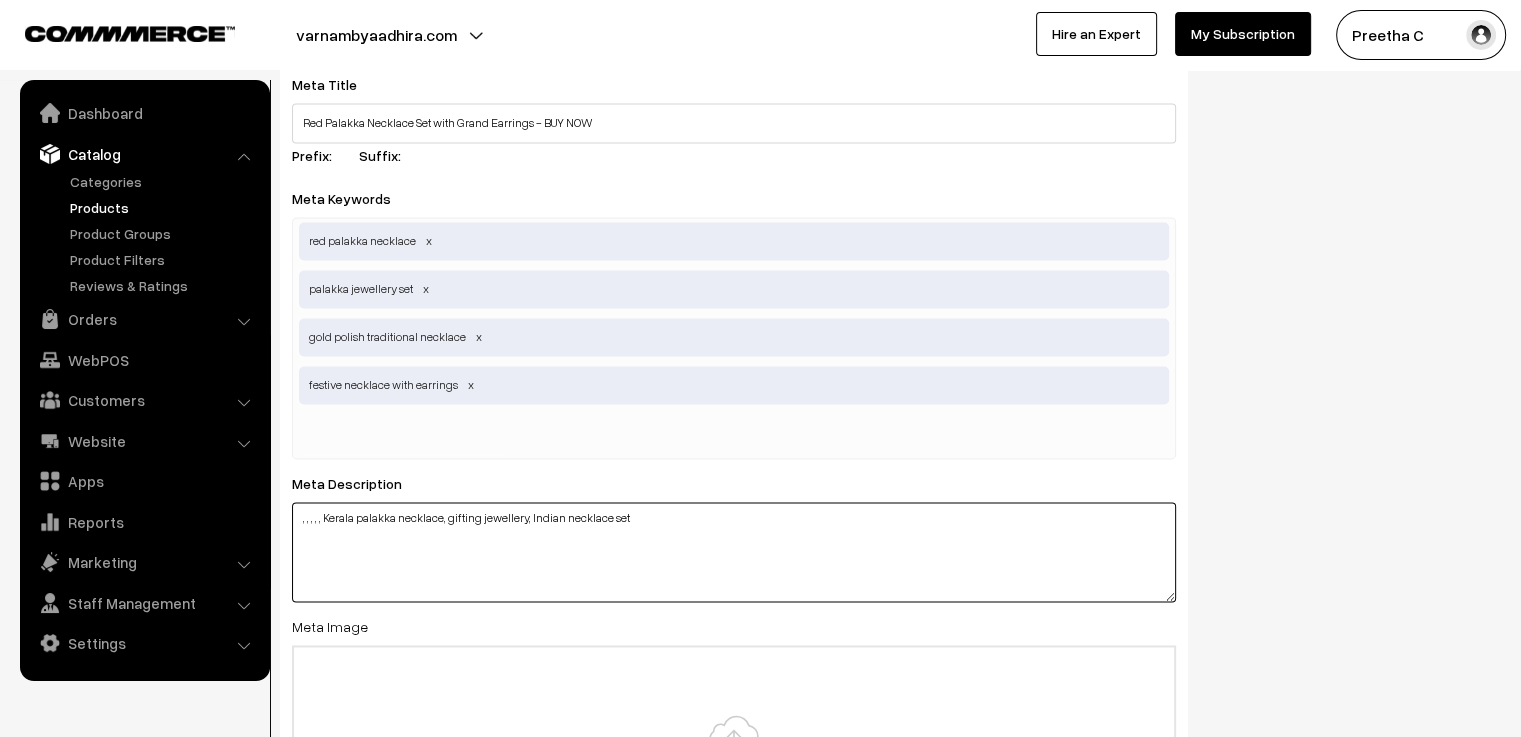 type on ", , , , , Kerala palakka necklace, gifting jewellery, Indian necklace set" 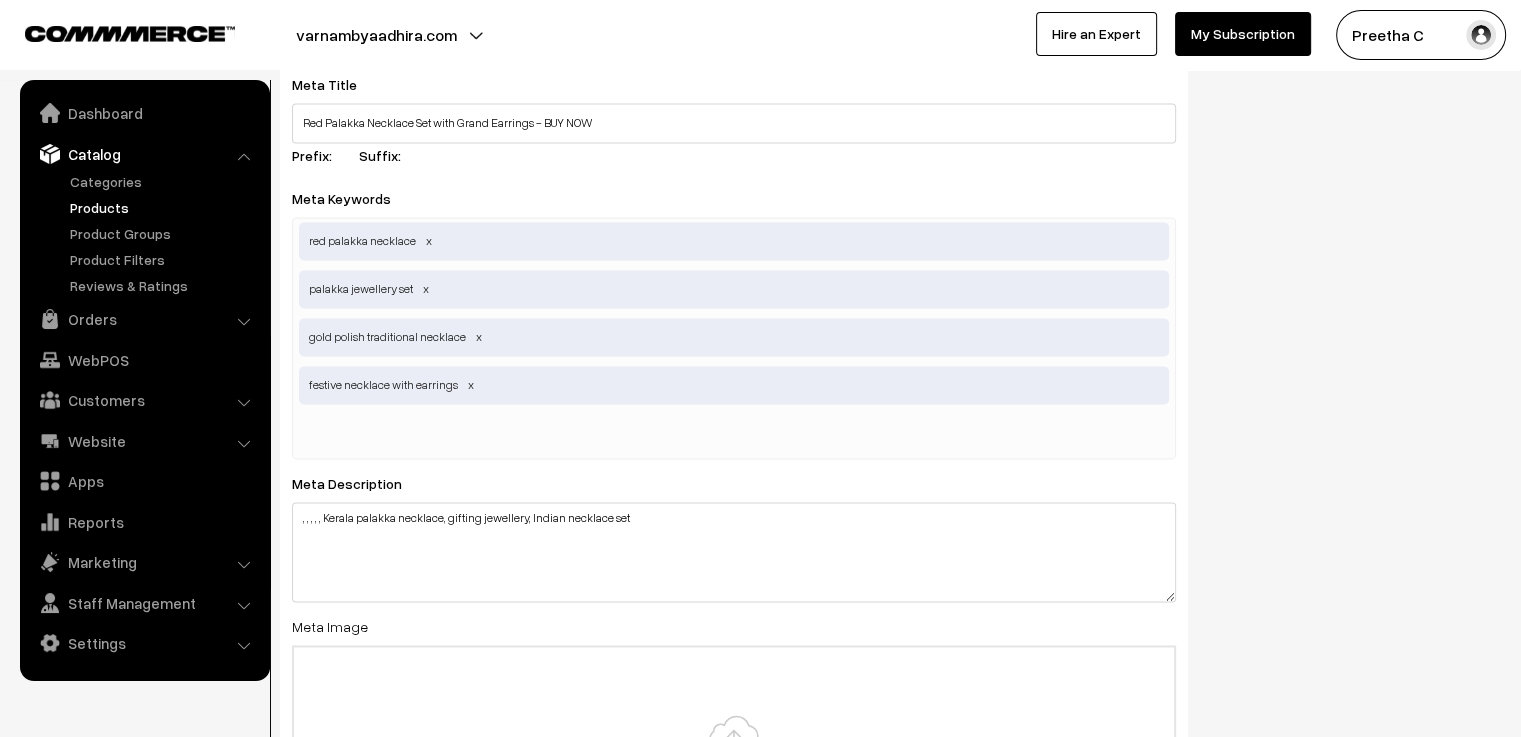 click at bounding box center [403, 434] 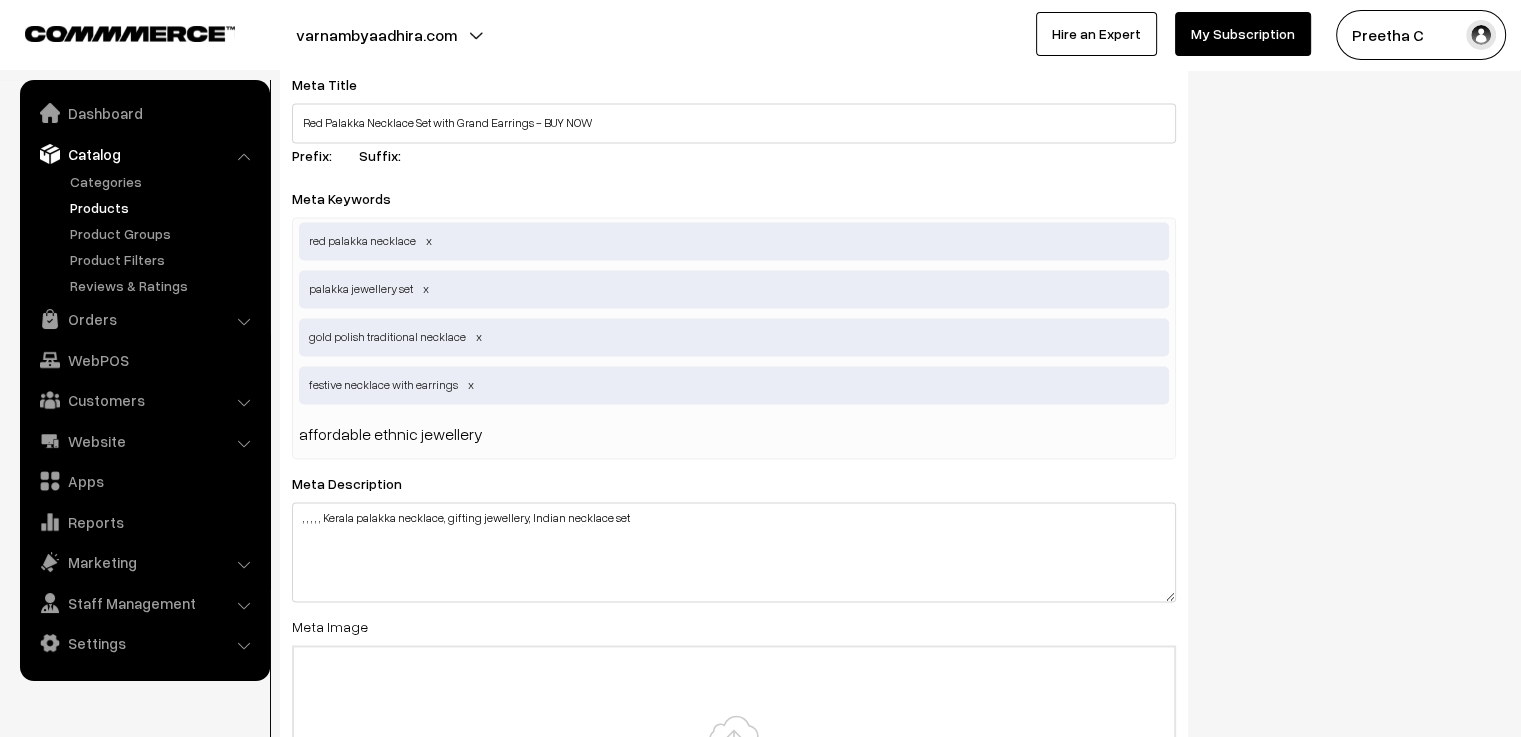 type 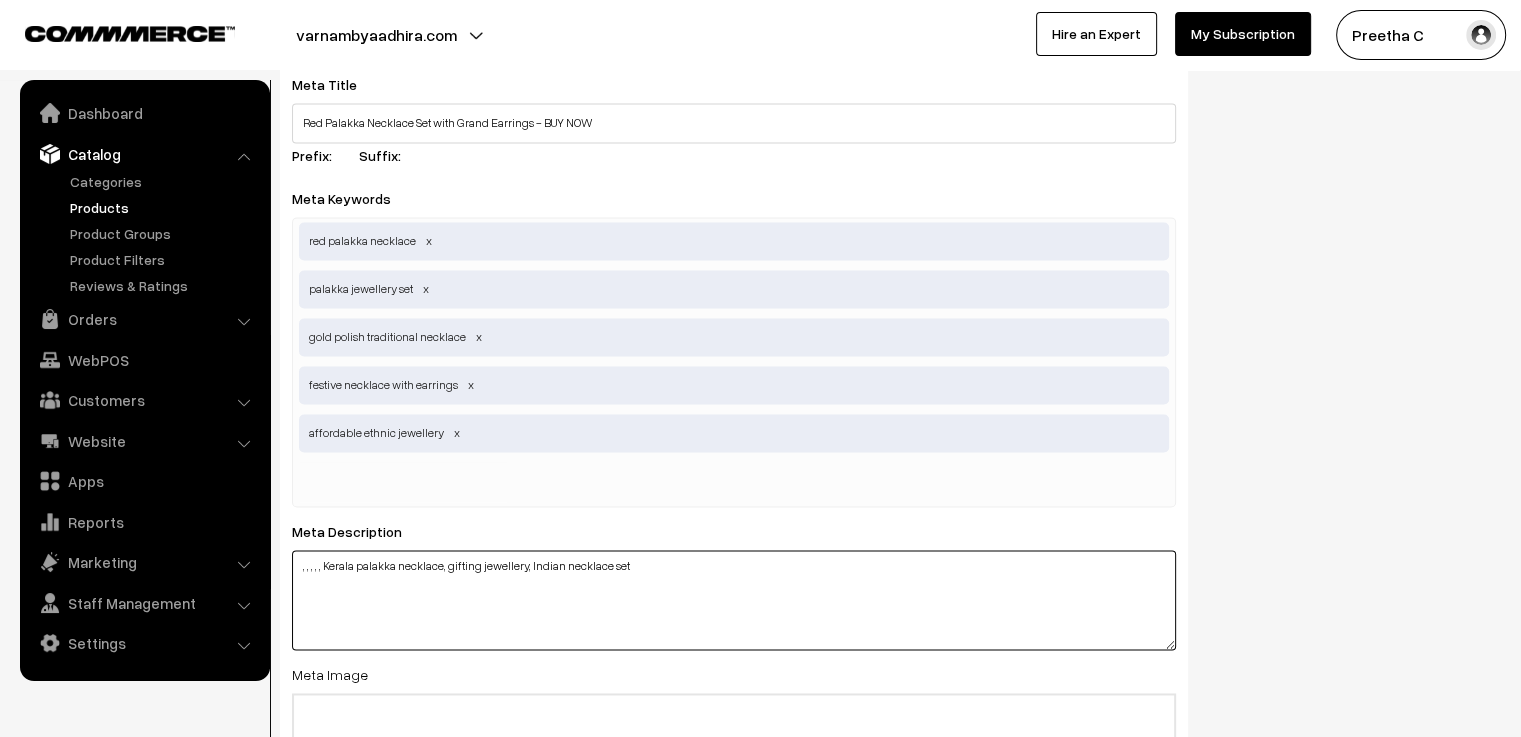 drag, startPoint x: 445, startPoint y: 568, endPoint x: 325, endPoint y: 572, distance: 120.06665 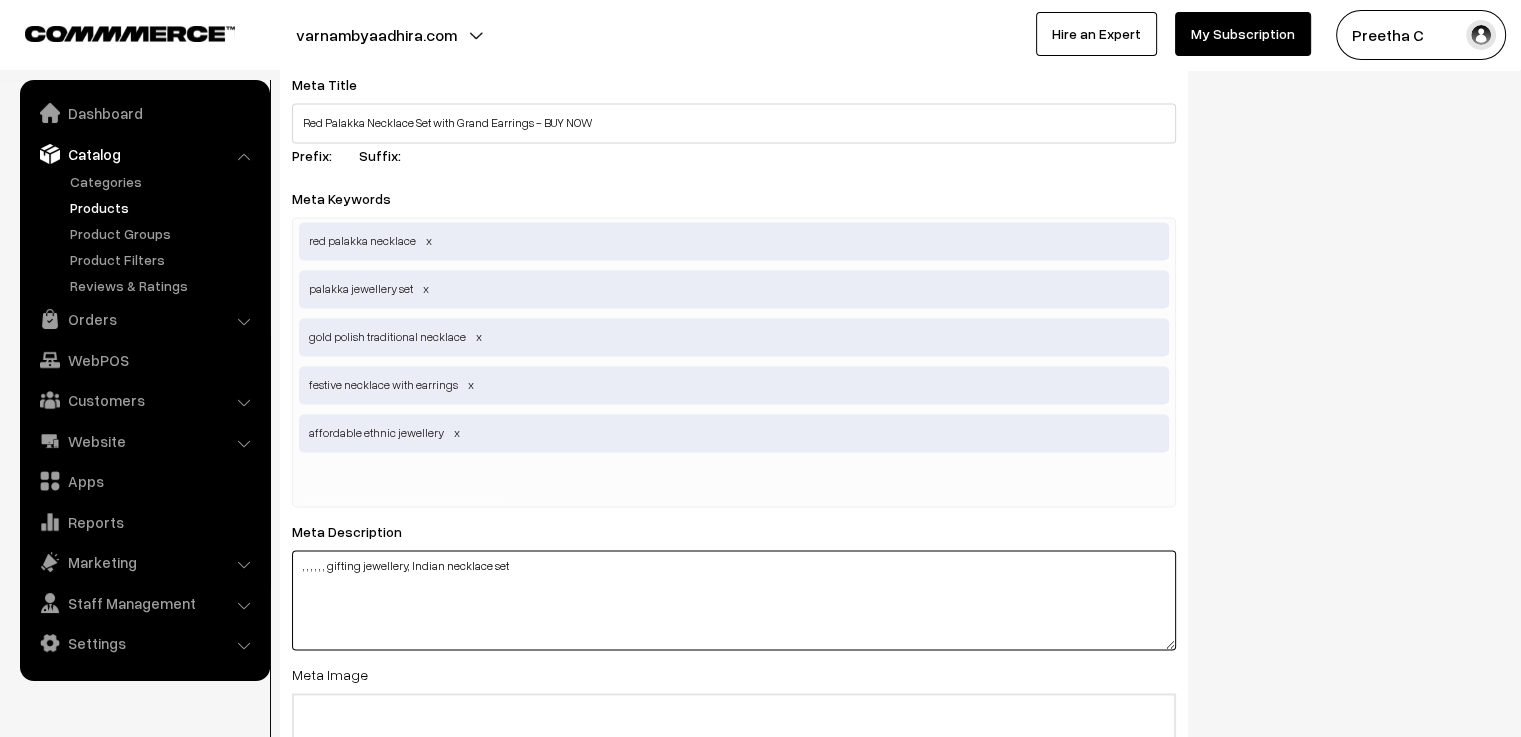 type on ", , , , , , gifting jewellery, Indian necklace set" 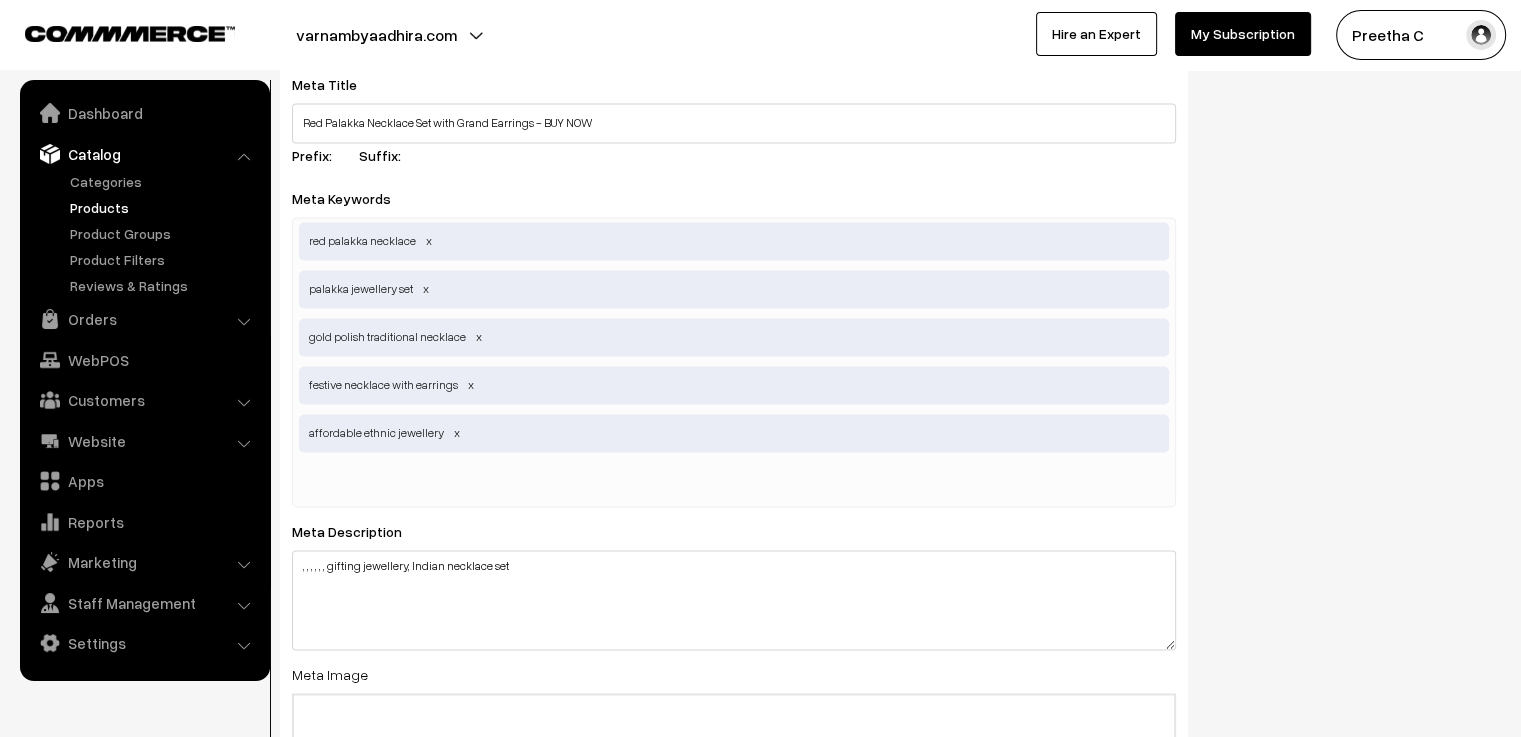 click at bounding box center (403, 482) 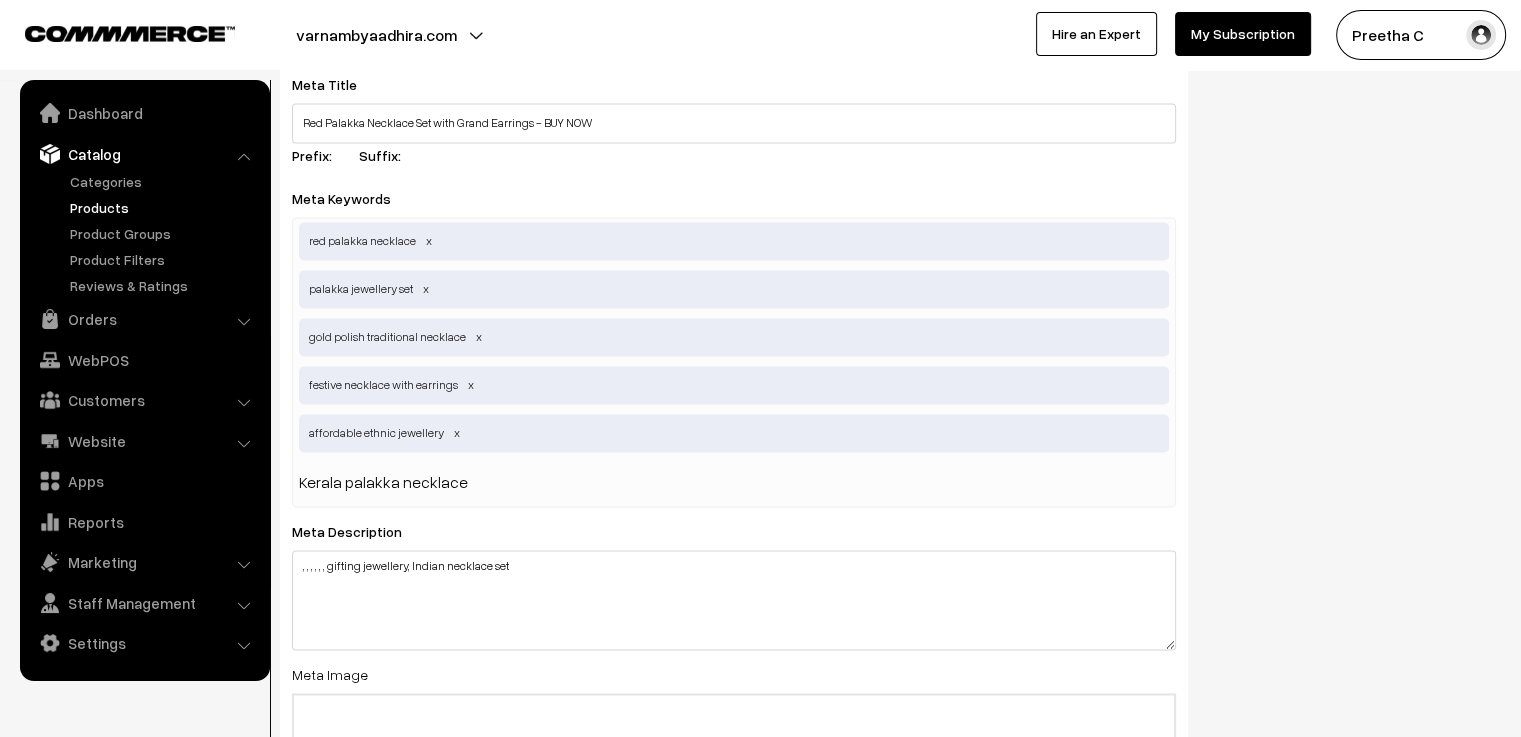 type 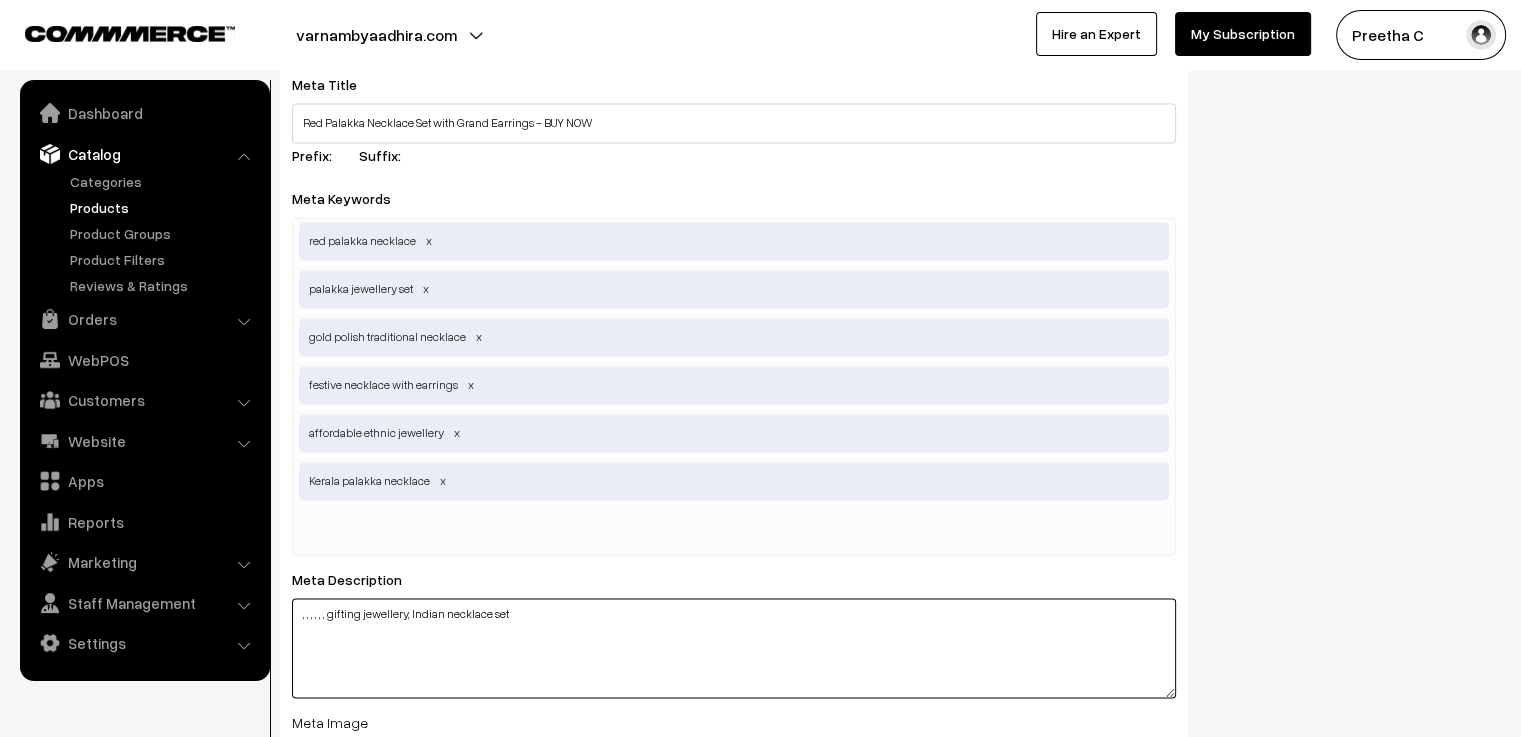 drag, startPoint x: 407, startPoint y: 618, endPoint x: 330, endPoint y: 620, distance: 77.02597 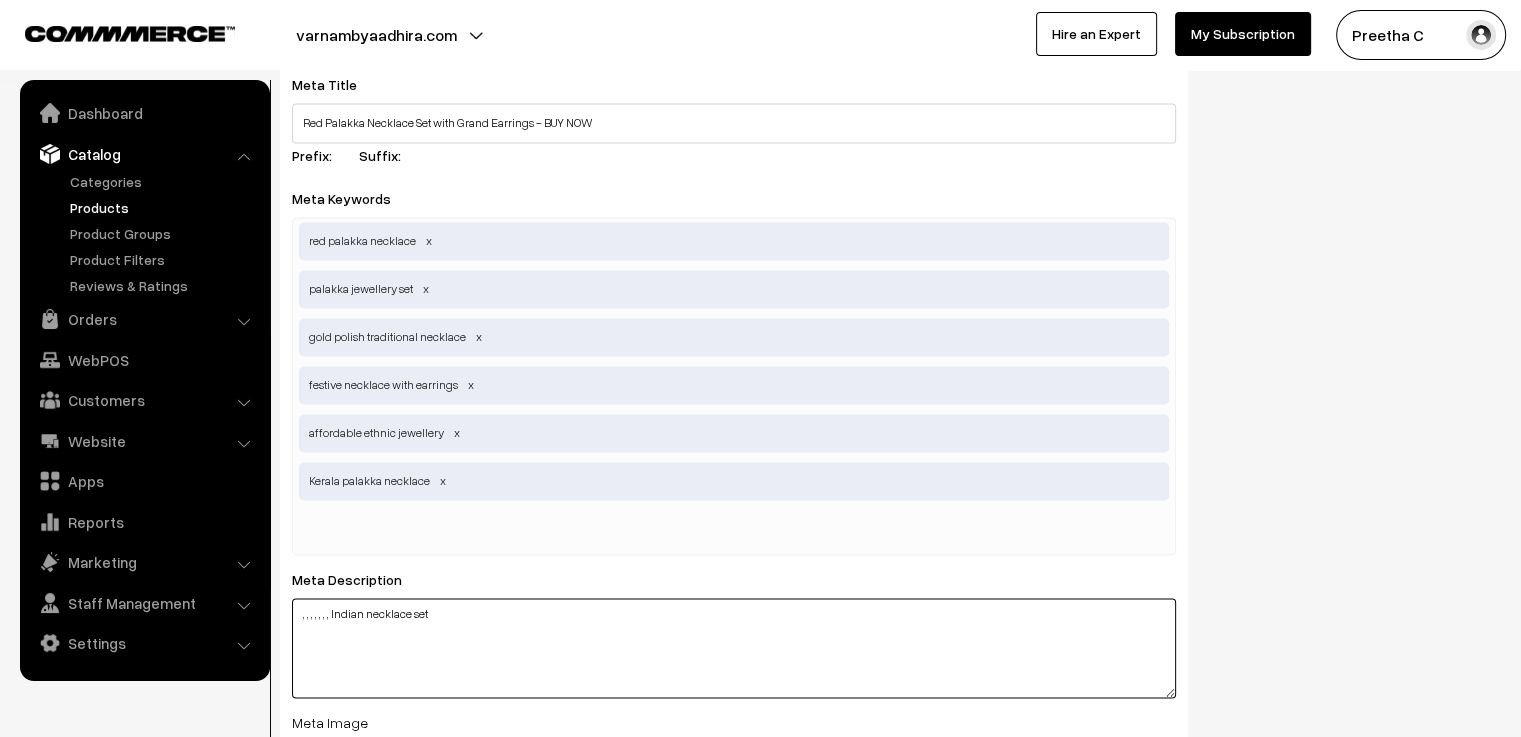 type on ", , , , , , , Indian necklace set" 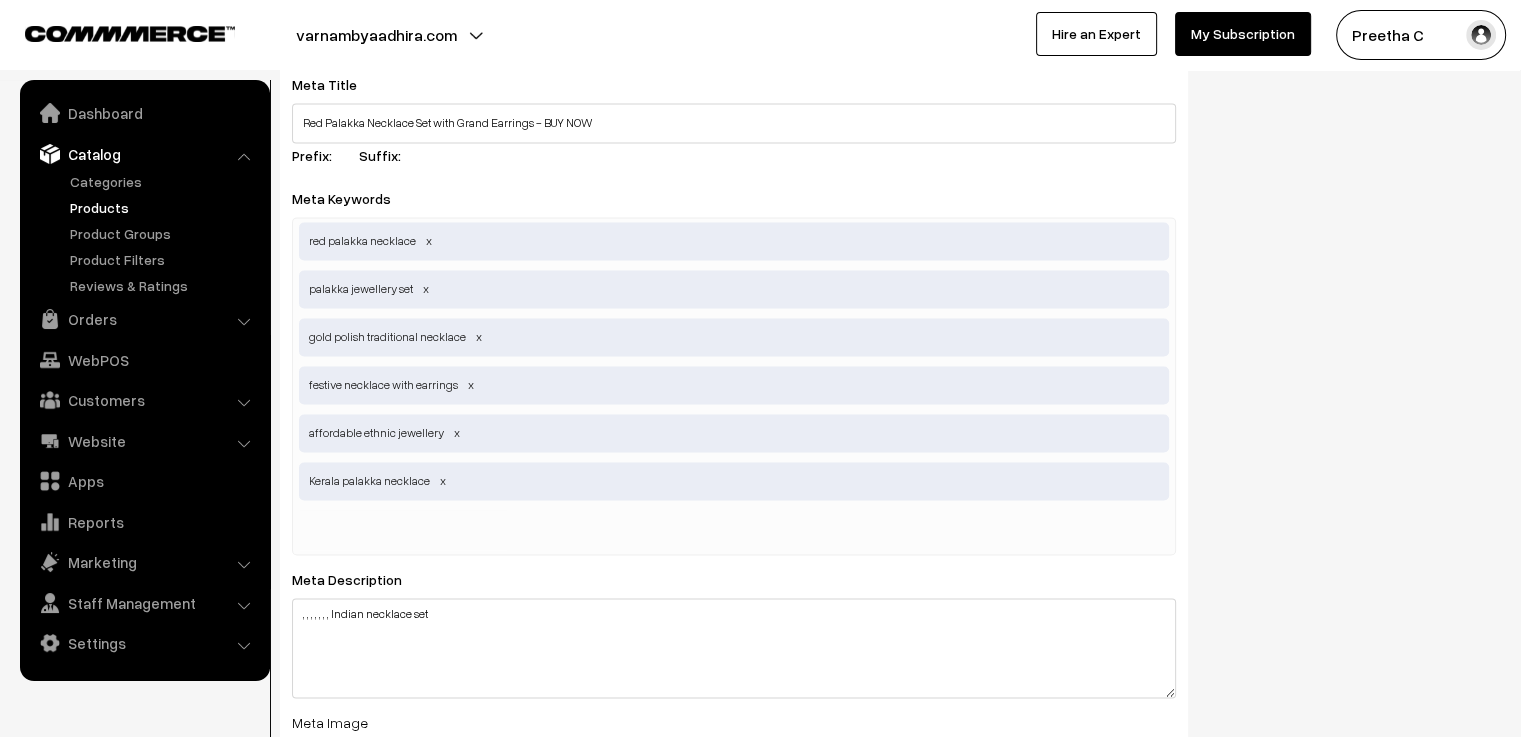 click at bounding box center (403, 530) 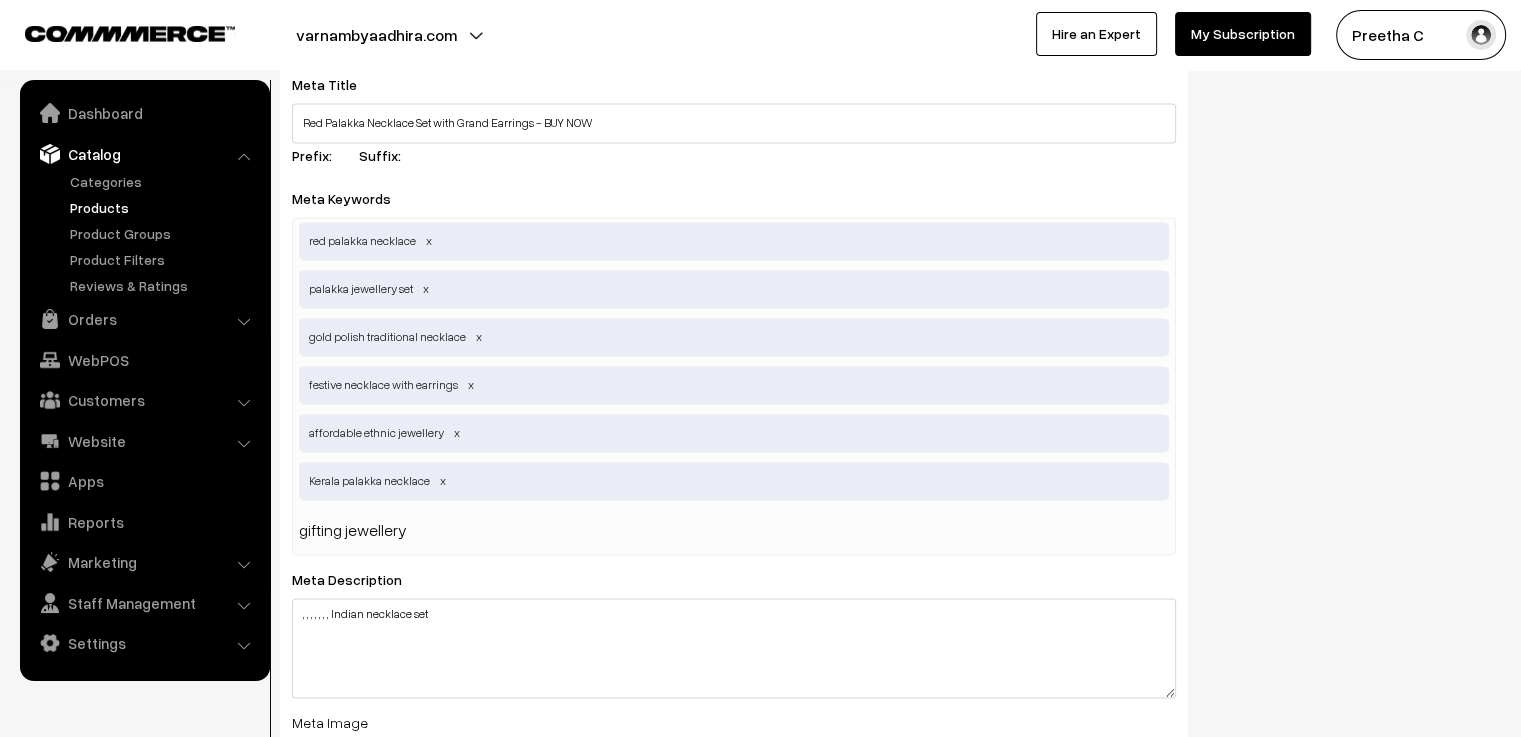 type 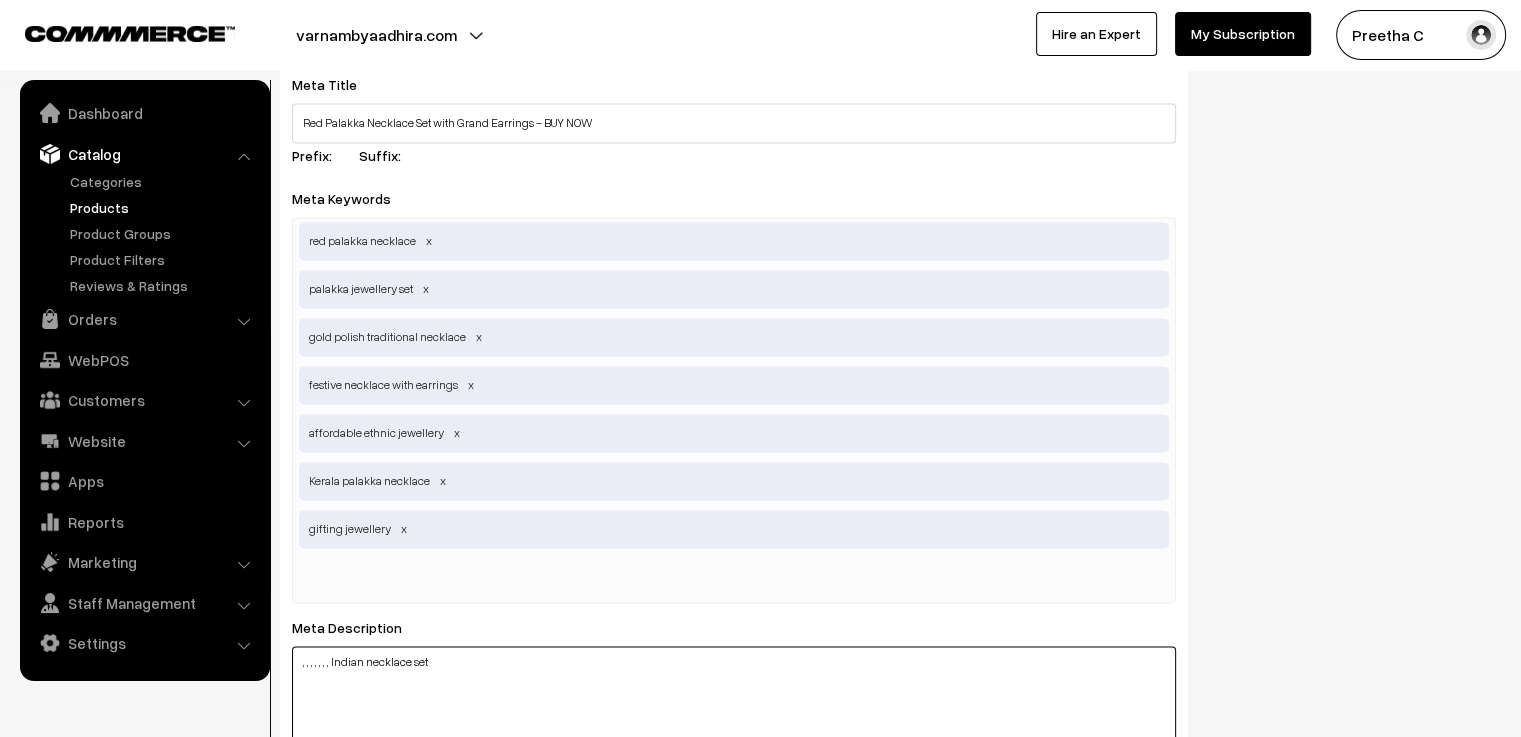 drag, startPoint x: 449, startPoint y: 671, endPoint x: 332, endPoint y: 665, distance: 117.15375 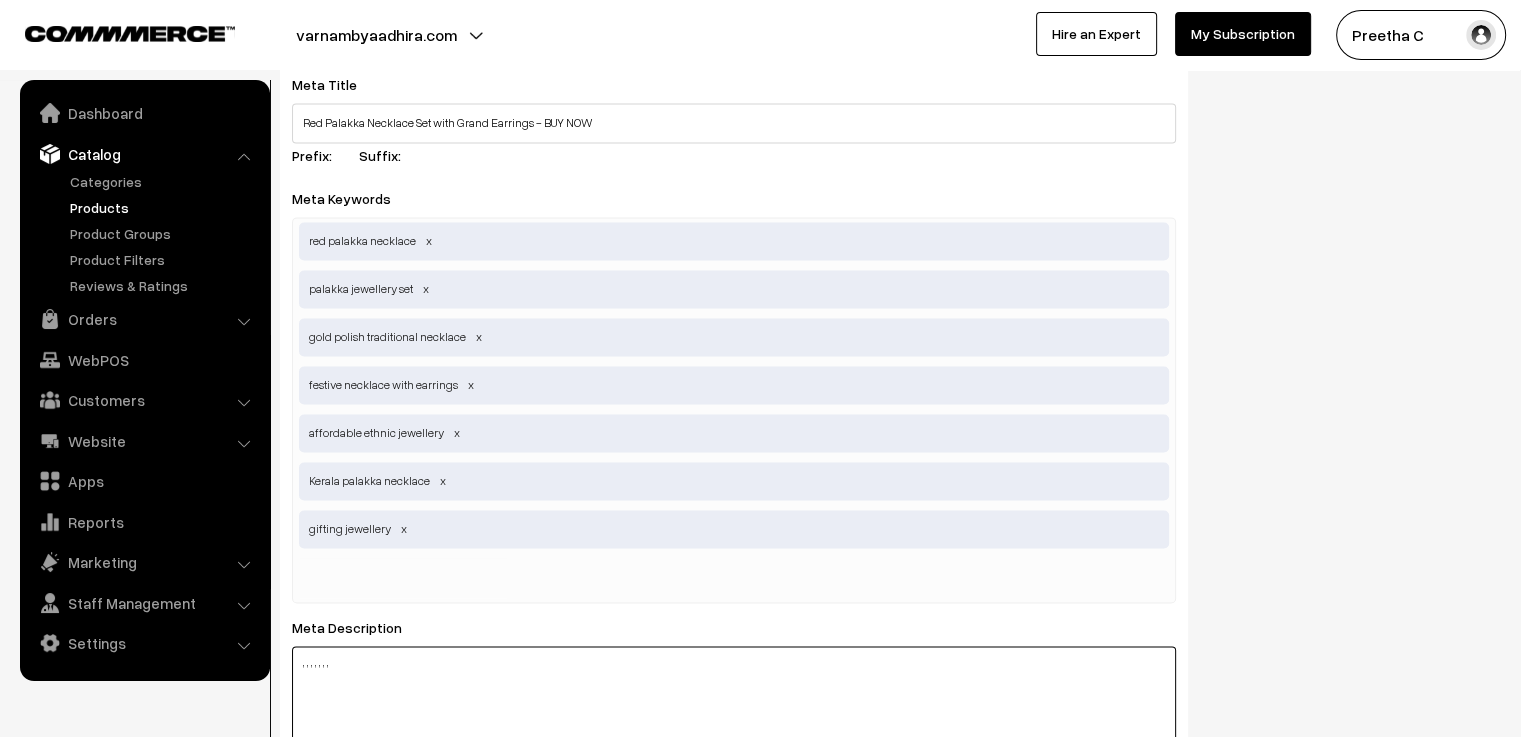 type on ", , , , , , ," 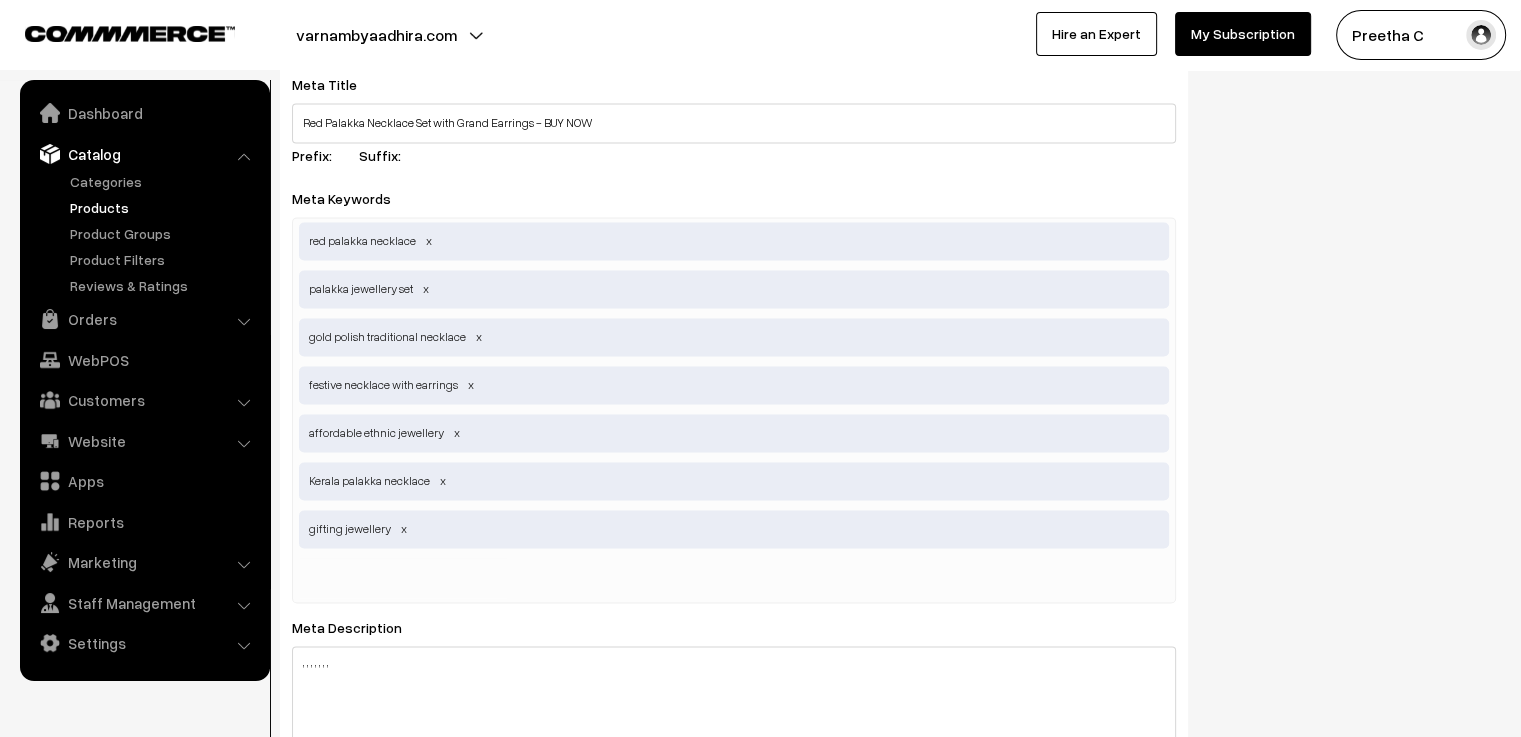 click at bounding box center (403, 578) 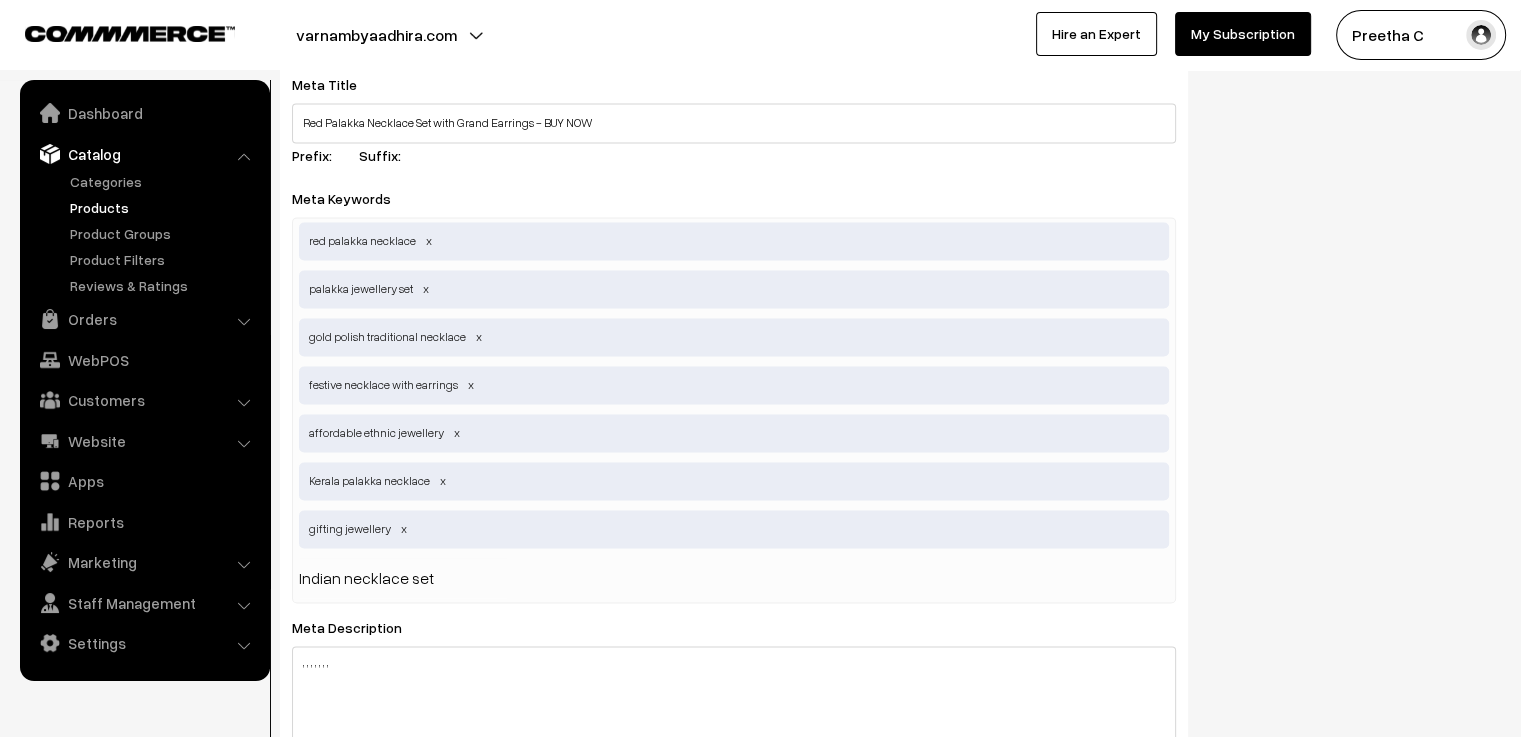 type 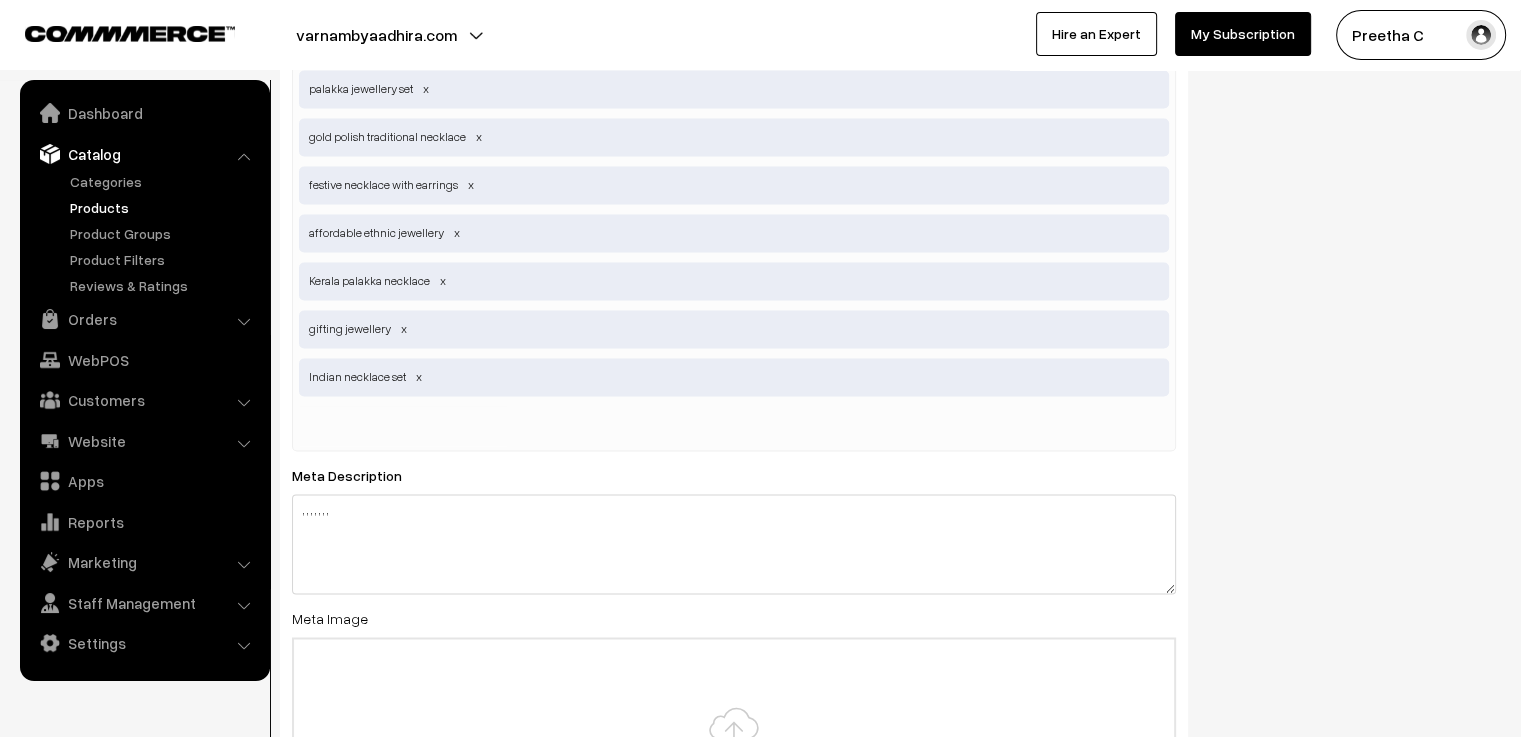 scroll, scrollTop: 3200, scrollLeft: 0, axis: vertical 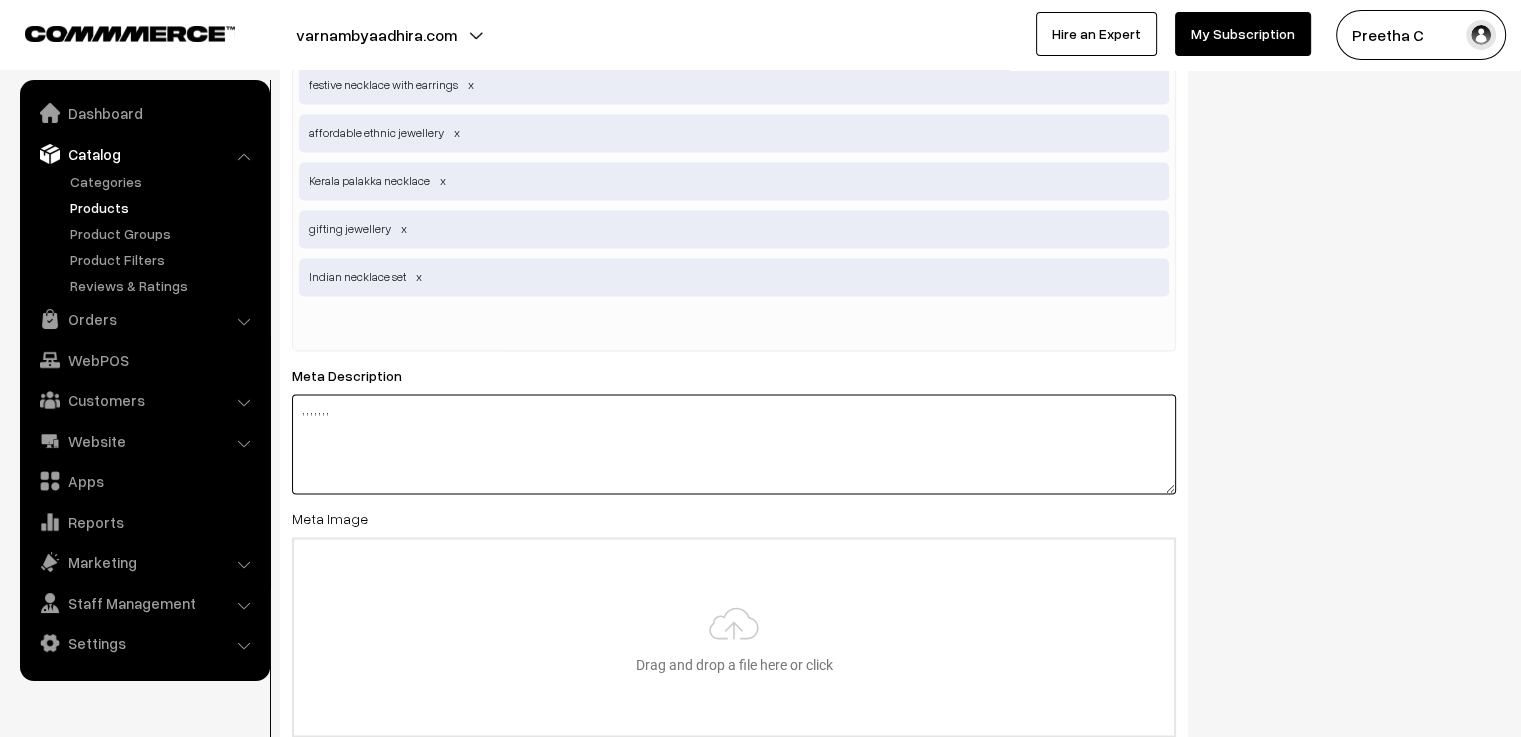 drag, startPoint x: 389, startPoint y: 425, endPoint x: 248, endPoint y: 419, distance: 141.12761 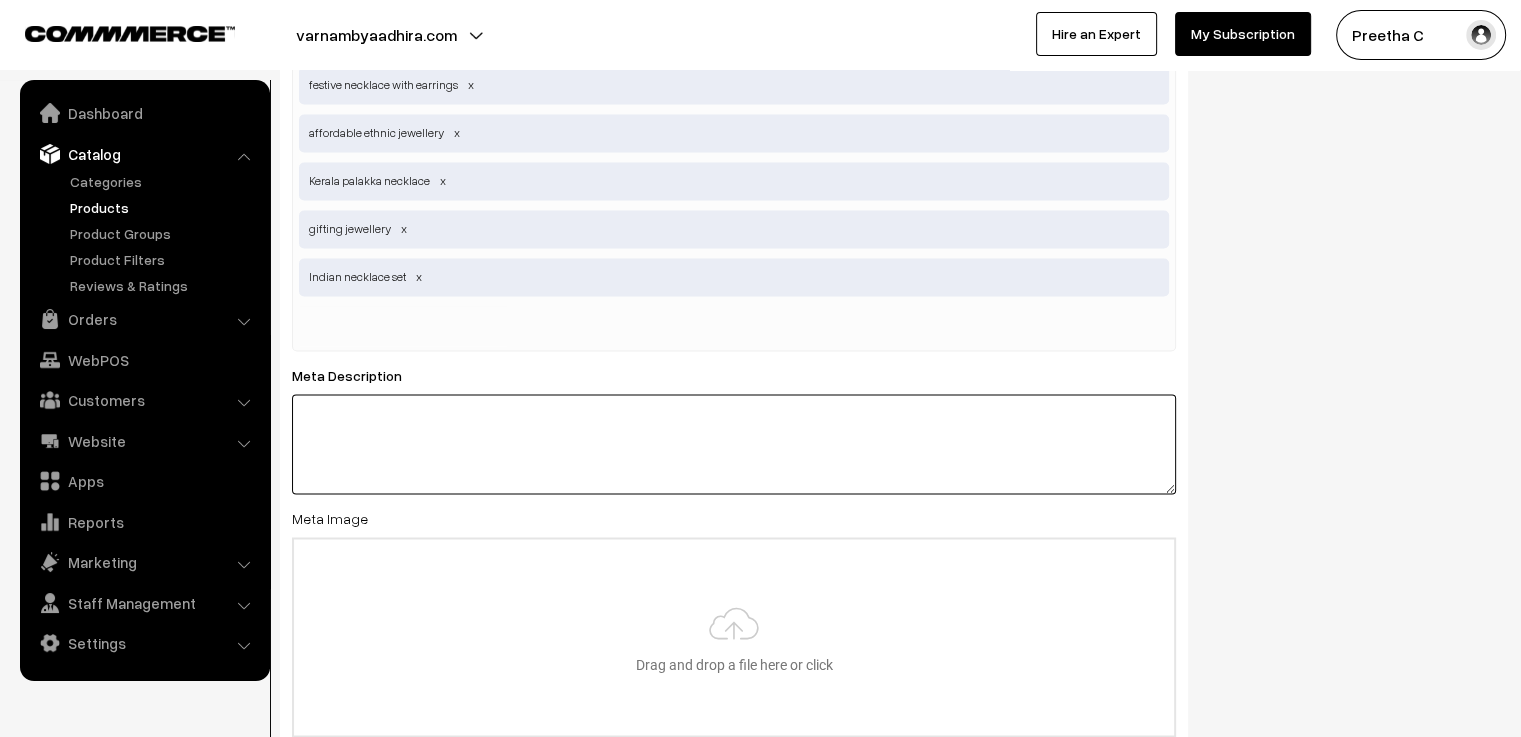 click at bounding box center [734, 444] 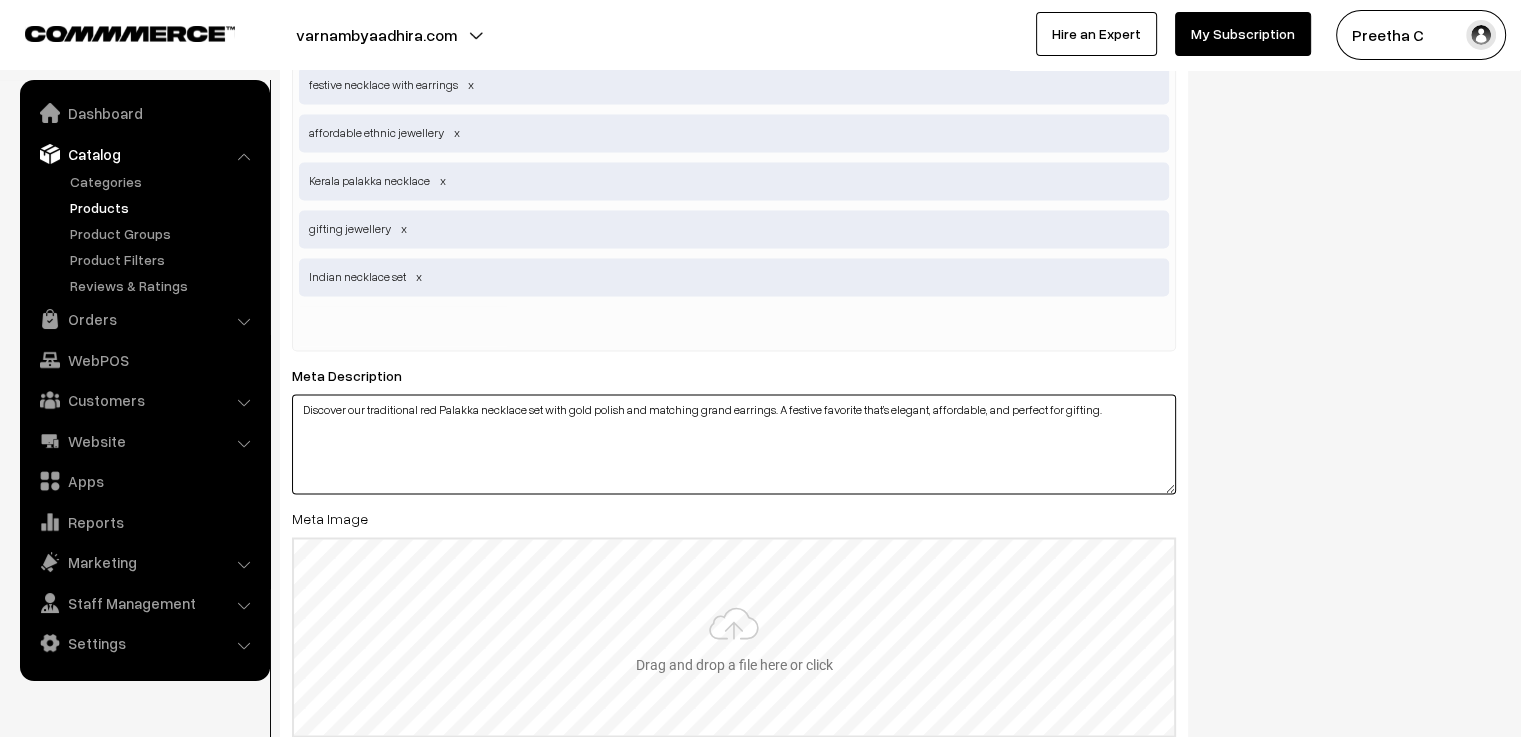 type on "Discover our traditional red Palakka necklace set with gold polish and matching grand earrings. A festive favorite that’s elegant, affordable, and perfect for gifting." 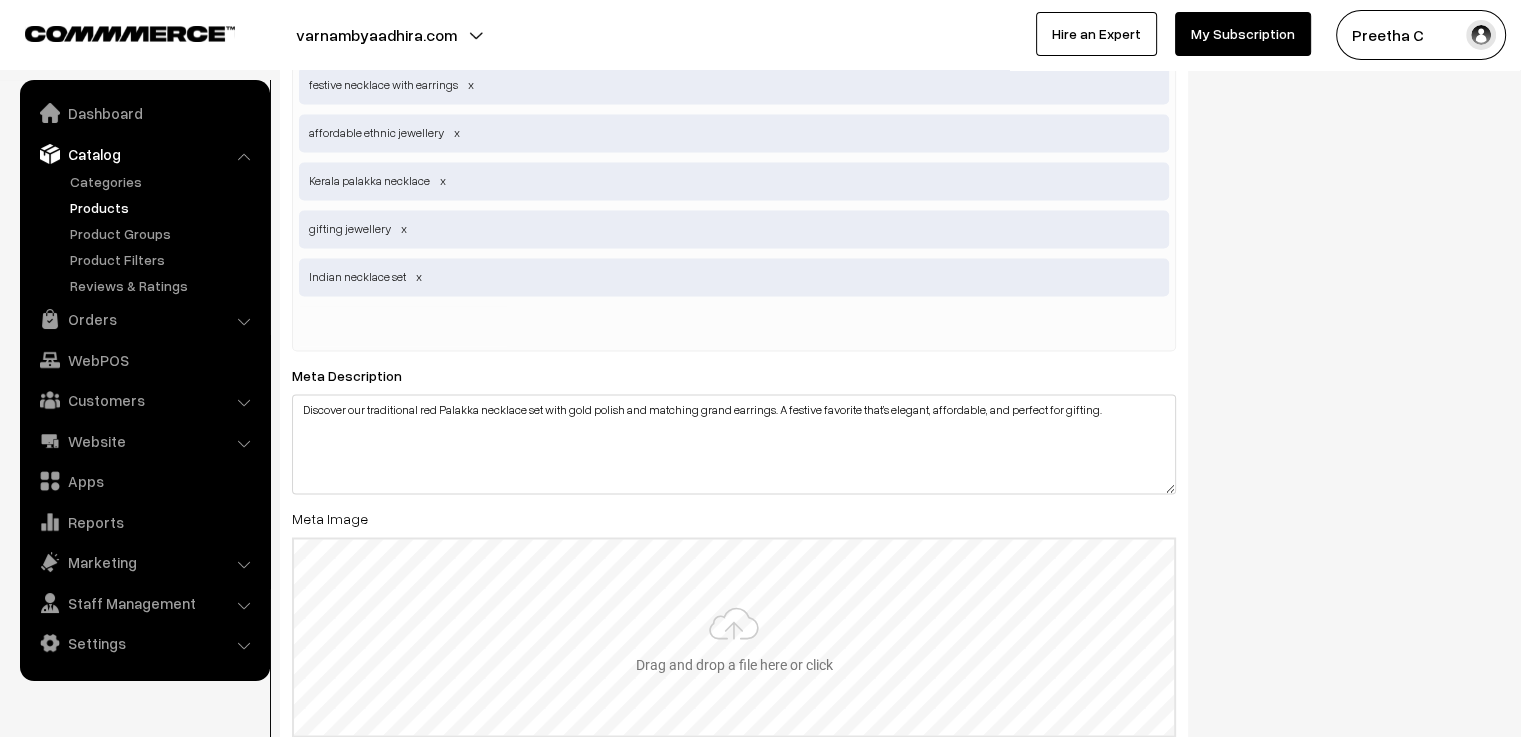 click at bounding box center (734, 637) 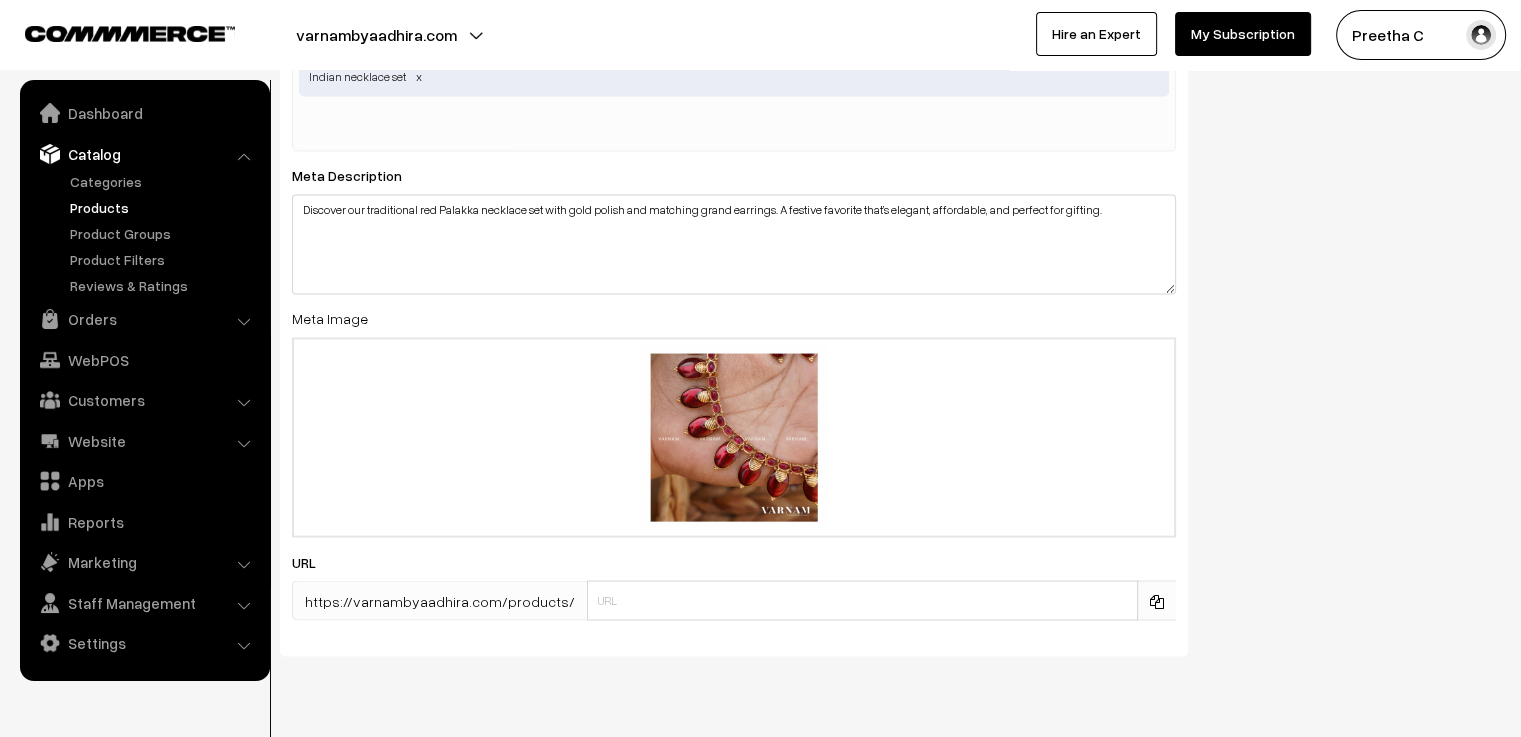 scroll, scrollTop: 3452, scrollLeft: 0, axis: vertical 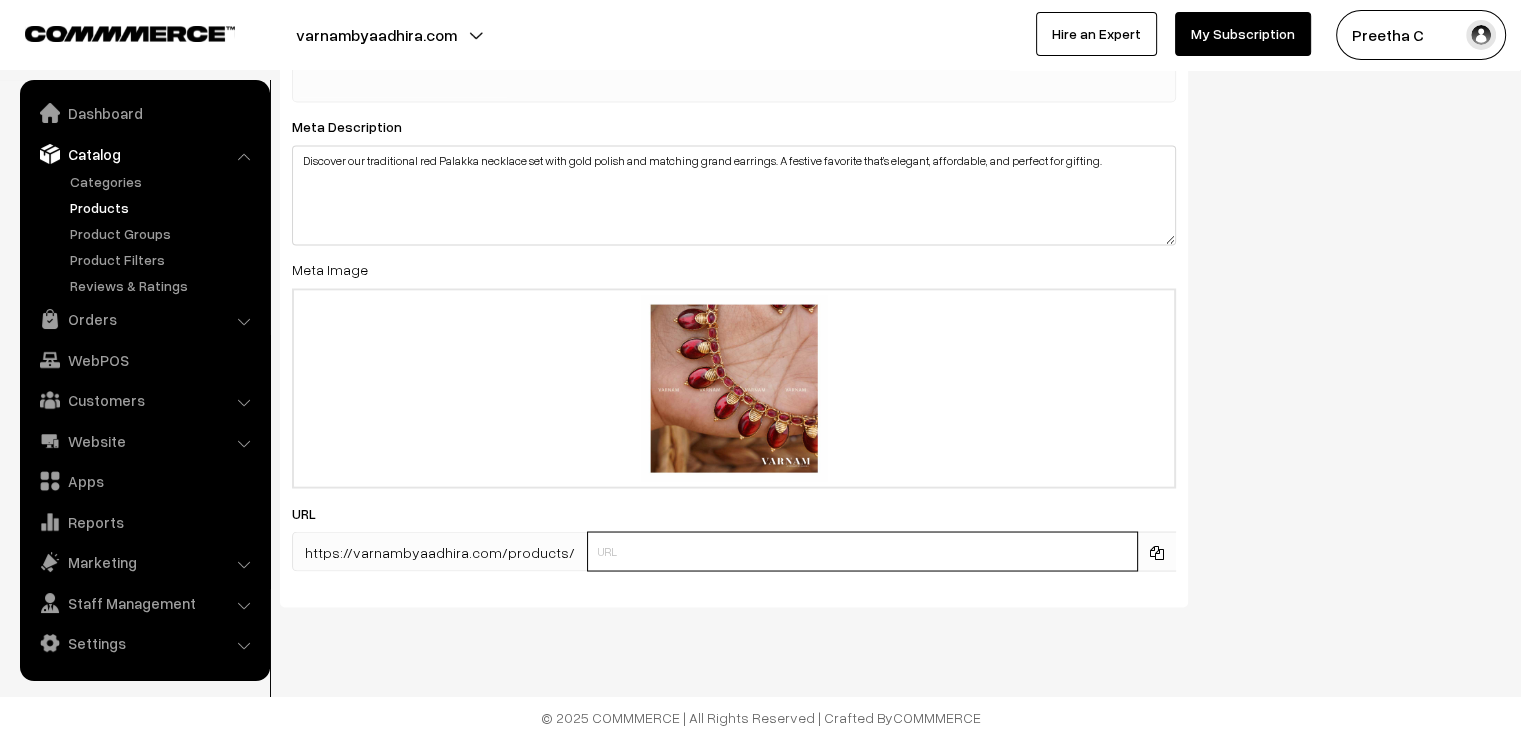 click at bounding box center [862, 551] 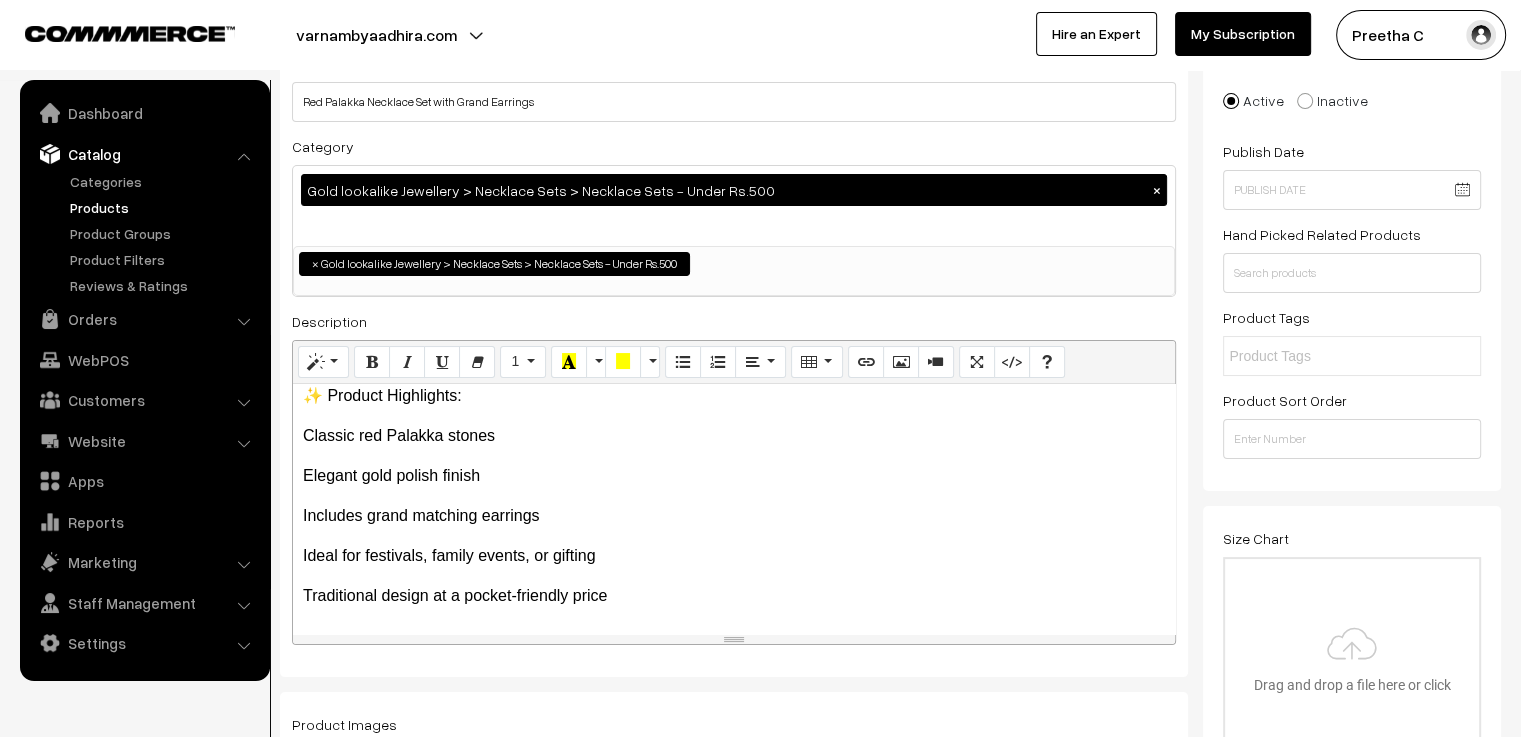 scroll, scrollTop: 0, scrollLeft: 0, axis: both 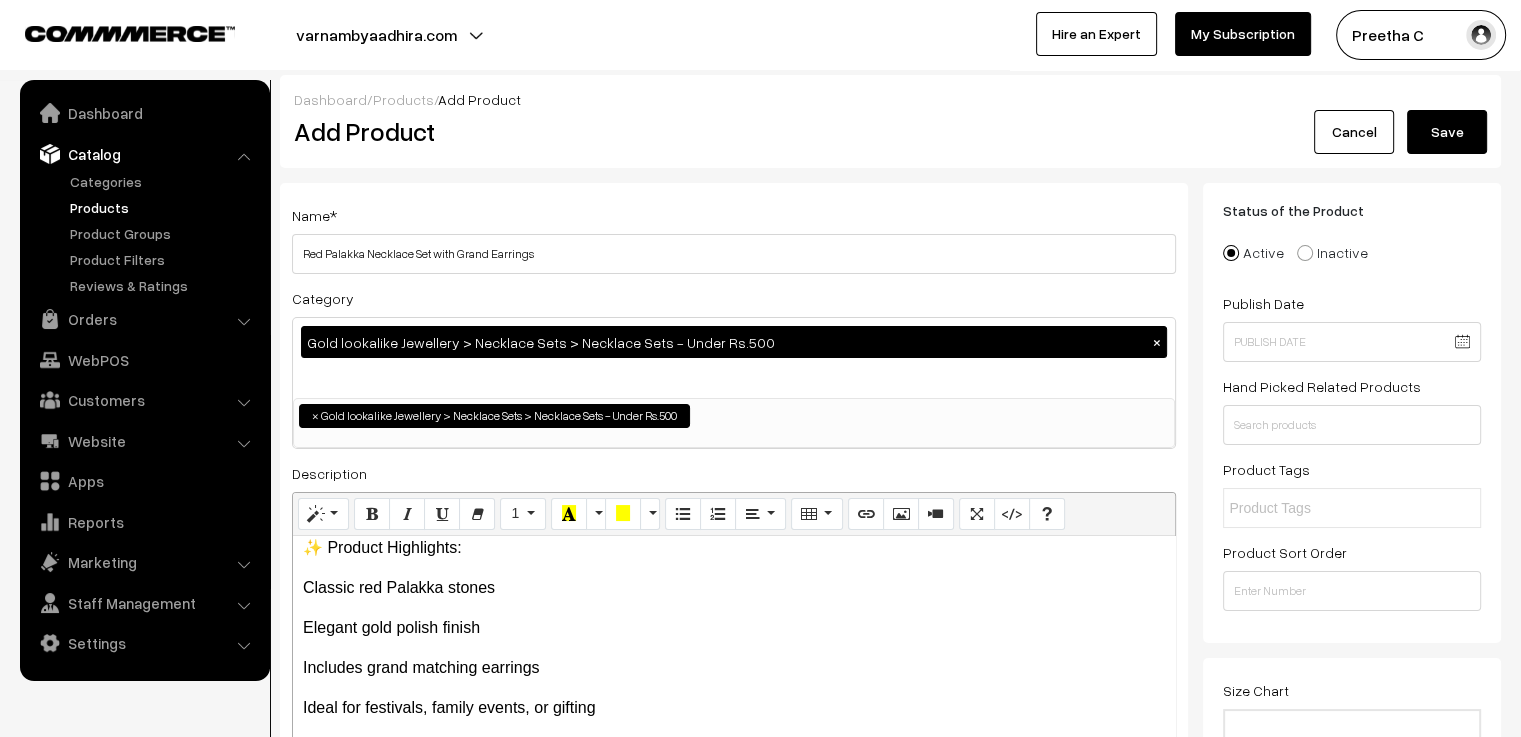 type on "N55" 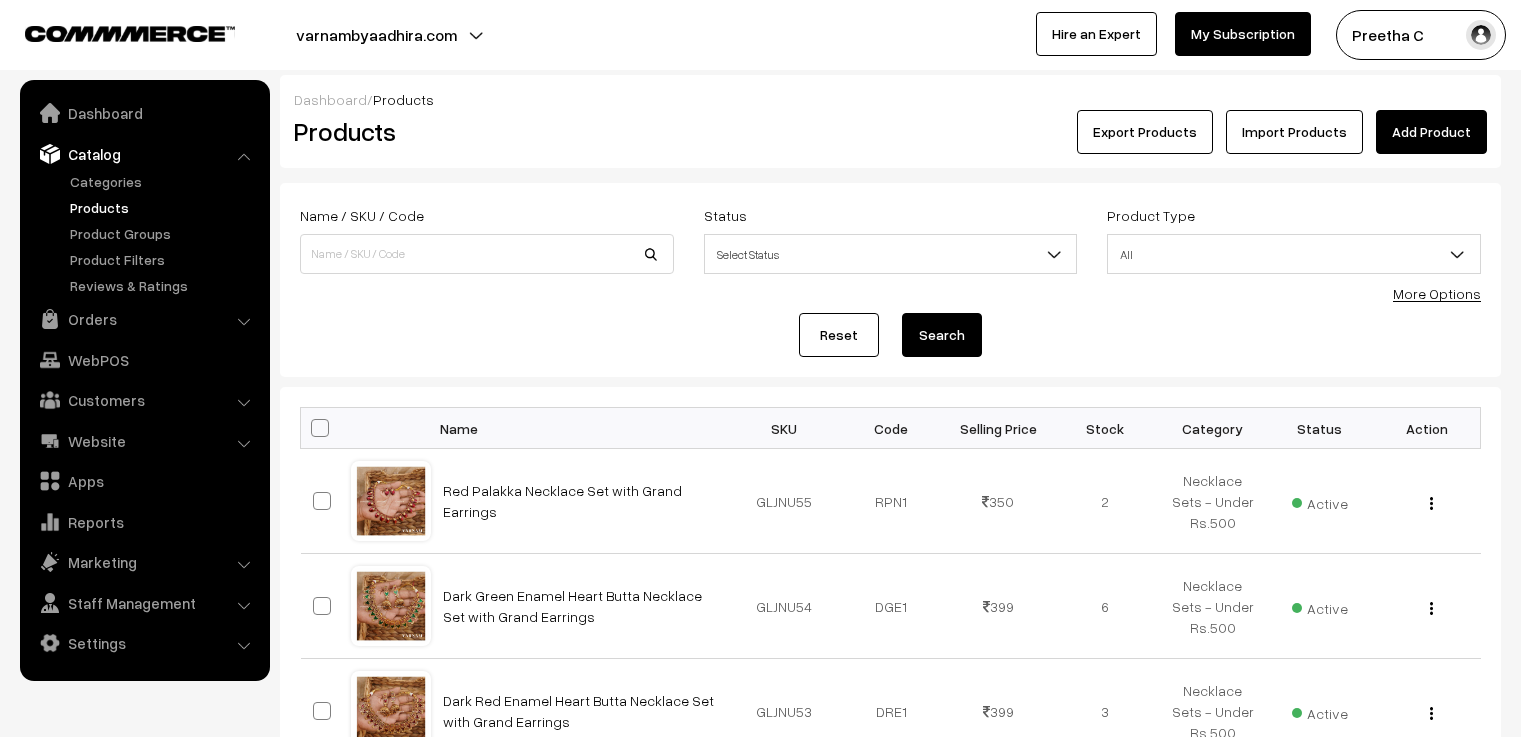 scroll, scrollTop: 0, scrollLeft: 0, axis: both 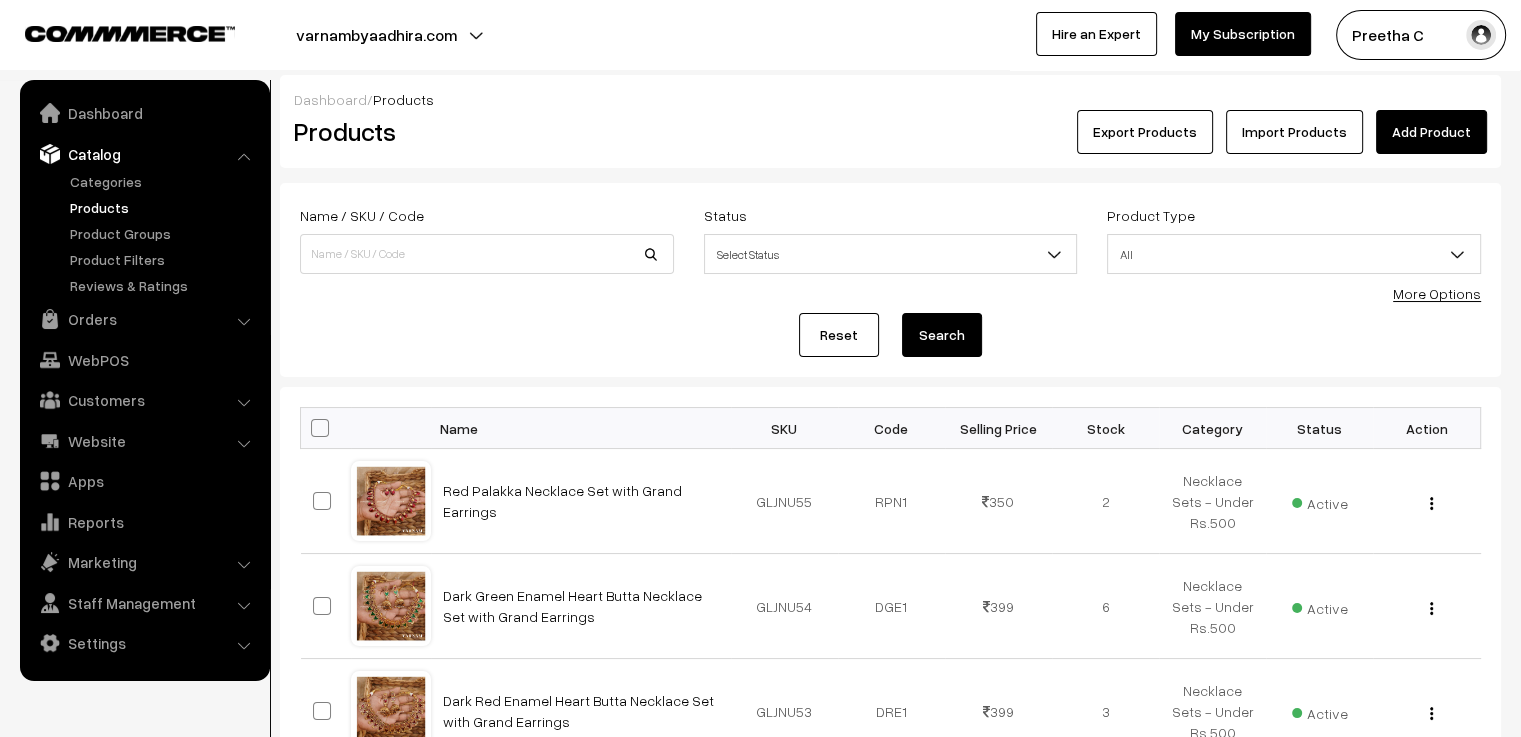 click on "Add Product" at bounding box center (1431, 132) 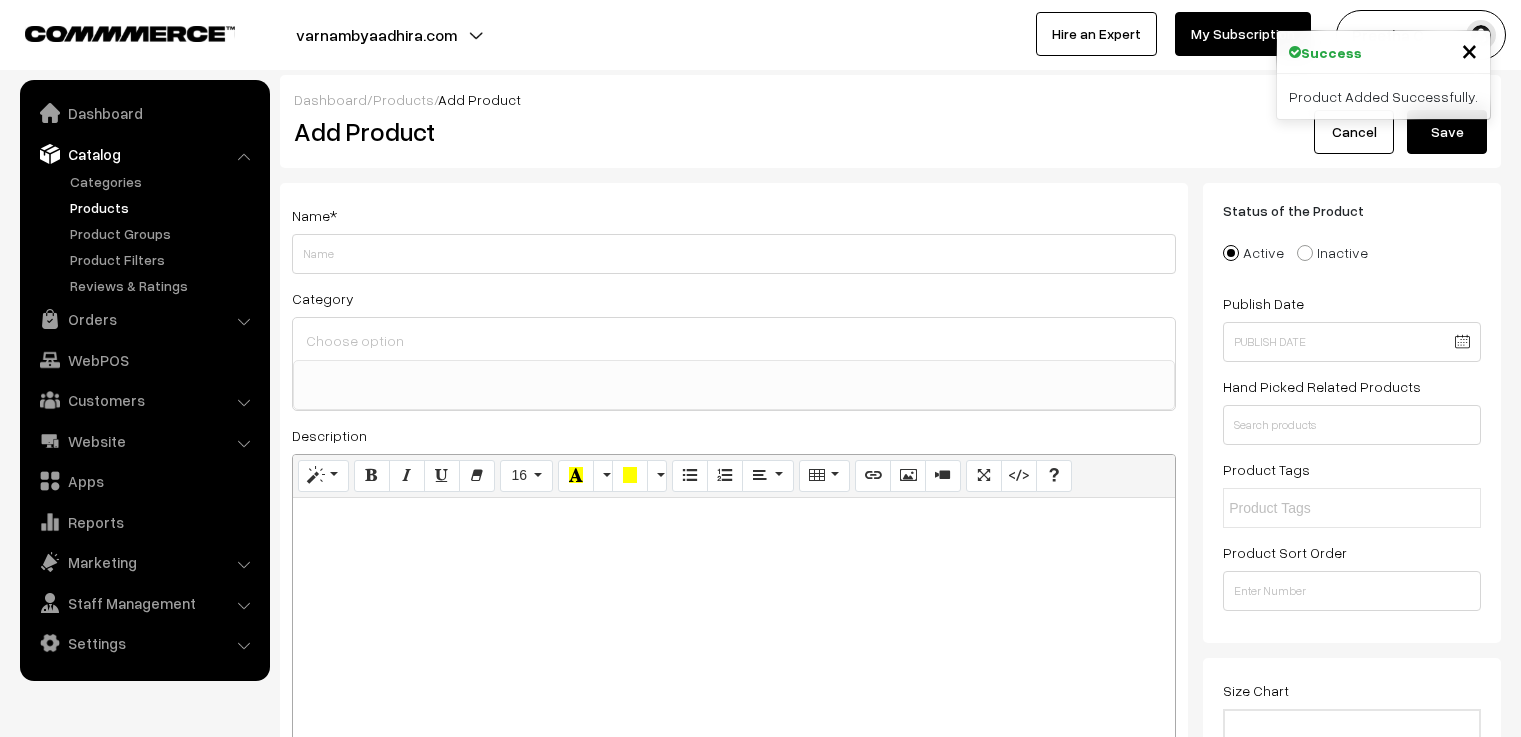 select 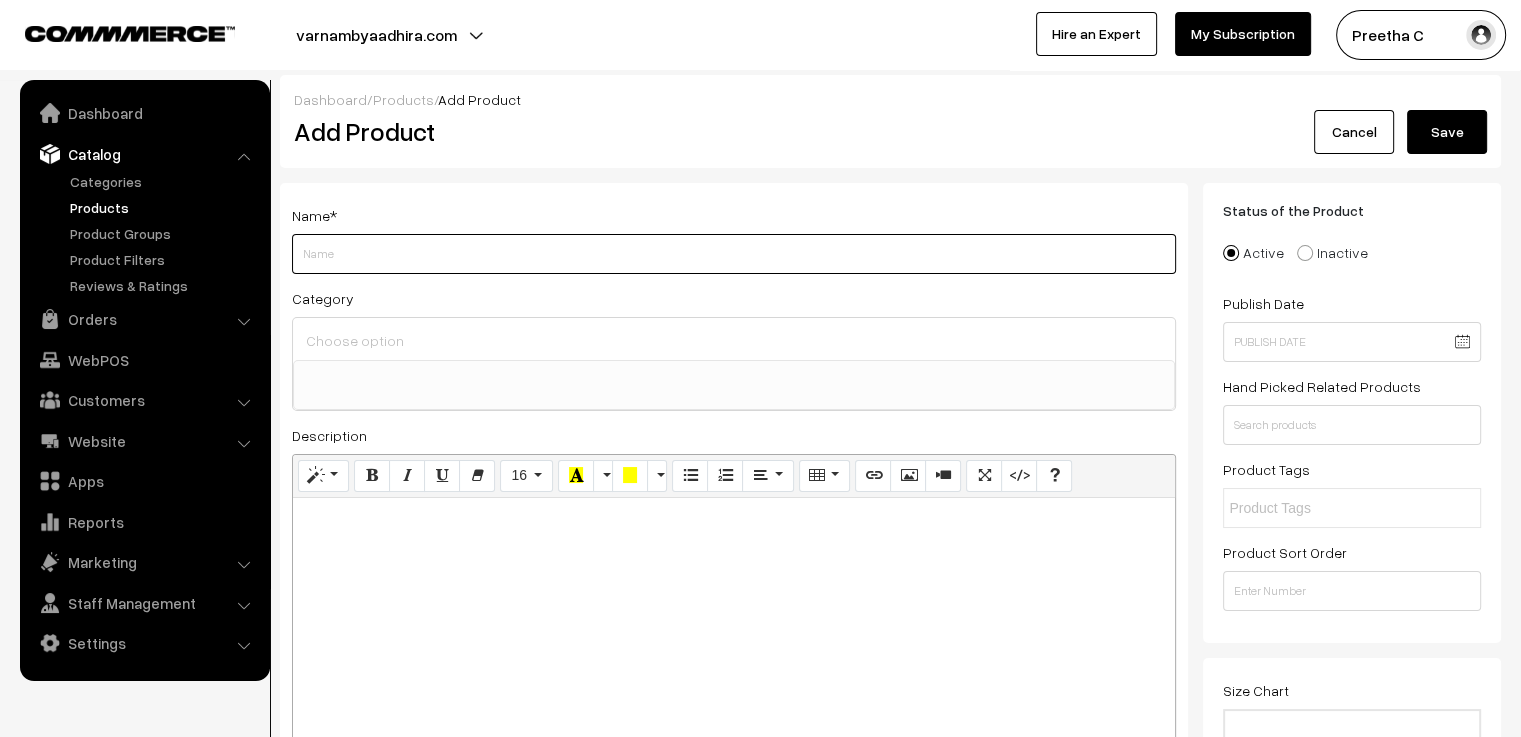click on "Weight" at bounding box center [734, 254] 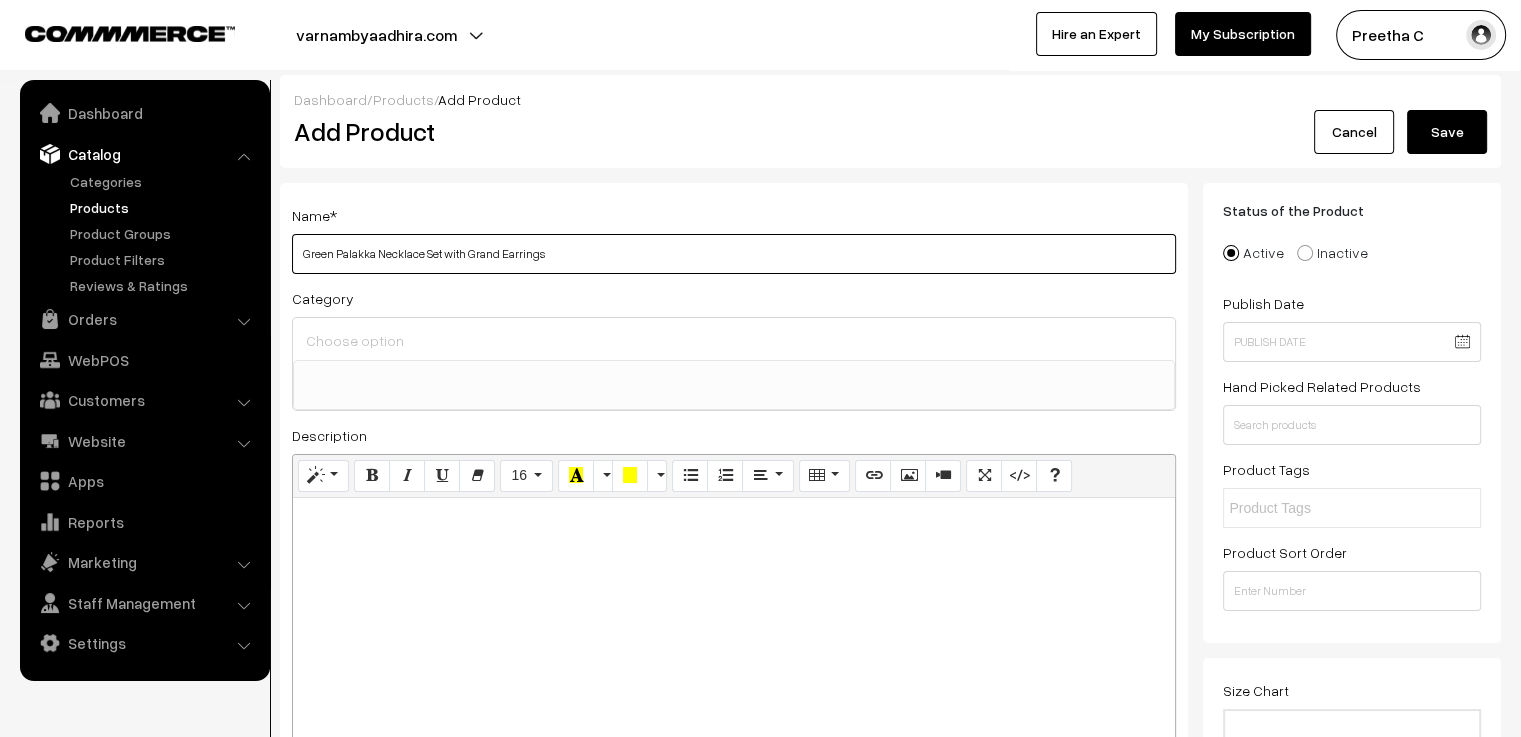 type on "Green Palakka Necklace Set with Grand Earrings" 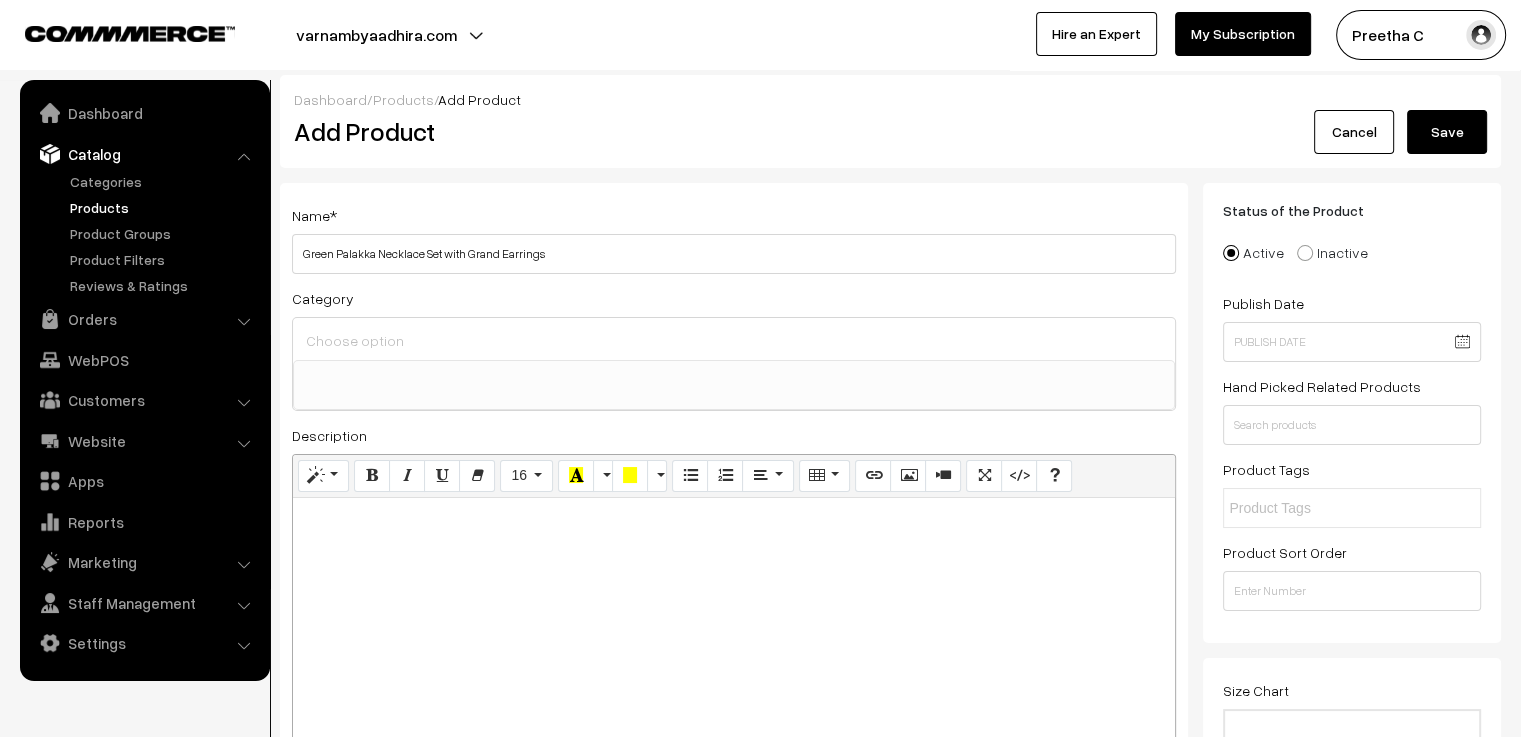 click at bounding box center [734, 340] 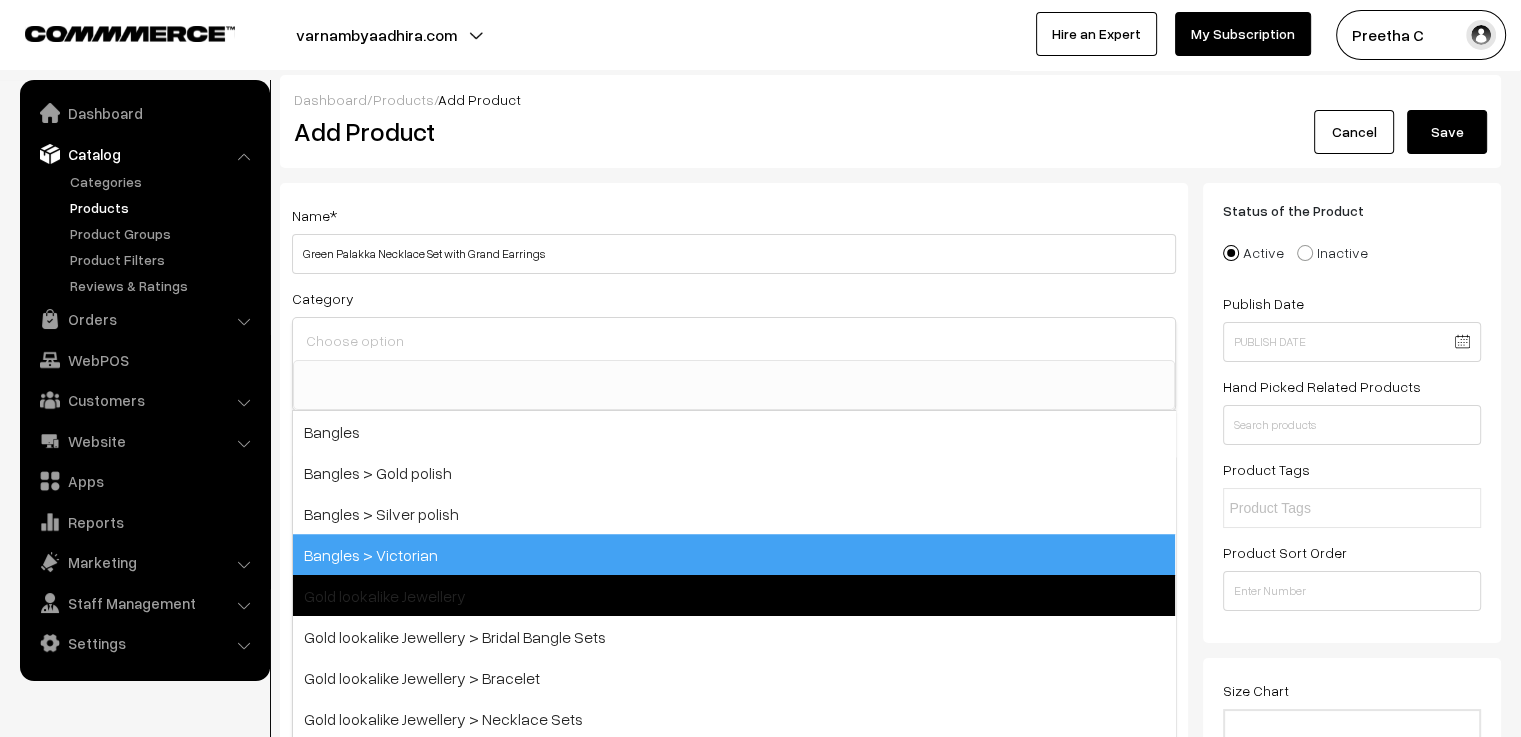 scroll, scrollTop: 100, scrollLeft: 0, axis: vertical 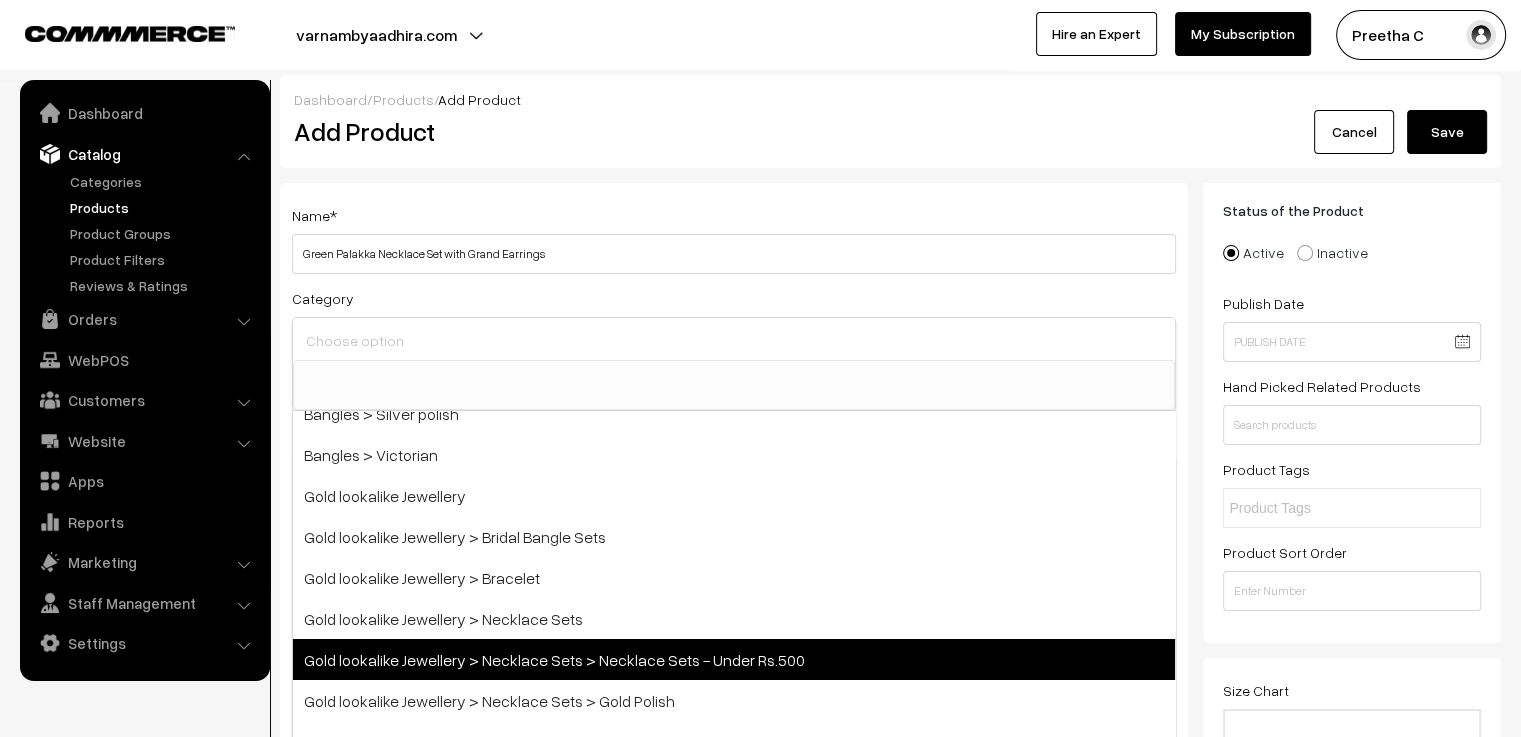 click on "Gold lookalike Jewellery > Necklace Sets > Necklace Sets - Under Rs.500" at bounding box center (734, 659) 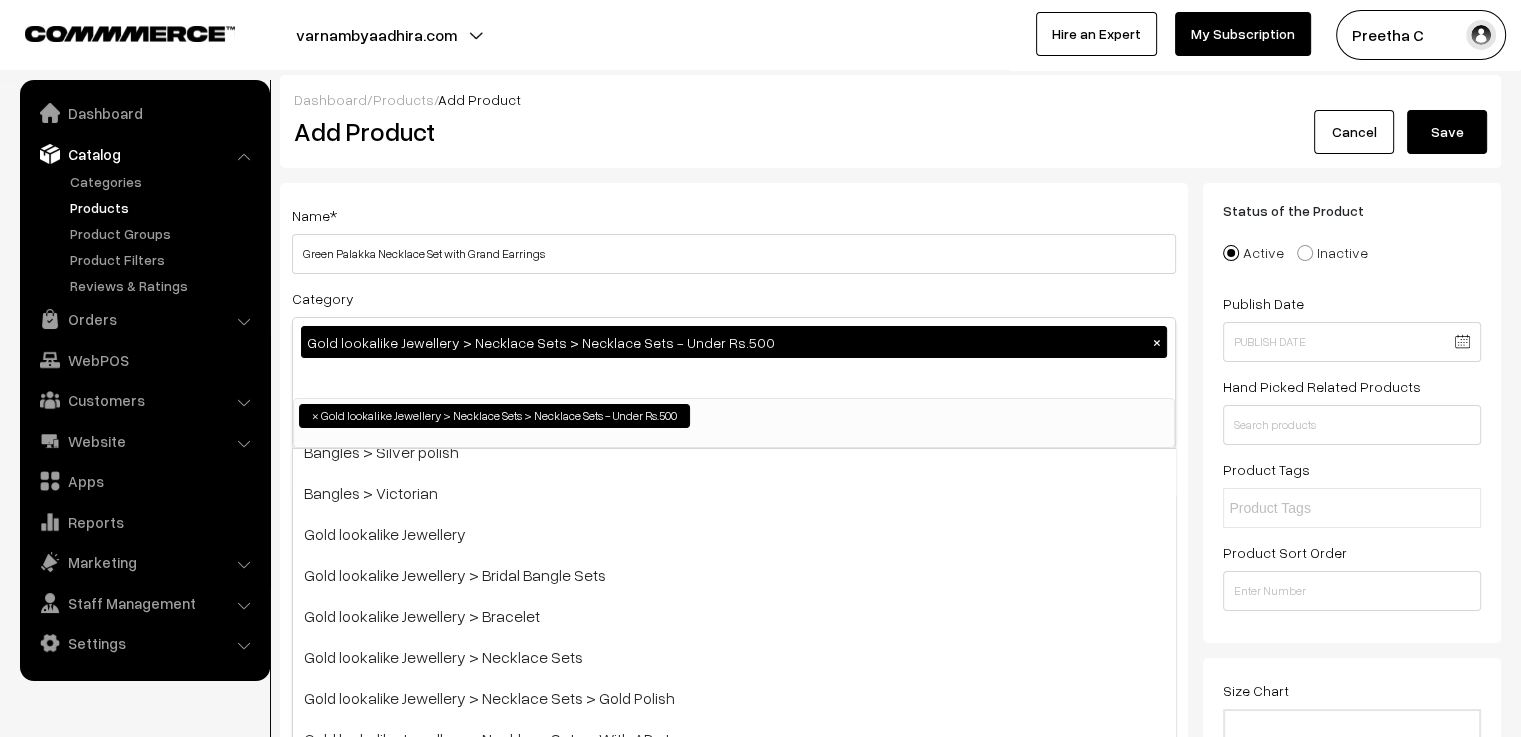 click on "Name *
Green Palakka Necklace Set with Grand Earrings
Category
Gold lookalike Jewellery > Necklace Sets > Necklace Sets - Under Rs.500 ×
Bangles
Bangles > Gold polish
Bangles > Silver polish
Bangles > Victorian
Gold lookalike Jewellery
Gold lookalike Jewellery > Bridal Bangle Sets
Gold lookalike Jewellery > Bracelet ×" at bounding box center (734, 1456) 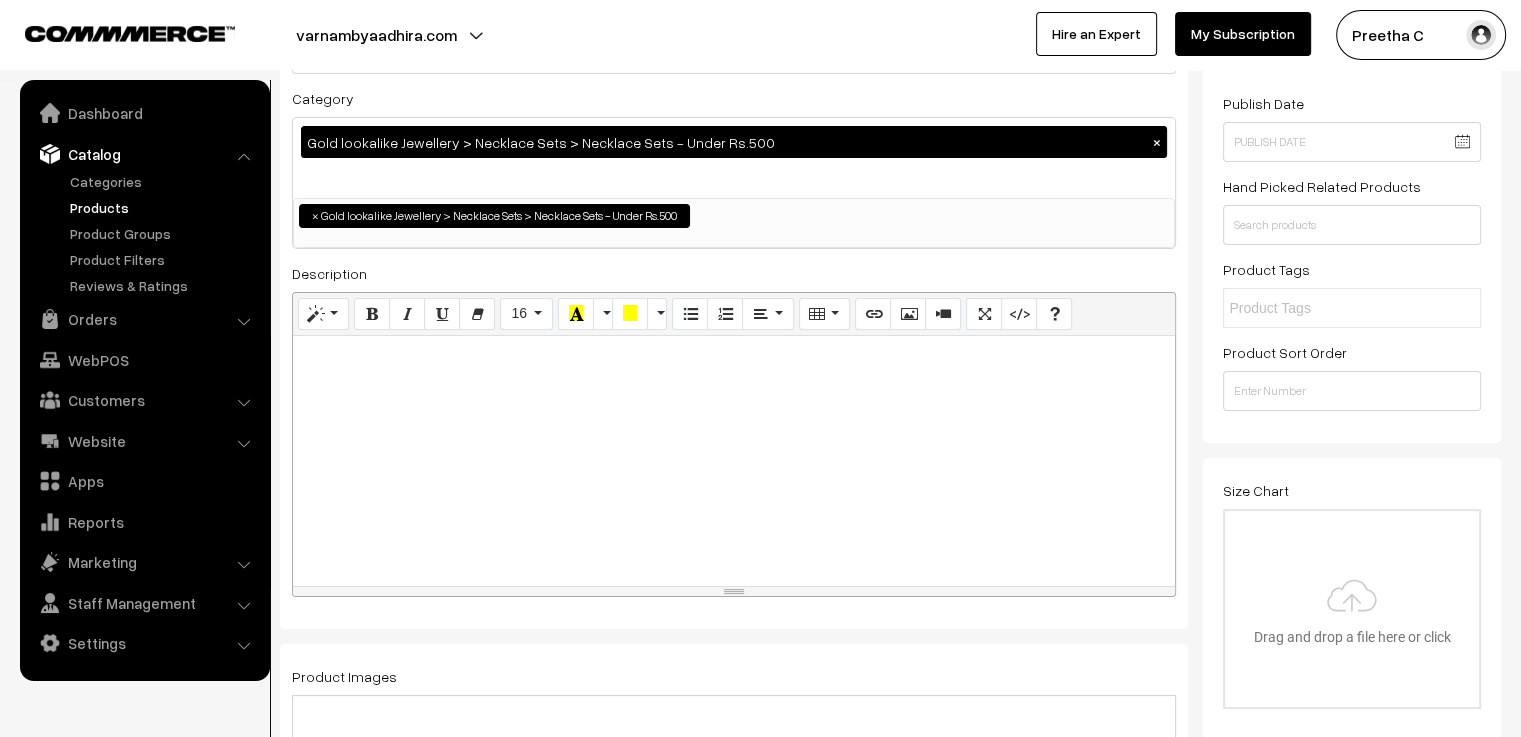 scroll, scrollTop: 300, scrollLeft: 0, axis: vertical 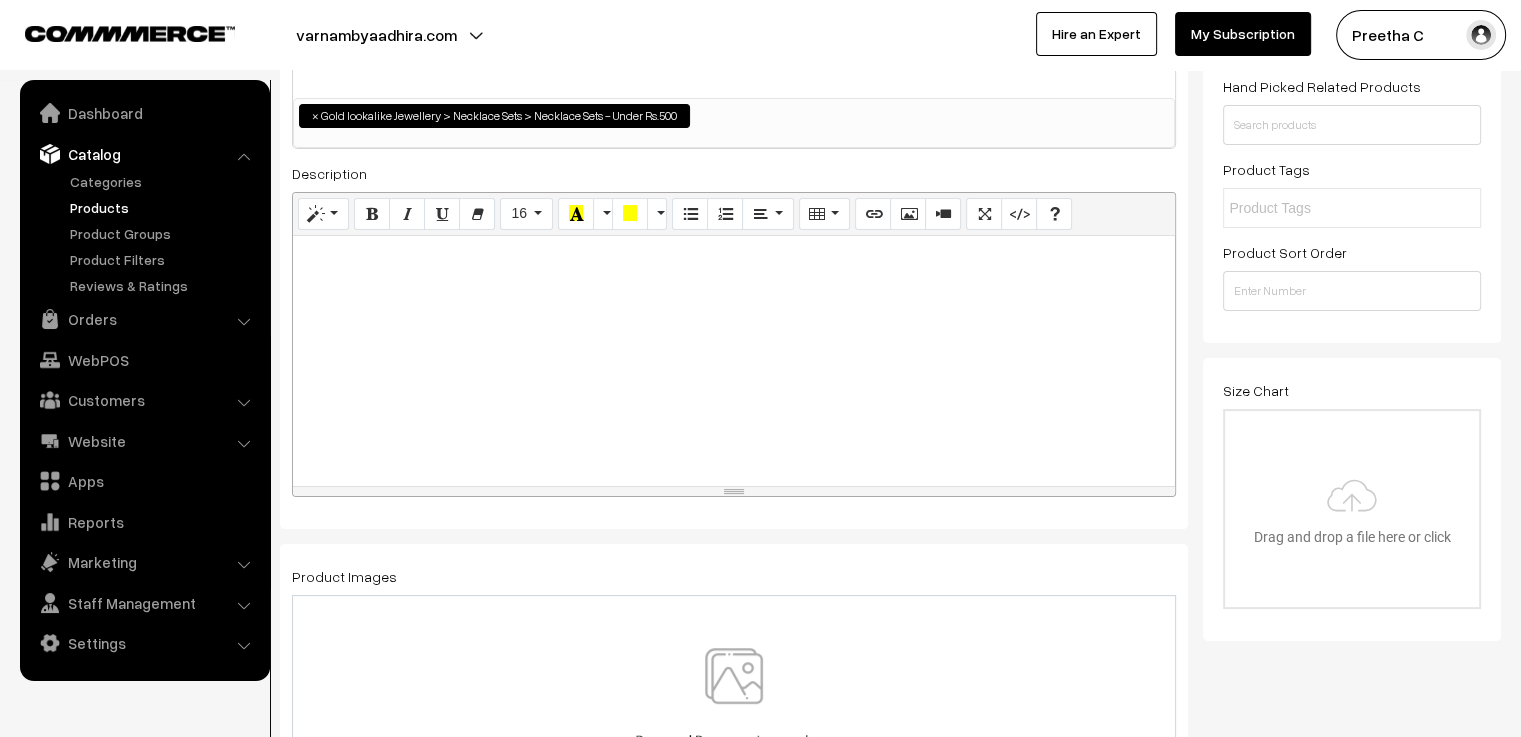 click at bounding box center [734, 361] 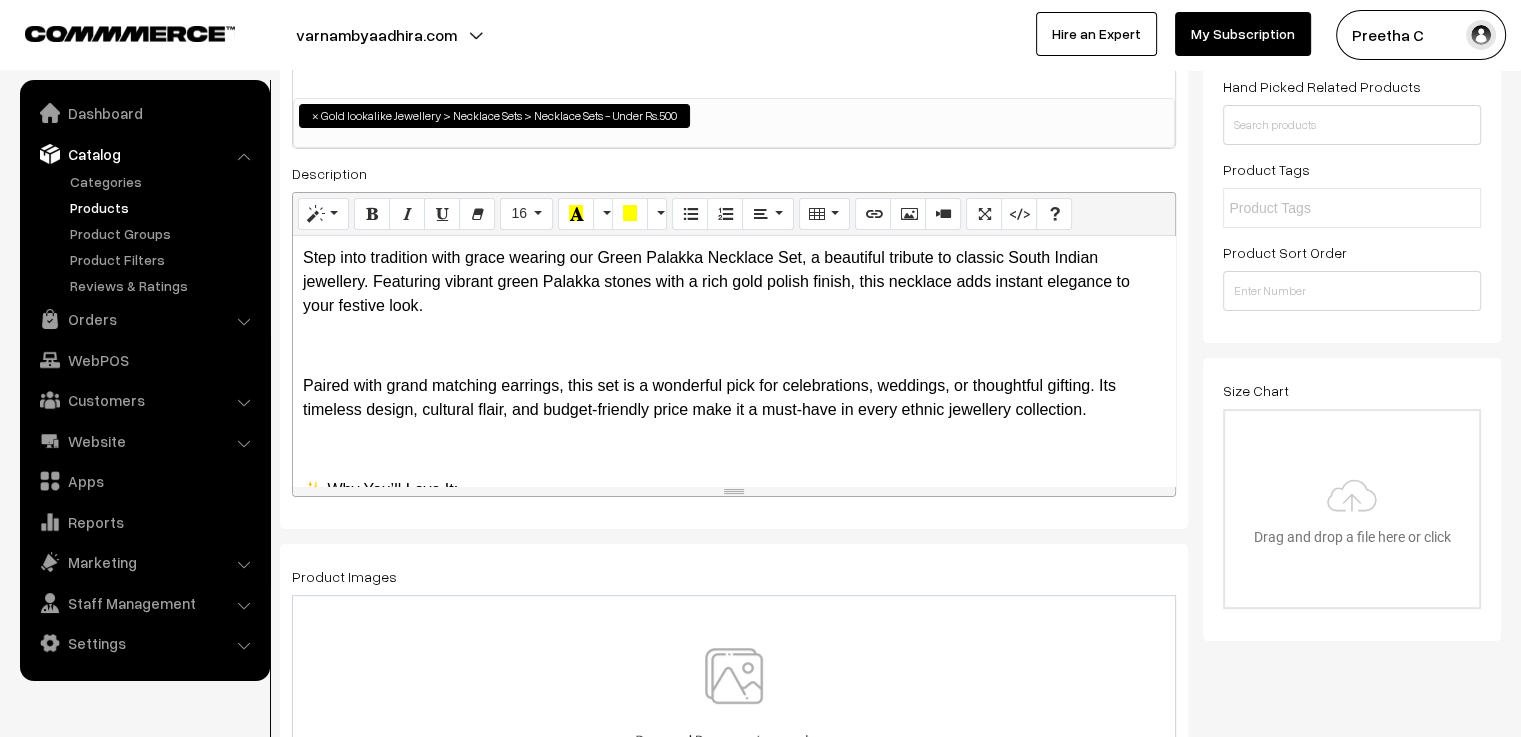 click on "Step into tradition with grace wearing our Green Palakka Necklace Set, a beautiful tribute to classic South Indian jewellery. Featuring vibrant green Palakka stones with a rich gold polish finish, this necklace adds instant elegance to your festive look. Paired with grand matching earrings, this set is a wonderful pick for celebrations, weddings, or thoughtful gifting. Its timeless design, cultural flair, and budget-friendly price make it a must-have in every ethnic jewellery collection. ✨ Why You’ll Love It: Deep green Palakka stones Traditional gold polish setting Includes grand matching earrings Ideal for festivals, temple visits, or gifting Classic design at a pocket-friendly price" at bounding box center [734, 361] 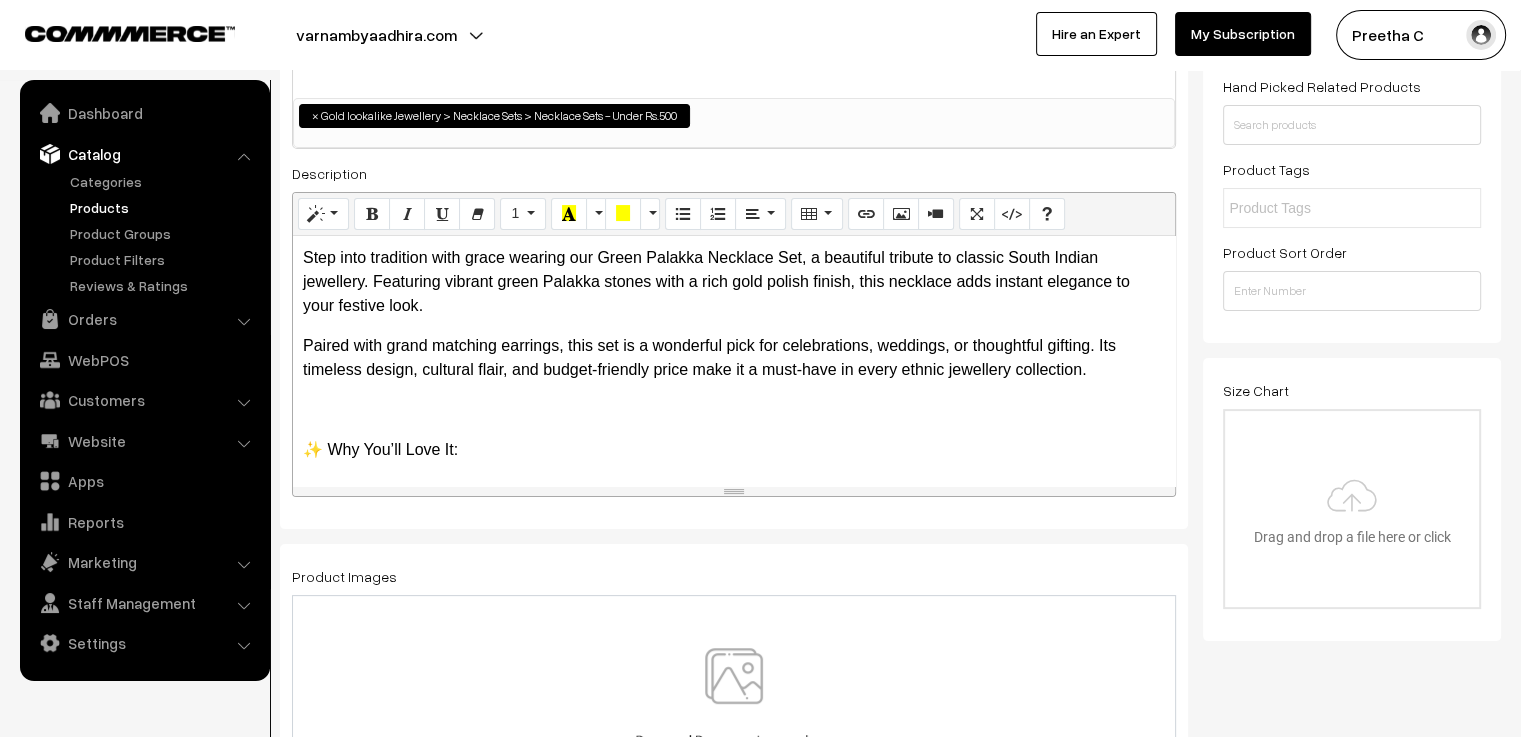 click on "✨ Why You’ll Love It:" at bounding box center (734, 450) 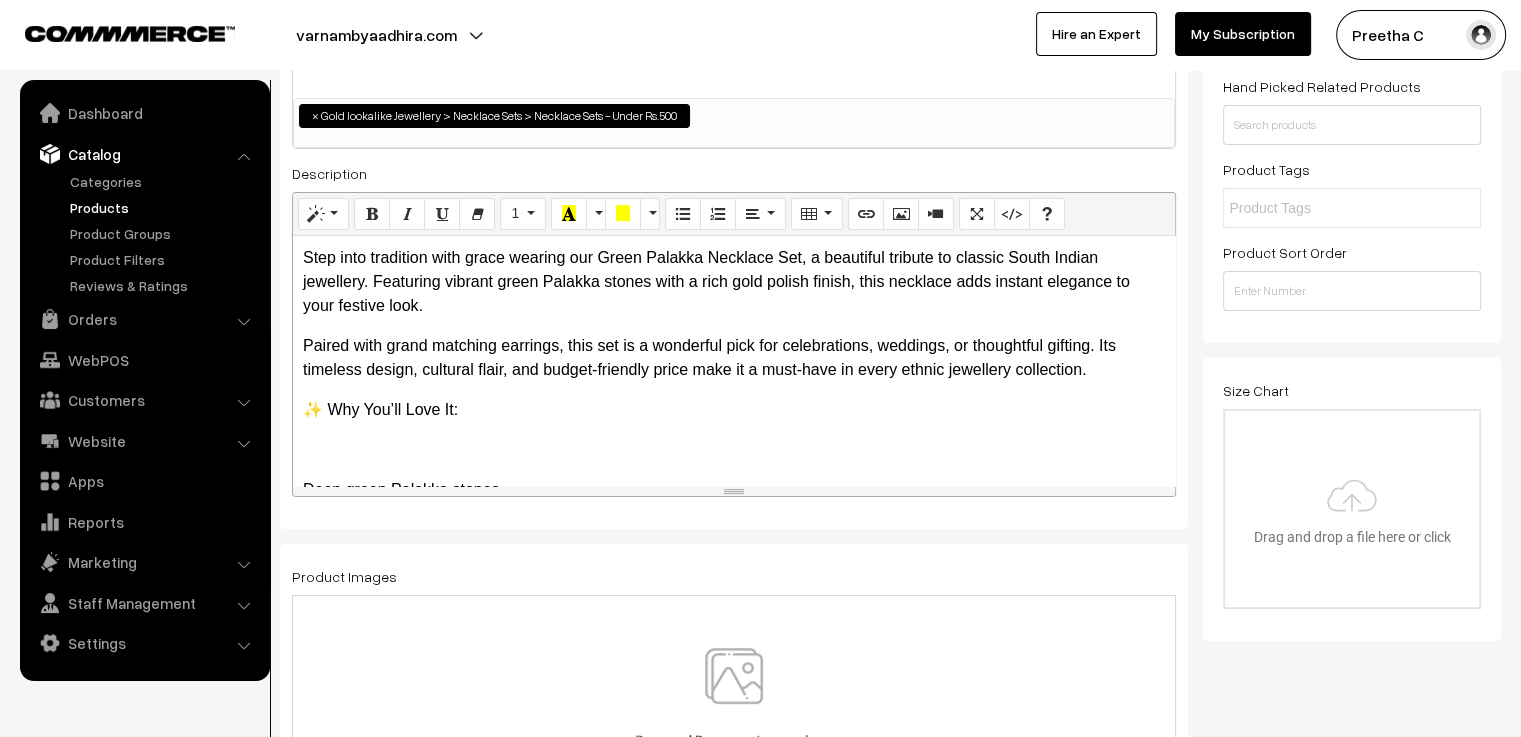 click on "Step into tradition with grace wearing our Green Palakka Necklace Set, a beautiful tribute to classic South Indian jewellery. Featuring vibrant green Palakka stones with a rich gold polish finish, this necklace adds instant elegance to your festive look. Paired with grand matching earrings, this set is a wonderful pick for celebrations, weddings, or thoughtful gifting. Its timeless design, cultural flair, and budget-friendly price make it a must-have in every ethnic jewellery collection. ✨ Why You’ll Love It: Deep green Palakka stones Traditional gold polish setting Includes grand matching earrings Ideal for festivals, temple visits, or gifting Classic design at a pocket-friendly price" at bounding box center [734, 361] 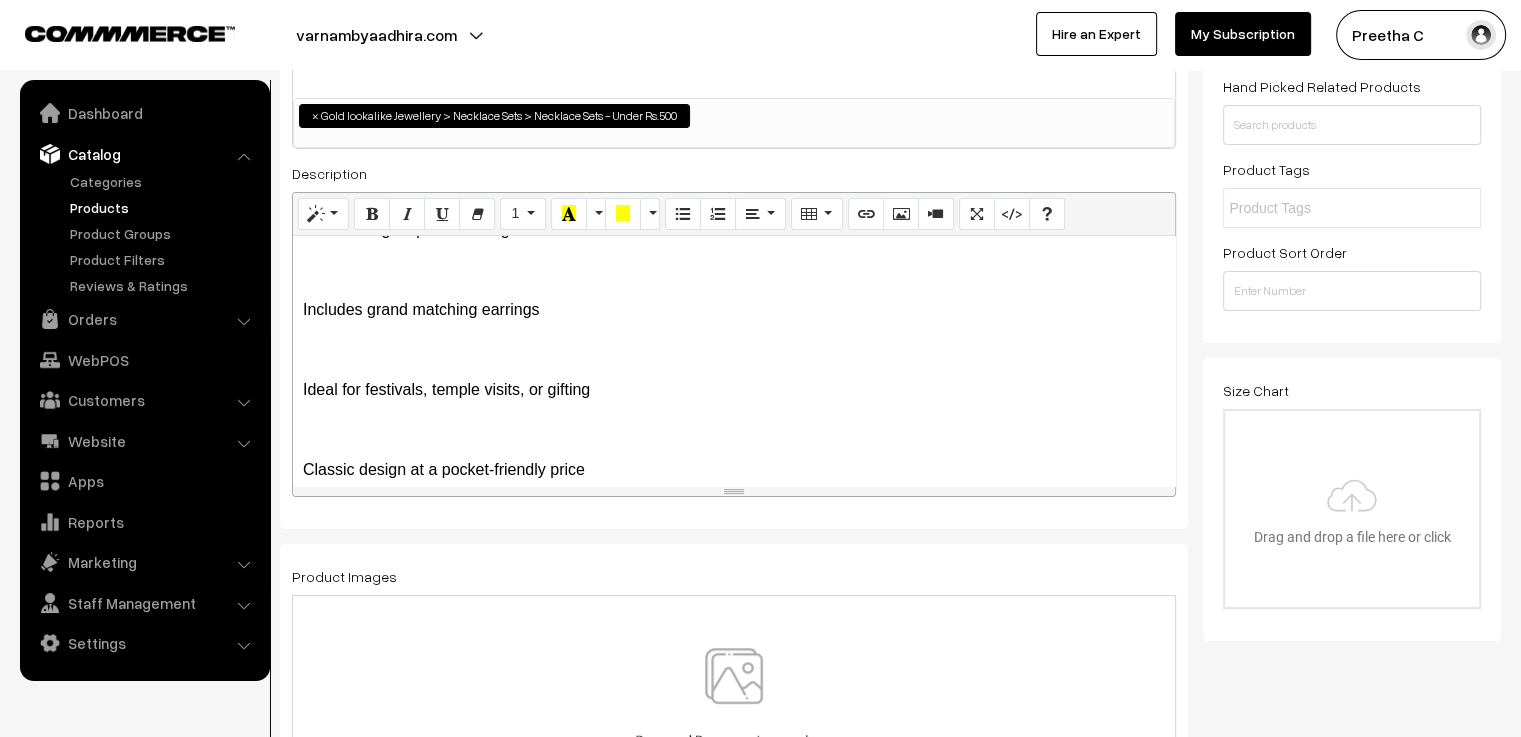 scroll, scrollTop: 200, scrollLeft: 0, axis: vertical 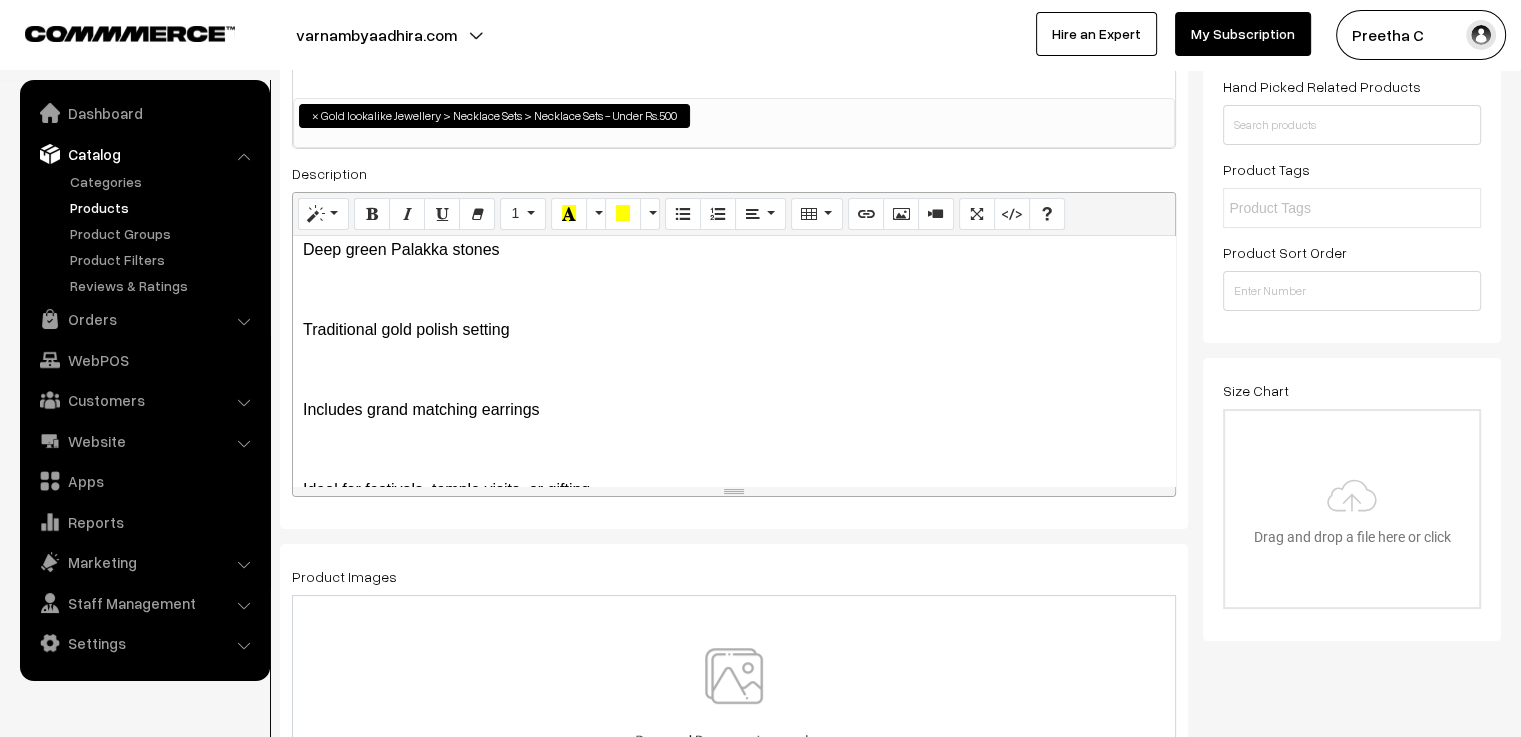 click on "Traditional gold polish setting" at bounding box center (734, 330) 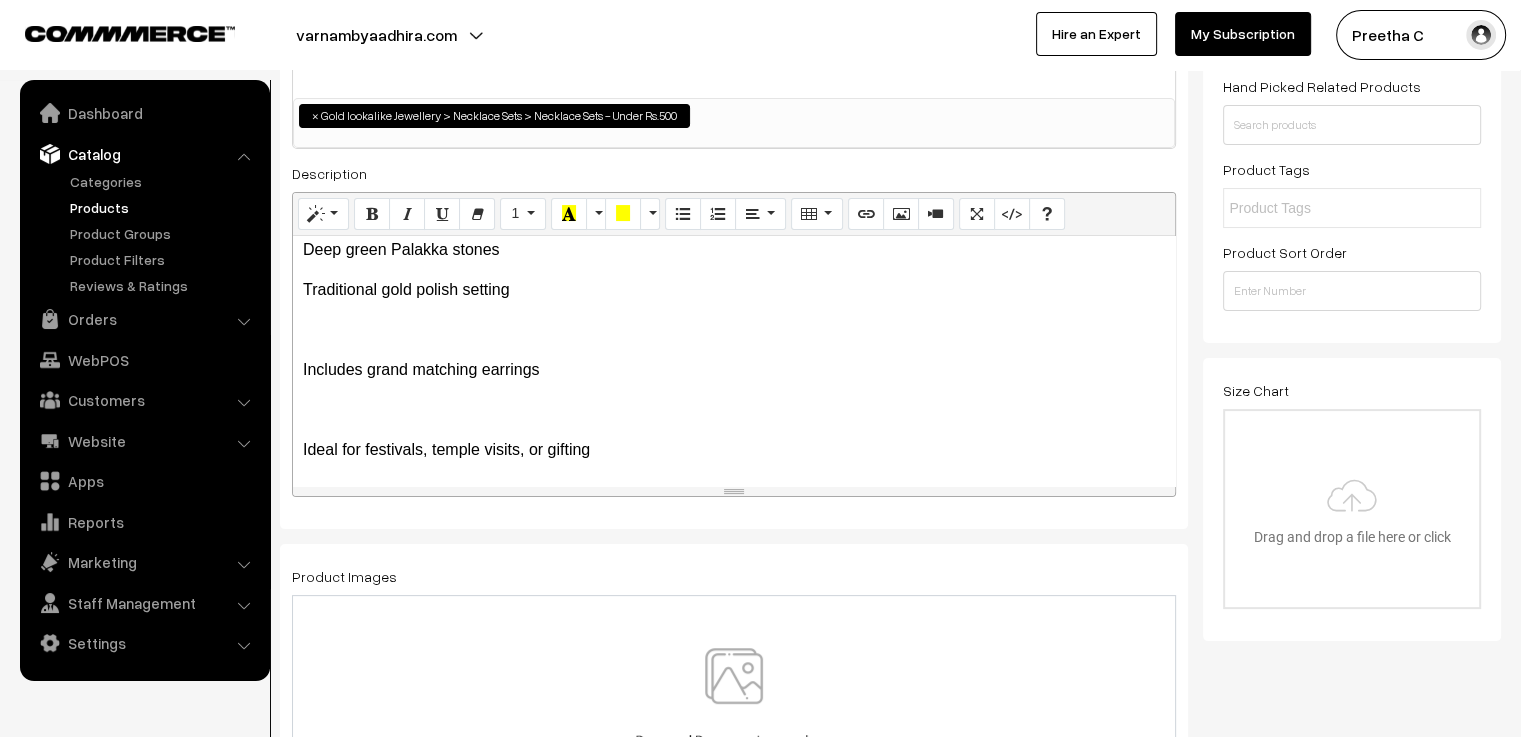 click on "Step into tradition with grace wearing our Green Palakka Necklace Set, a beautiful tribute to classic South Indian jewellery. Featuring vibrant green Palakka stones with a rich gold polish finish, this necklace adds instant elegance to your festive look. Paired with grand matching earrings, this set is a wonderful pick for celebrations, weddings, or thoughtful gifting. Its timeless design, cultural flair, and budget-friendly price make it a must-have in every ethnic jewellery collection. ✨ Why You’ll Love It: Deep green Palakka stones Traditional gold polish setting Includes grand matching earrings Ideal for festivals, temple visits, or gifting Classic design at a pocket-friendly price" at bounding box center (734, 361) 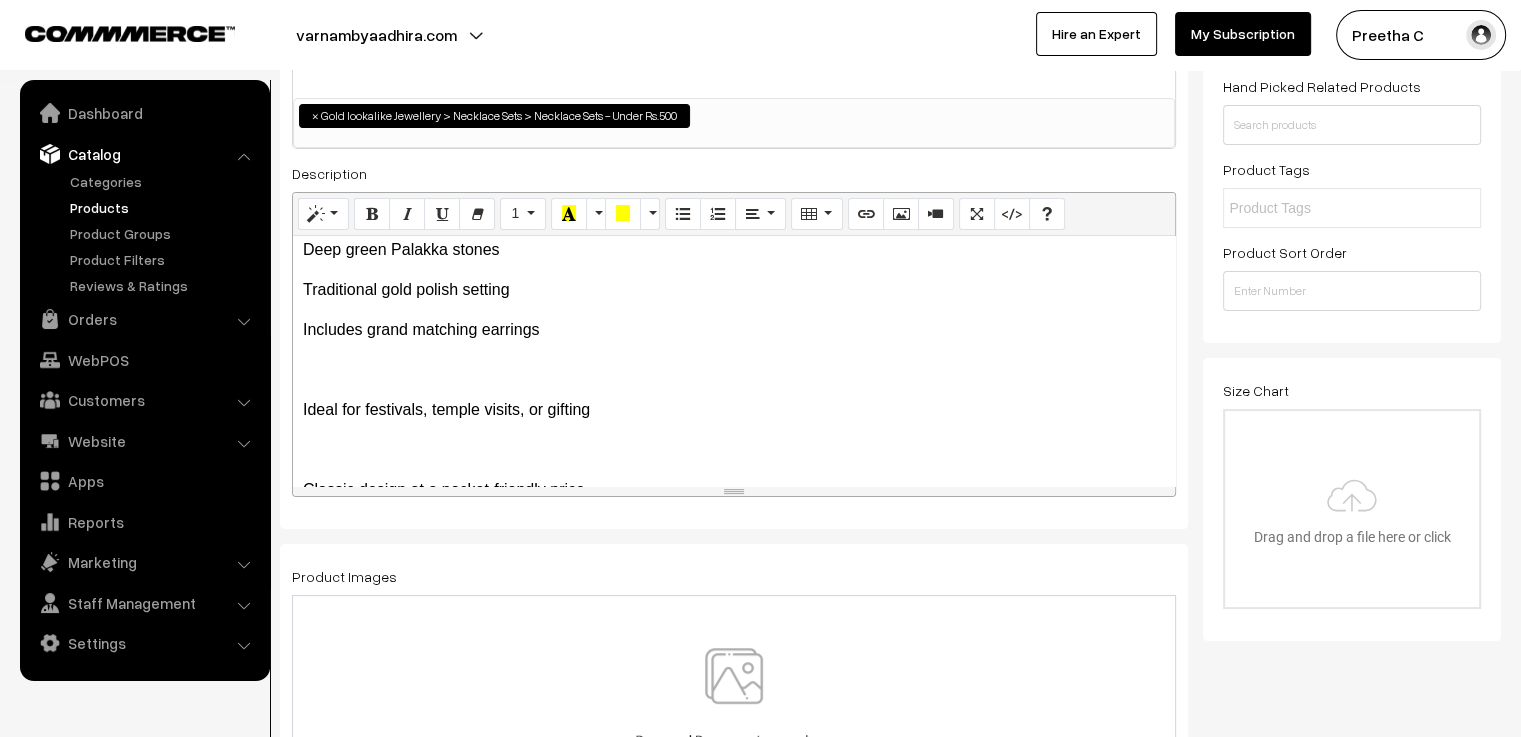 click on "Step into tradition with grace wearing our Green Palakka Necklace Set, a beautiful tribute to classic South Indian jewellery. Featuring vibrant green Palakka stones with a rich gold polish finish, this necklace adds instant elegance to your festive look. Paired with grand matching earrings, this set is a wonderful pick for celebrations, weddings, or thoughtful gifting. Its timeless design, cultural flair, and budget-friendly price make it a must-have in every ethnic jewellery collection. ✨ Why You’ll Love It: Deep green Palakka stones Traditional gold polish setting Includes grand matching earrings Ideal for festivals, temple visits, or gifting Classic design at a pocket-friendly price" at bounding box center [734, 361] 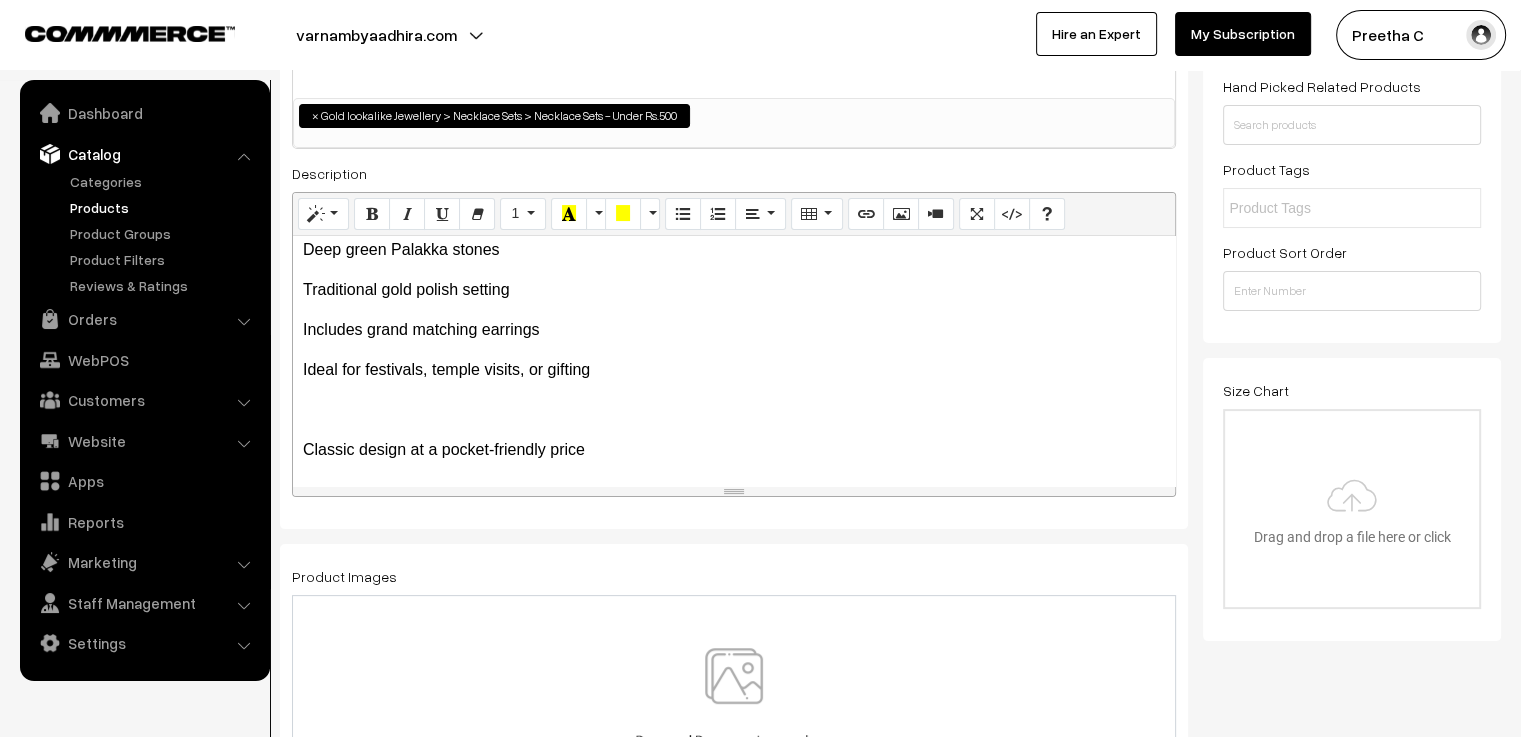 click on "Classic design at a pocket-friendly price" at bounding box center [734, 450] 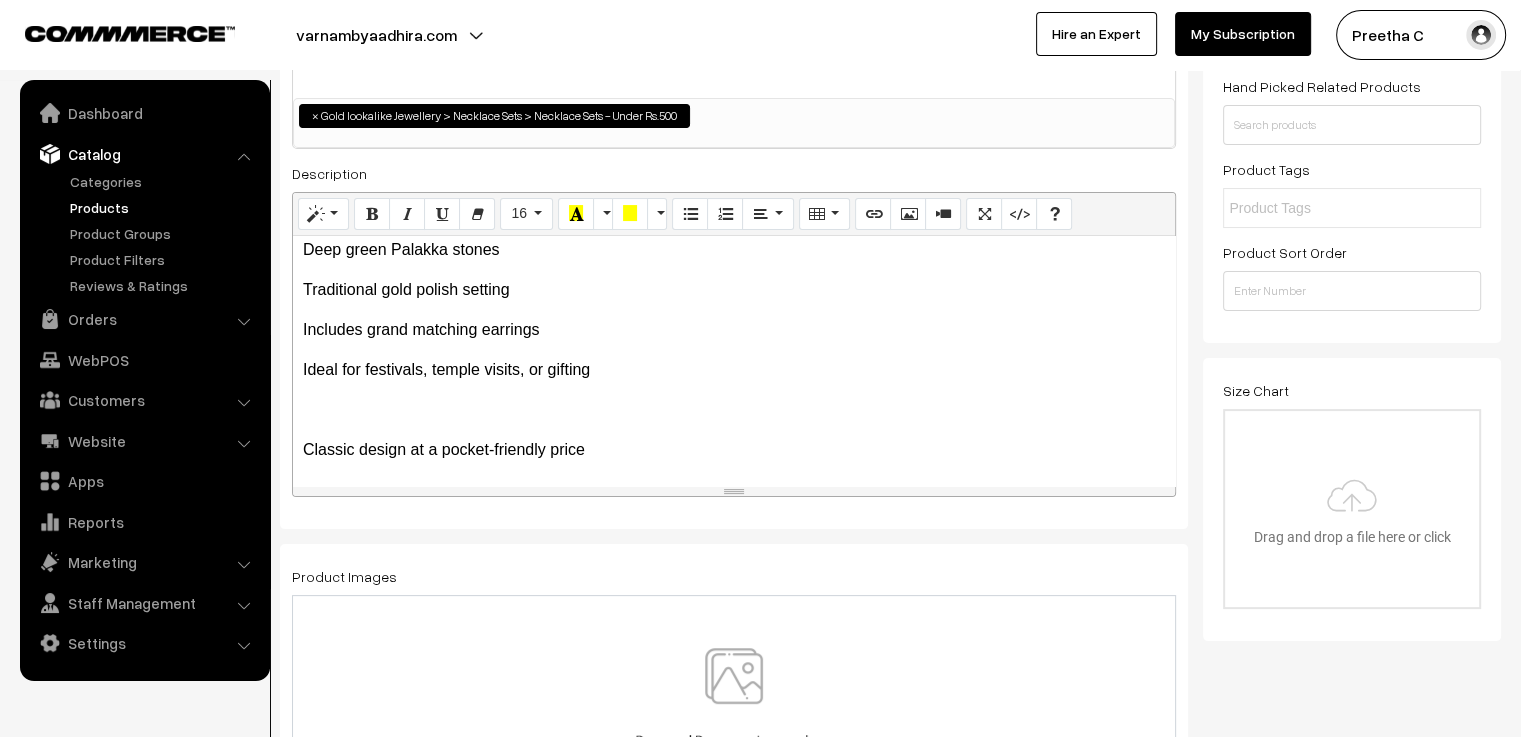 scroll, scrollTop: 162, scrollLeft: 0, axis: vertical 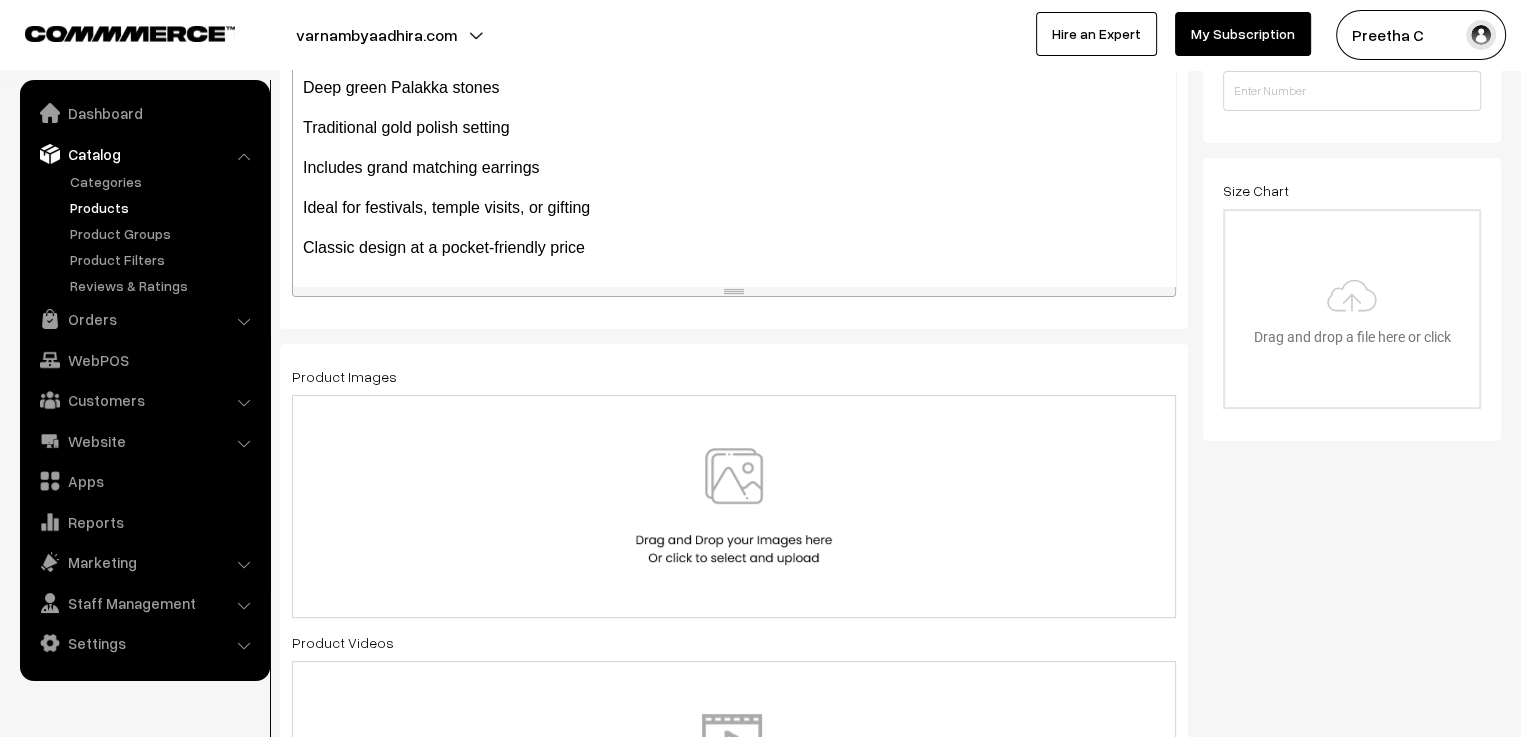 click at bounding box center [734, 506] 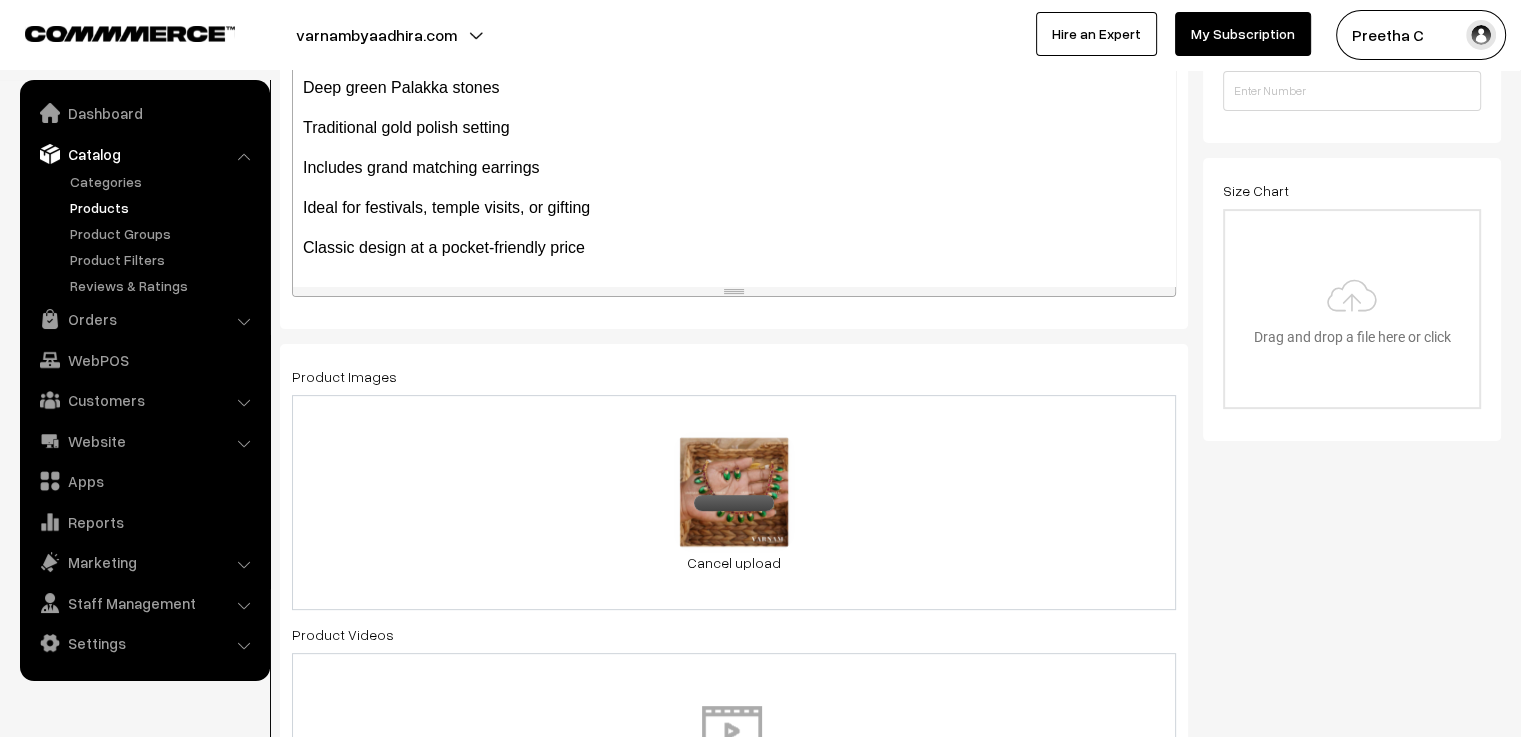 click on "0.2 MB [FILENAME] Check Error Cancel upload" at bounding box center [734, 502] 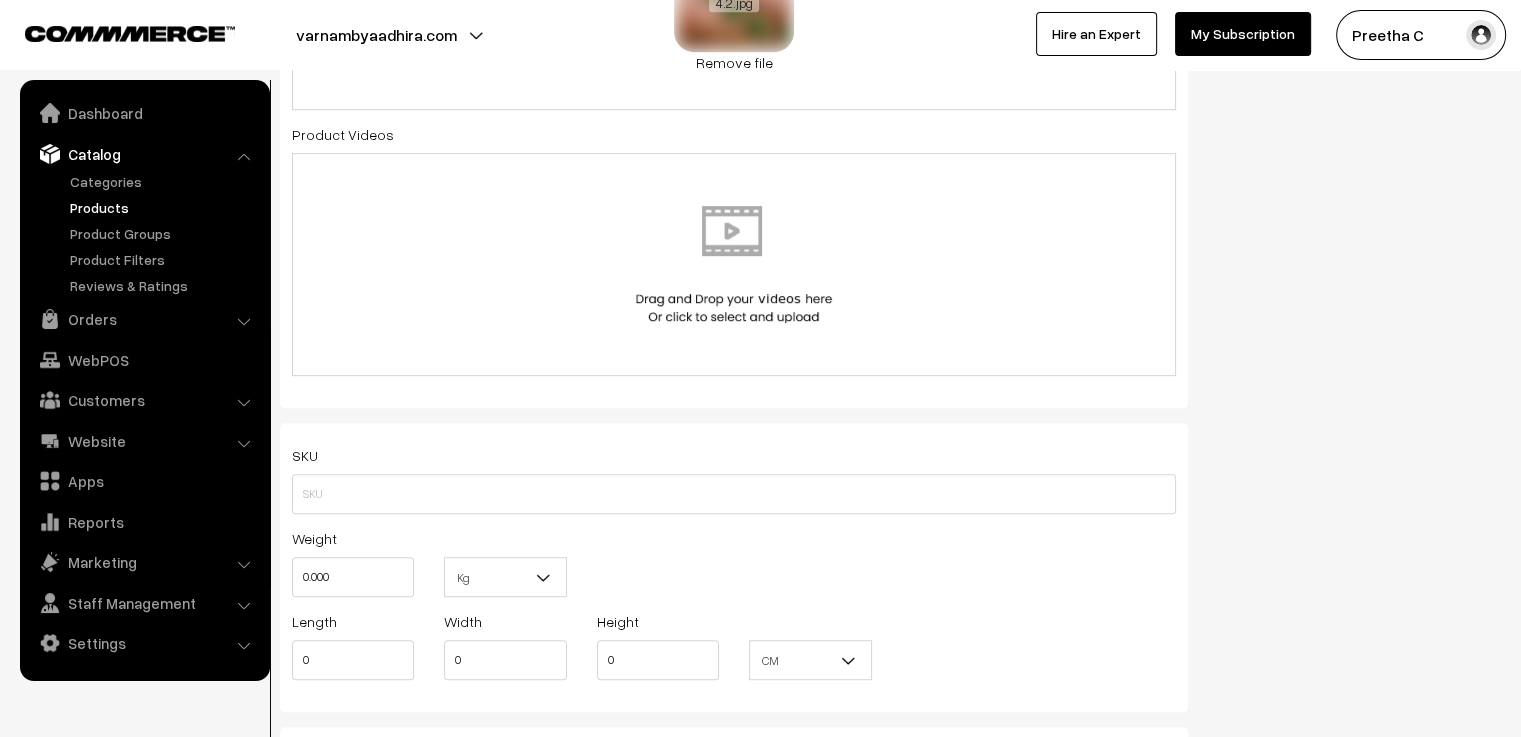 scroll, scrollTop: 1100, scrollLeft: 0, axis: vertical 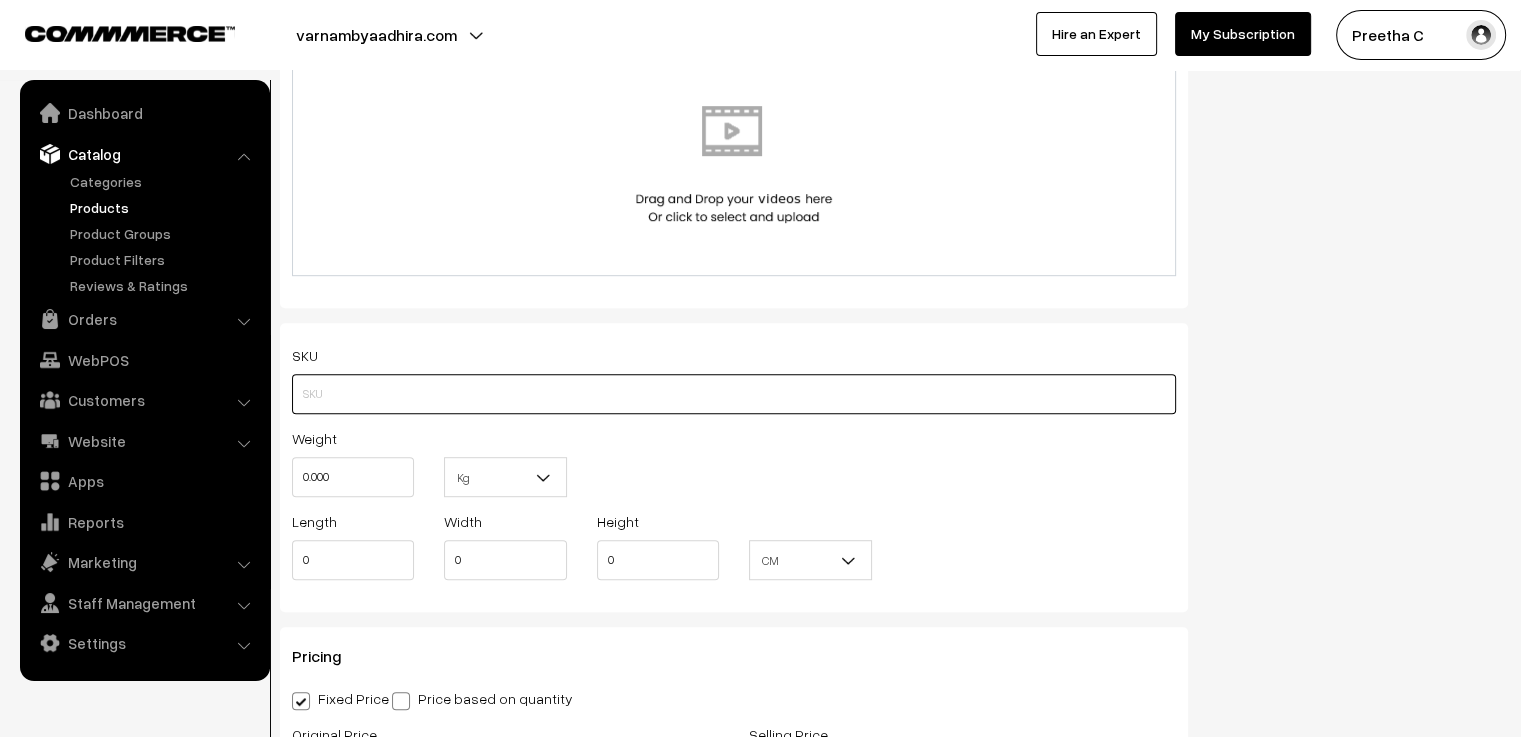 click at bounding box center (734, 394) 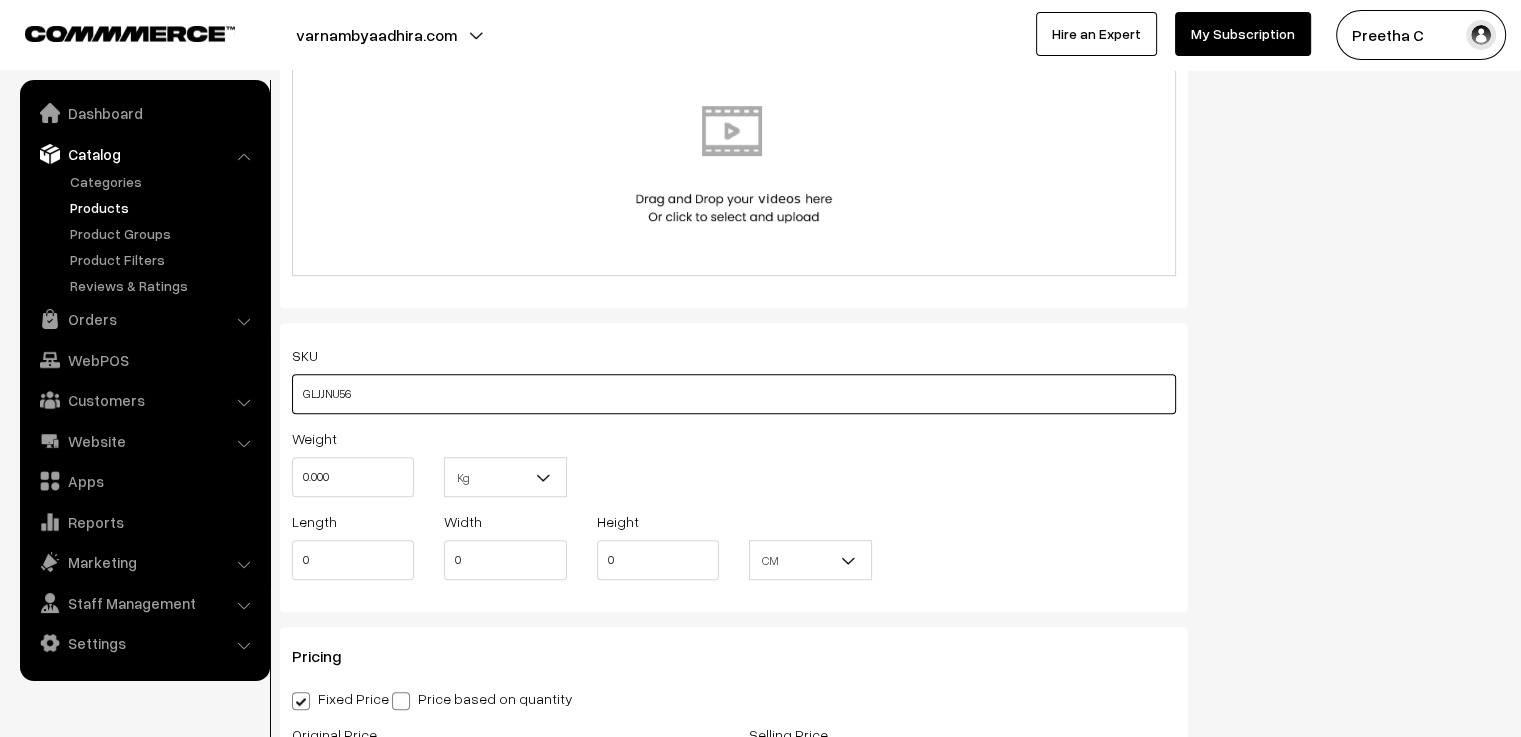scroll, scrollTop: 1300, scrollLeft: 0, axis: vertical 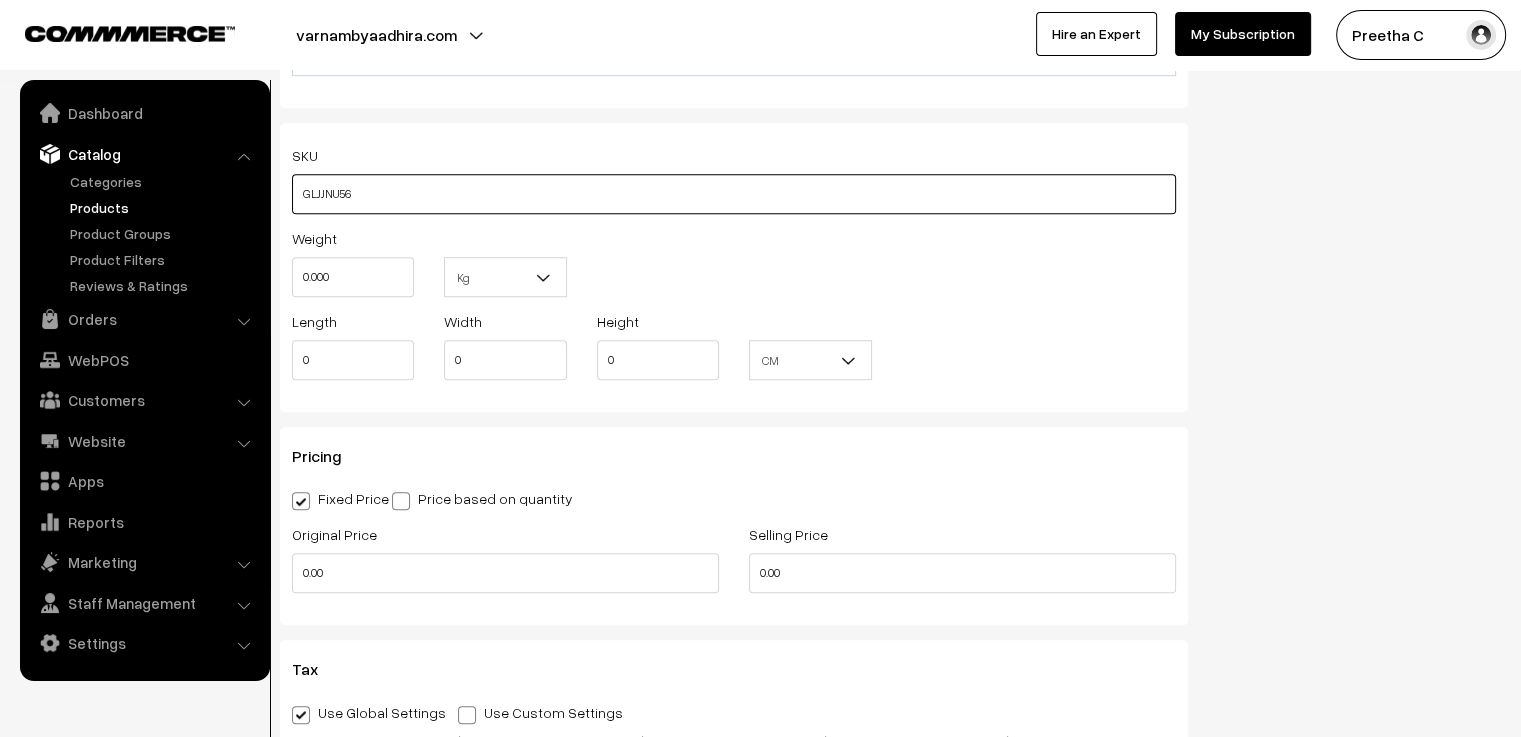 type on "GLJJNU56" 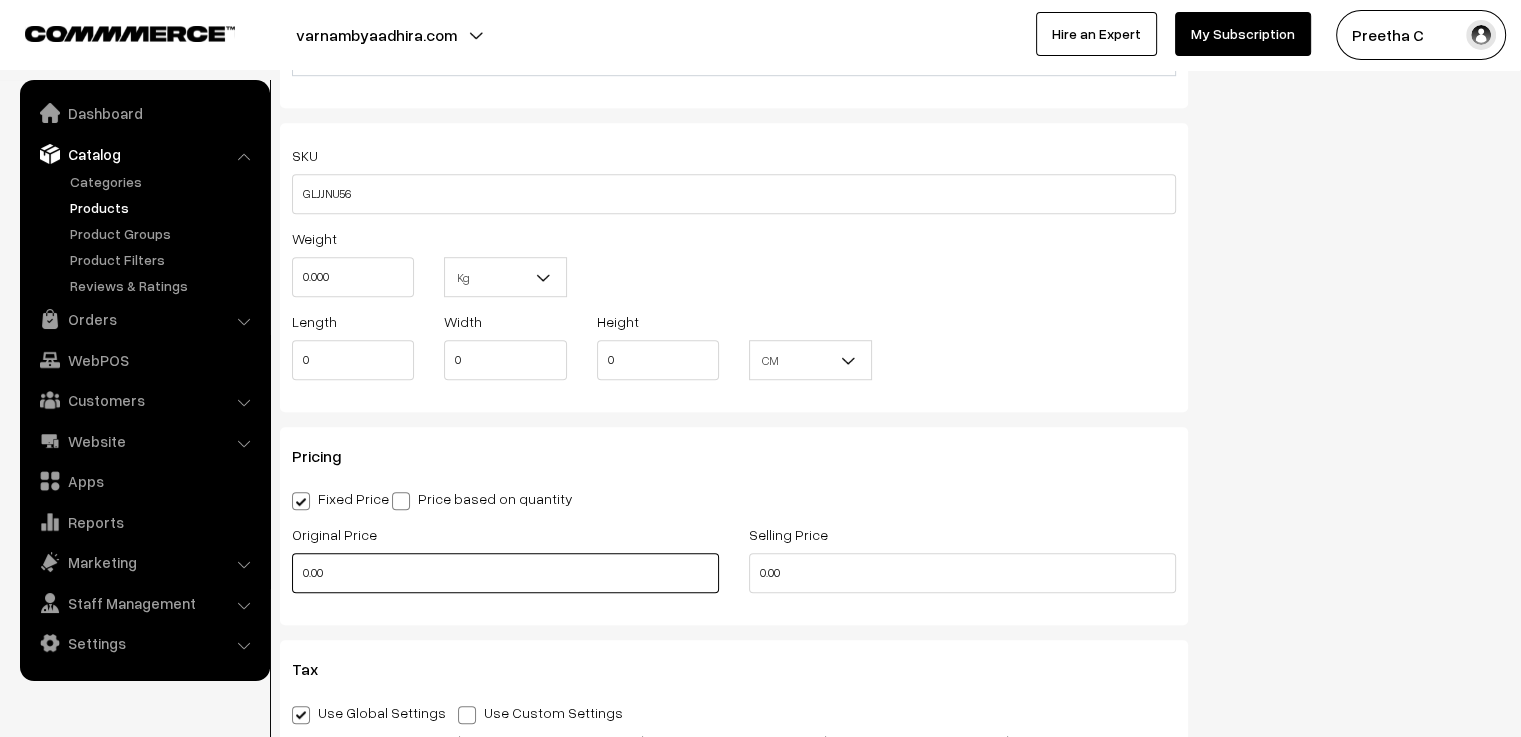 drag, startPoint x: 383, startPoint y: 569, endPoint x: 279, endPoint y: 562, distance: 104.23531 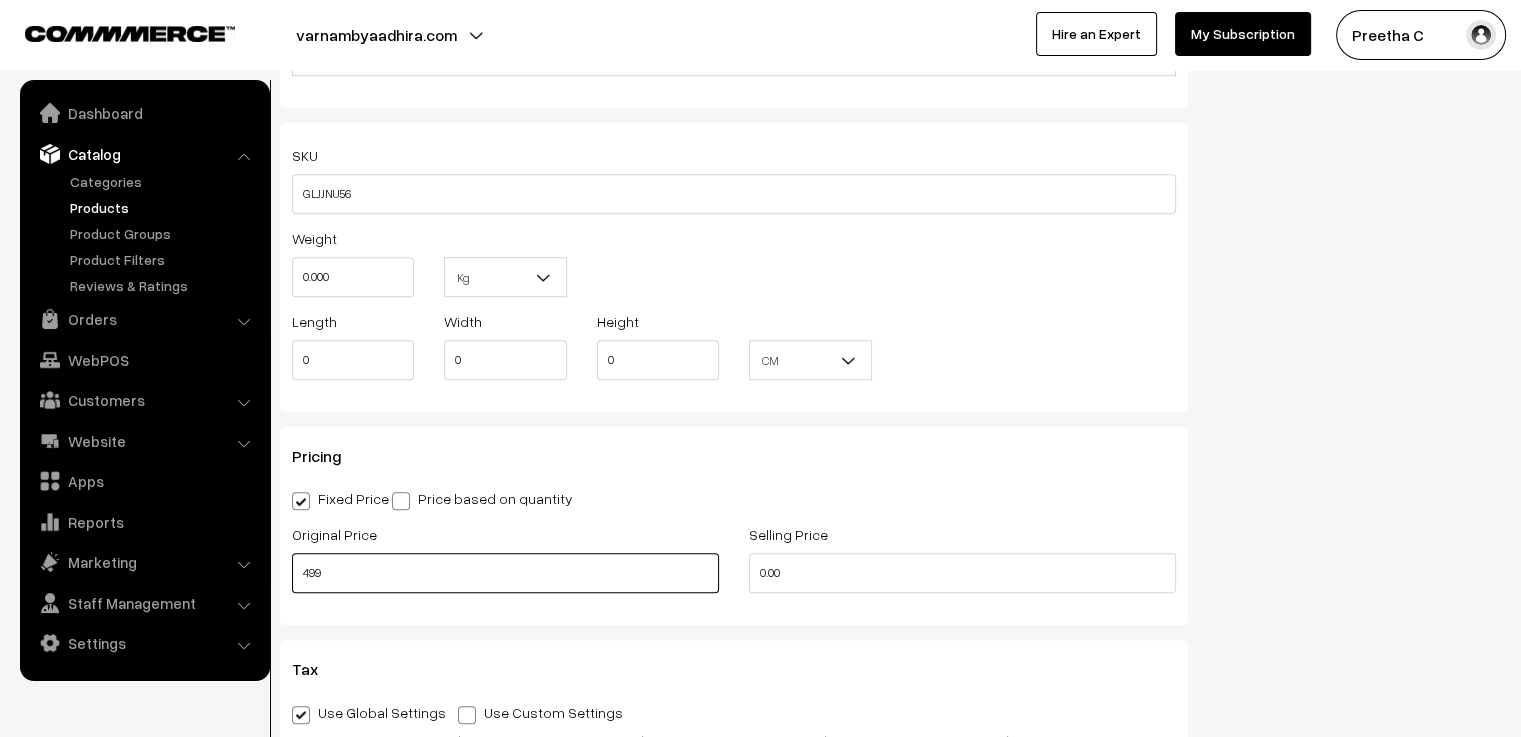 type on "499" 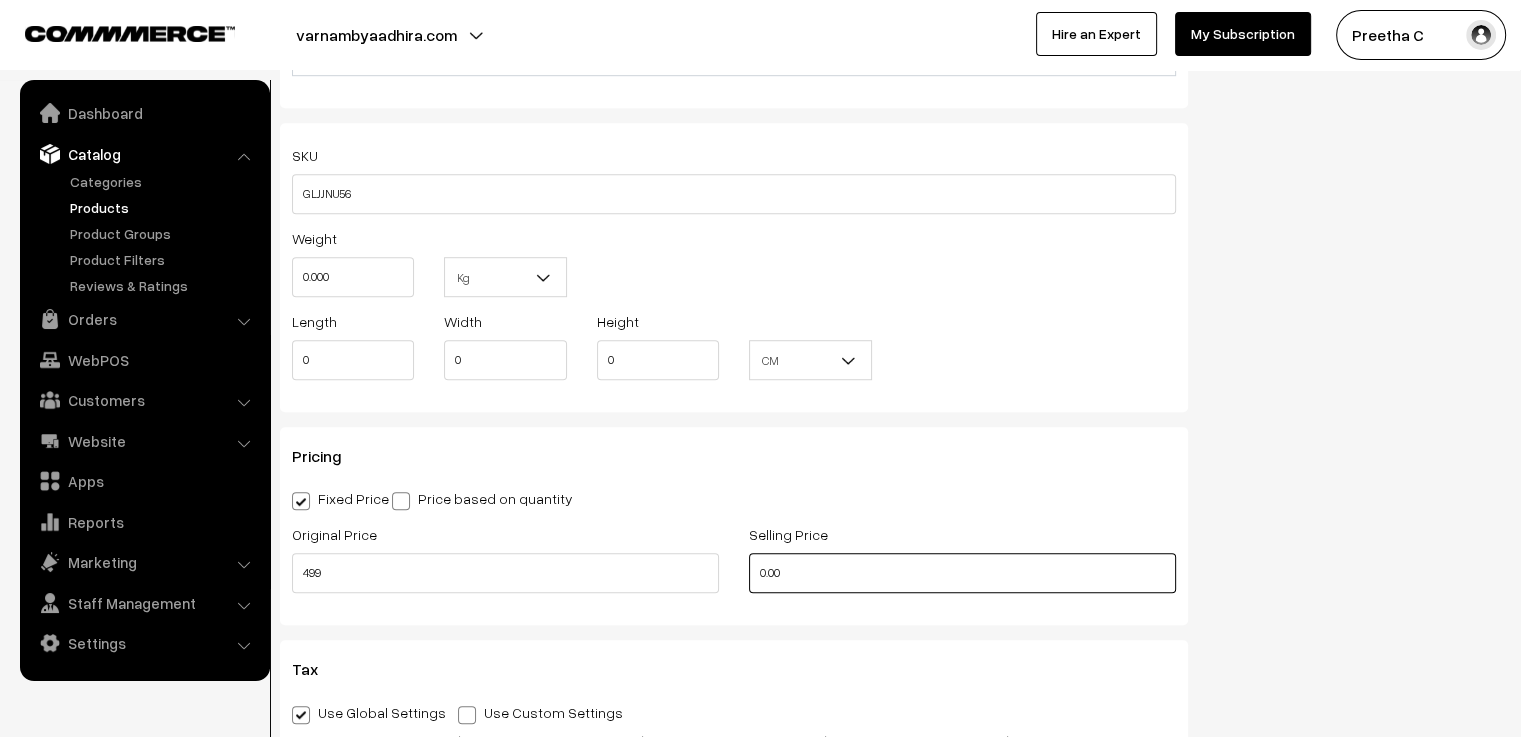 drag, startPoint x: 793, startPoint y: 579, endPoint x: 748, endPoint y: 579, distance: 45 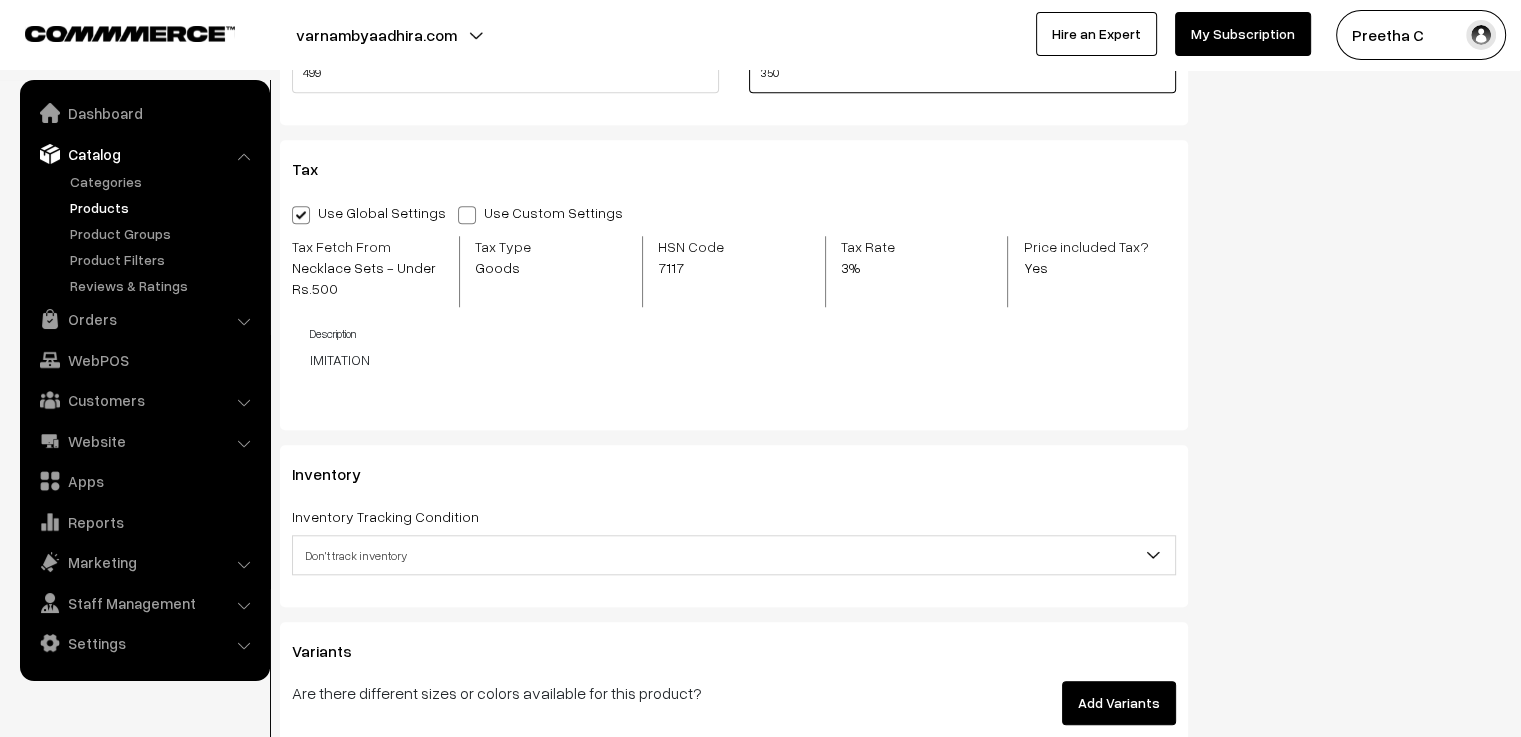 scroll, scrollTop: 1900, scrollLeft: 0, axis: vertical 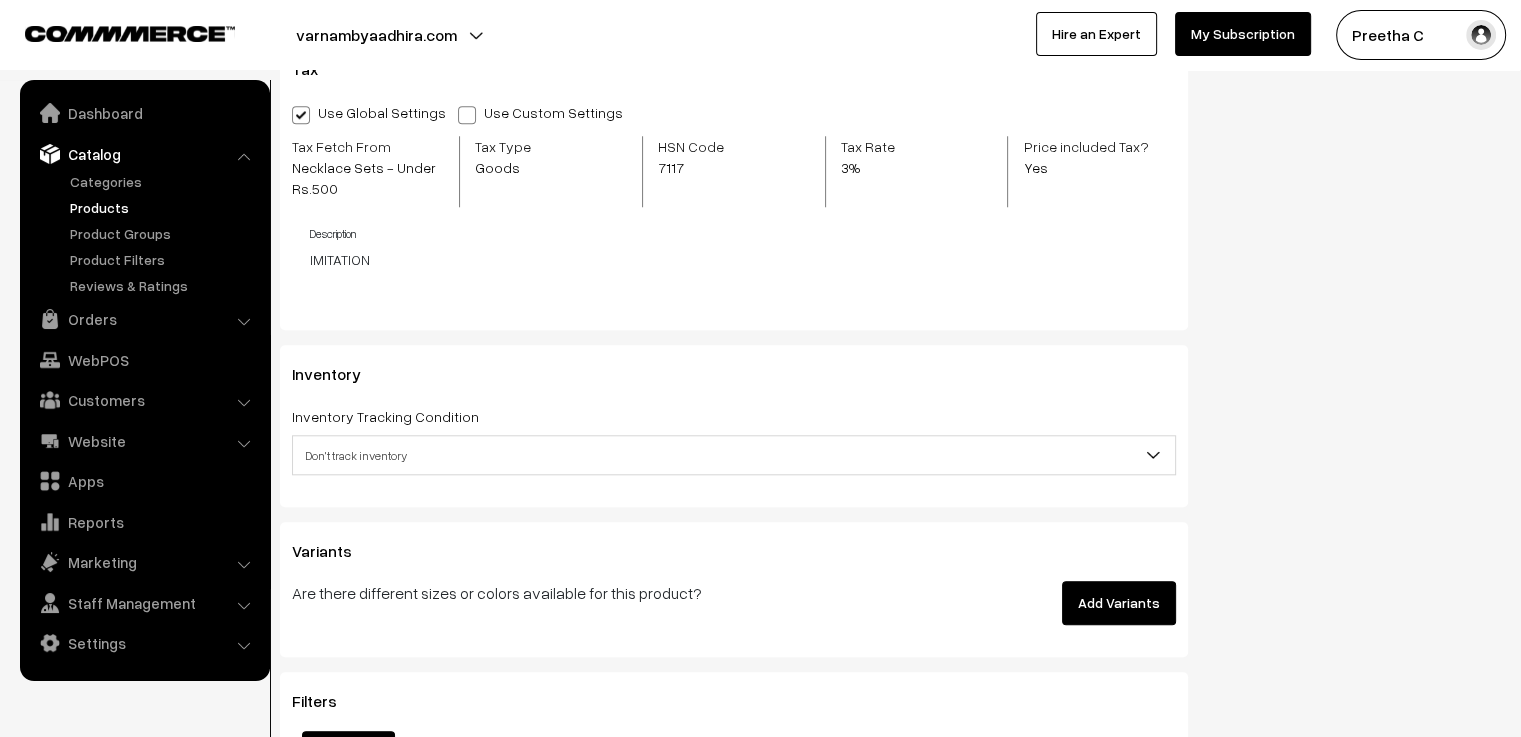type on "350" 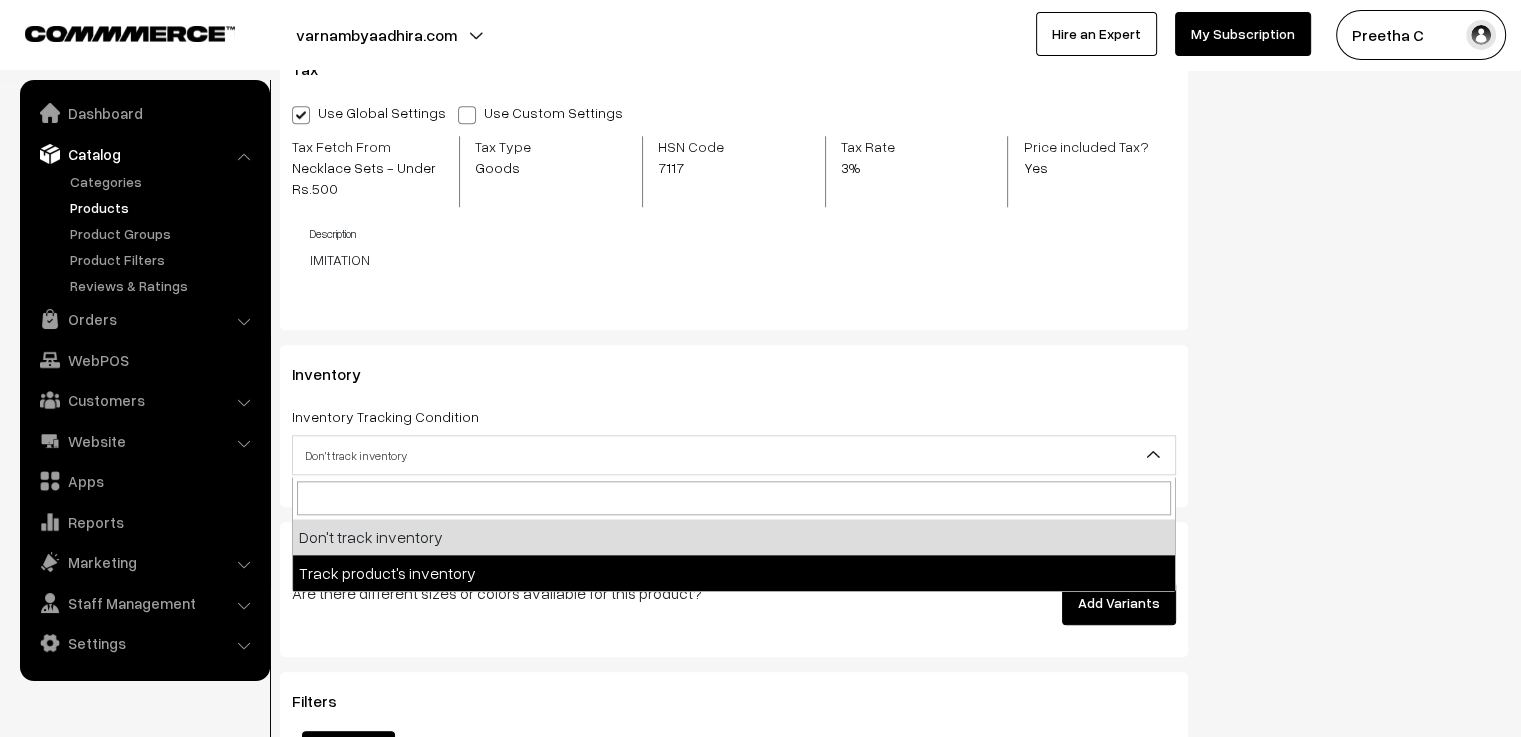 select on "2" 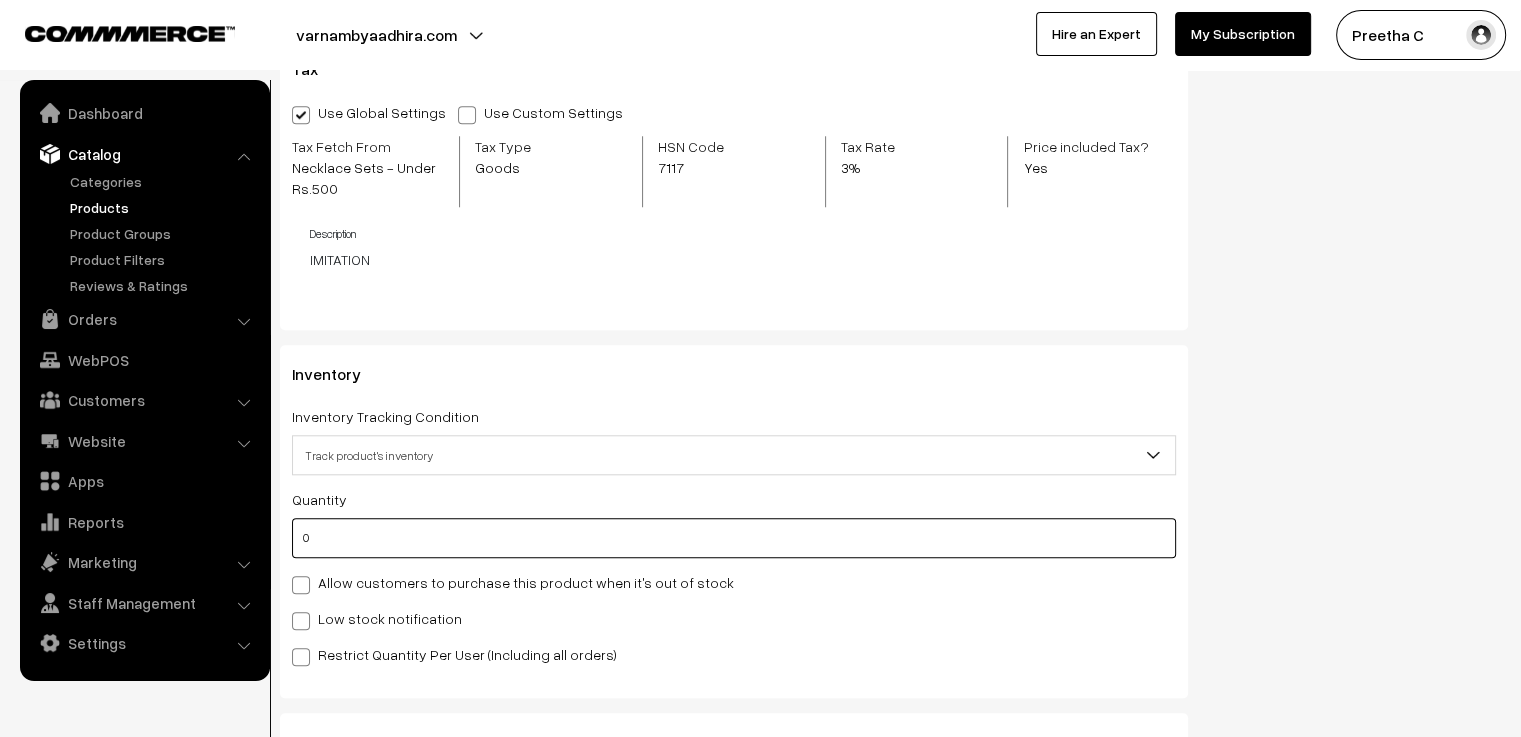 click on "0" at bounding box center [734, 538] 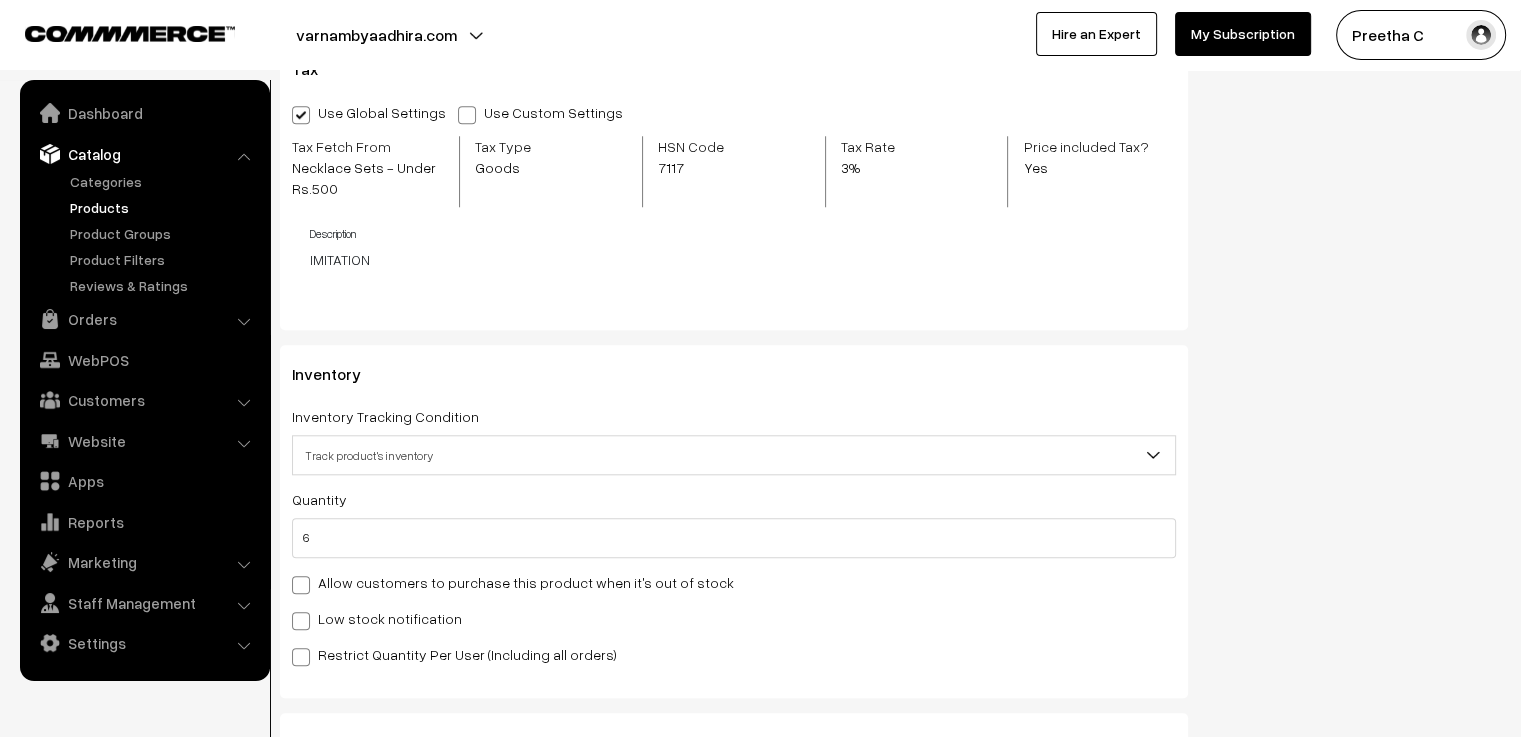 click on "Quantity
6" at bounding box center (734, 522) 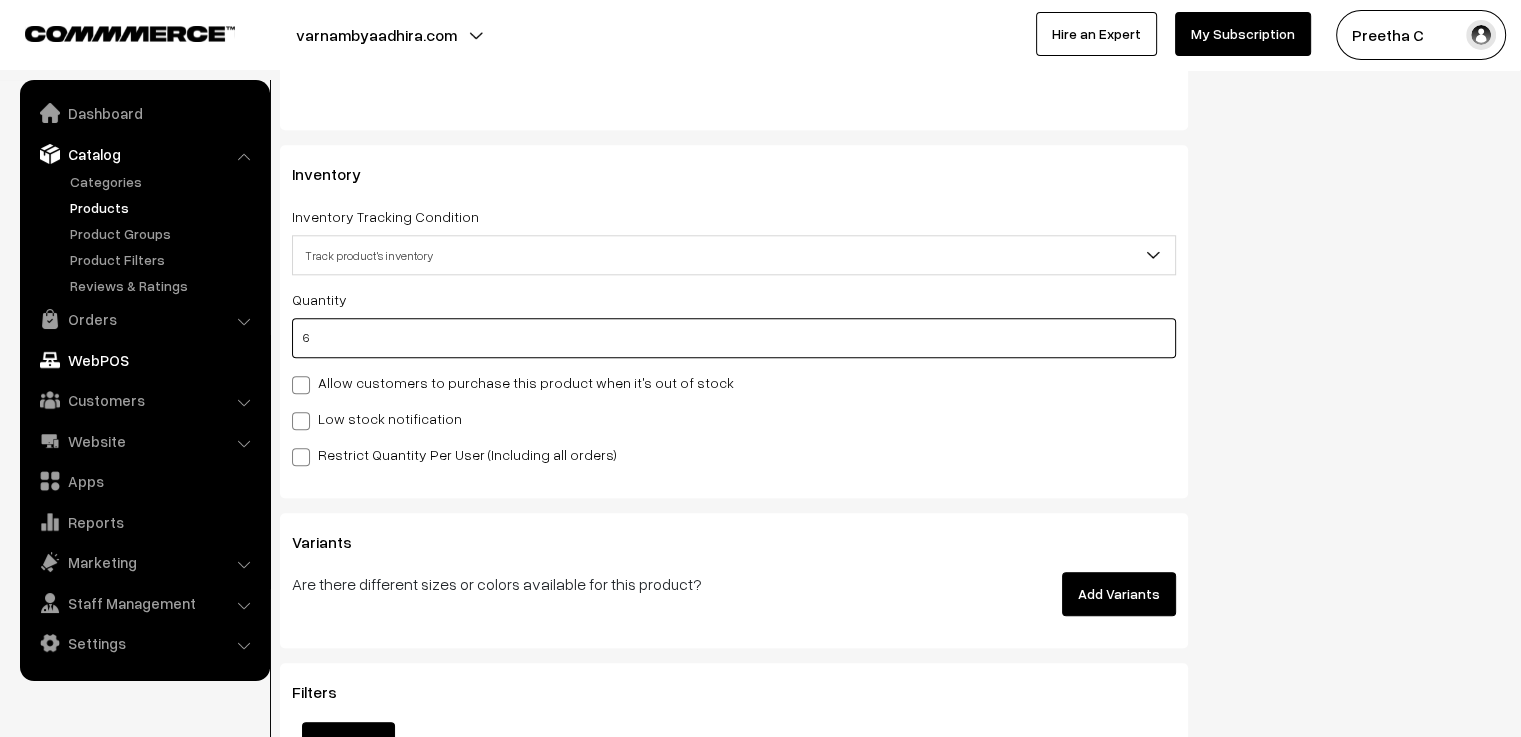 drag, startPoint x: 340, startPoint y: 342, endPoint x: 259, endPoint y: 345, distance: 81.055534 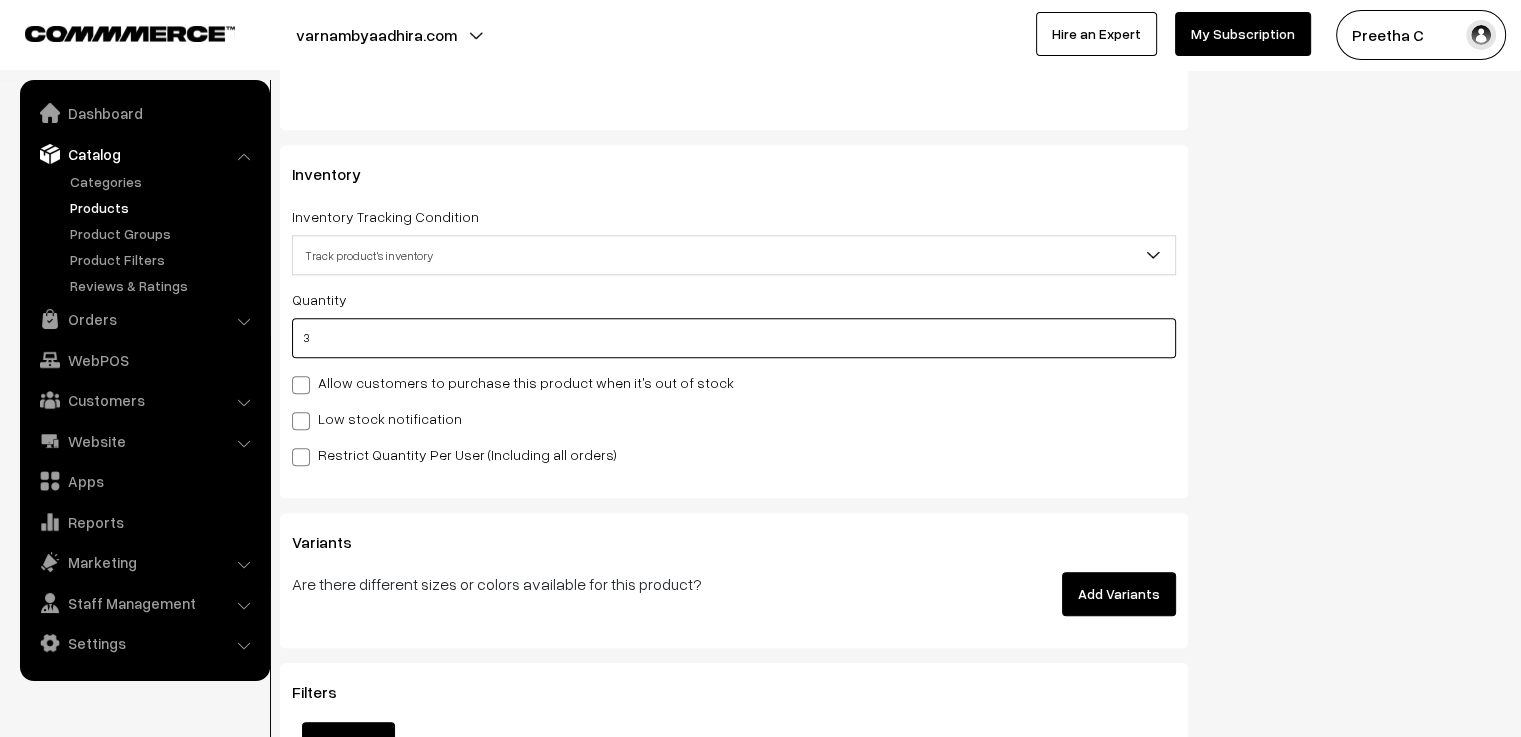type on "3" 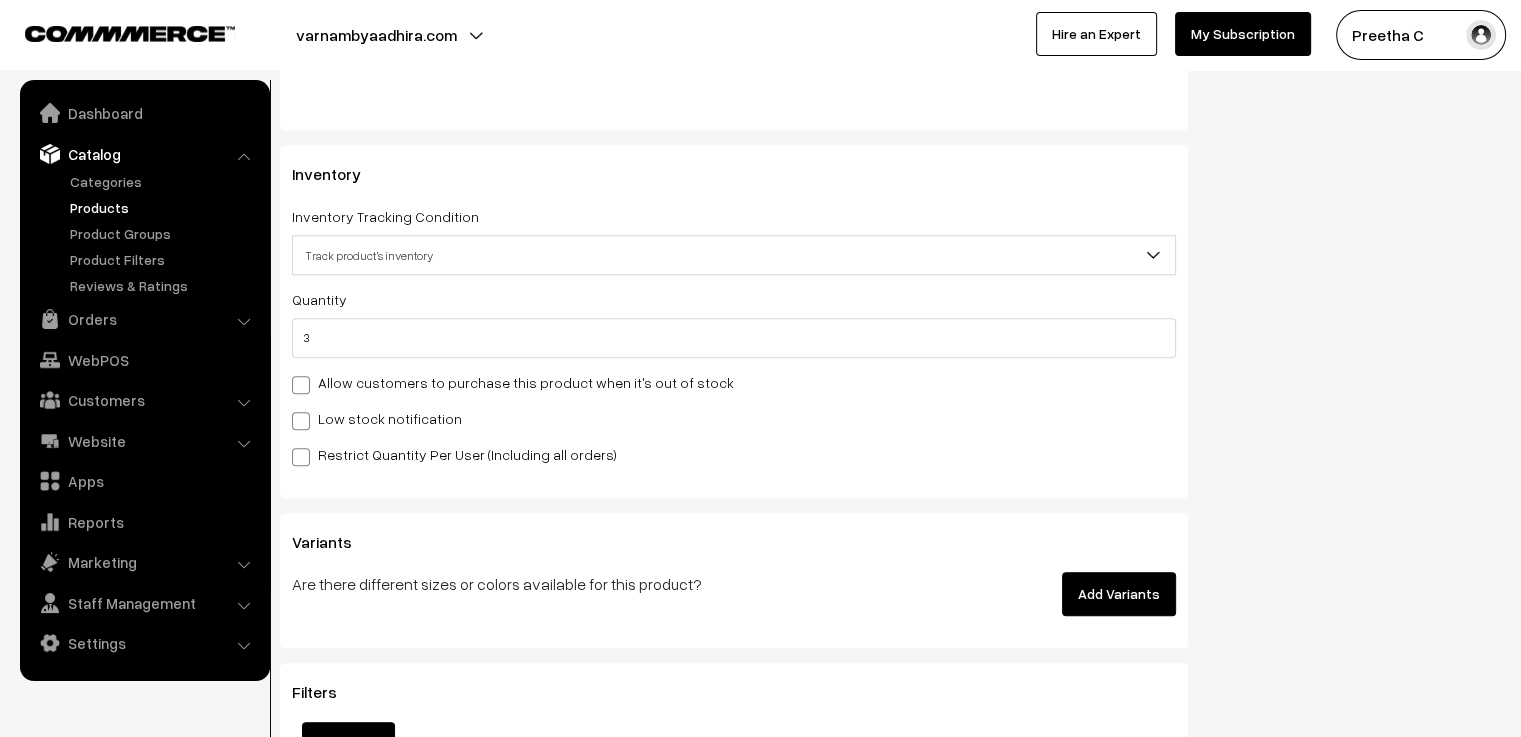 click on "Quantity
3
Allow customers to purchase this product when it's out of stock
Low stock notification
Stock Value" at bounding box center [734, 376] 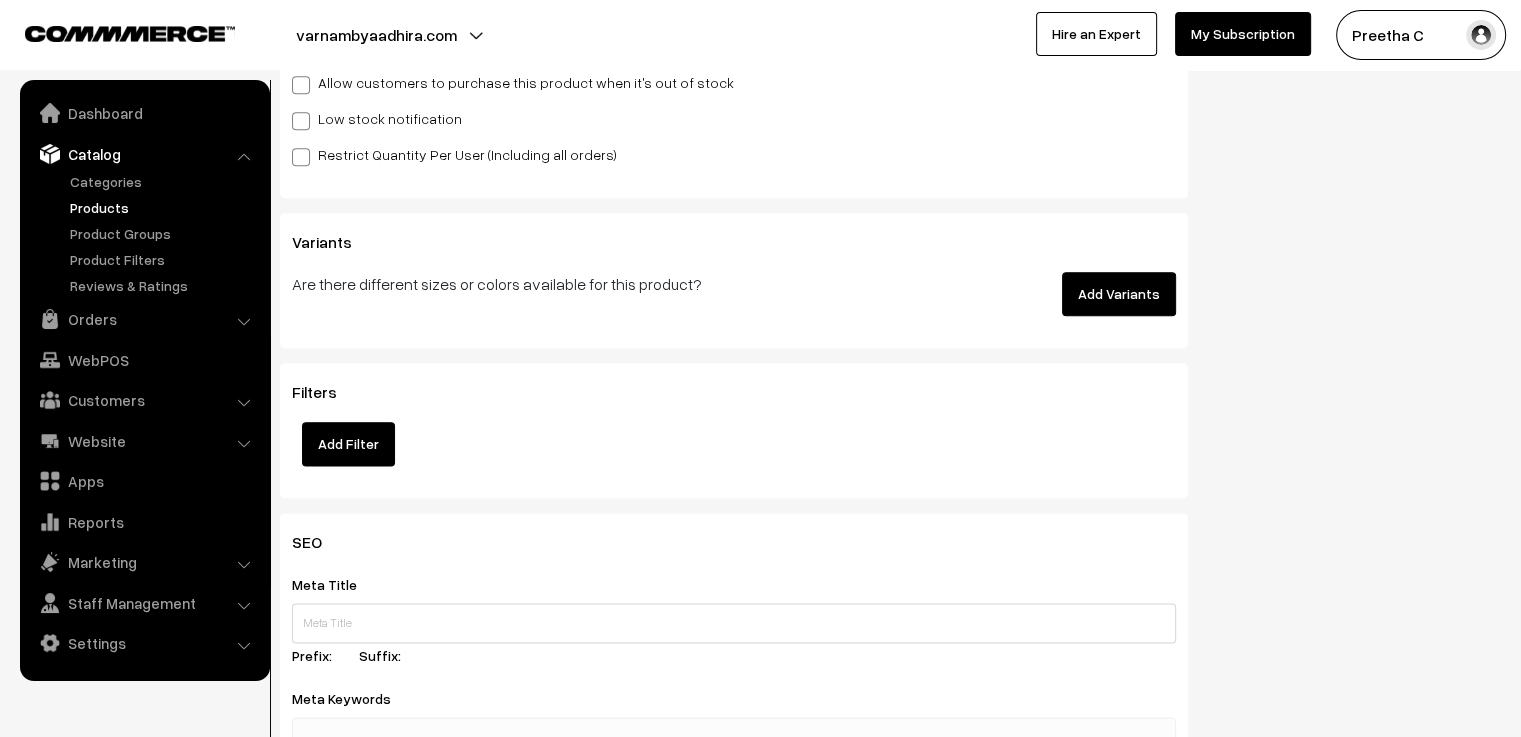 scroll, scrollTop: 2600, scrollLeft: 0, axis: vertical 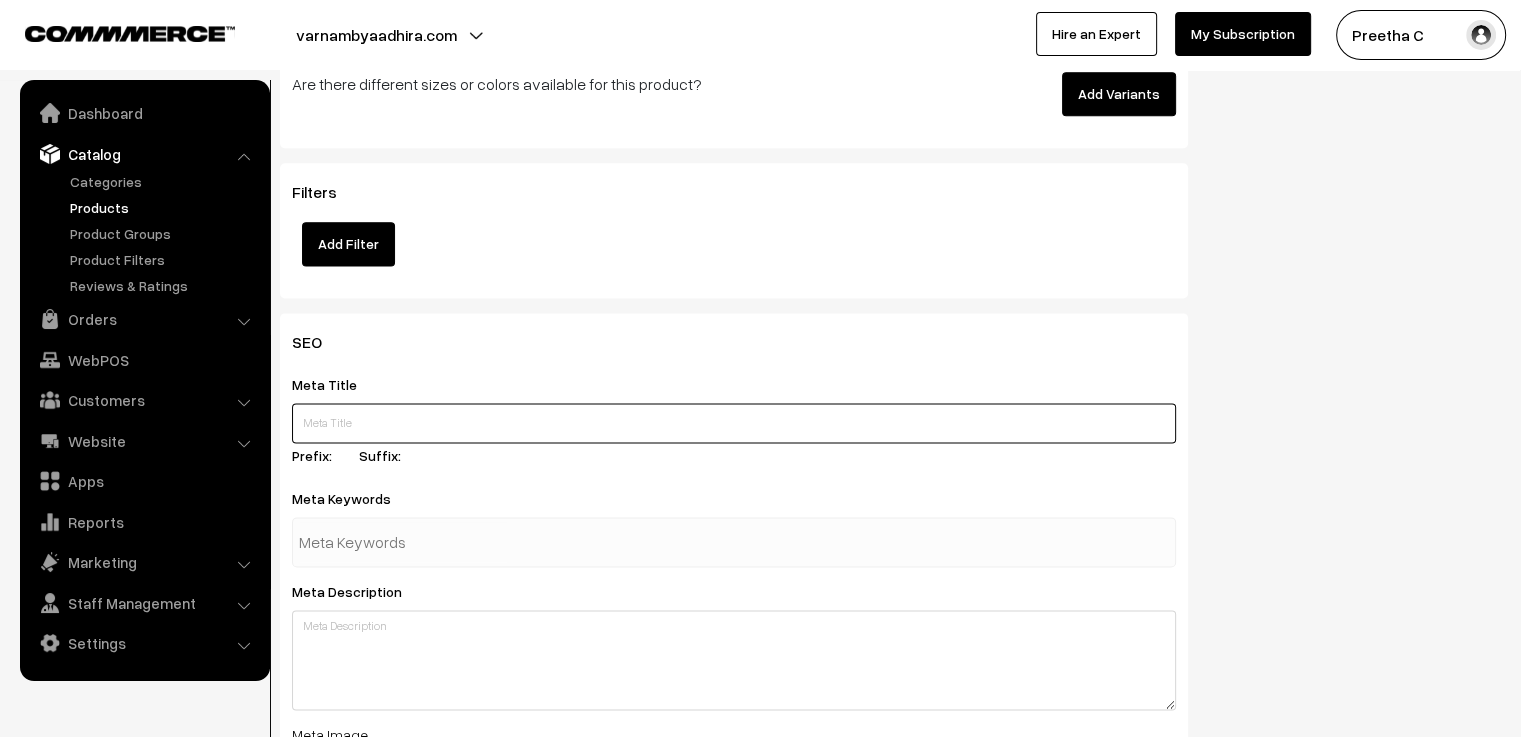 click at bounding box center [734, 423] 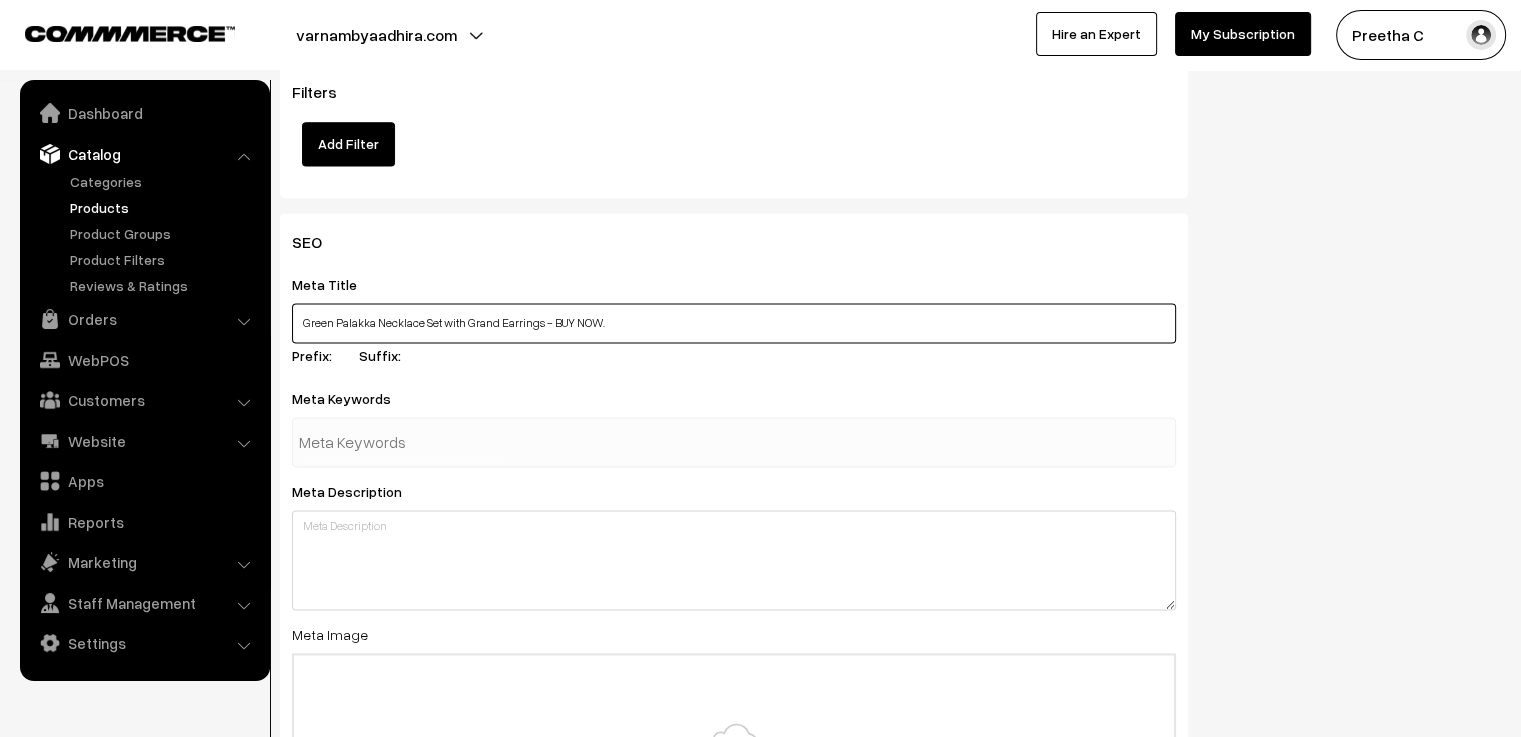 scroll, scrollTop: 2800, scrollLeft: 0, axis: vertical 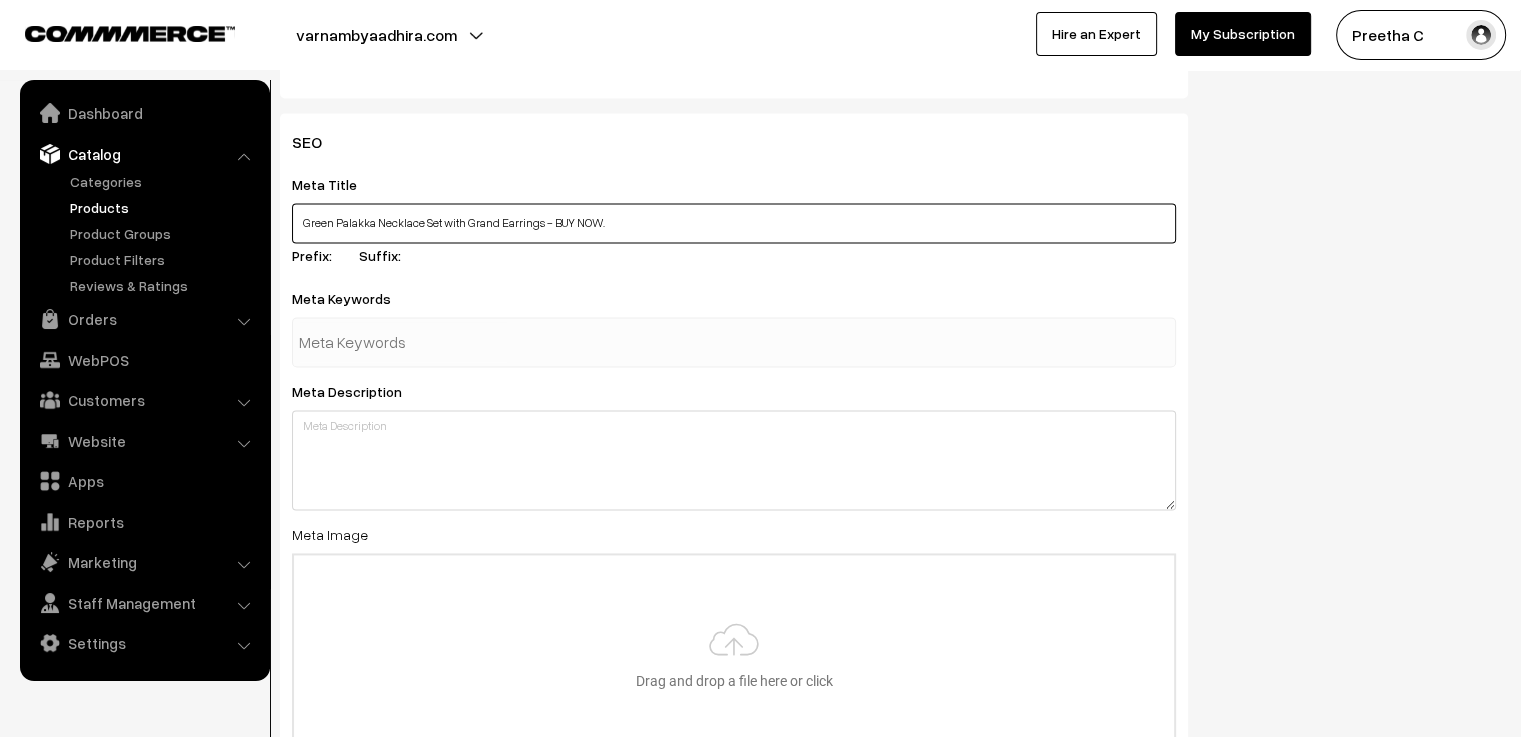type on "Green Palakka Necklace Set with Grand Earrings - BUY NOW." 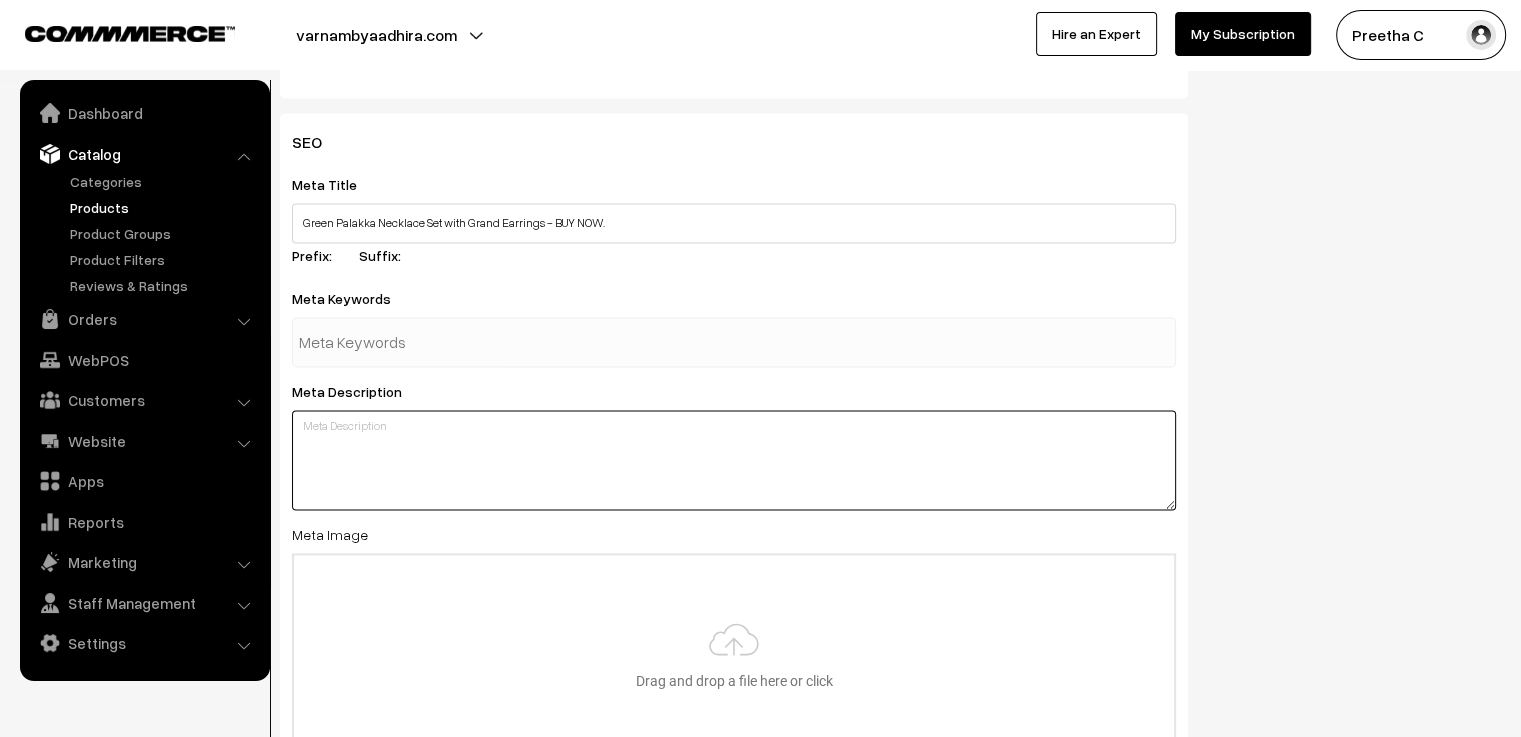 click at bounding box center (734, 460) 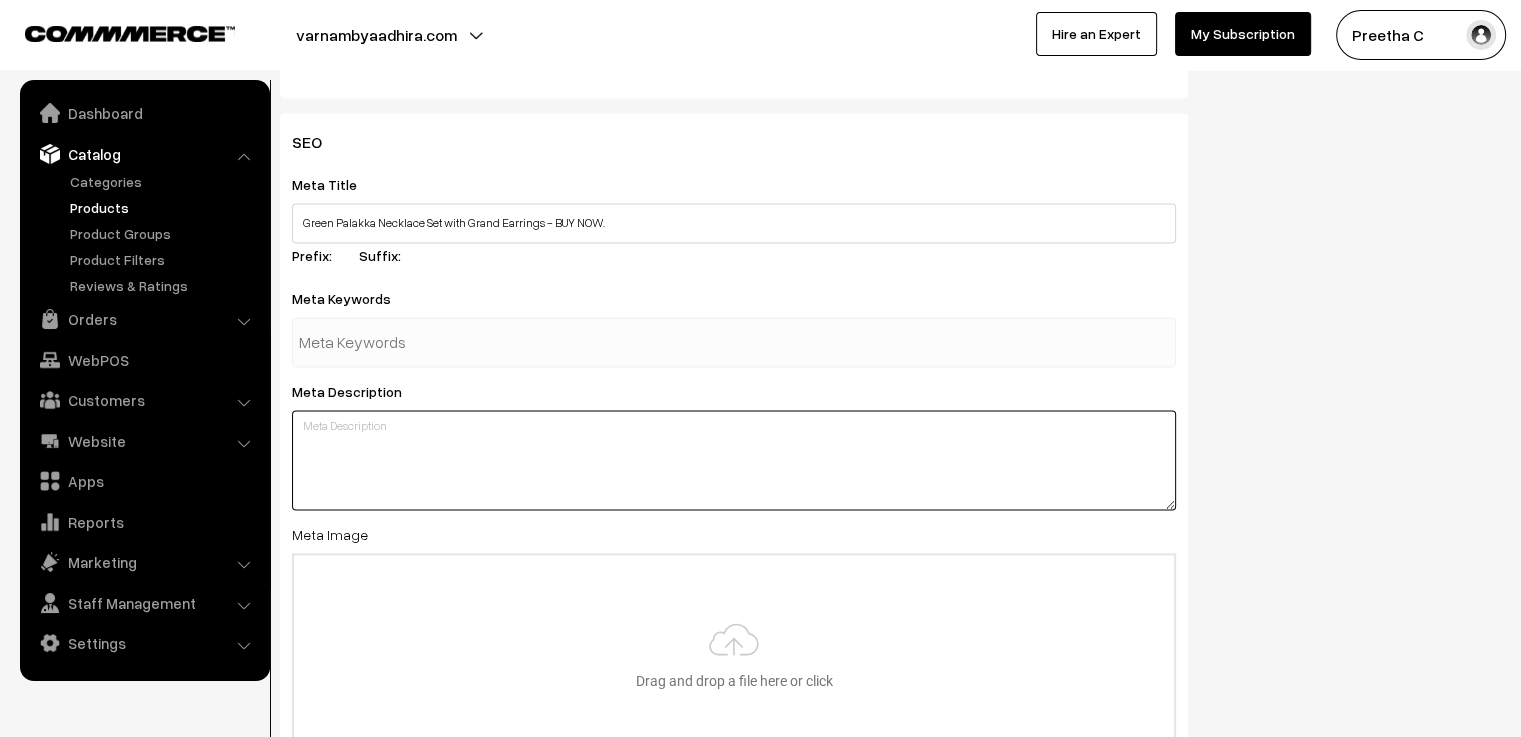paste on "green palakka necklace, palakka jewellery set, gold polished necklace set, traditional Kerala jewellery, festive jewellery with earrings, affordable Indian necklace, gifting jewellery set, ethnic necklace for women" 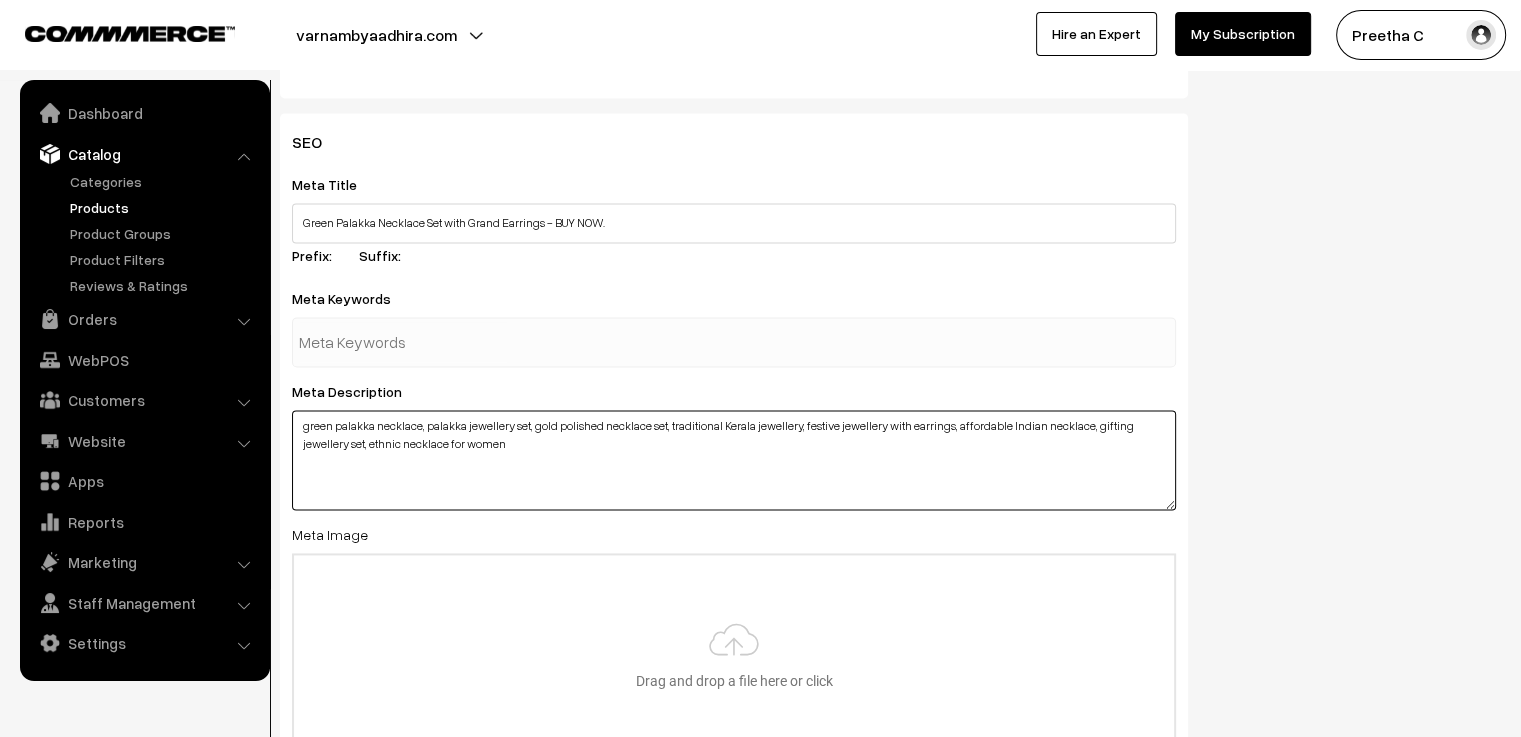 drag, startPoint x: 420, startPoint y: 430, endPoint x: 288, endPoint y: 434, distance: 132.0606 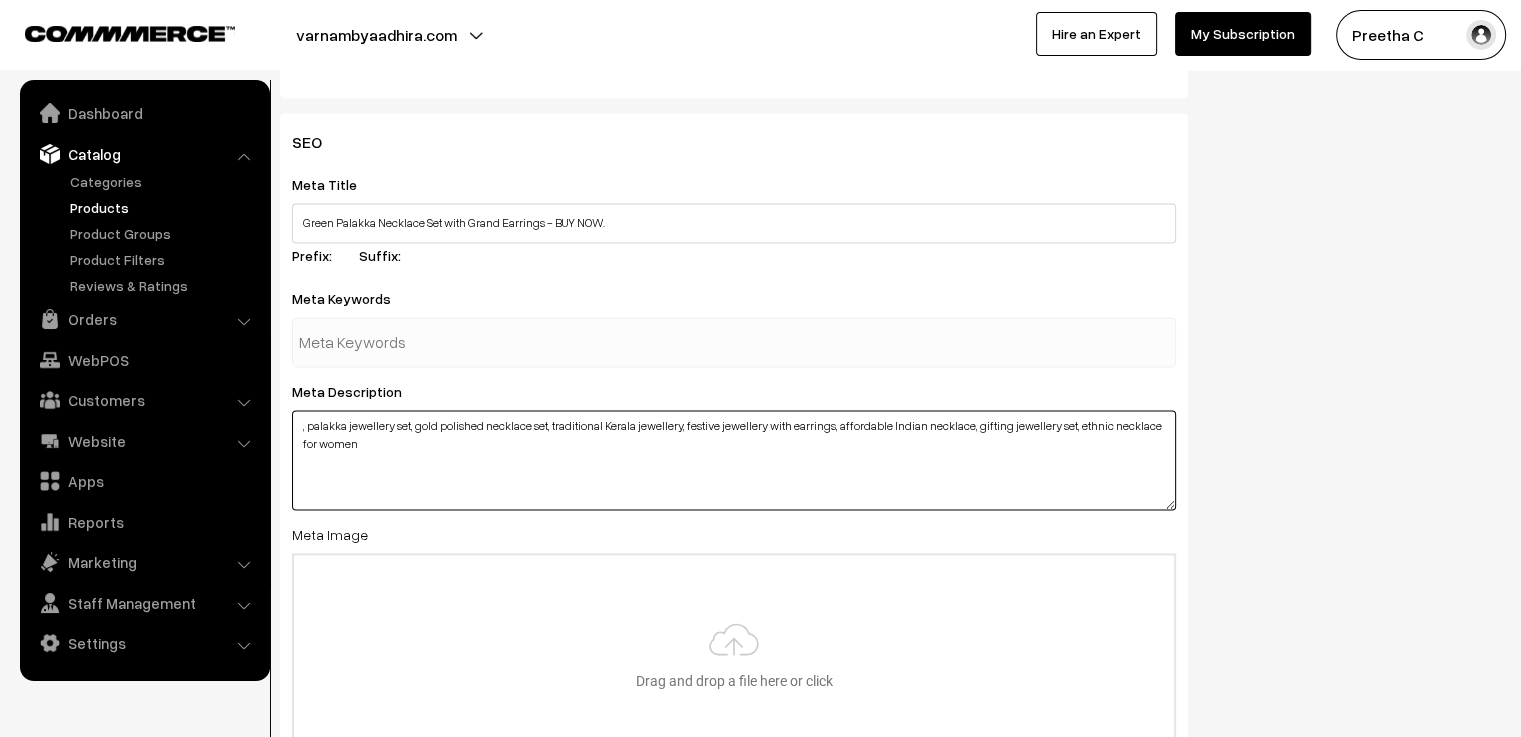 type on ", palakka jewellery set, gold polished necklace set, traditional Kerala jewellery, festive jewellery with earrings, affordable Indian necklace, gifting jewellery set, ethnic necklace for women" 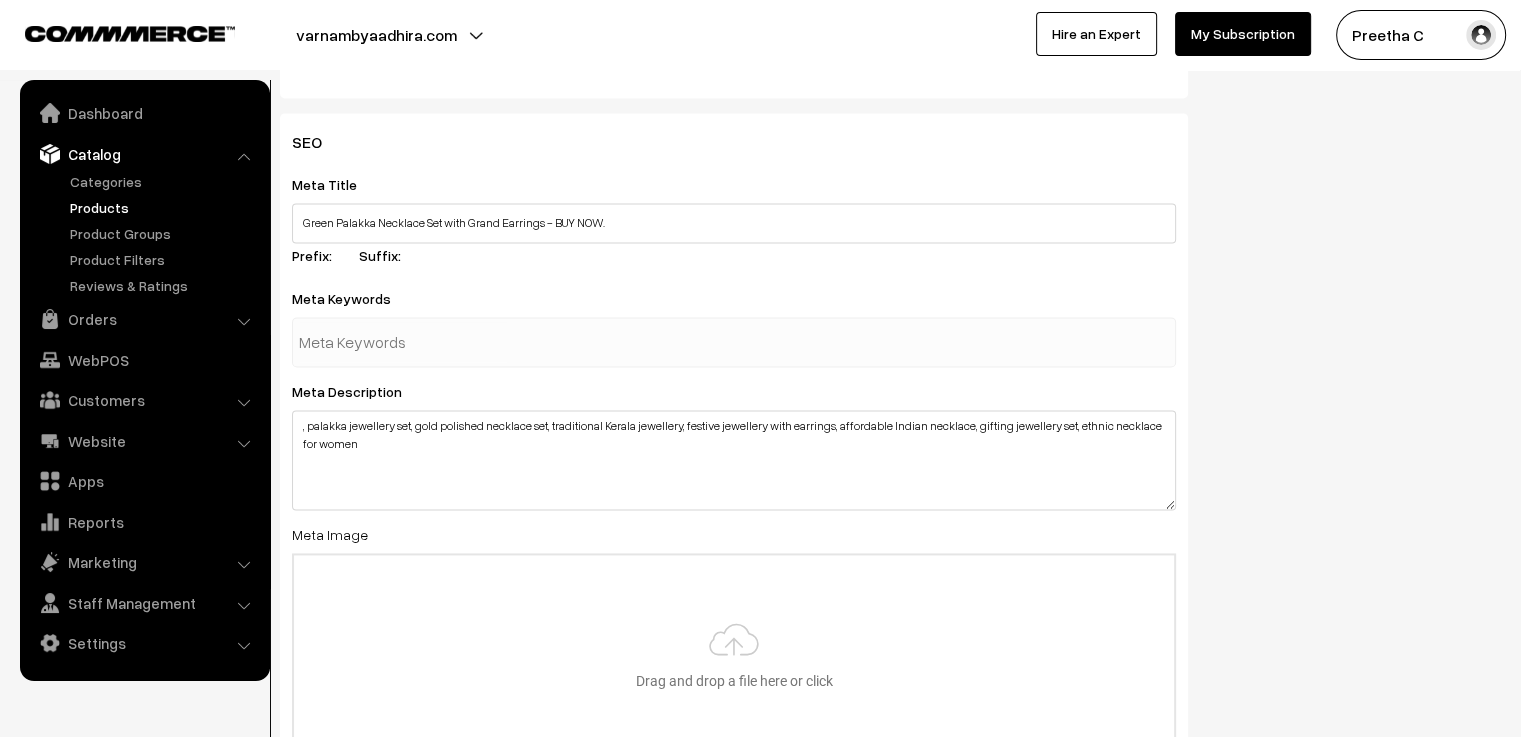 click at bounding box center [403, 342] 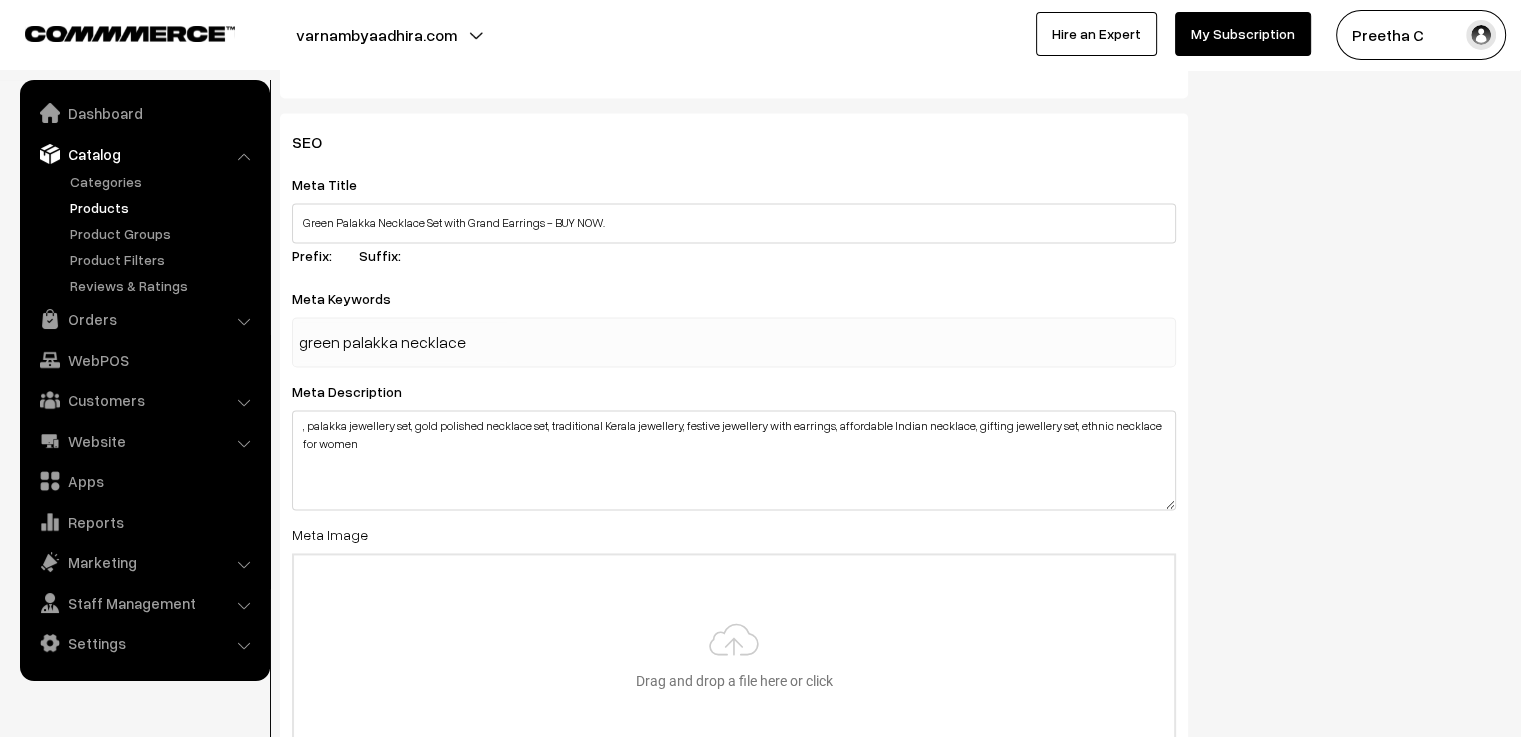 type 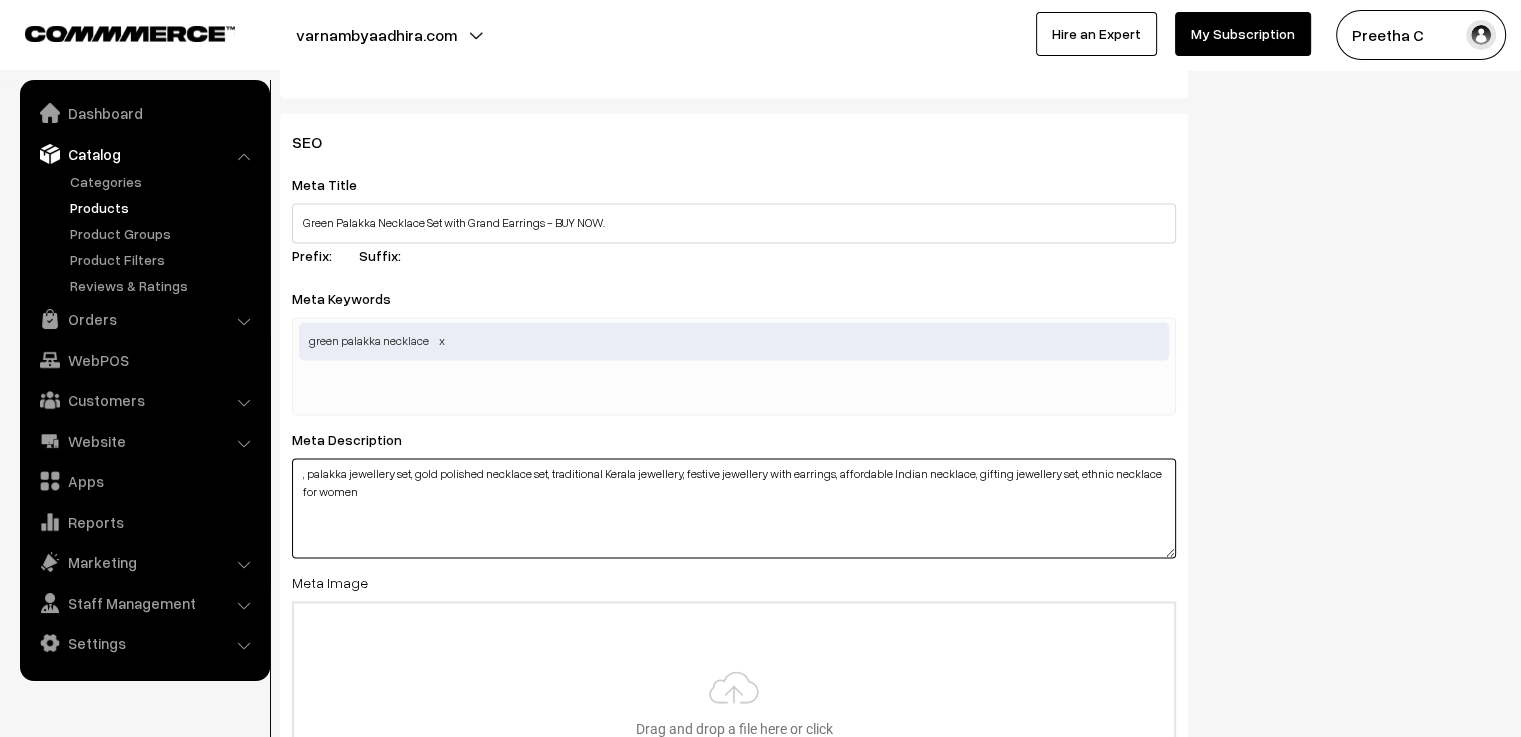 drag, startPoint x: 410, startPoint y: 477, endPoint x: 308, endPoint y: 485, distance: 102.31325 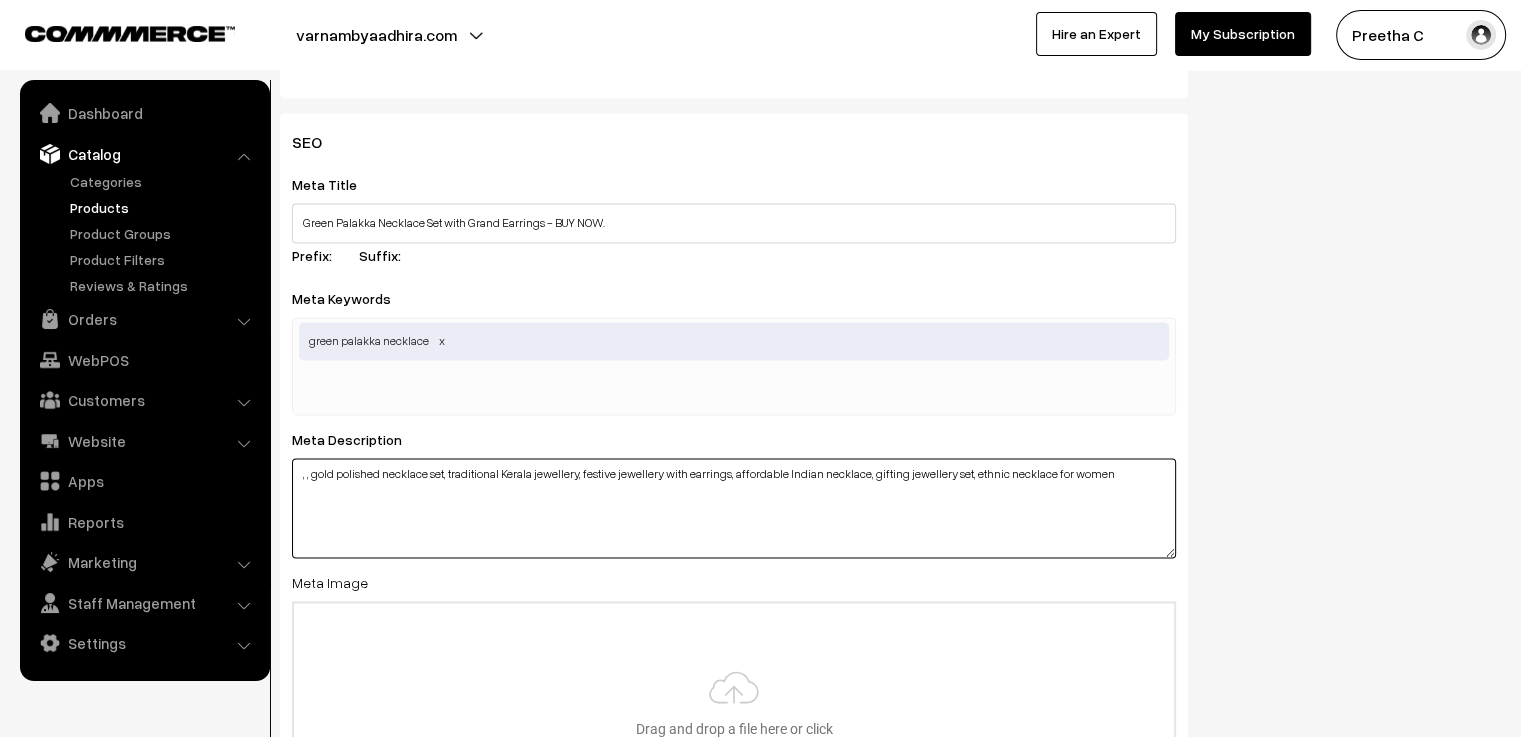 type on ", , gold polished necklace set, traditional Kerala jewellery, festive jewellery with earrings, affordable Indian necklace, gifting jewellery set, ethnic necklace for women" 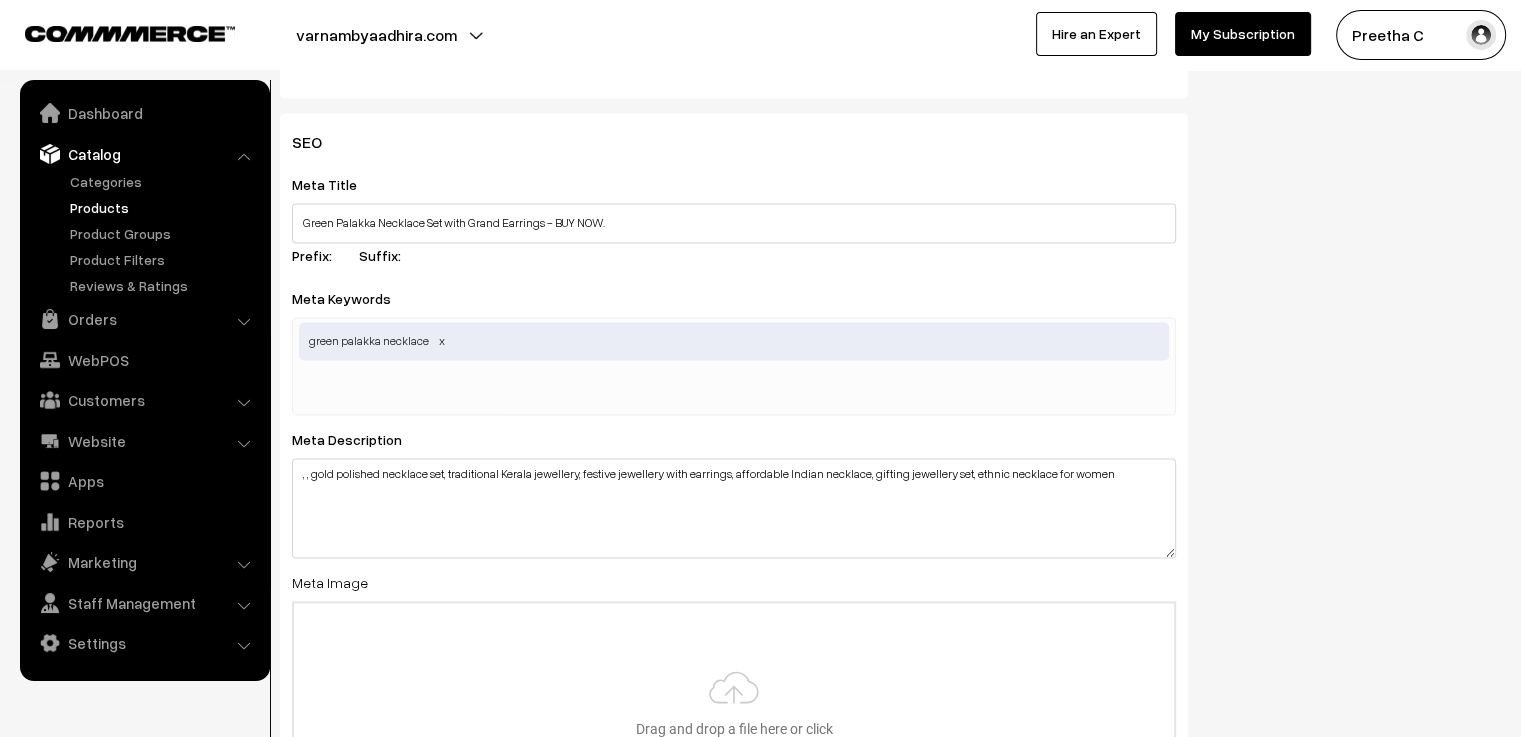 click at bounding box center (403, 390) 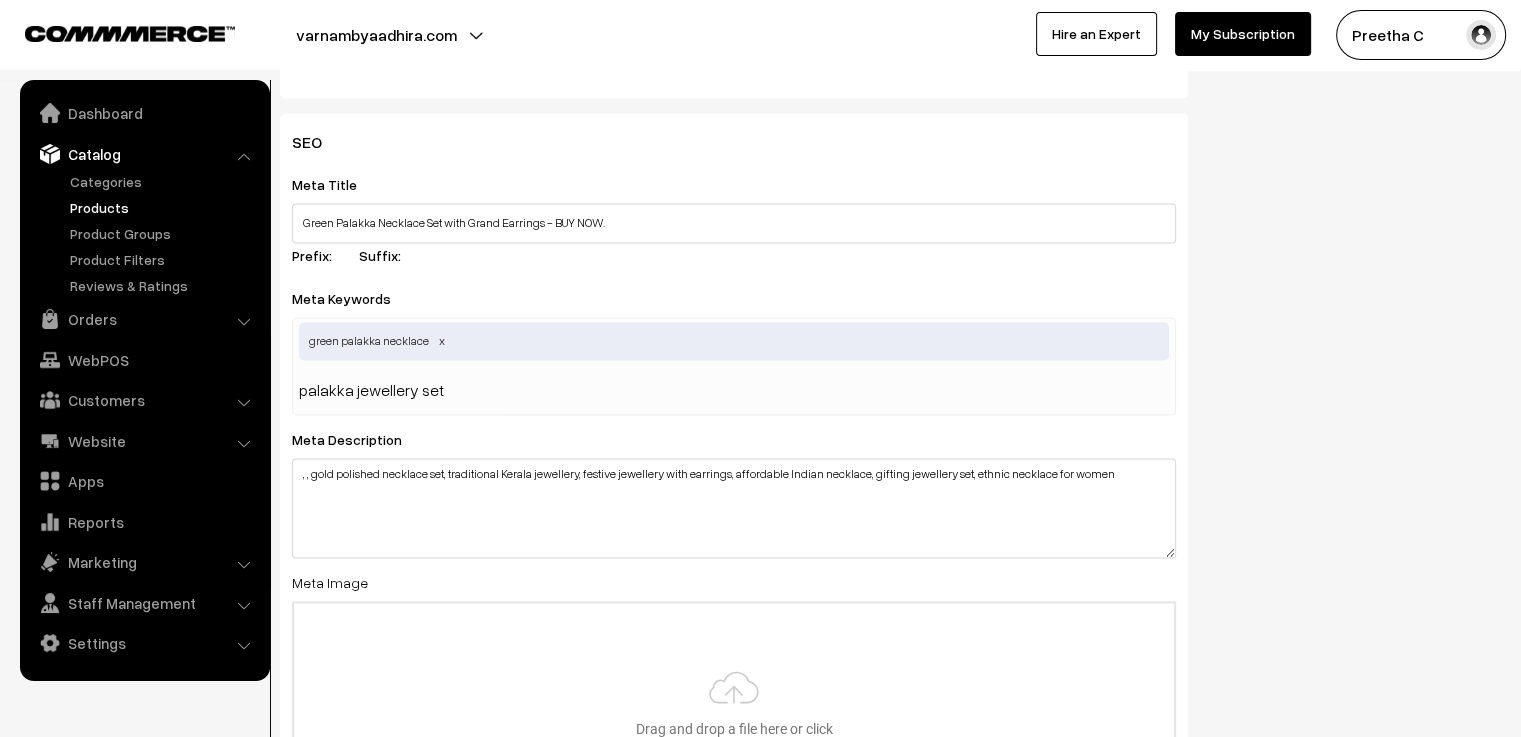 type 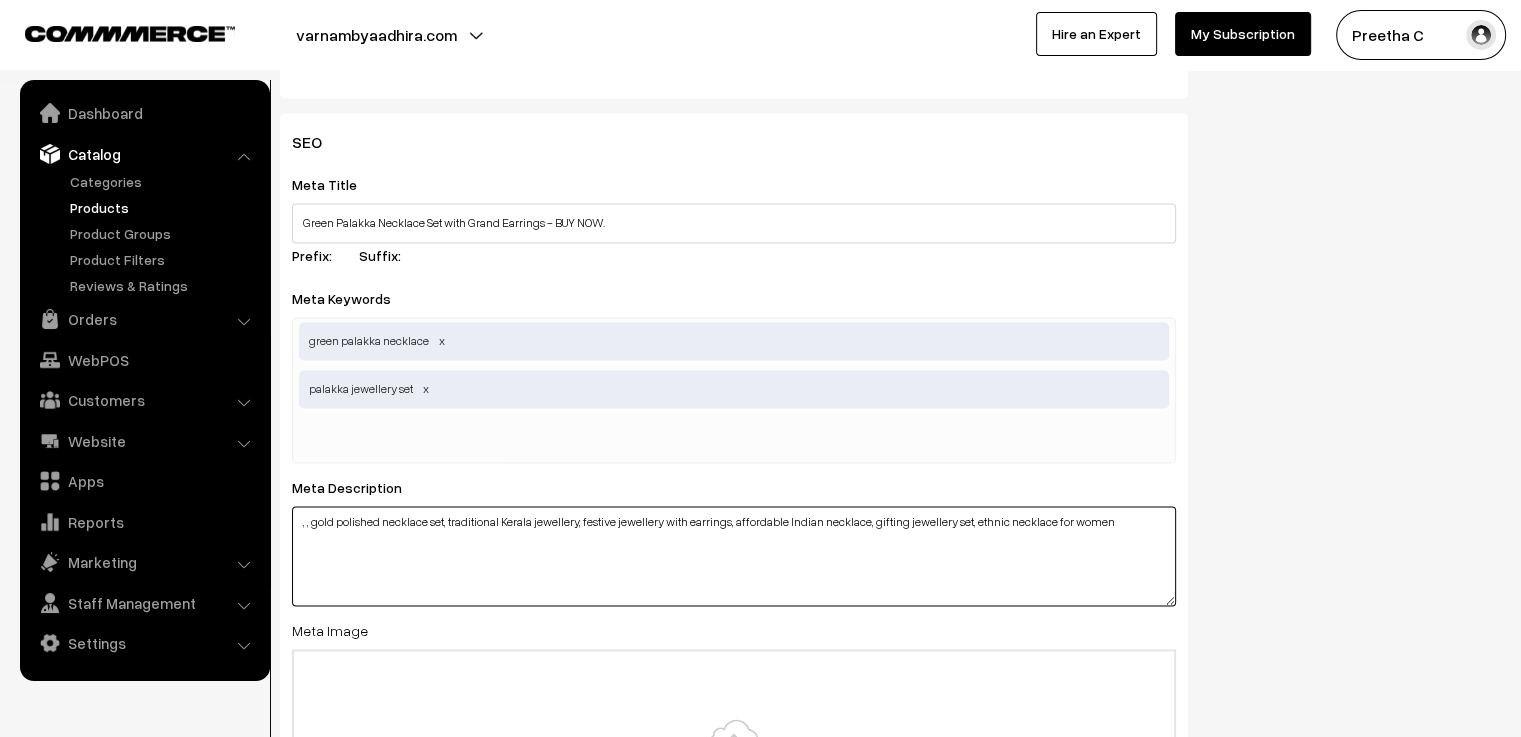 drag, startPoint x: 442, startPoint y: 523, endPoint x: 314, endPoint y: 545, distance: 129.87686 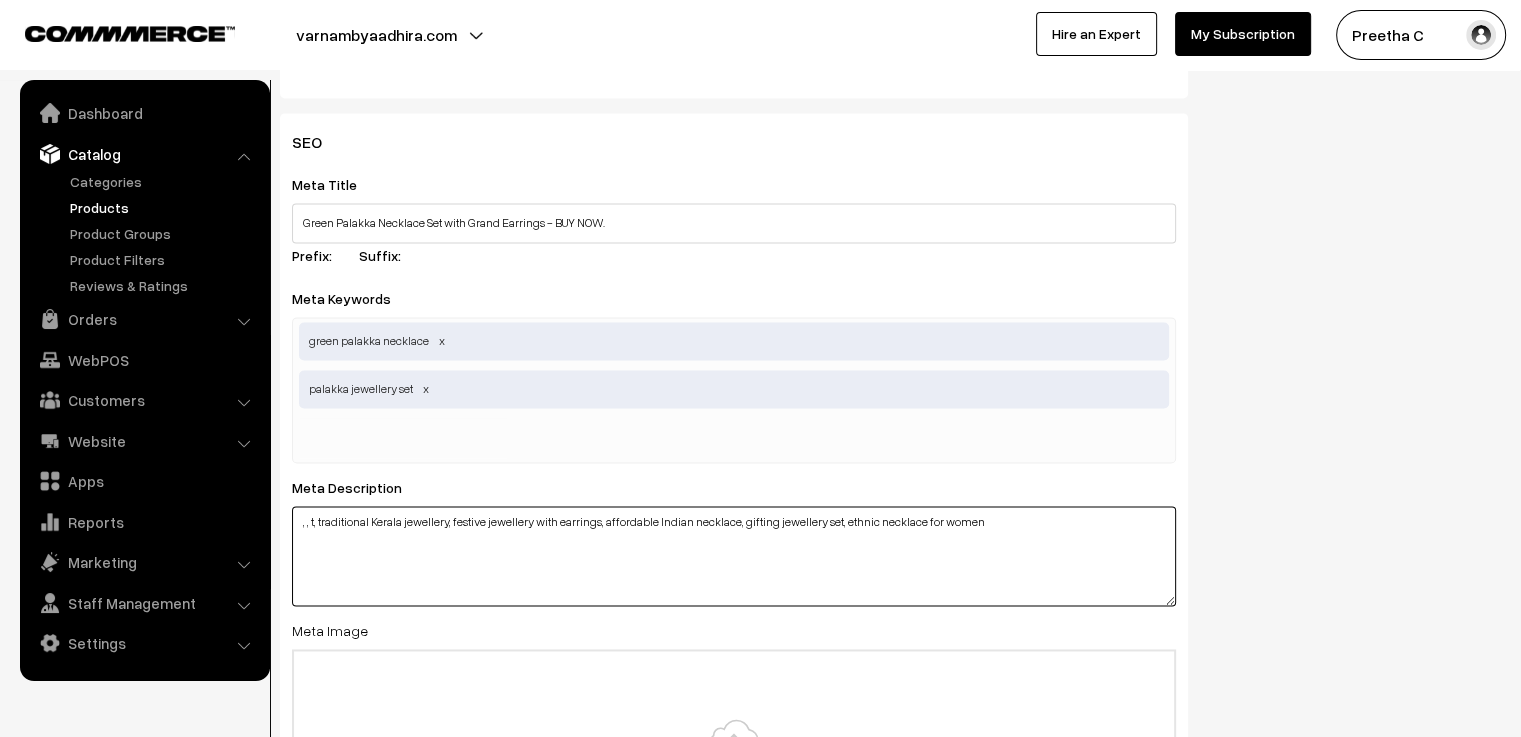 type on ", , t, traditional Kerala jewellery, festive jewellery with earrings, affordable Indian necklace, gifting jewellery set, ethnic necklace for women" 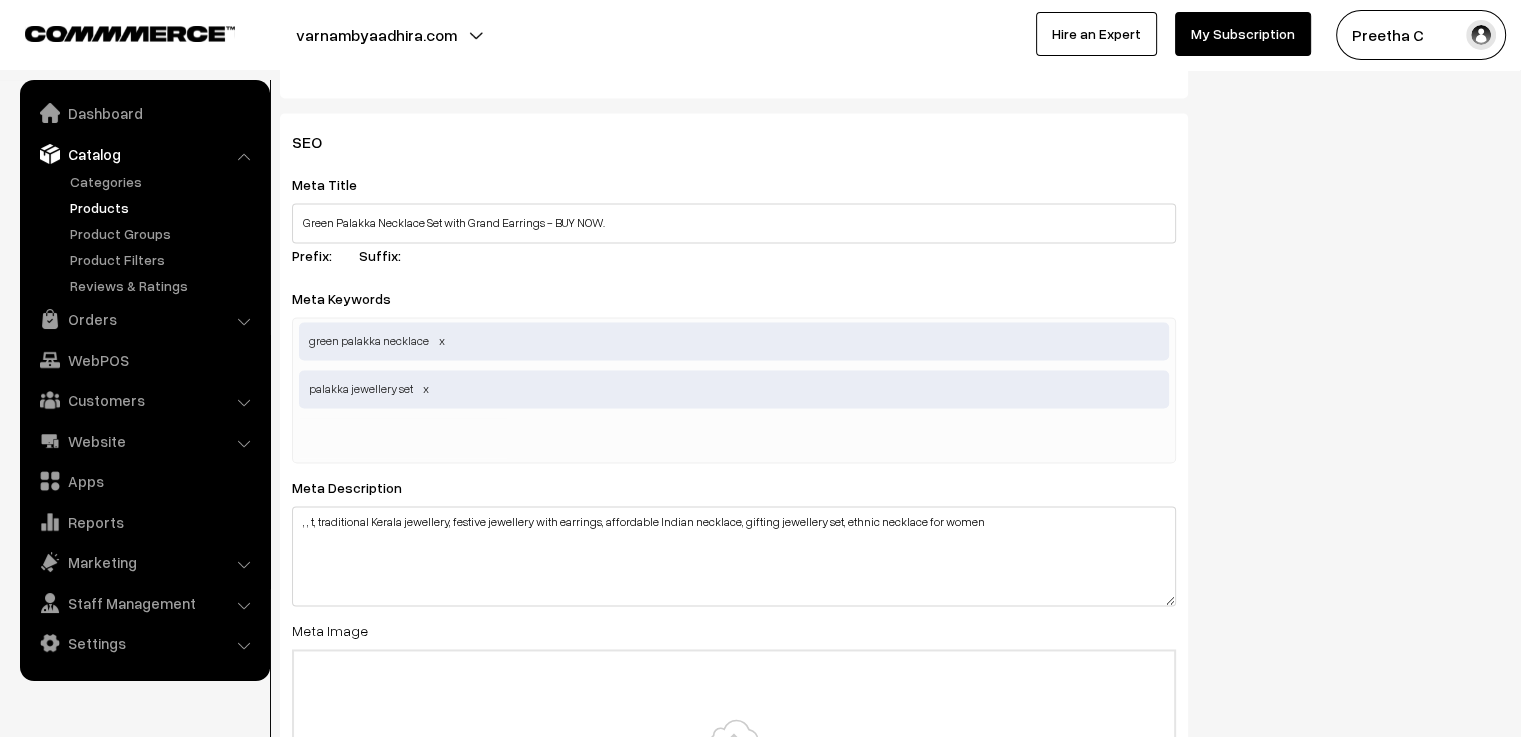 click at bounding box center [403, 438] 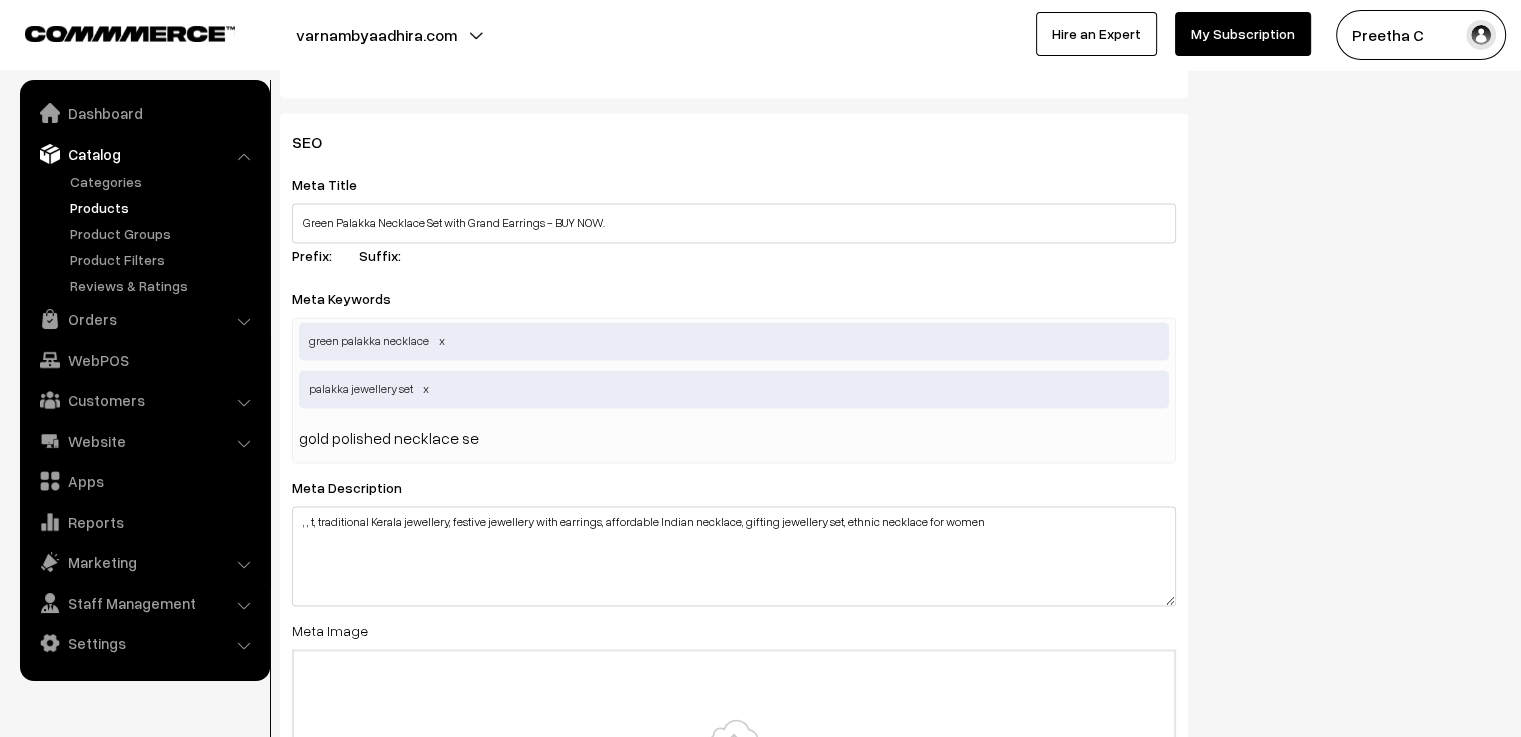 type on "gold polished necklace set" 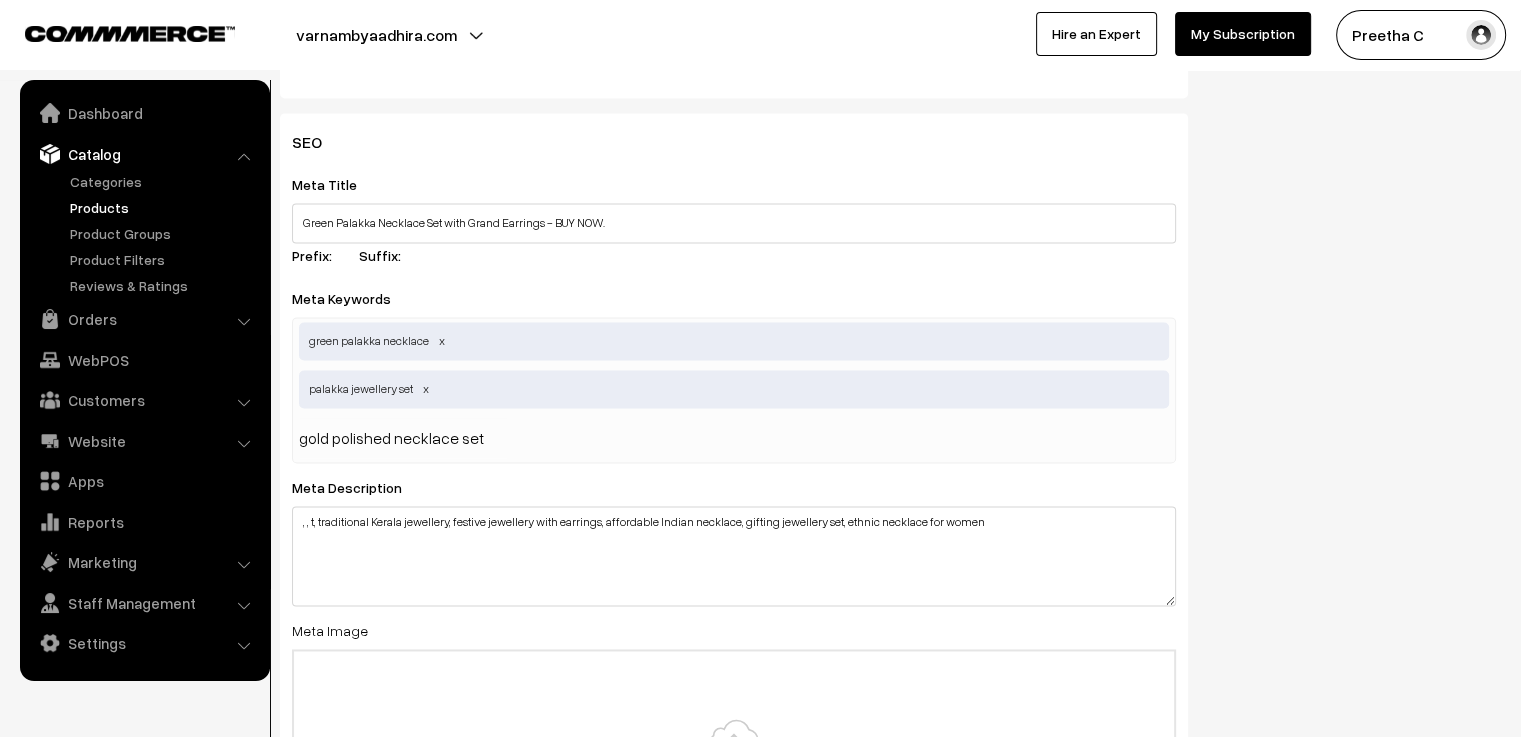 type 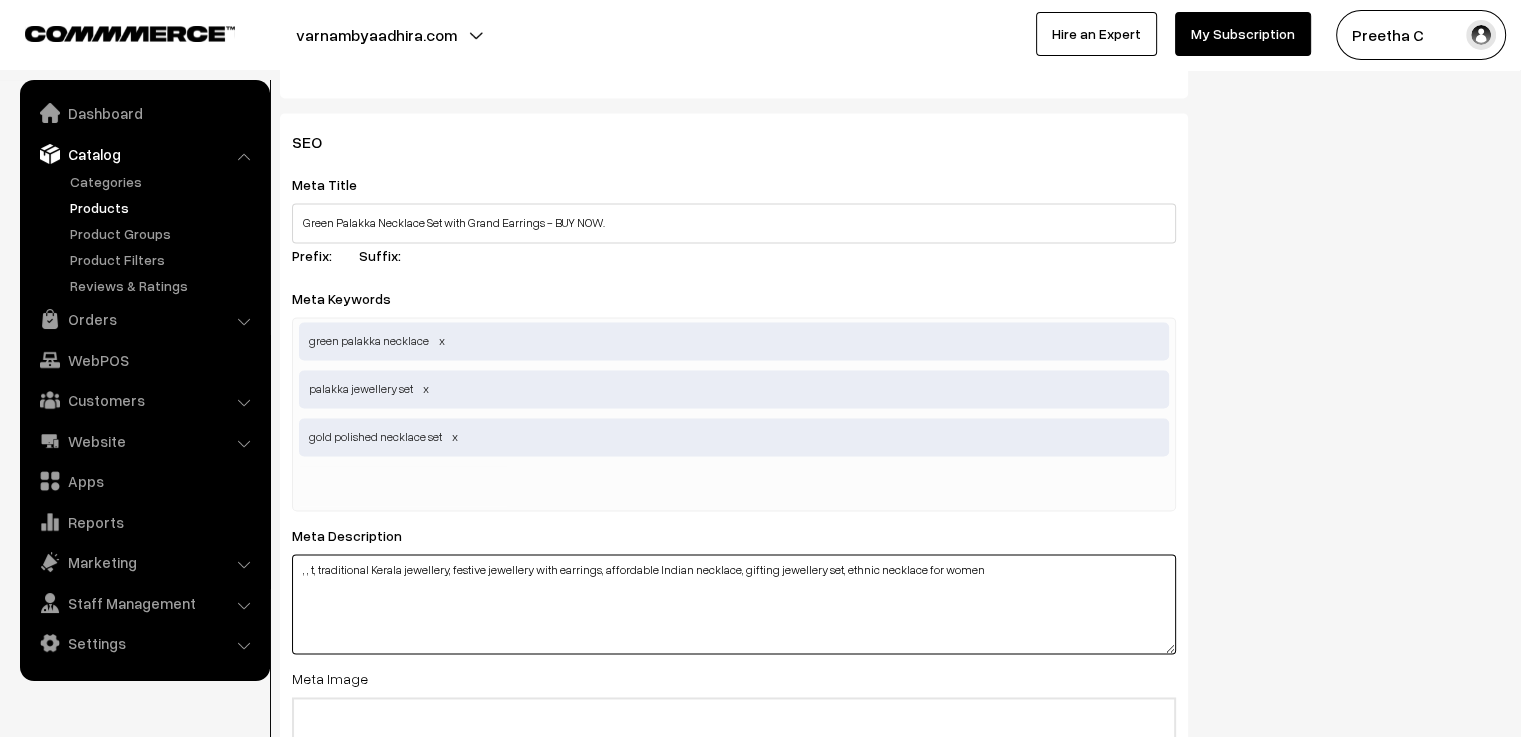 drag, startPoint x: 445, startPoint y: 574, endPoint x: 319, endPoint y: 585, distance: 126.47925 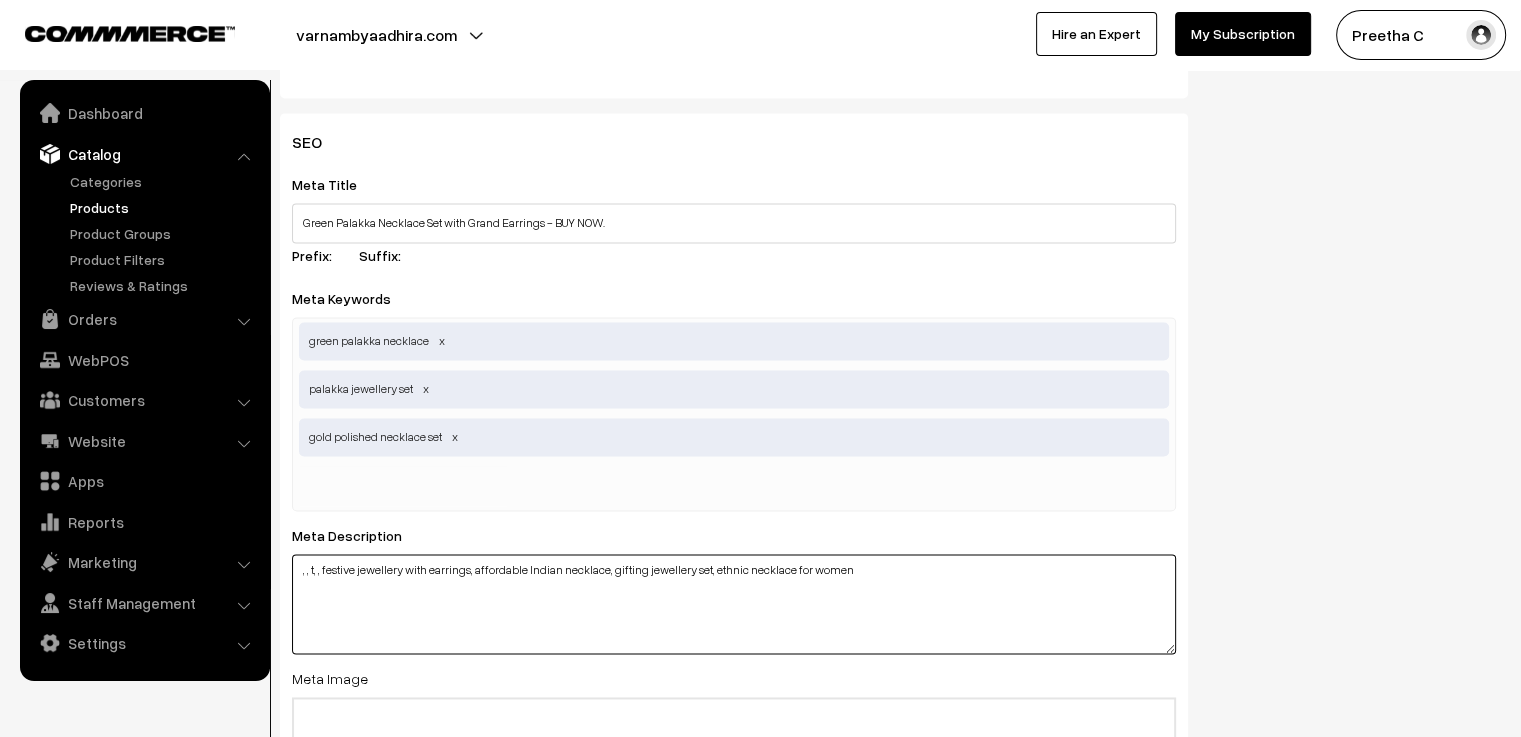type on ", , t, , festive jewellery with earrings, affordable Indian necklace, gifting jewellery set, ethnic necklace for women" 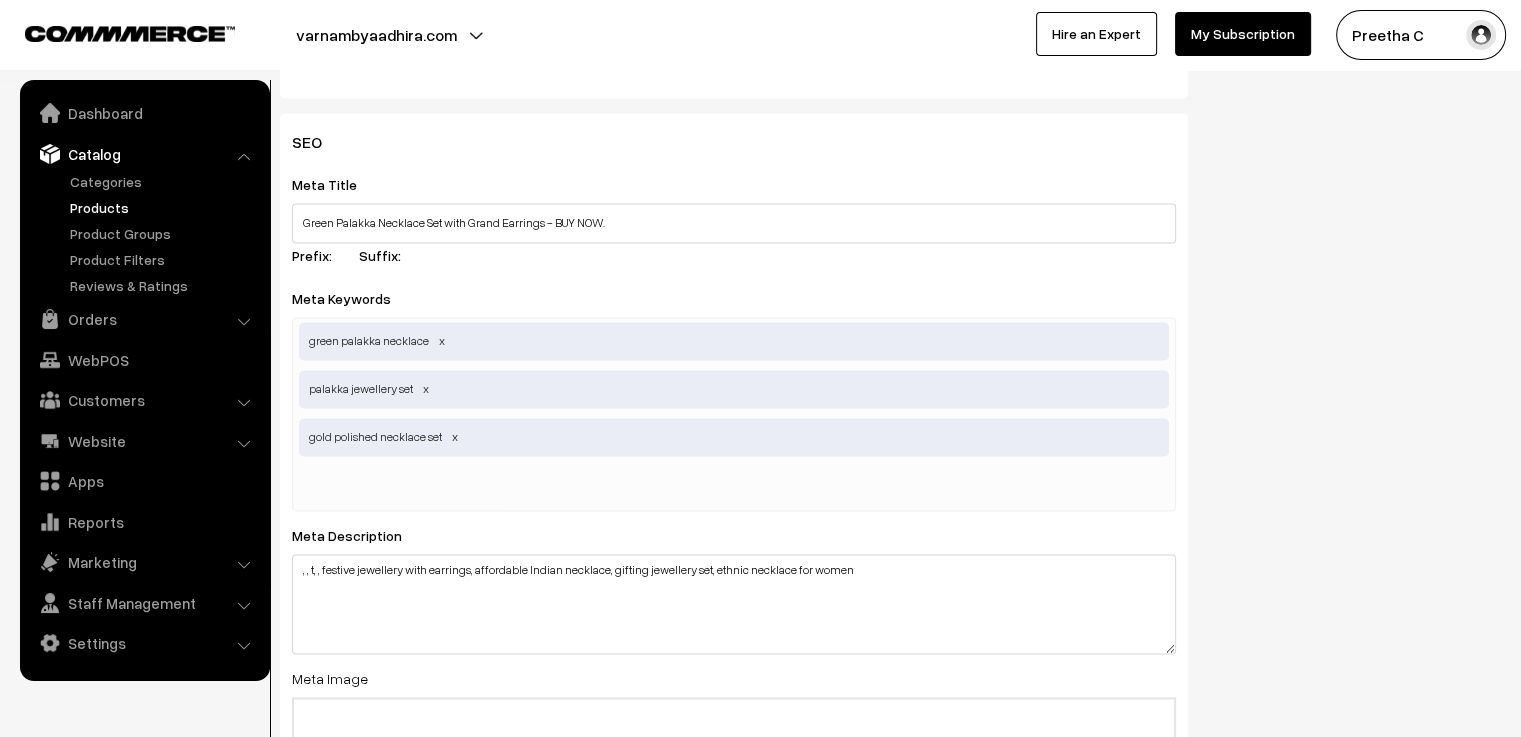click at bounding box center [403, 486] 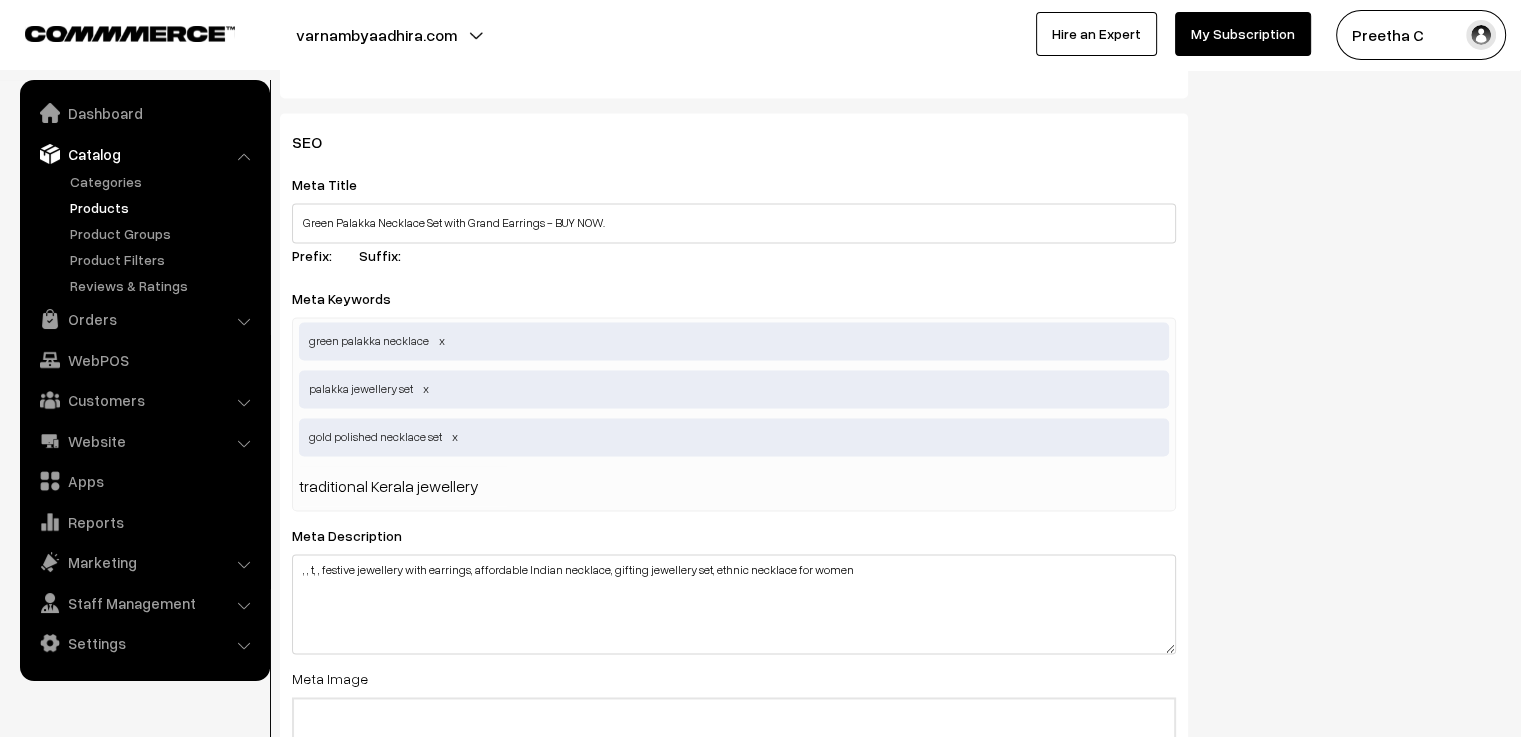 type 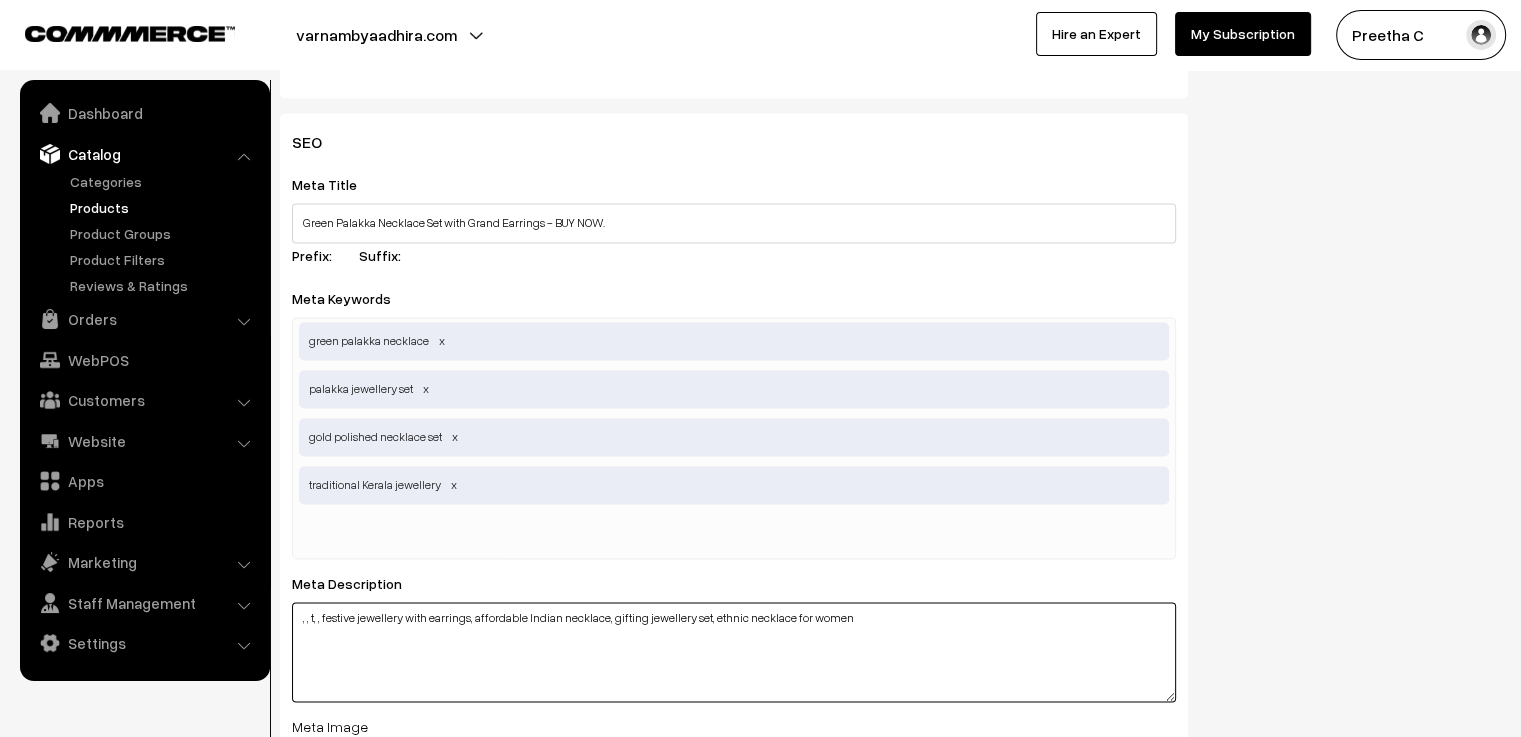 drag, startPoint x: 471, startPoint y: 619, endPoint x: 322, endPoint y: 649, distance: 151.99013 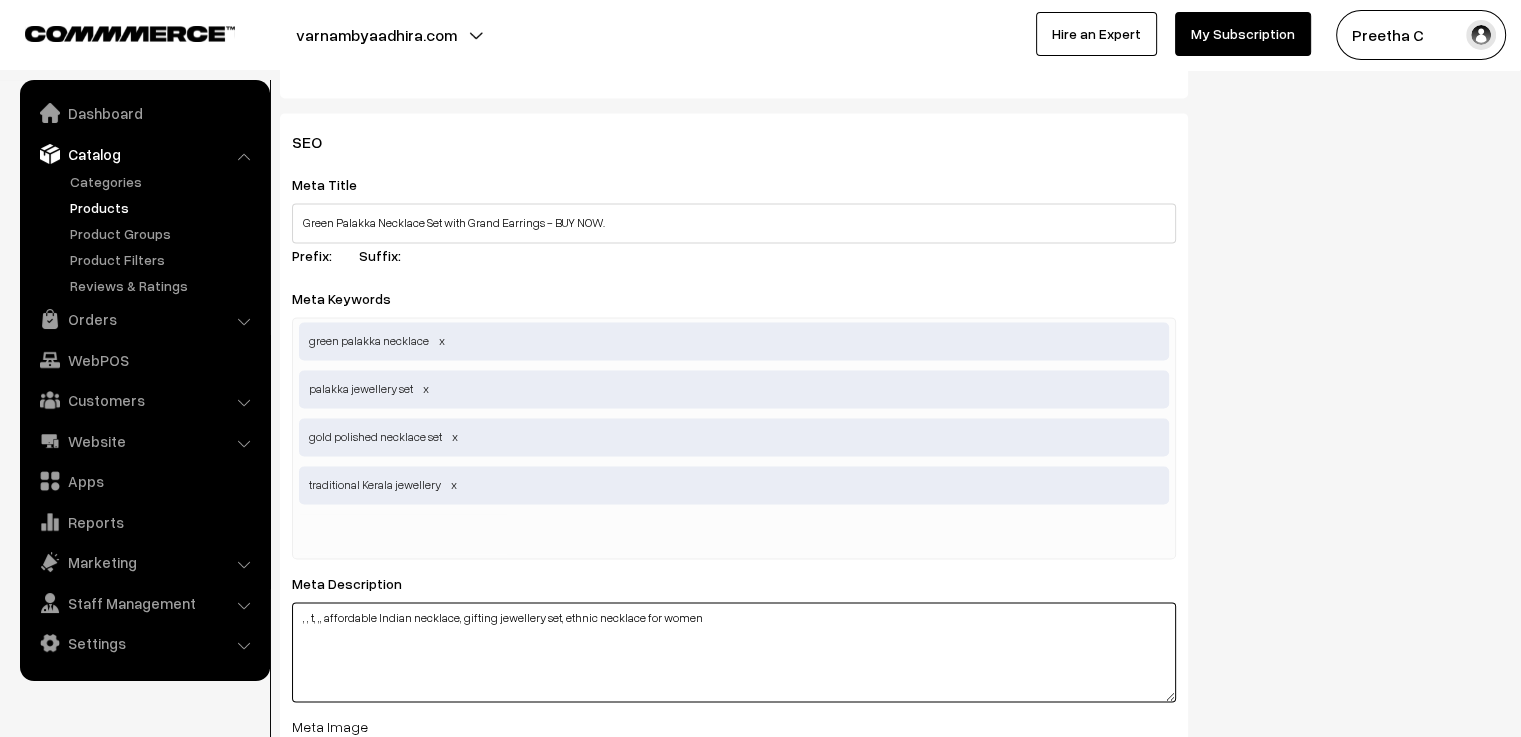 type on ", , t, ,, affordable Indian necklace, gifting jewellery set, ethnic necklace for women" 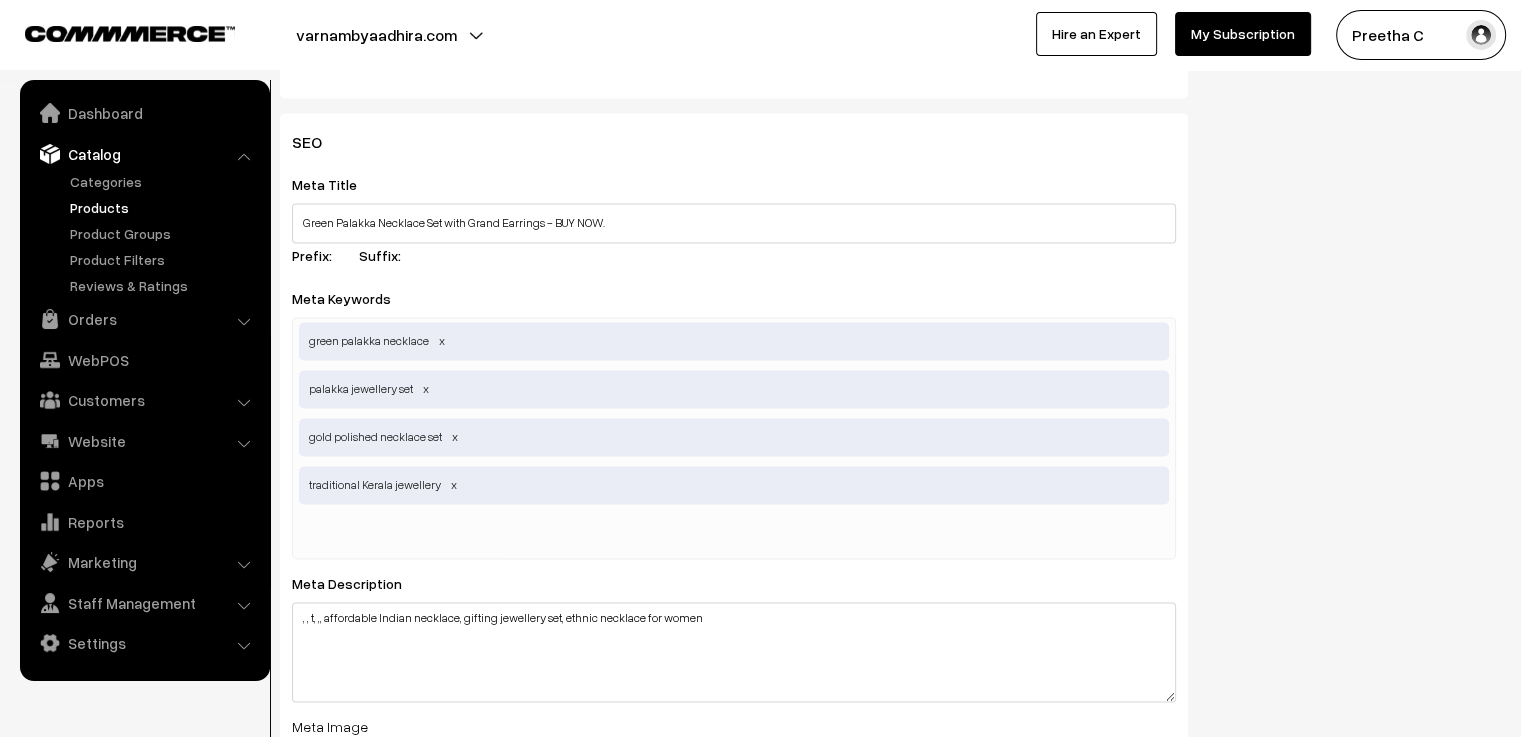 click at bounding box center [403, 534] 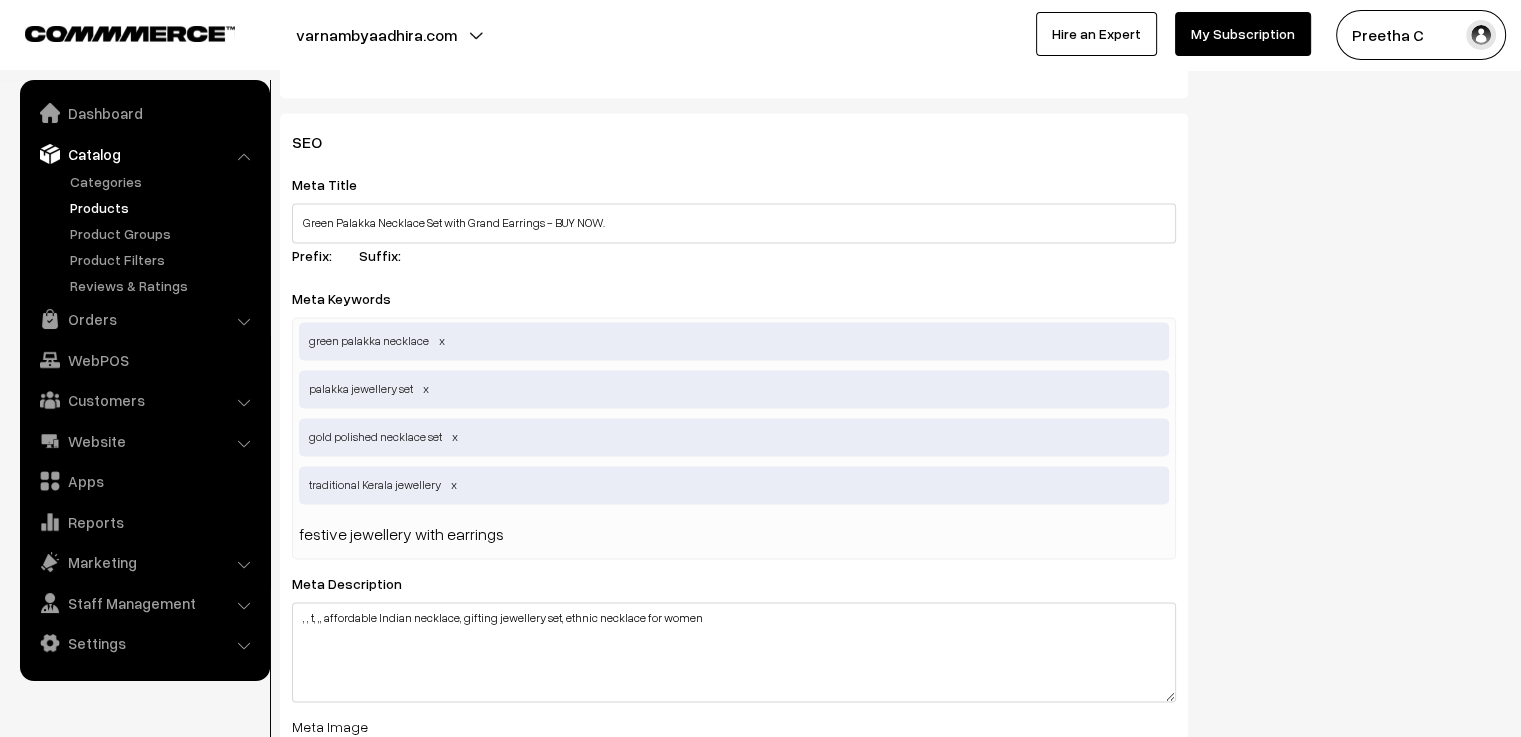 type 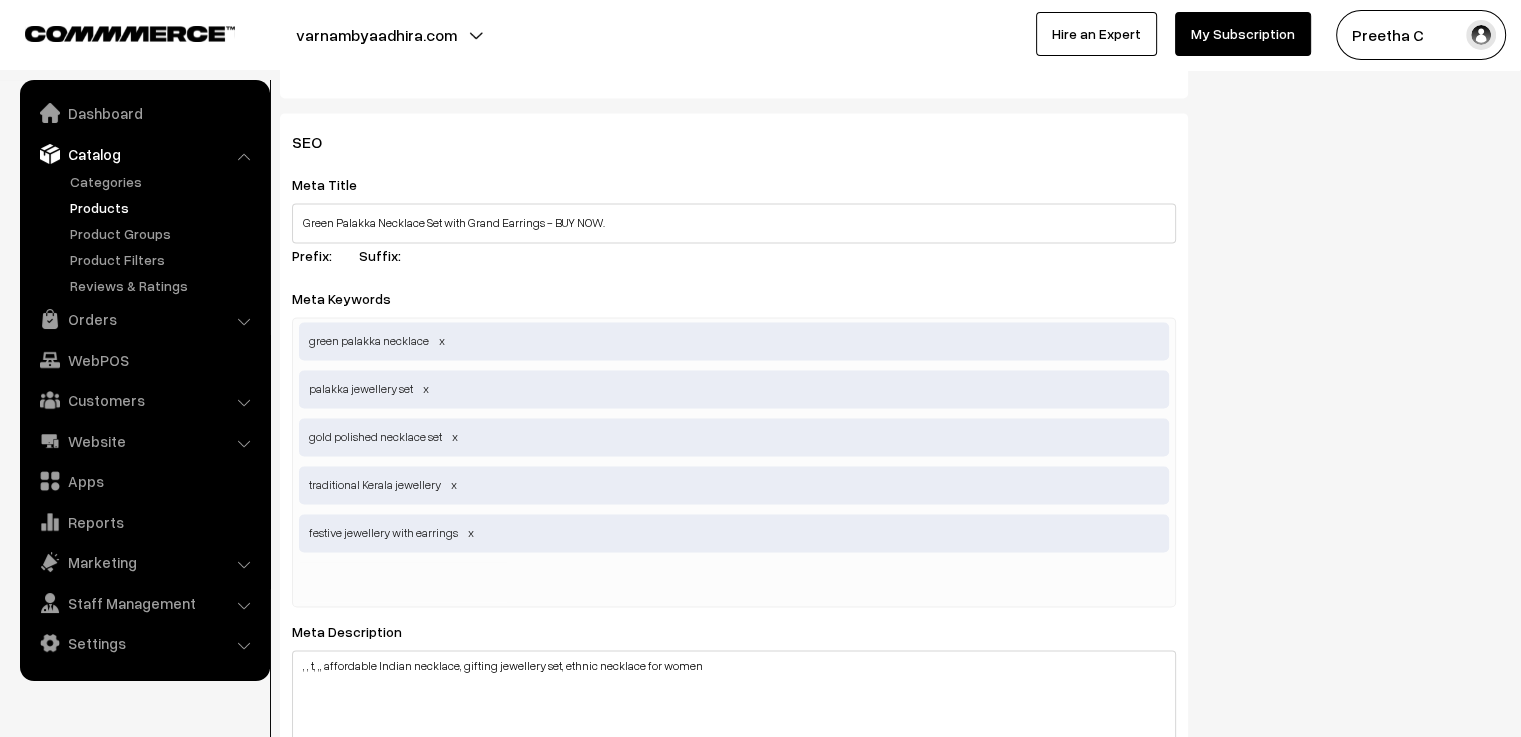 scroll, scrollTop: 3000, scrollLeft: 0, axis: vertical 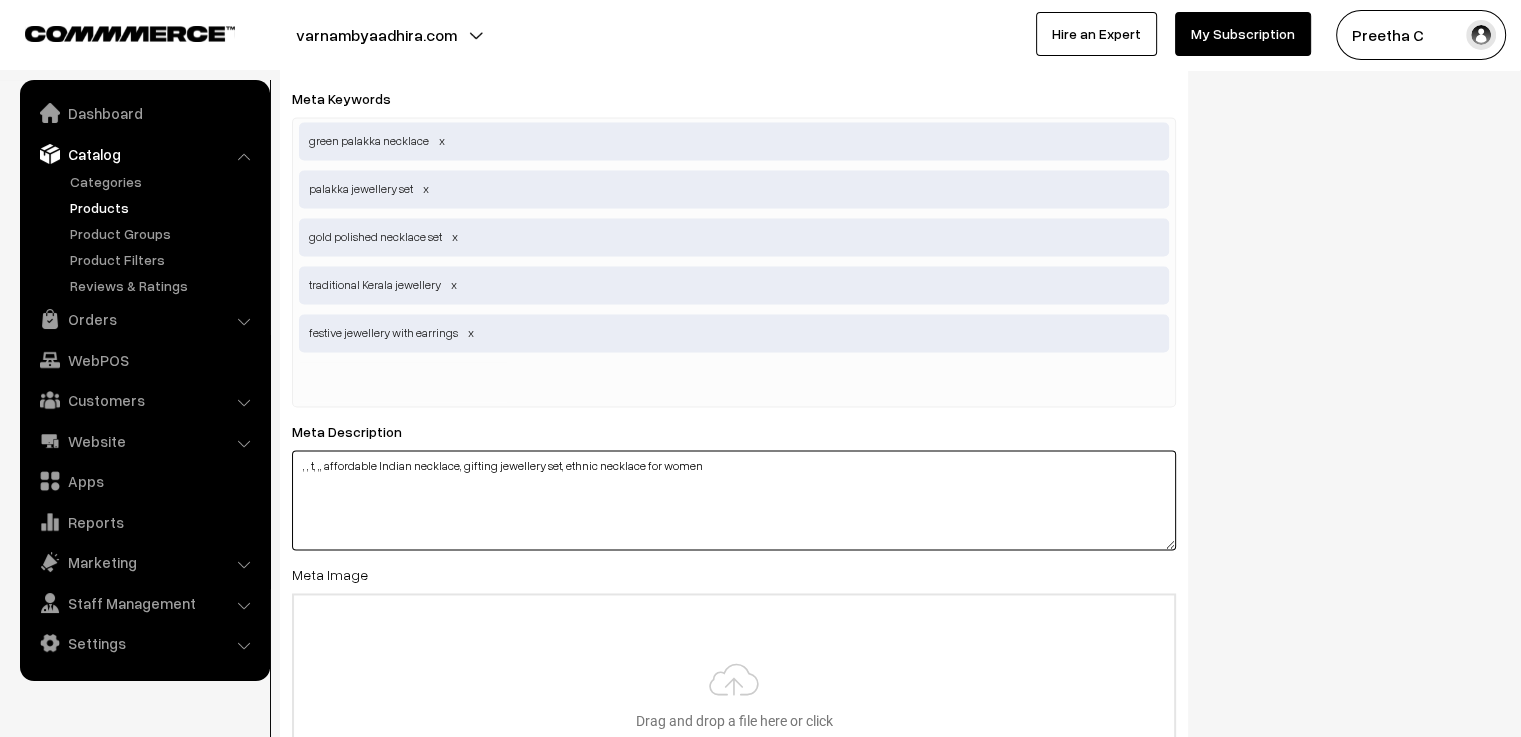 drag, startPoint x: 454, startPoint y: 475, endPoint x: 439, endPoint y: 479, distance: 15.524175 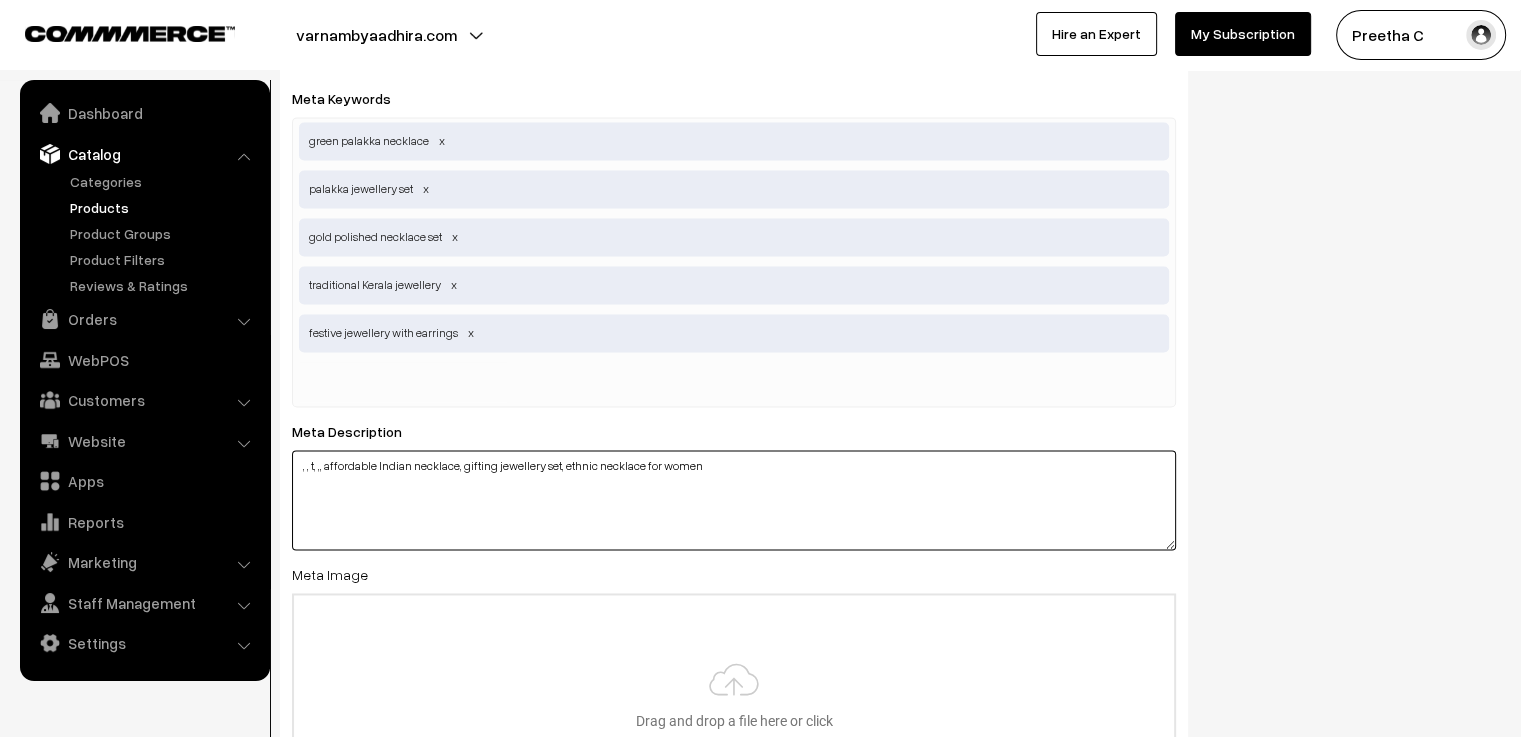 drag, startPoint x: 456, startPoint y: 473, endPoint x: 328, endPoint y: 489, distance: 128.99612 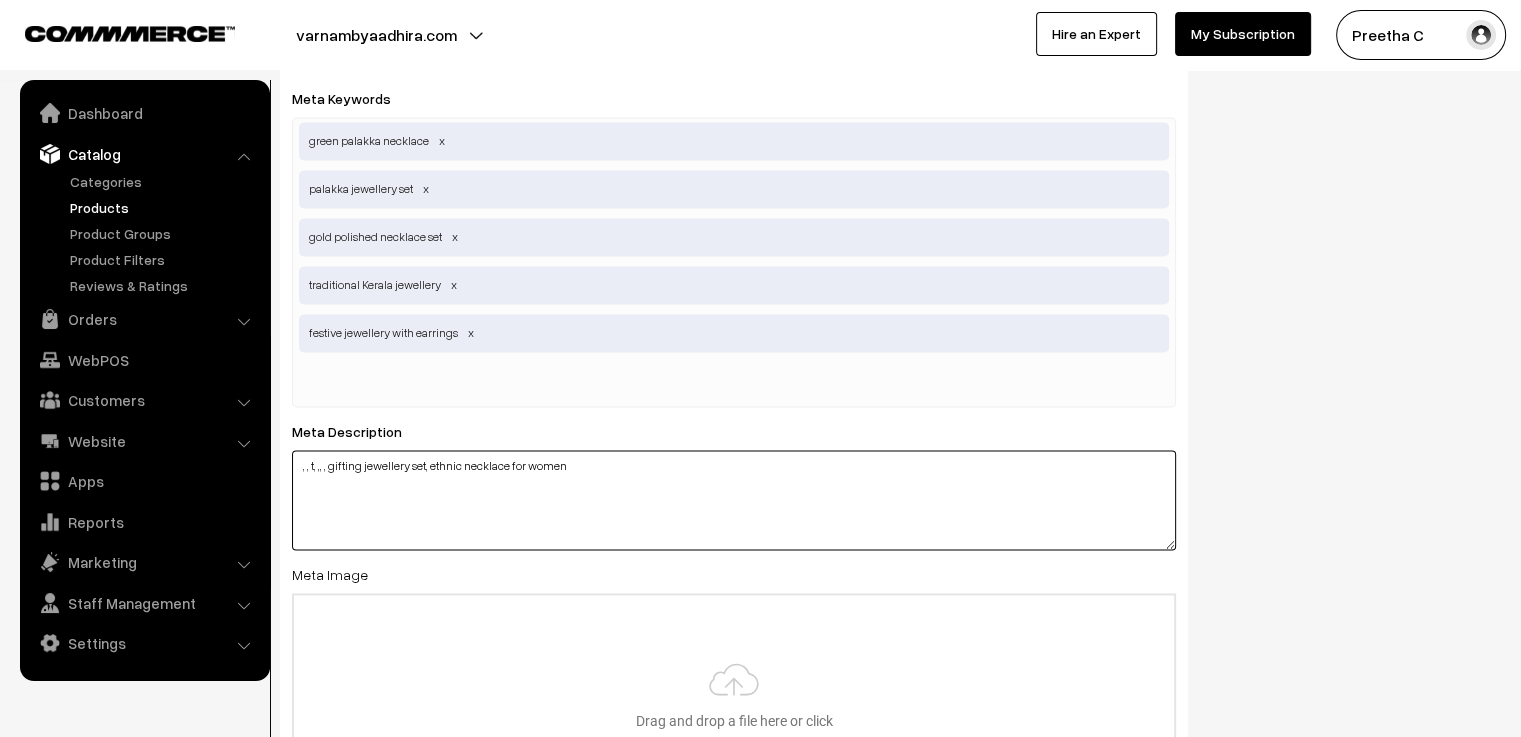 type on ", , t, ,, , gifting jewellery set, ethnic necklace for women" 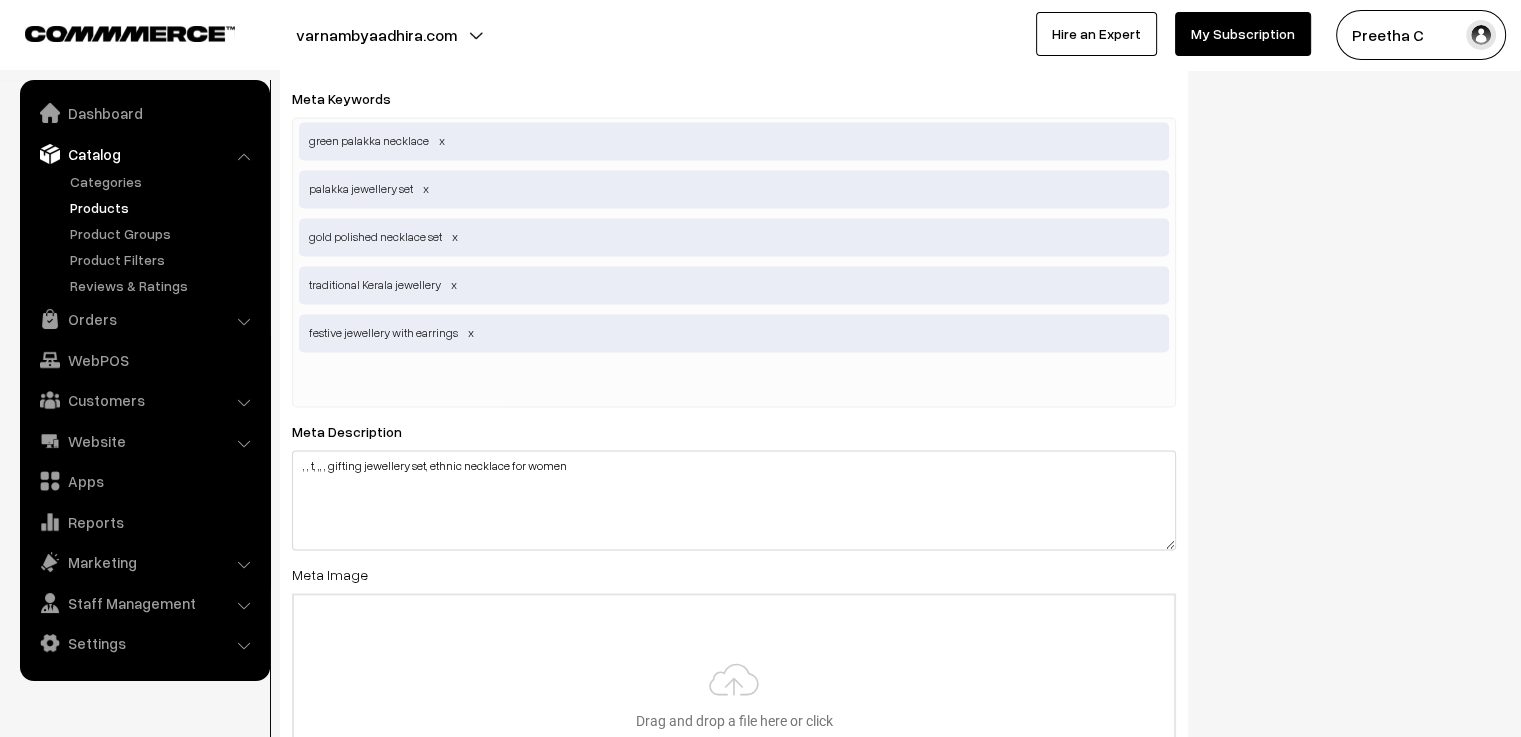 click at bounding box center [403, 382] 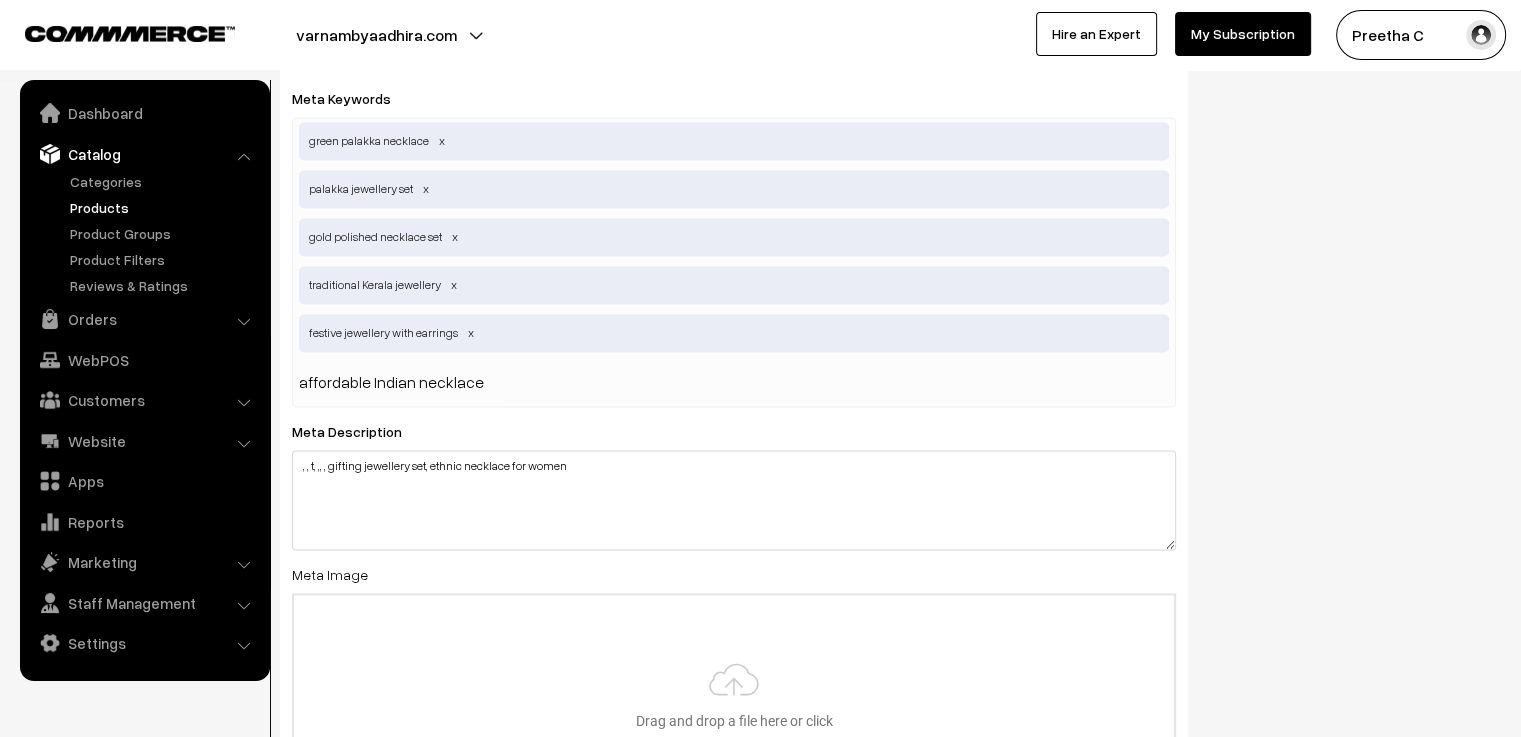 type 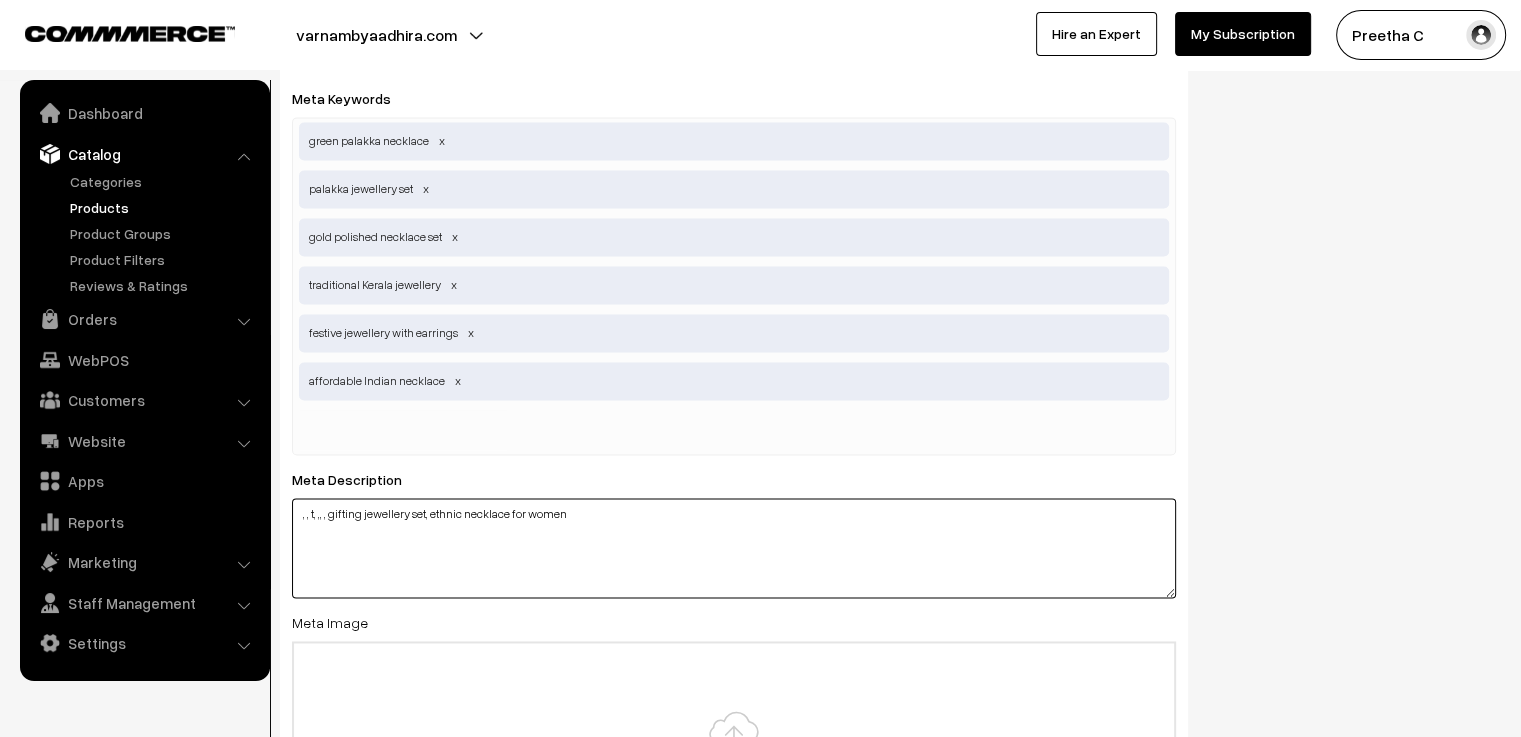 drag, startPoint x: 427, startPoint y: 518, endPoint x: 332, endPoint y: 521, distance: 95.047356 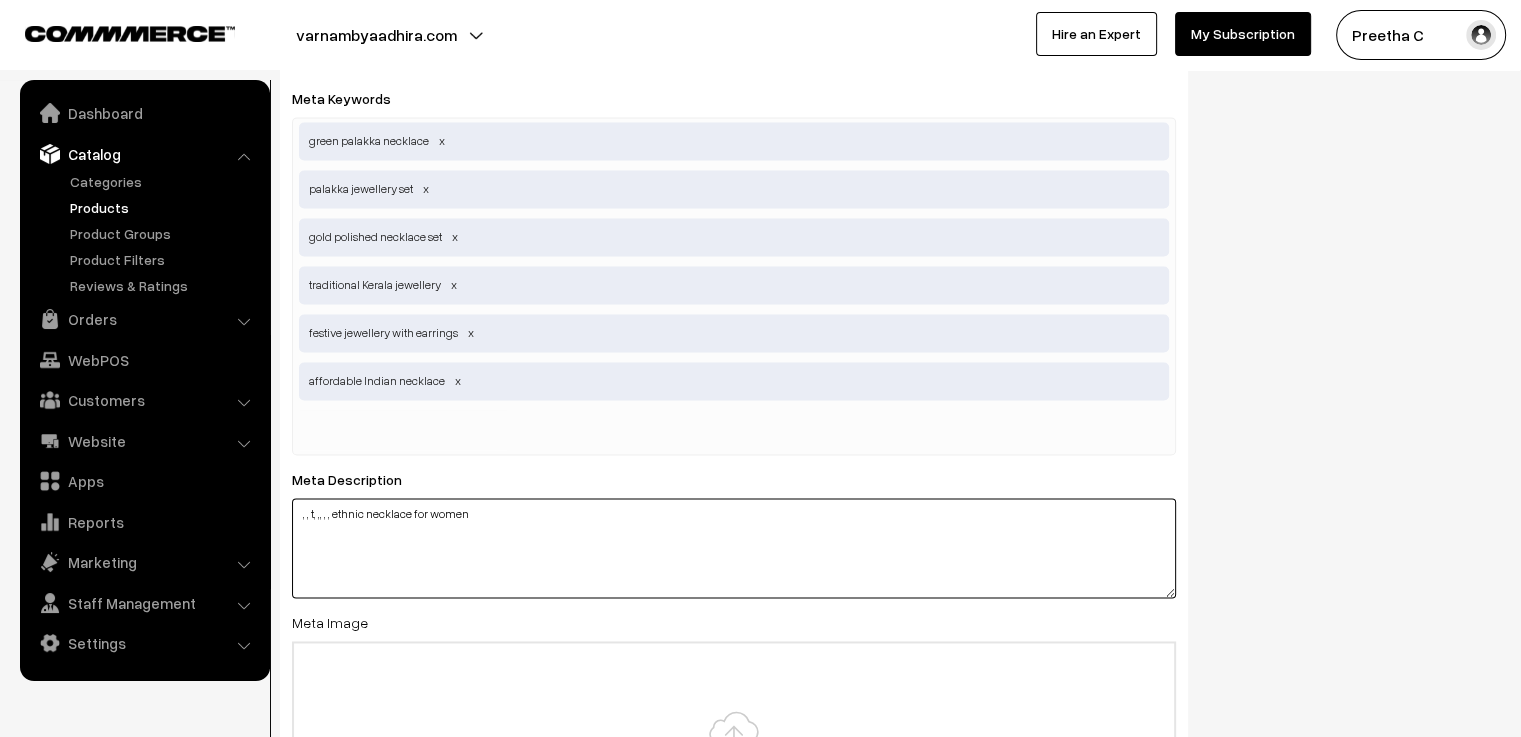 type on ", , t, ,, , , ethnic necklace for women" 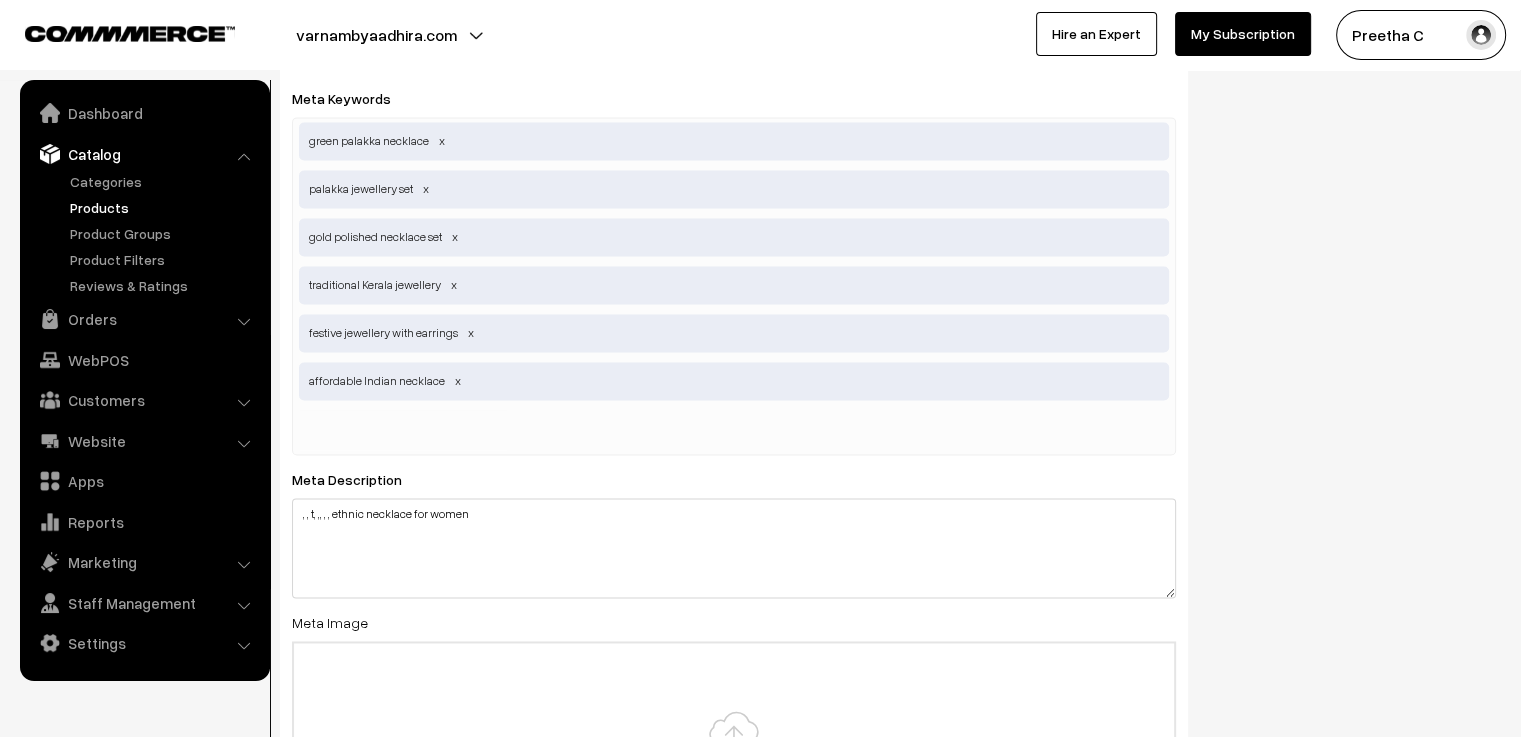 click at bounding box center [403, 430] 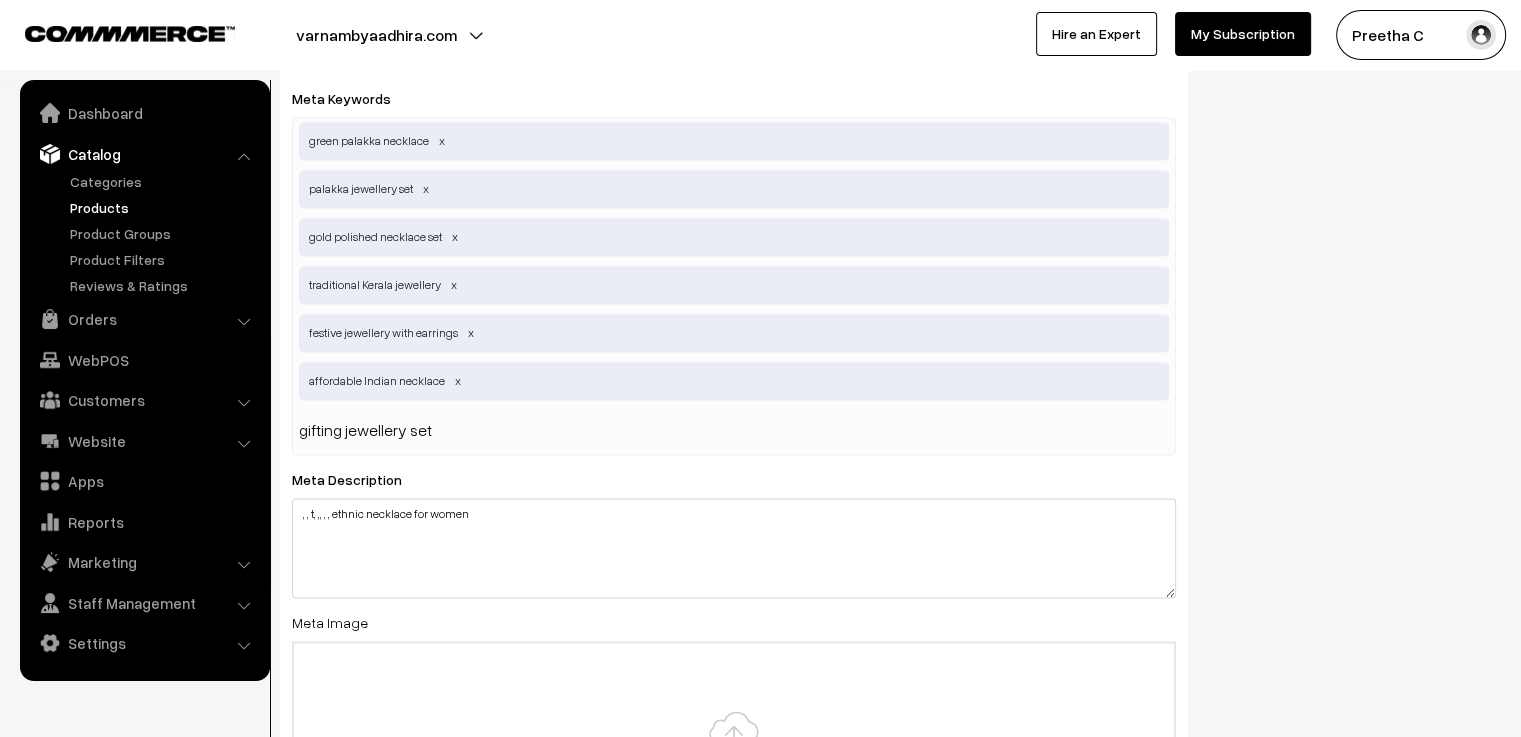 type 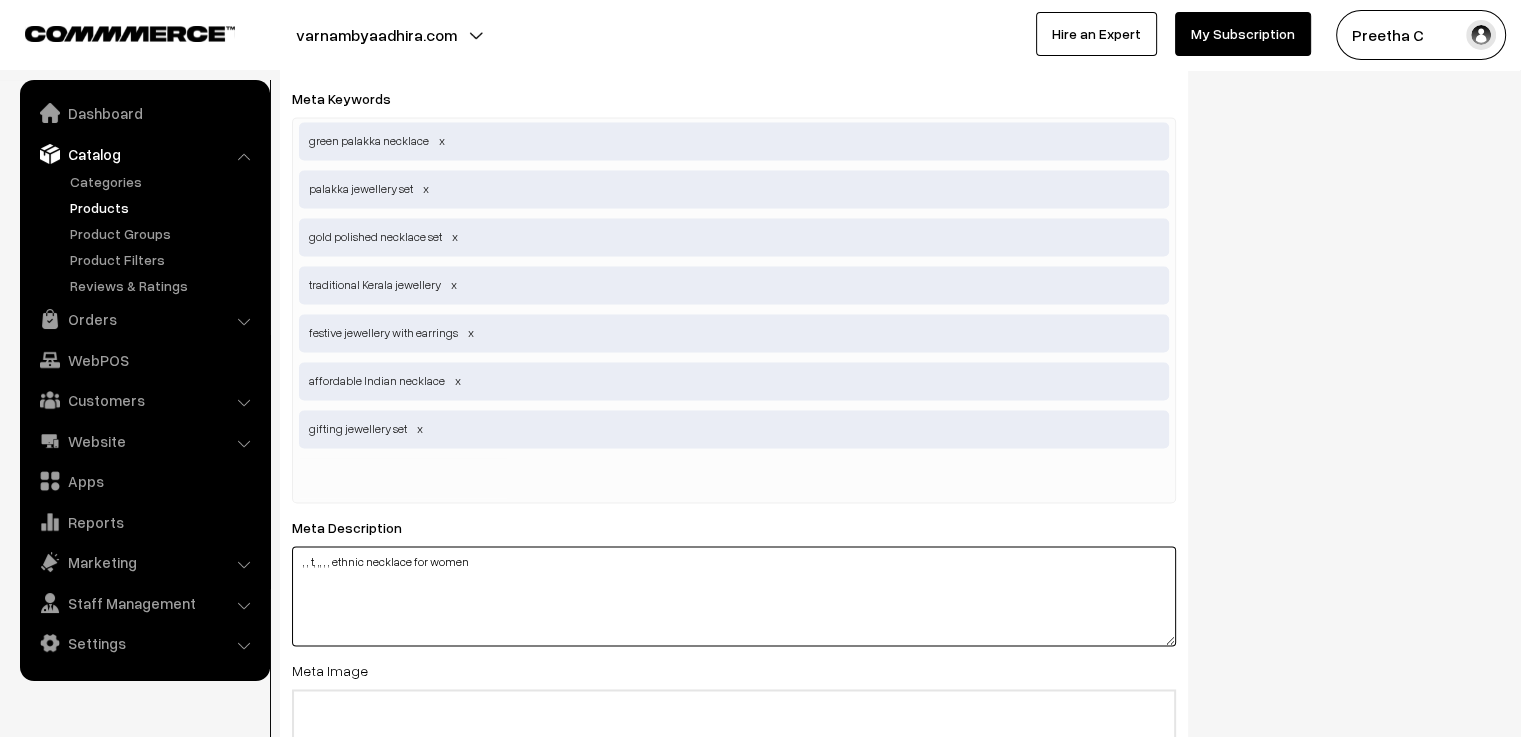 drag, startPoint x: 508, startPoint y: 582, endPoint x: 336, endPoint y: 602, distance: 173.15889 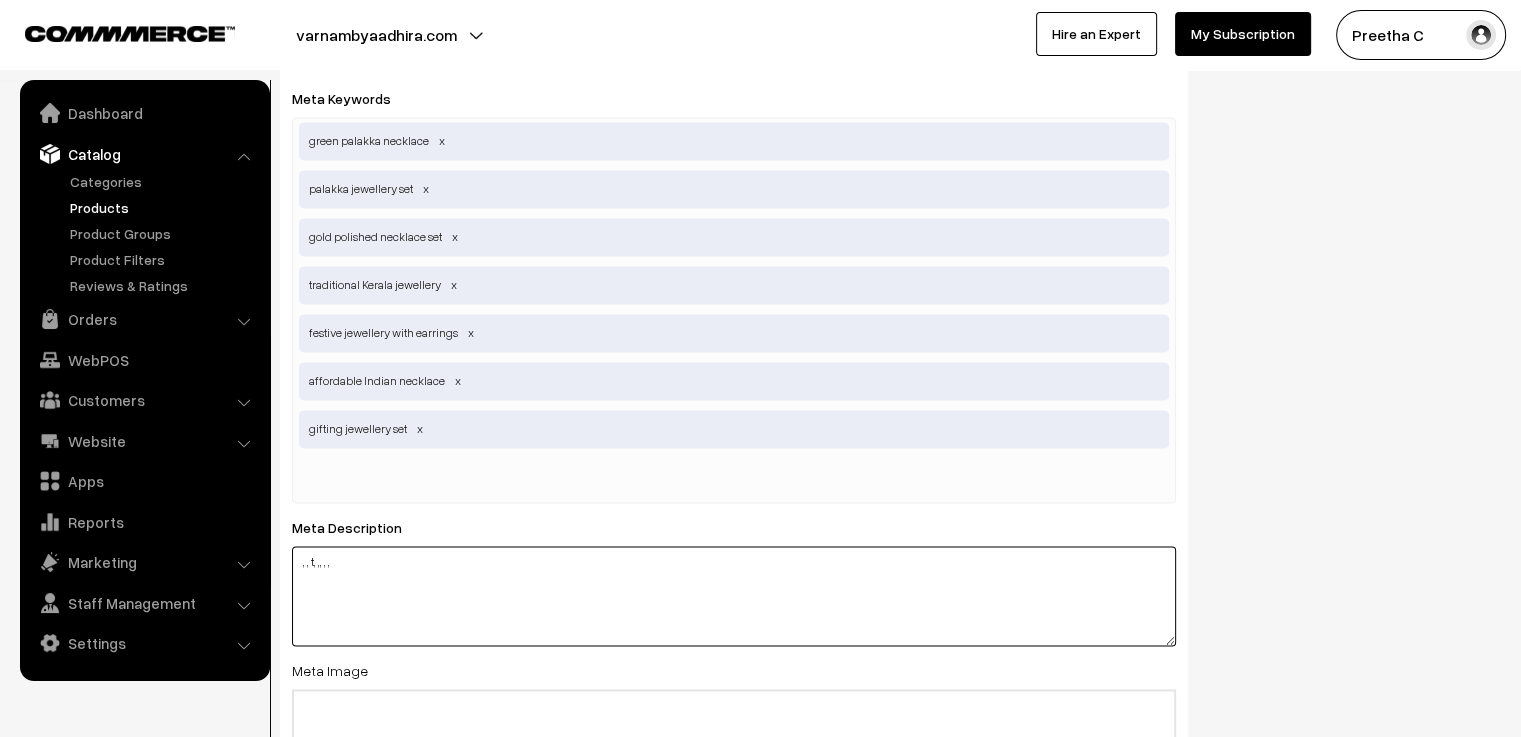 type on ", , t, ,, , ," 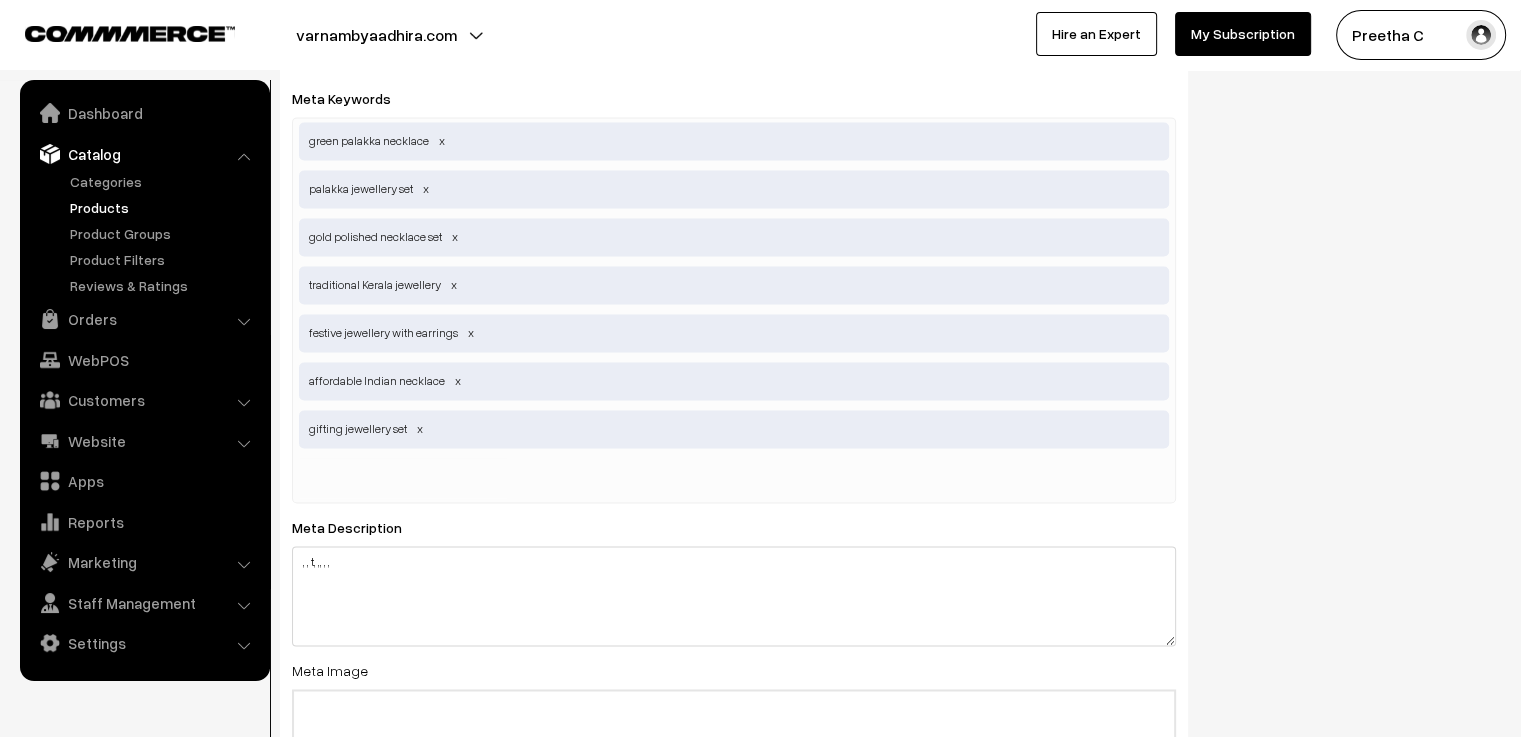 click at bounding box center (403, 478) 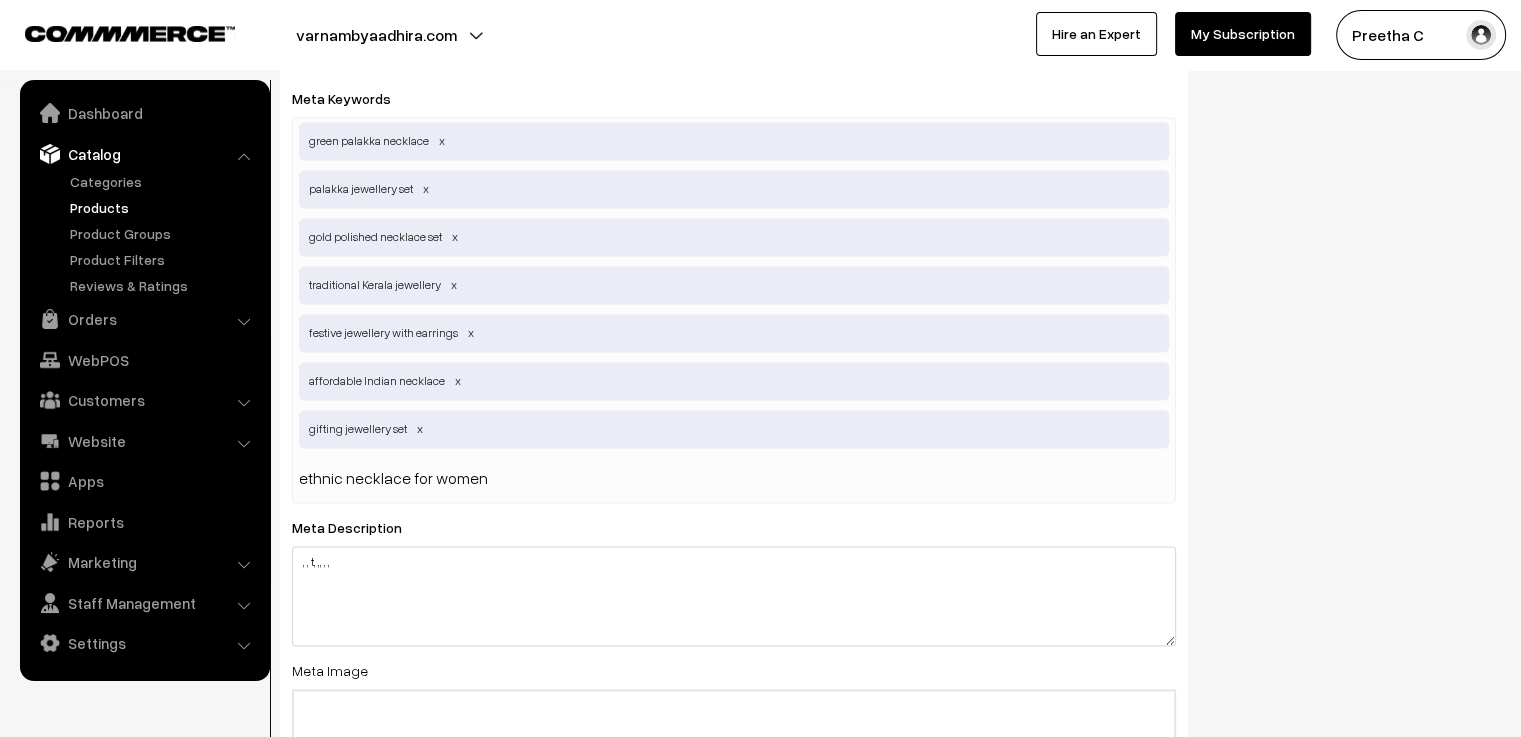 type 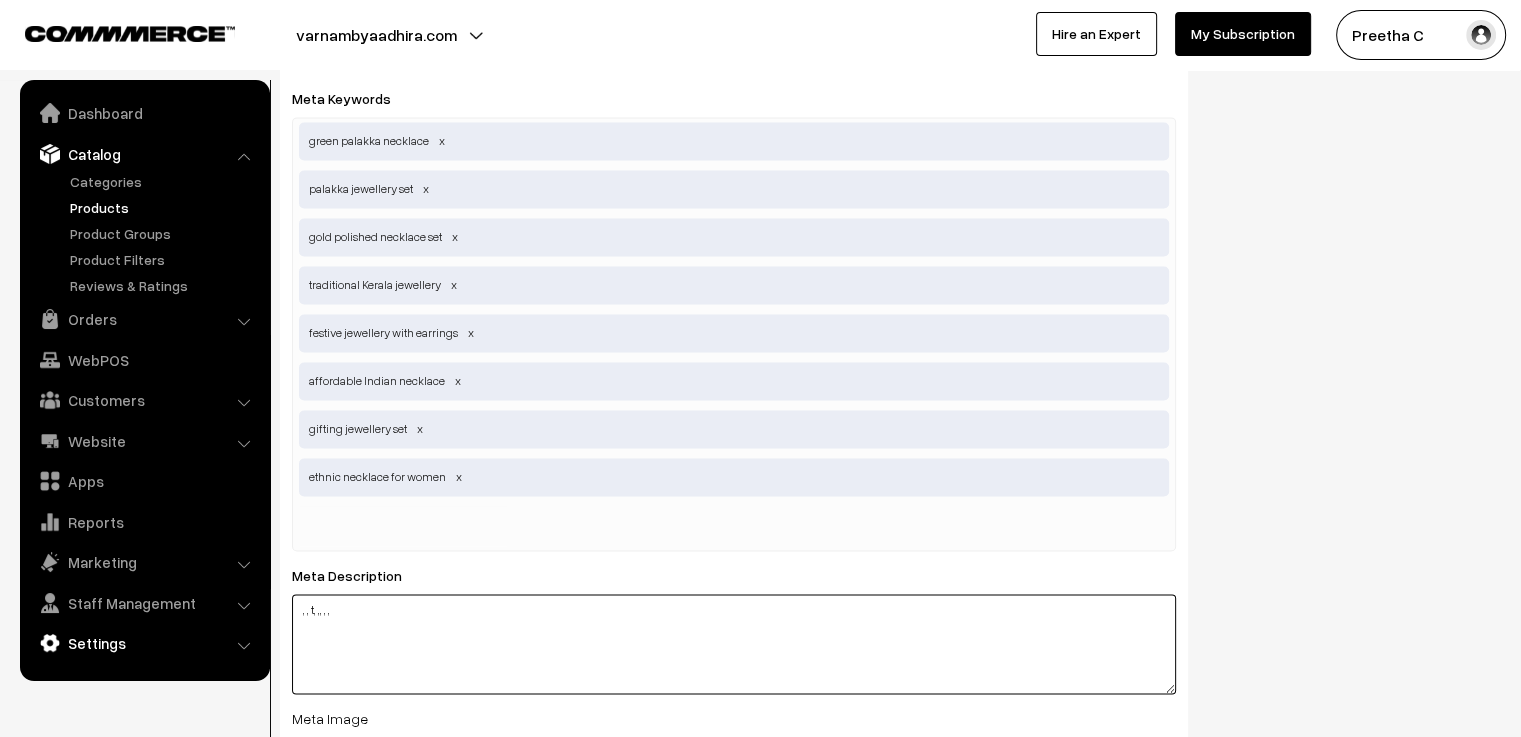 drag, startPoint x: 414, startPoint y: 614, endPoint x: 228, endPoint y: 629, distance: 186.60385 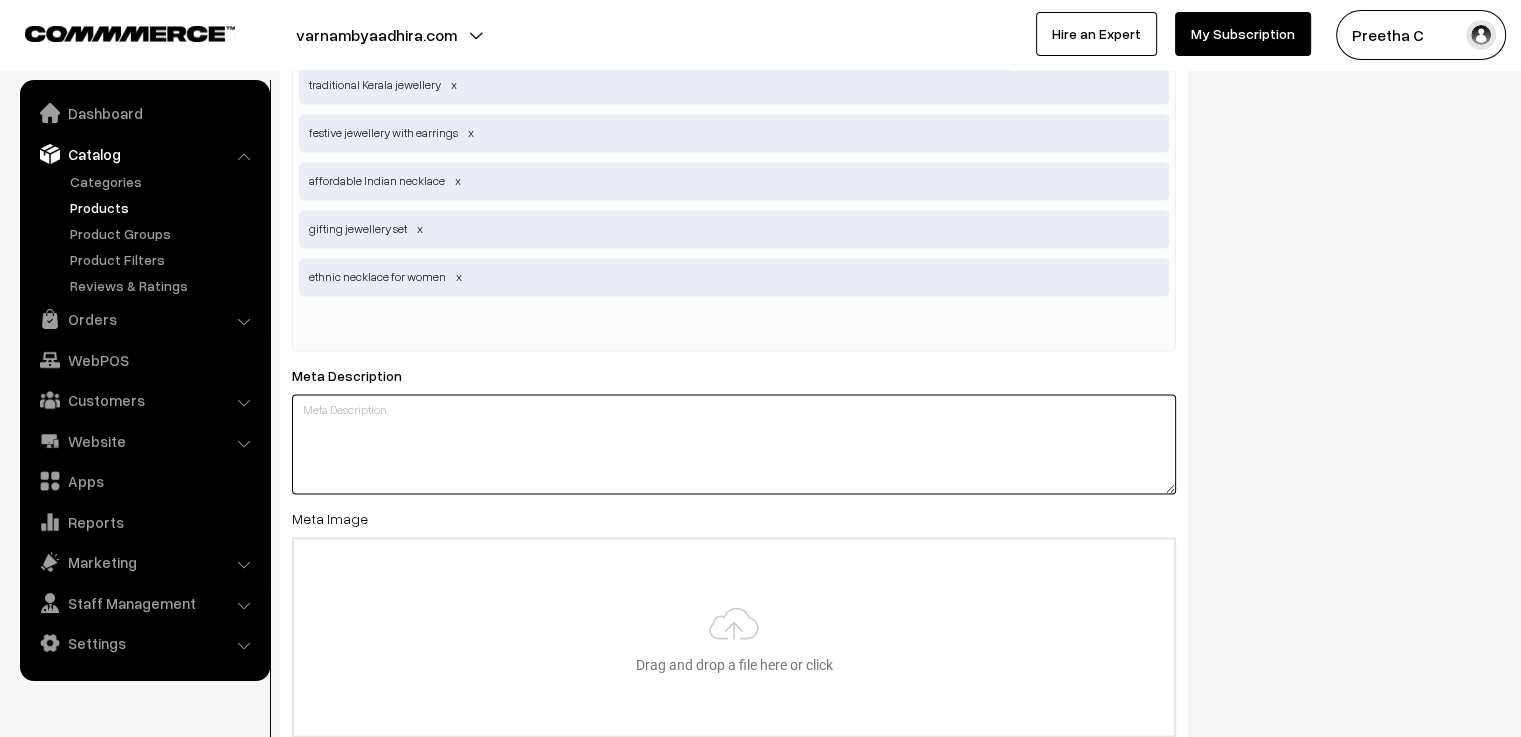 scroll, scrollTop: 3300, scrollLeft: 0, axis: vertical 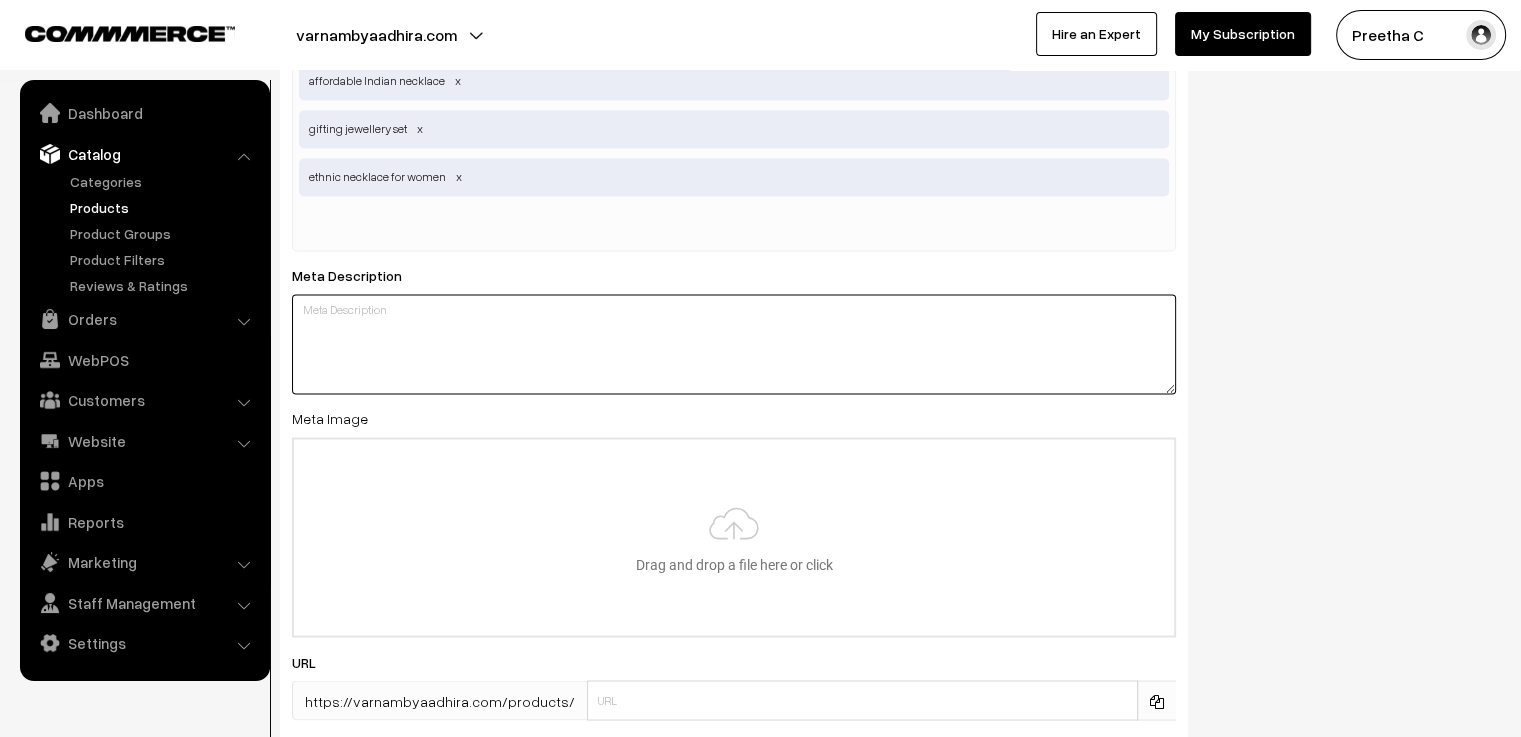 click at bounding box center (734, 344) 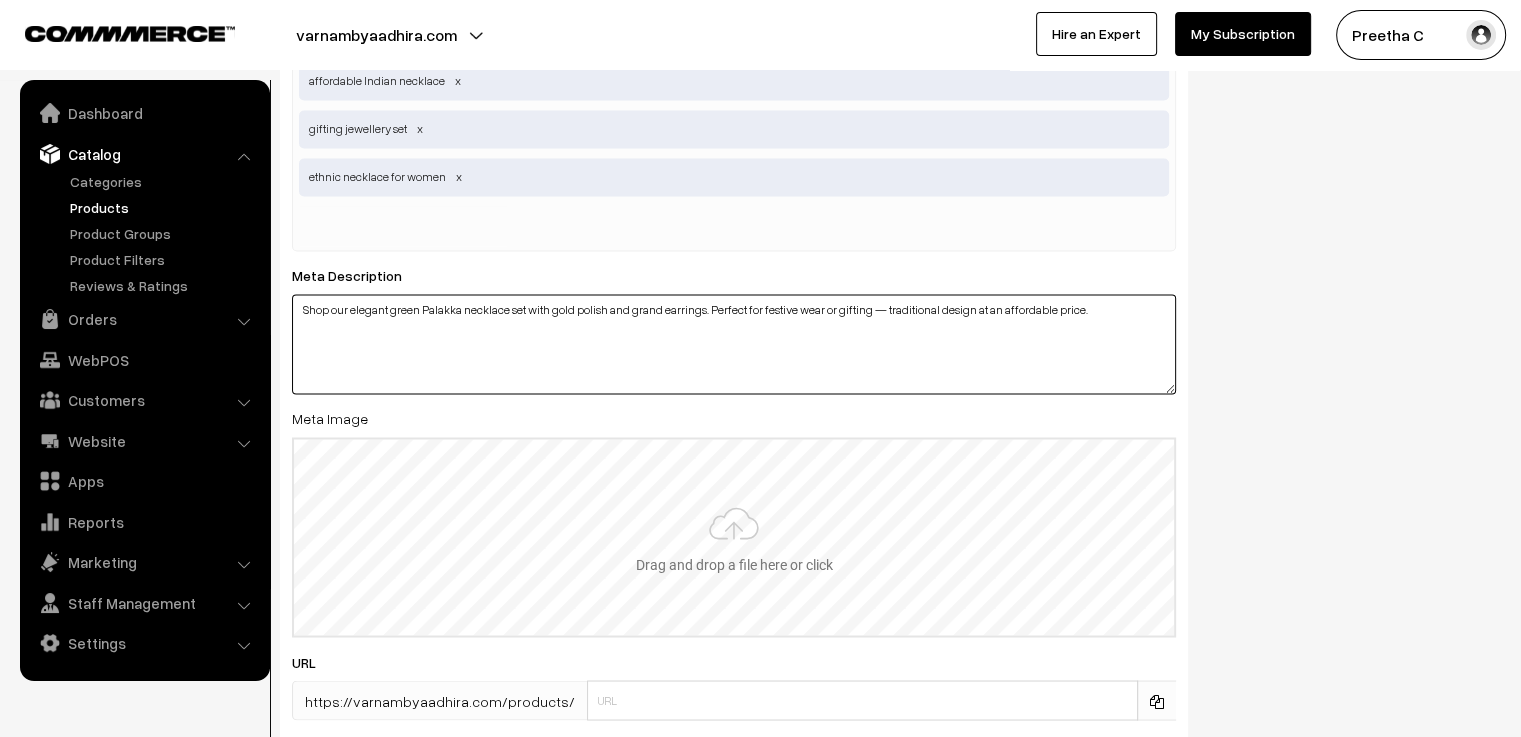 type on "Shop our elegant green Palakka necklace set with gold polish and grand earrings. Perfect for festive wear or gifting — traditional design at an affordable price." 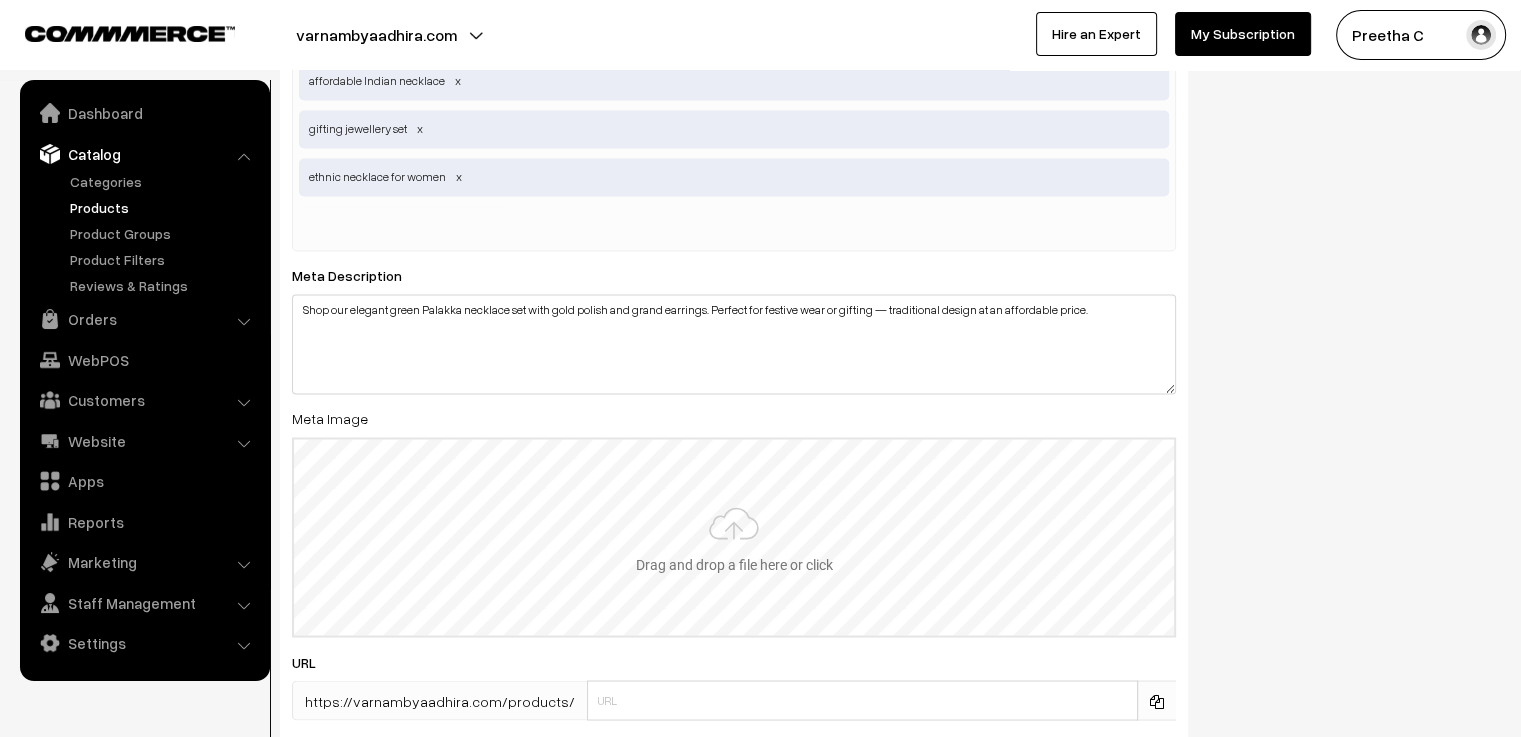 click at bounding box center [734, 537] 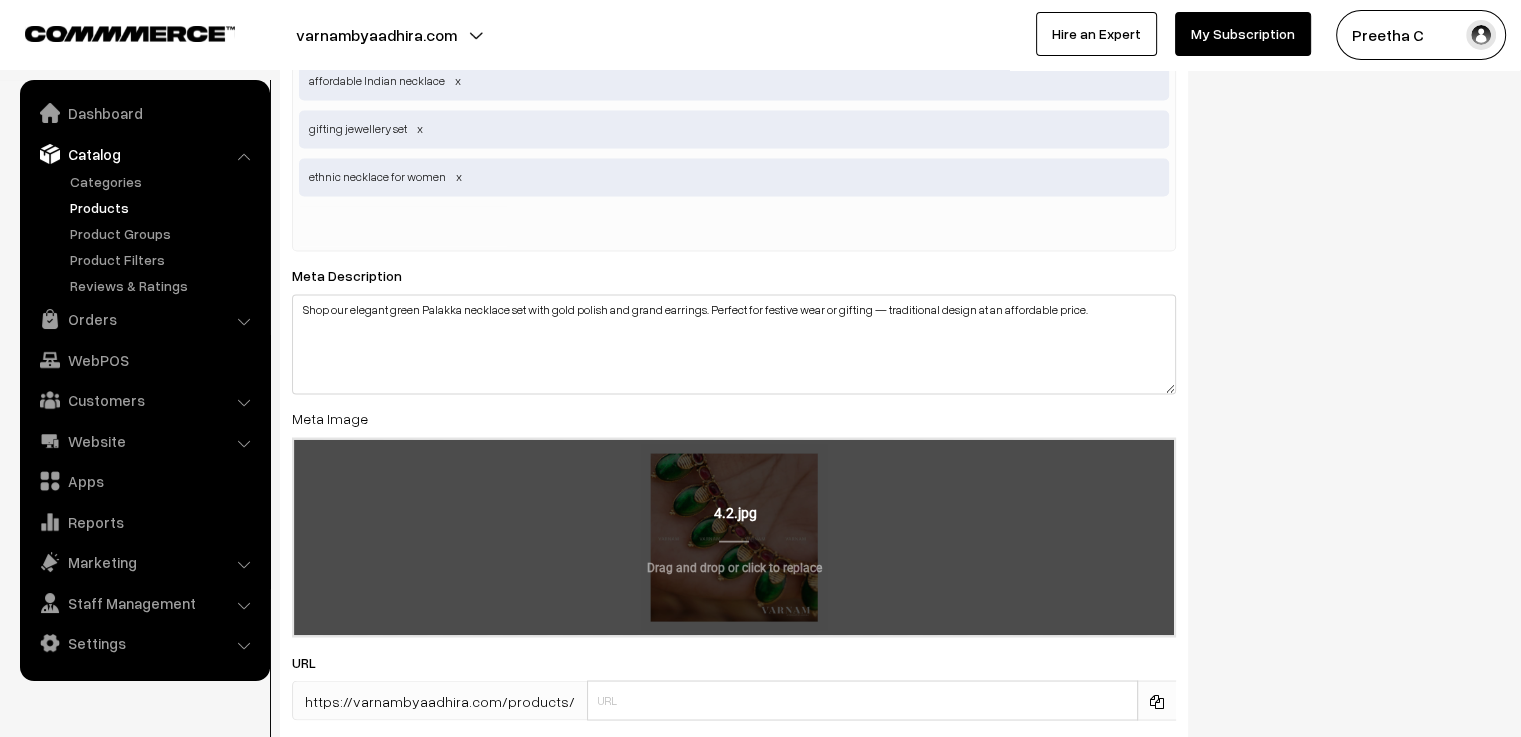 scroll, scrollTop: 3452, scrollLeft: 0, axis: vertical 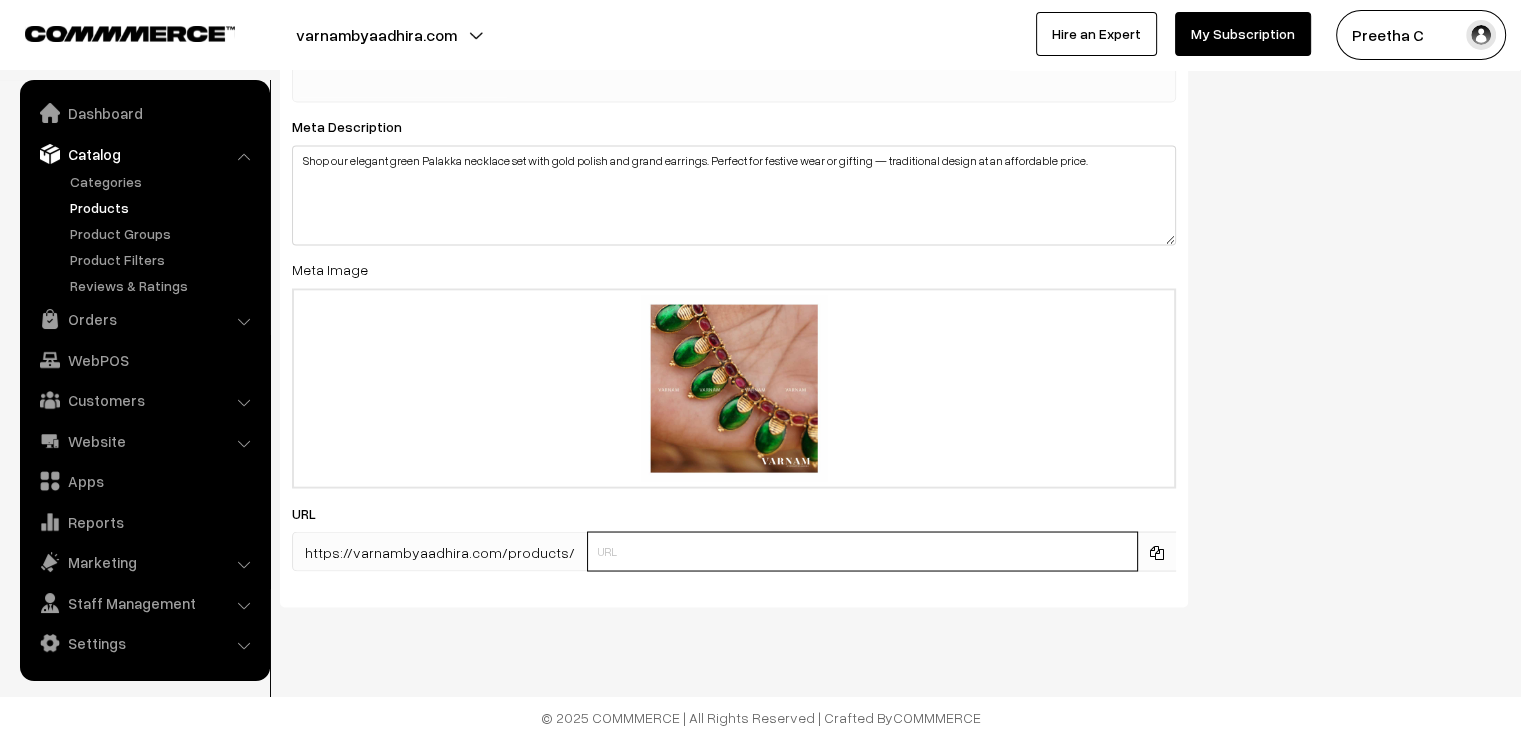 click at bounding box center [862, 551] 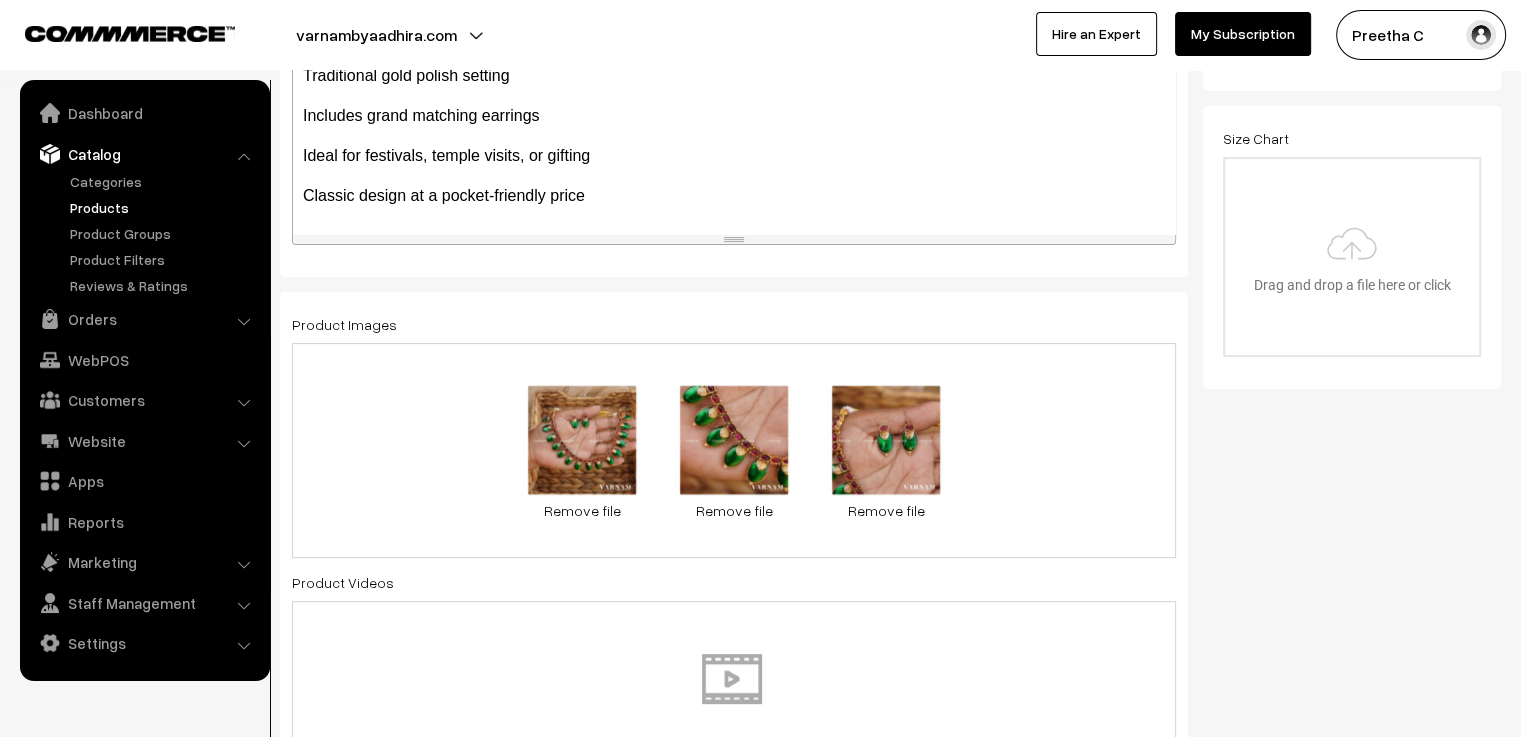 scroll, scrollTop: 0, scrollLeft: 0, axis: both 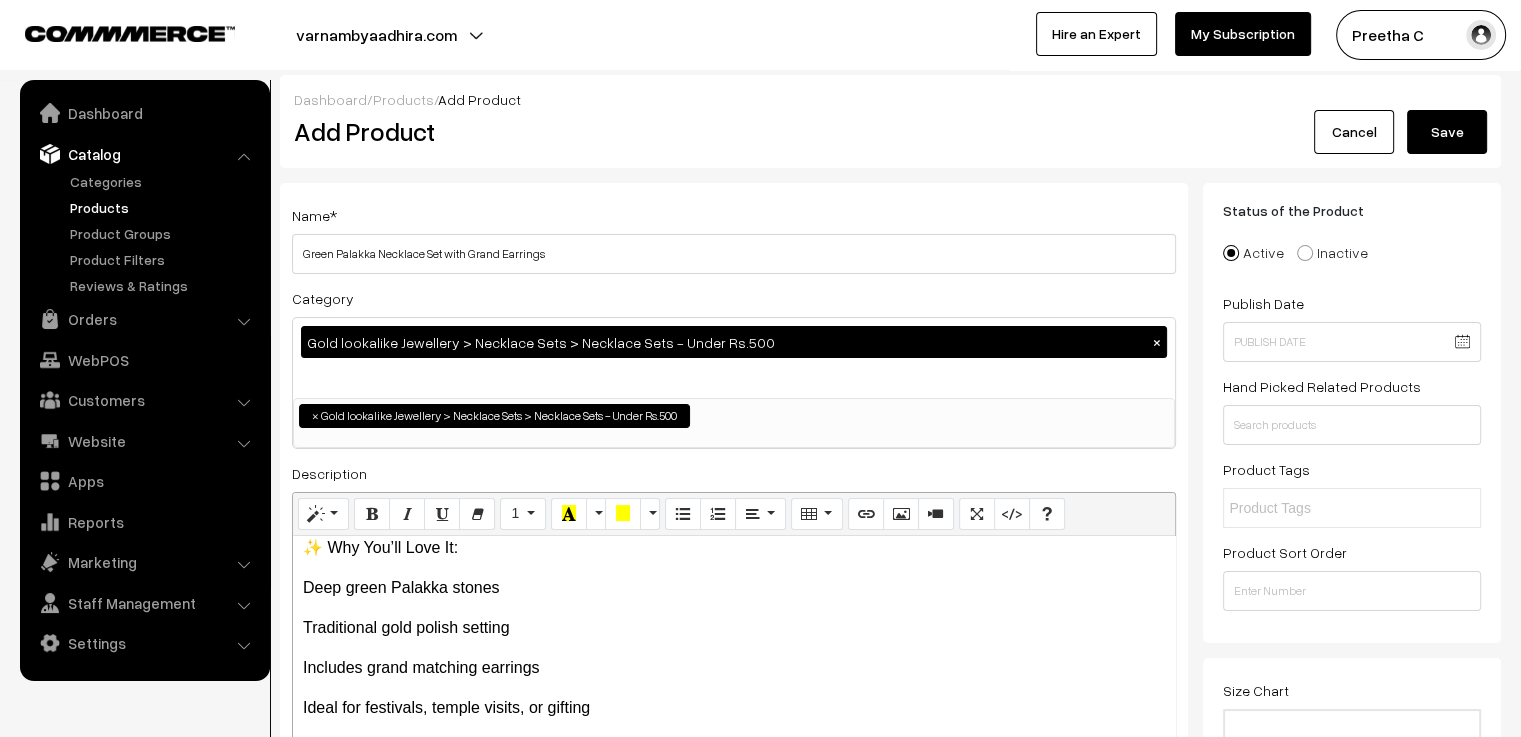 type on "N56" 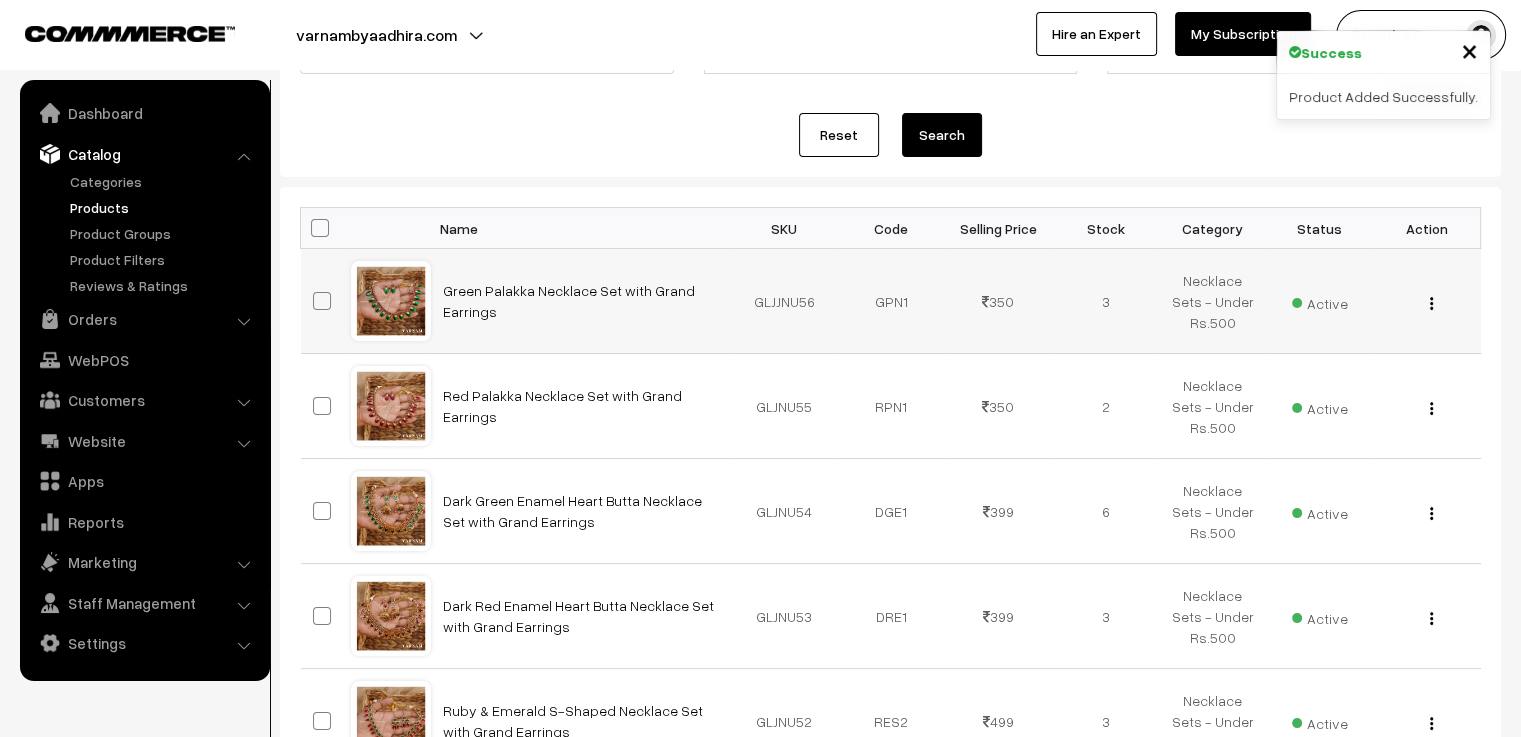 scroll, scrollTop: 300, scrollLeft: 0, axis: vertical 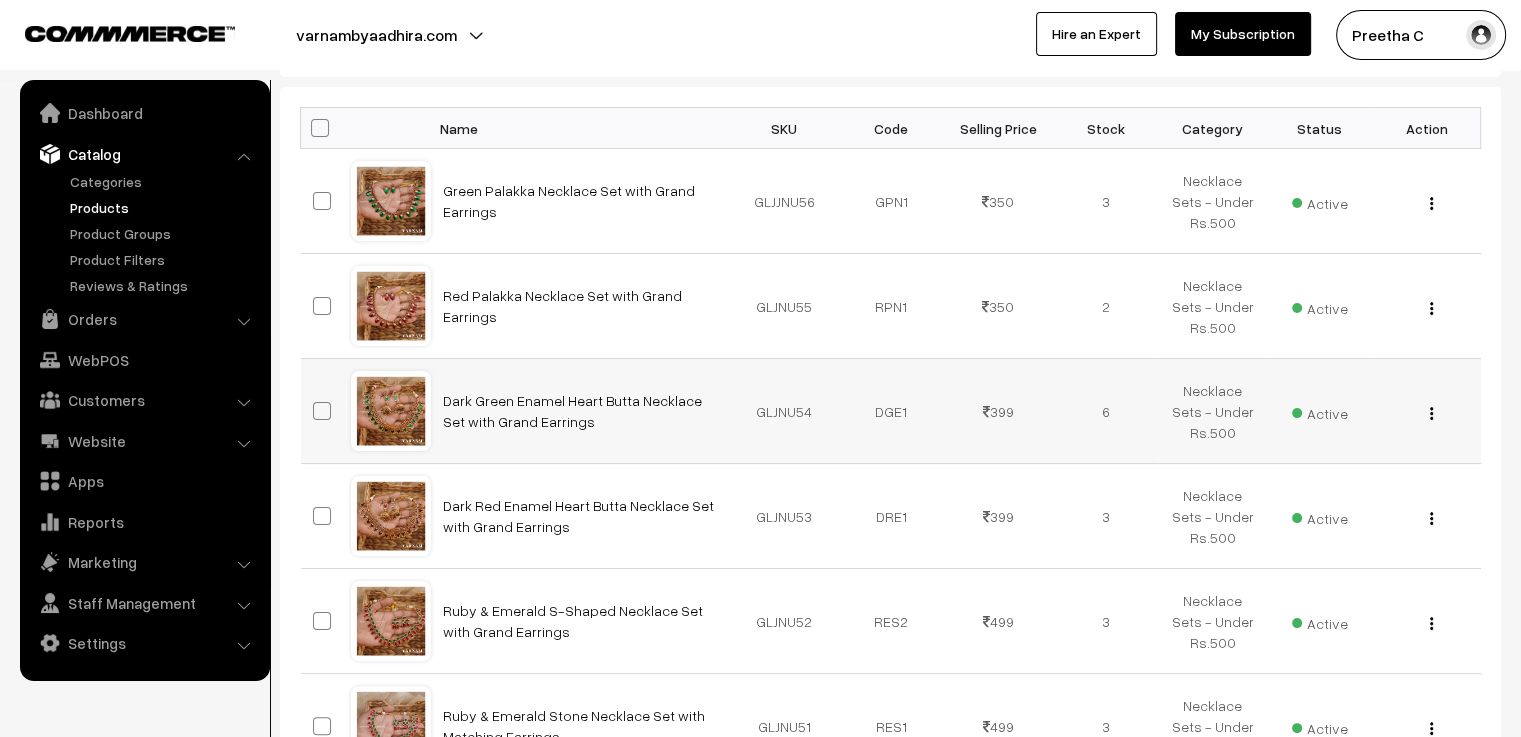 click at bounding box center (391, 411) 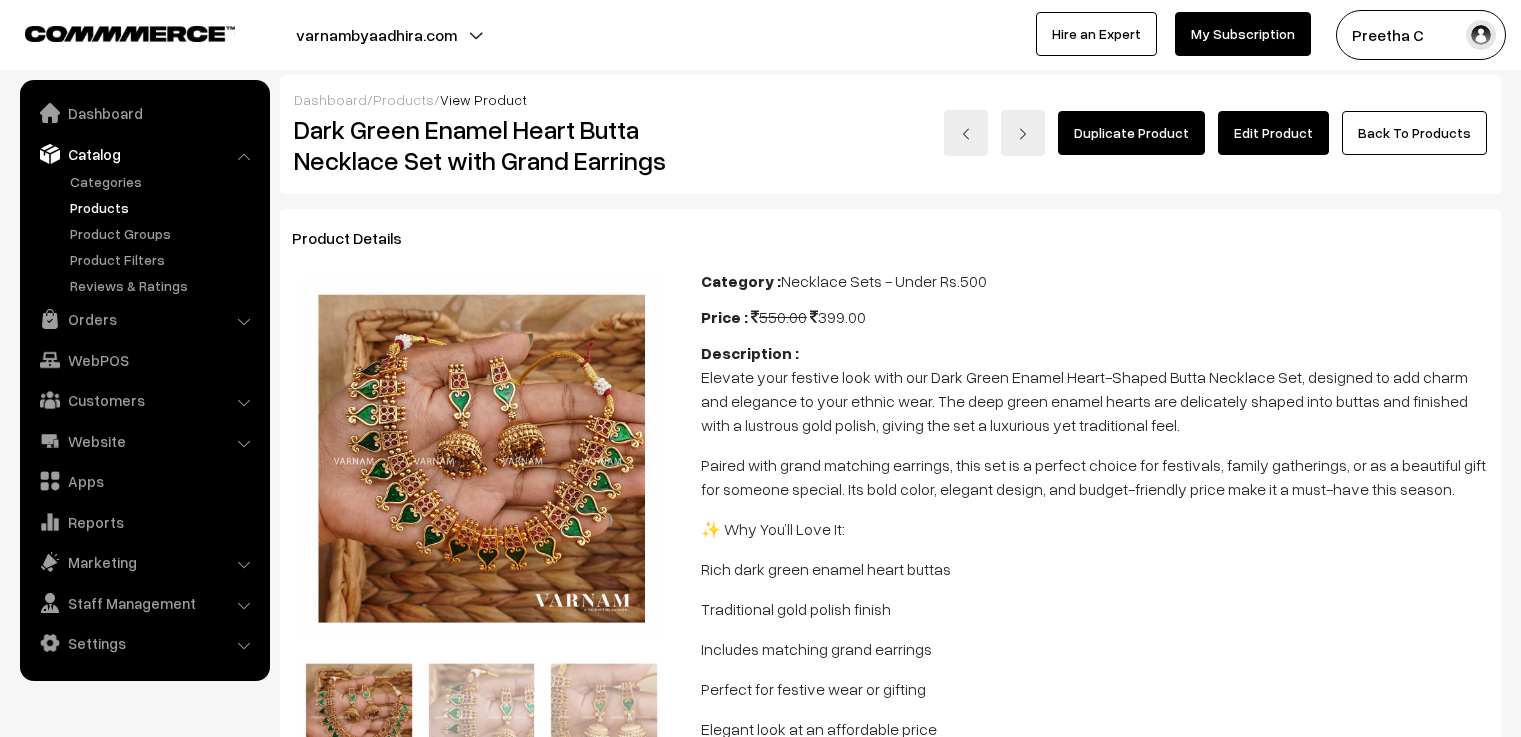 scroll, scrollTop: 0, scrollLeft: 0, axis: both 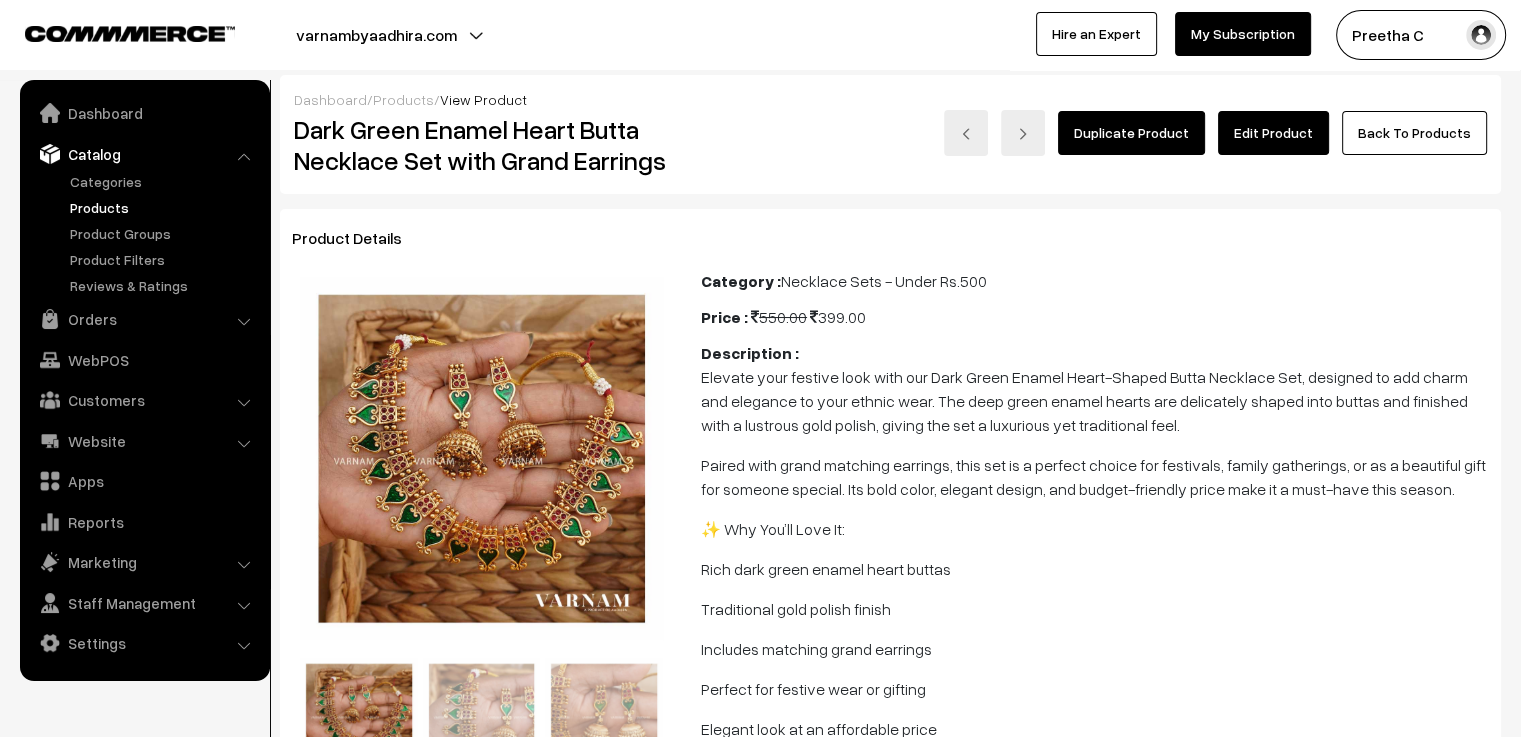 click on "Edit Product" at bounding box center [1273, 133] 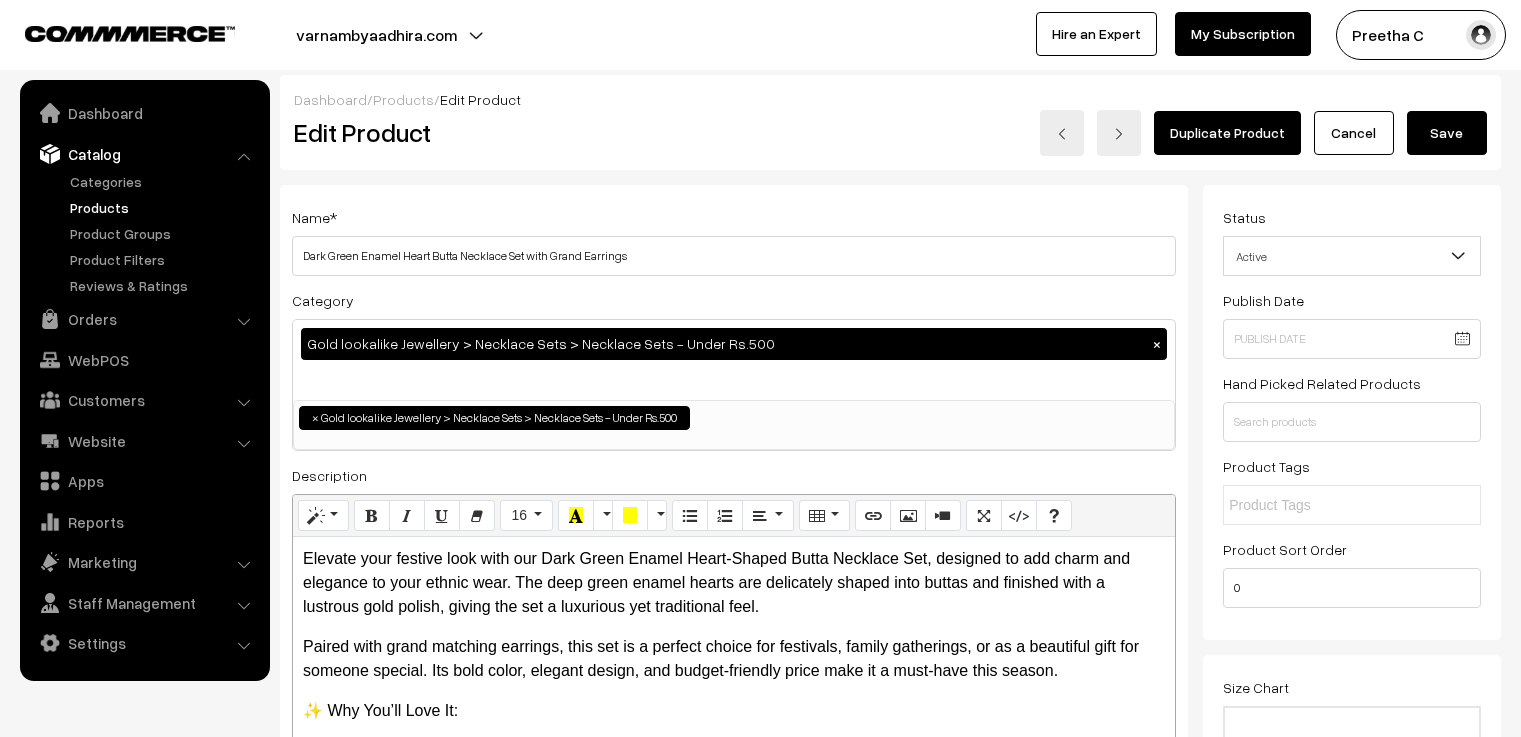 scroll, scrollTop: 0, scrollLeft: 0, axis: both 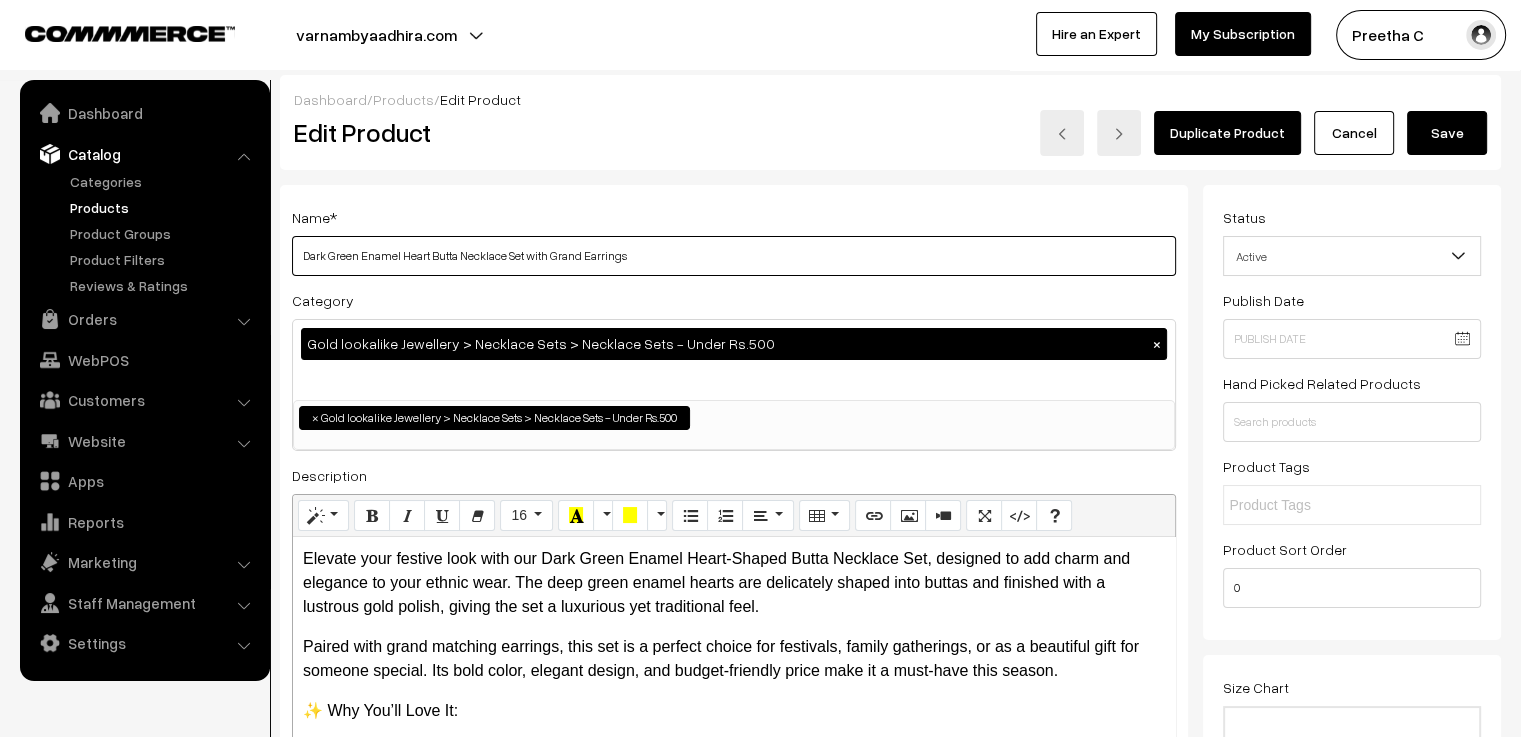 click on "Dark Green Enamel Heart Butta Necklace Set with Grand Earrings" at bounding box center [734, 256] 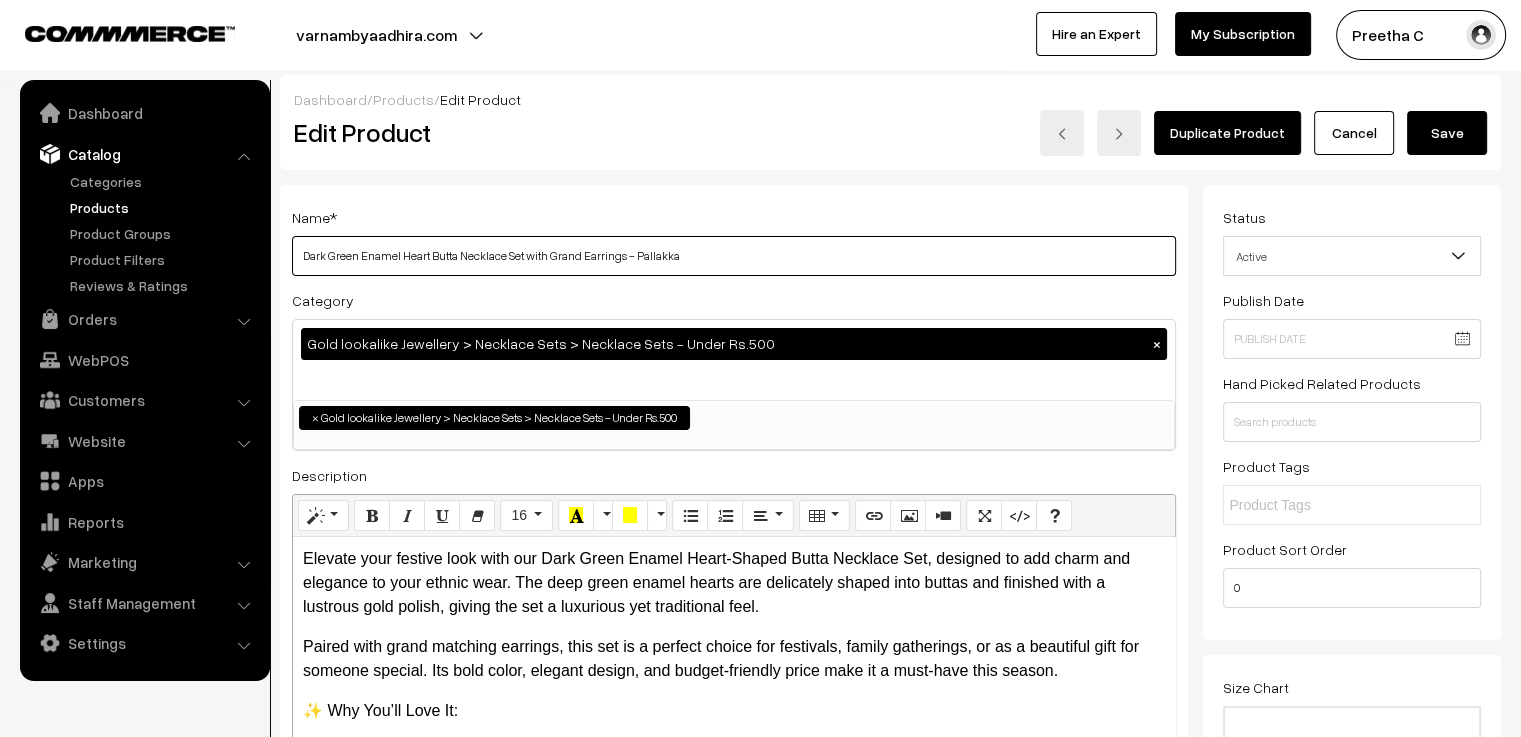 drag, startPoint x: 700, startPoint y: 249, endPoint x: 634, endPoint y: 271, distance: 69.57011 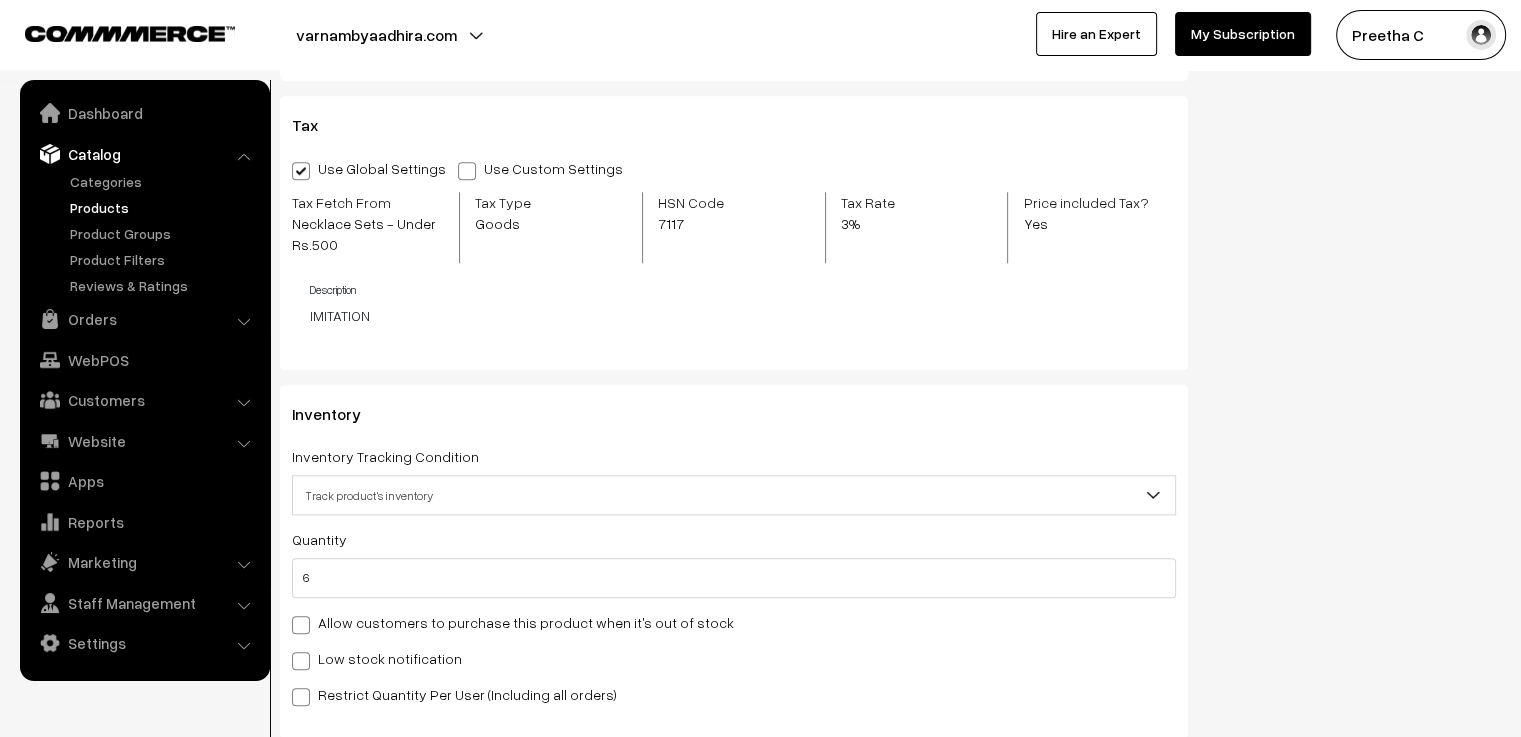 scroll, scrollTop: 2000, scrollLeft: 0, axis: vertical 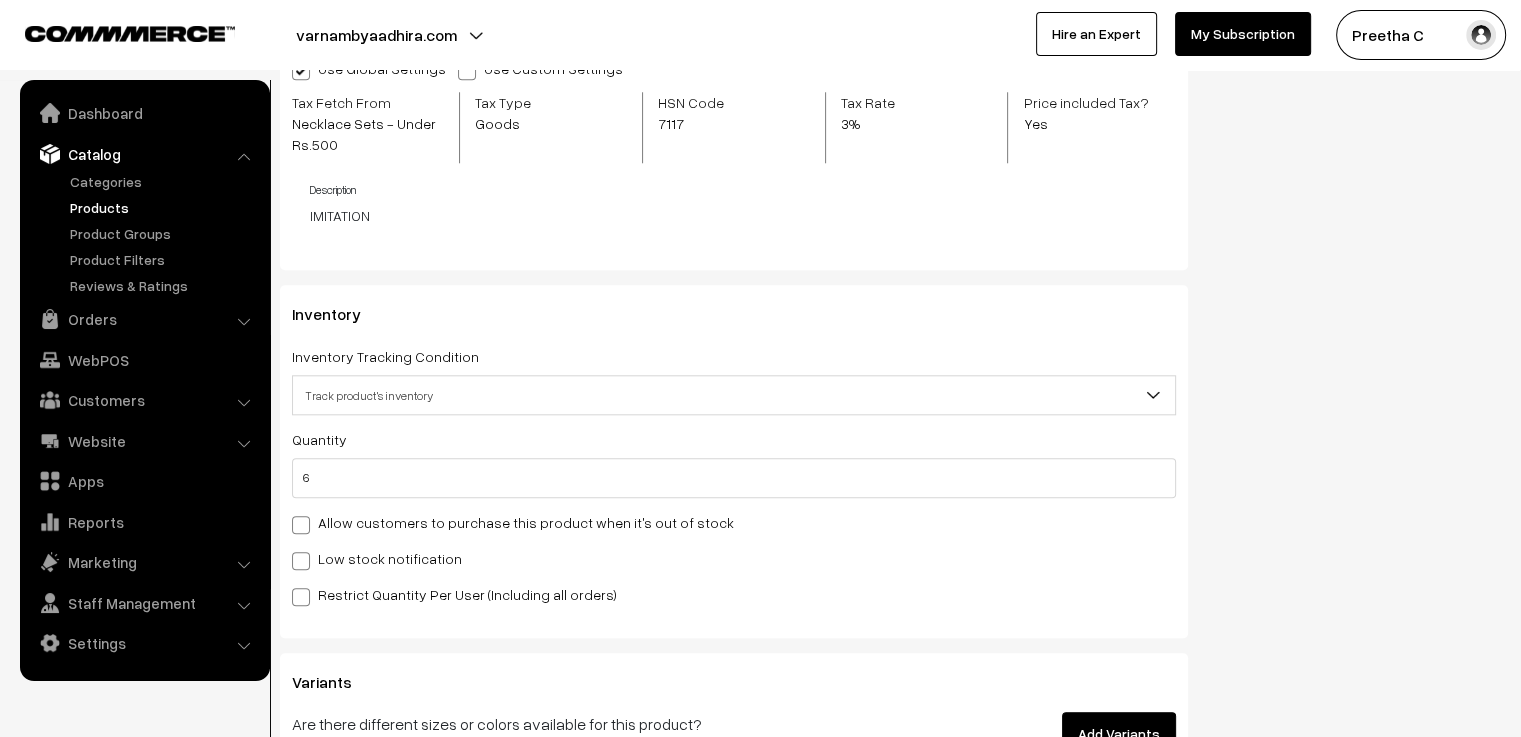 type on "Dark Green Enamel Heart Butta Necklace Set with Grand Earrings - Pallakka" 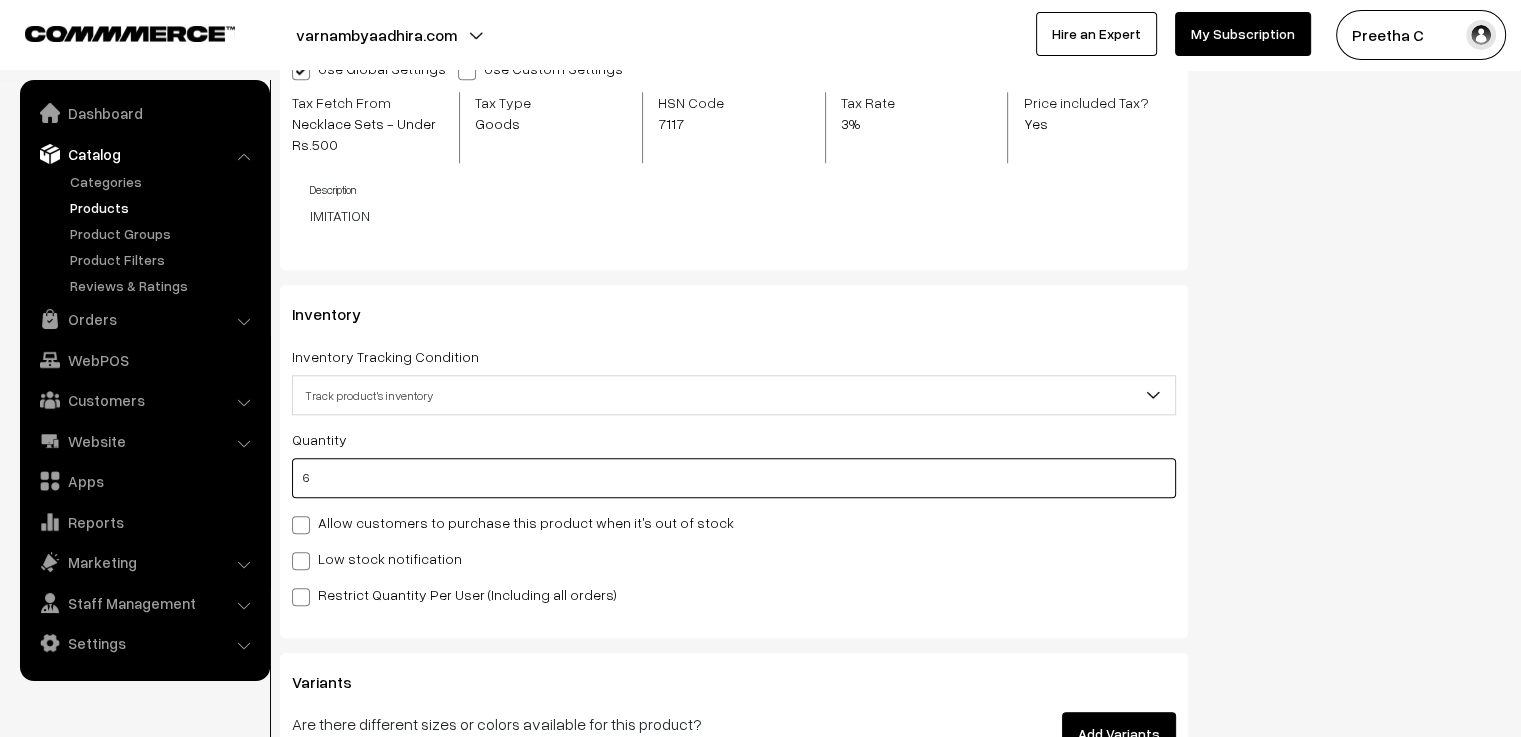 drag, startPoint x: 380, startPoint y: 493, endPoint x: 280, endPoint y: 488, distance: 100.12492 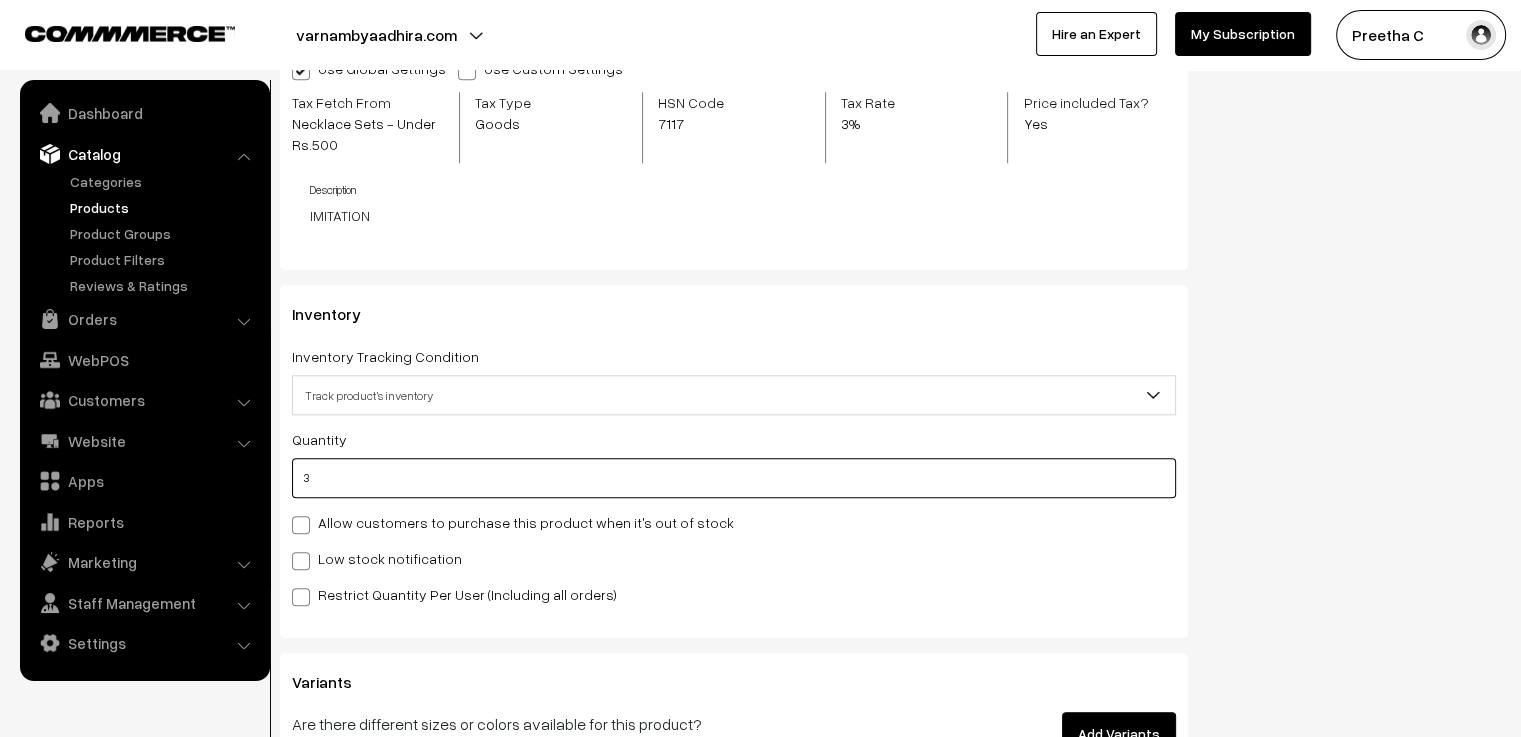 type on "3" 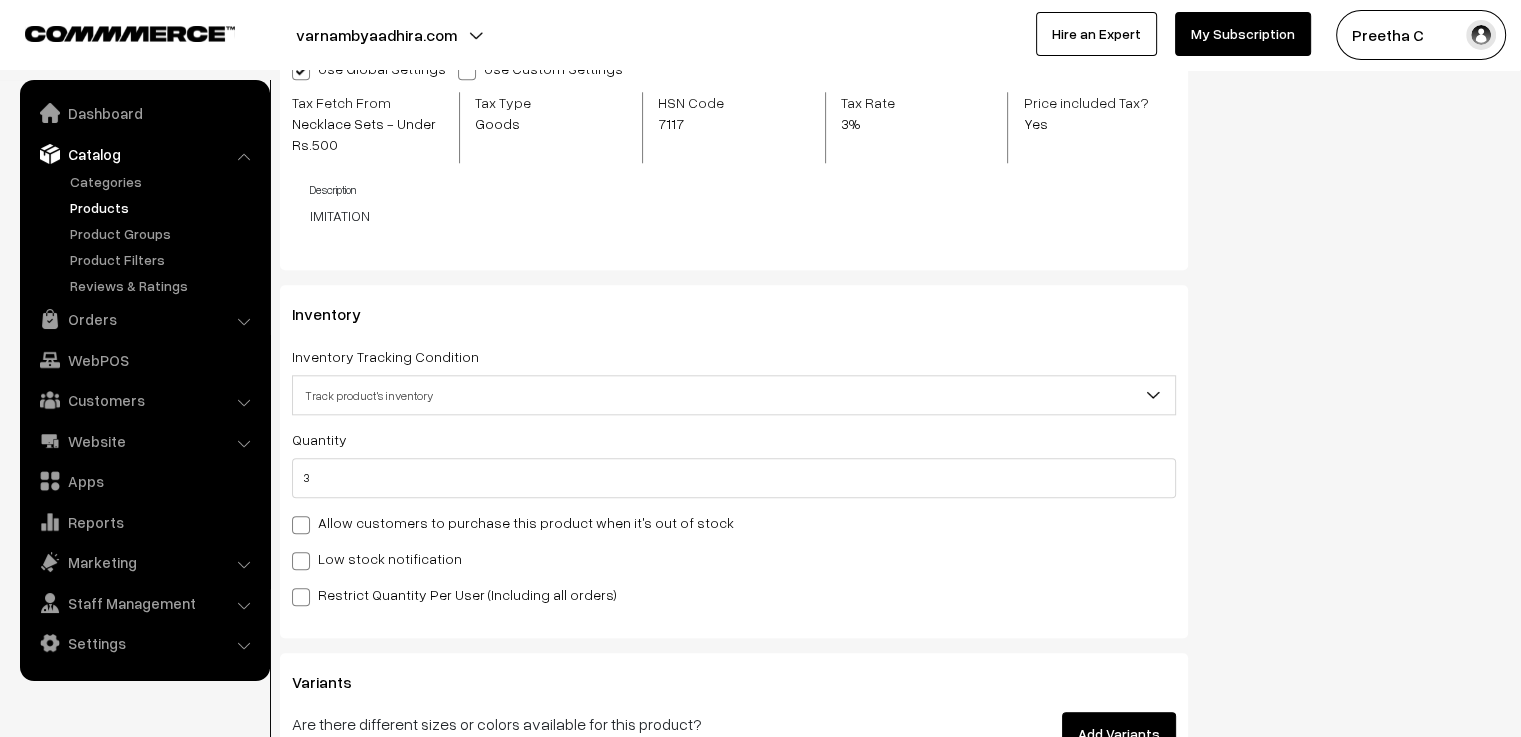 click on "Status
Active
Inactive
Active
Publish Date
Product Type
-- Select --
-- Select --
Filter Color
Hand Picked Related Products
0" at bounding box center [1359, -431] 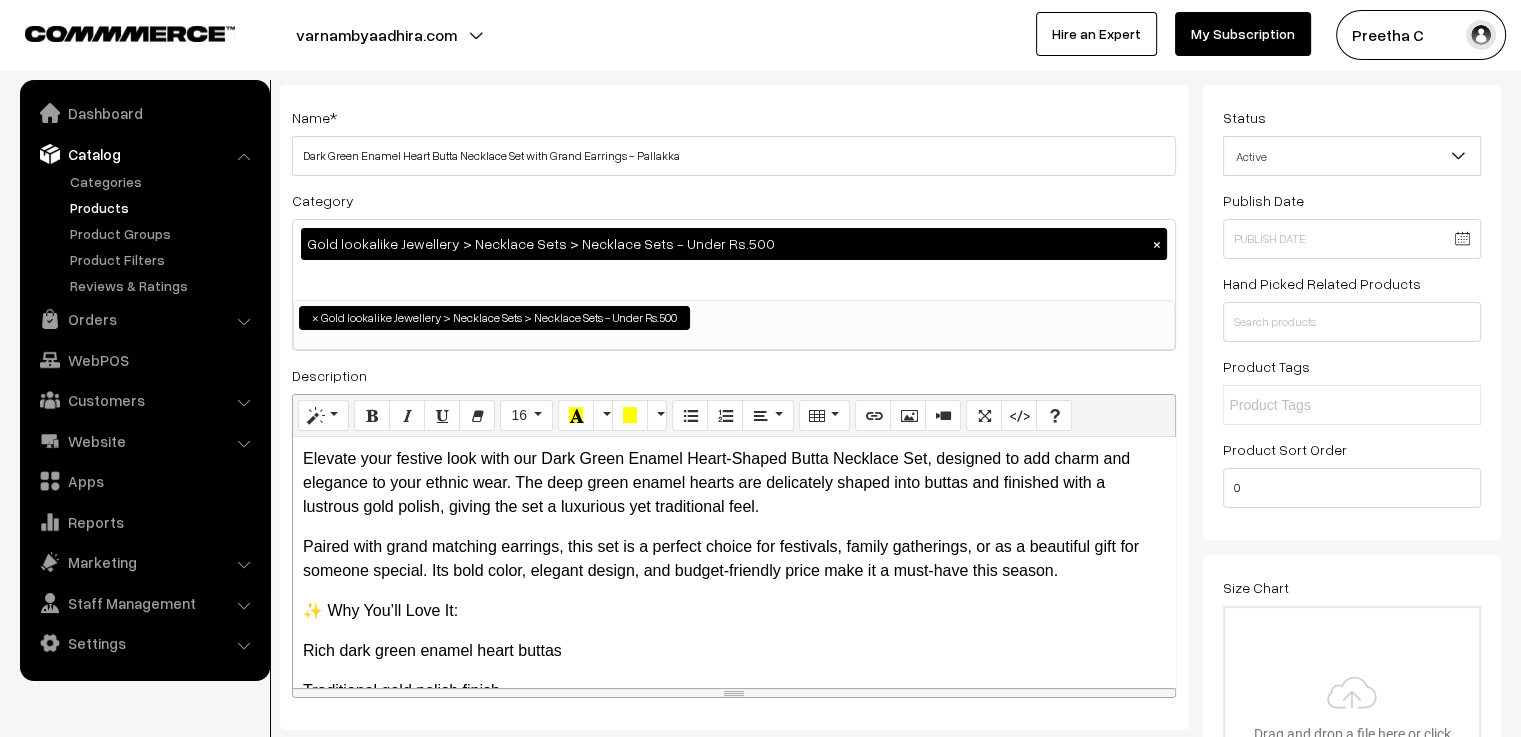 scroll, scrollTop: 0, scrollLeft: 0, axis: both 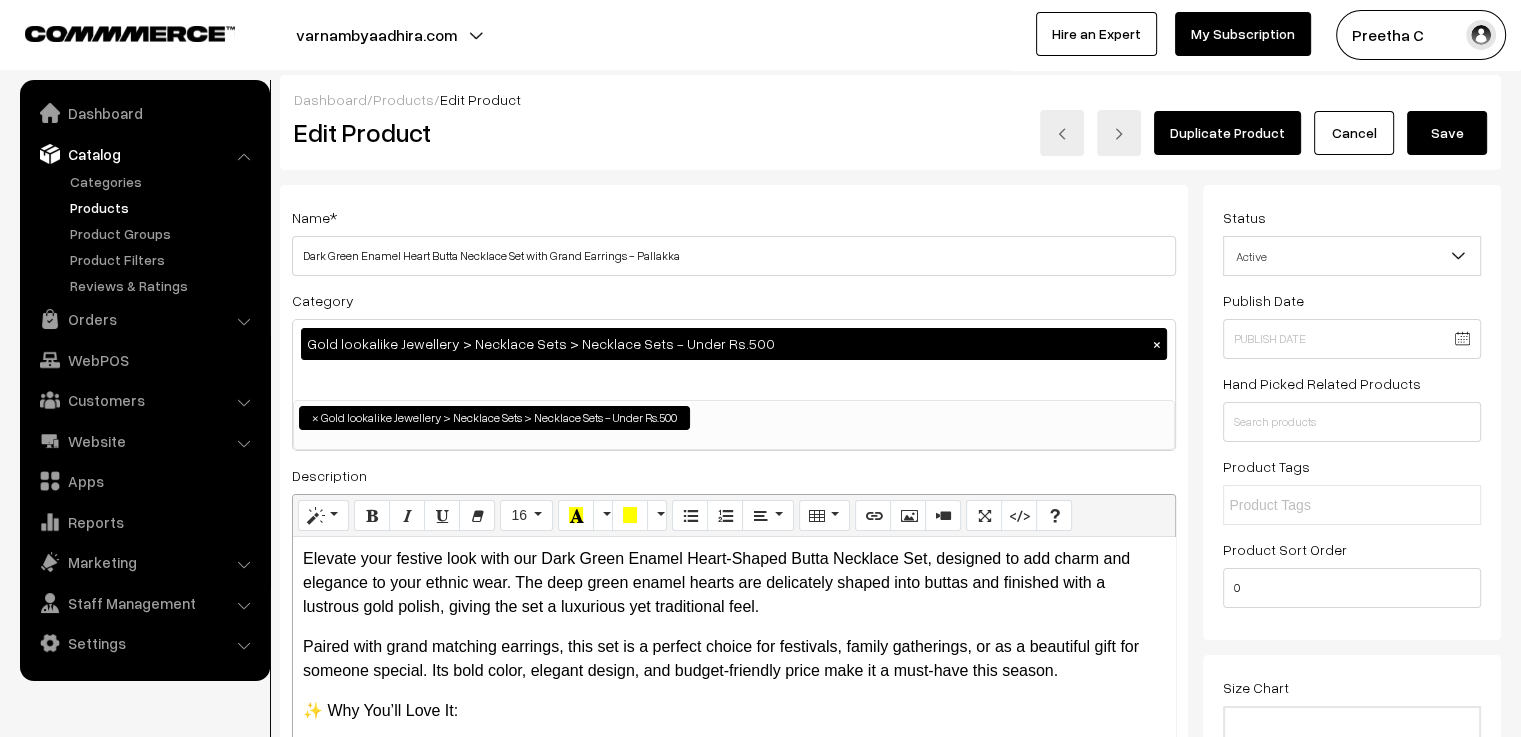 click on "Save" at bounding box center [1447, 133] 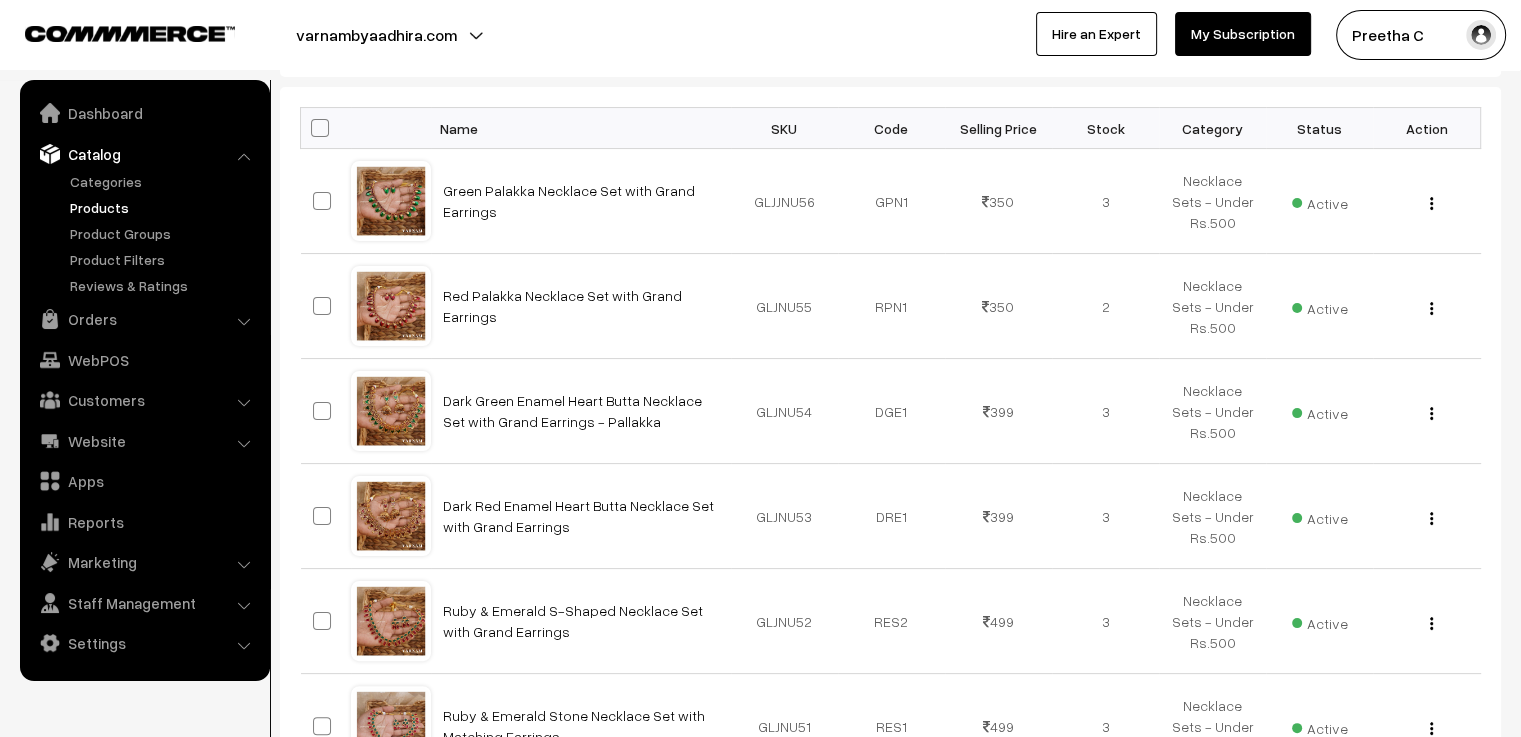 scroll, scrollTop: 400, scrollLeft: 0, axis: vertical 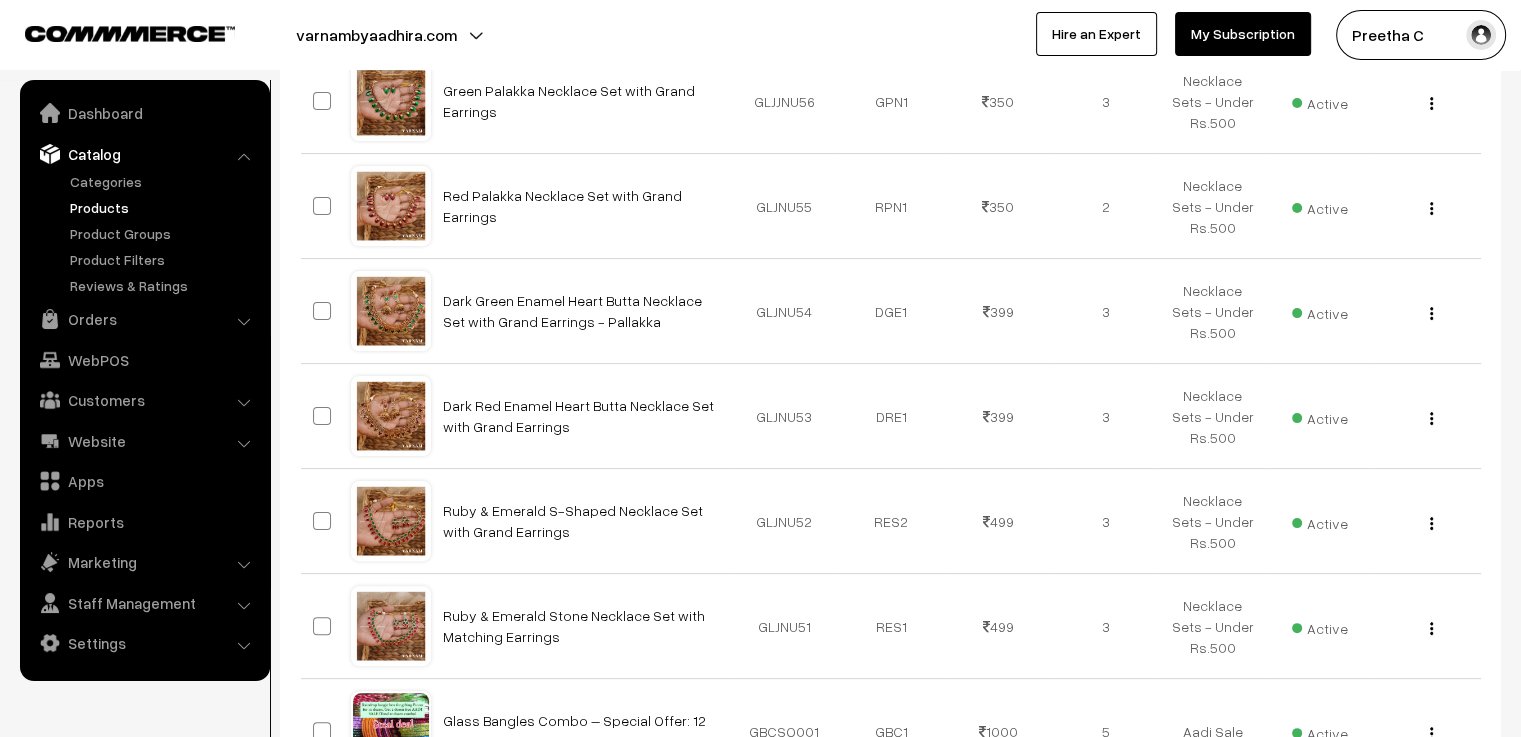 click on "Dark Red Enamel Heart Butta Necklace Set with Grand Earrings" at bounding box center [578, 416] 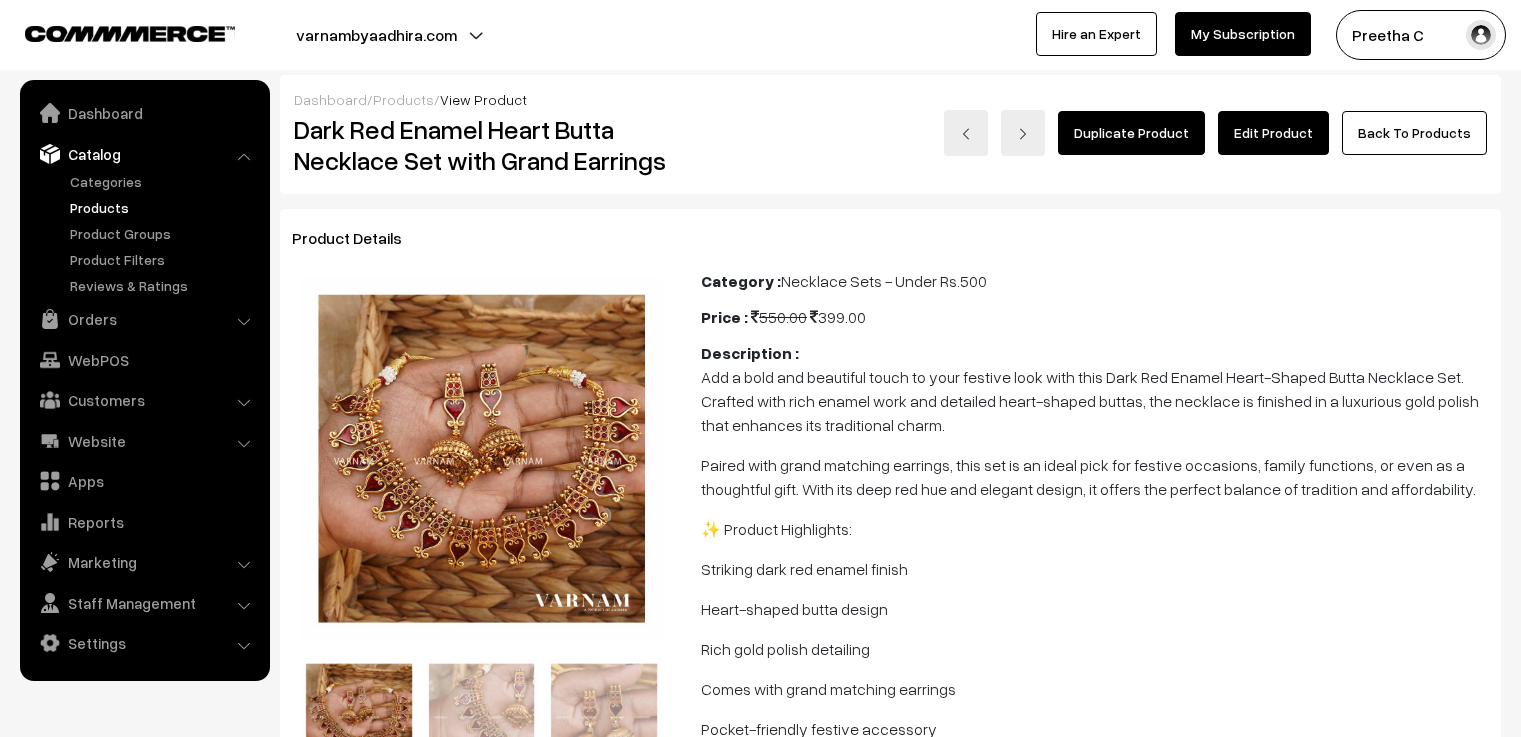 scroll, scrollTop: 0, scrollLeft: 0, axis: both 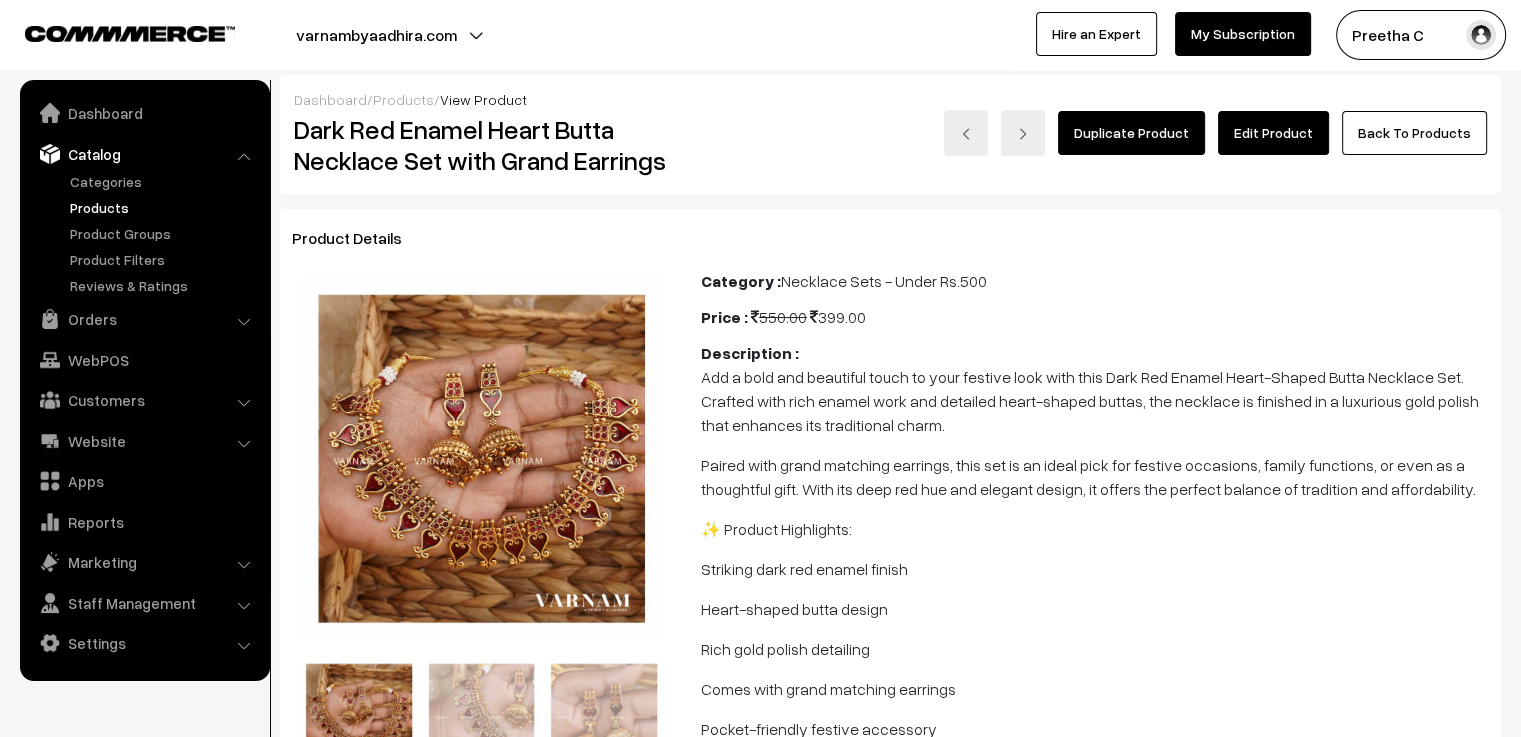 click on "Edit Product" at bounding box center (1273, 133) 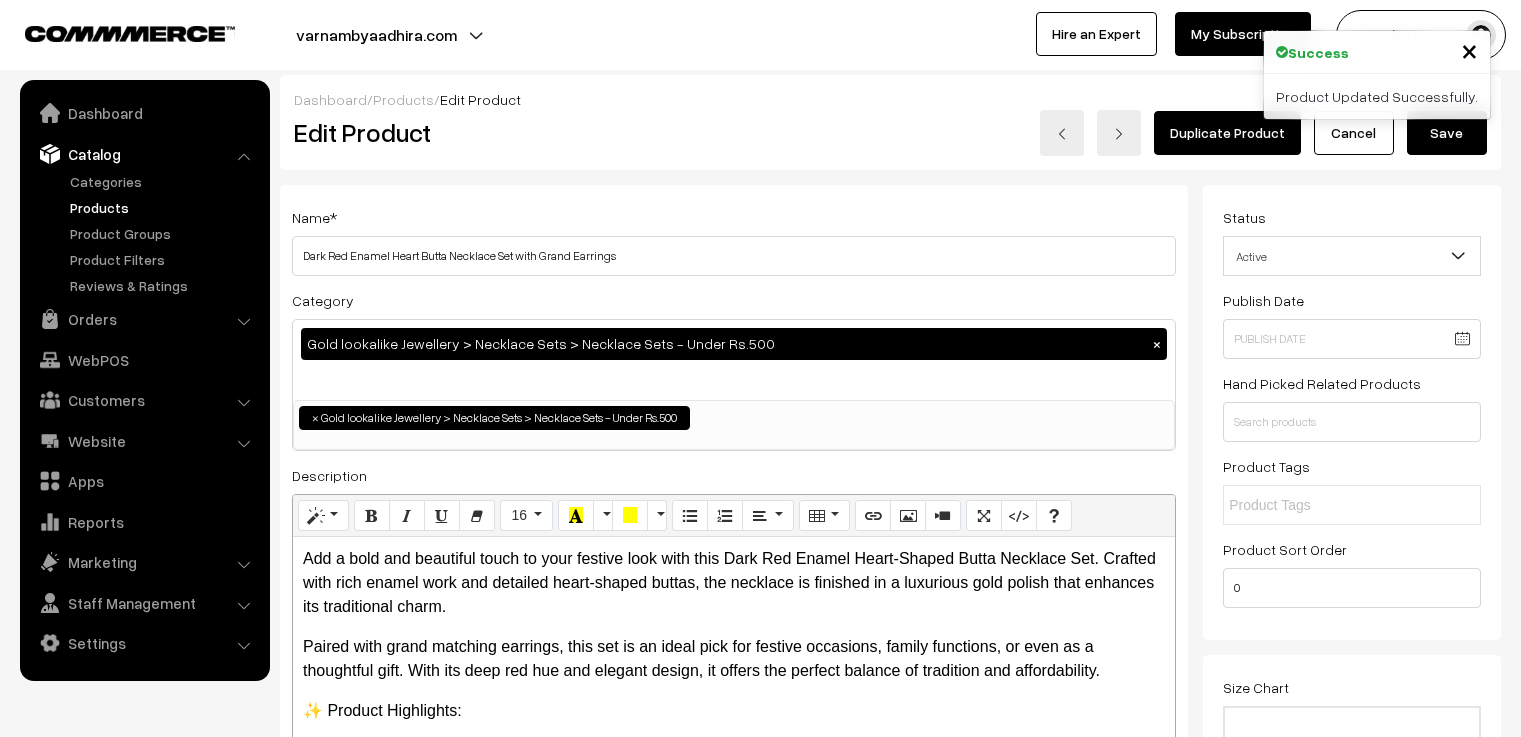 scroll, scrollTop: 0, scrollLeft: 0, axis: both 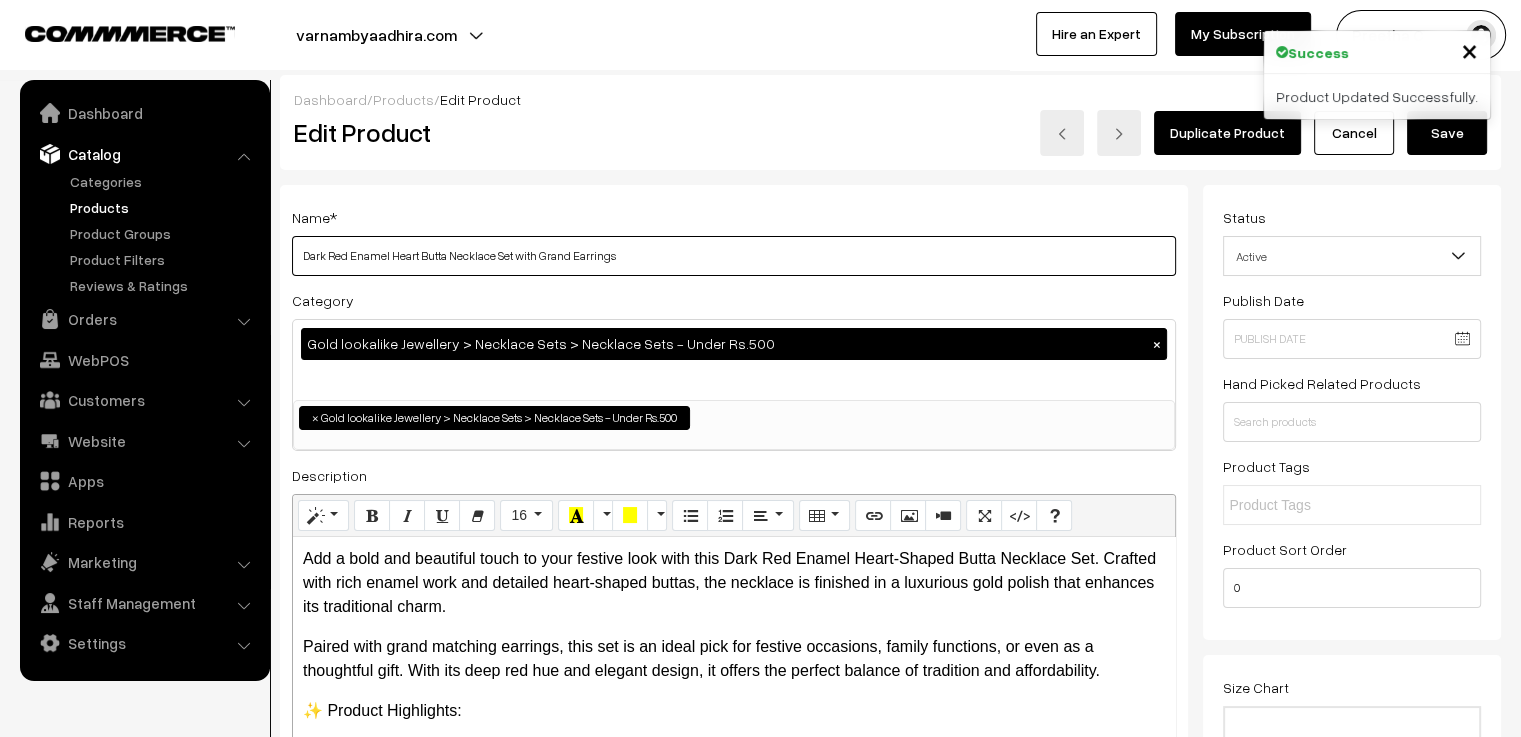 click on "Dark Red Enamel Heart Butta Necklace Set with Grand Earrings" at bounding box center [734, 256] 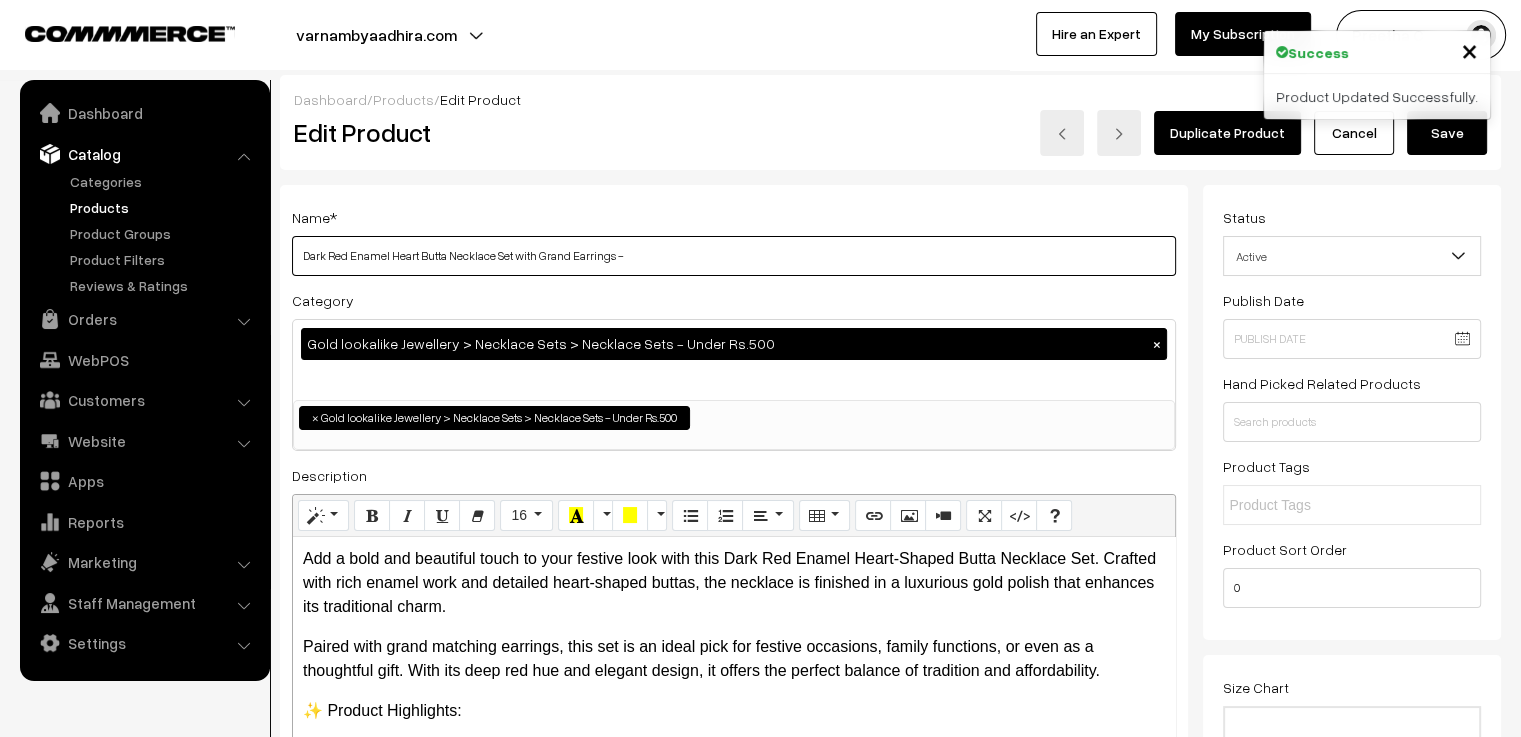 paste on "[LAST]" 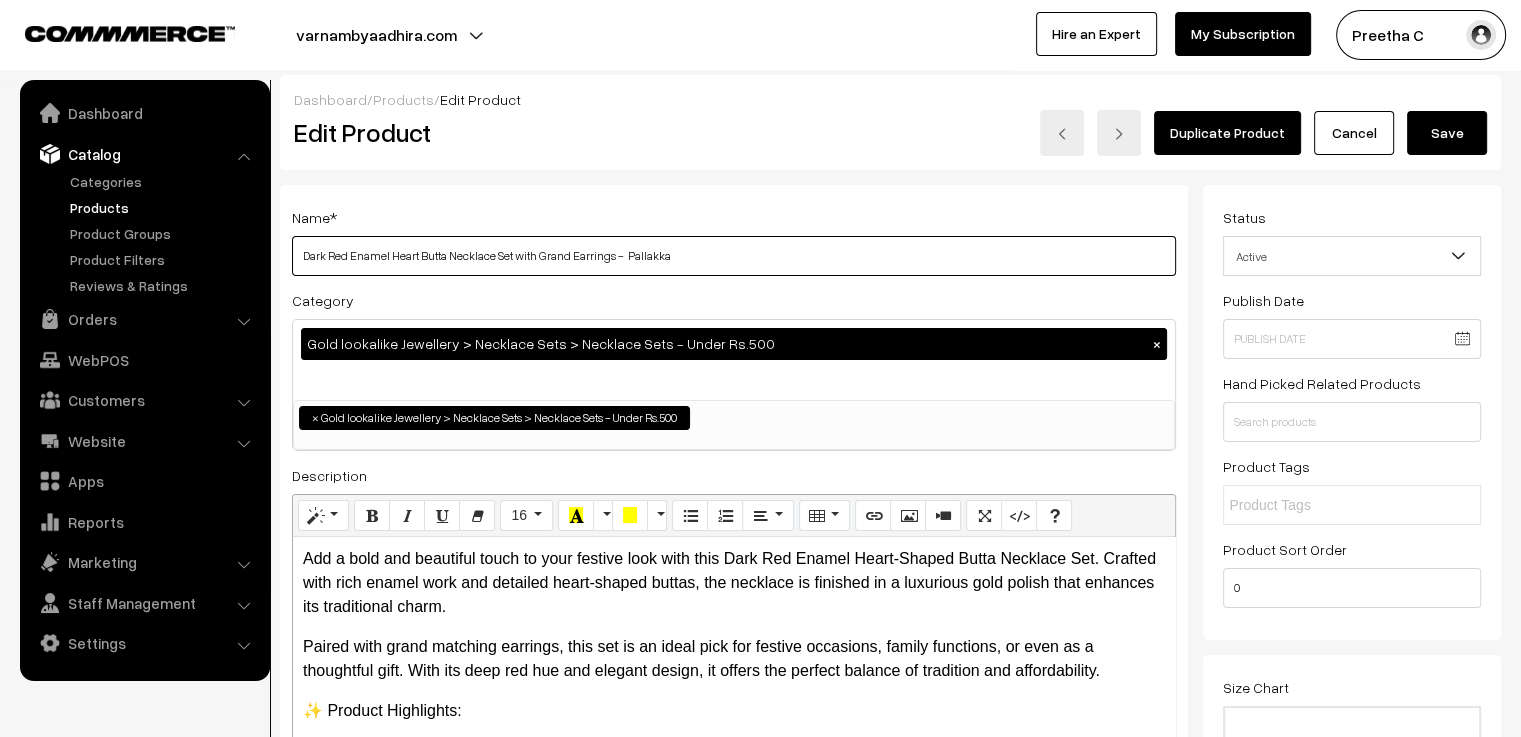 type on "Dark Red Enamel Heart Butta Necklace Set with Grand Earrings -  Pallakka" 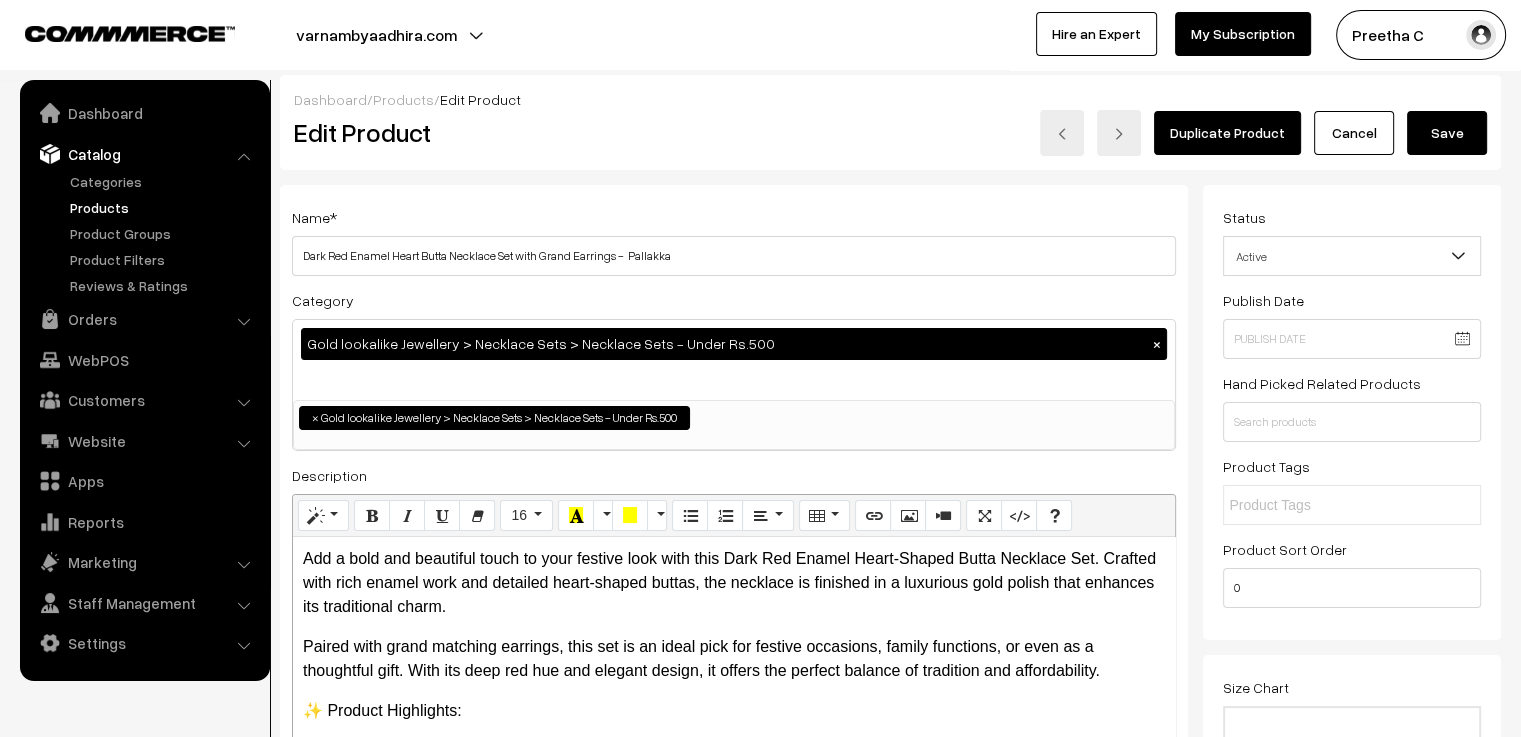 click on "Save" at bounding box center [1447, 133] 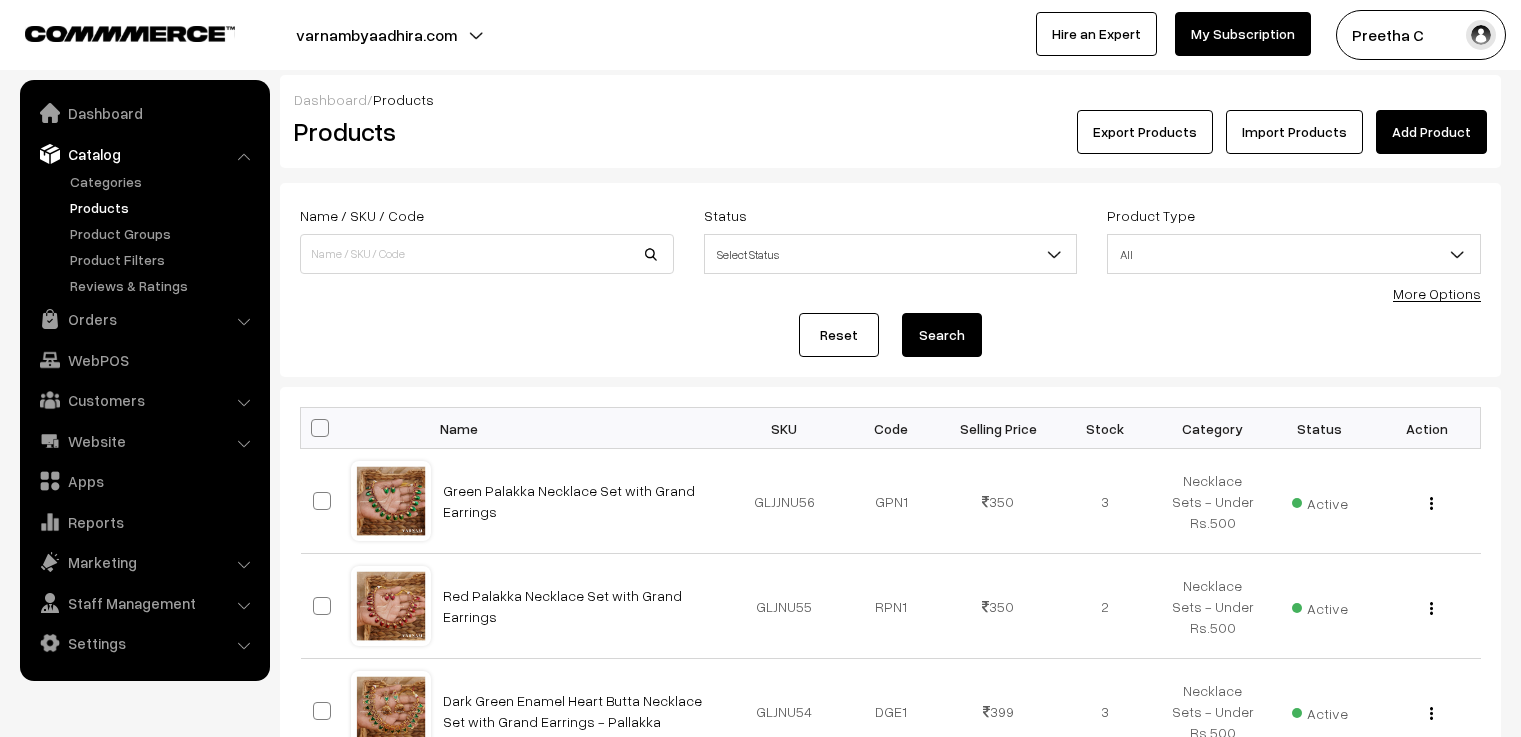 scroll, scrollTop: 0, scrollLeft: 0, axis: both 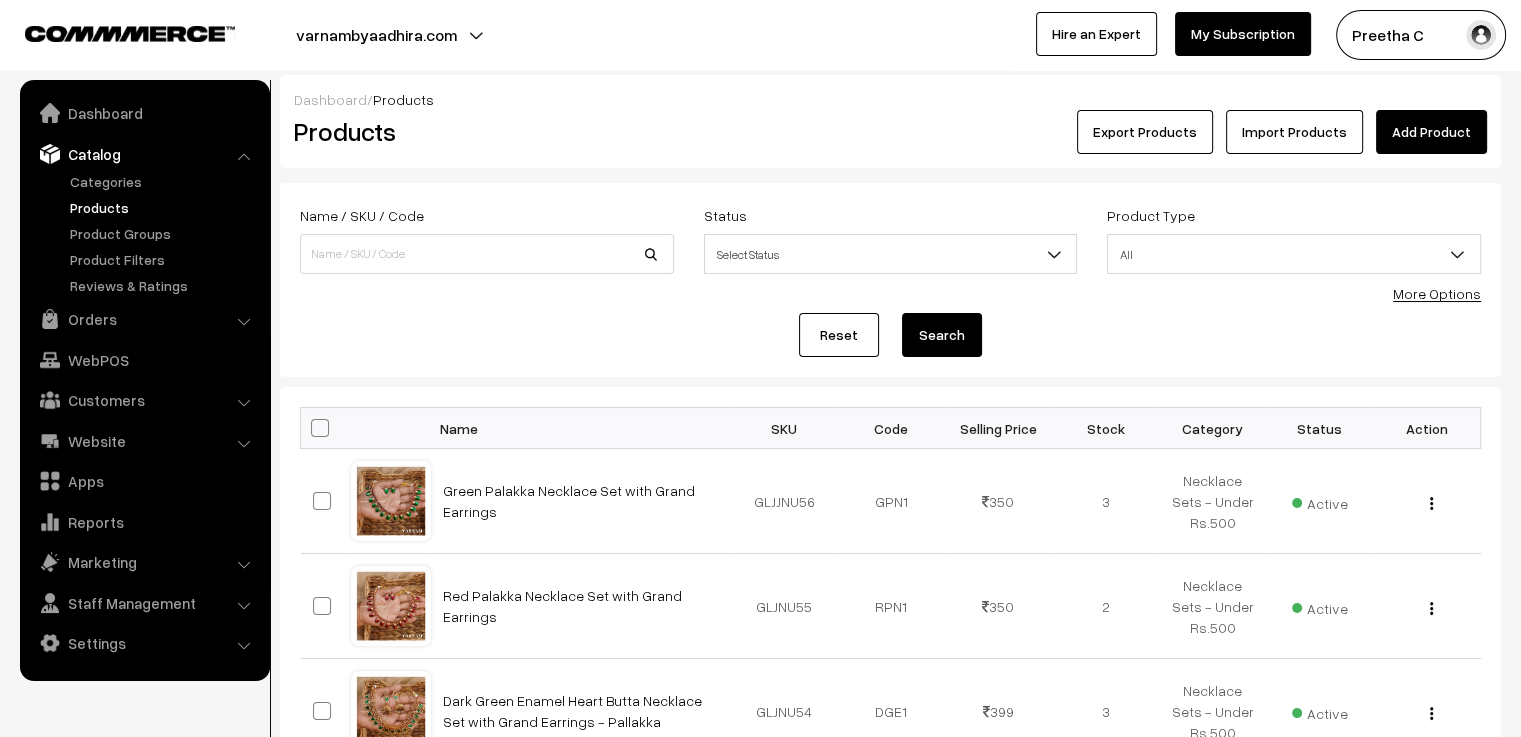 click on "Add Product" at bounding box center (1431, 132) 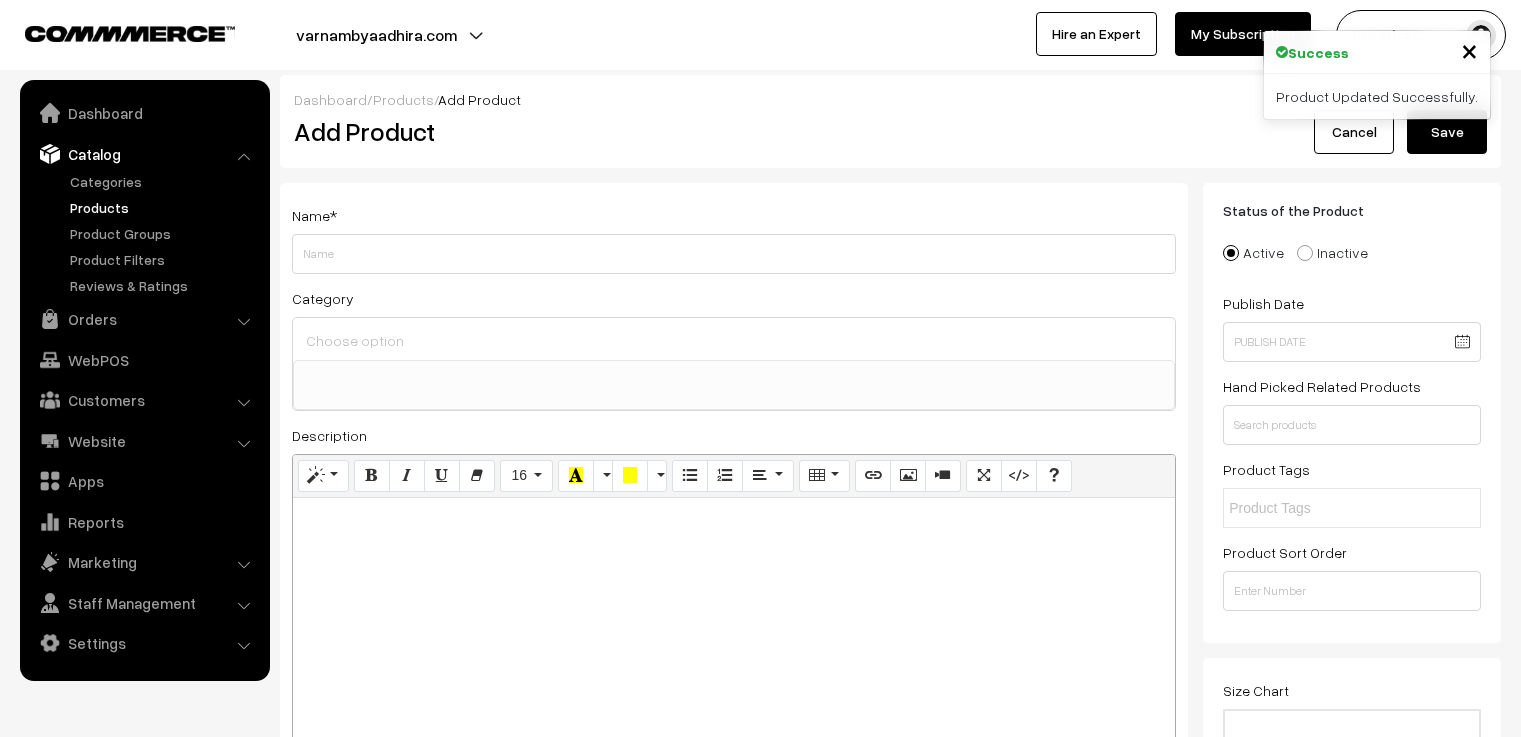 select 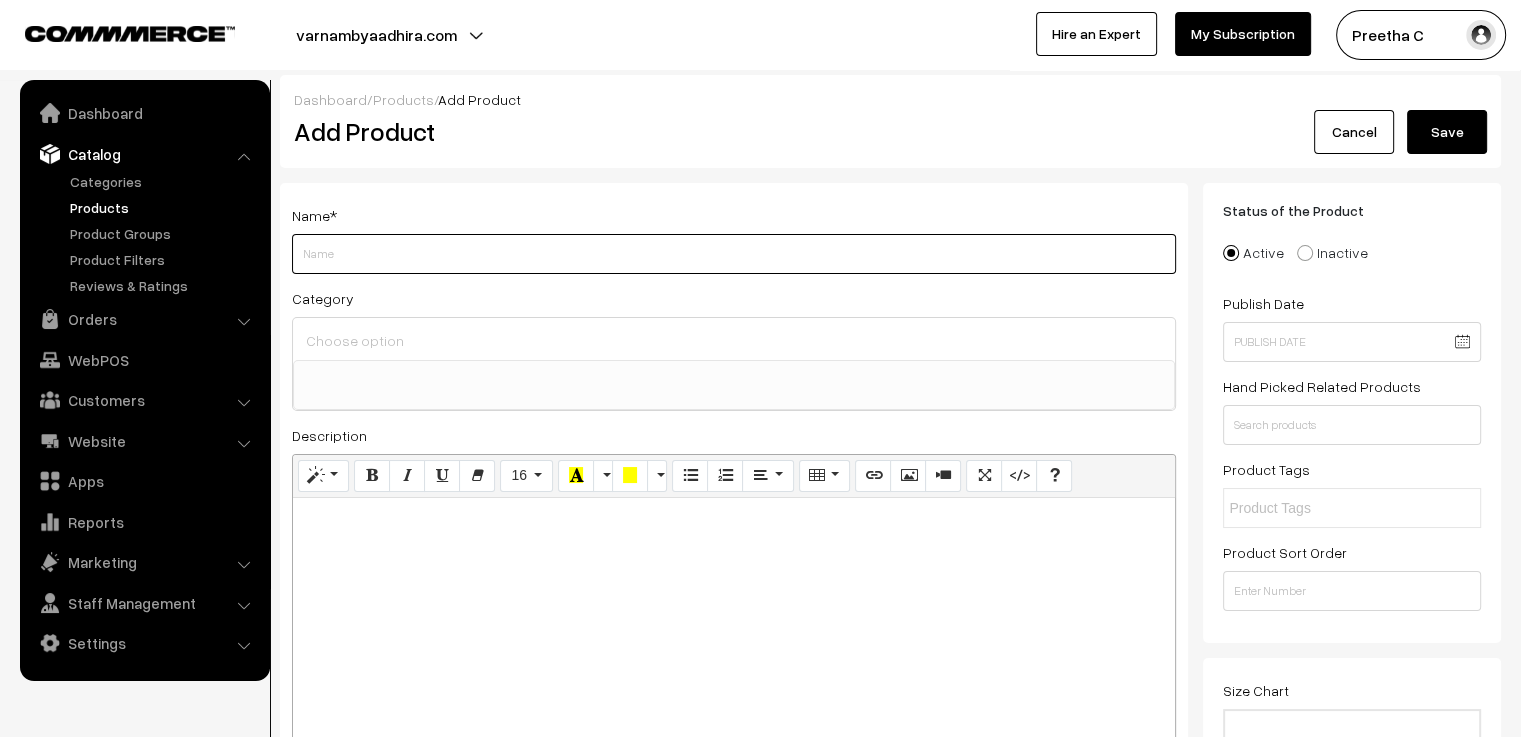 click on "Weight" at bounding box center [734, 254] 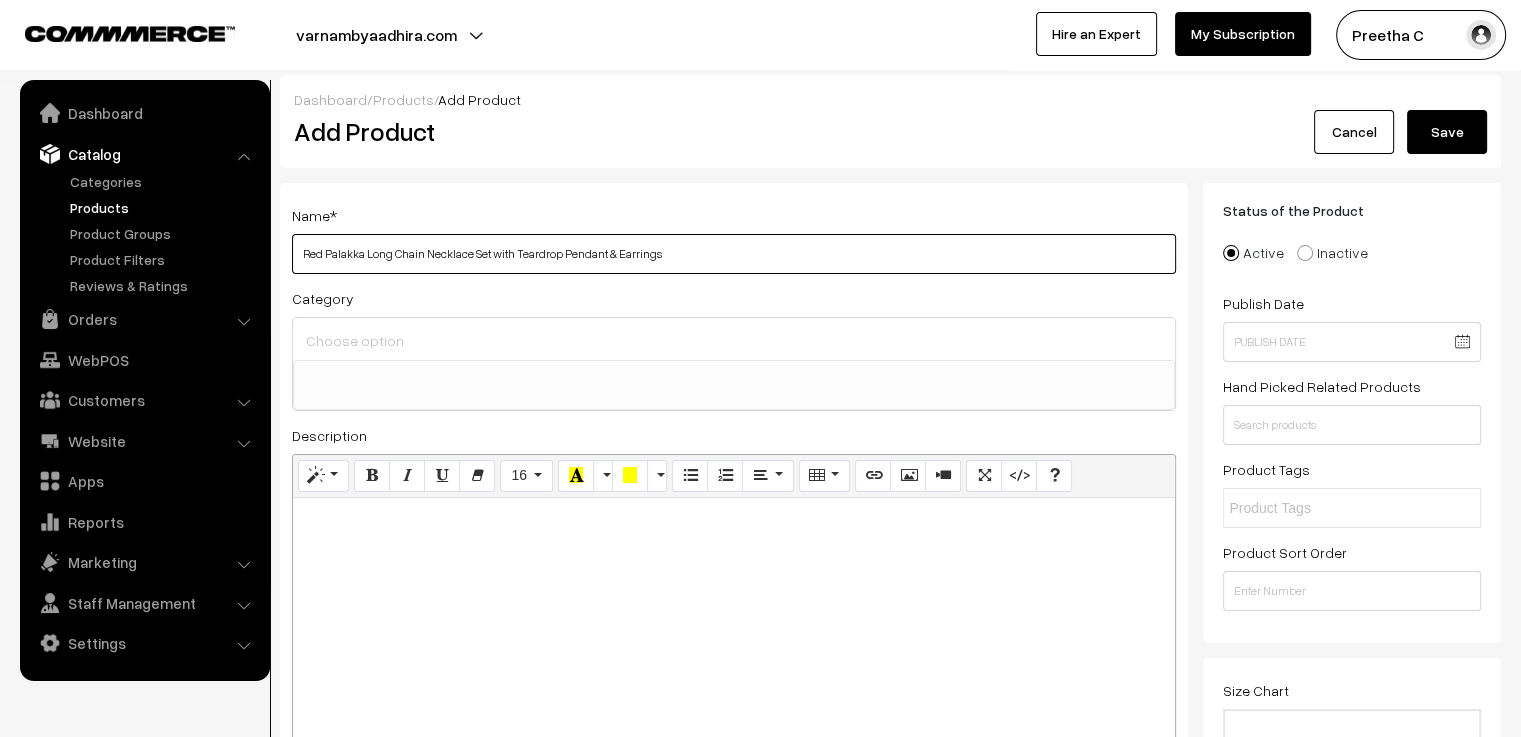 type on "Red Palakka Long Chain Necklace Set with Teardrop Pendant & Earrings" 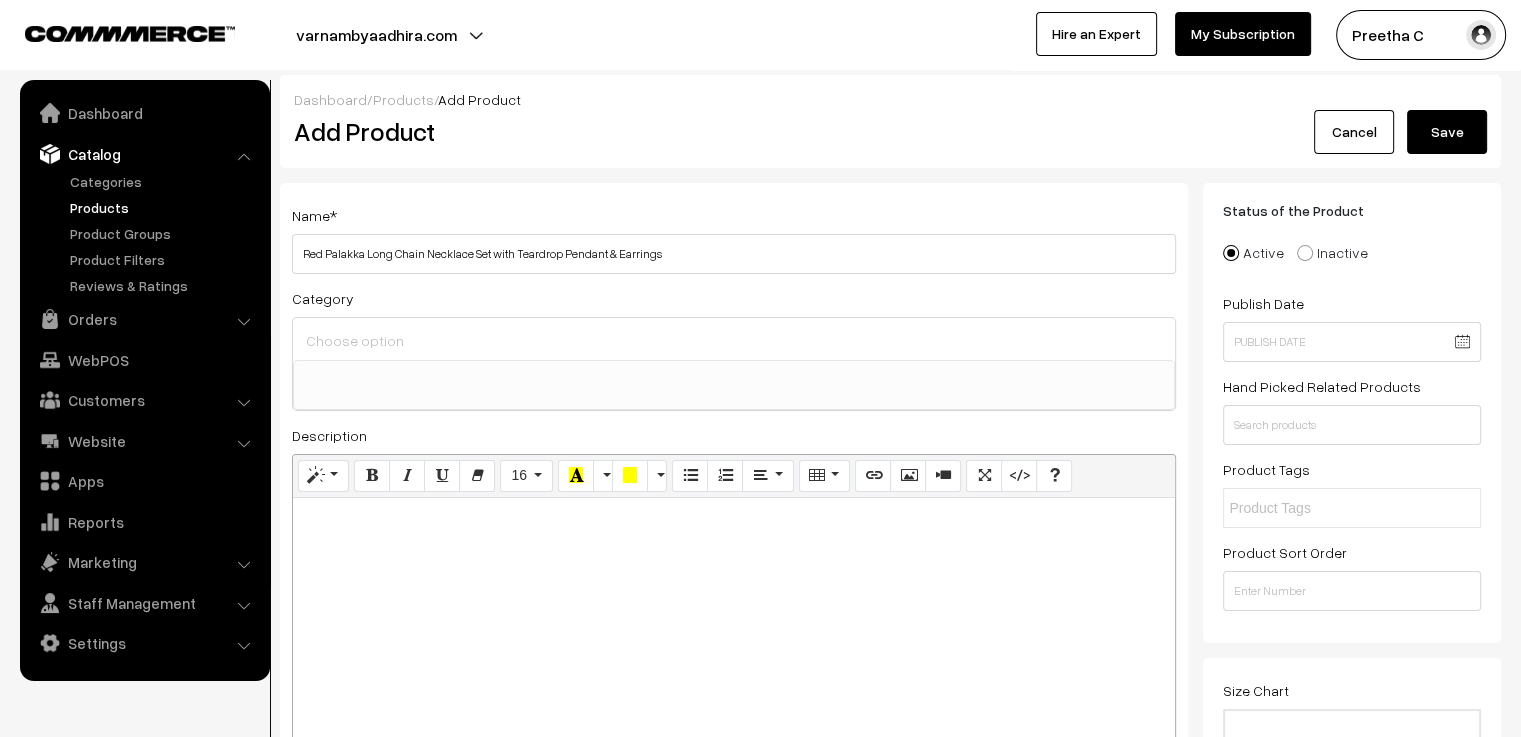click at bounding box center [734, 340] 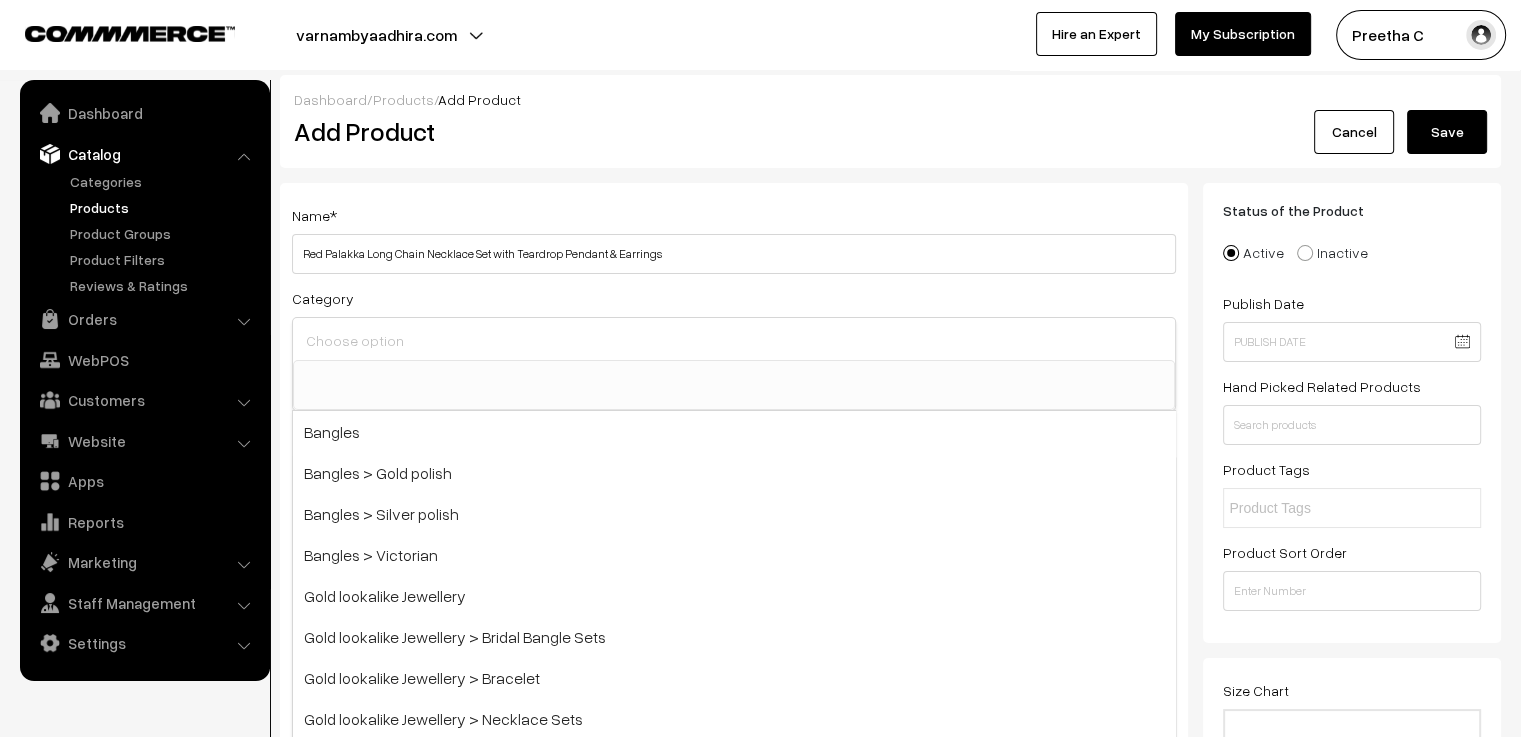 scroll, scrollTop: 100, scrollLeft: 0, axis: vertical 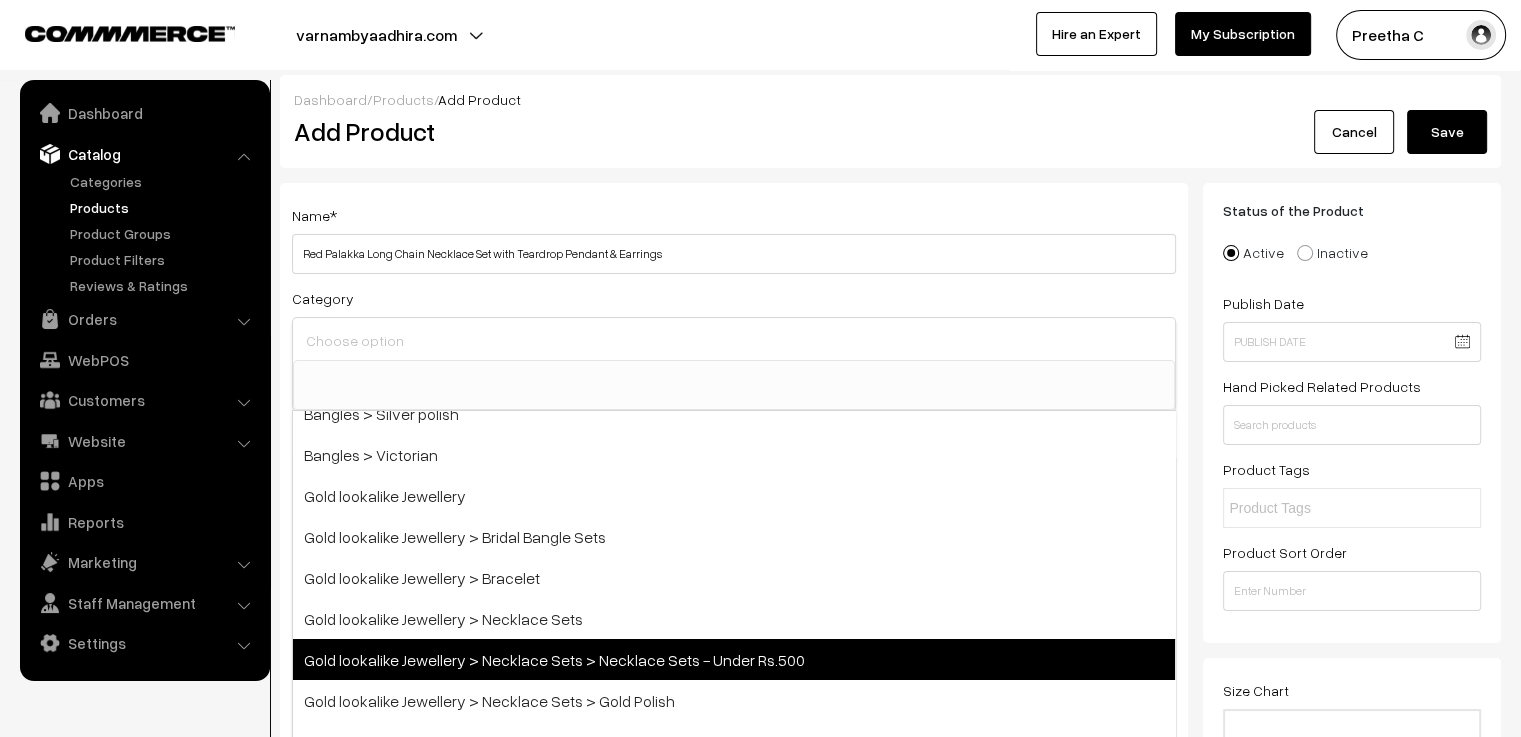 click on "Gold lookalike Jewellery > Necklace Sets > Necklace Sets - Under Rs.500" at bounding box center [734, 659] 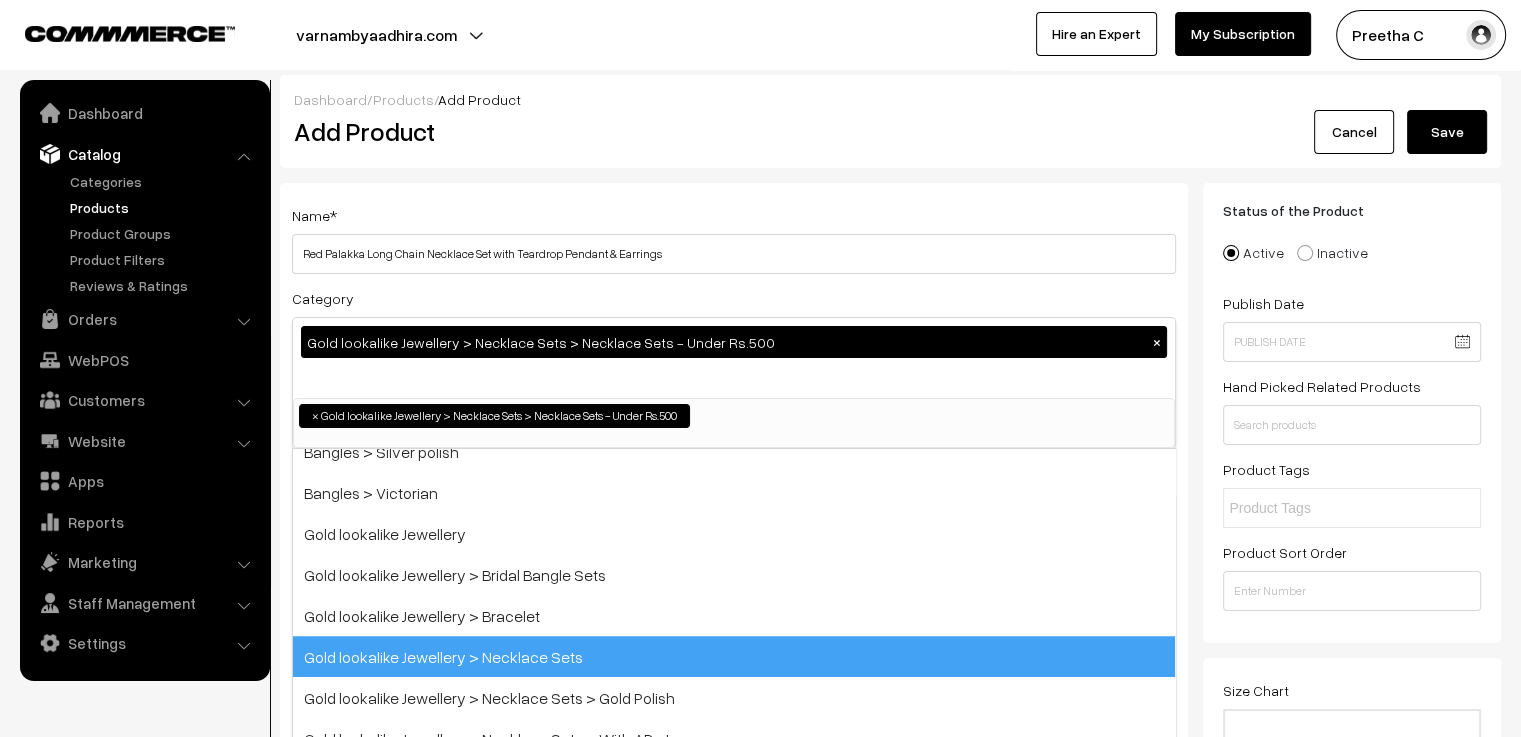 scroll, scrollTop: 85, scrollLeft: 0, axis: vertical 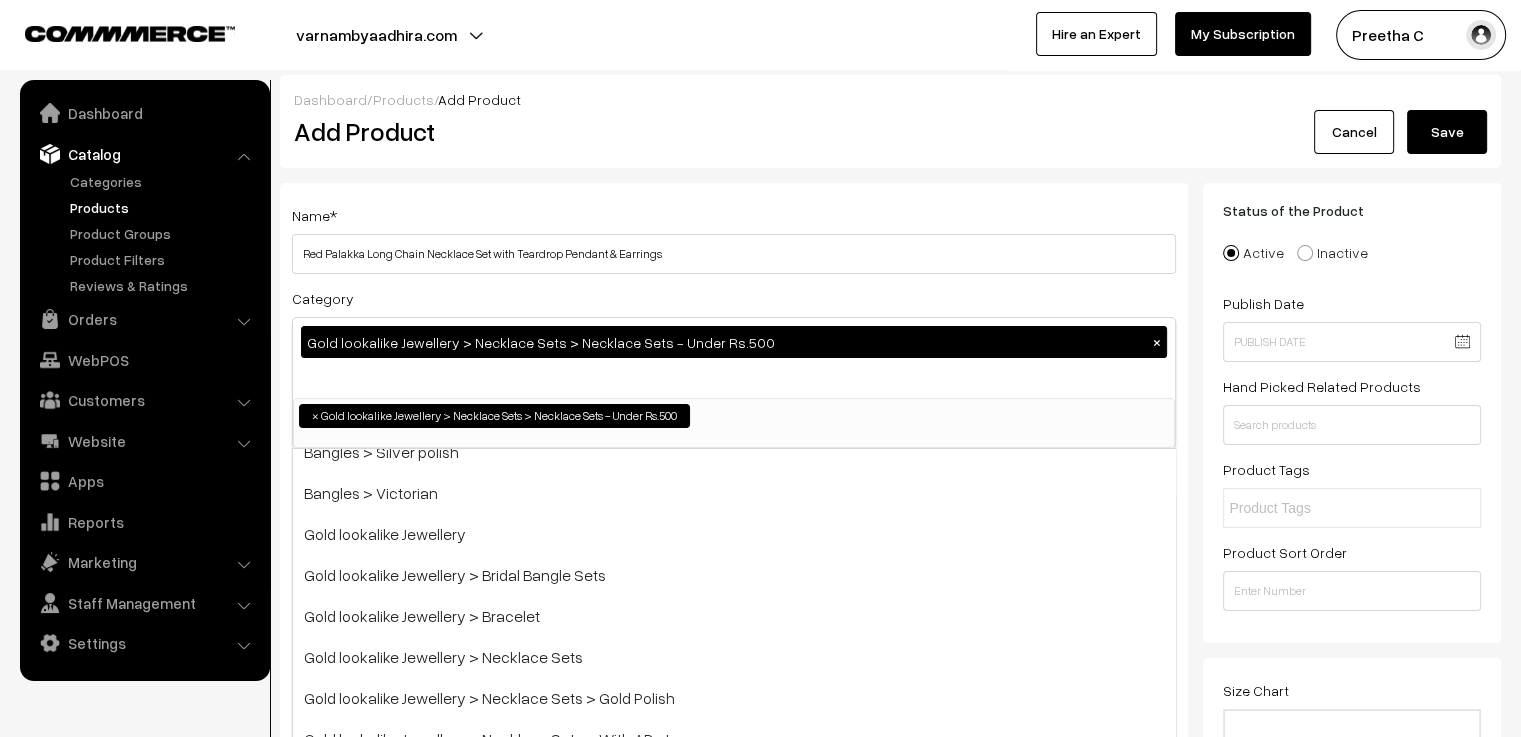 click on "Category
Gold lookalike Jewellery > Necklace Sets > Necklace Sets - Under Rs.500 ×
Bangles
Bangles > Gold polish
Bangles > Silver polish
Bangles > Victorian
Gold lookalike Jewellery
Gold lookalike Jewellery > Bridal Bangle Sets
Gold lookalike Jewellery > Bracelet
Gold lookalike Jewellery > Necklace Sets
×" at bounding box center [734, 367] 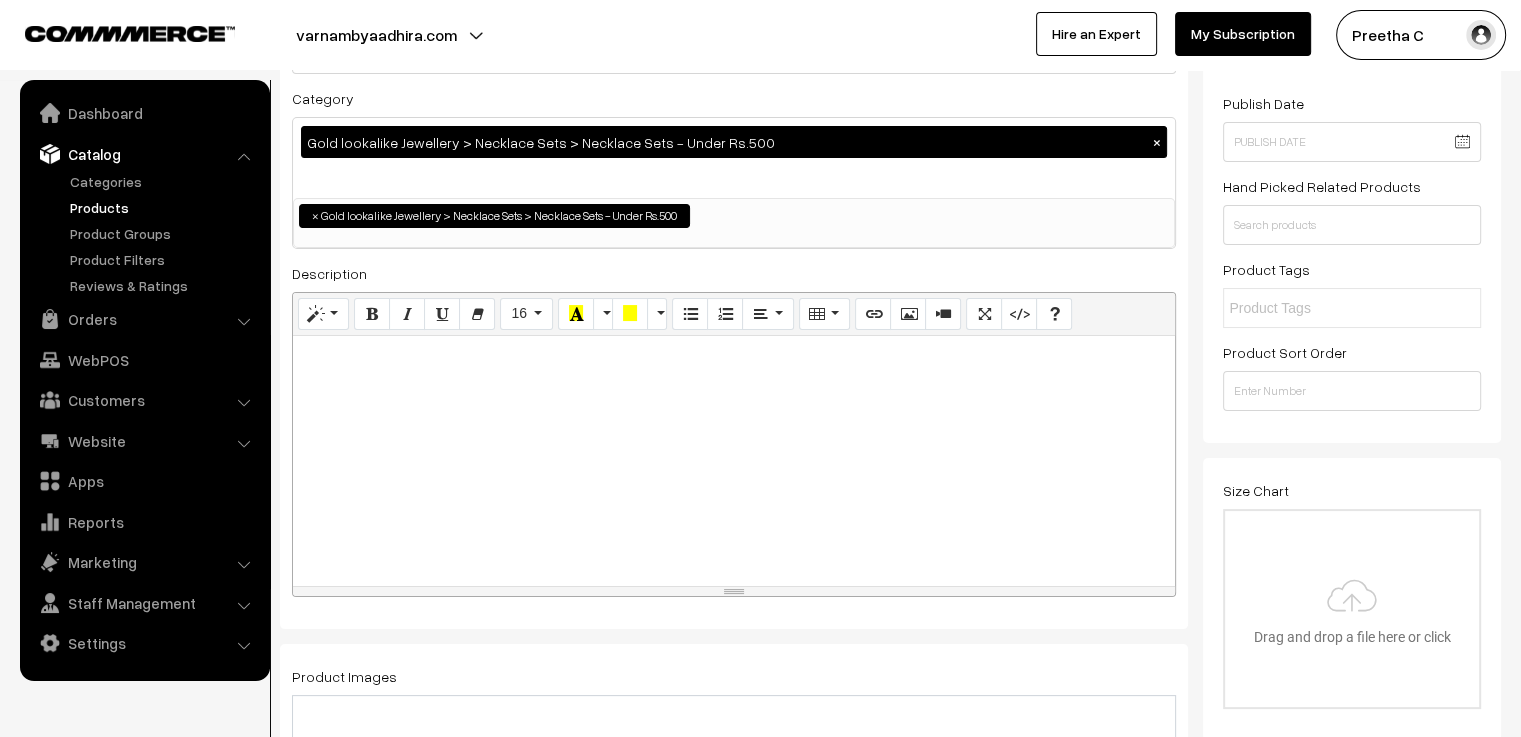 scroll, scrollTop: 300, scrollLeft: 0, axis: vertical 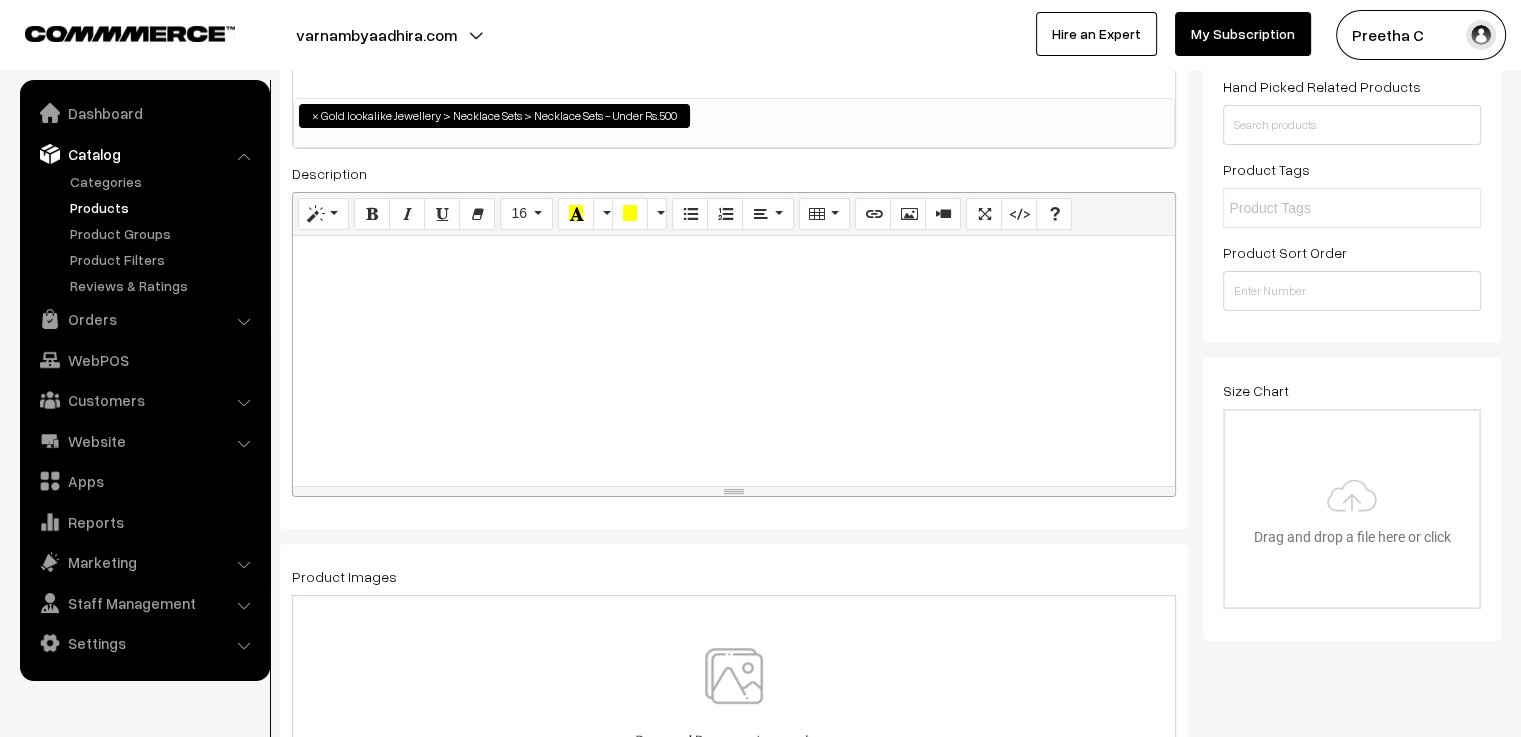 click at bounding box center [734, 361] 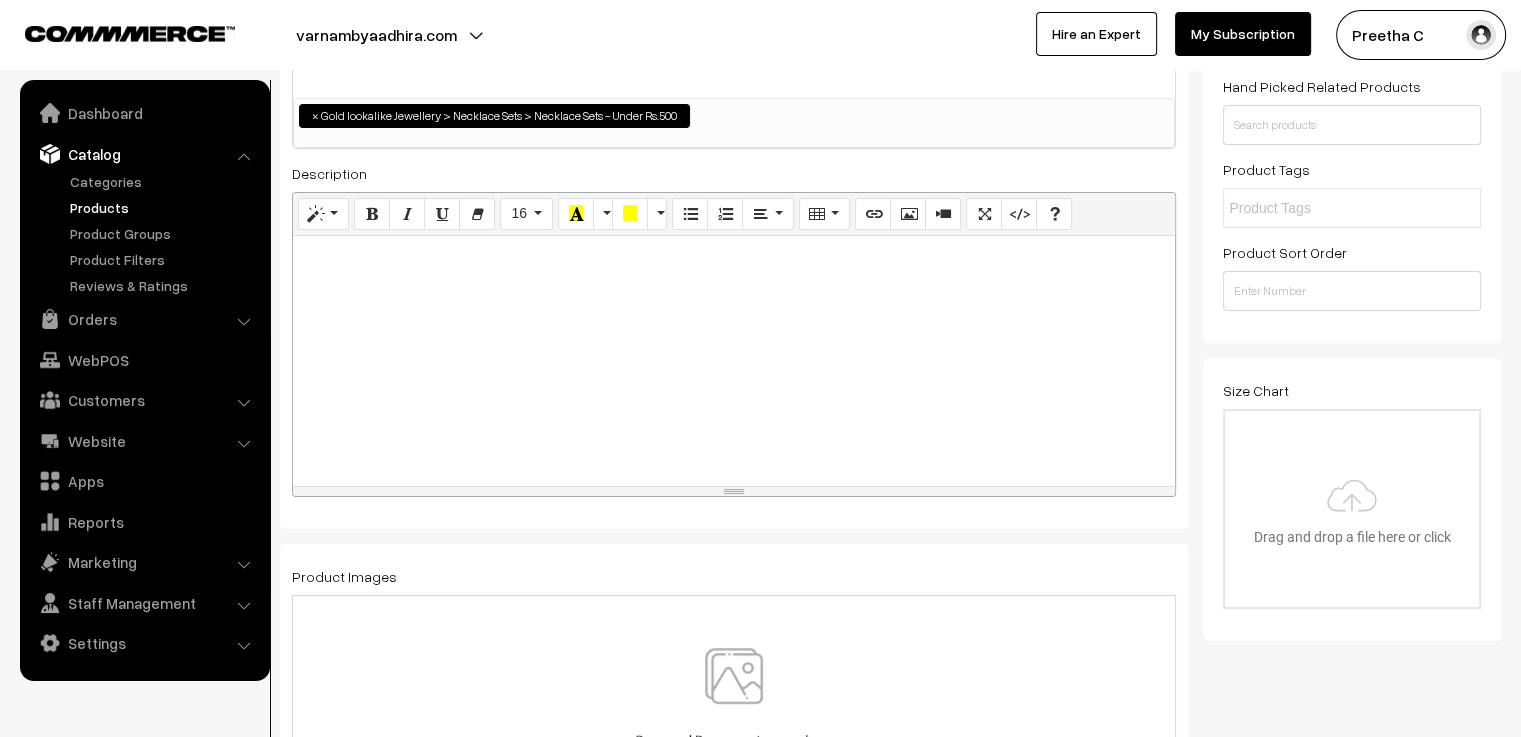paste 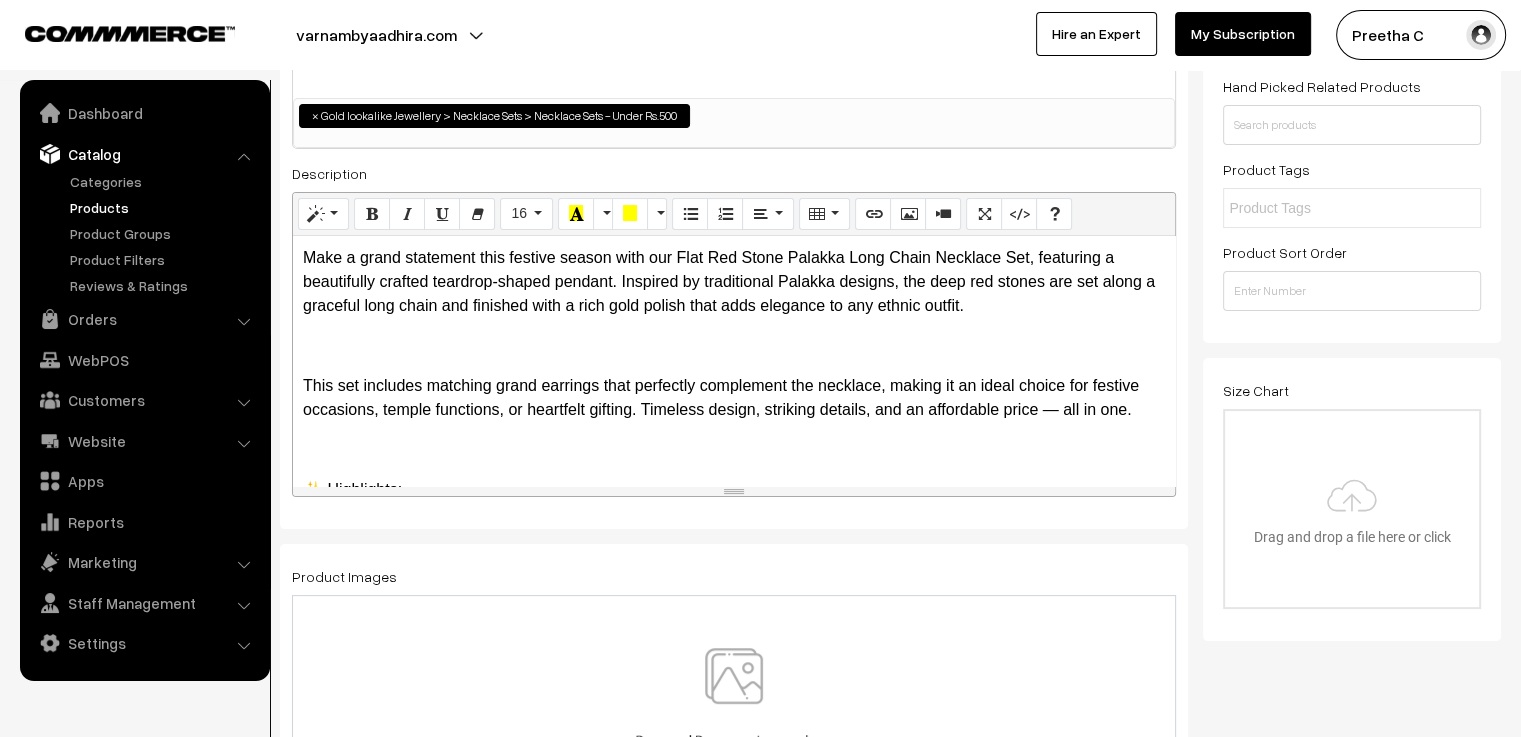 click on "This set includes matching grand earrings that perfectly complement the necklace, making it an ideal choice for festive occasions, temple functions, or heartfelt gifting. Timeless design, striking details, and an affordable price — all in one." at bounding box center (734, 398) 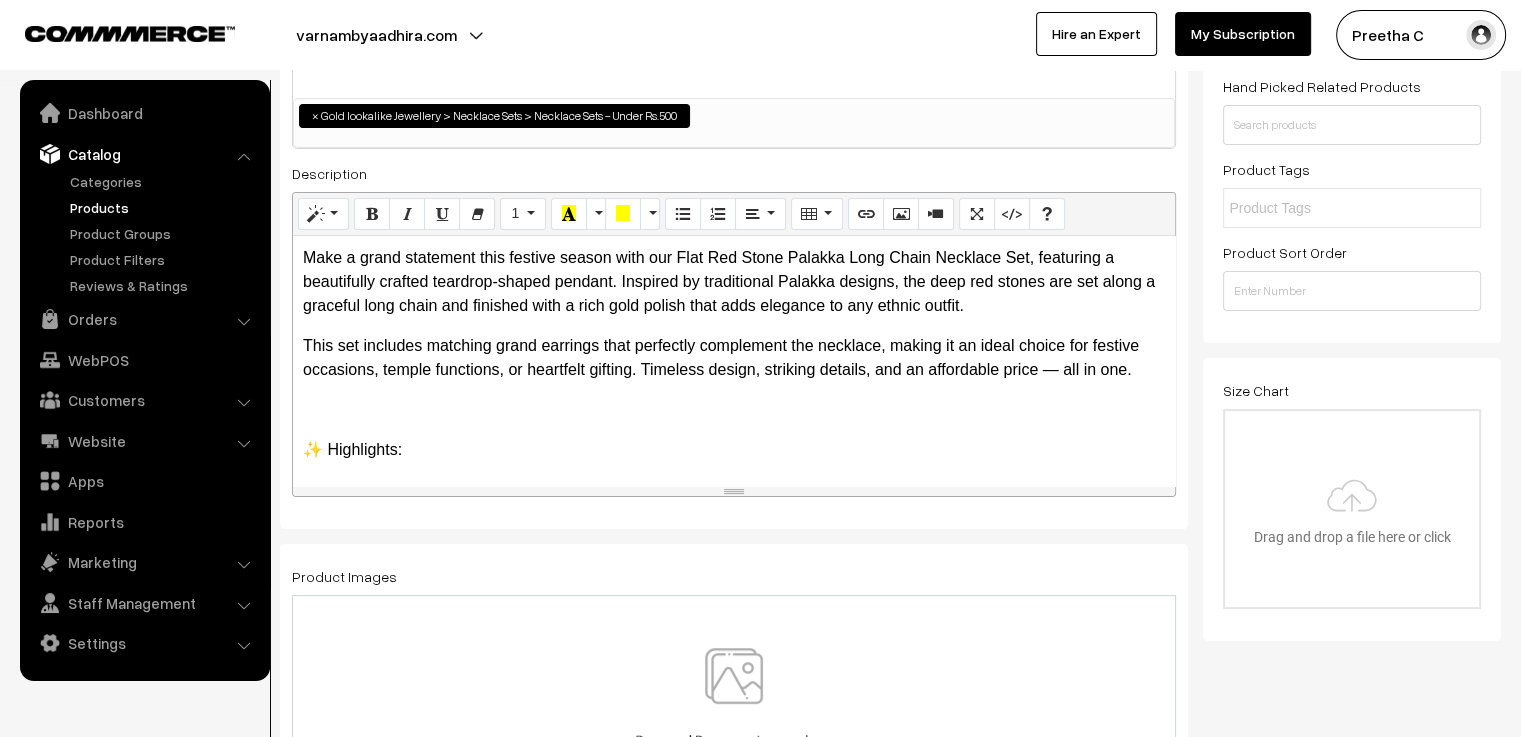 click on "Make a grand statement this festive season with our Flat Red Stone Palakka Long Chain Necklace Set, featuring a beautifully crafted teardrop-shaped pendant. Inspired by traditional Palakka designs, the deep red stones are set along a graceful long chain and finished with a rich gold polish that adds elegance to any ethnic outfit. This set includes matching grand earrings that perfectly complement the necklace, making it an ideal choice for festive occasions, temple functions, or heartfelt gifting. Timeless design, striking details, and an affordable price — all in one. ✨ Highlights: Flat red Palakka stones in a long chain design Elegant teardrop-shaped pendant Traditional gold polish finish Includes matching grand earrings Perfect for festive wear or gifting Affordable yet luxurious" at bounding box center (734, 361) 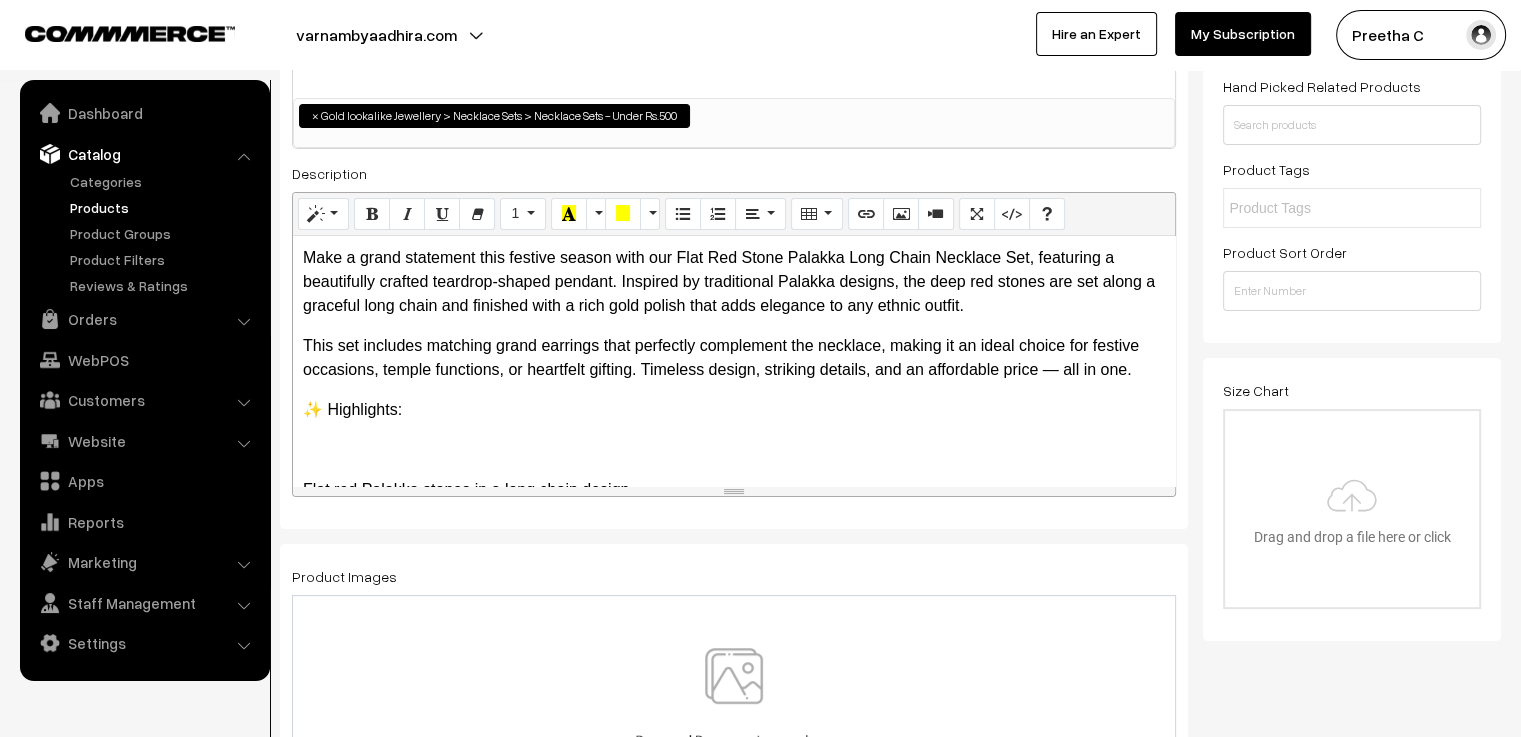 scroll, scrollTop: 100, scrollLeft: 0, axis: vertical 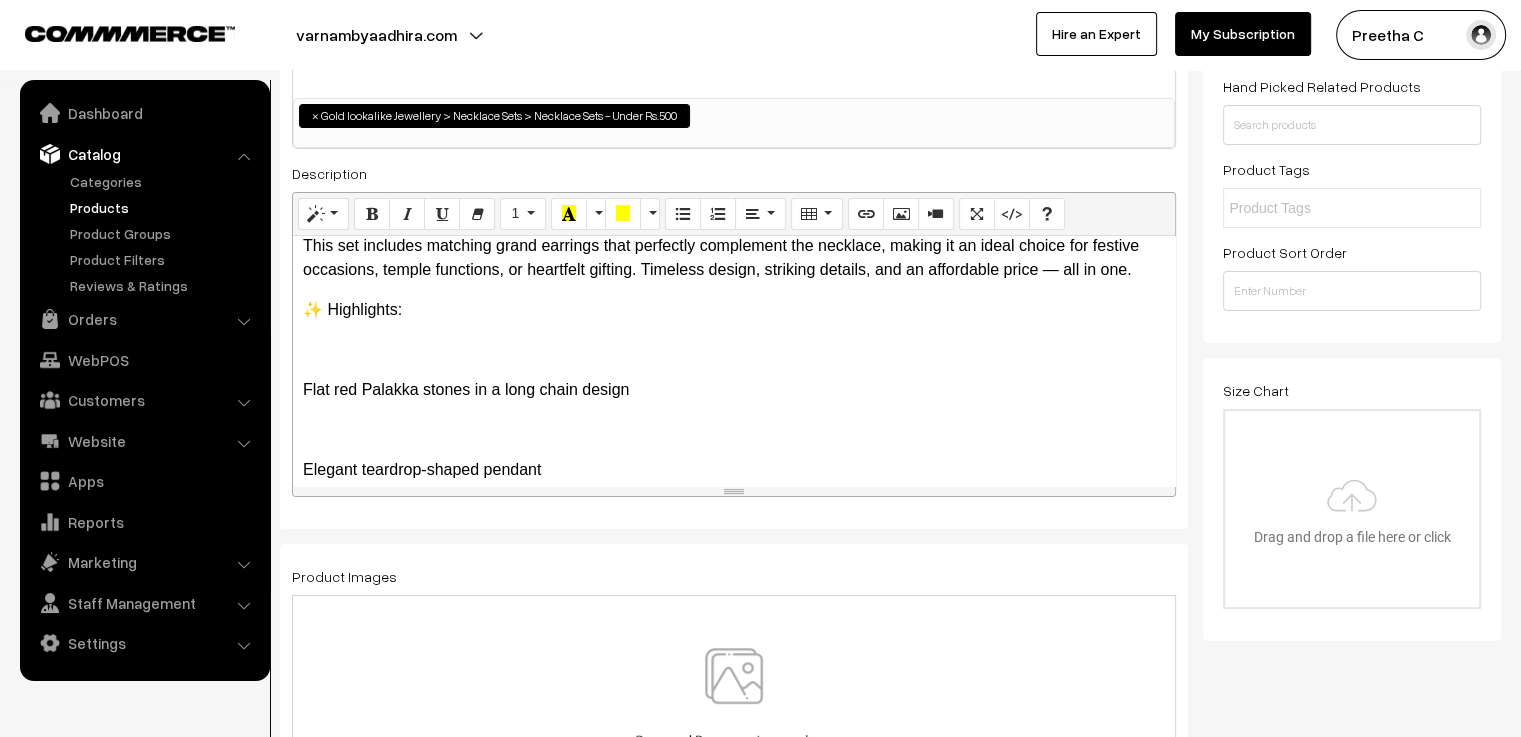 click on "Flat red Palakka stones in a long chain design" at bounding box center [734, 390] 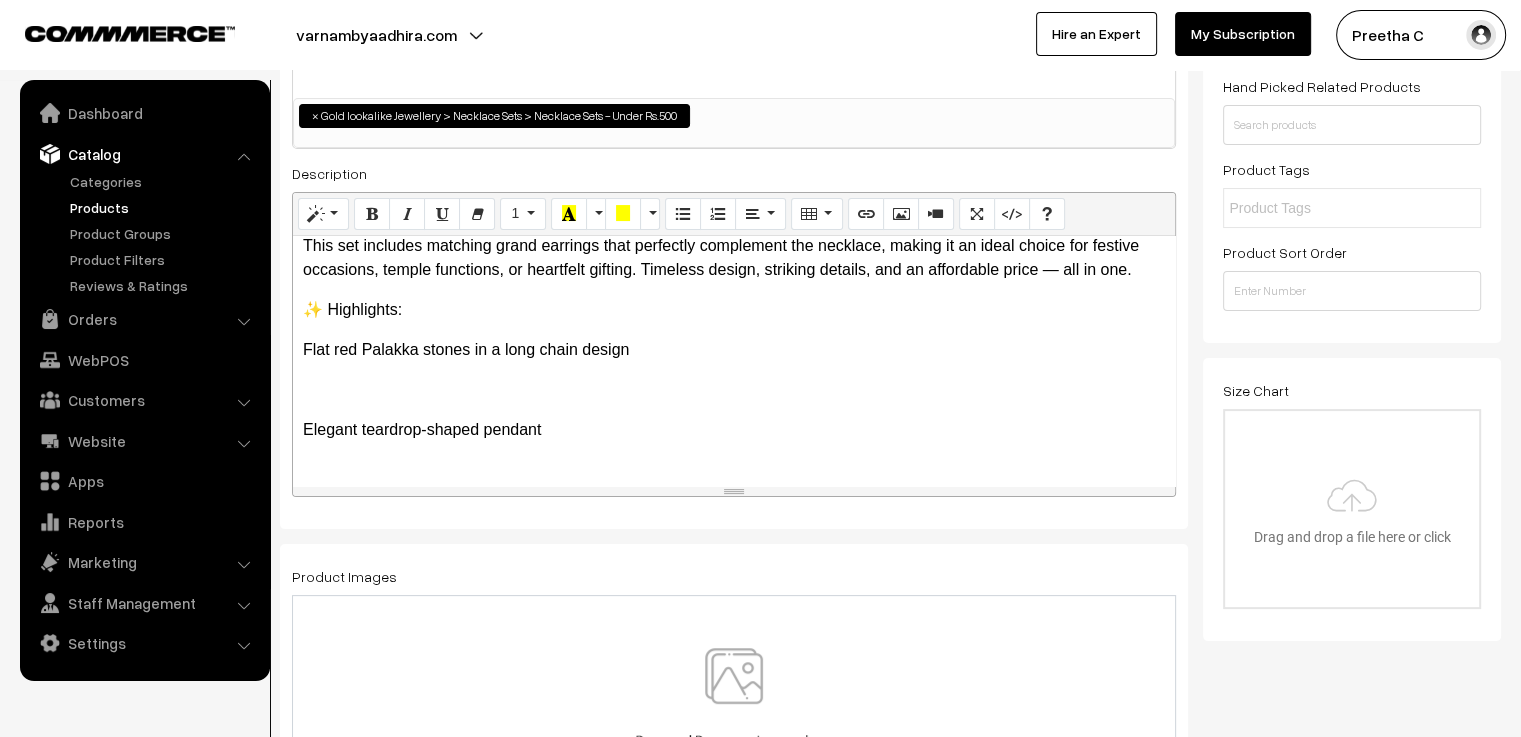 click on "Make a grand statement this festive season with our Flat Red Stone Palakka Long Chain Necklace Set, featuring a beautifully crafted teardrop-shaped pendant. Inspired by traditional Palakka designs, the deep red stones are set along a graceful long chain and finished with a rich gold polish that adds elegance to any ethnic outfit. This set includes matching grand earrings that perfectly complement the necklace, making it an ideal choice for festive occasions, temple functions, or heartfelt gifting. Timeless design, striking details, and an affordable price — all in one. ✨ Highlights: Flat red Palakka stones in a long chain design Elegant teardrop-shaped pendant Traditional gold polish finish Includes matching grand earrings Perfect for festive wear or gifting Affordable yet luxurious" at bounding box center [734, 361] 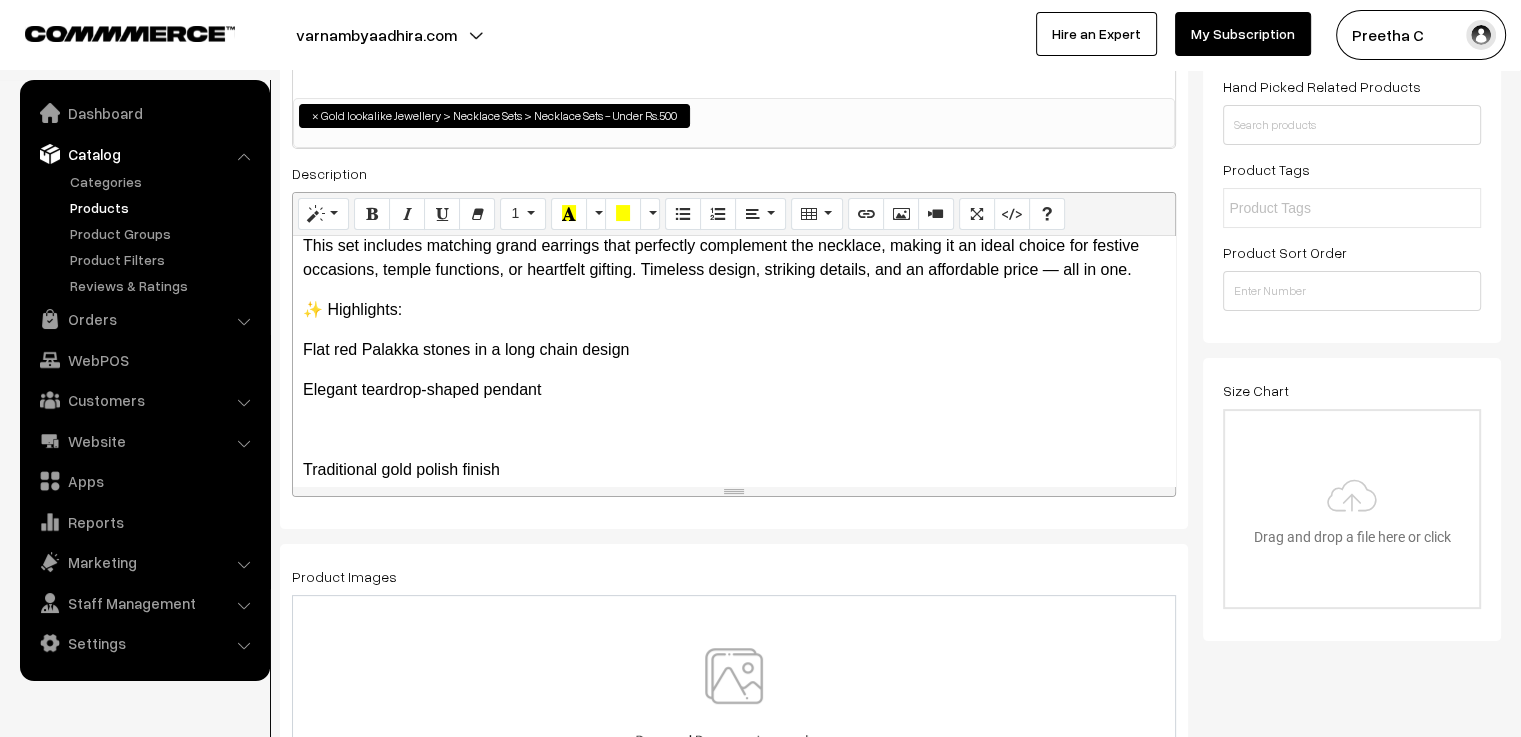click on "Make a grand statement this festive season with our Flat Red Stone Palakka Long Chain Necklace Set, featuring a beautifully crafted teardrop-shaped pendant. Inspired by traditional Palakka designs, the deep red stones are set along a graceful long chain and finished with a rich gold polish that adds elegance to any ethnic outfit. This set includes matching grand earrings that perfectly complement the necklace, making it an ideal choice for festive occasions, temple functions, or heartfelt gifting. Timeless design, striking details, and an affordable price — all in one. ✨ Highlights: Flat red Palakka stones in a long chain design Elegant teardrop-shaped pendant Traditional gold polish finish Includes matching grand earrings Perfect for festive wear or gifting Affordable yet luxurious" at bounding box center (734, 361) 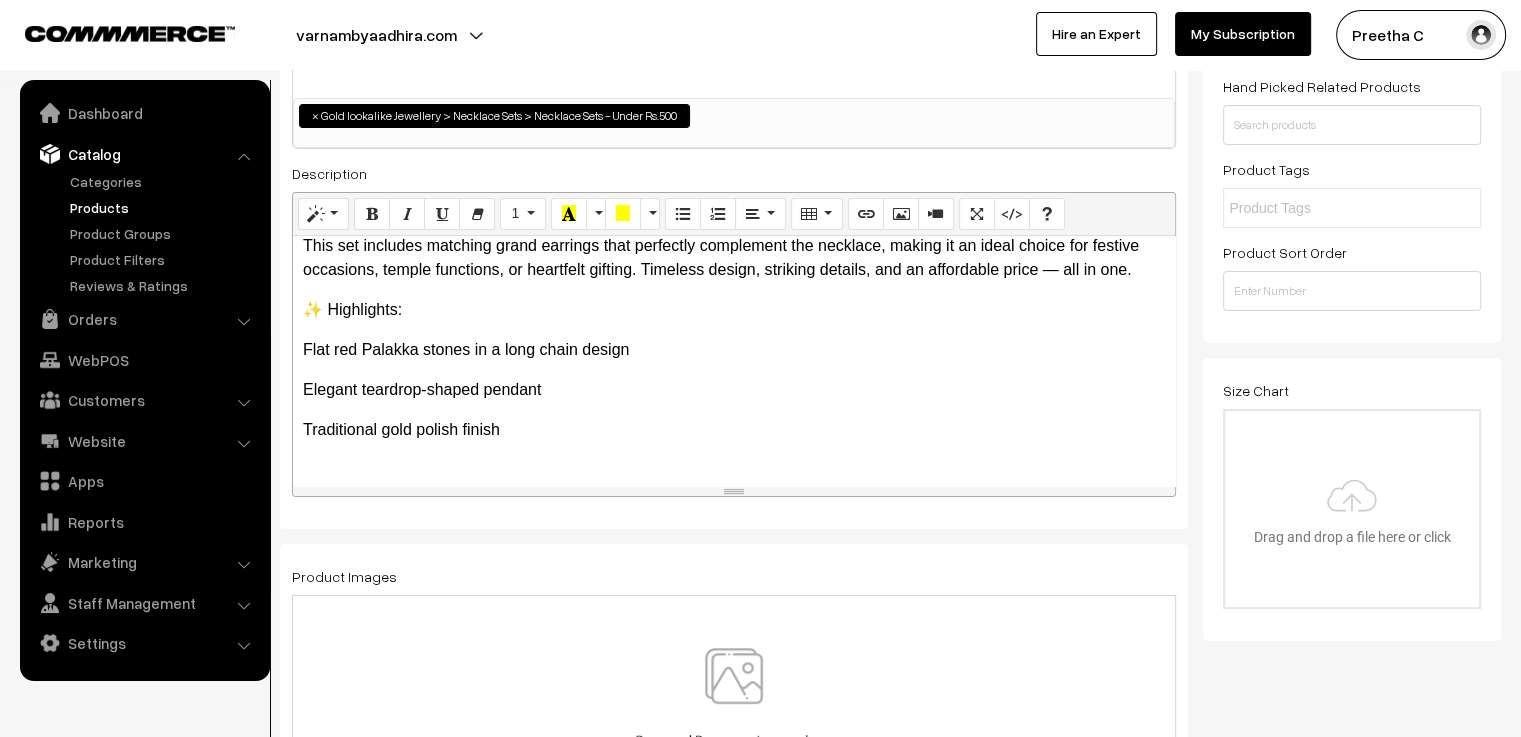 scroll, scrollTop: 200, scrollLeft: 0, axis: vertical 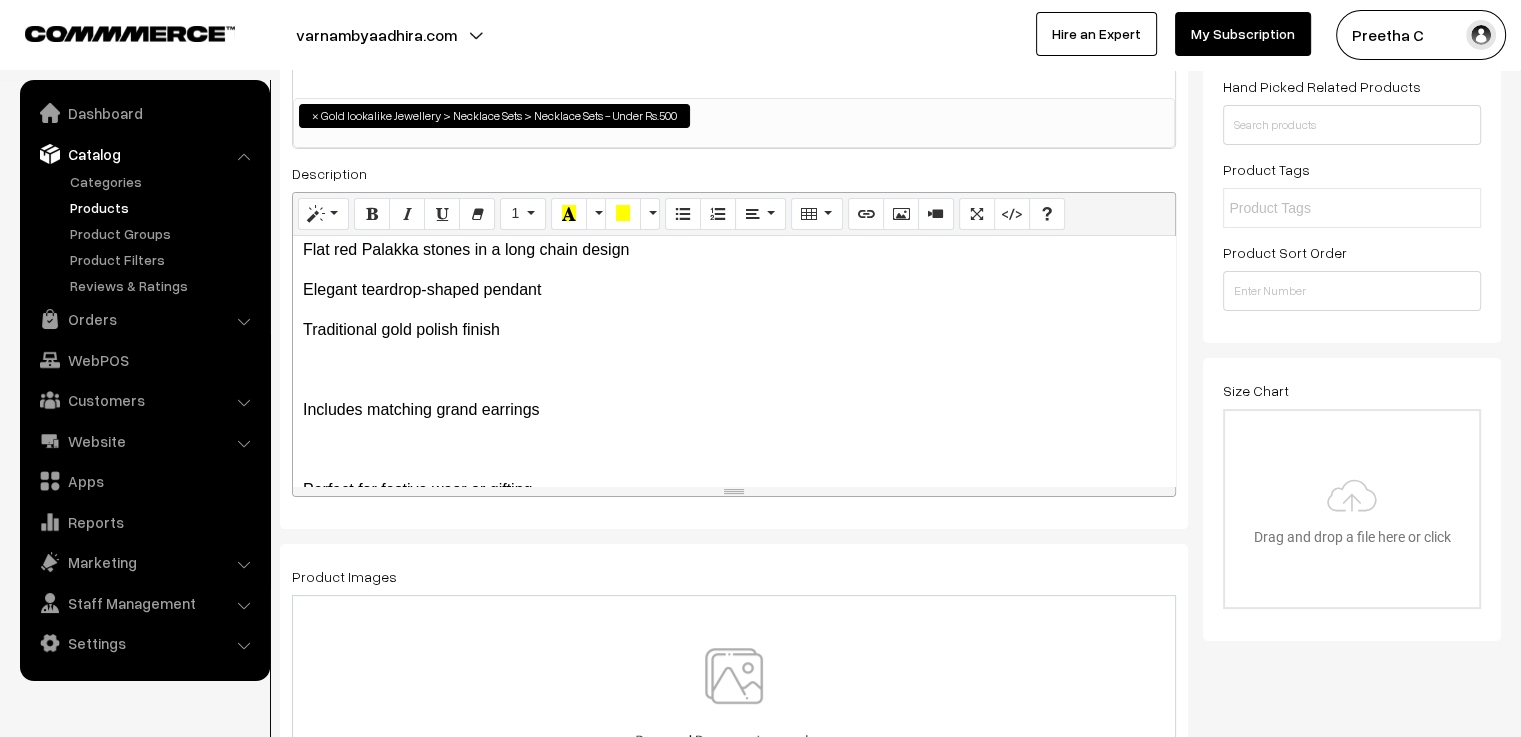 click on "Make a grand statement this festive season with our Flat Red Stone Palakka Long Chain Necklace Set, featuring a beautifully crafted teardrop-shaped pendant. Inspired by traditional Palakka designs, the deep red stones are set along a graceful long chain and finished with a rich gold polish that adds elegance to any ethnic outfit. This set includes matching grand earrings that perfectly complement the necklace, making it an ideal choice for festive occasions, temple functions, or heartfelt gifting. Timeless design, striking details, and an affordable price — all in one. ✨ Highlights: Flat red Palakka stones in a long chain design Elegant teardrop-shaped pendant Traditional gold polish finish Includes matching grand earrings Perfect for festive wear or gifting Affordable yet luxurious" at bounding box center [734, 361] 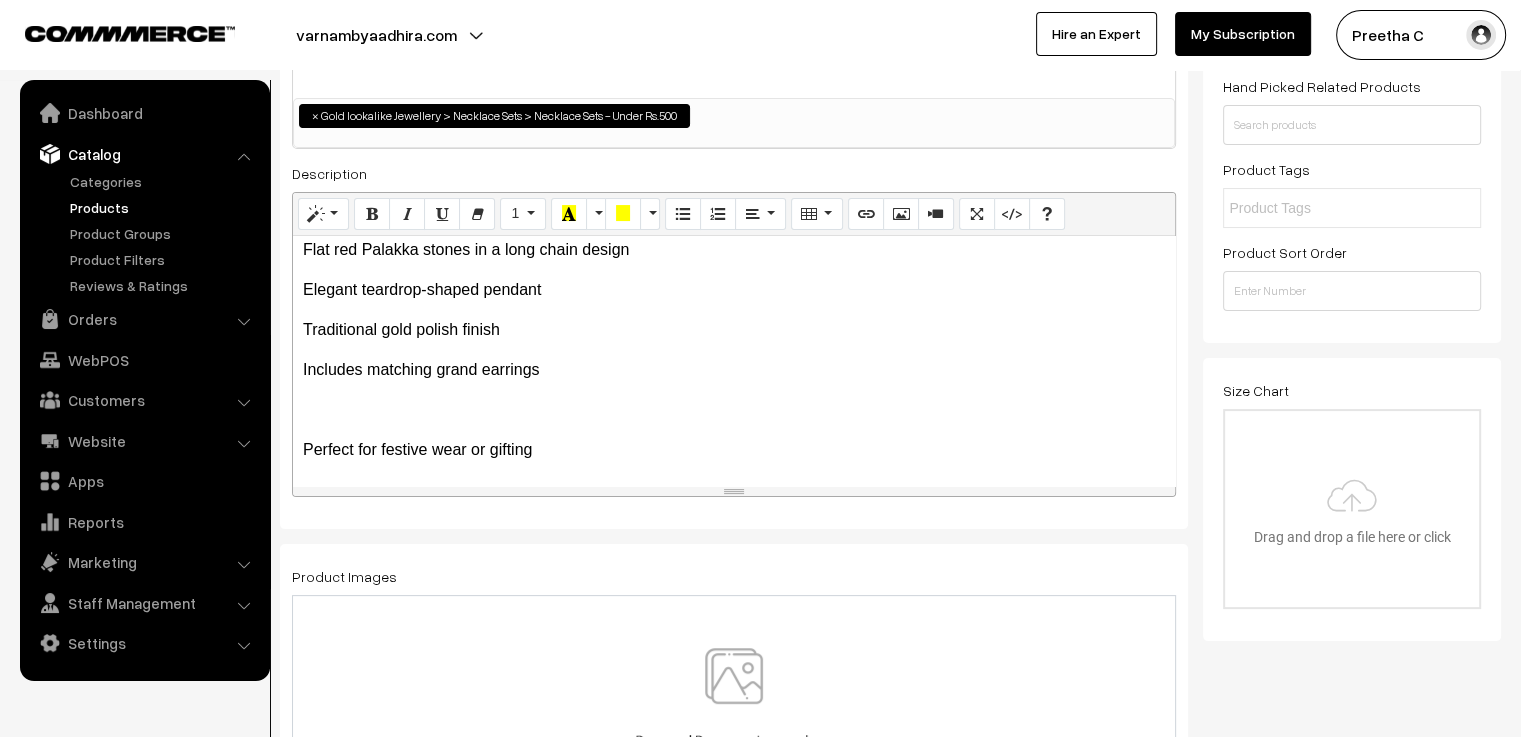 click on "Make a grand statement this festive season with our Flat Red Stone Palakka Long Chain Necklace Set, featuring a beautifully crafted teardrop-shaped pendant. Inspired by traditional Palakka designs, the deep red stones are set along a graceful long chain and finished with a rich gold polish that adds elegance to any ethnic outfit. This set includes matching grand earrings that perfectly complement the necklace, making it an ideal choice for festive occasions, temple functions, or heartfelt gifting. Timeless design, striking details, and an affordable price — all in one. ✨ Highlights: Flat red Palakka stones in a long chain design Elegant teardrop-shaped pendant Traditional gold polish finish Includes matching grand earrings Perfect for festive wear or gifting Affordable yet luxurious" at bounding box center (734, 361) 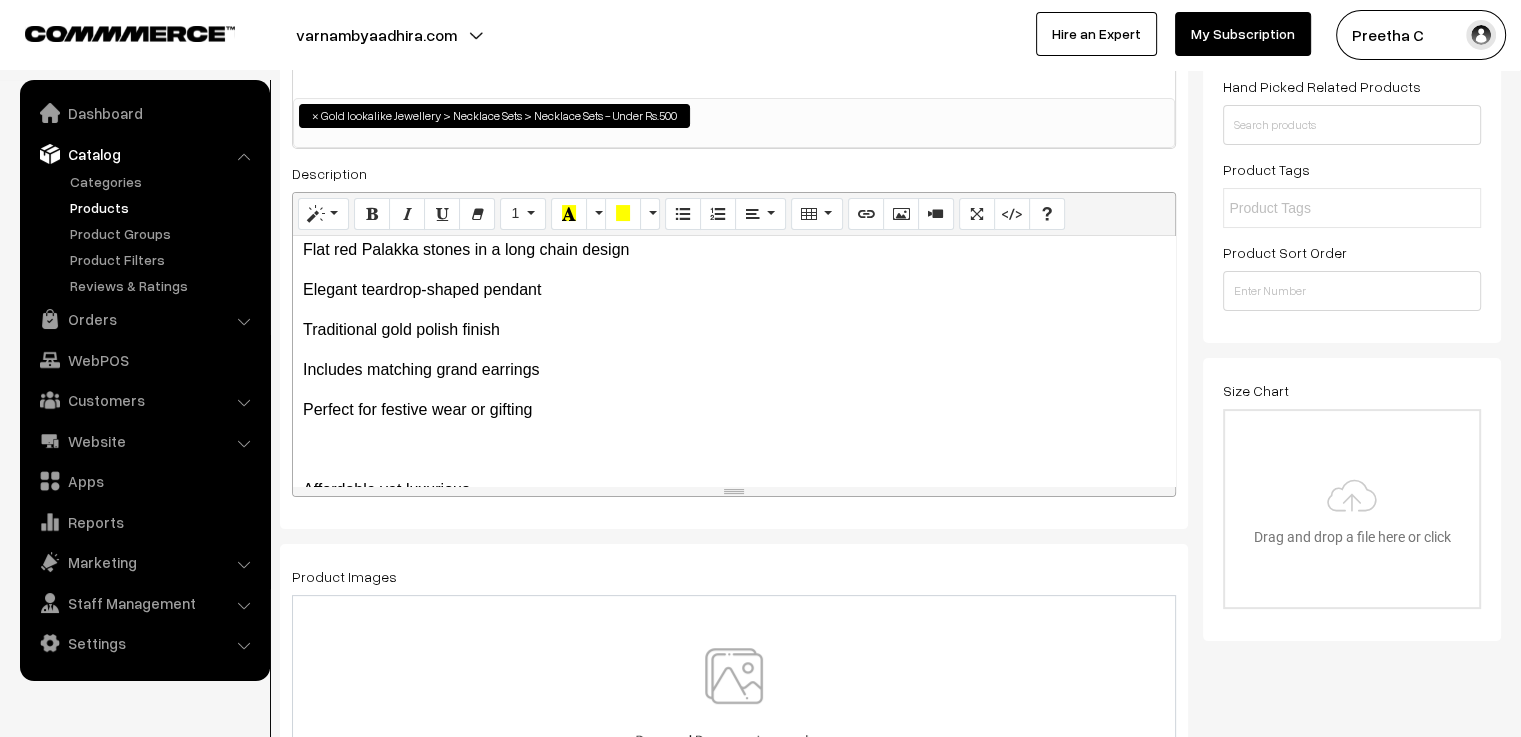 scroll, scrollTop: 300, scrollLeft: 0, axis: vertical 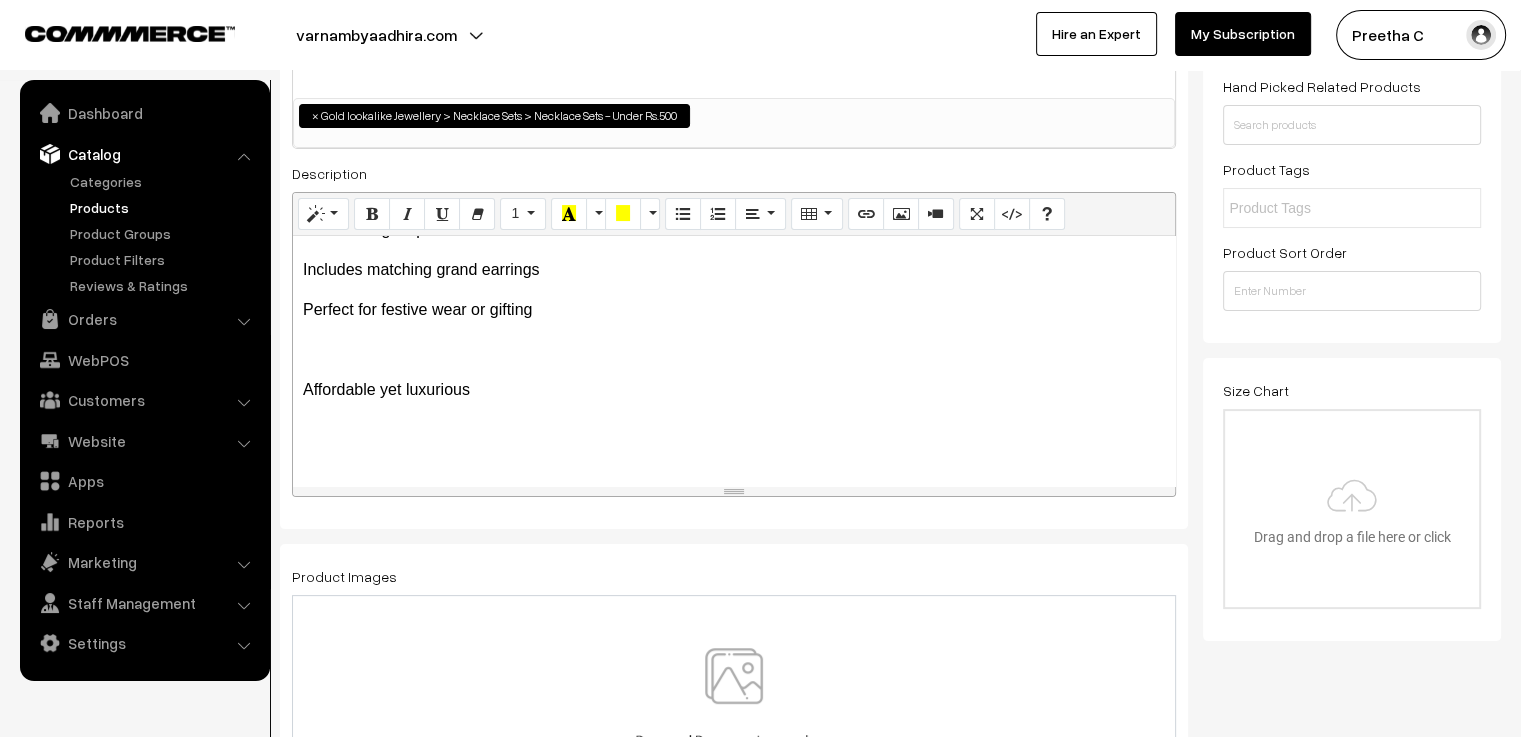 click on "Make a grand statement this festive season with our Flat Red Stone Palakka Long Chain Necklace Set, featuring a beautifully crafted teardrop-shaped pendant. Inspired by traditional Palakka designs, the deep red stones are set along a graceful long chain and finished with a rich gold polish that adds elegance to any ethnic outfit. This set includes matching grand earrings that perfectly complement the necklace, making it an ideal choice for festive occasions, temple functions, or heartfelt gifting. Timeless design, striking details, and an affordable price — all in one. ✨ Highlights: Flat red Palakka stones in a long chain design Elegant teardrop-shaped pendant Traditional gold polish finish Includes matching grand earrings Perfect for festive wear or gifting Affordable yet luxurious" at bounding box center [734, 361] 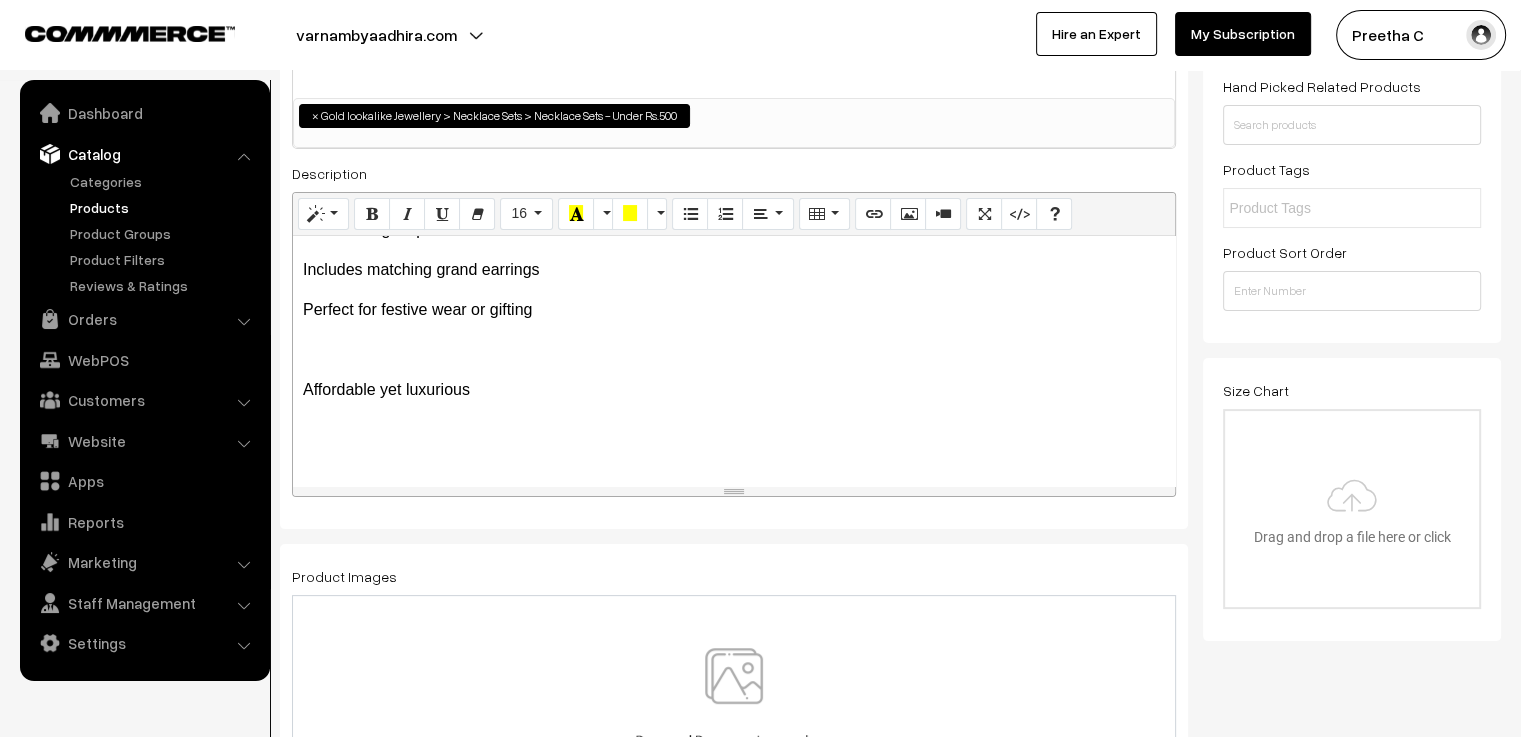 scroll, scrollTop: 282, scrollLeft: 0, axis: vertical 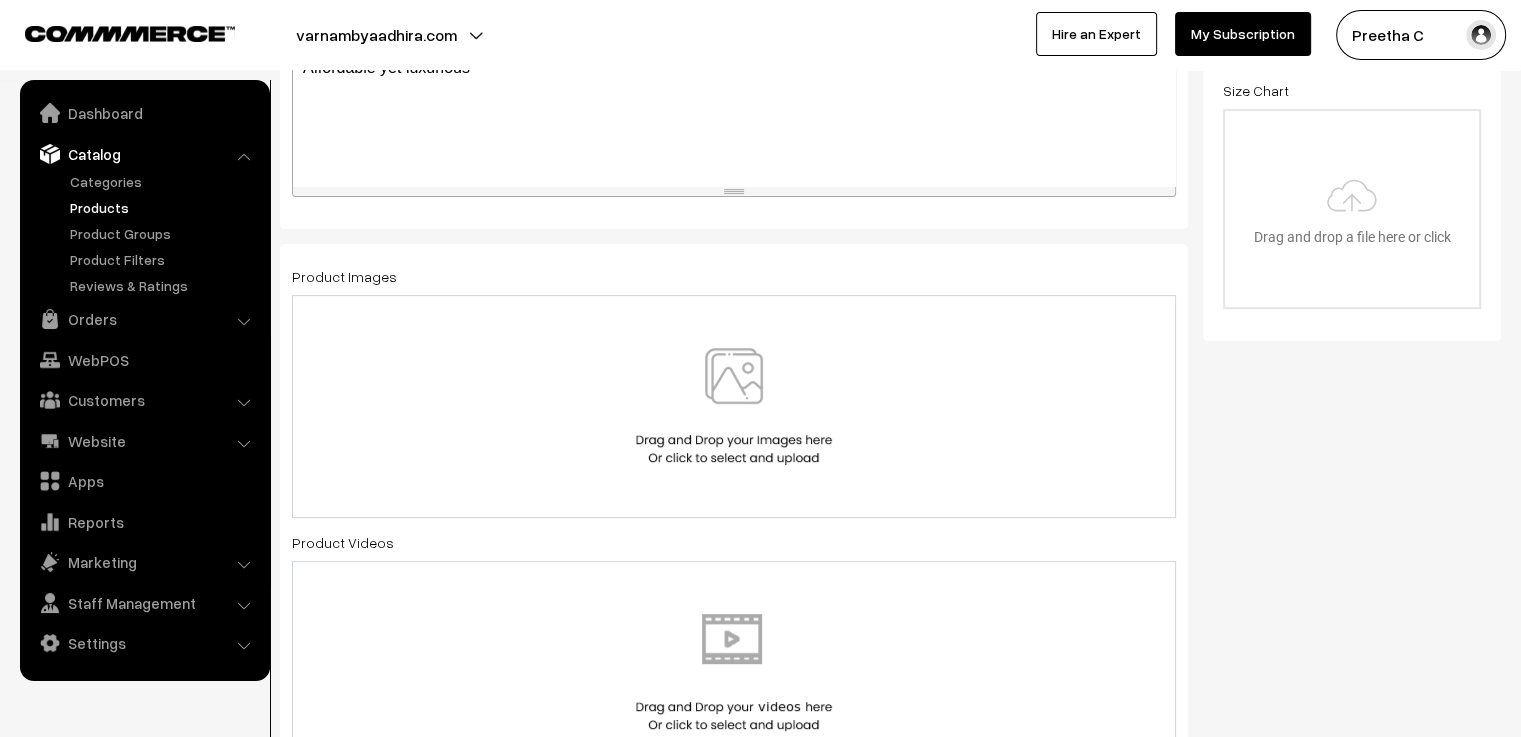 click at bounding box center (734, 406) 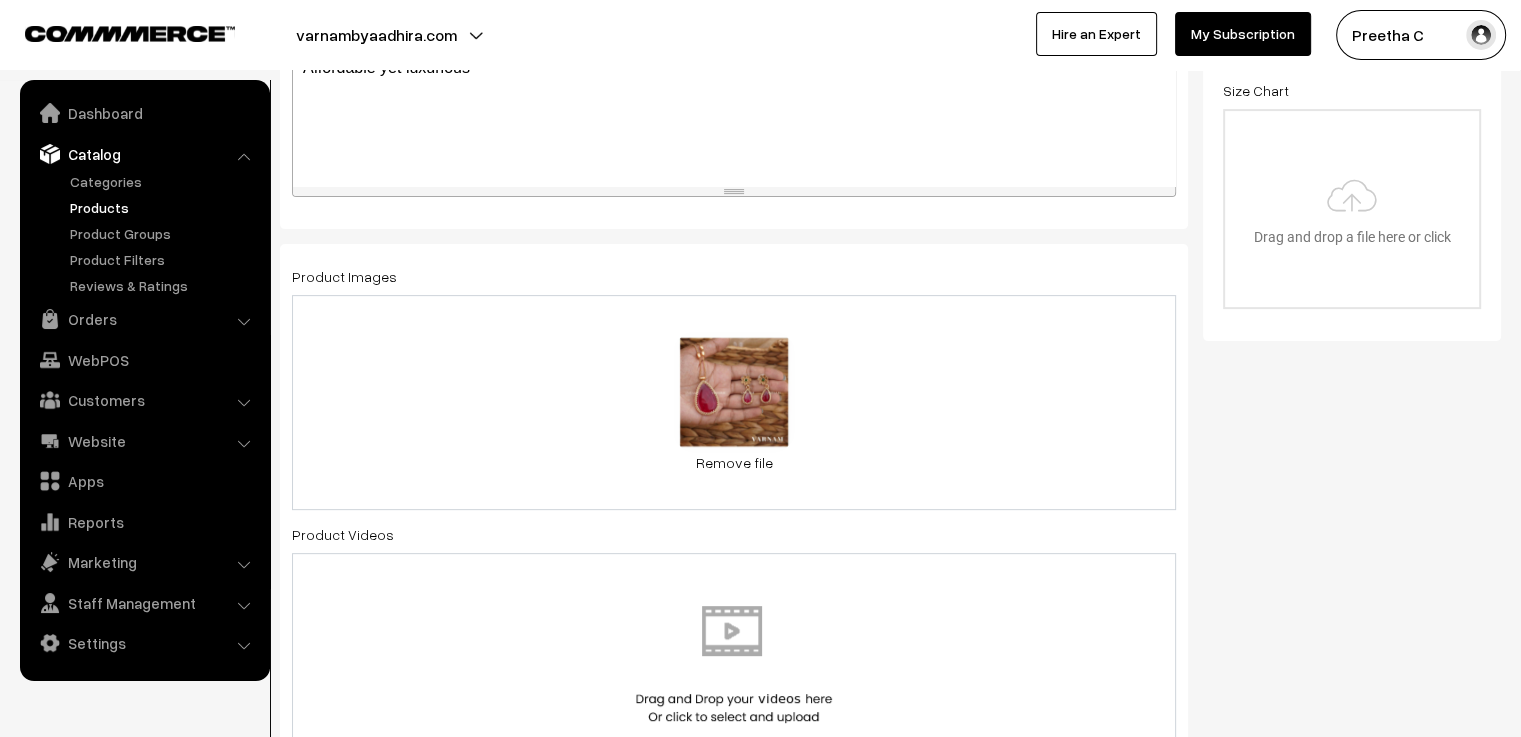 click on "0.2  MB      9.1.jpg                         Check                                                      Error                                                           Remove file" at bounding box center [734, 402] 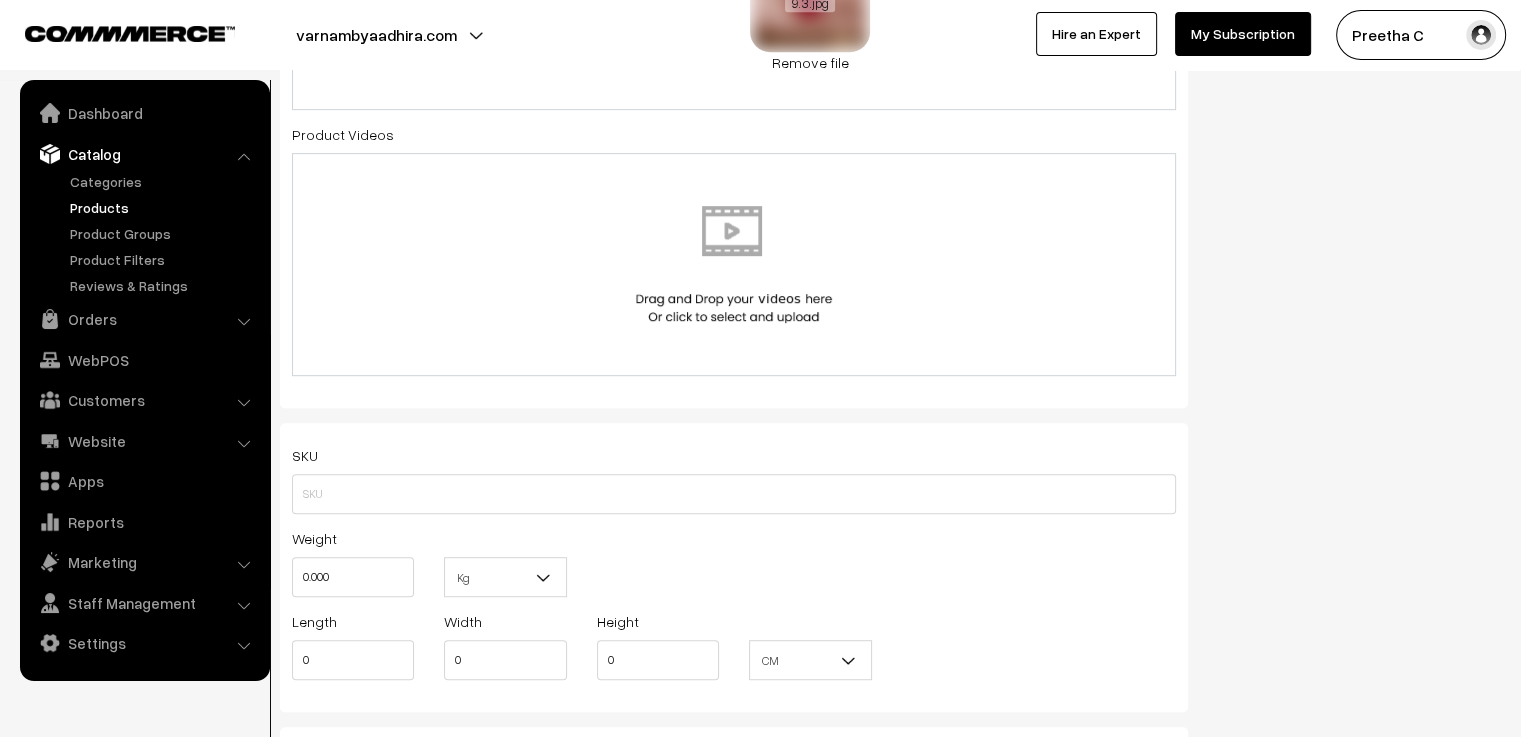 scroll, scrollTop: 1100, scrollLeft: 0, axis: vertical 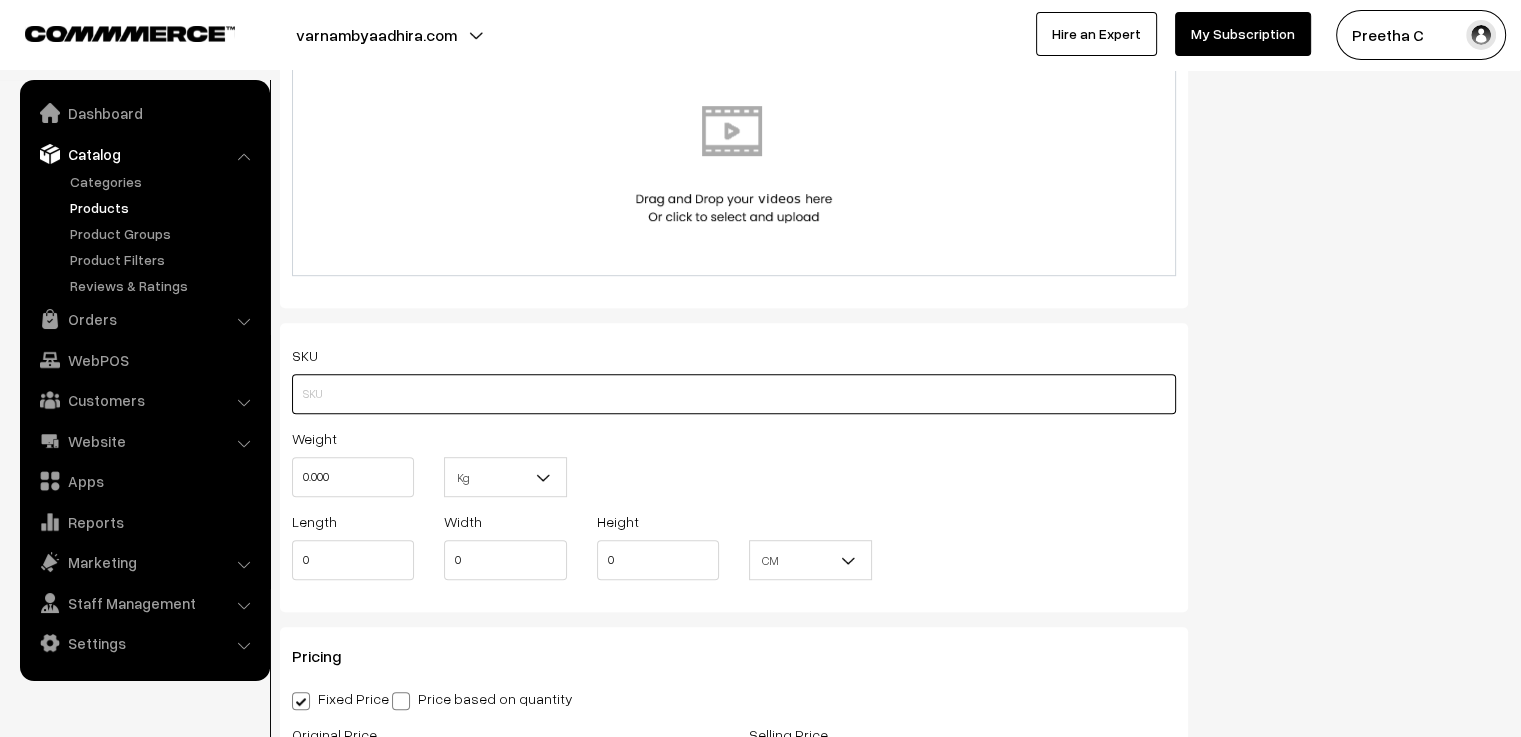 click at bounding box center (734, 394) 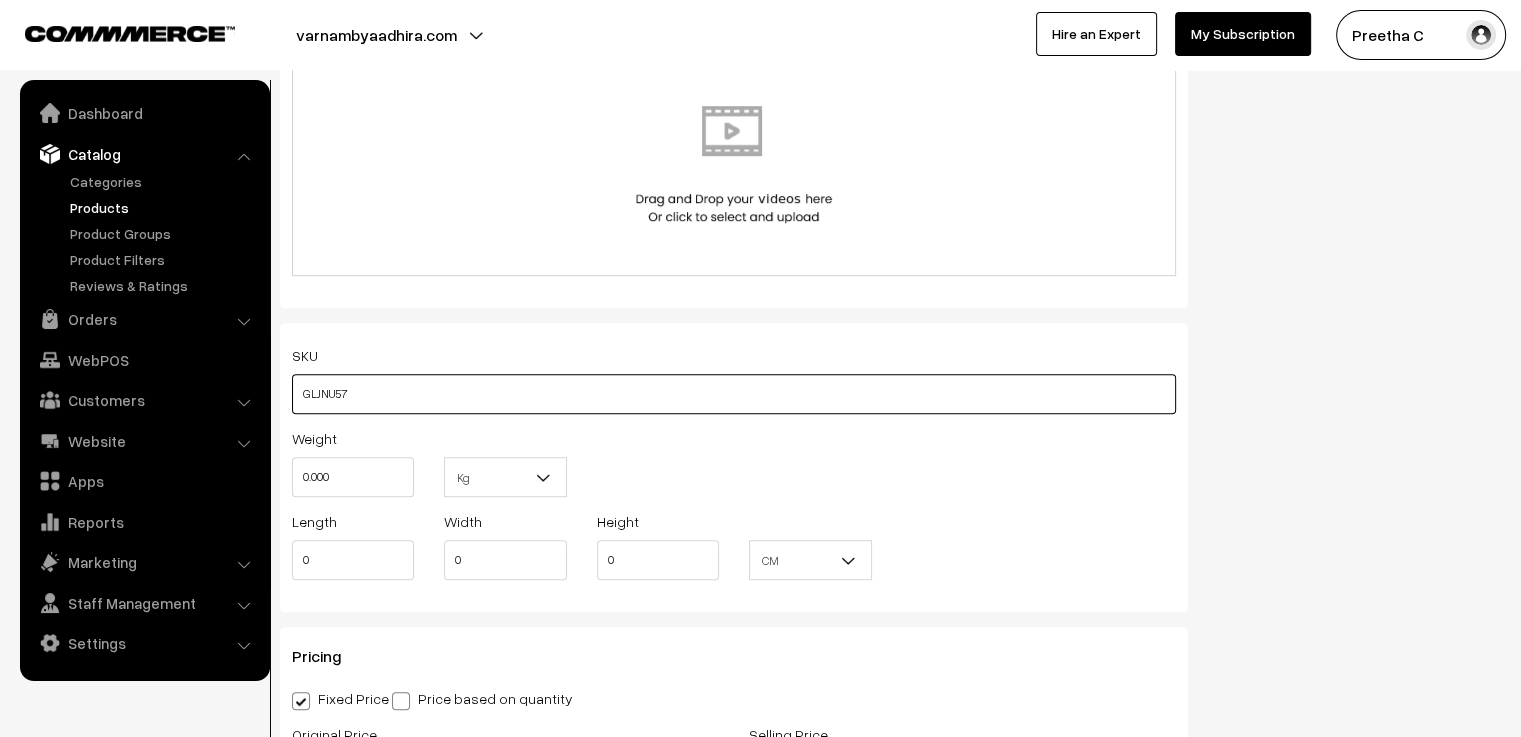 scroll, scrollTop: 1300, scrollLeft: 0, axis: vertical 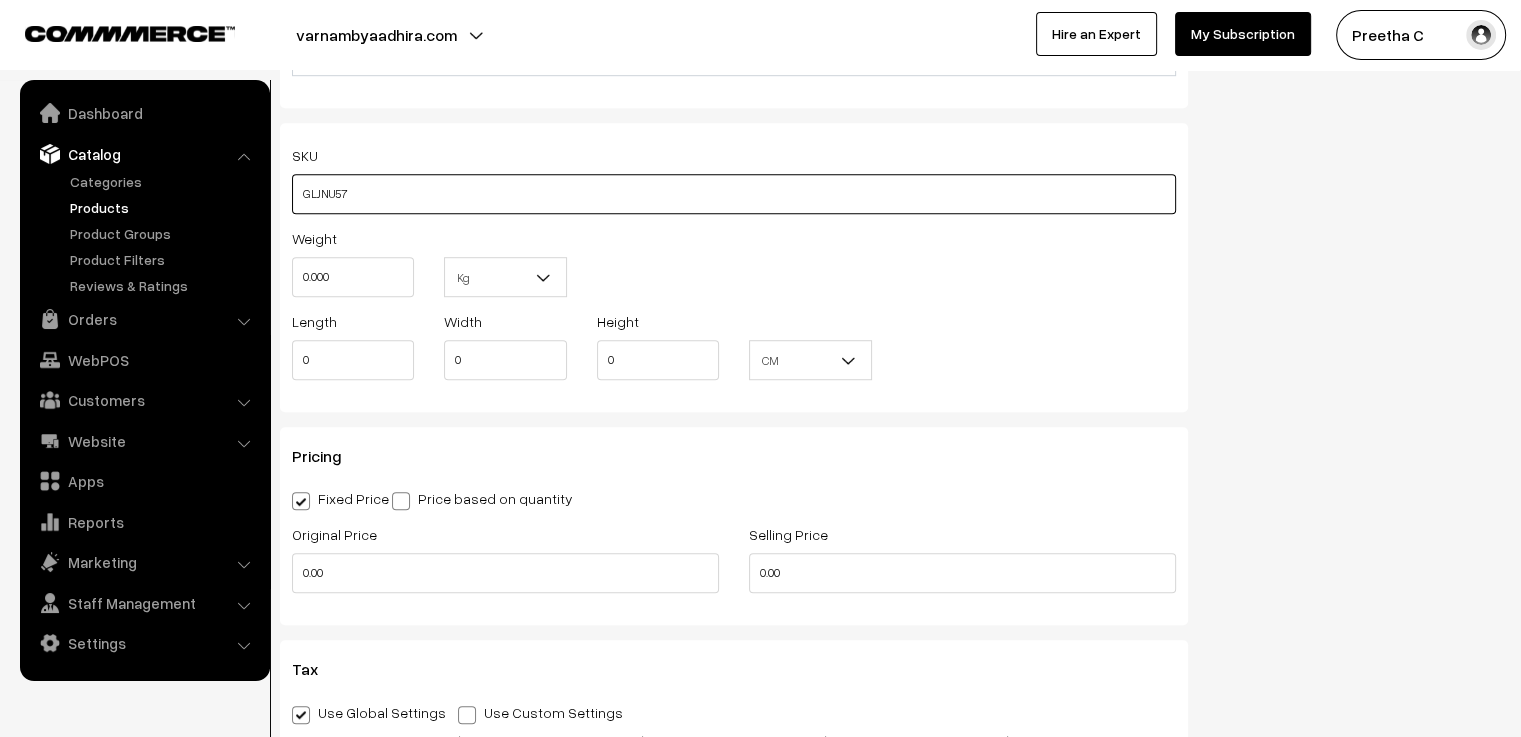 type on "GLJNU57" 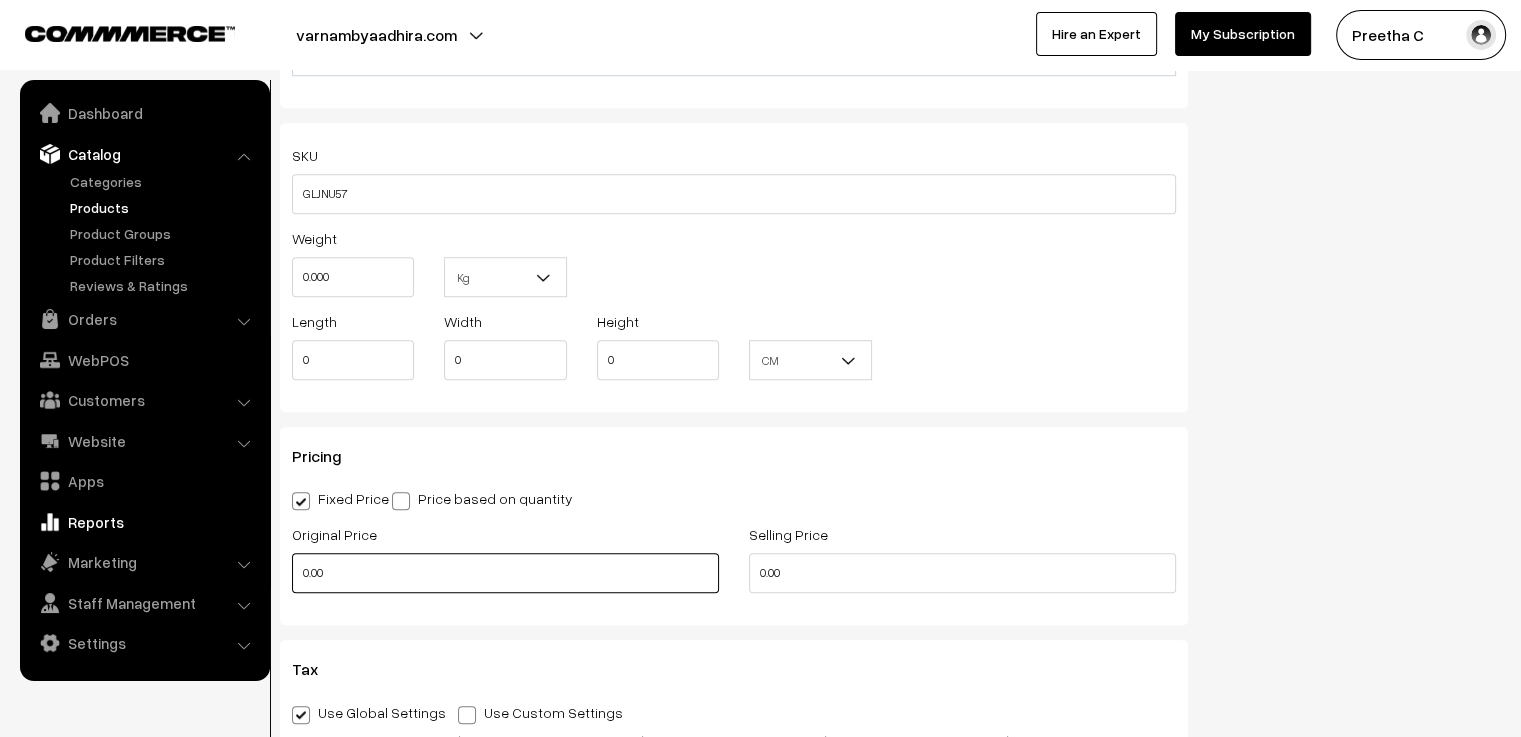 drag, startPoint x: 399, startPoint y: 581, endPoint x: 161, endPoint y: 511, distance: 248.08063 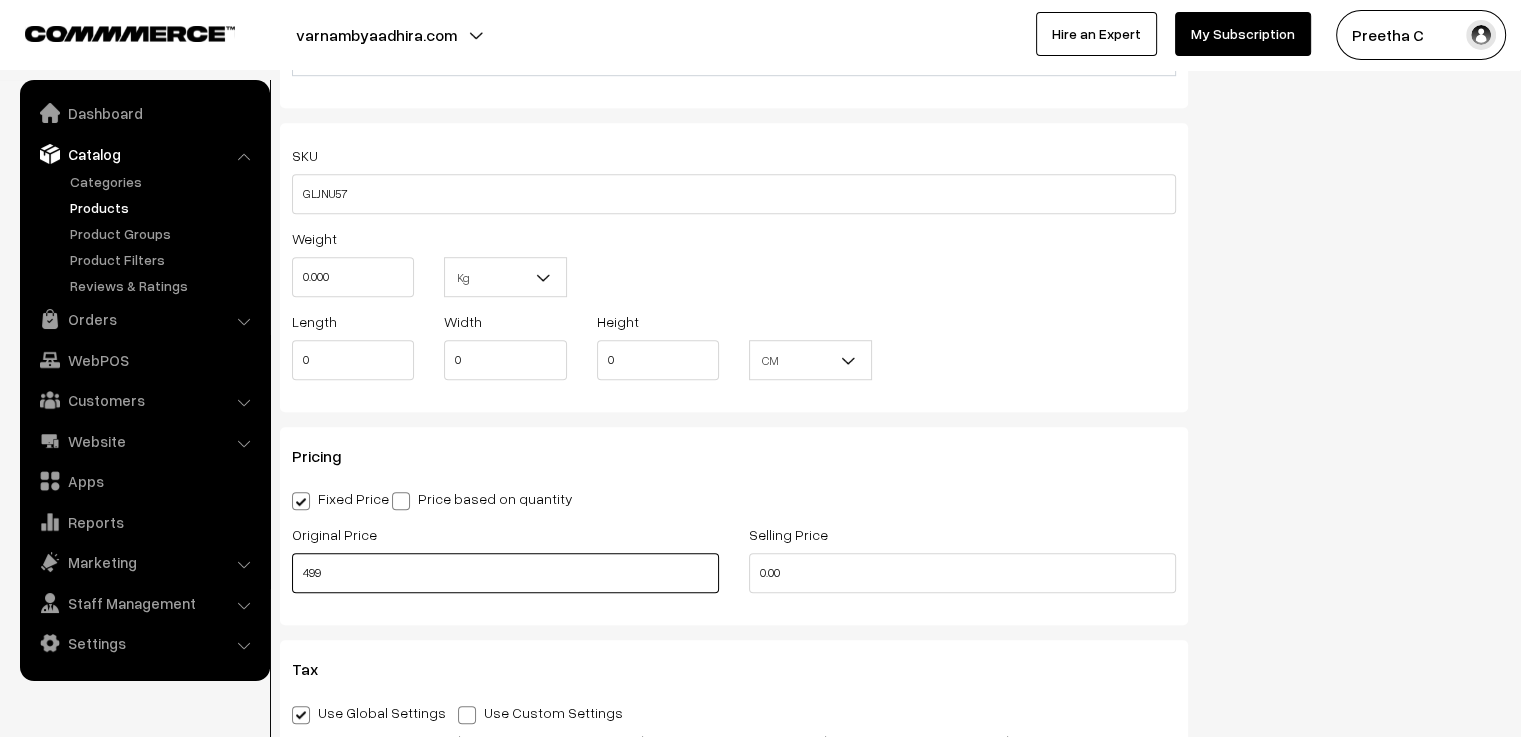 type on "499" 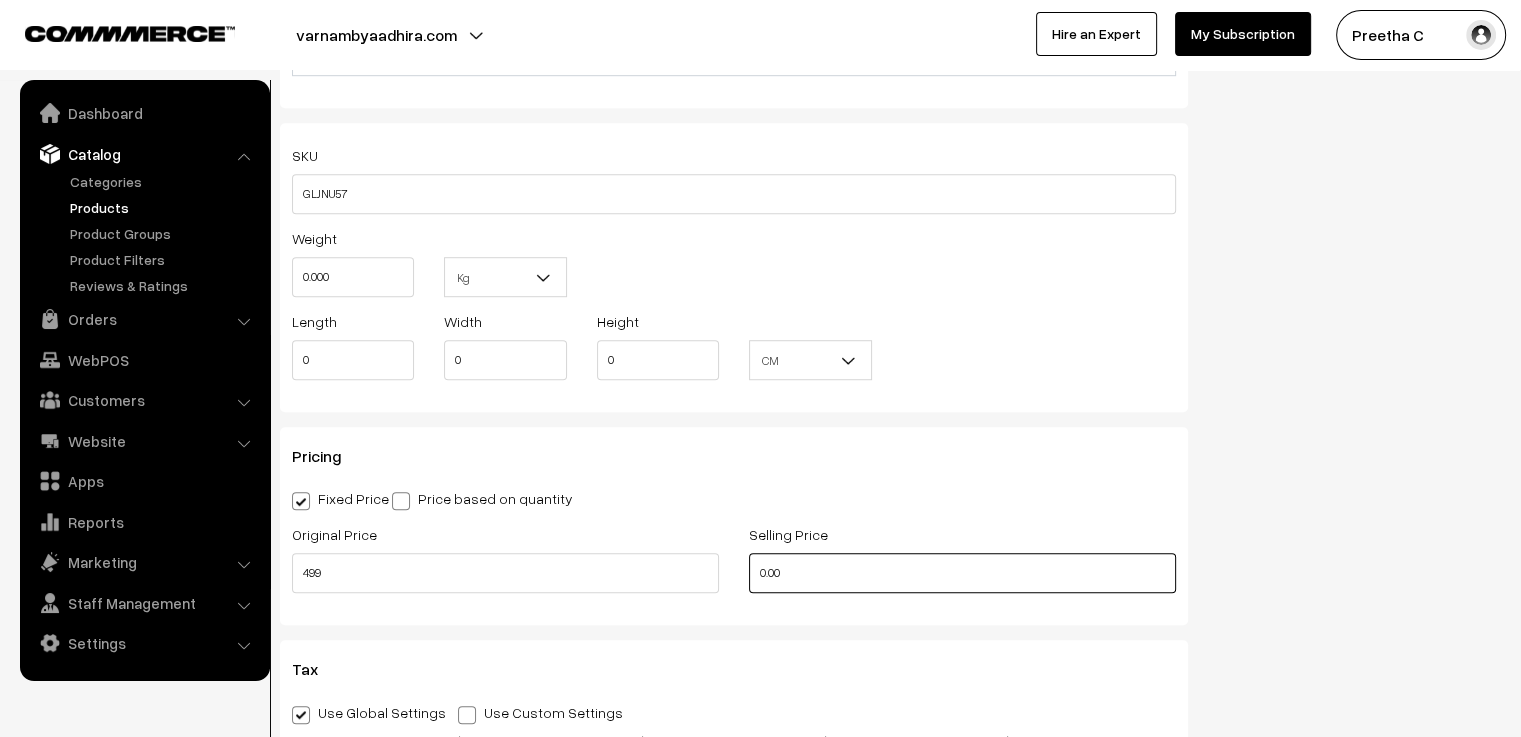 drag, startPoint x: 794, startPoint y: 570, endPoint x: 757, endPoint y: 579, distance: 38.078865 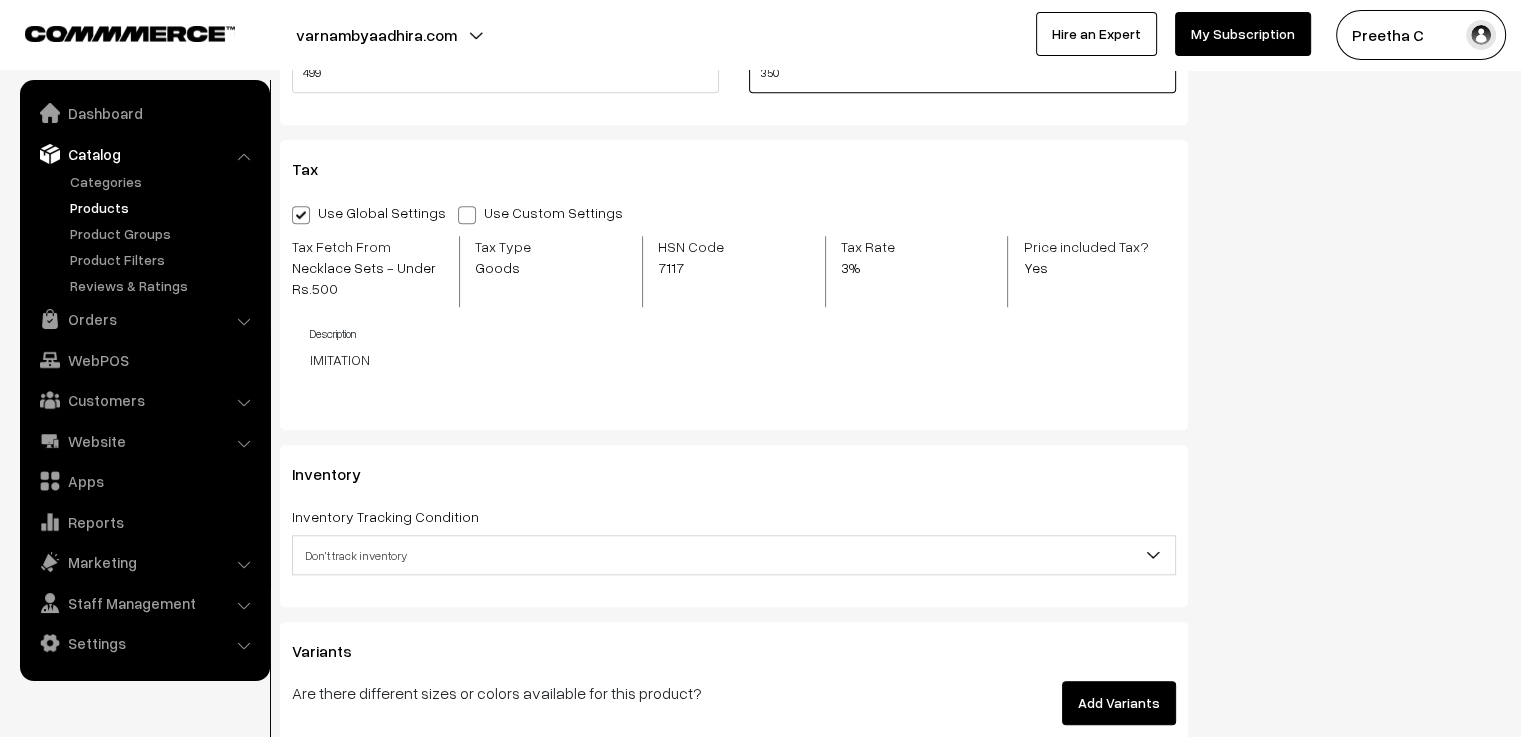 scroll, scrollTop: 1900, scrollLeft: 0, axis: vertical 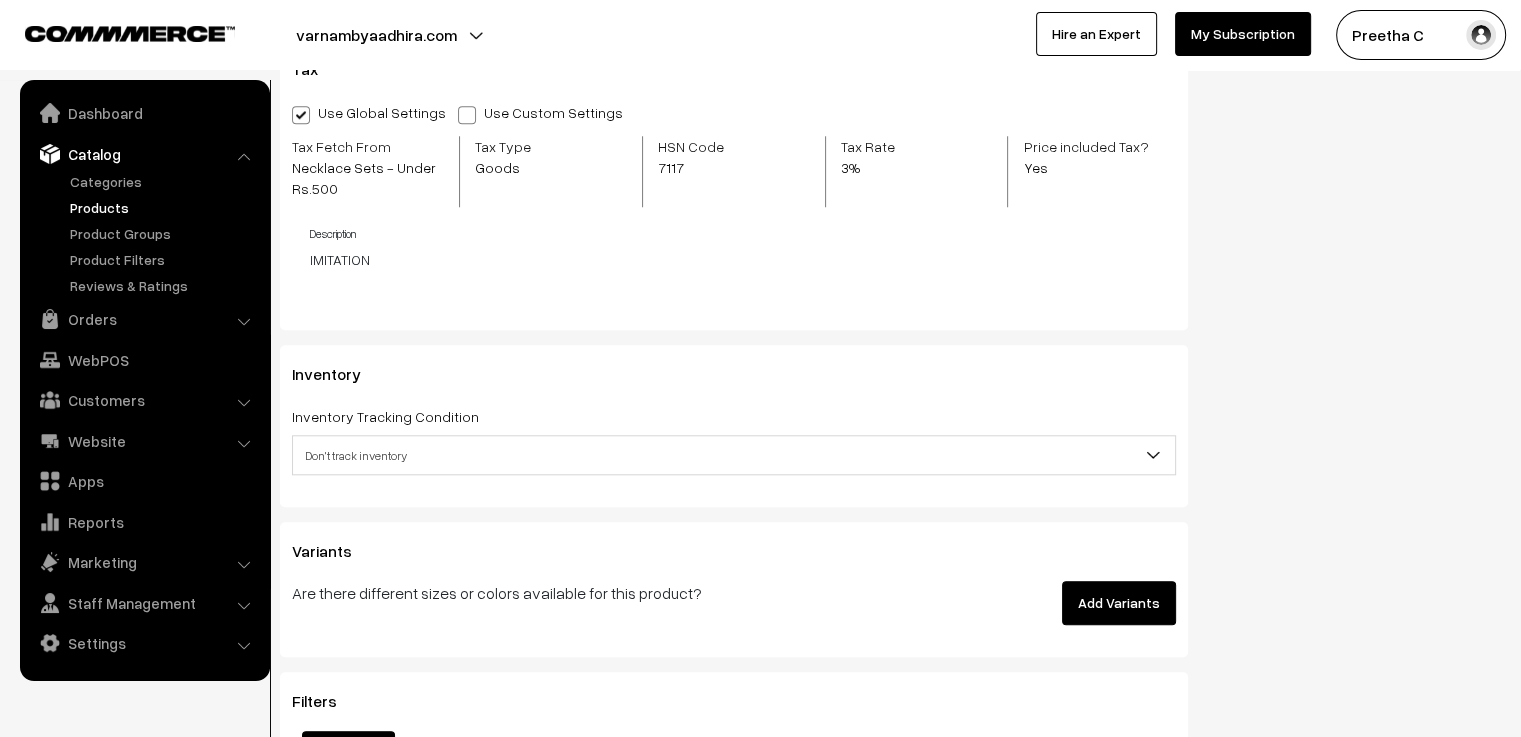 type on "350" 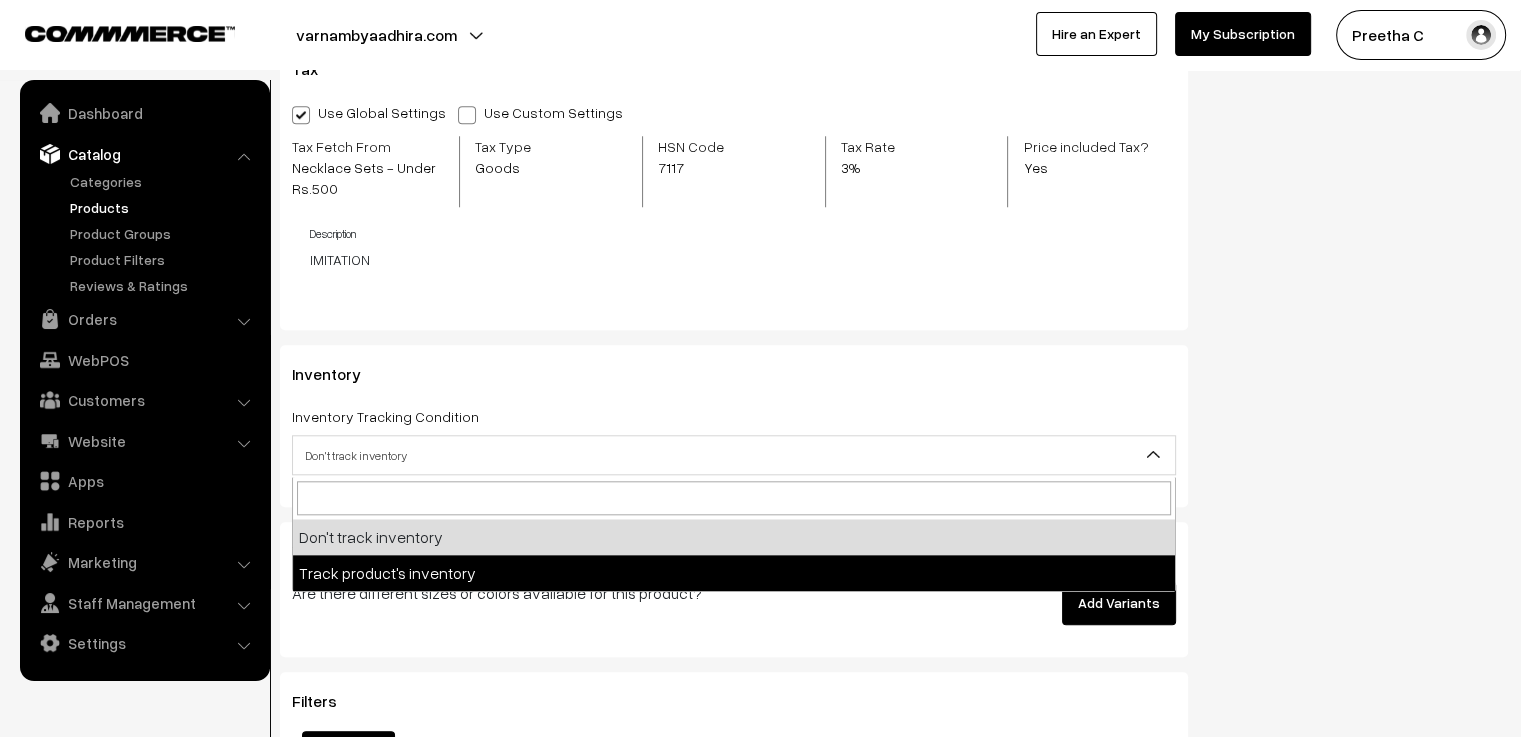 select on "2" 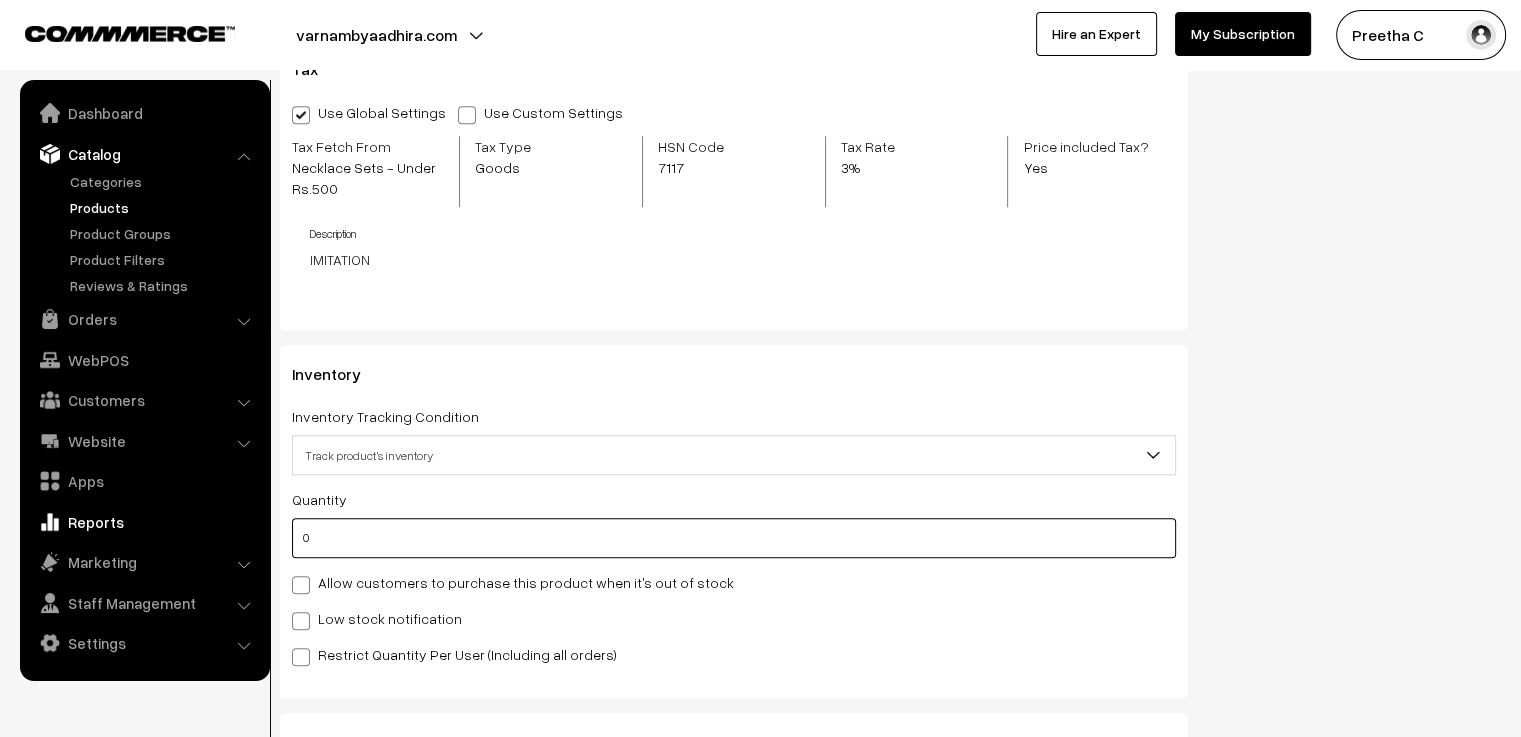 drag, startPoint x: 340, startPoint y: 540, endPoint x: 240, endPoint y: 538, distance: 100.02 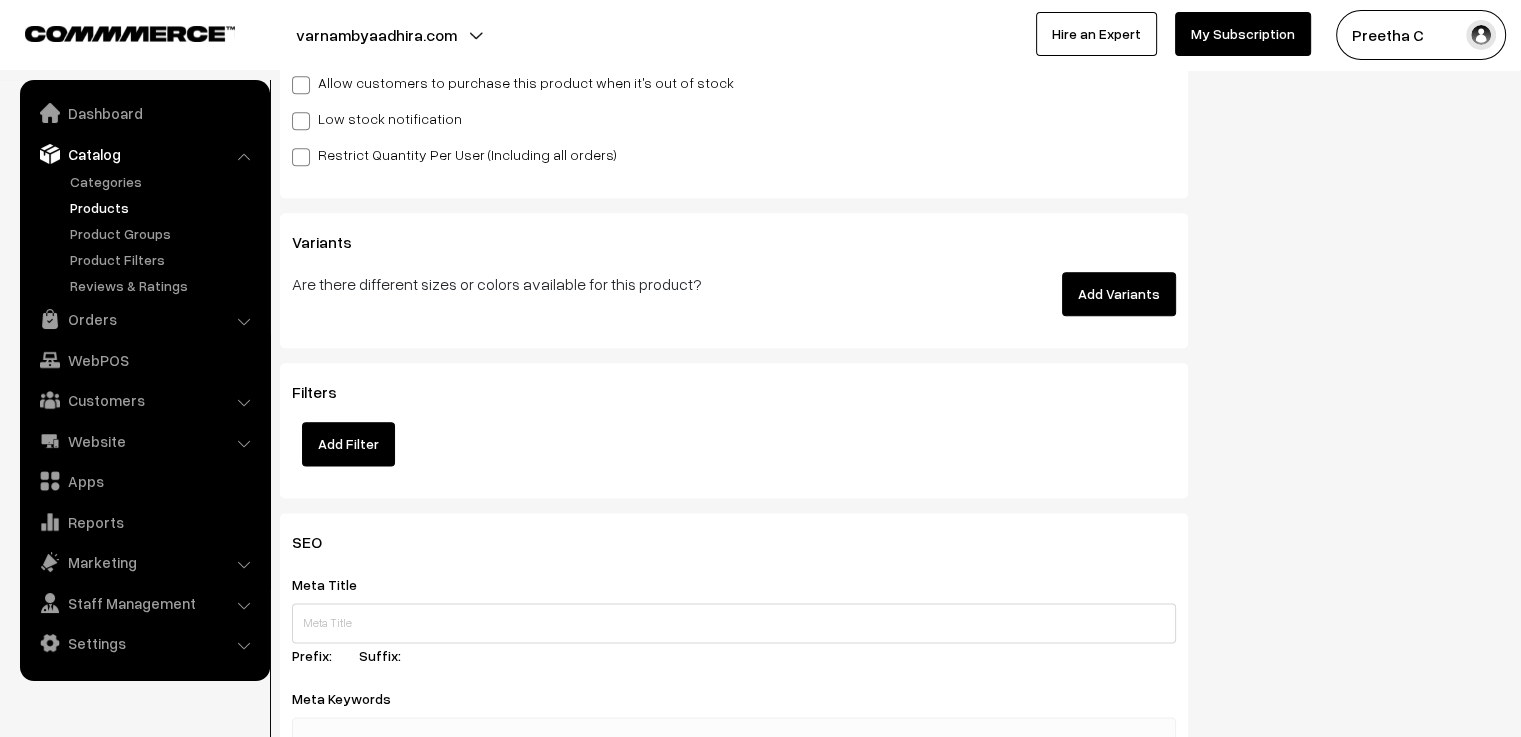 scroll, scrollTop: 2500, scrollLeft: 0, axis: vertical 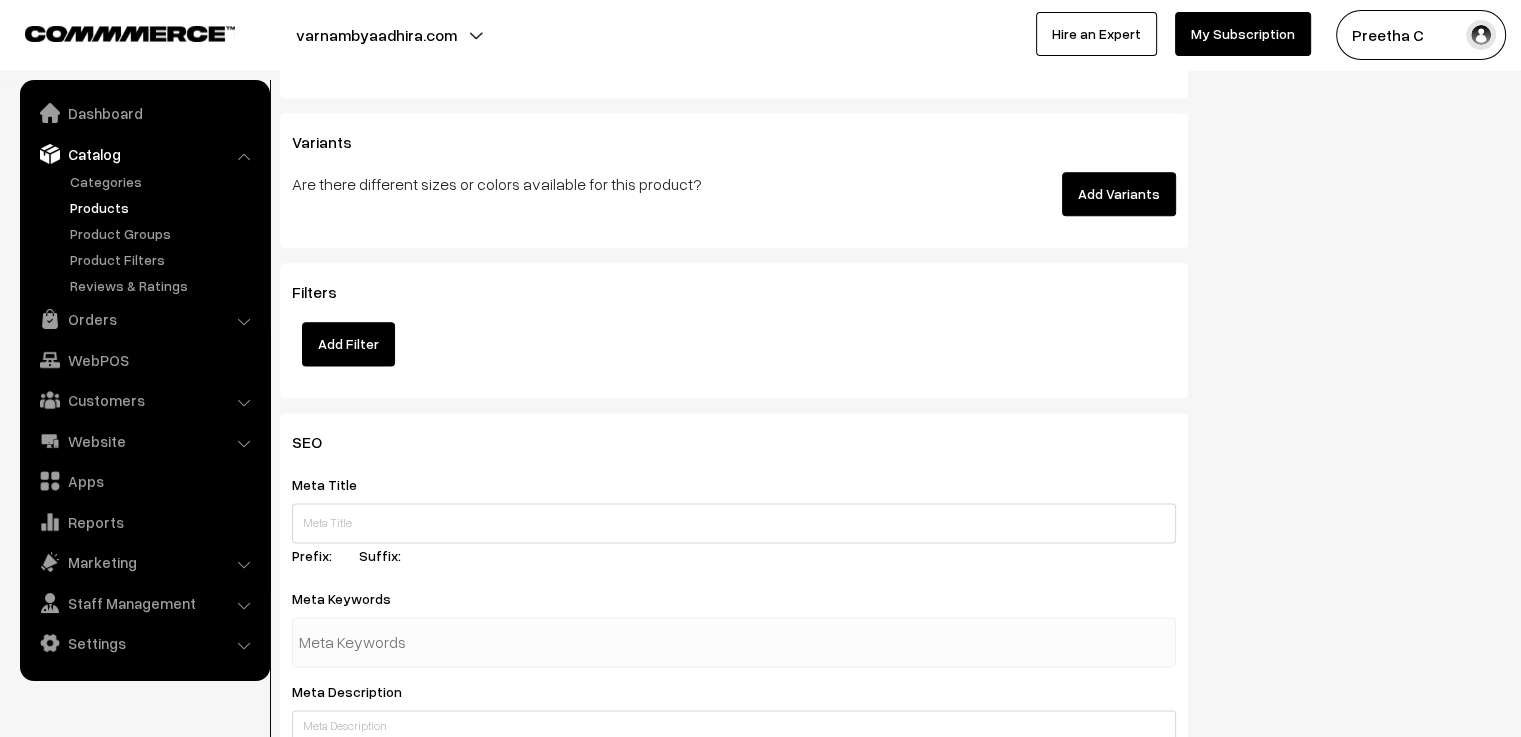 type on "3" 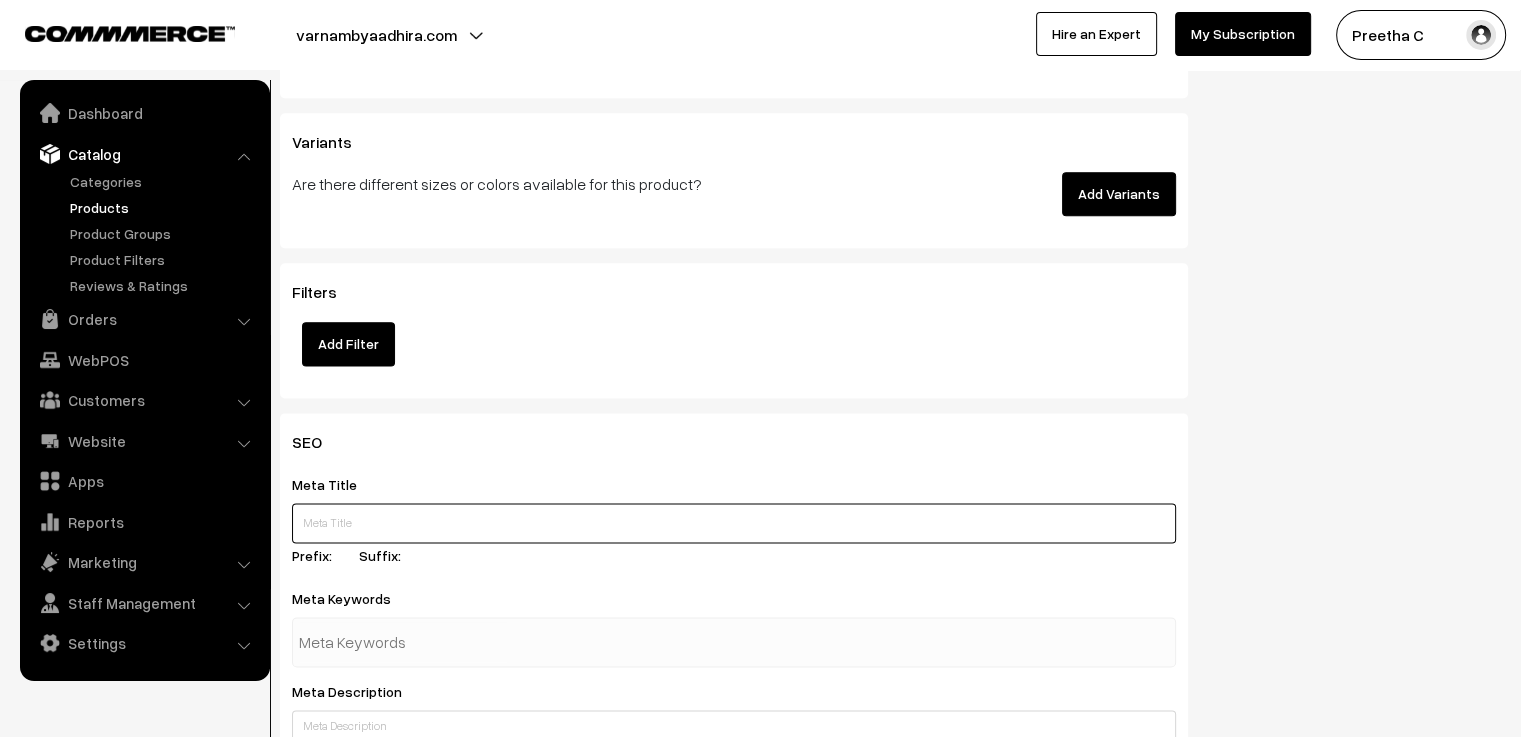 click at bounding box center (734, 523) 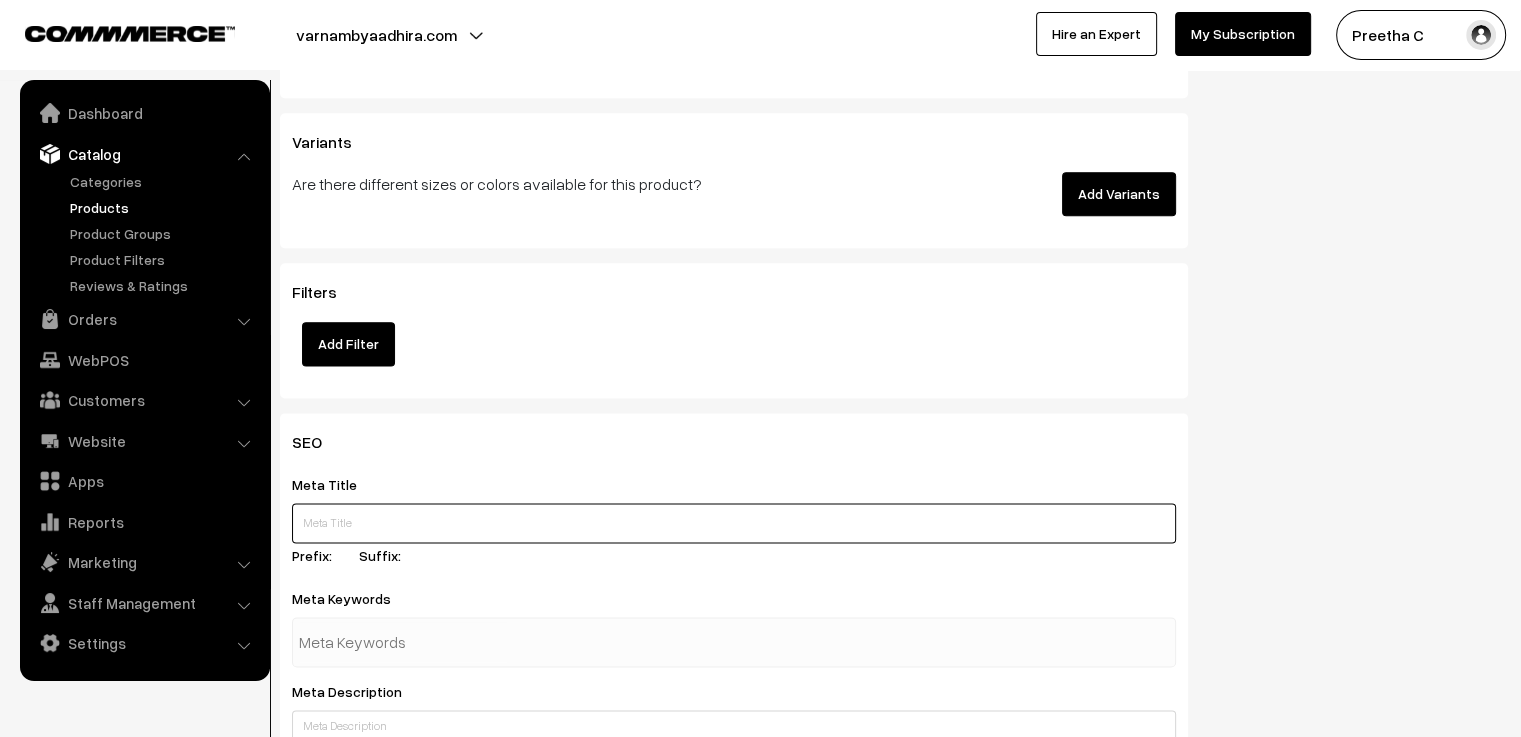 paste on "Red Palakka Long Chain Necklace Set with Teardrop Pendant & Earrings" 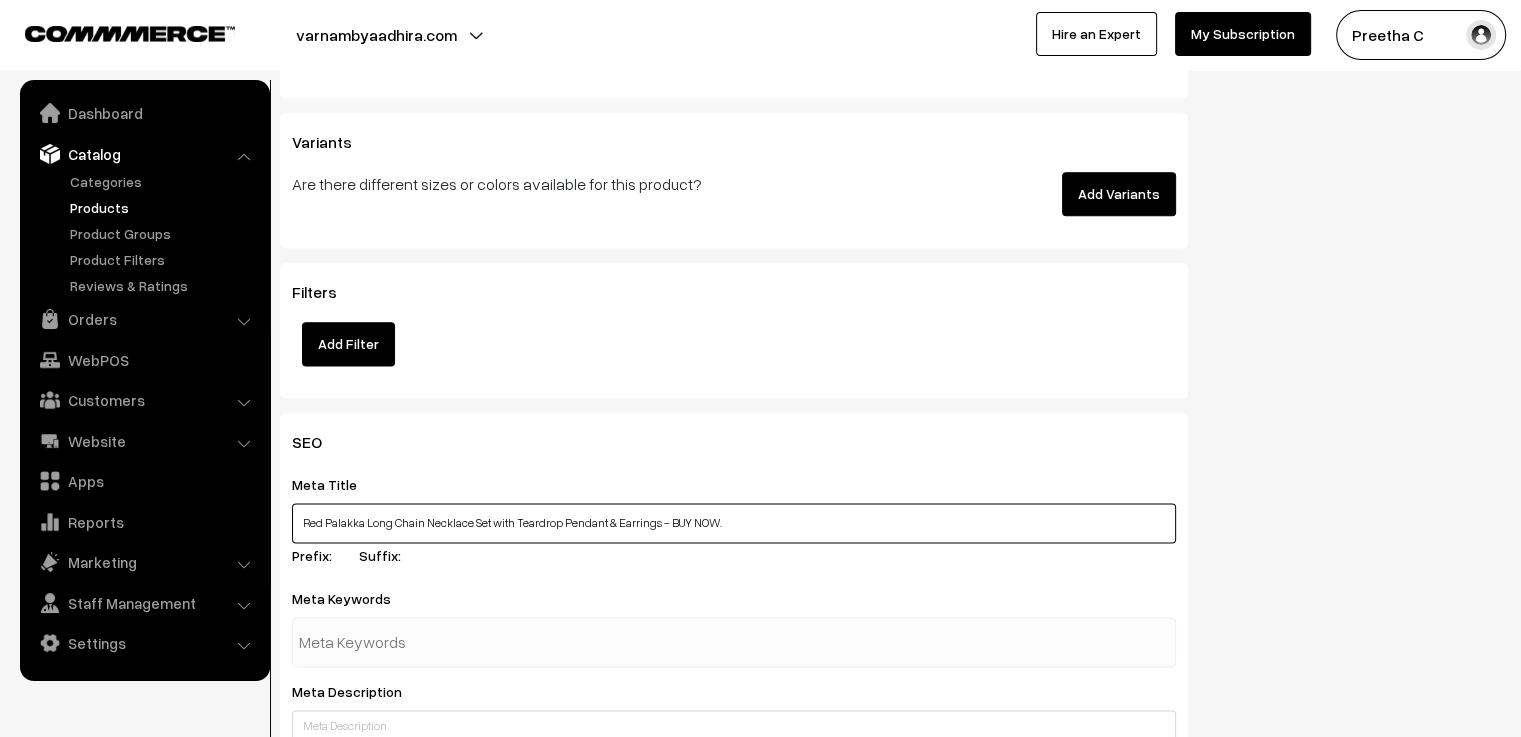 scroll, scrollTop: 2700, scrollLeft: 0, axis: vertical 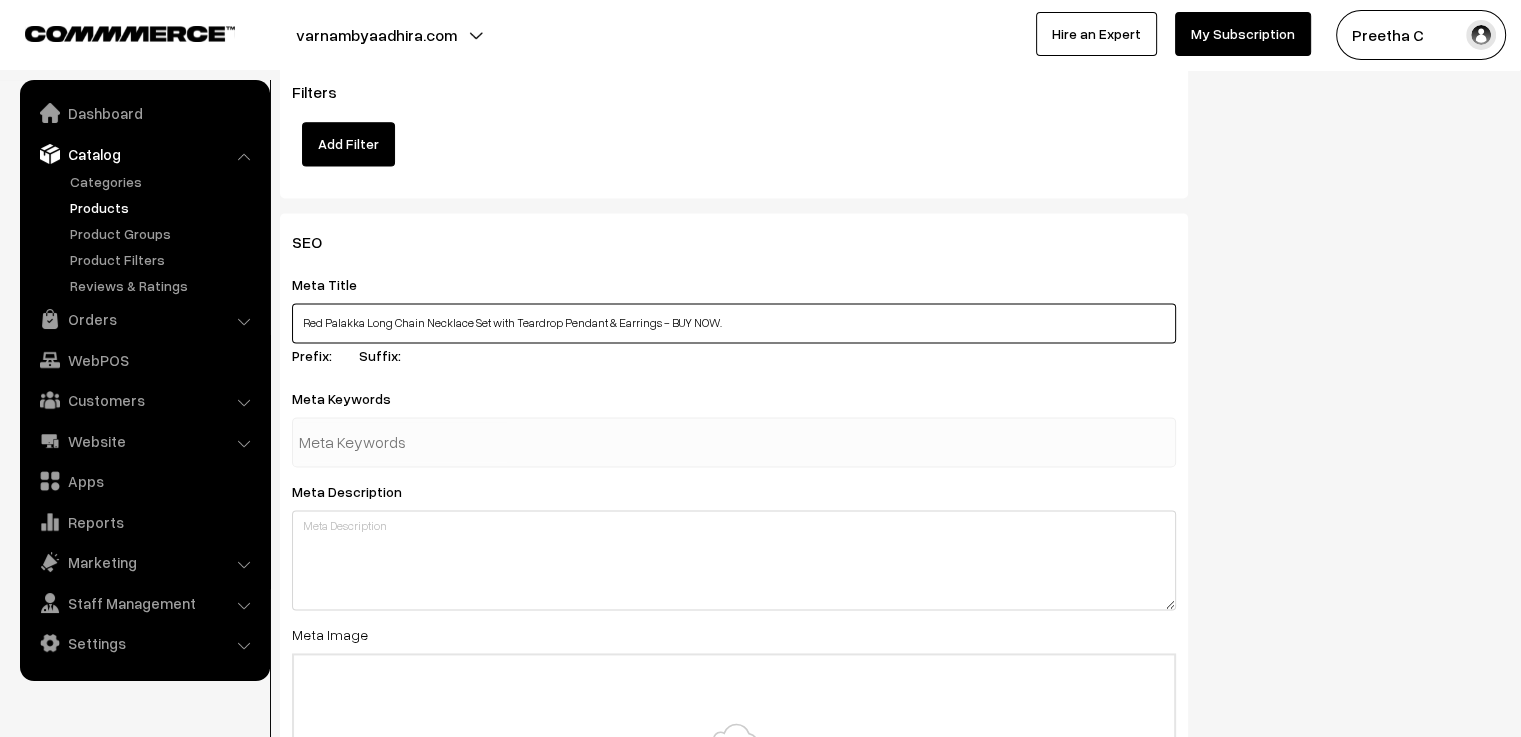 type on "Red Palakka Long Chain Necklace Set with Teardrop Pendant & Earrings - BUY NOW." 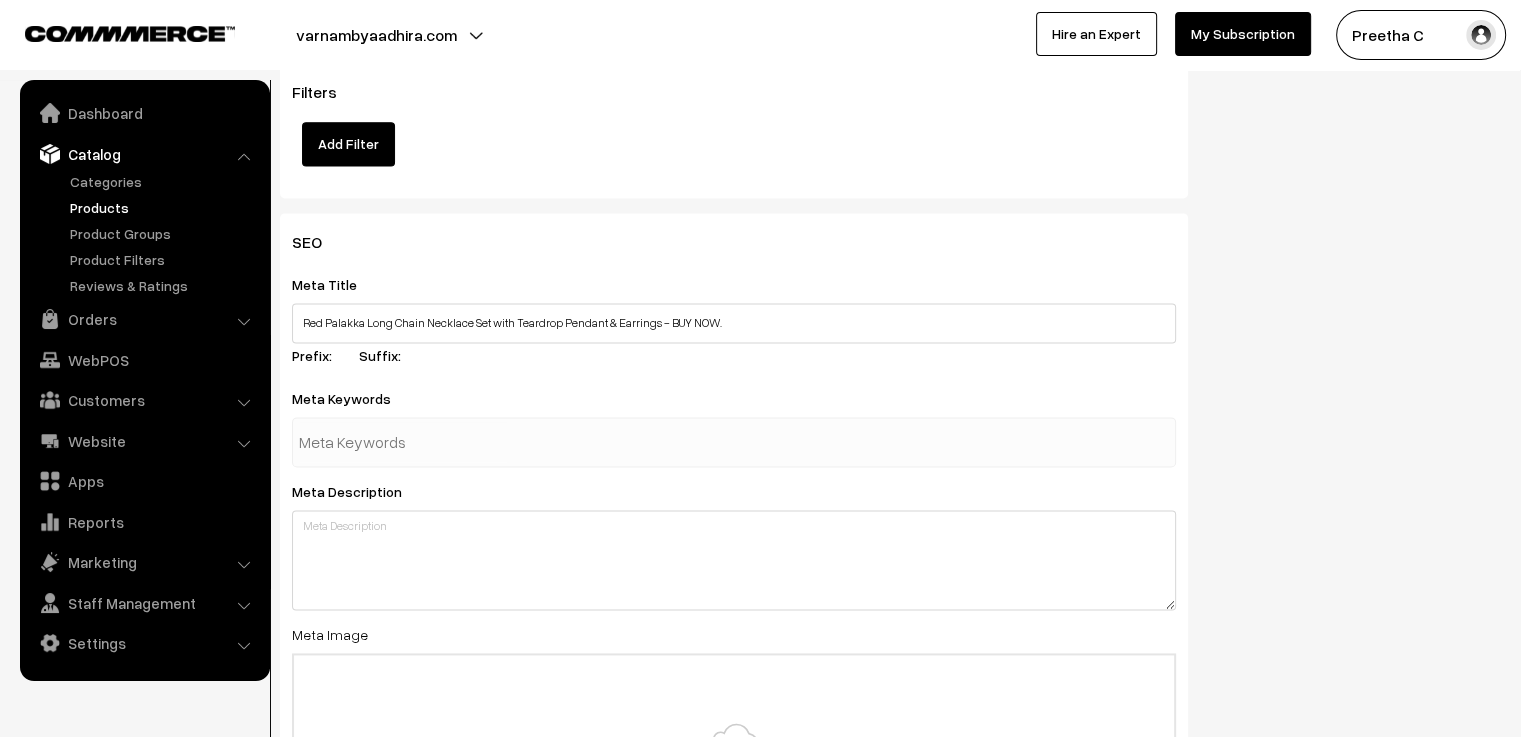 click at bounding box center [403, 442] 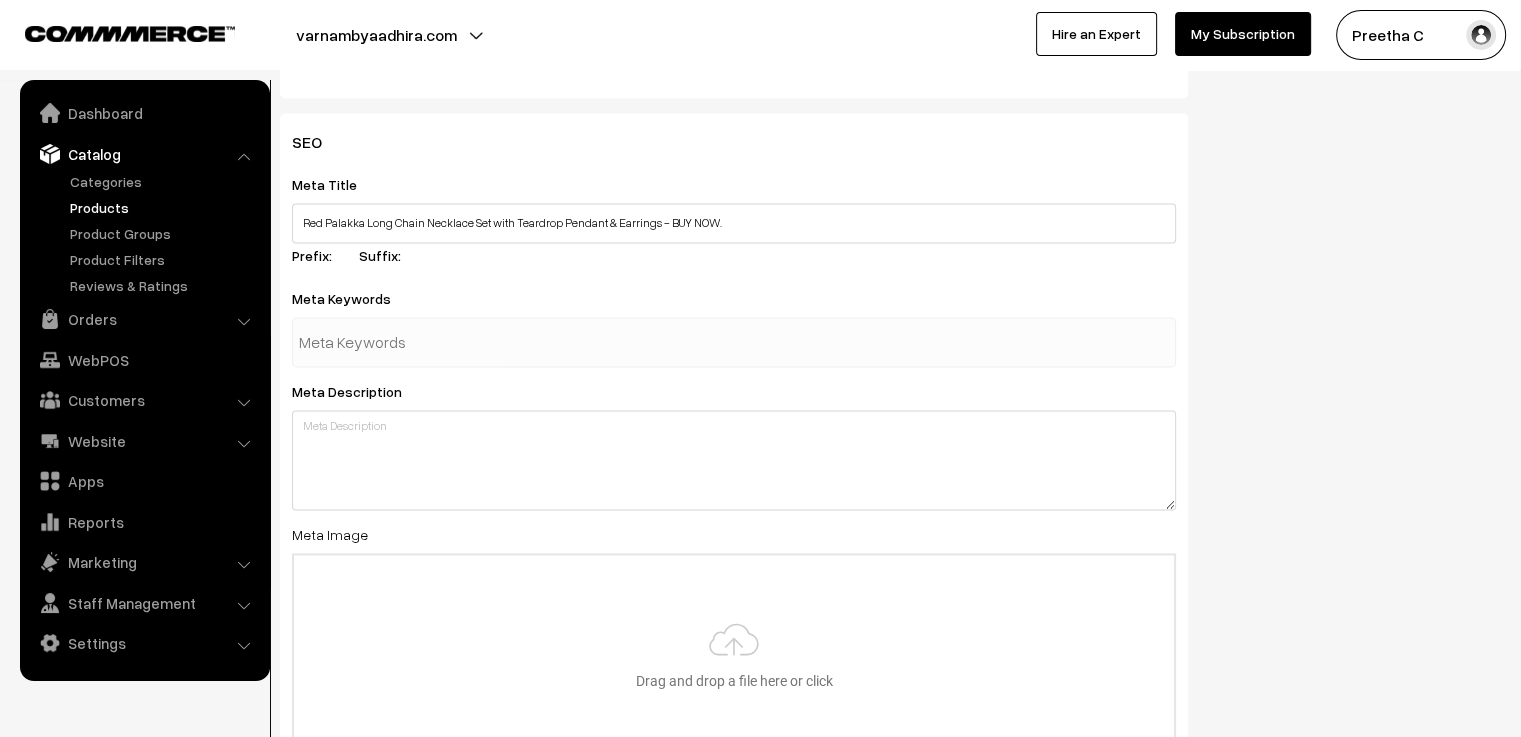 scroll, scrollTop: 2900, scrollLeft: 0, axis: vertical 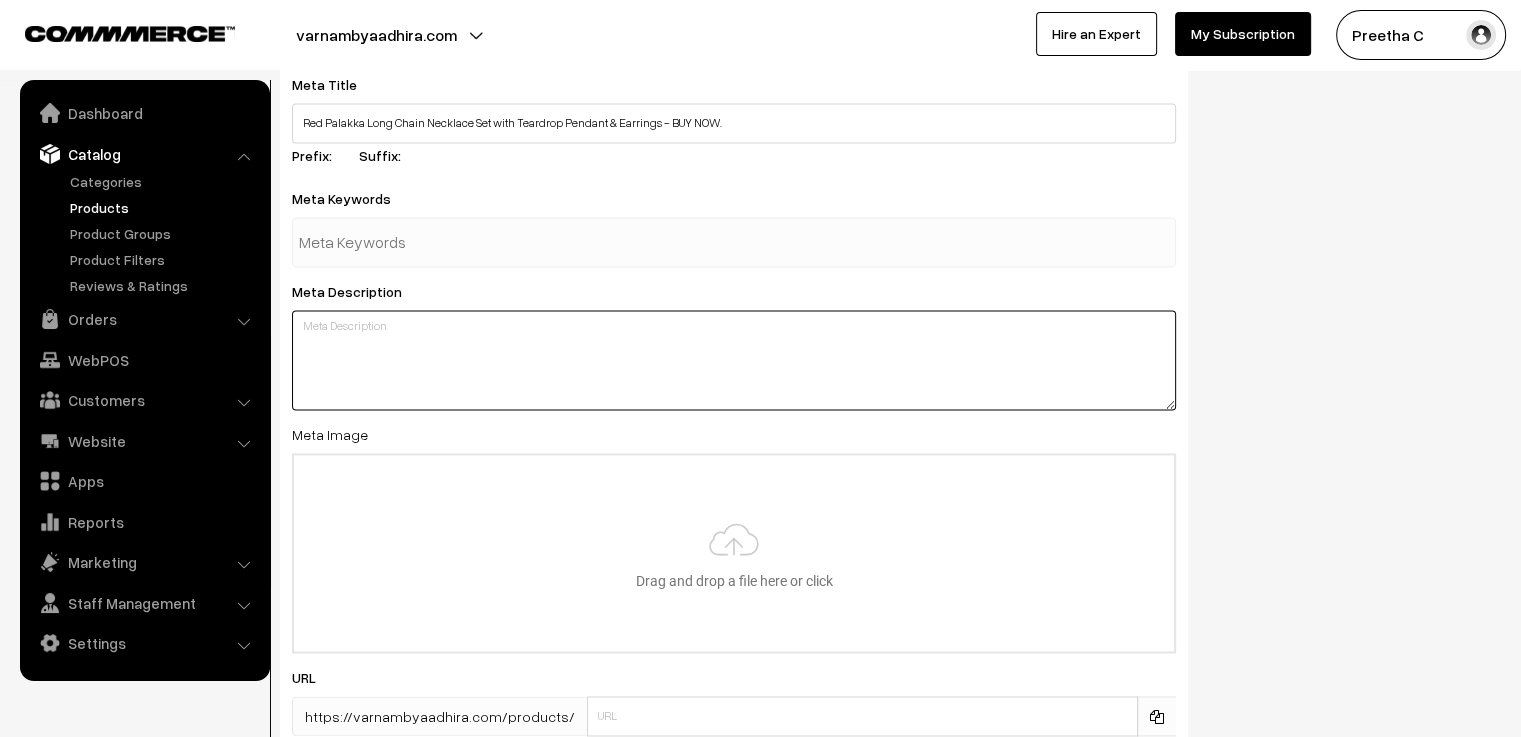 click at bounding box center [734, 360] 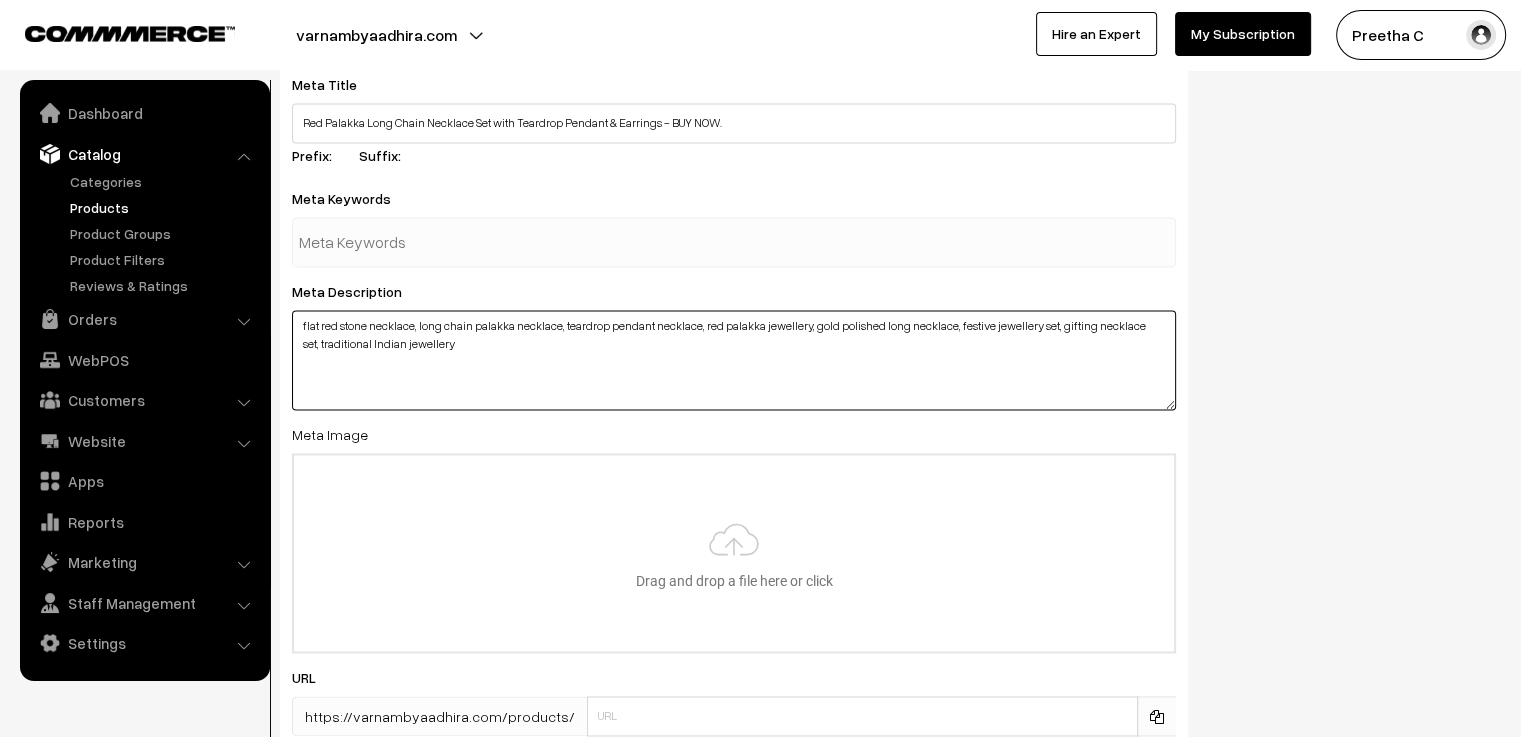 drag, startPoint x: 465, startPoint y: 349, endPoint x: 324, endPoint y: 376, distance: 143.56183 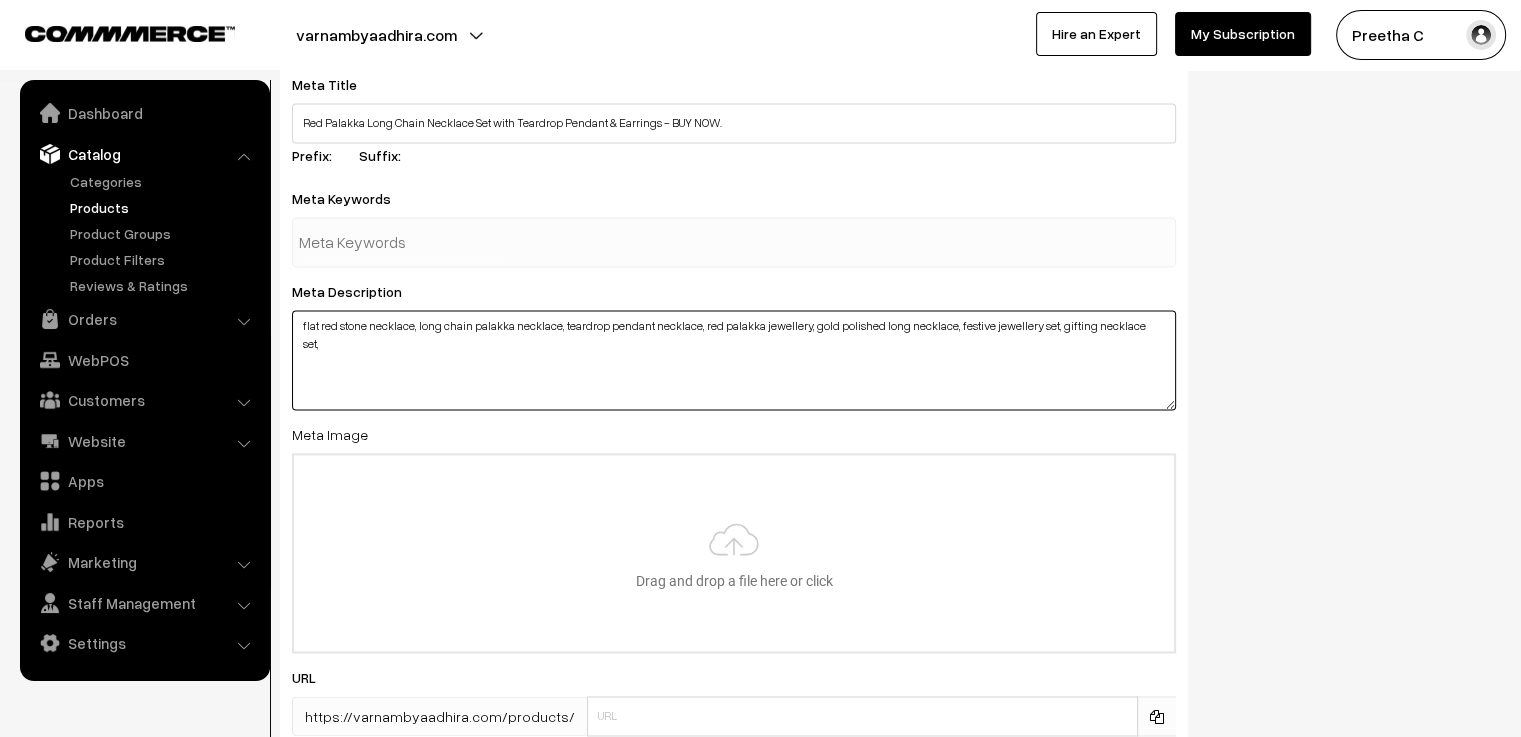 type on "flat red stone necklace, long chain palakka necklace, teardrop pendant necklace, red palakka jewellery, gold polished long necklace, festive jewellery set, gifting necklace set," 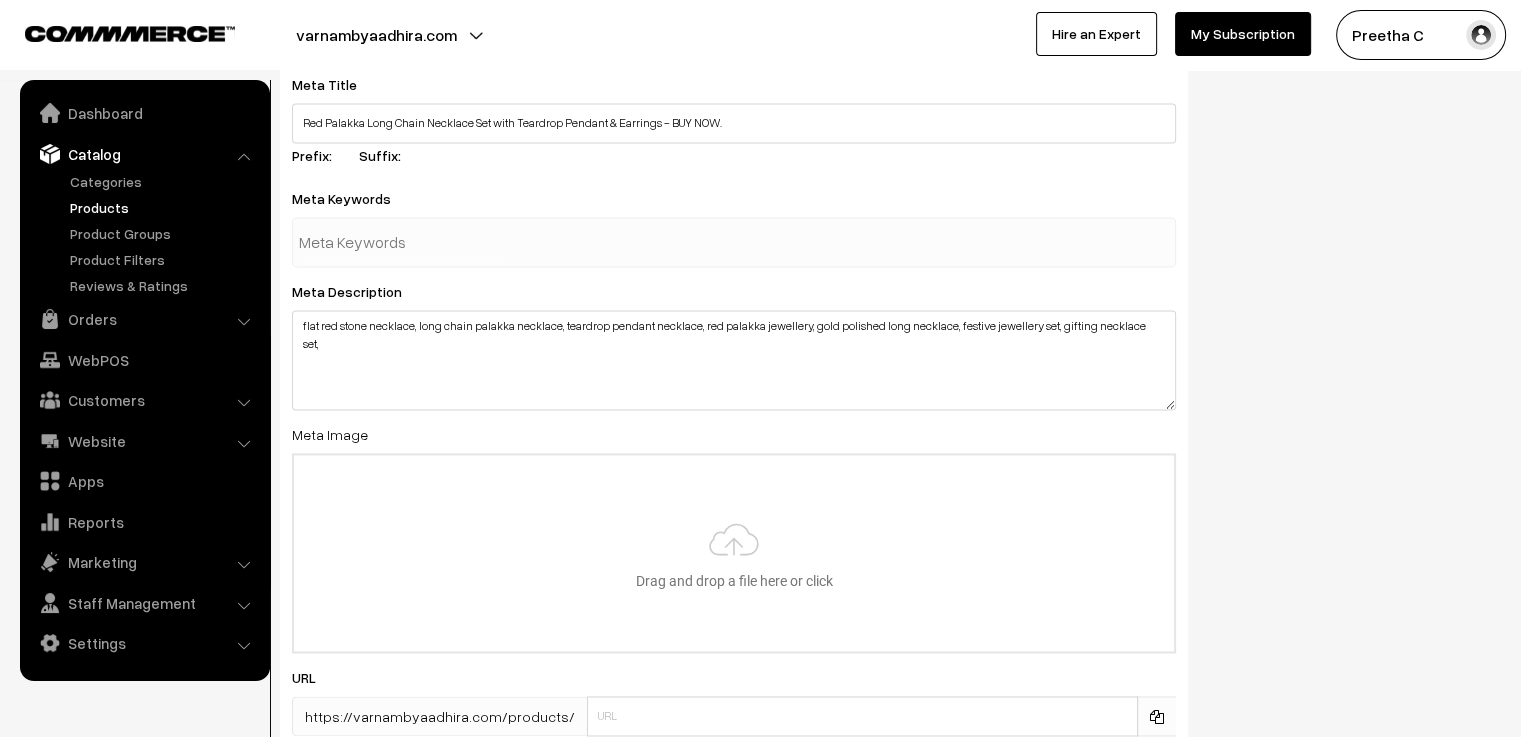 click at bounding box center (403, 242) 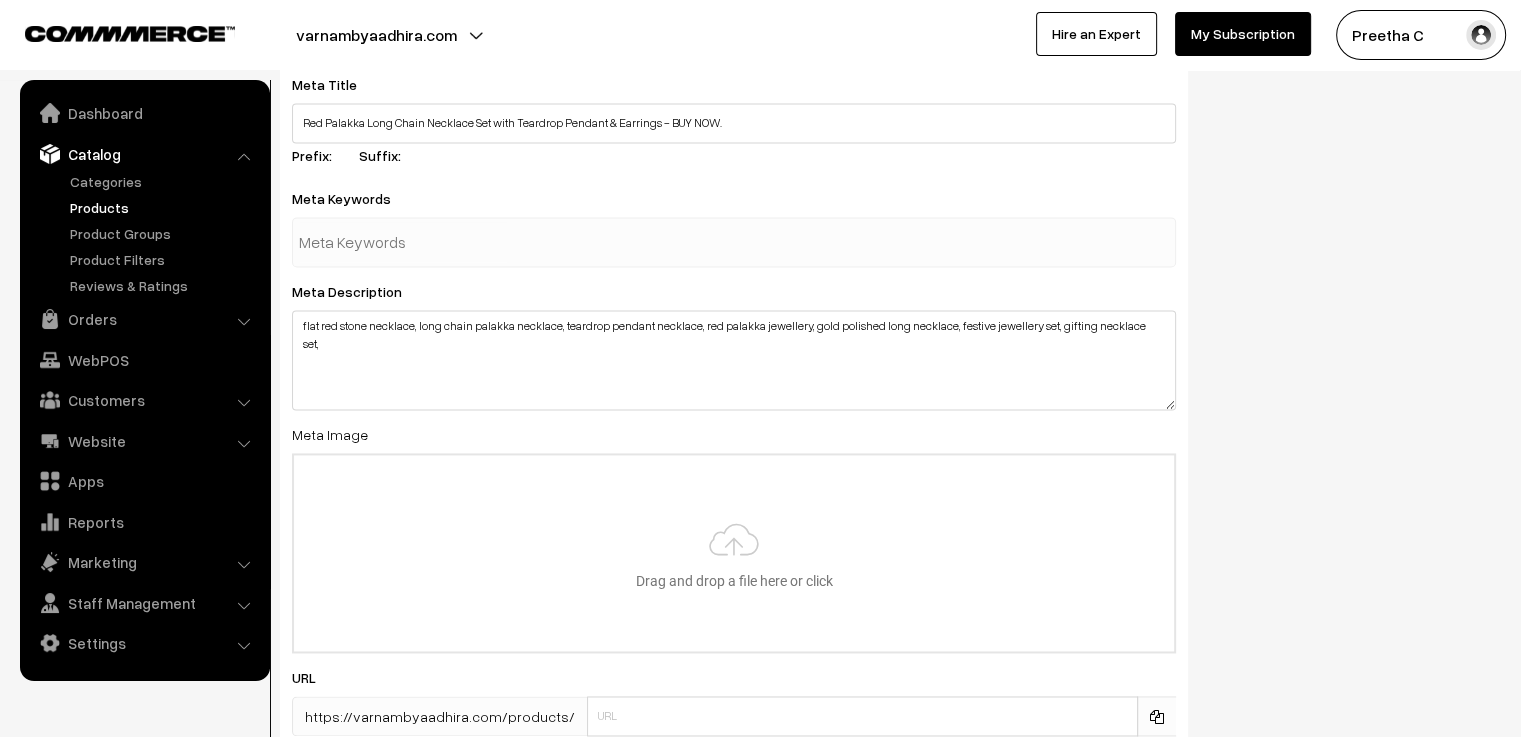paste on "traditional Indian jewellery" 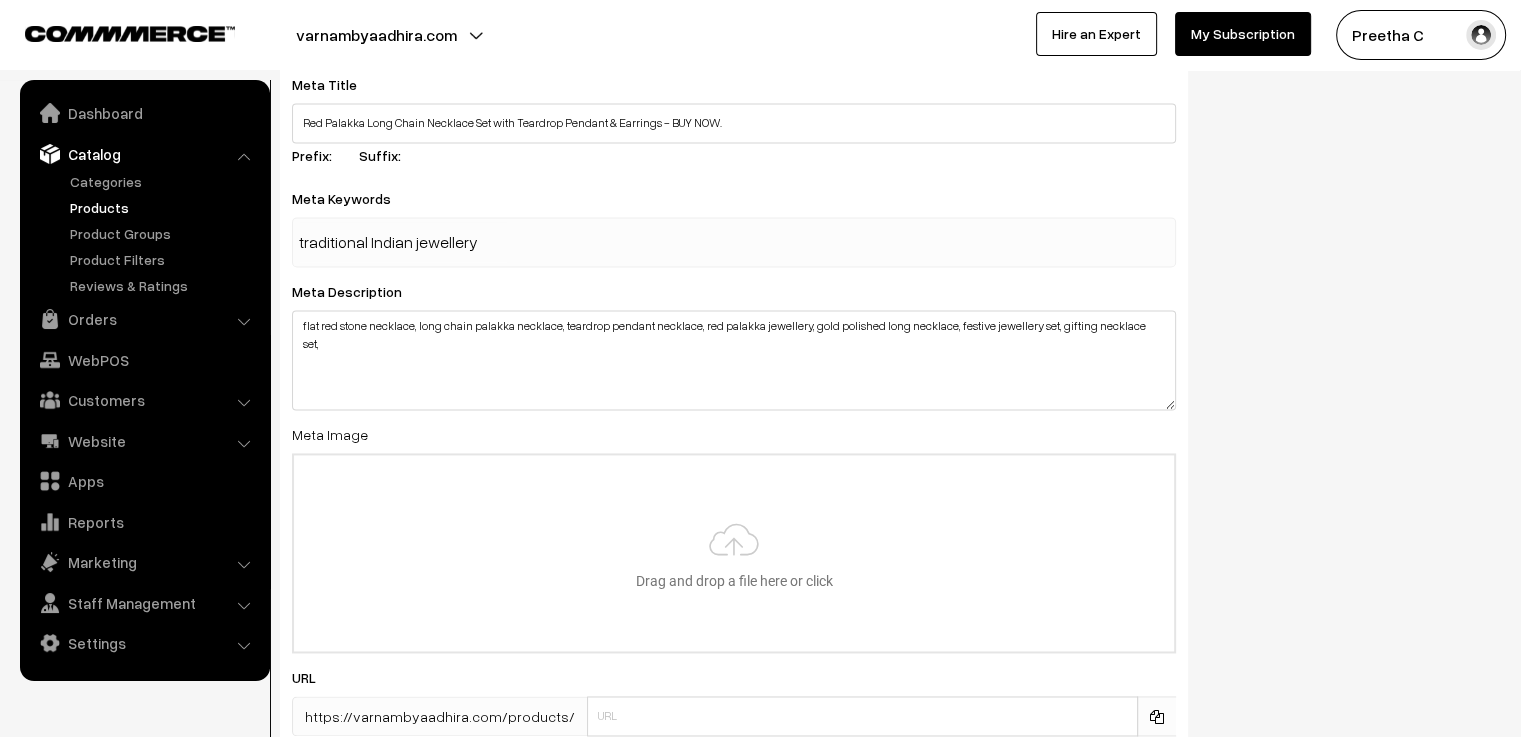 type 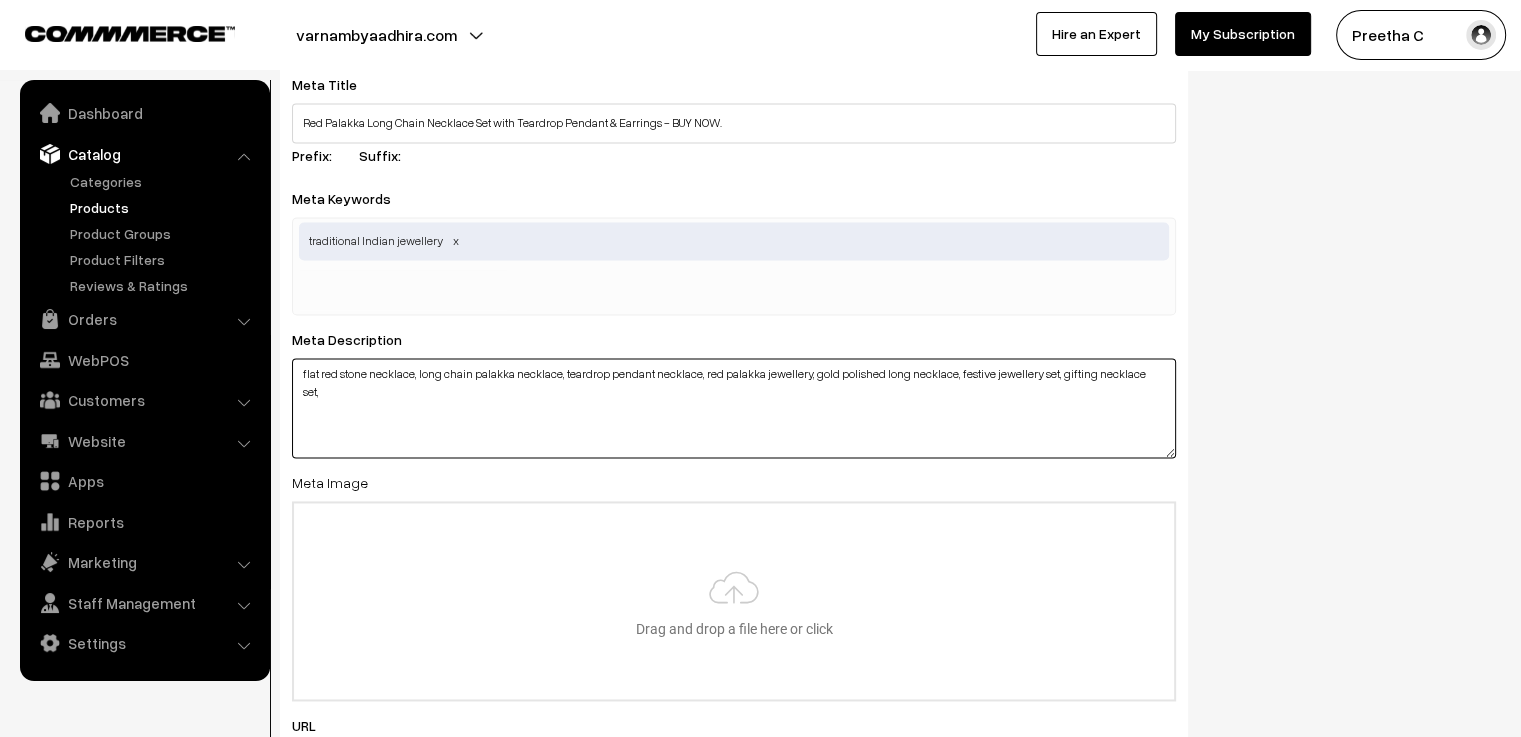 drag, startPoint x: 416, startPoint y: 376, endPoint x: 267, endPoint y: 380, distance: 149.05368 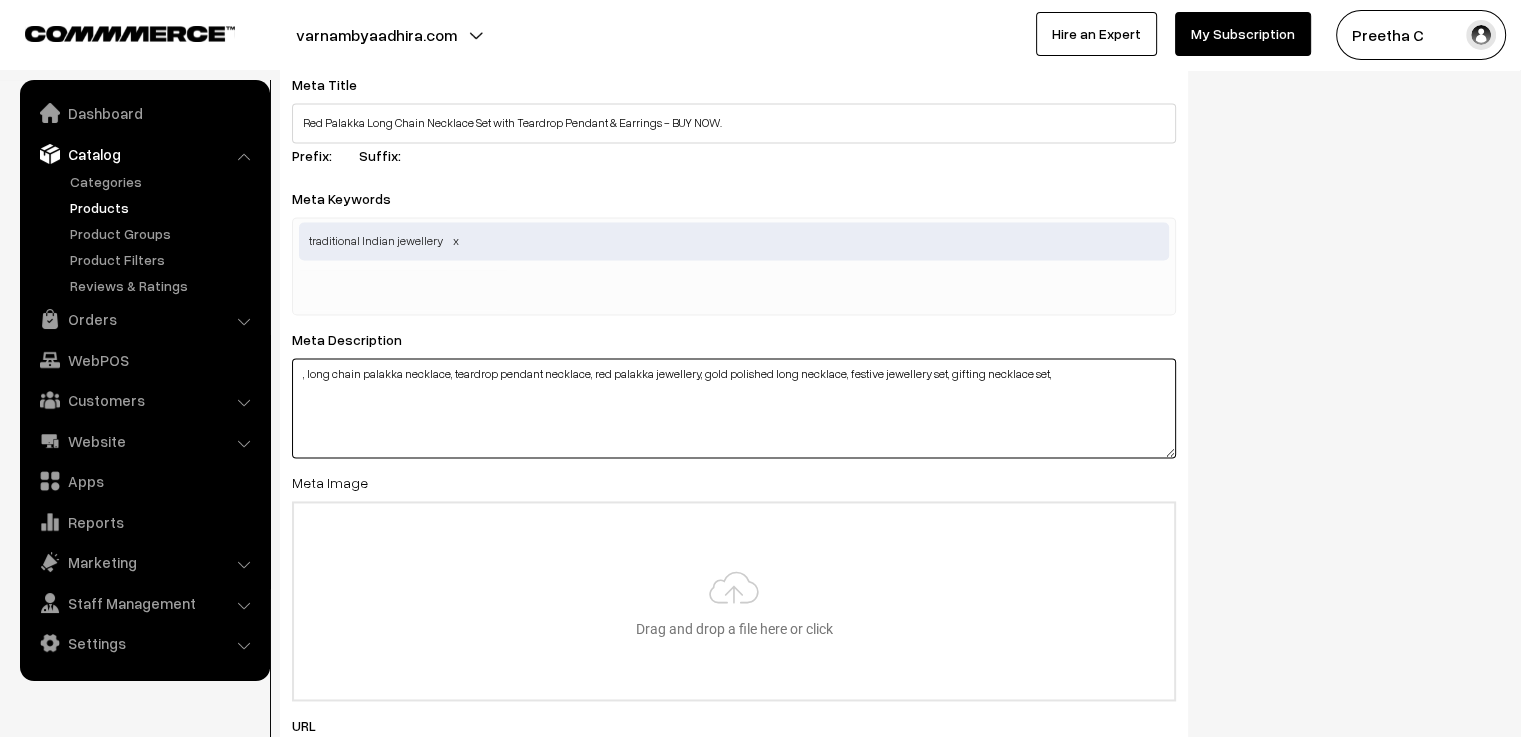 type on ", long chain palakka necklace, teardrop pendant necklace, red palakka jewellery, gold polished long necklace, festive jewellery set, gifting necklace set," 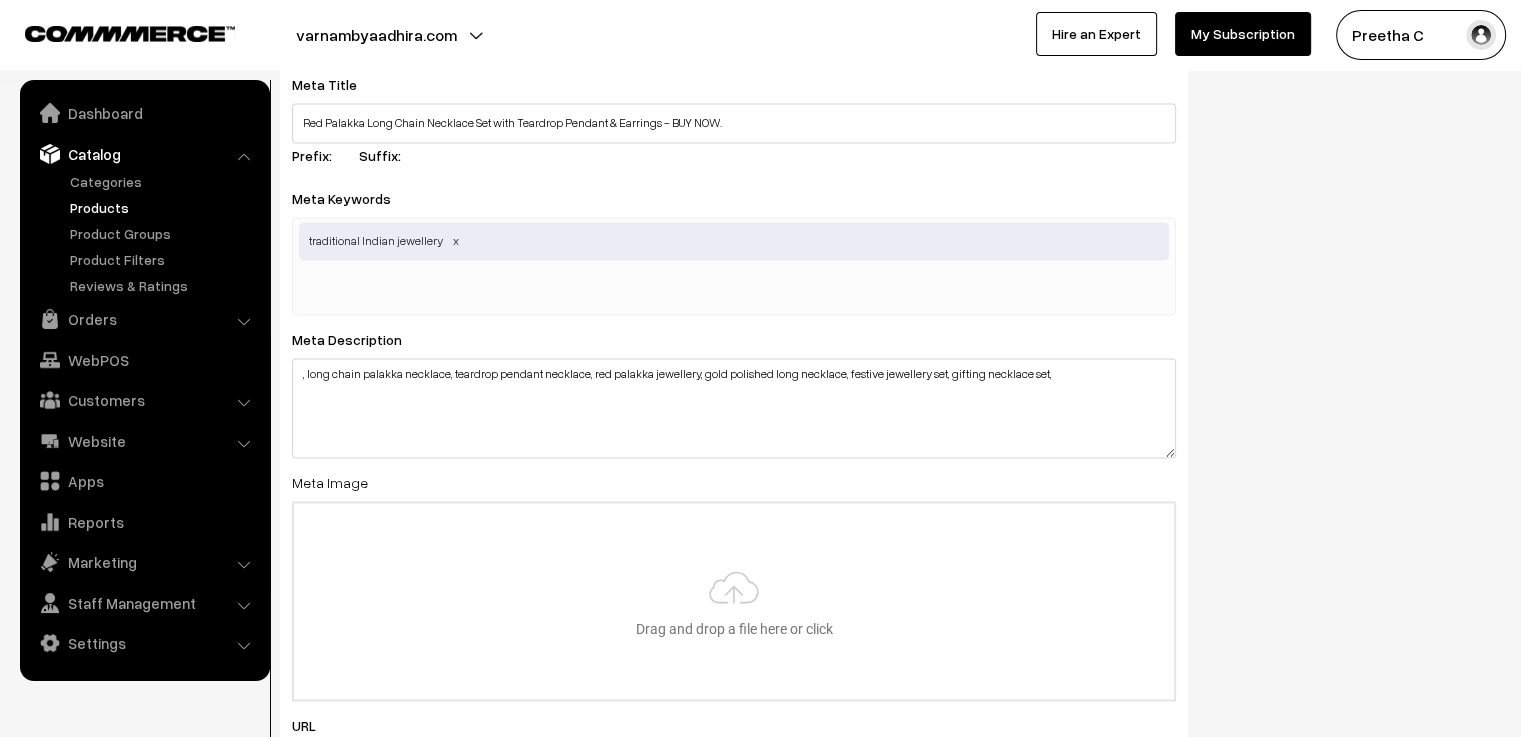 click at bounding box center [403, 290] 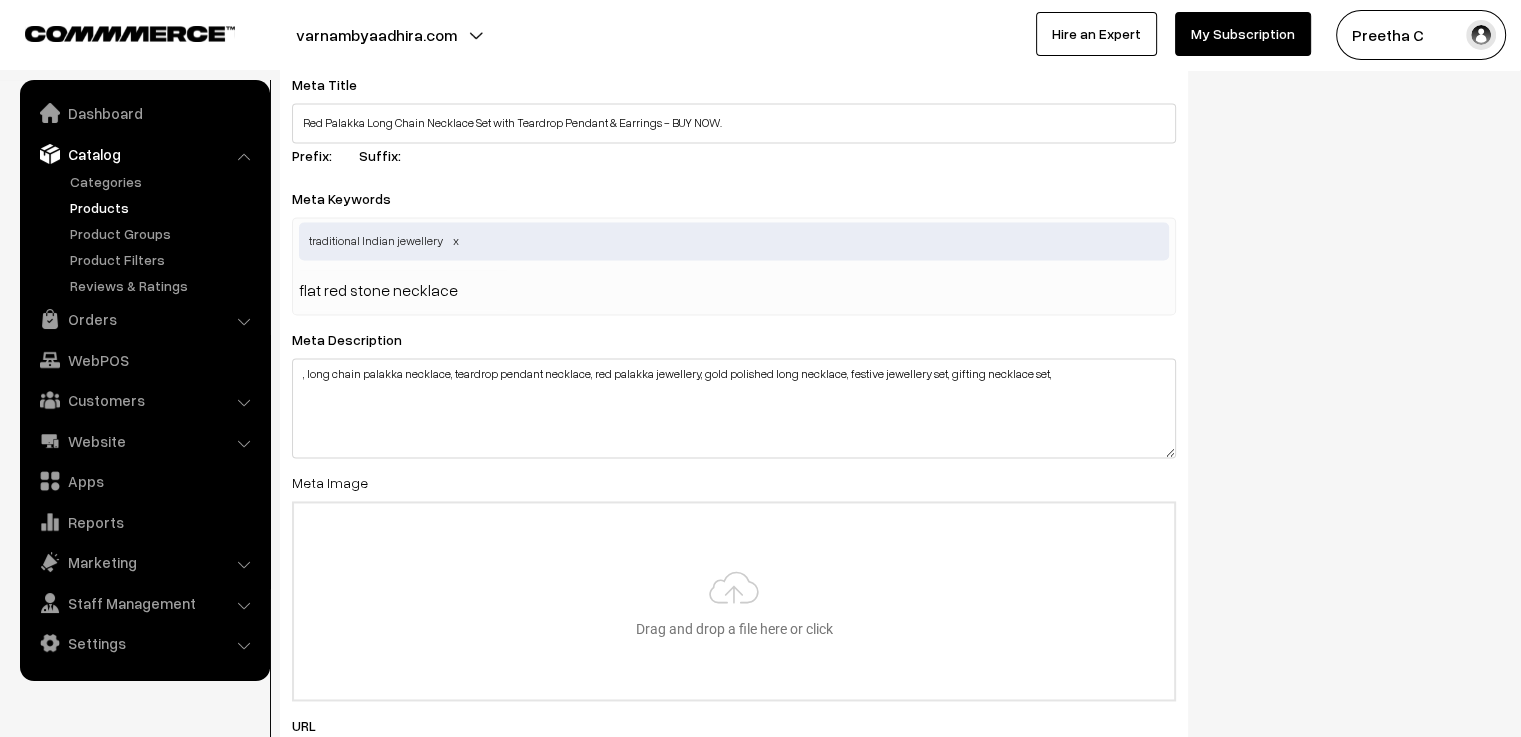 type 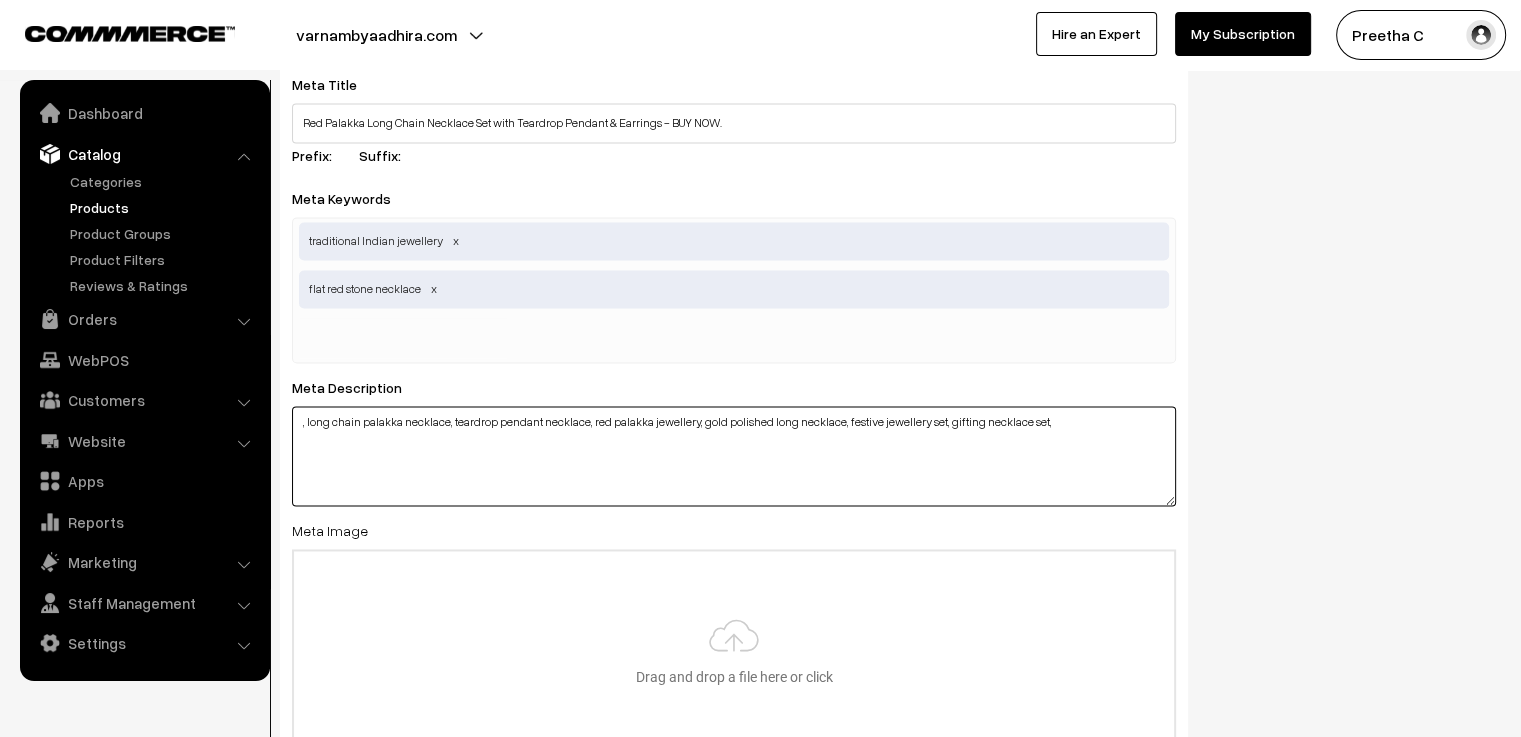 drag, startPoint x: 445, startPoint y: 429, endPoint x: 307, endPoint y: 446, distance: 139.04315 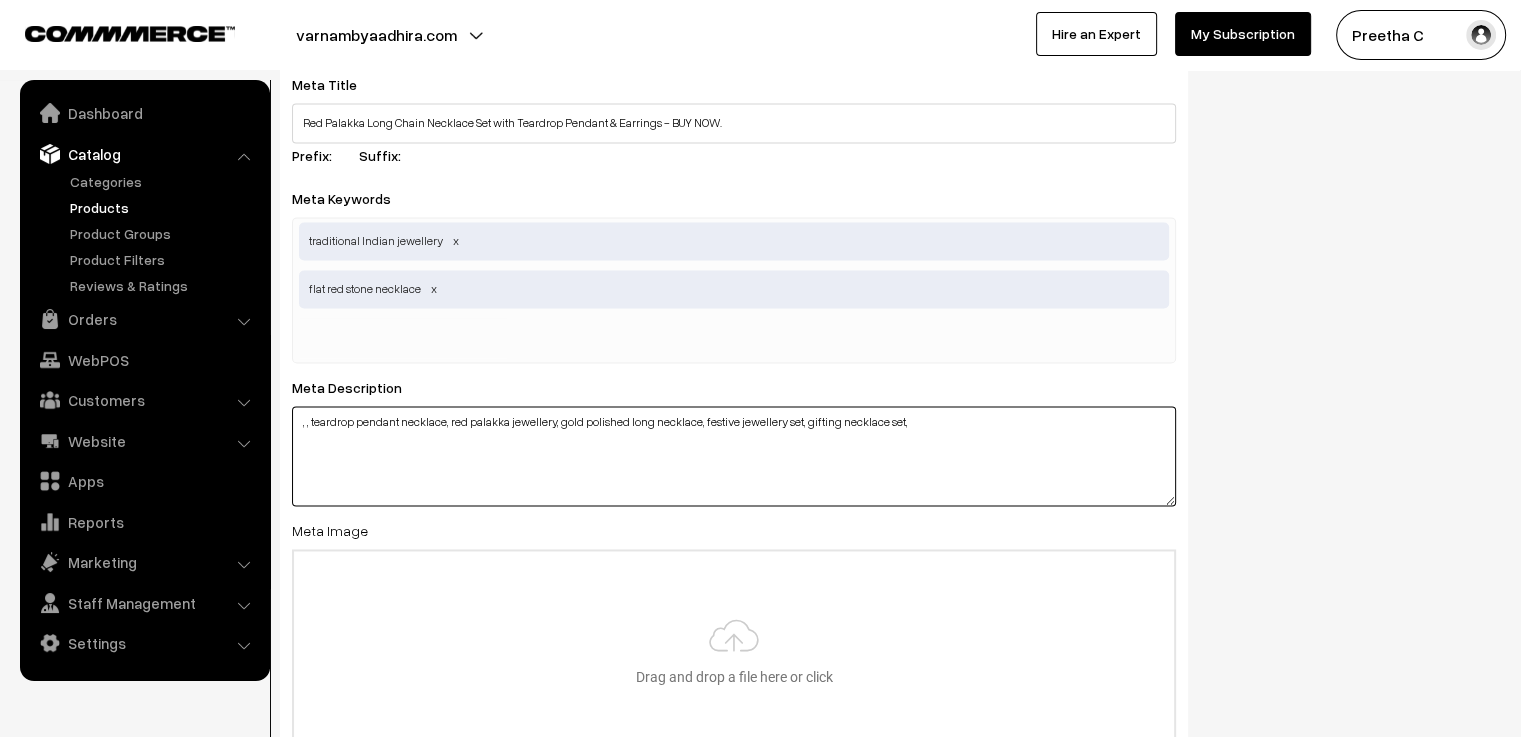 type on ", , teardrop pendant necklace, red palakka jewellery, gold polished long necklace, festive jewellery set, gifting necklace set," 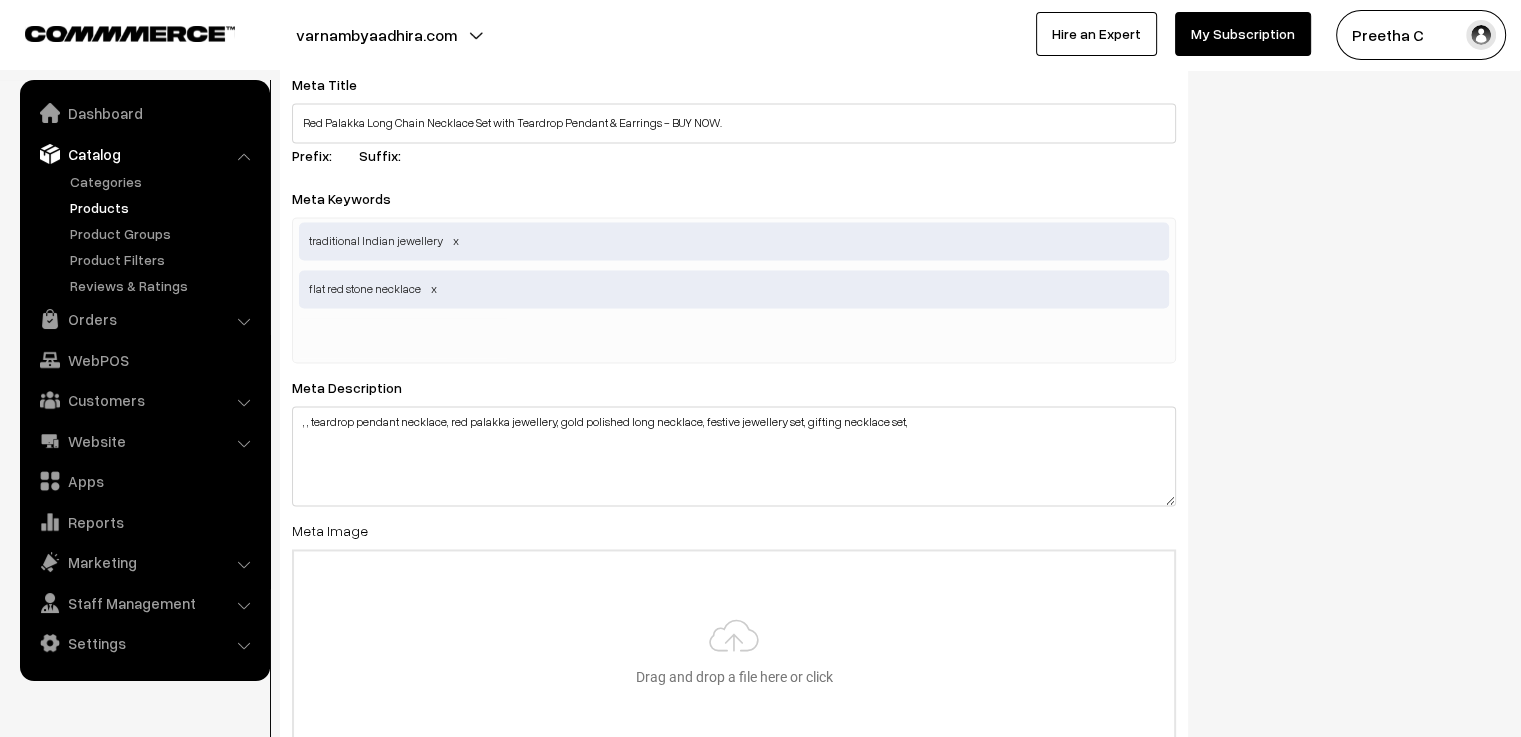 click on "traditional Indian jewellery   flat red stone necklace" at bounding box center (734, 290) 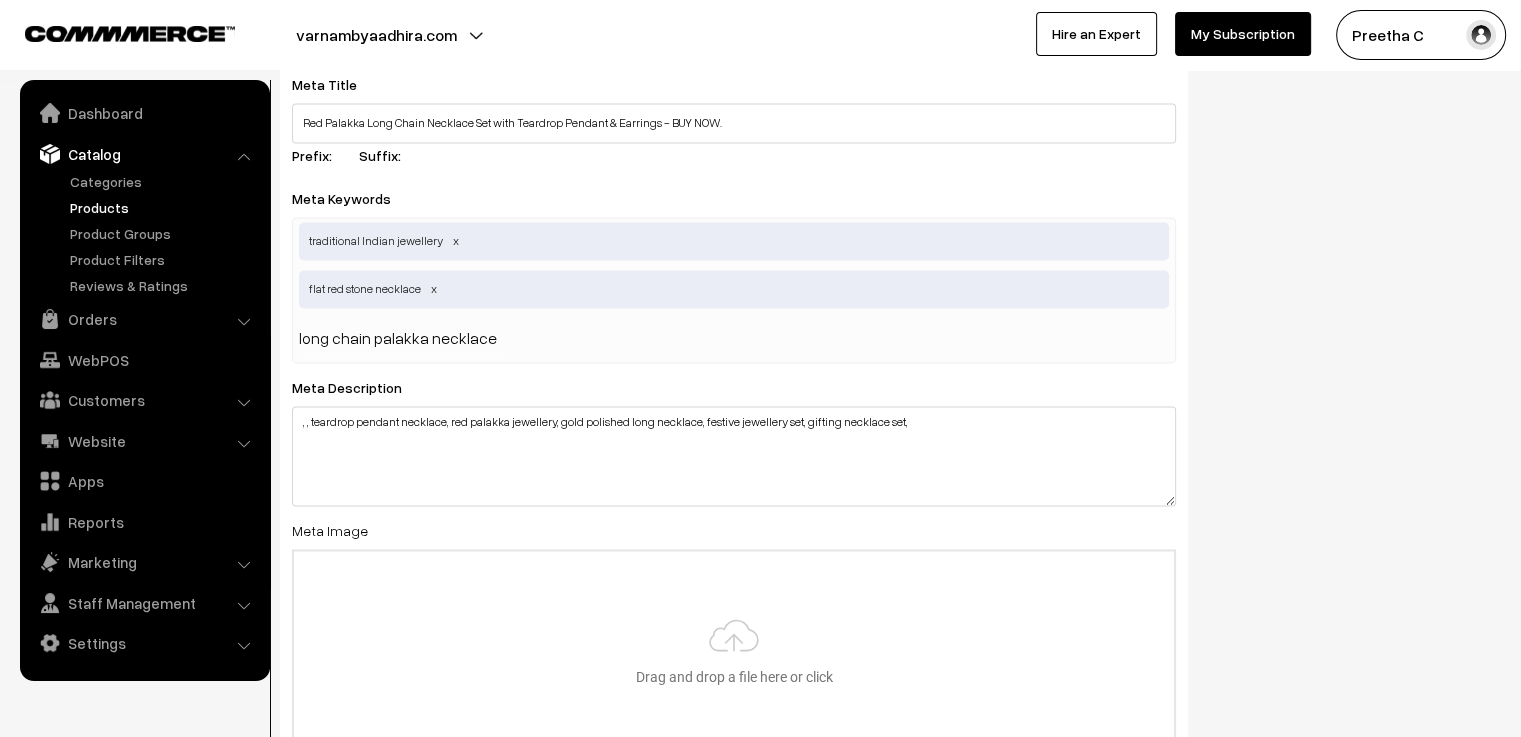 type 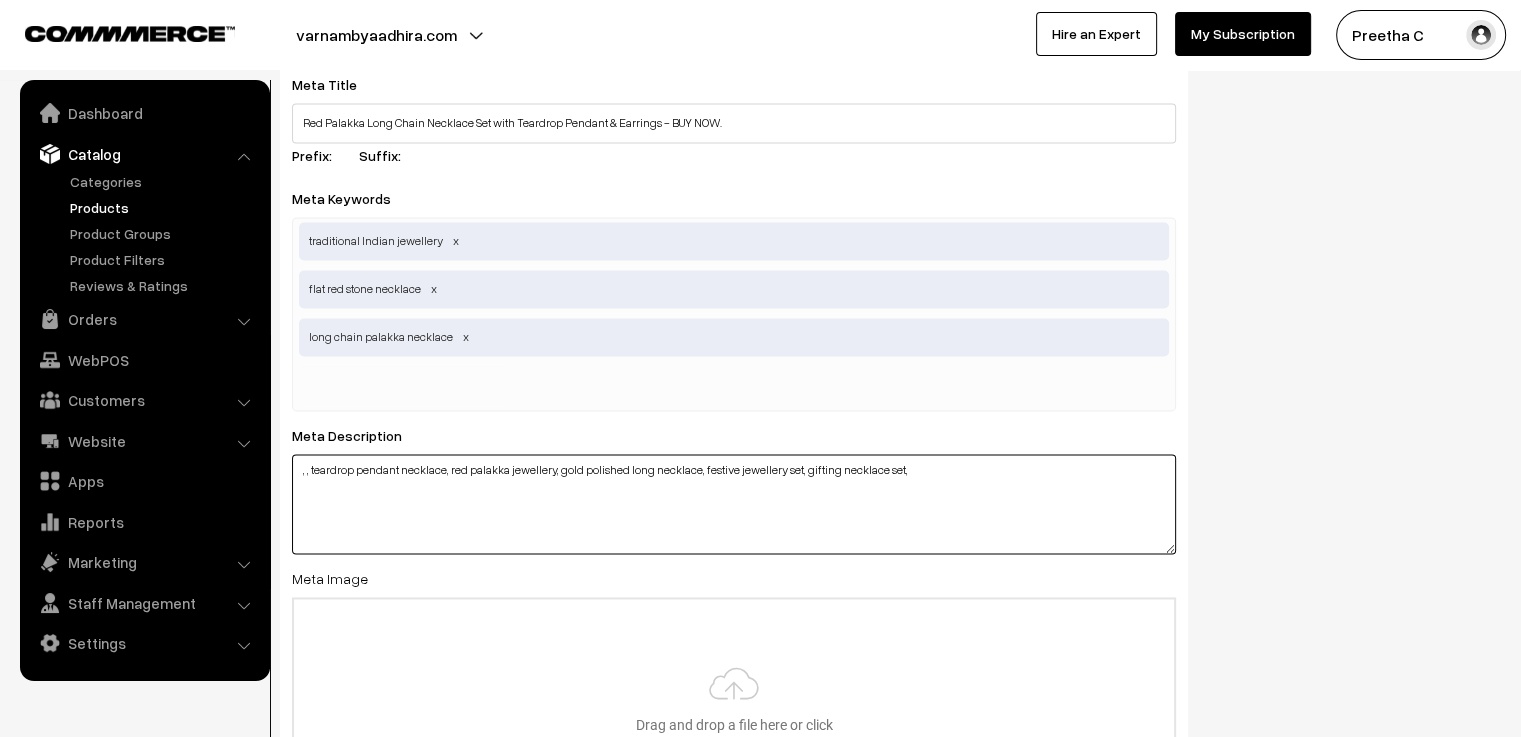 drag, startPoint x: 446, startPoint y: 473, endPoint x: 310, endPoint y: 495, distance: 137.76791 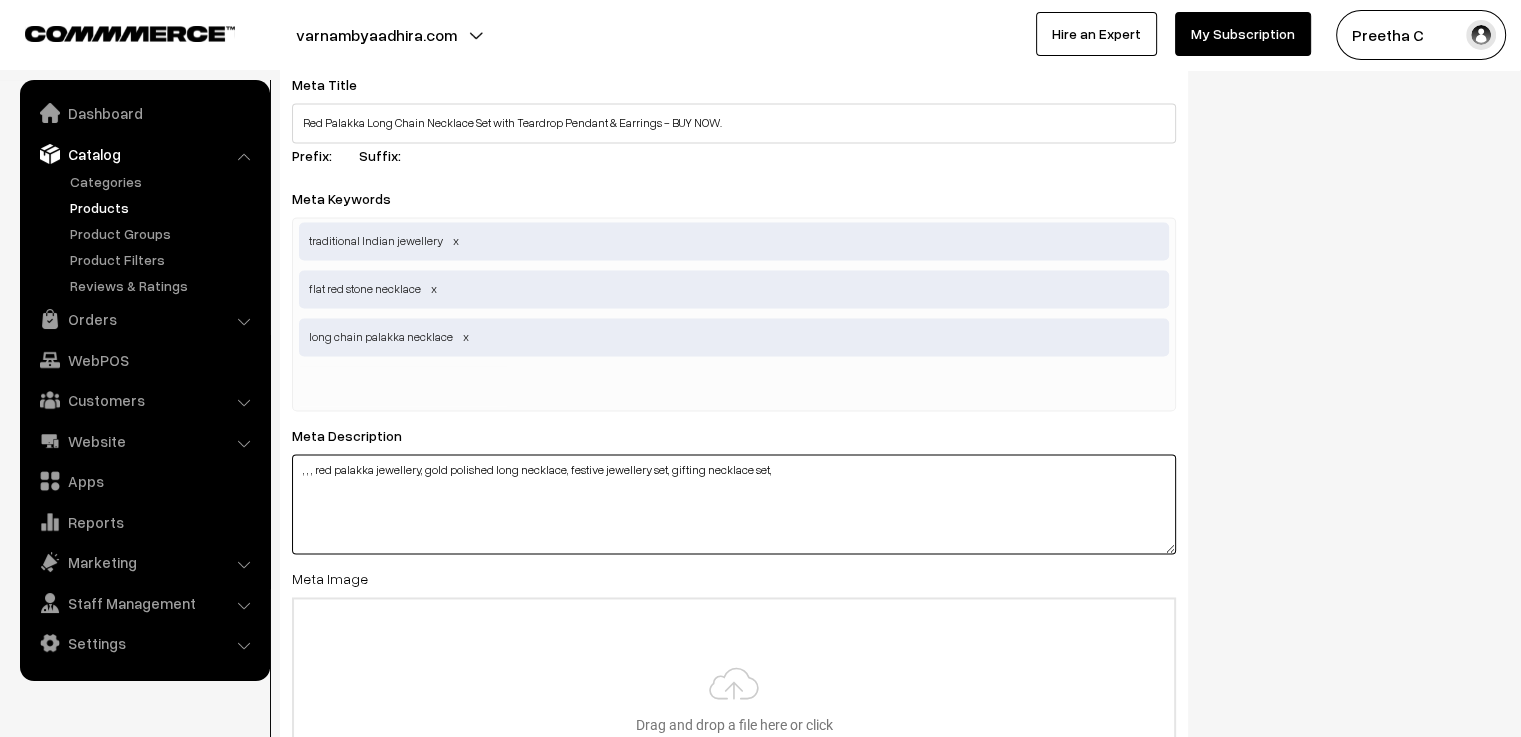 type on ", , , red palakka jewellery, gold polished long necklace, festive jewellery set, gifting necklace set," 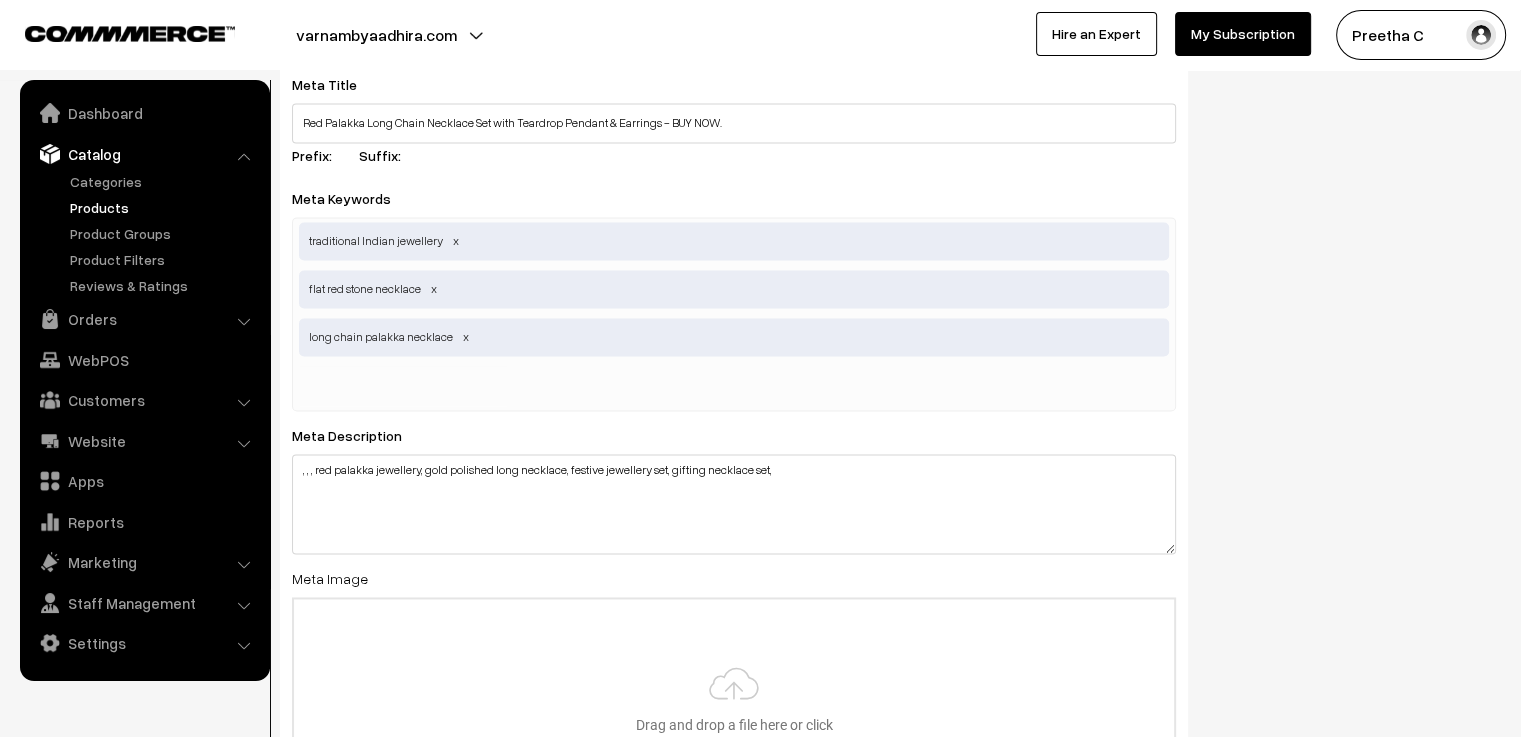 click on "traditional Indian jewellery   flat red stone necklace   long chain palakka necklace" at bounding box center (734, 314) 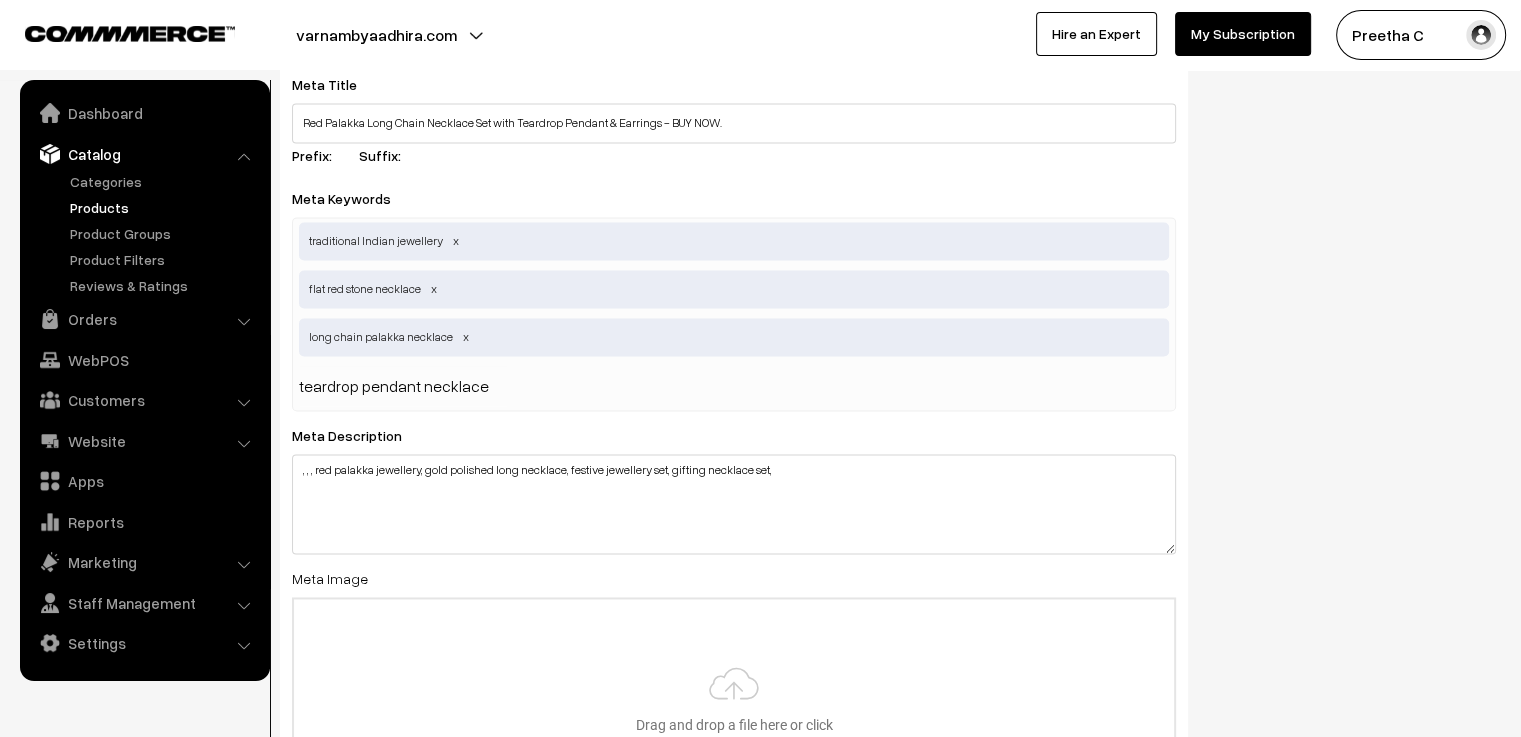 type 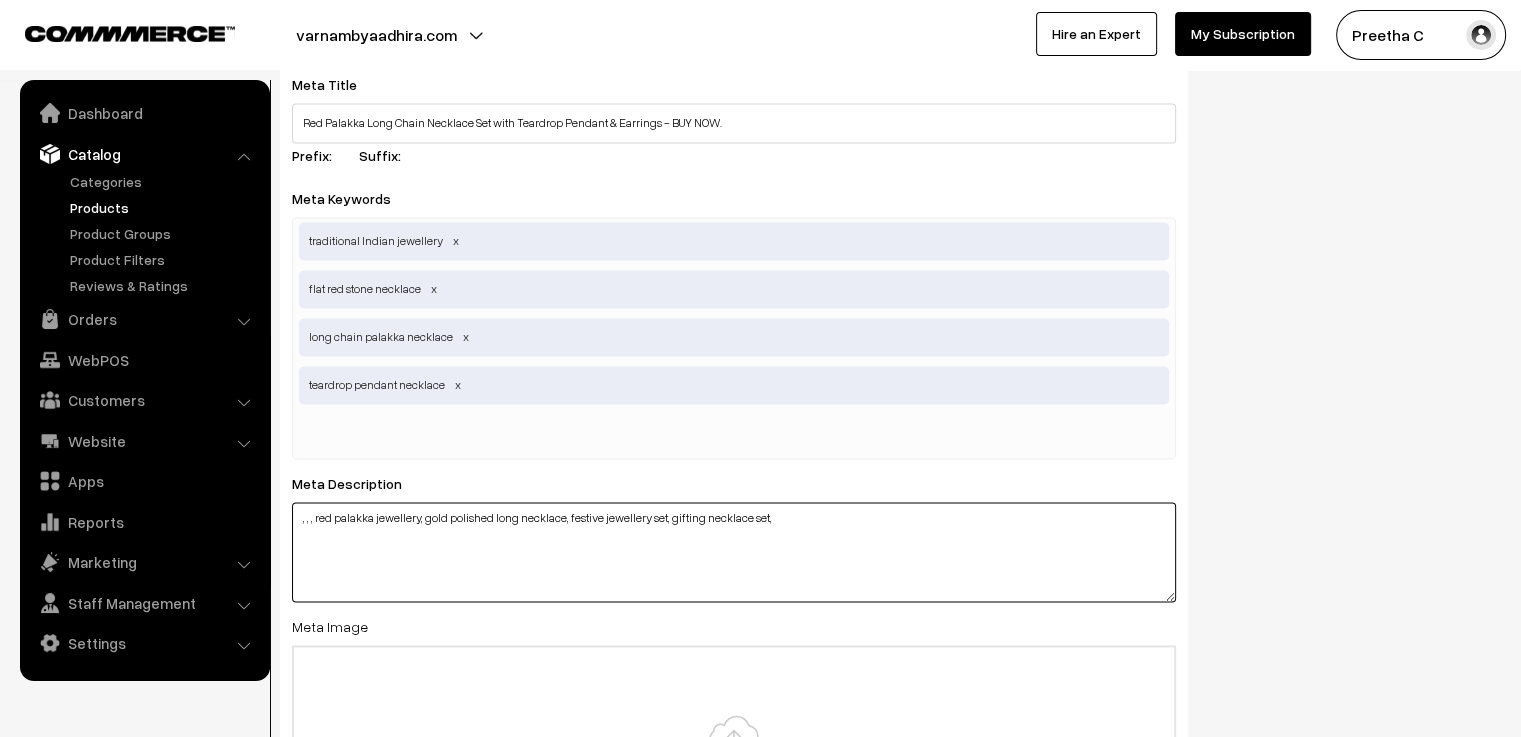 drag, startPoint x: 417, startPoint y: 519, endPoint x: 316, endPoint y: 546, distance: 104.54664 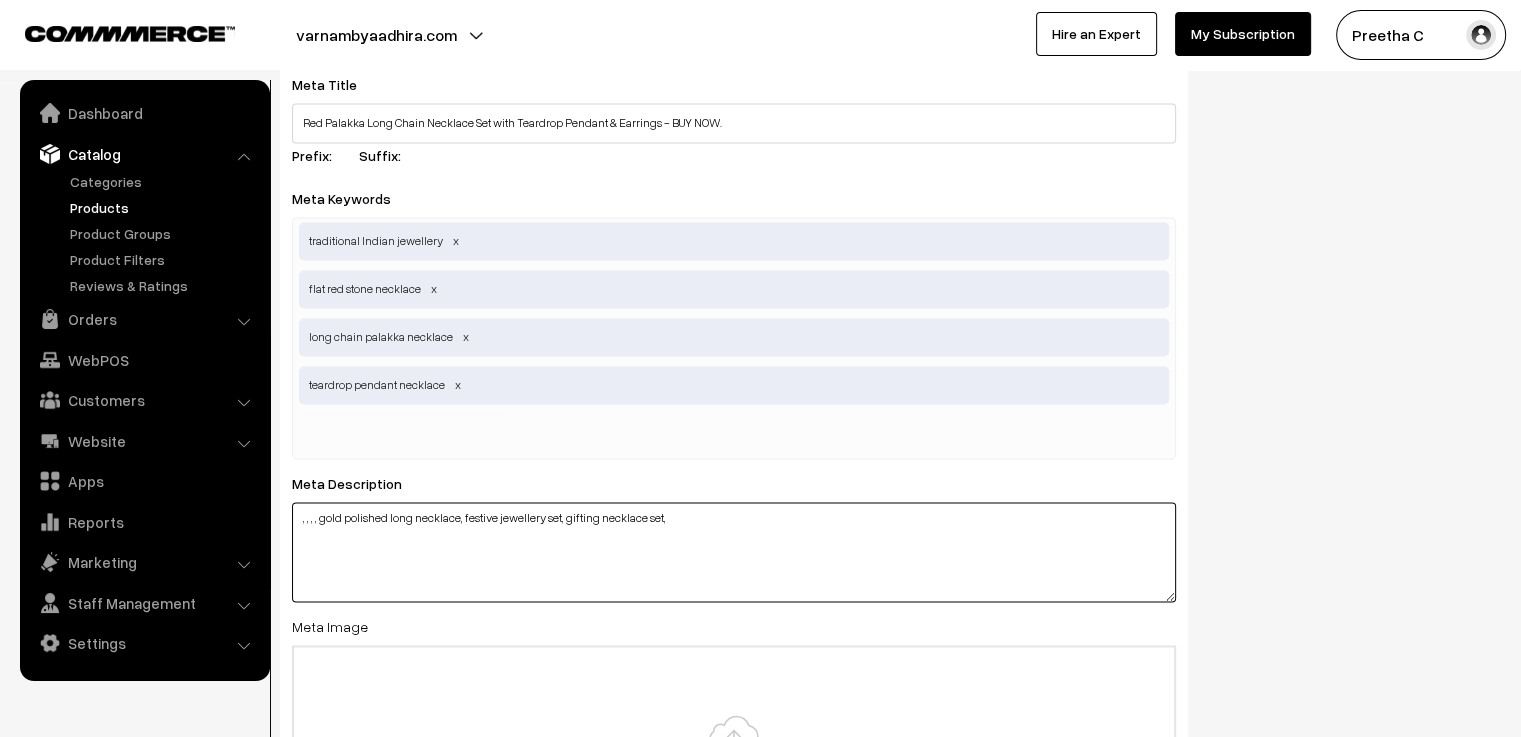 type on ", , , , gold polished long necklace, festive jewellery set, gifting necklace set," 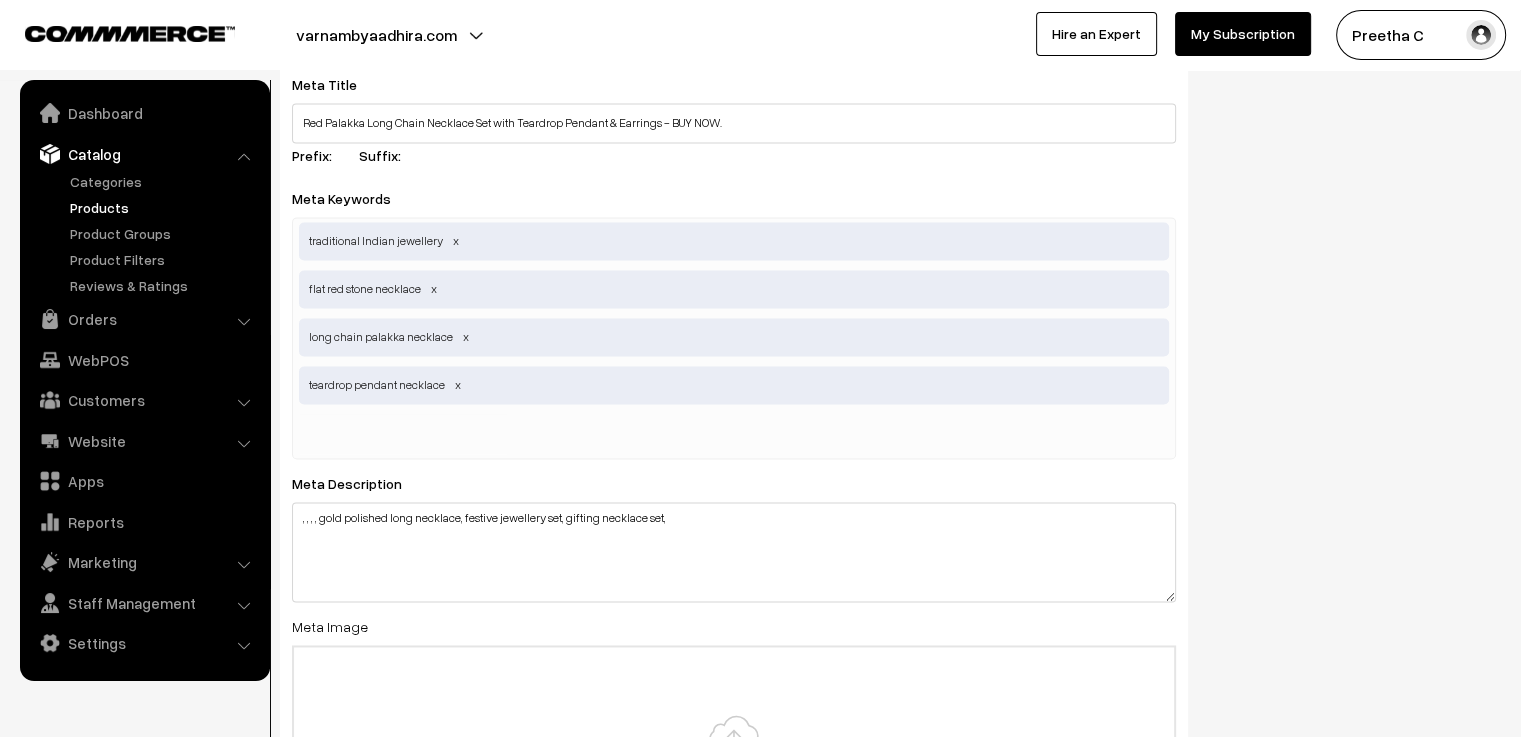 click on "traditional Indian jewellery   flat red stone necklace   long chain palakka necklace   teardrop pendant necklace" at bounding box center (734, 338) 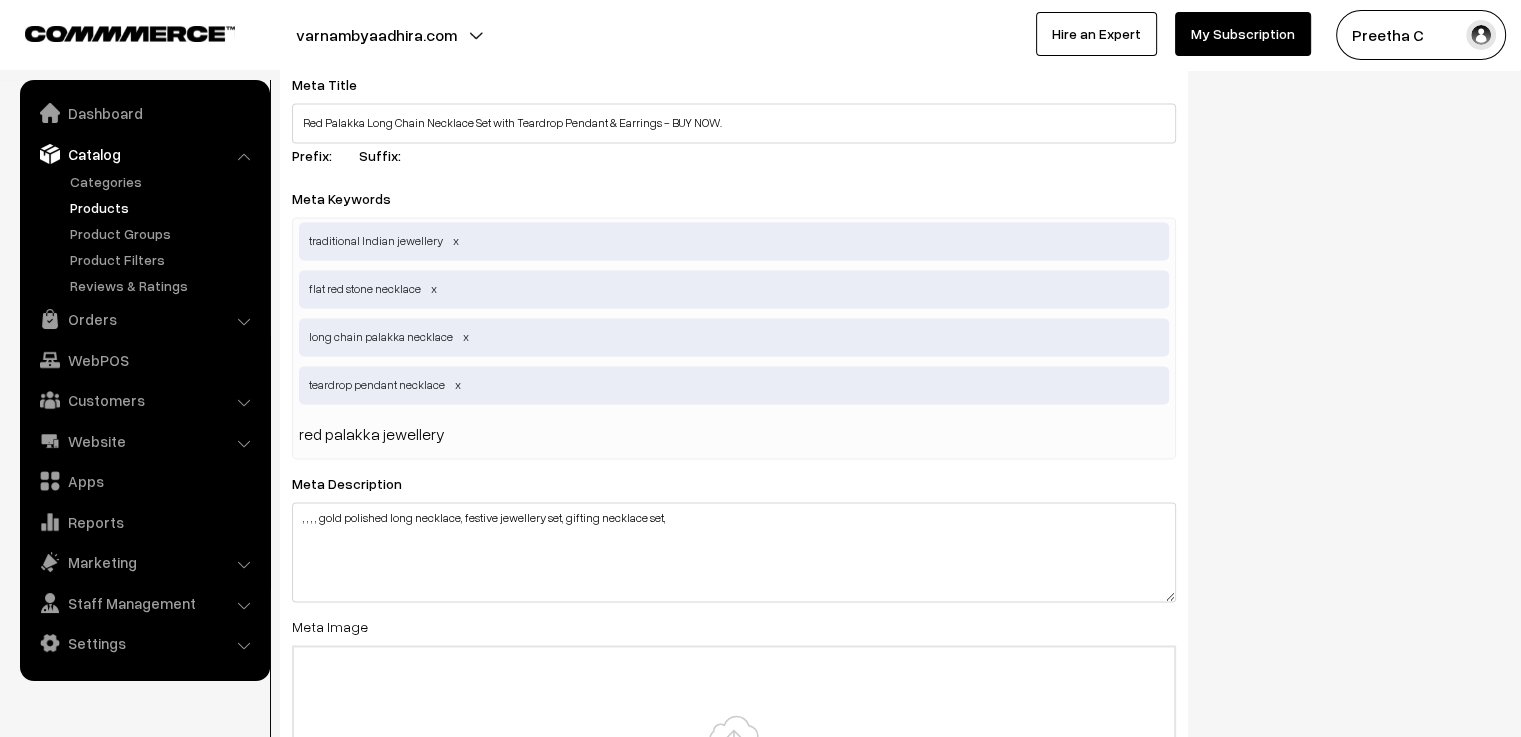 type 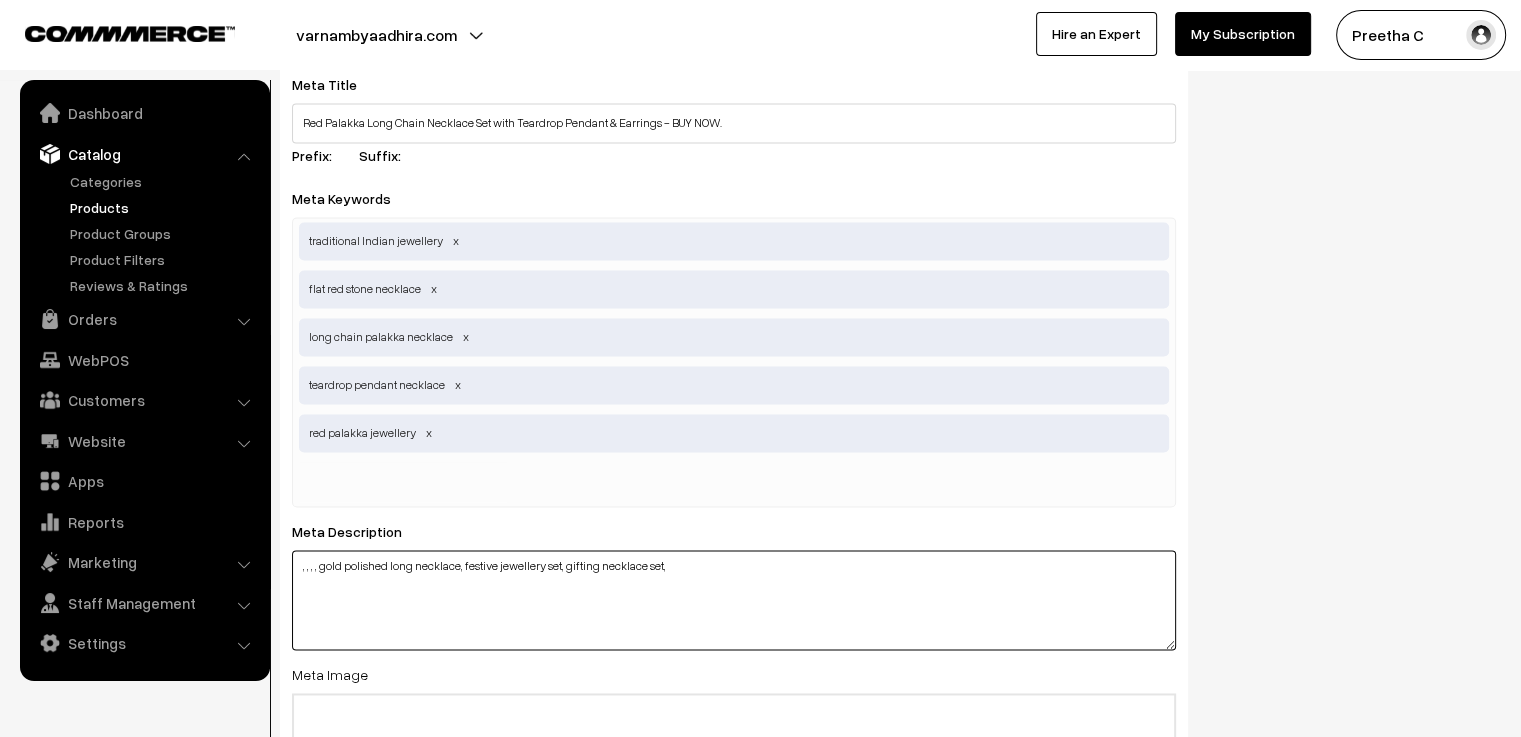 drag, startPoint x: 458, startPoint y: 573, endPoint x: 321, endPoint y: 595, distance: 138.75517 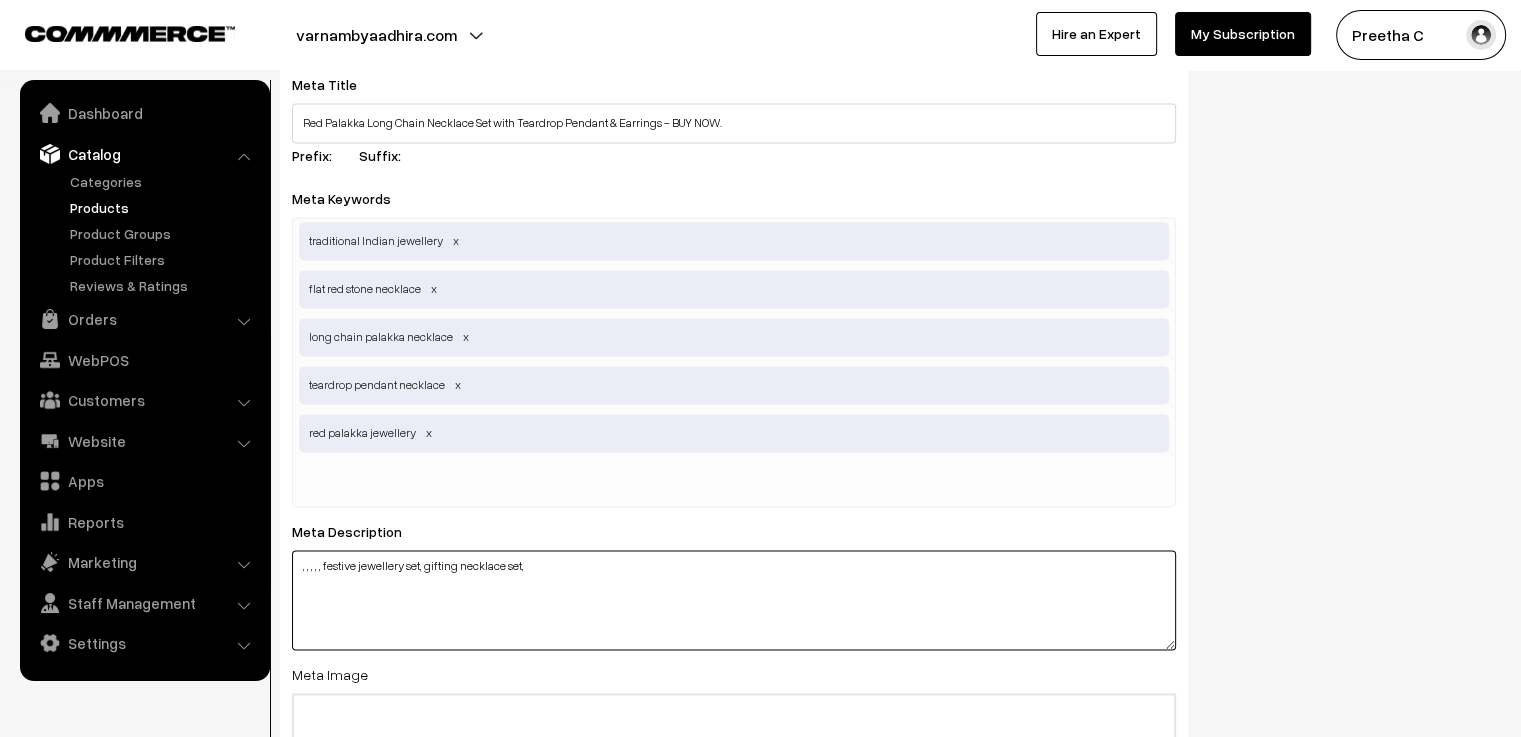 type on ", , , , , festive jewellery set, gifting necklace set," 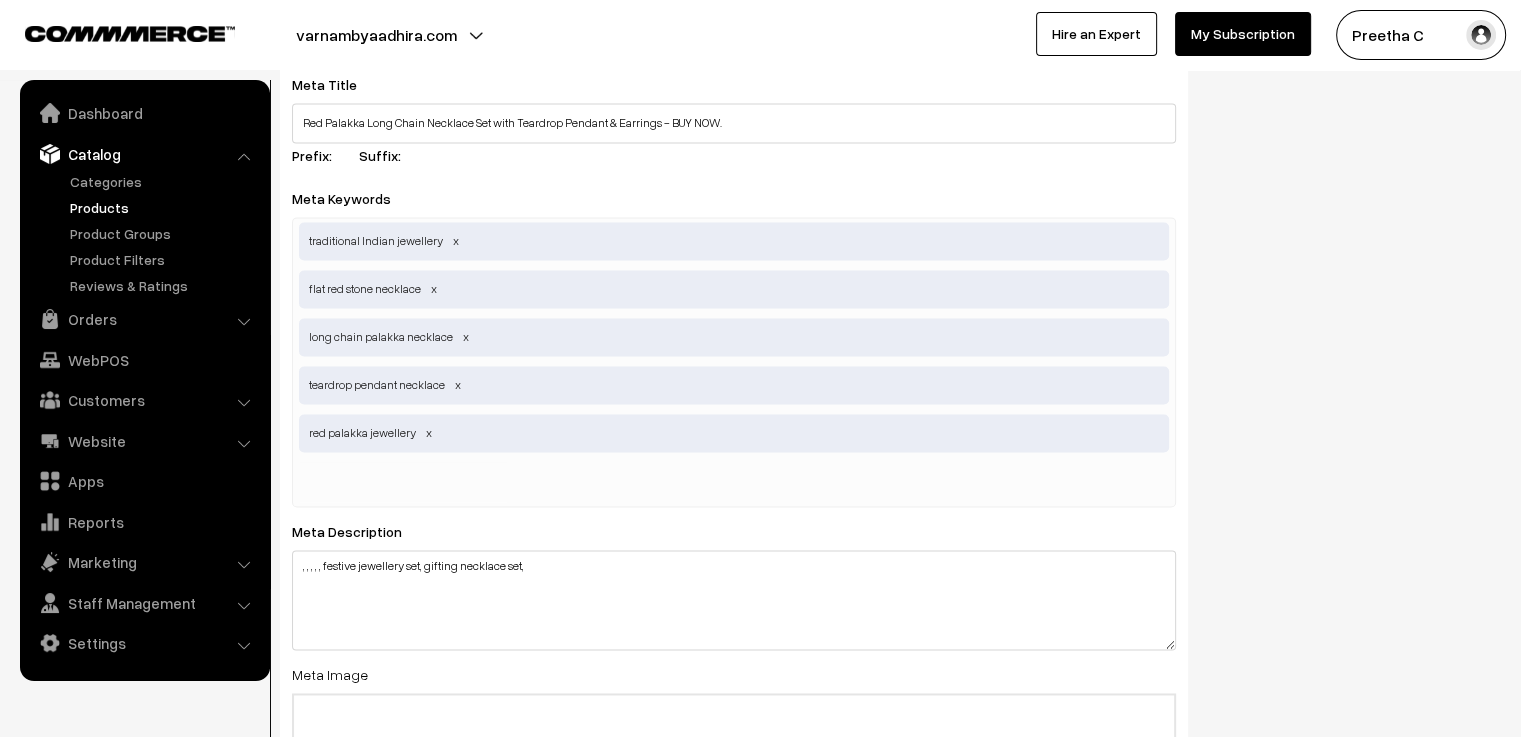 click at bounding box center [403, 482] 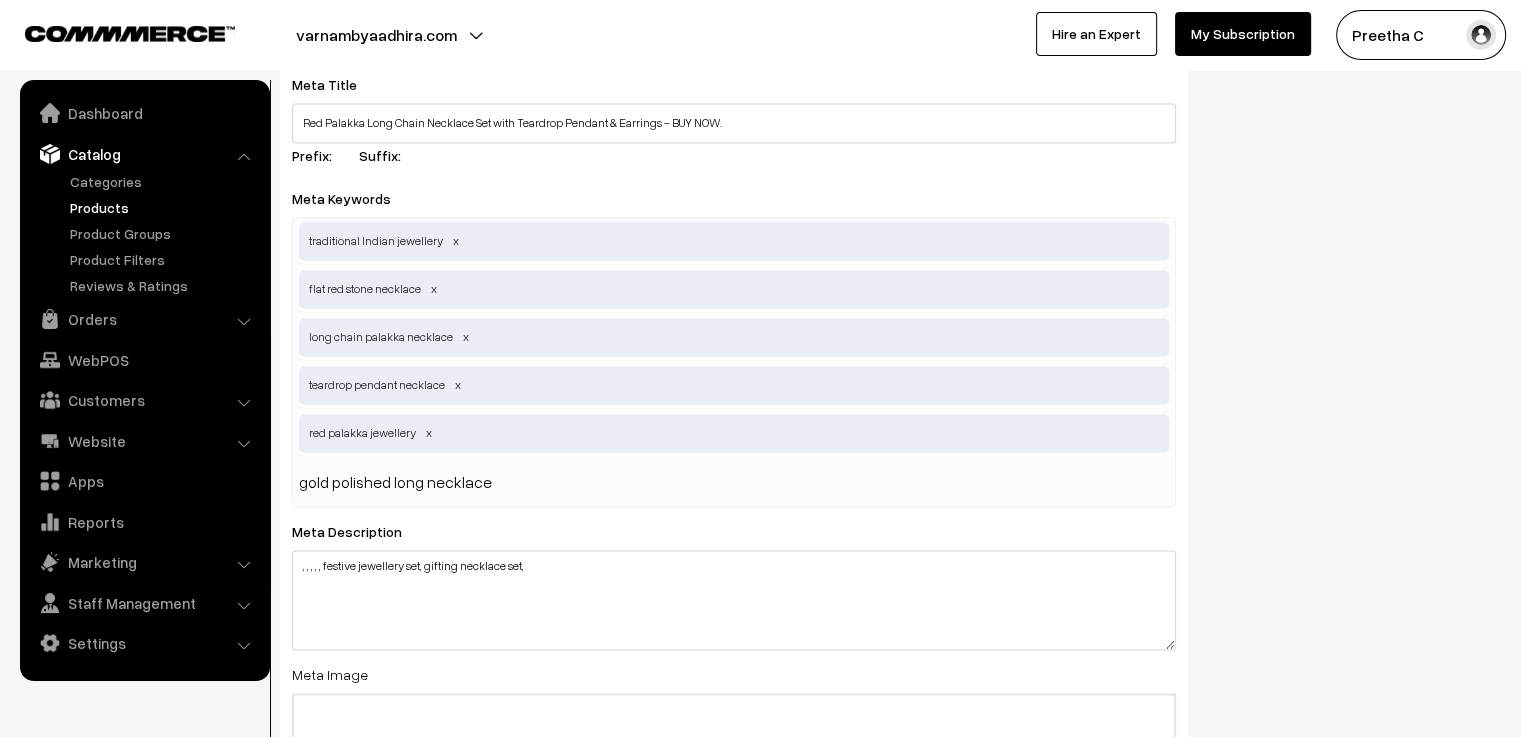 type 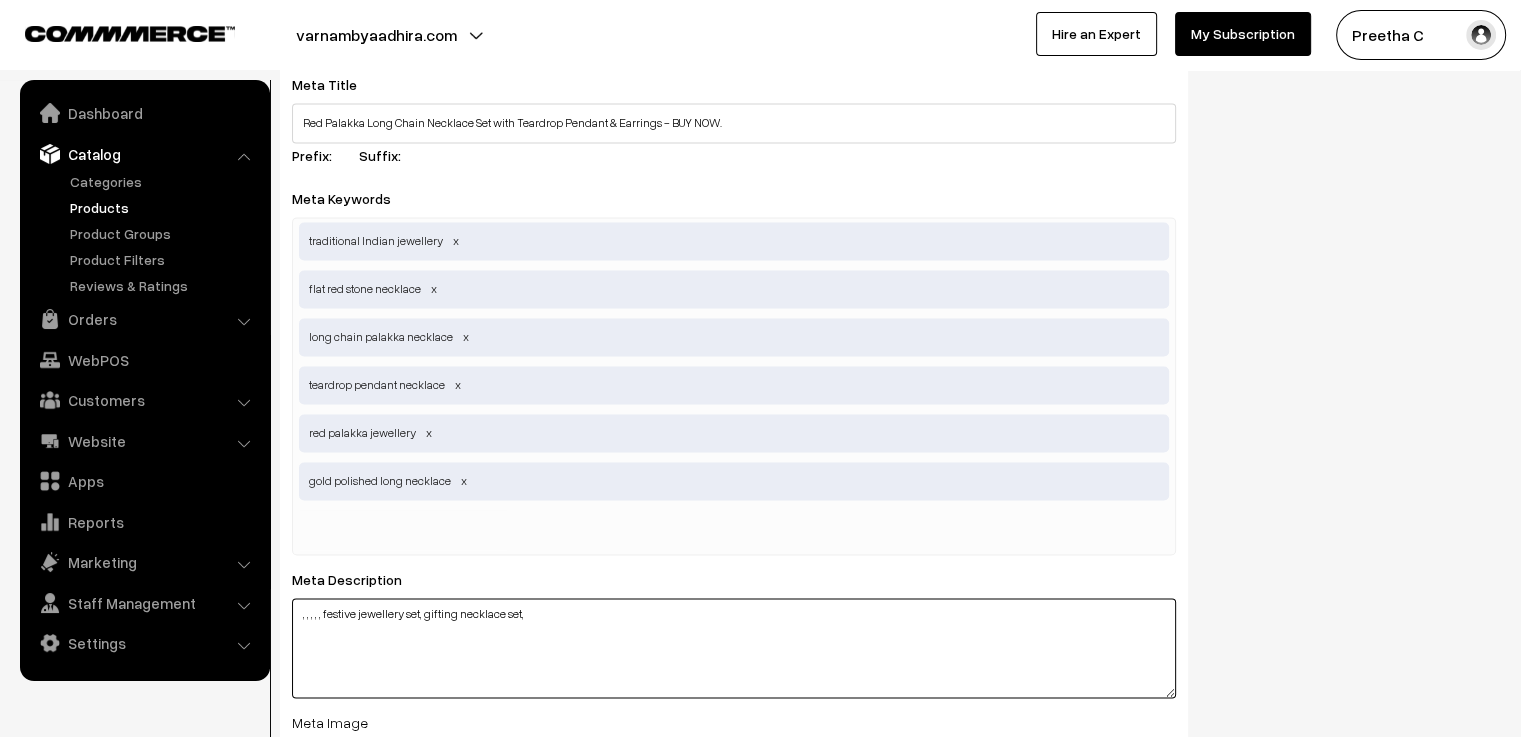drag, startPoint x: 424, startPoint y: 616, endPoint x: 326, endPoint y: 635, distance: 99.824844 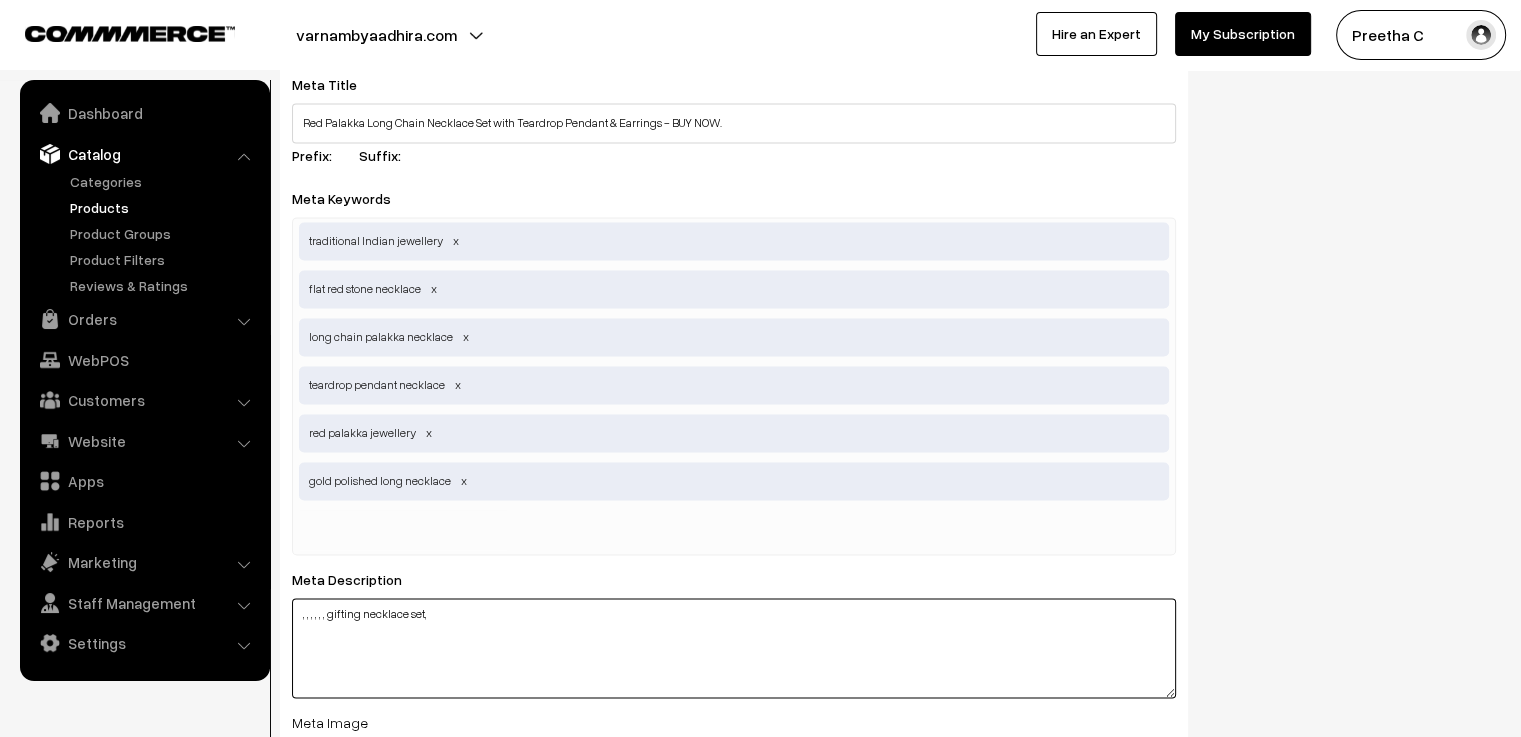 type on ", , , , , , gifting necklace set," 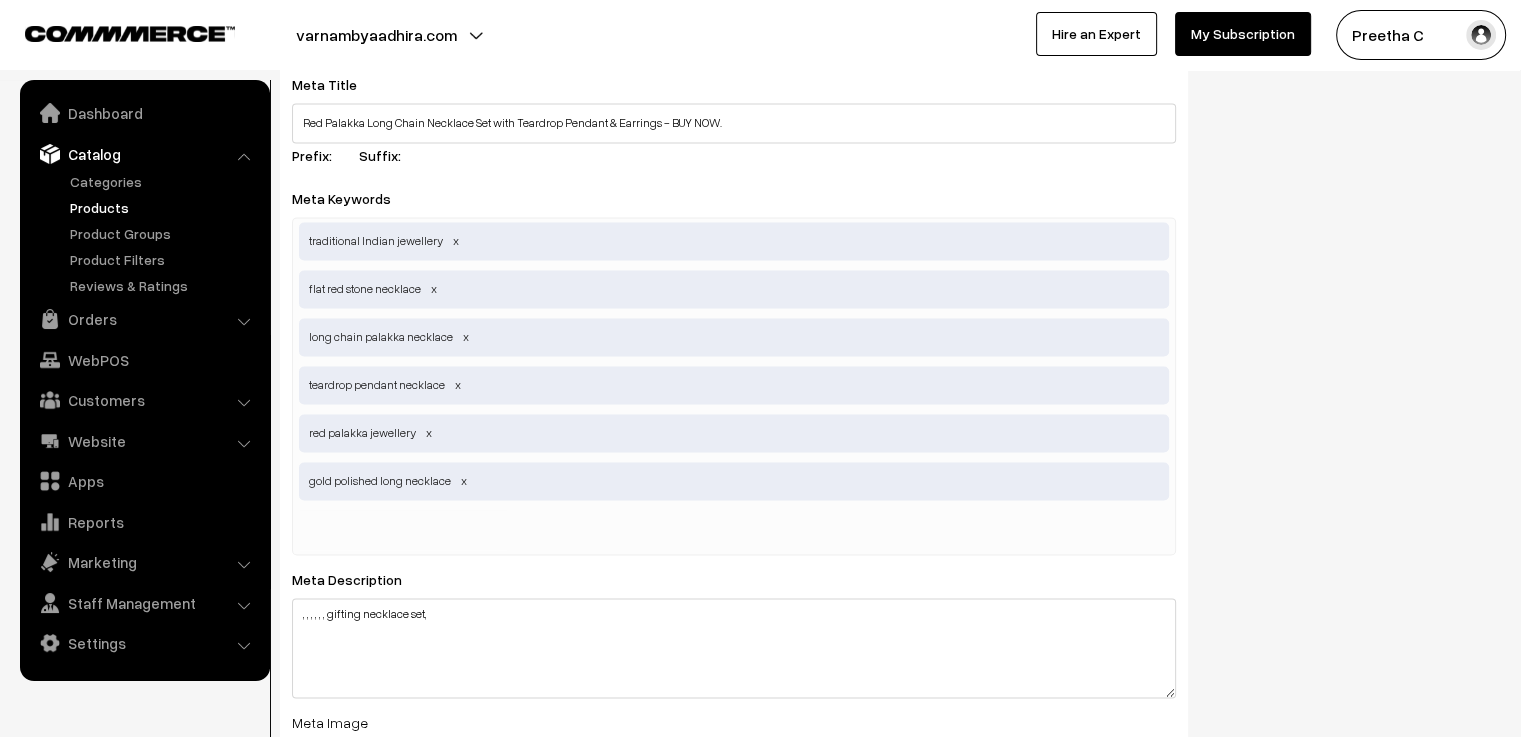click at bounding box center [403, 530] 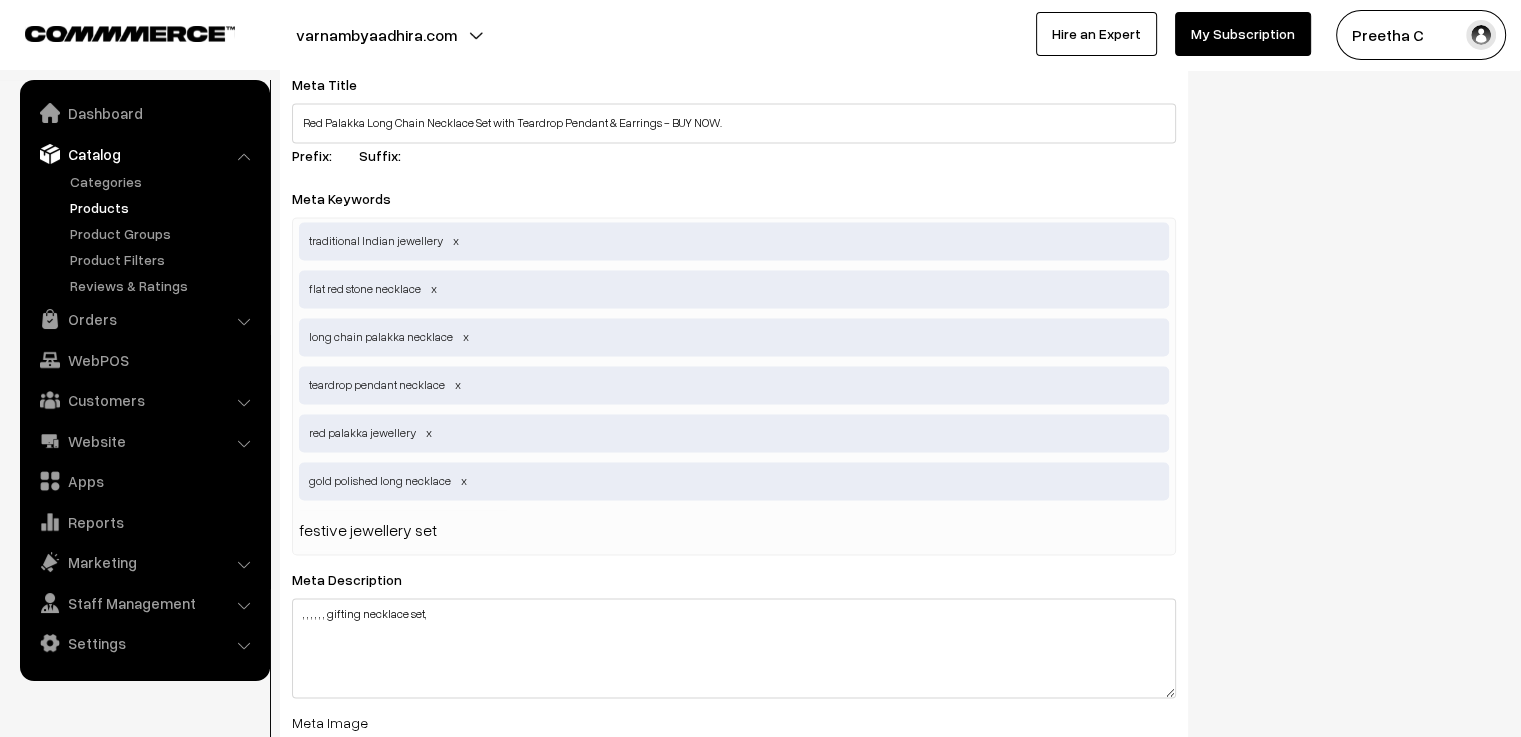 type 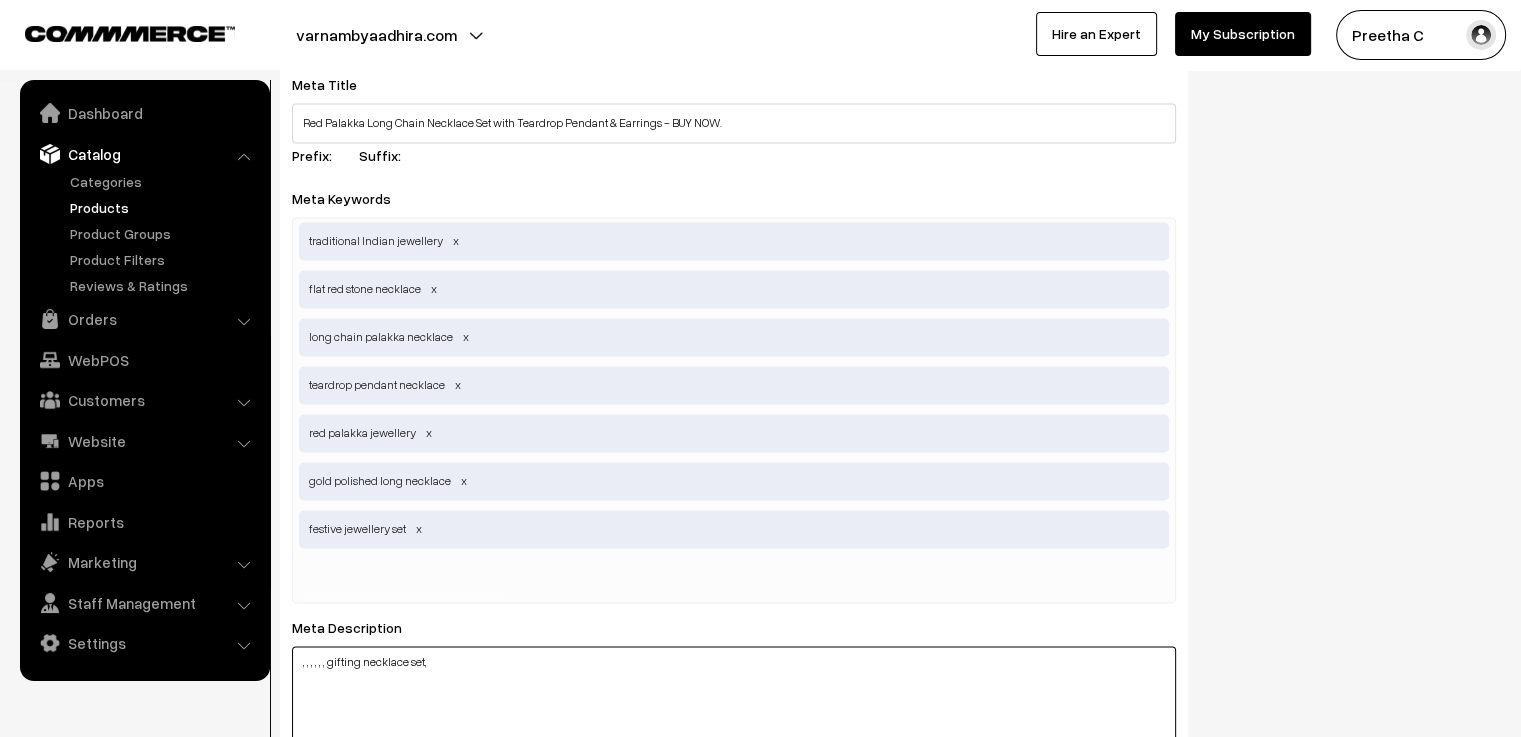 click on ", , , , , , gifting necklace set," at bounding box center [734, 696] 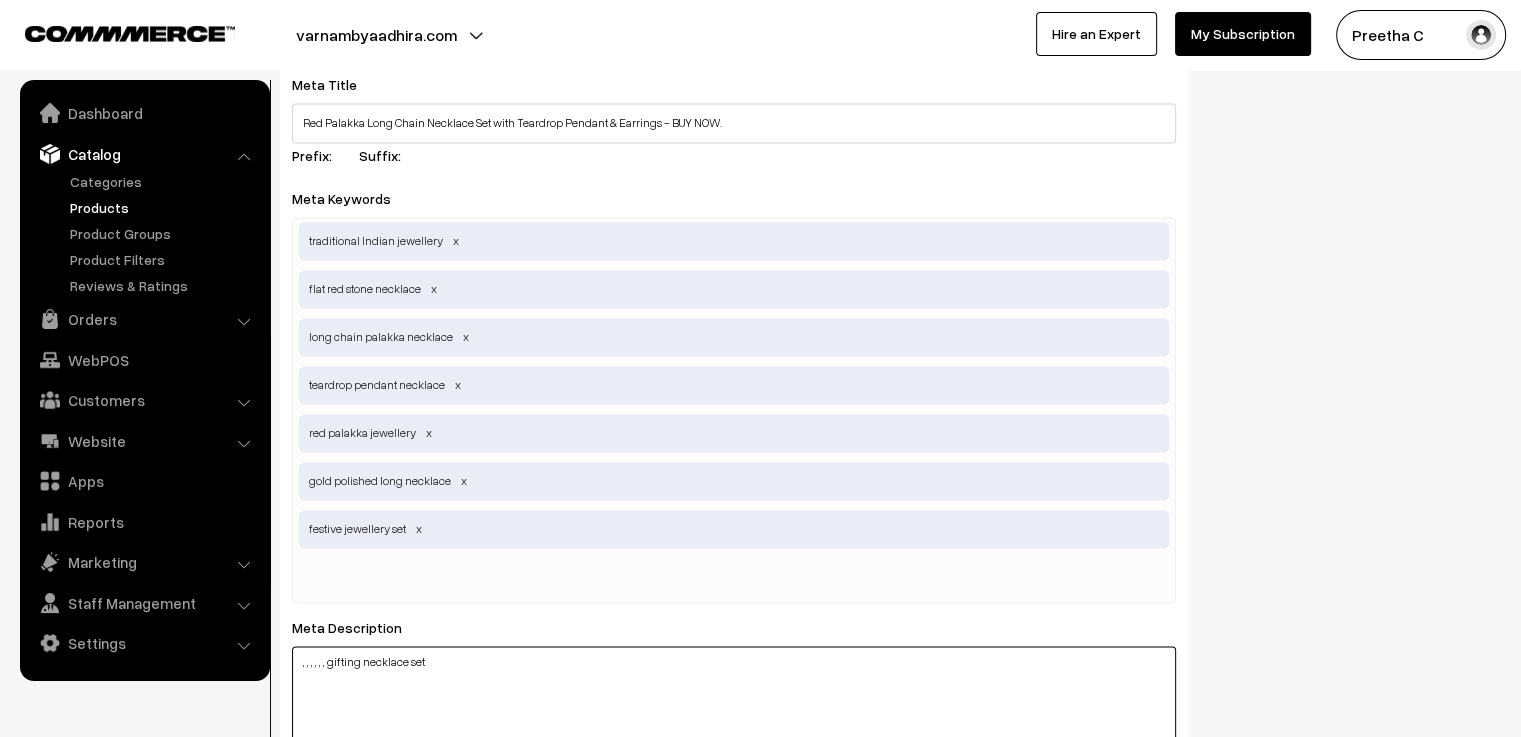 drag, startPoint x: 472, startPoint y: 671, endPoint x: 332, endPoint y: 676, distance: 140.08926 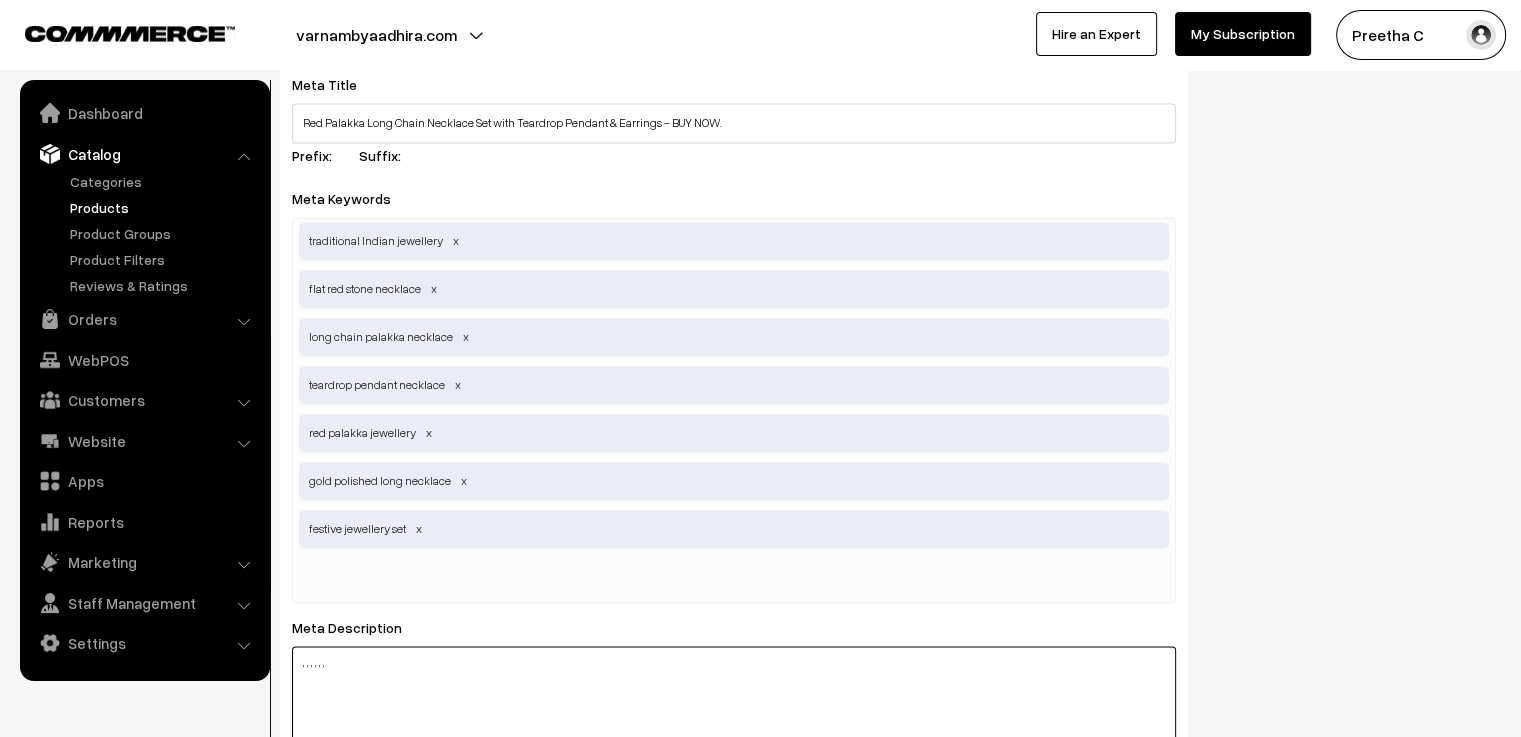 type on ", , , , , ," 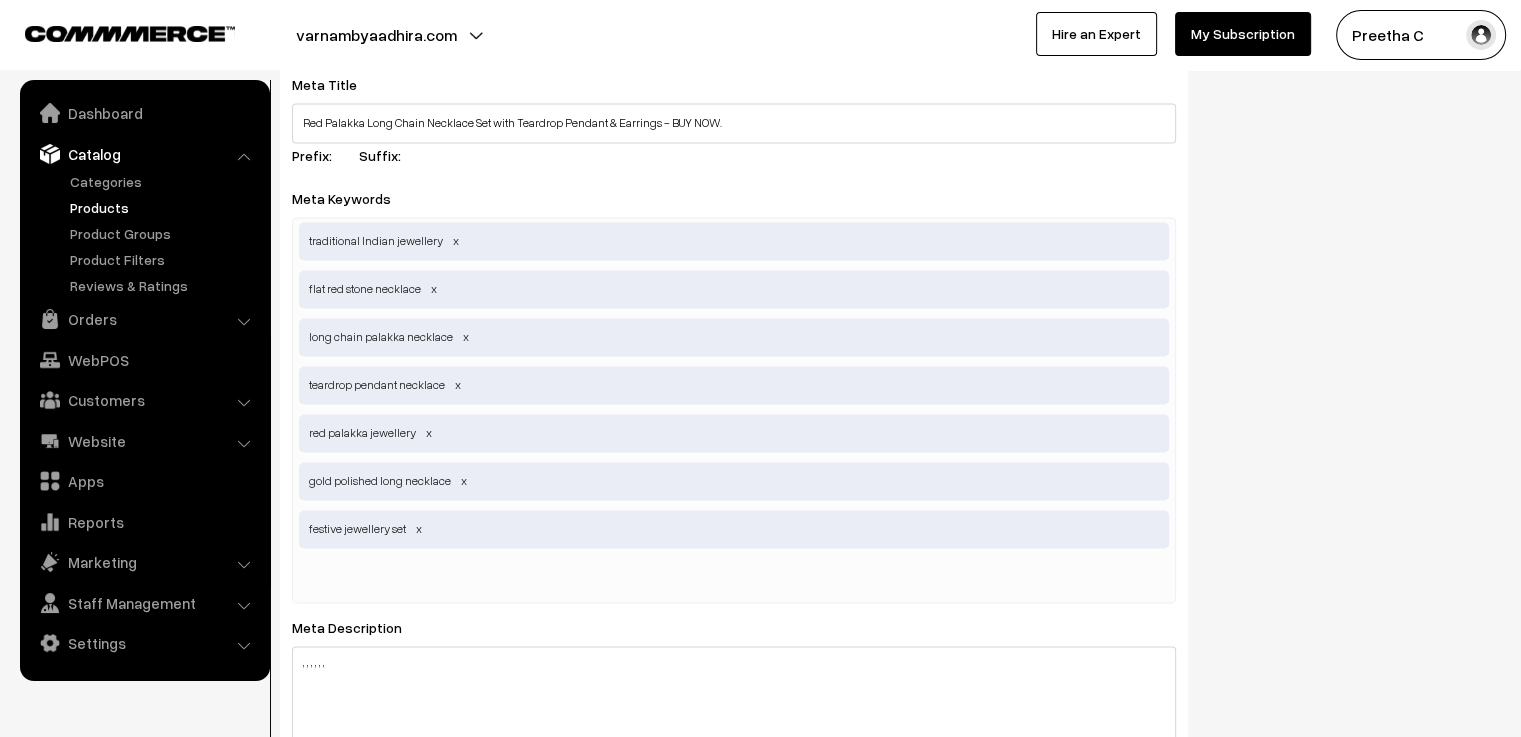 click at bounding box center (403, 578) 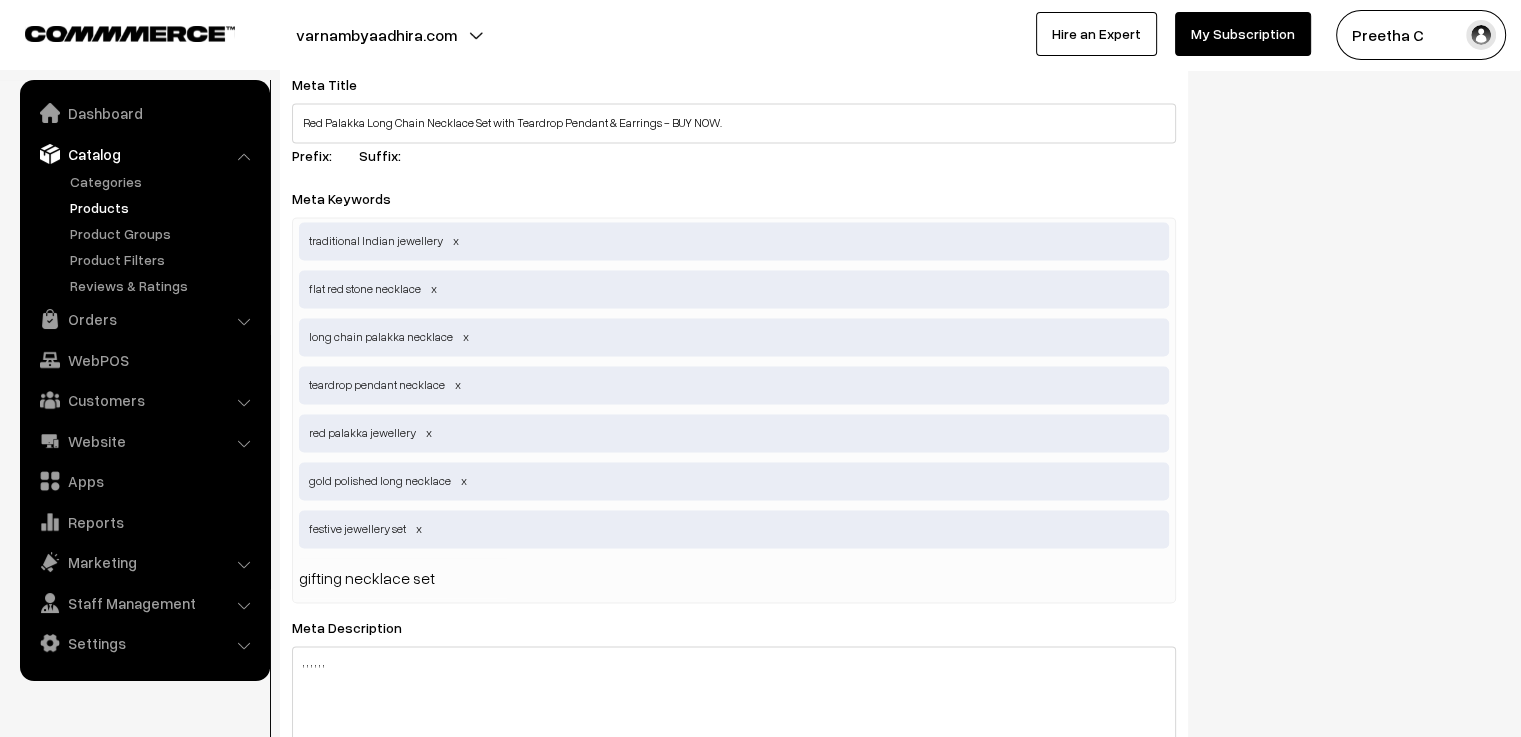 type 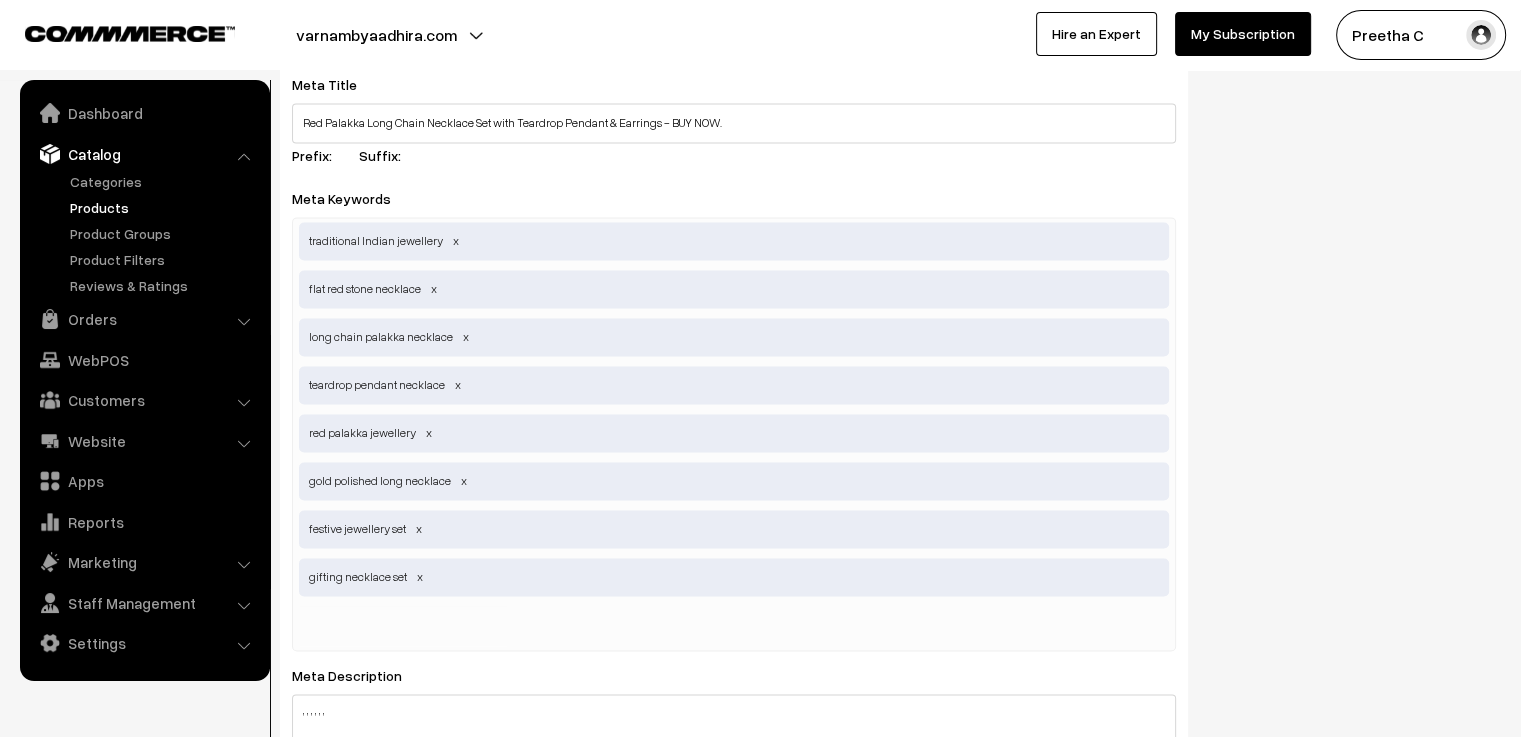 scroll, scrollTop: 3100, scrollLeft: 0, axis: vertical 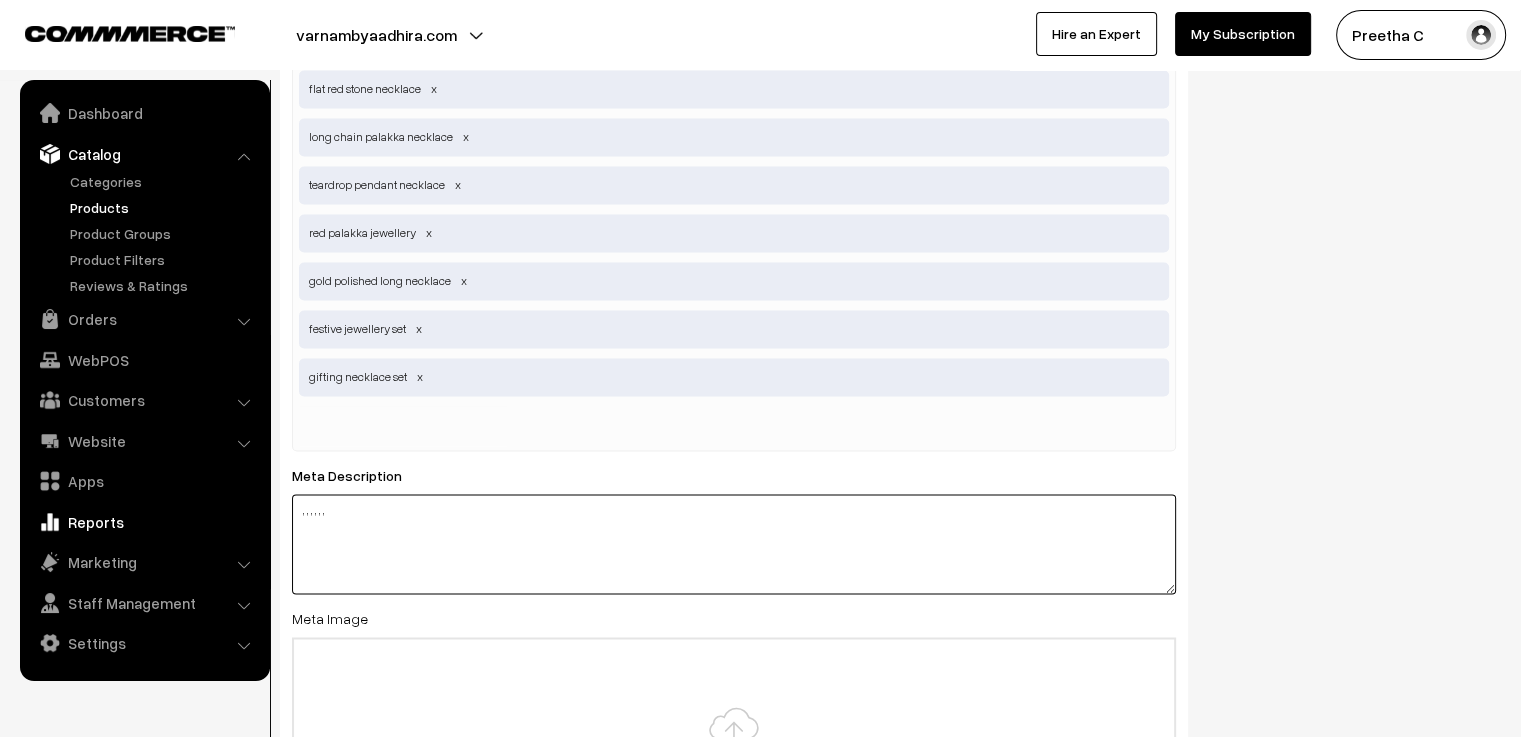 drag, startPoint x: 362, startPoint y: 515, endPoint x: 233, endPoint y: 503, distance: 129.55693 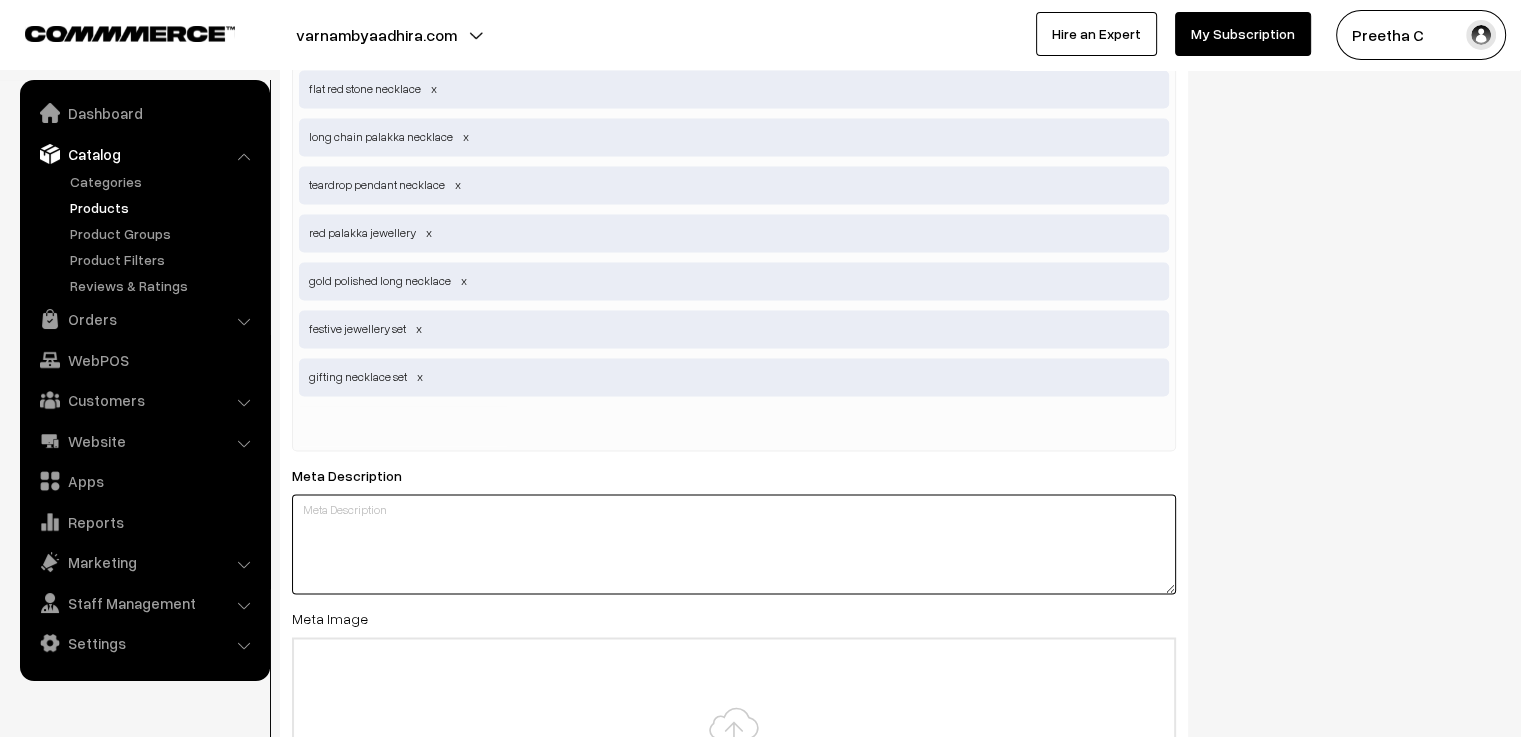click at bounding box center [734, 544] 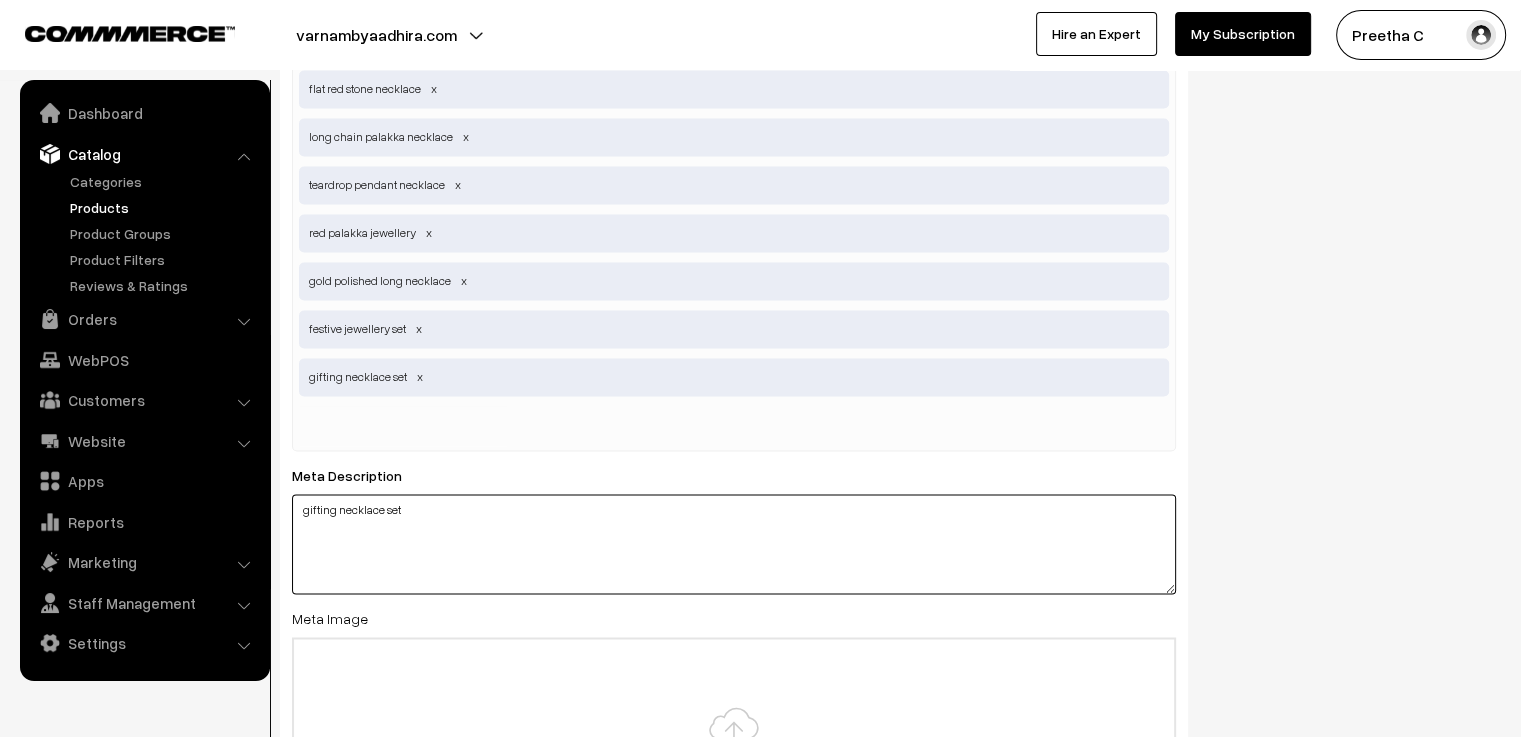 scroll, scrollTop: 3300, scrollLeft: 0, axis: vertical 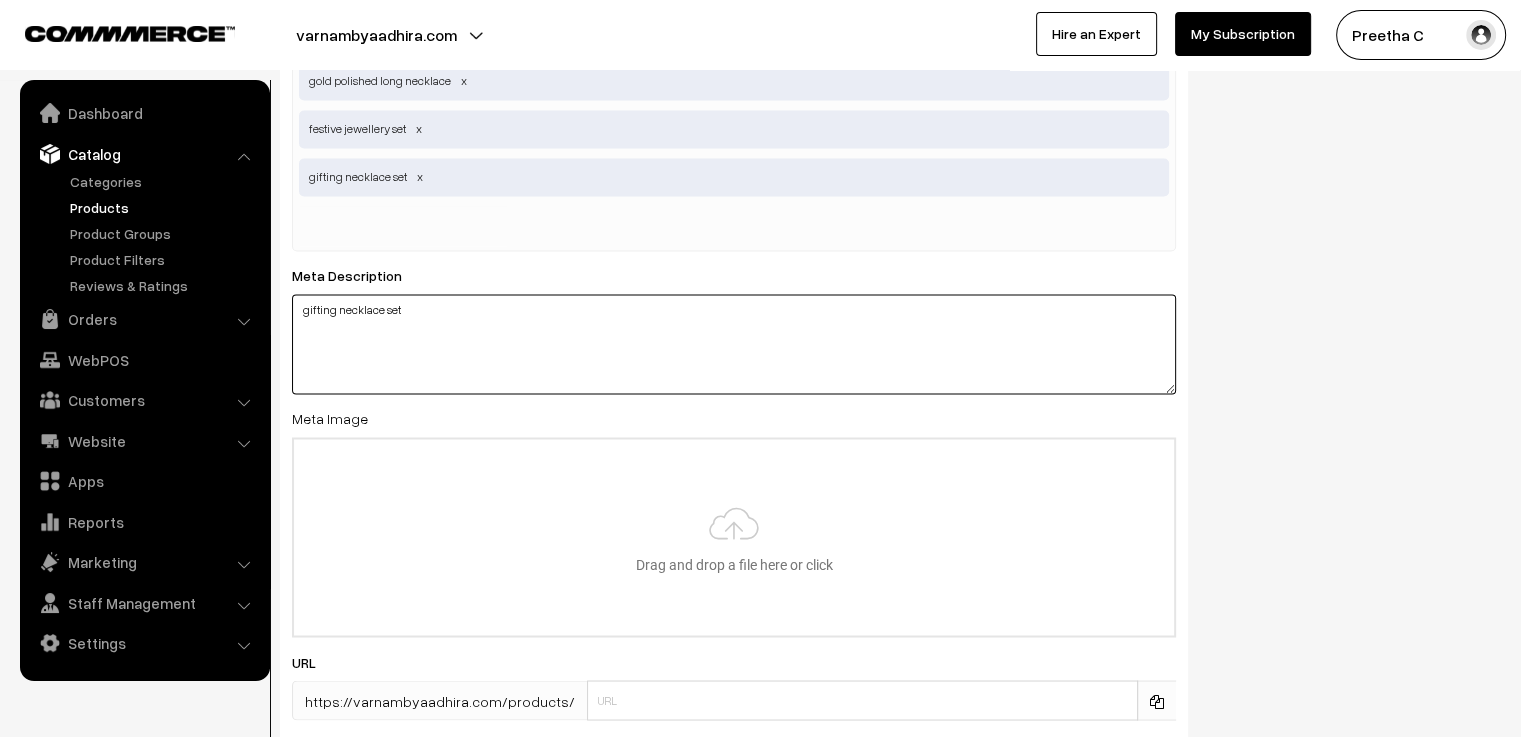 drag, startPoint x: 467, startPoint y: 320, endPoint x: 272, endPoint y: 312, distance: 195.16403 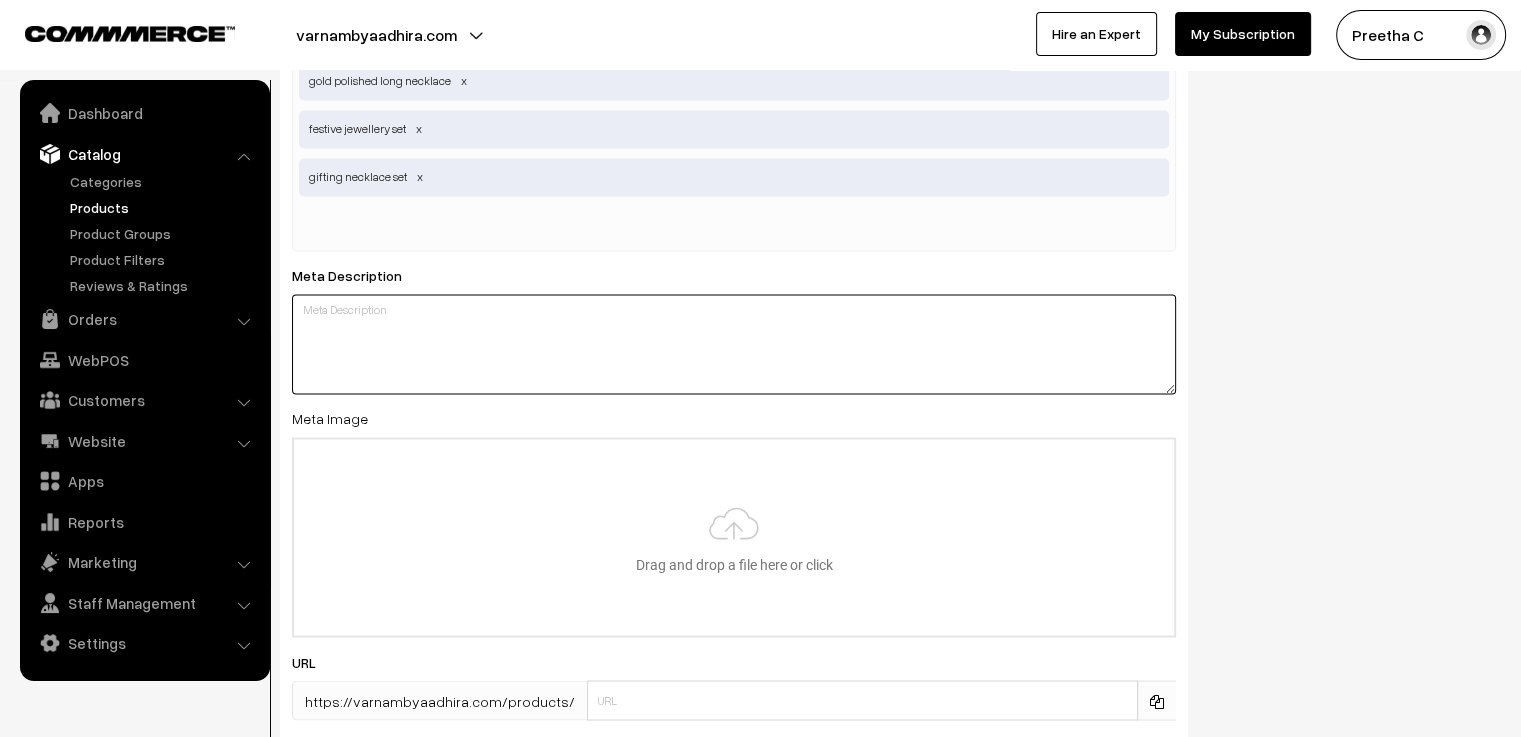 paste on "Explore our long chain Palakka necklace with flat red stones, teardrop pendant, and grand earrings. Gold polished and perfect for festivals or gifting — all at a pocket-friendly price." 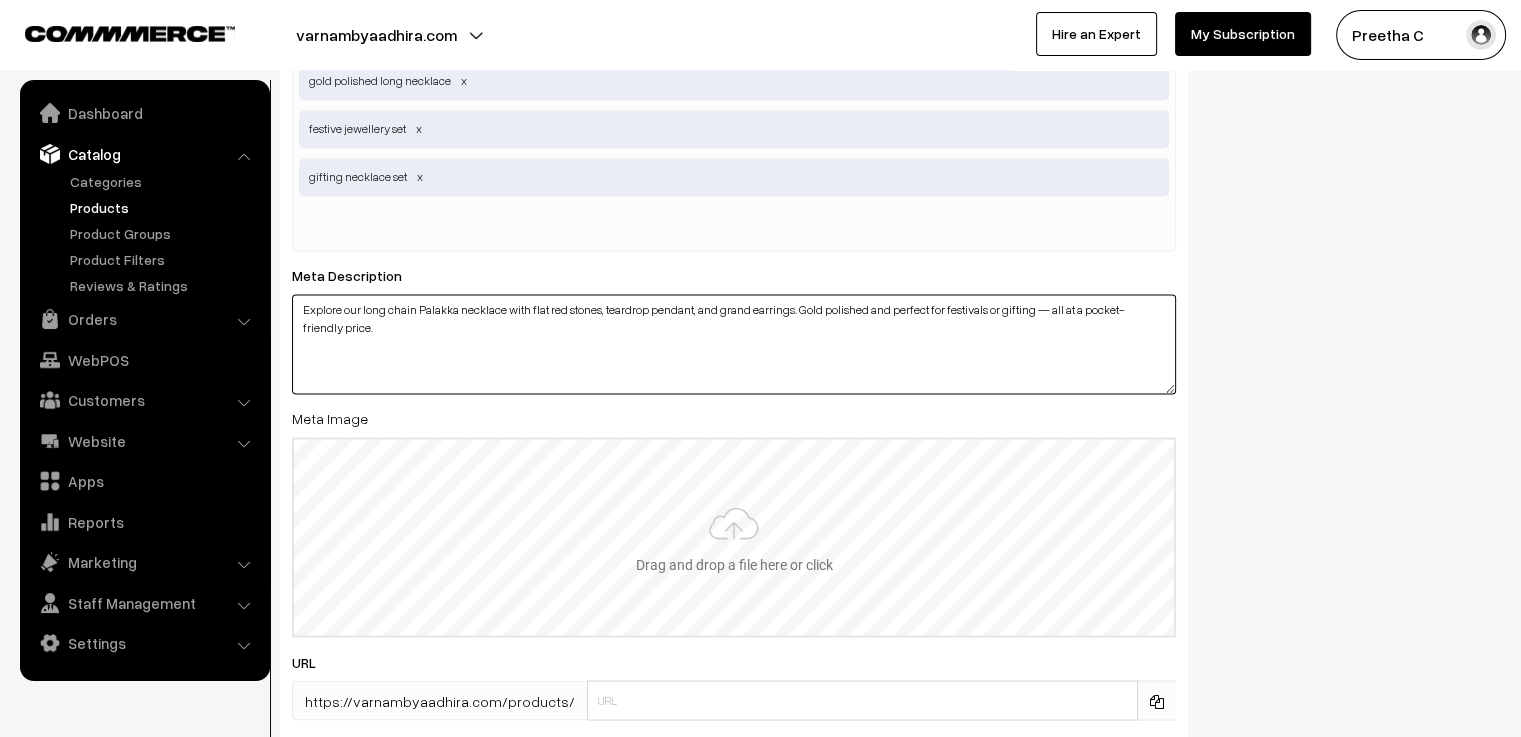 type on "Explore our long chain Palakka necklace with flat red stones, teardrop pendant, and grand earrings. Gold polished and perfect for festivals or gifting — all at a pocket-friendly price." 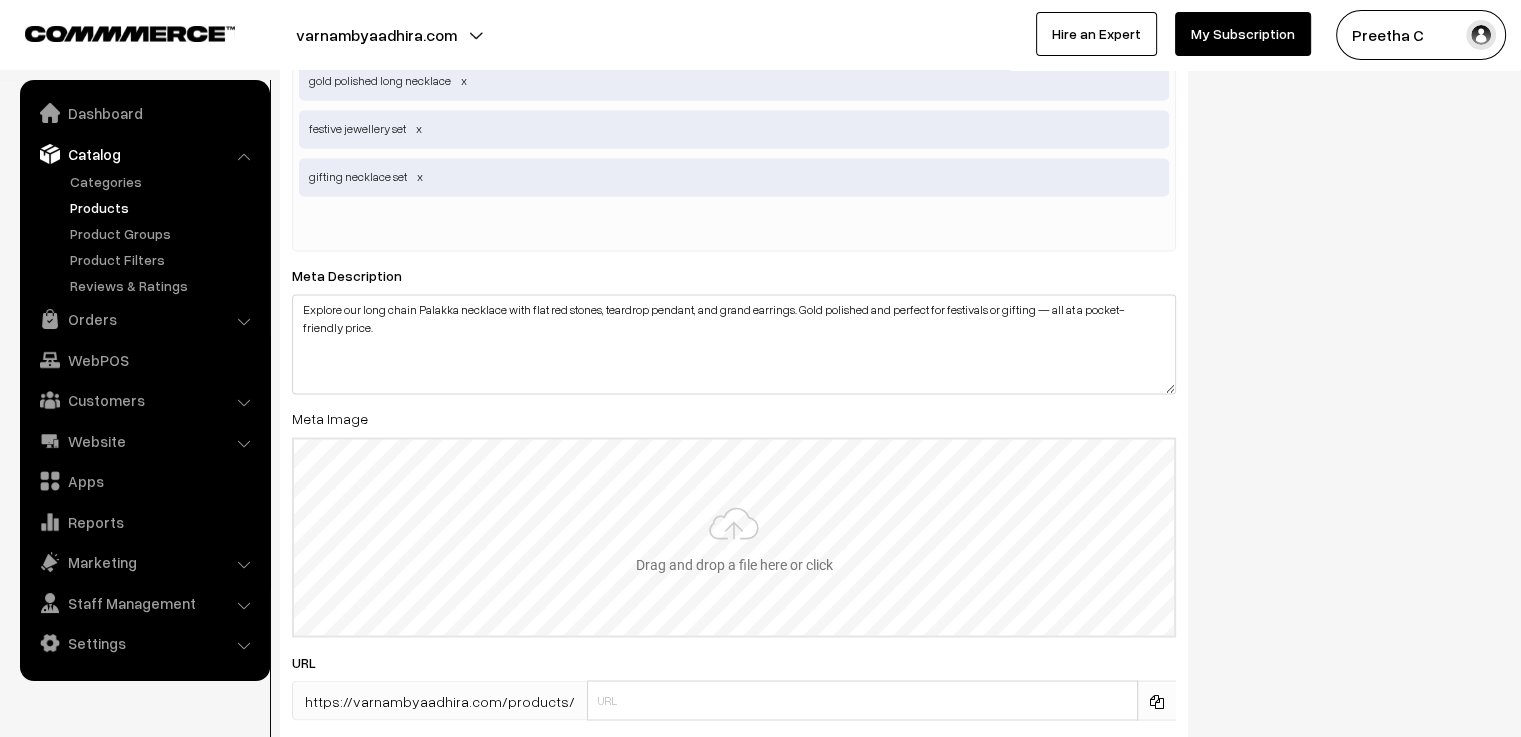 click at bounding box center [734, 537] 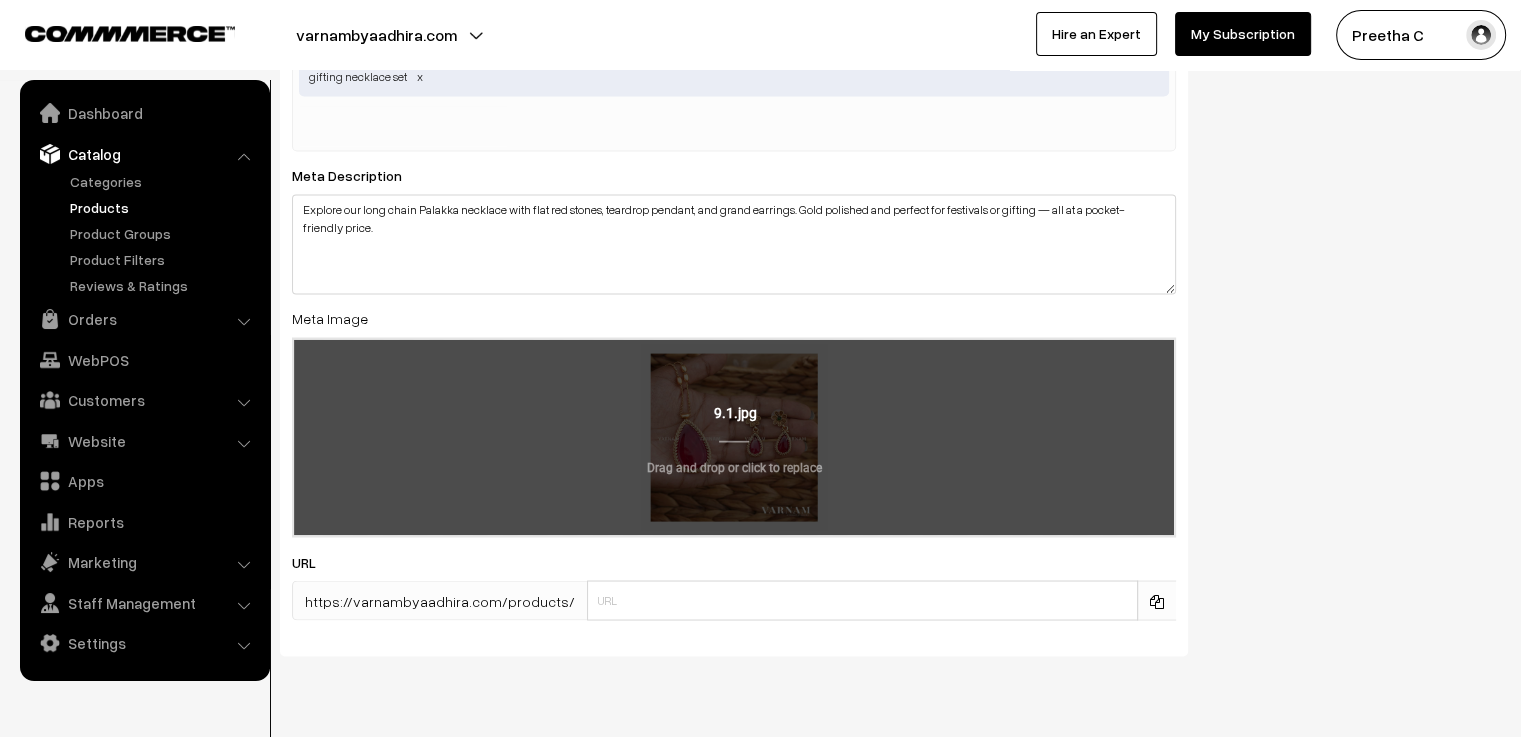scroll, scrollTop: 3452, scrollLeft: 0, axis: vertical 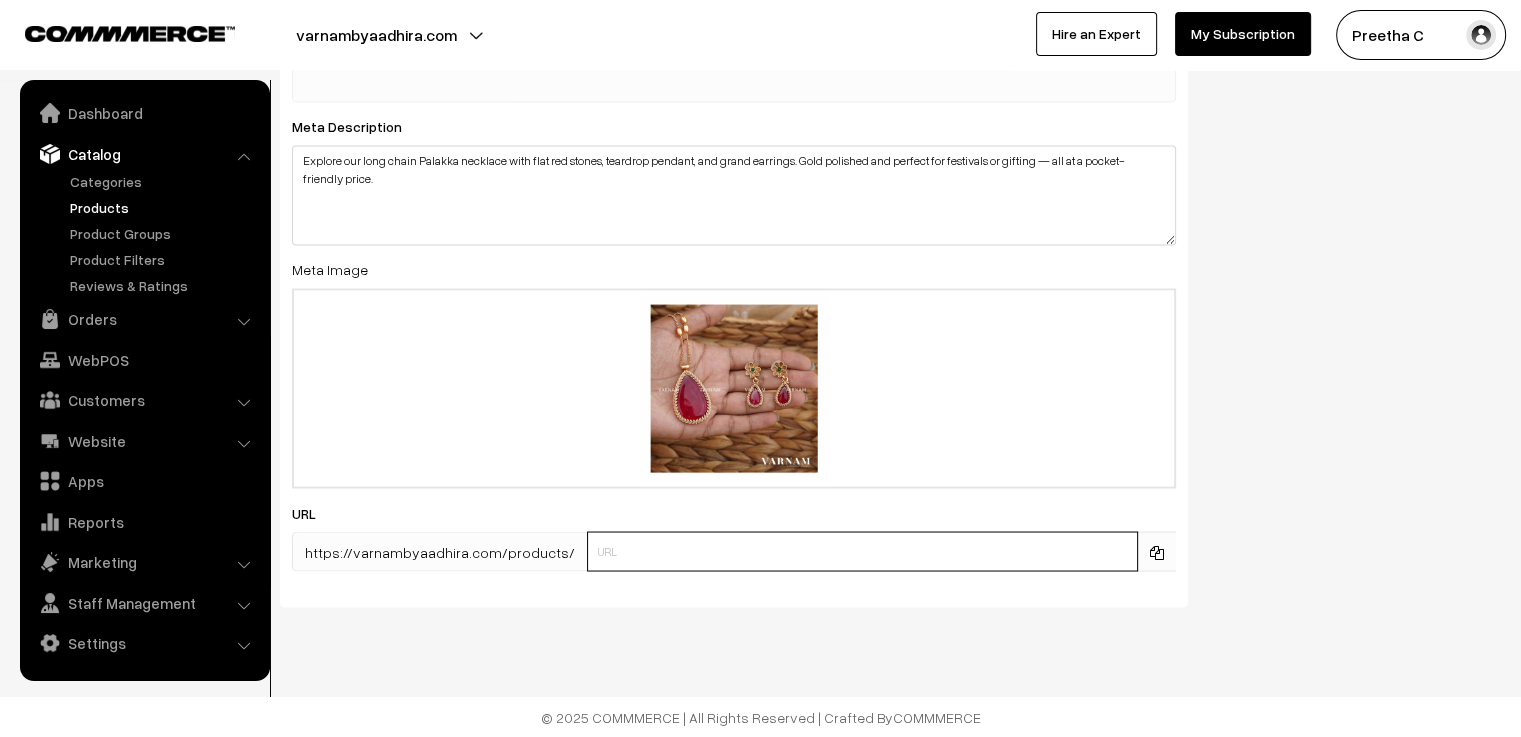 click at bounding box center (862, 551) 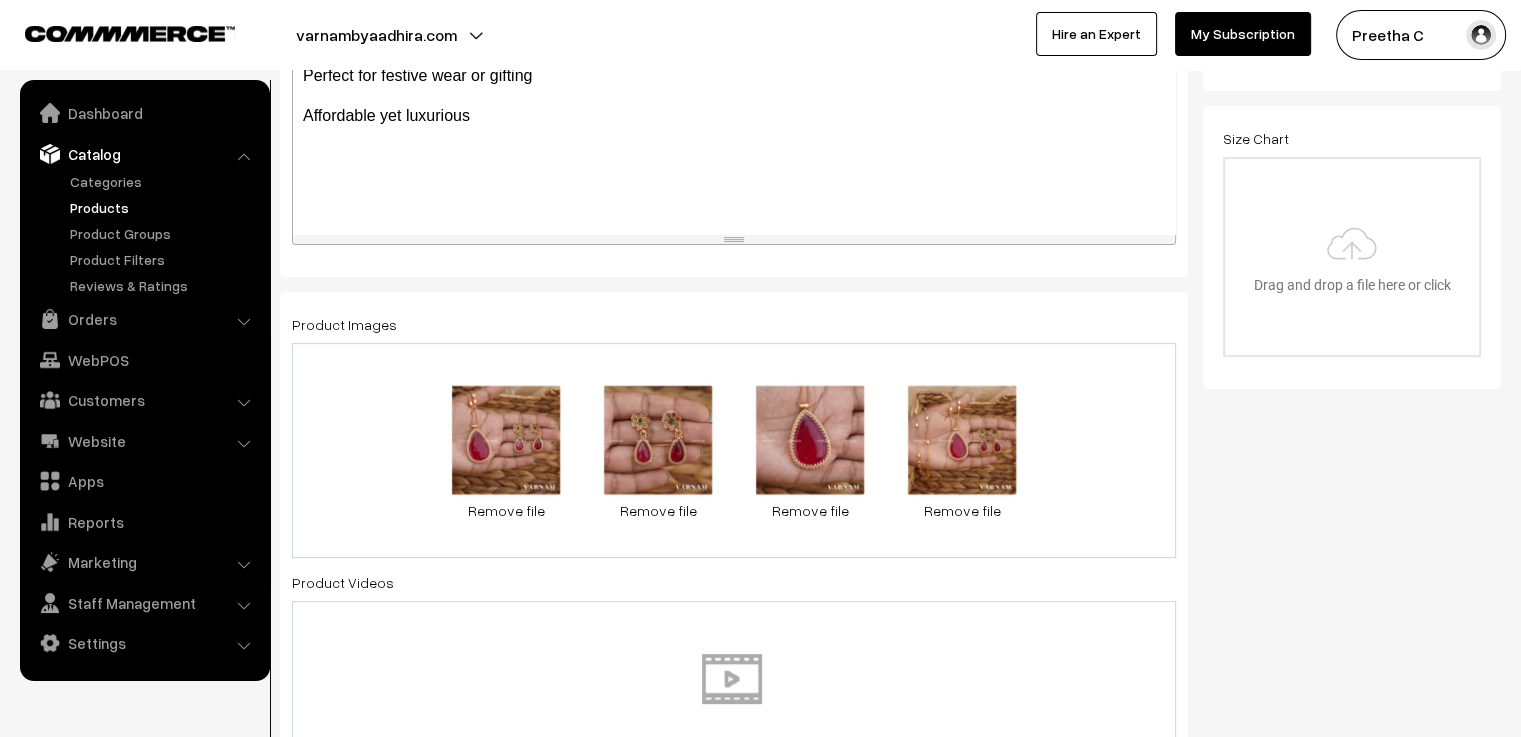 scroll, scrollTop: 0, scrollLeft: 0, axis: both 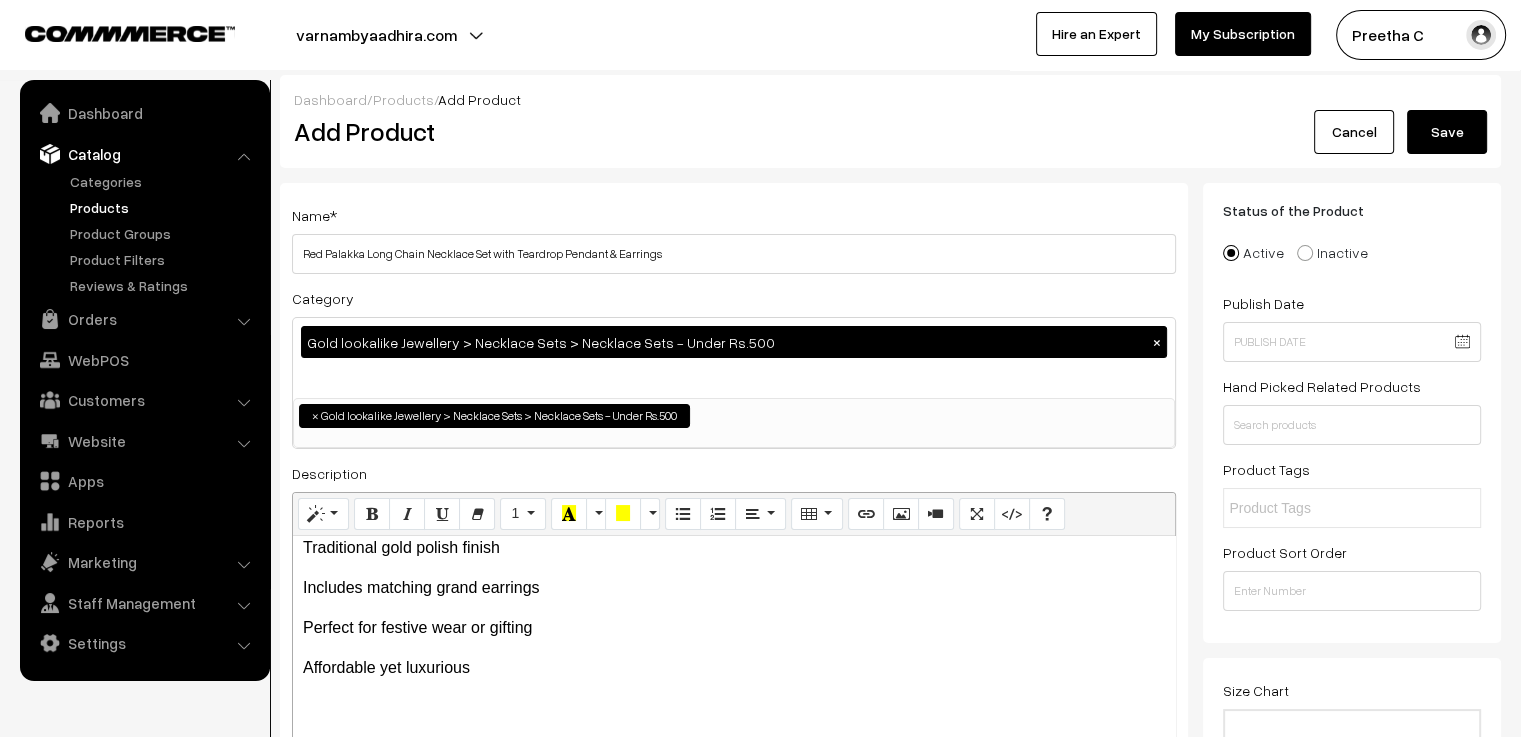 type on "N57" 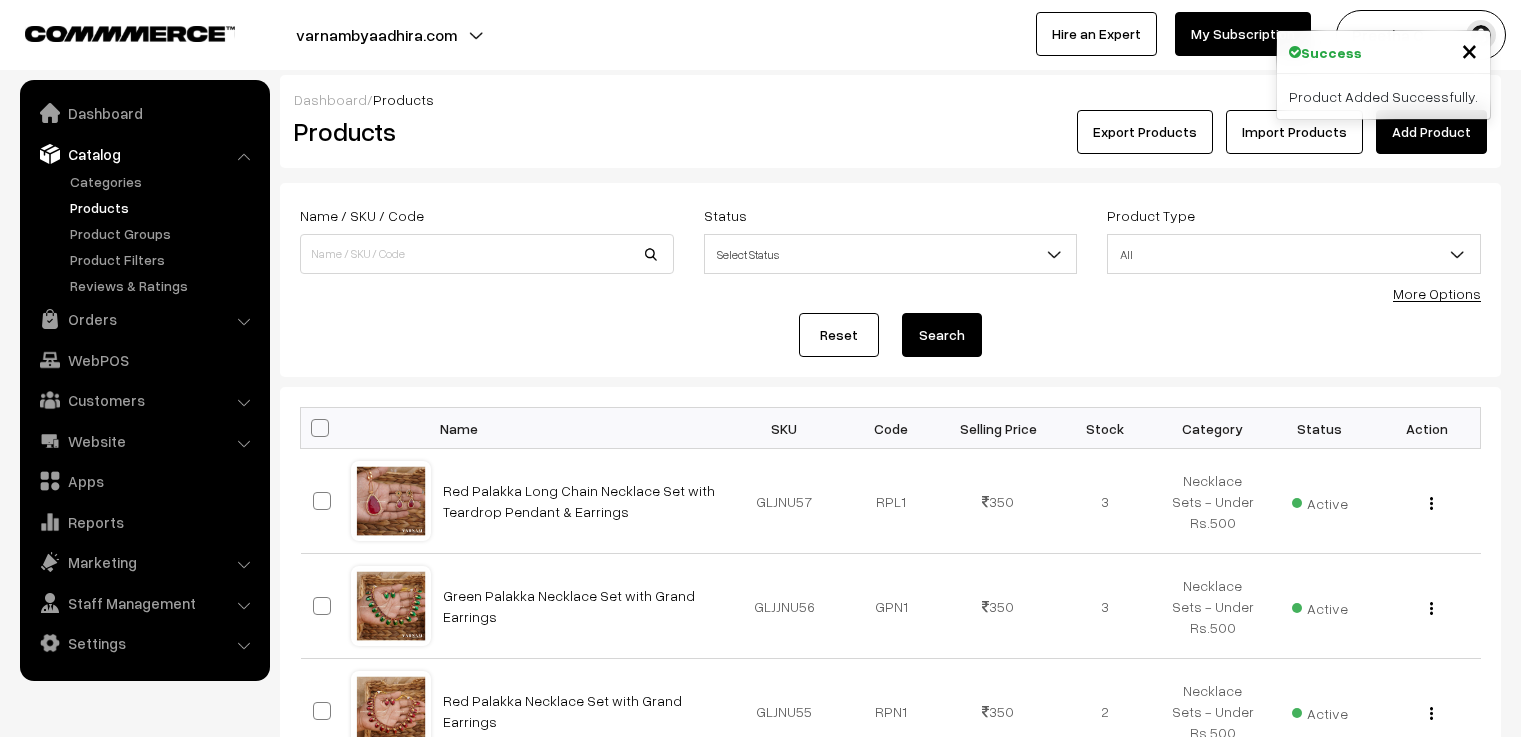 scroll, scrollTop: 0, scrollLeft: 0, axis: both 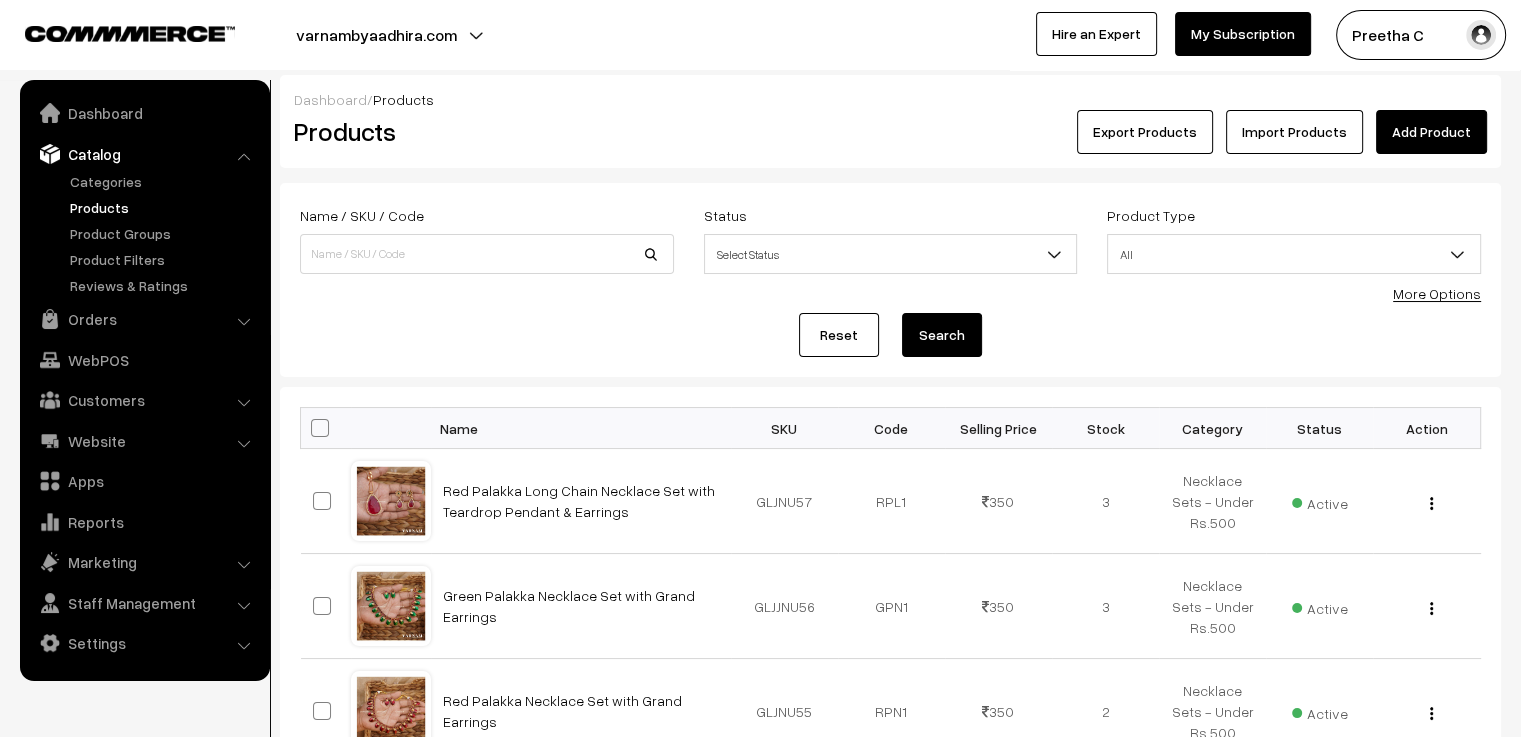 click on "Add Product" at bounding box center [1431, 132] 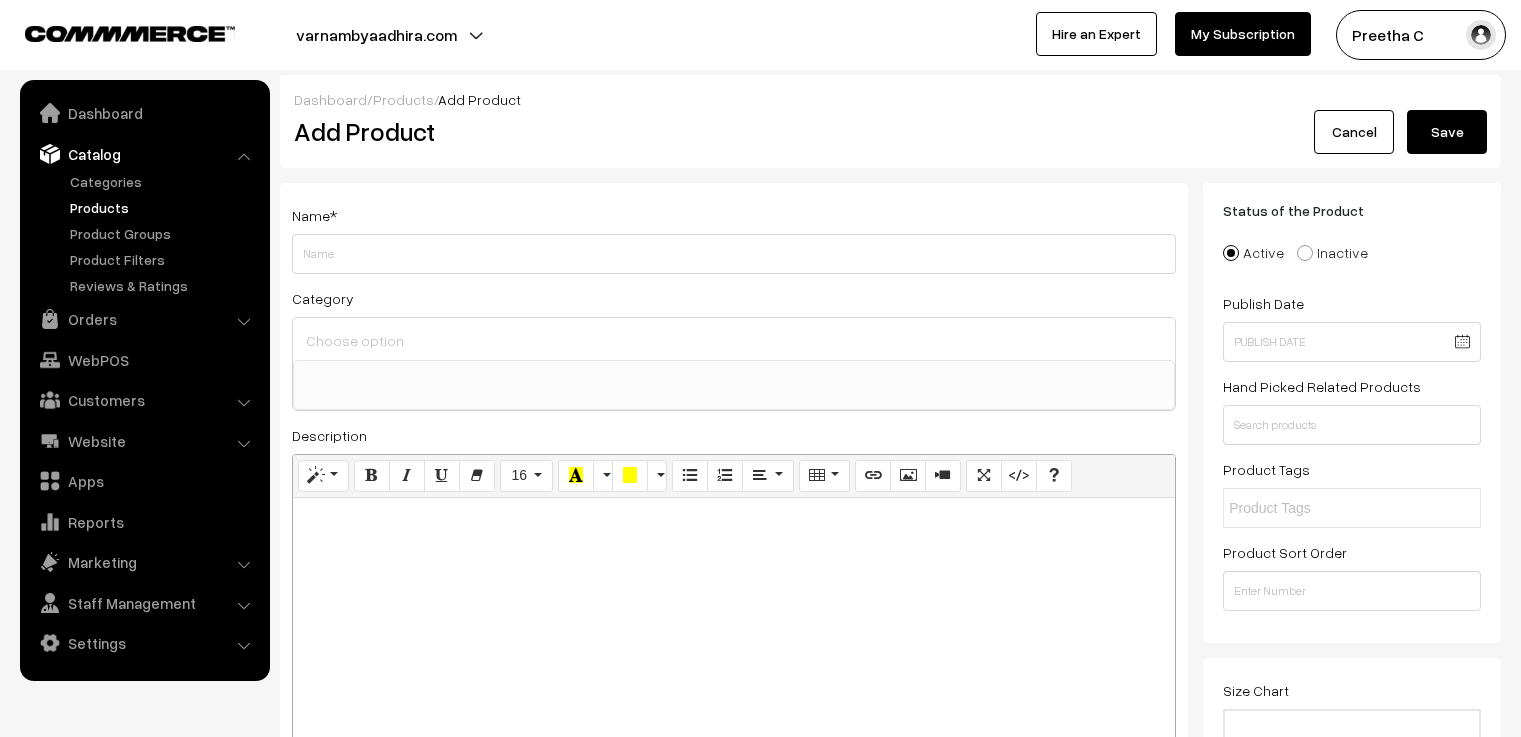 select 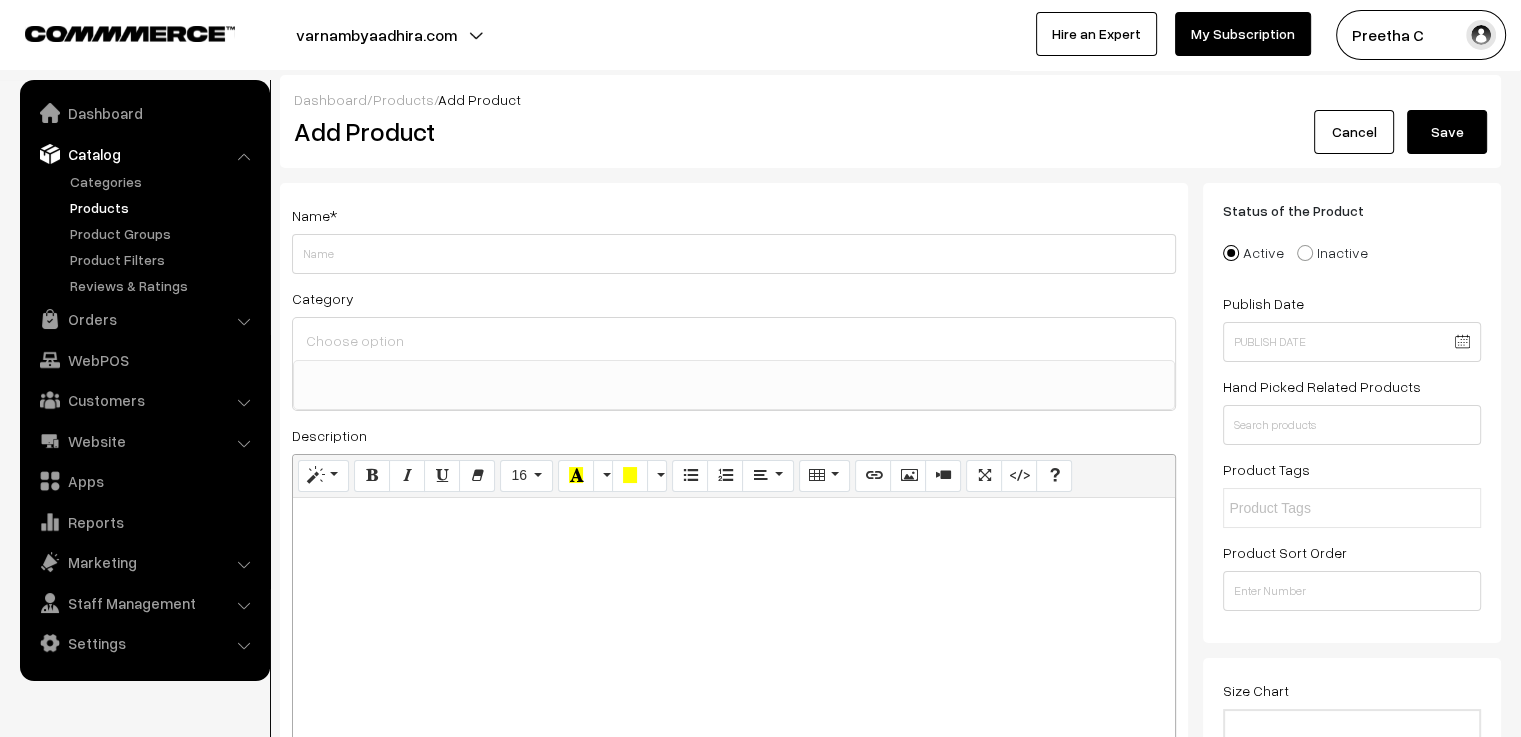 click on "Weight" at bounding box center [734, 254] 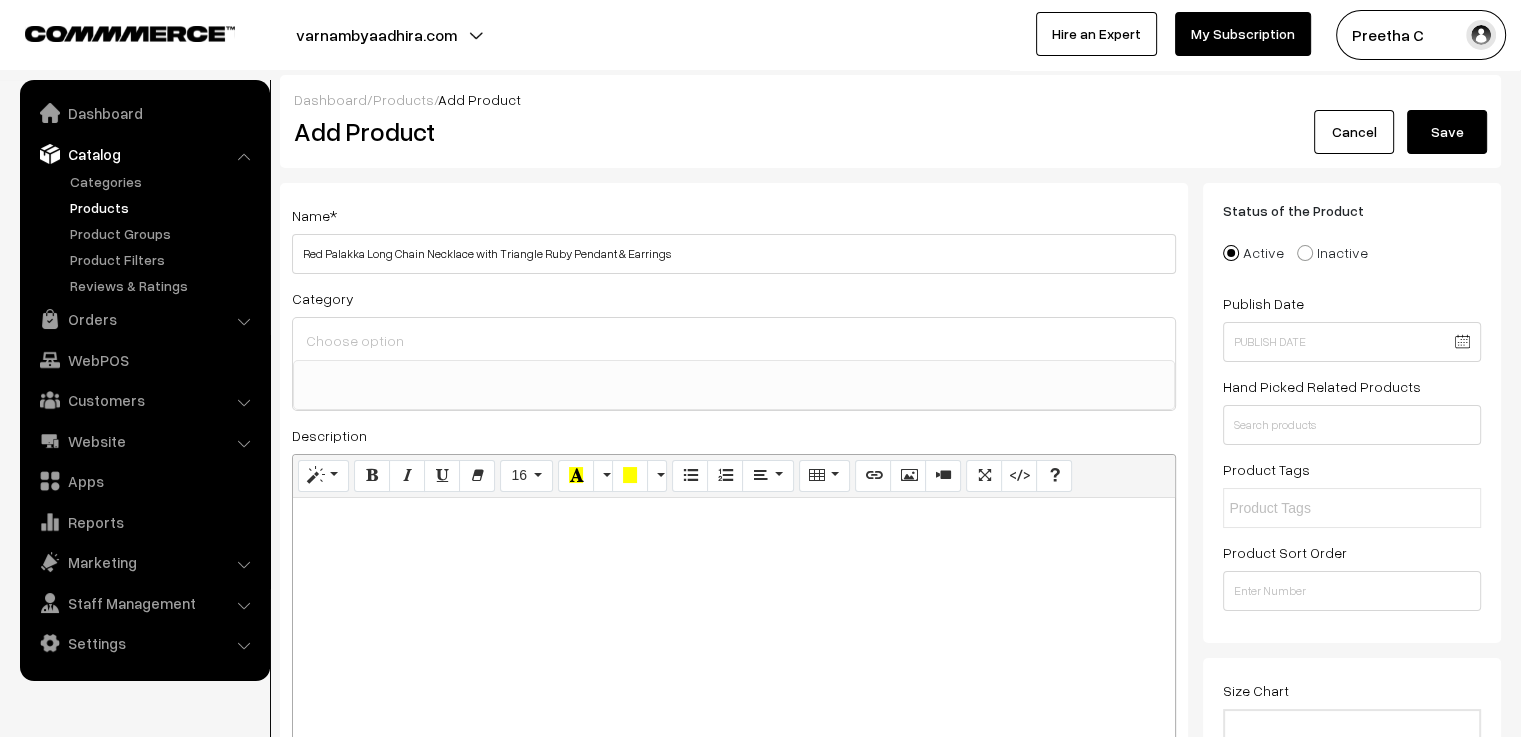 type on "Red Palakka Long Chain Necklace with Triangle Ruby Pendant & Earrings" 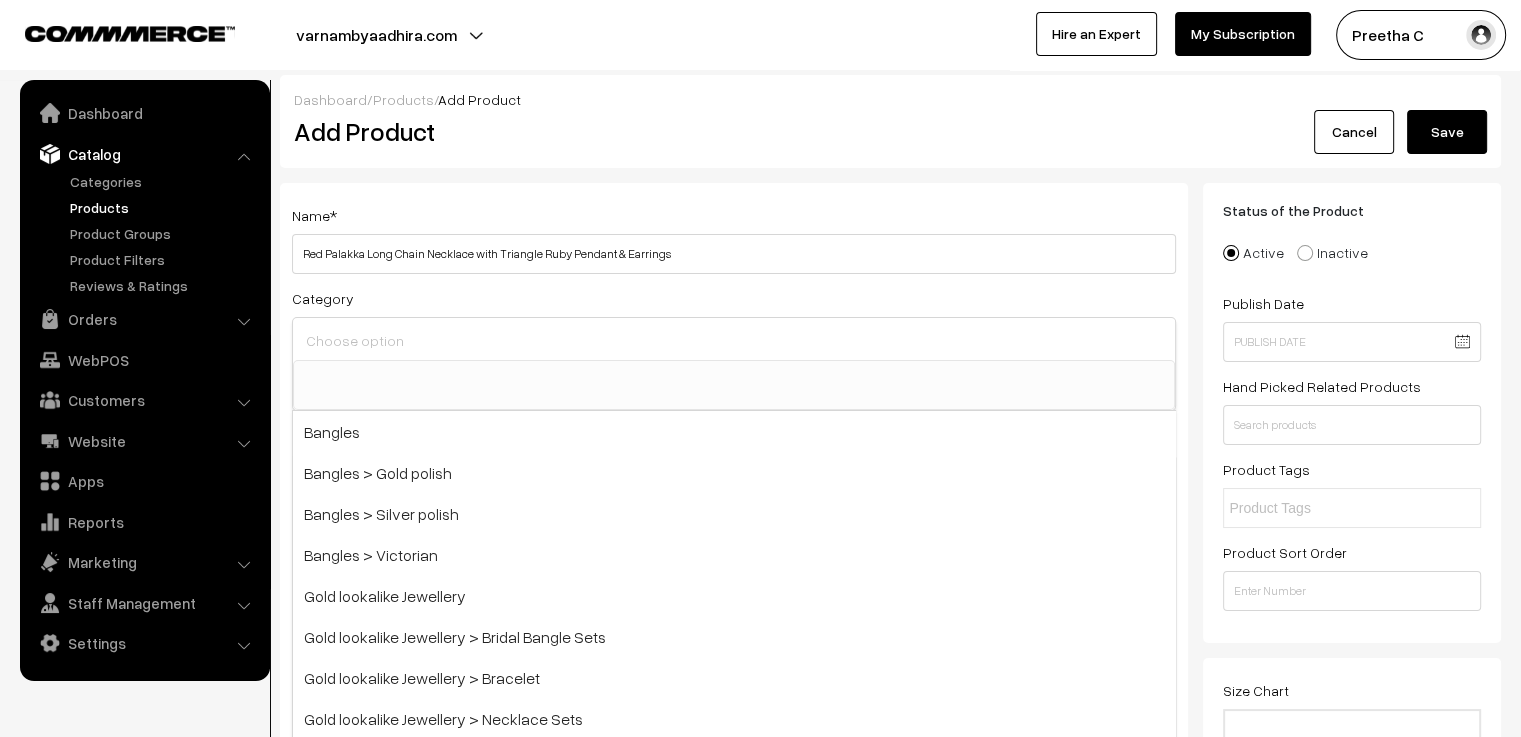 click at bounding box center [734, 340] 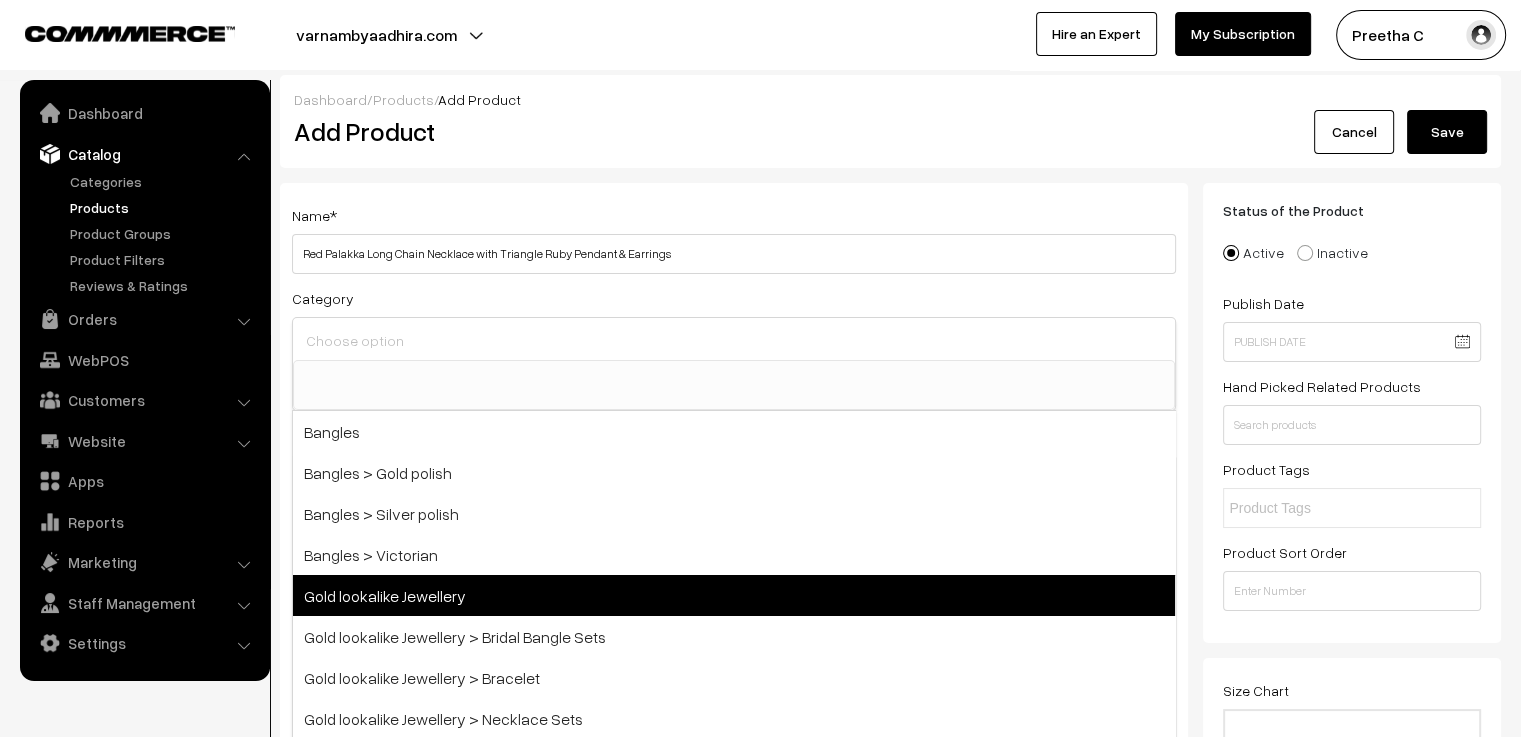 scroll, scrollTop: 200, scrollLeft: 0, axis: vertical 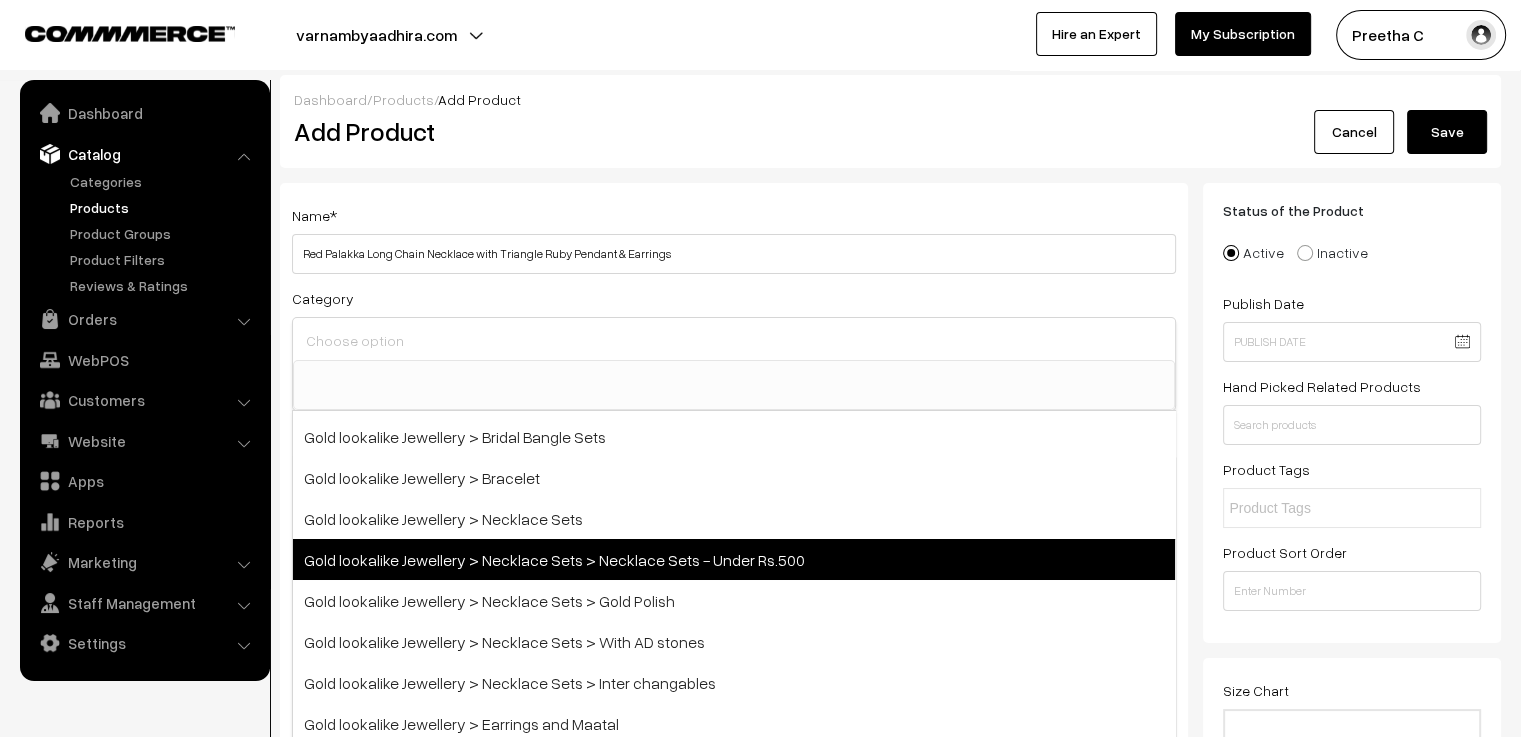 click on "Gold lookalike Jewellery > Necklace Sets > Necklace Sets - Under Rs.500" at bounding box center (734, 559) 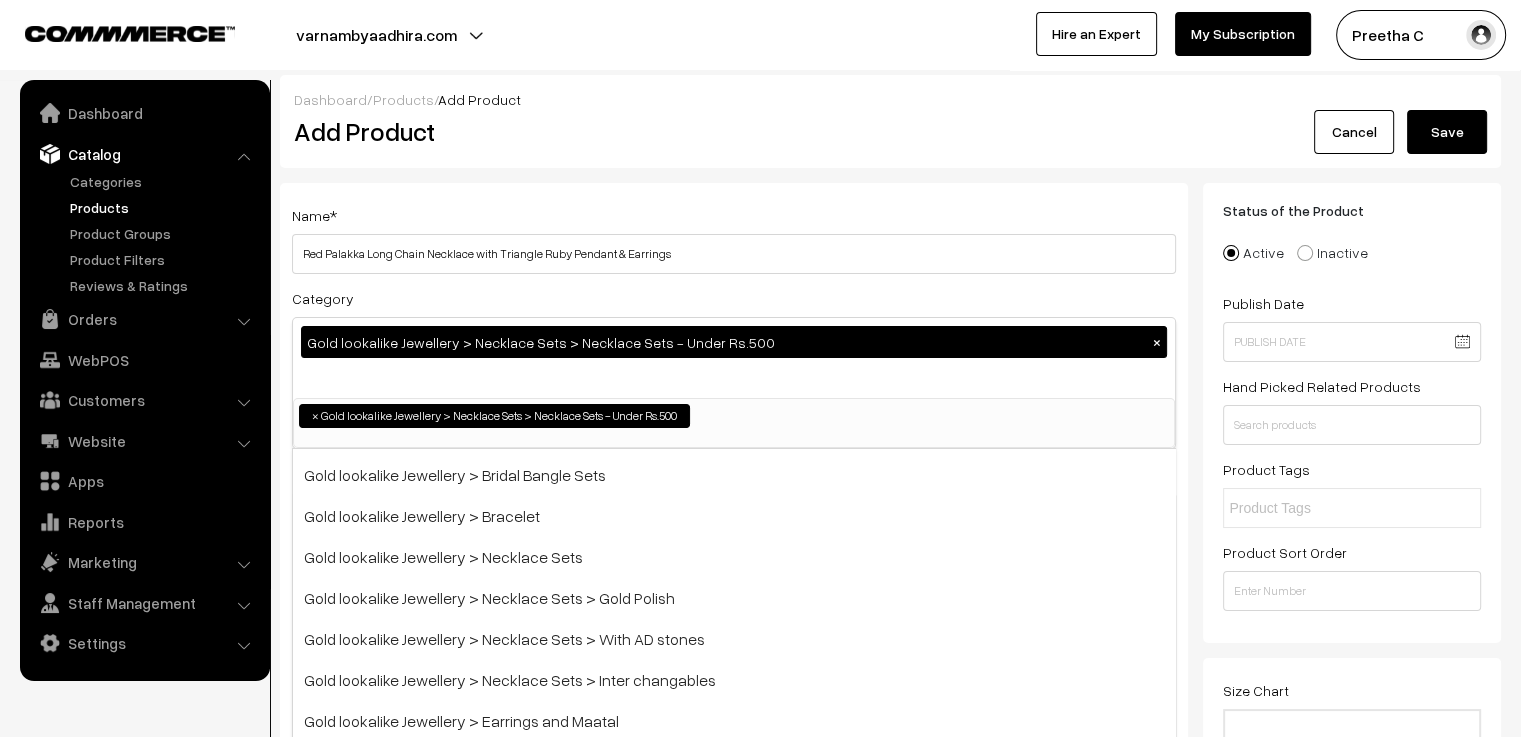 click on "Category
Gold lookalike Jewellery > Necklace Sets > Necklace Sets - Under Rs.500 ×
Bangles
Bangles > Gold polish
Bangles > Silver polish
Bangles > Victorian
Gold lookalike Jewellery
Gold lookalike Jewellery > Bridal Bangle Sets
Gold lookalike Jewellery > Bracelet
Gold lookalike Jewellery > Necklace Sets
×" at bounding box center (734, 367) 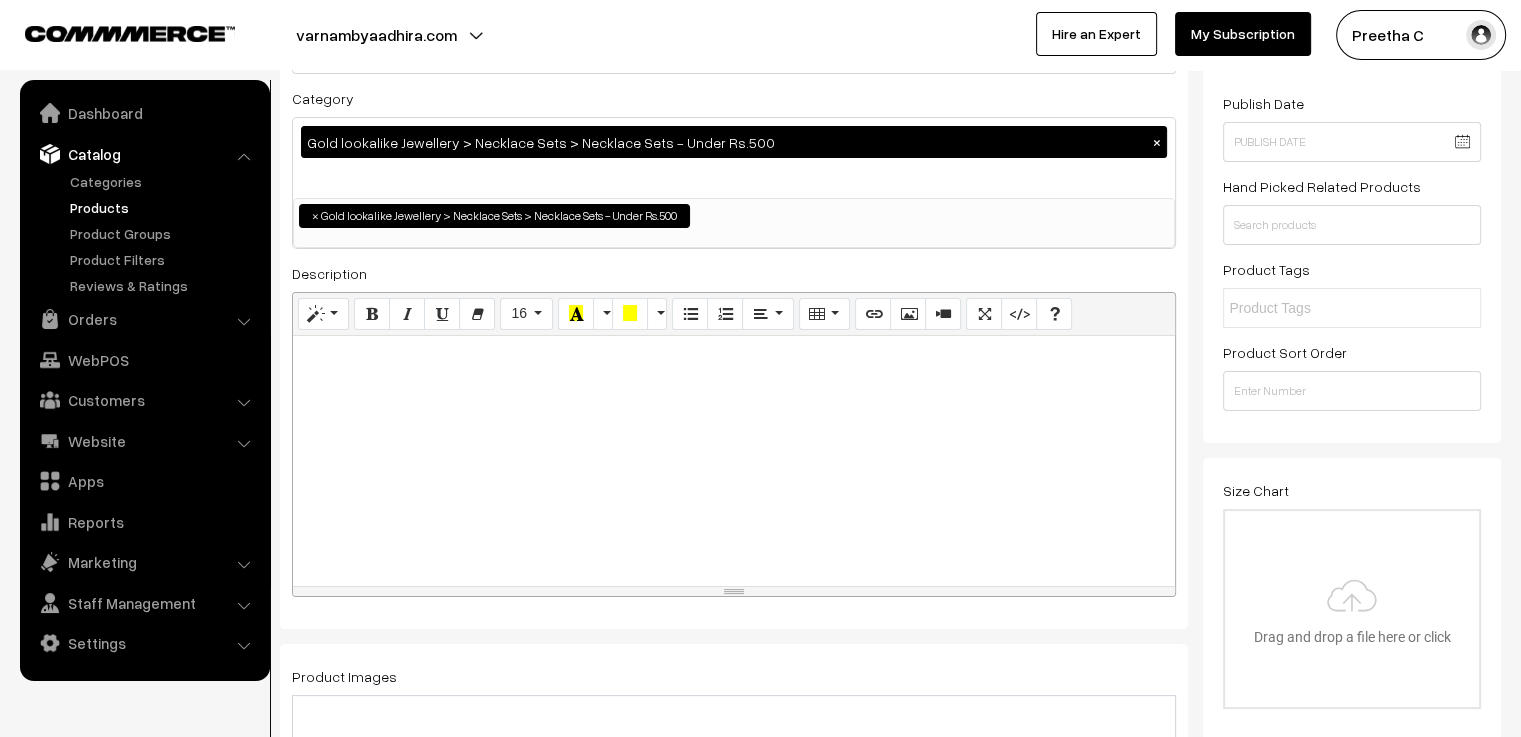 scroll, scrollTop: 300, scrollLeft: 0, axis: vertical 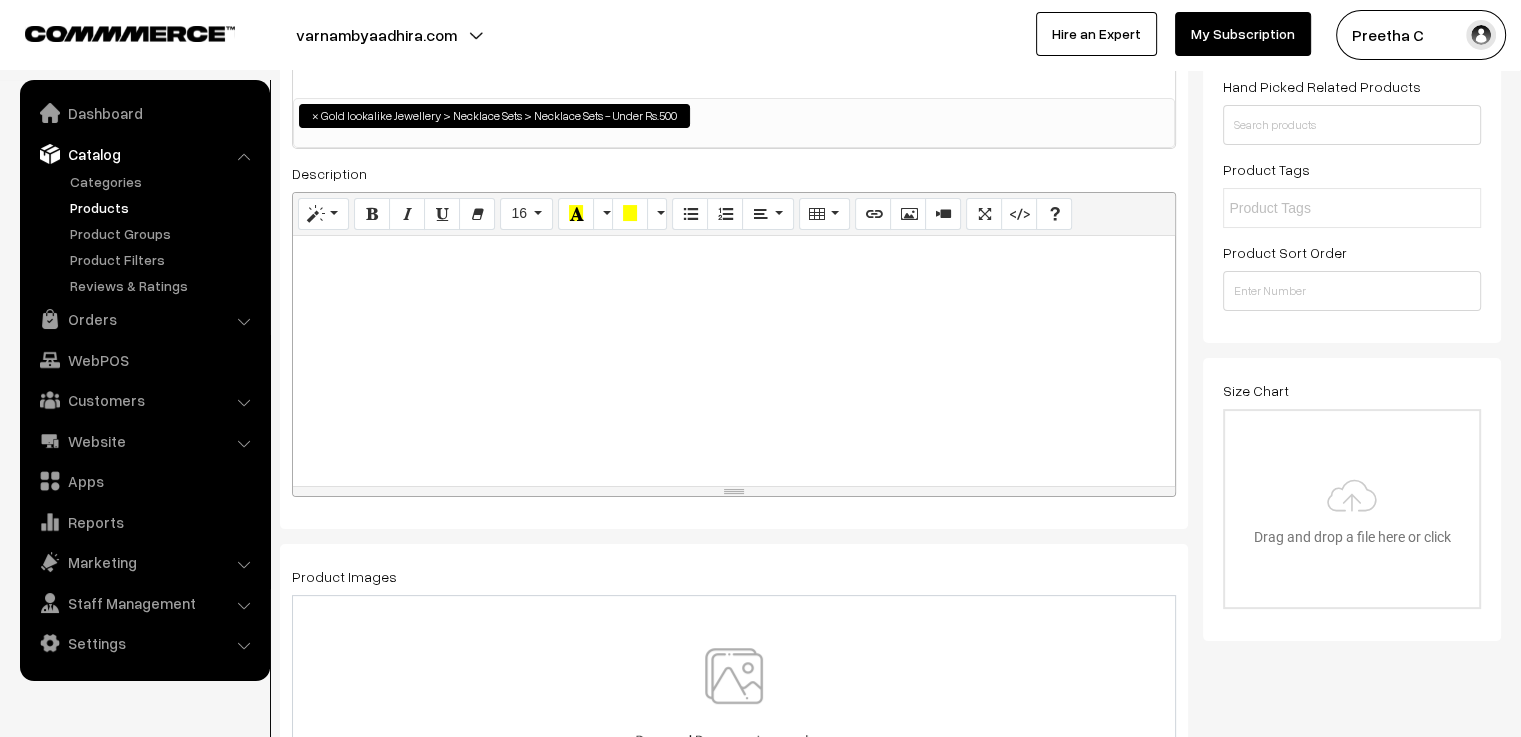 click at bounding box center [734, 361] 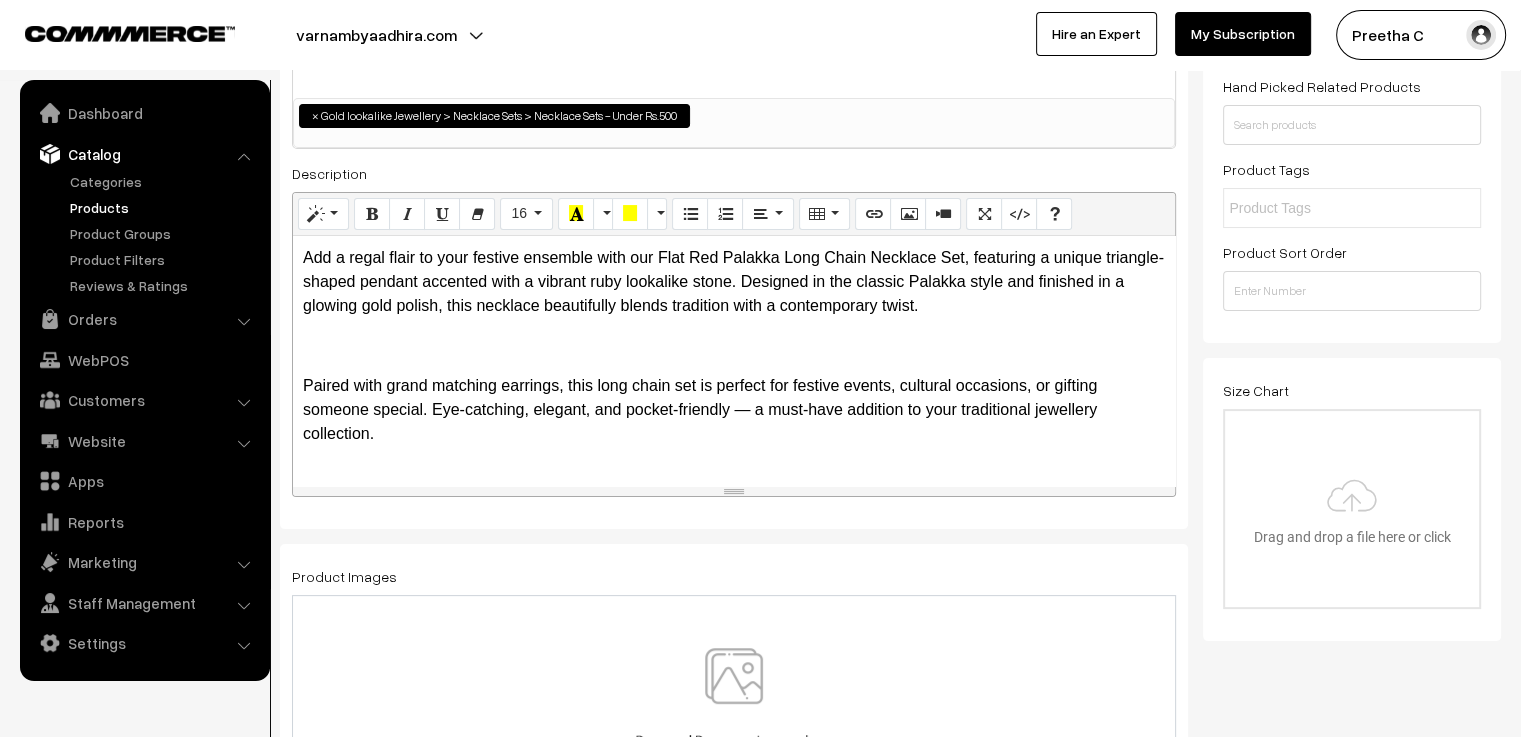click on "Add a regal flair to your festive ensemble with our Flat Red Palakka Long Chain Necklace Set, featuring a unique triangle-shaped pendant accented with a vibrant ruby lookalike stone. Designed in the classic Palakka style and finished in a glowing gold polish, this necklace beautifully blends tradition with a contemporary twist. Paired with grand matching earrings, this long chain set is perfect for festive events, cultural occasions, or gifting someone special. Eye-catching, elegant, and pocket-friendly — a must-have addition to your traditional jewellery collection. ✨ Product Highlights: Flat red Palakka stones on a long gold-polished chain Statement triangle pendant with ruby lookalike stone Includes grand matching earrings Ideal for festive wear, cultural events, or gifting Affordable elegance with a timeless touch" at bounding box center [734, 361] 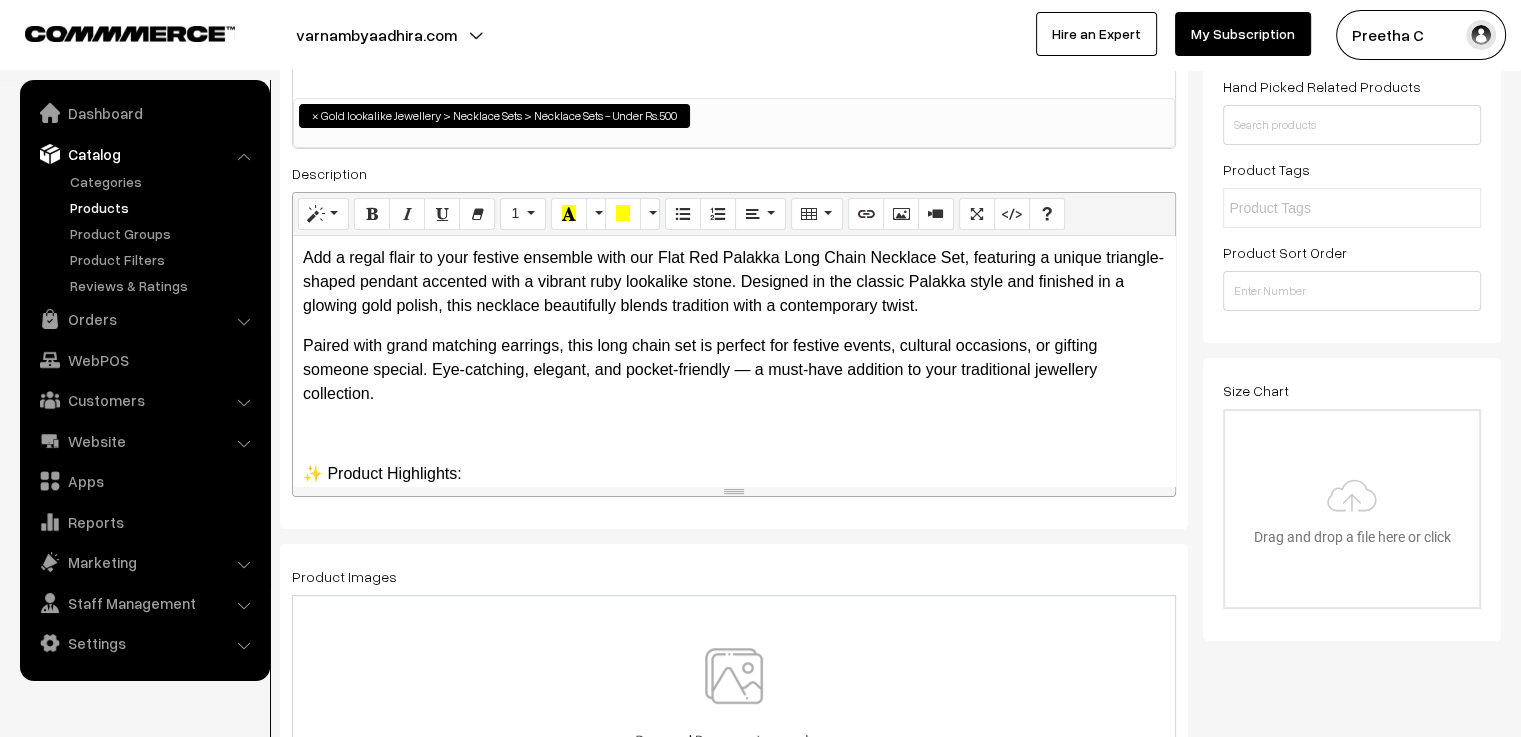 click on "✨ Product Highlights:" at bounding box center [734, 474] 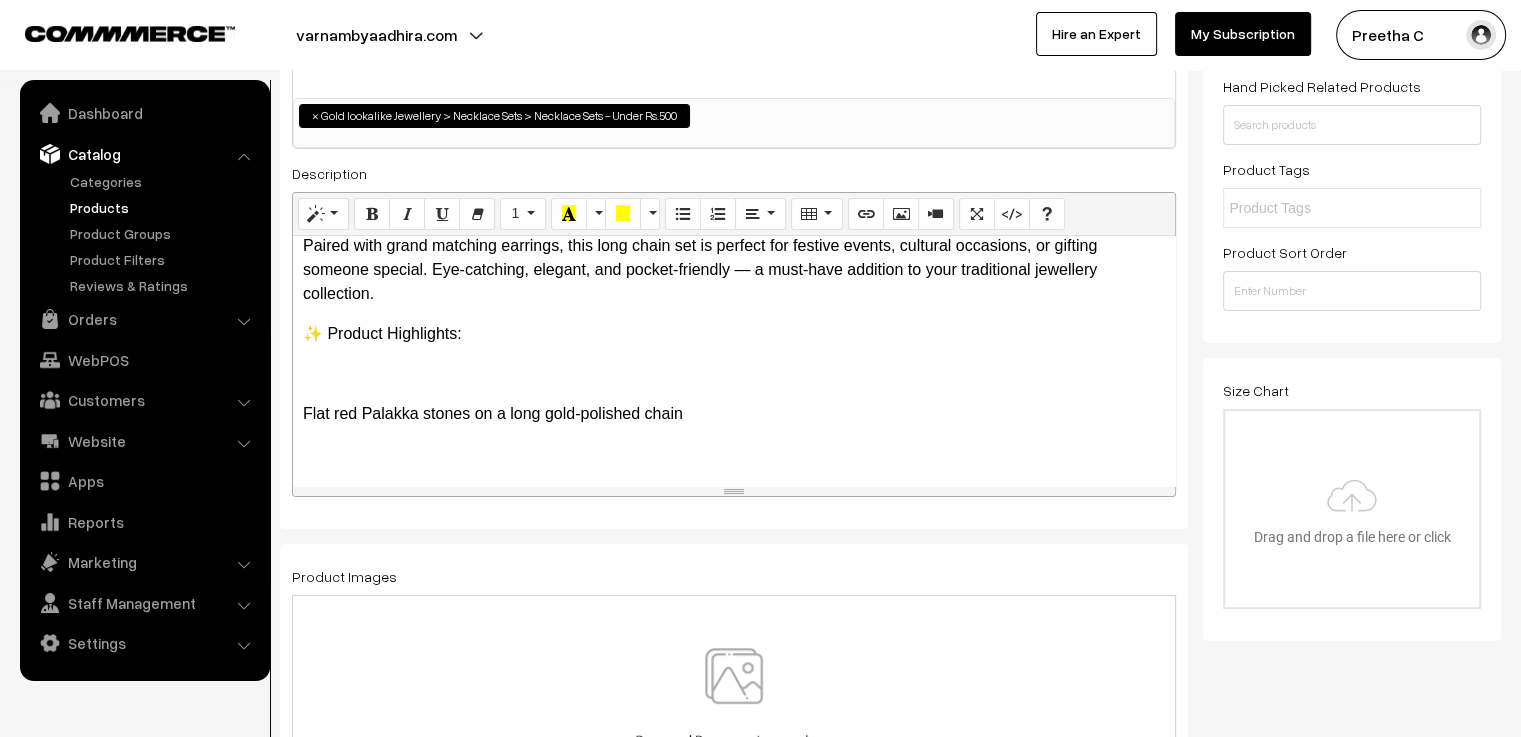 scroll, scrollTop: 200, scrollLeft: 0, axis: vertical 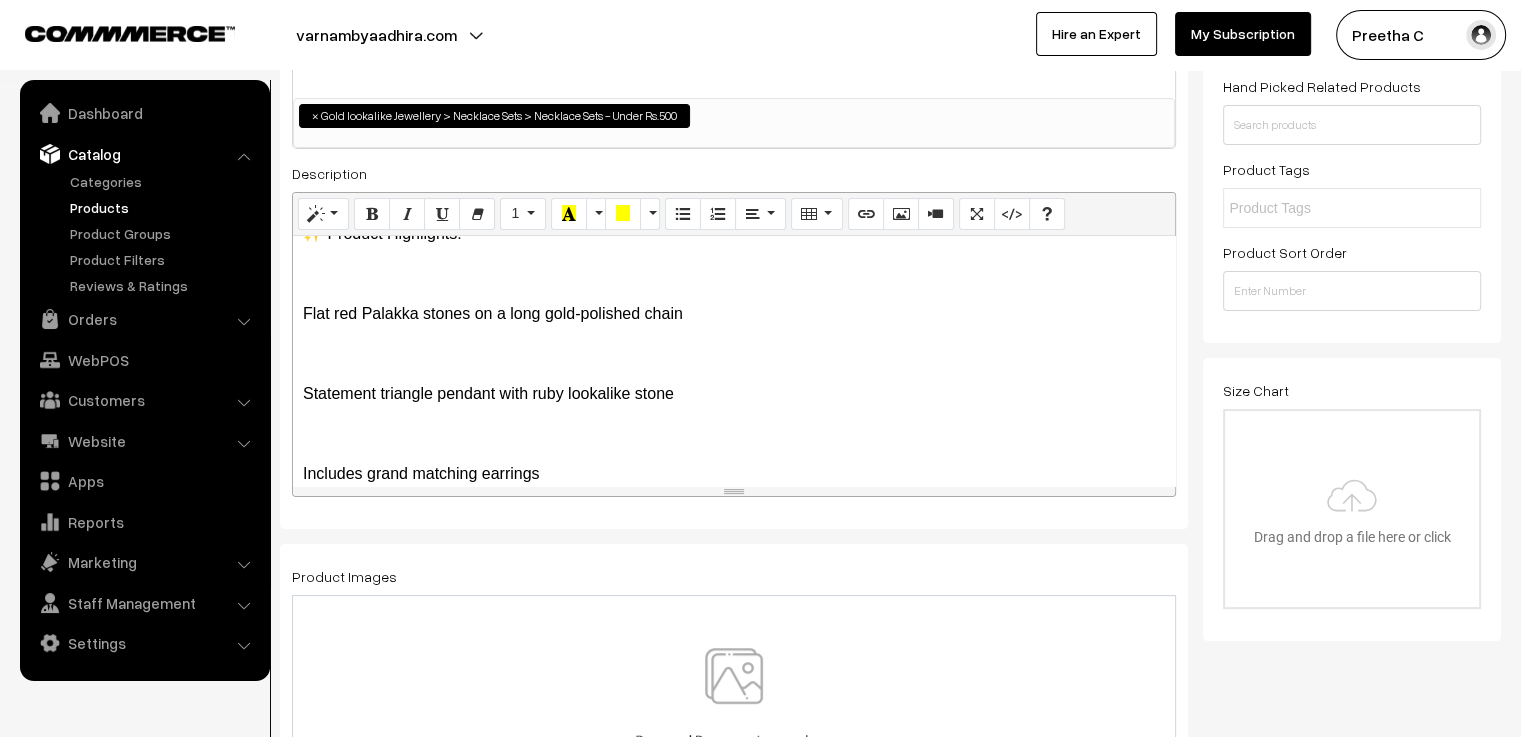 click on "Add a regal flair to your festive ensemble with our Flat Red Palakka Long Chain Necklace Set, featuring a unique triangle-shaped pendant accented with a vibrant ruby lookalike stone. Designed in the classic Palakka style and finished in a glowing gold polish, this necklace beautifully blends tradition with a contemporary twist. Paired with grand matching earrings, this long chain set is perfect for festive events, cultural occasions, or gifting someone special. Eye-catching, elegant, and pocket-friendly — a must-have addition to your traditional jewellery collection. ✨ Product Highlights: Flat red Palakka stones on a long gold-polished chain Statement triangle pendant with ruby lookalike stone Includes grand matching earrings Ideal for festive wear, cultural events, or gifting Affordable elegance with a timeless touch" at bounding box center [734, 361] 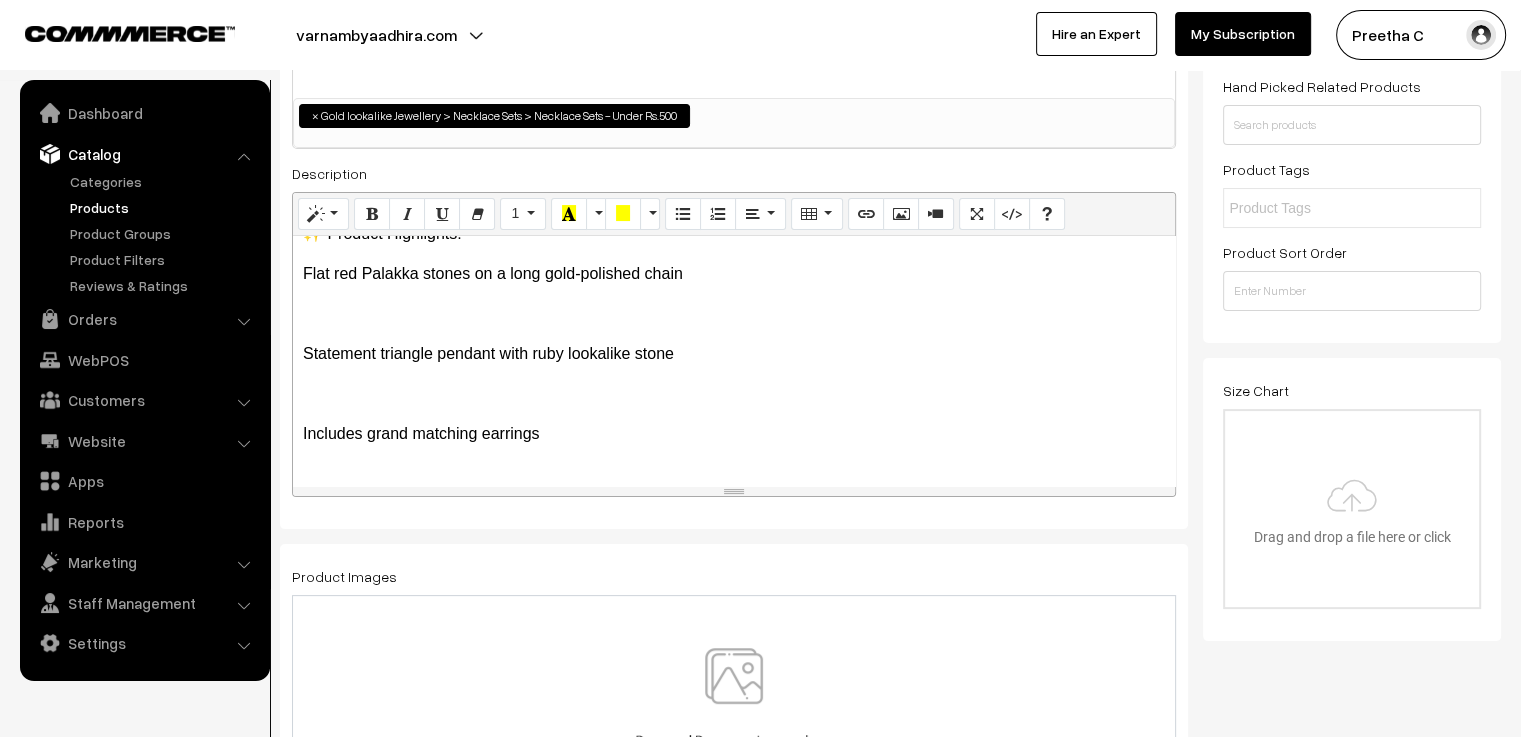 click on "Statement triangle pendant with ruby lookalike stone" at bounding box center [734, 354] 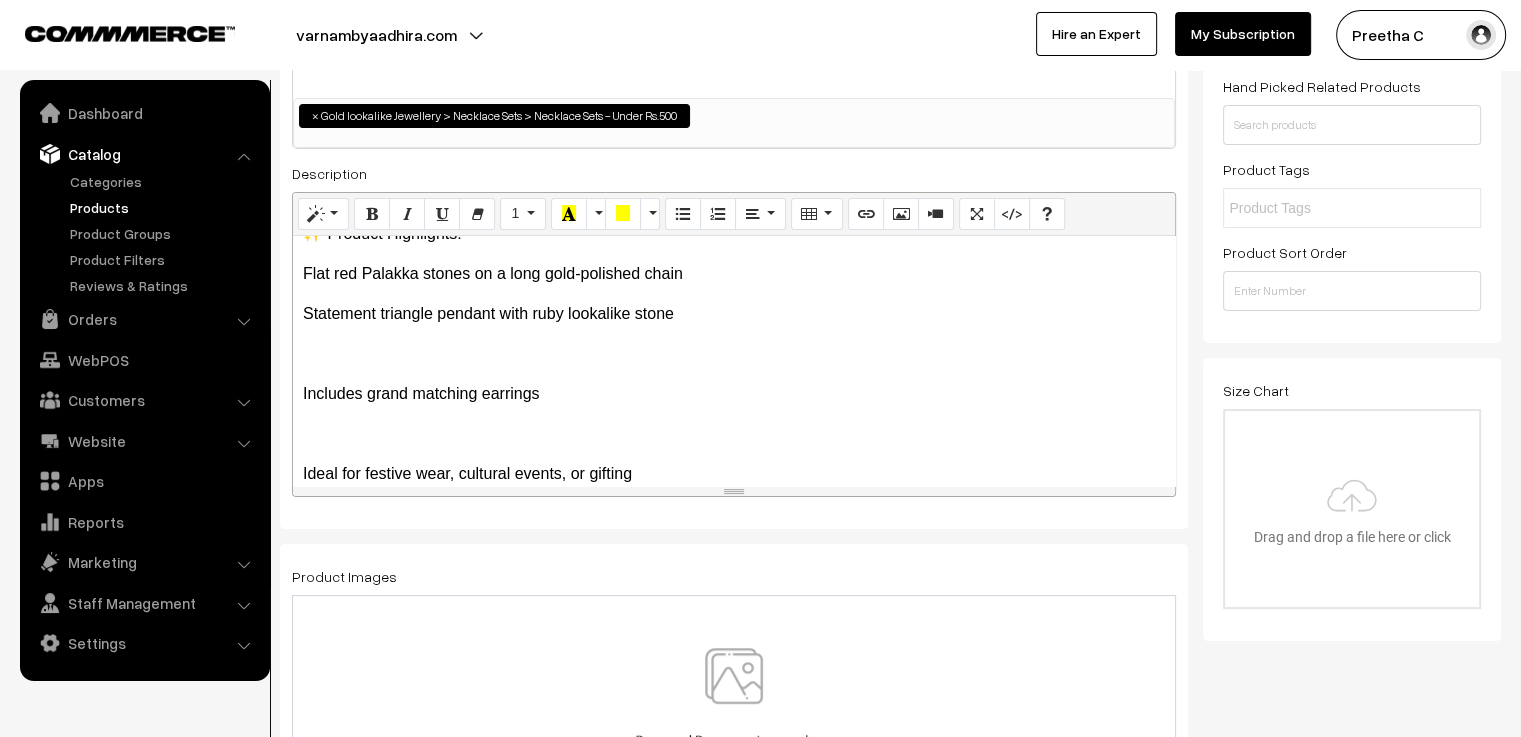 click on "Includes grand matching earrings" at bounding box center [734, 394] 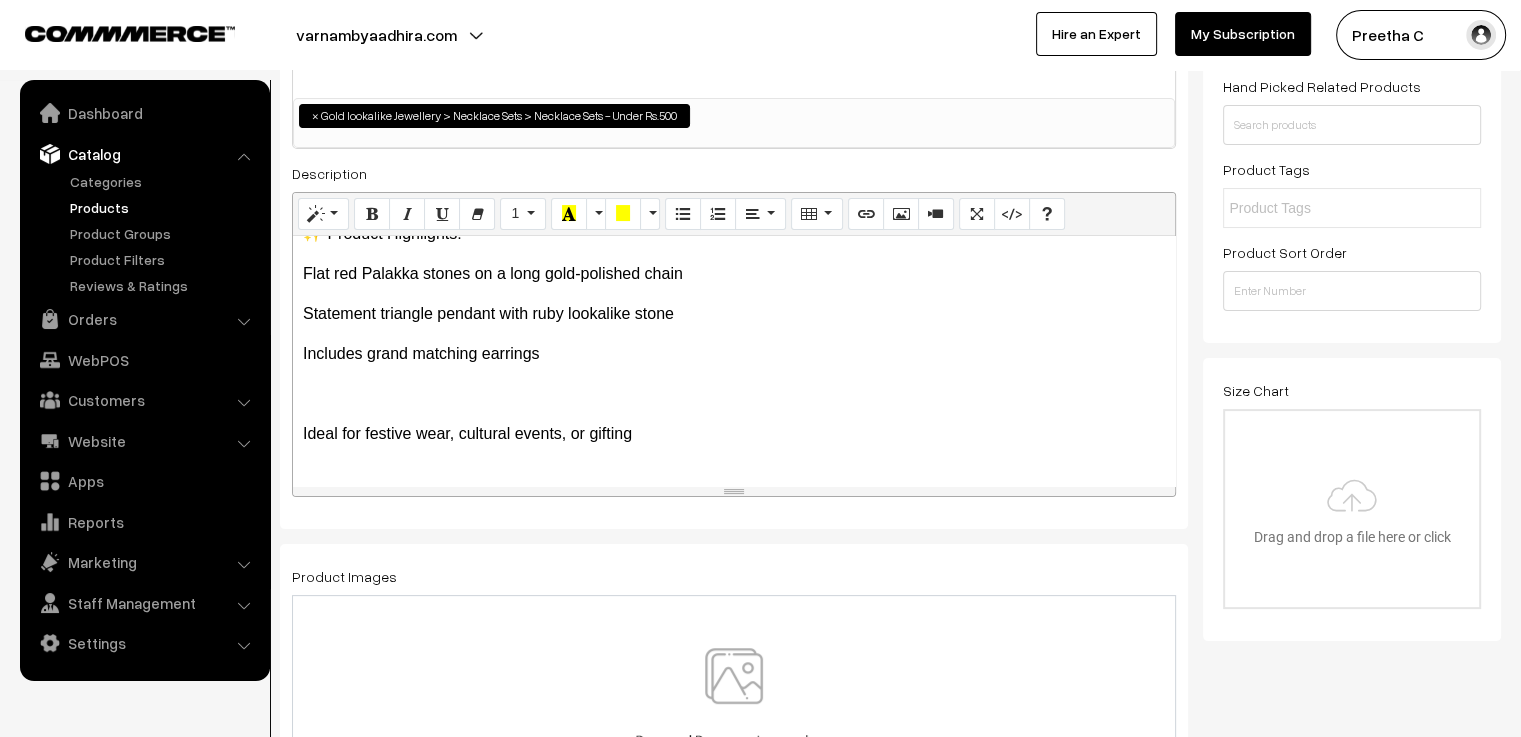 click on "Add a regal flair to your festive ensemble with our Flat Red Palakka Long Chain Necklace Set, featuring a unique triangle-shaped pendant accented with a vibrant ruby lookalike stone. Designed in the classic Palakka style and finished in a glowing gold polish, this necklace beautifully blends tradition with a contemporary twist. Paired with grand matching earrings, this long chain set is perfect for festive events, cultural occasions, or gifting someone special. Eye-catching, elegant, and pocket-friendly — a must-have addition to your traditional jewellery collection. ✨ Product Highlights: Flat red Palakka stones on a long gold-polished chain Statement triangle pendant with ruby lookalike stone Includes grand matching earrings Ideal for festive wear, cultural events, or gifting Affordable elegance with a timeless touch" at bounding box center [734, 361] 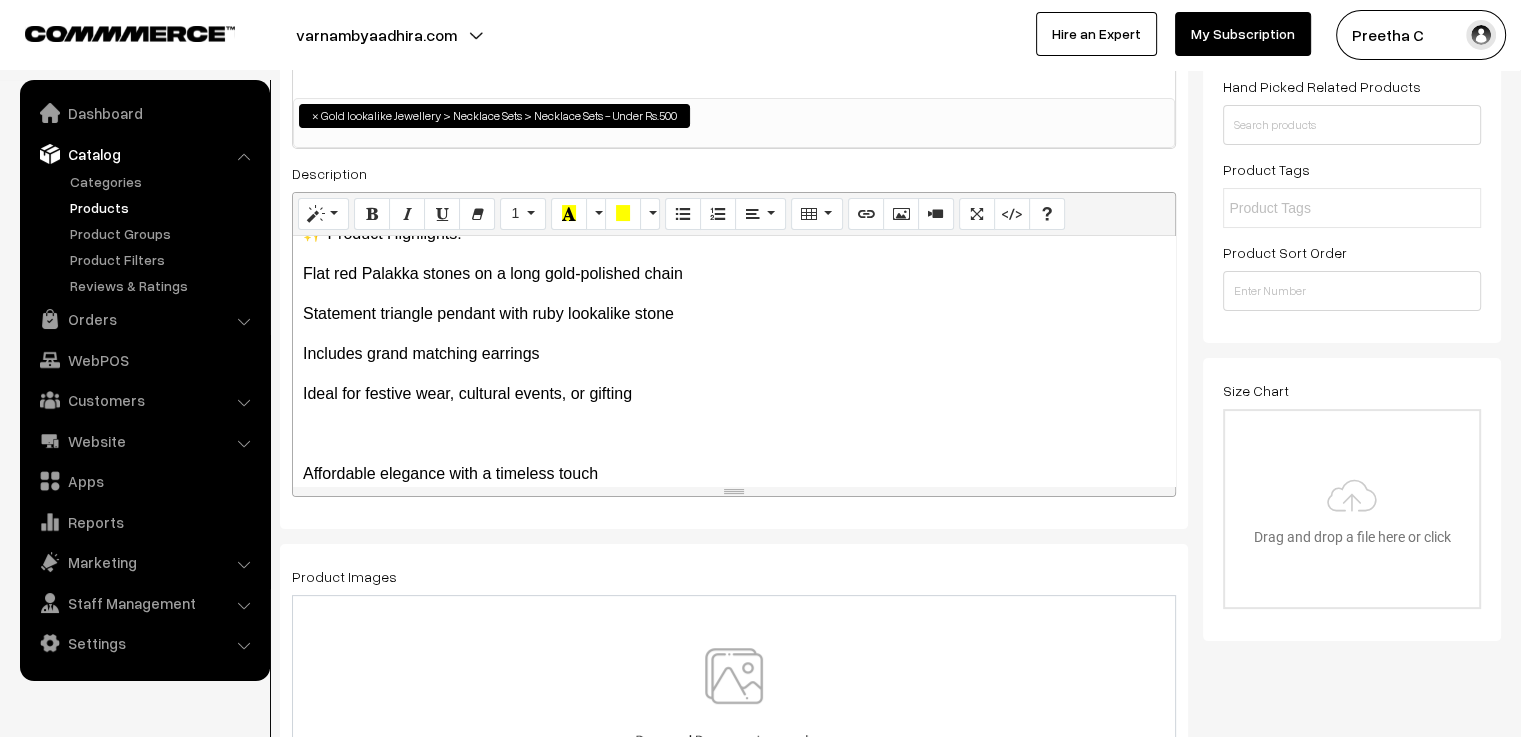 click on "Add a regal flair to your festive ensemble with our Flat Red Palakka Long Chain Necklace Set, featuring a unique triangle-shaped pendant accented with a vibrant ruby lookalike stone. Designed in the classic Palakka style and finished in a glowing gold polish, this necklace beautifully blends tradition with a contemporary twist. Paired with grand matching earrings, this long chain set is perfect for festive events, cultural occasions, or gifting someone special. Eye-catching, elegant, and pocket-friendly — a must-have addition to your traditional jewellery collection. ✨ Product Highlights: Flat red Palakka stones on a long gold-polished chain Statement triangle pendant with ruby lookalike stone Includes grand matching earrings Ideal for festive wear, cultural events, or gifting Affordable elegance with a timeless touch" at bounding box center [734, 361] 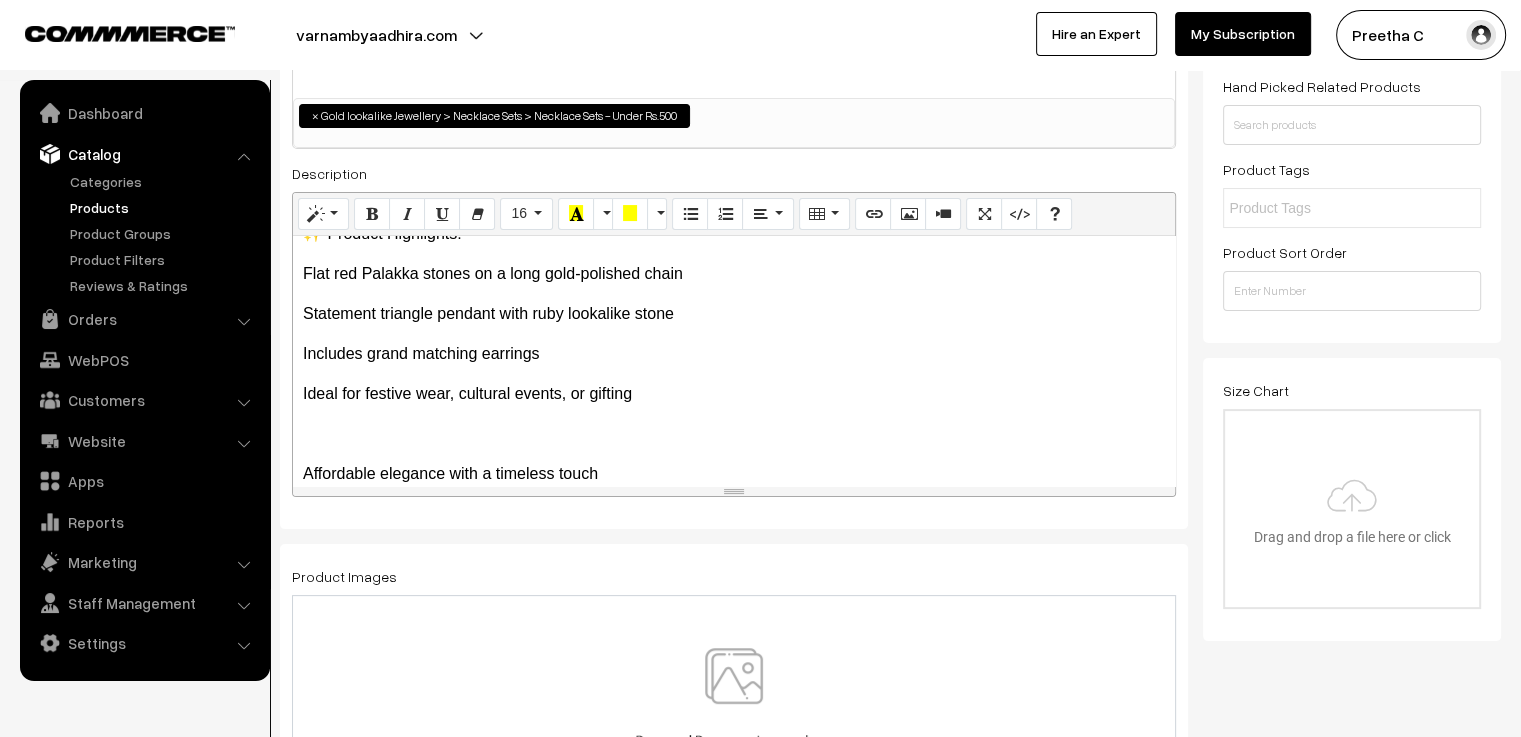 scroll, scrollTop: 186, scrollLeft: 0, axis: vertical 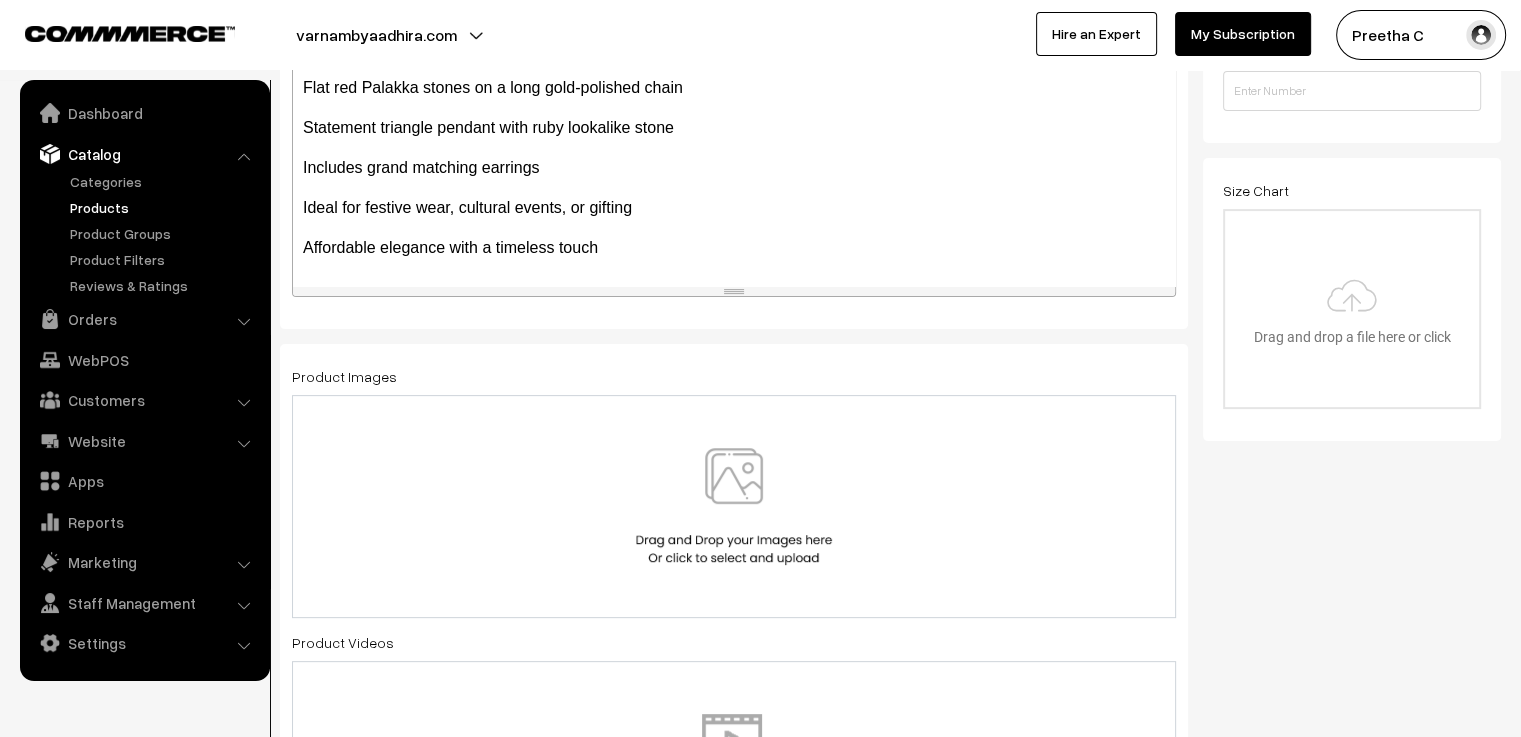 click at bounding box center (734, 506) 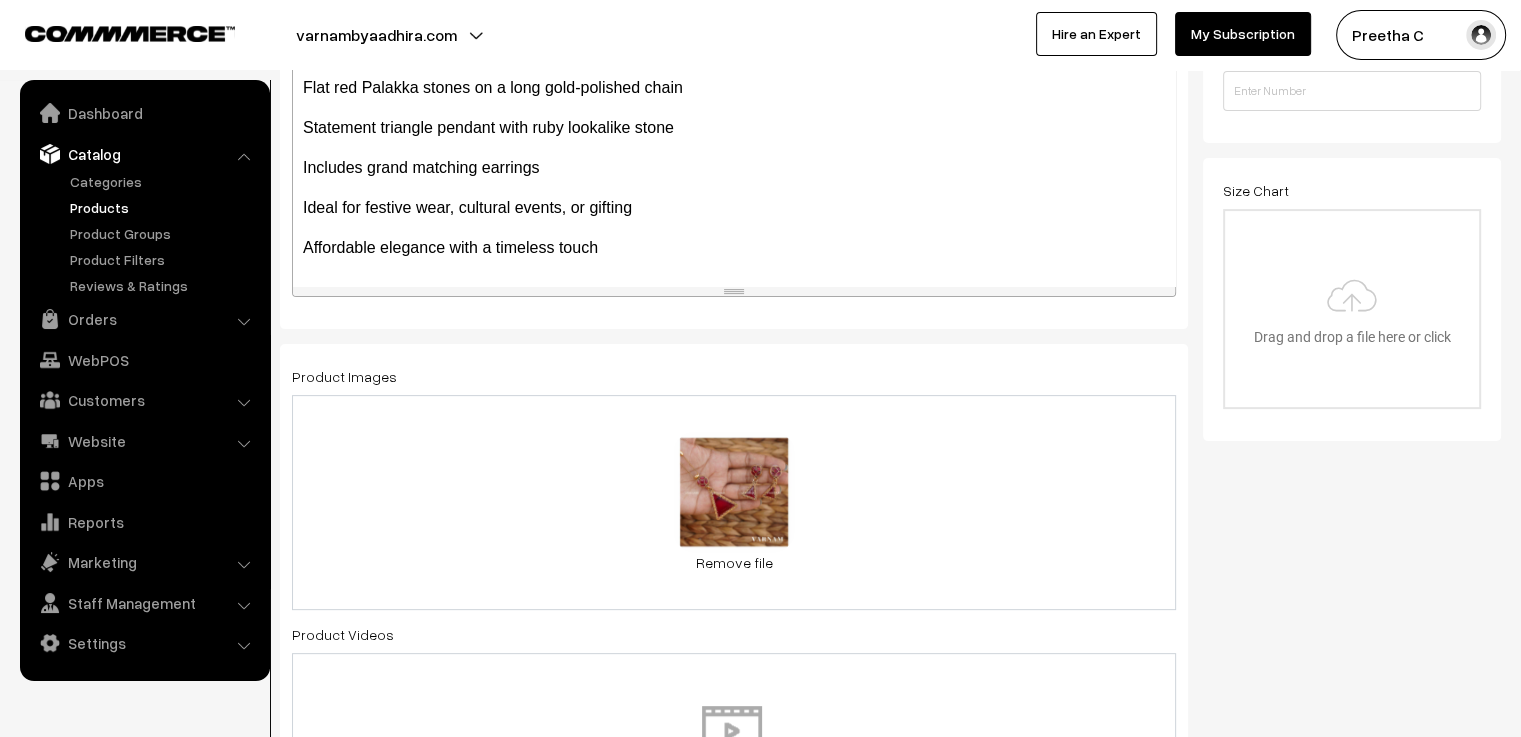 click on "0.2 MB [FILENAME] Check Error Remove file" at bounding box center [734, 502] 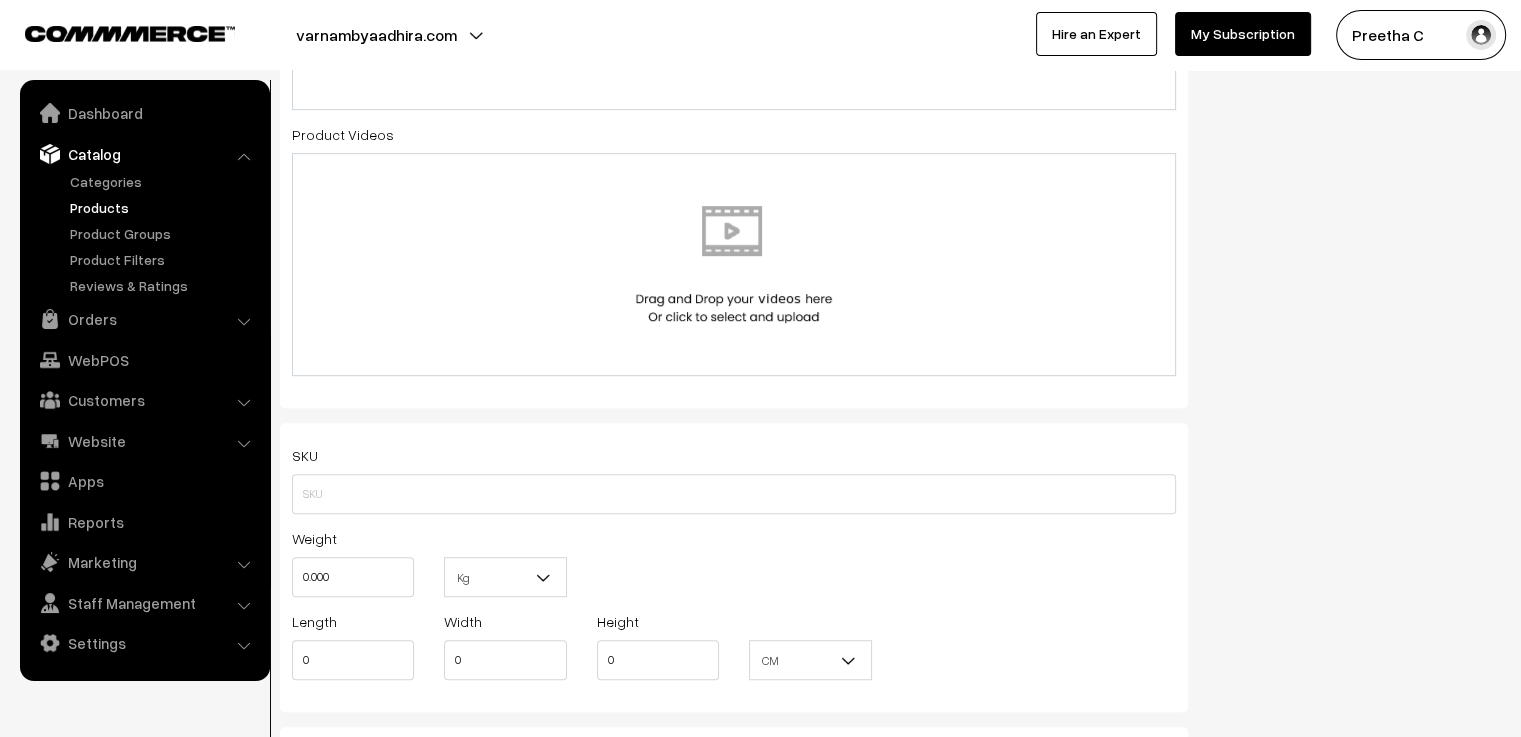 scroll, scrollTop: 1100, scrollLeft: 0, axis: vertical 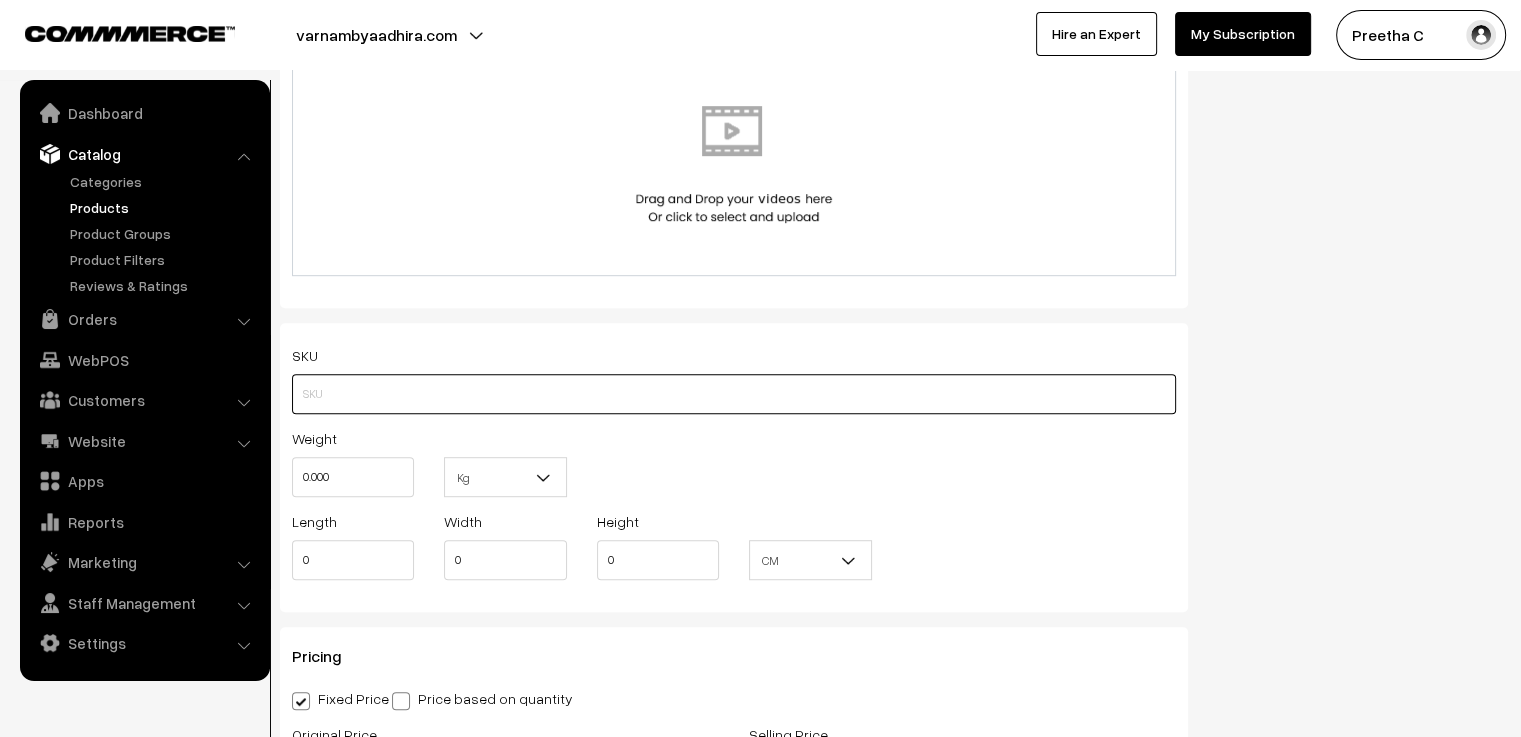 click at bounding box center [734, 394] 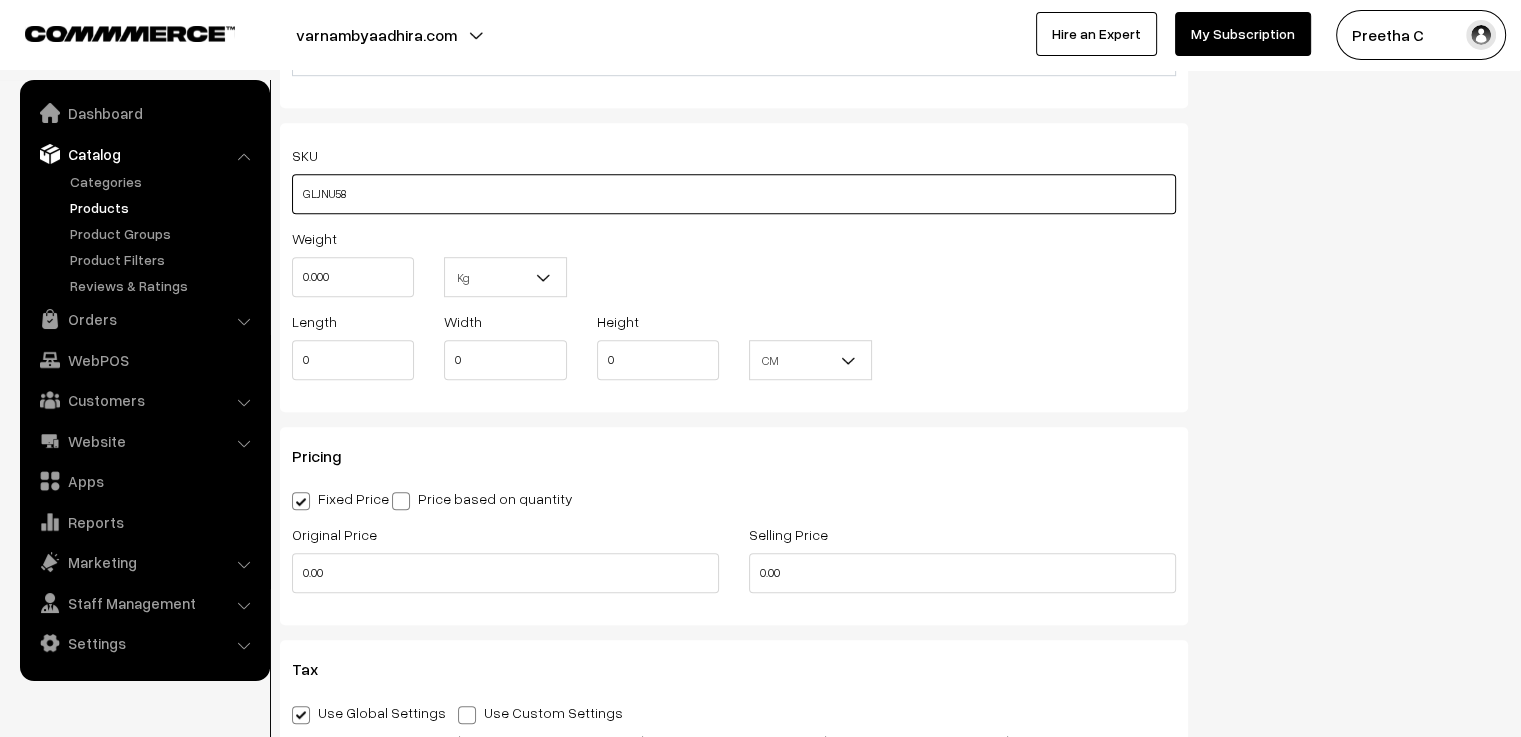 scroll, scrollTop: 1400, scrollLeft: 0, axis: vertical 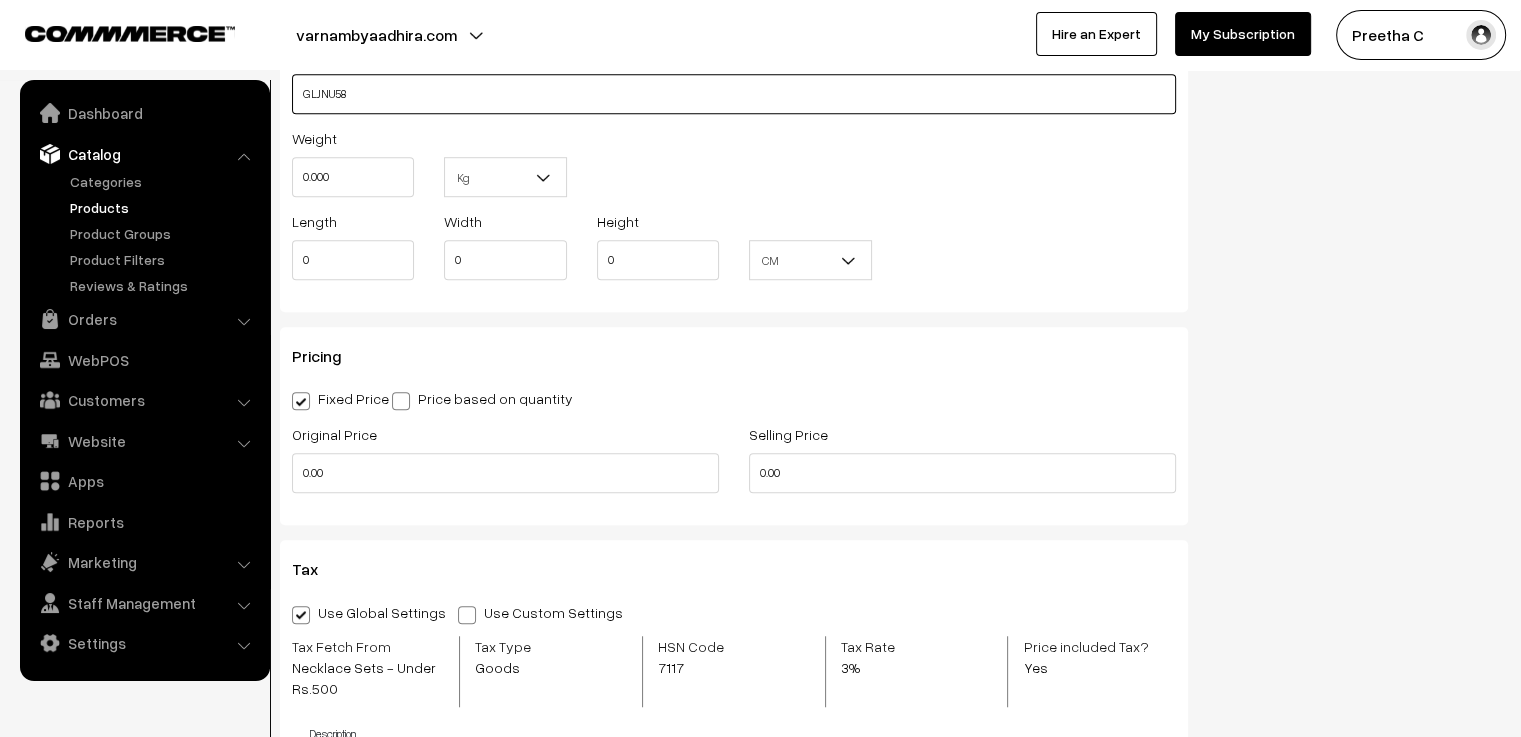 type on "GLJNU58" 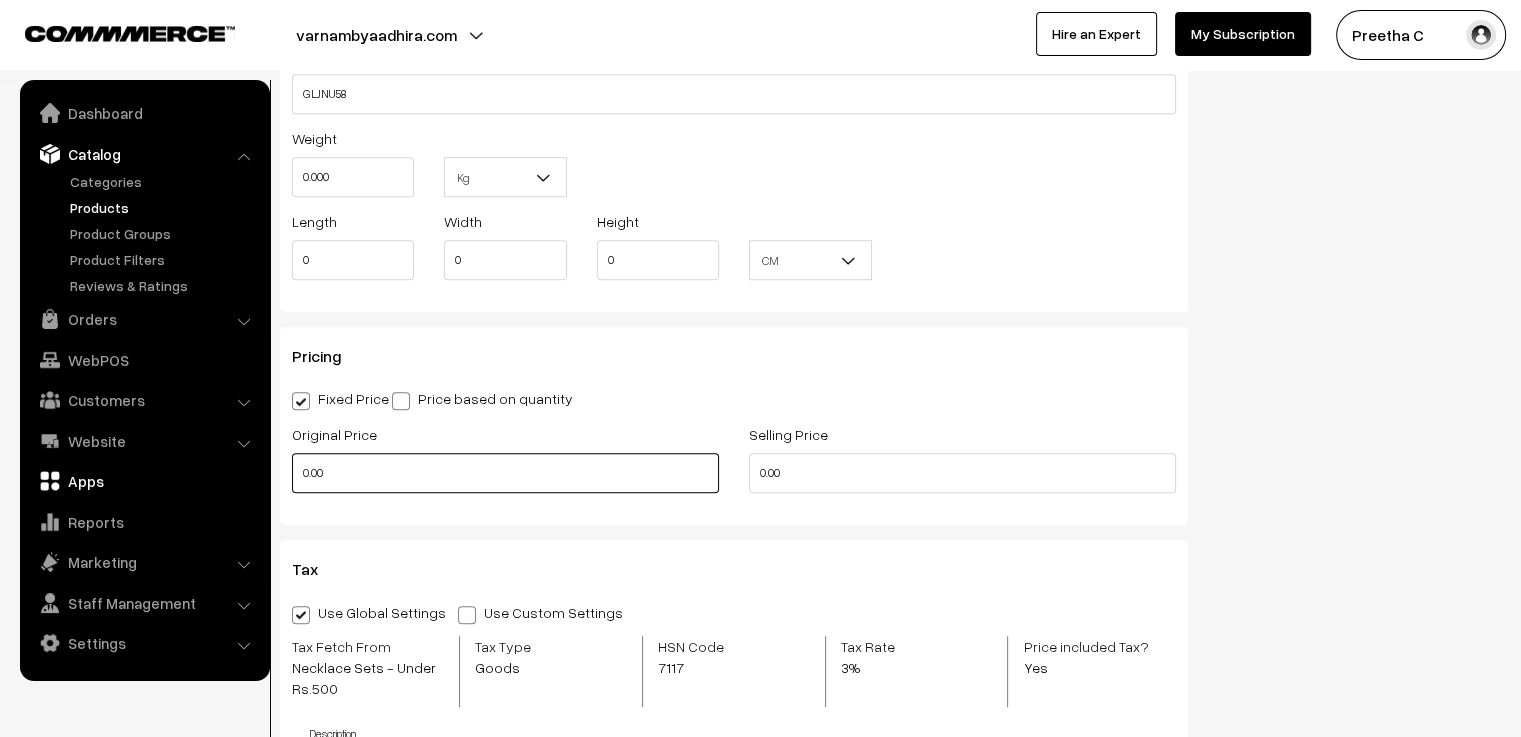 drag, startPoint x: 482, startPoint y: 484, endPoint x: 254, endPoint y: 468, distance: 228.56071 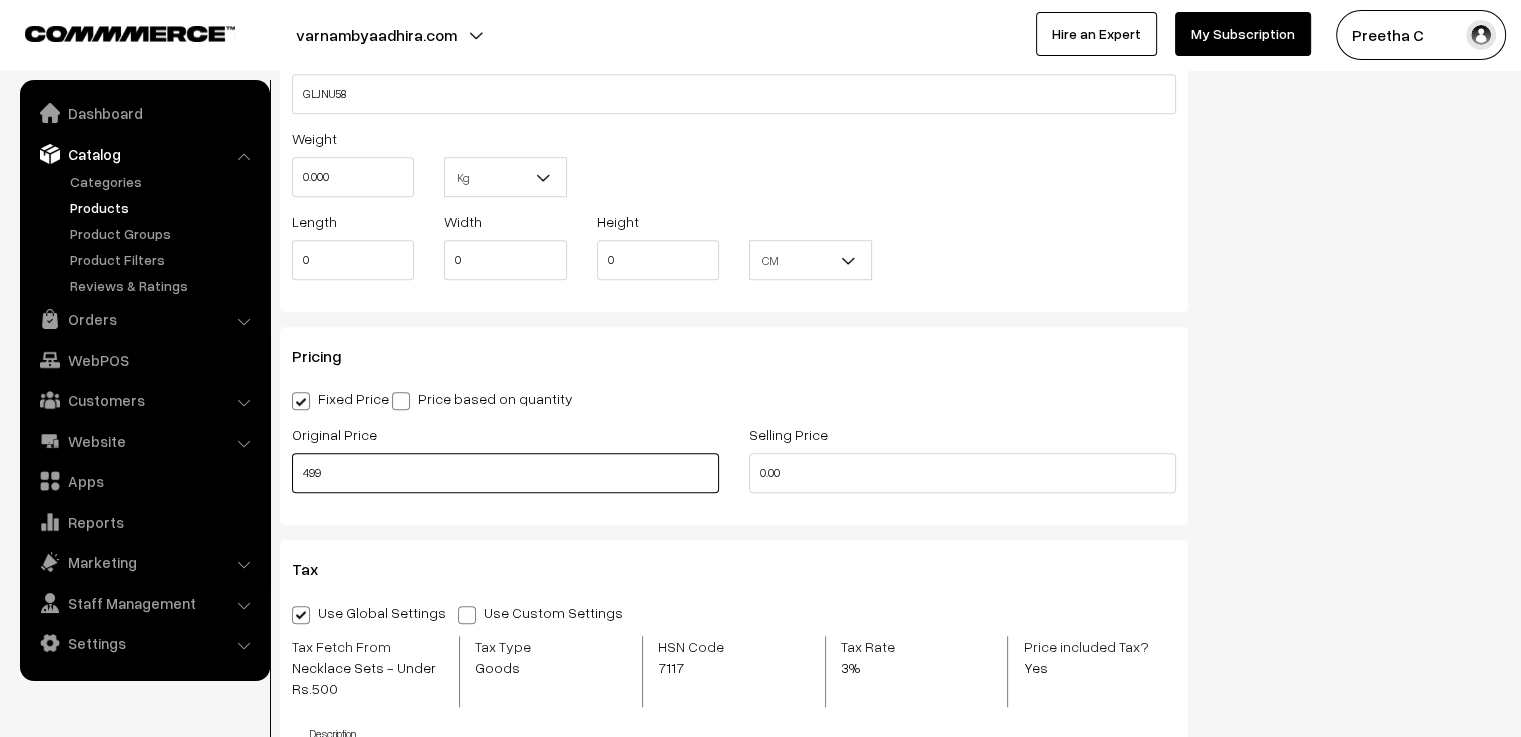 type on "499" 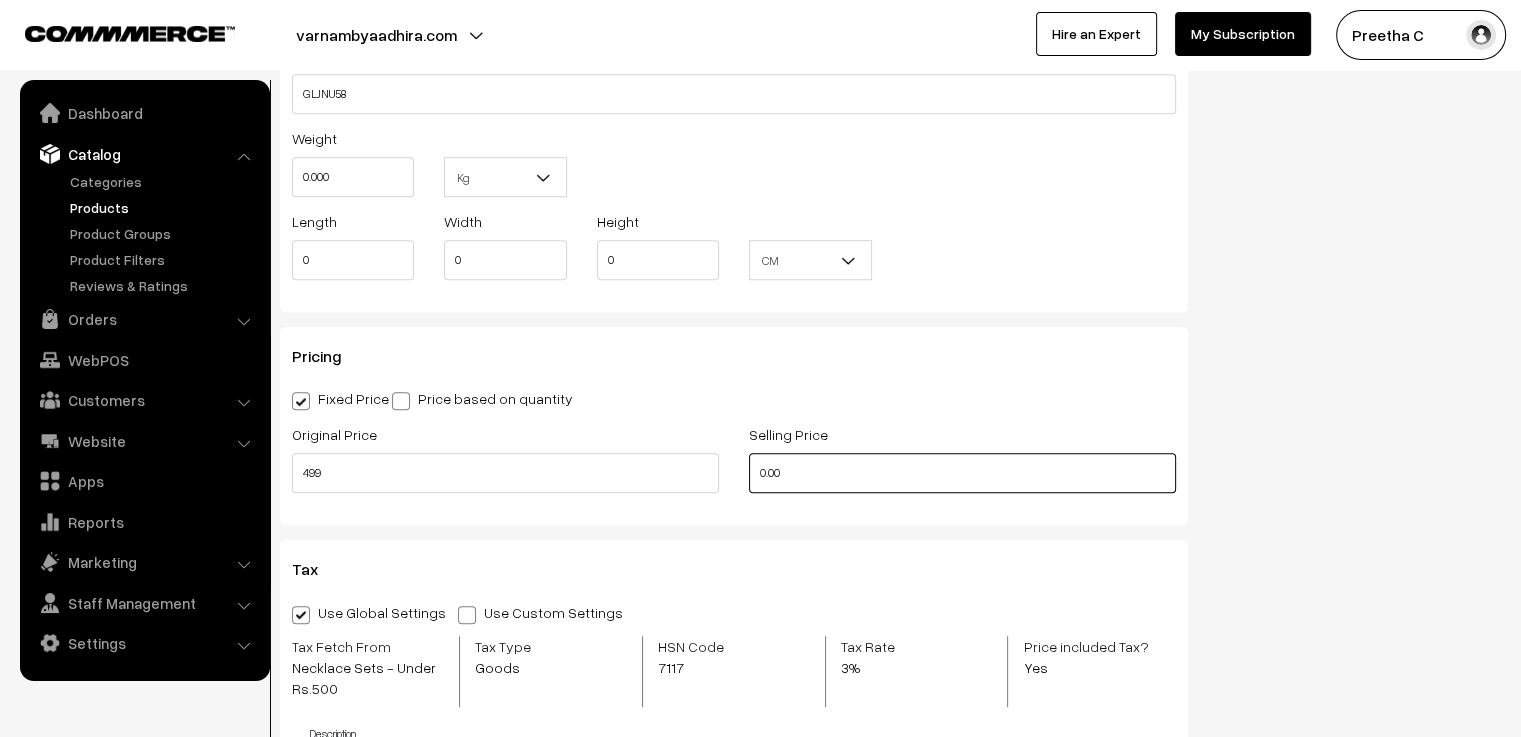 drag, startPoint x: 802, startPoint y: 479, endPoint x: 746, endPoint y: 481, distance: 56.0357 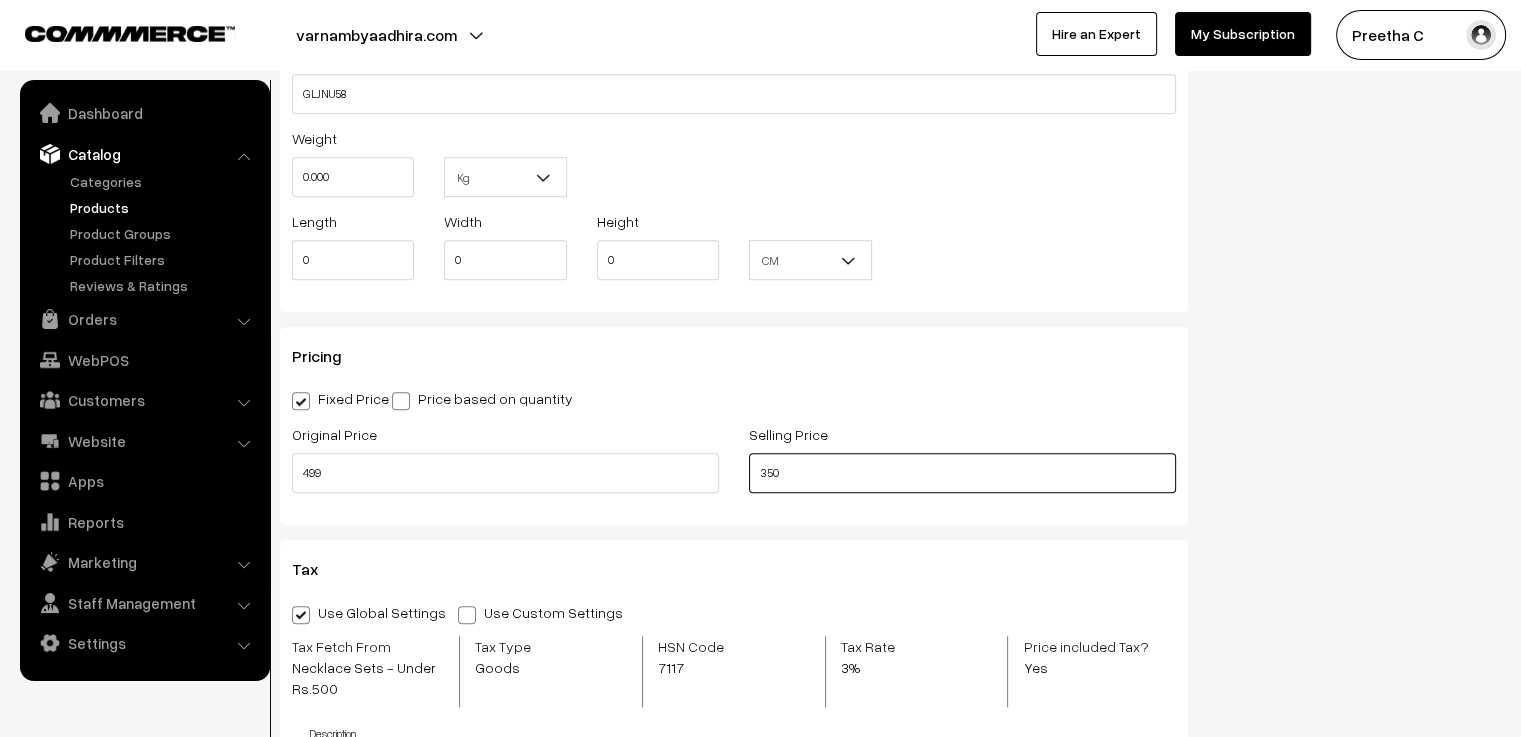 type on "350" 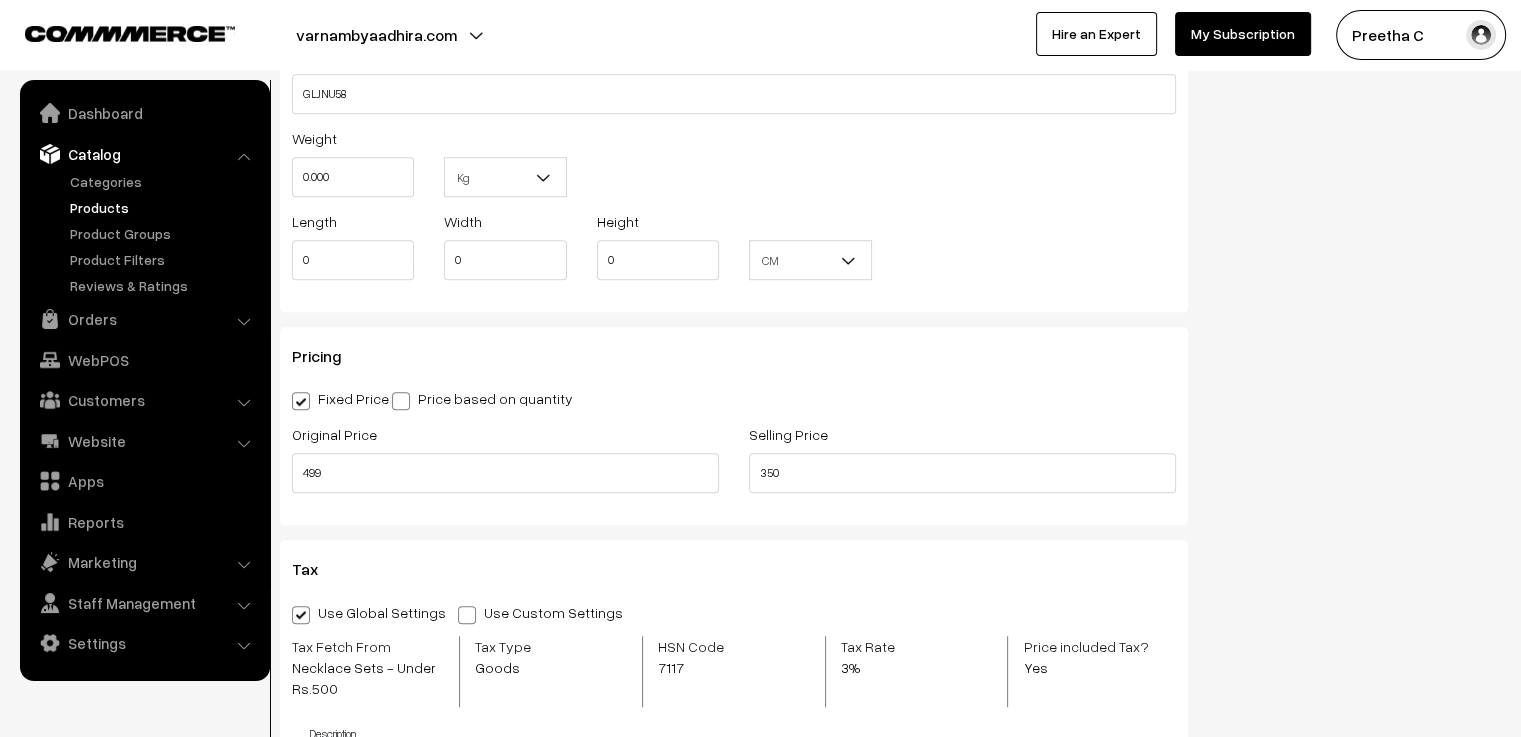 click on "Pricing
Fixed Price
Price based on quantity
Original Price
499
Selling Price
350
Qty From Qty To" at bounding box center (734, 426) 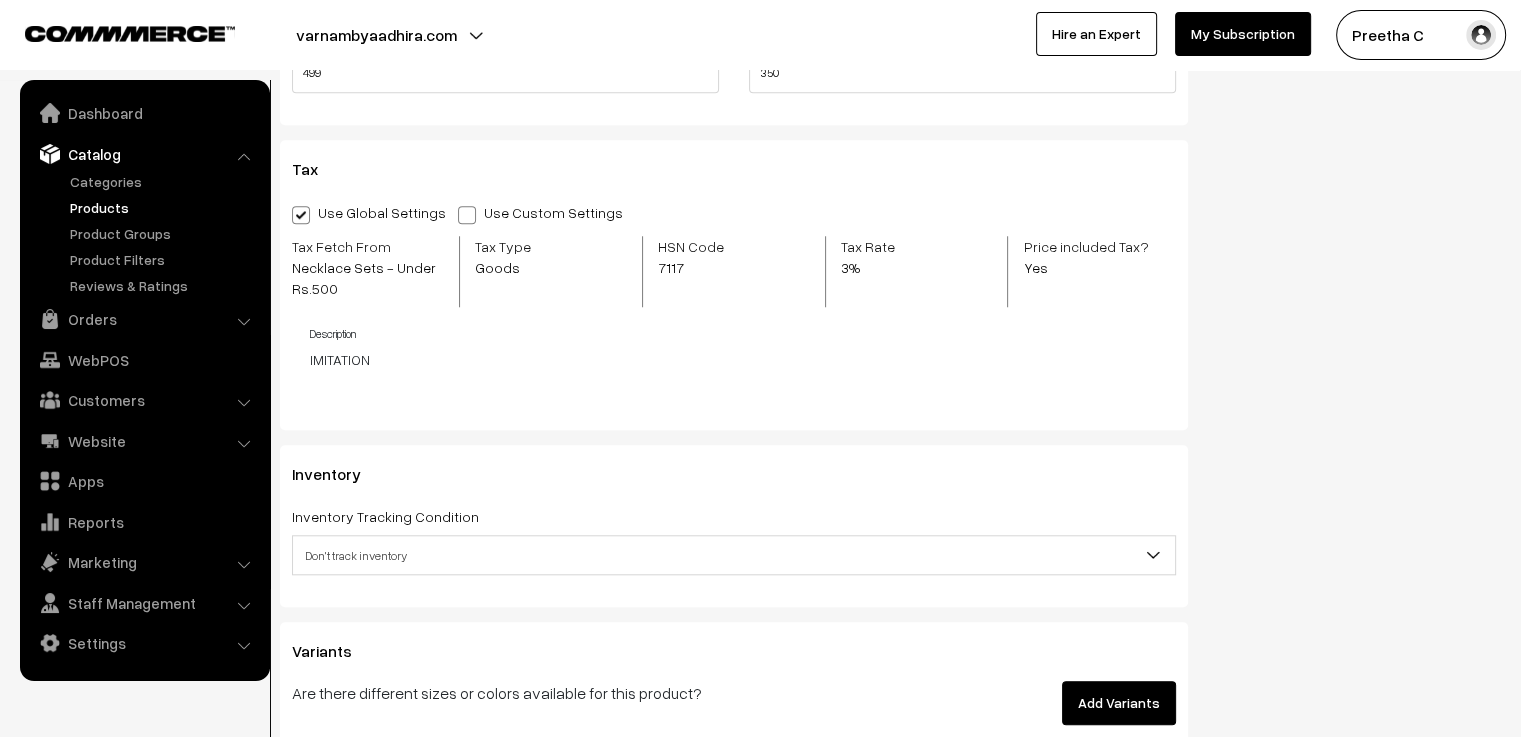 scroll, scrollTop: 1900, scrollLeft: 0, axis: vertical 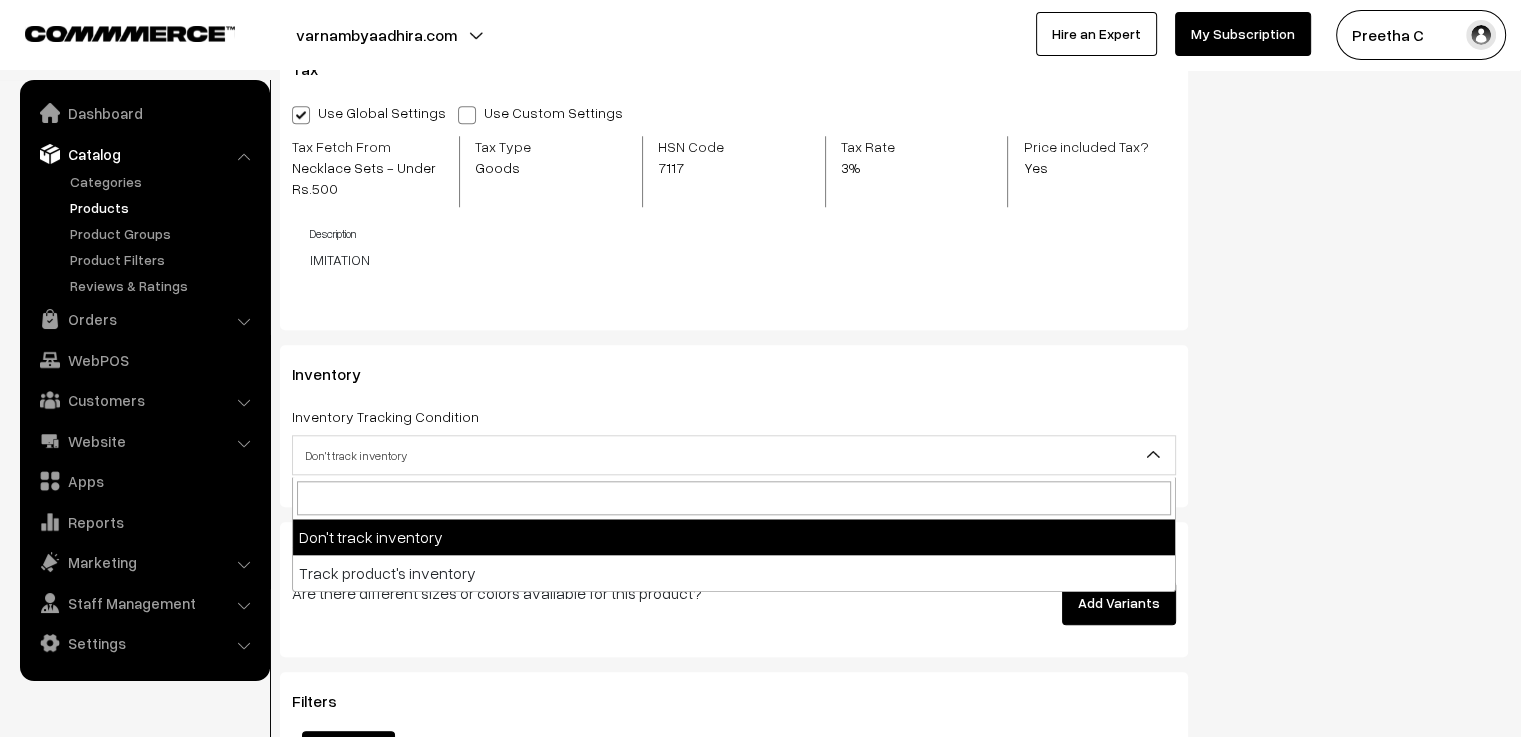 click on "Don't track inventory" at bounding box center [734, 455] 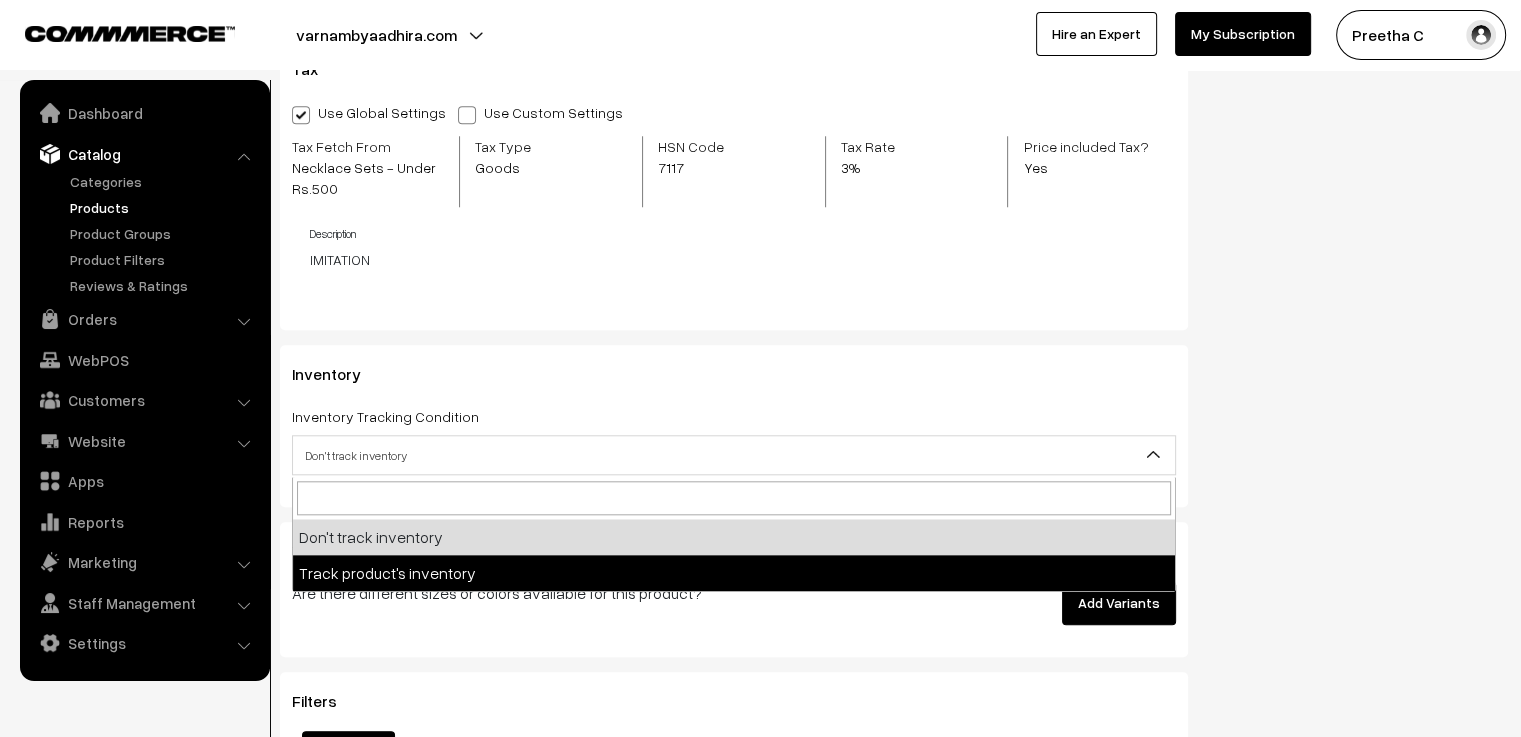select on "2" 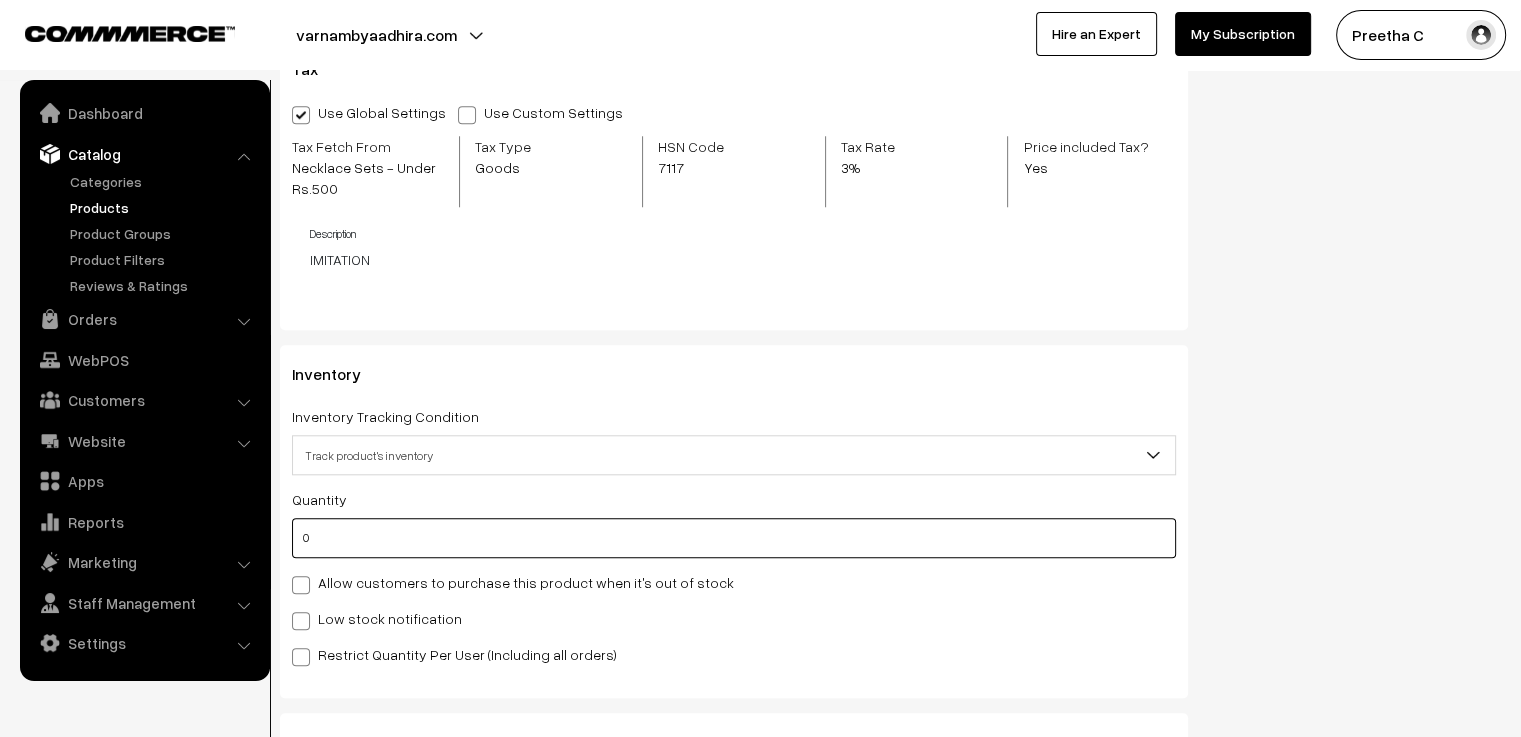 click on "0" at bounding box center [734, 538] 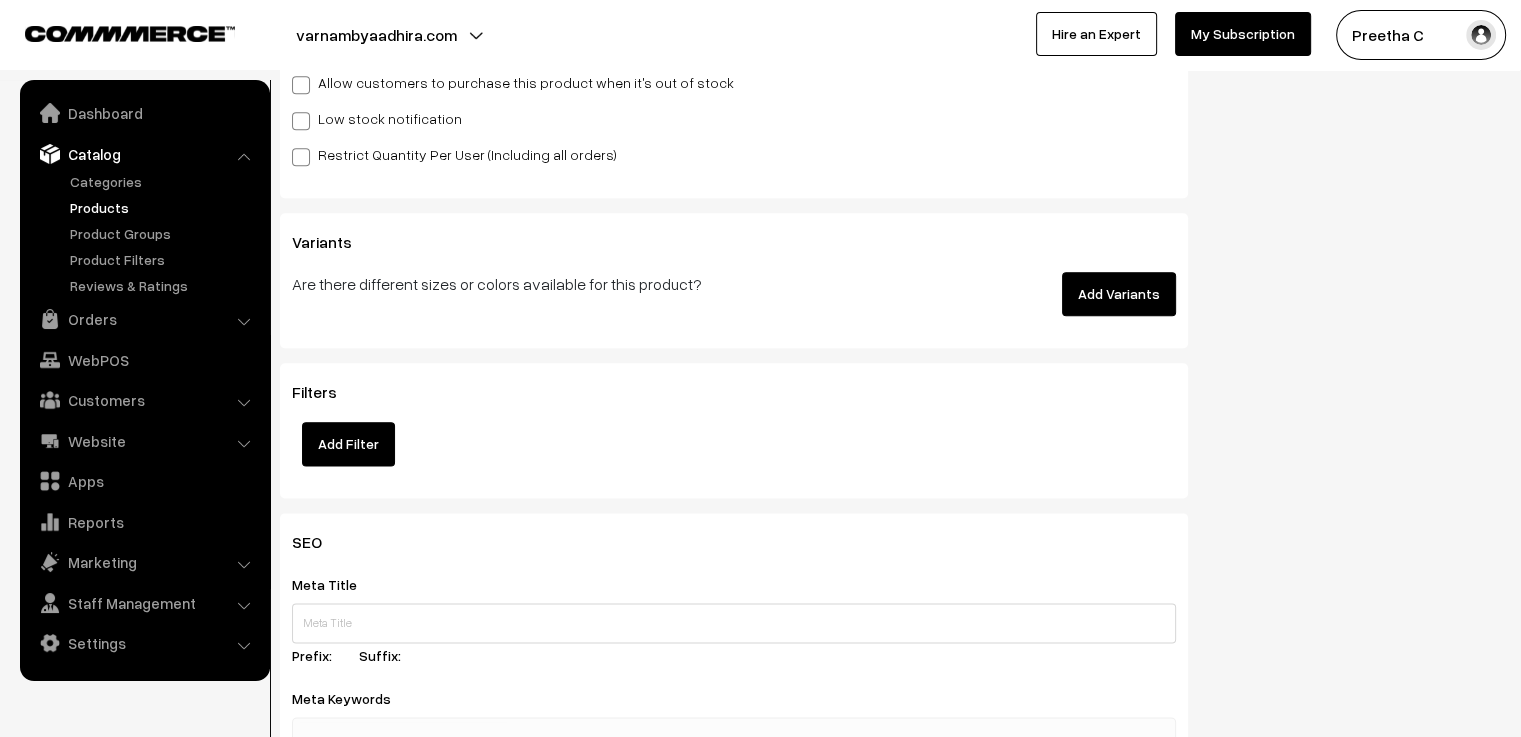 scroll, scrollTop: 2500, scrollLeft: 0, axis: vertical 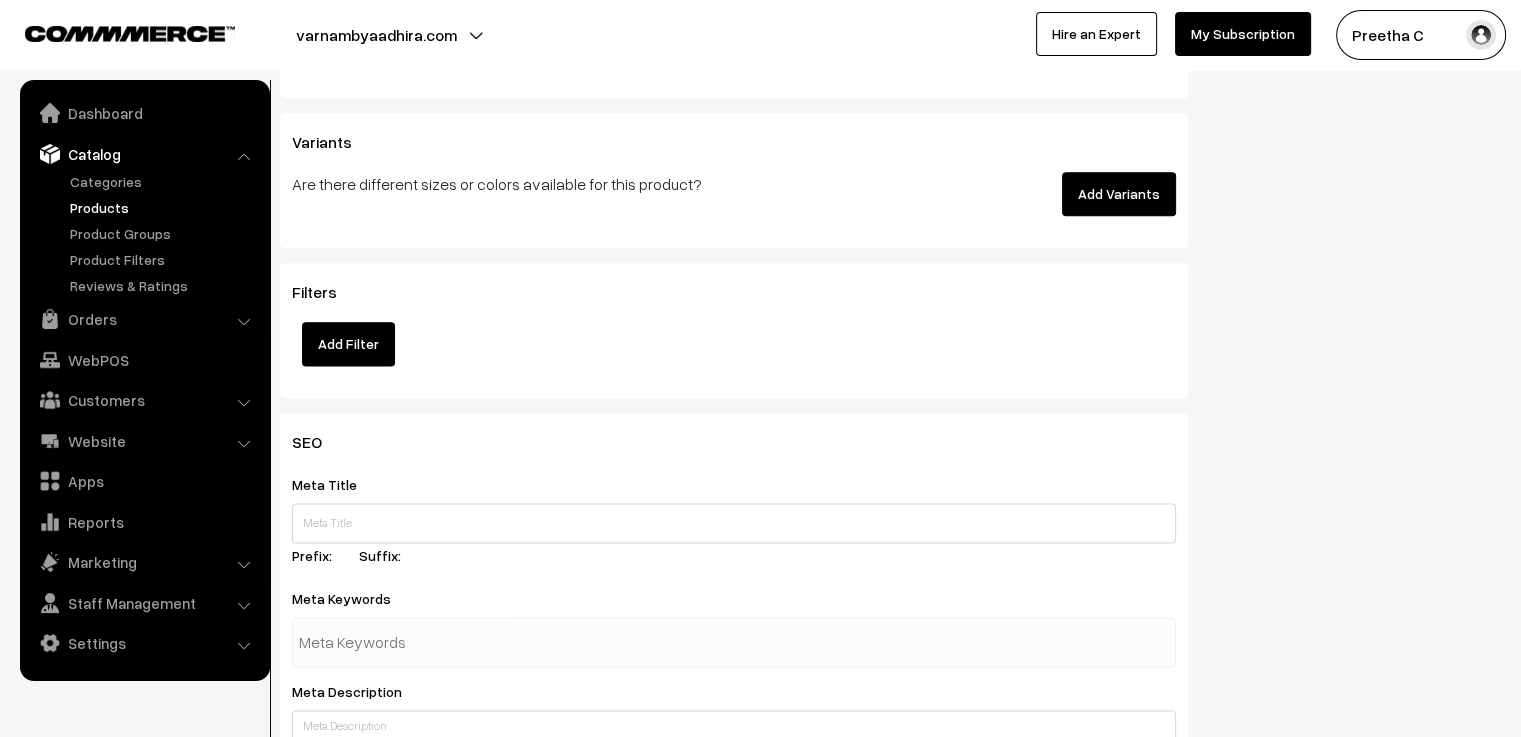 type on "2" 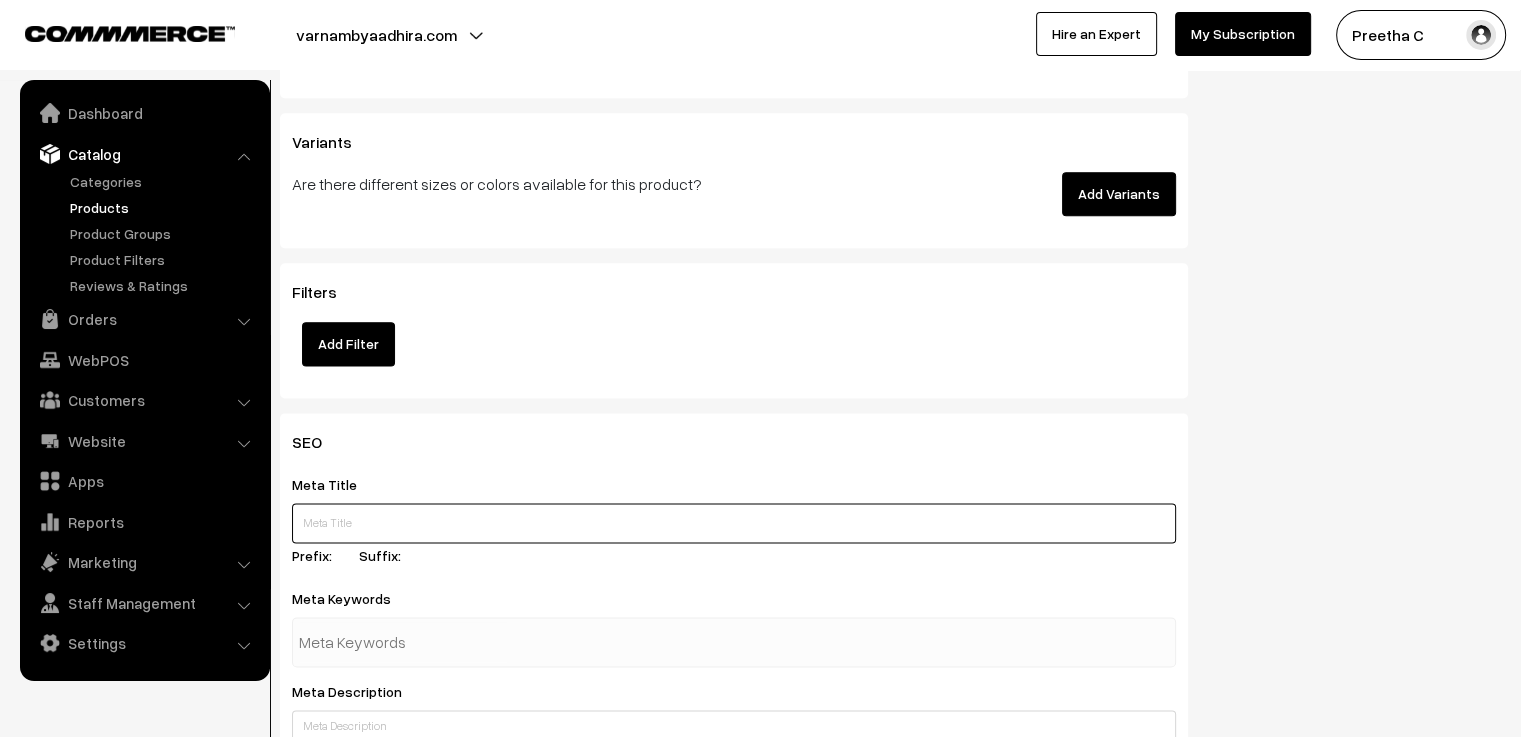 click at bounding box center (734, 523) 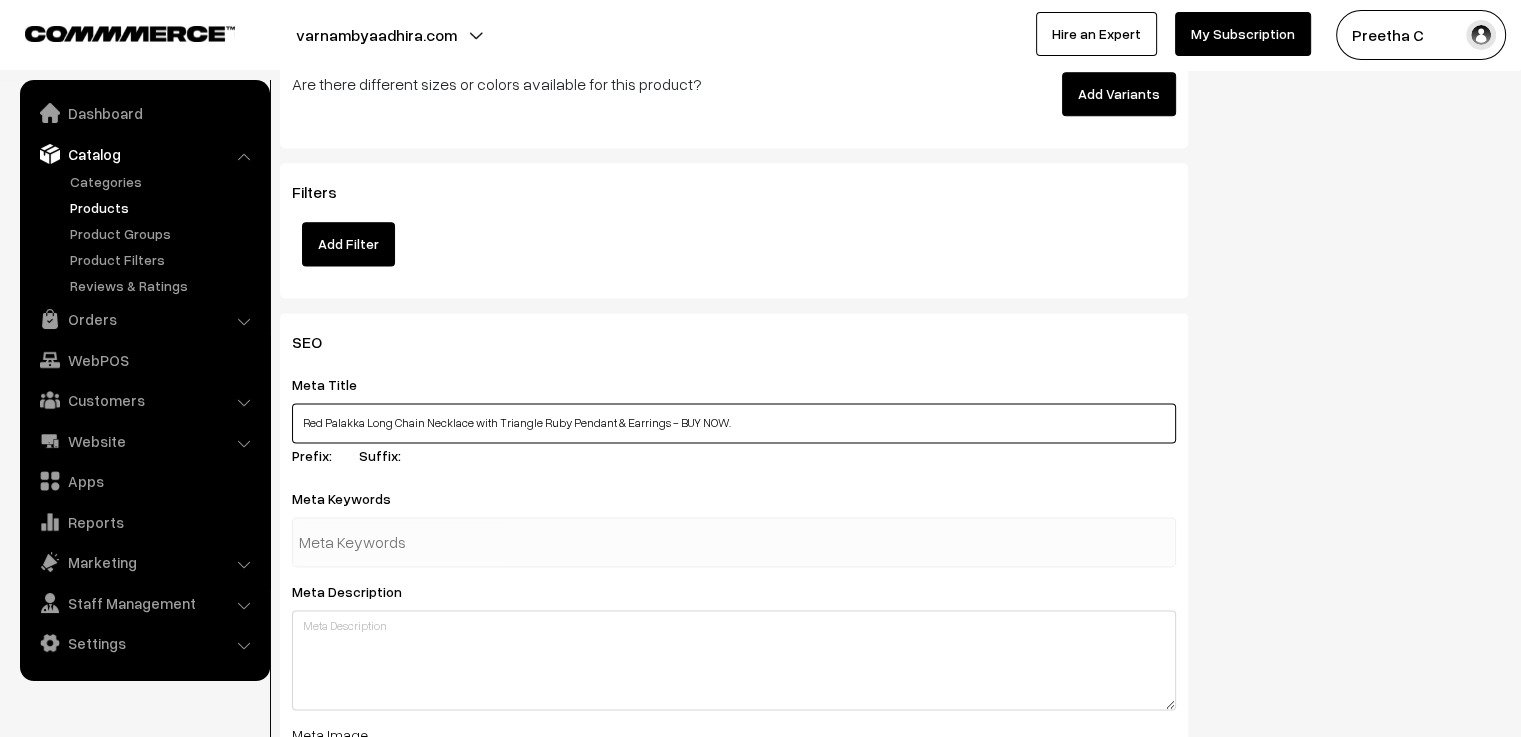 scroll, scrollTop: 2800, scrollLeft: 0, axis: vertical 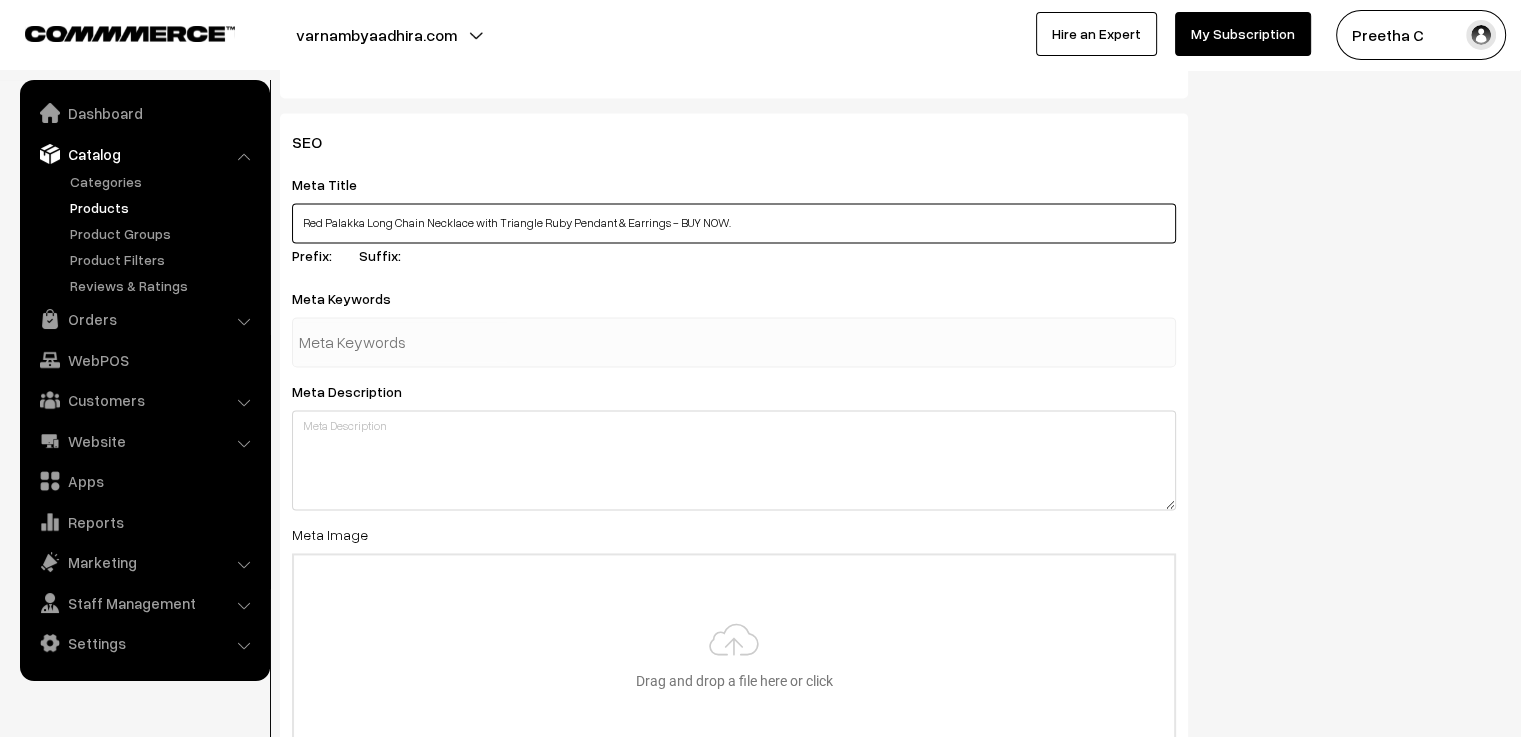 type on "Red Palakka Long Chain Necklace with Triangle Ruby Pendant & Earrings - BUY NOW." 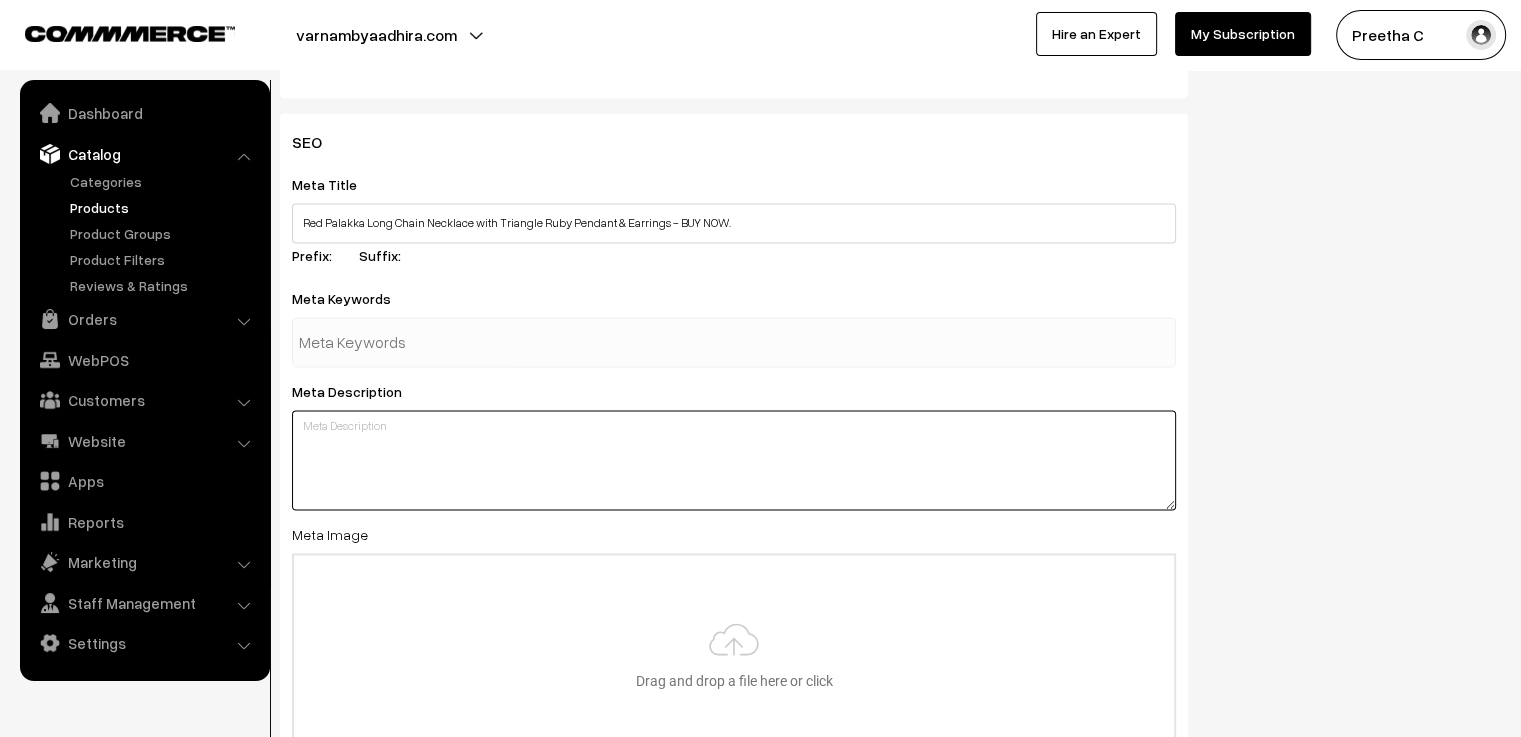 click at bounding box center (734, 460) 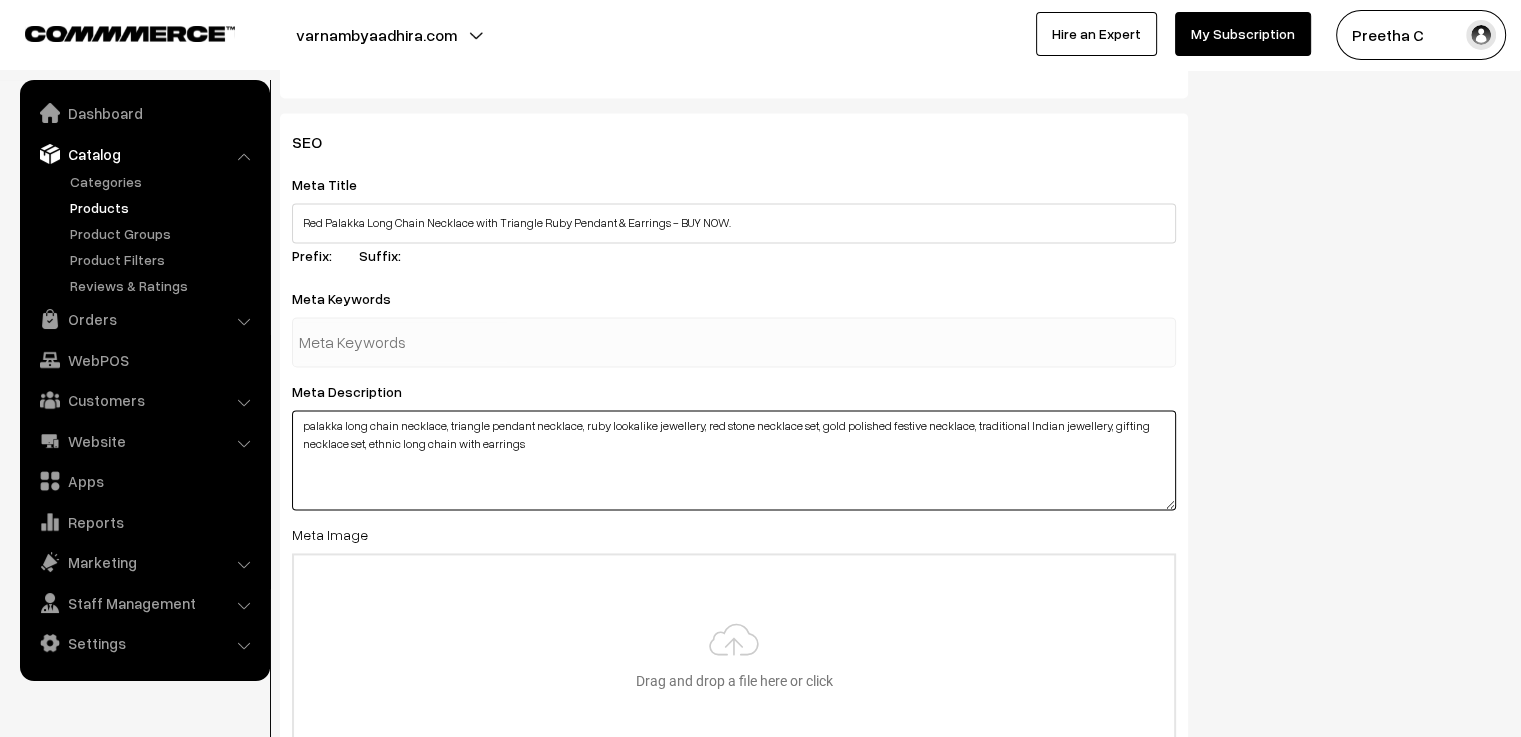 drag, startPoint x: 443, startPoint y: 428, endPoint x: 305, endPoint y: 434, distance: 138.13037 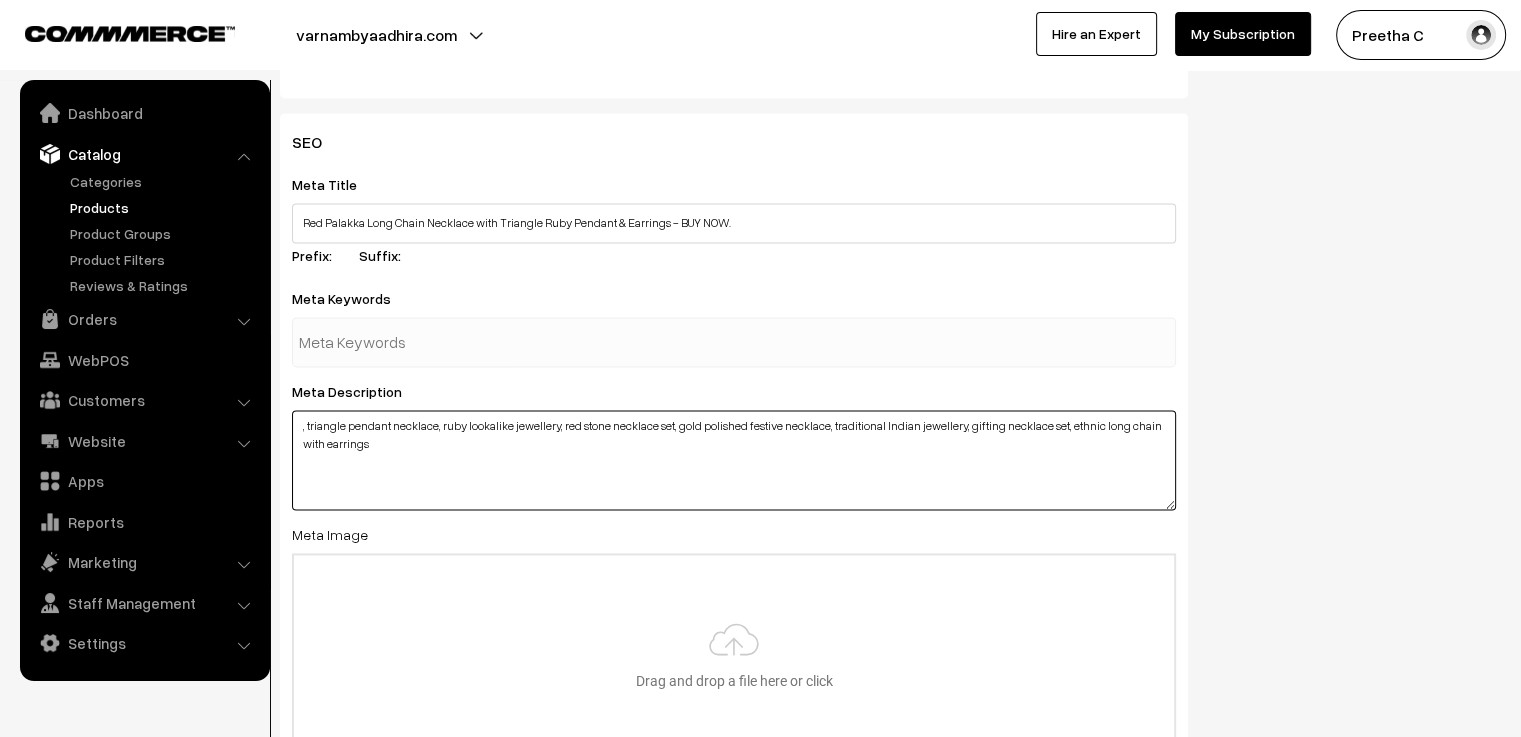 type on ", triangle pendant necklace, ruby lookalike jewellery, red stone necklace set, gold polished festive necklace, traditional Indian jewellery, gifting necklace set, ethnic long chain with earrings" 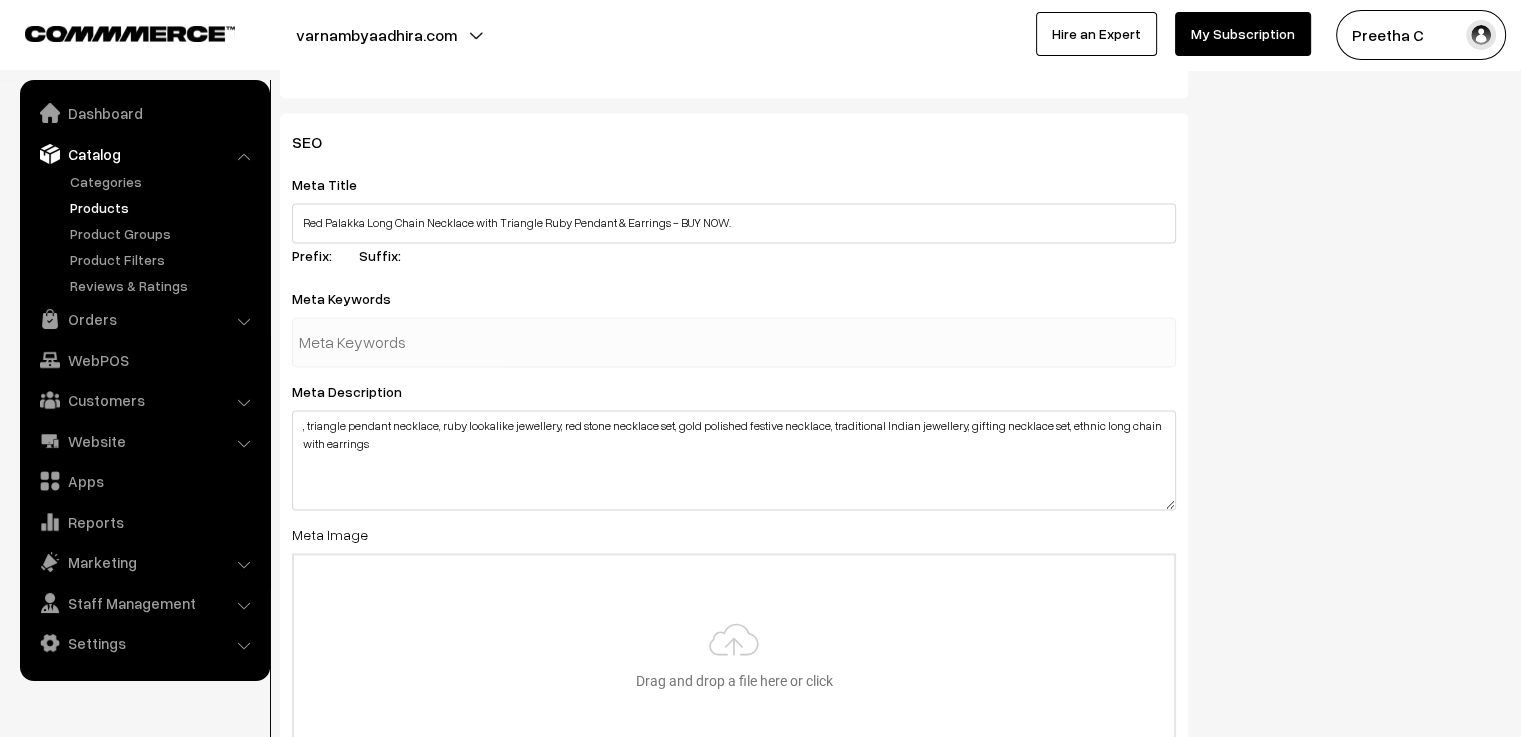 click at bounding box center [403, 342] 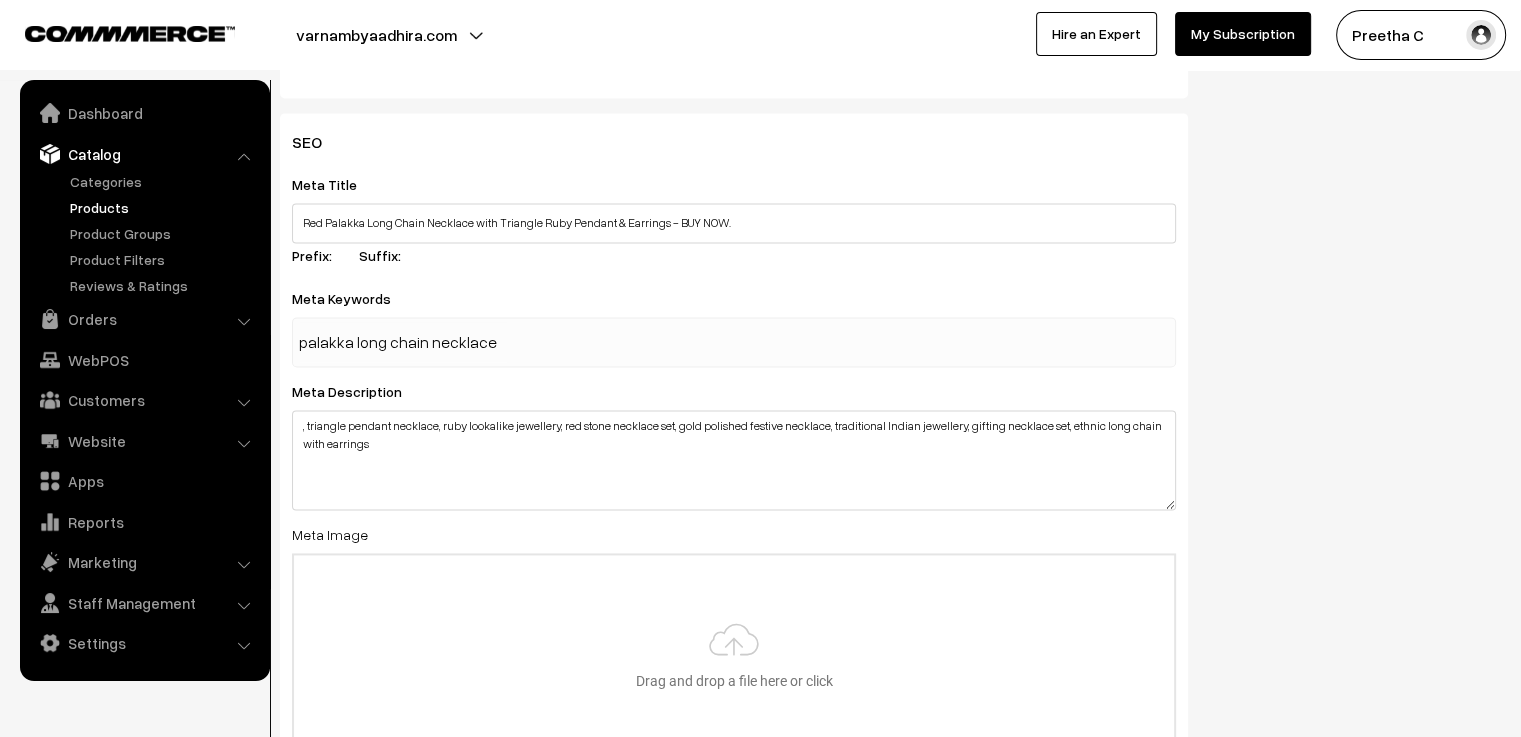 type 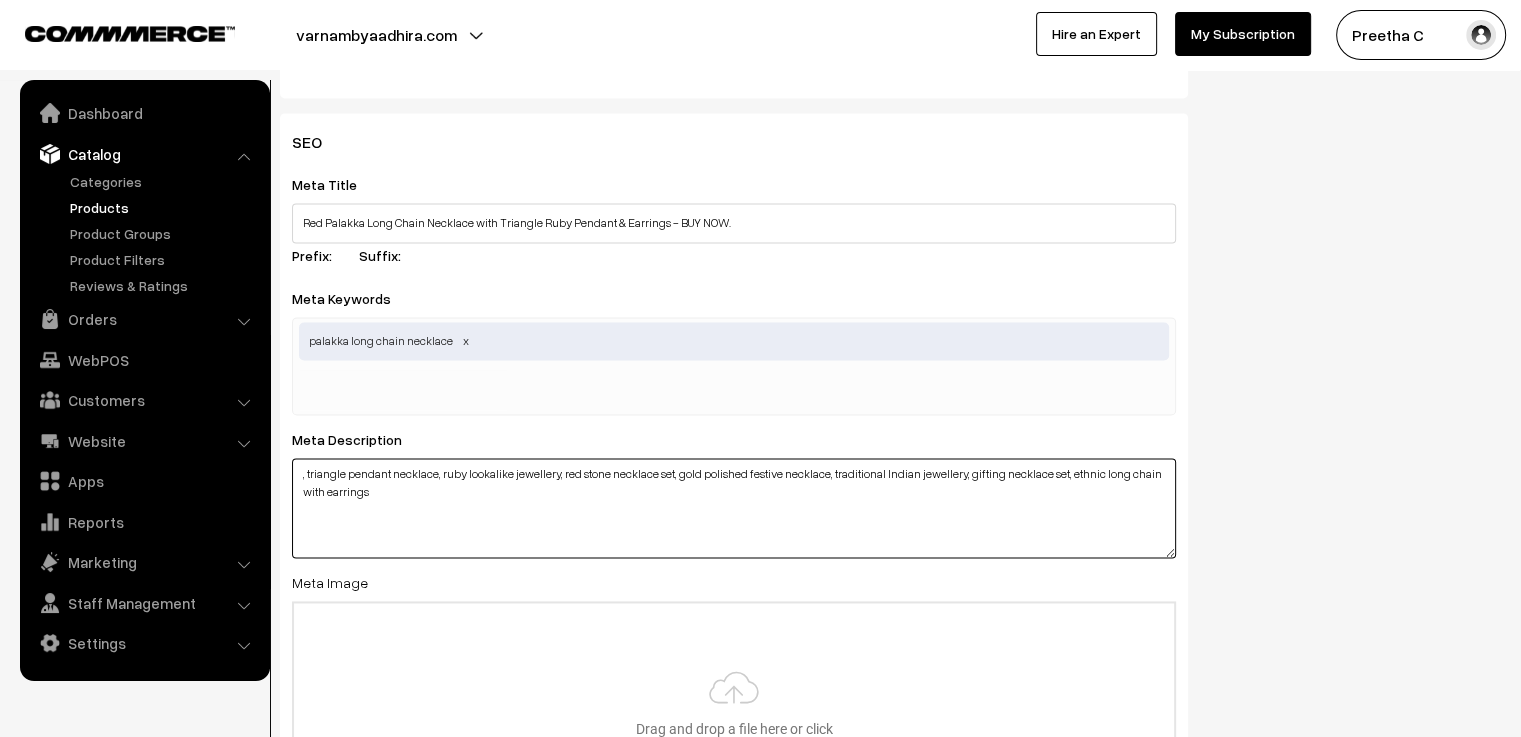 drag, startPoint x: 436, startPoint y: 478, endPoint x: 308, endPoint y: 480, distance: 128.01562 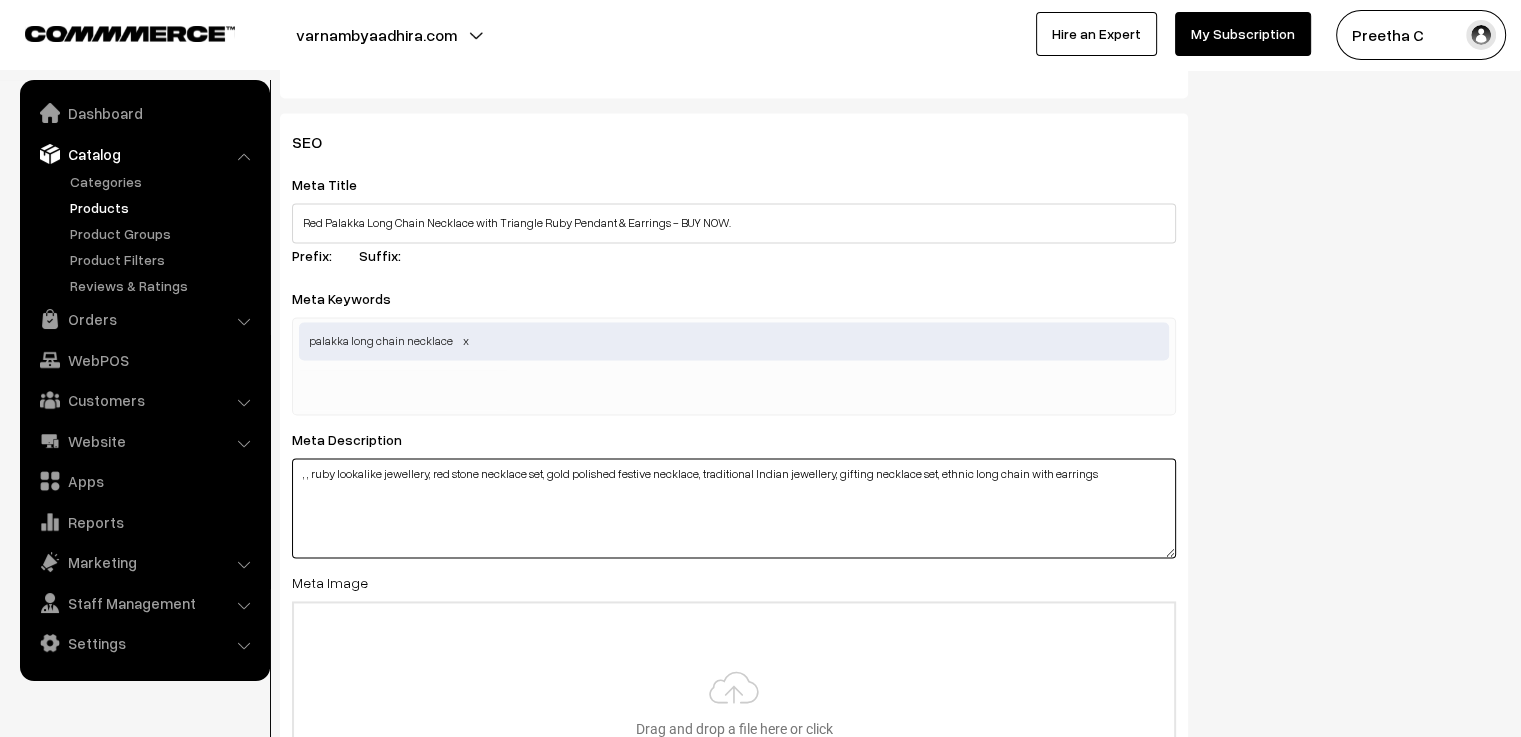 type on ", , ruby lookalike jewellery, red stone necklace set, gold polished festive necklace, traditional Indian jewellery, gifting necklace set, ethnic long chain with earrings" 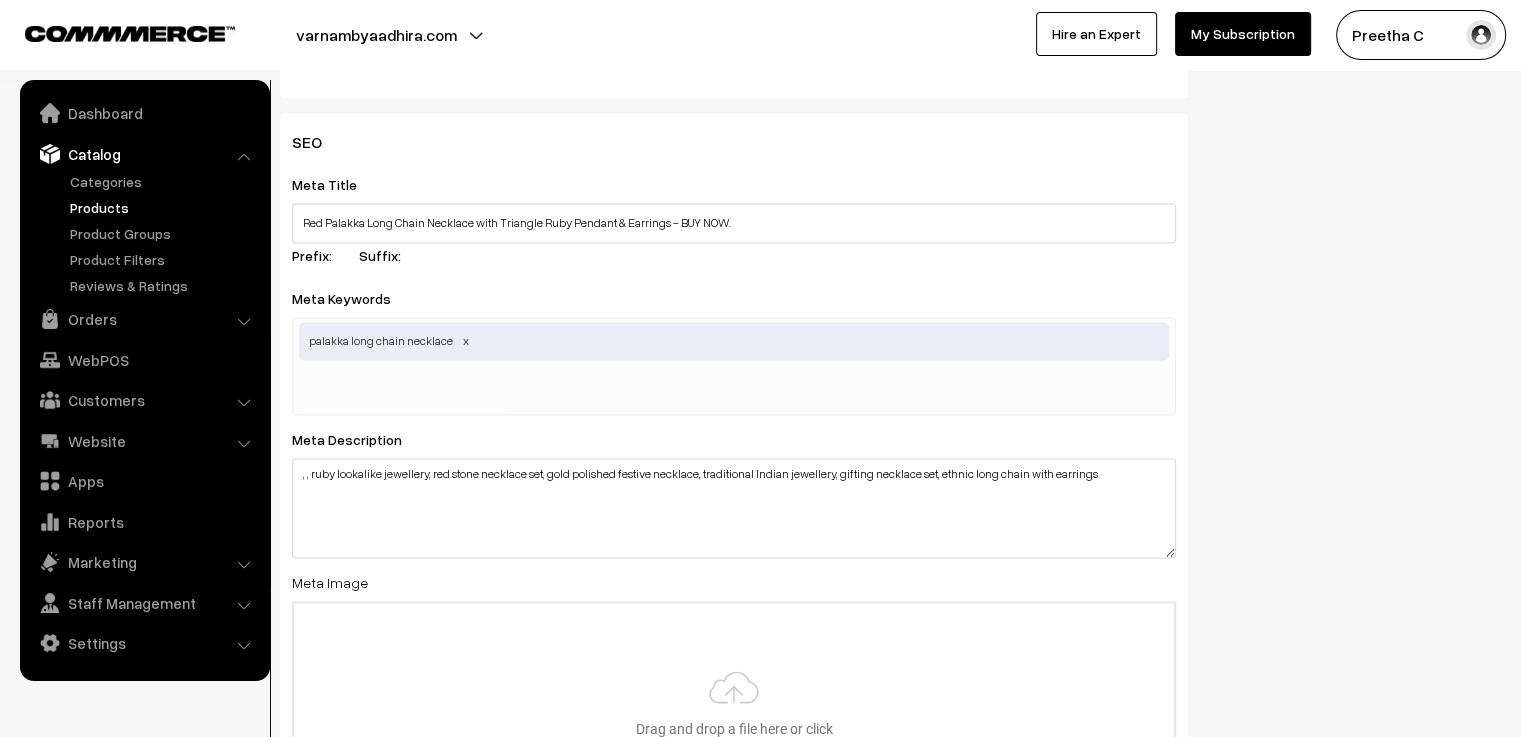 click at bounding box center [403, 390] 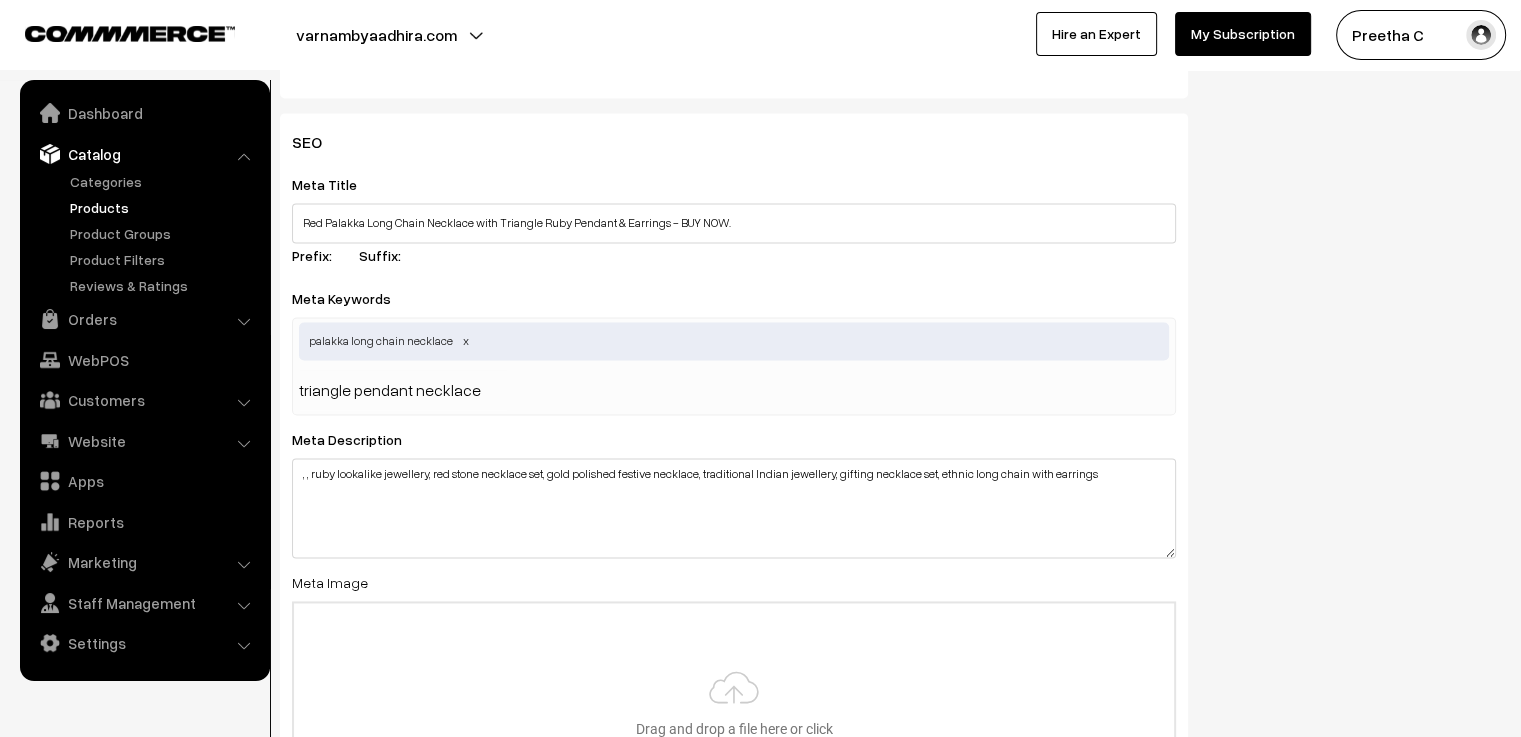 type 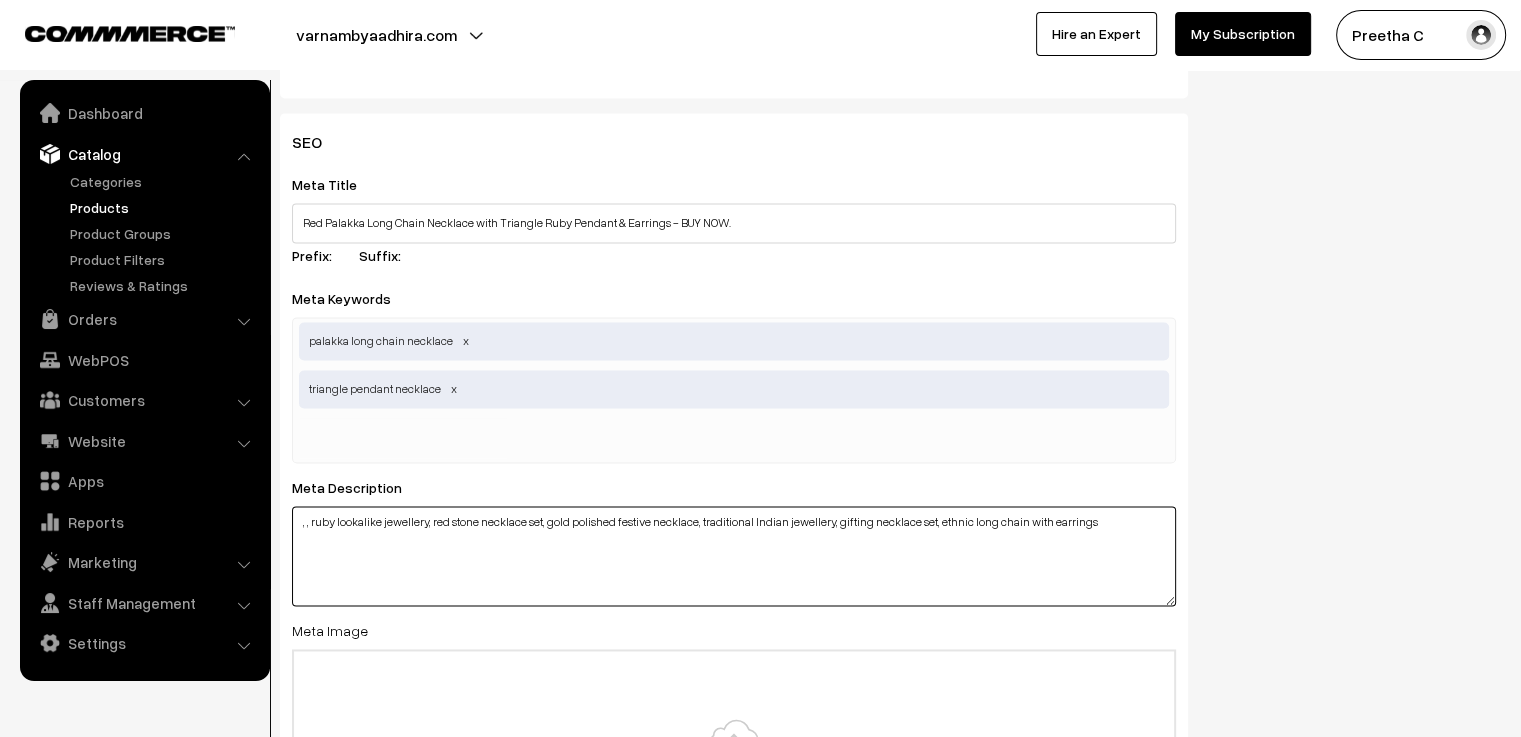 drag, startPoint x: 423, startPoint y: 532, endPoint x: 312, endPoint y: 546, distance: 111.8794 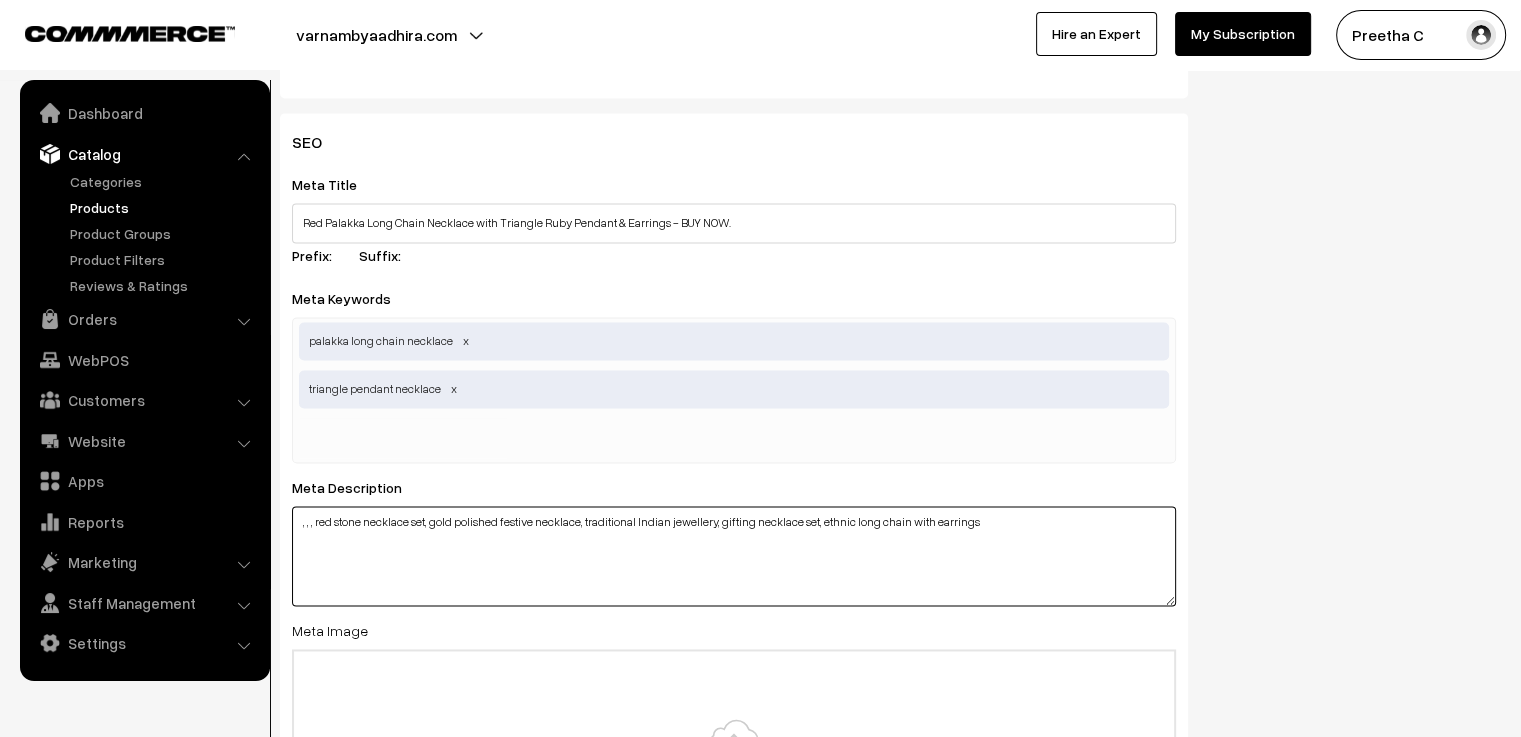 type on ", , , red stone necklace set, gold polished festive necklace, traditional Indian jewellery, gifting necklace set, ethnic long chain with earrings" 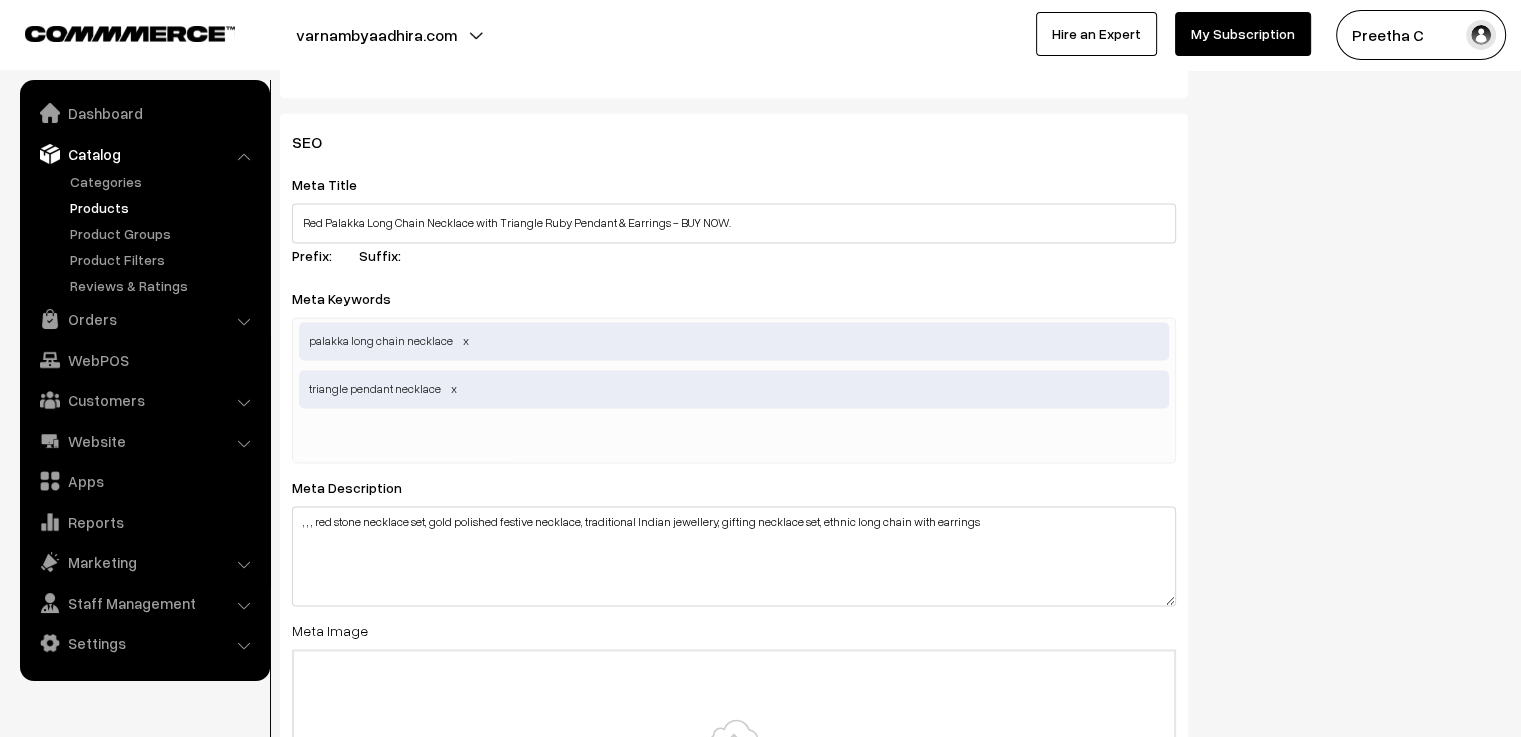 click at bounding box center (403, 438) 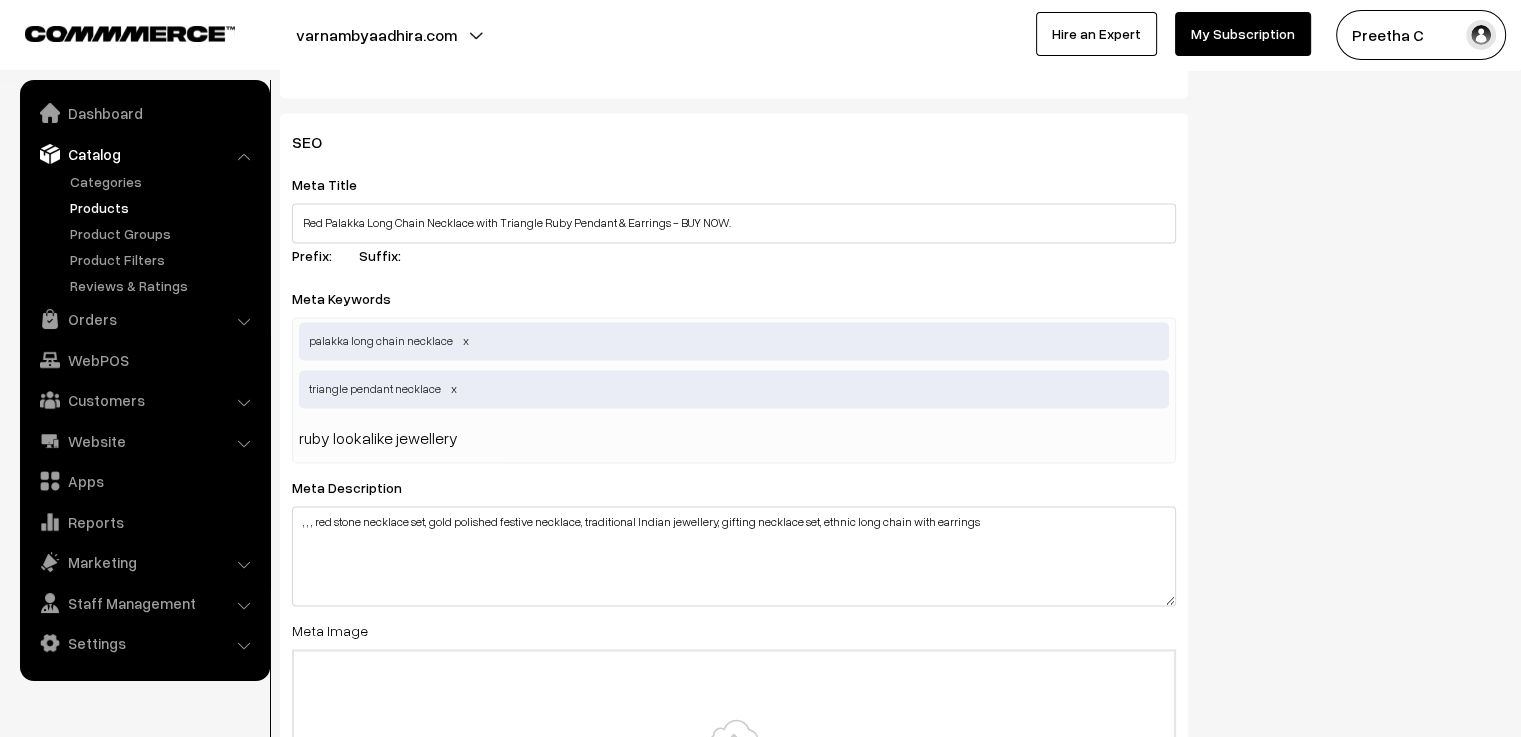 type 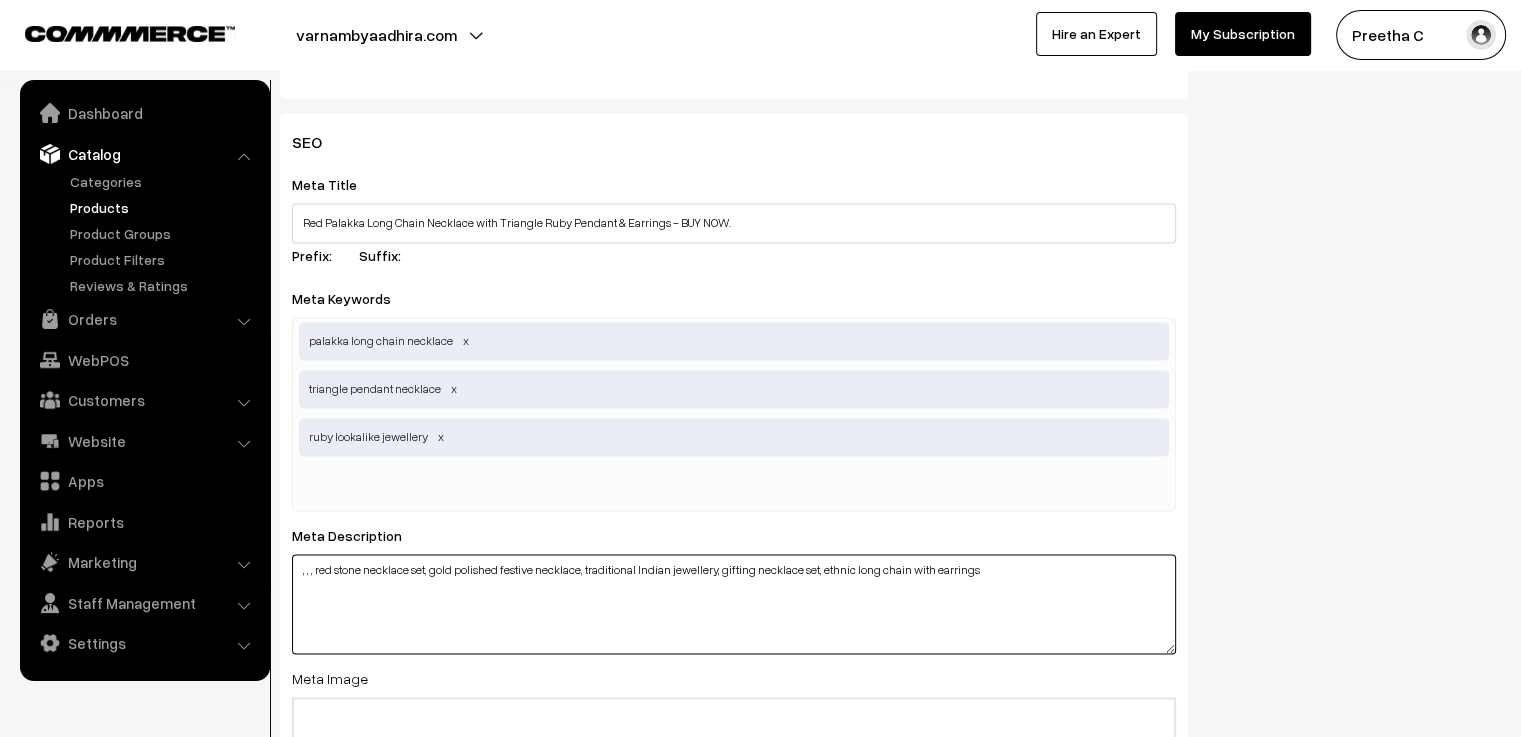 drag, startPoint x: 430, startPoint y: 571, endPoint x: 315, endPoint y: 592, distance: 116.901665 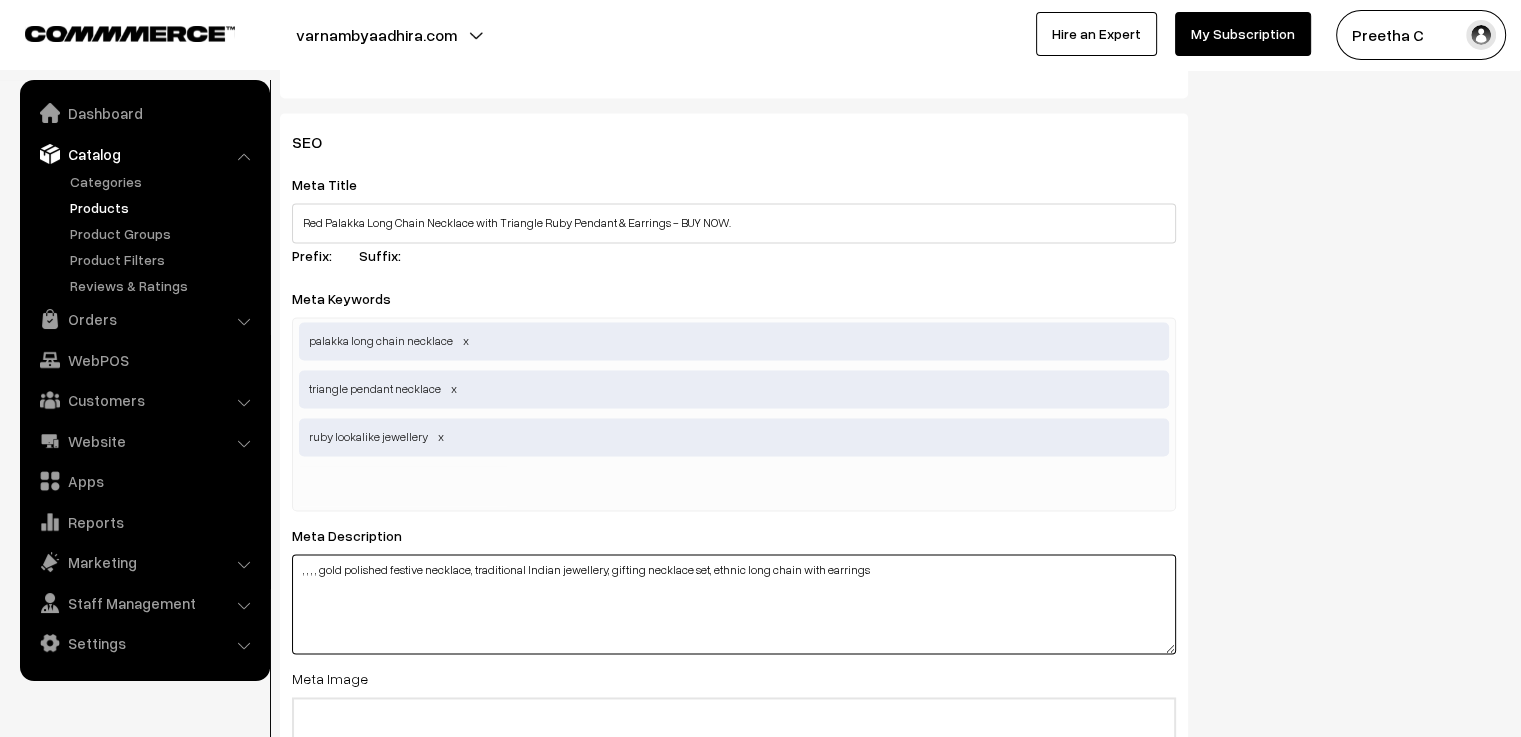 type on ", , , , gold polished festive necklace, traditional Indian jewellery, gifting necklace set, ethnic long chain with earrings" 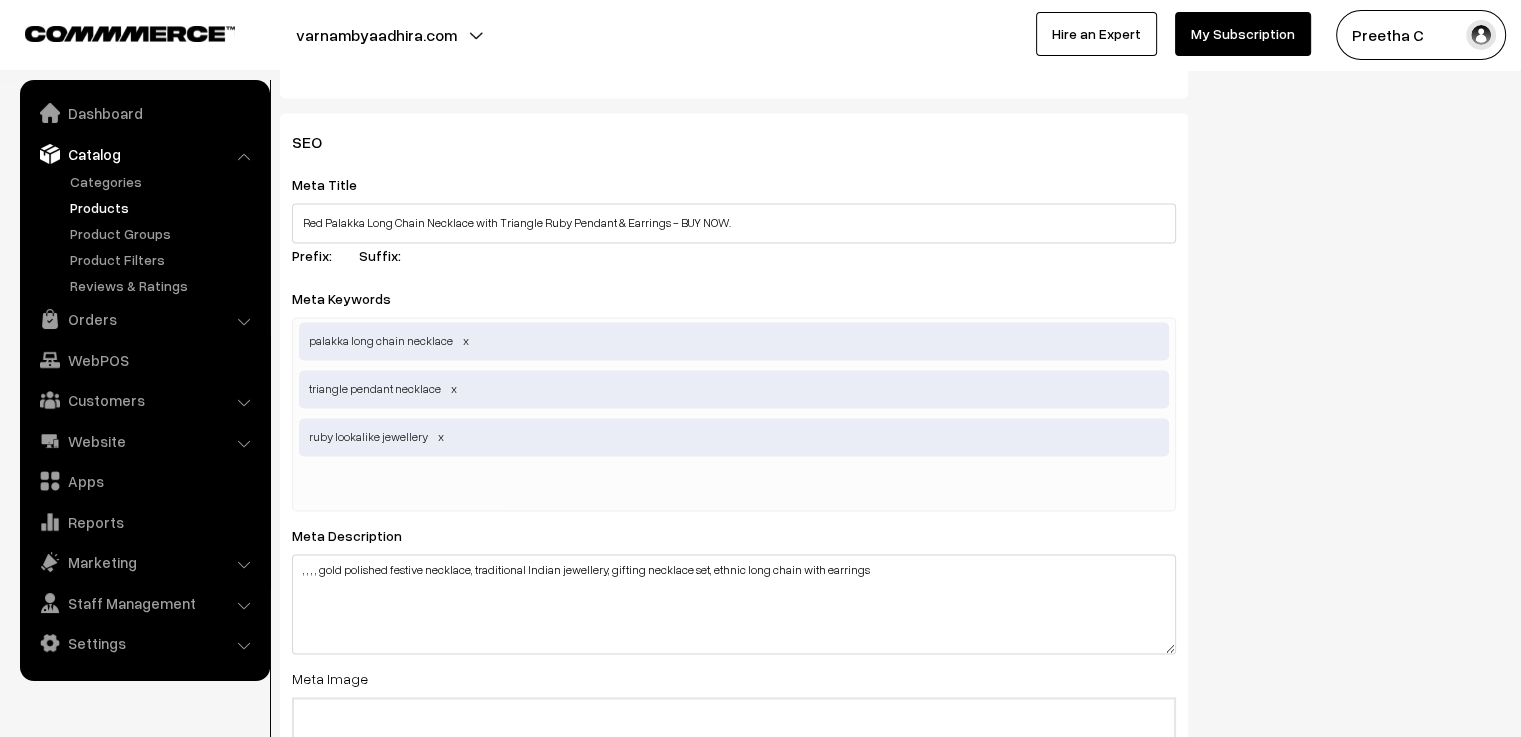 click at bounding box center (403, 486) 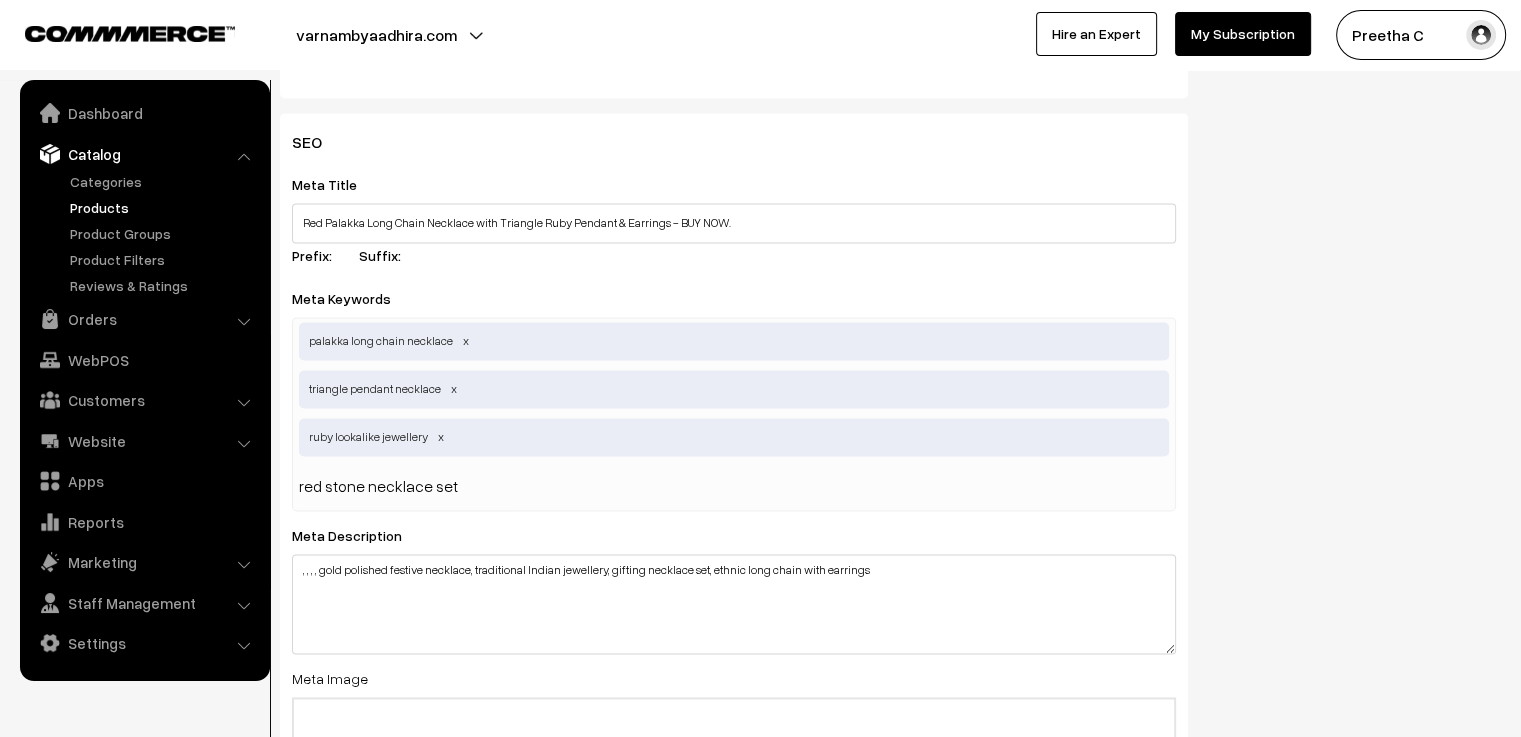 type 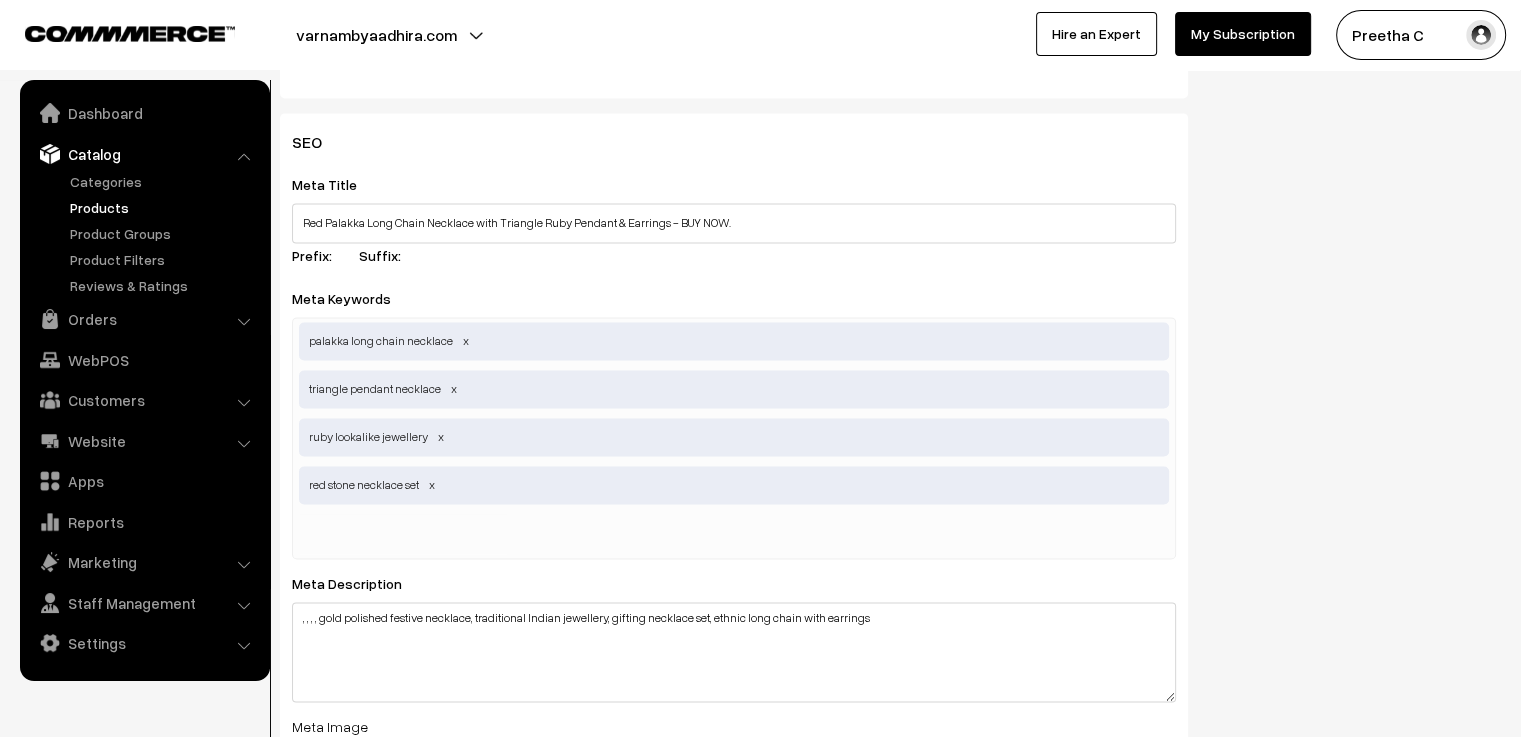scroll, scrollTop: 2900, scrollLeft: 0, axis: vertical 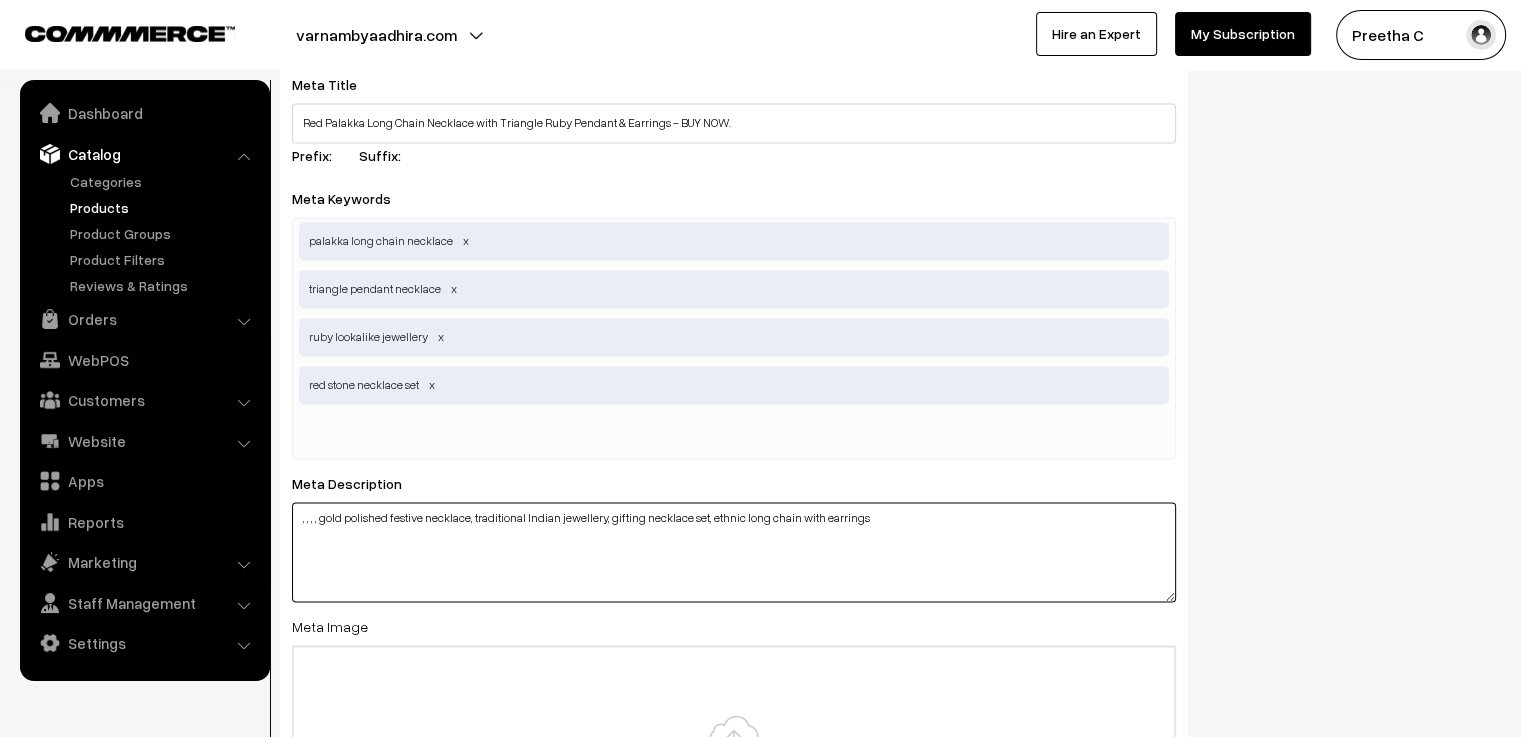 drag, startPoint x: 472, startPoint y: 521, endPoint x: 323, endPoint y: 555, distance: 152.82997 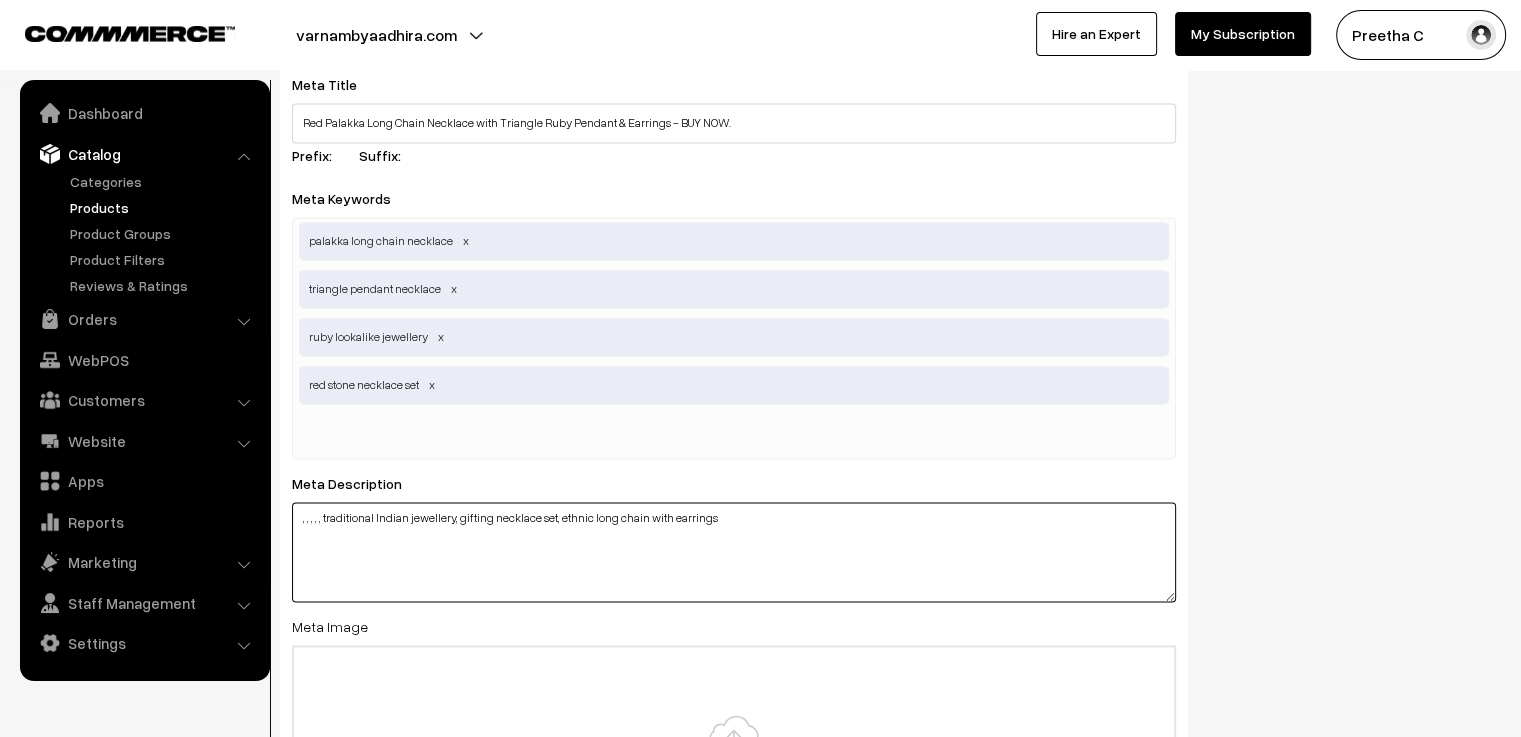 type on ", , , , , traditional Indian jewellery, gifting necklace set, ethnic long chain with earrings" 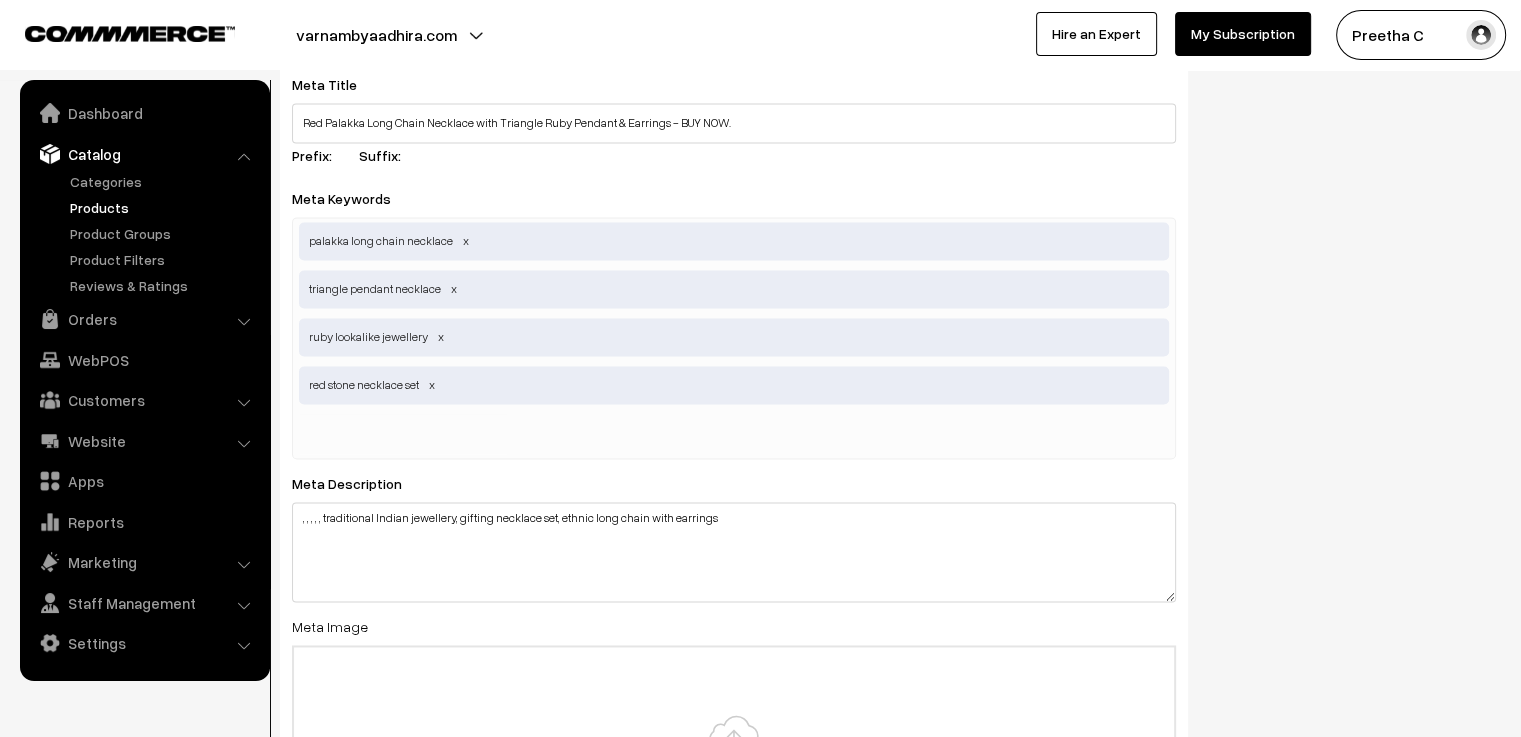 click at bounding box center [403, 434] 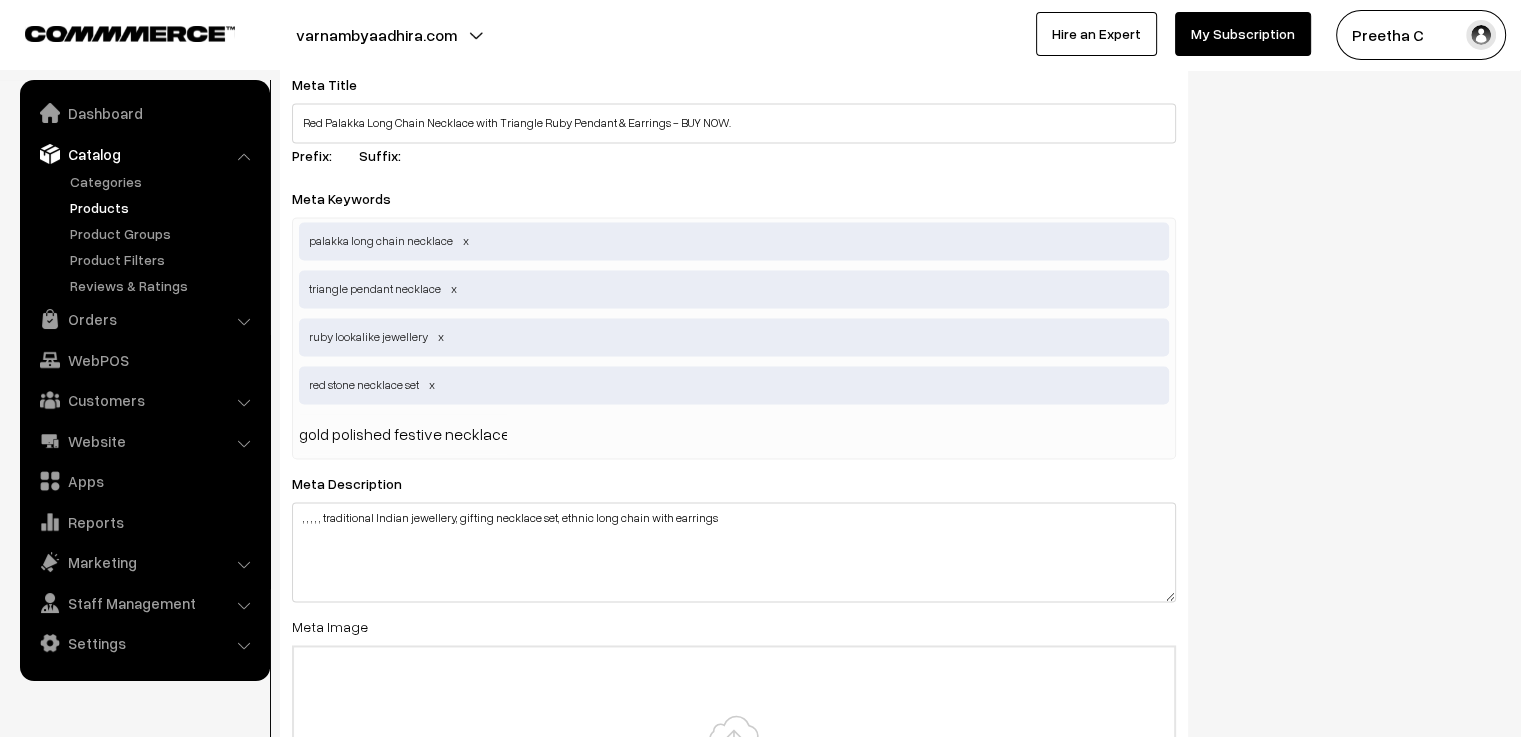 type 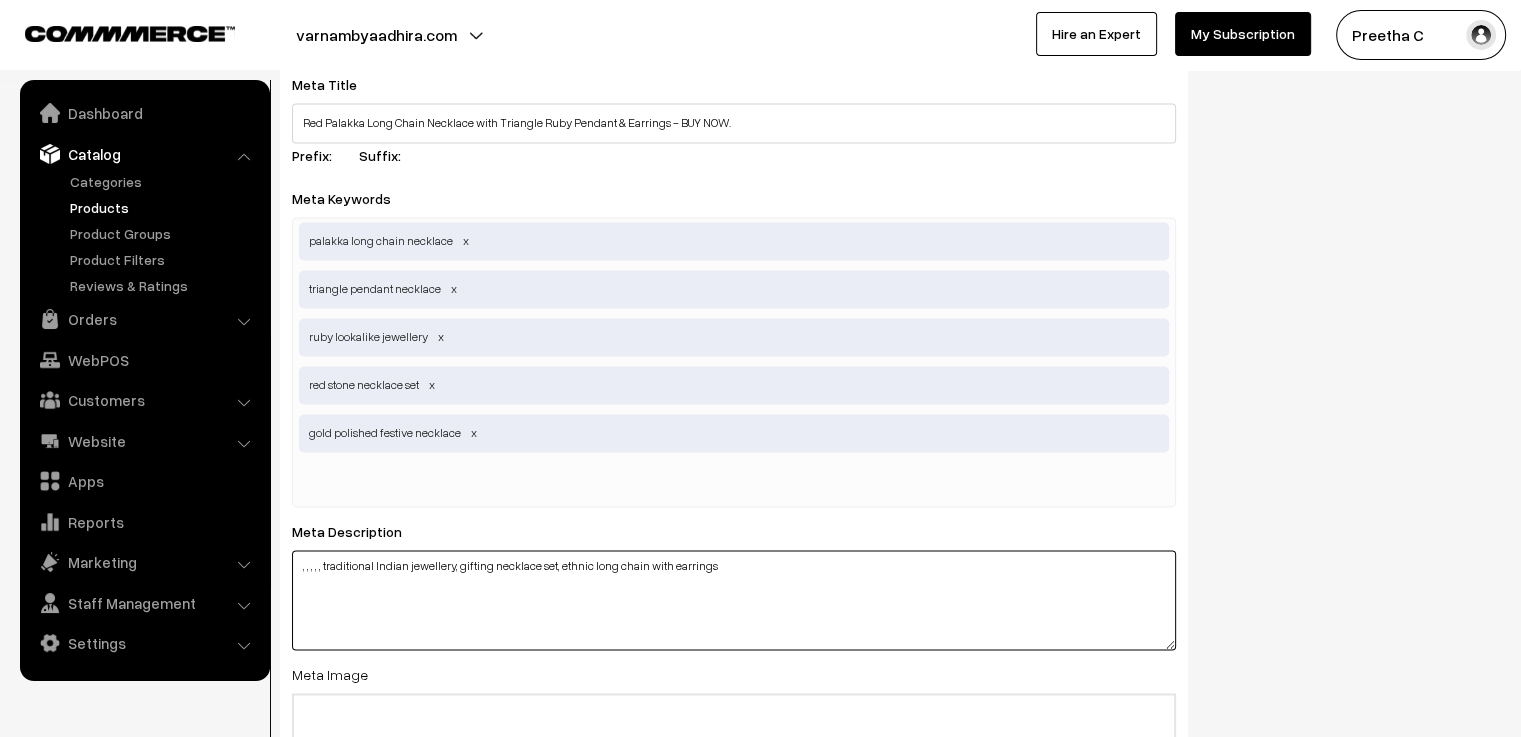 drag, startPoint x: 450, startPoint y: 569, endPoint x: 324, endPoint y: 592, distance: 128.082 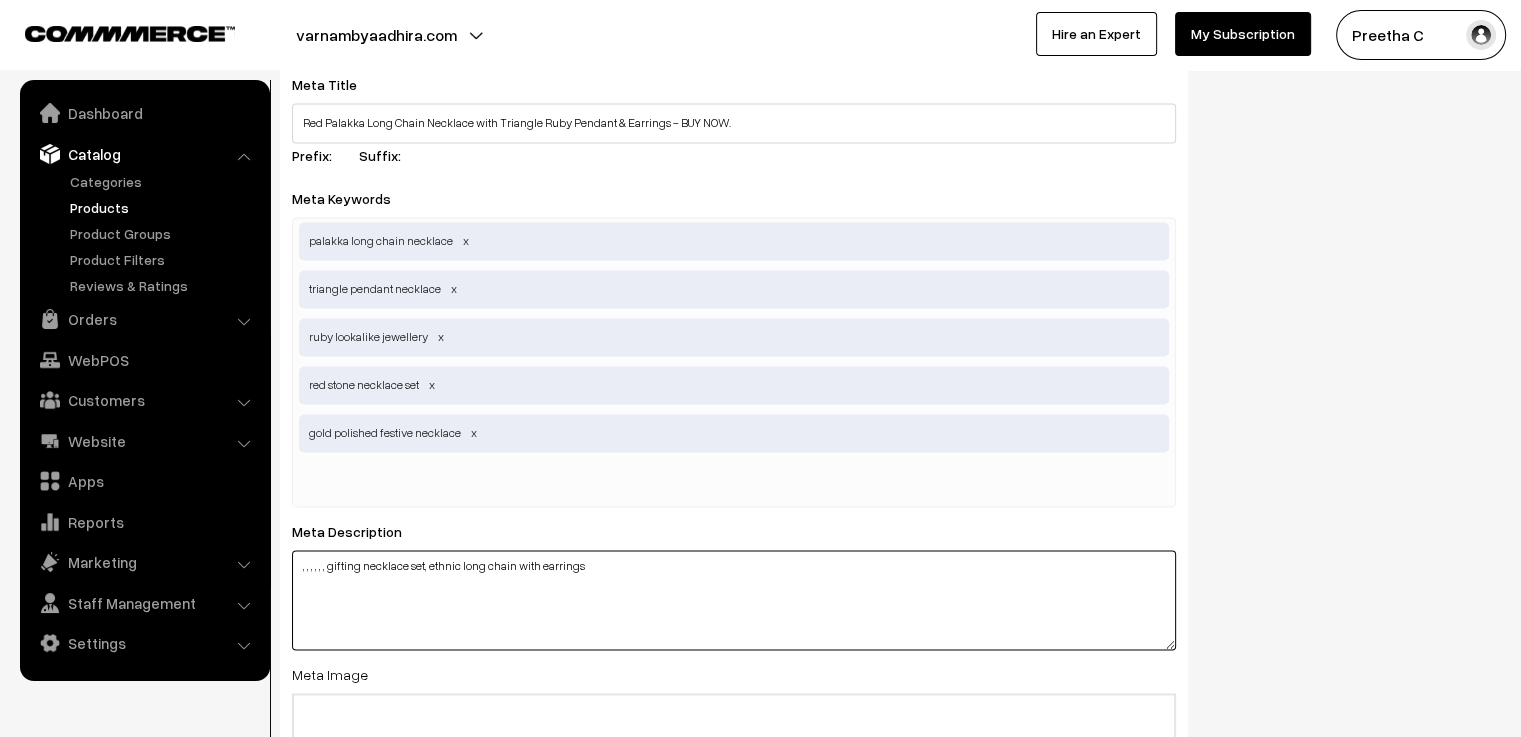 type on ", , , , , , gifting necklace set, ethnic long chain with earrings" 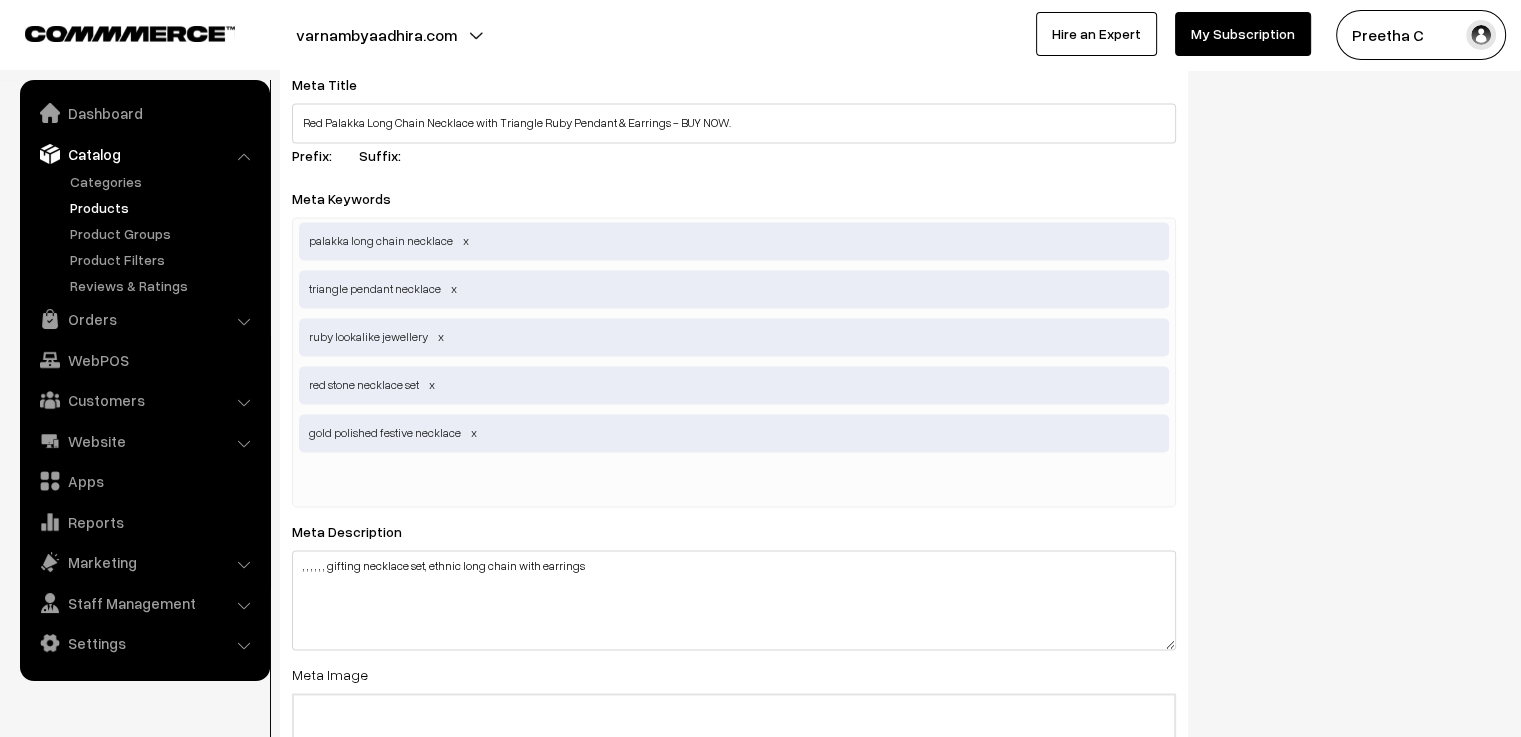click at bounding box center [403, 482] 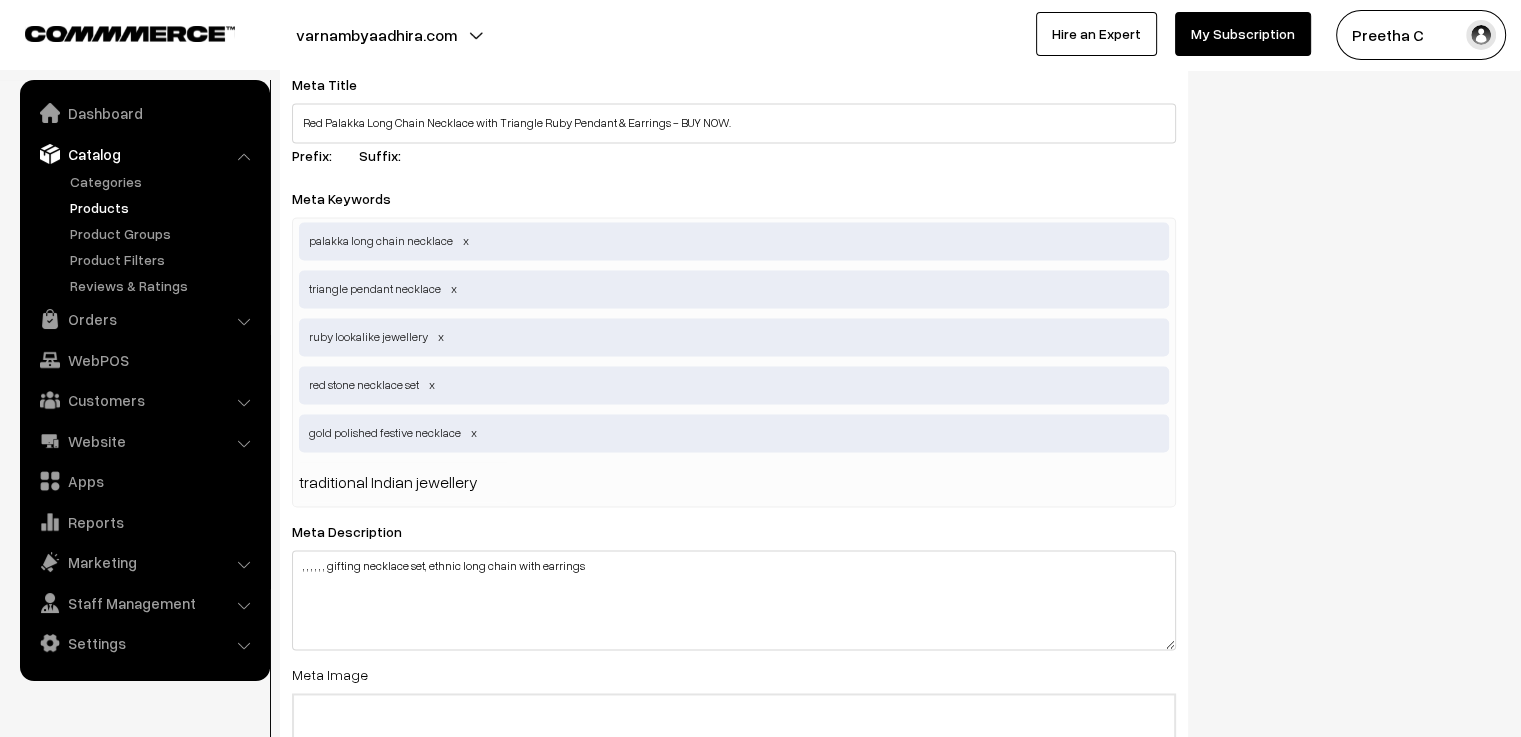 type 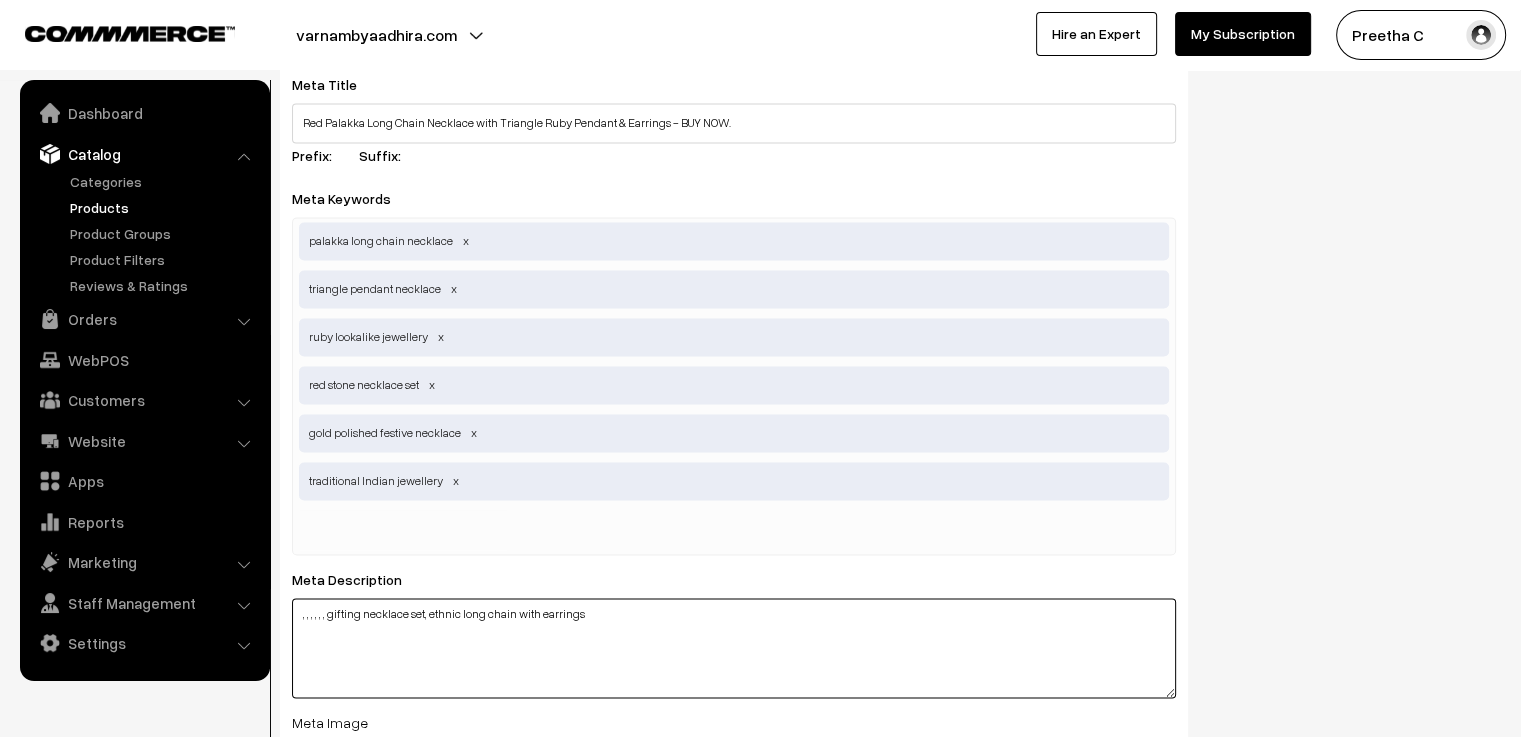 drag, startPoint x: 428, startPoint y: 619, endPoint x: 330, endPoint y: 647, distance: 101.92154 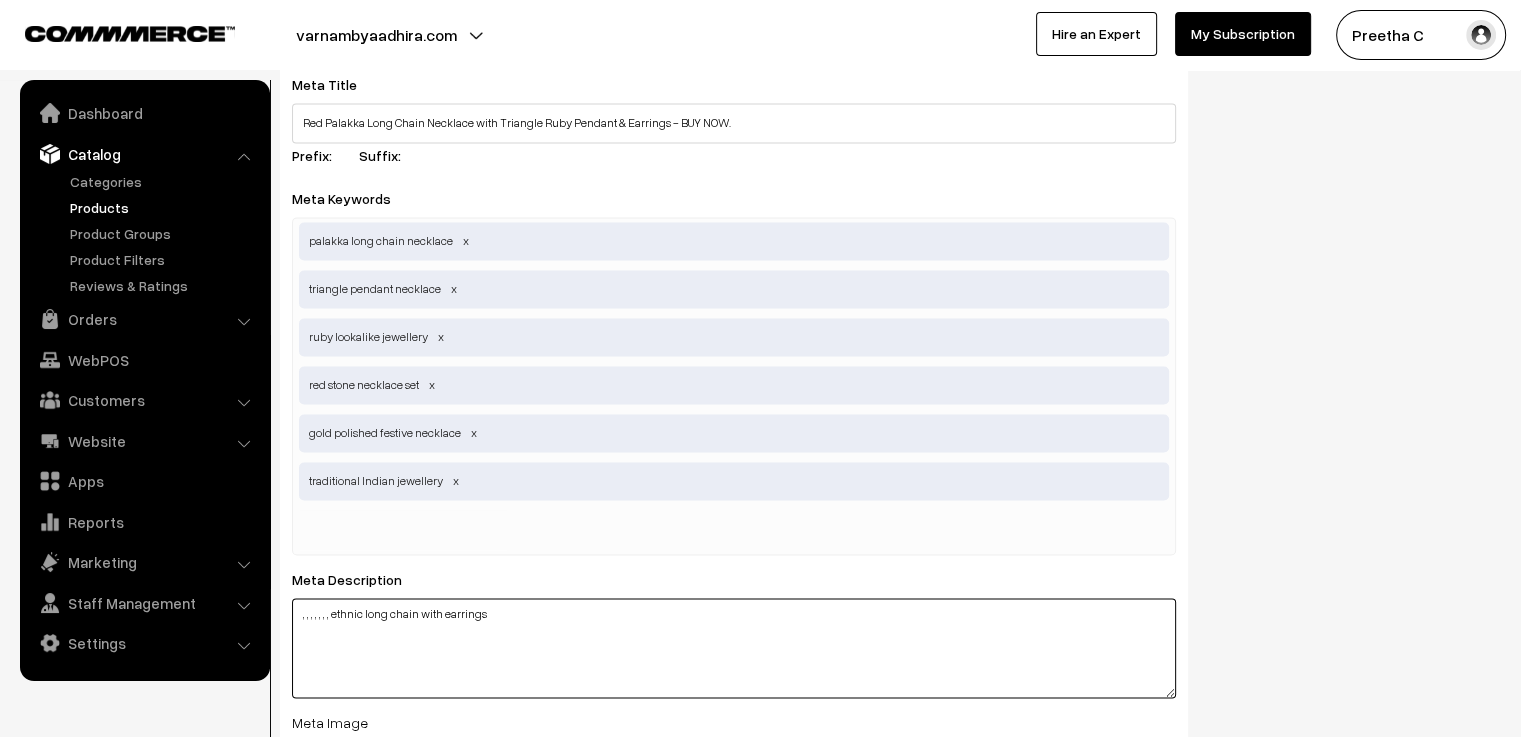 type on ", , , , , , , ethnic long chain with earrings" 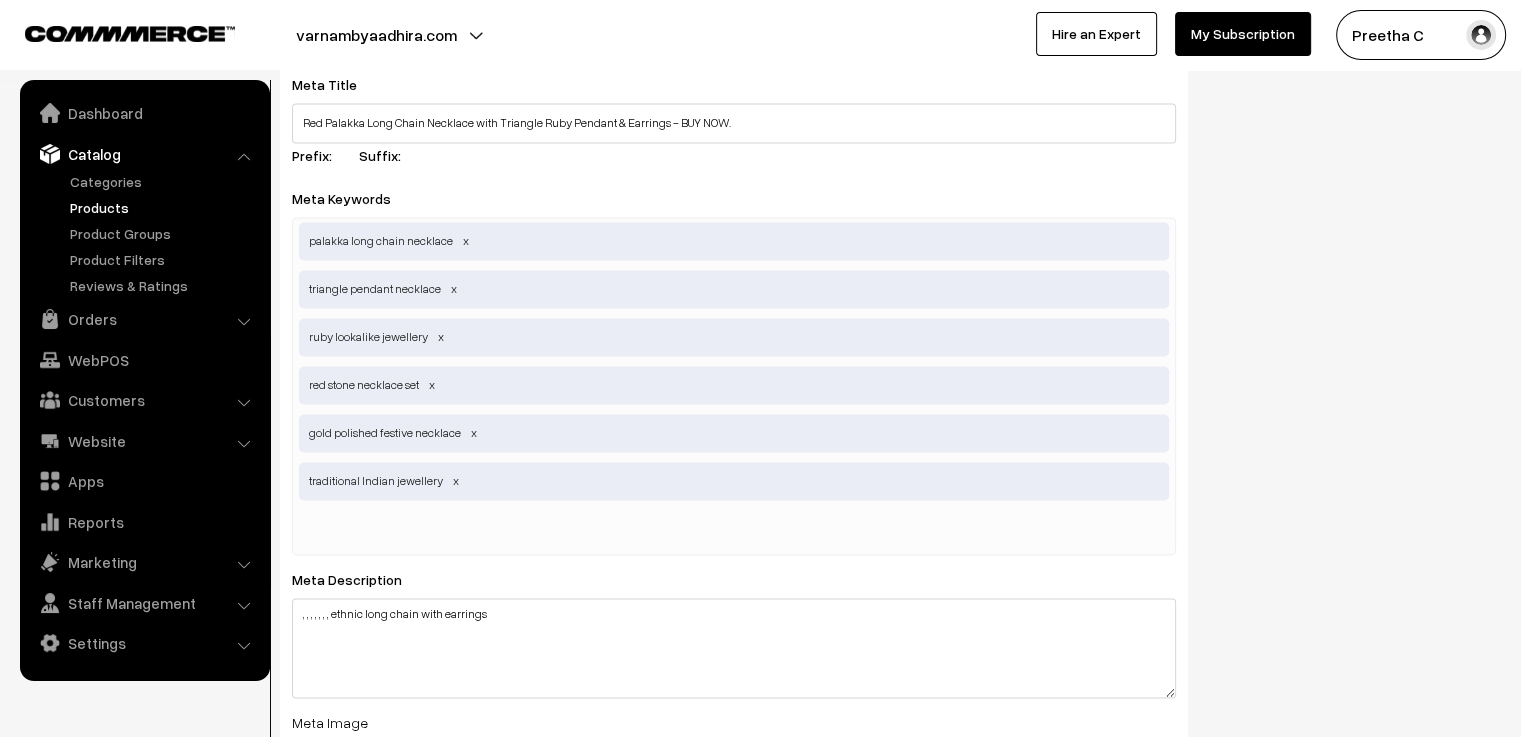 click at bounding box center (403, 530) 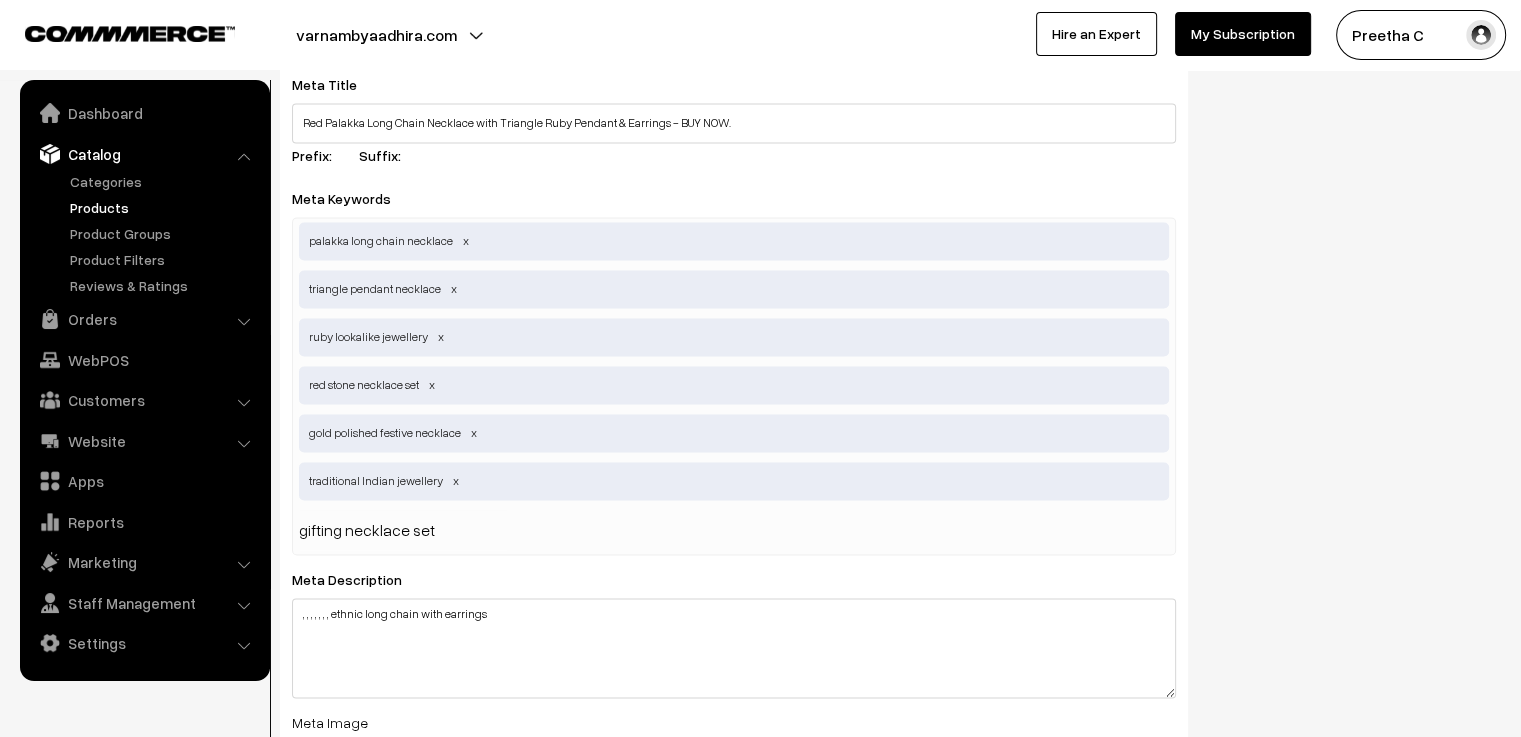 type 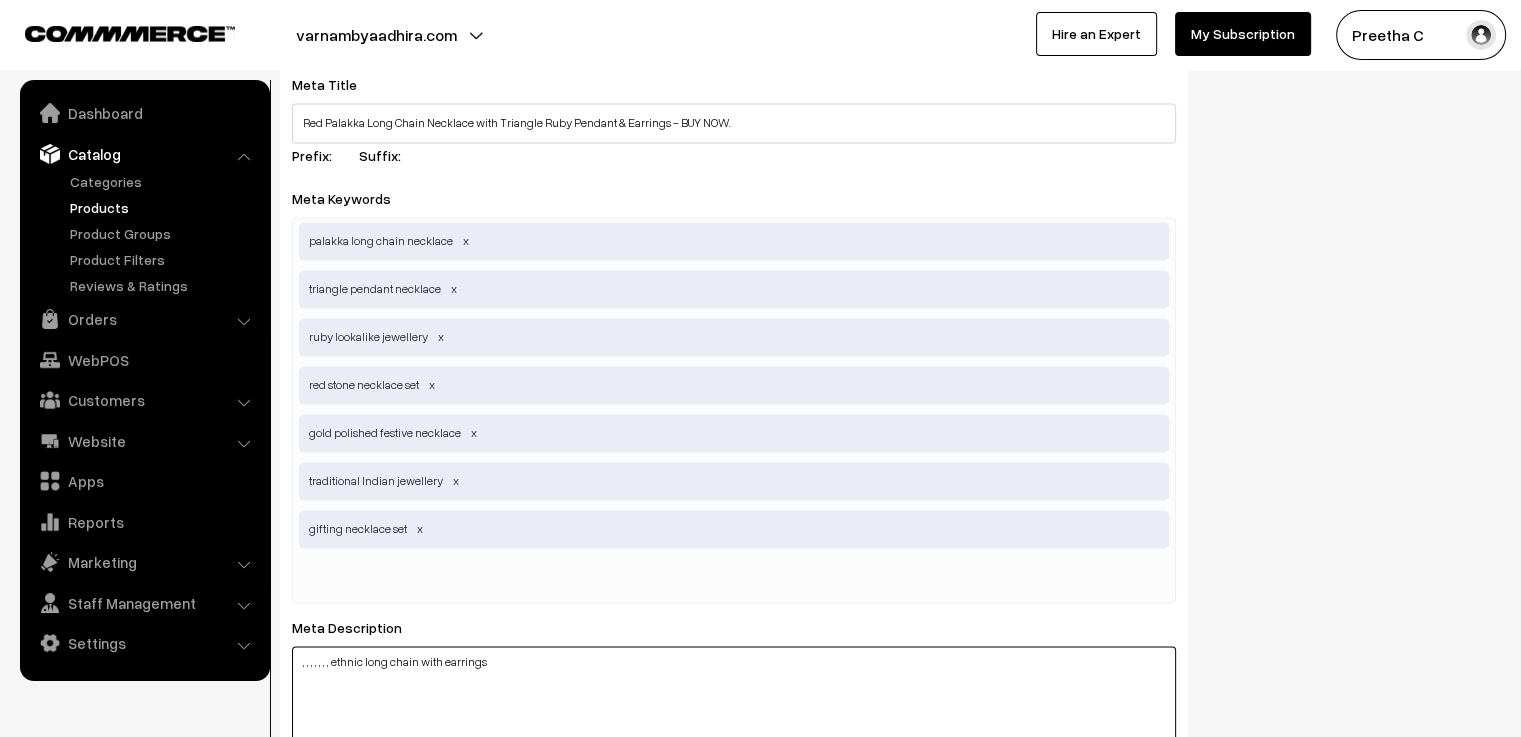 drag, startPoint x: 510, startPoint y: 665, endPoint x: 335, endPoint y: 698, distance: 178.08424 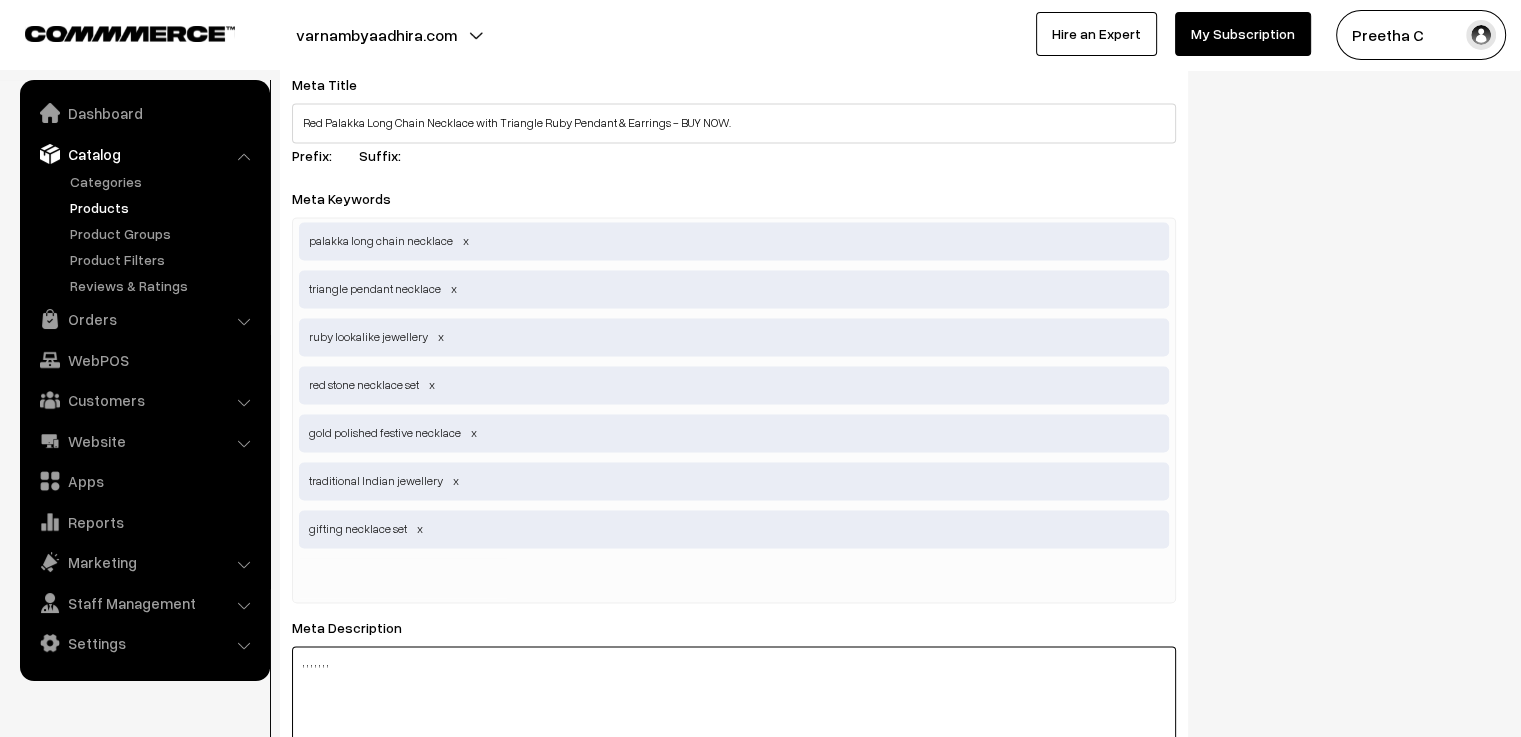 type on ", , , , , , ," 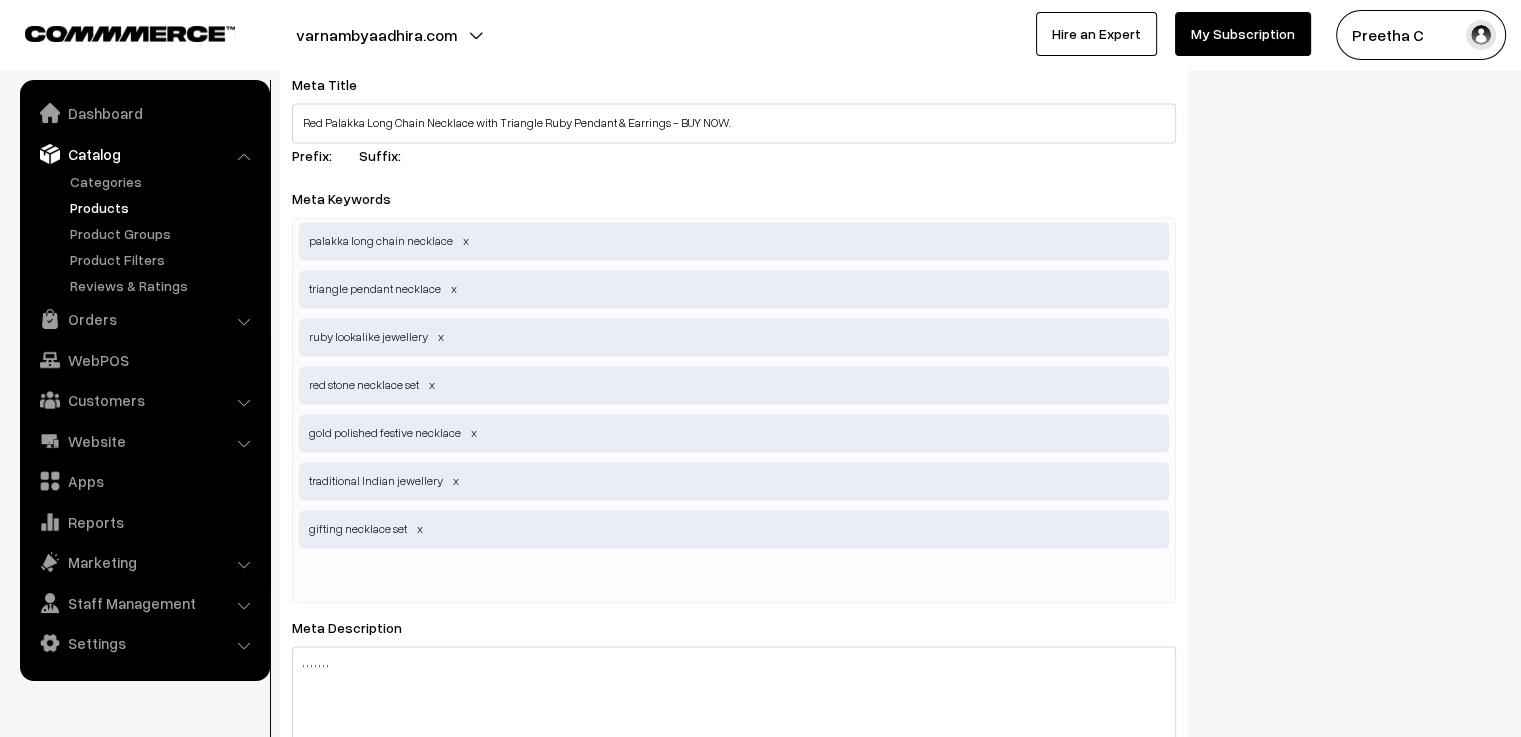 click at bounding box center [403, 578] 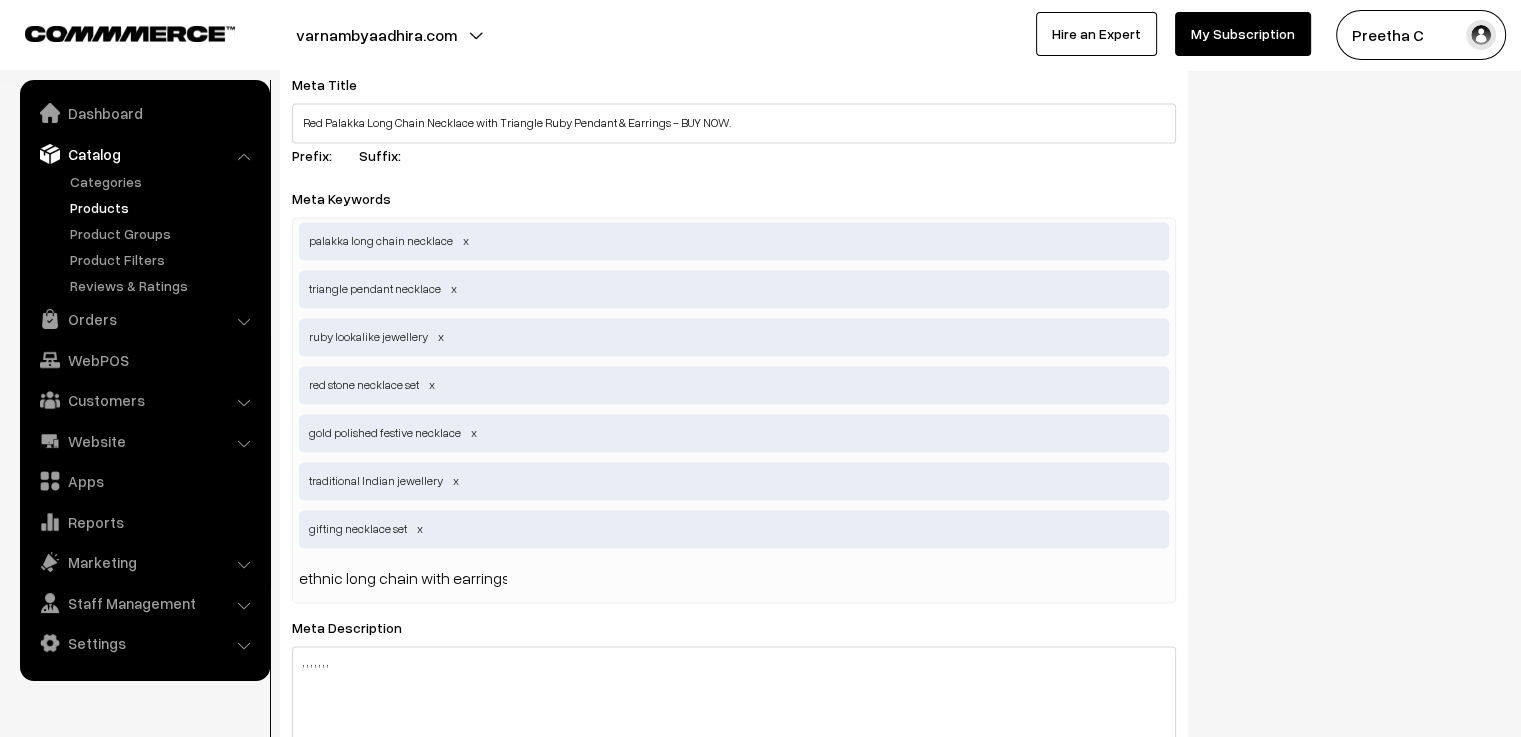 type 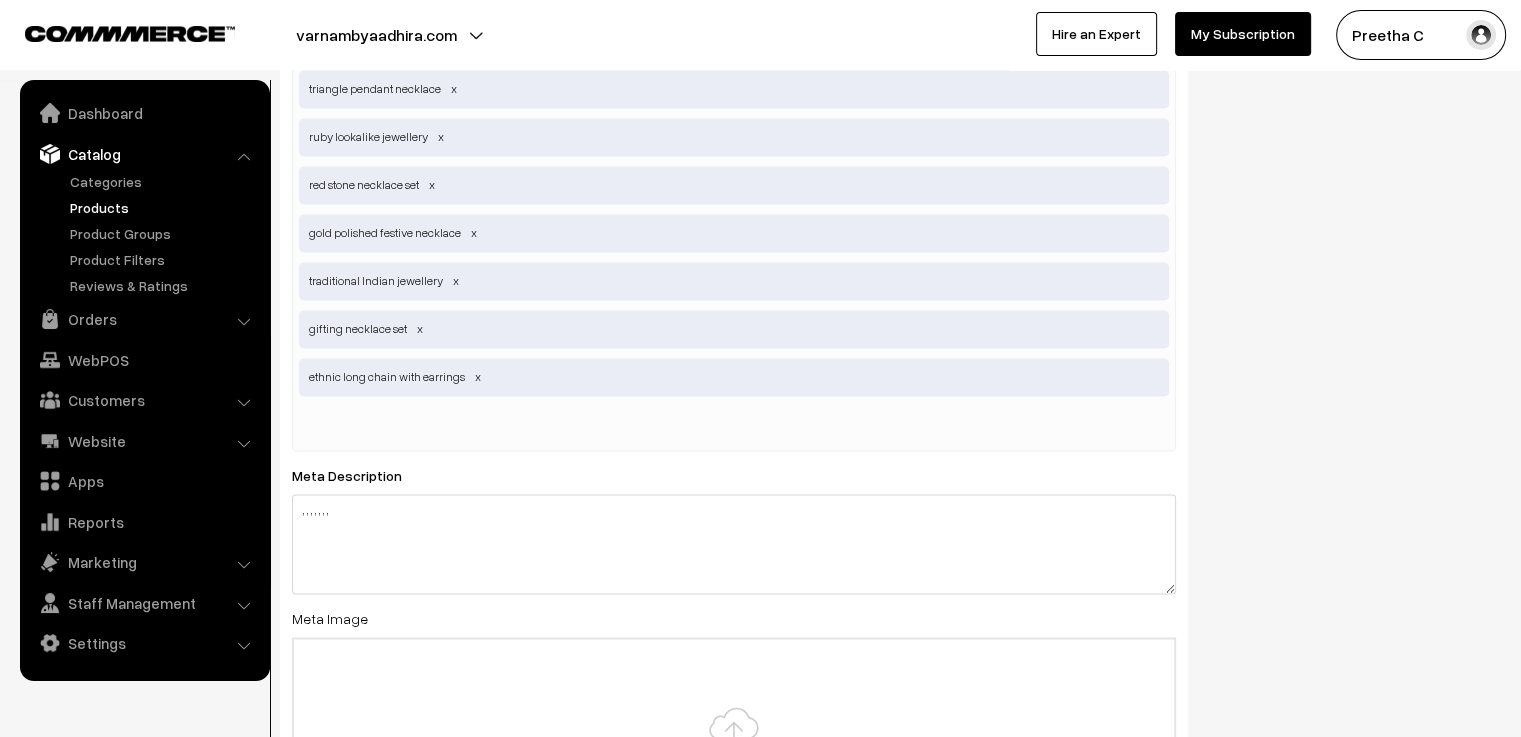 scroll, scrollTop: 3200, scrollLeft: 0, axis: vertical 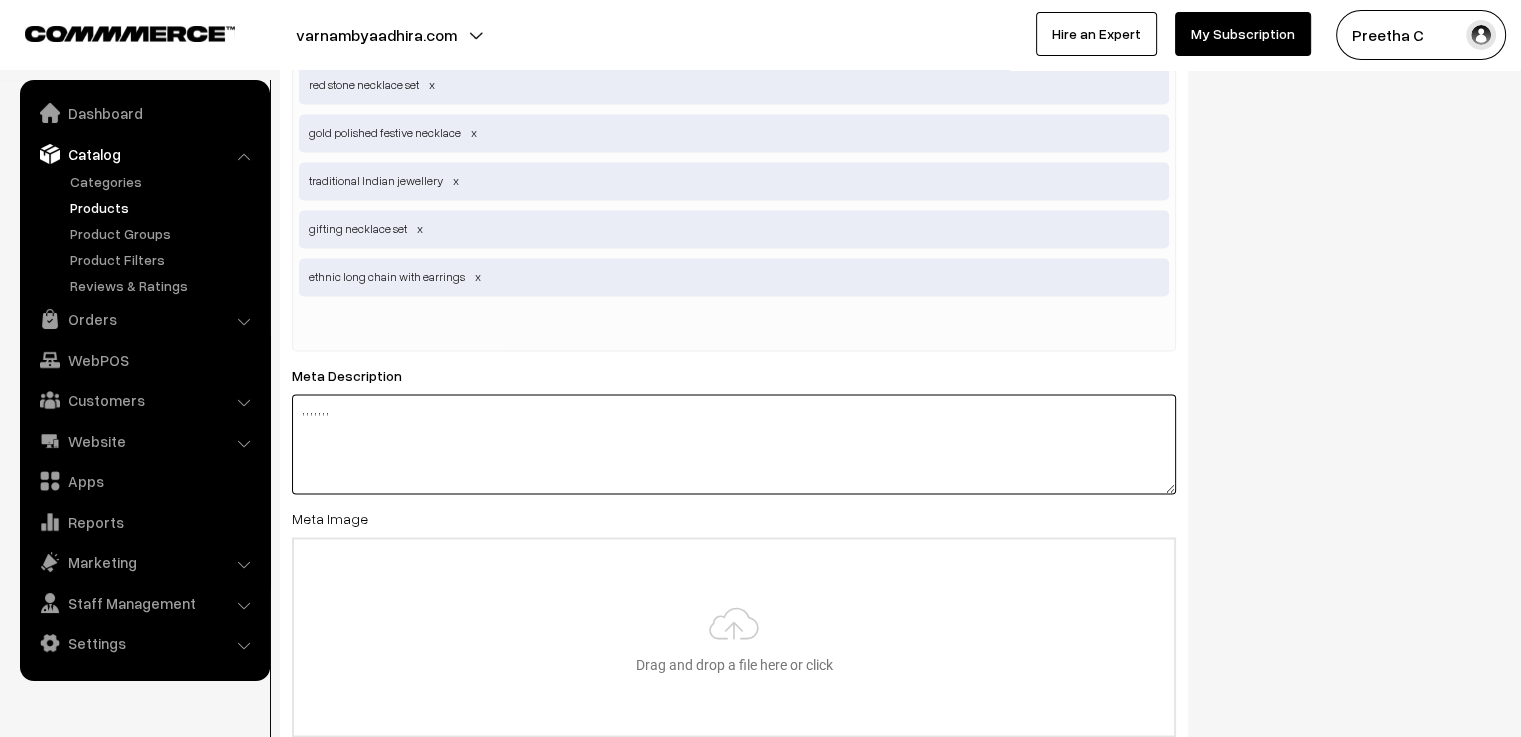 drag, startPoint x: 410, startPoint y: 410, endPoint x: 270, endPoint y: 427, distance: 141.02837 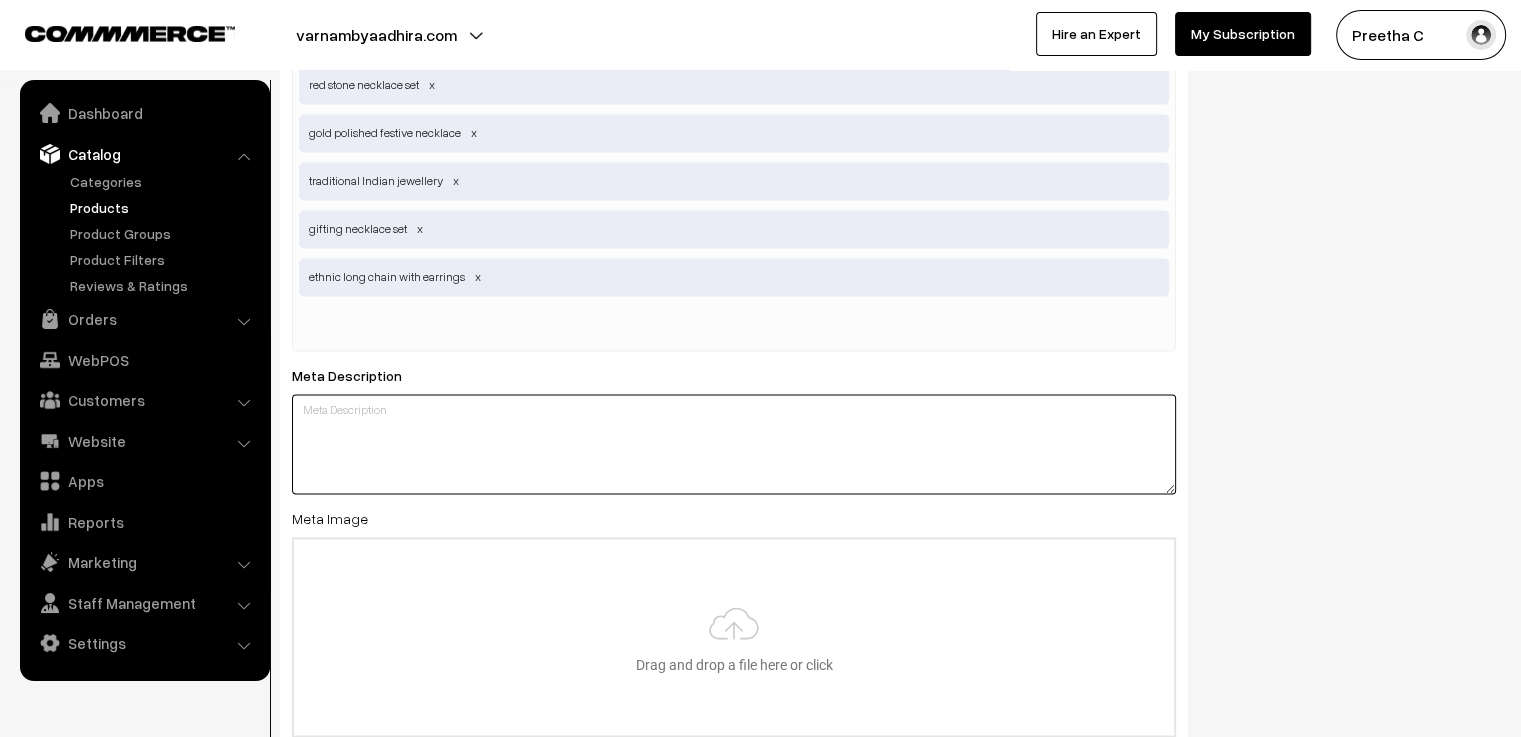 click at bounding box center [734, 444] 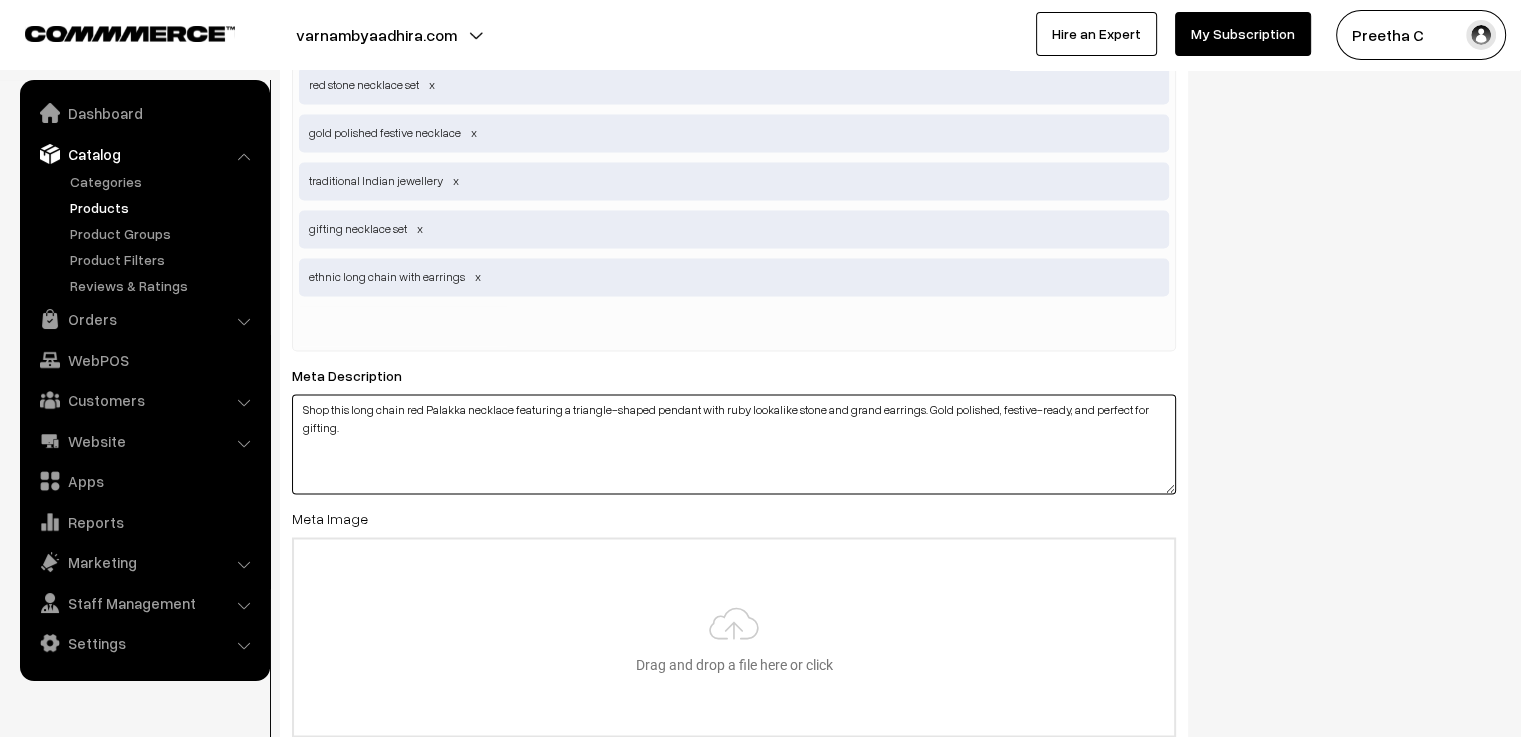 scroll, scrollTop: 3300, scrollLeft: 0, axis: vertical 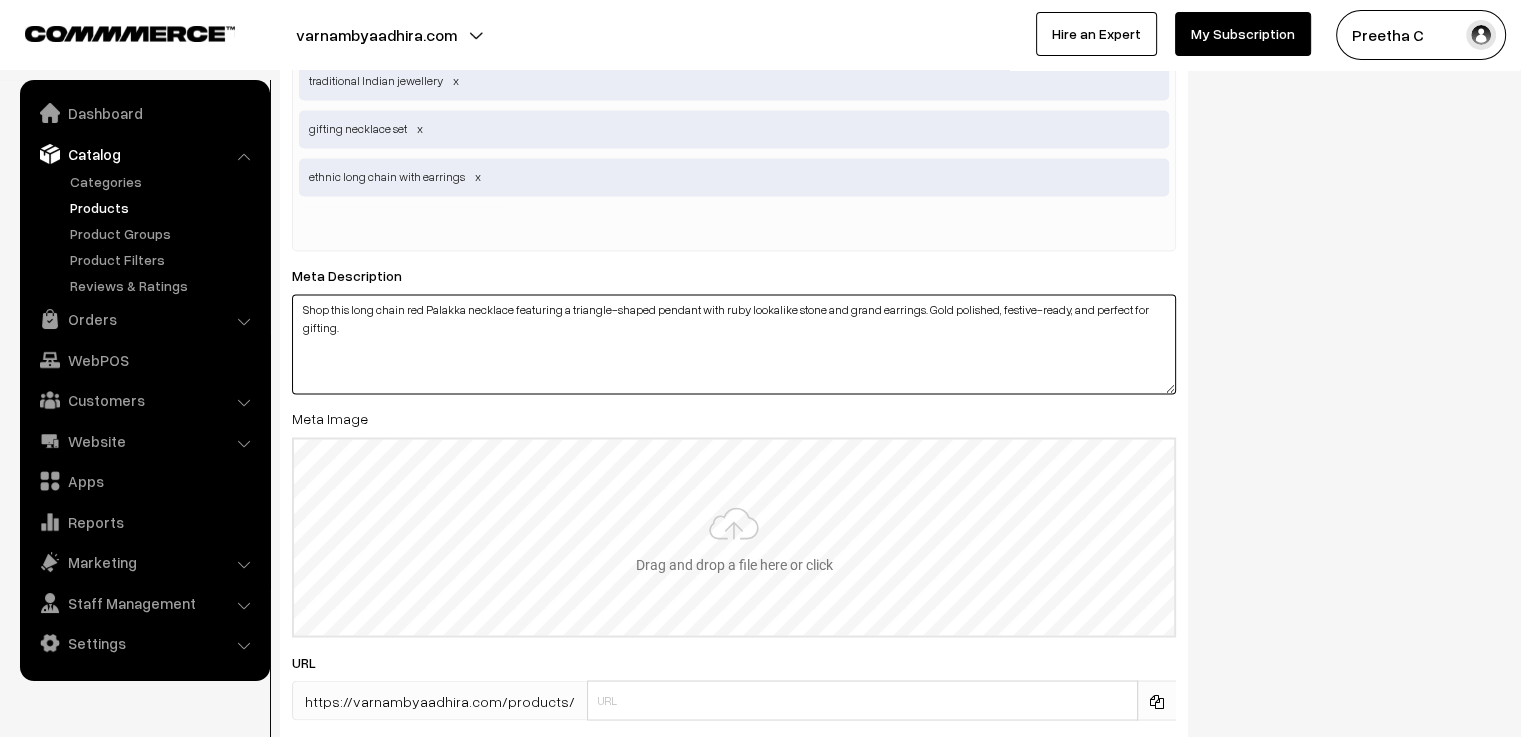 type on "Shop this long chain red Palakka necklace featuring a triangle-shaped pendant with ruby lookalike stone and grand earrings. Gold polished, festive-ready, and perfect for gifting." 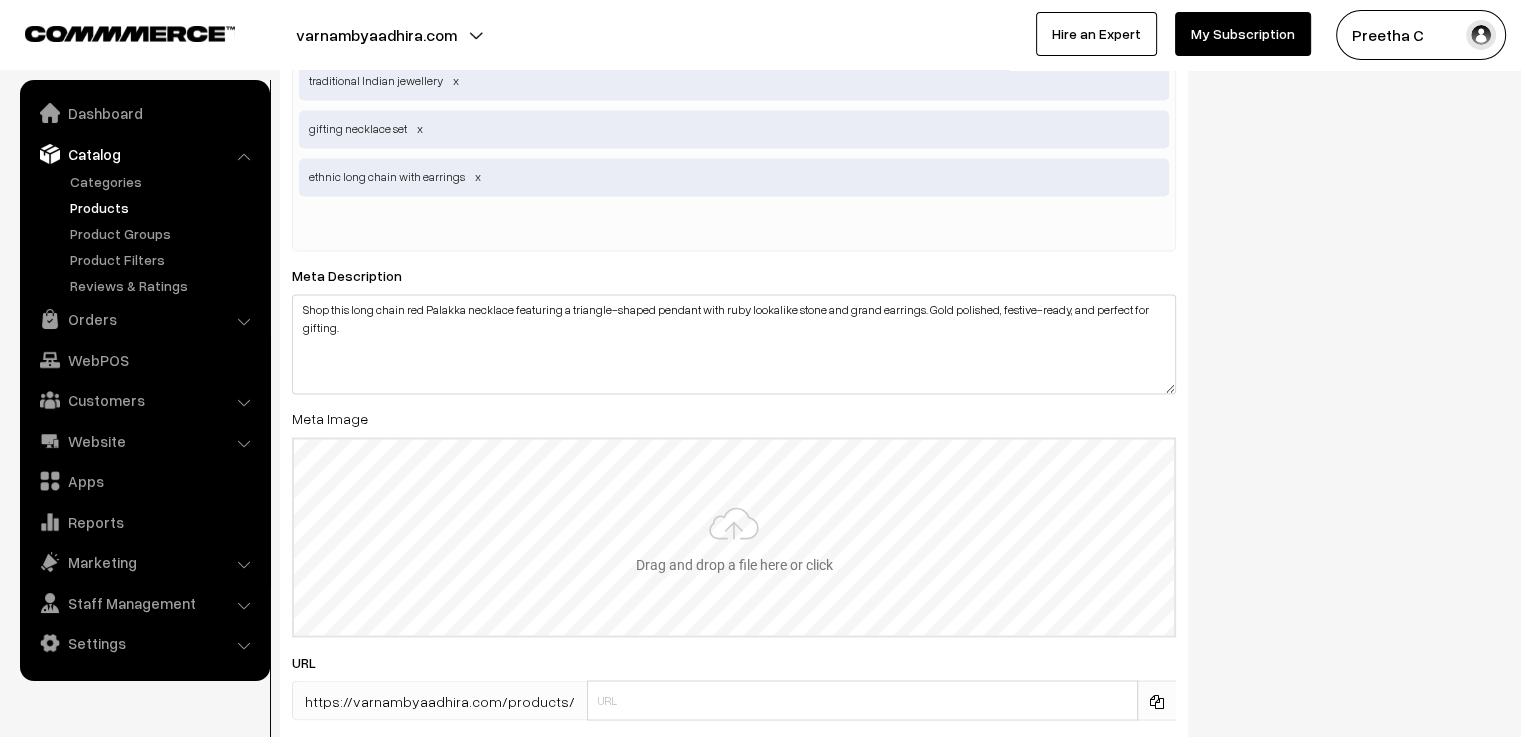 click at bounding box center [734, 537] 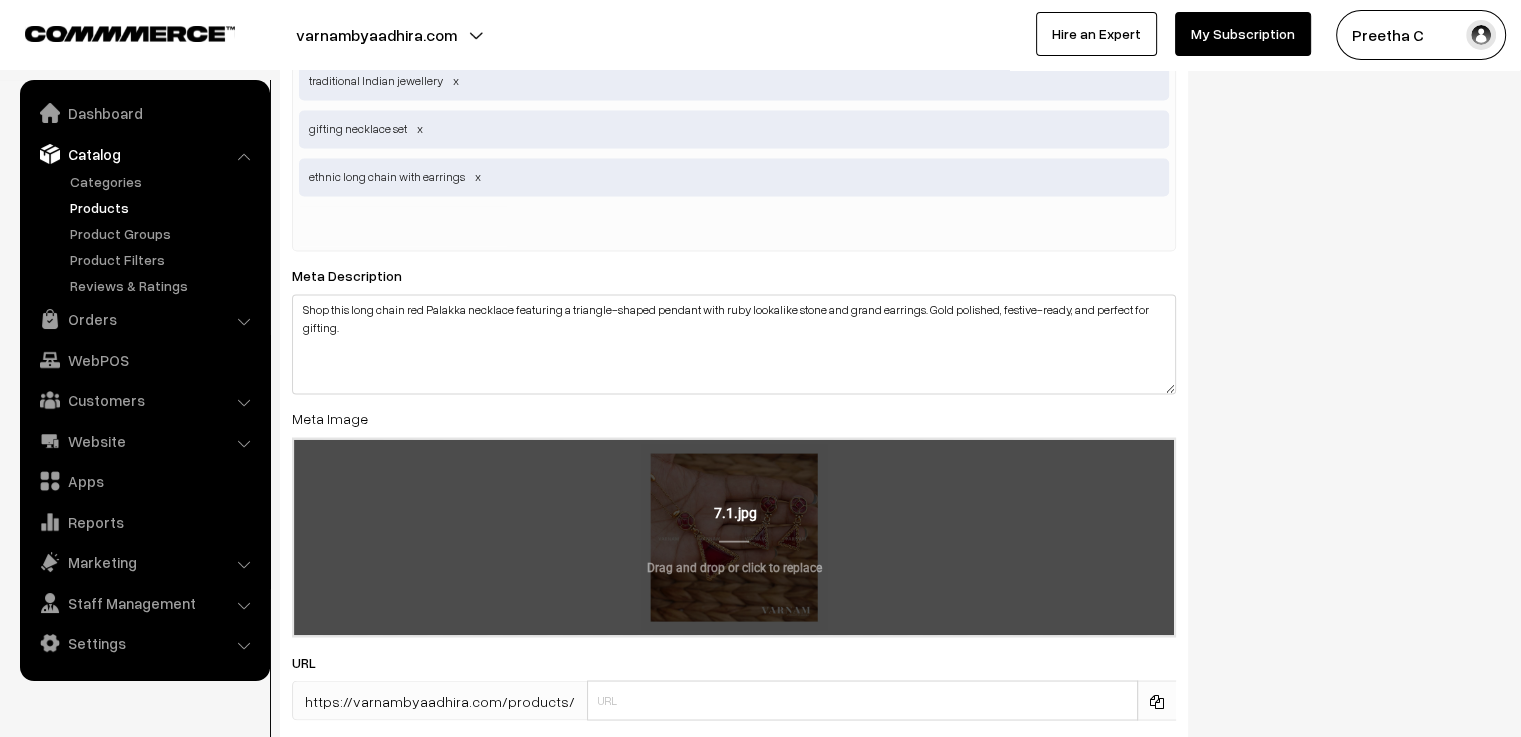 scroll, scrollTop: 3452, scrollLeft: 0, axis: vertical 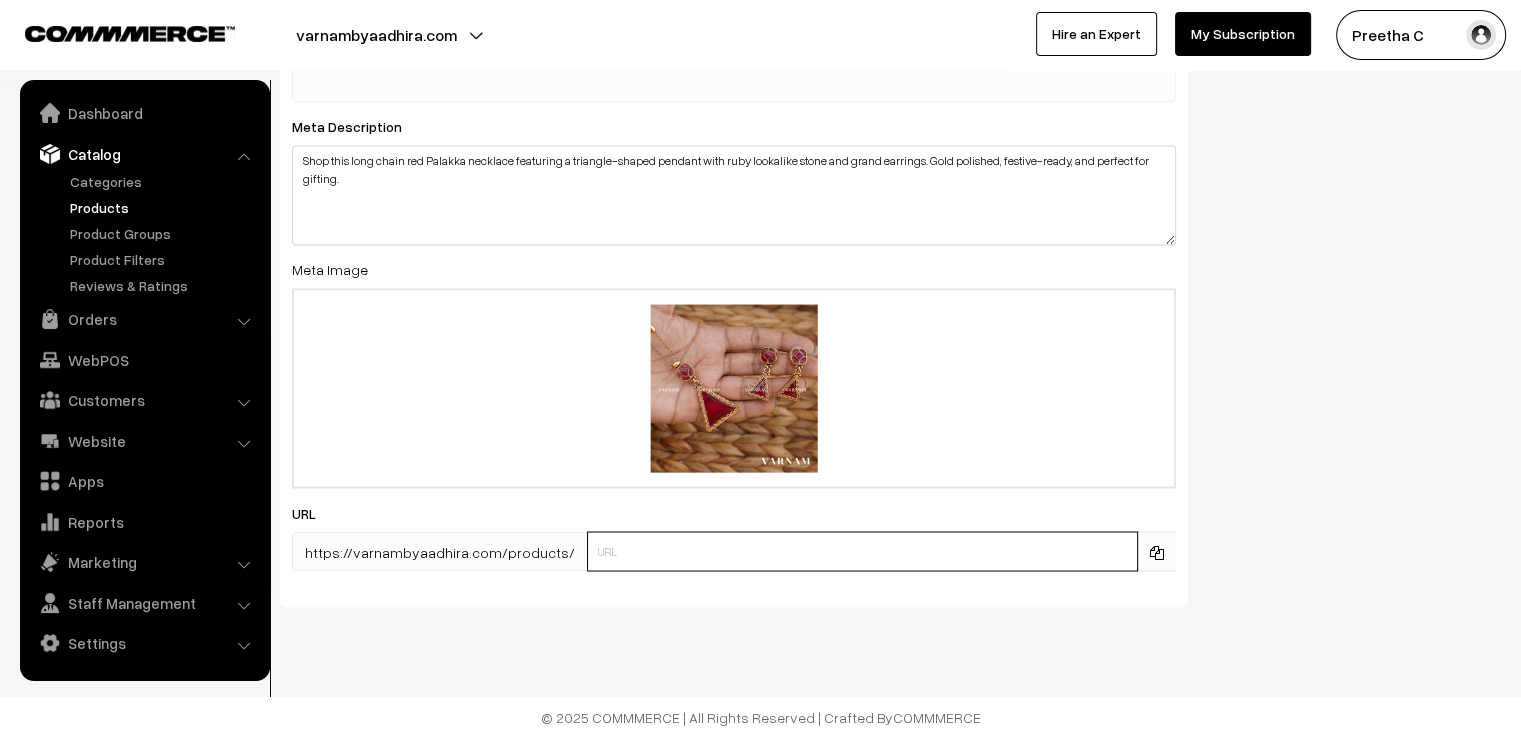 click at bounding box center [862, 551] 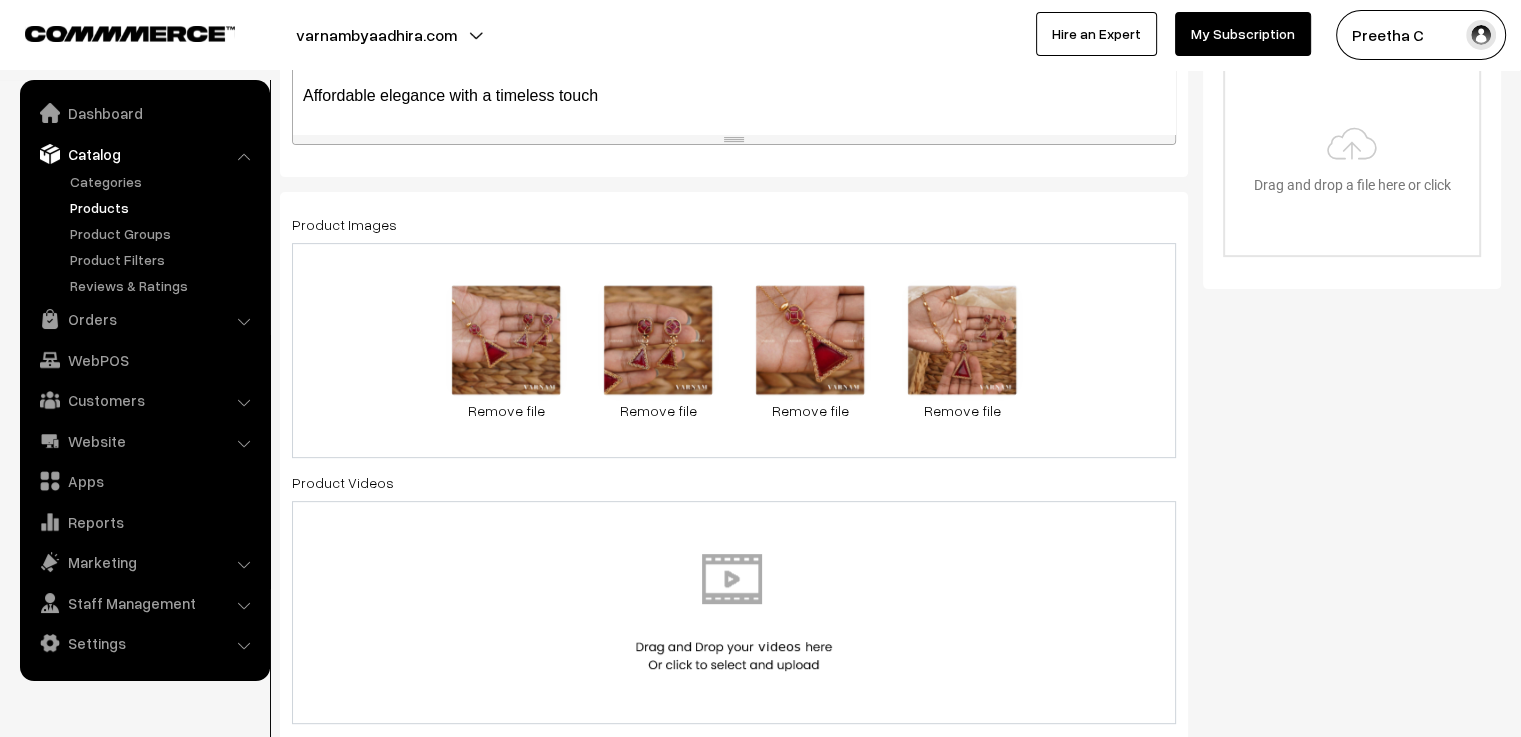 scroll, scrollTop: 0, scrollLeft: 0, axis: both 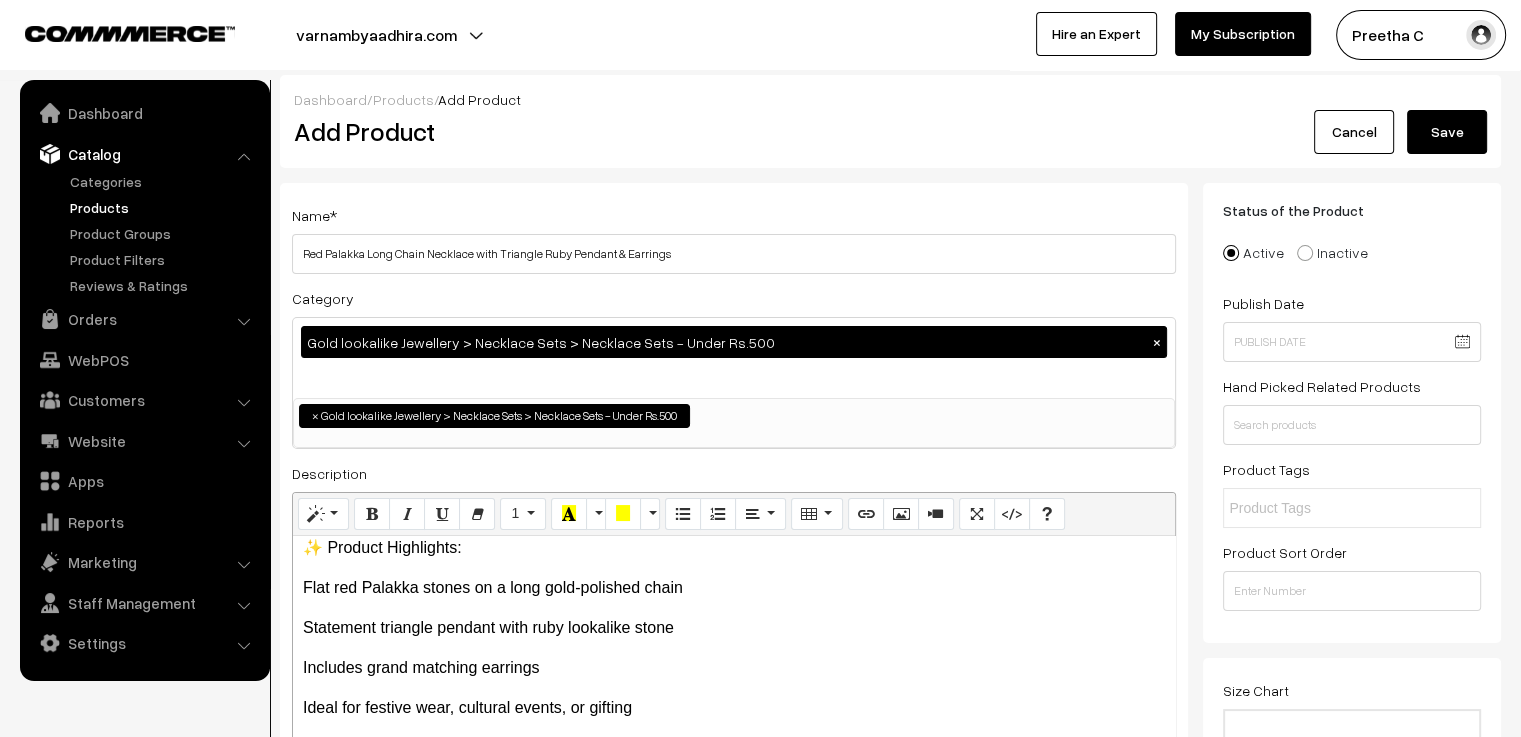type on "N58" 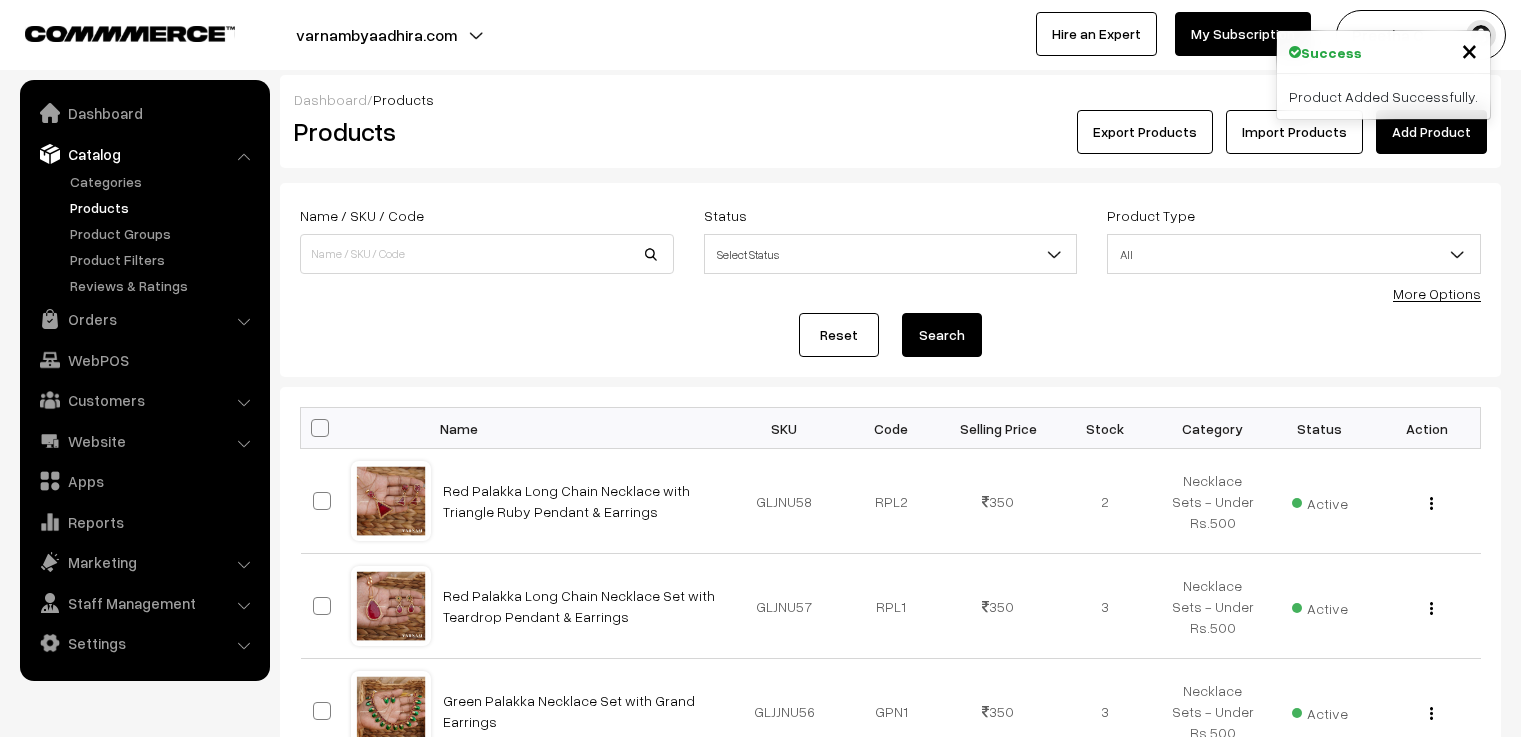 scroll, scrollTop: 0, scrollLeft: 0, axis: both 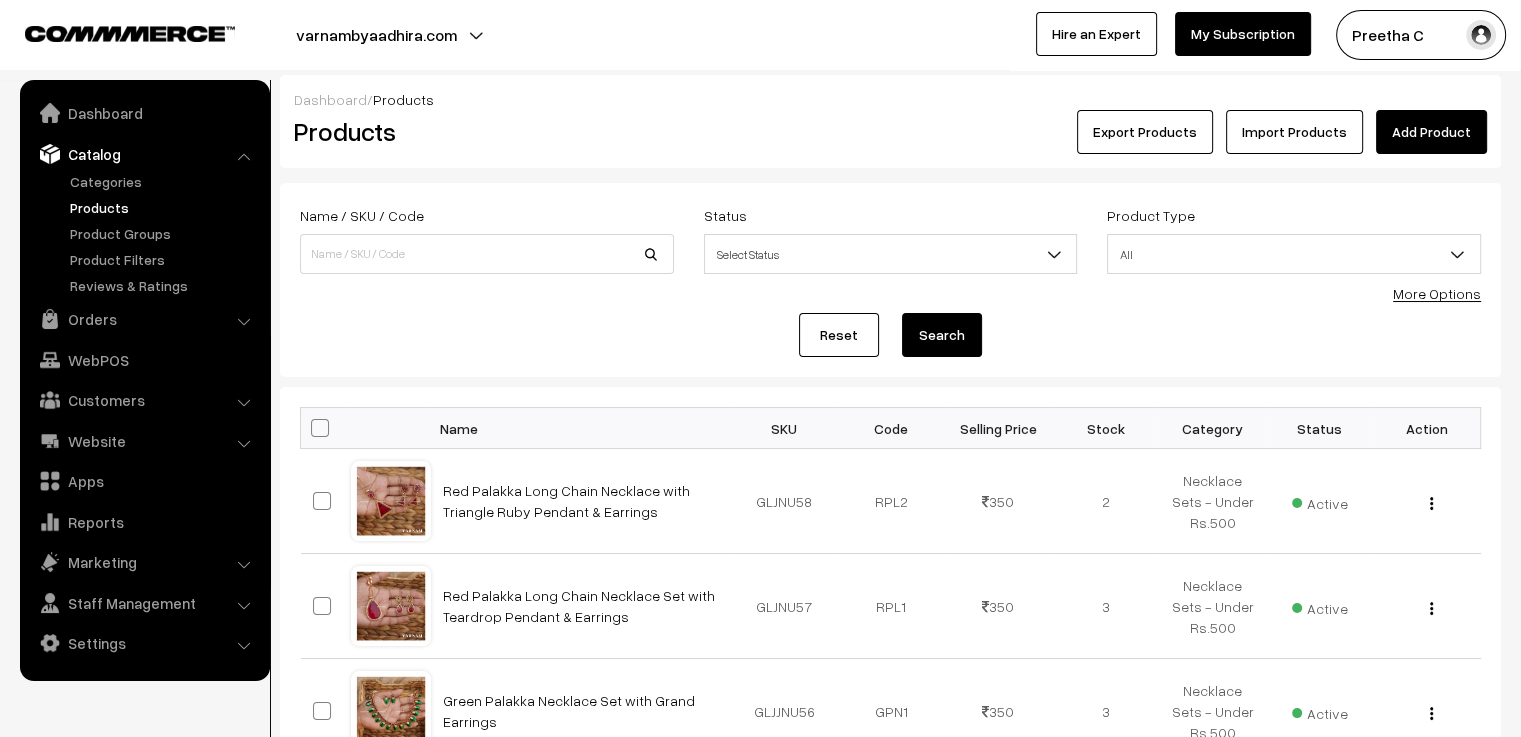 click on "Add Product" at bounding box center (1431, 132) 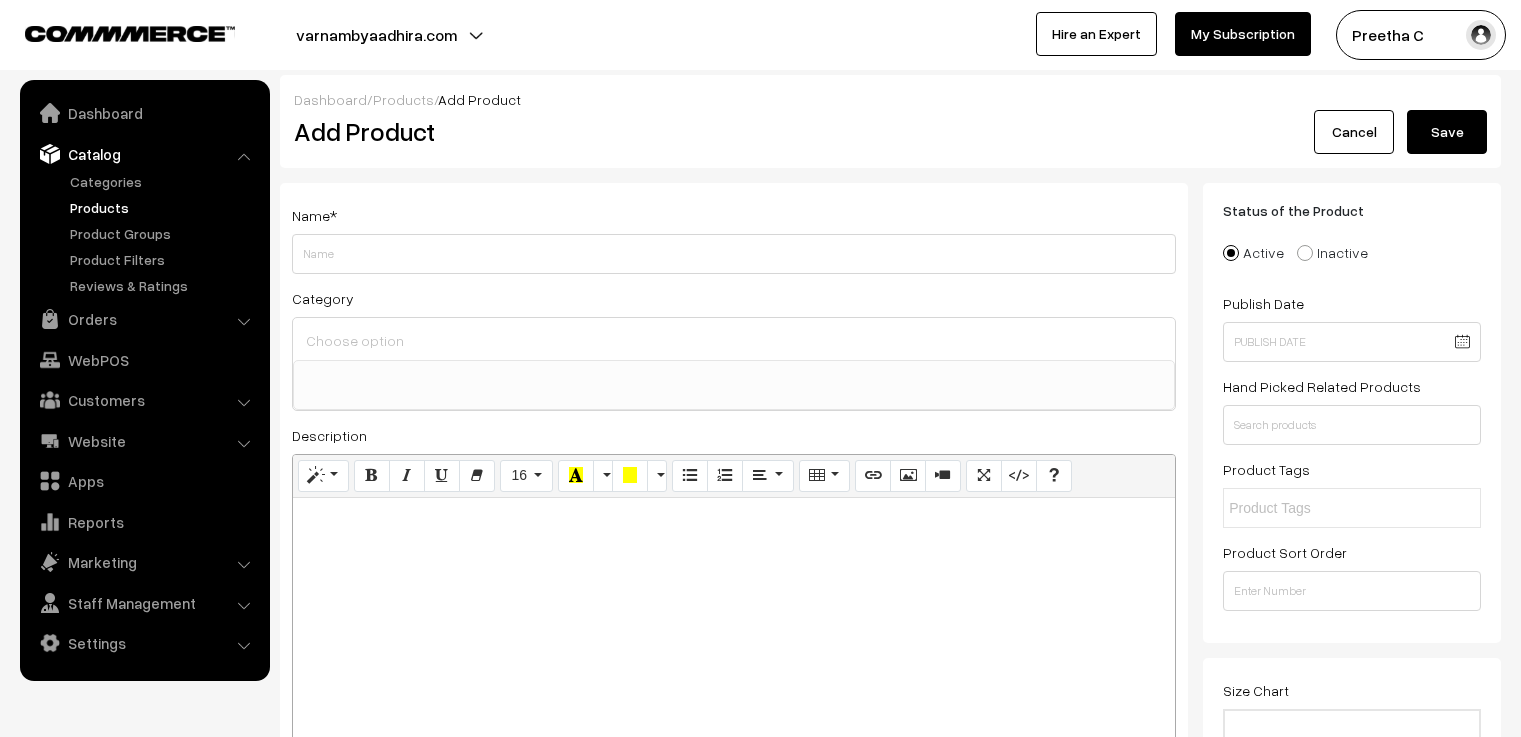 select 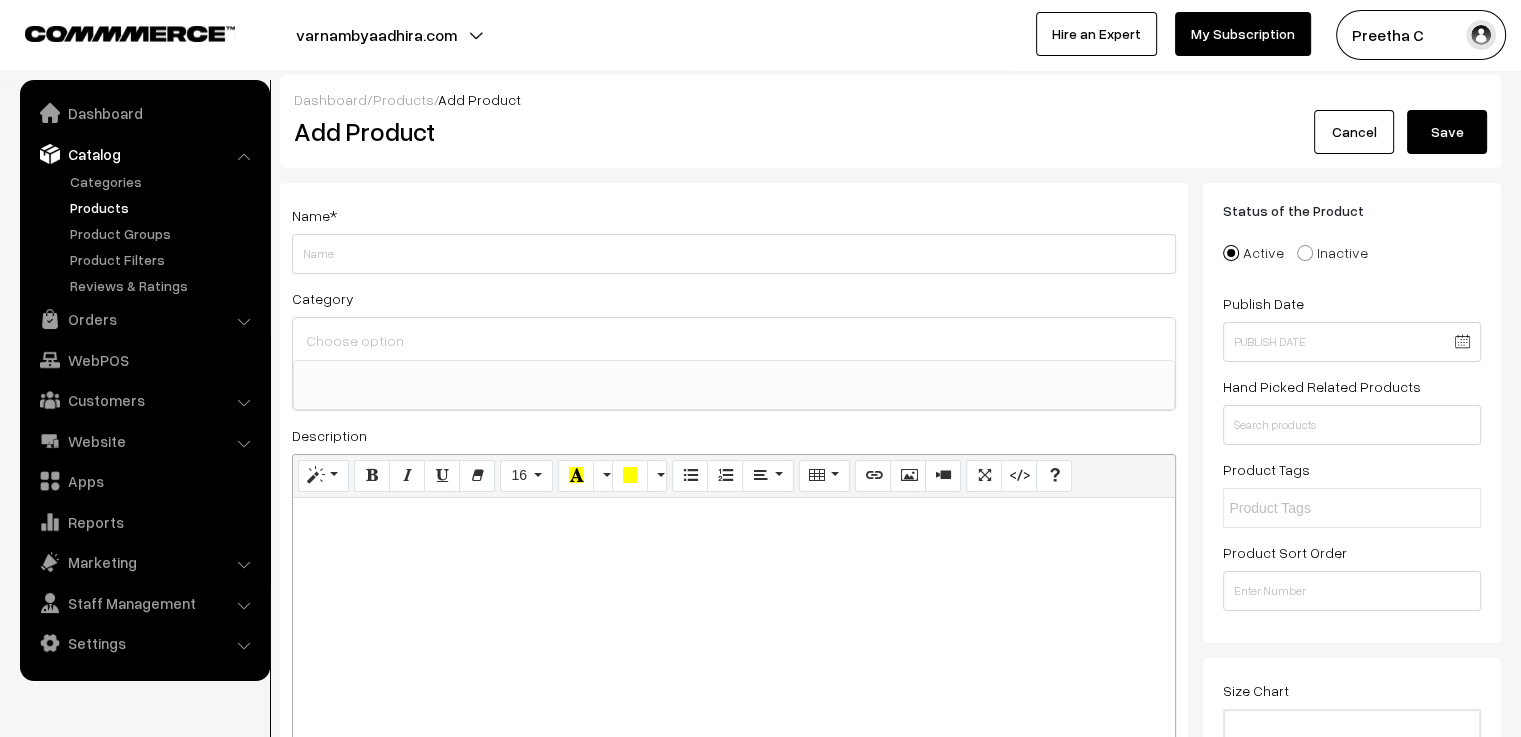 click on "Weight" at bounding box center [734, 254] 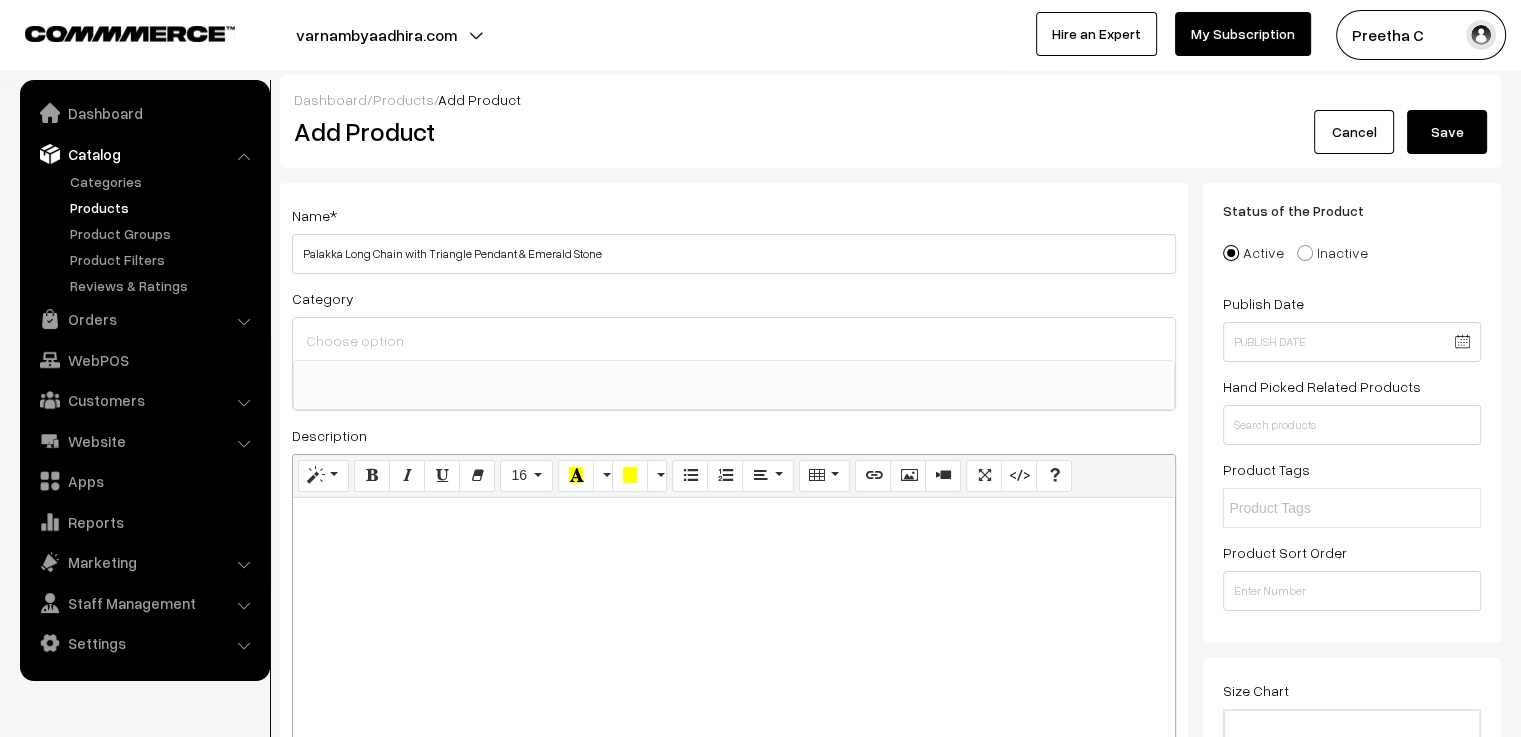 type on "Palakka Long Chain with Triangle Pendant & Emerald Stone" 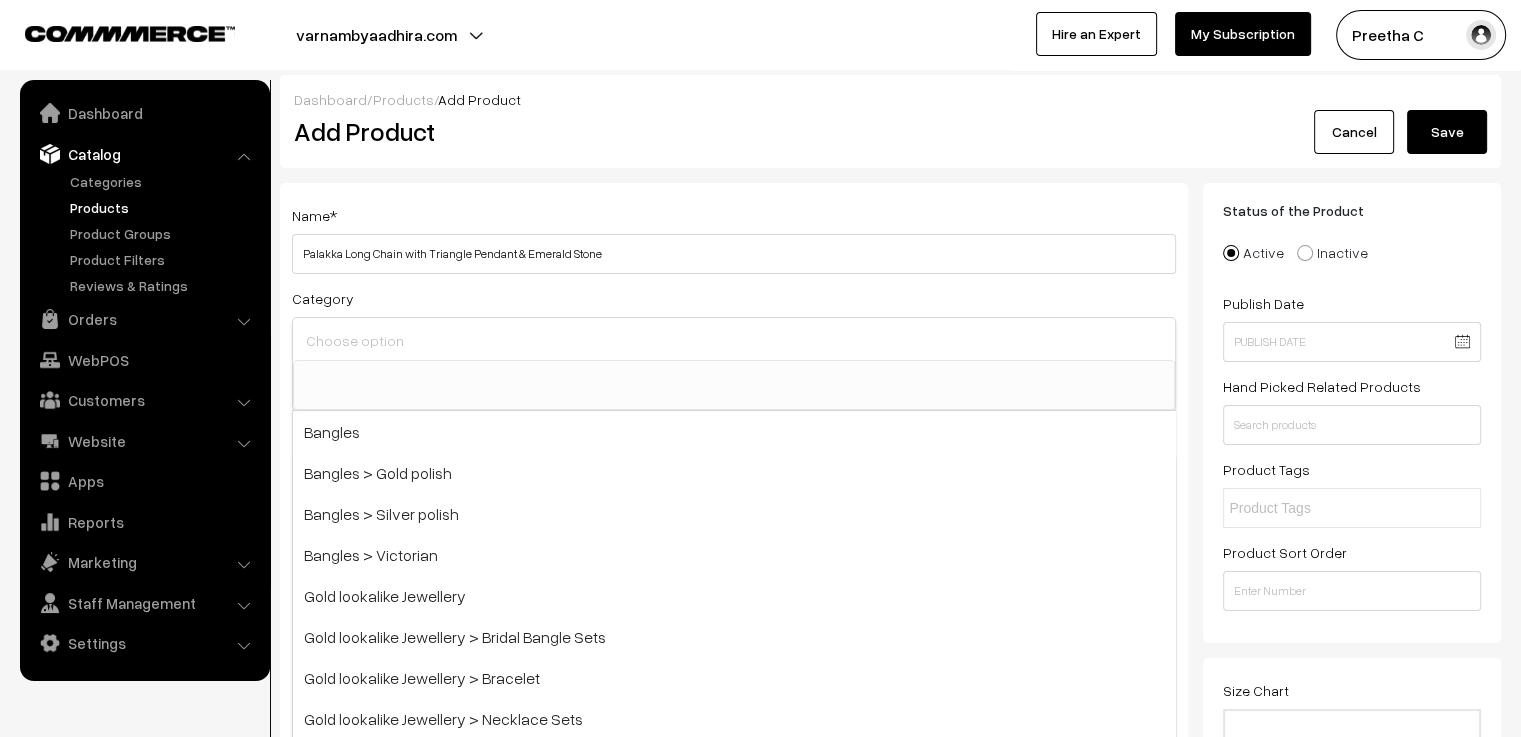 click at bounding box center (734, 340) 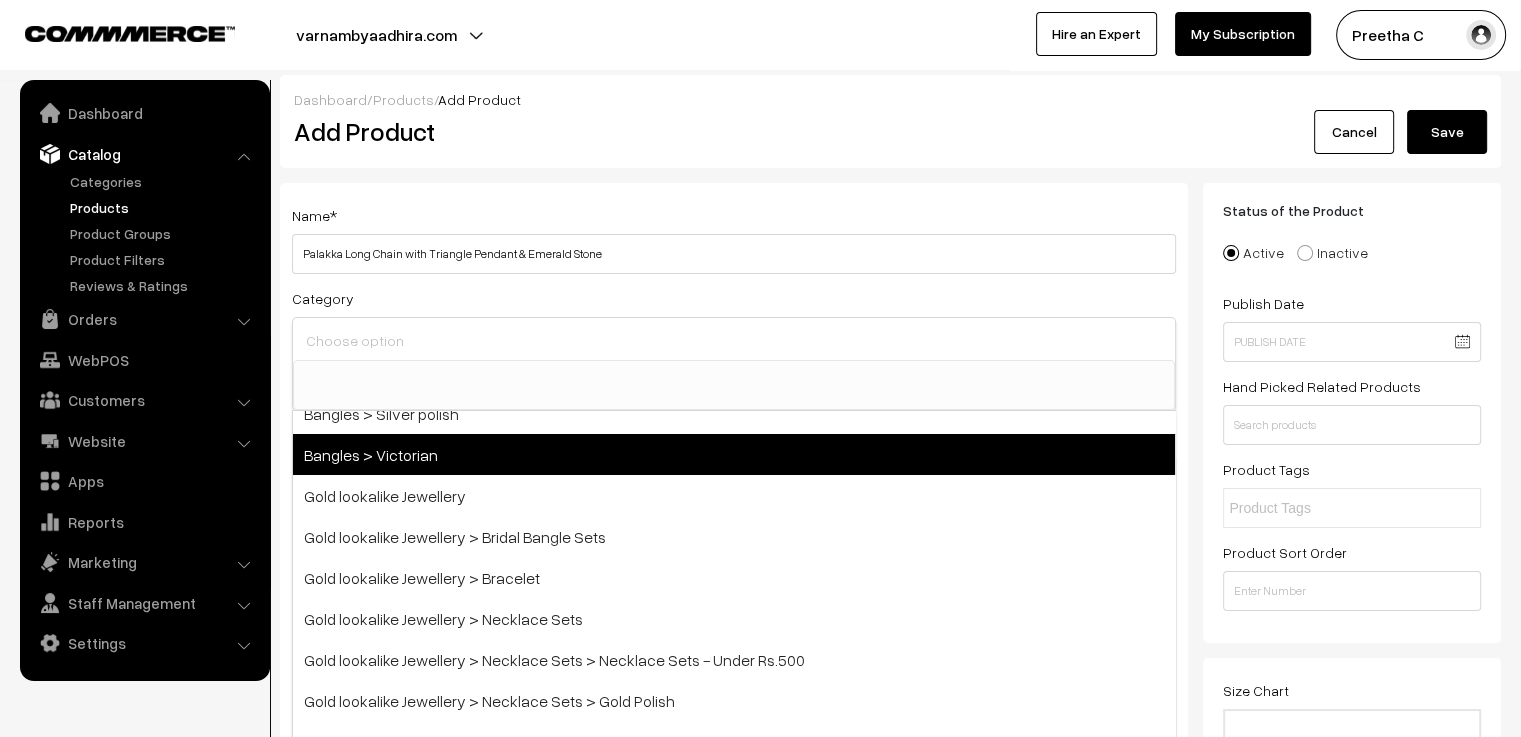 scroll, scrollTop: 200, scrollLeft: 0, axis: vertical 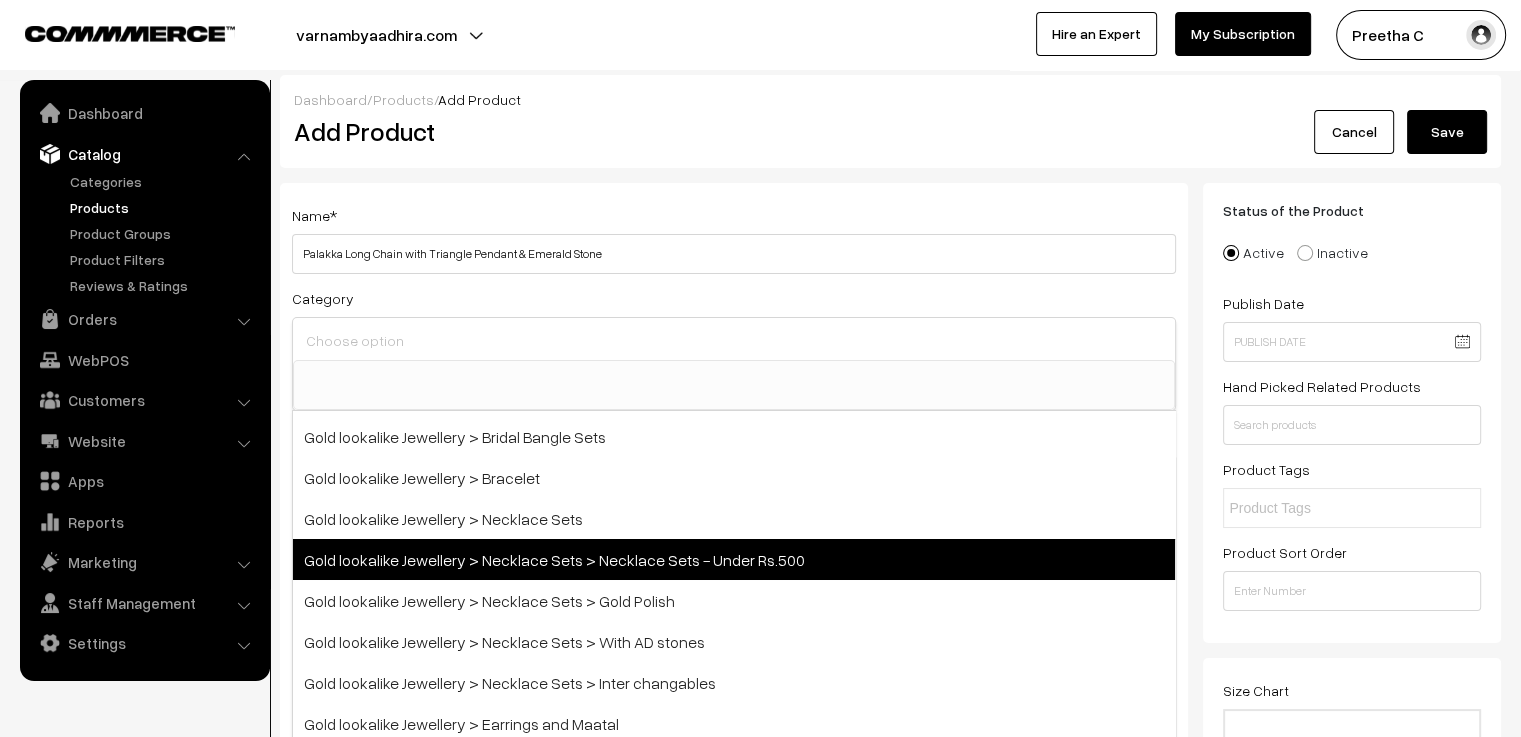click on "Gold lookalike Jewellery > Necklace Sets > Necklace Sets - Under Rs.500" at bounding box center [734, 559] 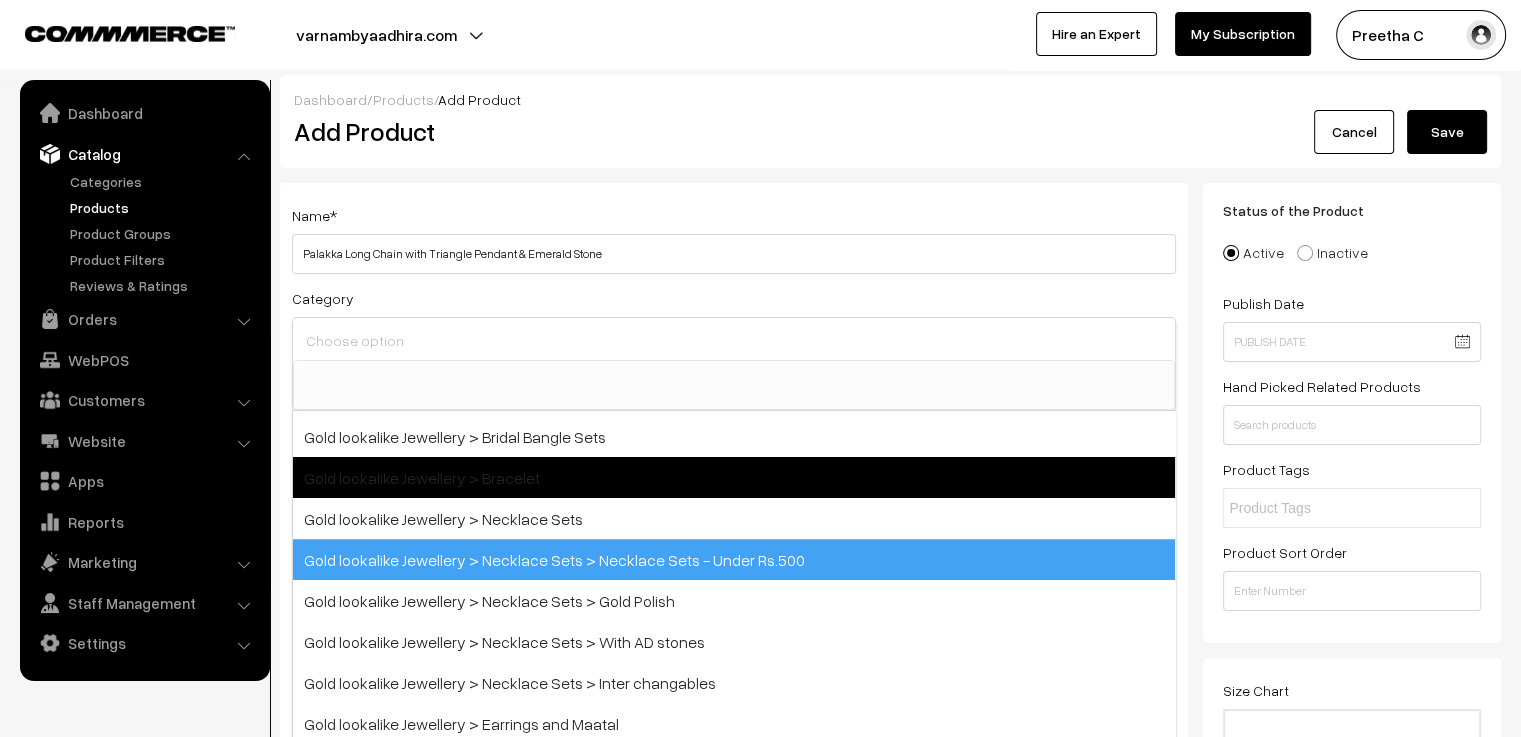 scroll, scrollTop: 85, scrollLeft: 0, axis: vertical 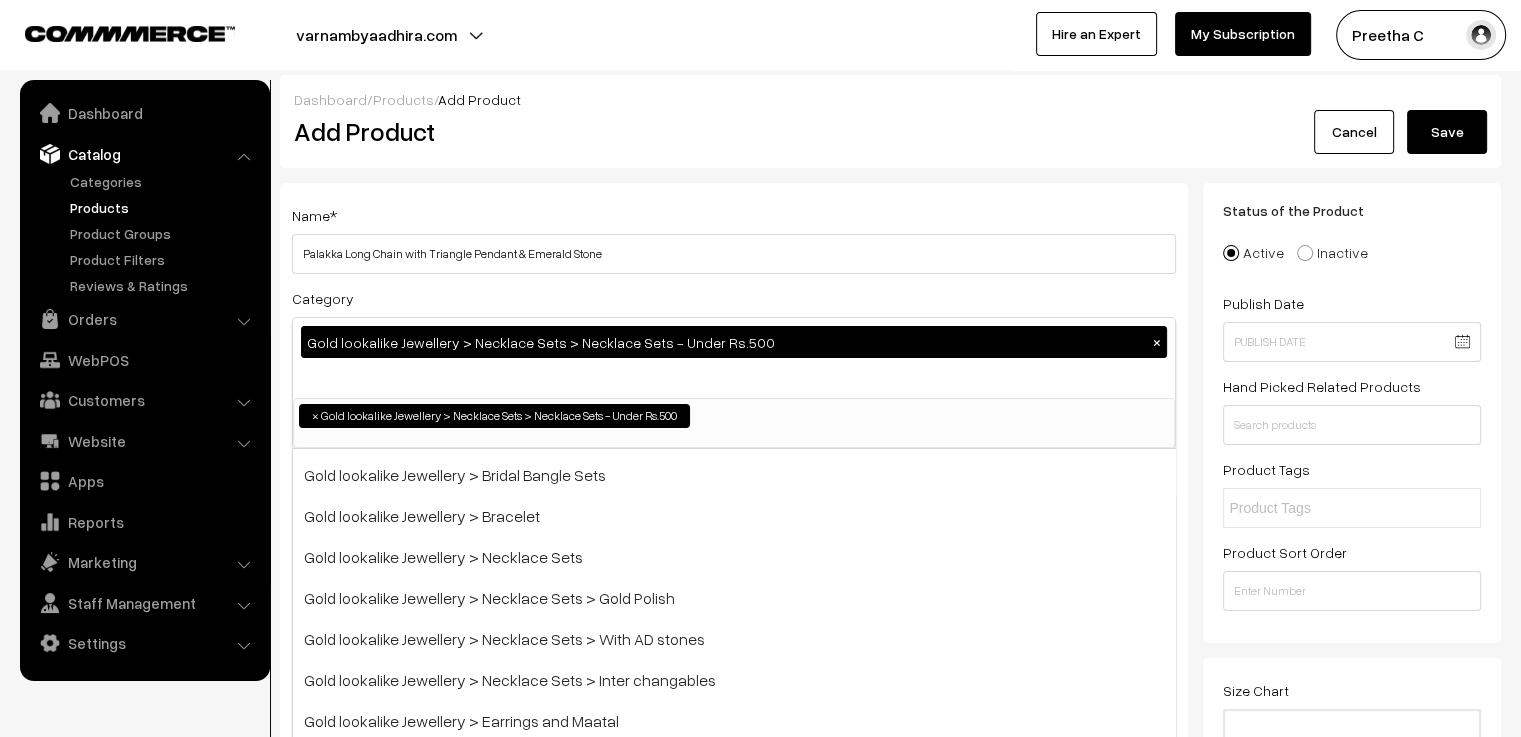 click on "Name  *
Palakka Long Chain with Triangle Pendant & Emerald Stone
Category
Gold lookalike Jewellery > Necklace Sets > Necklace Sets - Under Rs.500 ×
Bangles
Bangles > Gold polish
Bangles > Silver polish
Bangles > Victorian
Gold lookalike Jewellery
Gold lookalike Jewellery > Bridal Bangle Sets
Glass Bangles × Bangles Brand" at bounding box center [734, 1456] 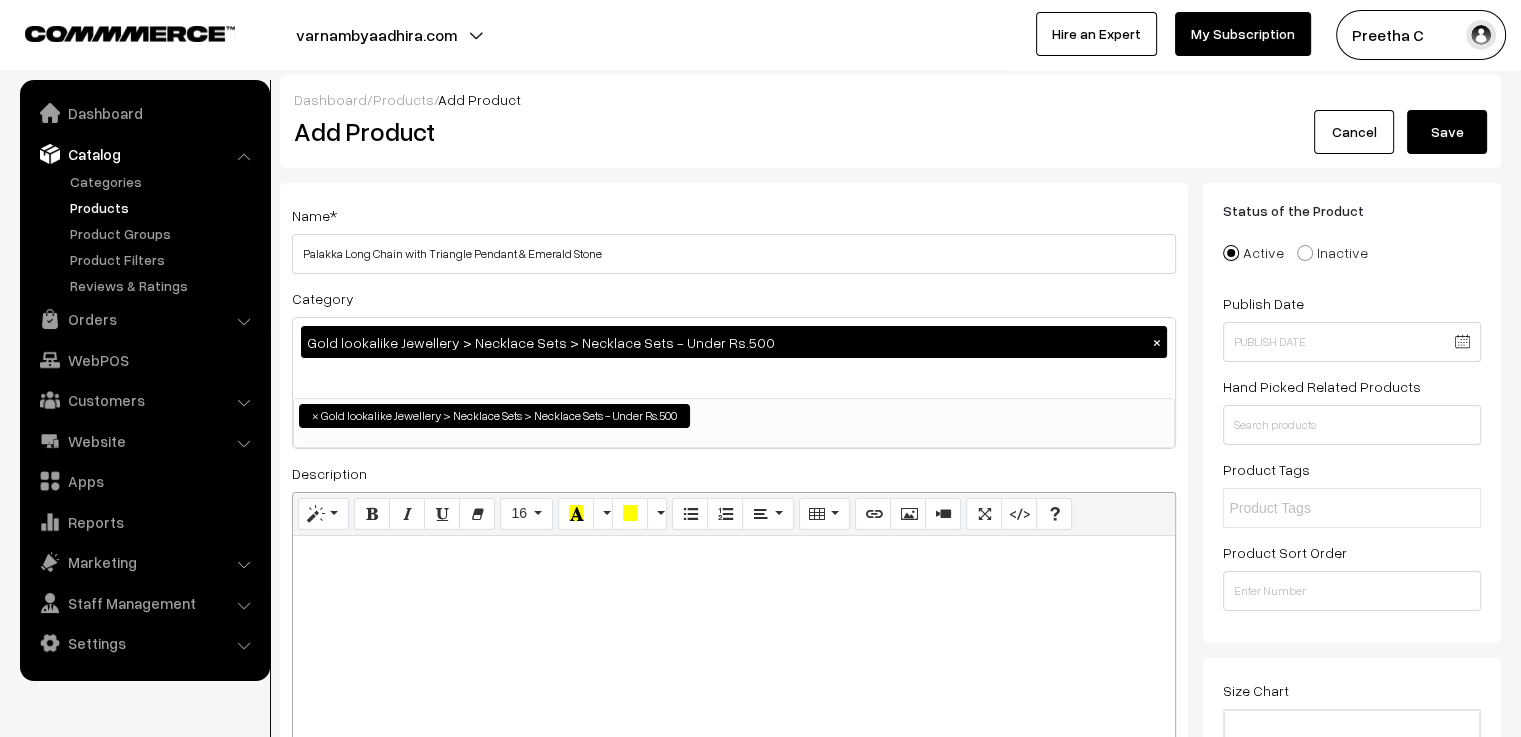 click at bounding box center (734, 661) 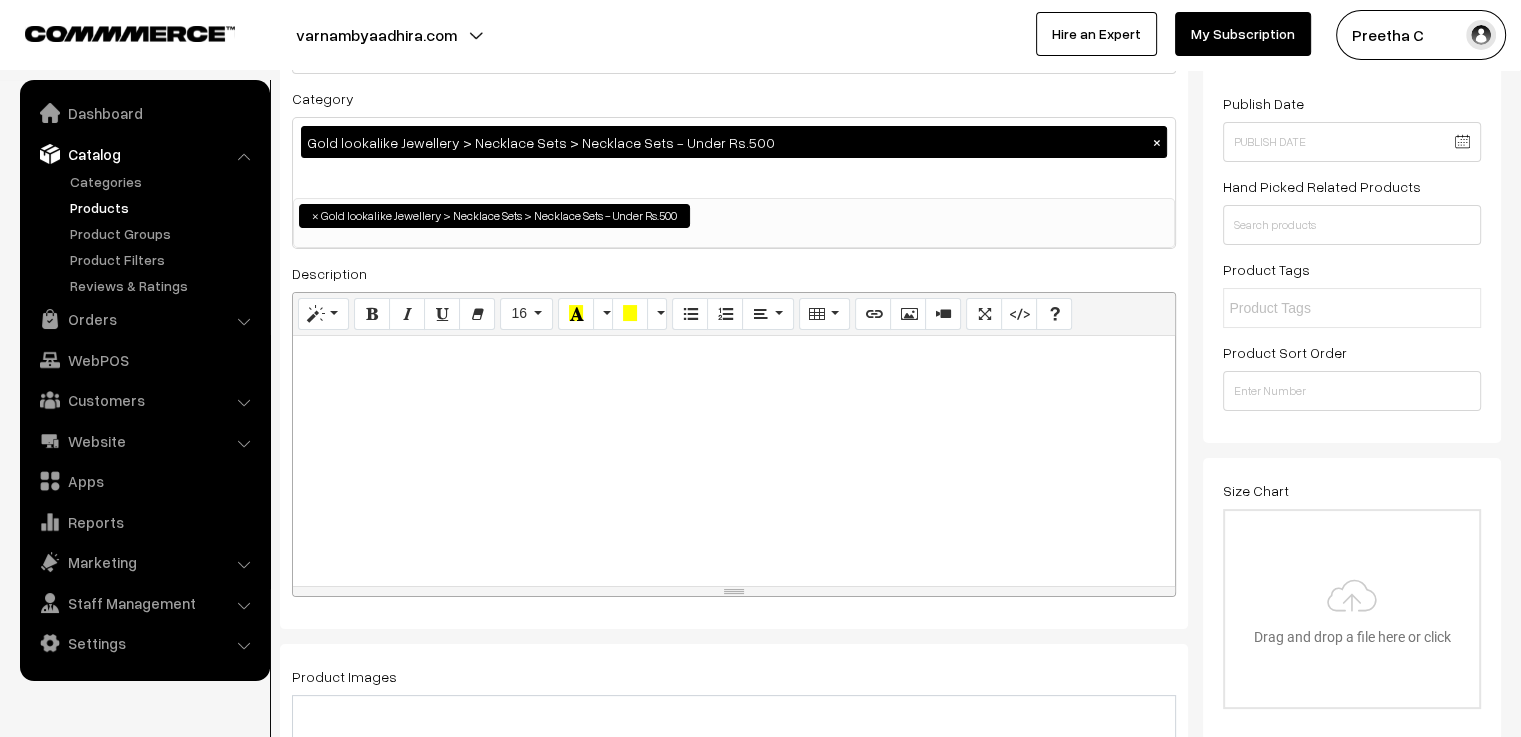 scroll, scrollTop: 300, scrollLeft: 0, axis: vertical 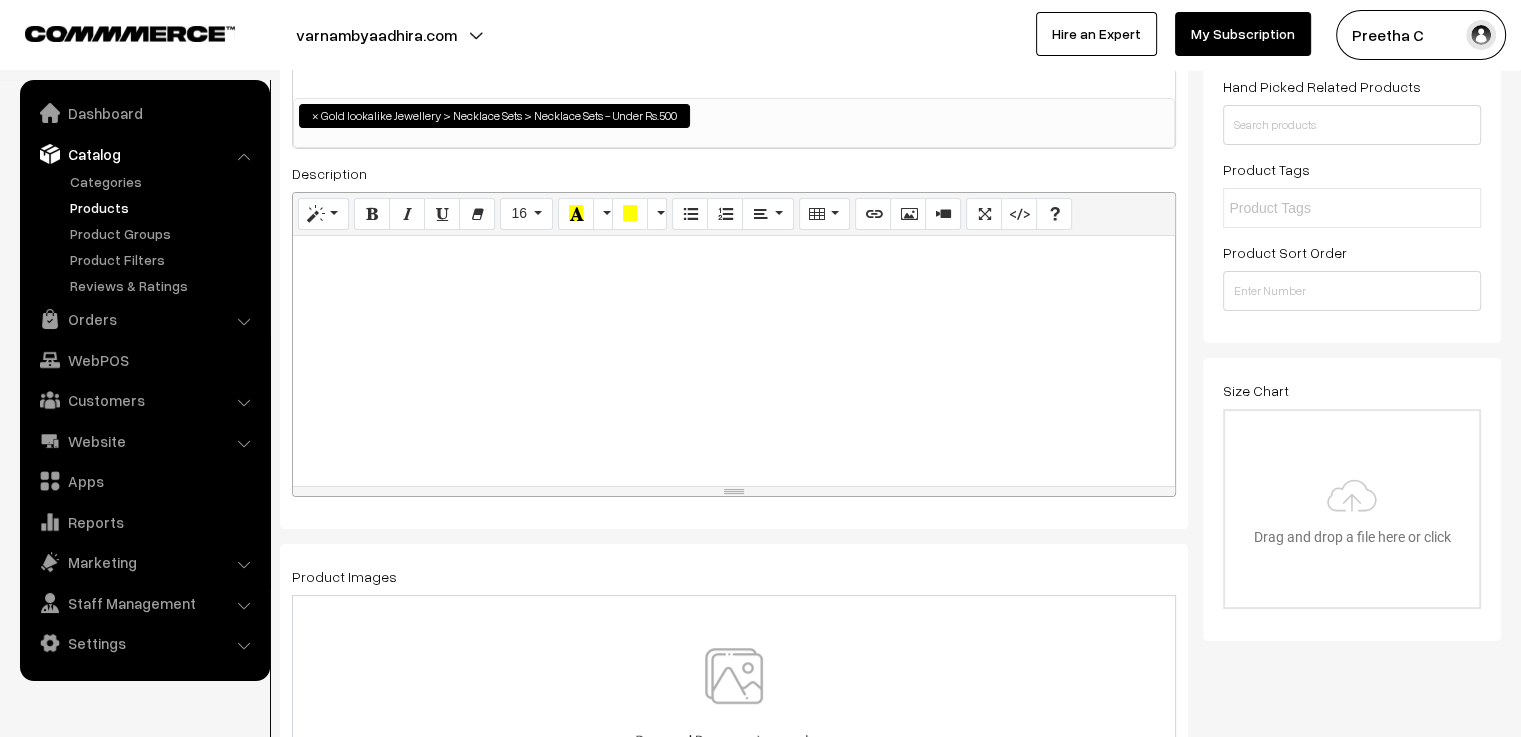 click at bounding box center (734, 361) 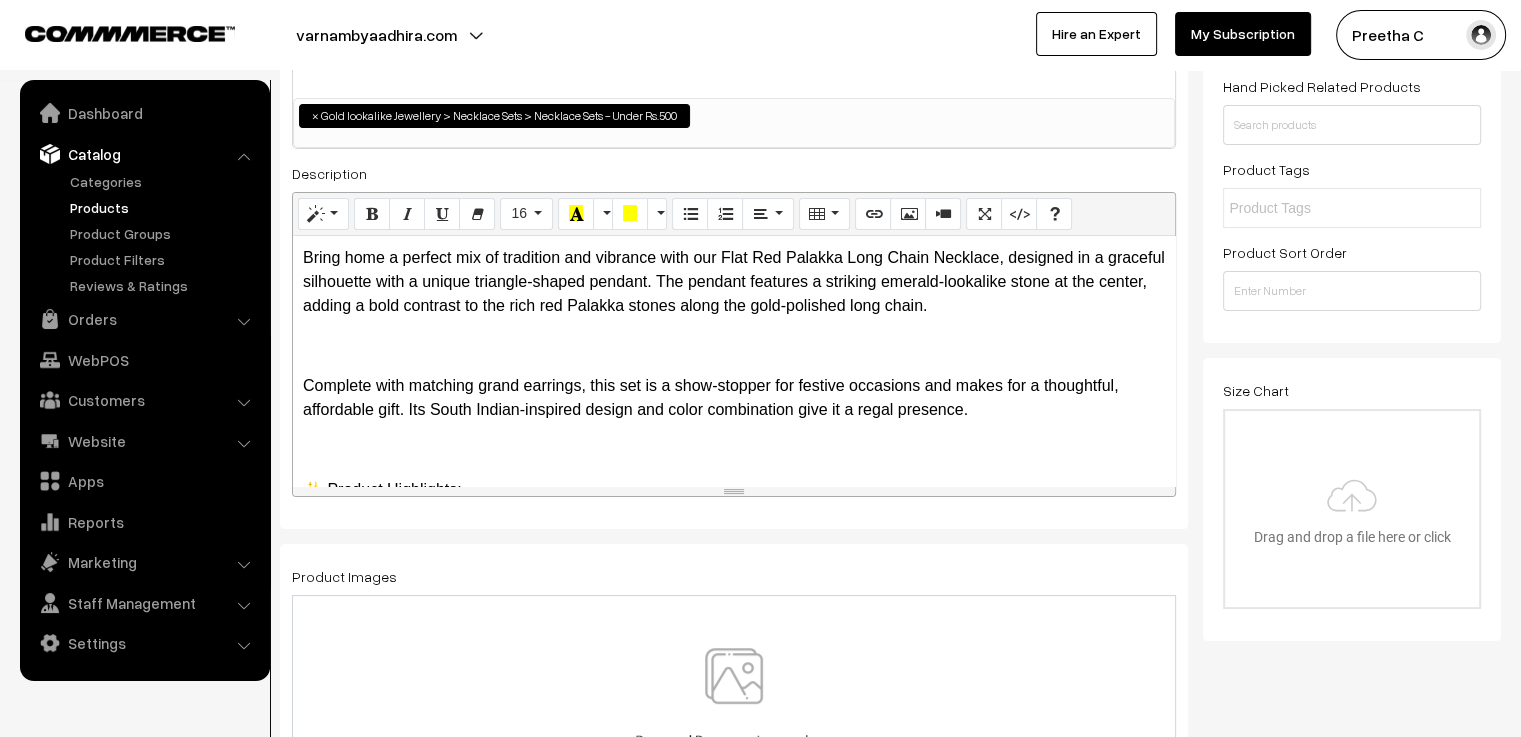 click on "Bring home a perfect mix of tradition and vibrance with our Flat Red Palakka Long Chain Necklace, designed in a graceful silhouette with a unique triangle-shaped pendant. The pendant features a striking emerald-lookalike stone at the center, adding a bold contrast to the rich red Palakka stones along the gold-polished long chain. Complete with matching grand earrings, this set is a show-stopper for festive occasions and makes for a thoughtful, affordable gift. Its South Indian-inspired design and color combination give it a regal presence. ✨ Product Highlights: Flat red Palakka stones in a long chain style Unique triangle pendant with emerald-lookalike stone Finished in traditional gold polish Includes matching grand earrings Perfect for festive styling or gifting Elegant design at a pocket-friendly price" at bounding box center [734, 361] 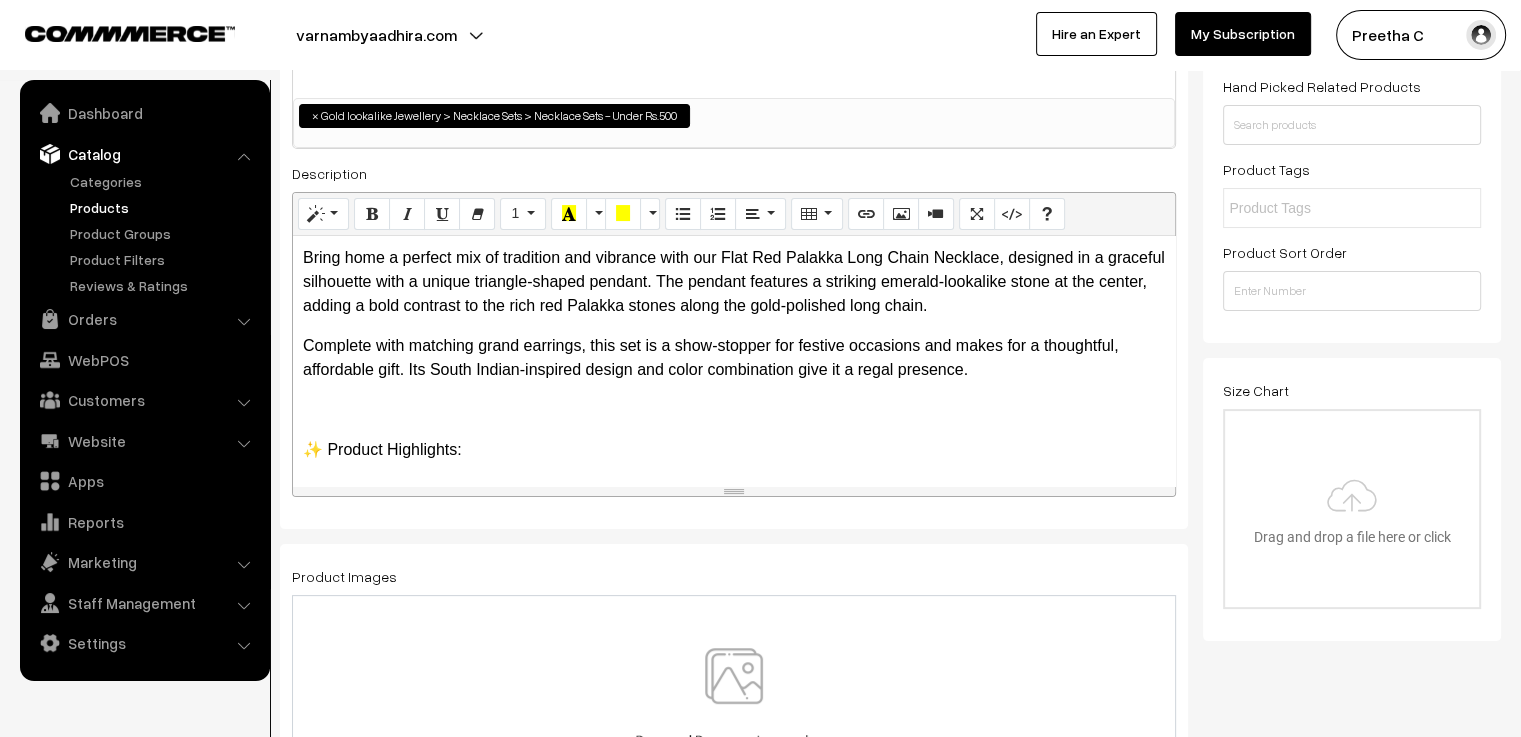 click on "Bring home a perfect mix of tradition and vibrance with our Flat Red Palakka Long Chain Necklace, designed in a graceful silhouette with a unique triangle-shaped pendant. The pendant features a striking emerald-lookalike stone at the center, adding a bold contrast to the rich red Palakka stones along the gold-polished long chain. Complete with matching grand earrings, this set is a show-stopper for festive occasions and makes for a thoughtful, affordable gift. Its South Indian-inspired design and color combination give it a regal presence. ✨ Product Highlights: Flat red Palakka stones in a long chain style Unique triangle pendant with emerald-lookalike stone Finished in traditional gold polish Includes matching grand earrings Perfect for festive styling or gifting Elegant design at a pocket-friendly price" at bounding box center (734, 361) 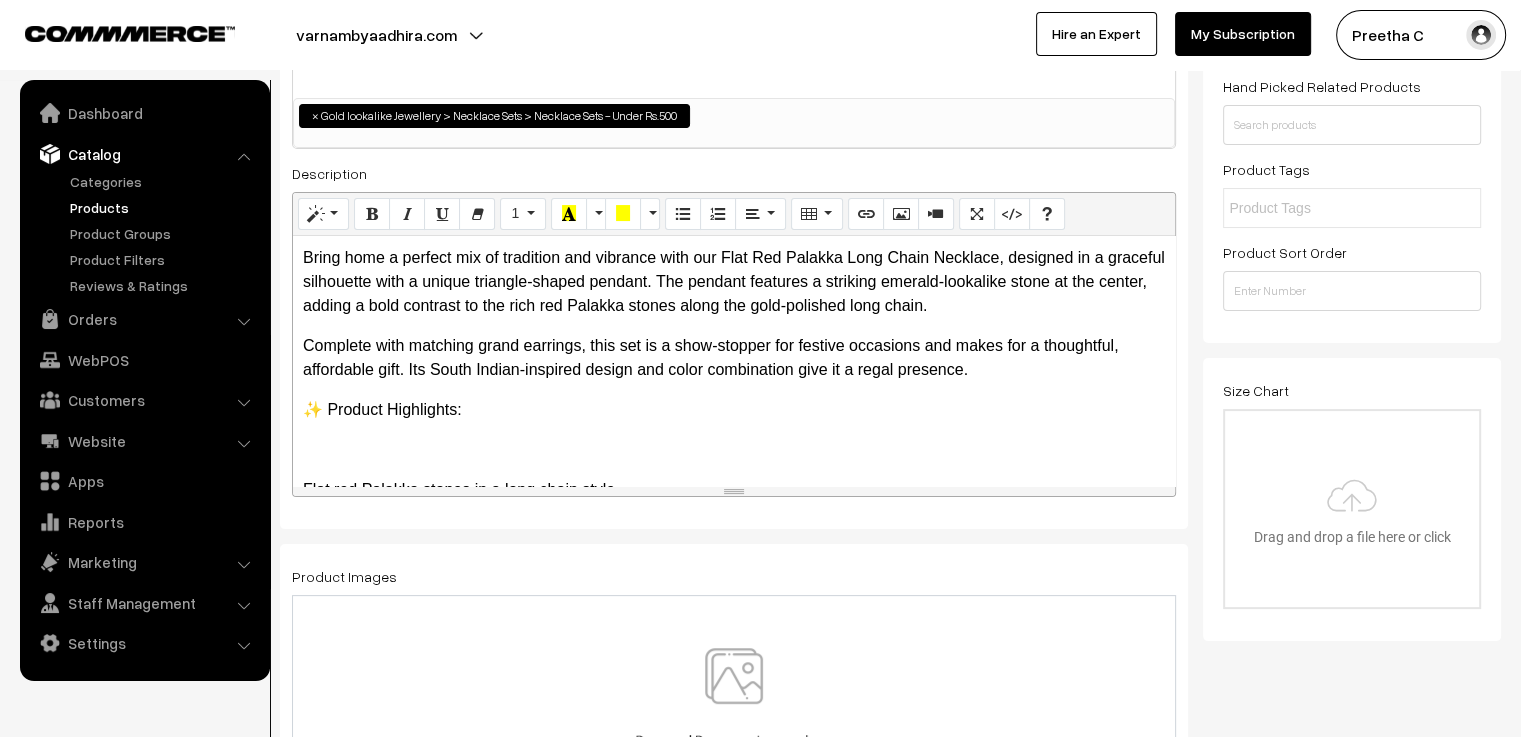 scroll, scrollTop: 100, scrollLeft: 0, axis: vertical 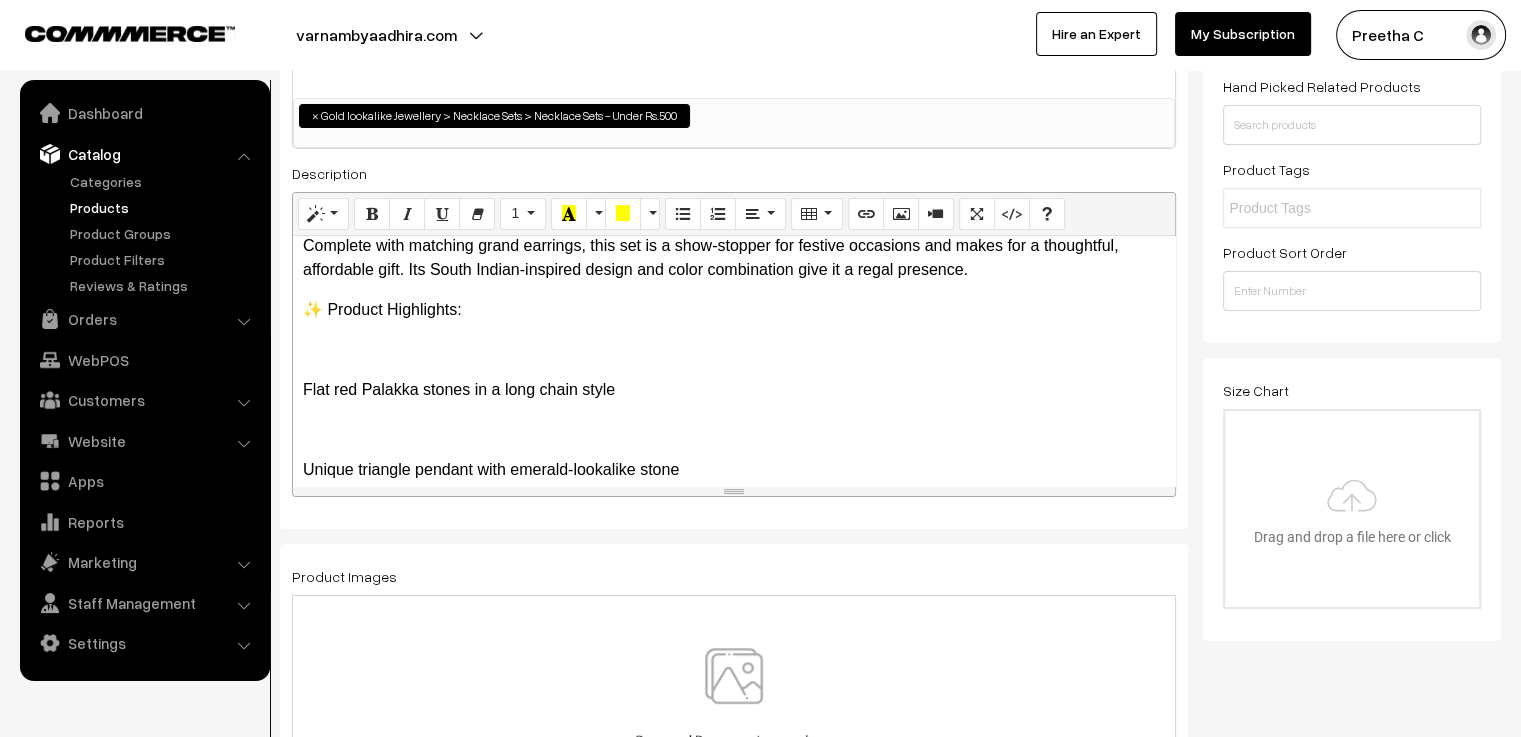 click on "Bring home a perfect mix of tradition and vibrance with our Flat Red Palakka Long Chain Necklace, designed in a graceful silhouette with a unique triangle-shaped pendant. The pendant features a striking emerald-lookalike stone at the center, adding a bold contrast to the rich red Palakka stones along the gold-polished long chain. Complete with matching grand earrings, this set is a show-stopper for festive occasions and makes for a thoughtful, affordable gift. Its South Indian-inspired design and color combination give it a regal presence. ✨ Product Highlights: Flat red Palakka stones in a long chain style Unique triangle pendant with emerald-lookalike stone Finished in traditional gold polish Includes matching grand earrings Perfect for festive styling or gifting Elegant design at a pocket-friendly price" at bounding box center (734, 361) 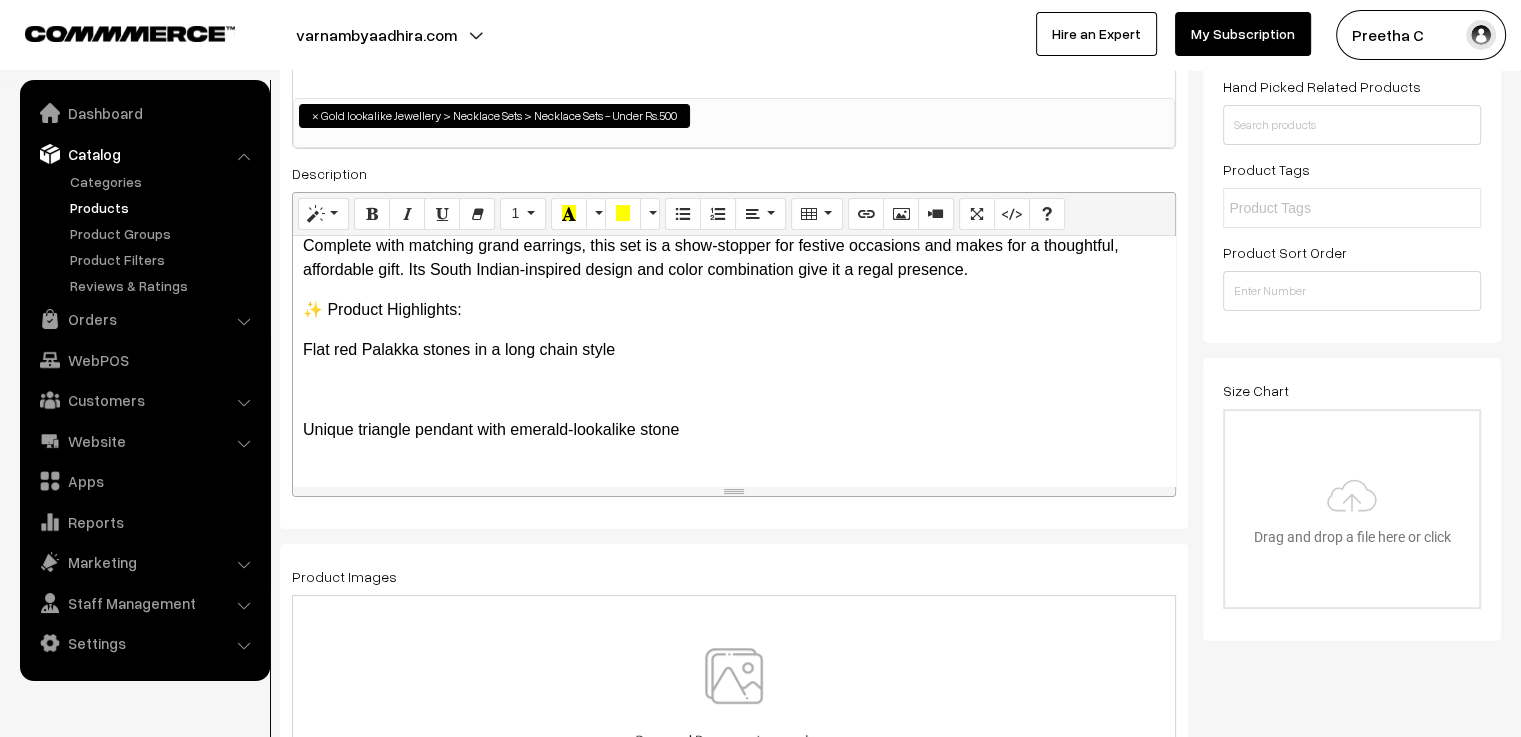 click on "Bring home a perfect mix of tradition and vibrance with our Flat Red Palakka Long Chain Necklace, designed in a graceful silhouette with a unique triangle-shaped pendant. The pendant features a striking emerald-lookalike stone at the center, adding a bold contrast to the rich red Palakka stones along the gold-polished long chain. Complete with matching grand earrings, this set is a show-stopper for festive occasions and makes for a thoughtful, affordable gift. Its South Indian-inspired design and color combination give it a regal presence. ✨ Product Highlights: Flat red Palakka stones in a long chain style Unique triangle pendant with emerald-lookalike stone Finished in traditional gold polish Includes matching grand earrings Perfect for festive styling or gifting Elegant design at a pocket-friendly price" at bounding box center [734, 361] 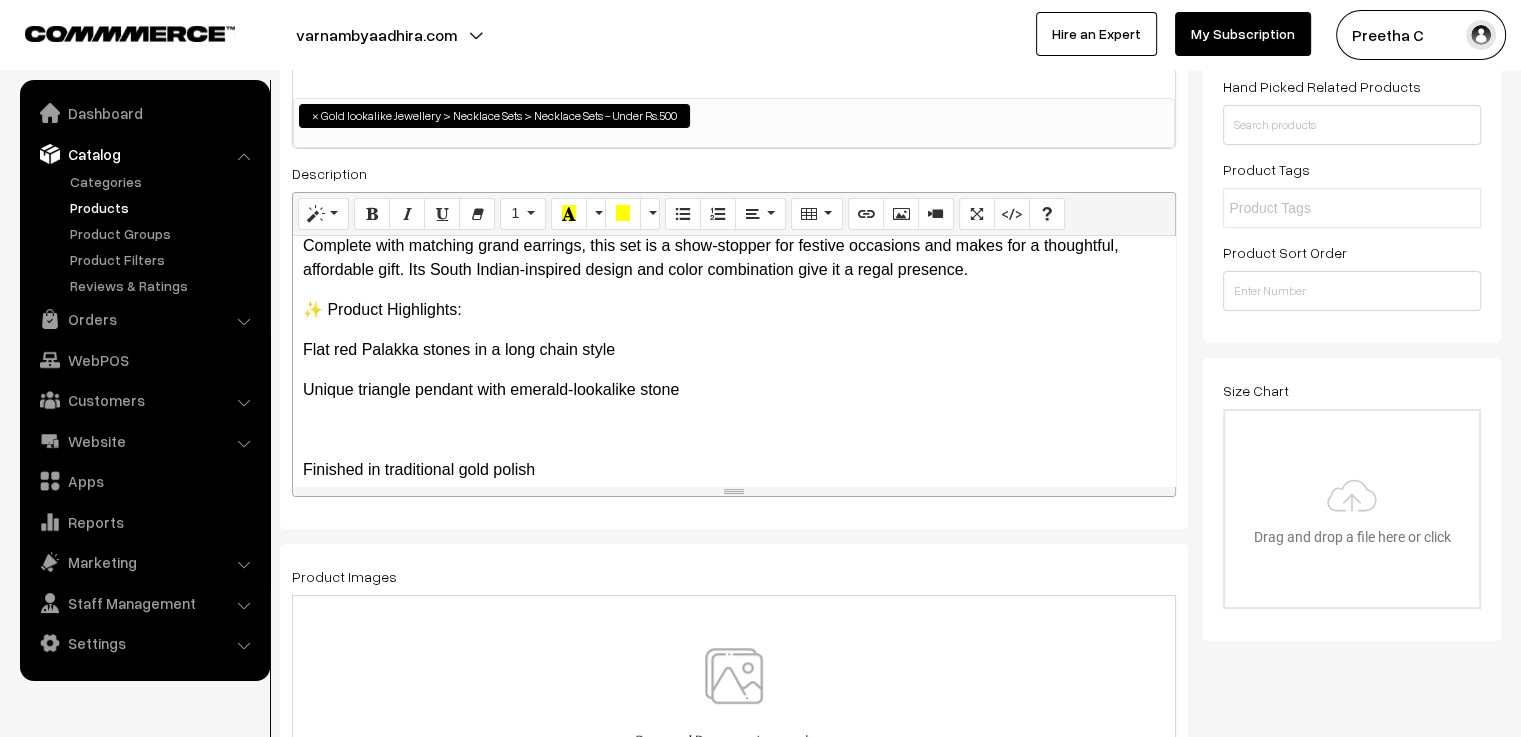 click on "Bring home a perfect mix of tradition and vibrance with our Flat Red Palakka Long Chain Necklace, designed in a graceful silhouette with a unique triangle-shaped pendant. The pendant features a striking emerald-lookalike stone at the center, adding a bold contrast to the rich red Palakka stones along the gold-polished long chain. Complete with matching grand earrings, this set is a show-stopper for festive occasions and makes for a thoughtful, affordable gift. Its South Indian-inspired design and color combination give it a regal presence. ✨ Product Highlights: Flat red Palakka stones in a long chain style Unique triangle pendant with emerald-lookalike stone Finished in traditional gold polish Includes matching grand earrings Perfect for festive styling or gifting Elegant design at a pocket-friendly price" at bounding box center [734, 361] 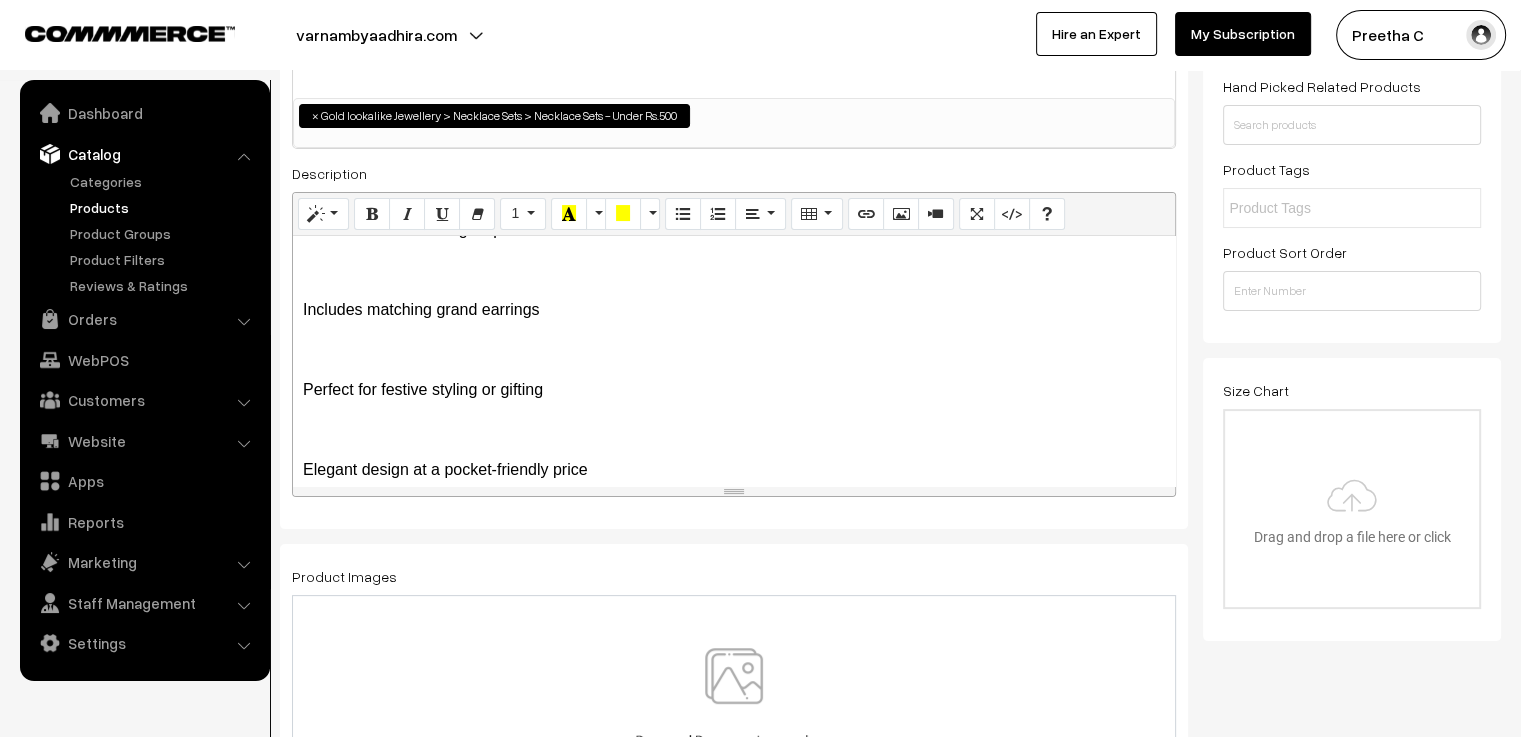 scroll, scrollTop: 200, scrollLeft: 0, axis: vertical 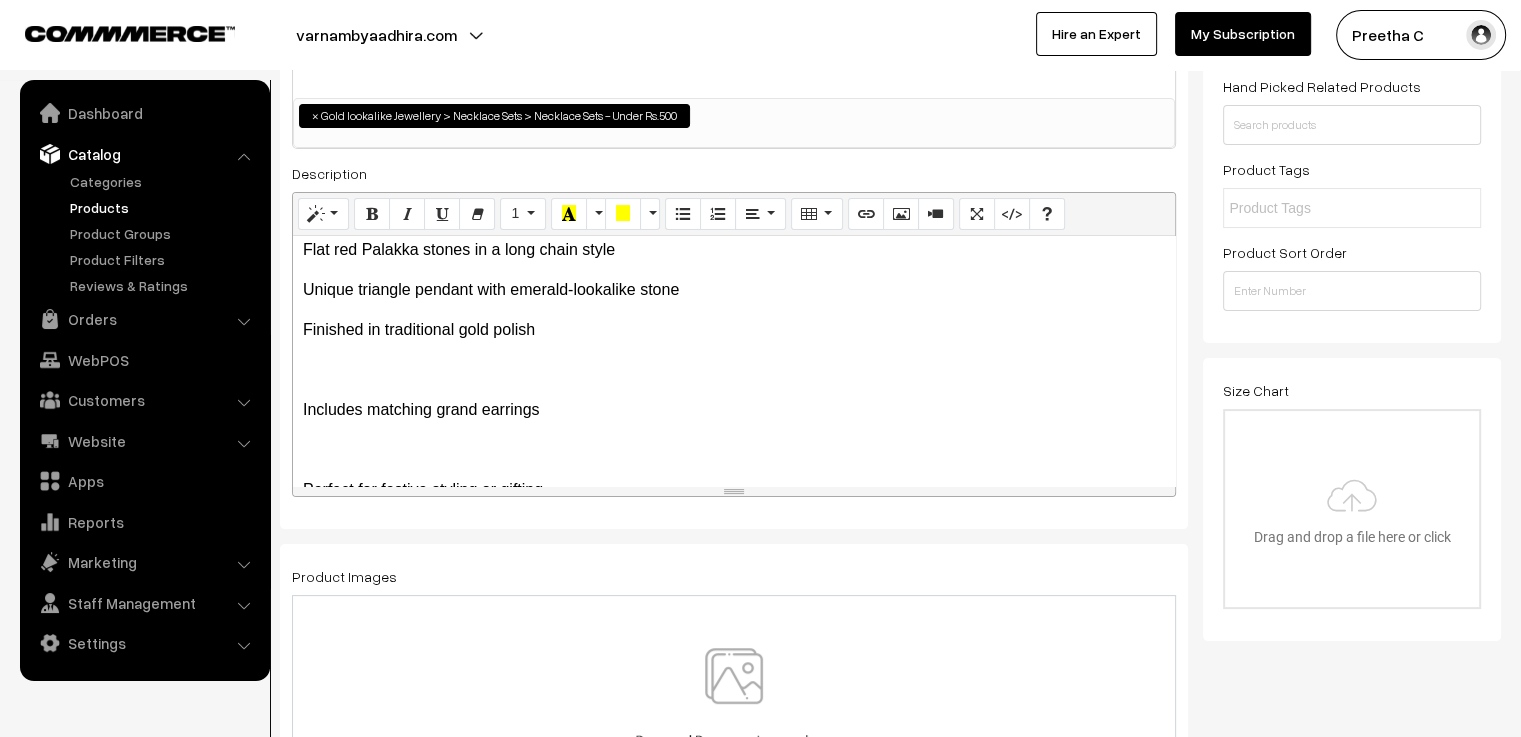 click on "Bring home a perfect mix of tradition and vibrance with our Flat Red Palakka Long Chain Necklace, designed in a graceful silhouette with a unique triangle-shaped pendant. The pendant features a striking emerald-lookalike stone at the center, adding a bold contrast to the rich red Palakka stones along the gold-polished long chain. Complete with matching grand earrings, this set is a show-stopper for festive occasions and makes for a thoughtful, affordable gift. Its South Indian-inspired design and color combination give it a regal presence. ✨ Product Highlights: Flat red Palakka stones in a long chain style Unique triangle pendant with emerald-lookalike stone Finished in traditional gold polish Includes matching grand earrings Perfect for festive styling or gifting Elegant design at a pocket-friendly price" at bounding box center (734, 361) 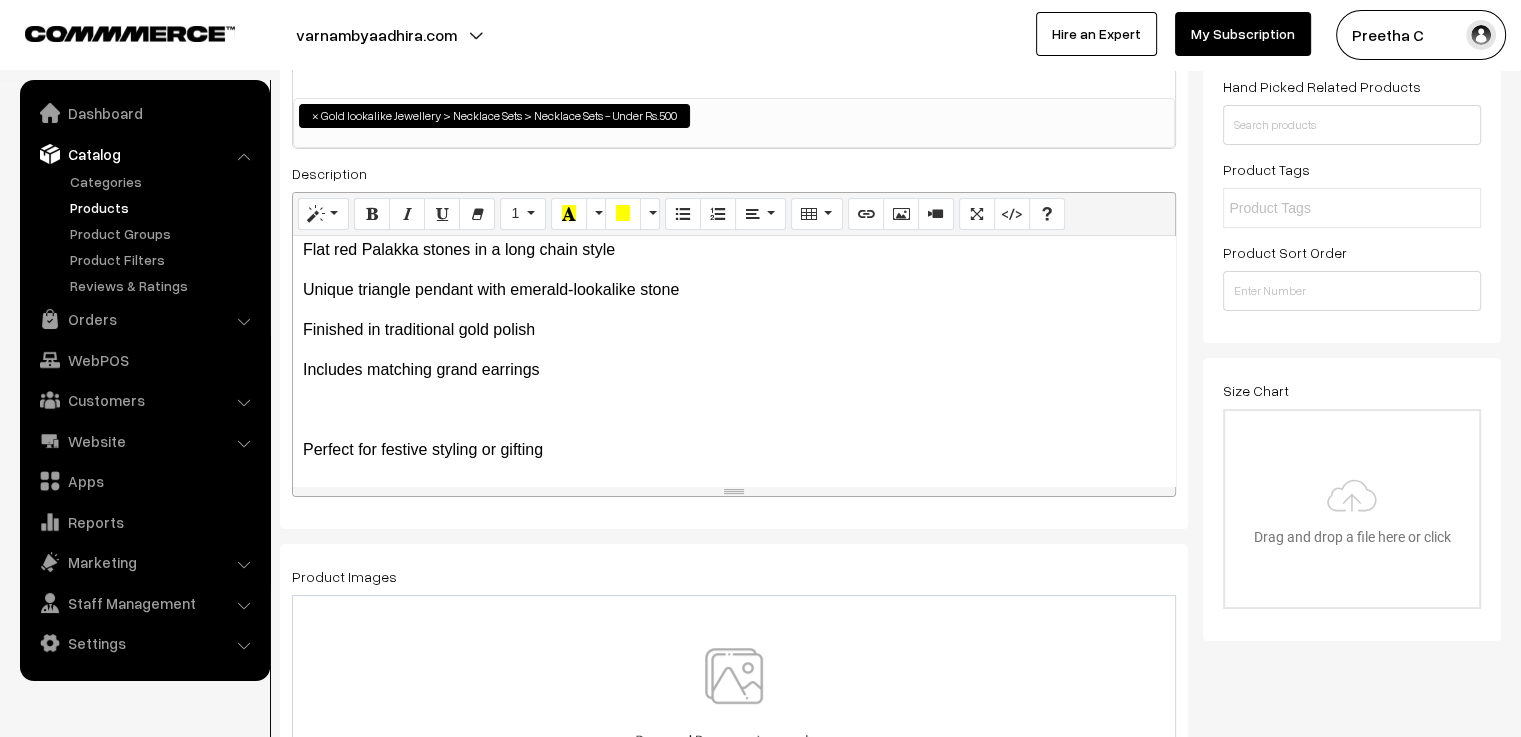 click on "Bring home a perfect mix of tradition and vibrance with our Flat Red Palakka Long Chain Necklace, designed in a graceful silhouette with a unique triangle-shaped pendant. The pendant features a striking emerald-lookalike stone at the center, adding a bold contrast to the rich red Palakka stones along the gold-polished long chain. Complete with matching grand earrings, this set is a show-stopper for festive occasions and makes for a thoughtful, affordable gift. Its South Indian-inspired design and color combination give it a regal presence. ✨ Product Highlights: Flat red Palakka stones in a long chain style Unique triangle pendant with emerald-lookalike stone Finished in traditional gold polish Includes matching grand earrings Perfect for festive styling or gifting Elegant design at a pocket-friendly price" at bounding box center (734, 361) 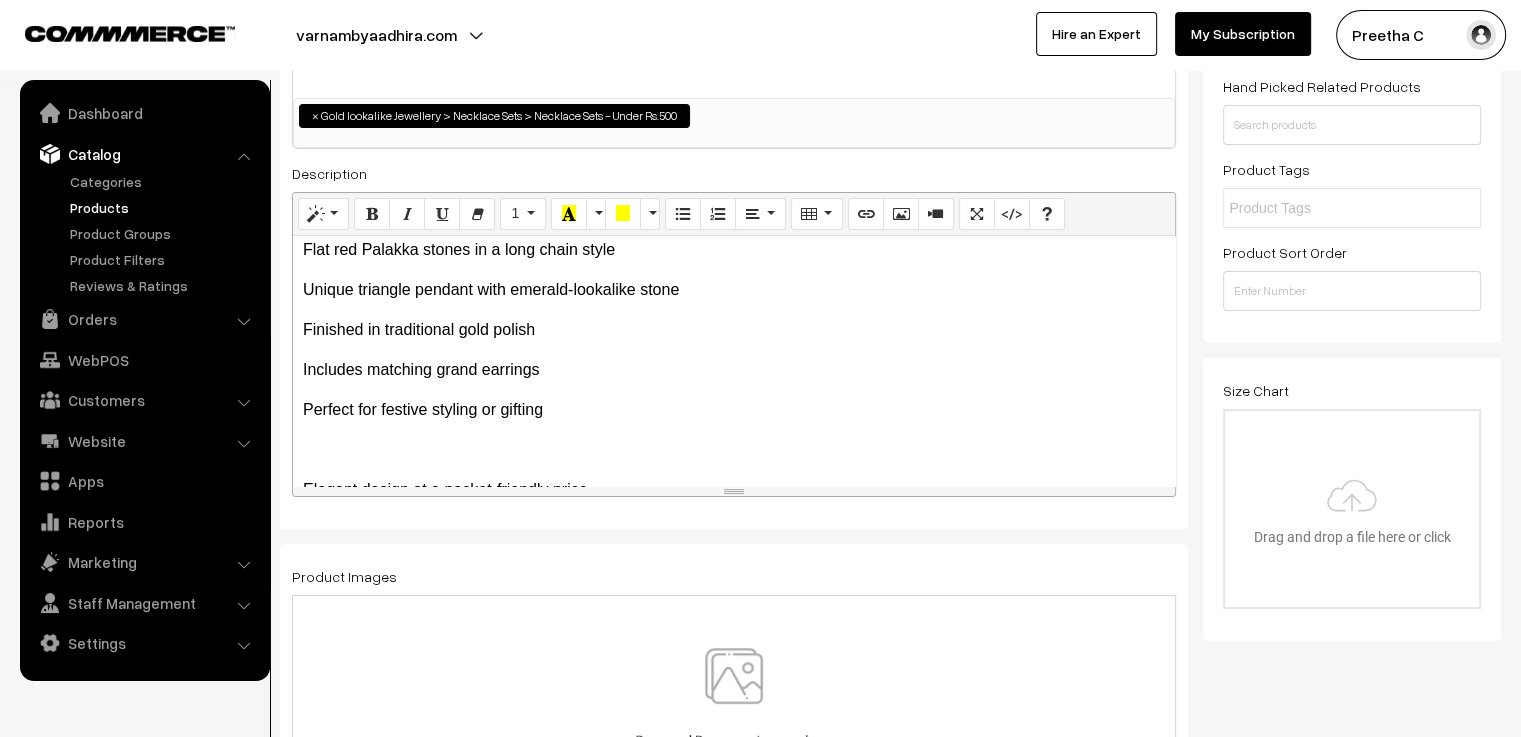 click on "Elegant design at a pocket-friendly price" at bounding box center [734, 490] 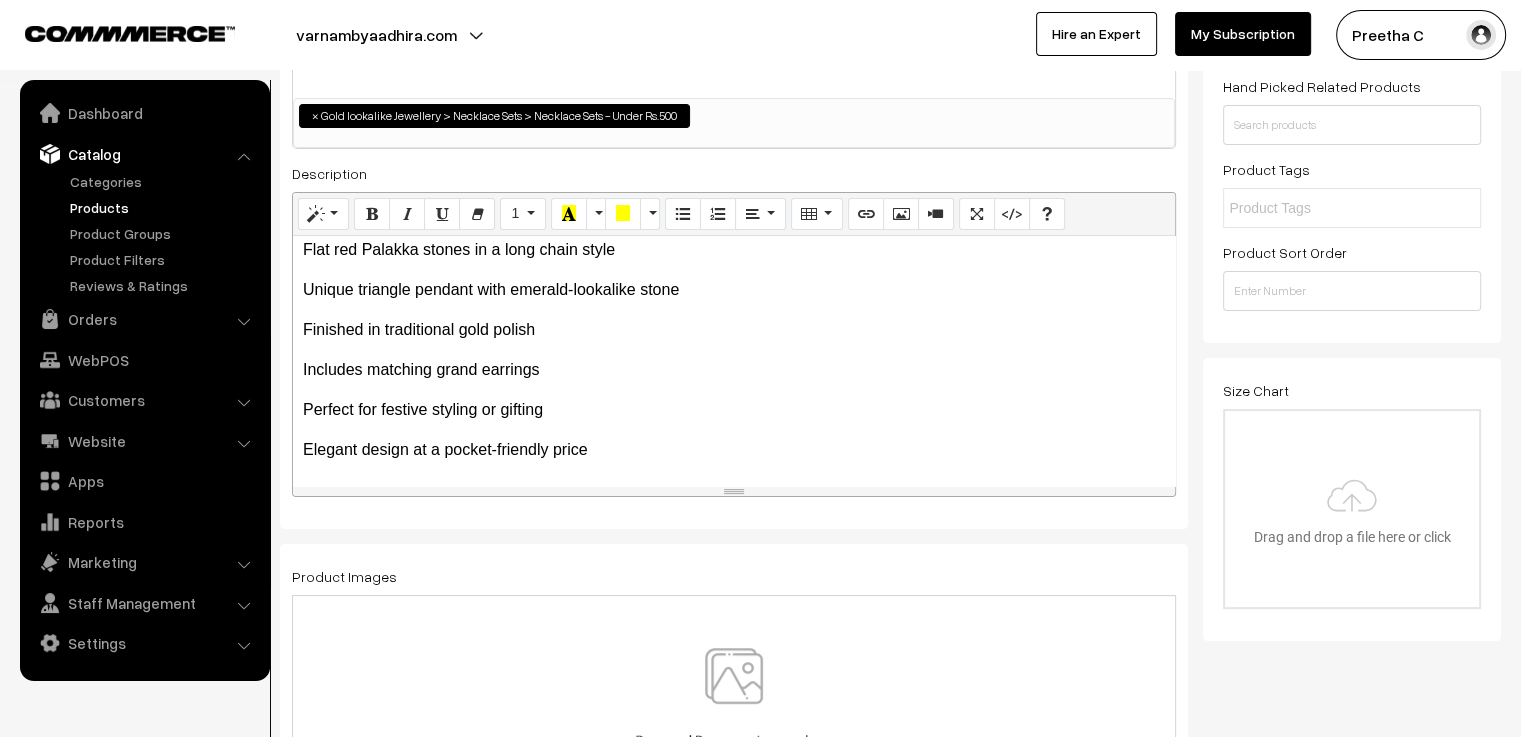 scroll, scrollTop: 202, scrollLeft: 0, axis: vertical 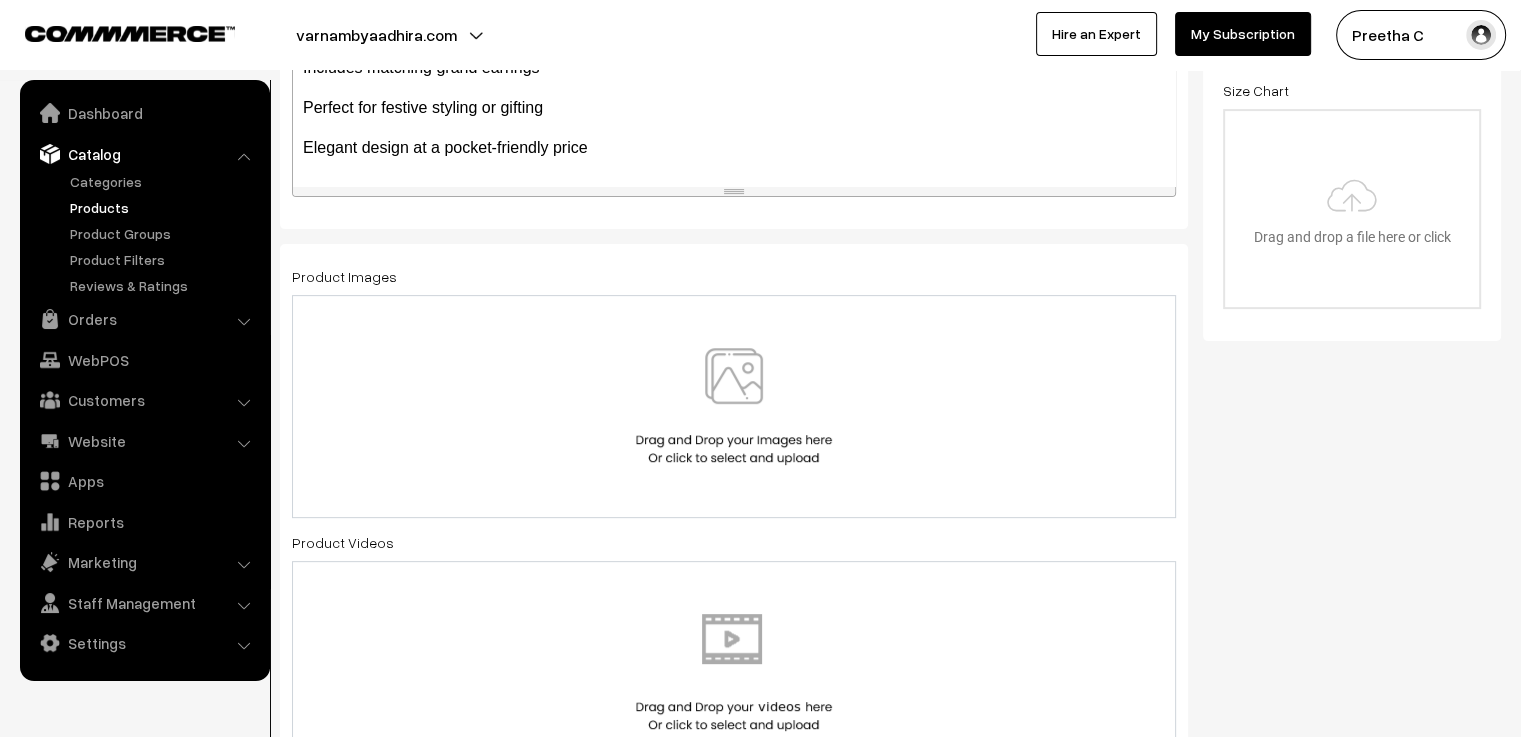 click at bounding box center (734, 406) 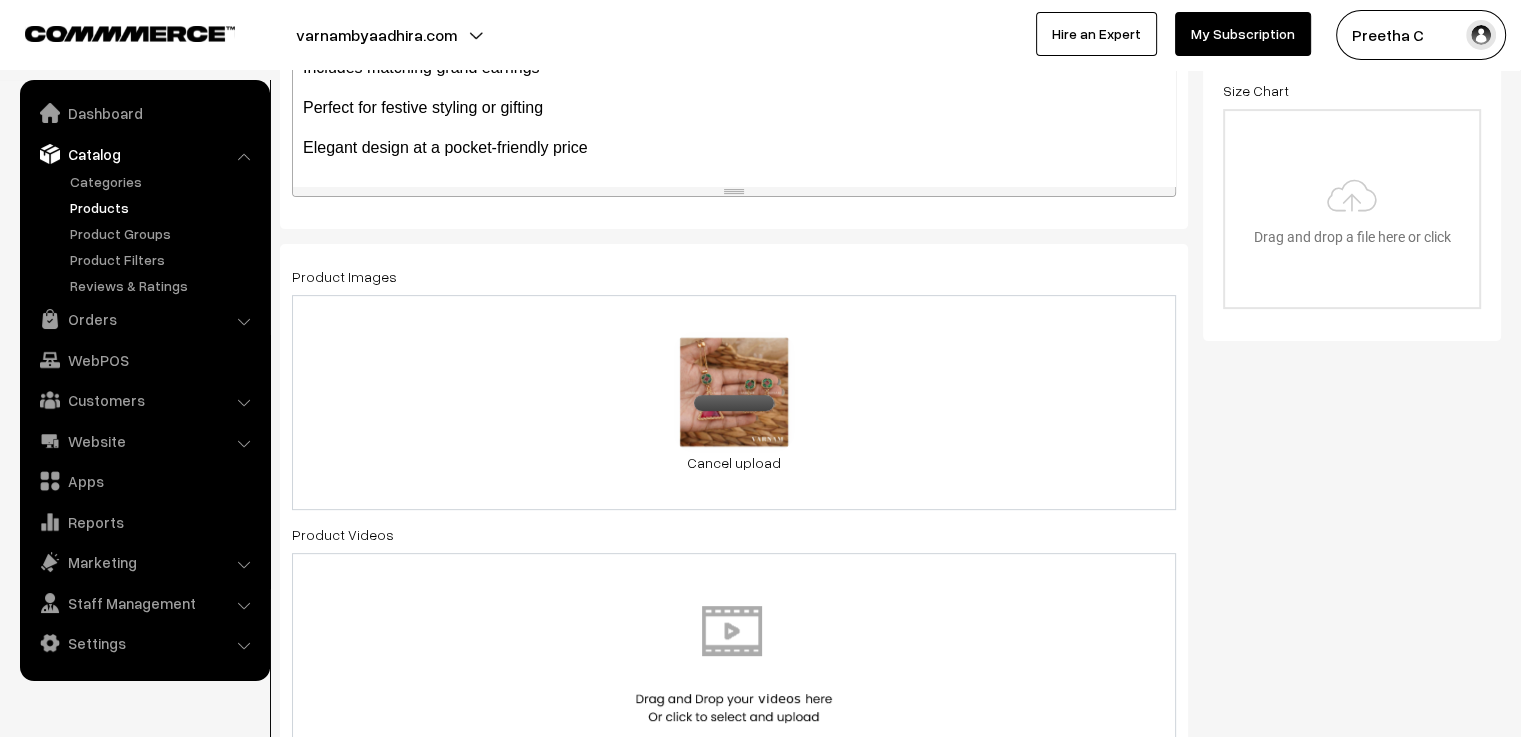 click on "0.2  MB      8.1.jpg                         Check                                                      Error                                                           Cancel upload" at bounding box center (734, 402) 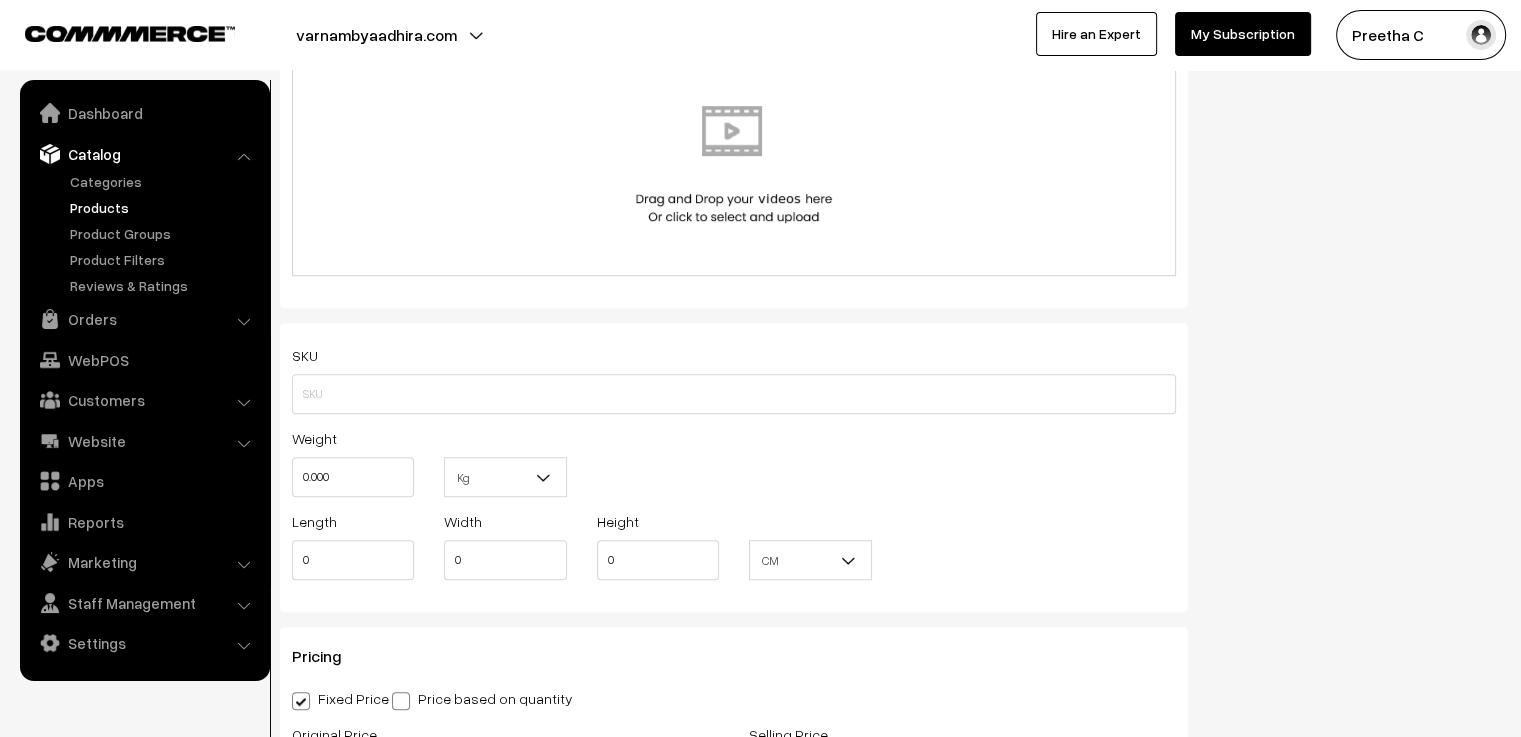 scroll, scrollTop: 1200, scrollLeft: 0, axis: vertical 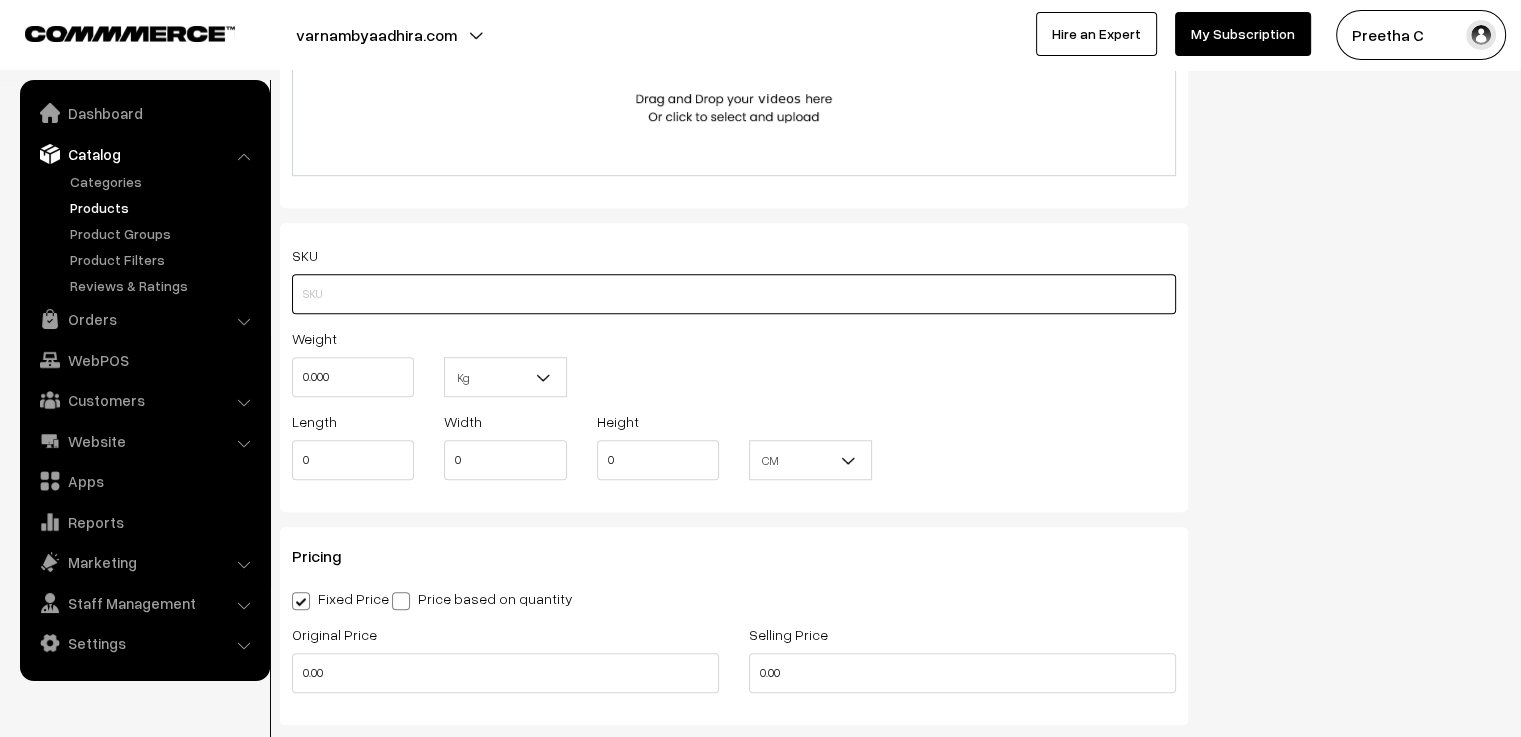 click at bounding box center (734, 294) 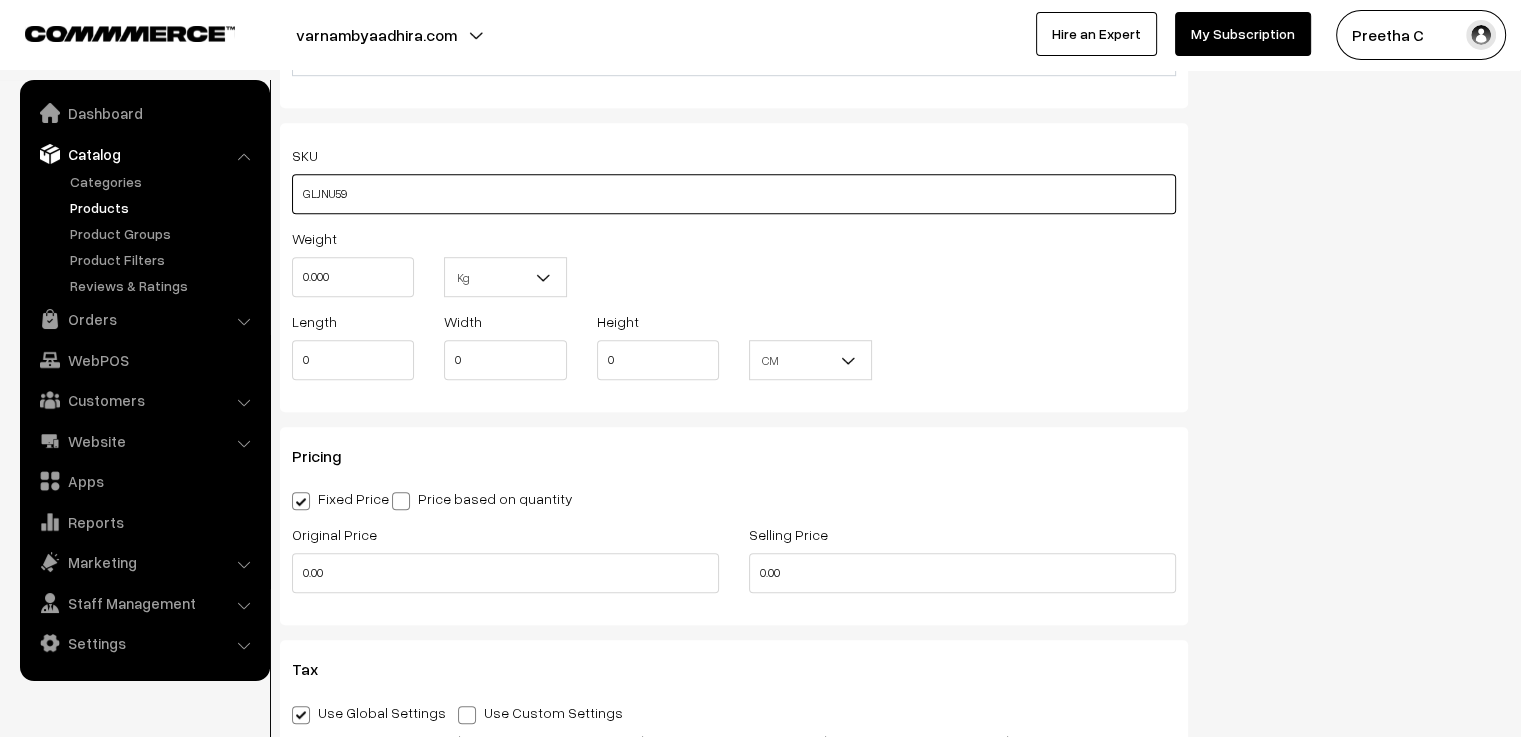 scroll, scrollTop: 1400, scrollLeft: 0, axis: vertical 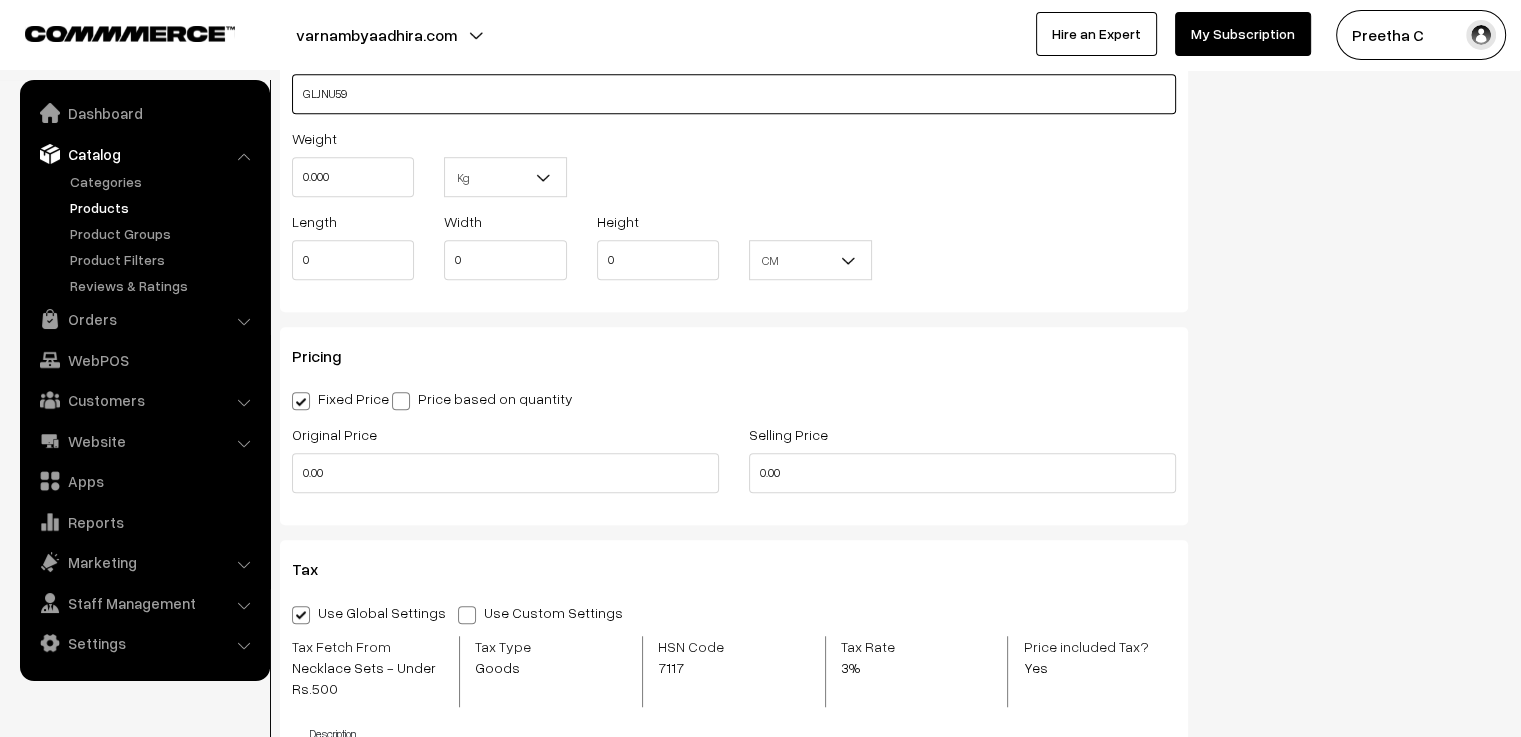 type on "GLJNU59" 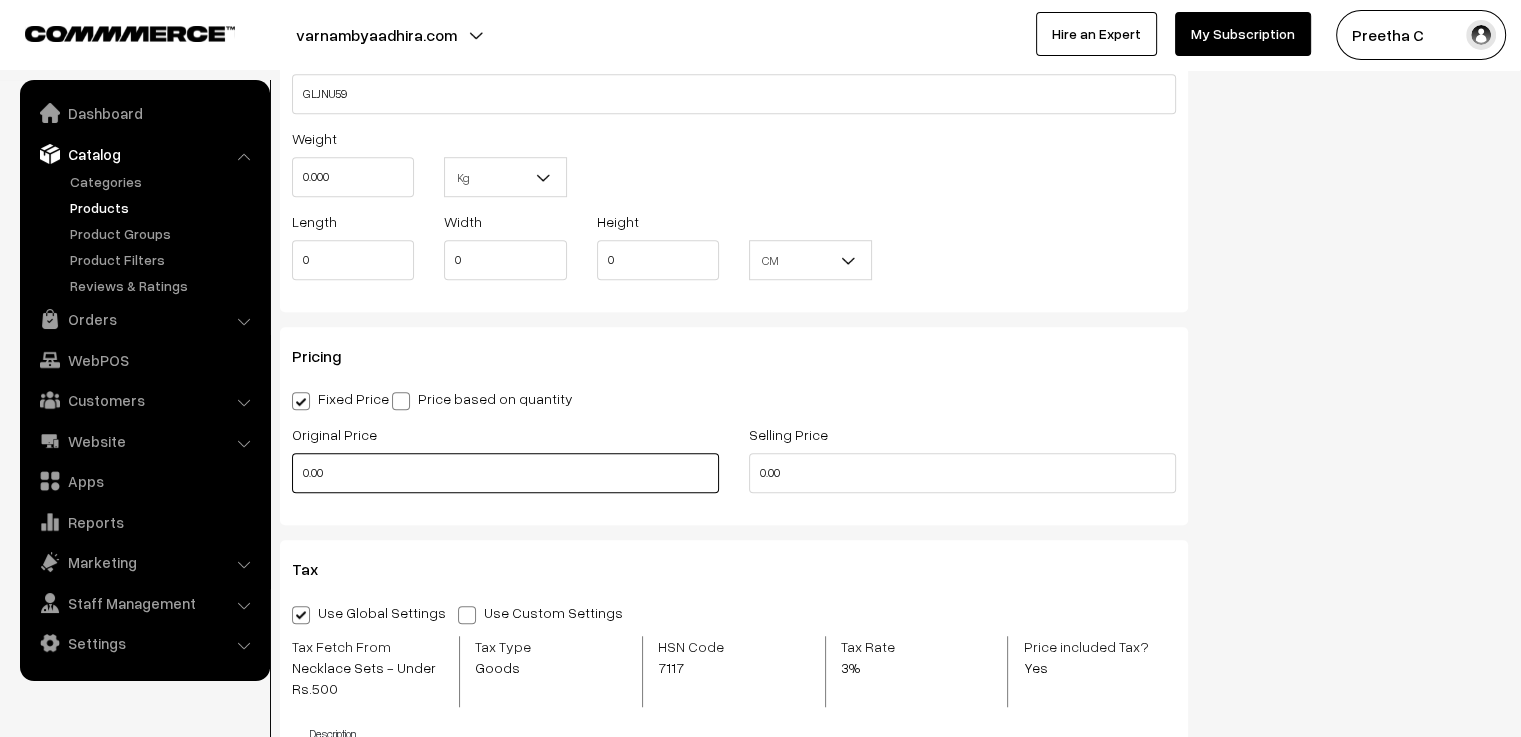 drag, startPoint x: 336, startPoint y: 480, endPoint x: 262, endPoint y: 481, distance: 74.00676 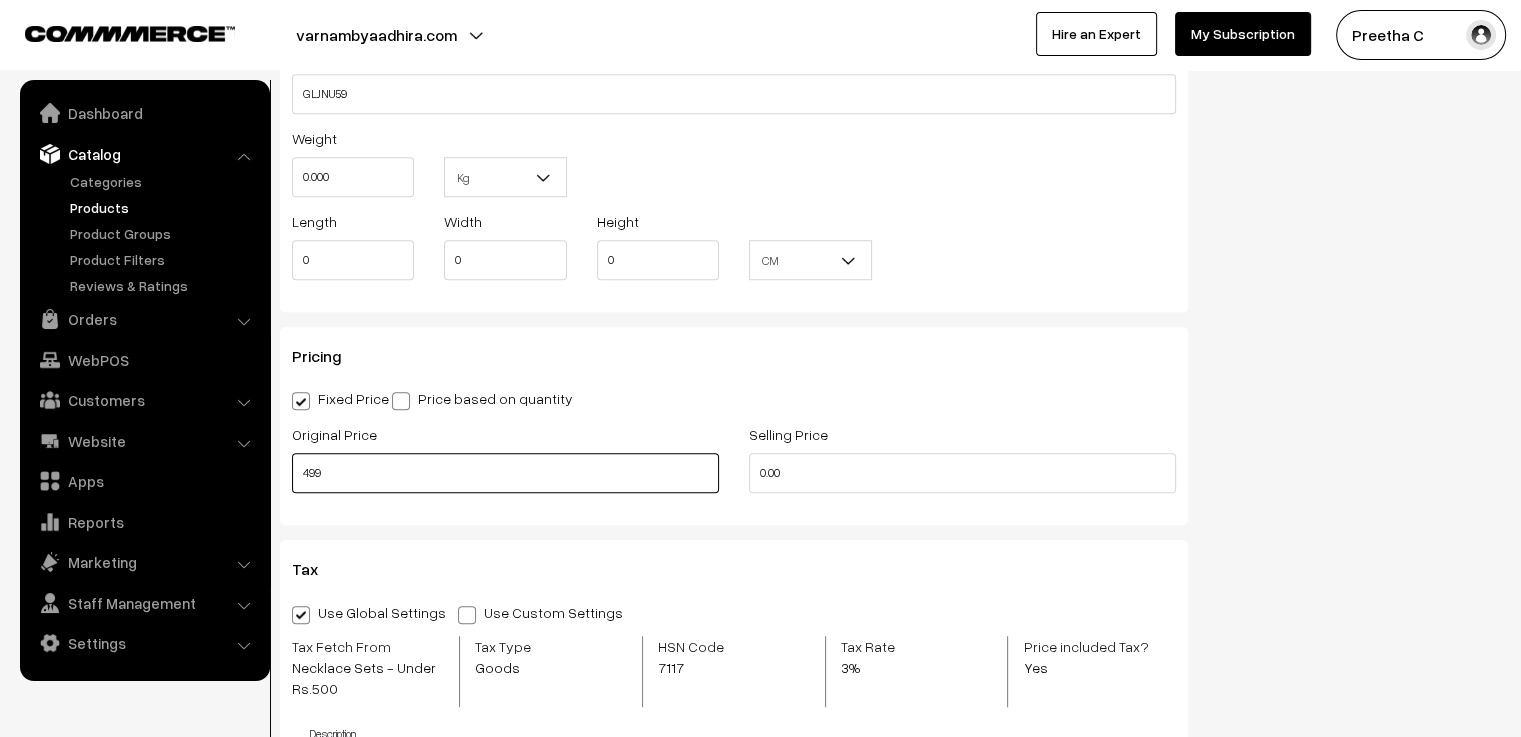 type on "499" 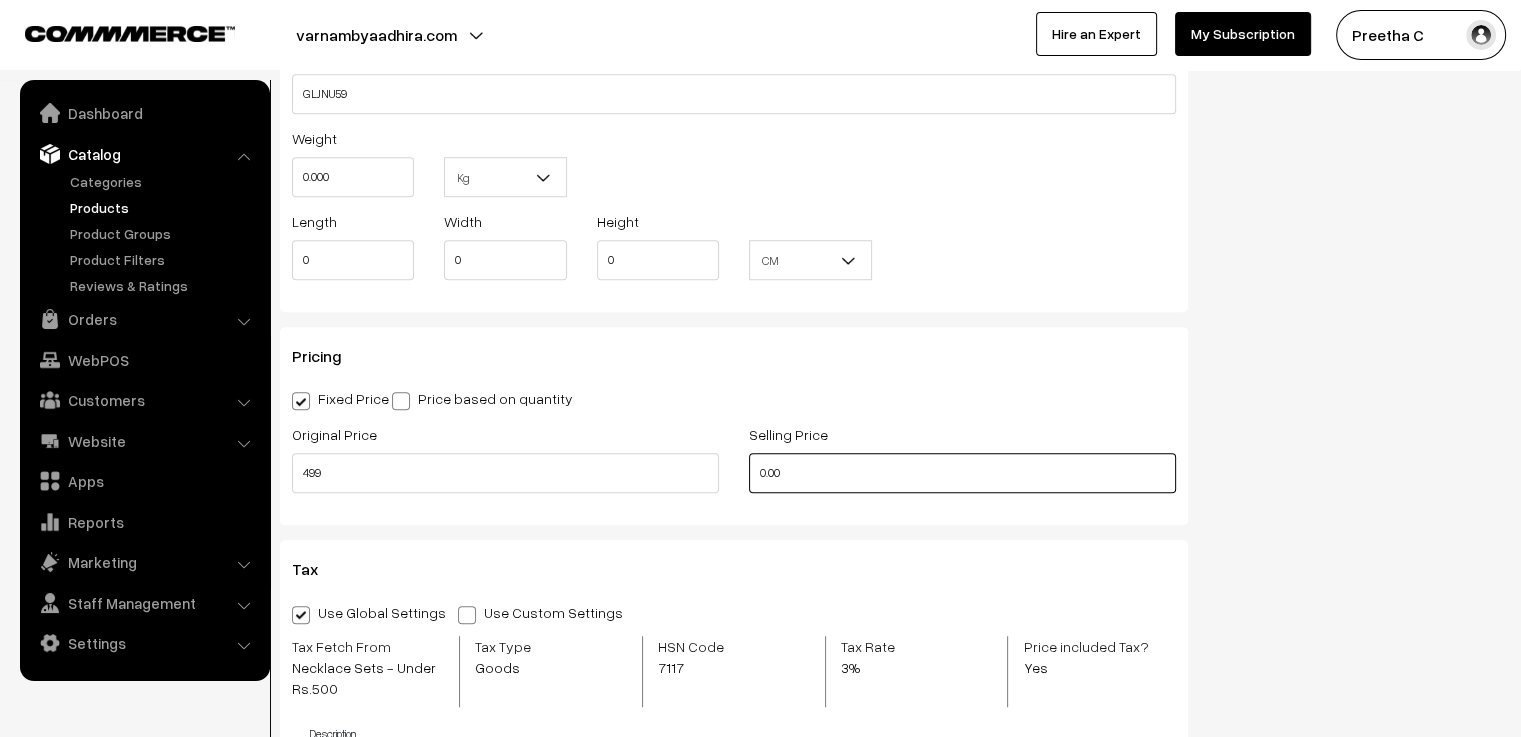 drag, startPoint x: 788, startPoint y: 477, endPoint x: 754, endPoint y: 483, distance: 34.525352 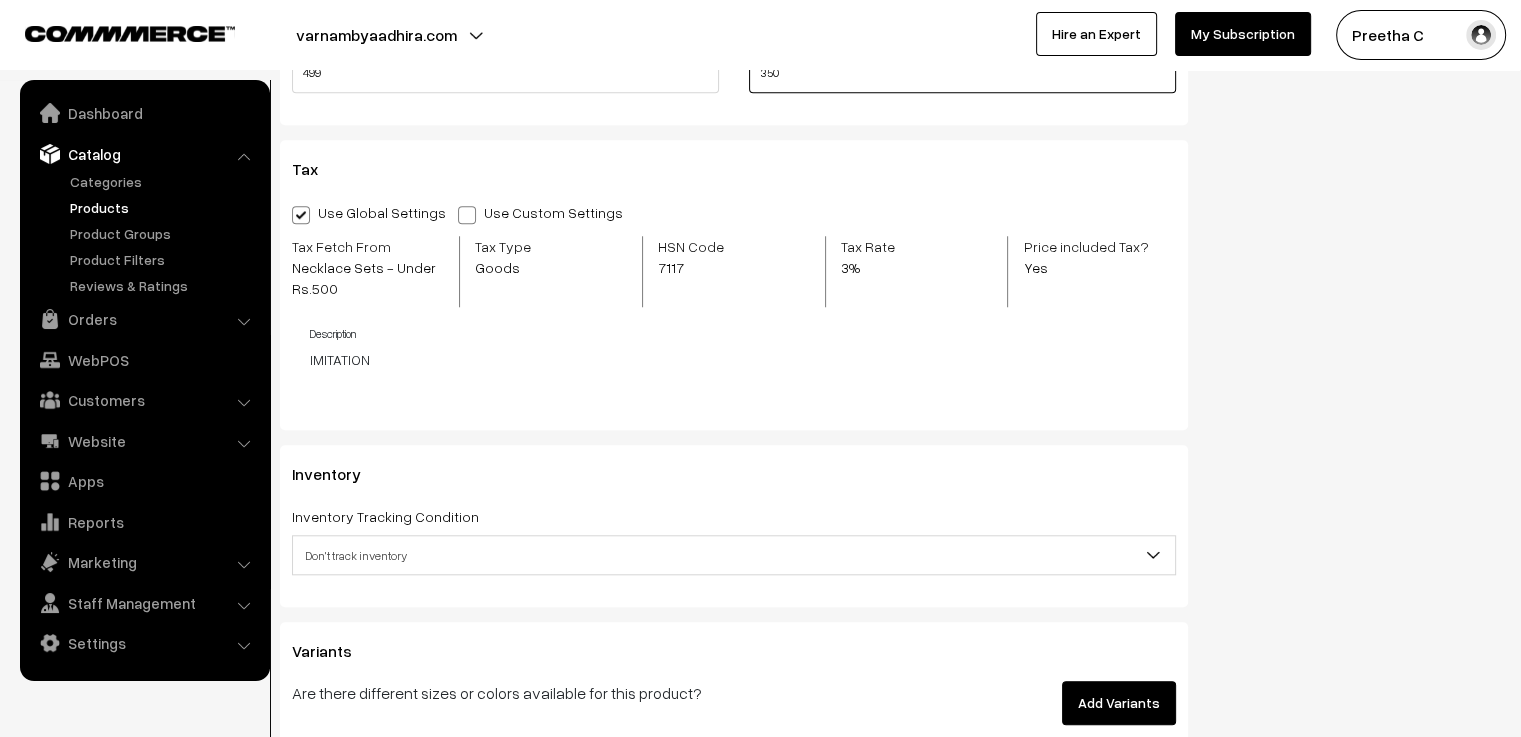 scroll, scrollTop: 1900, scrollLeft: 0, axis: vertical 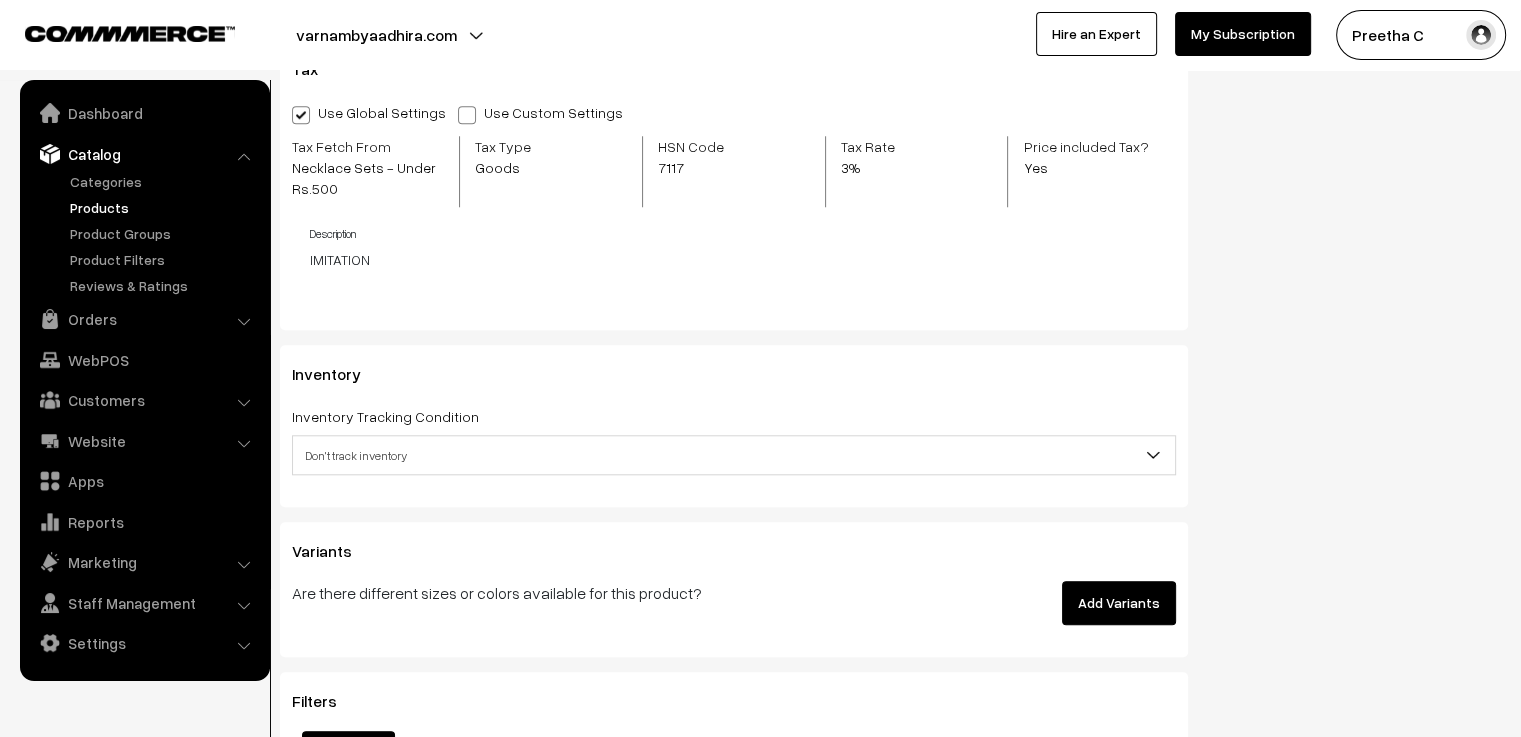 type on "350" 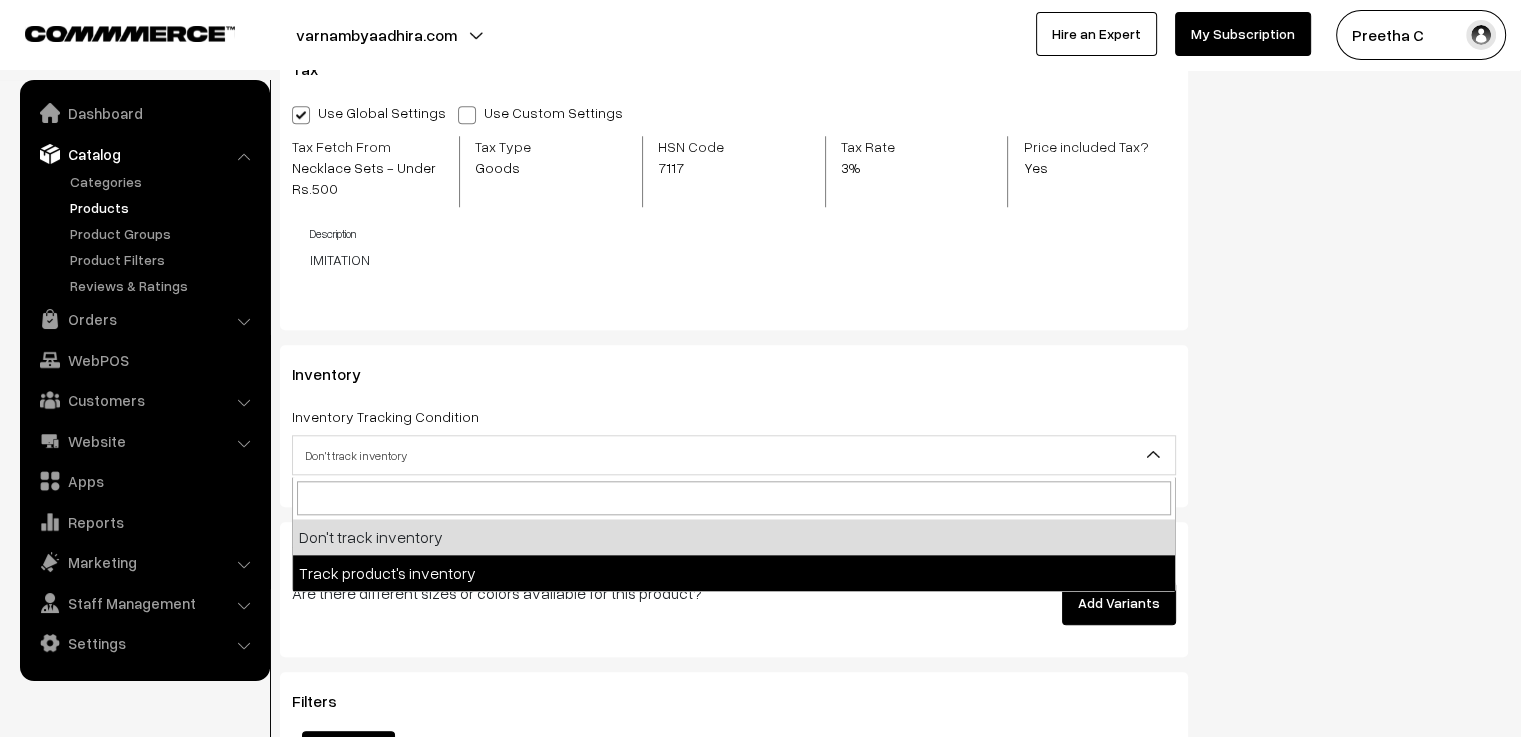 select on "2" 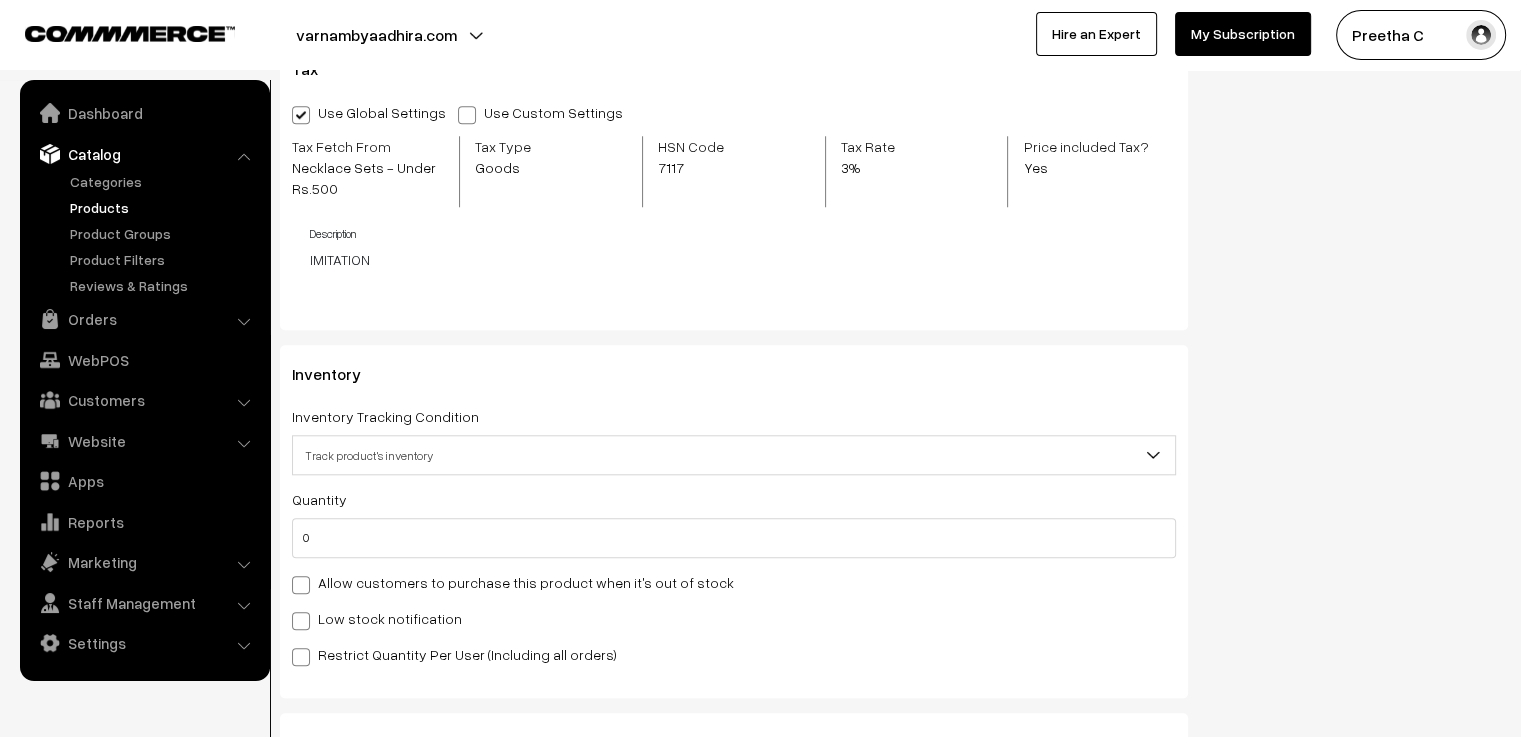 scroll, scrollTop: 2000, scrollLeft: 0, axis: vertical 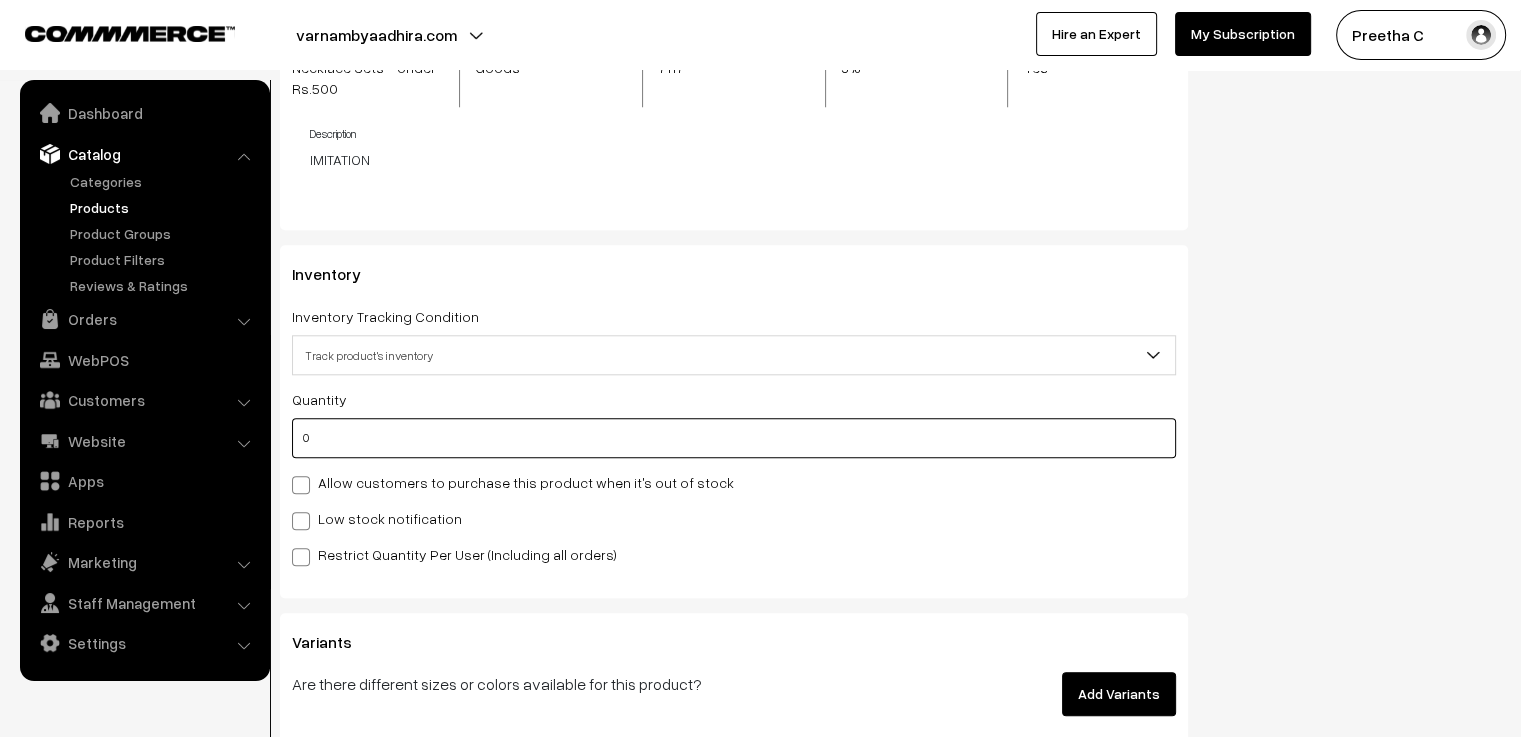 drag, startPoint x: 331, startPoint y: 445, endPoint x: 266, endPoint y: 447, distance: 65.03076 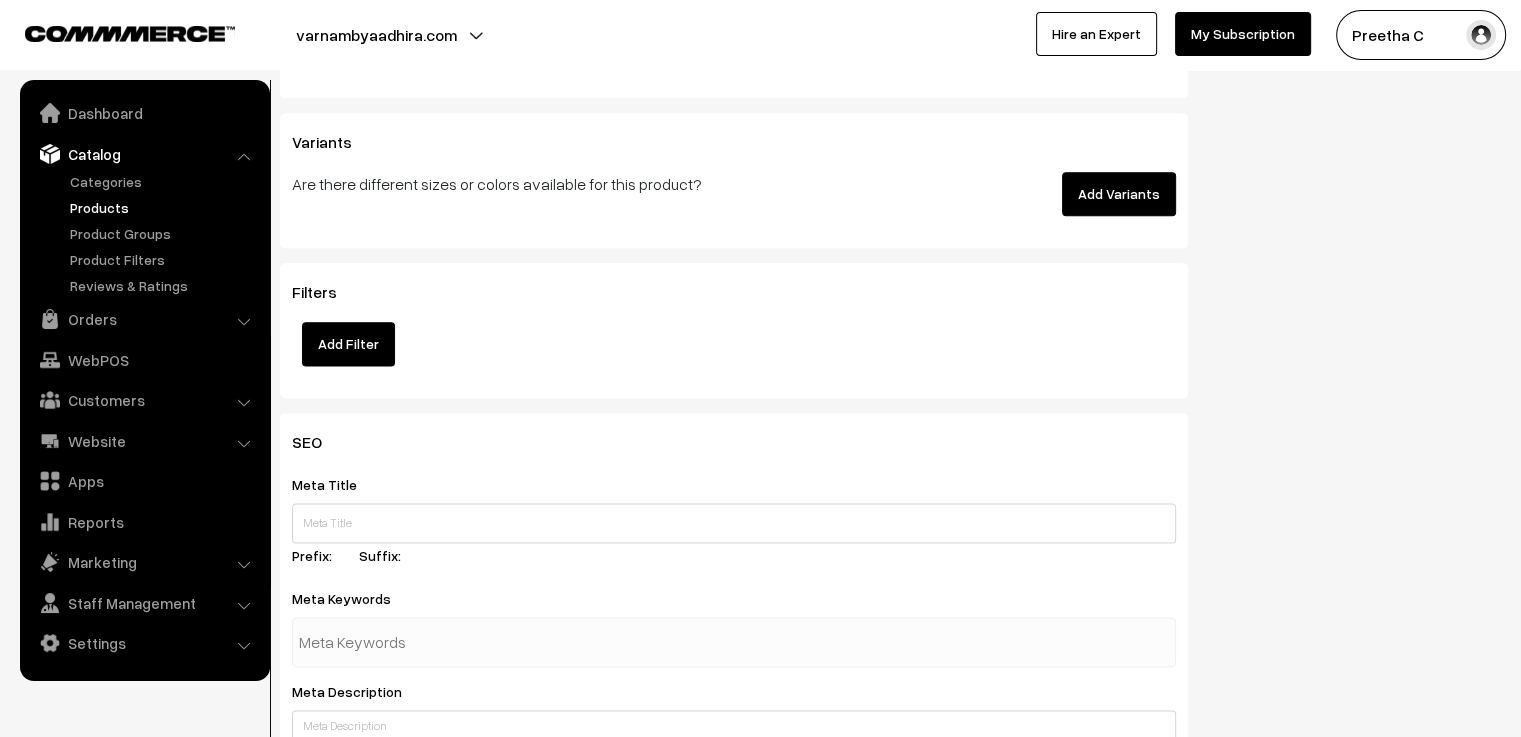 scroll, scrollTop: 2600, scrollLeft: 0, axis: vertical 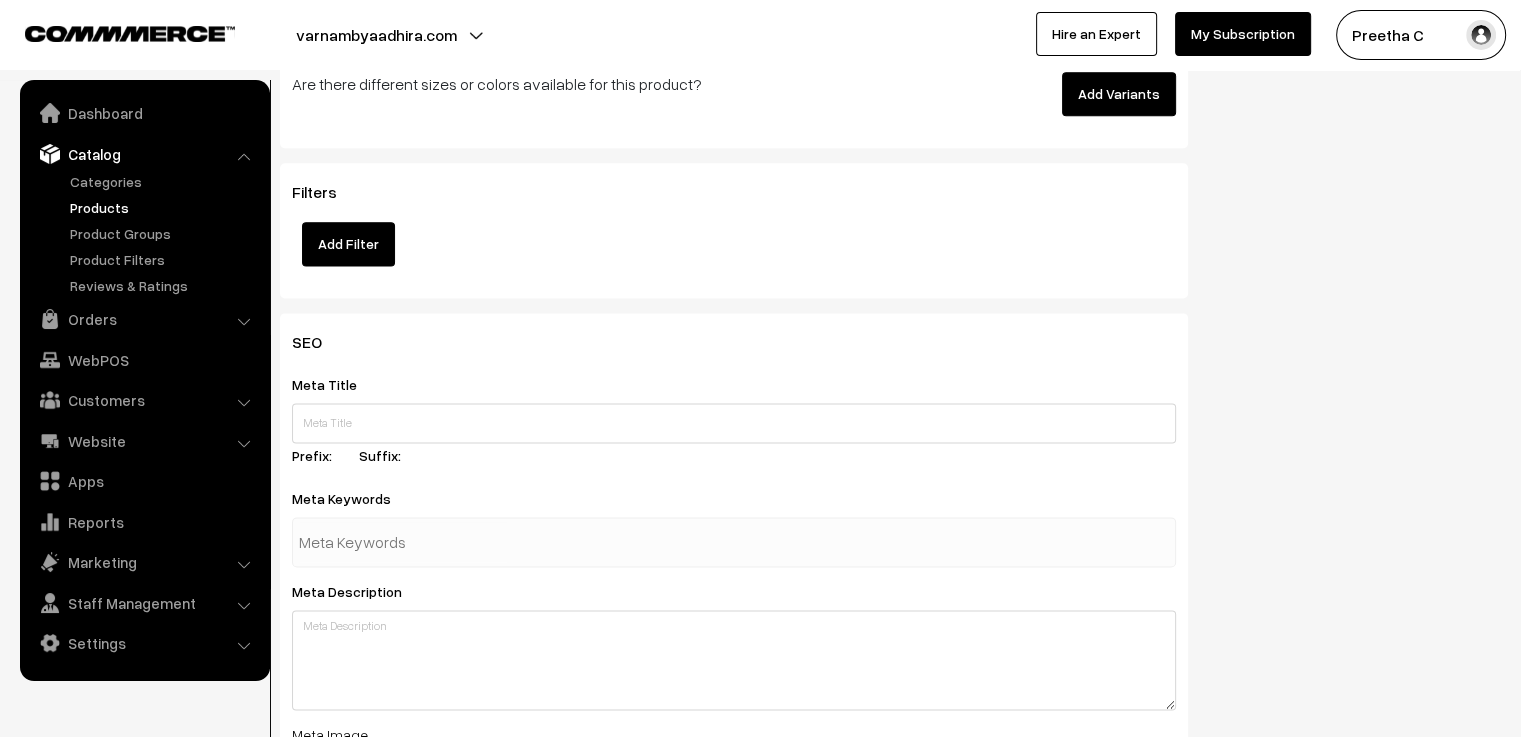 type on "3" 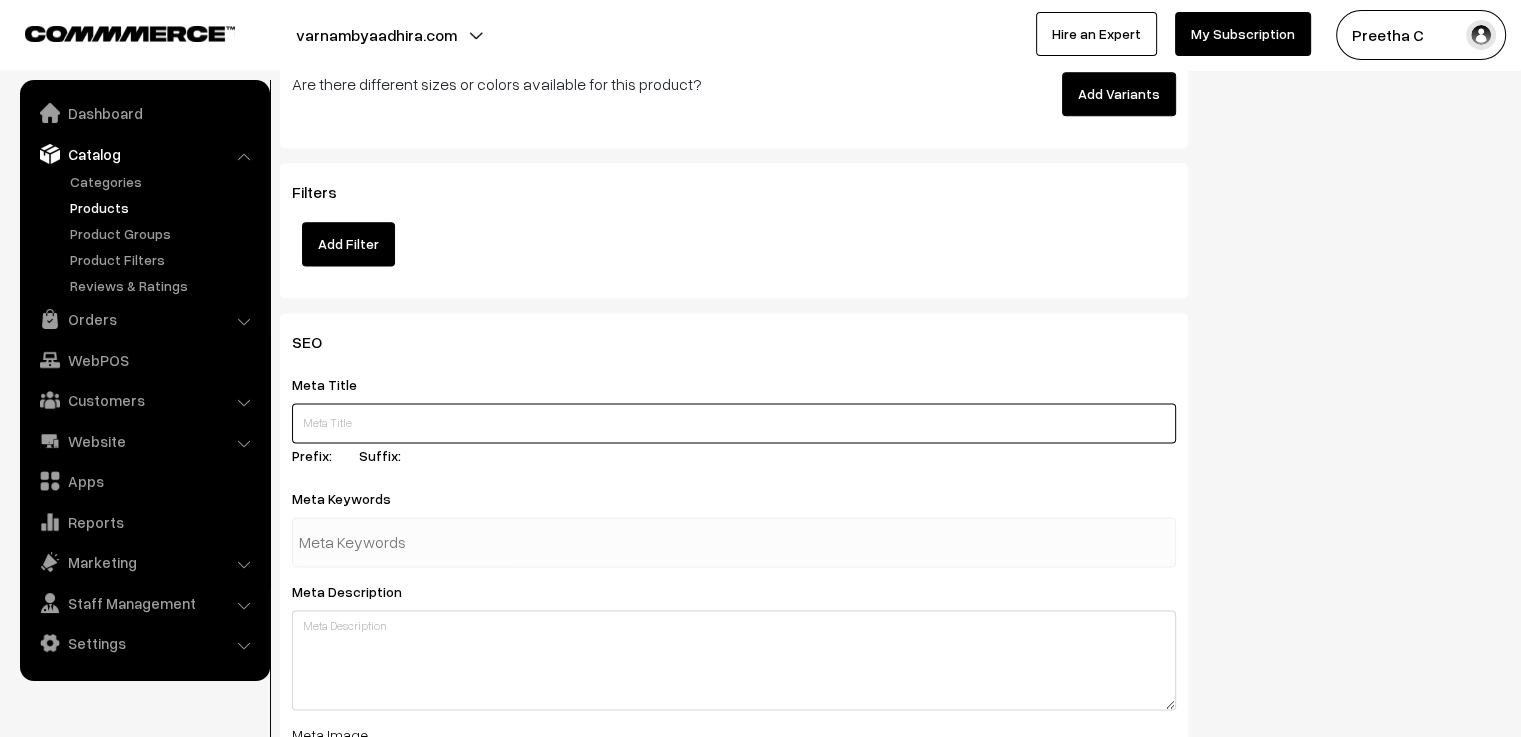 click at bounding box center (734, 423) 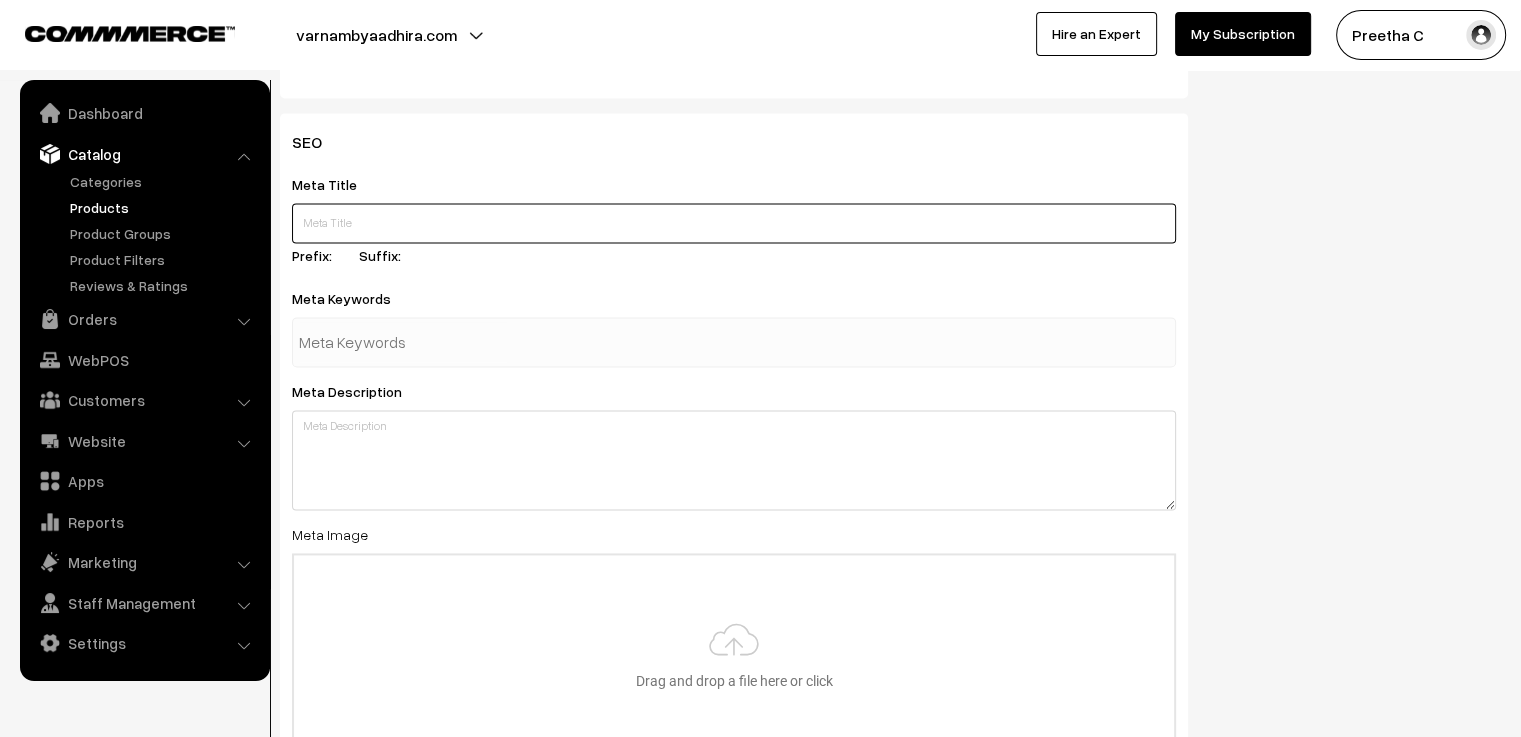 scroll, scrollTop: 2900, scrollLeft: 0, axis: vertical 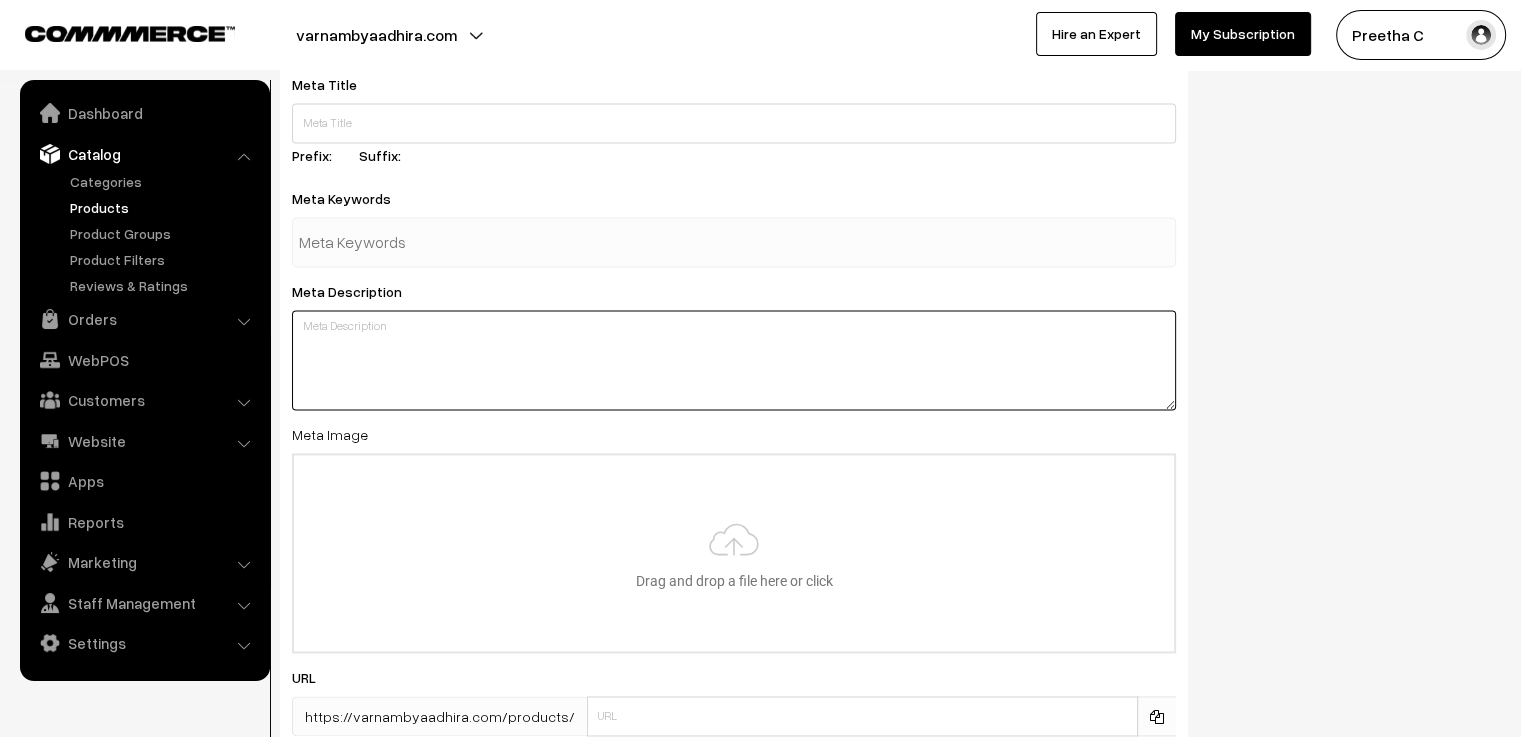 click at bounding box center (734, 360) 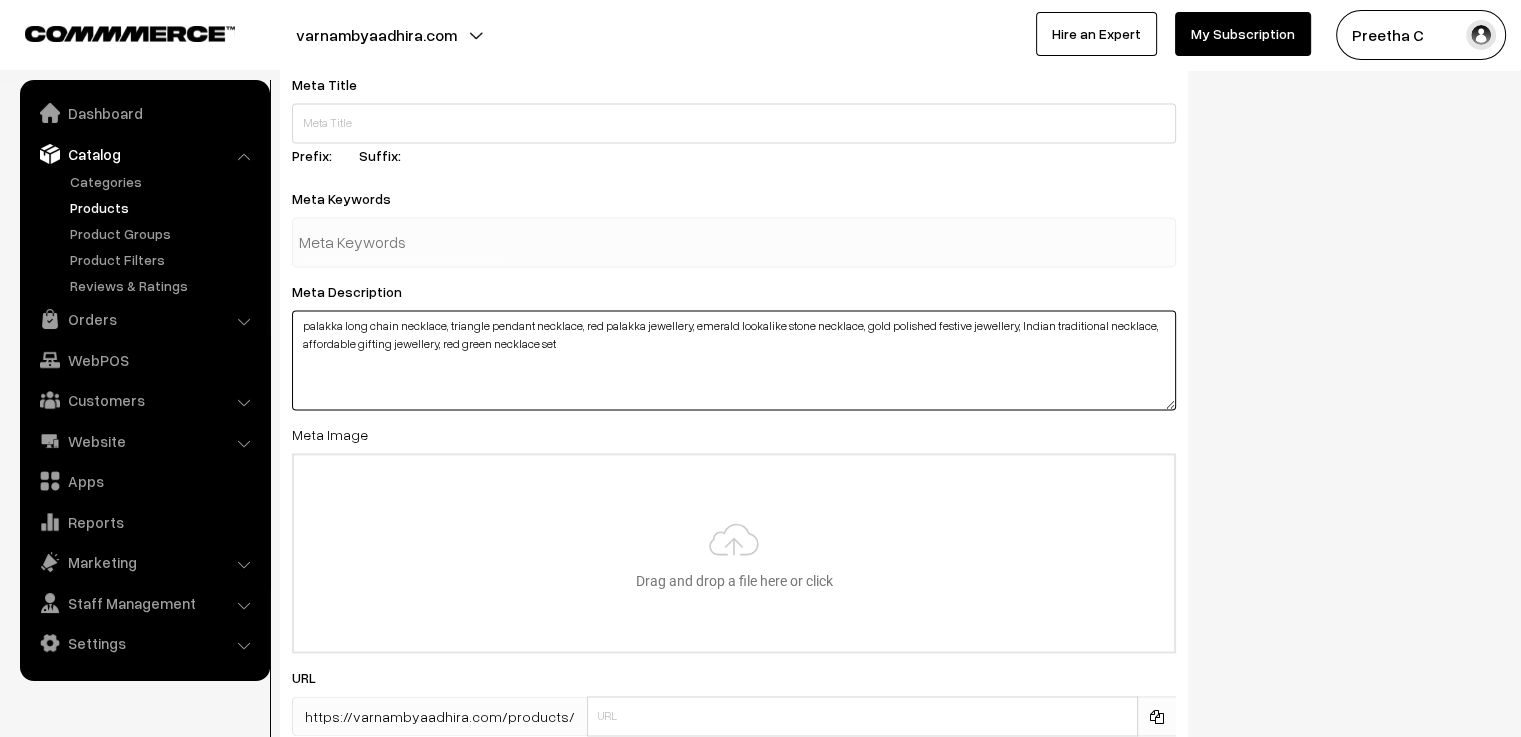 drag, startPoint x: 443, startPoint y: 327, endPoint x: 275, endPoint y: 318, distance: 168.2409 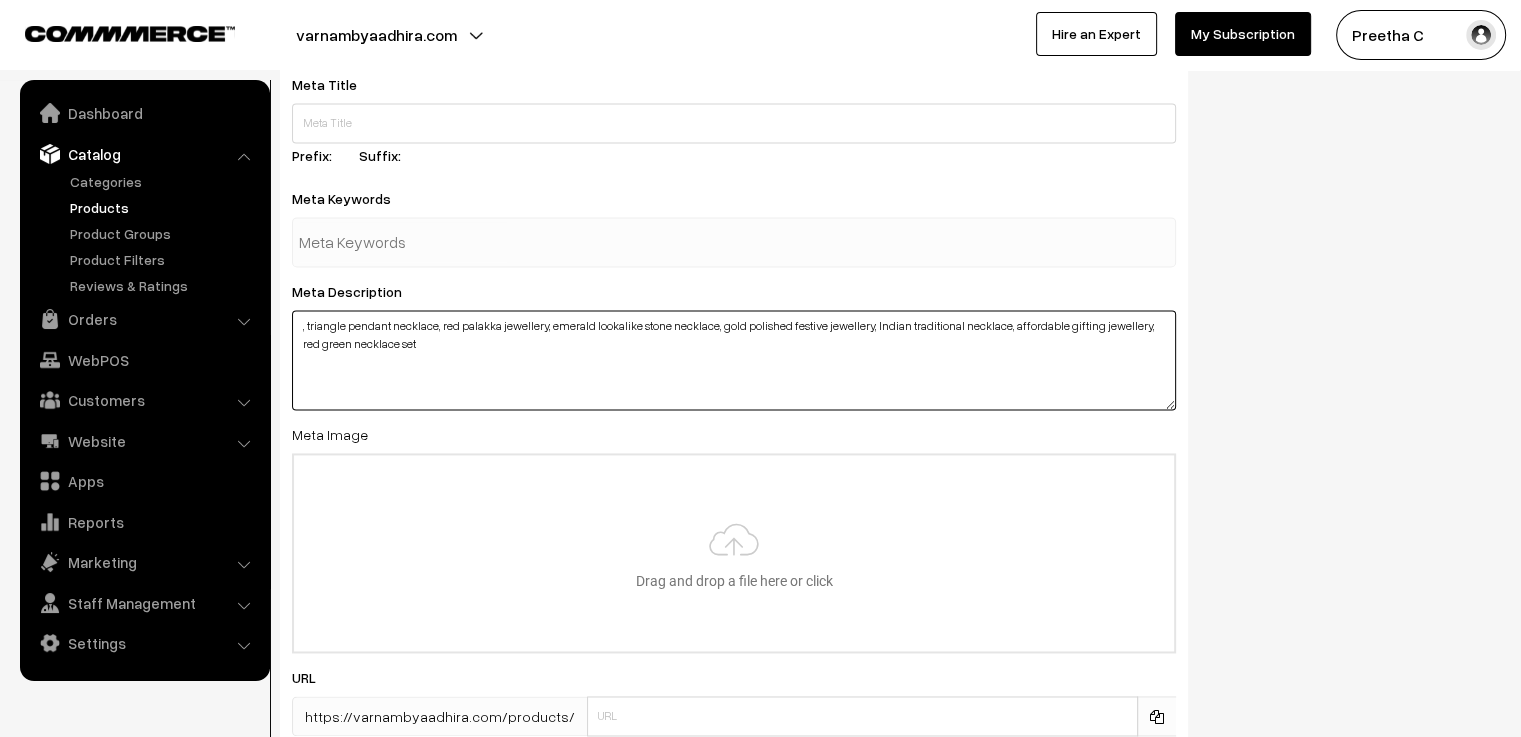 type on ", triangle pendant necklace, red palakka jewellery, emerald lookalike stone necklace, gold polished festive jewellery, Indian traditional necklace, affordable gifting jewellery, red green necklace set" 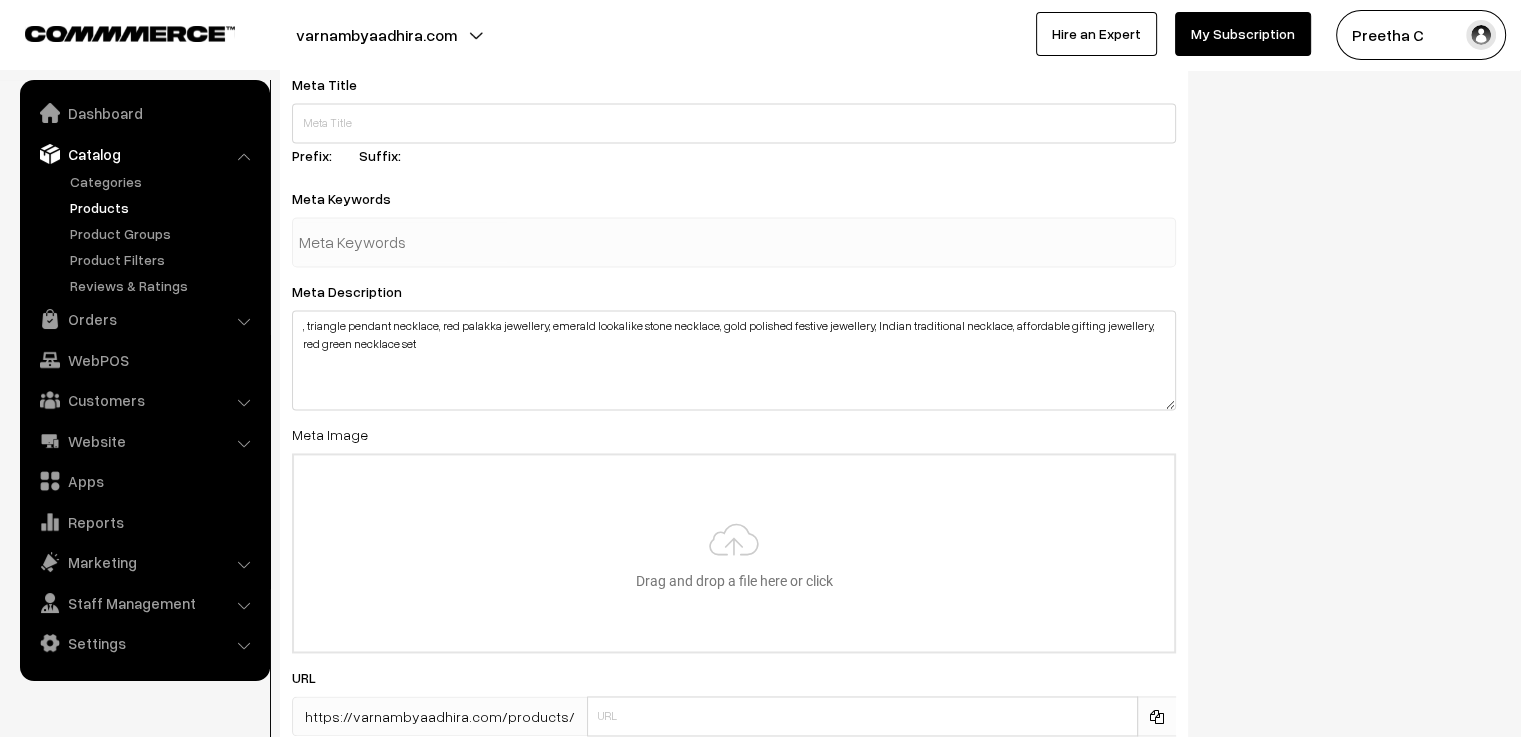 click at bounding box center [403, 242] 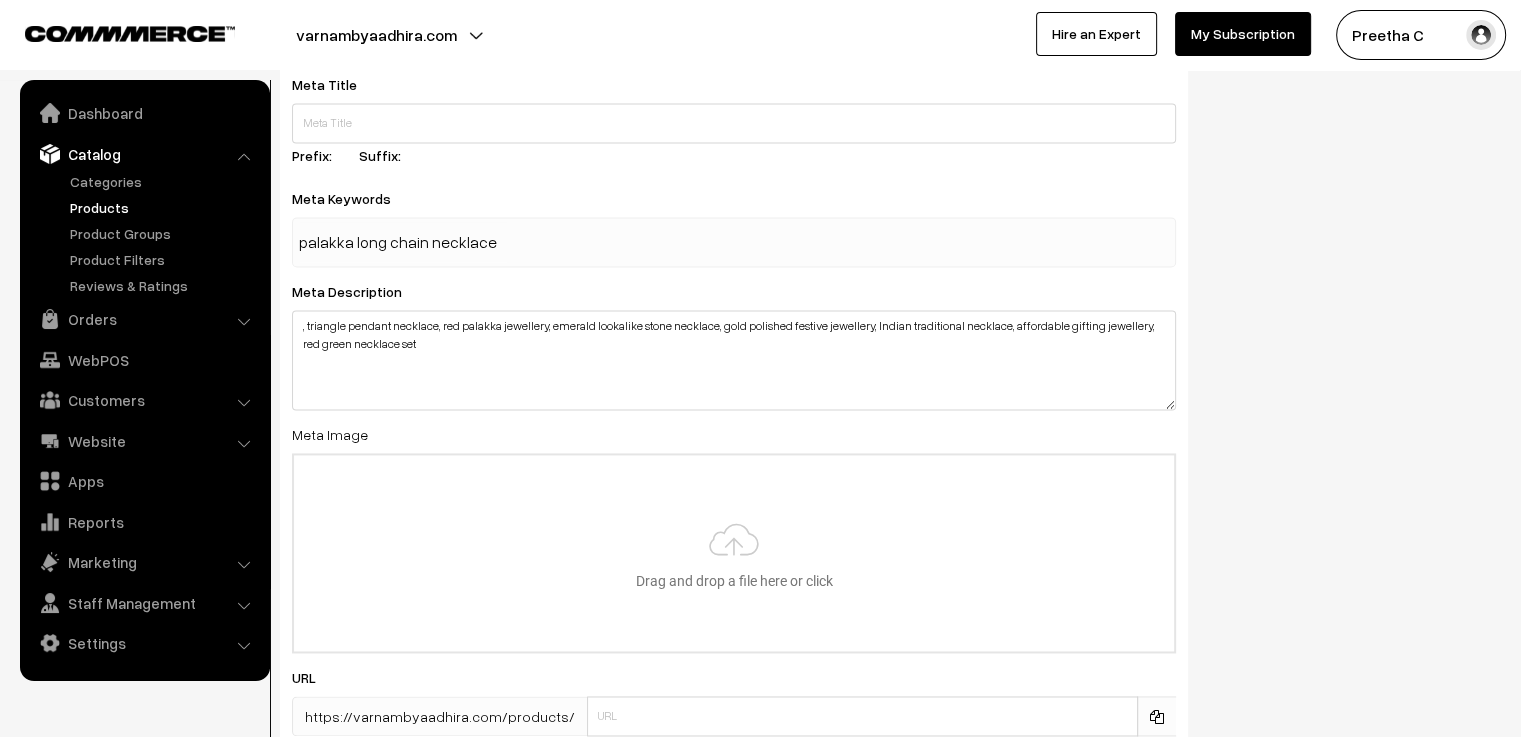 type 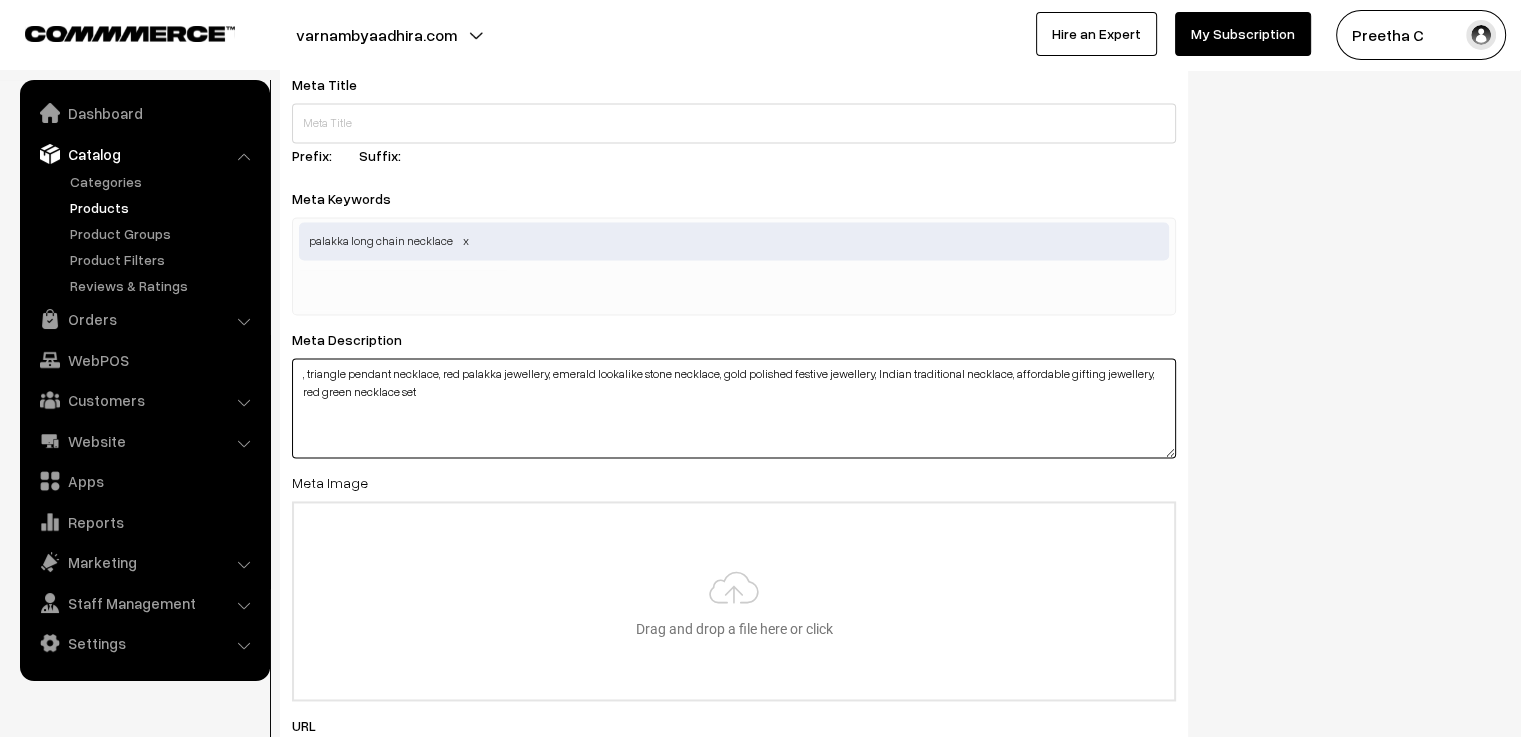 drag, startPoint x: 438, startPoint y: 381, endPoint x: 306, endPoint y: 382, distance: 132.00378 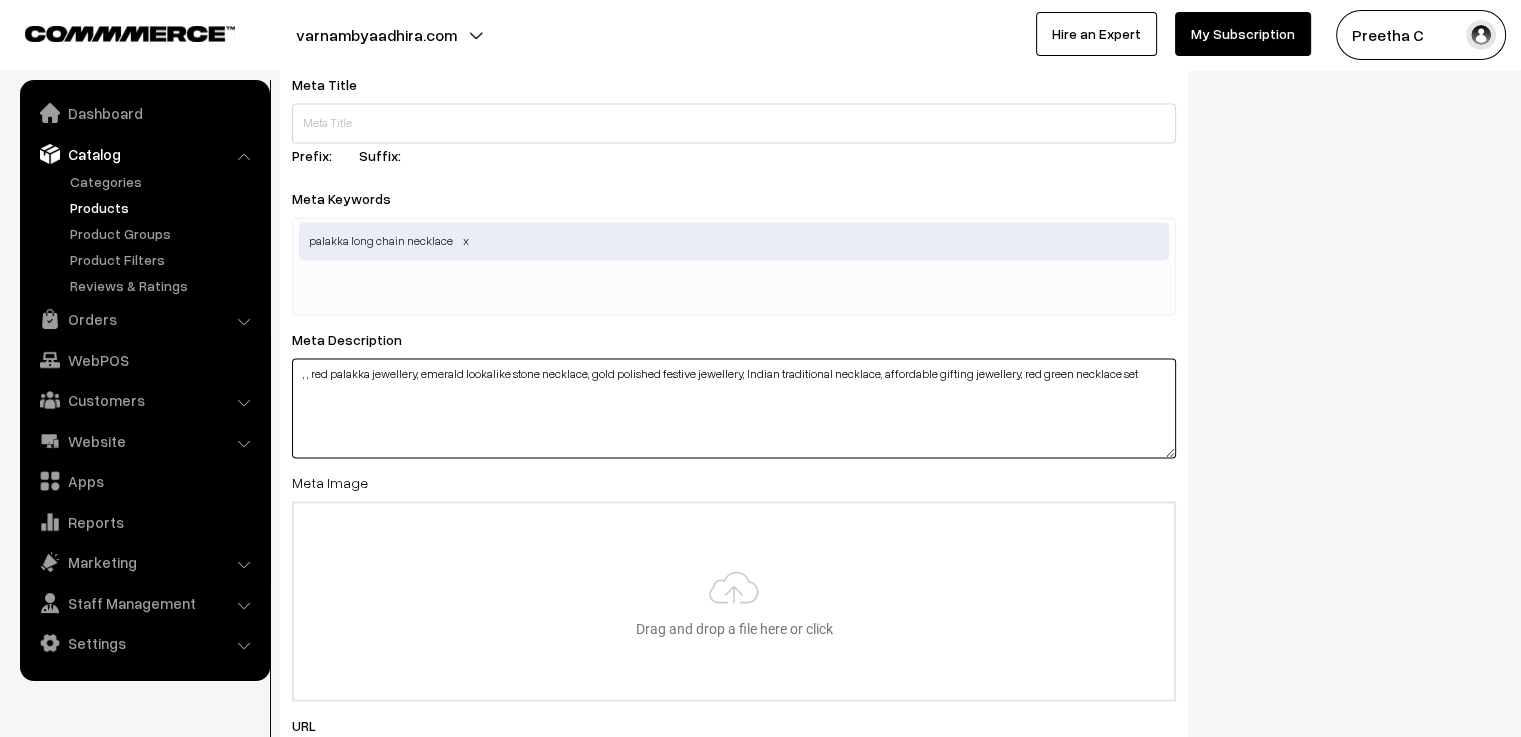type on ", , red palakka jewellery, emerald lookalike stone necklace, gold polished festive jewellery, Indian traditional necklace, affordable gifting jewellery, red green necklace set" 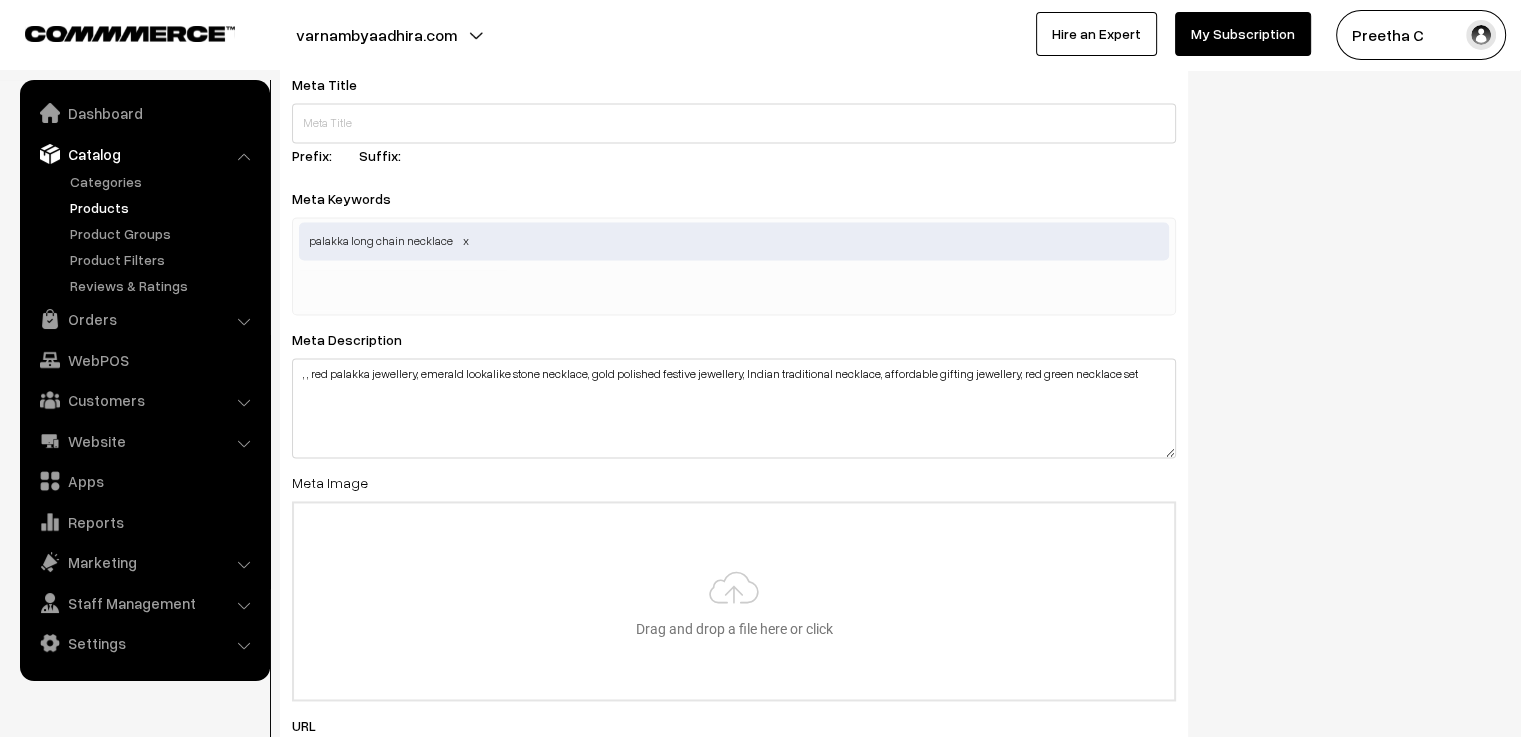click at bounding box center (403, 290) 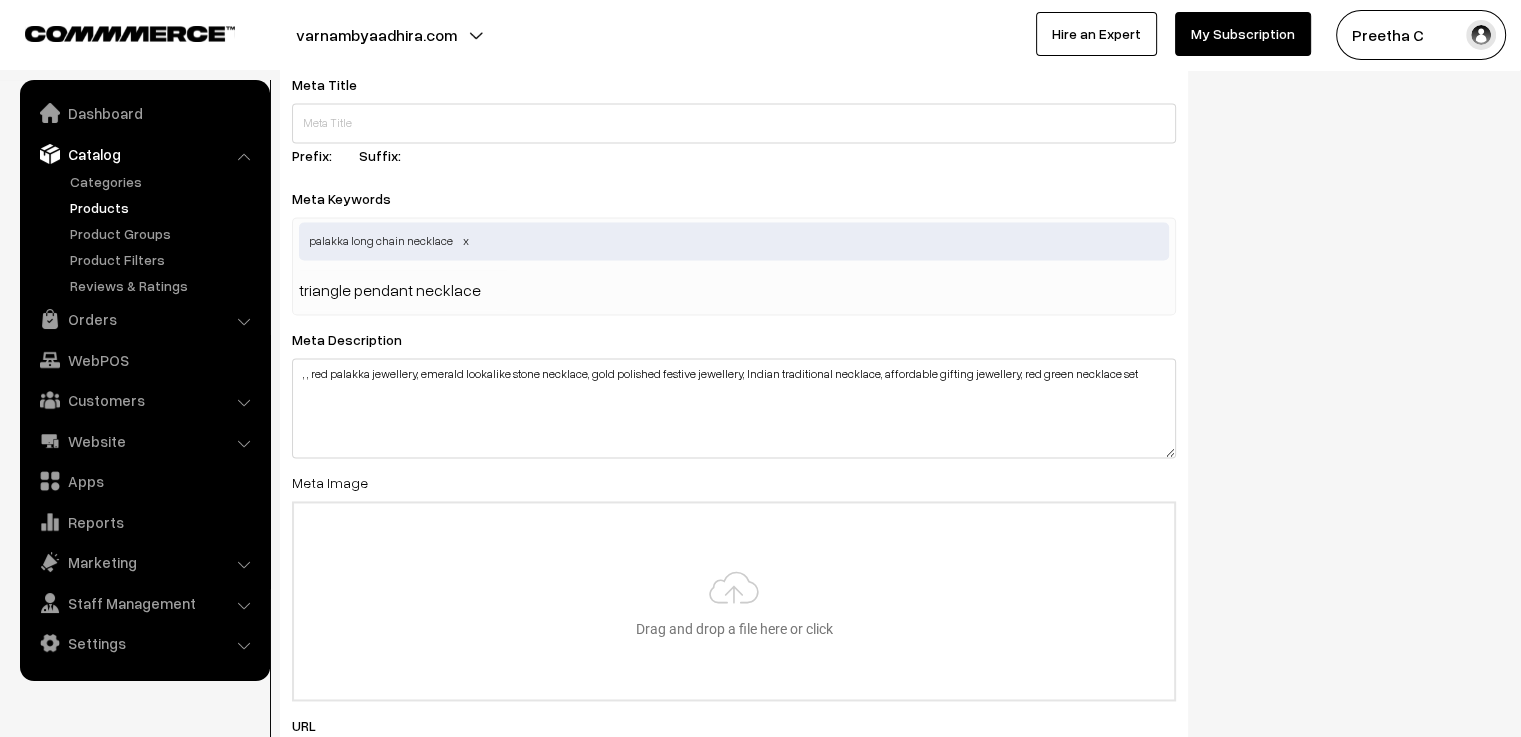 type 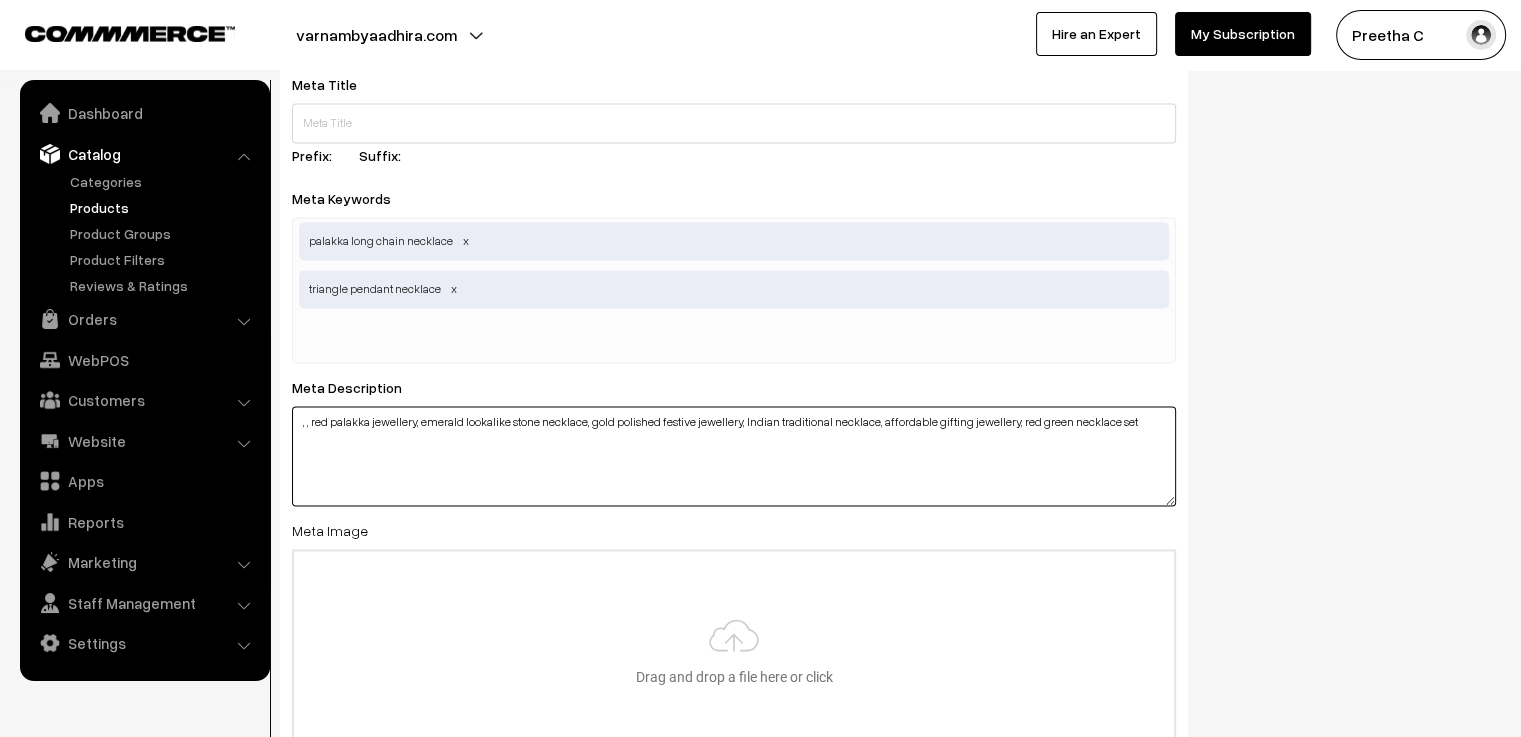 click on ", , red palakka jewellery, emerald lookalike stone necklace, gold polished festive jewellery, Indian traditional necklace, affordable gifting jewellery, red green necklace set" at bounding box center (734, 456) 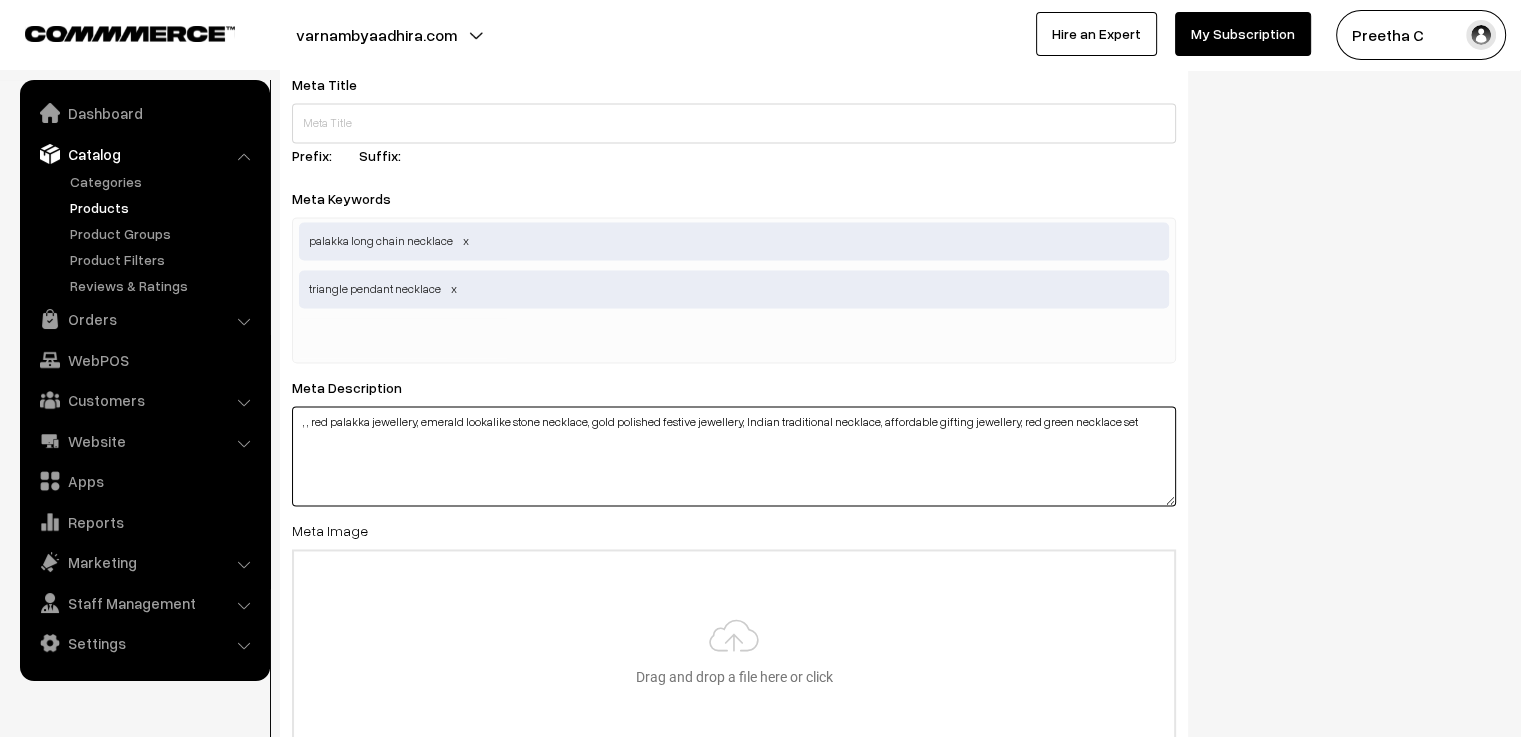drag, startPoint x: 414, startPoint y: 425, endPoint x: 309, endPoint y: 448, distance: 107.48953 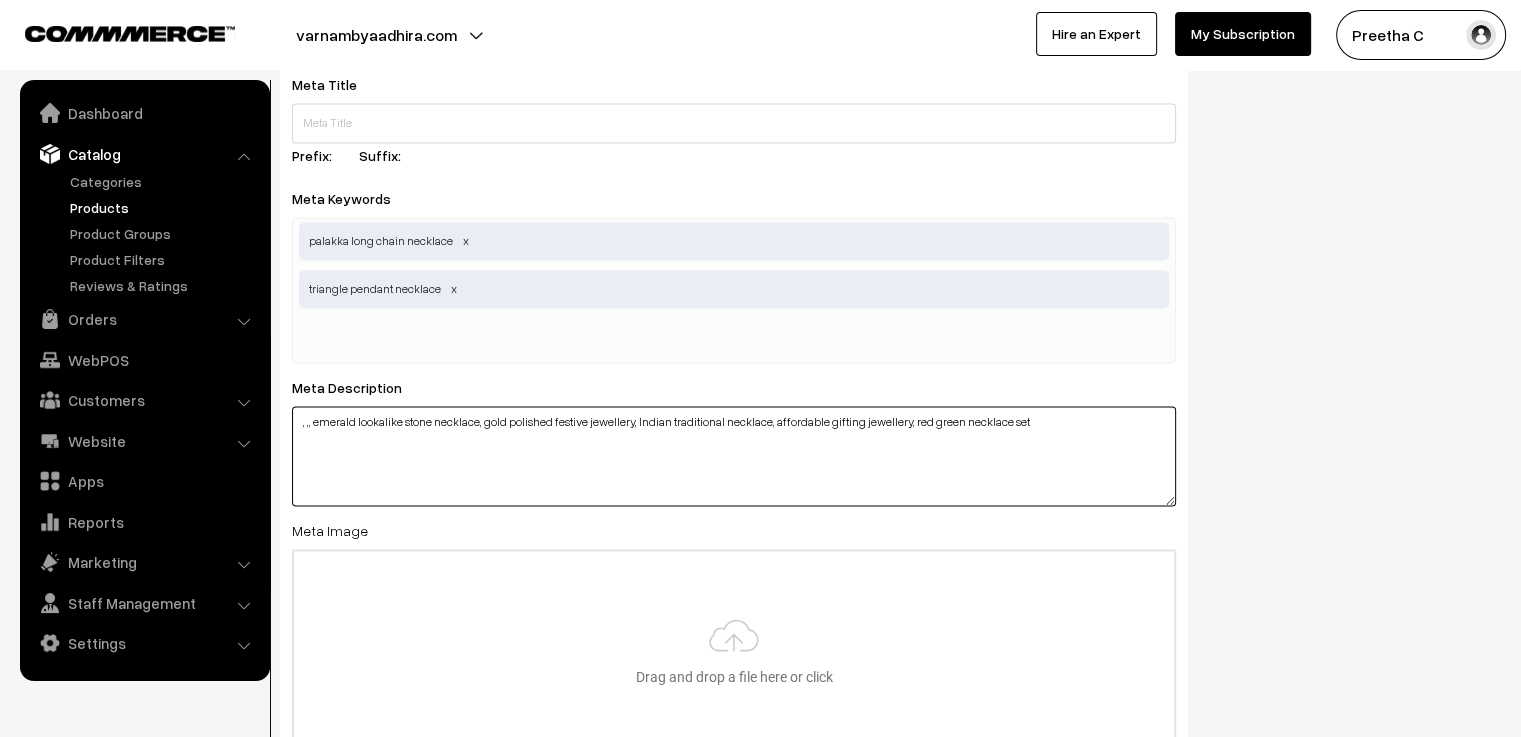 type on ", ,, emerald lookalike stone necklace, gold polished festive jewellery, Indian traditional necklace, affordable gifting jewellery, red green necklace set" 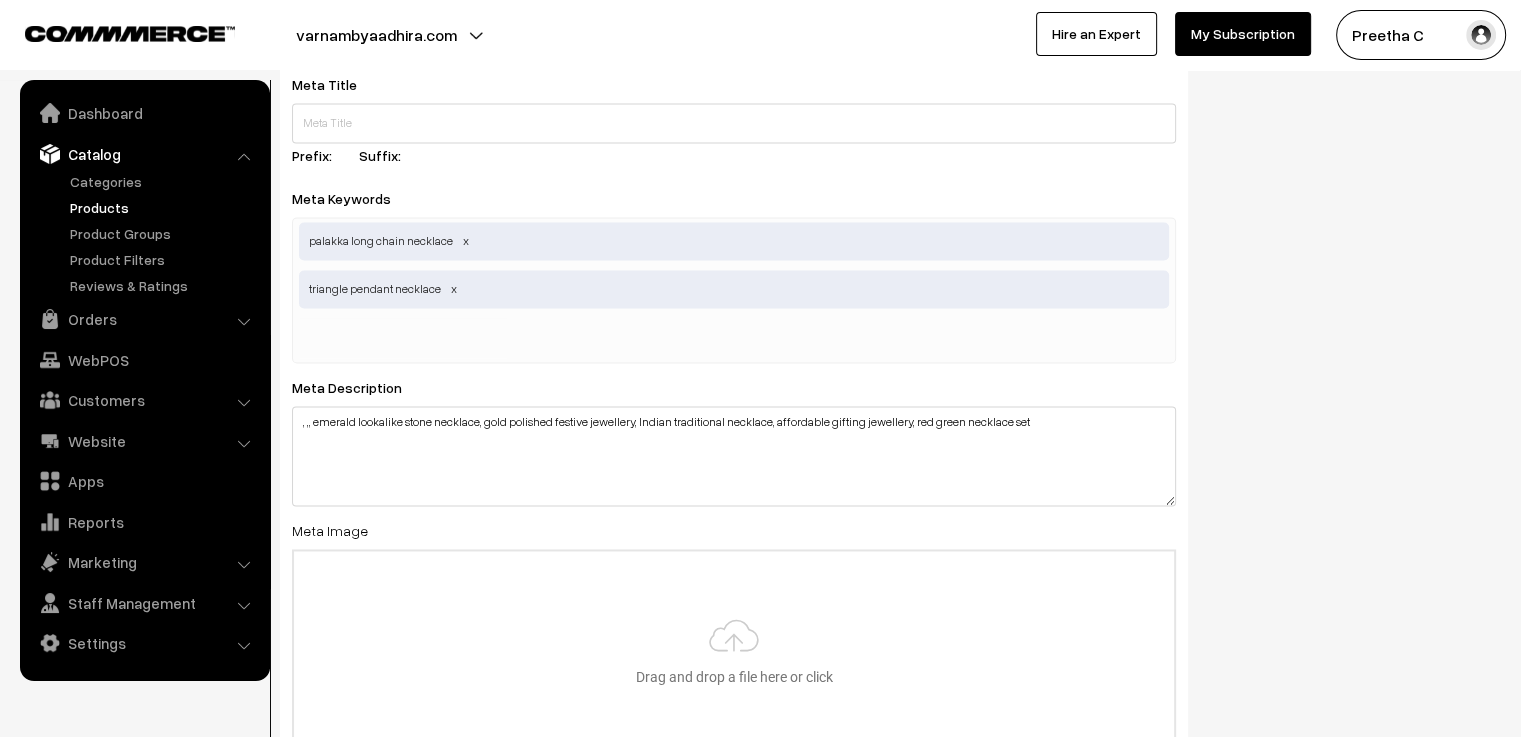 click at bounding box center (403, 338) 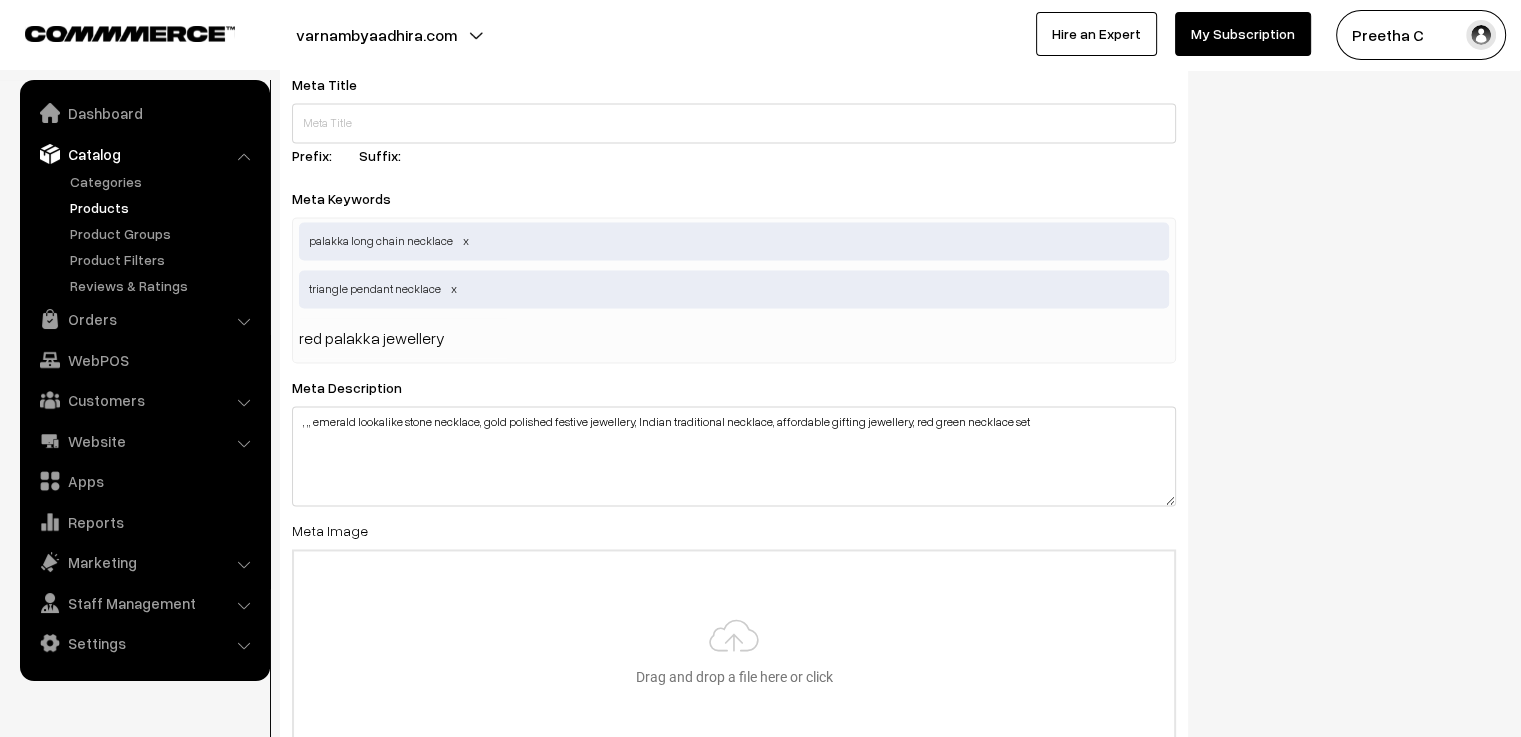 type 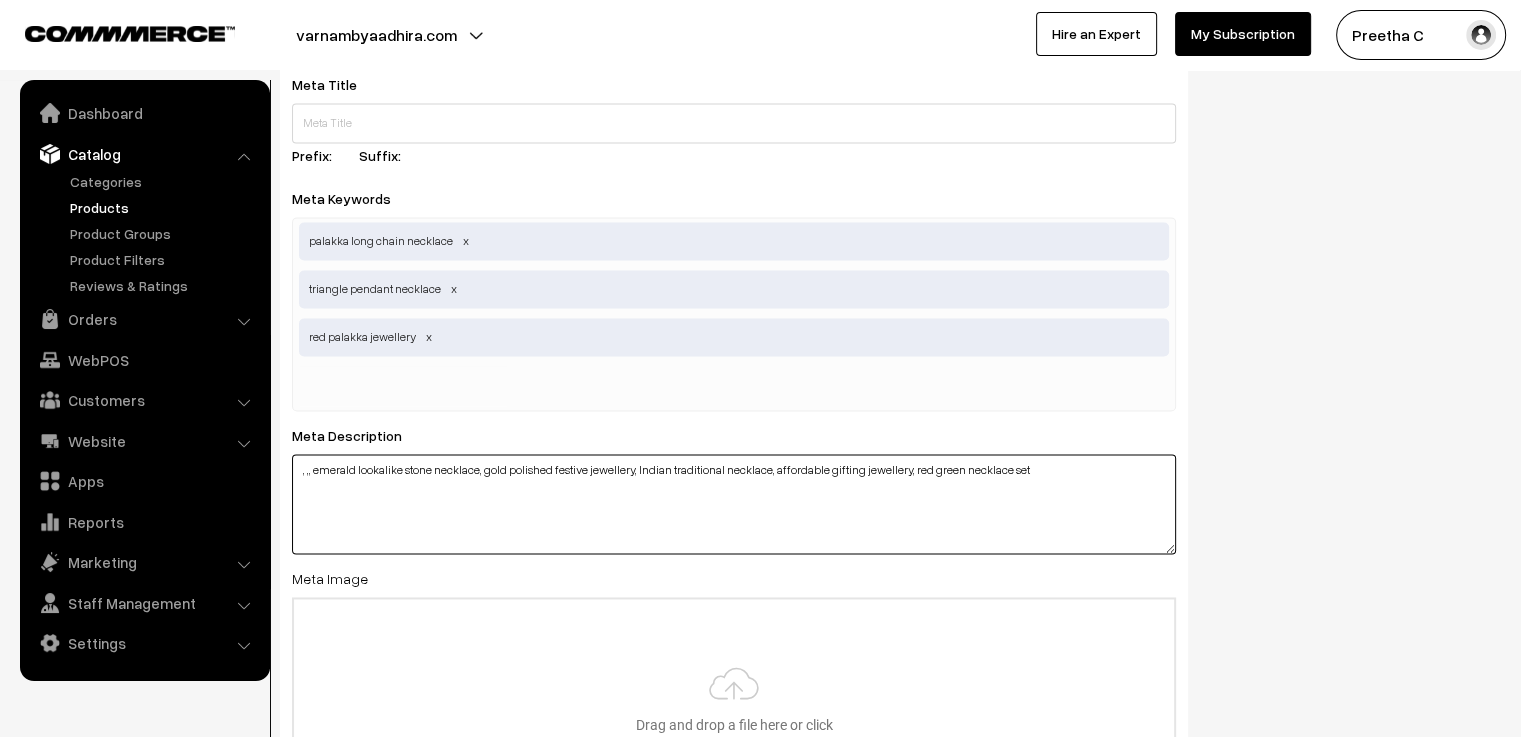 drag, startPoint x: 478, startPoint y: 471, endPoint x: 316, endPoint y: 504, distance: 165.32695 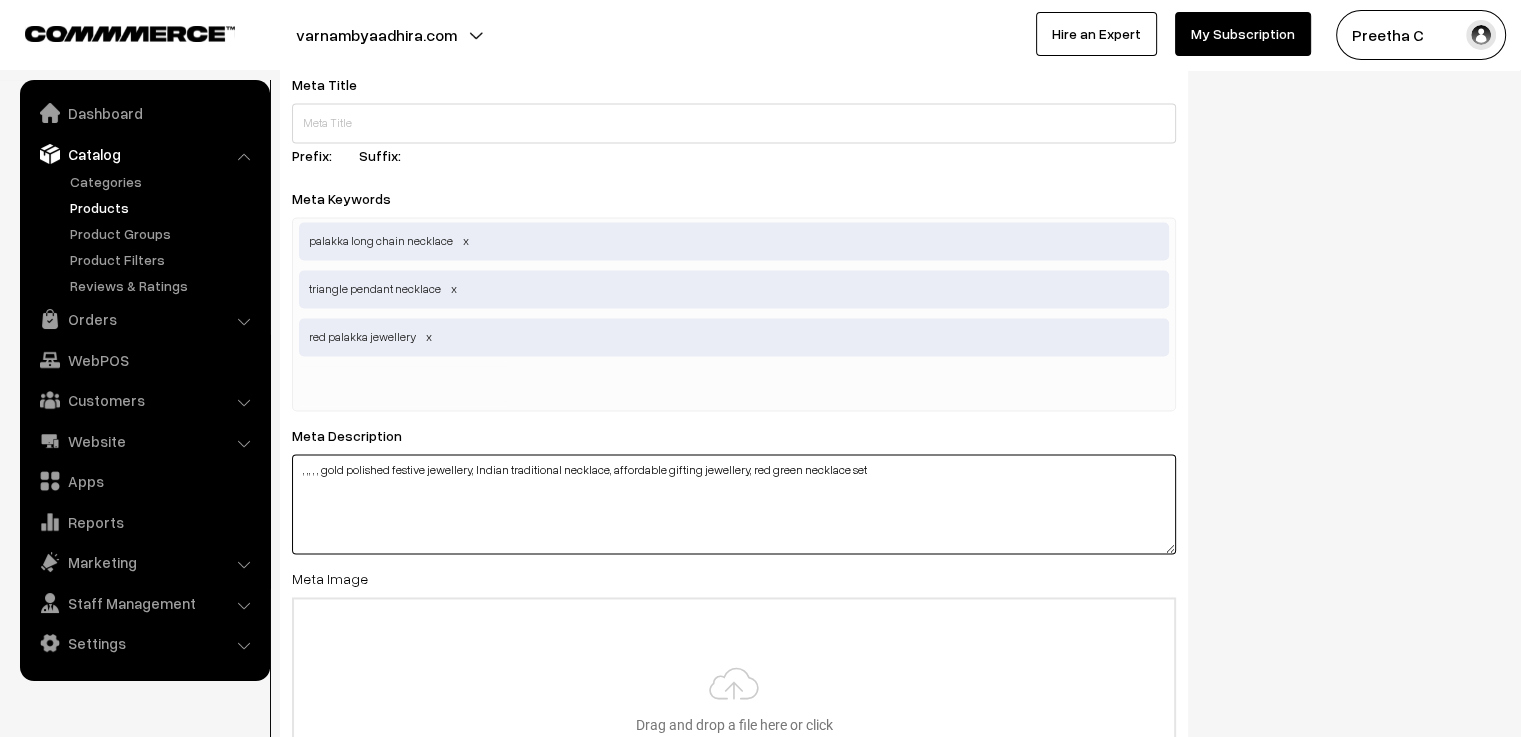 type on ", ,, , , gold polished festive jewellery, Indian traditional necklace, affordable gifting jewellery, red green necklace set" 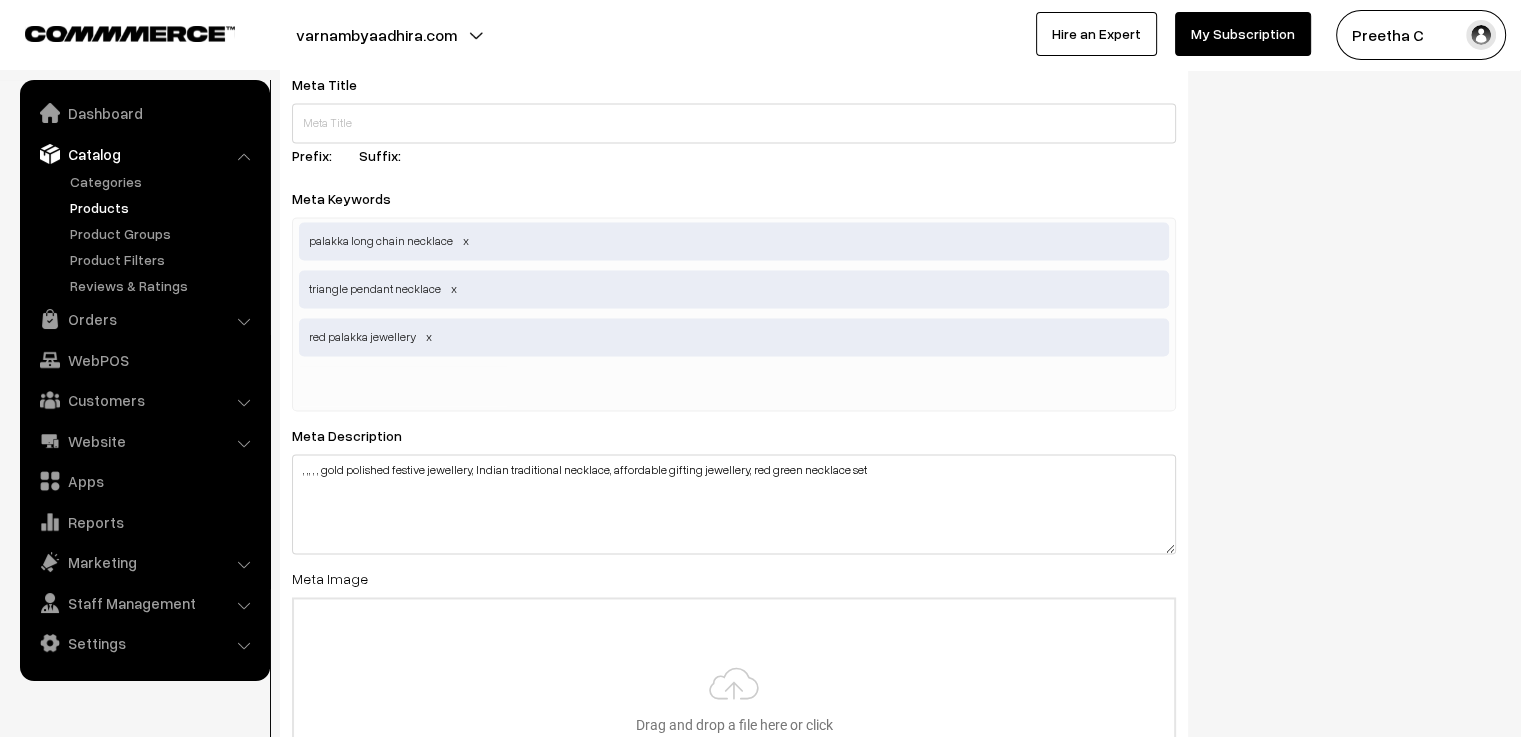 click at bounding box center (403, 386) 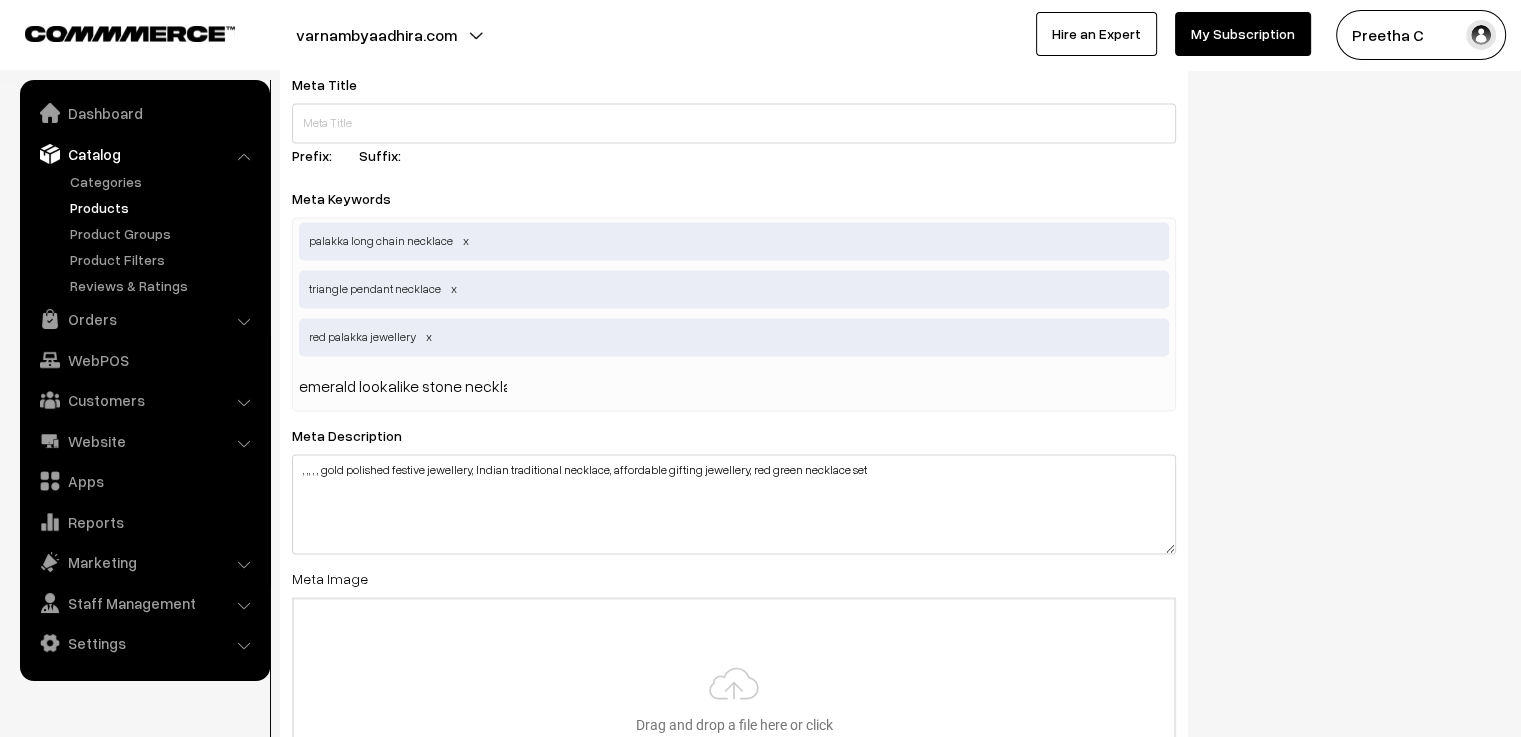scroll, scrollTop: 0, scrollLeft: 14, axis: horizontal 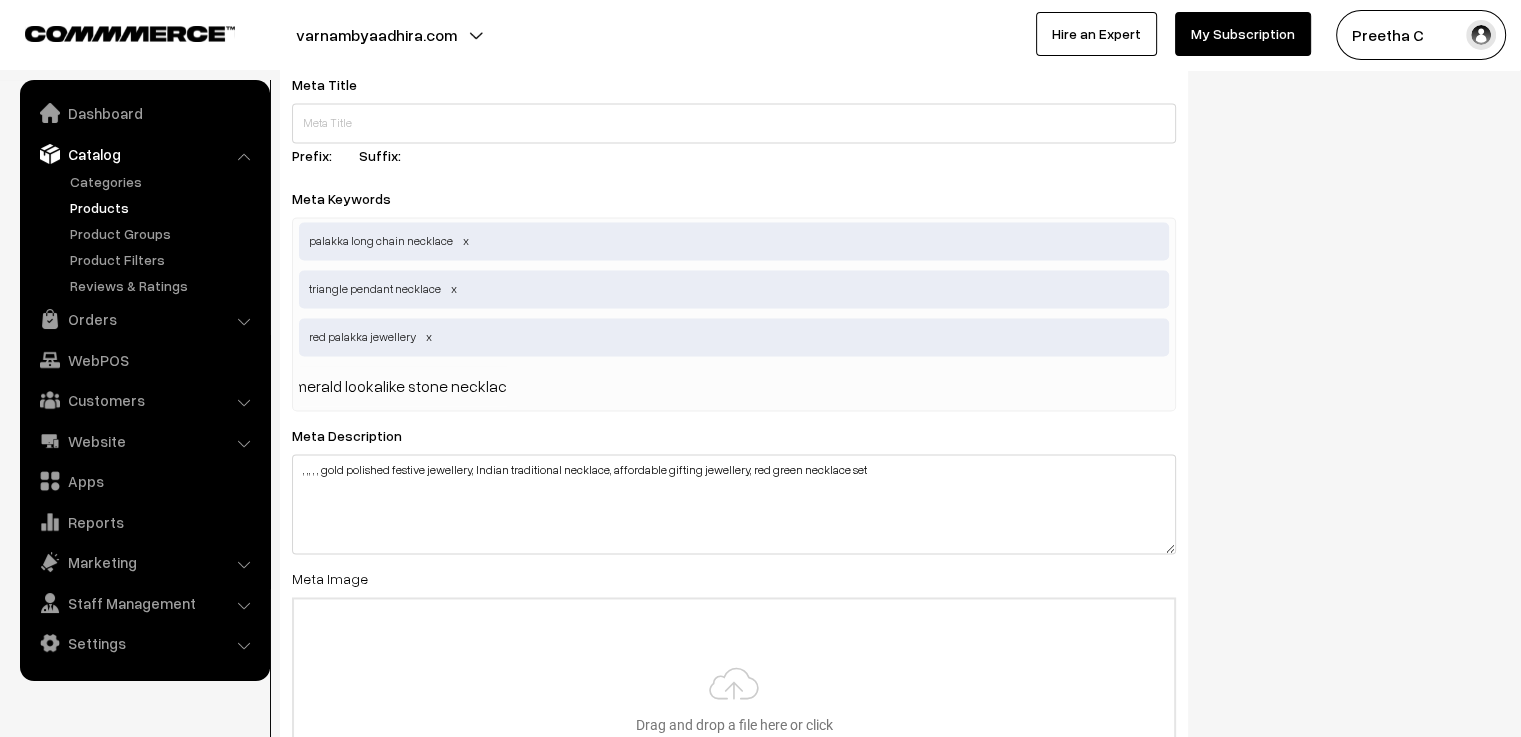 type 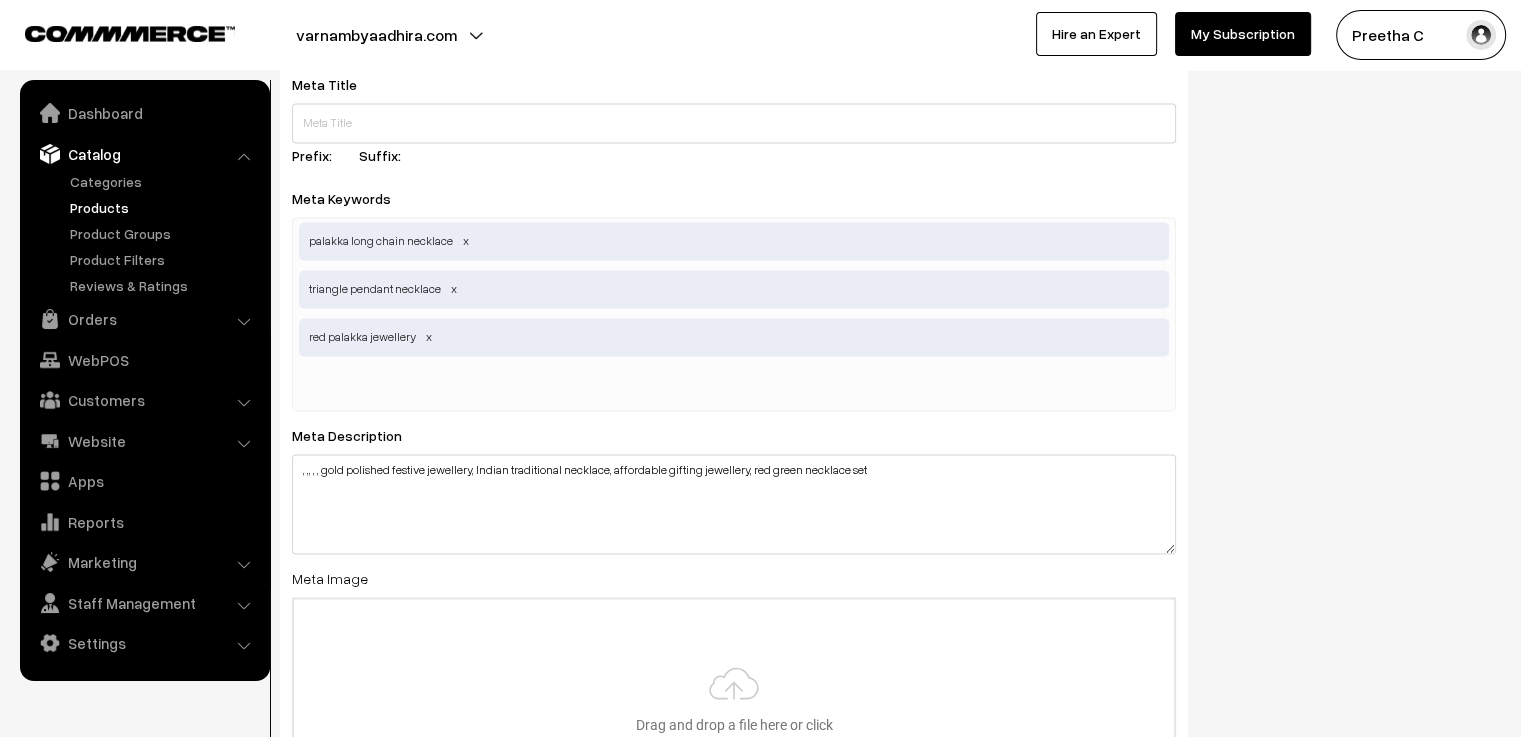 scroll, scrollTop: 0, scrollLeft: 0, axis: both 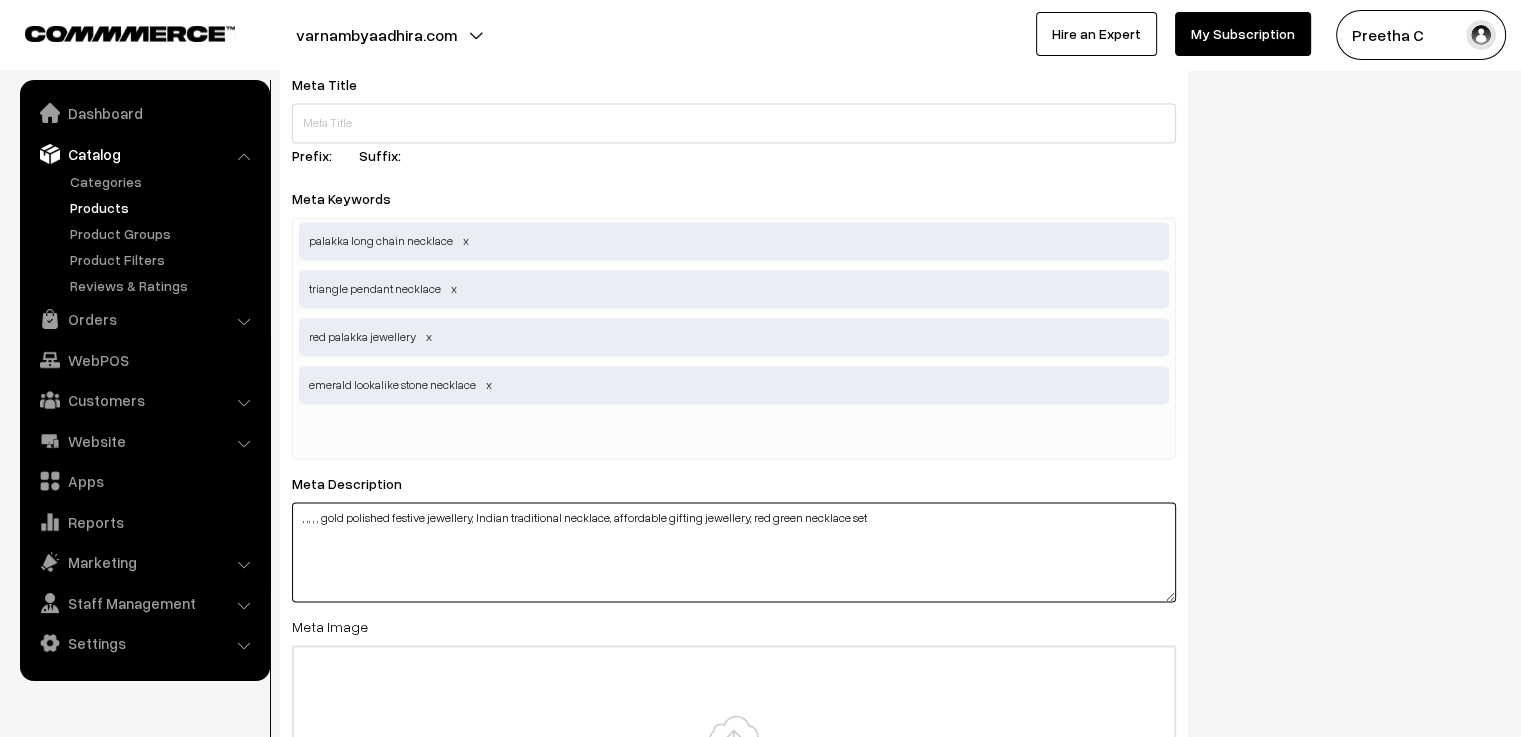 drag, startPoint x: 467, startPoint y: 522, endPoint x: 319, endPoint y: 549, distance: 150.44267 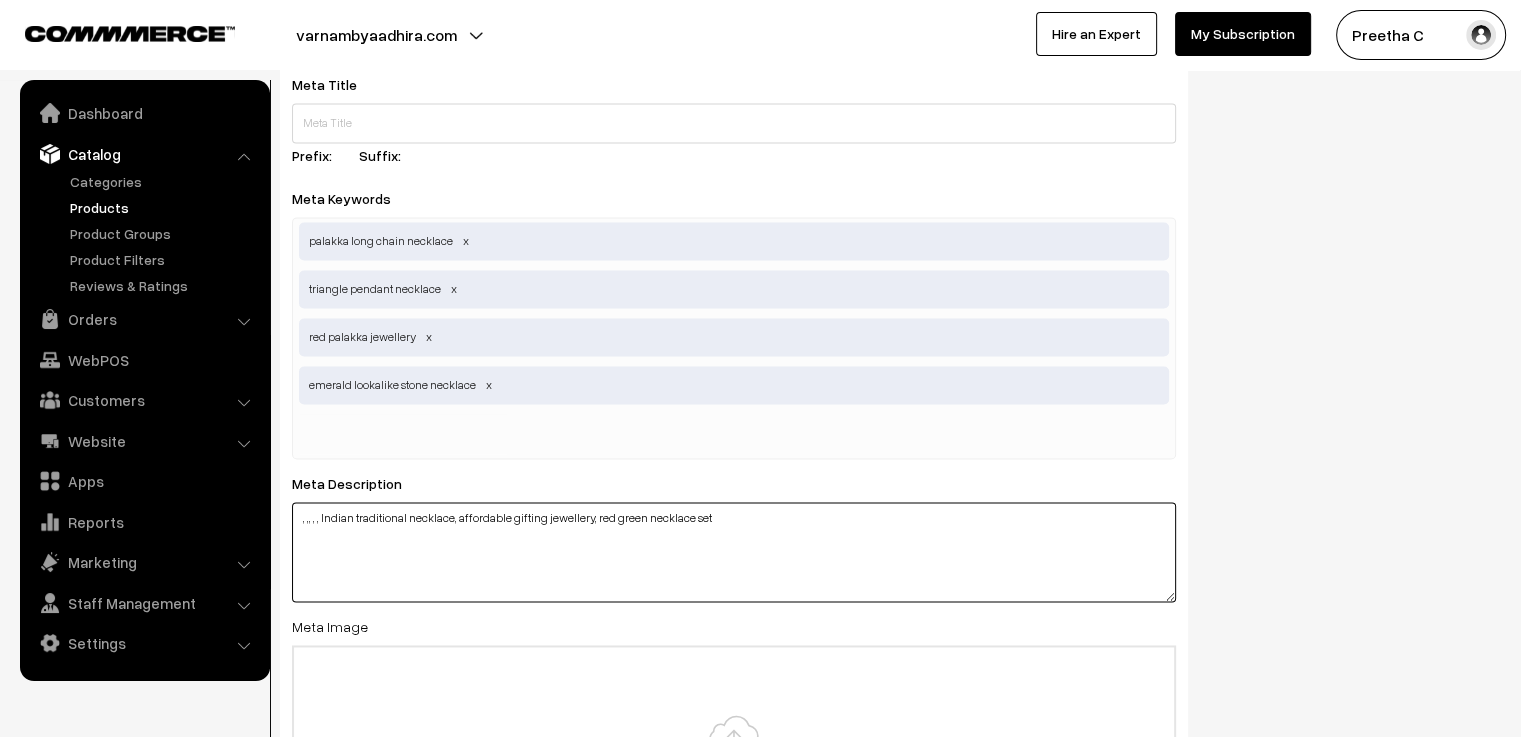 type on ", ,, , , Indian traditional necklace, affordable gifting jewellery, red green necklace set" 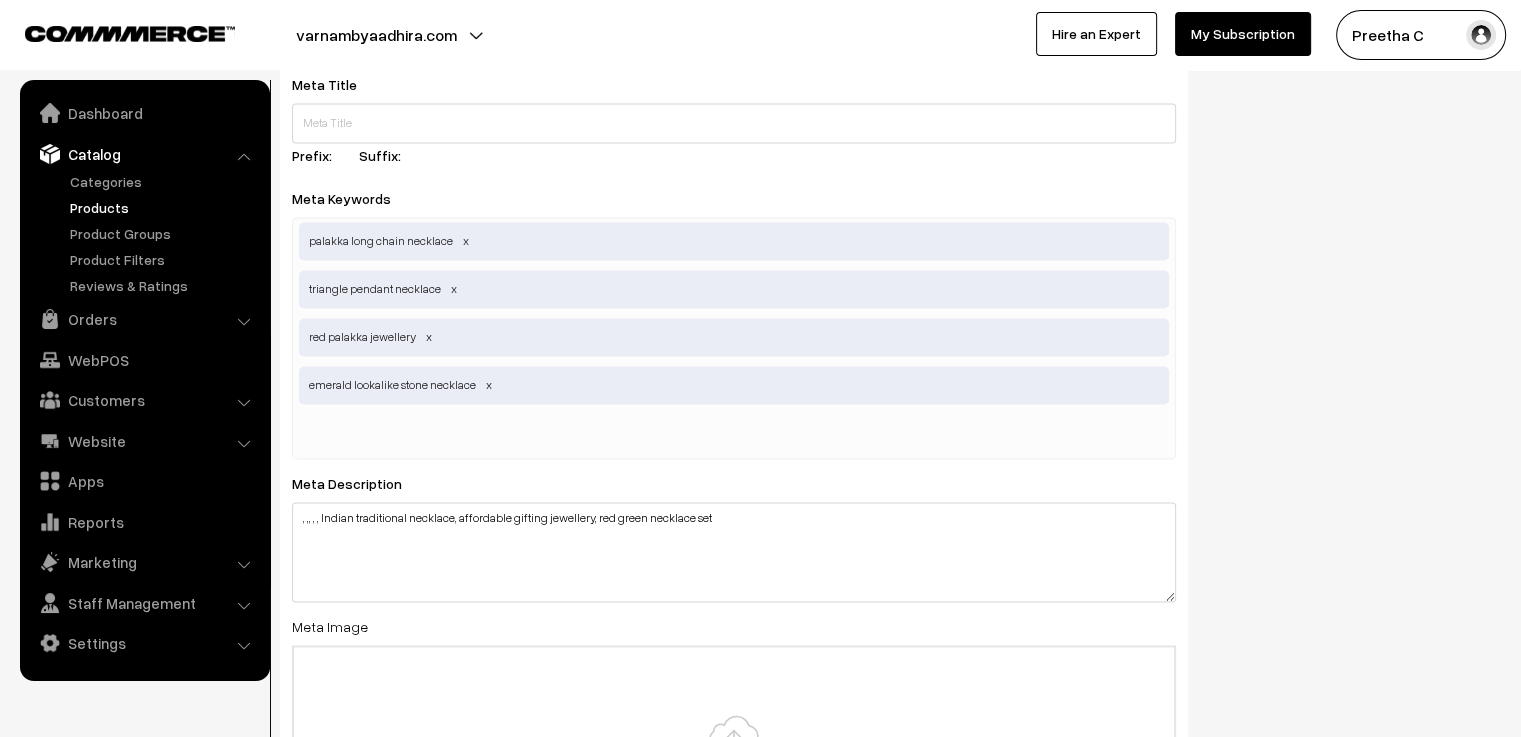 click at bounding box center [403, 434] 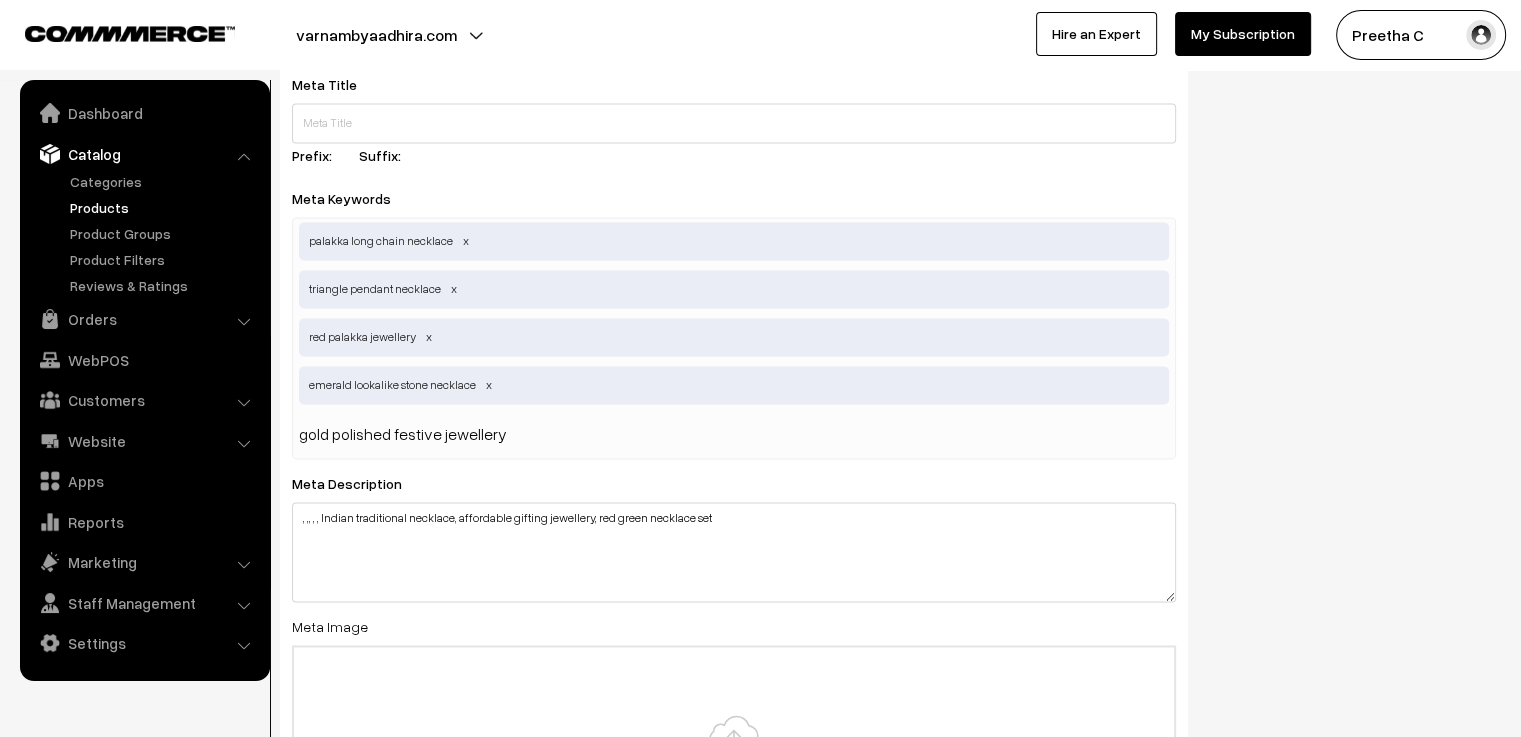 type 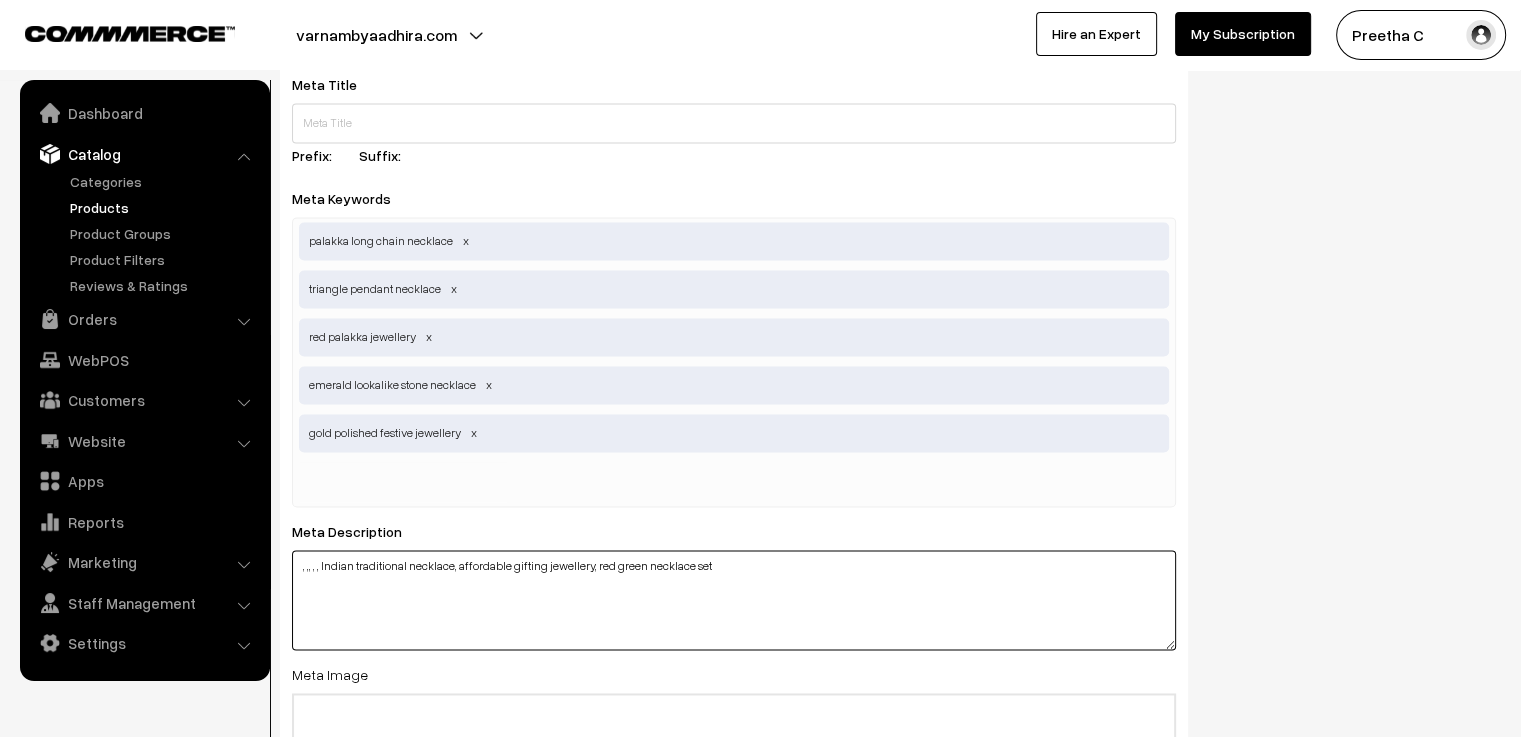 drag, startPoint x: 449, startPoint y: 570, endPoint x: 321, endPoint y: 584, distance: 128.76335 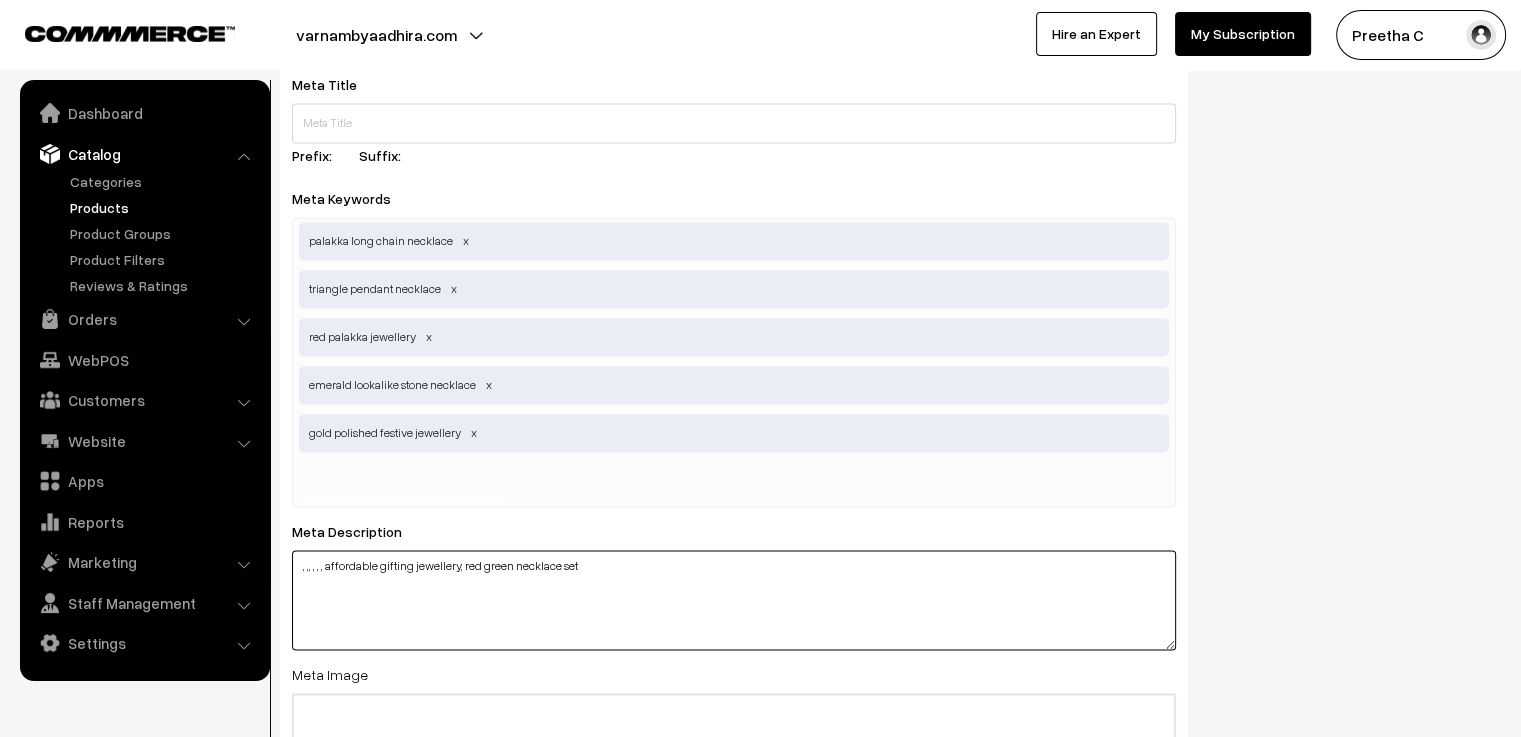 type on ", ,, , , , affordable gifting jewellery, red green necklace set" 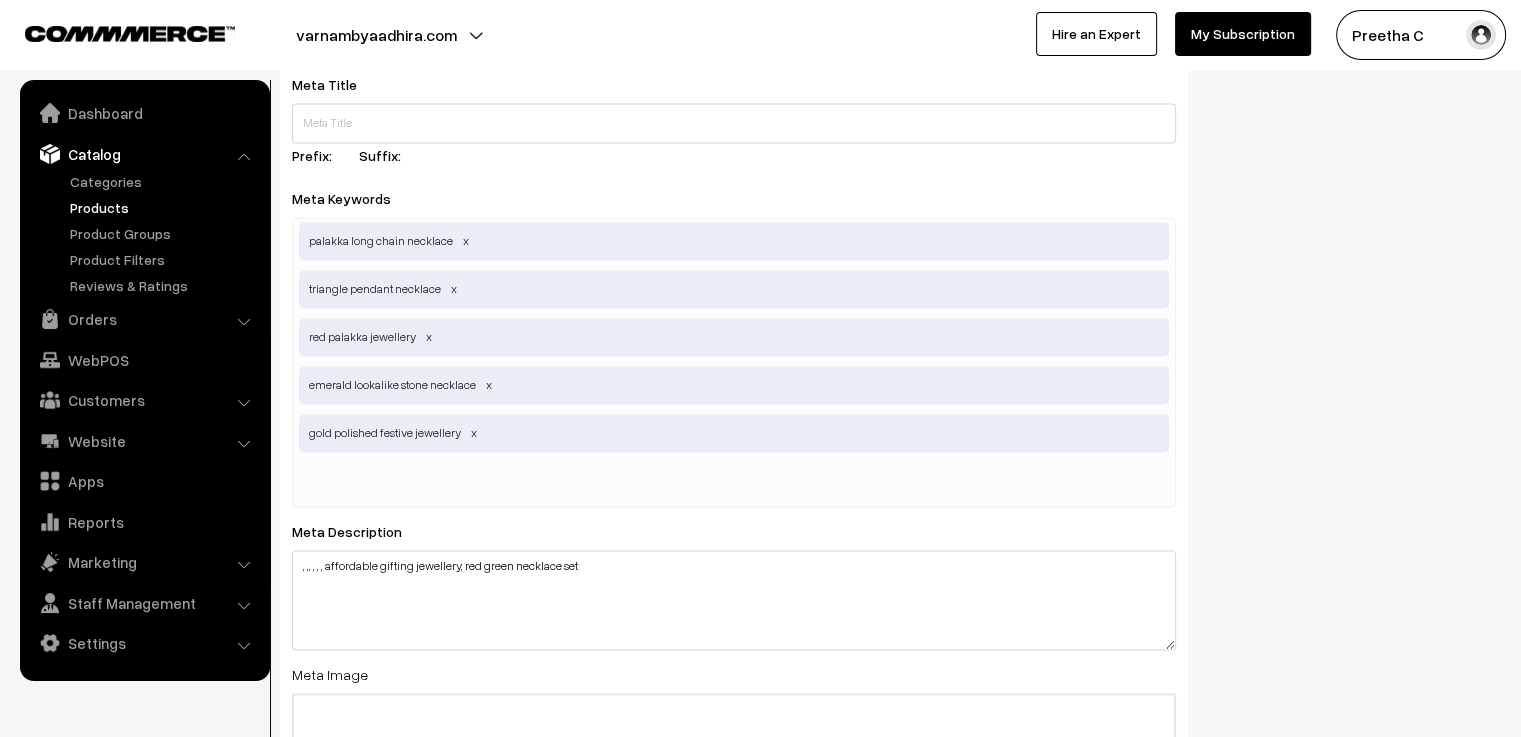 click at bounding box center (403, 482) 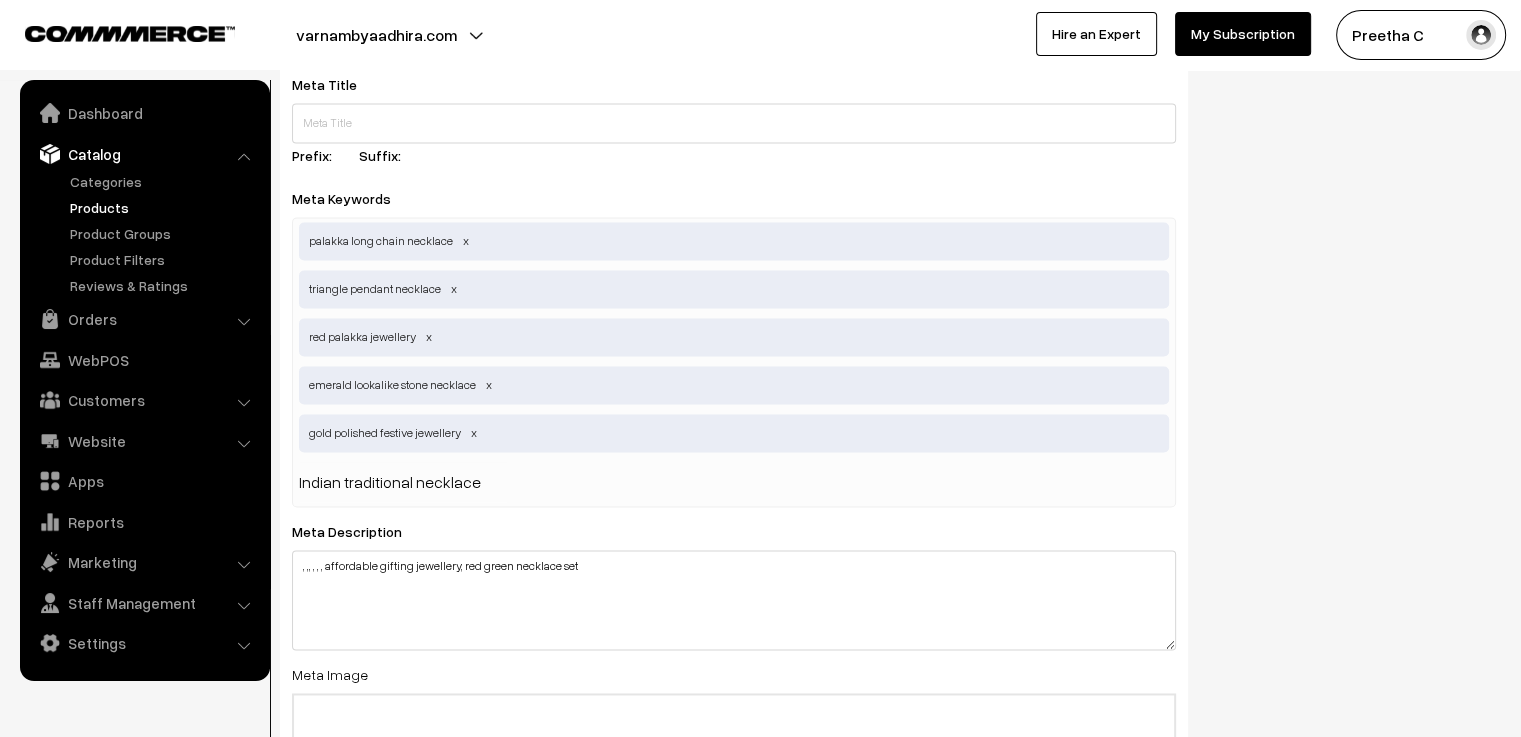type 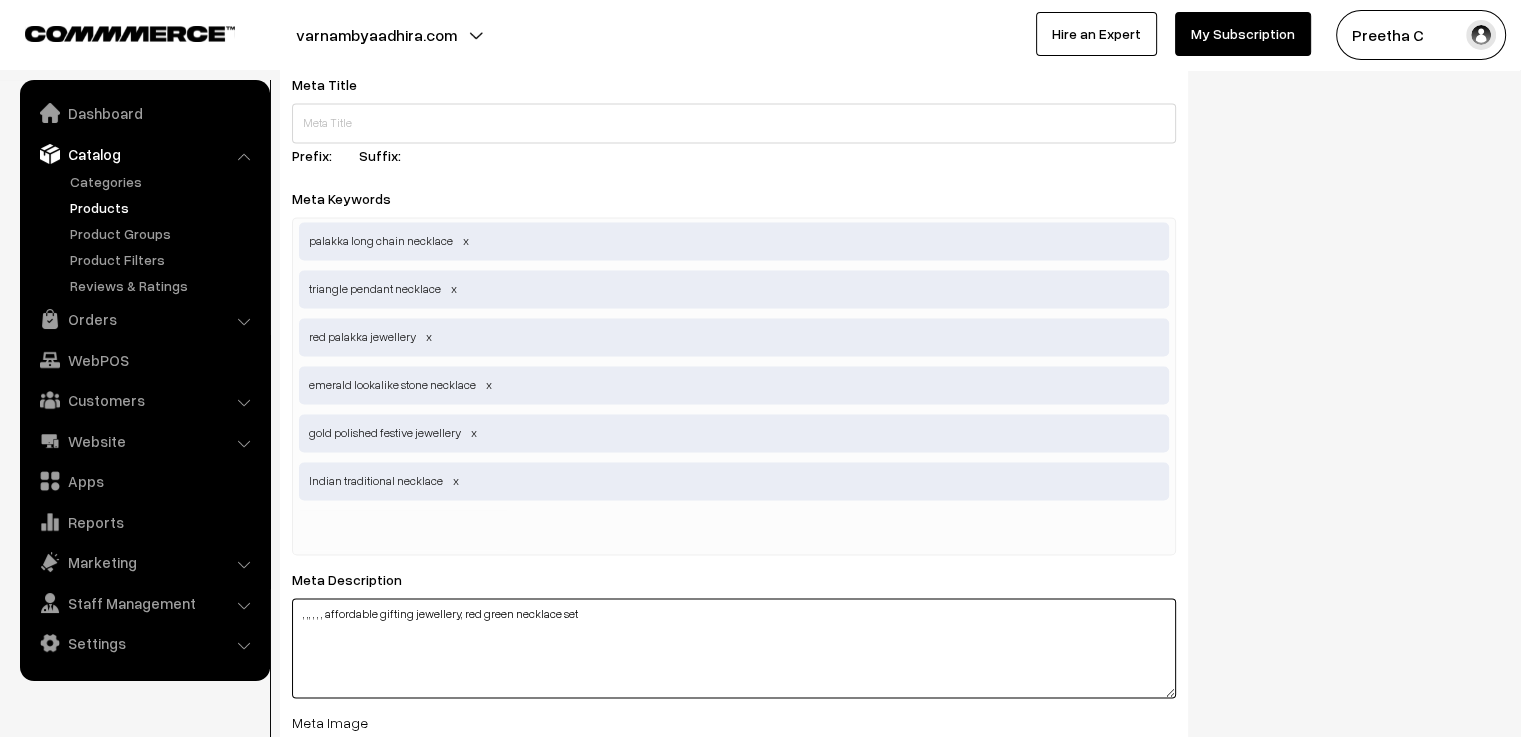 drag, startPoint x: 456, startPoint y: 619, endPoint x: 326, endPoint y: 641, distance: 131.8484 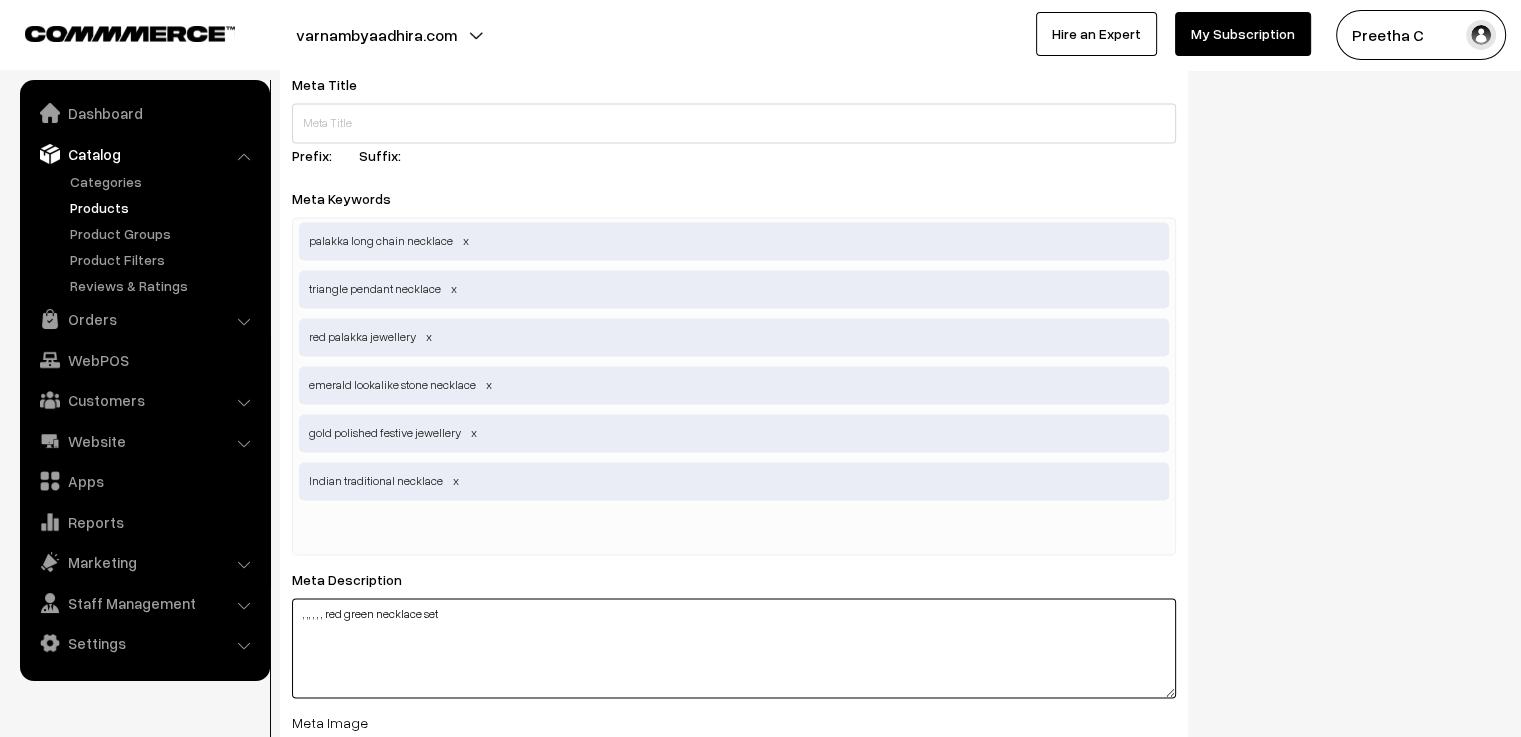 type on ", ,, , , , red green necklace set" 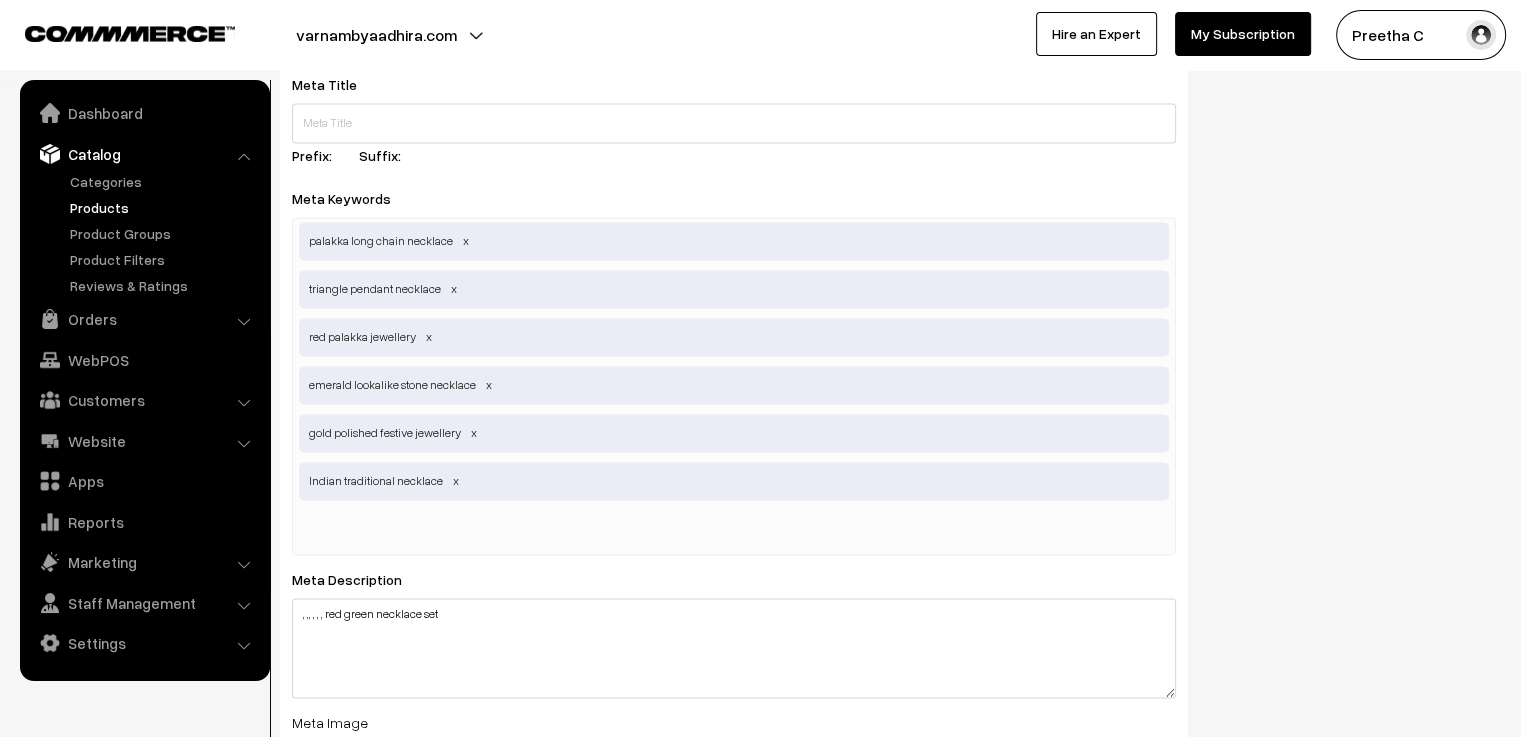 click at bounding box center [403, 530] 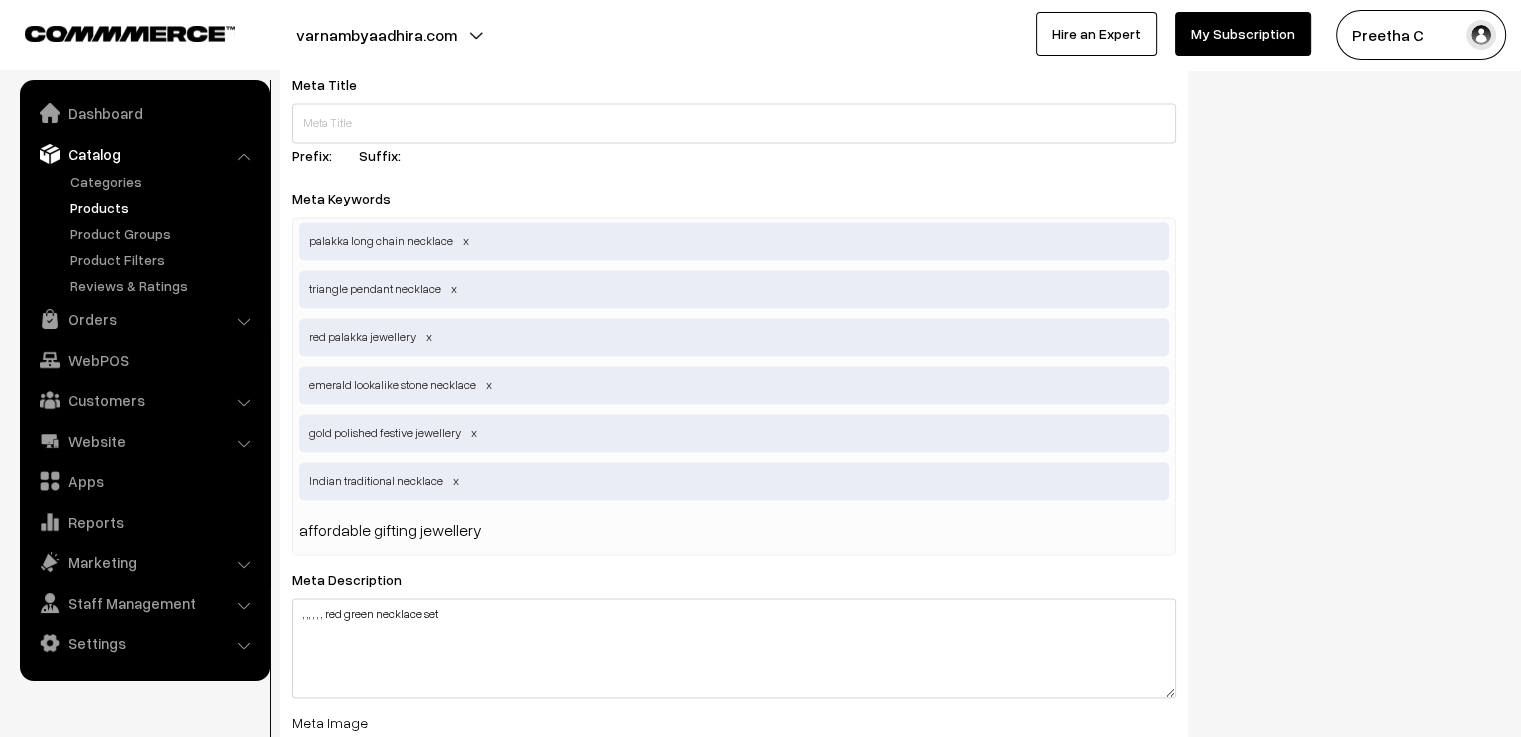 type 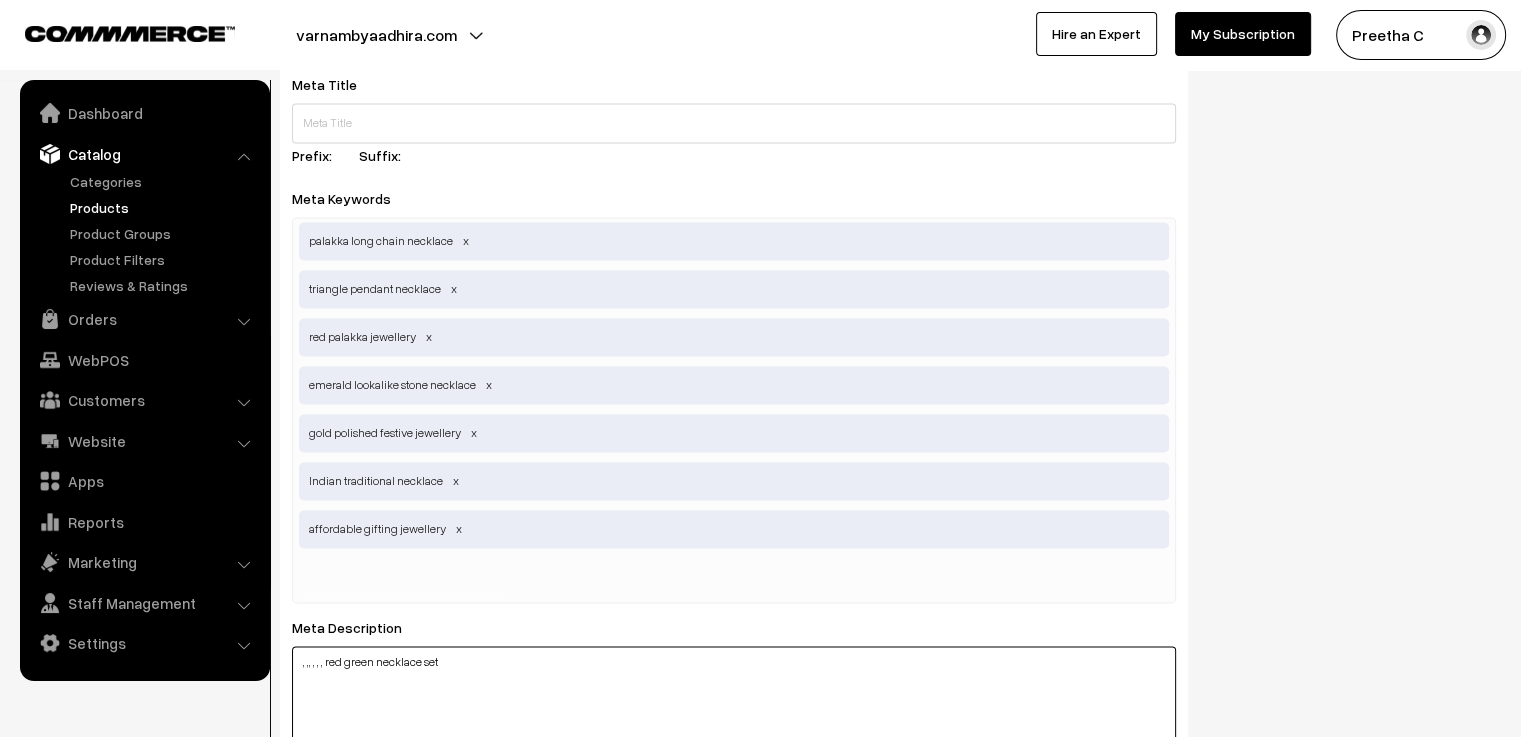 drag, startPoint x: 463, startPoint y: 672, endPoint x: 332, endPoint y: 689, distance: 132.09845 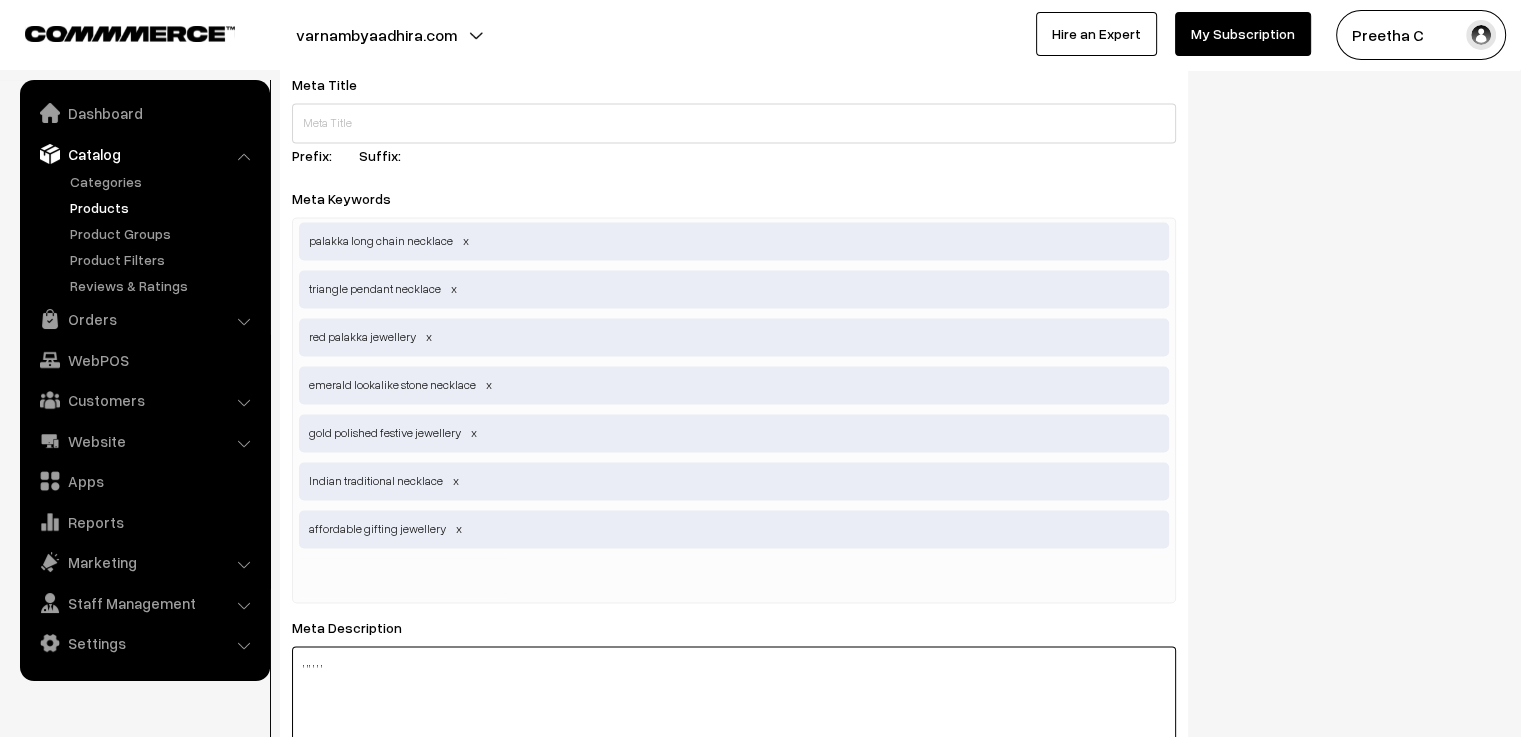 type on ", ,, , , ," 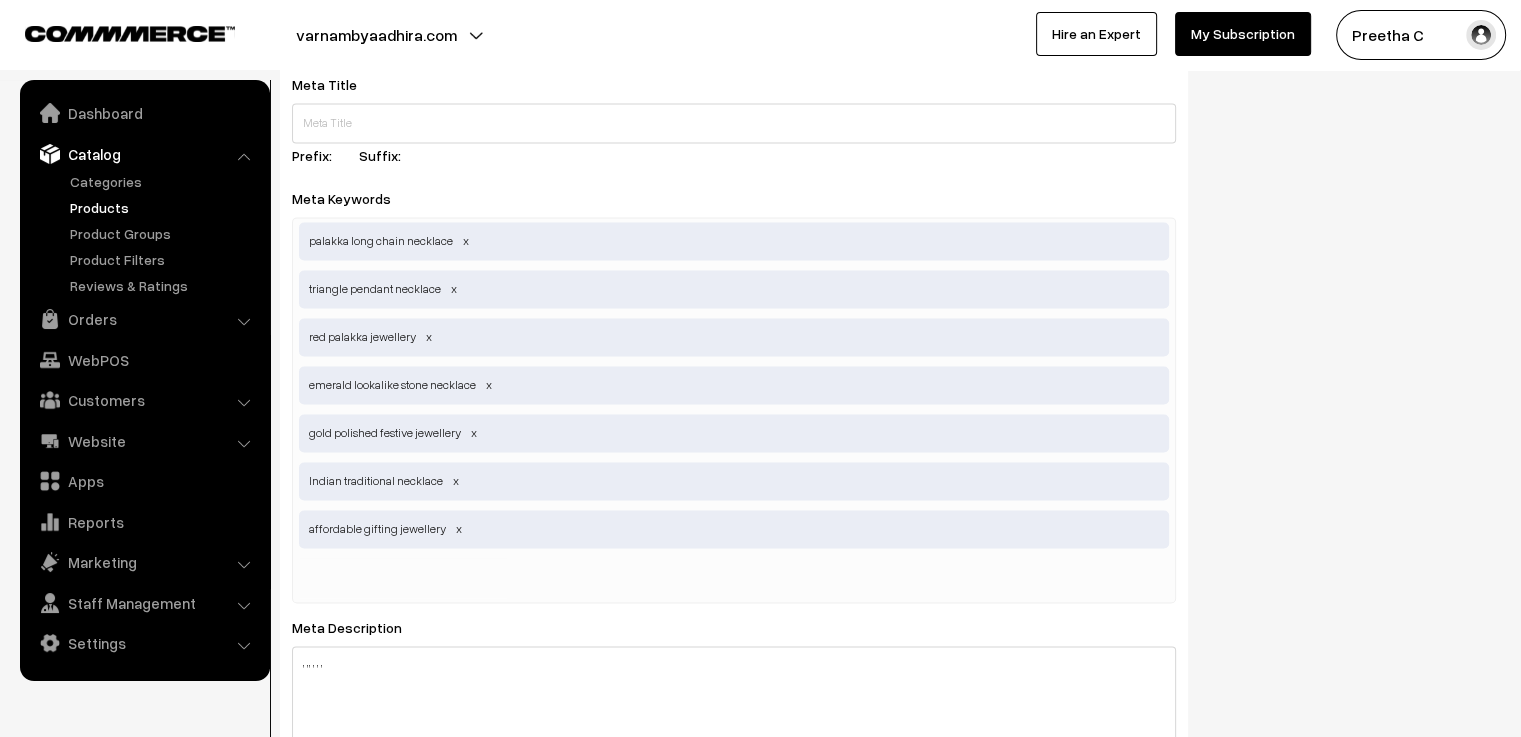 click at bounding box center [403, 578] 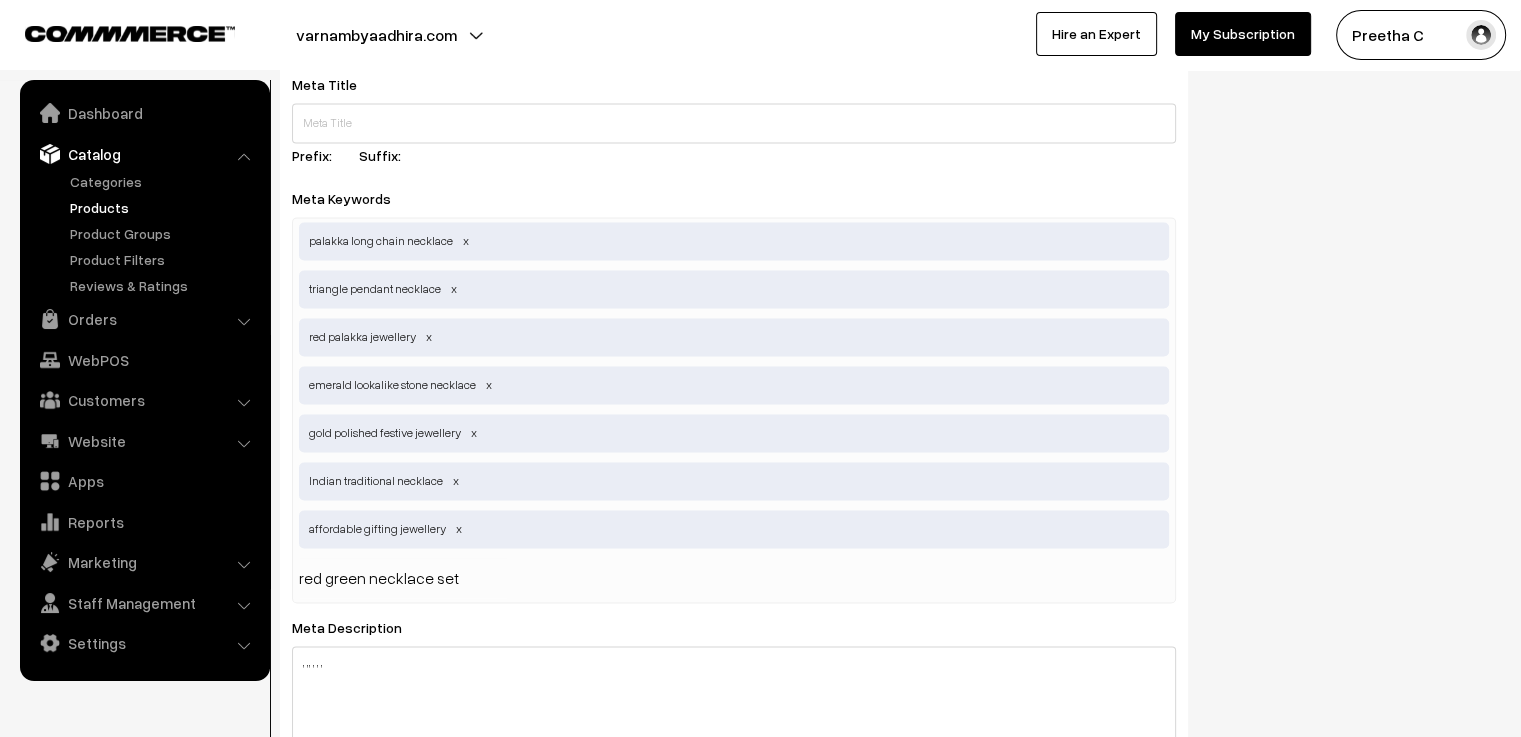 type 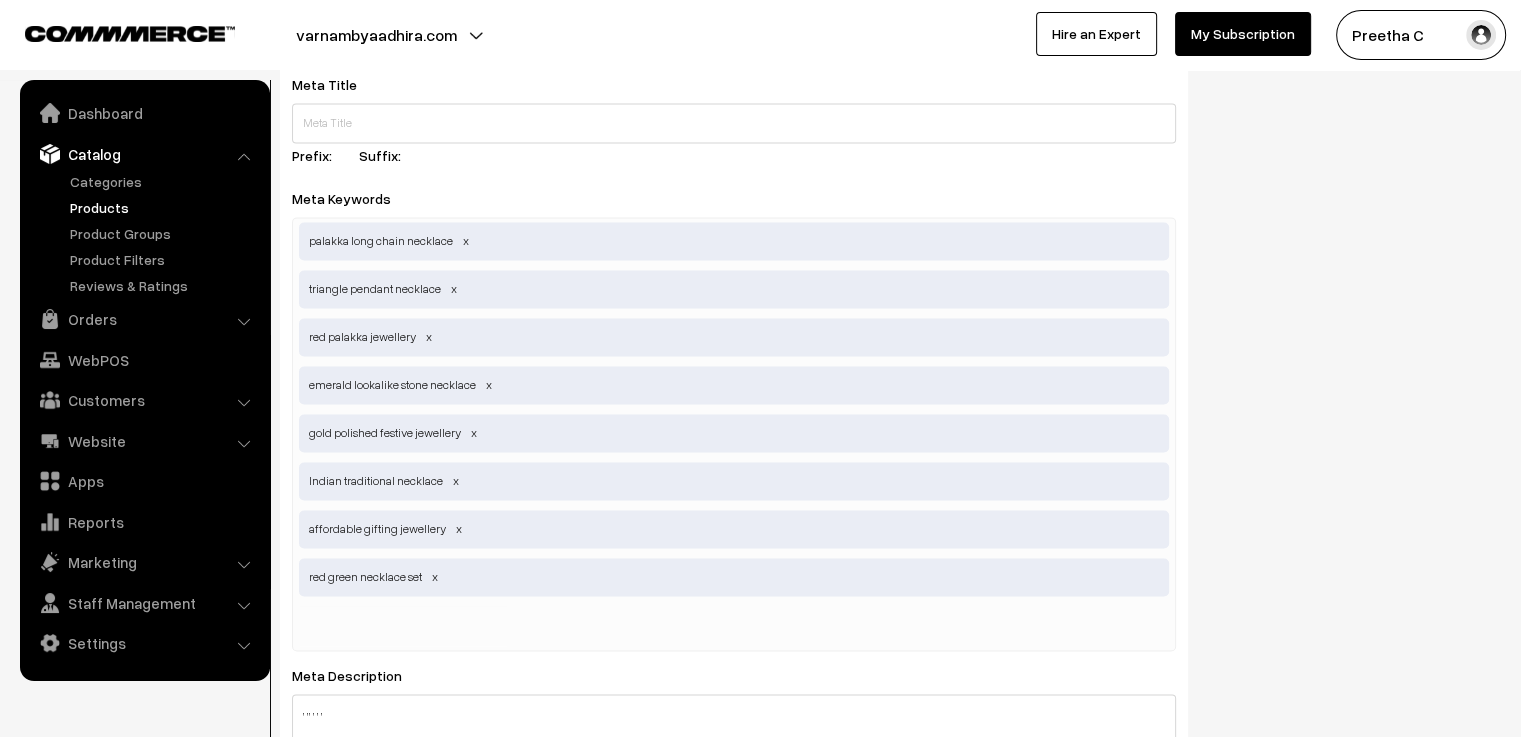 scroll, scrollTop: 3100, scrollLeft: 0, axis: vertical 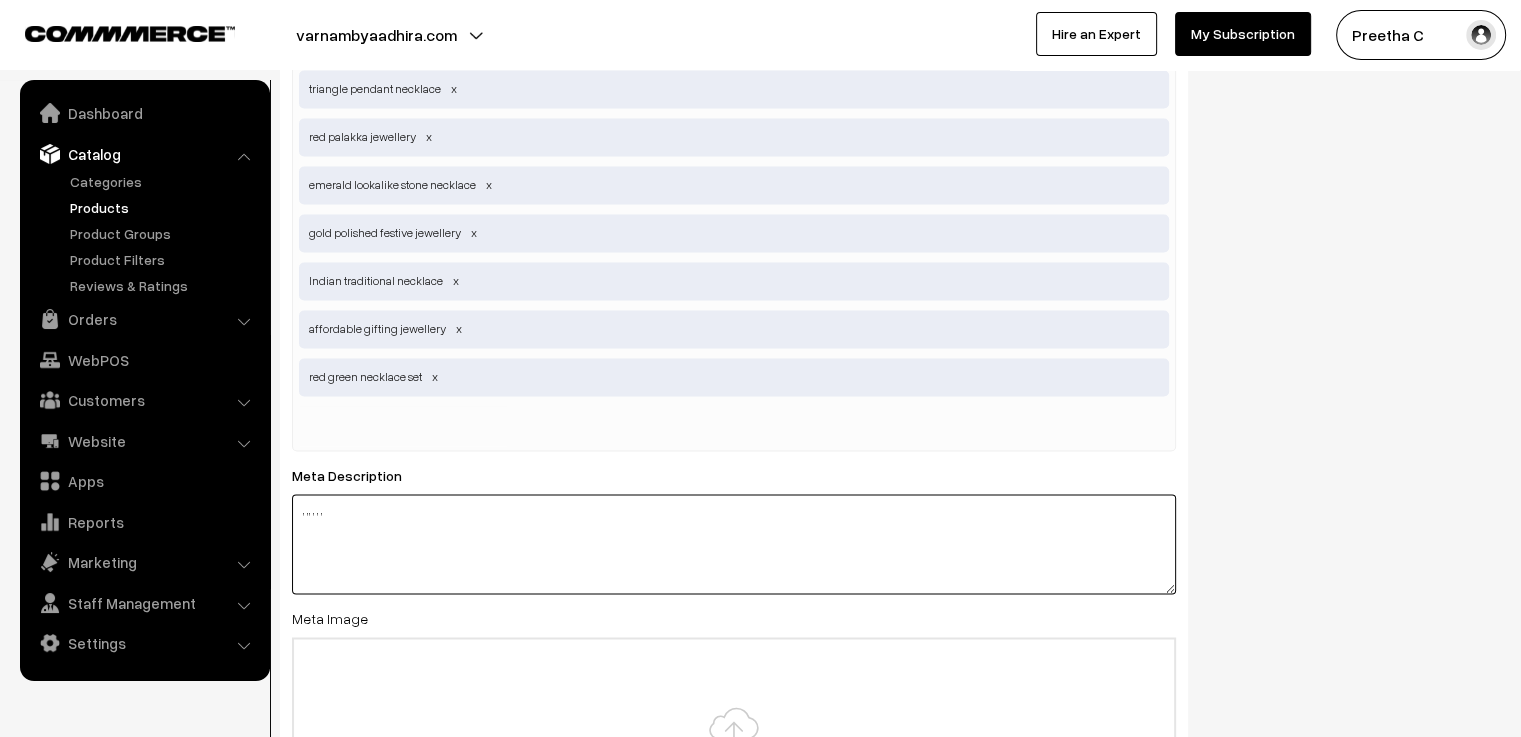 drag, startPoint x: 392, startPoint y: 515, endPoint x: 287, endPoint y: 517, distance: 105.01904 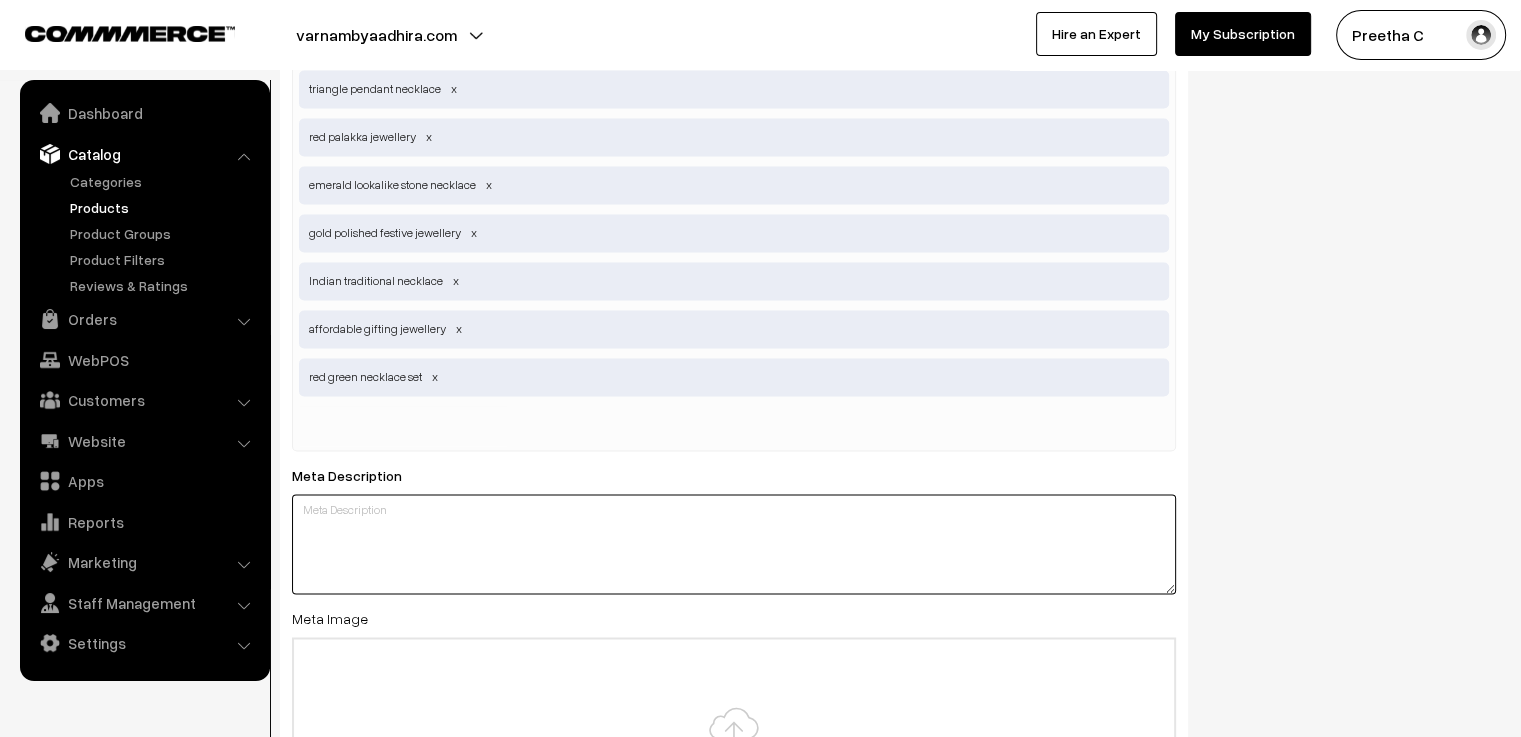 paste on "Shop this red Palakka long chain necklace with a gold polished triangle pendant featuring an emerald-lookalike stone and matching grand earrings. Perfect for festive wear or gifting." 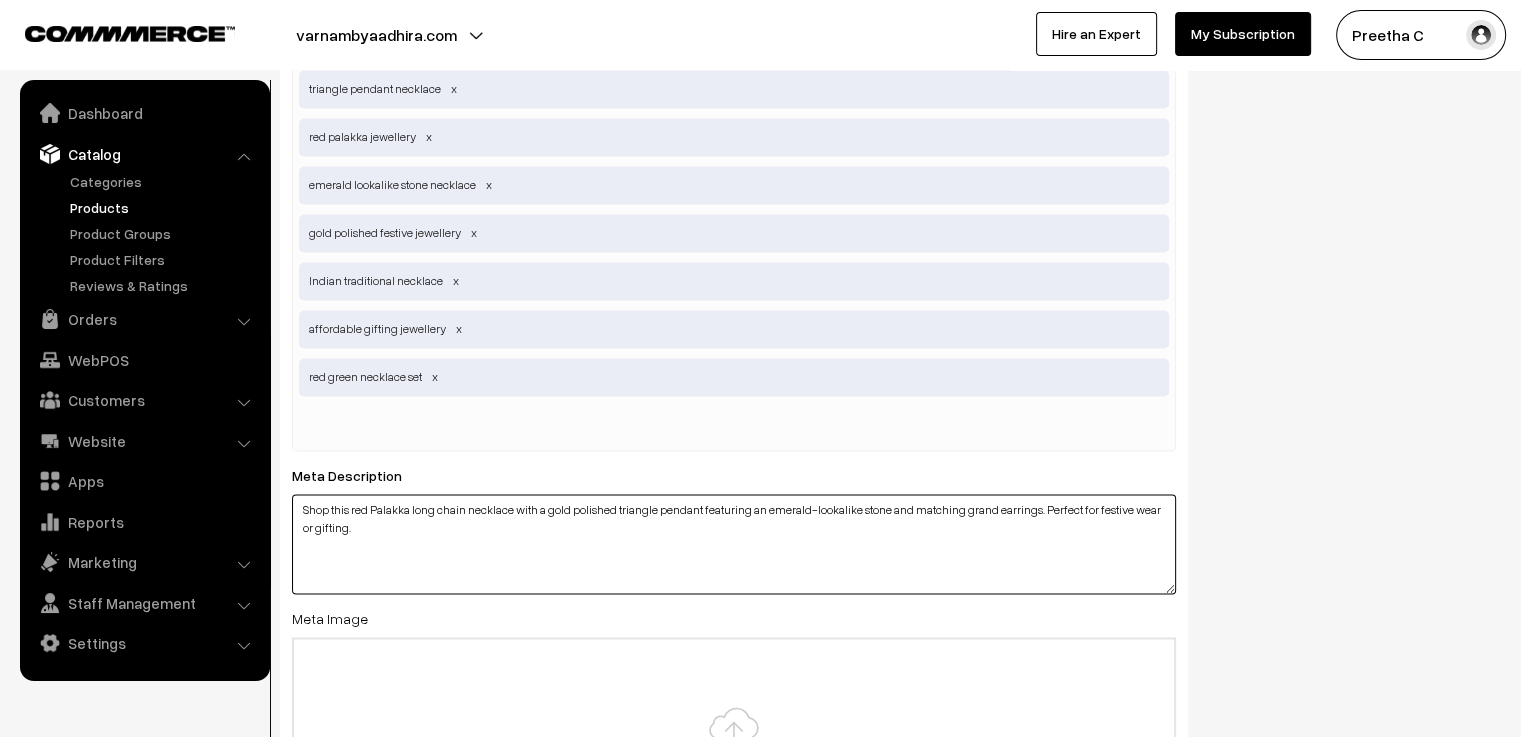 type on "Shop this red Palakka long chain necklace with a gold polished triangle pendant featuring an emerald-lookalike stone and matching grand earrings. Perfect for festive wear or gifting." 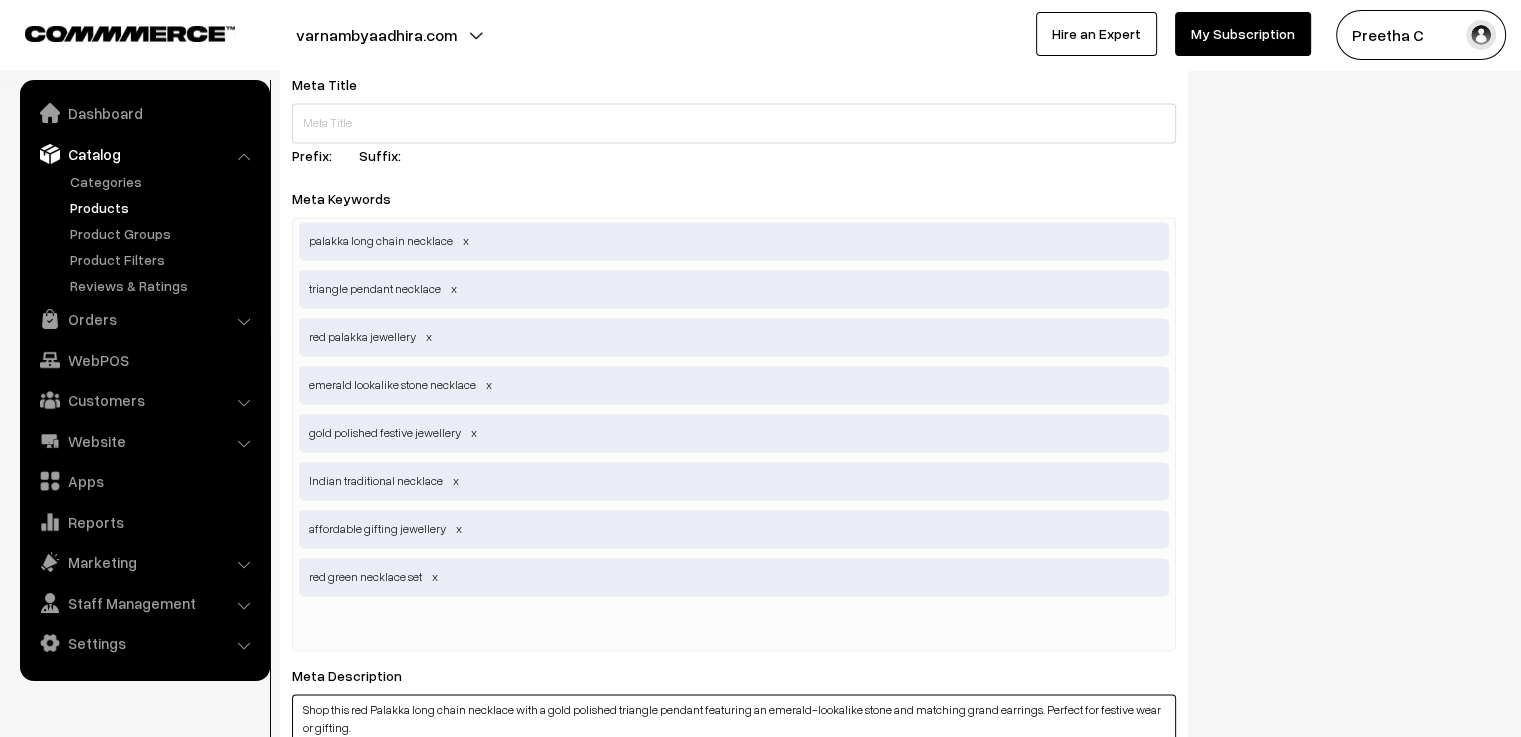 scroll, scrollTop: 2800, scrollLeft: 0, axis: vertical 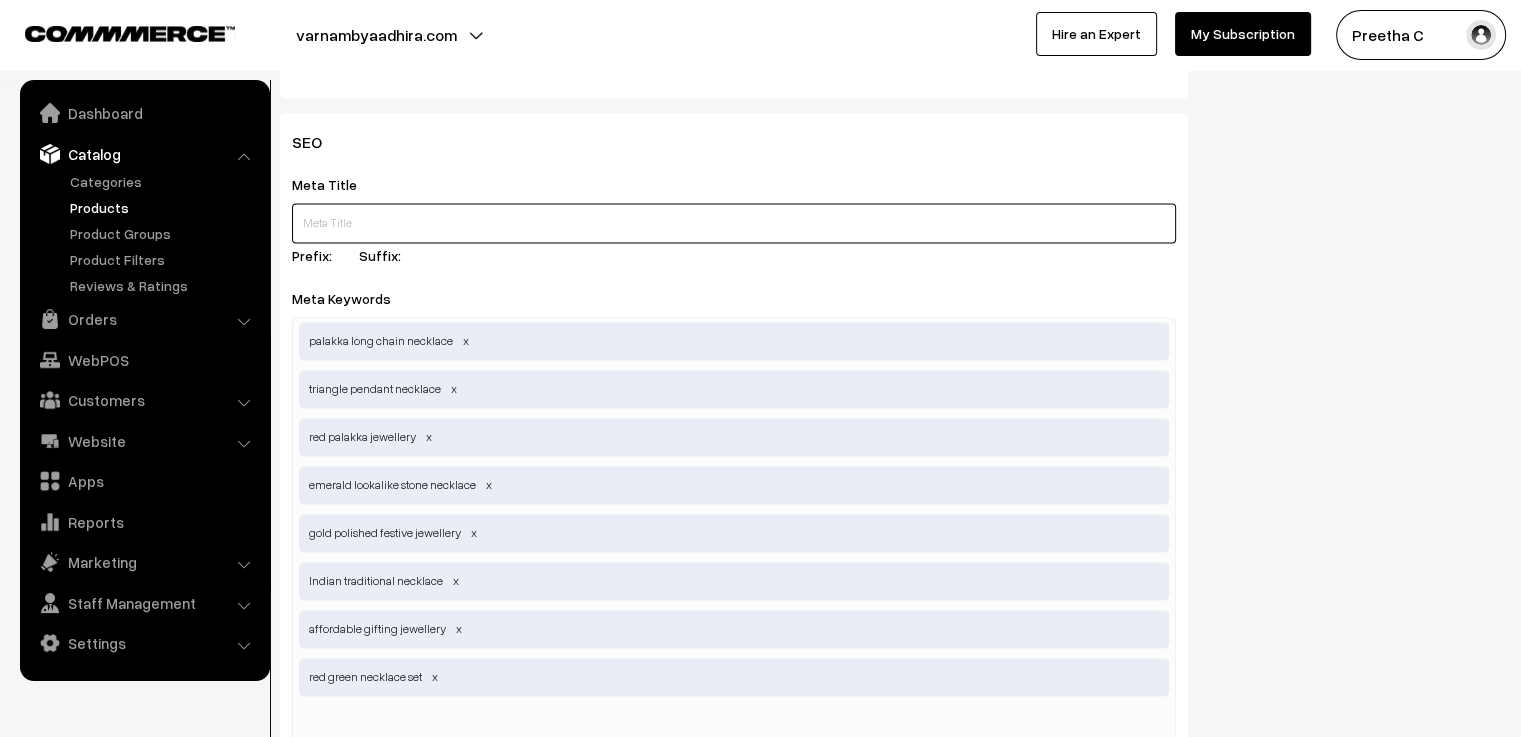 click at bounding box center [734, 223] 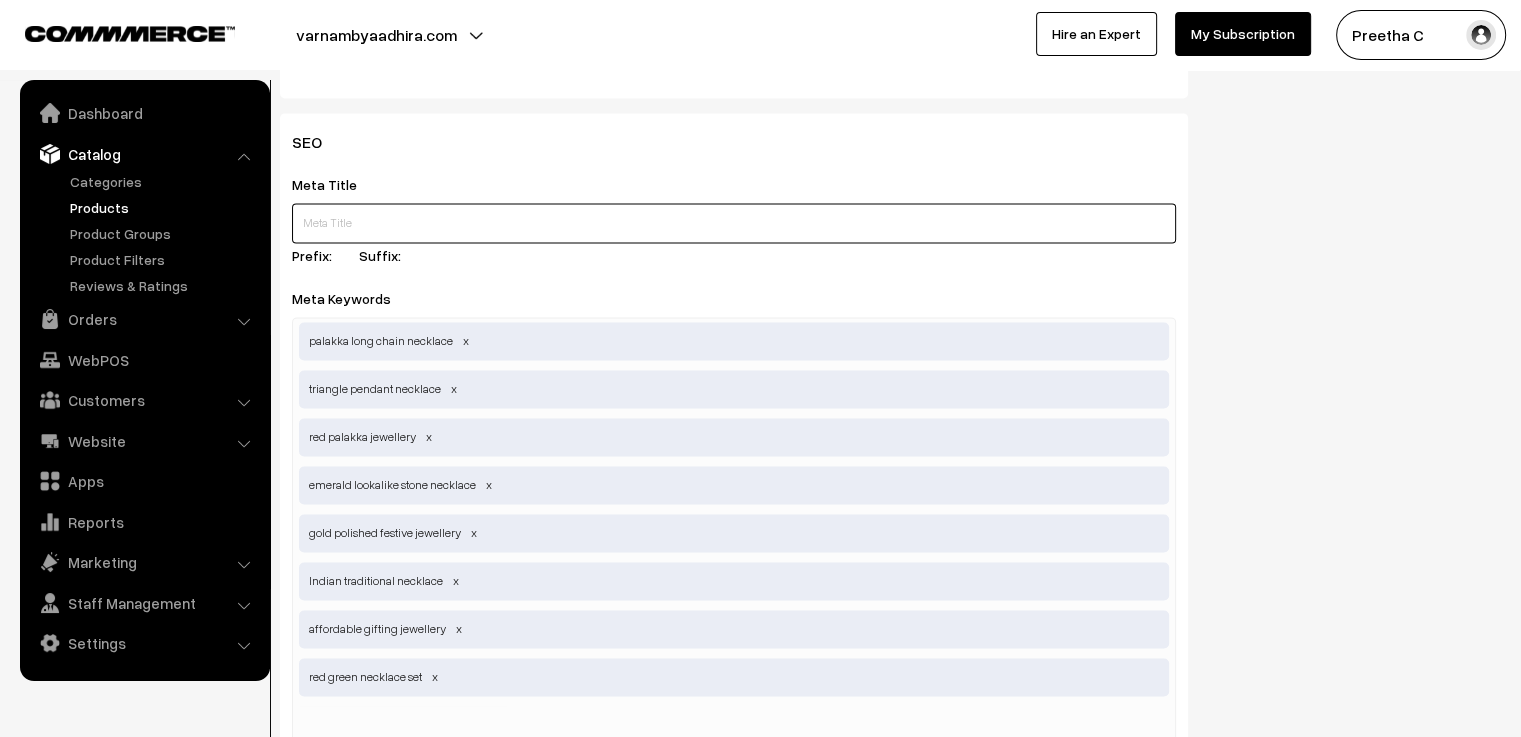 paste on "Palakka Long Chain with Triangle Pendant & Emerald Stone" 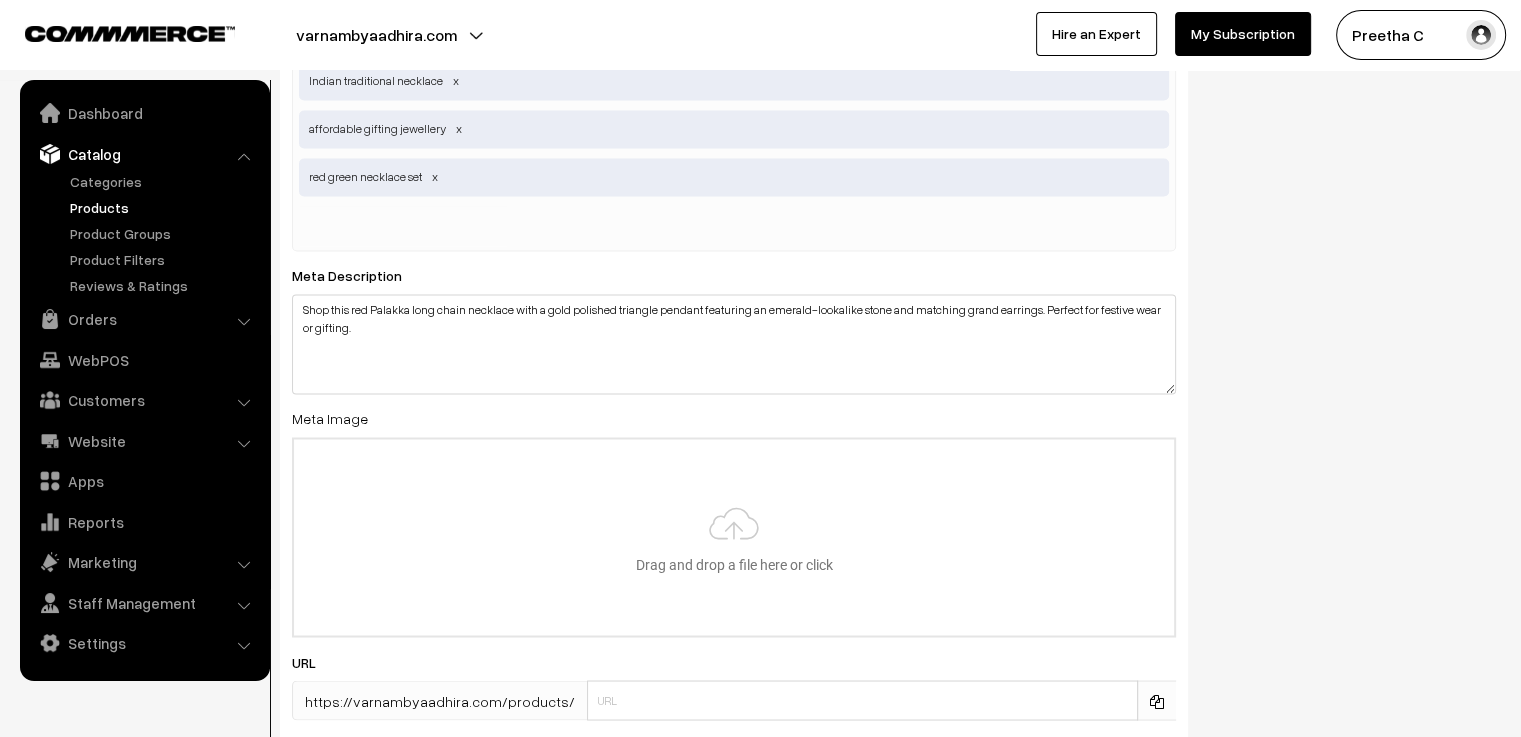 scroll, scrollTop: 3400, scrollLeft: 0, axis: vertical 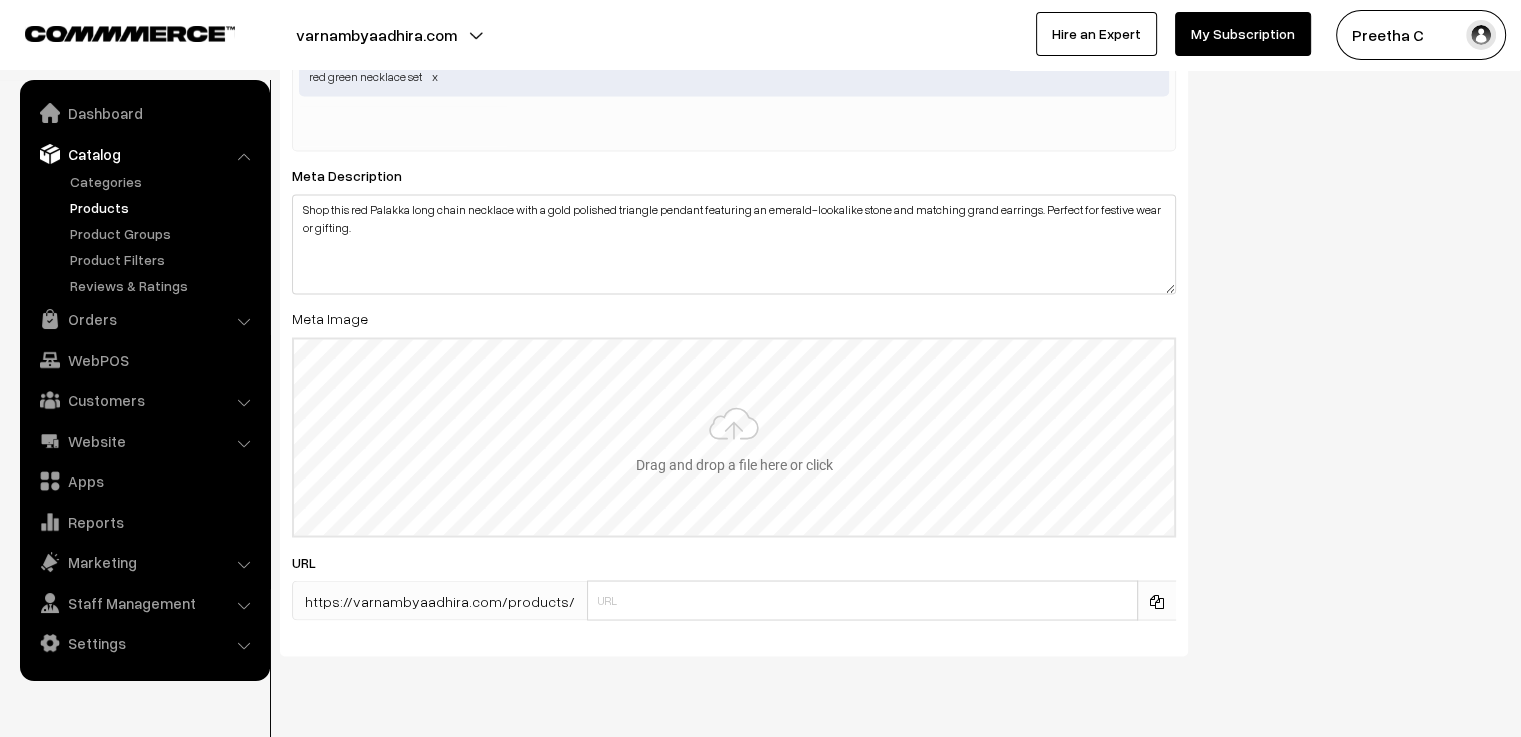 type on "Palakka Long Chain with Triangle Pendant & Emerald Stone - BUY NOW." 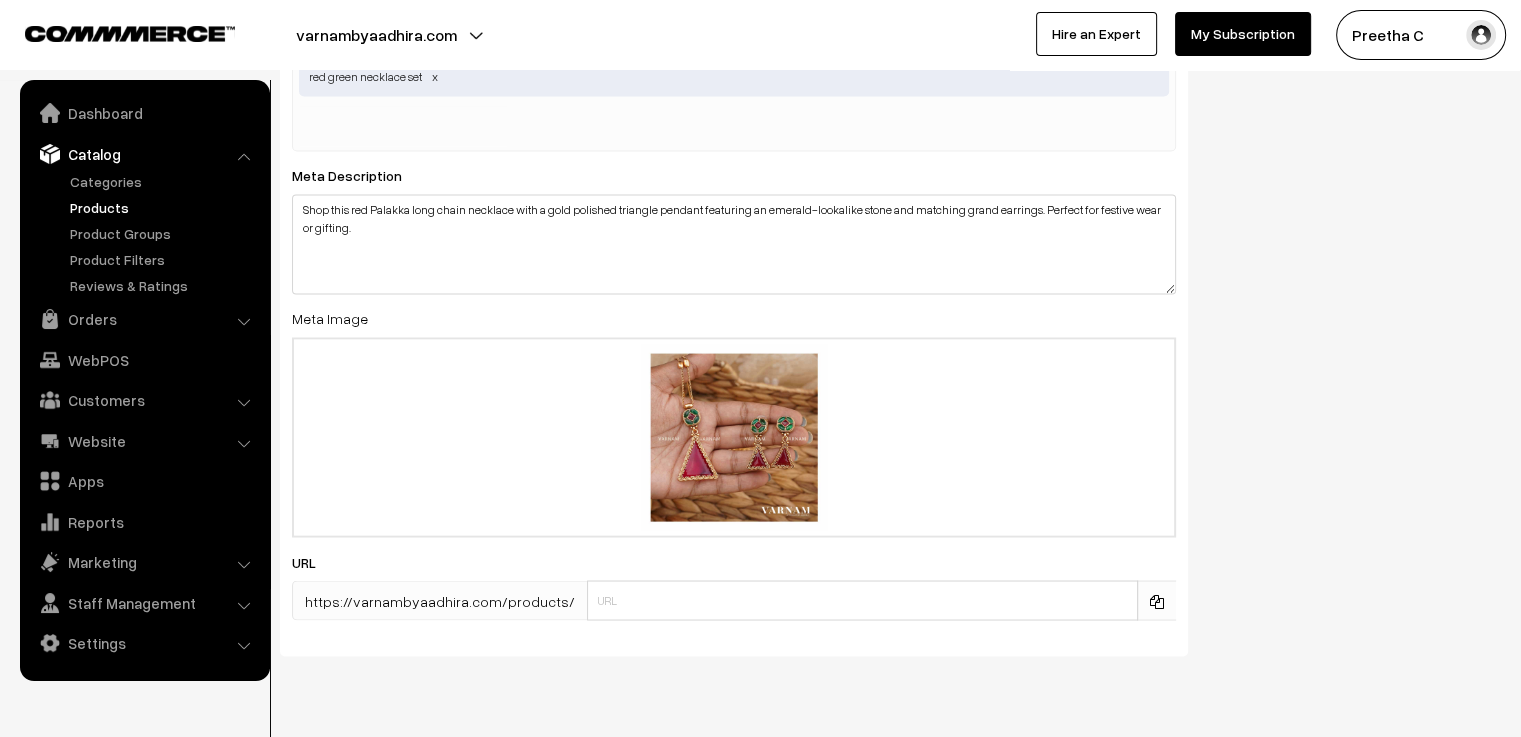 scroll, scrollTop: 3452, scrollLeft: 0, axis: vertical 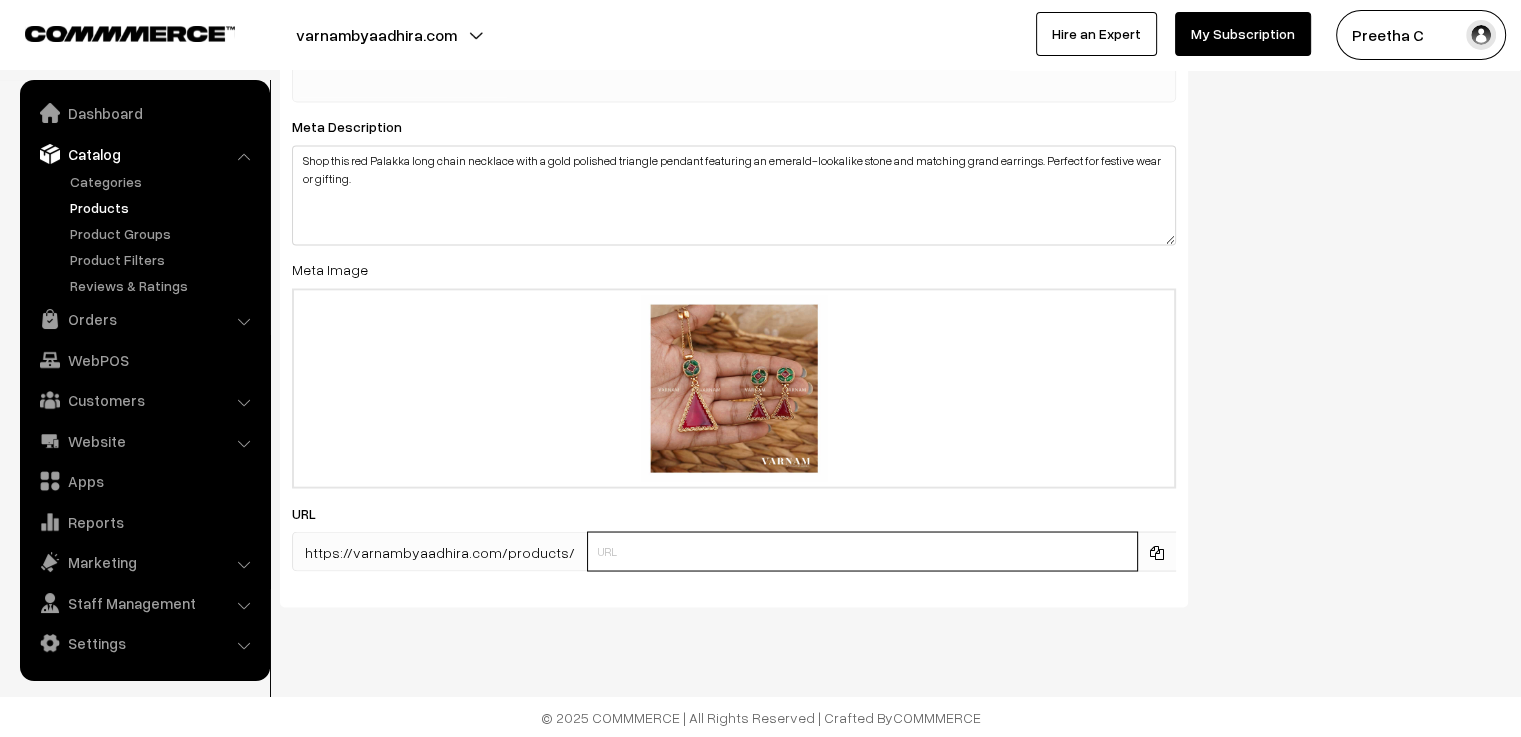 click at bounding box center (862, 551) 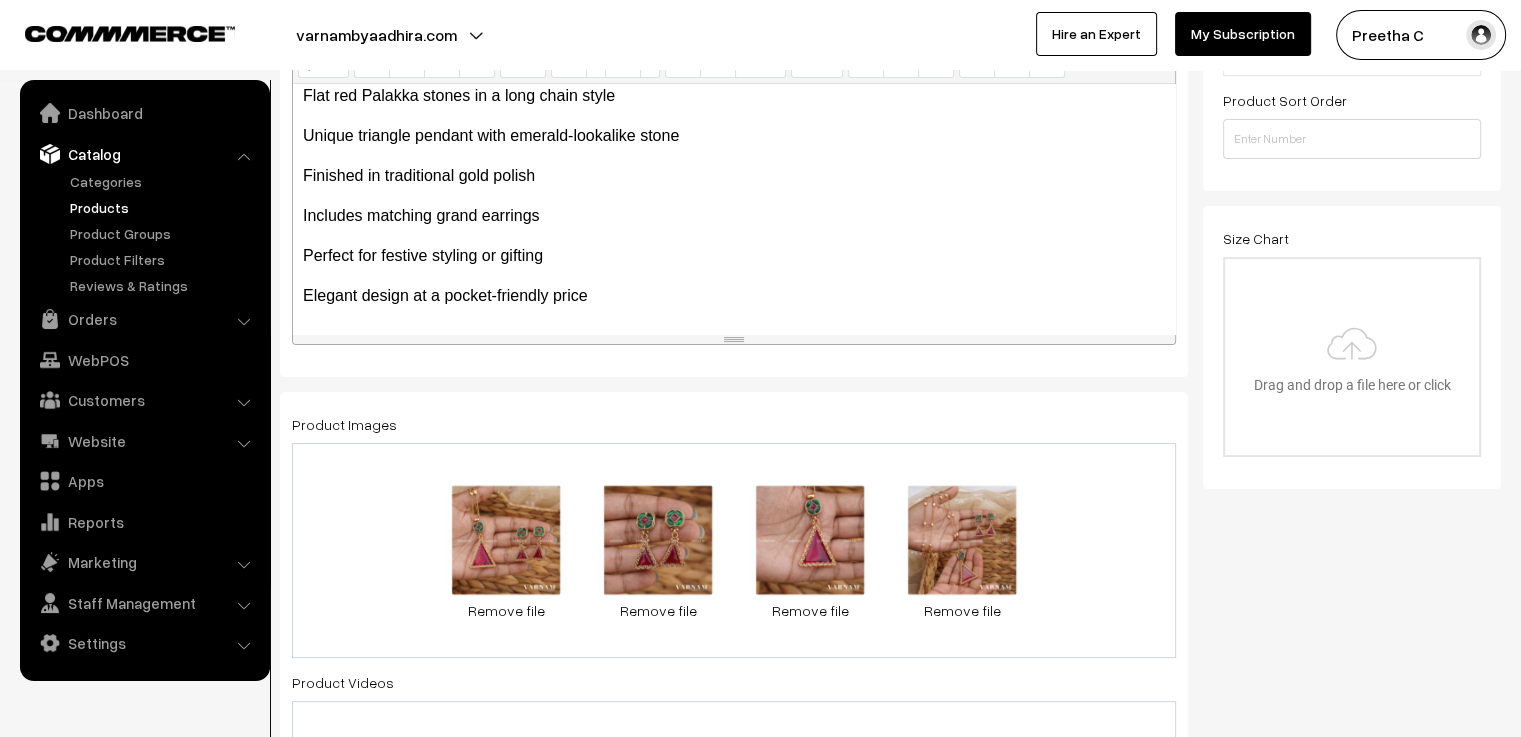 scroll, scrollTop: 0, scrollLeft: 0, axis: both 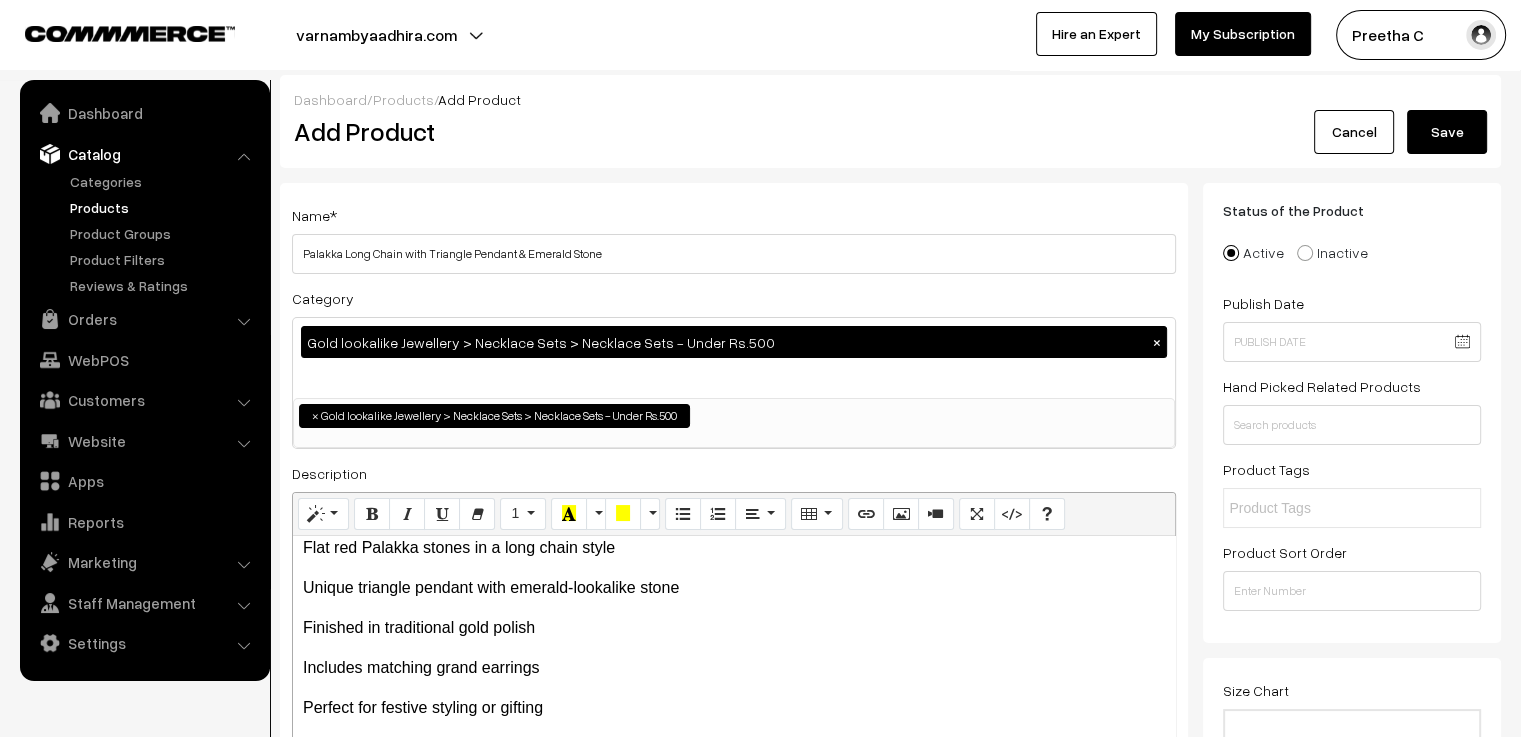 type on "N59" 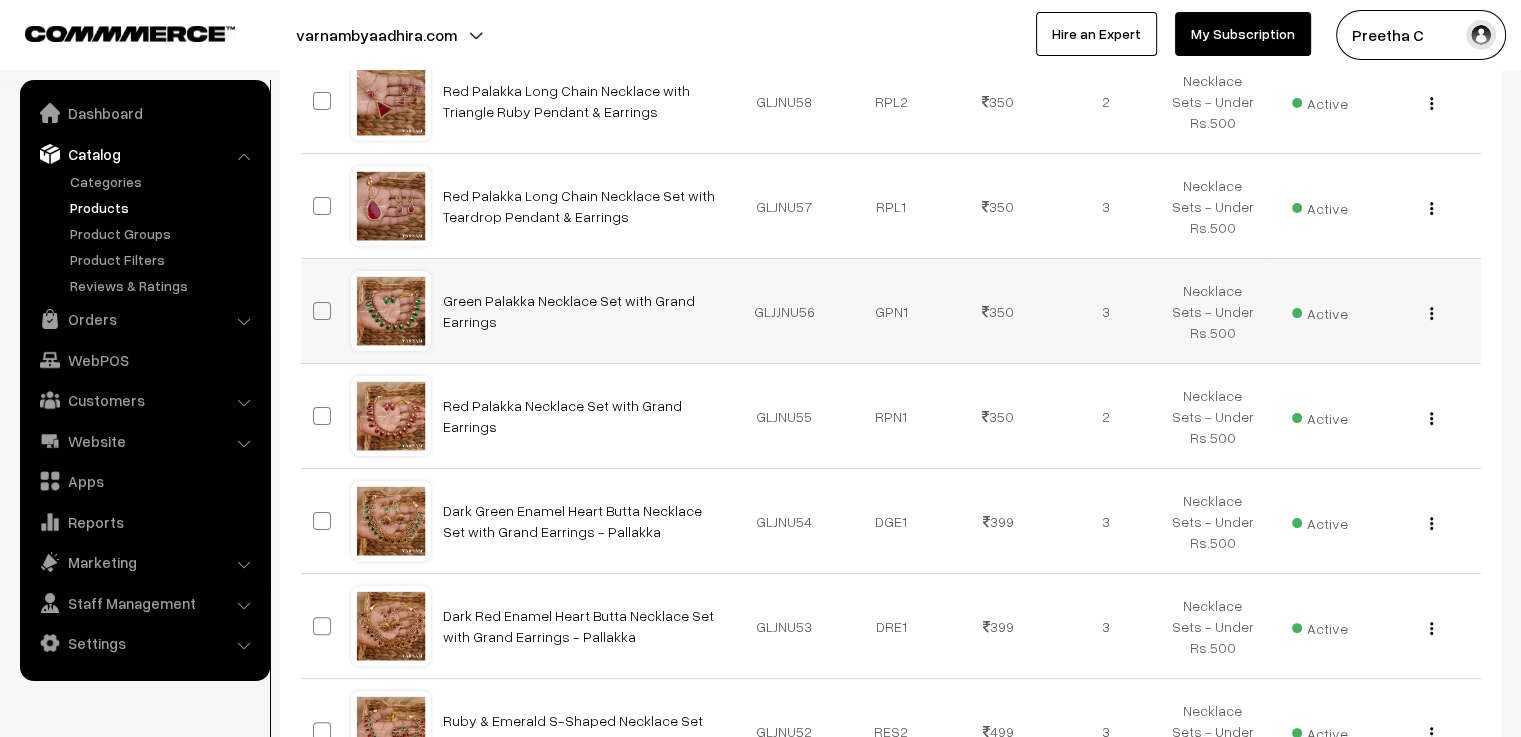 scroll, scrollTop: 300, scrollLeft: 0, axis: vertical 